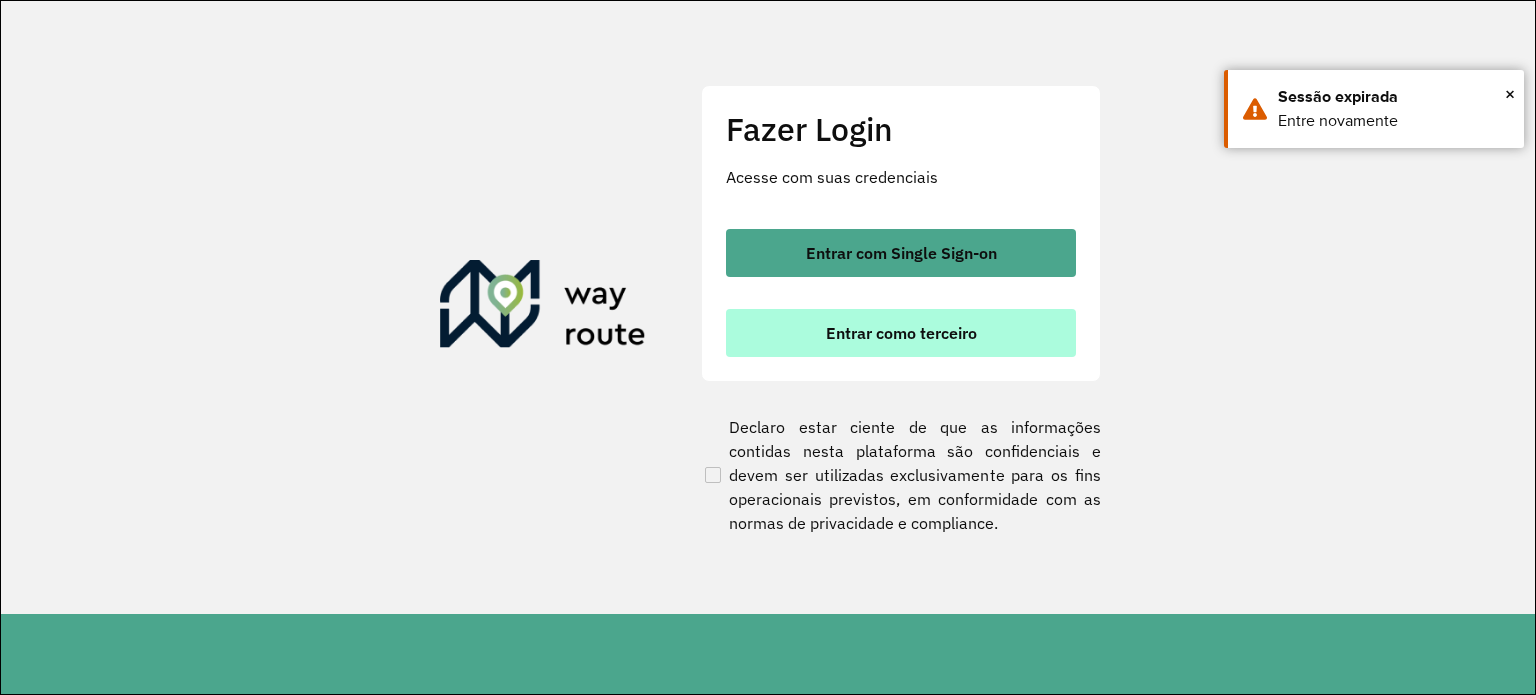 scroll, scrollTop: 0, scrollLeft: 0, axis: both 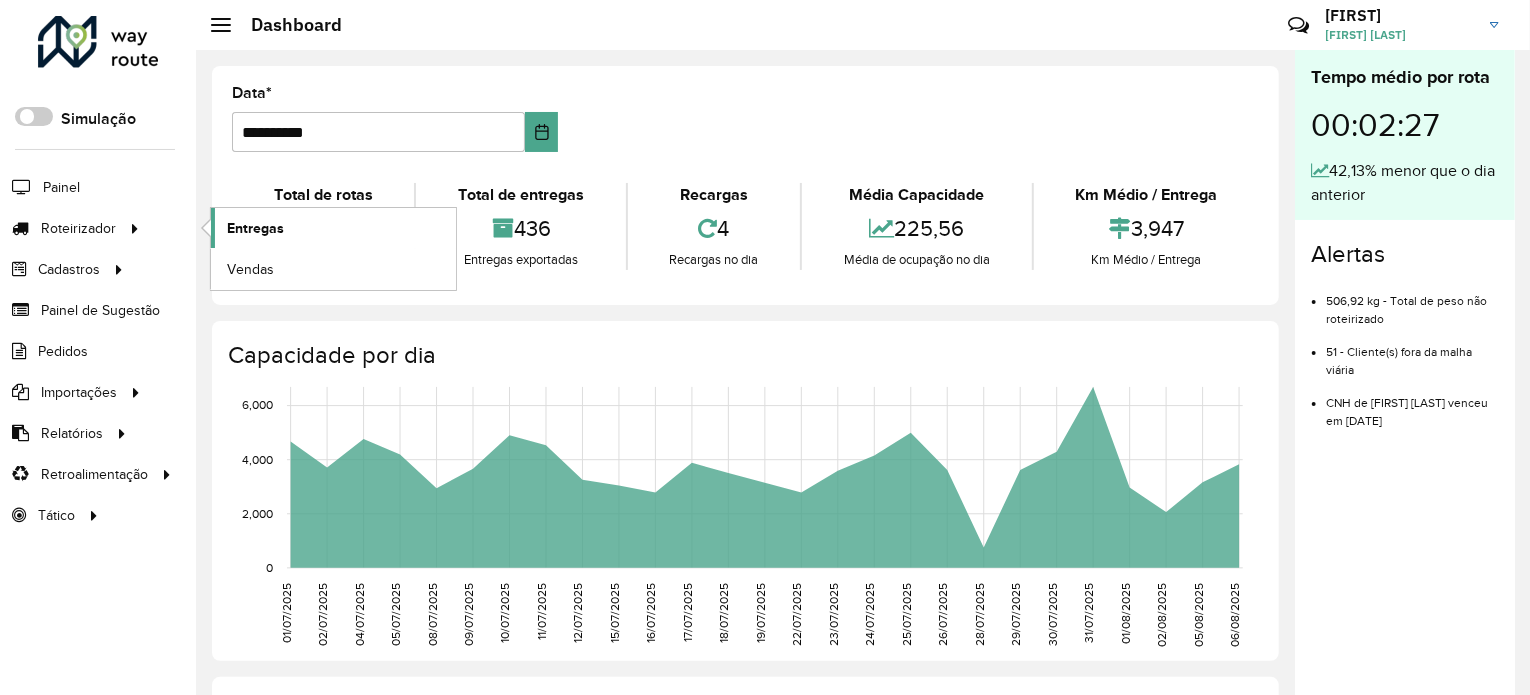 click on "Entregas" 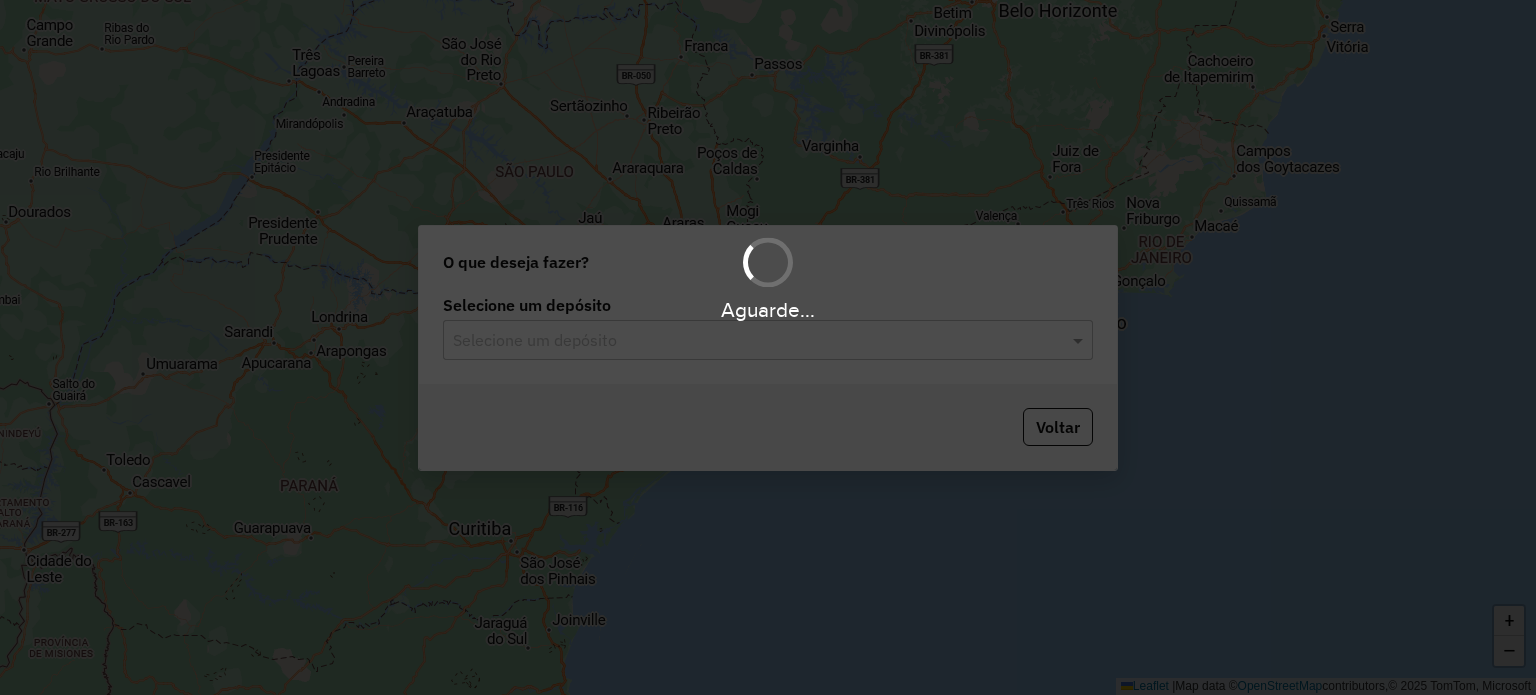 scroll, scrollTop: 0, scrollLeft: 0, axis: both 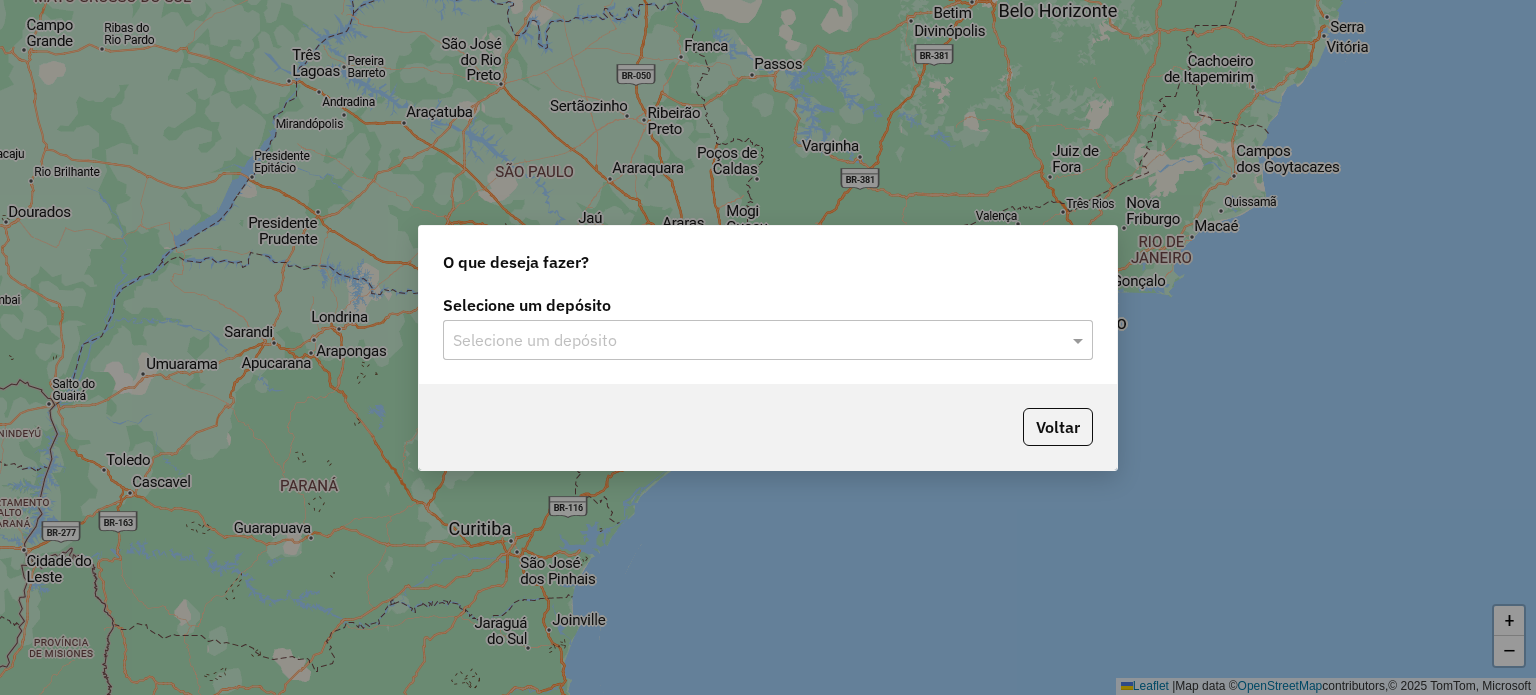 click 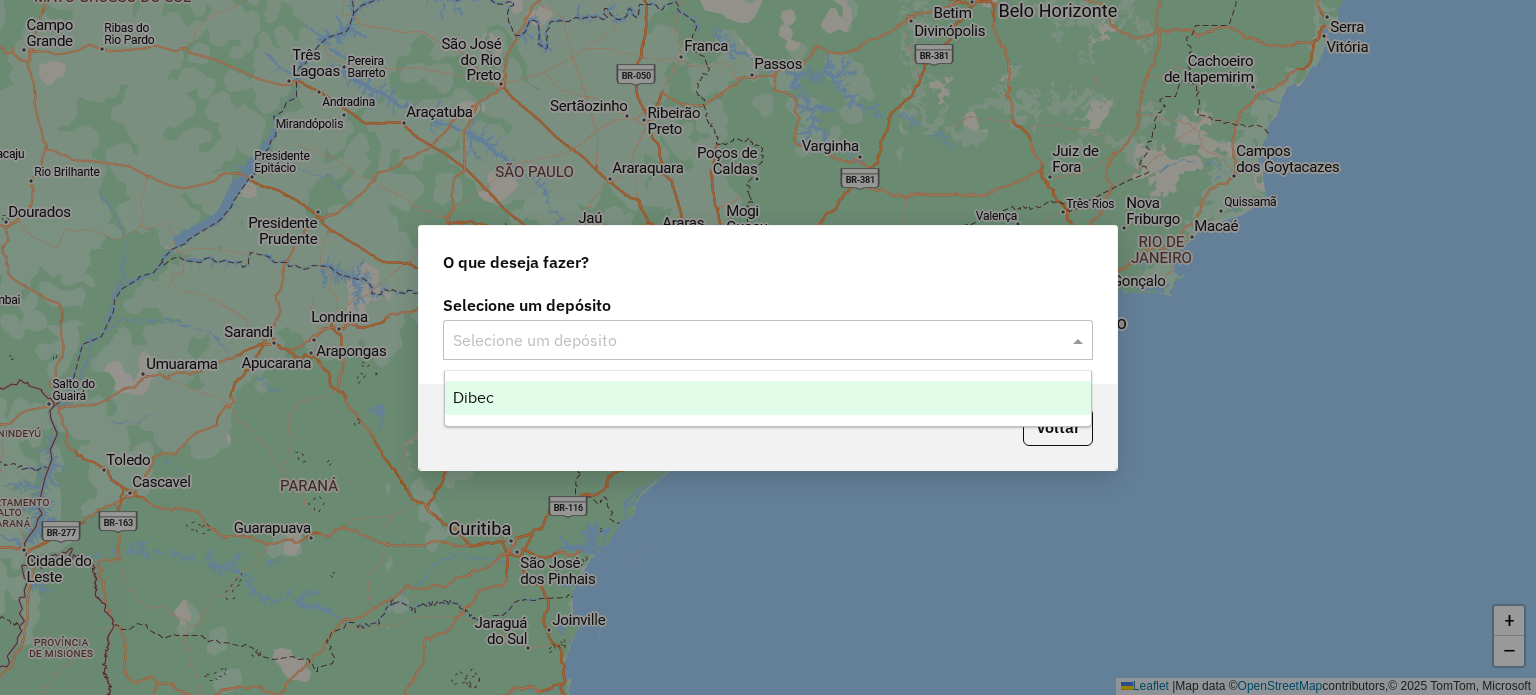 click on "Dibec" at bounding box center (768, 398) 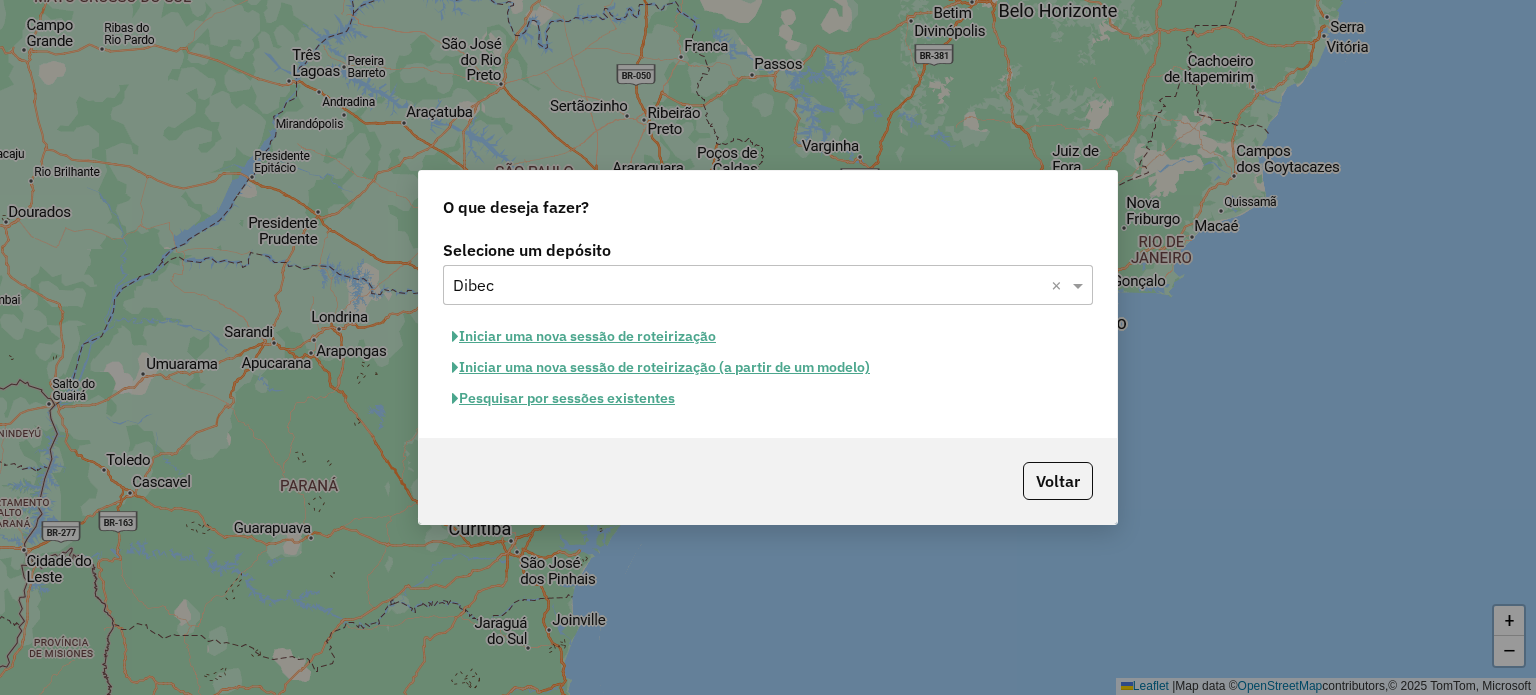 click on "Iniciar uma nova sessão de roteirização" 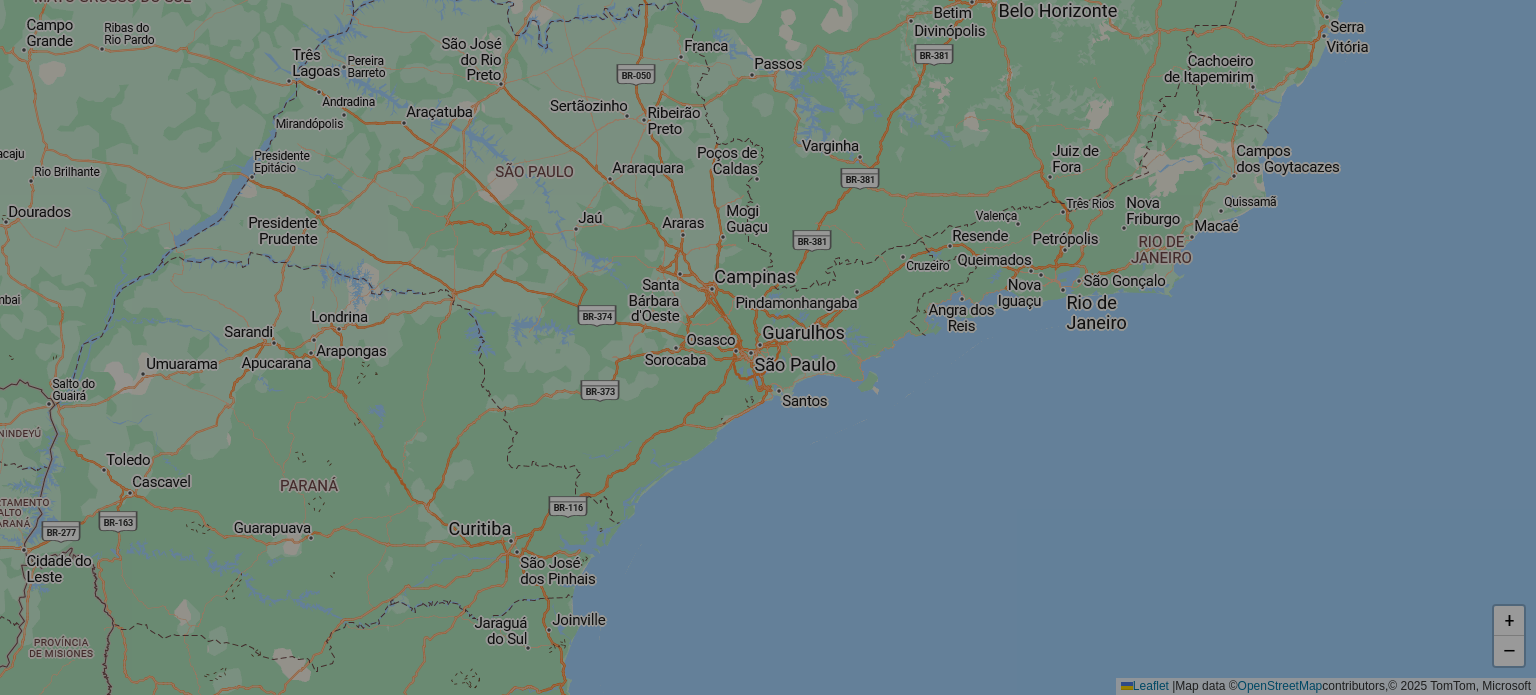 select on "*" 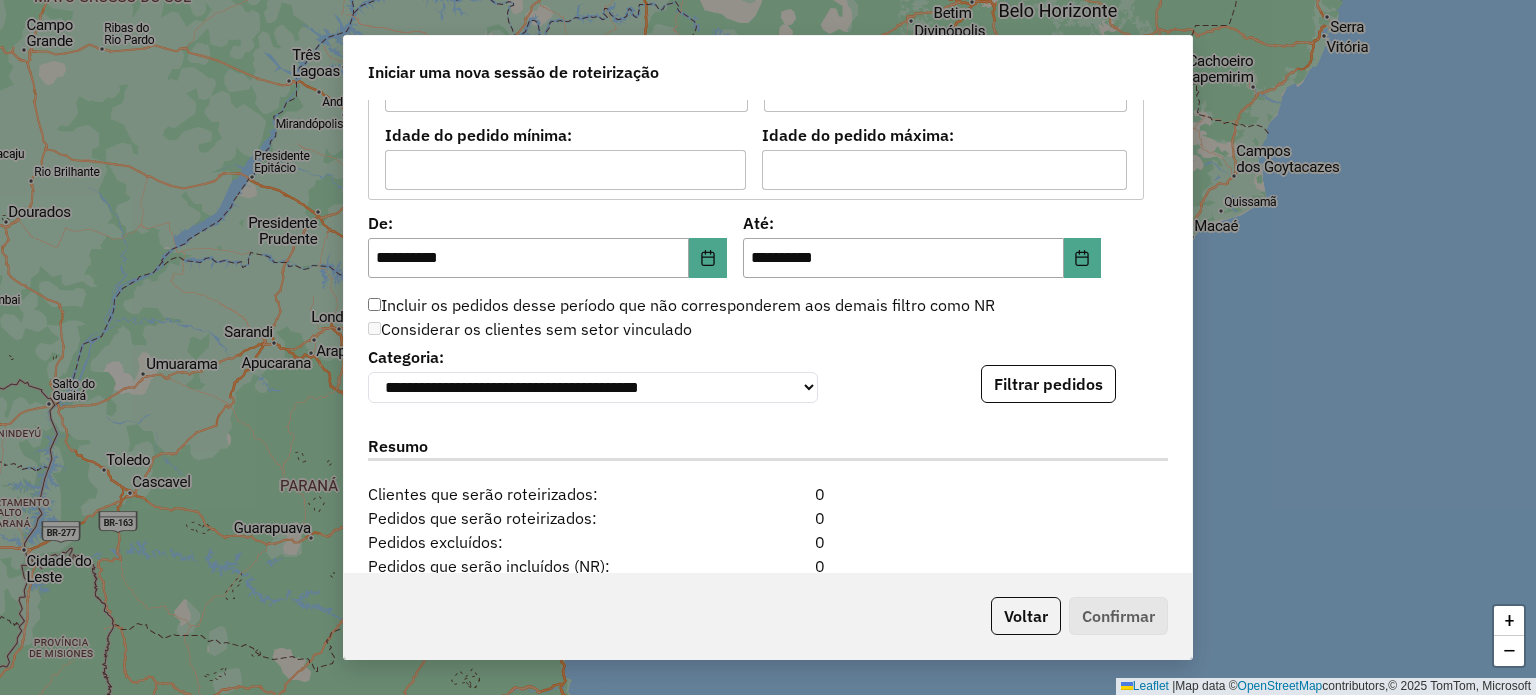 scroll, scrollTop: 1900, scrollLeft: 0, axis: vertical 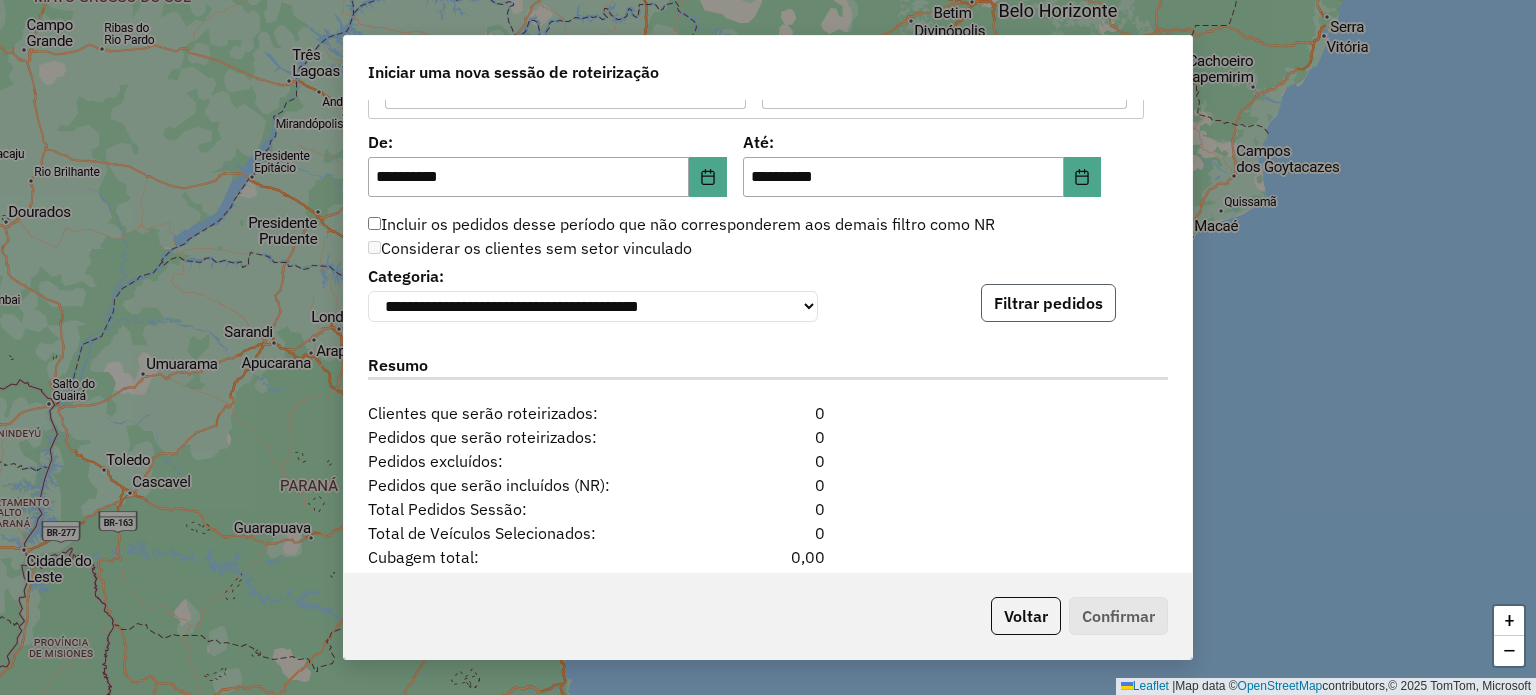 click on "Filtrar pedidos" 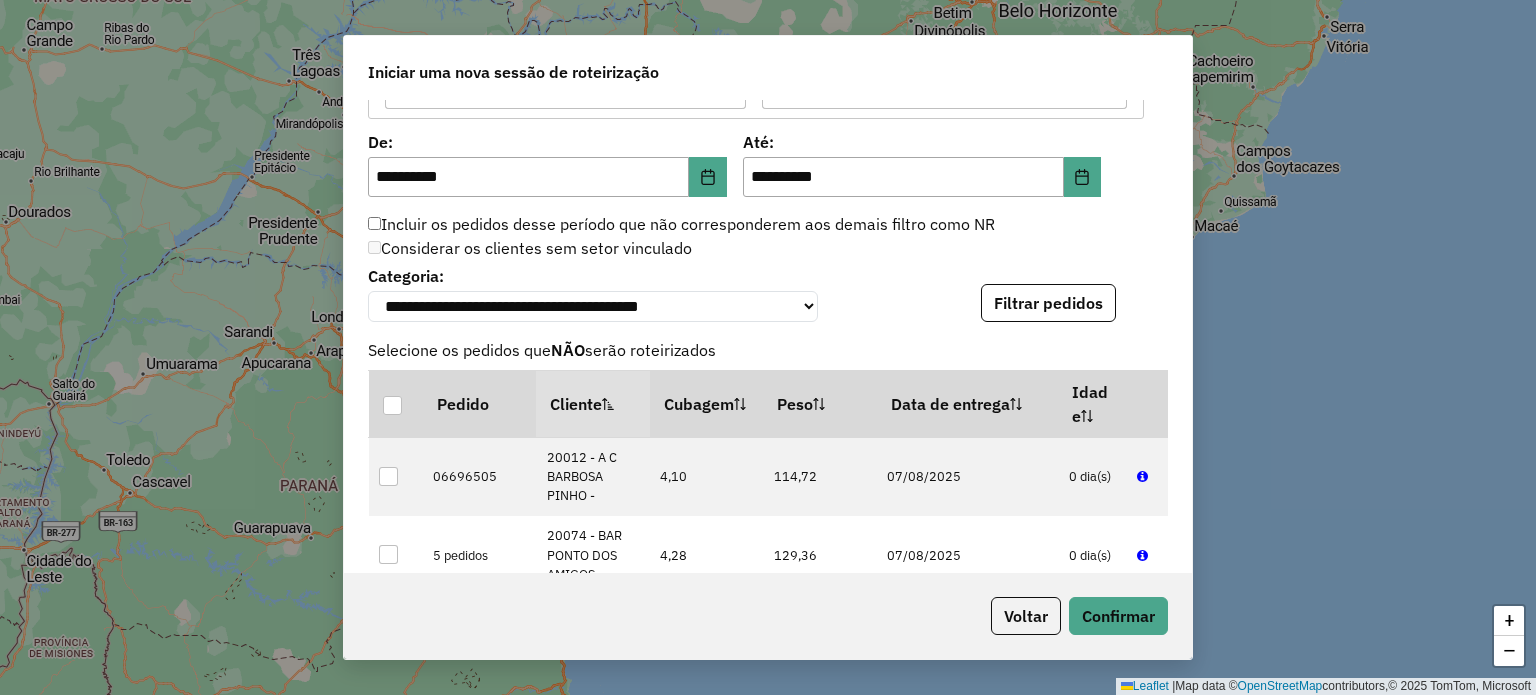 scroll, scrollTop: 2000, scrollLeft: 0, axis: vertical 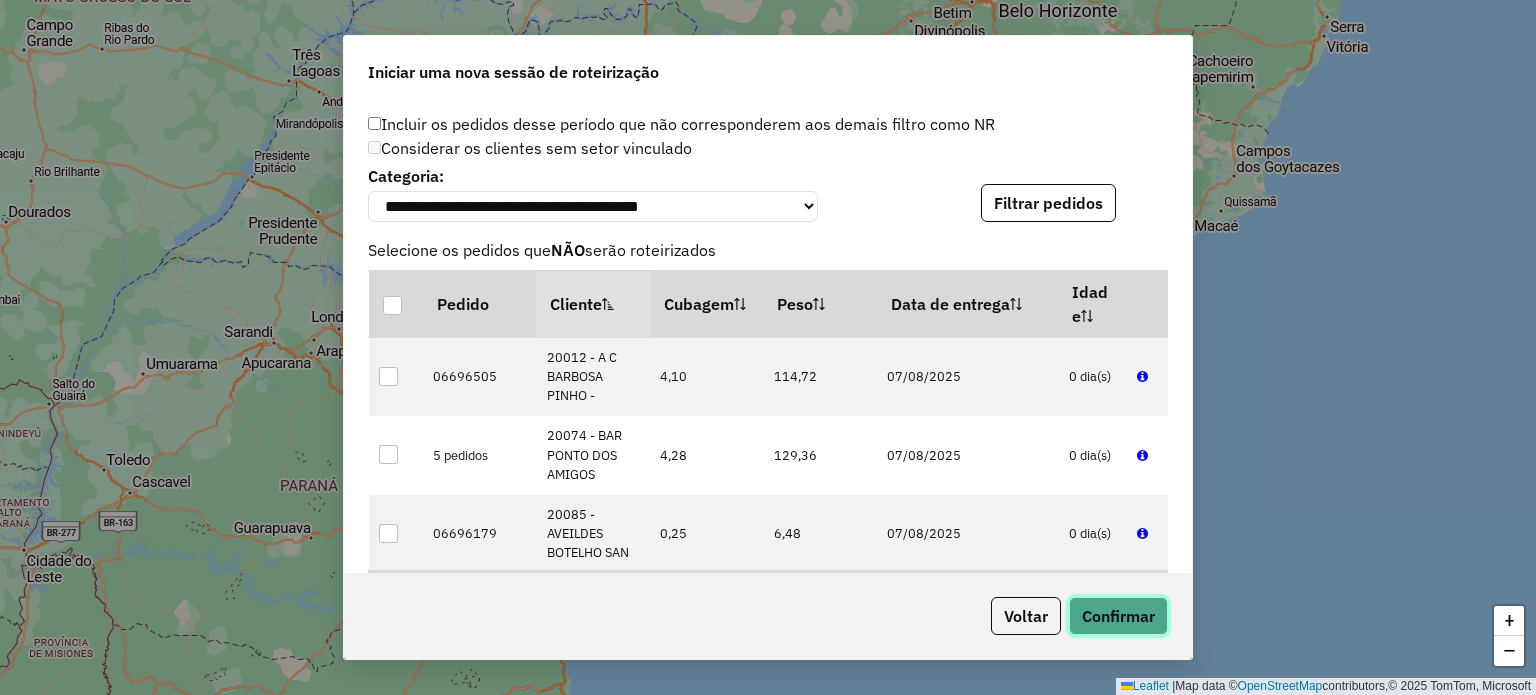 click on "Confirmar" 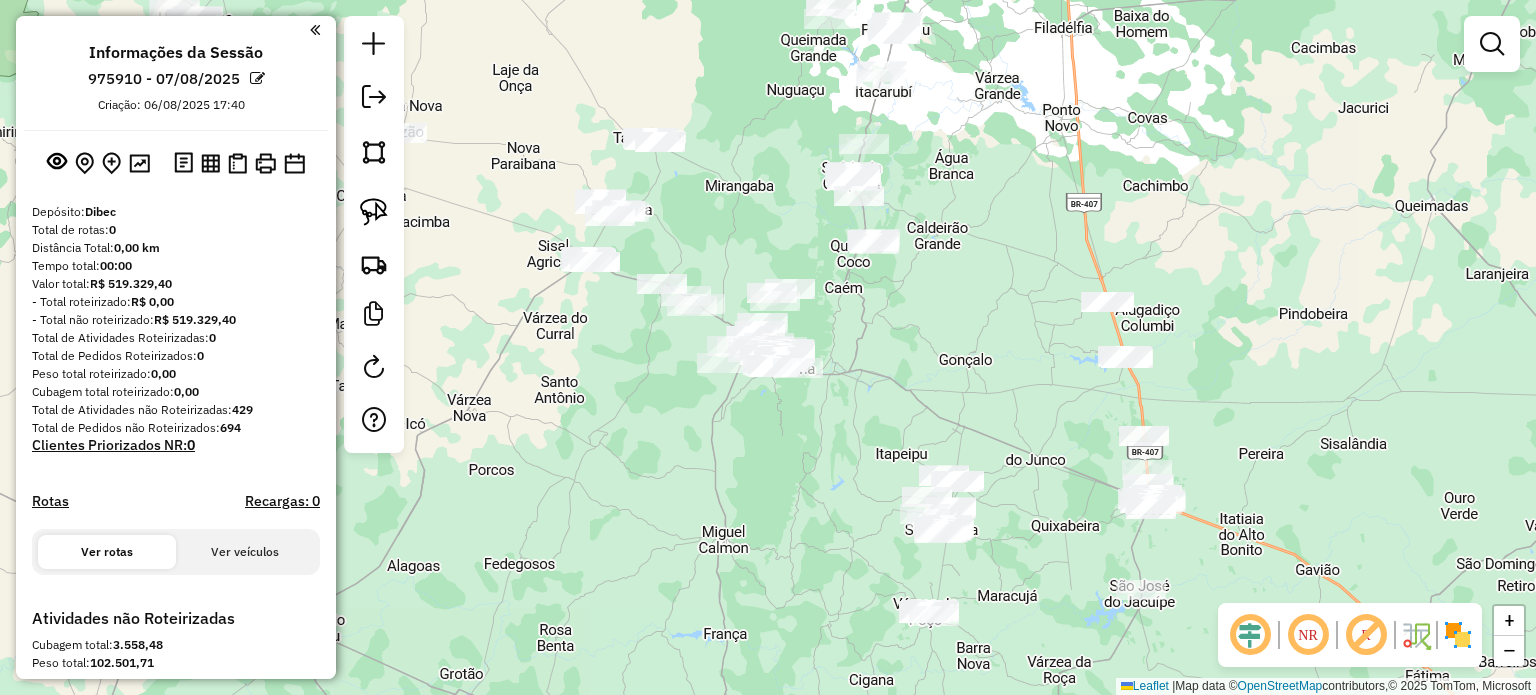 drag, startPoint x: 623, startPoint y: 388, endPoint x: 718, endPoint y: 429, distance: 103.4698 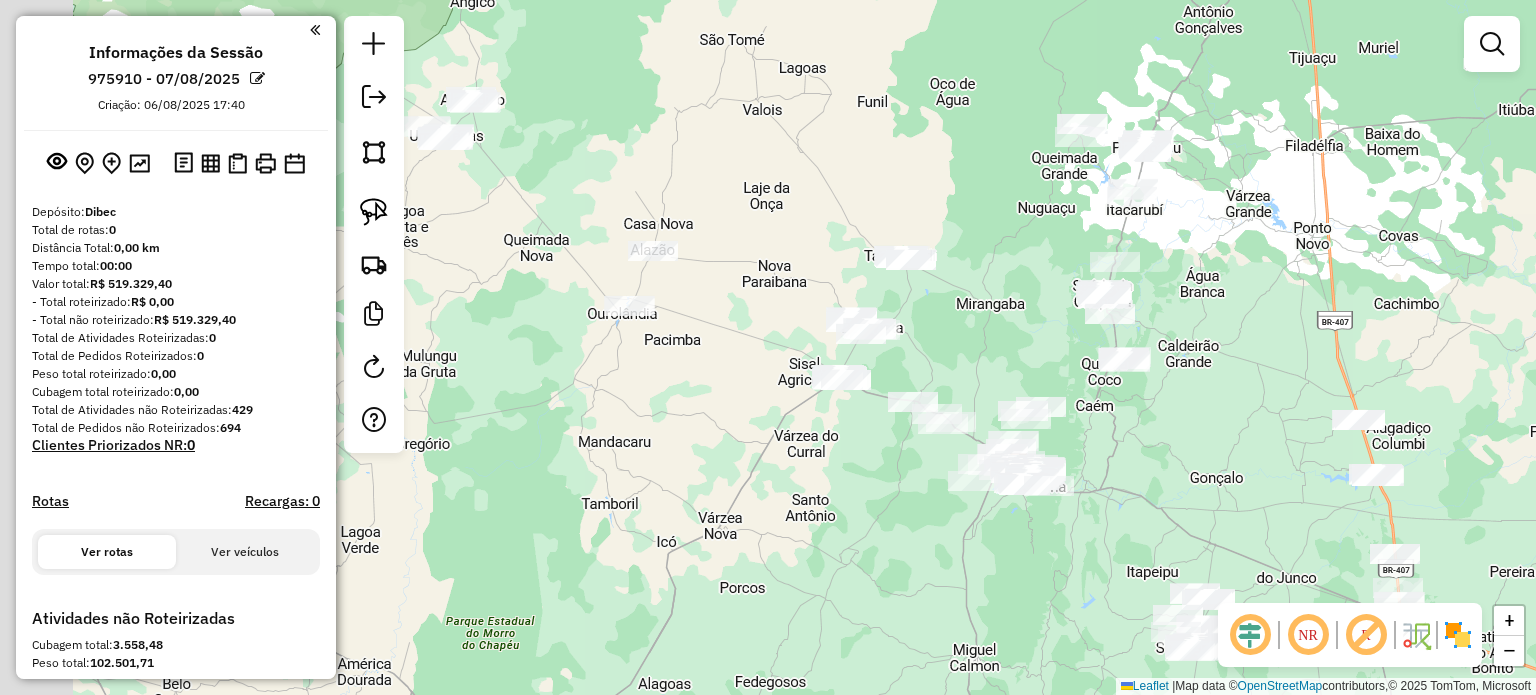 drag, startPoint x: 632, startPoint y: 355, endPoint x: 755, endPoint y: 415, distance: 136.85394 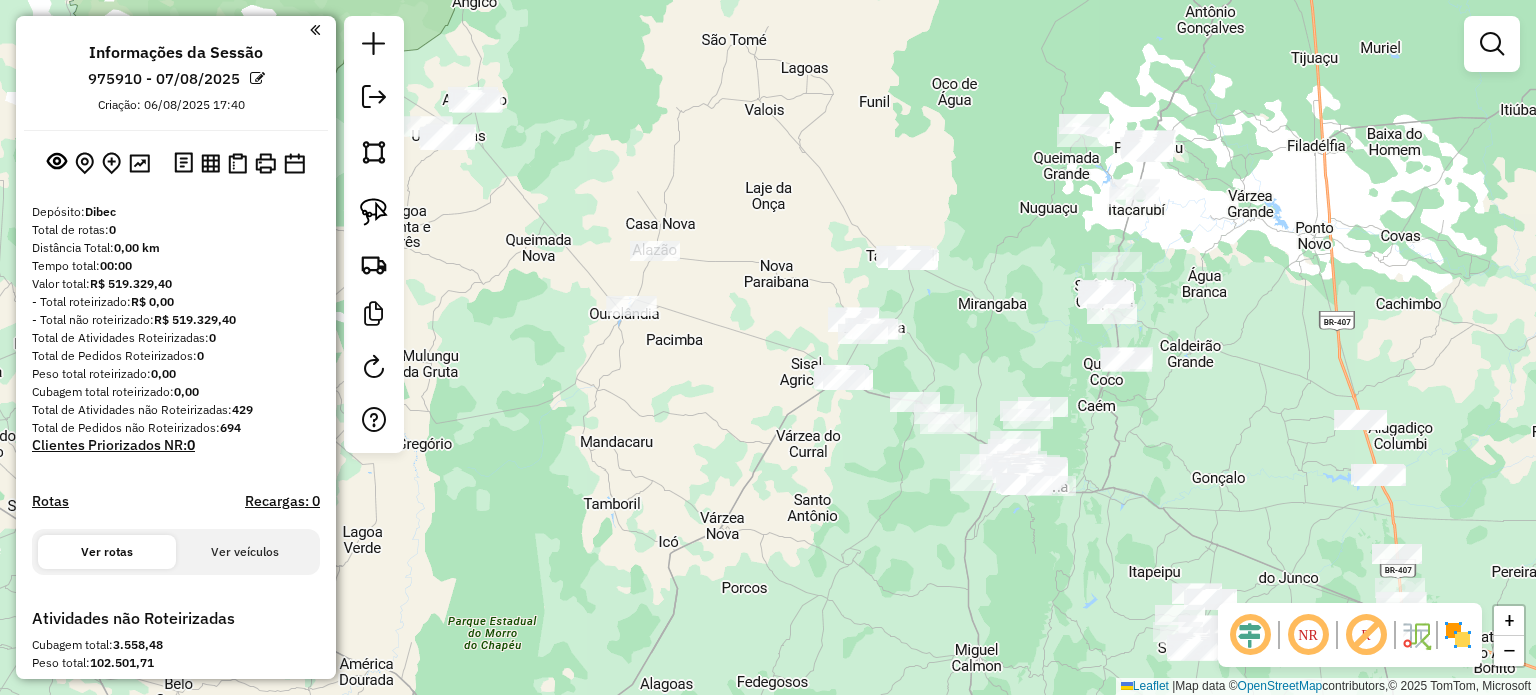 drag, startPoint x: 624, startPoint y: 397, endPoint x: 728, endPoint y: 472, distance: 128.22246 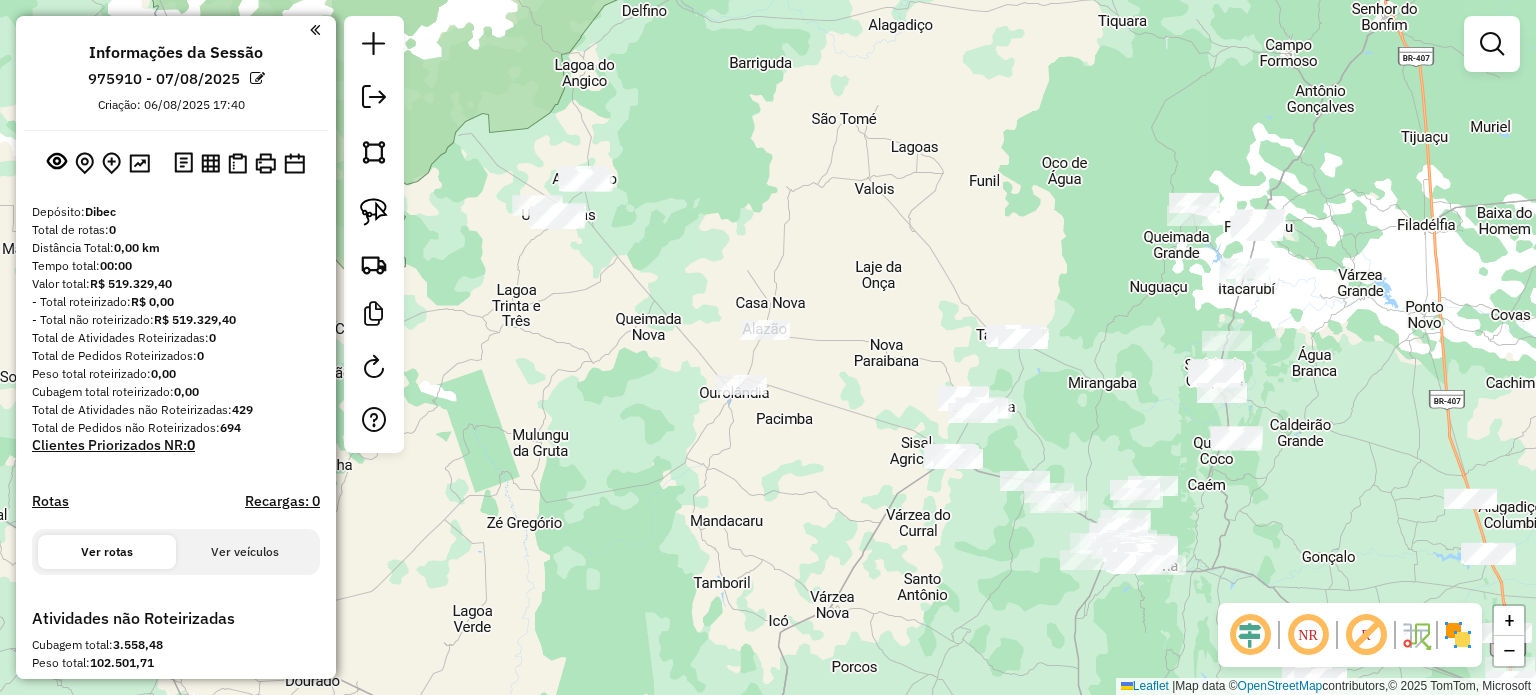 drag, startPoint x: 585, startPoint y: 355, endPoint x: 608, endPoint y: 403, distance: 53.225933 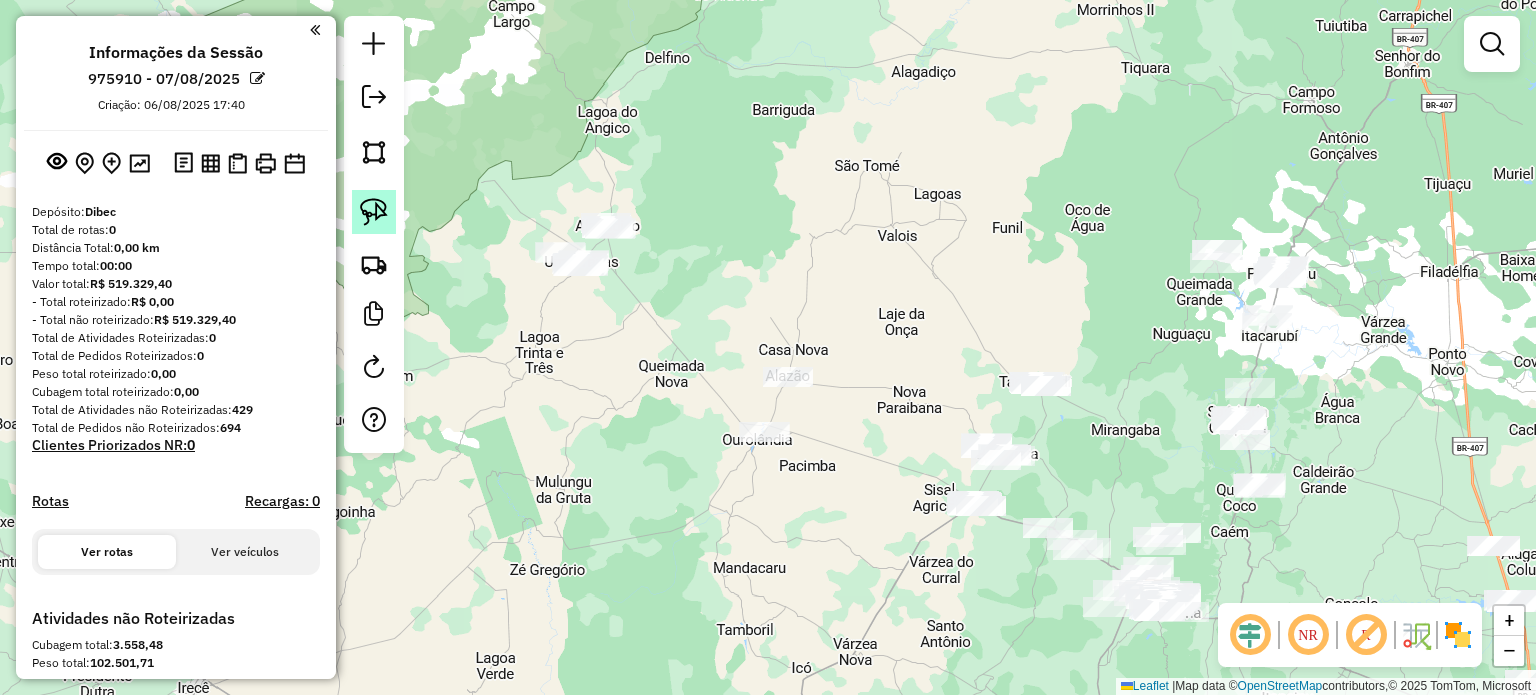 click 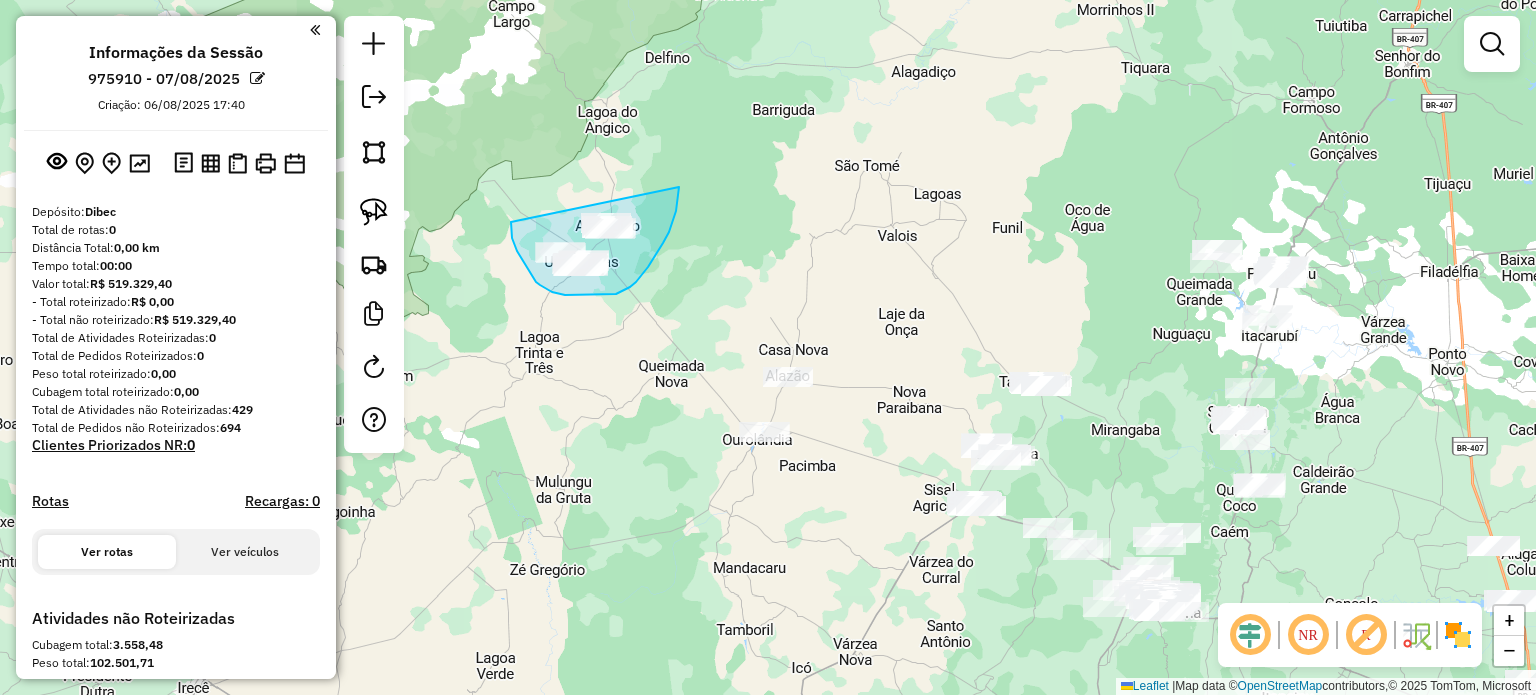 drag, startPoint x: 511, startPoint y: 222, endPoint x: 619, endPoint y: 151, distance: 129.24782 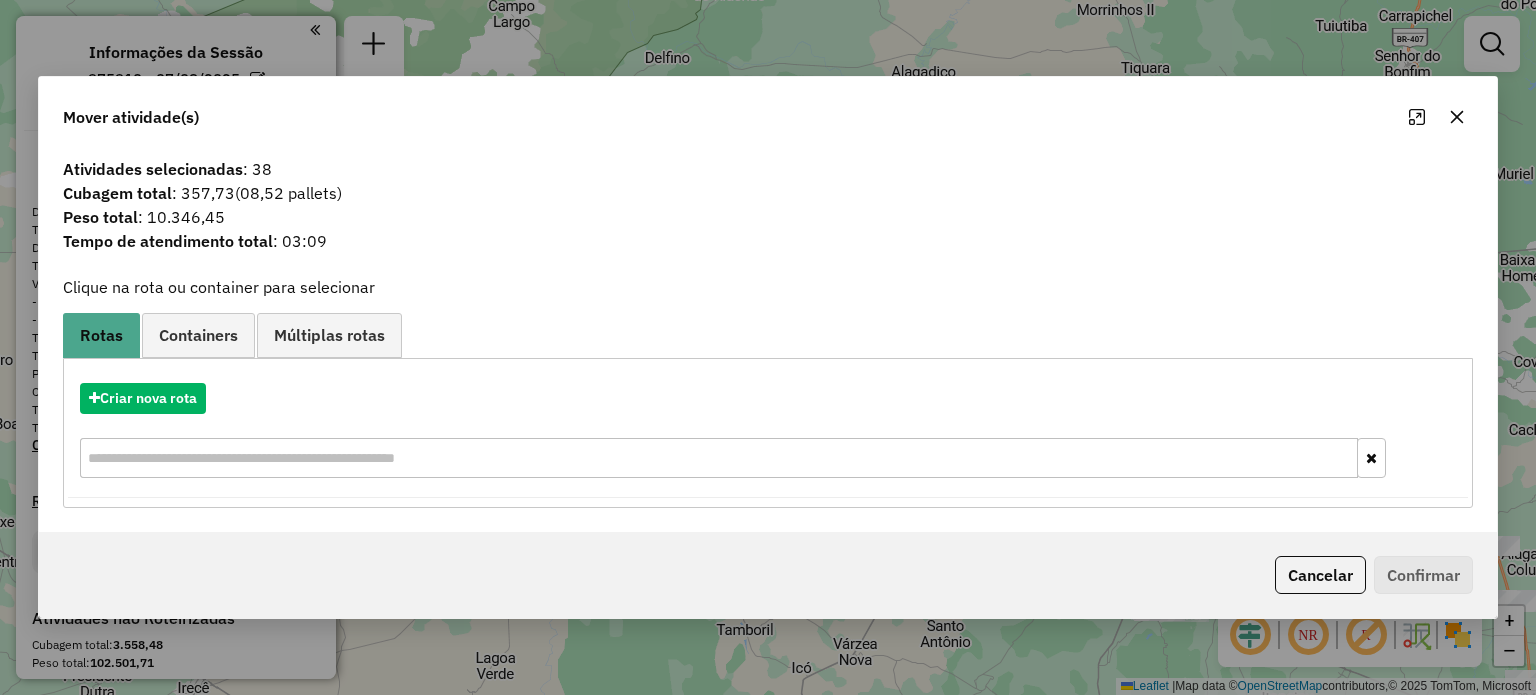 click 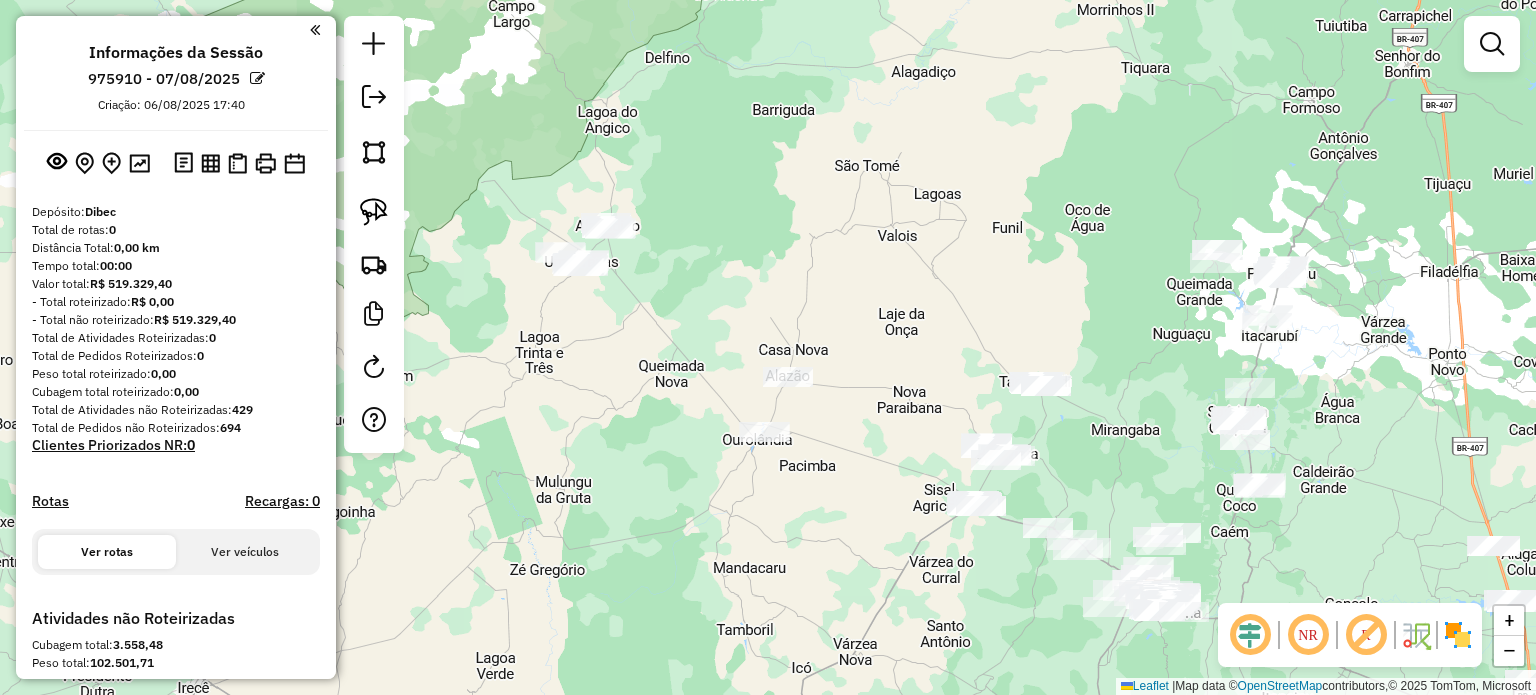drag, startPoint x: 622, startPoint y: 332, endPoint x: 640, endPoint y: 374, distance: 45.694637 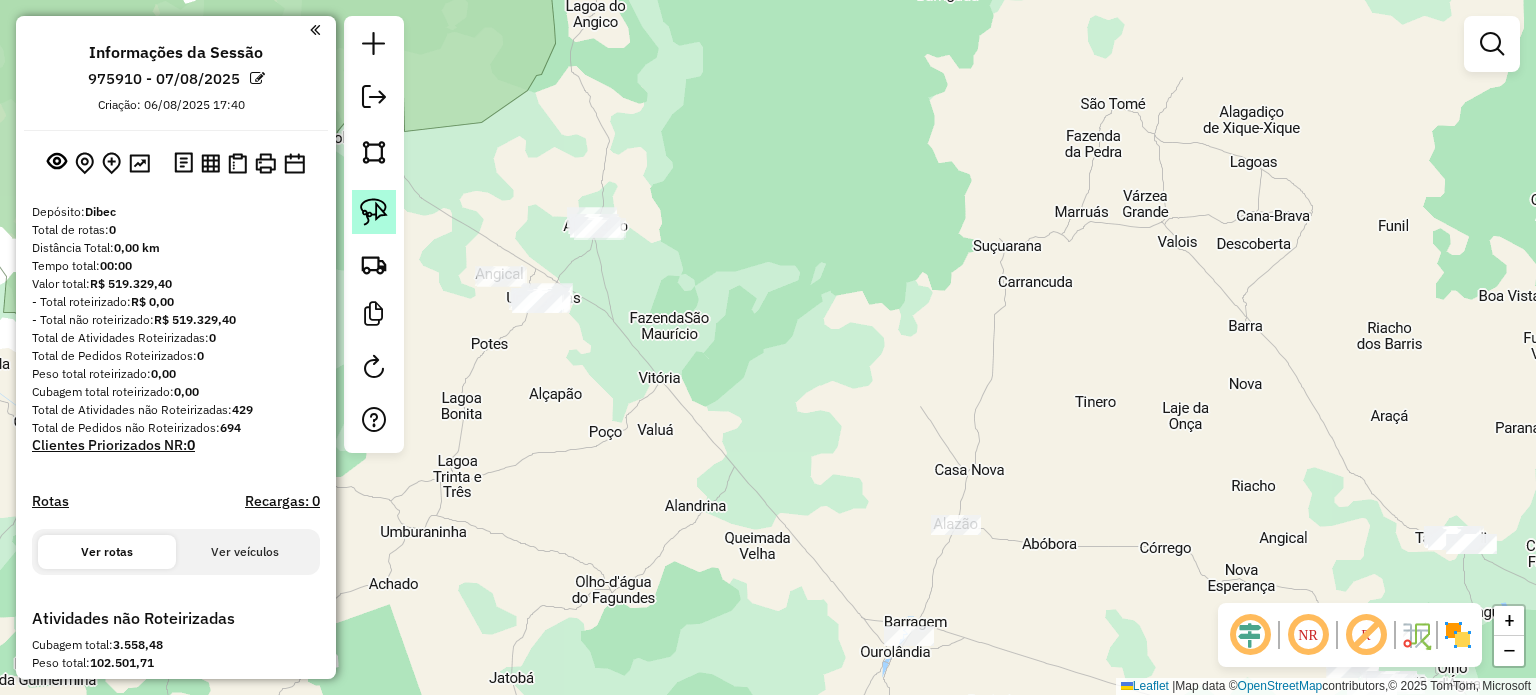 click 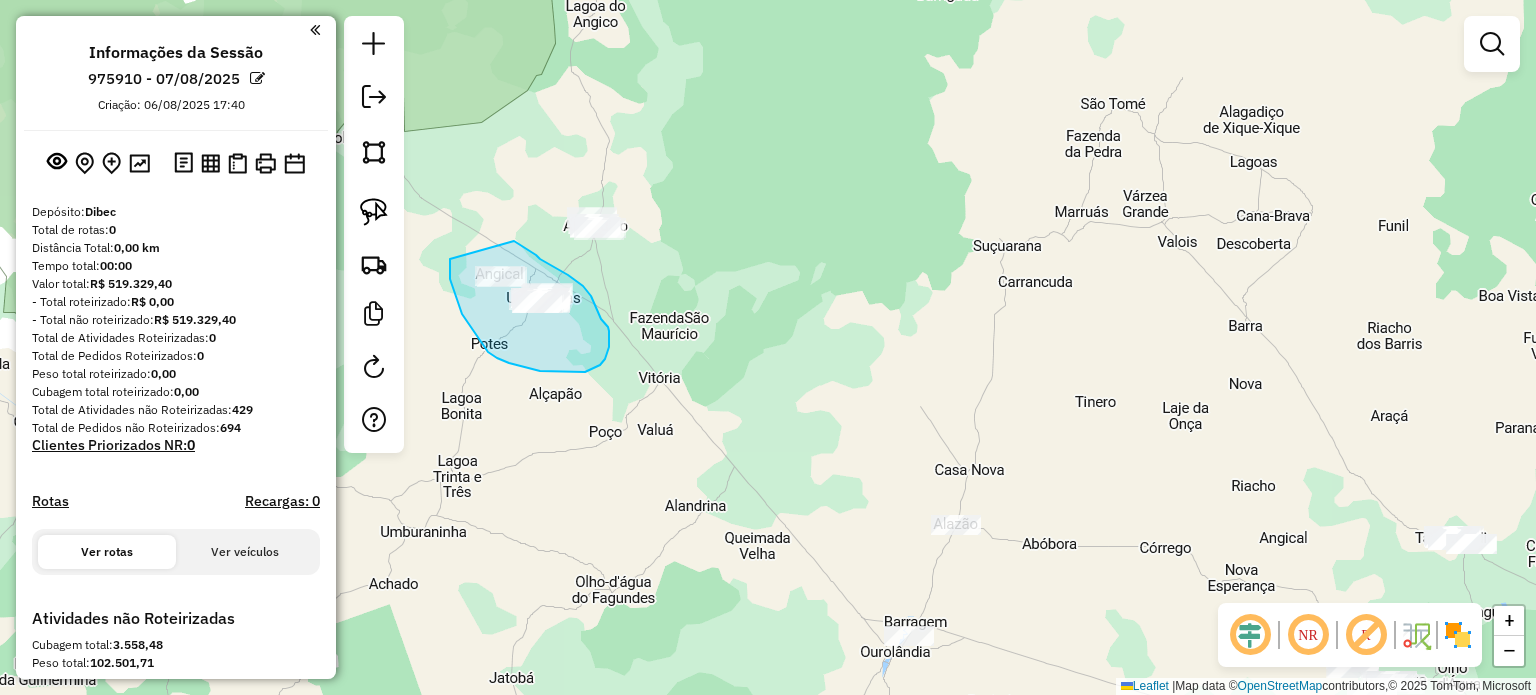 drag, startPoint x: 450, startPoint y: 259, endPoint x: 514, endPoint y: 241, distance: 66.48308 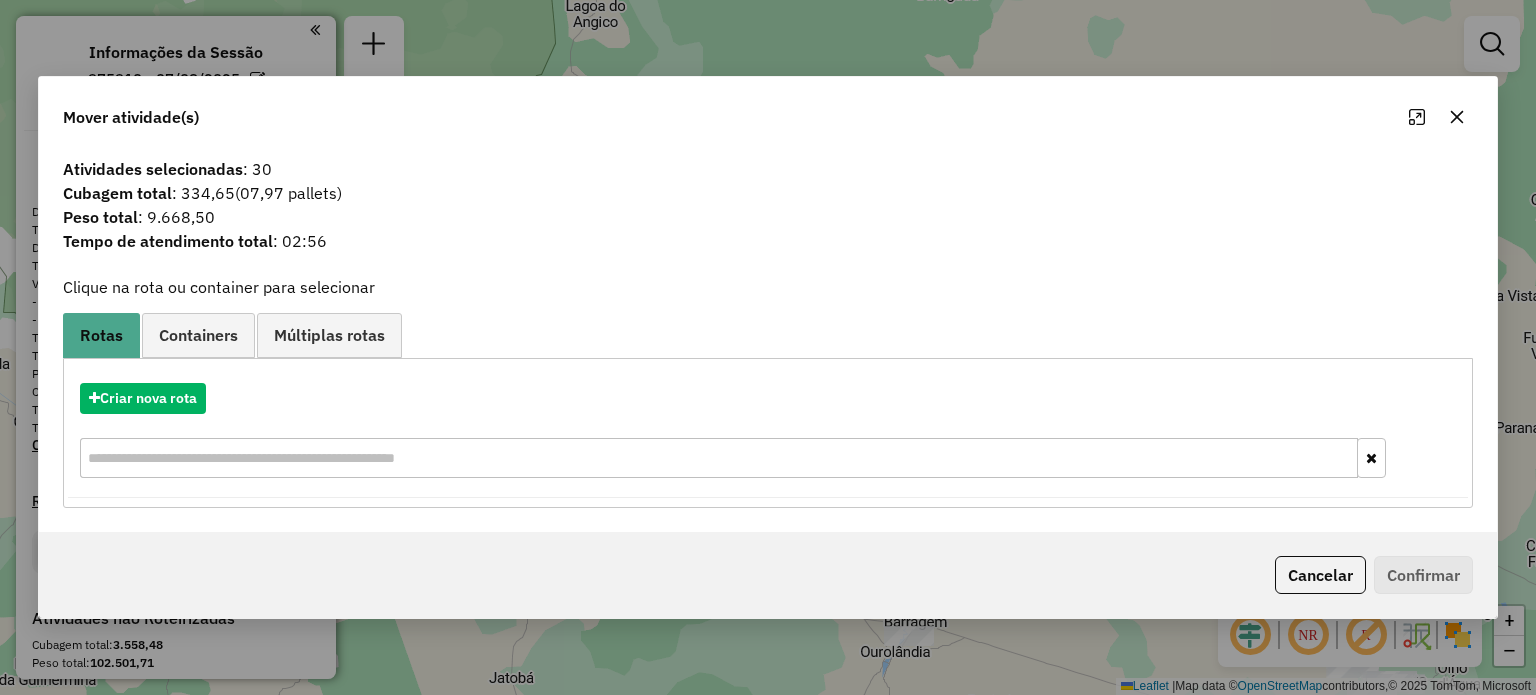 drag, startPoint x: 1453, startPoint y: 116, endPoint x: 883, endPoint y: 270, distance: 590.43713 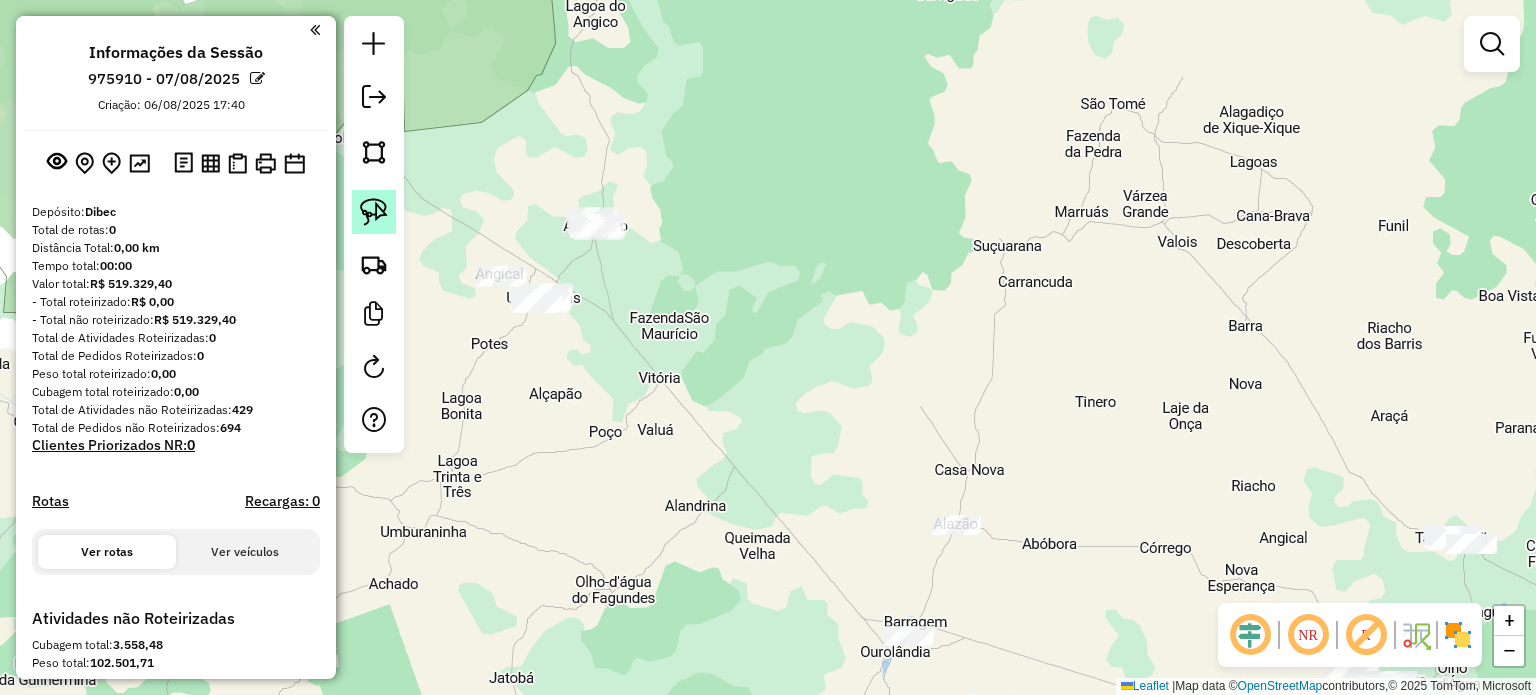 click 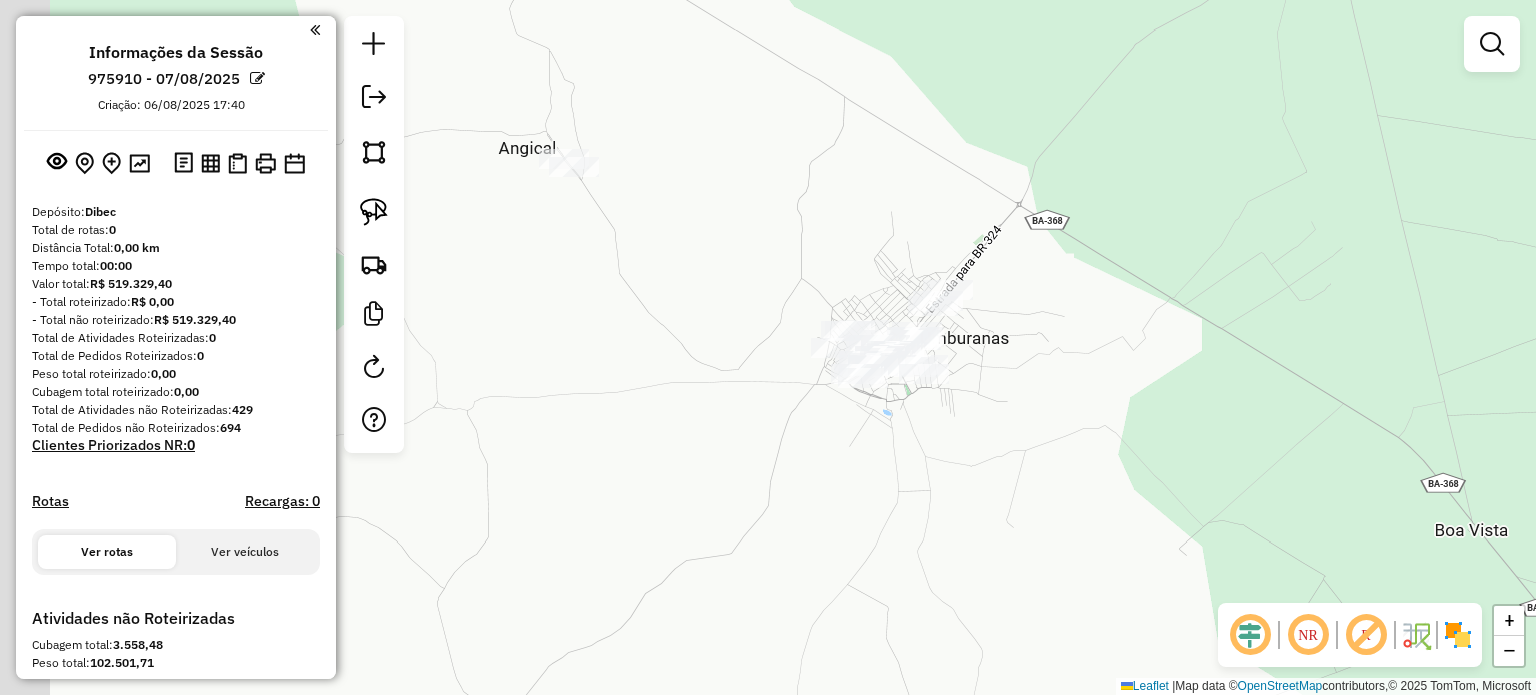 drag, startPoint x: 516, startPoint y: 233, endPoint x: 828, endPoint y: 244, distance: 312.19385 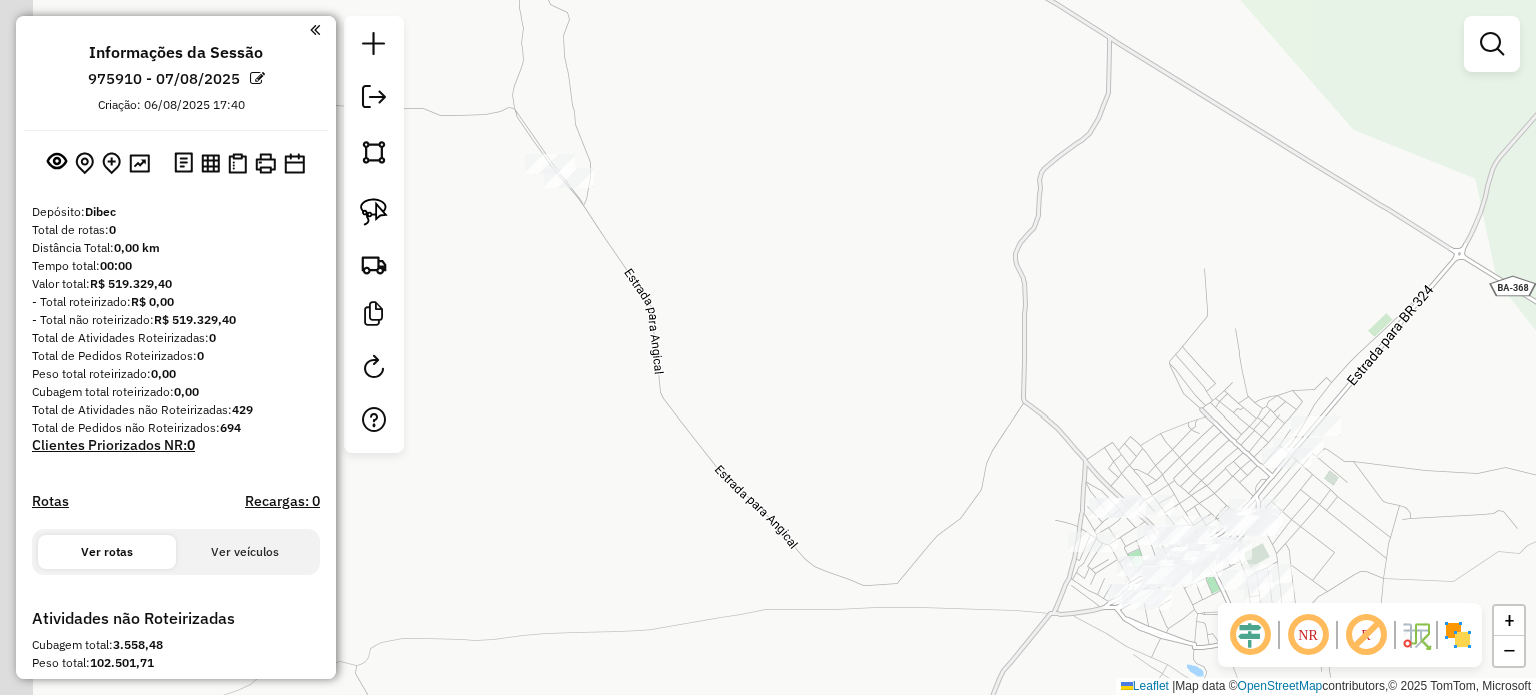 drag, startPoint x: 637, startPoint y: 291, endPoint x: 995, endPoint y: 403, distance: 375.11066 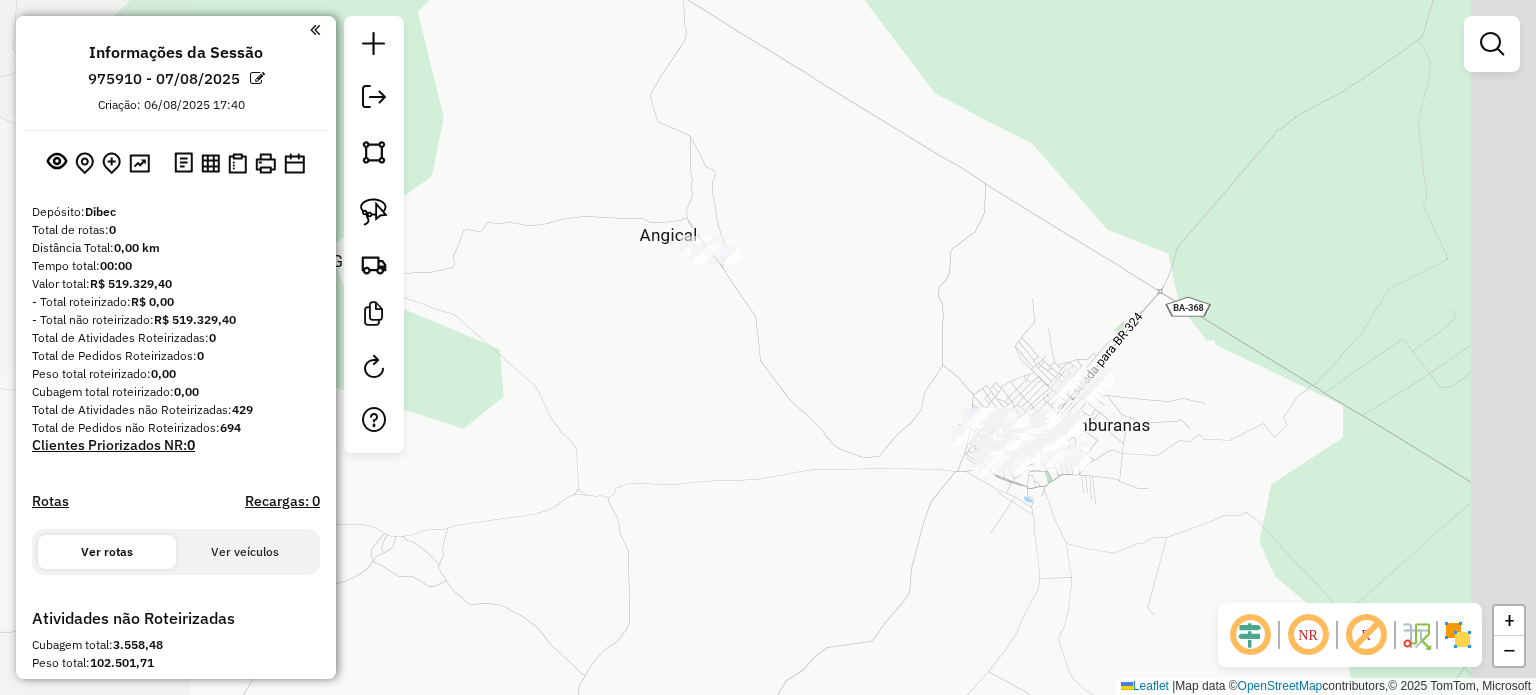 drag, startPoint x: 988, startPoint y: 372, endPoint x: 842, endPoint y: 328, distance: 152.48607 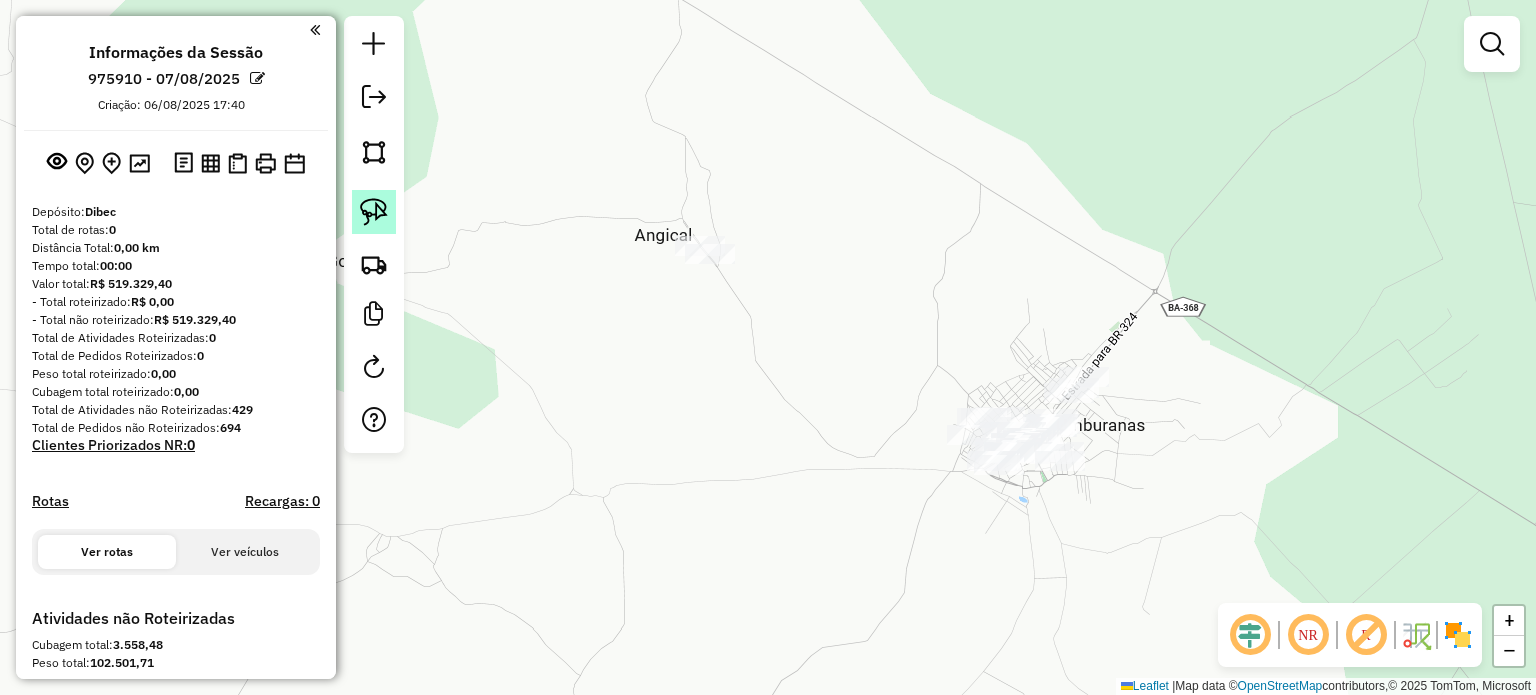click 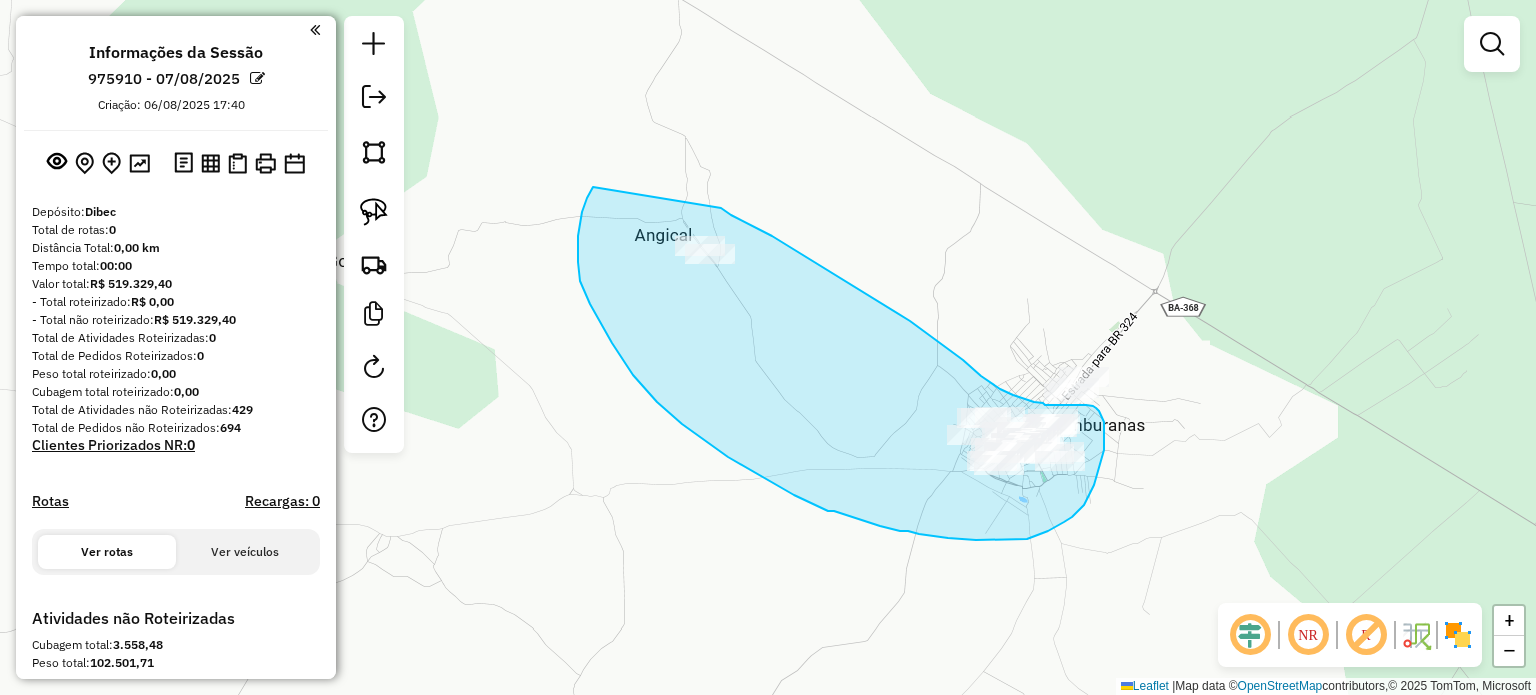 drag, startPoint x: 593, startPoint y: 187, endPoint x: 720, endPoint y: 207, distance: 128.56516 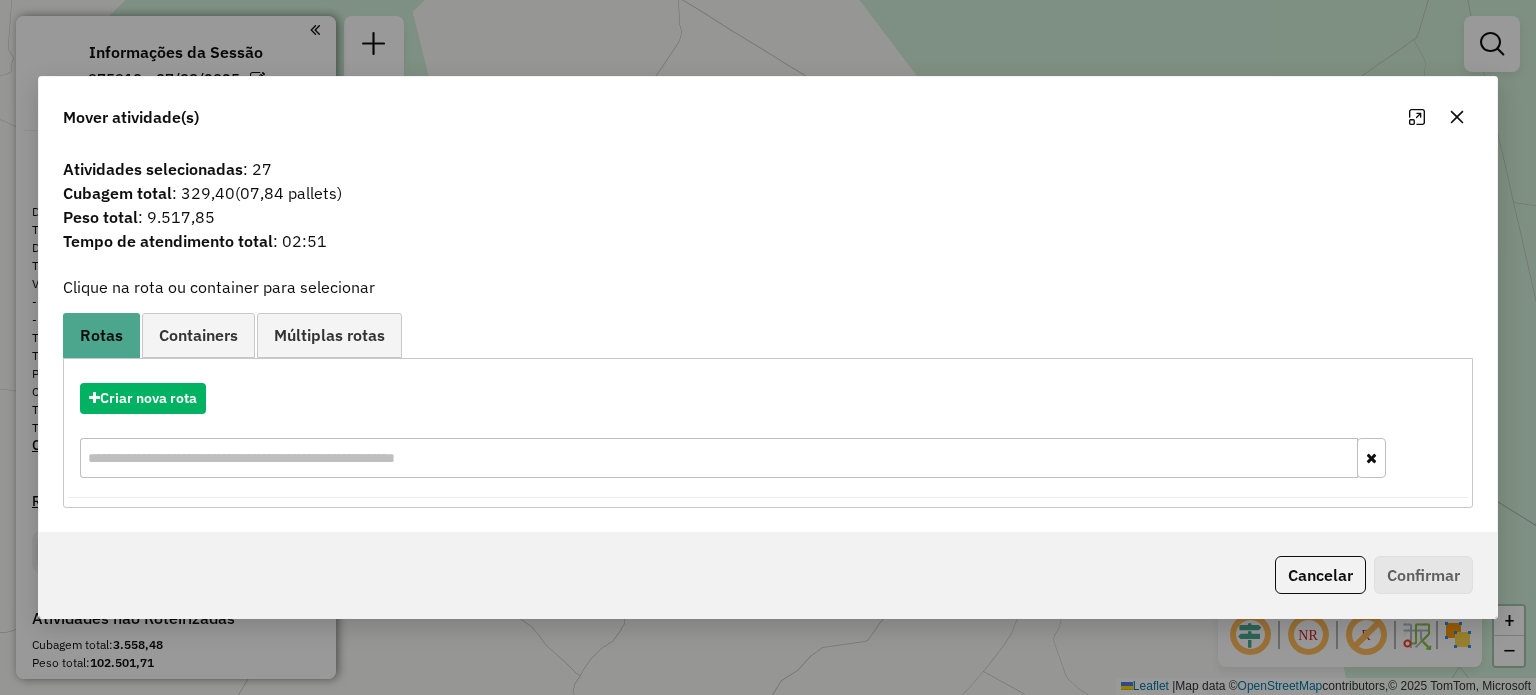 click 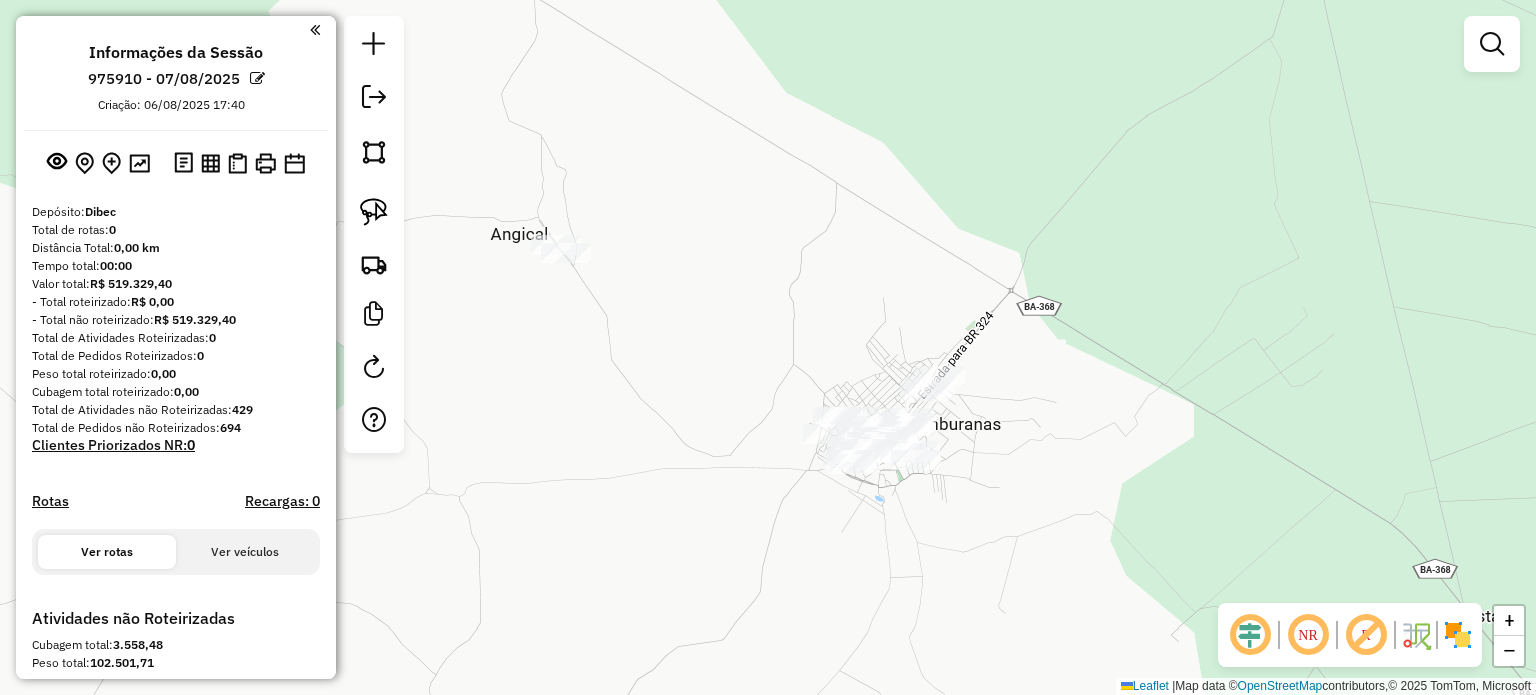 drag, startPoint x: 824, startPoint y: 427, endPoint x: 587, endPoint y: 427, distance: 237 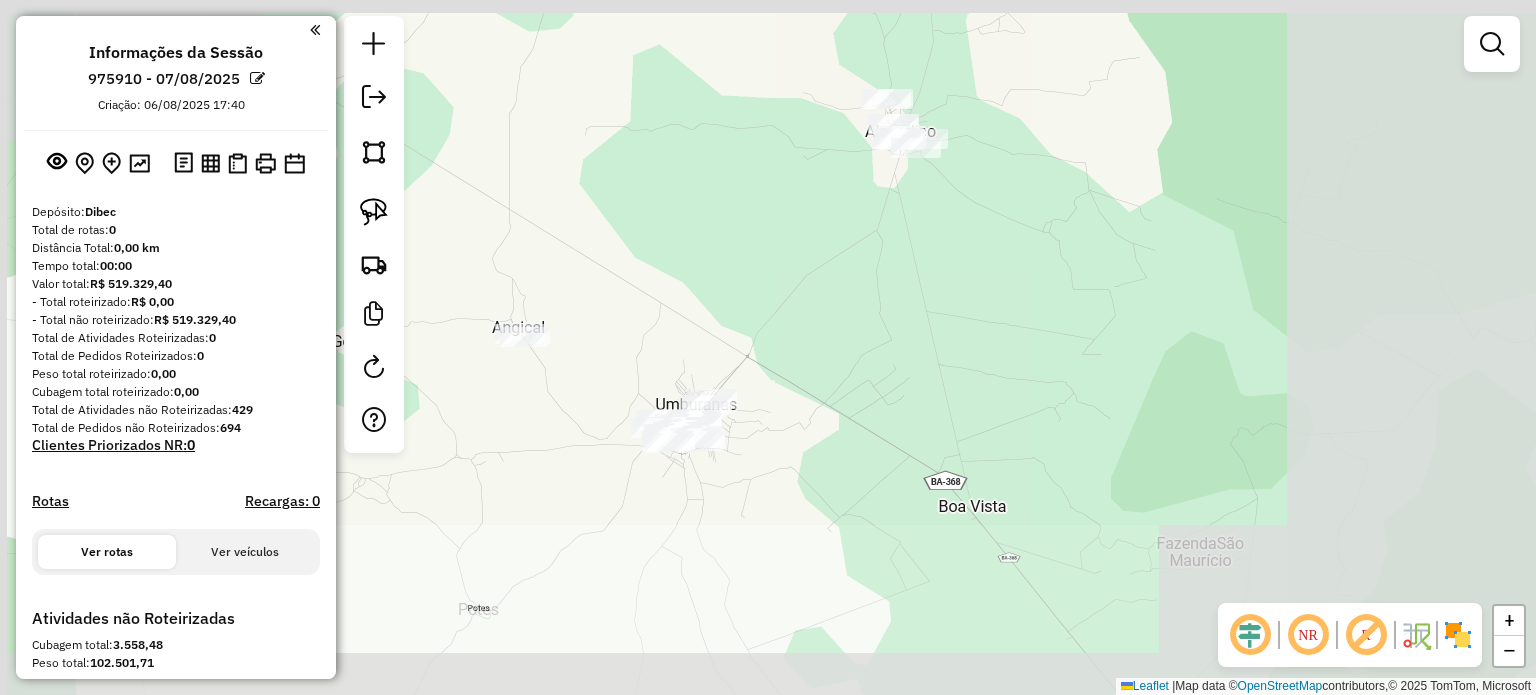 drag, startPoint x: 578, startPoint y: 415, endPoint x: 613, endPoint y: 373, distance: 54.67175 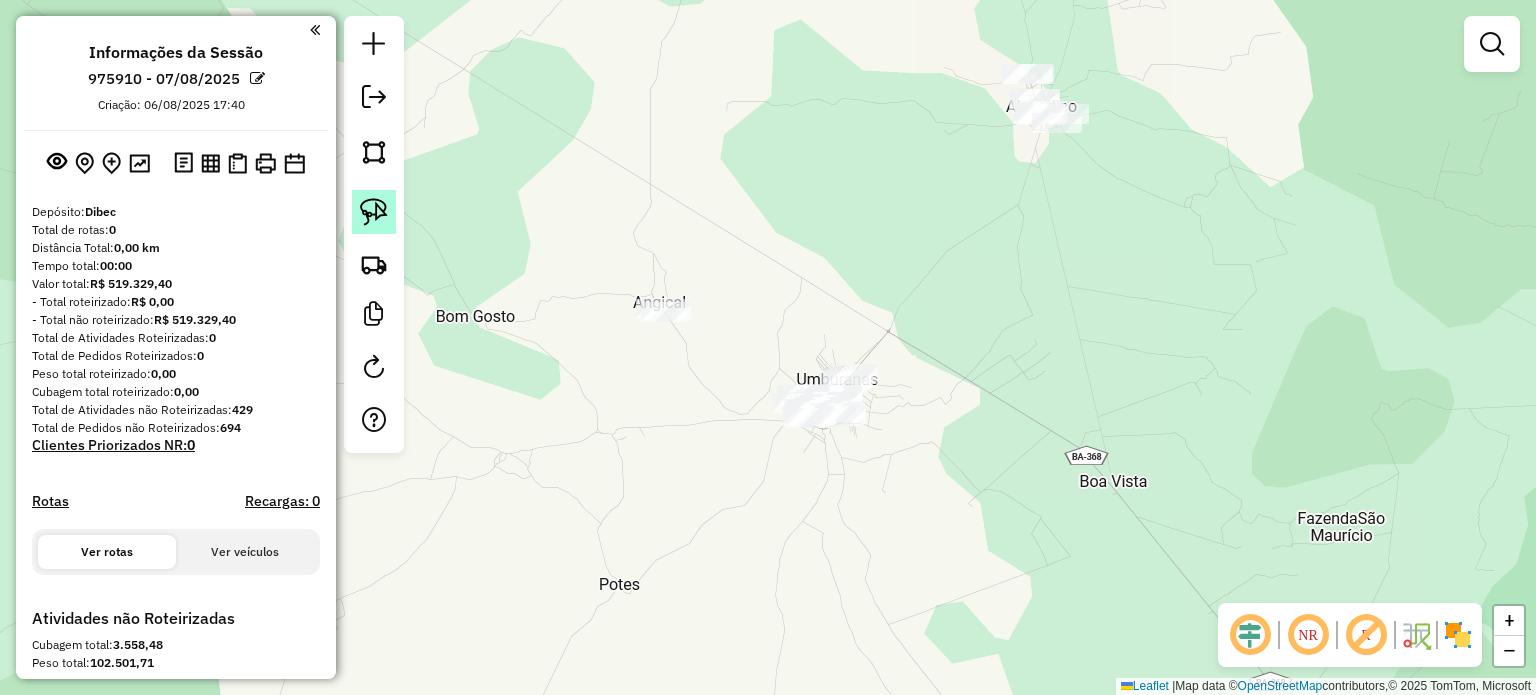 click 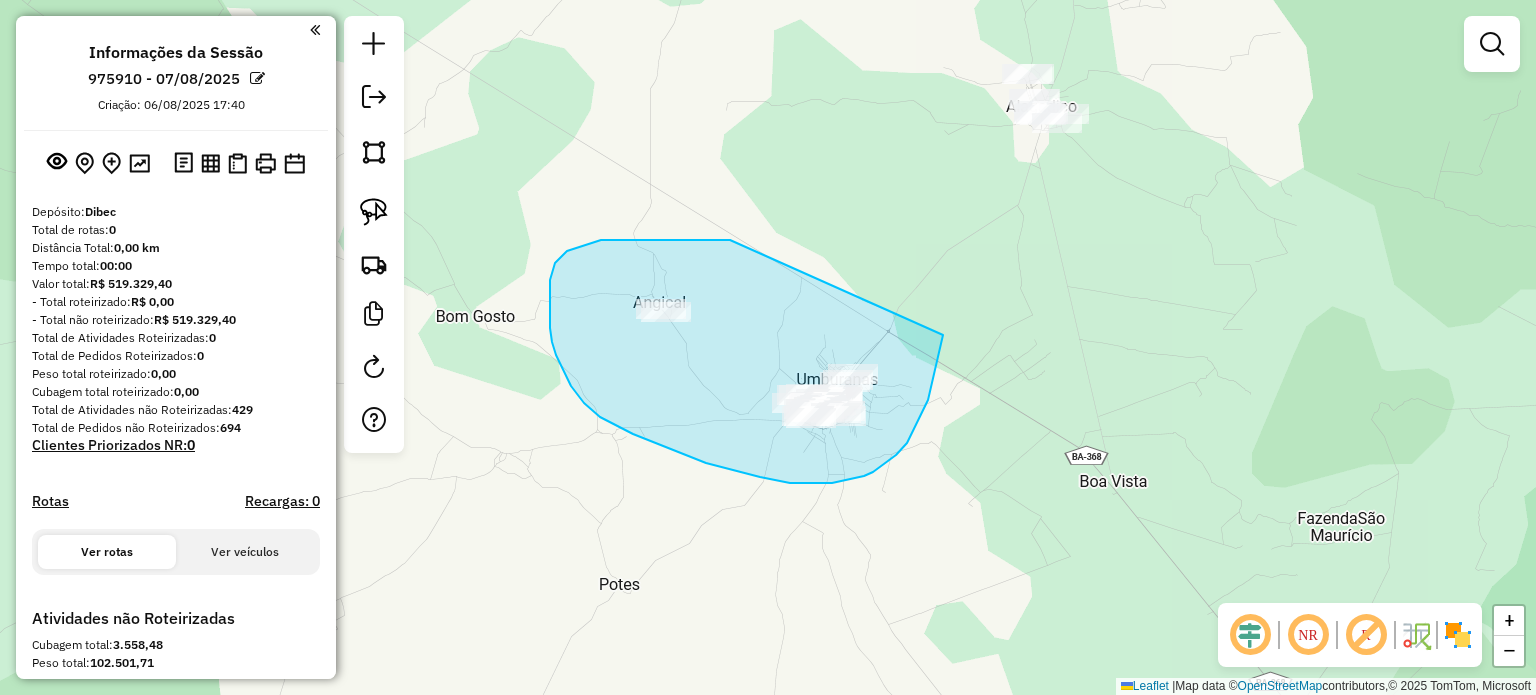 drag, startPoint x: 658, startPoint y: 239, endPoint x: 943, endPoint y: 335, distance: 300.7341 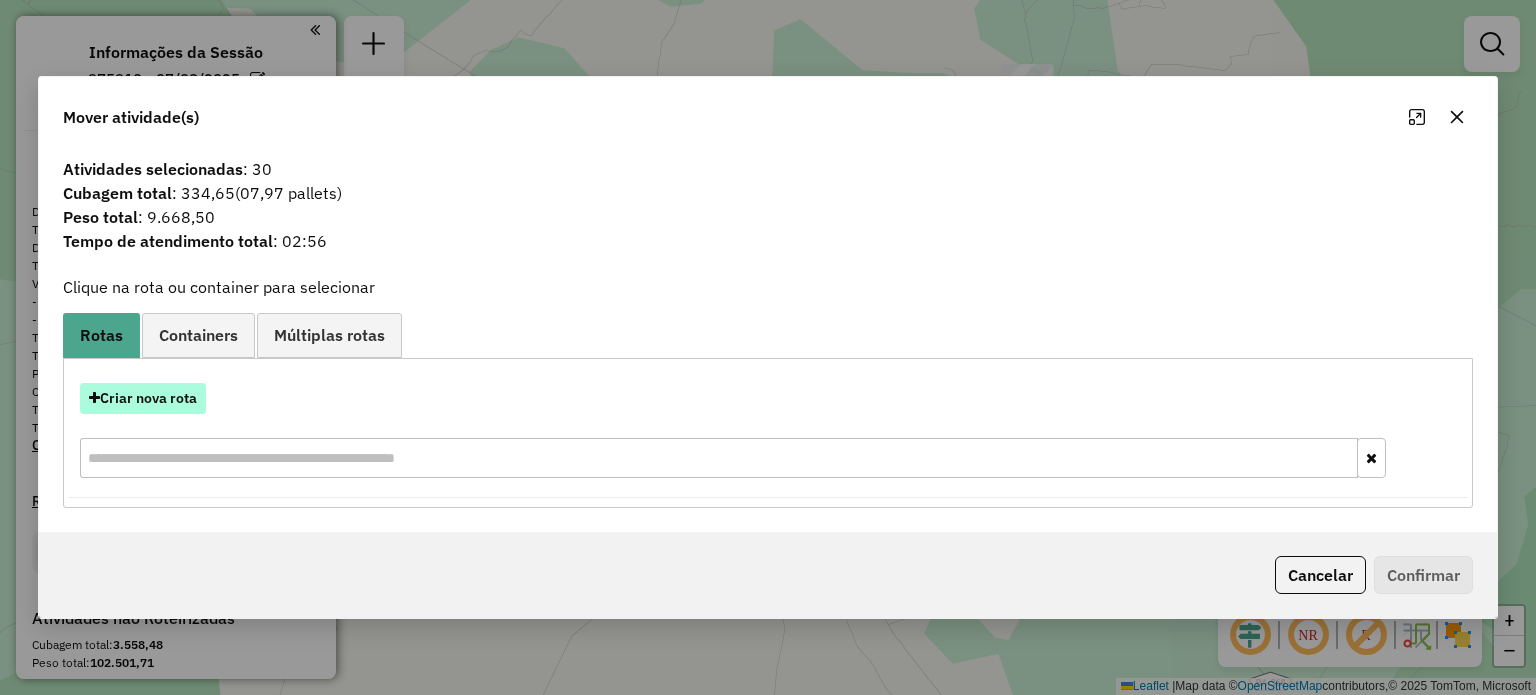 click on "Criar nova rota" at bounding box center (143, 398) 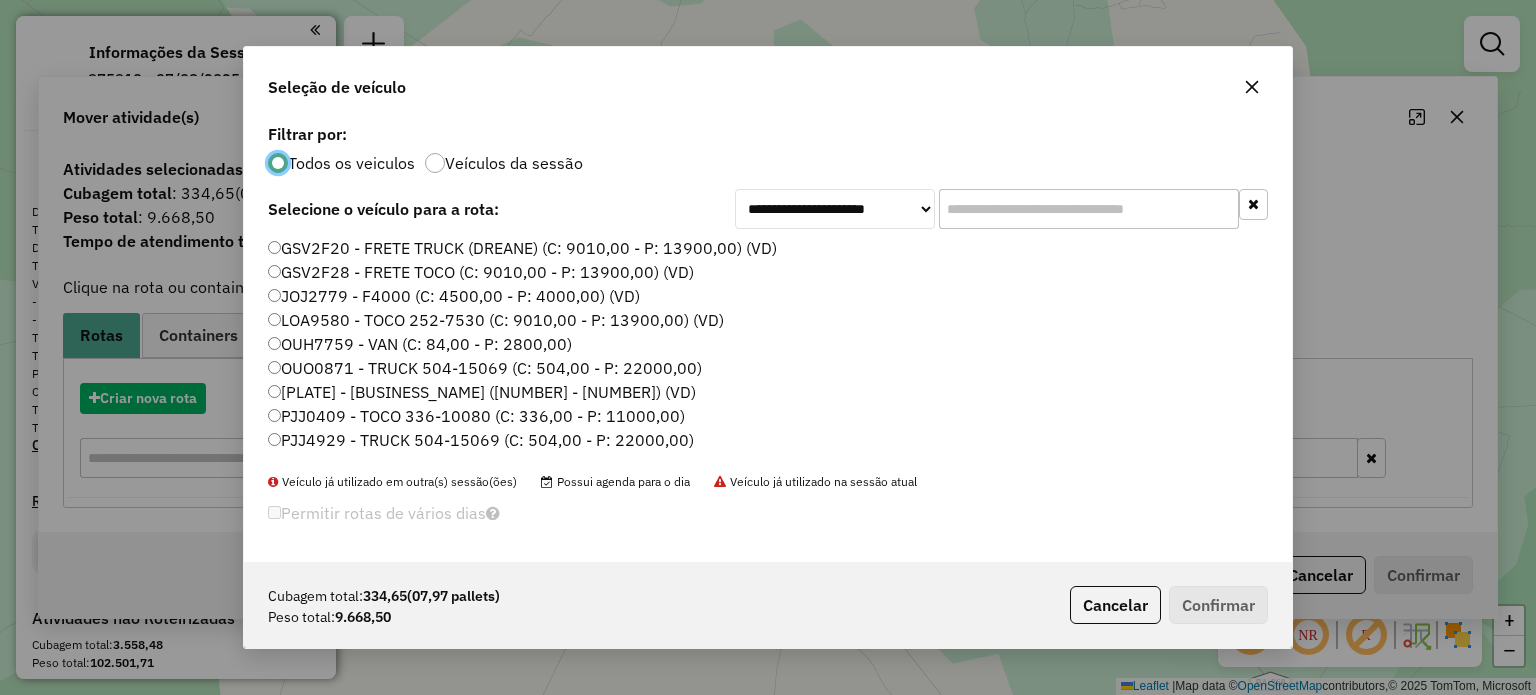scroll, scrollTop: 10, scrollLeft: 6, axis: both 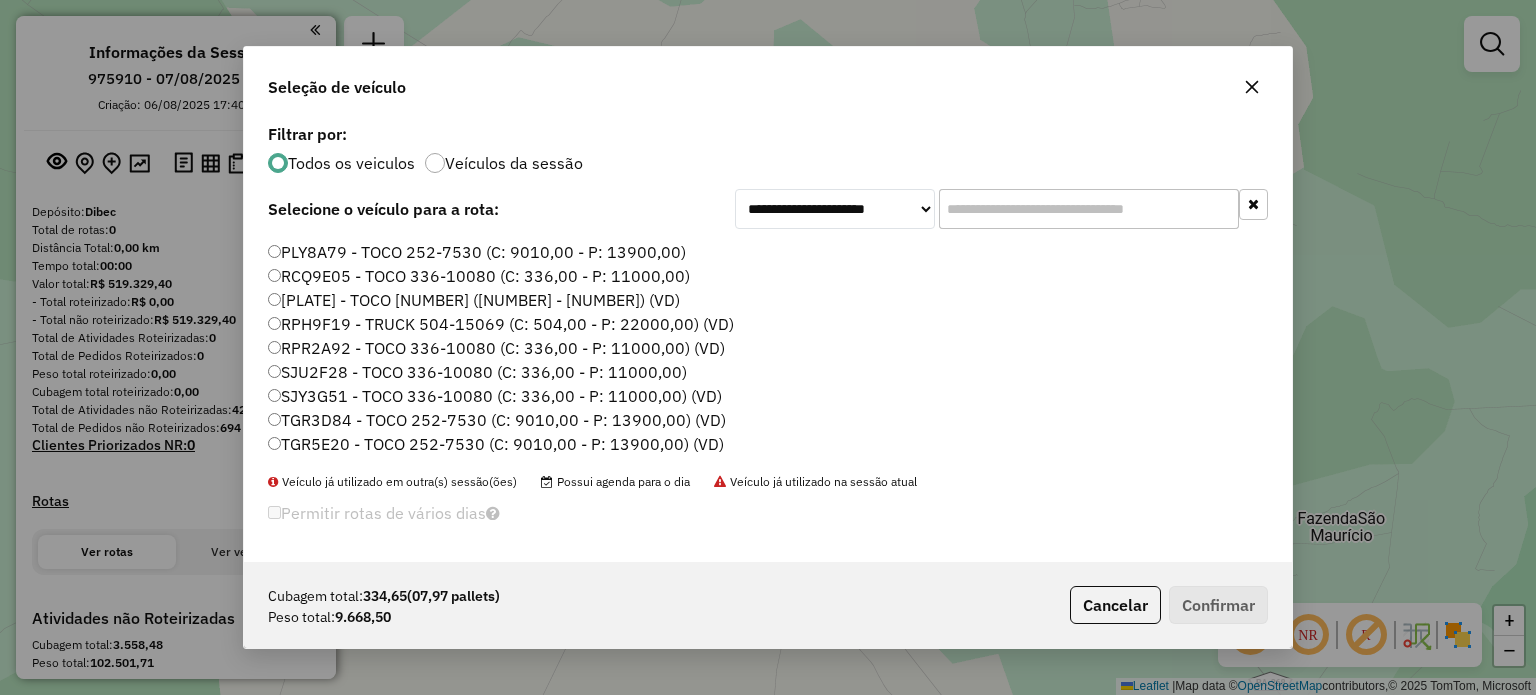 click 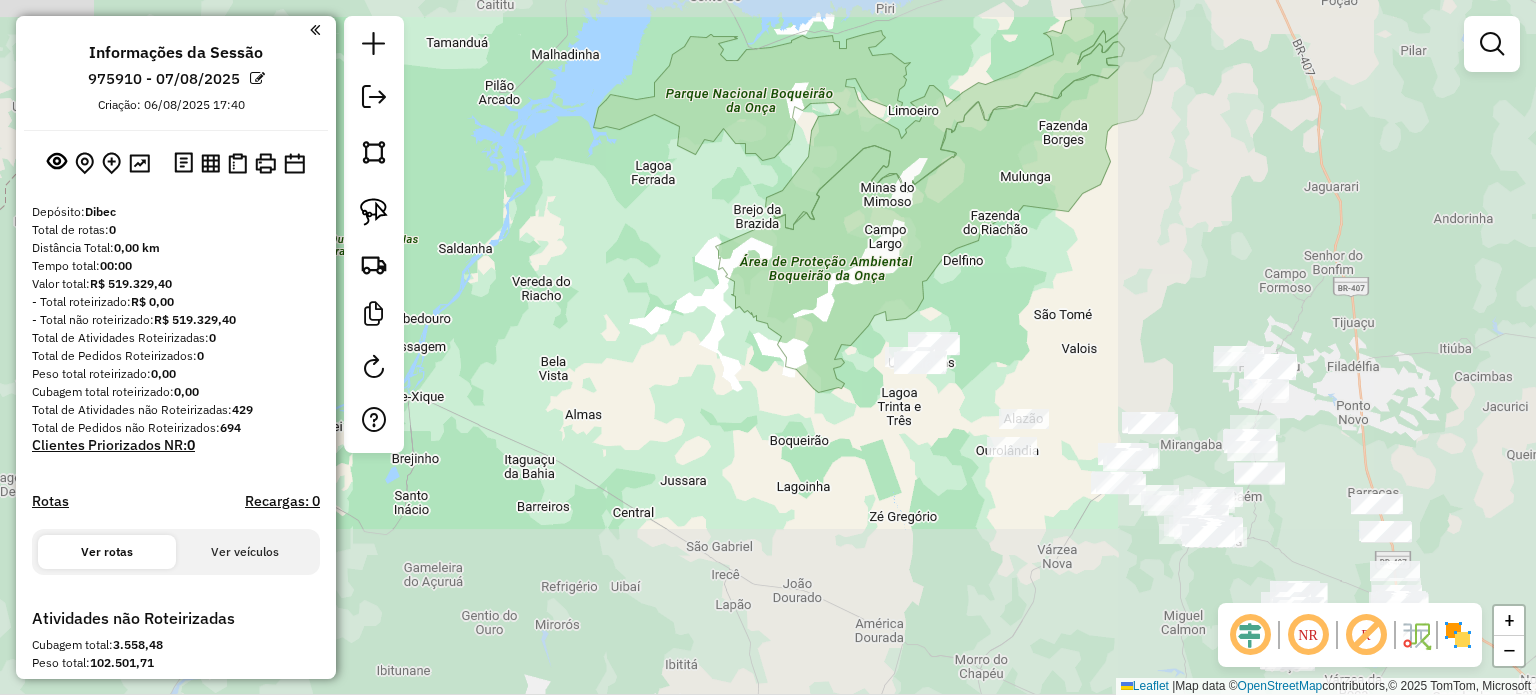 drag, startPoint x: 1077, startPoint y: 379, endPoint x: 1002, endPoint y: 355, distance: 78.74643 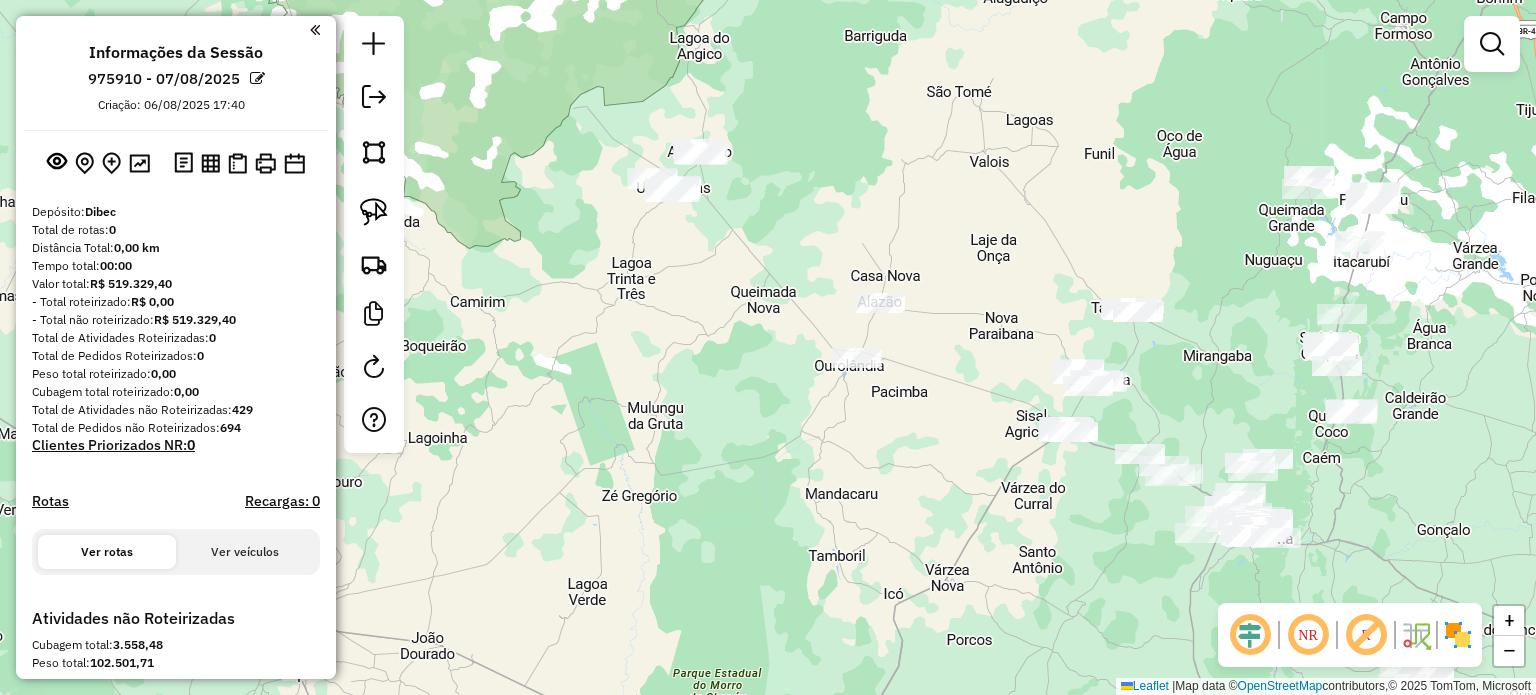 drag, startPoint x: 952, startPoint y: 422, endPoint x: 889, endPoint y: 395, distance: 68.54196 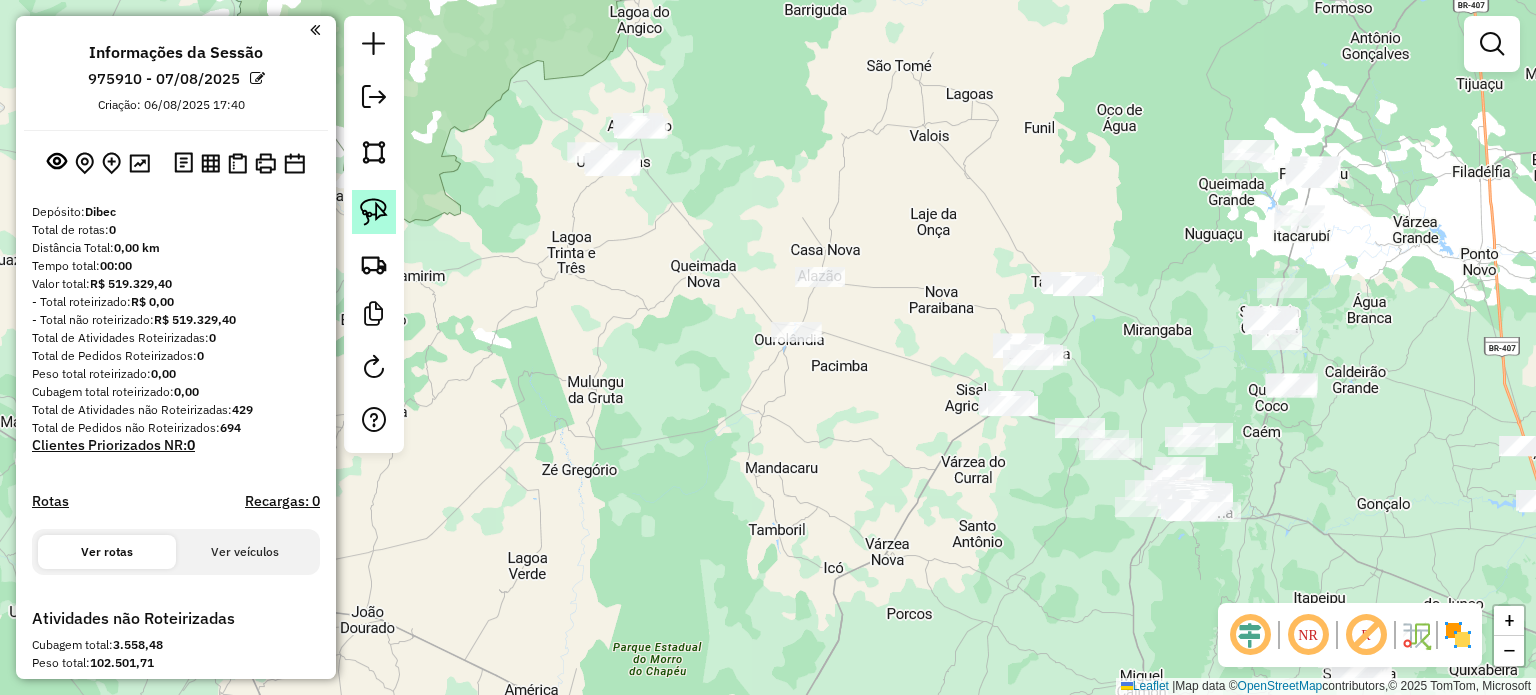 click 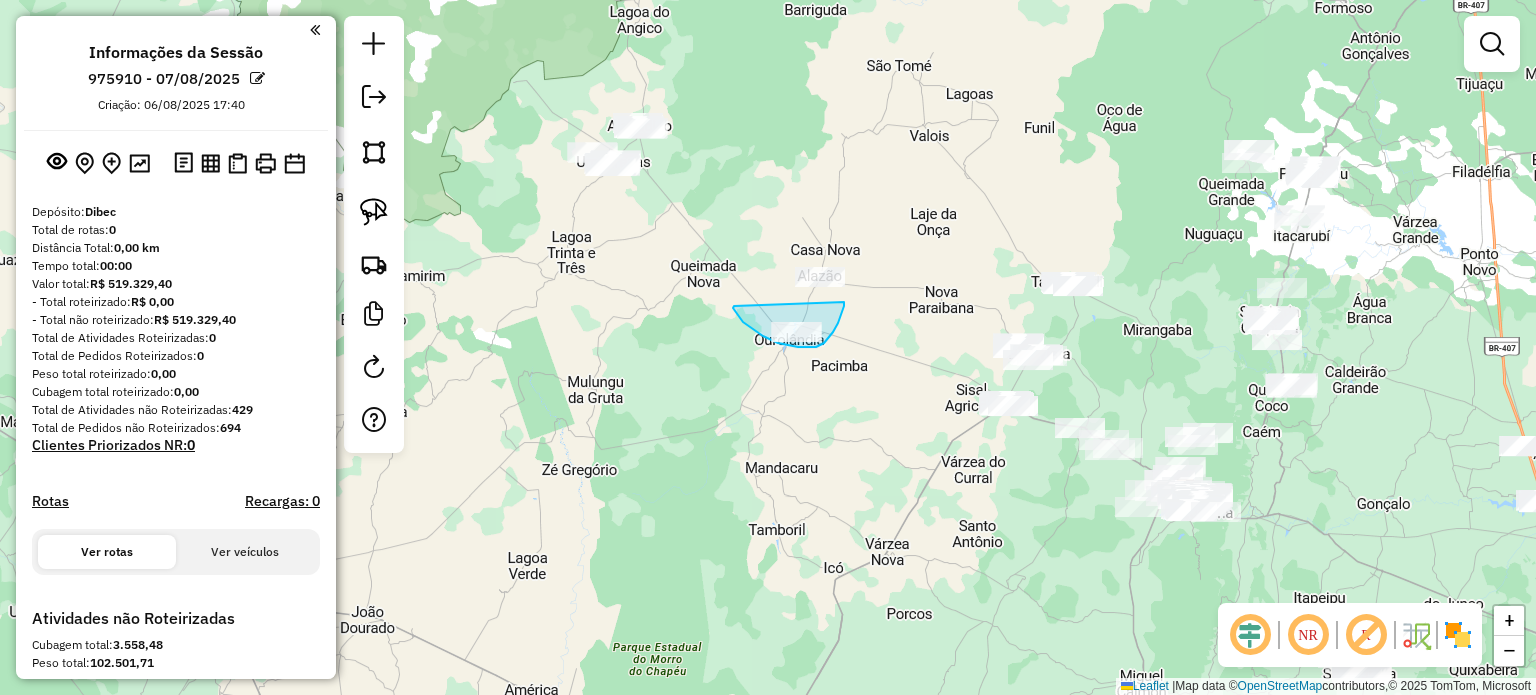 drag, startPoint x: 734, startPoint y: 306, endPoint x: 844, endPoint y: 302, distance: 110.0727 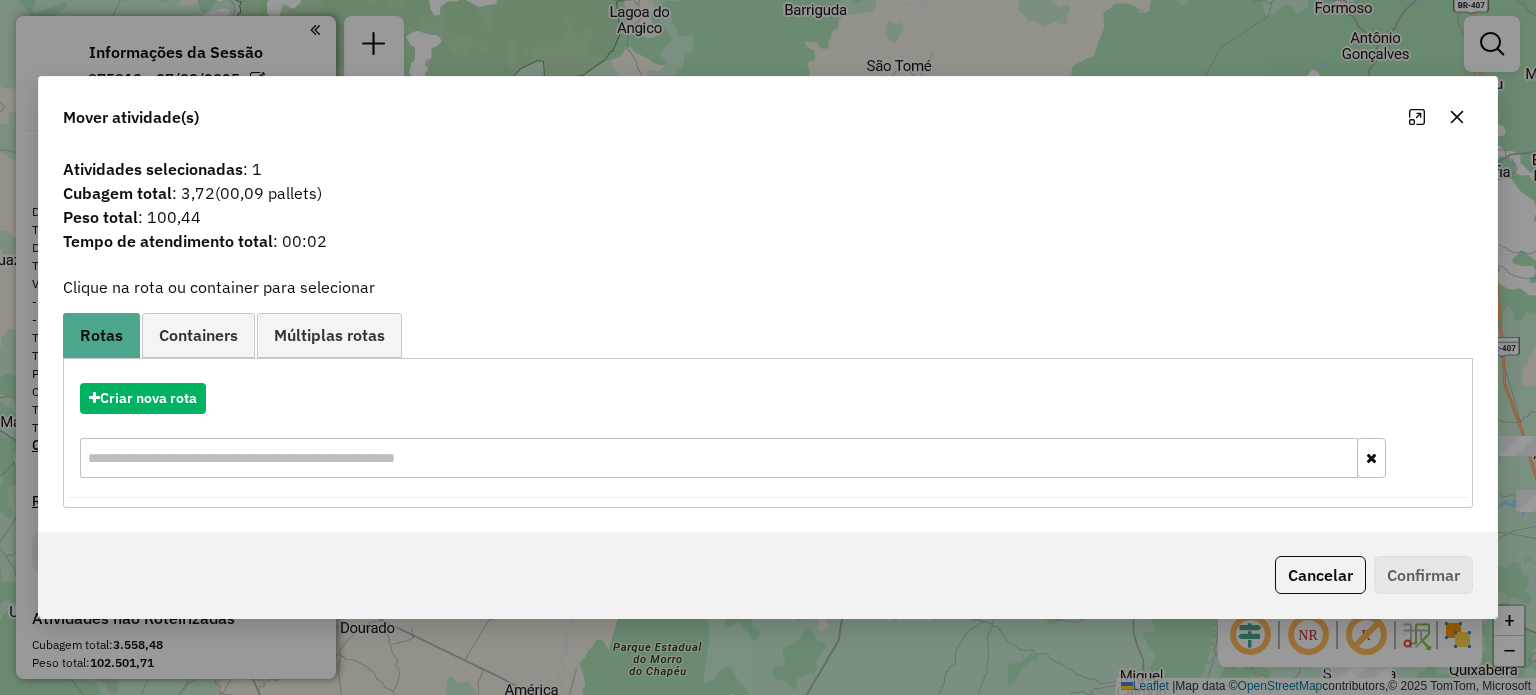 click 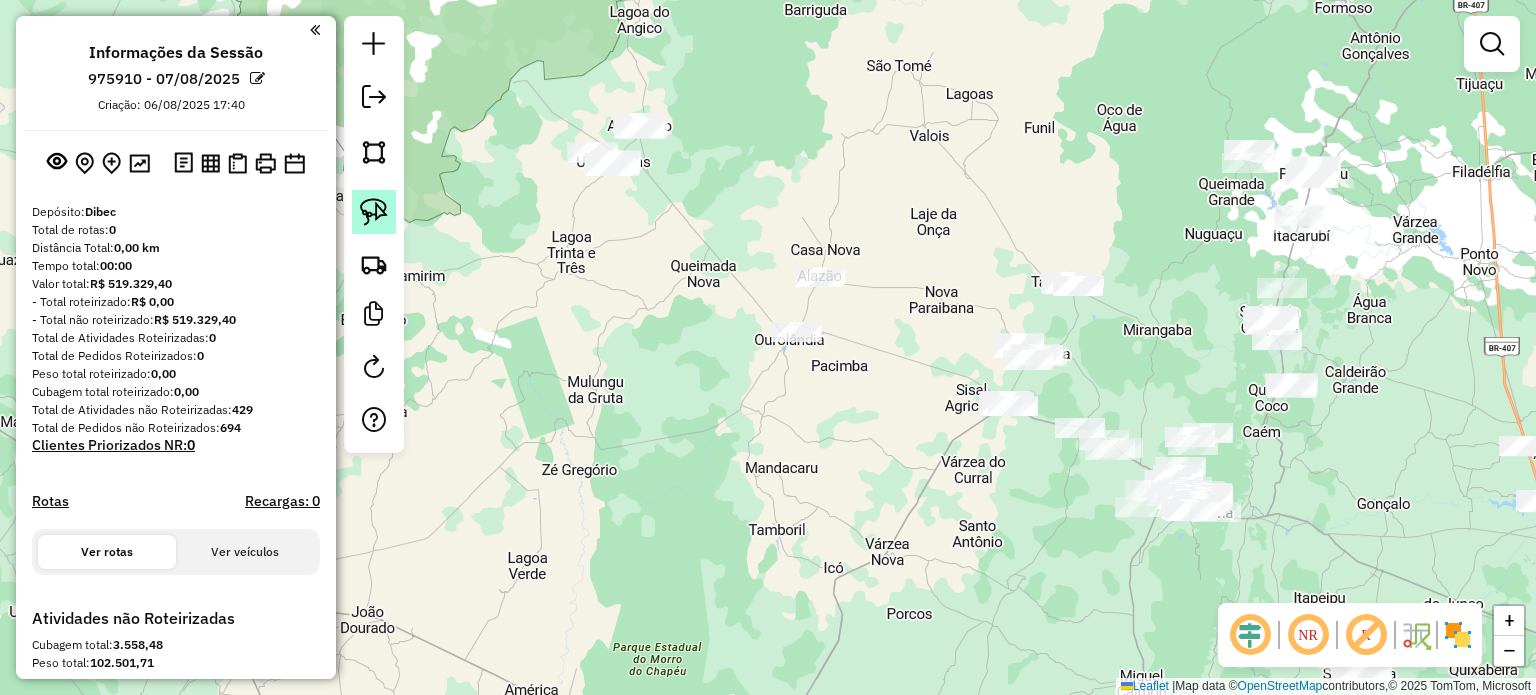 click 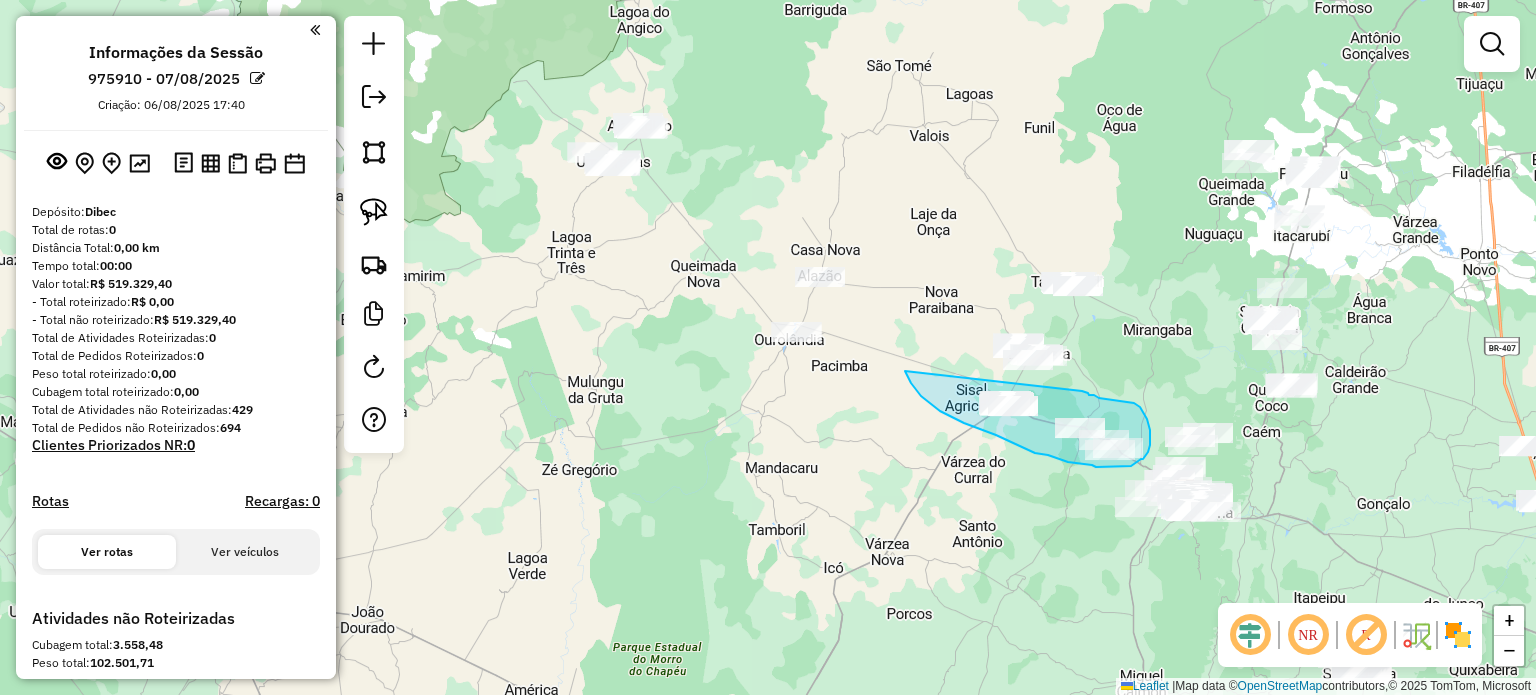 drag, startPoint x: 905, startPoint y: 371, endPoint x: 1081, endPoint y: 391, distance: 177.13272 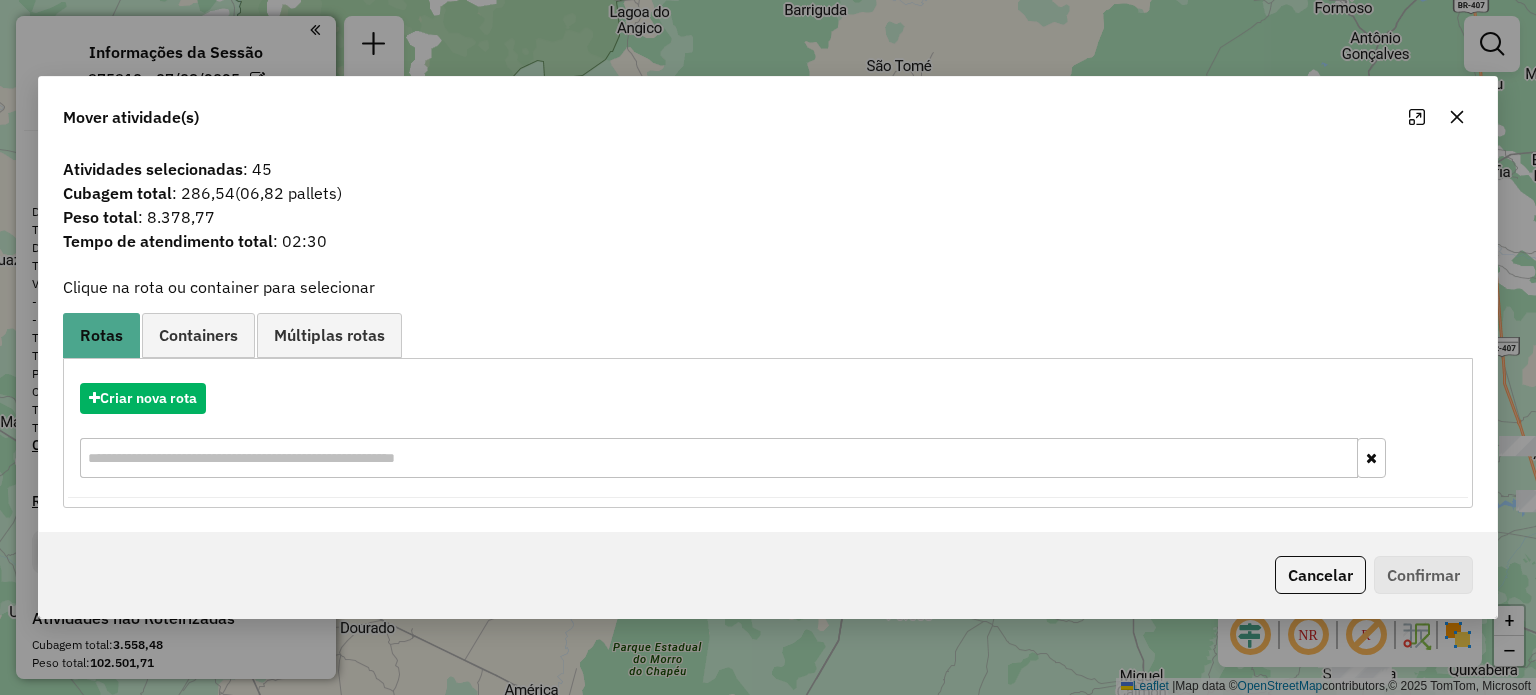 click 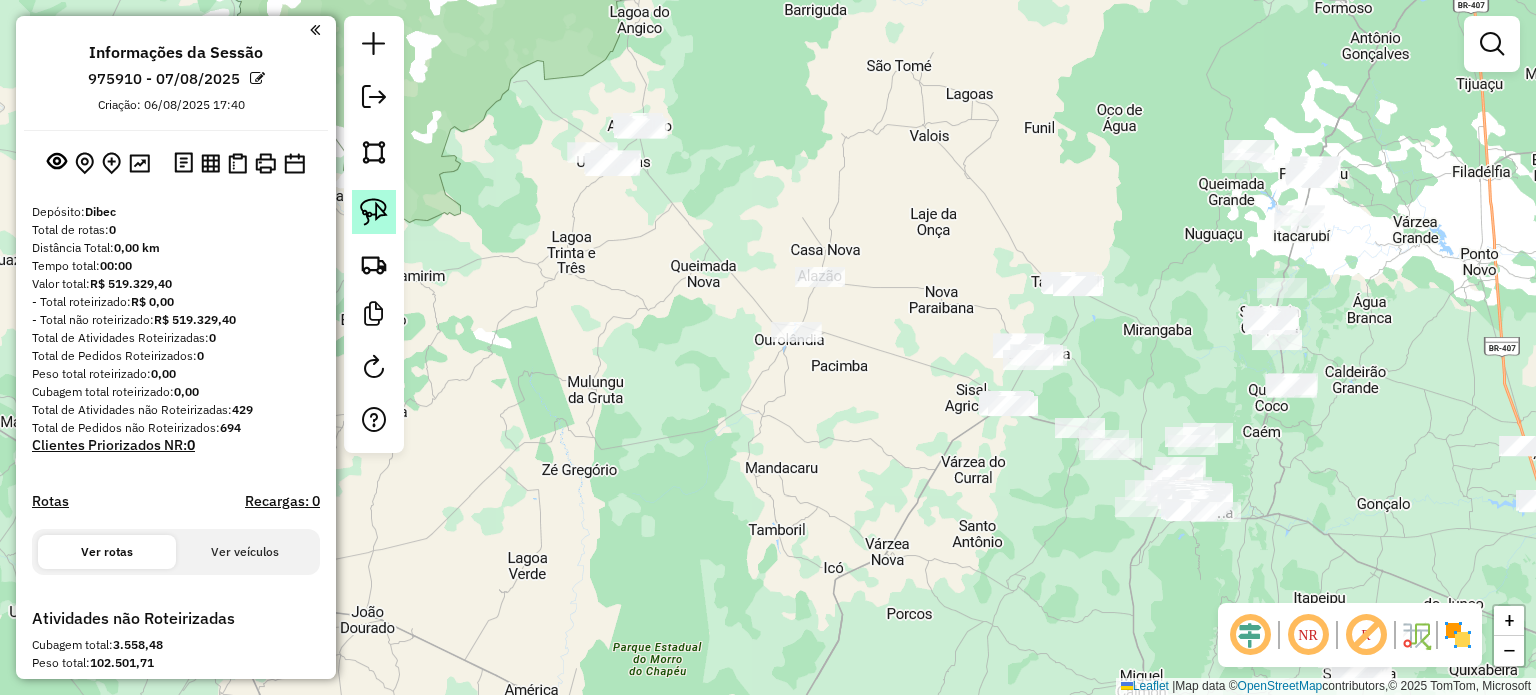 click 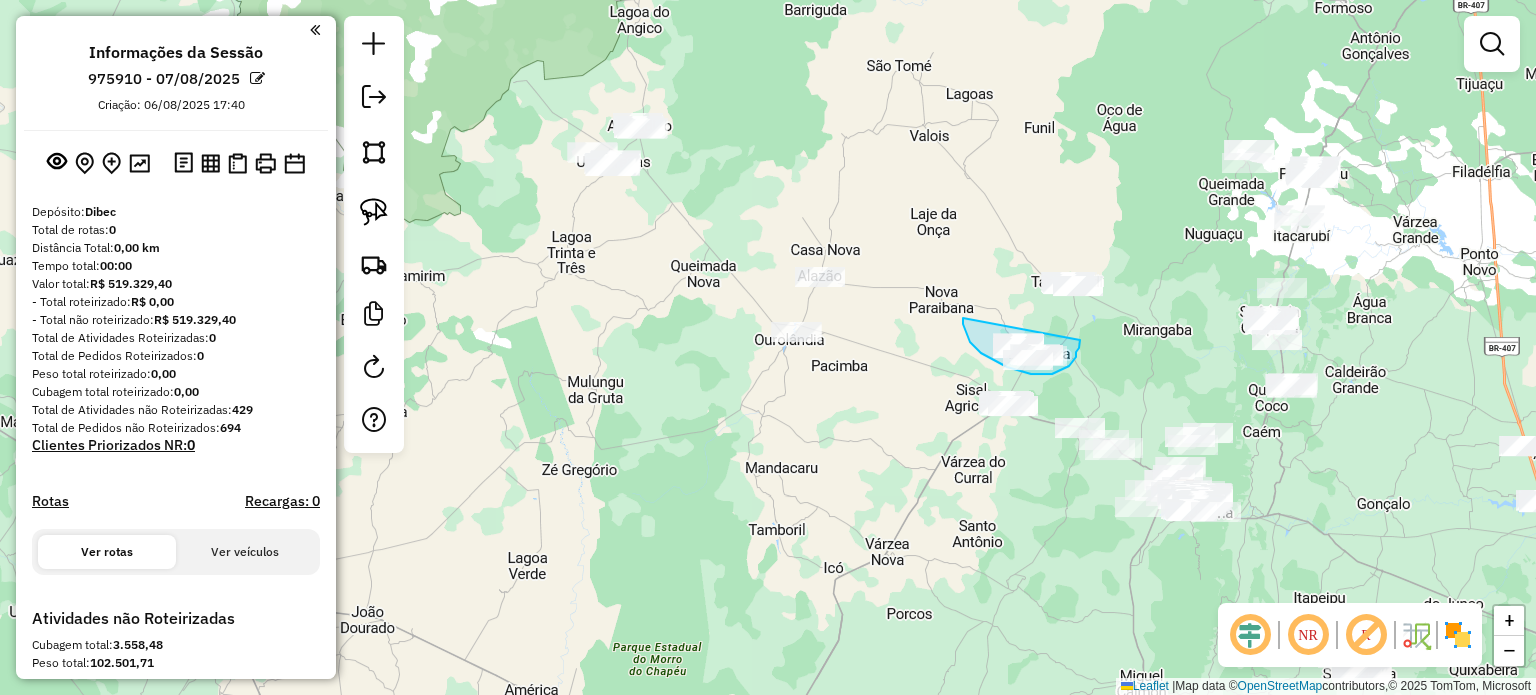 drag, startPoint x: 966, startPoint y: 332, endPoint x: 1082, endPoint y: 338, distance: 116.15507 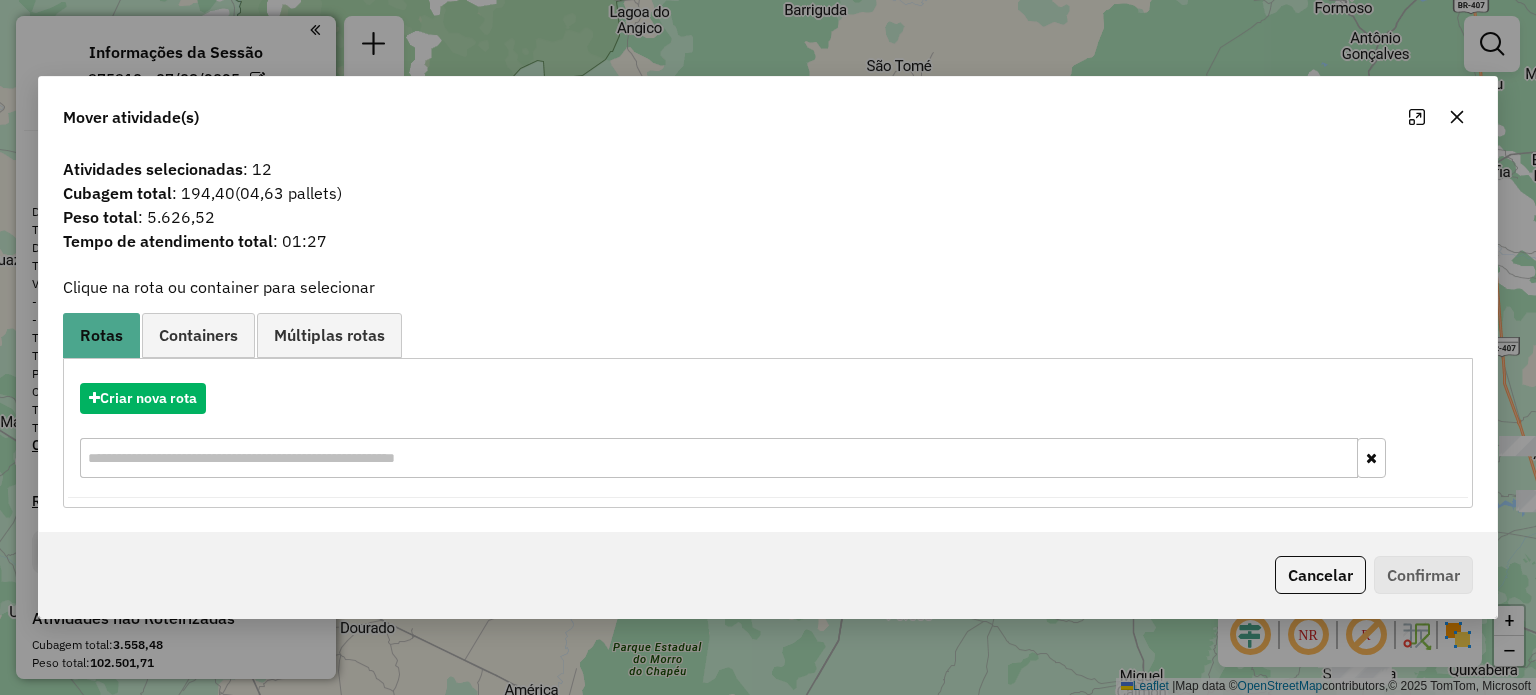 click 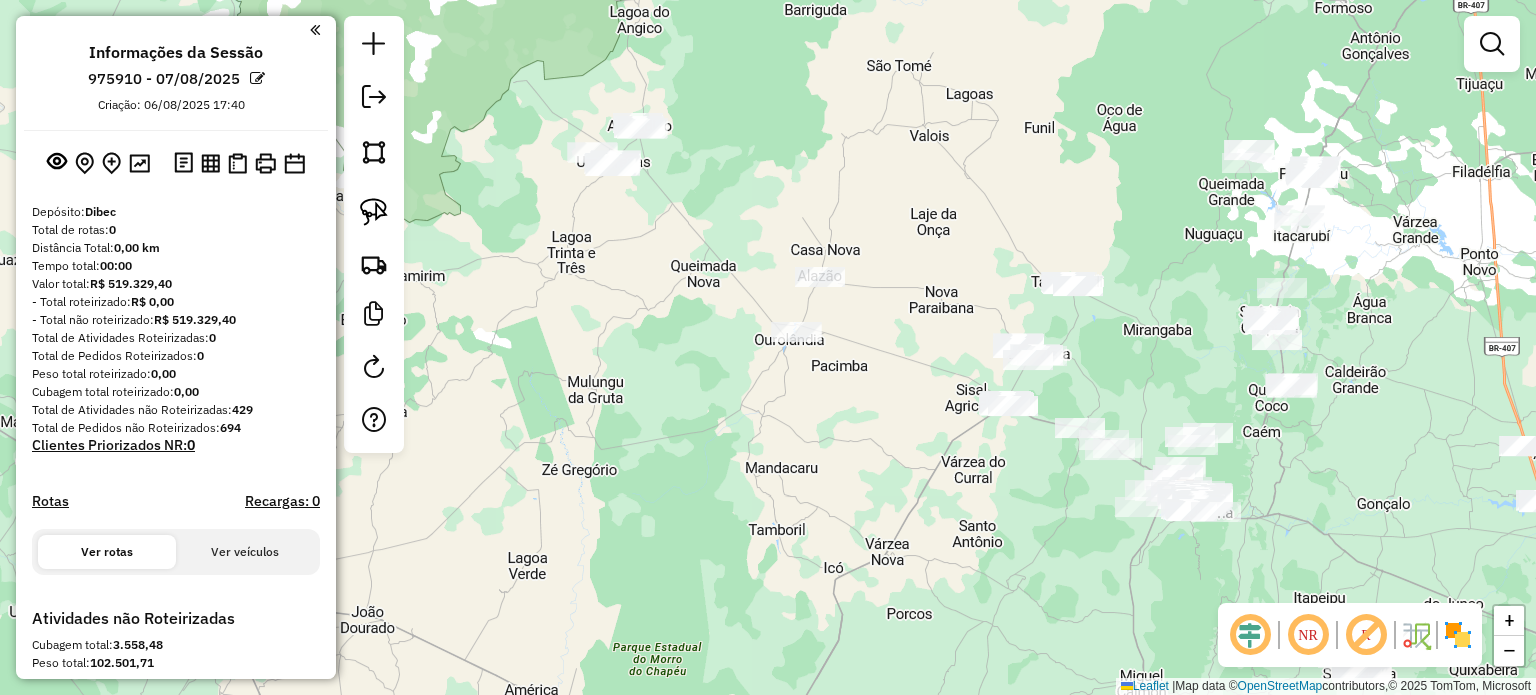 drag, startPoint x: 375, startPoint y: 205, endPoint x: 408, endPoint y: 205, distance: 33 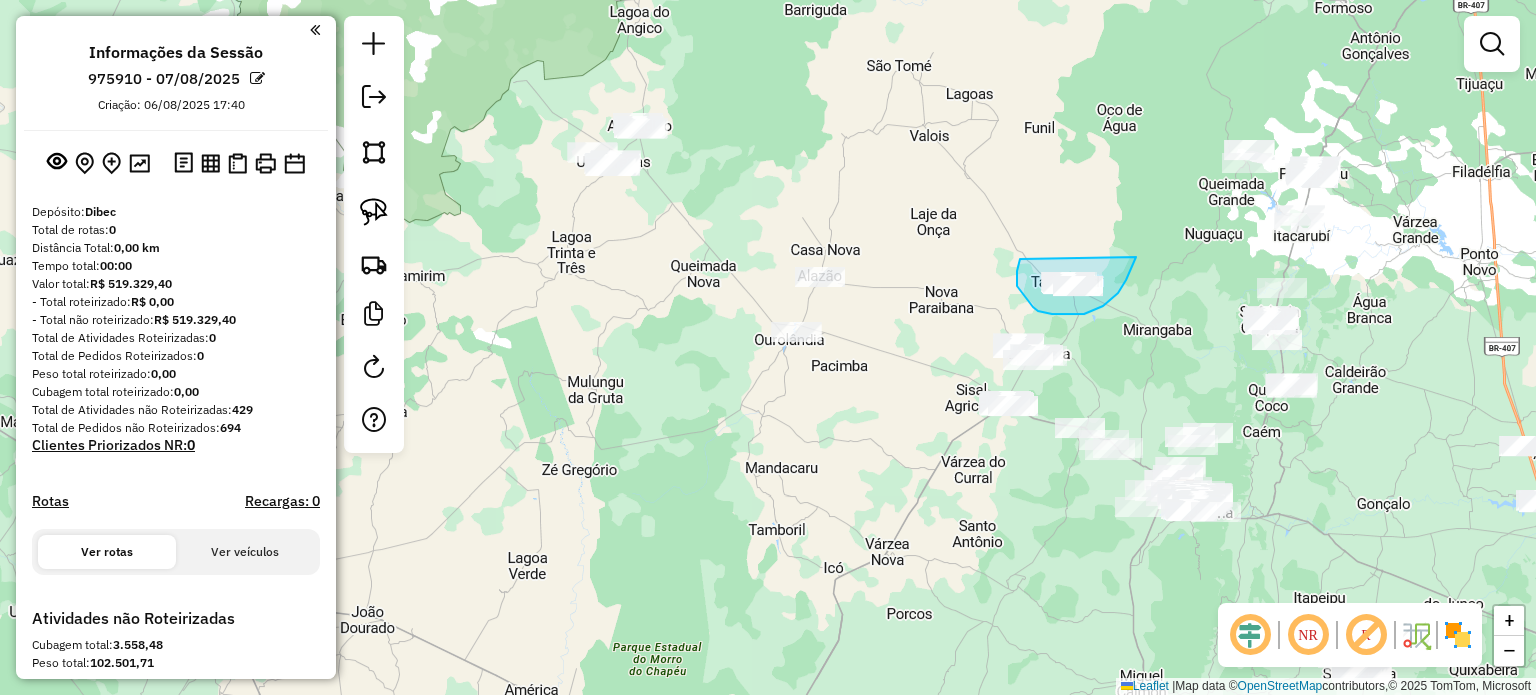 drag, startPoint x: 1020, startPoint y: 259, endPoint x: 1125, endPoint y: 242, distance: 106.36729 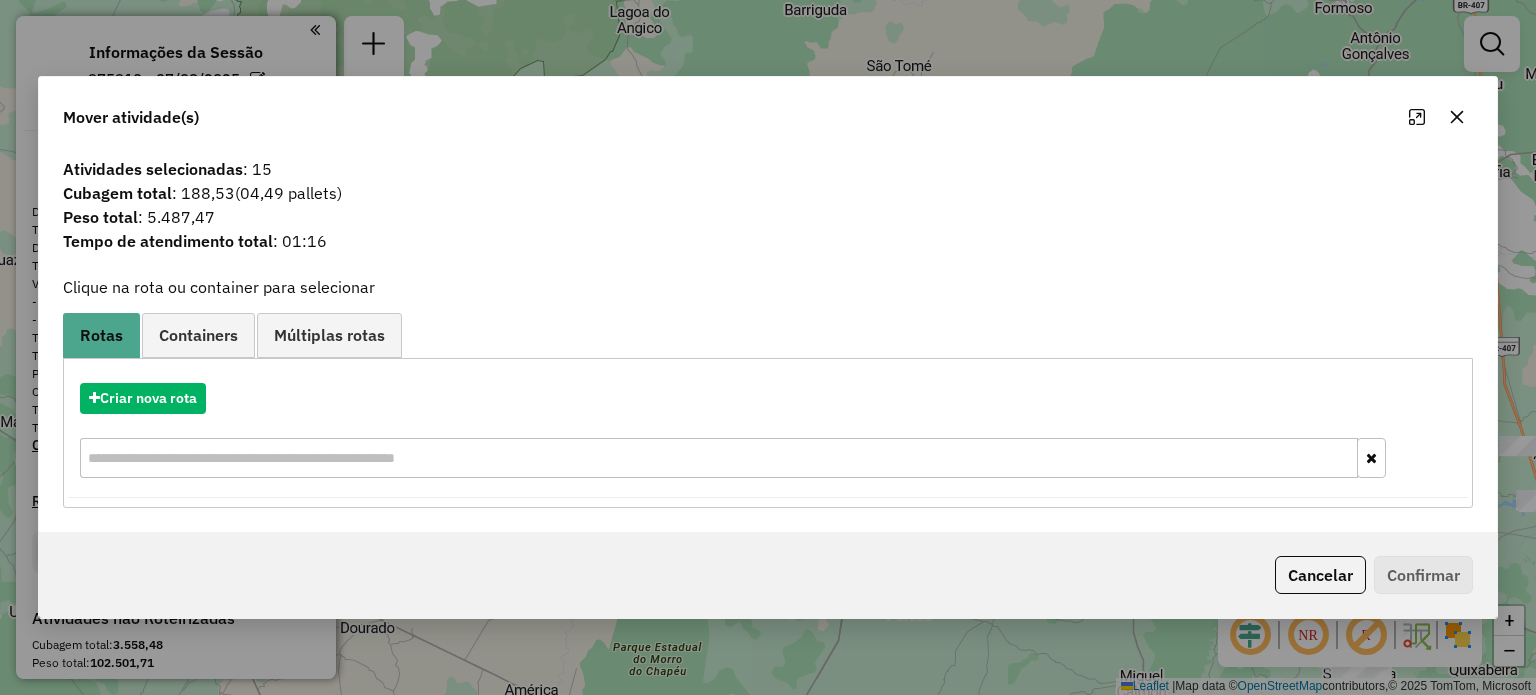 click 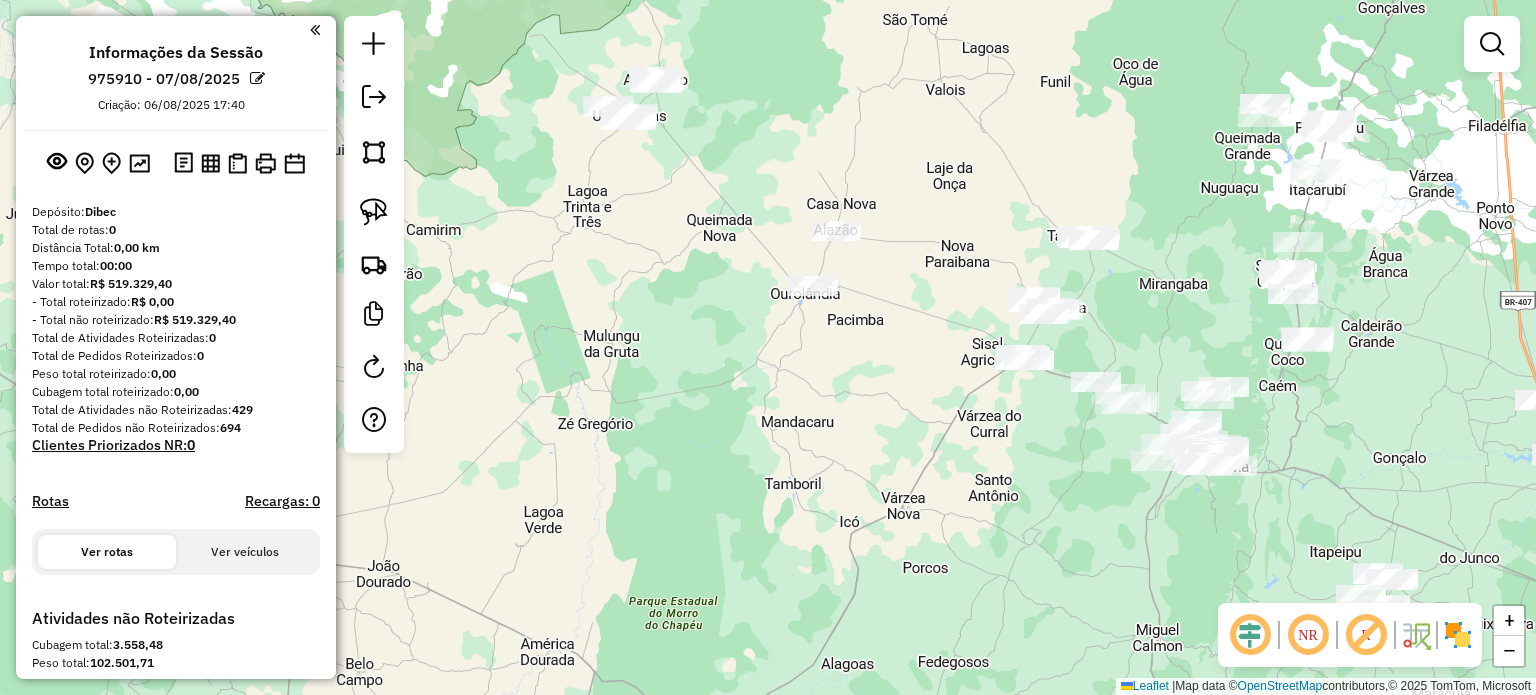 drag, startPoint x: 840, startPoint y: 383, endPoint x: 840, endPoint y: 357, distance: 26 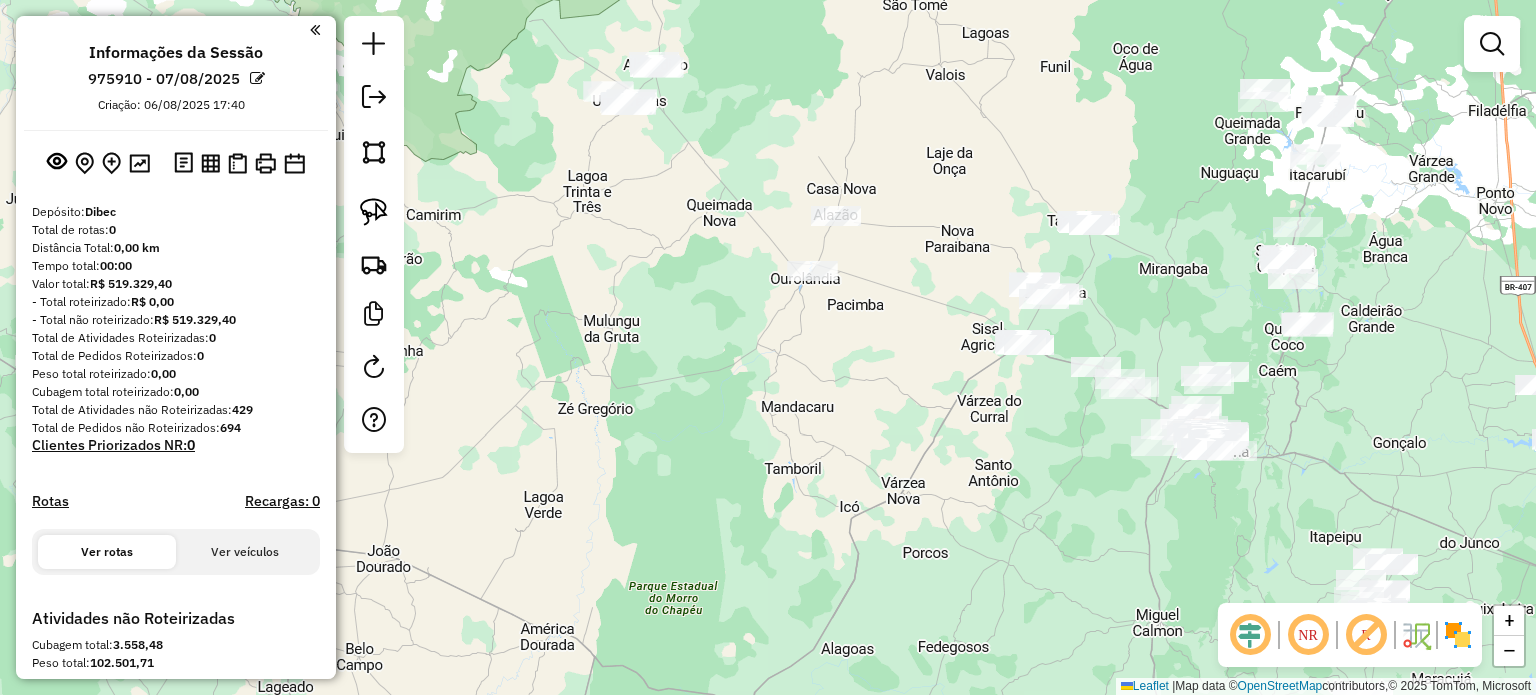 drag, startPoint x: 939, startPoint y: 393, endPoint x: 804, endPoint y: 306, distance: 160.6051 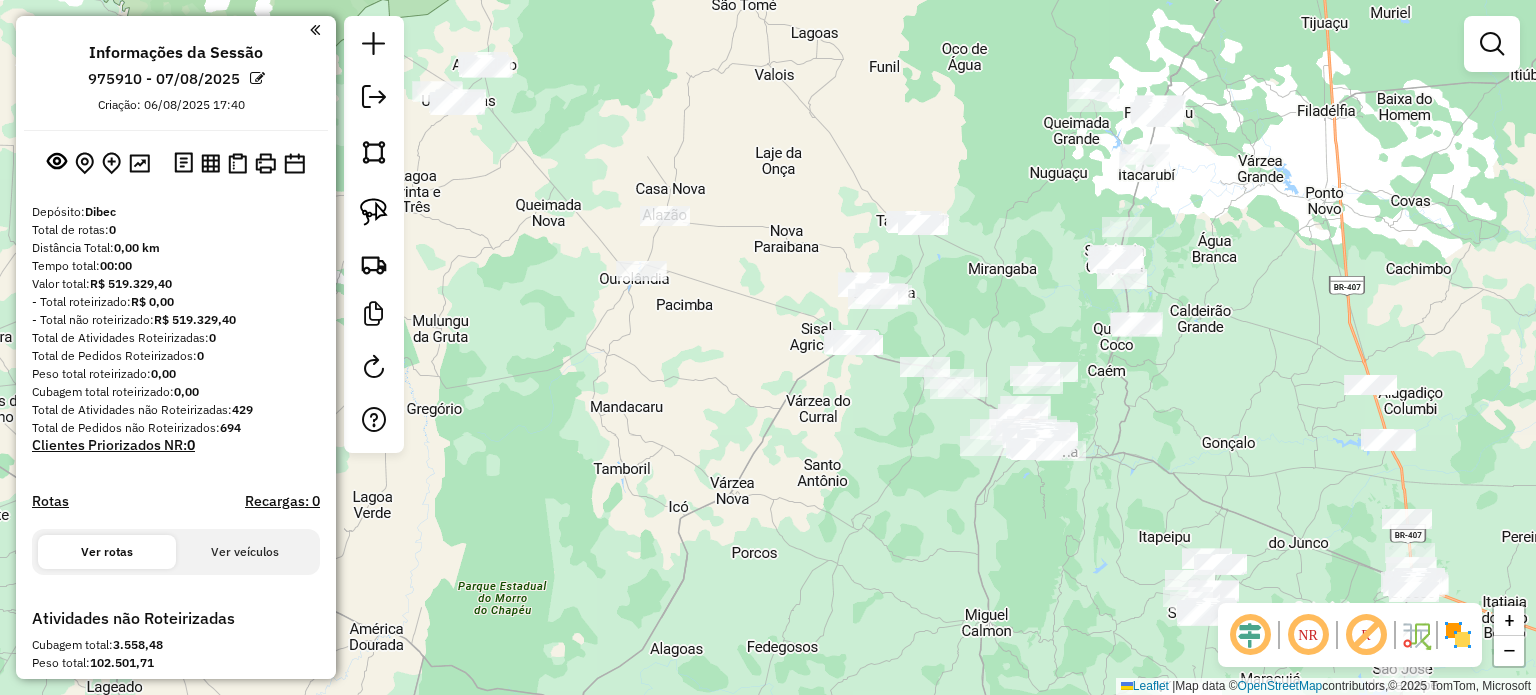drag, startPoint x: 908, startPoint y: 386, endPoint x: 870, endPoint y: 471, distance: 93.10747 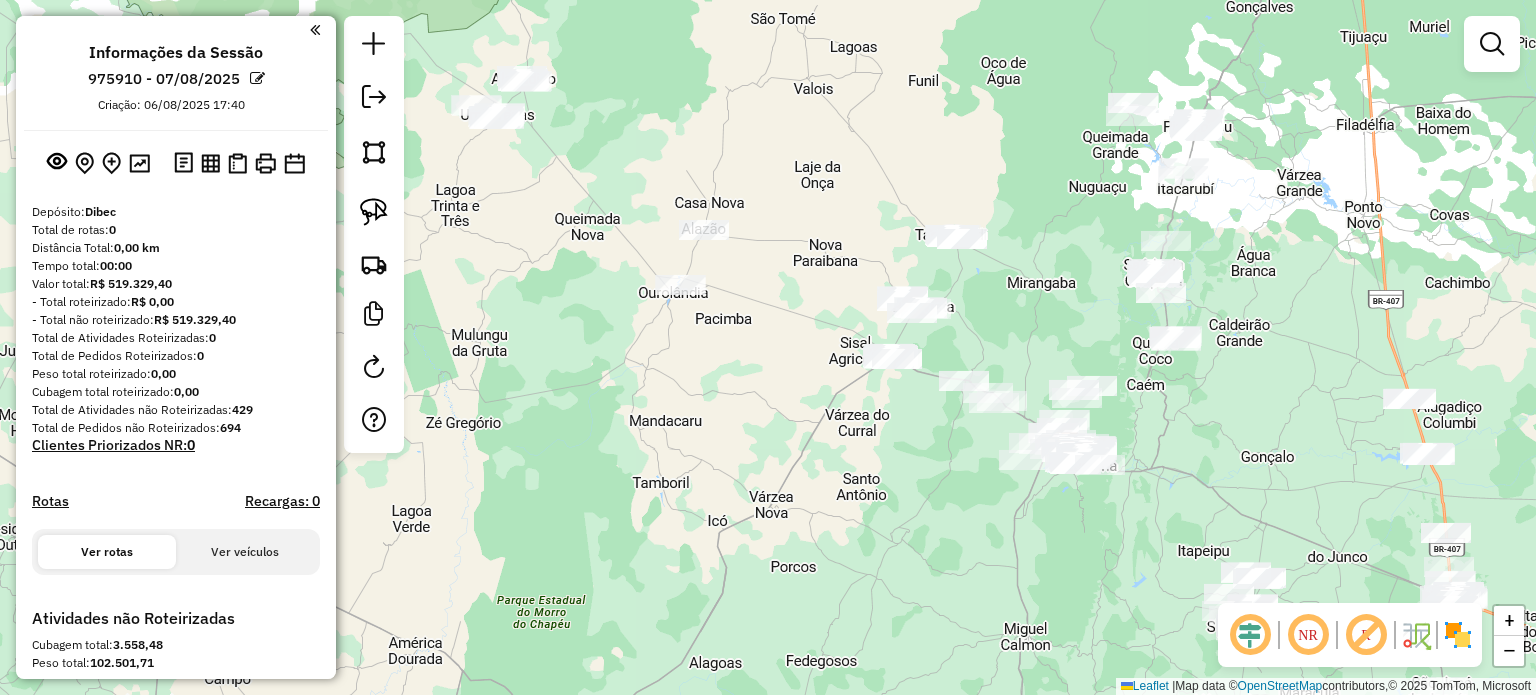 drag, startPoint x: 715, startPoint y: 413, endPoint x: 803, endPoint y: 417, distance: 88.09086 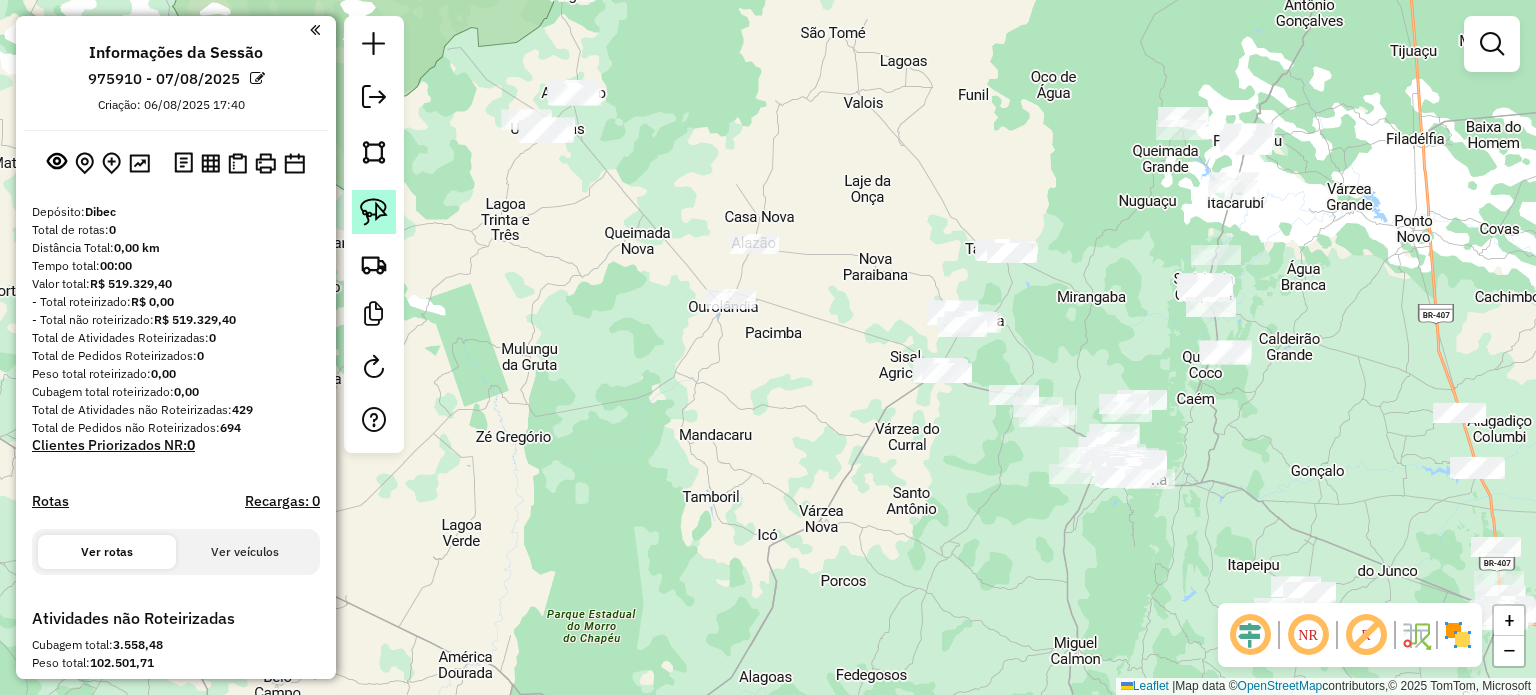 click 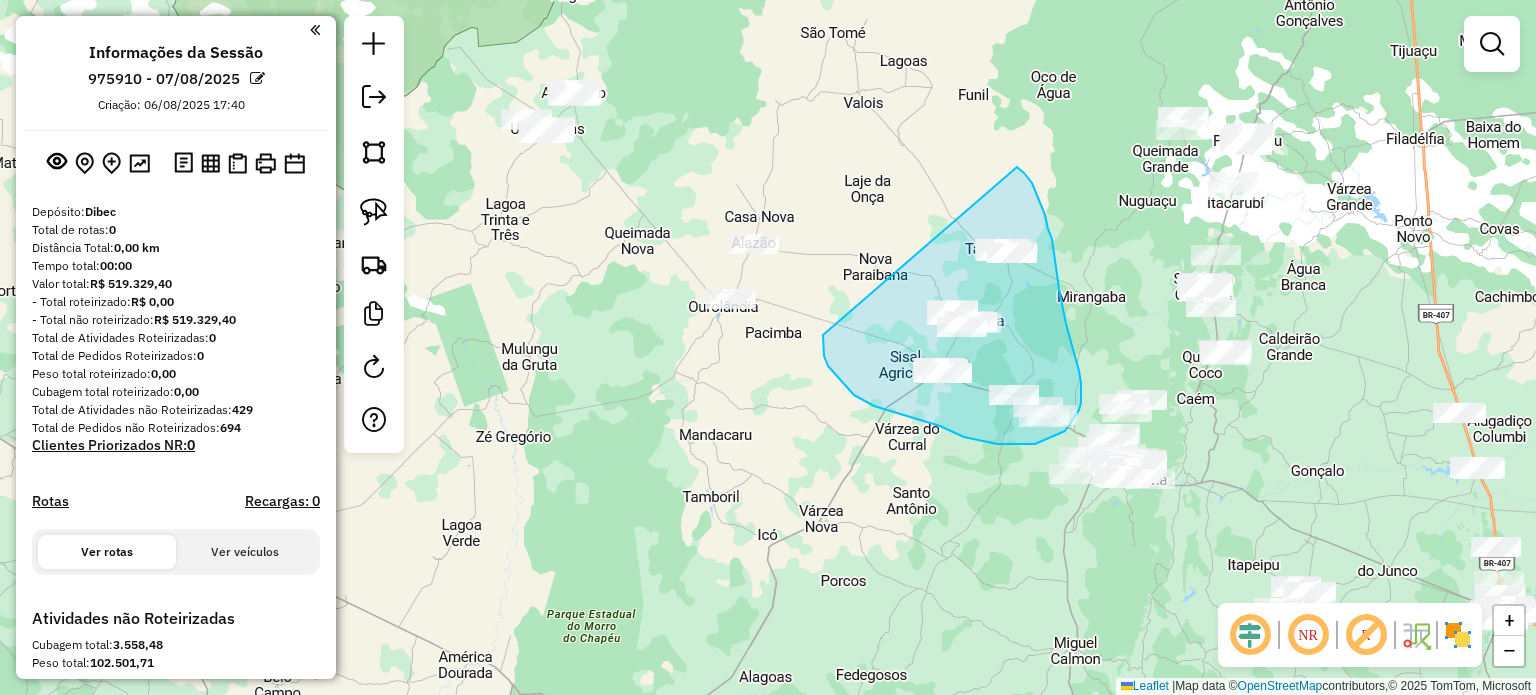 drag, startPoint x: 823, startPoint y: 335, endPoint x: 915, endPoint y: 151, distance: 205.71825 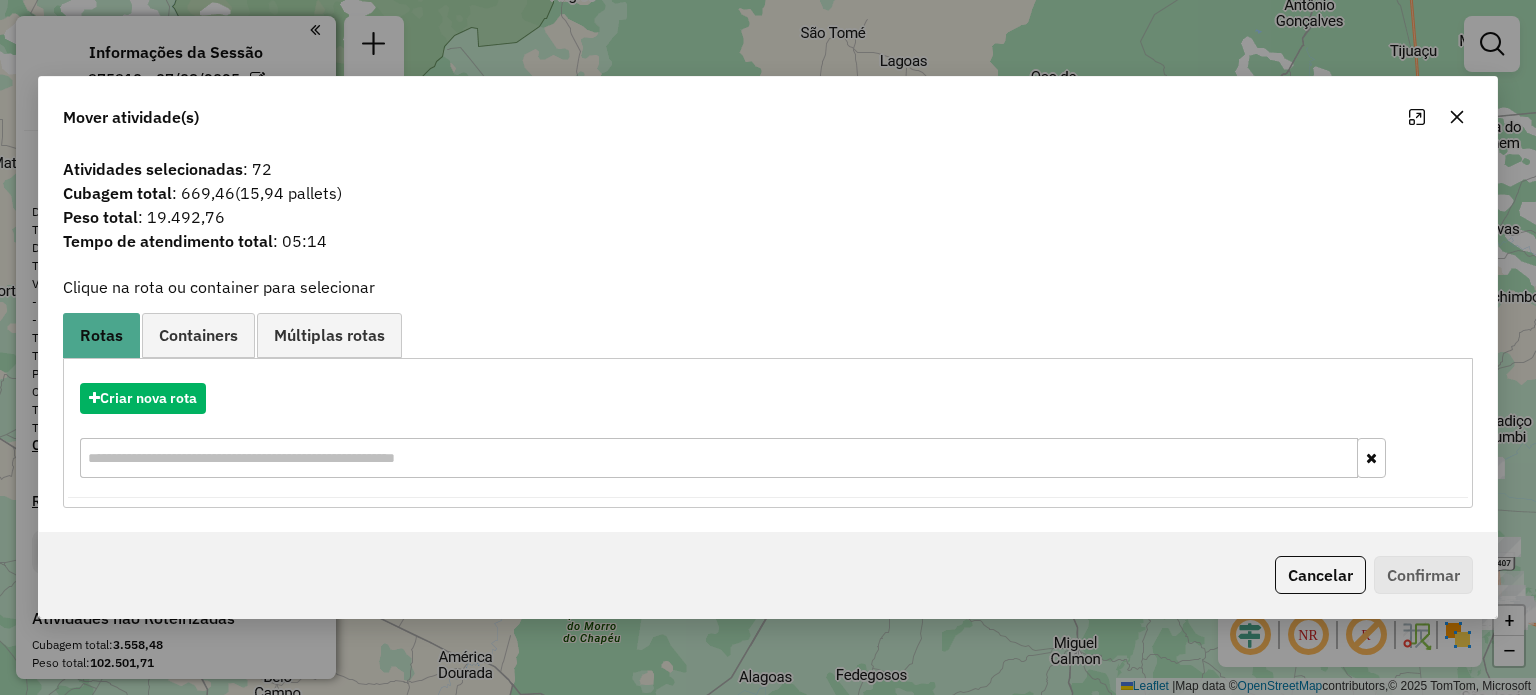 click 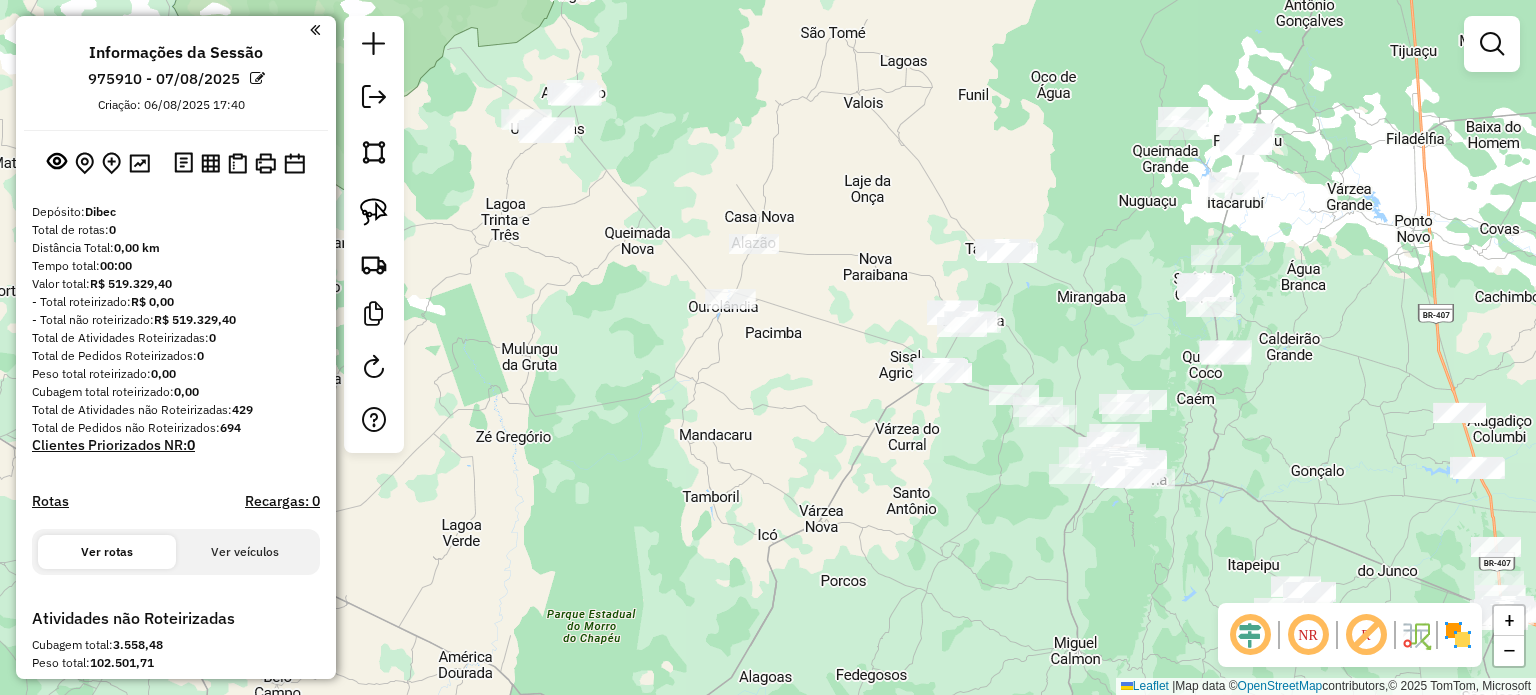 drag, startPoint x: 823, startPoint y: 391, endPoint x: 828, endPoint y: 401, distance: 11.18034 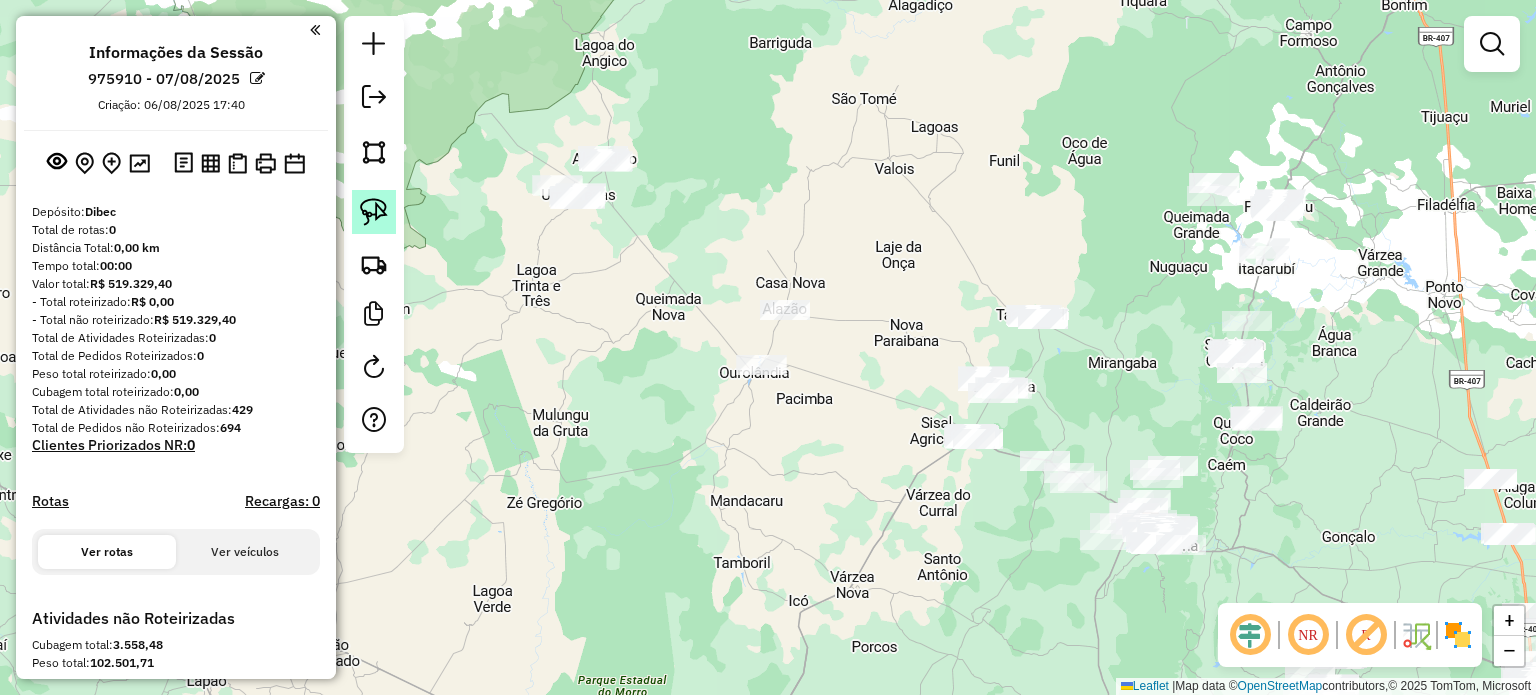 click 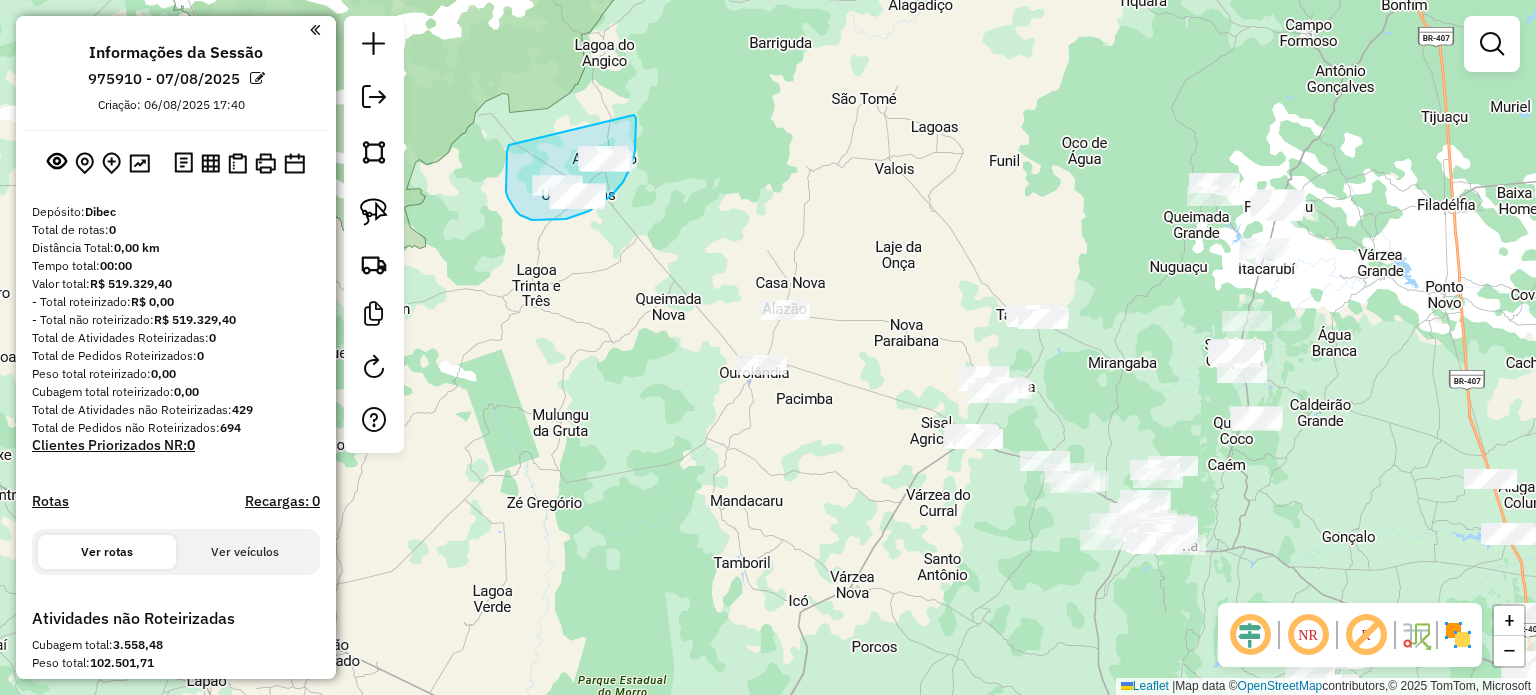 drag, startPoint x: 509, startPoint y: 145, endPoint x: 634, endPoint y: 115, distance: 128.5496 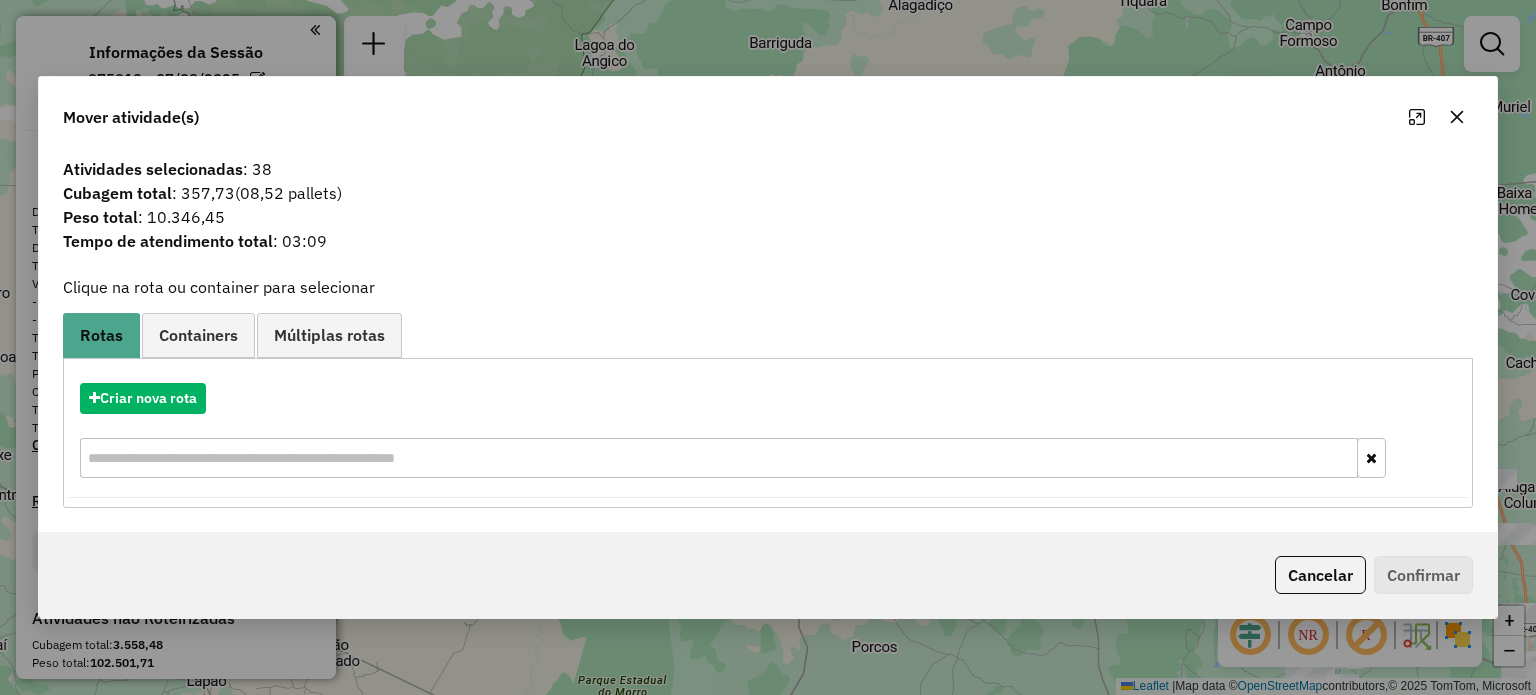click 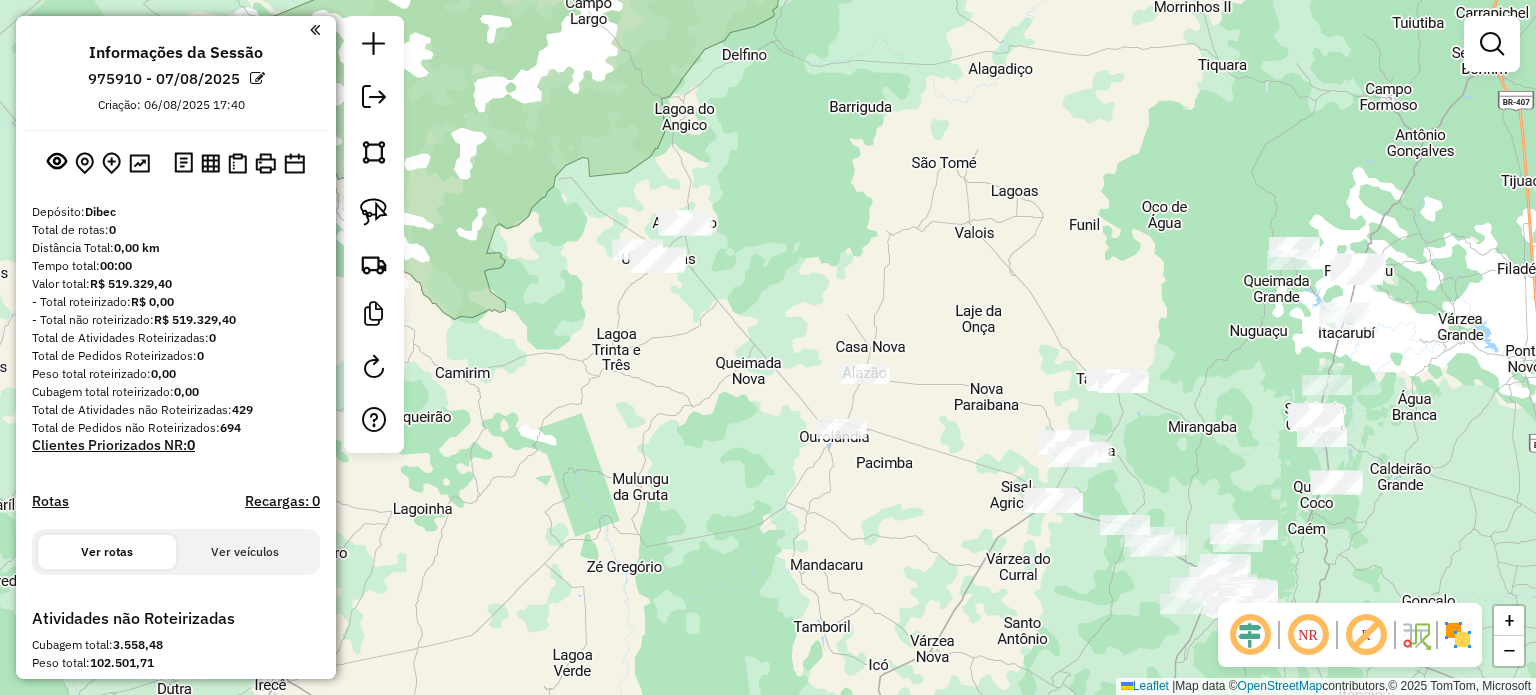 drag, startPoint x: 608, startPoint y: 243, endPoint x: 692, endPoint y: 313, distance: 109.3435 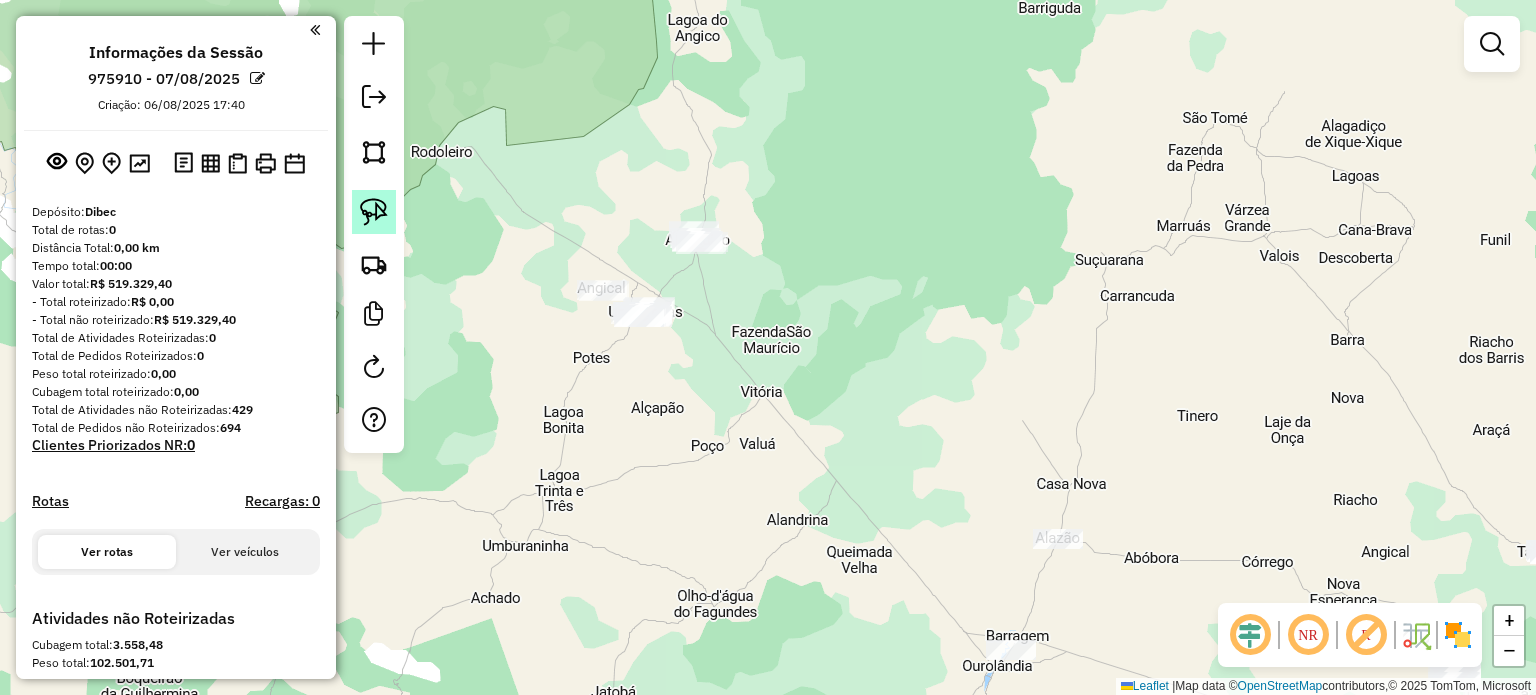 click 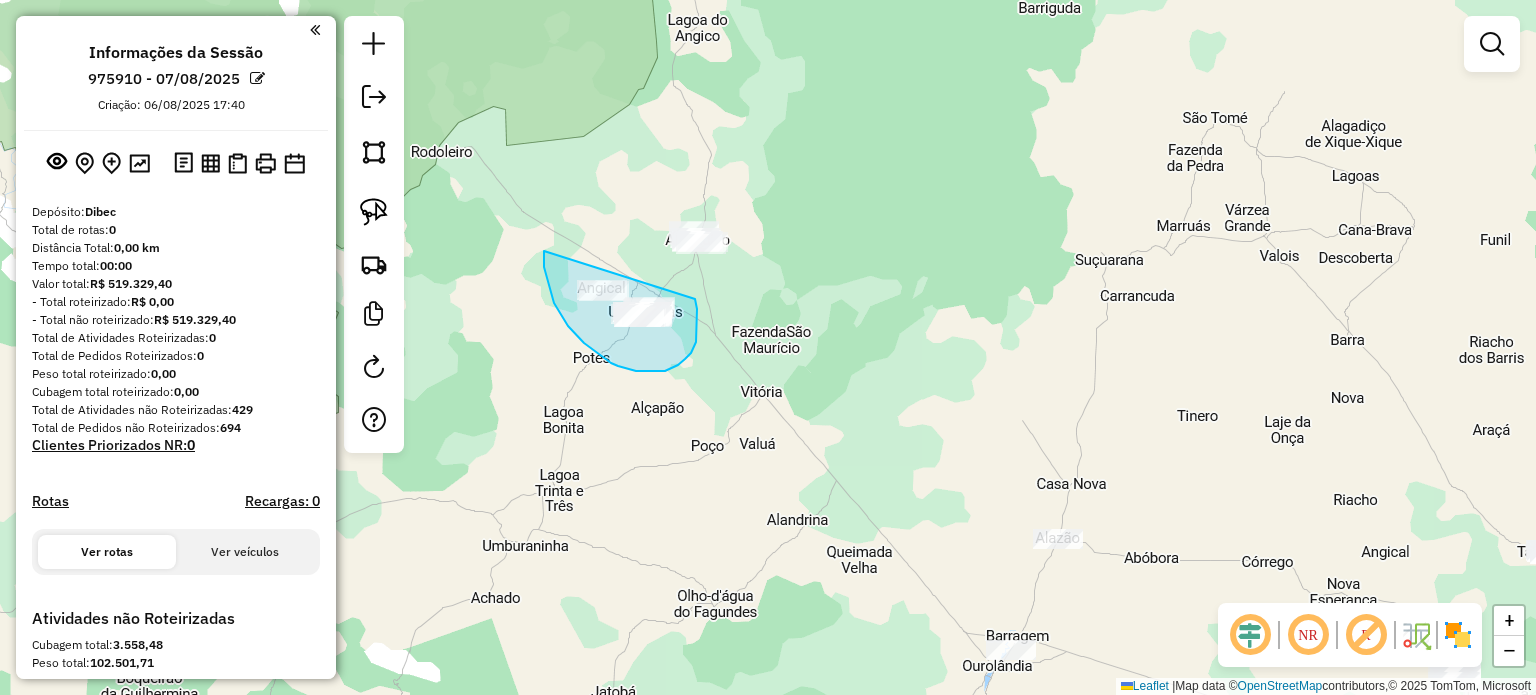 drag, startPoint x: 544, startPoint y: 251, endPoint x: 695, endPoint y: 299, distance: 158.44557 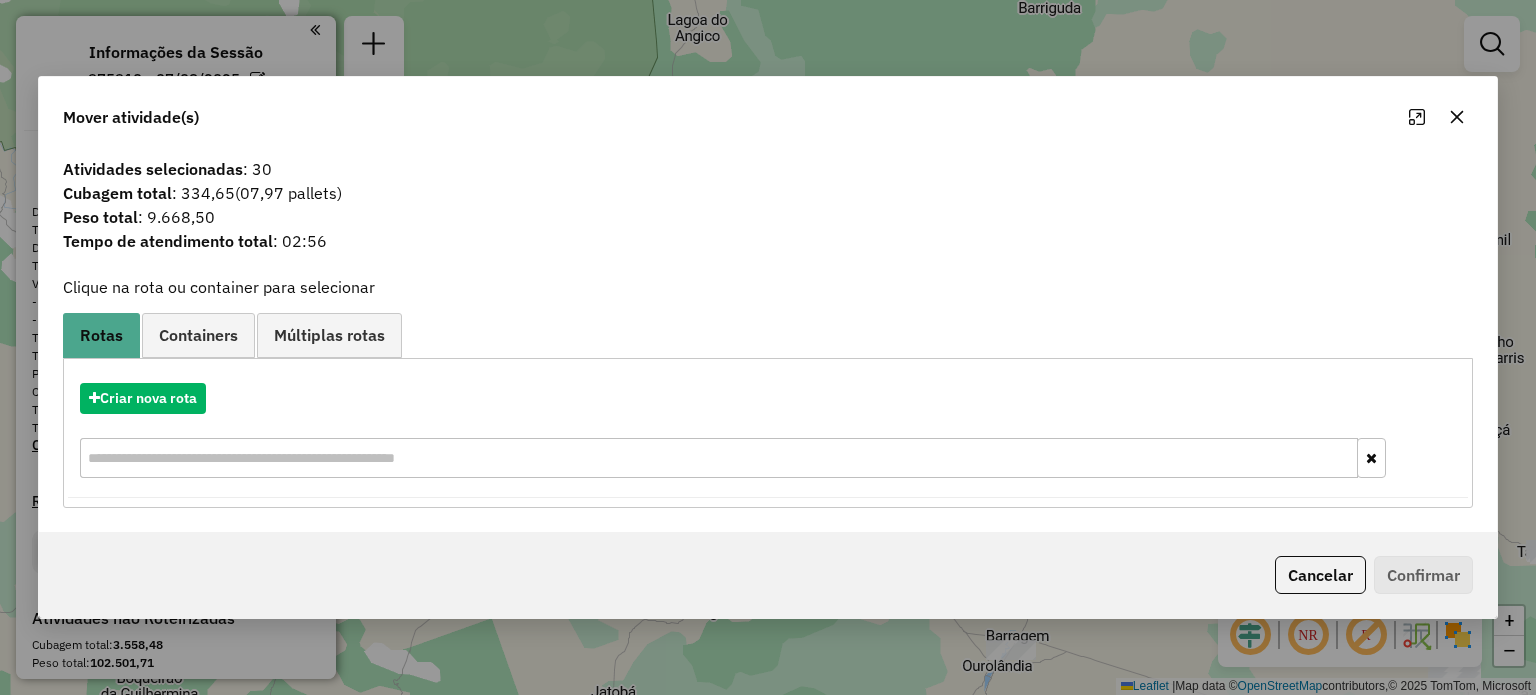 click 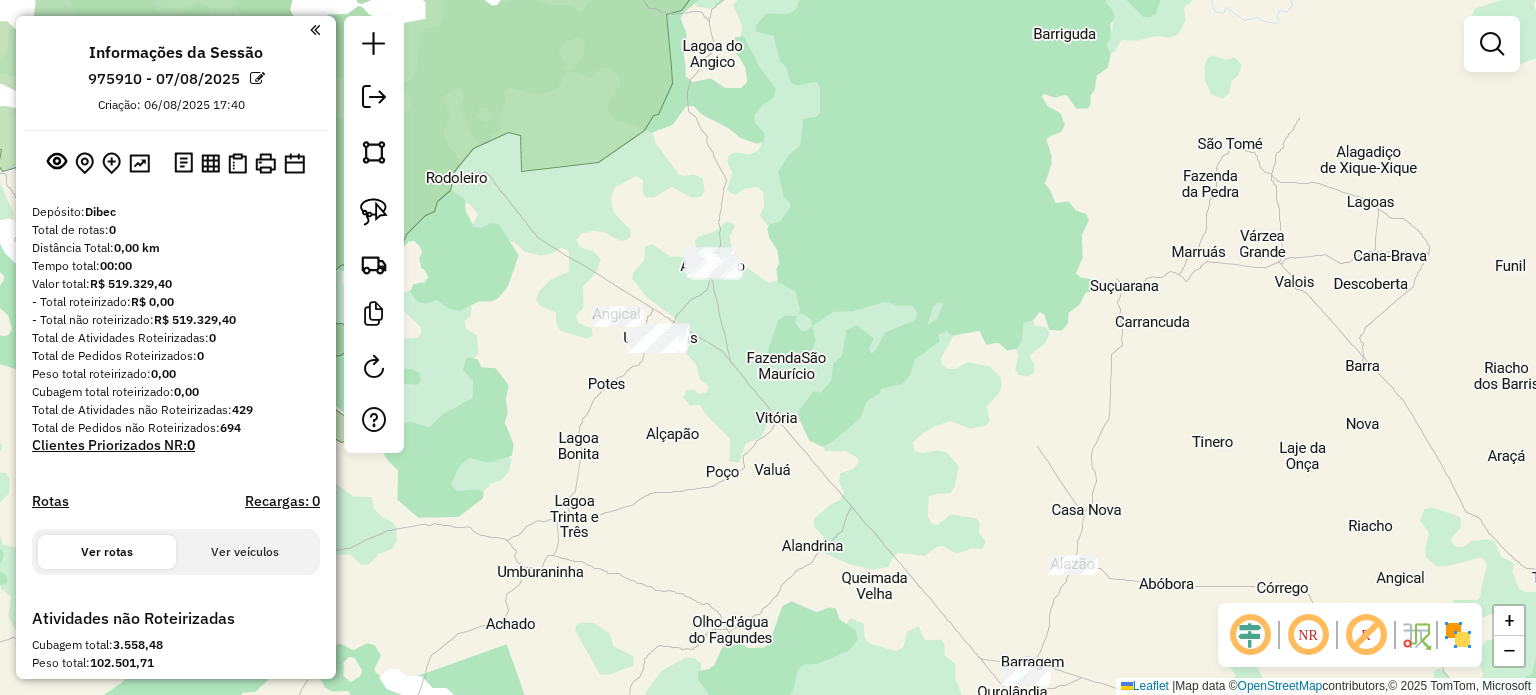 drag, startPoint x: 757, startPoint y: 346, endPoint x: 789, endPoint y: 400, distance: 62.76942 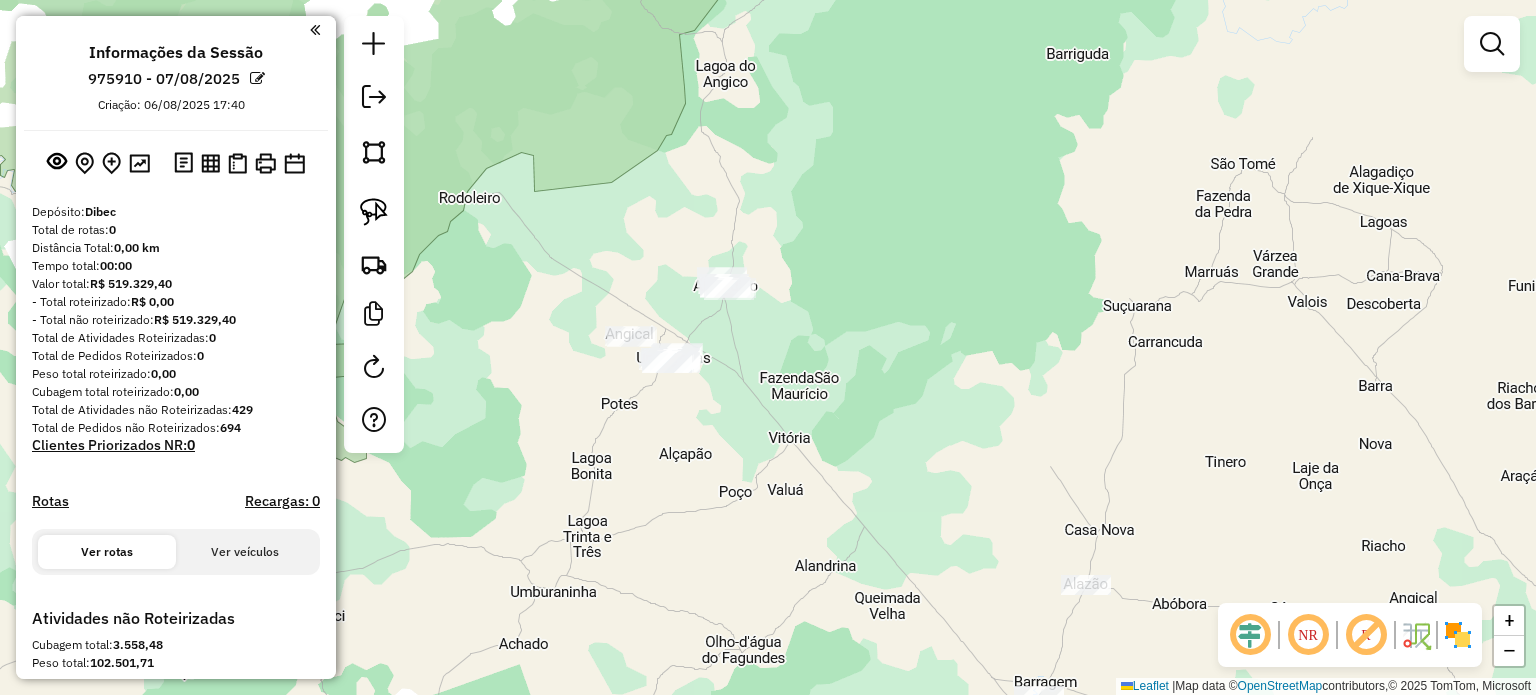 drag, startPoint x: 829, startPoint y: 472, endPoint x: 740, endPoint y: 343, distance: 156.72269 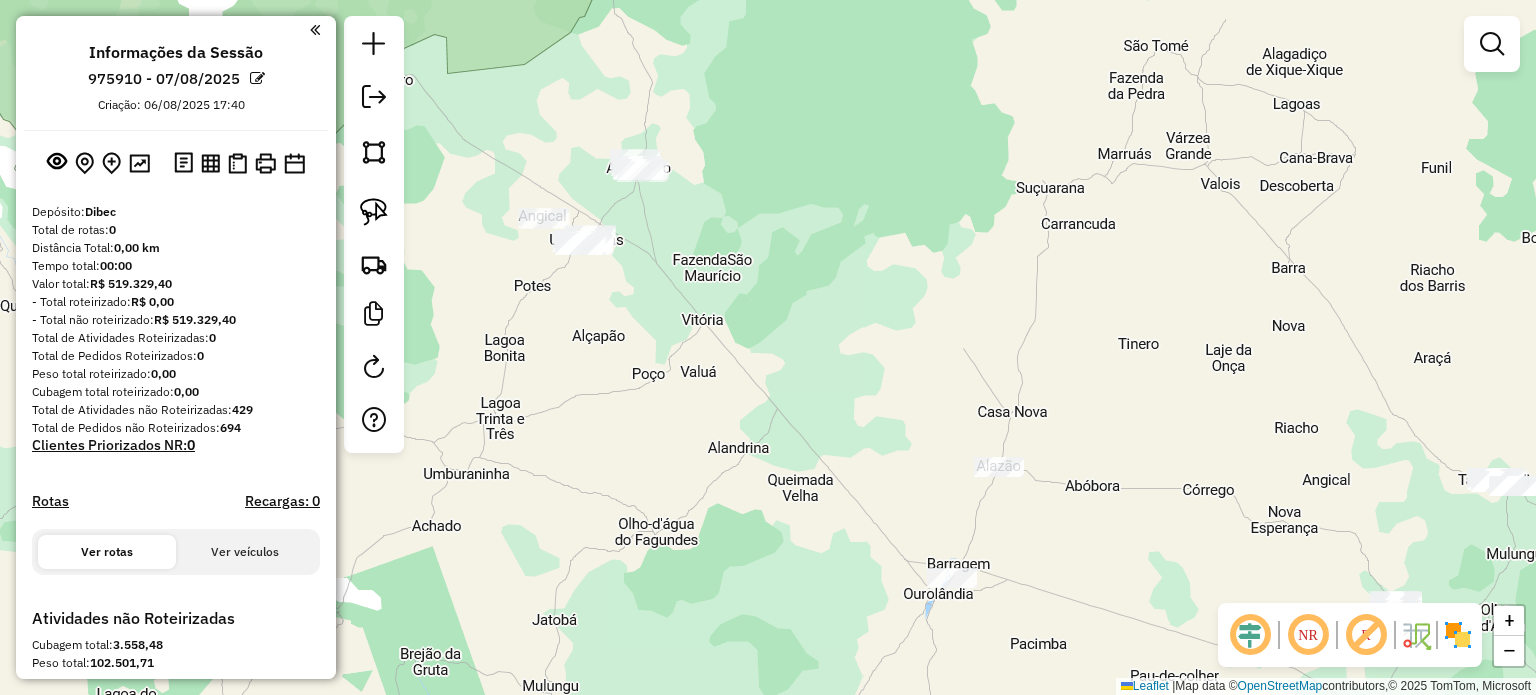 drag, startPoint x: 664, startPoint y: 347, endPoint x: 701, endPoint y: 391, distance: 57.48913 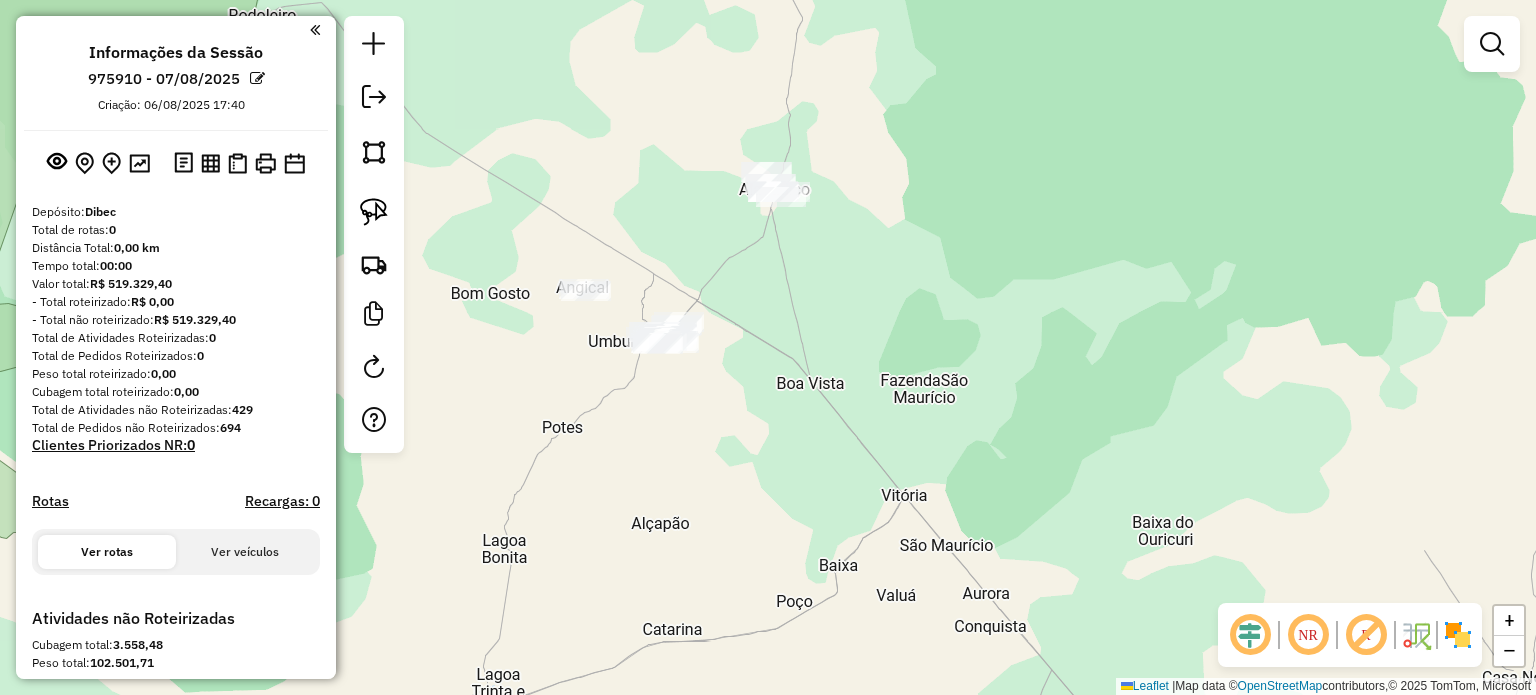 drag, startPoint x: 584, startPoint y: 287, endPoint x: 584, endPoint y: 351, distance: 64 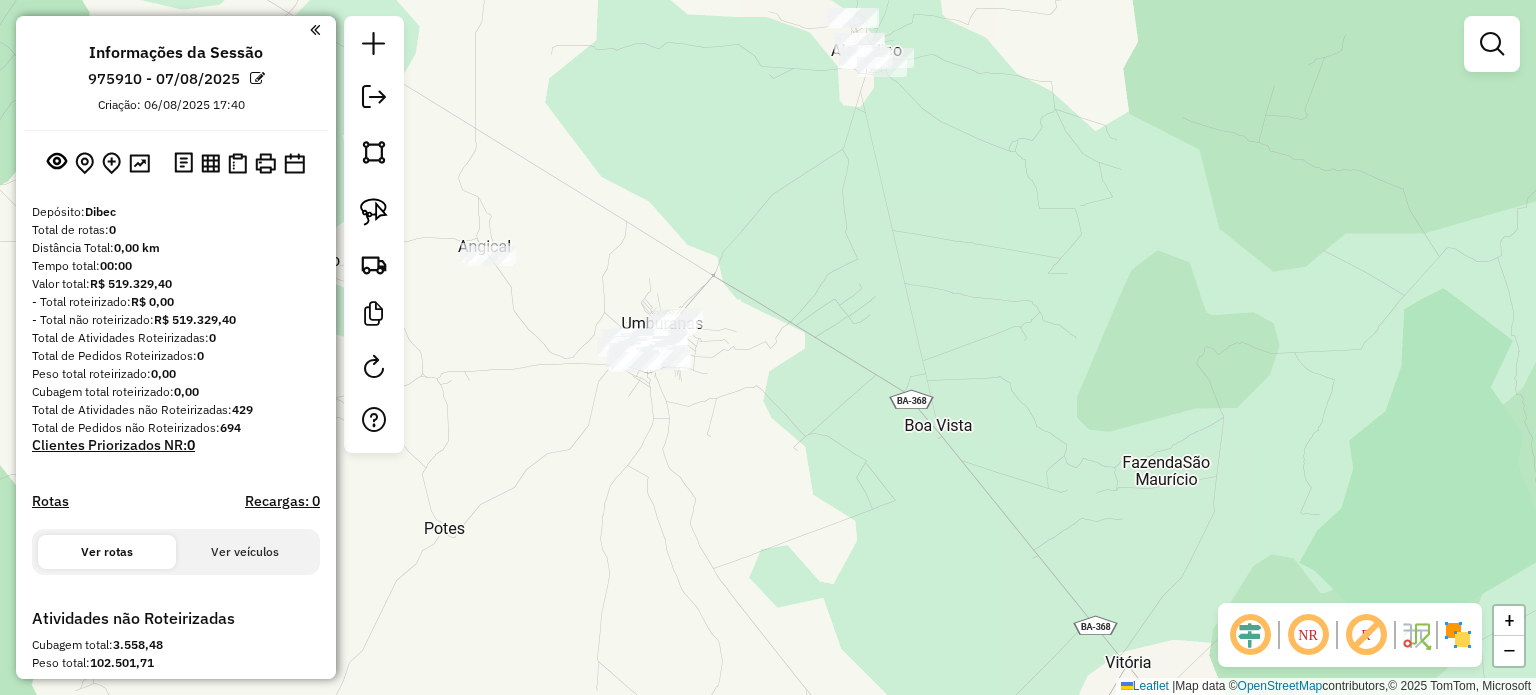 drag, startPoint x: 696, startPoint y: 371, endPoint x: 827, endPoint y: 355, distance: 131.97348 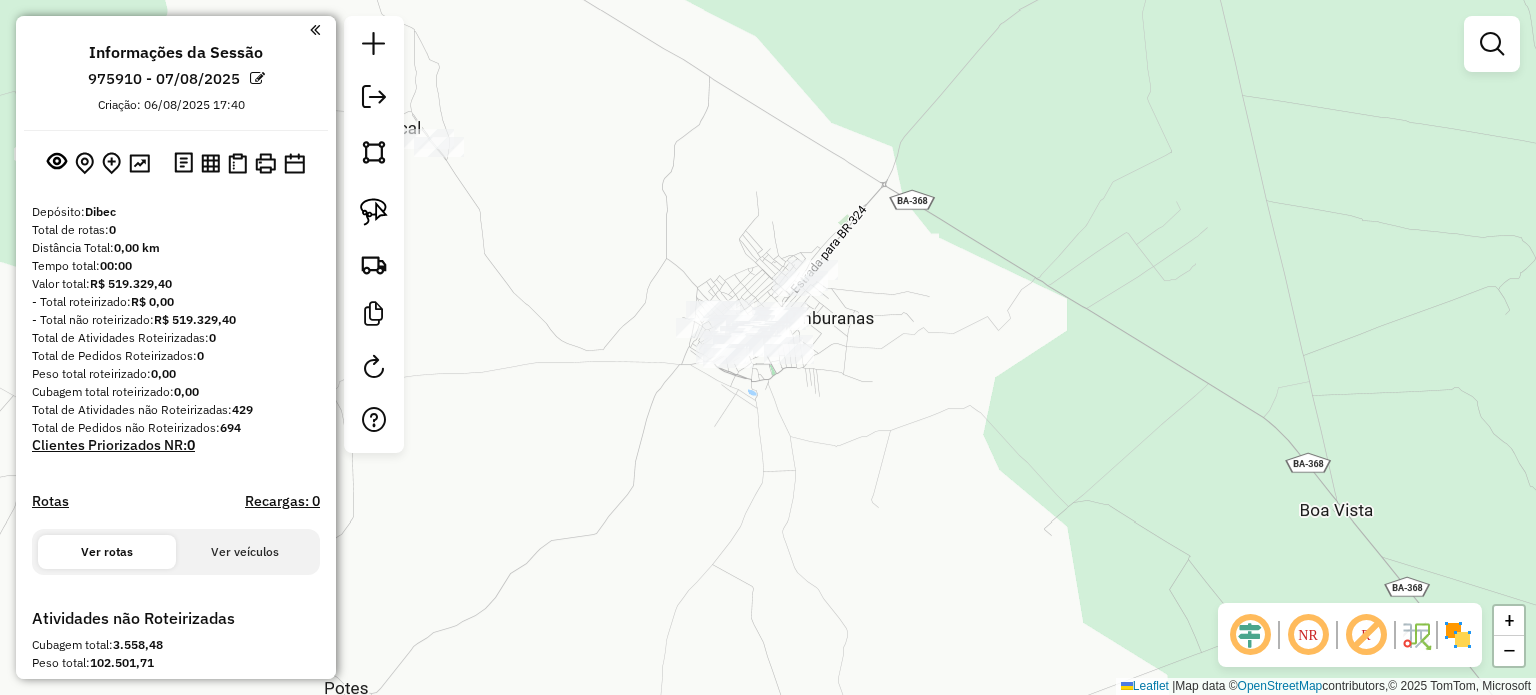 drag, startPoint x: 804, startPoint y: 366, endPoint x: 905, endPoint y: 329, distance: 107.563934 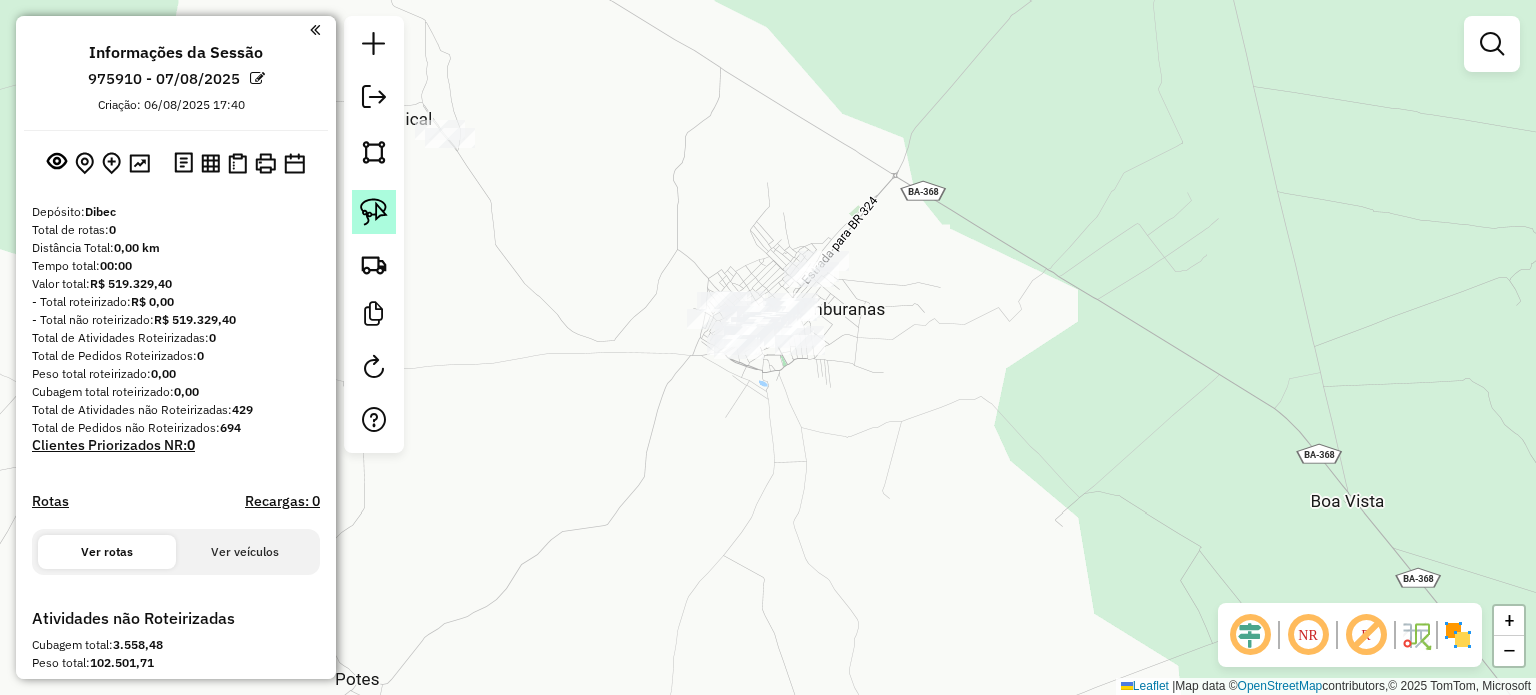 click 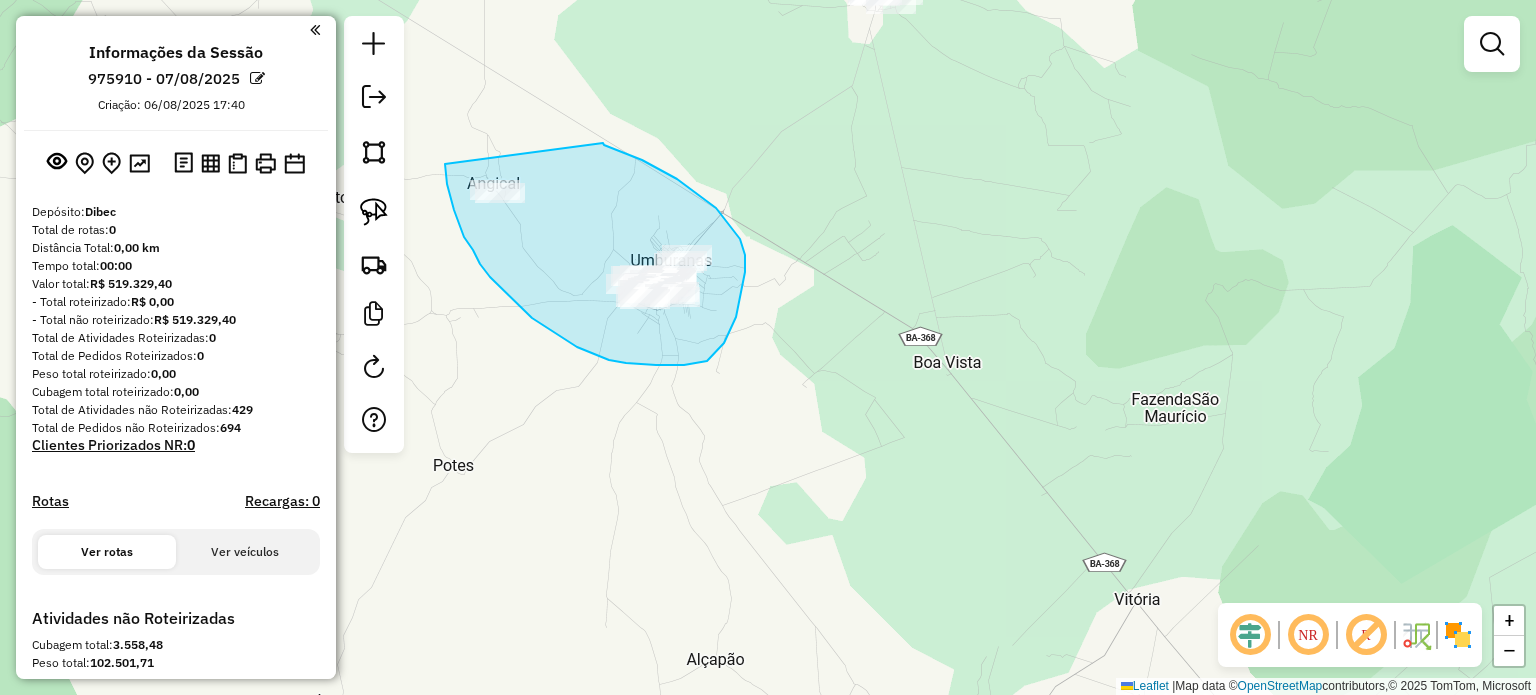 drag, startPoint x: 445, startPoint y: 164, endPoint x: 603, endPoint y: 143, distance: 159.38947 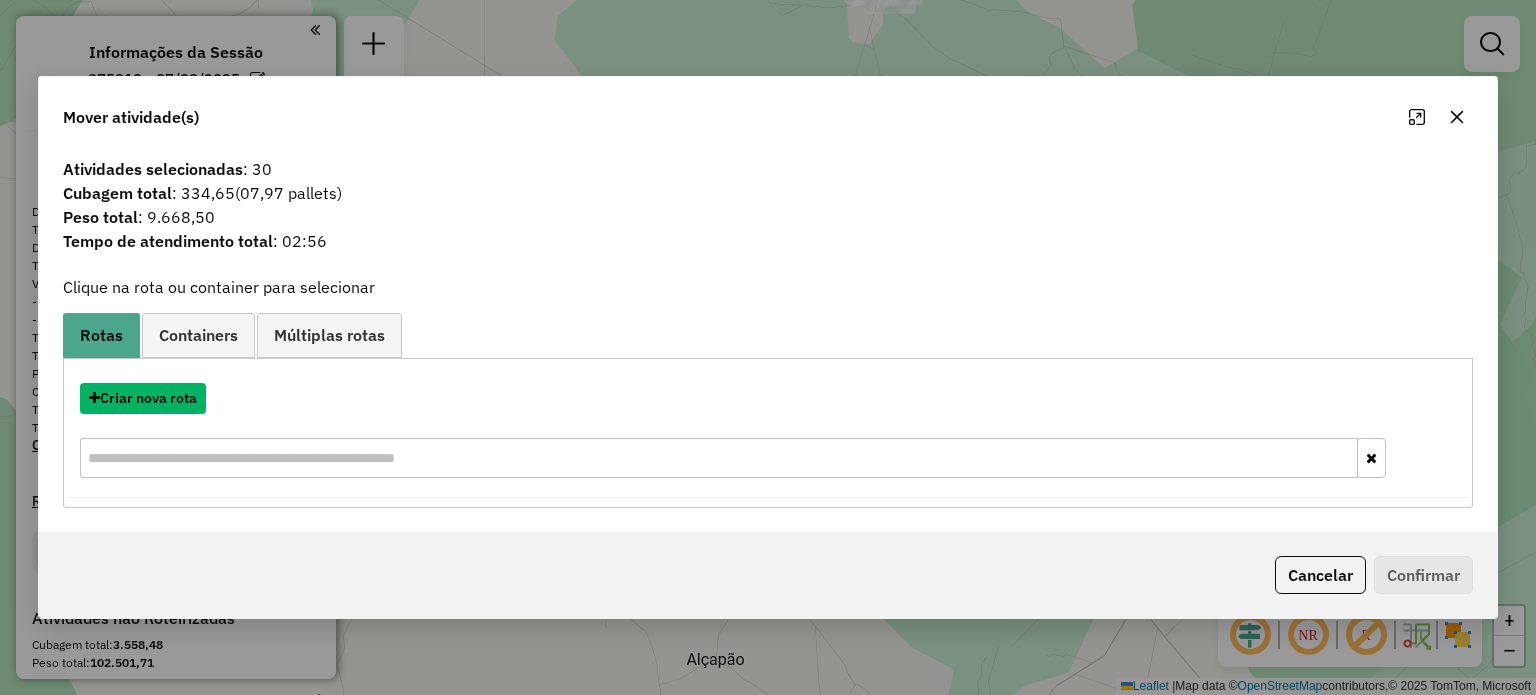 click on "Criar nova rota" at bounding box center (143, 398) 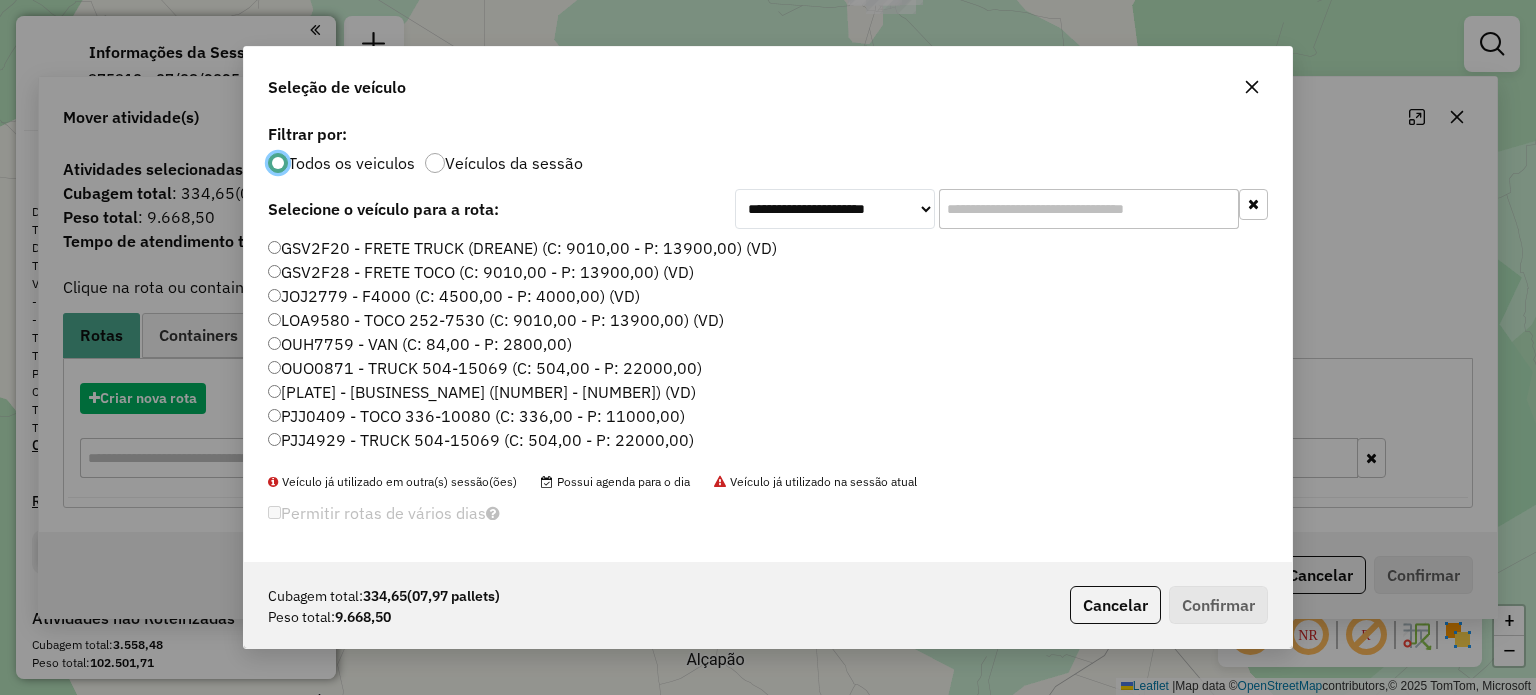 scroll, scrollTop: 10, scrollLeft: 6, axis: both 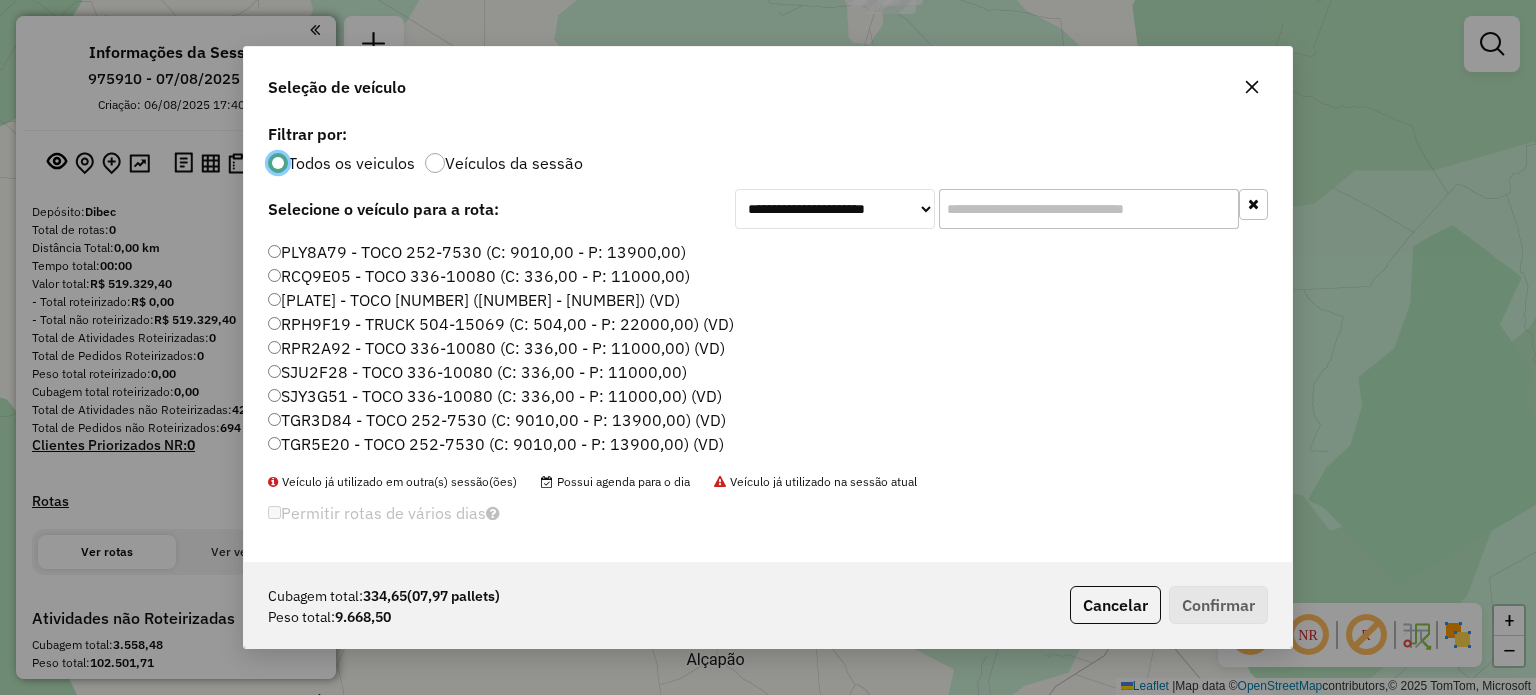 click on "SJU2F28 - TOCO 336-10080 (C: 336,00 - P: 11000,00)" 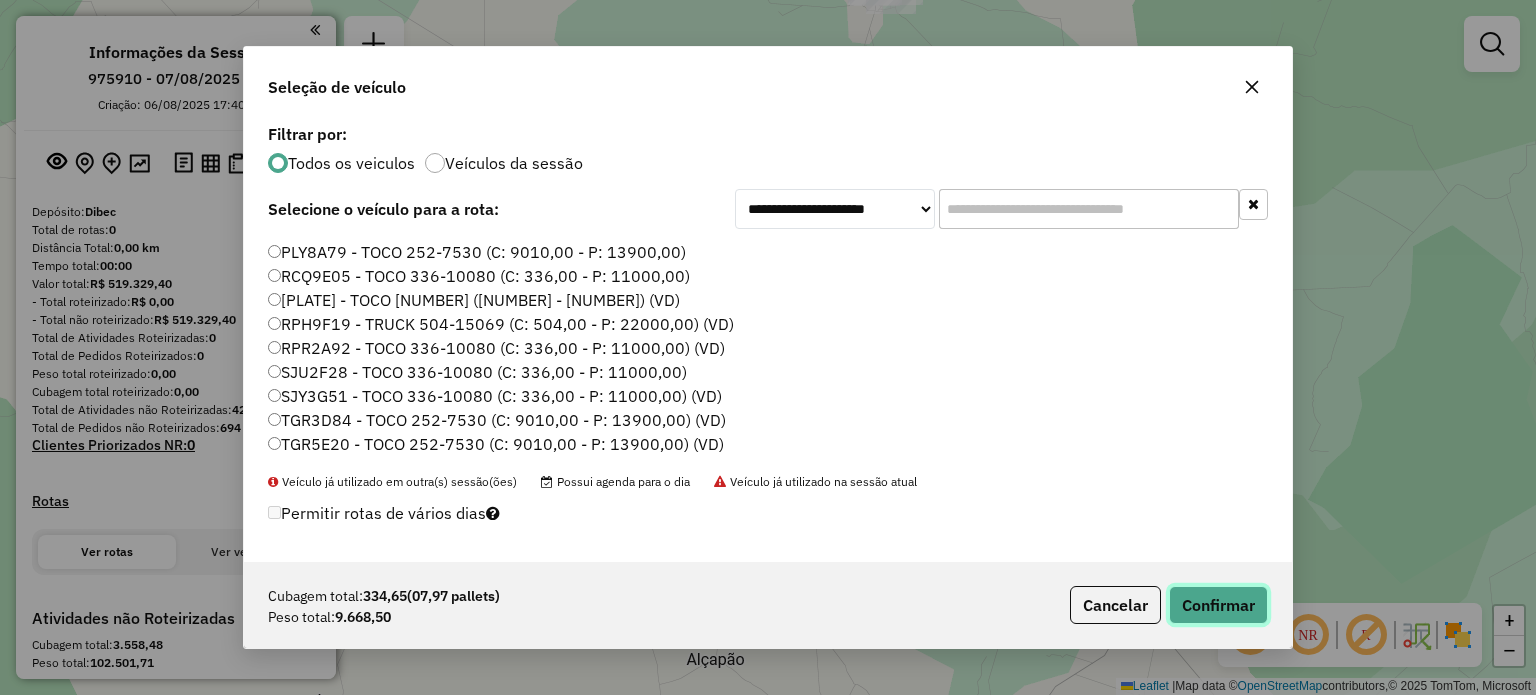 click on "Confirmar" 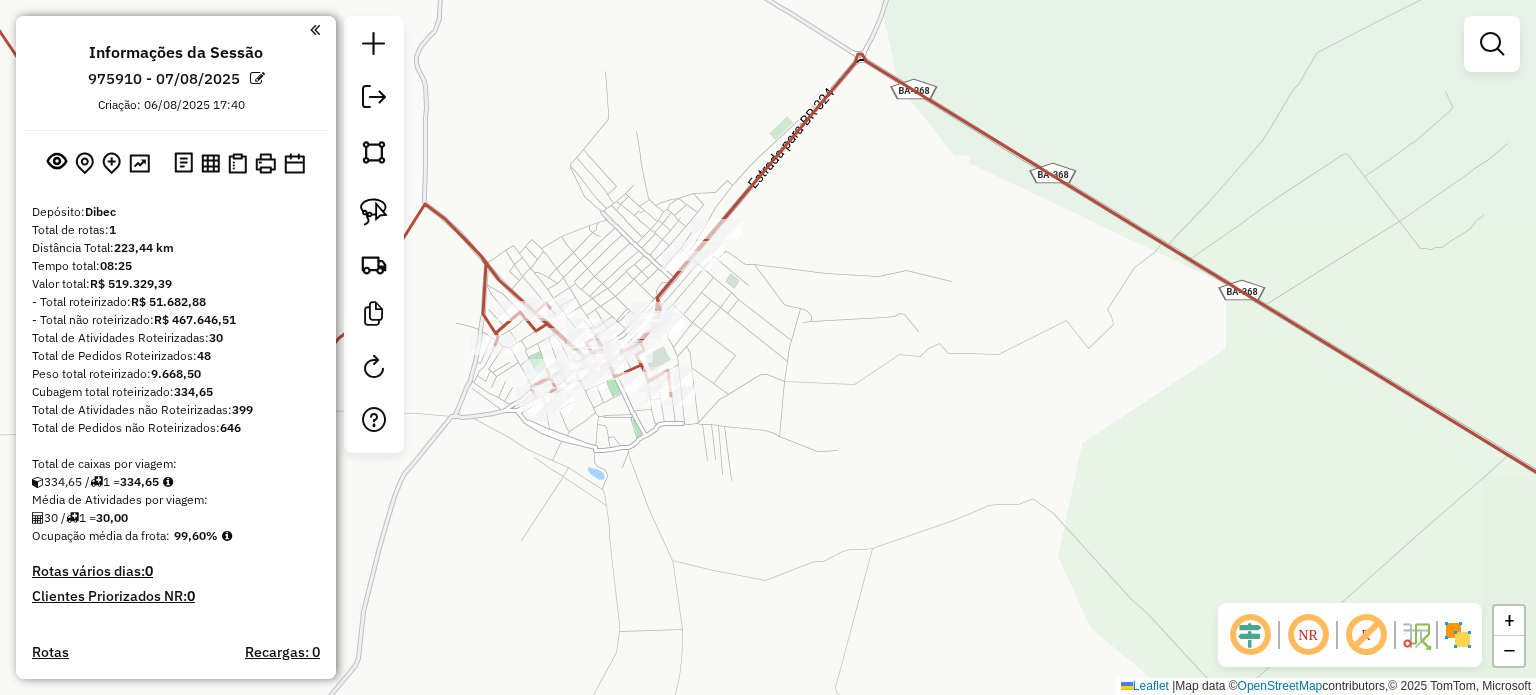 click on "Janela de atendimento Grade de atendimento Capacidade Transportadoras Veículos Cliente Pedidos  Rotas Selecione os dias de semana para filtrar as janelas de atendimento  Seg   Ter   Qua   Qui   Sex   Sáb   Dom  Informe o período da janela de atendimento: De: Até:  Filtrar exatamente a janela do cliente  Considerar janela de atendimento padrão  Selecione os dias de semana para filtrar as grades de atendimento  Seg   Ter   Qua   Qui   Sex   Sáb   Dom   Considerar clientes sem dia de atendimento cadastrado  Clientes fora do dia de atendimento selecionado Filtrar as atividades entre os valores definidos abaixo:  Peso mínimo:   Peso máximo:   Cubagem mínima:   Cubagem máxima:   De:   Até:  Filtrar as atividades entre o tempo de atendimento definido abaixo:  De:   Até:   Considerar capacidade total dos clientes não roteirizados Transportadora: Selecione um ou mais itens Tipo de veículo: Selecione um ou mais itens Veículo: Selecione um ou mais itens Motorista: Selecione um ou mais itens Nome: Rótulo:" 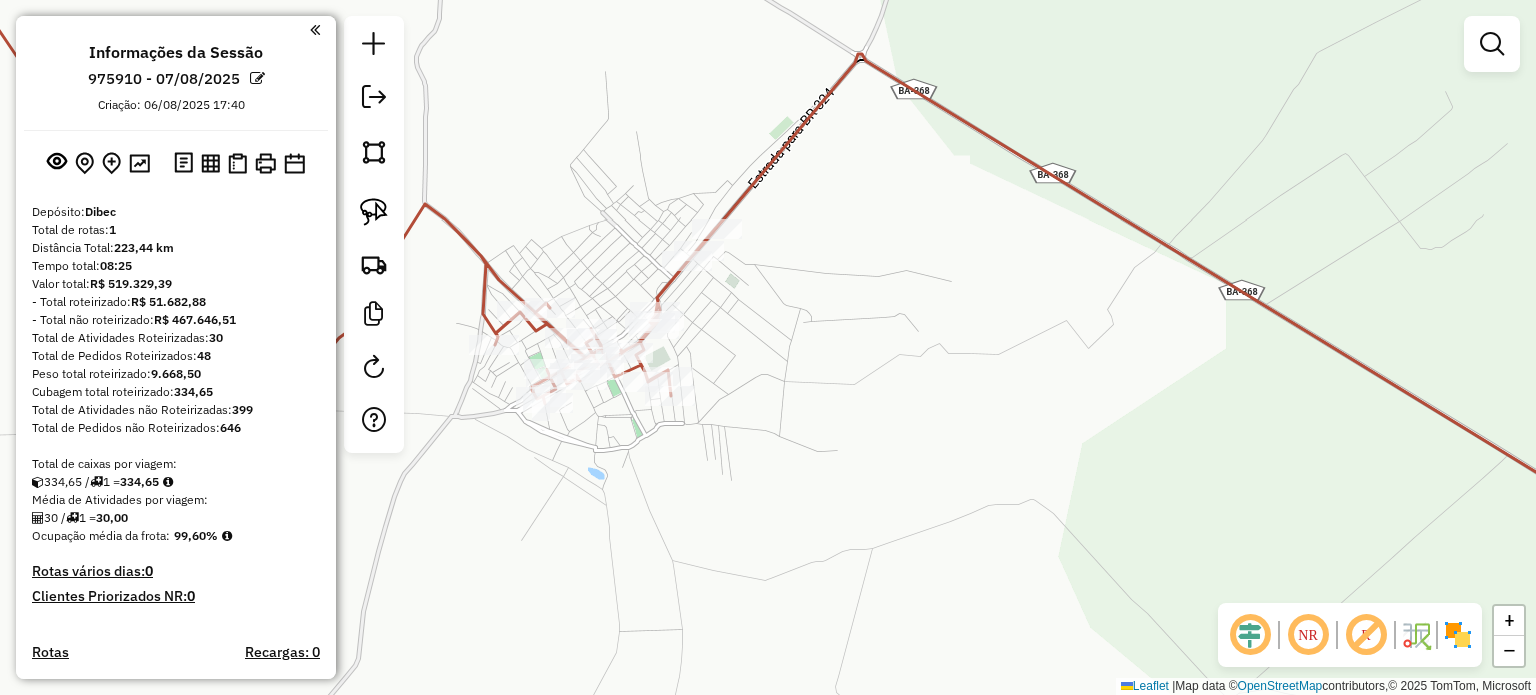 drag, startPoint x: 738, startPoint y: 315, endPoint x: 808, endPoint y: 308, distance: 70.34913 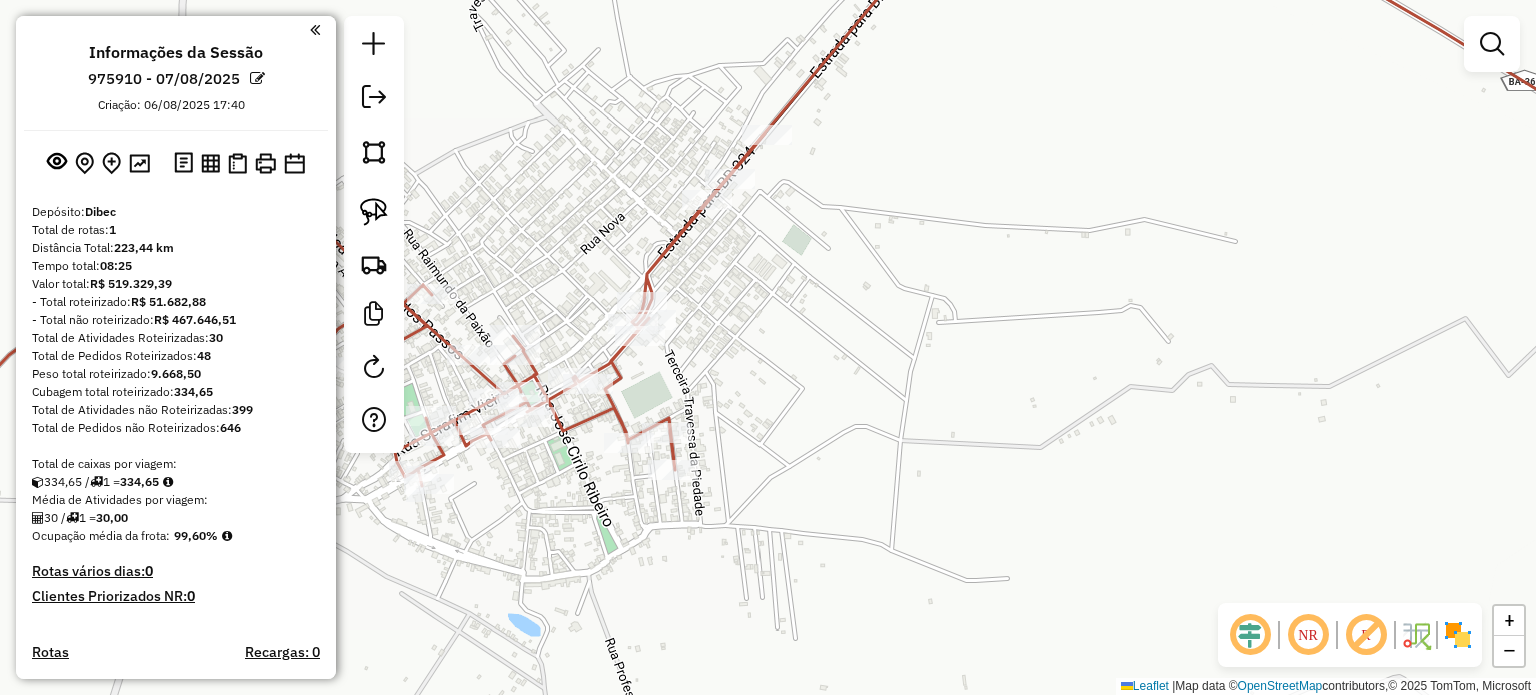 drag, startPoint x: 804, startPoint y: 307, endPoint x: 812, endPoint y: 335, distance: 29.12044 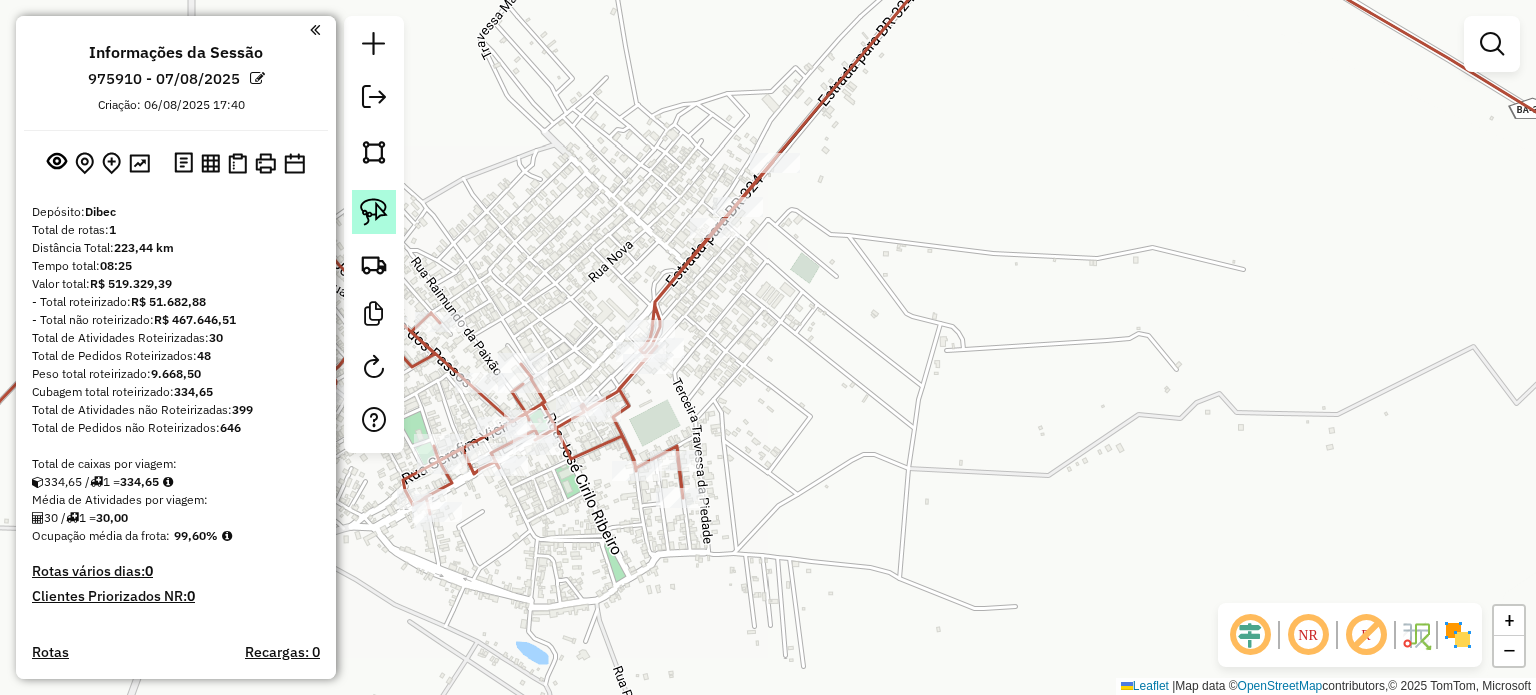 click 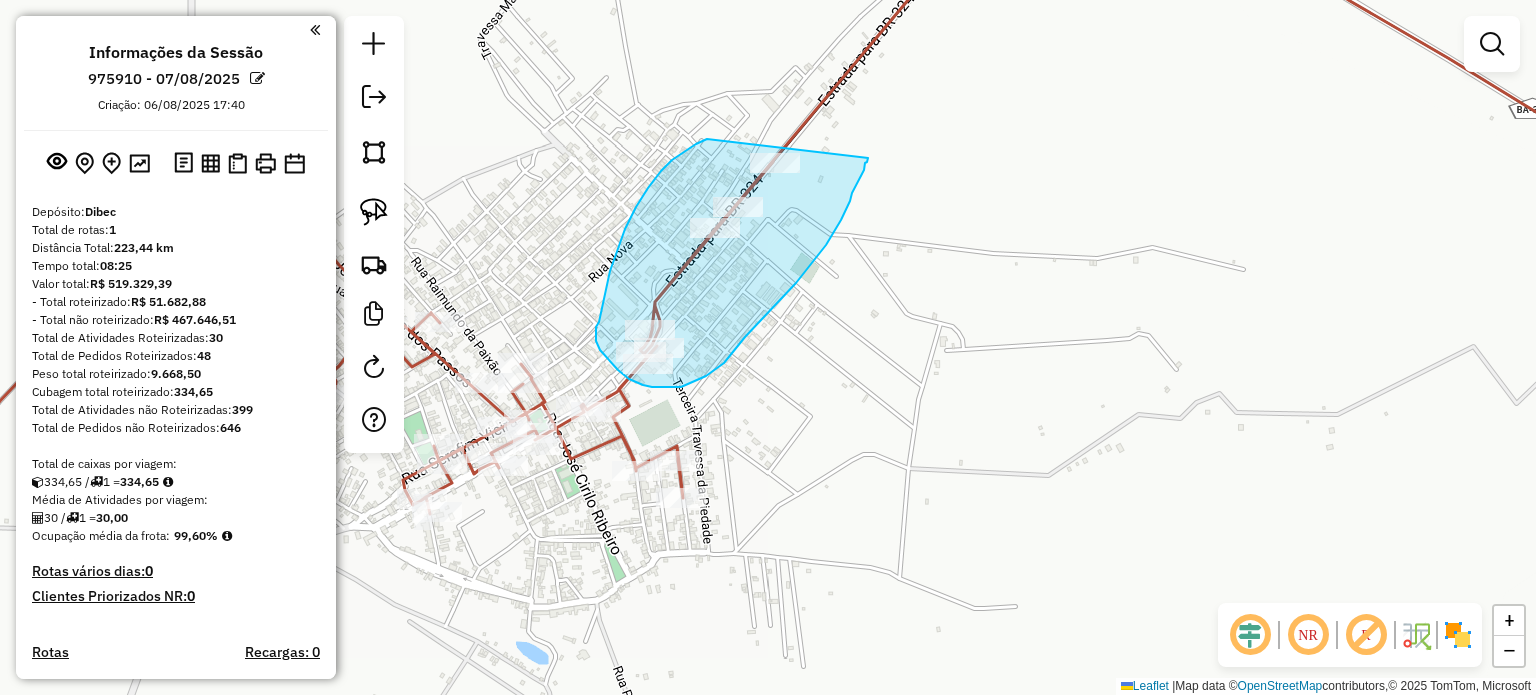 drag, startPoint x: 703, startPoint y: 140, endPoint x: 868, endPoint y: 158, distance: 165.97891 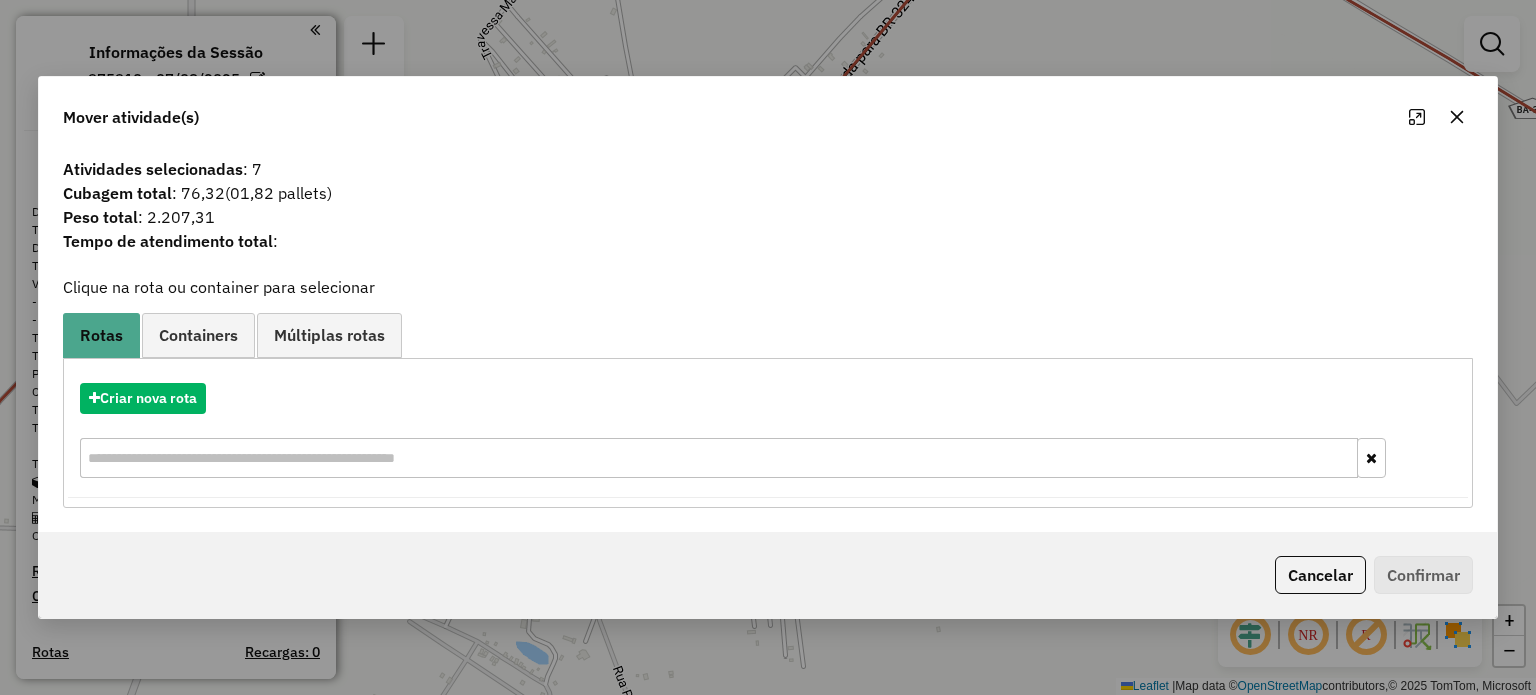 click 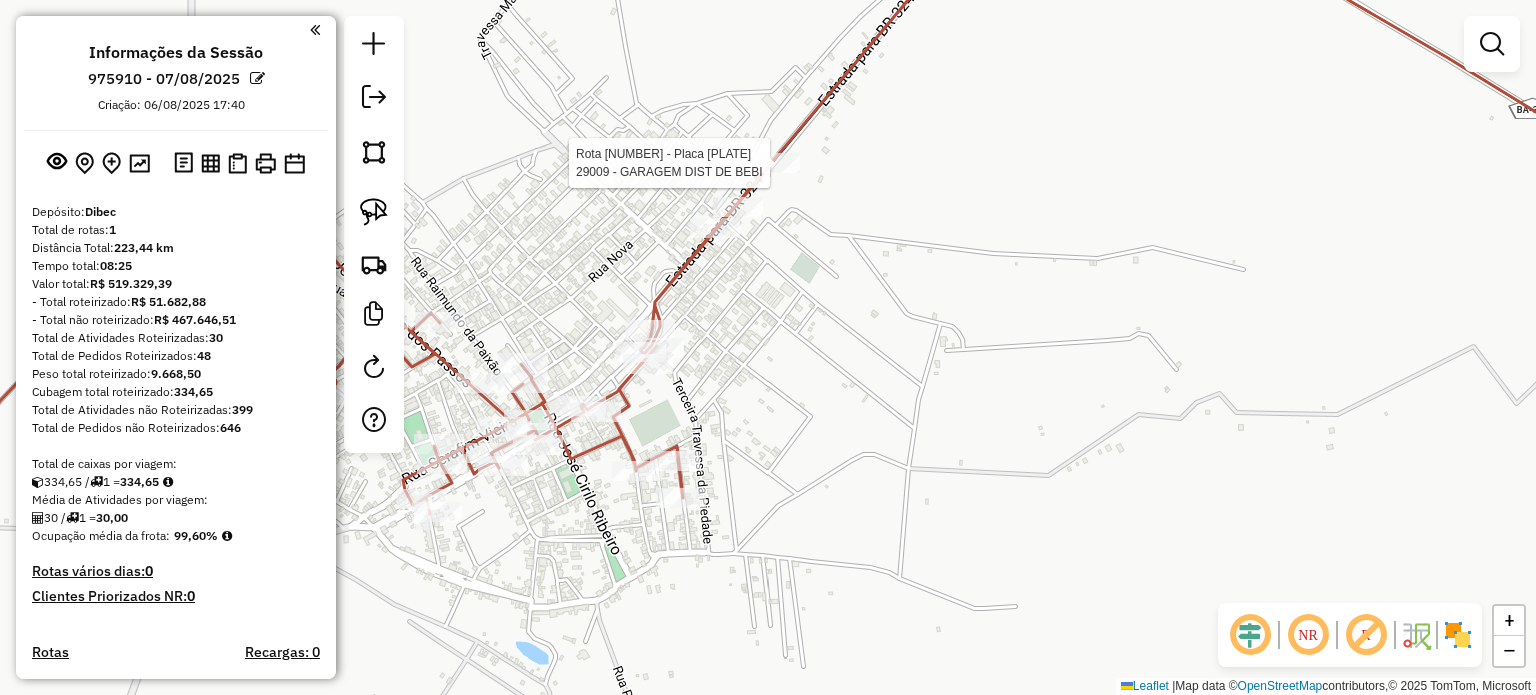 select on "**********" 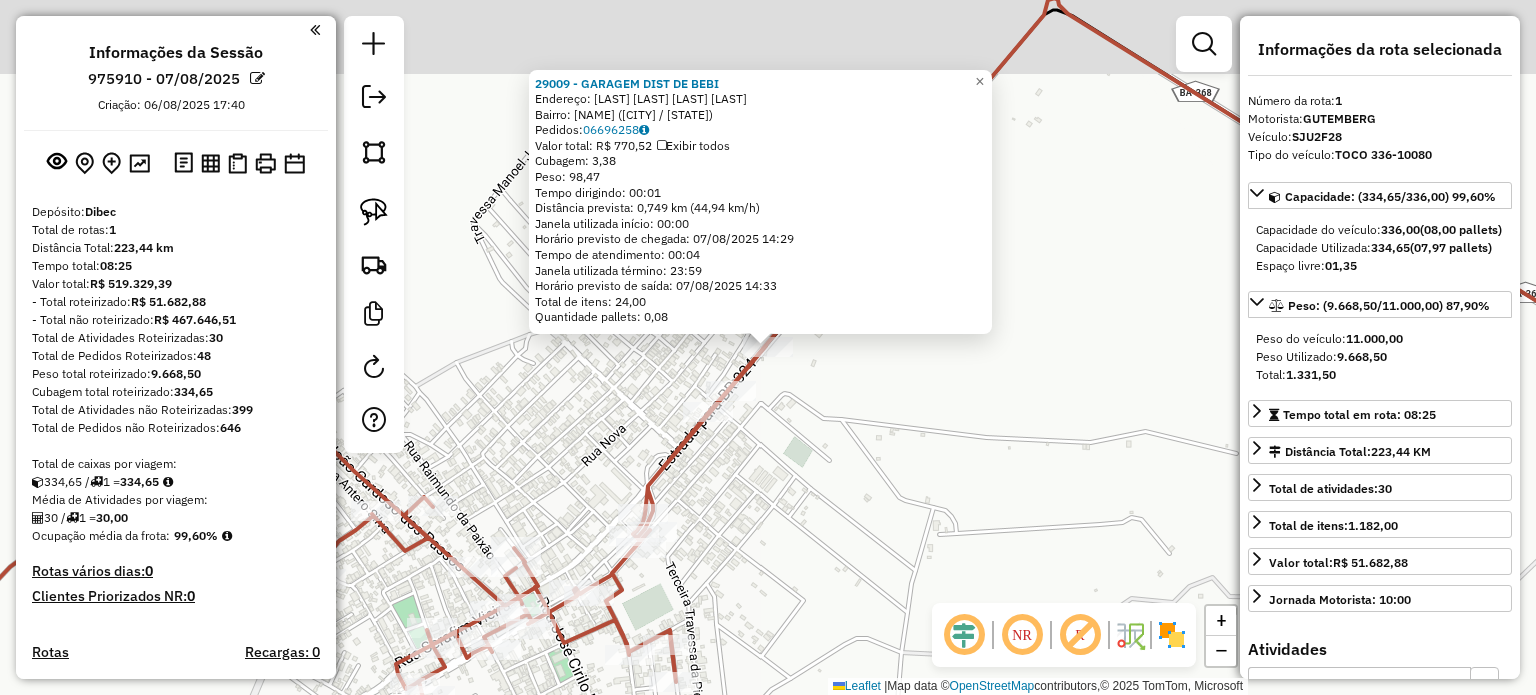scroll, scrollTop: 532, scrollLeft: 0, axis: vertical 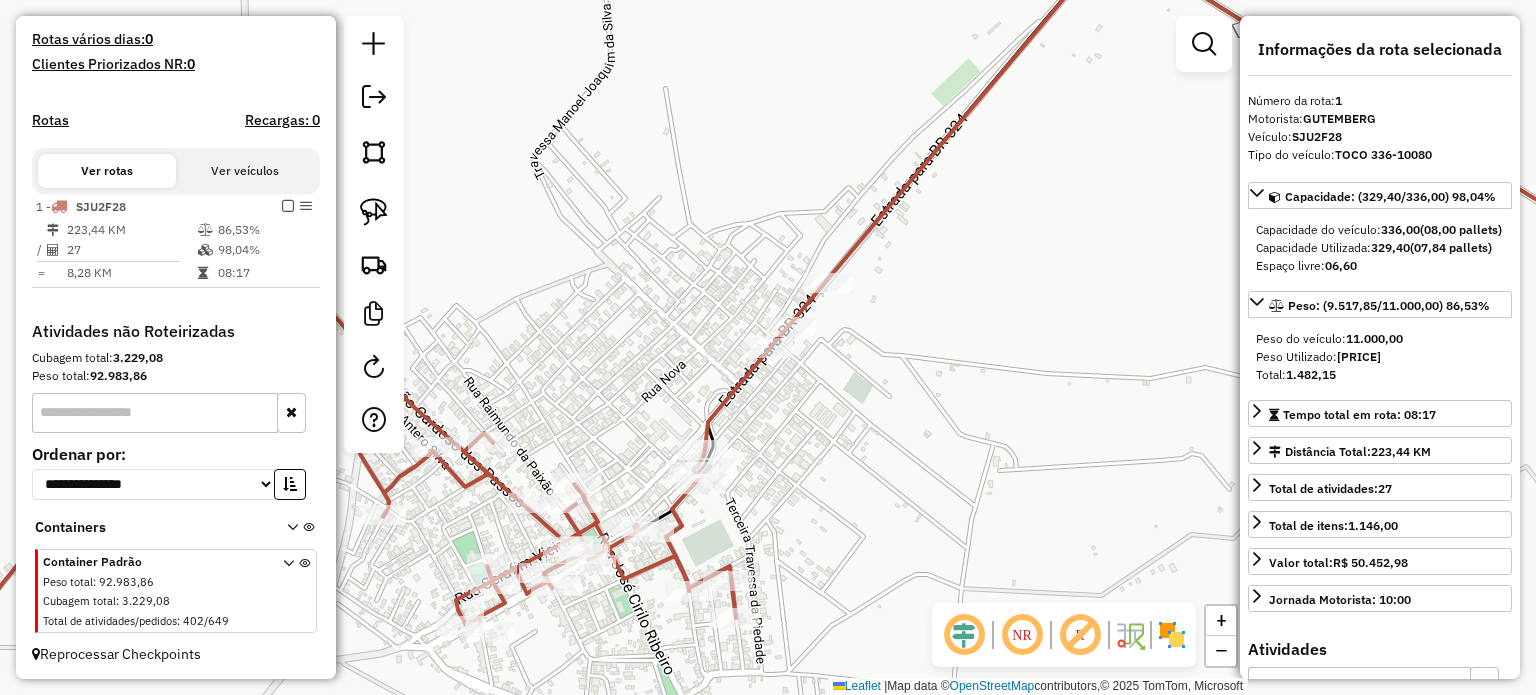 drag, startPoint x: 832, startPoint y: 491, endPoint x: 755, endPoint y: 385, distance: 131.01526 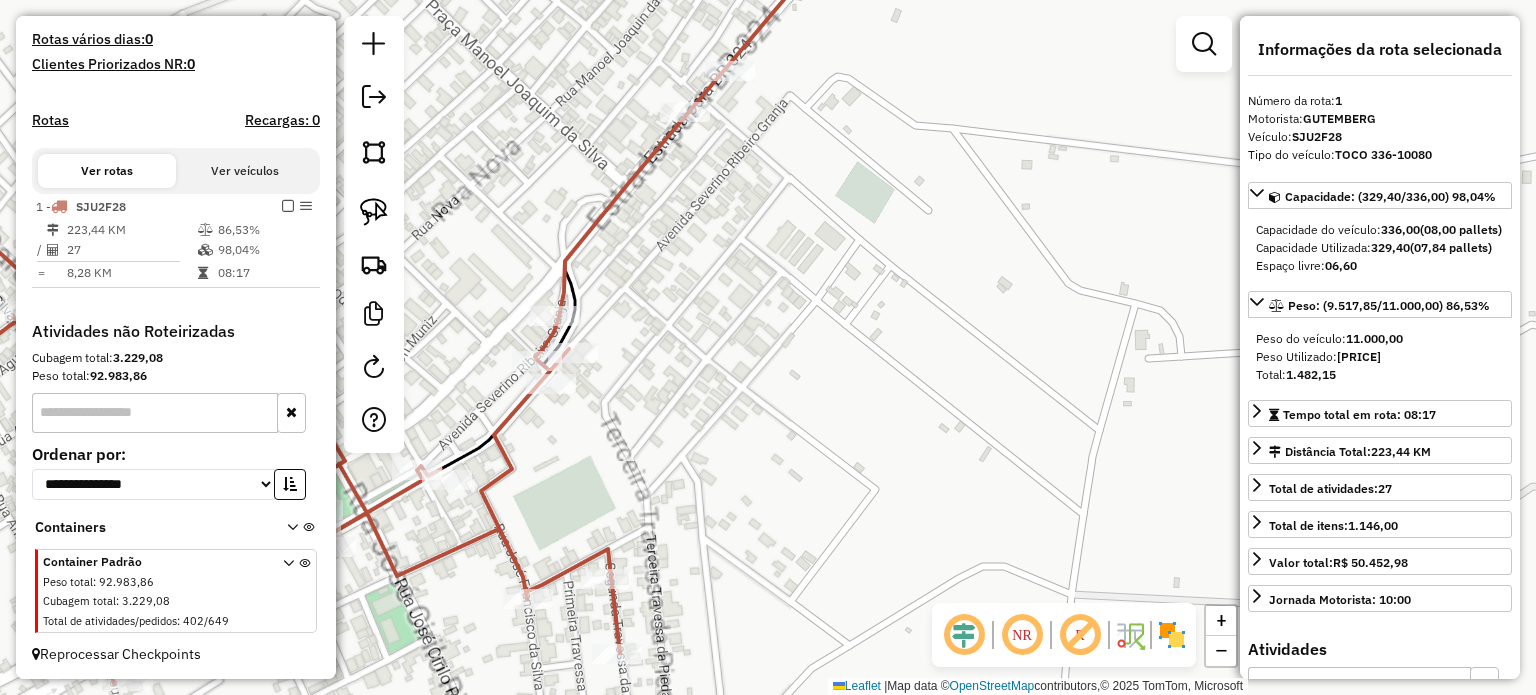 drag, startPoint x: 718, startPoint y: 378, endPoint x: 821, endPoint y: 395, distance: 104.393486 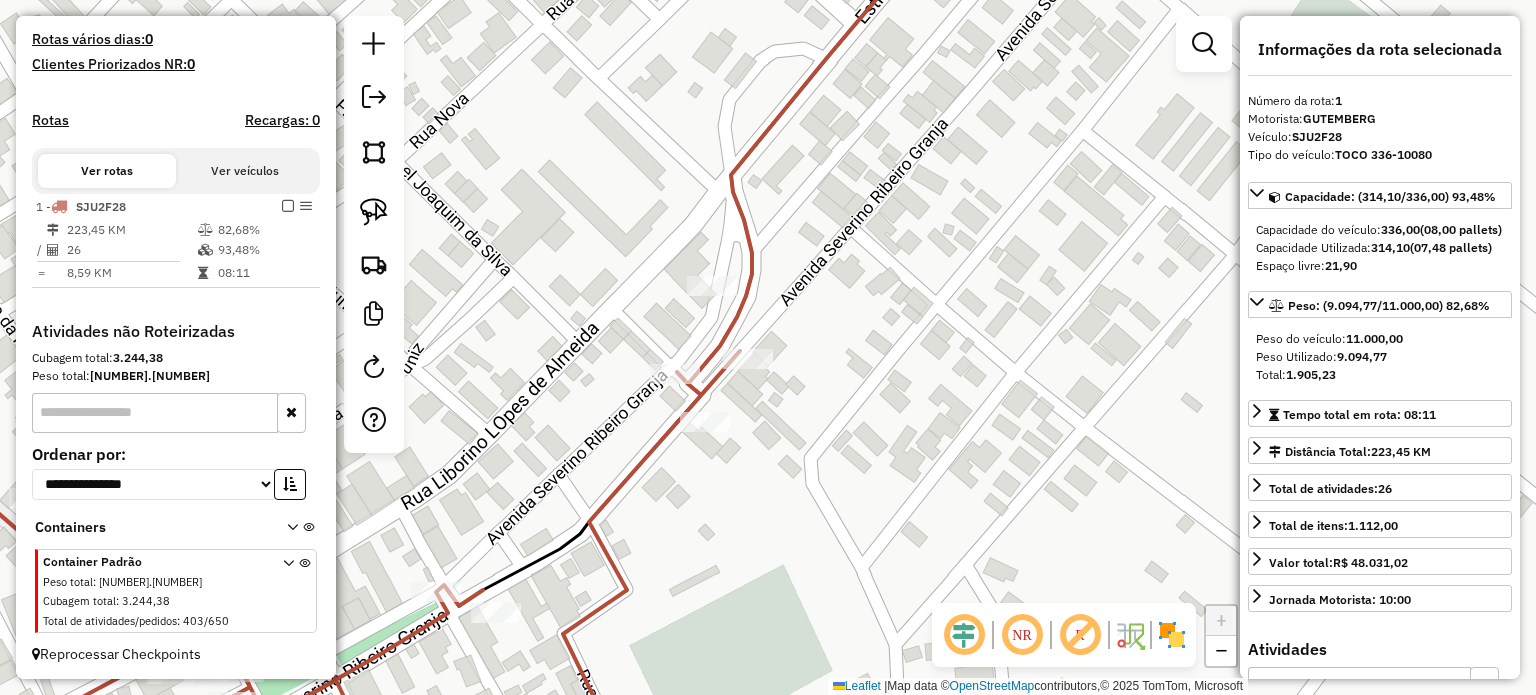 drag, startPoint x: 364, startPoint y: 203, endPoint x: 544, endPoint y: 311, distance: 209.91426 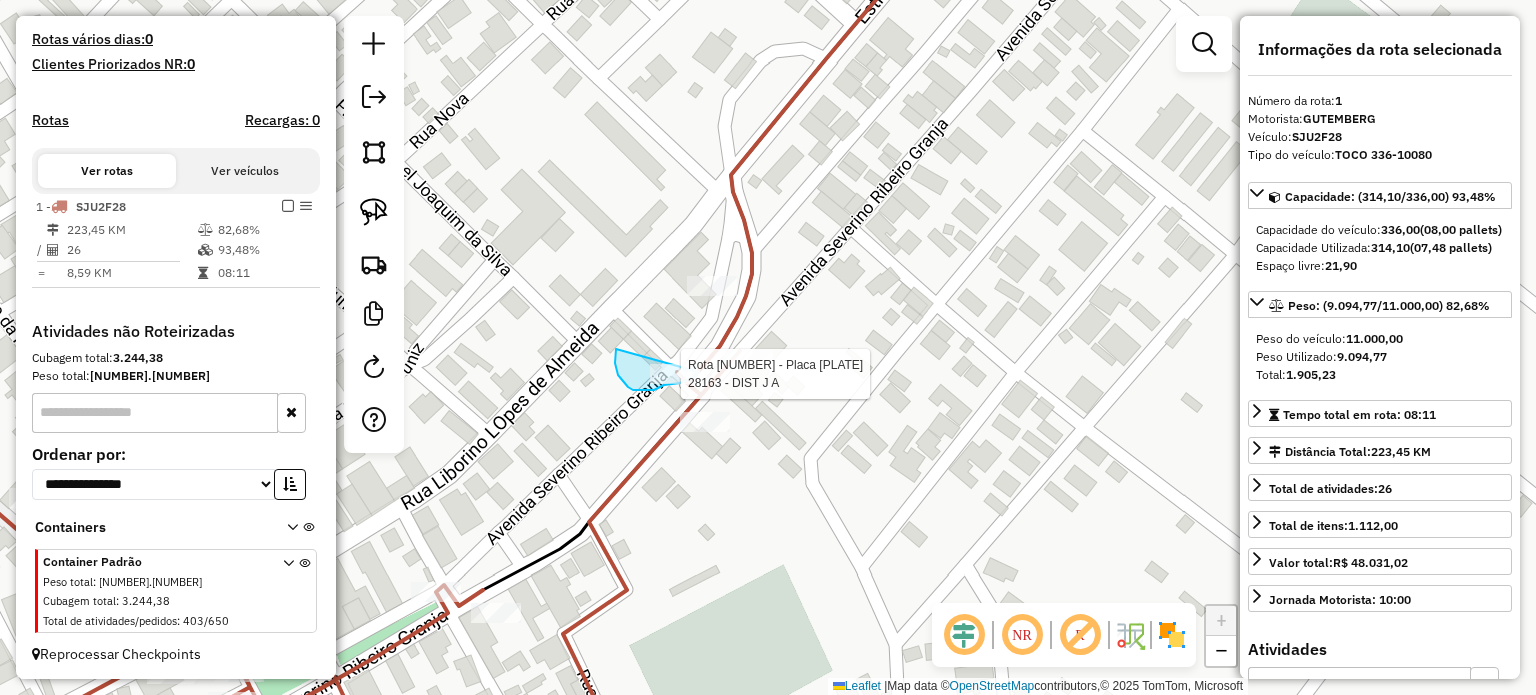 click on "Rota [NUMBER] - Placa [PLATE] [NUMBER] - [BRAND] Janela de atendimento Grade de atendimento Capacidade Transportadoras Veículos Cliente Pedidos  Rotas Selecione os dias de semana para filtrar as janelas de atendimento  Seg   Ter   Qua   Qui   Sex   Sáb   Dom  Informe o período da janela de atendimento: De: Até:  Filtrar exatamente a janela do cliente  Considerar janela de atendimento padrão  Selecione os dias de semana para filtrar as grades de atendimento  Seg   Ter   Qua   Qui   Sex   Sáb   Dom   Considerar clientes sem dia de atendimento cadastrado  Clientes fora do dia de atendimento selecionado Filtrar as atividades entre os valores definidos abaixo:  Peso mínimo:   Peso máximo:   Cubagem mínima:   Cubagem máxima:   De:   Até:  Filtrar as atividades entre o tempo de atendimento definido abaixo:  De:   Até:   Considerar capacidade total dos clientes não roteirizados Transportadora: Selecione um ou mais itens Tipo de veículo: Selecione um ou mais itens Veículo: Selecione um ou mais itens Motorista:" 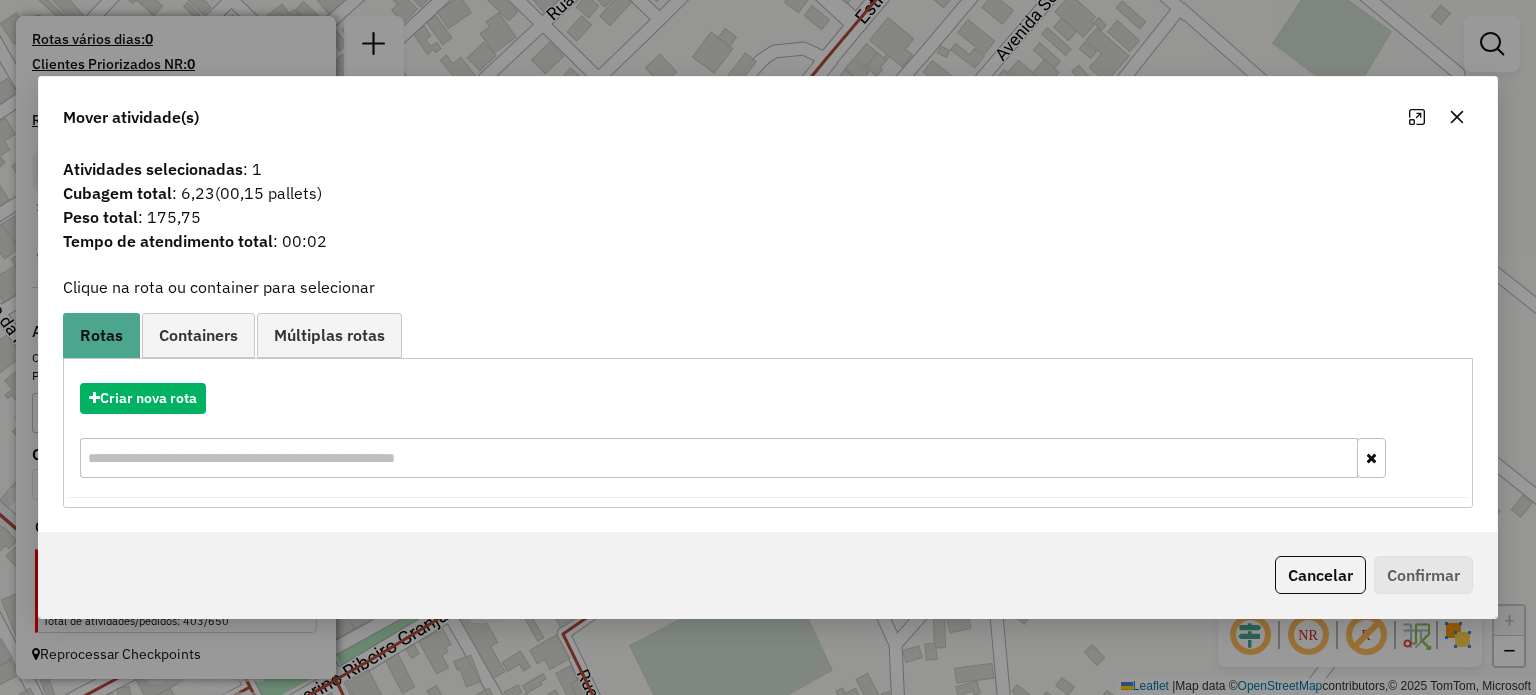 click 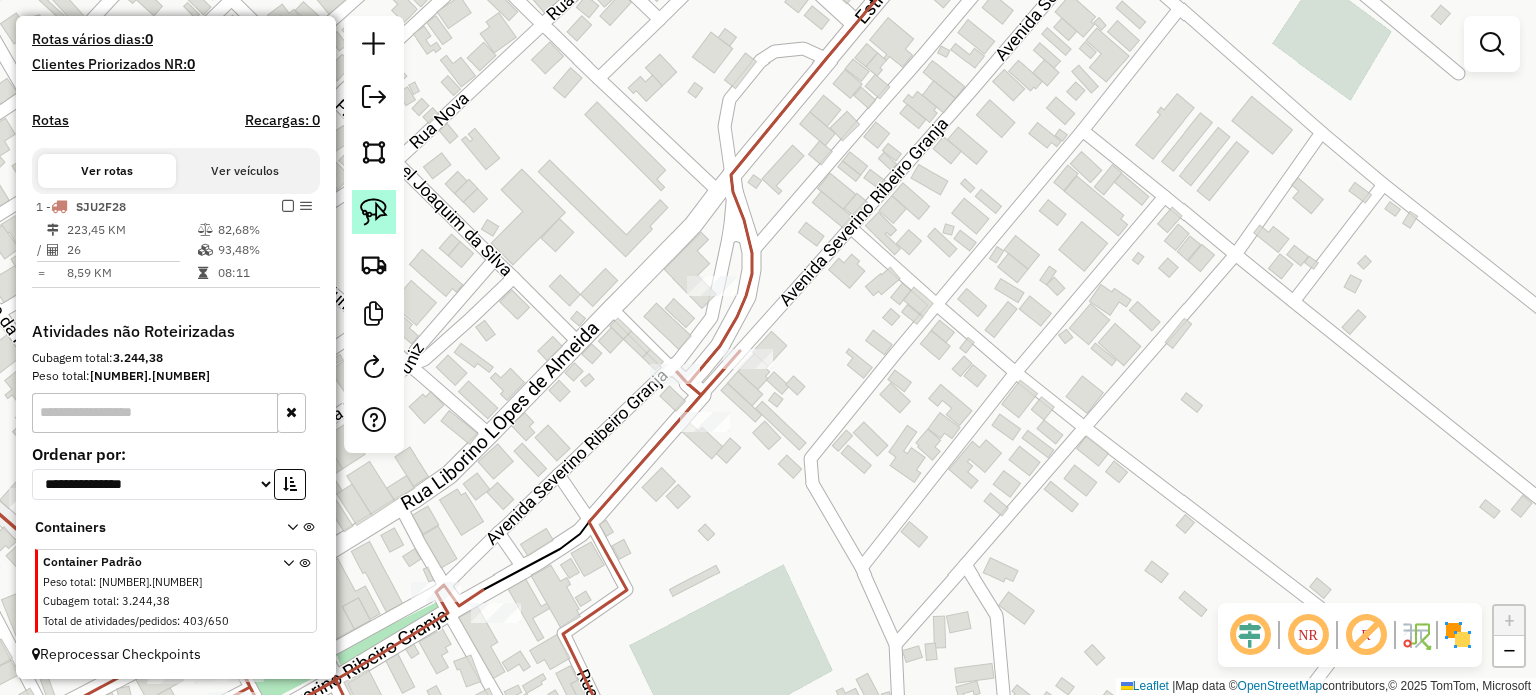 click 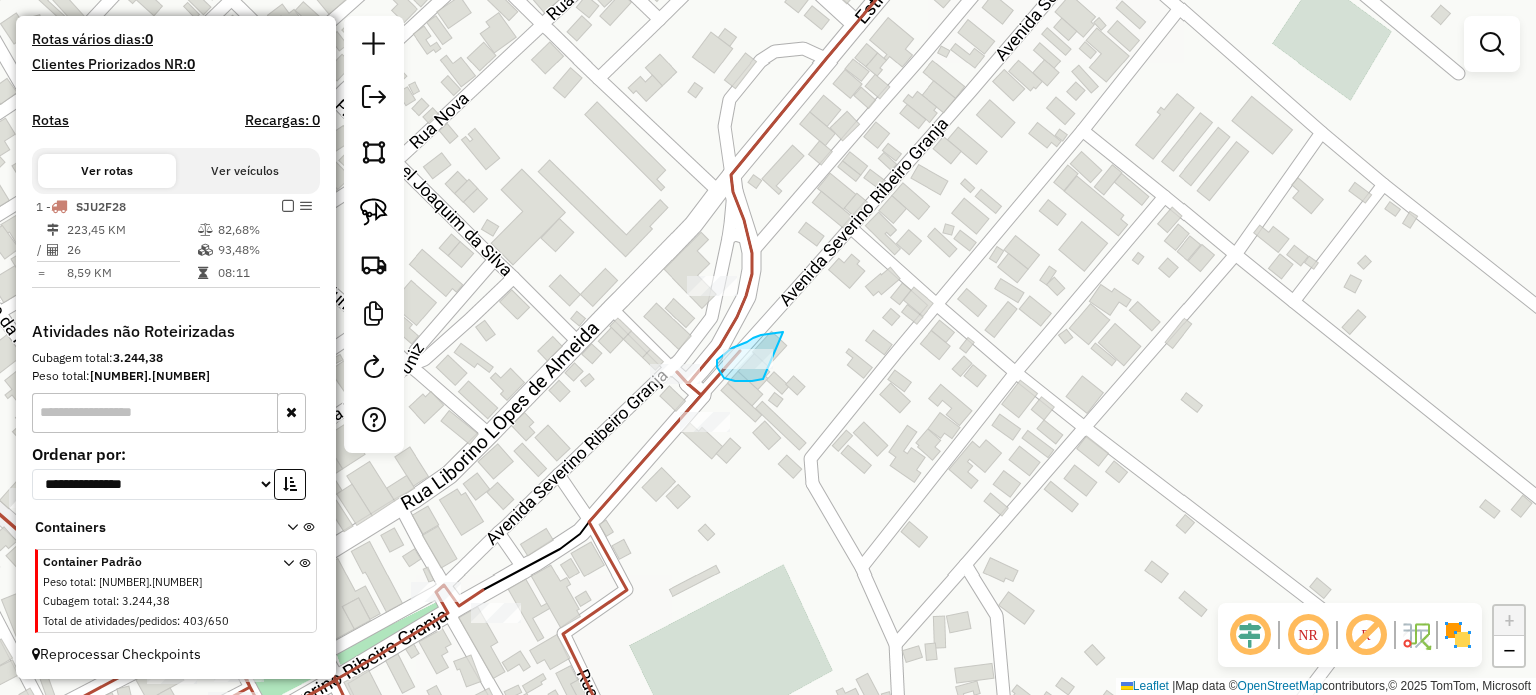 drag, startPoint x: 783, startPoint y: 332, endPoint x: 776, endPoint y: 372, distance: 40.60788 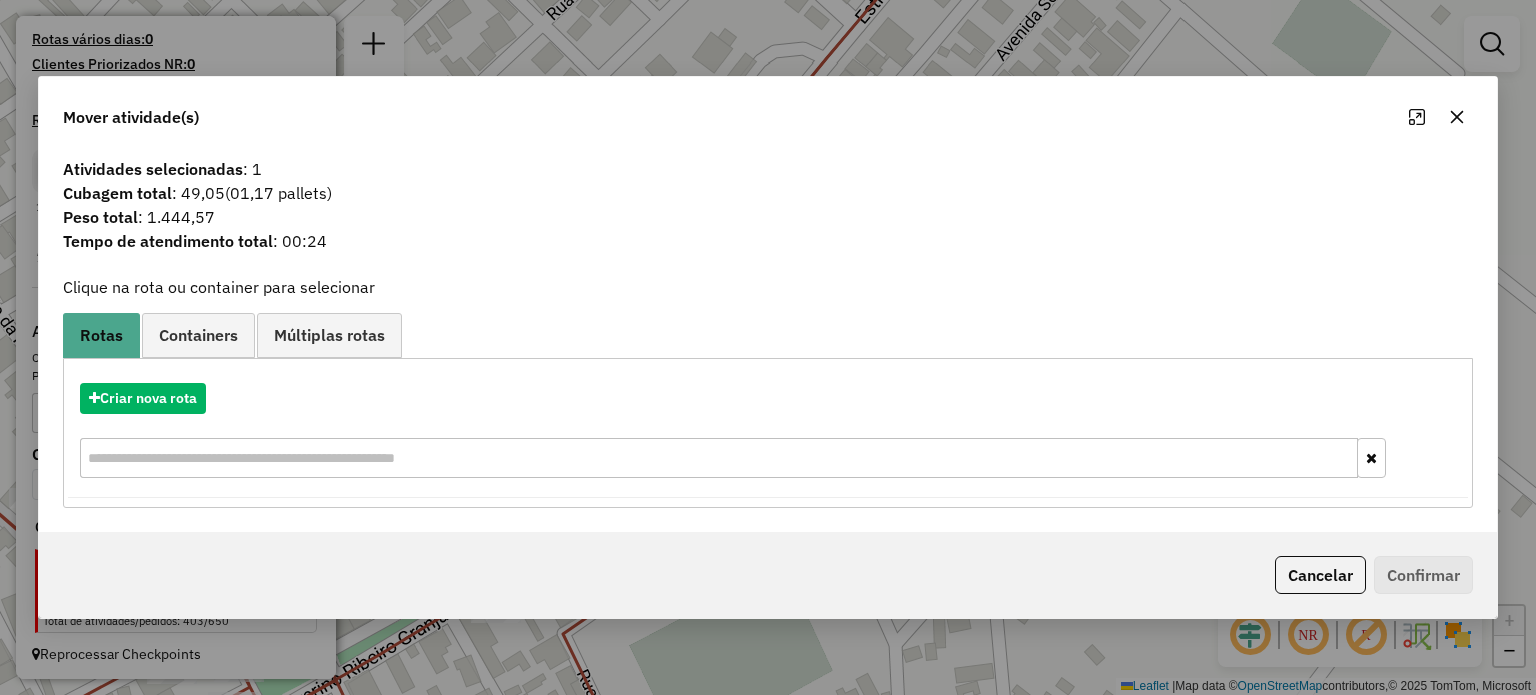 drag, startPoint x: 1455, startPoint y: 111, endPoint x: 944, endPoint y: 371, distance: 573.342 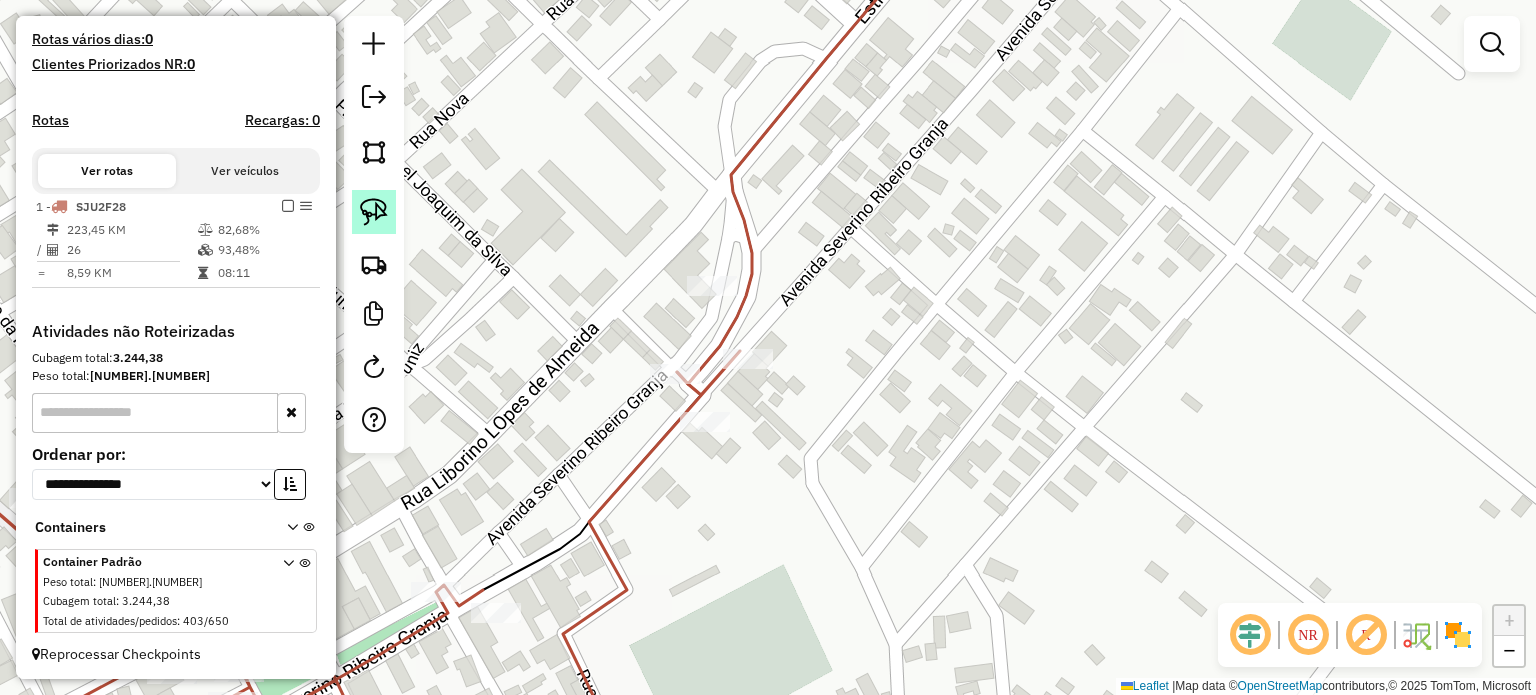 click 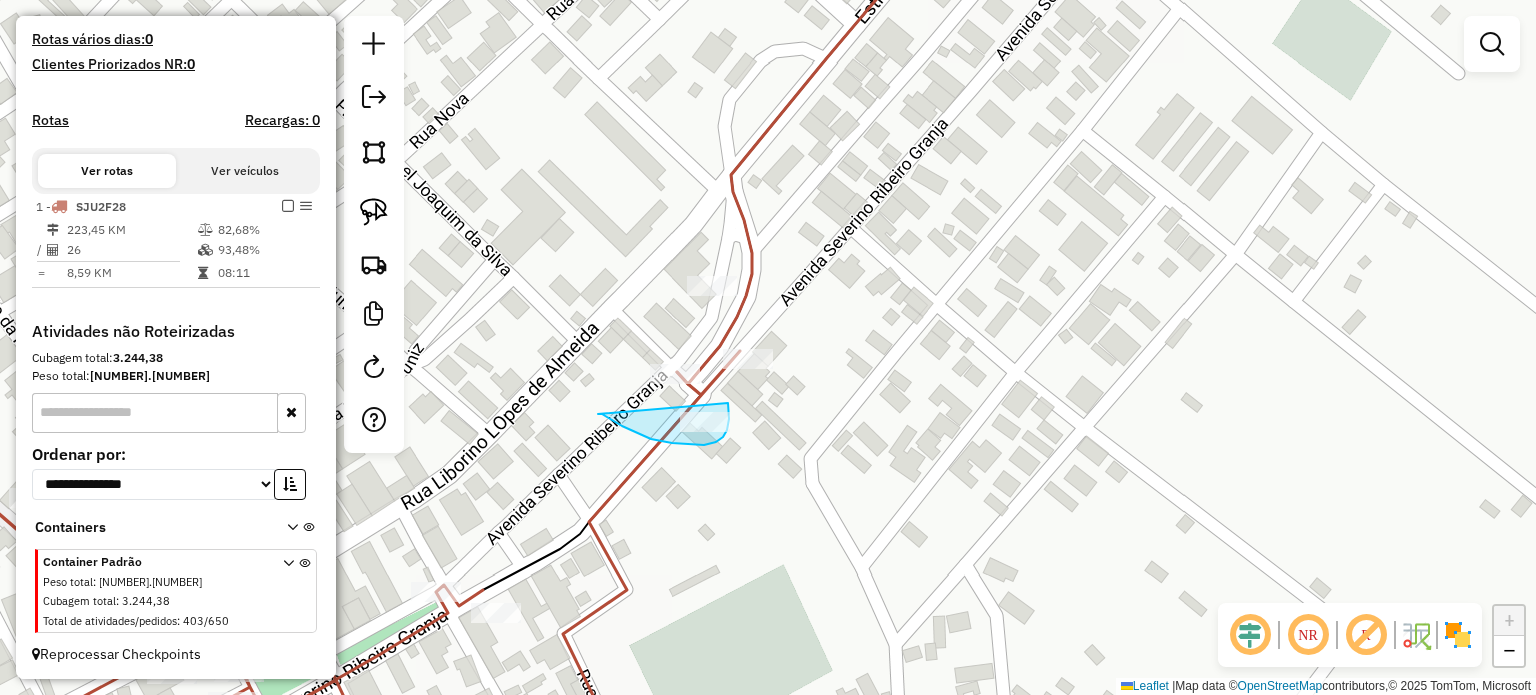 drag, startPoint x: 598, startPoint y: 414, endPoint x: 728, endPoint y: 403, distance: 130.46455 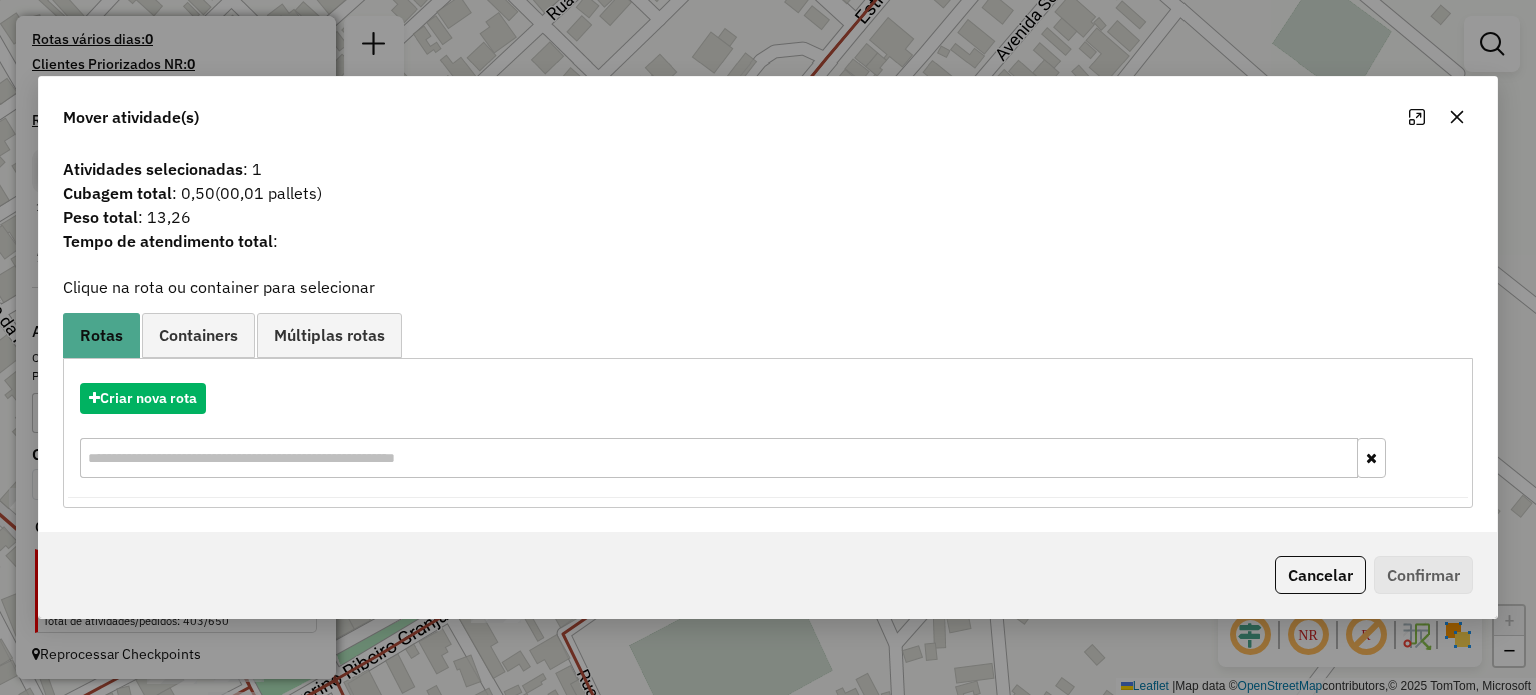 click 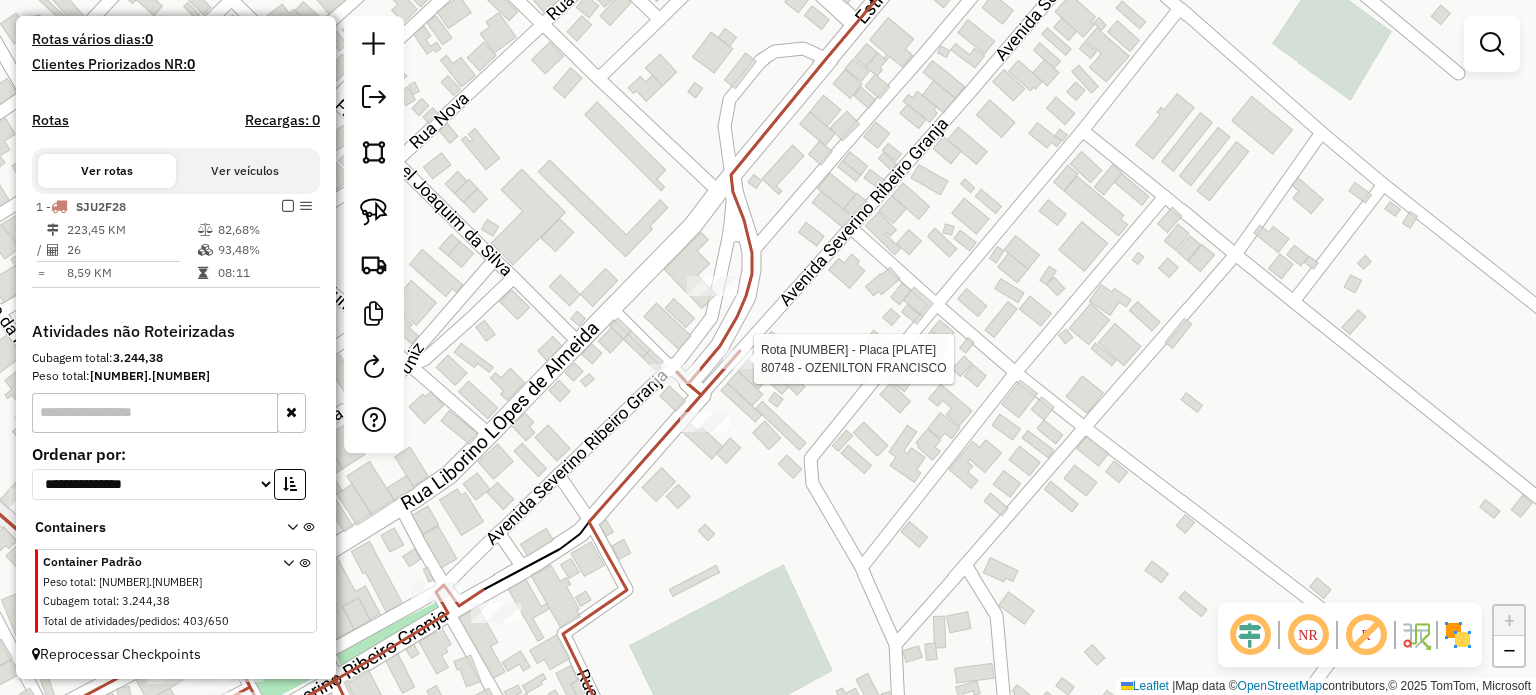 select on "**********" 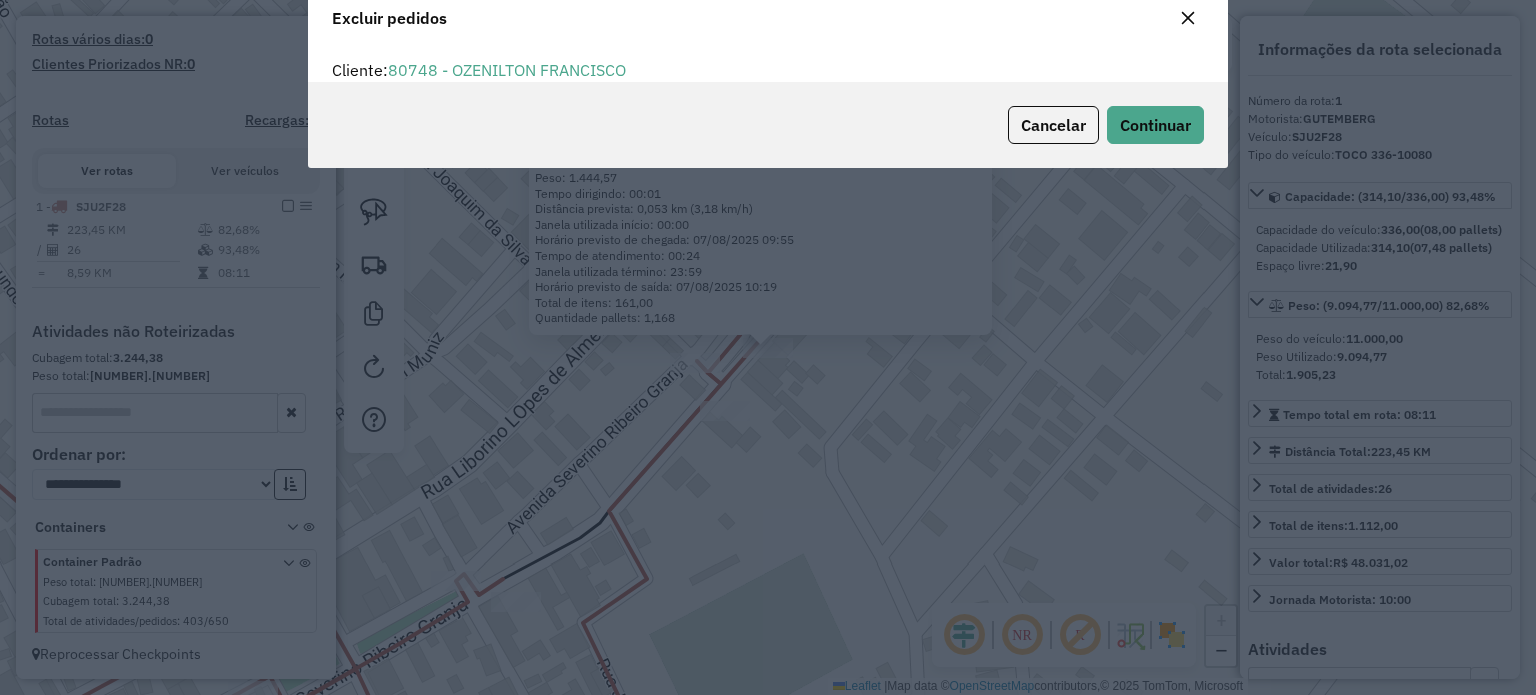 scroll, scrollTop: 69, scrollLeft: 0, axis: vertical 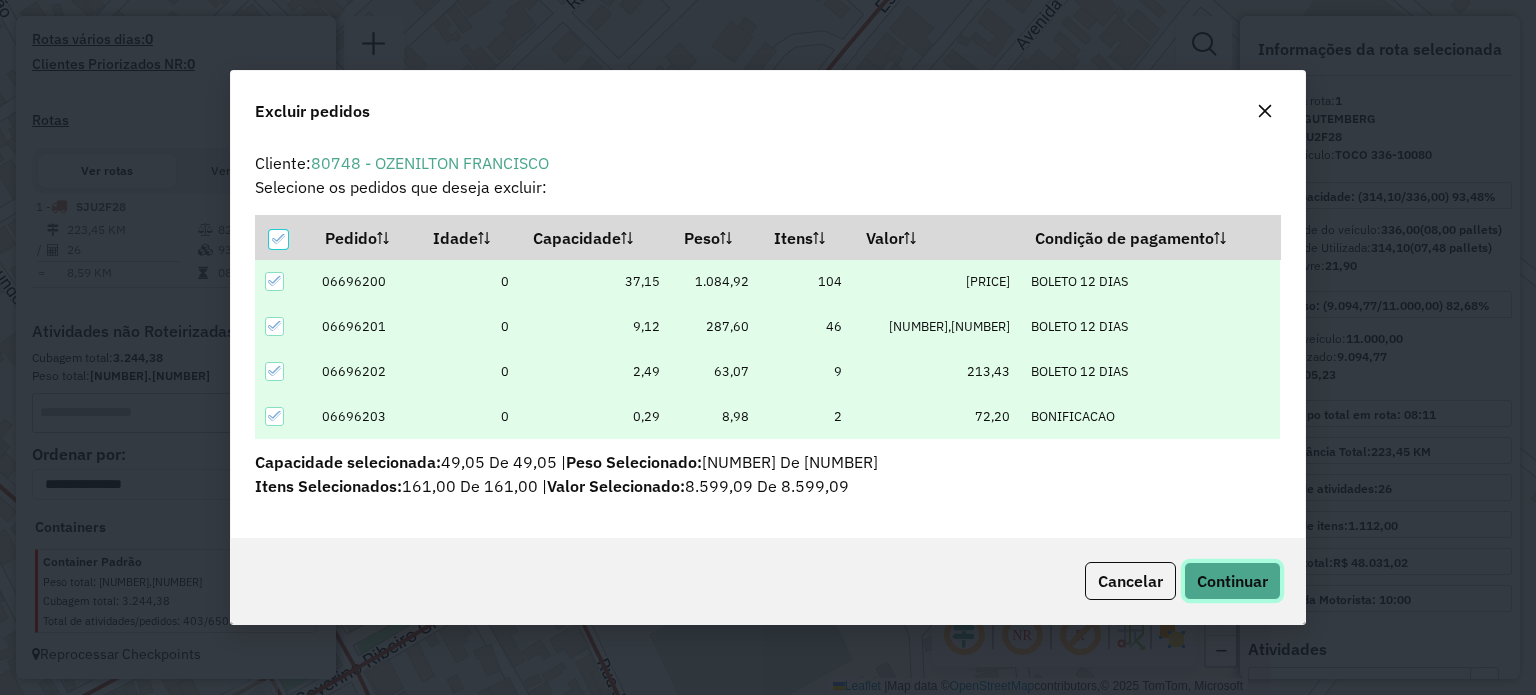 click on "Continuar" 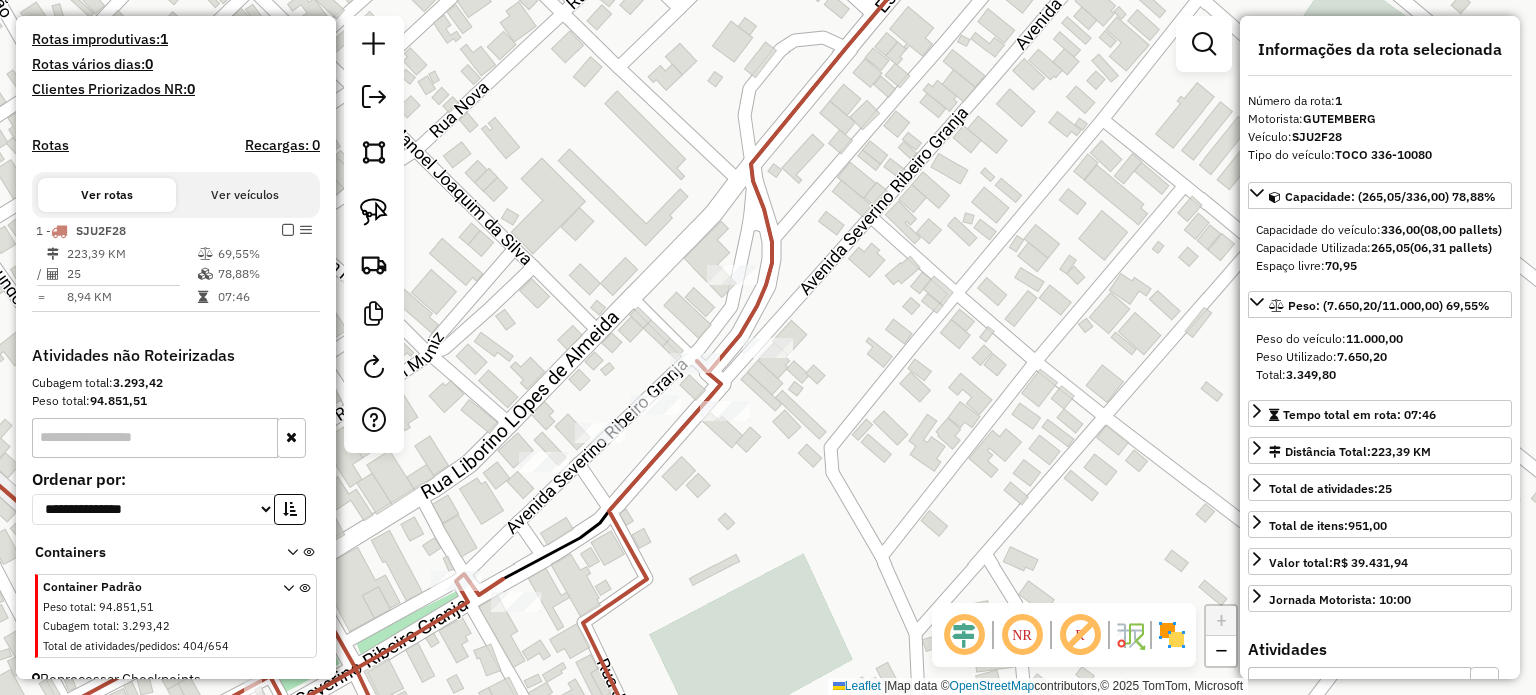 scroll, scrollTop: 557, scrollLeft: 0, axis: vertical 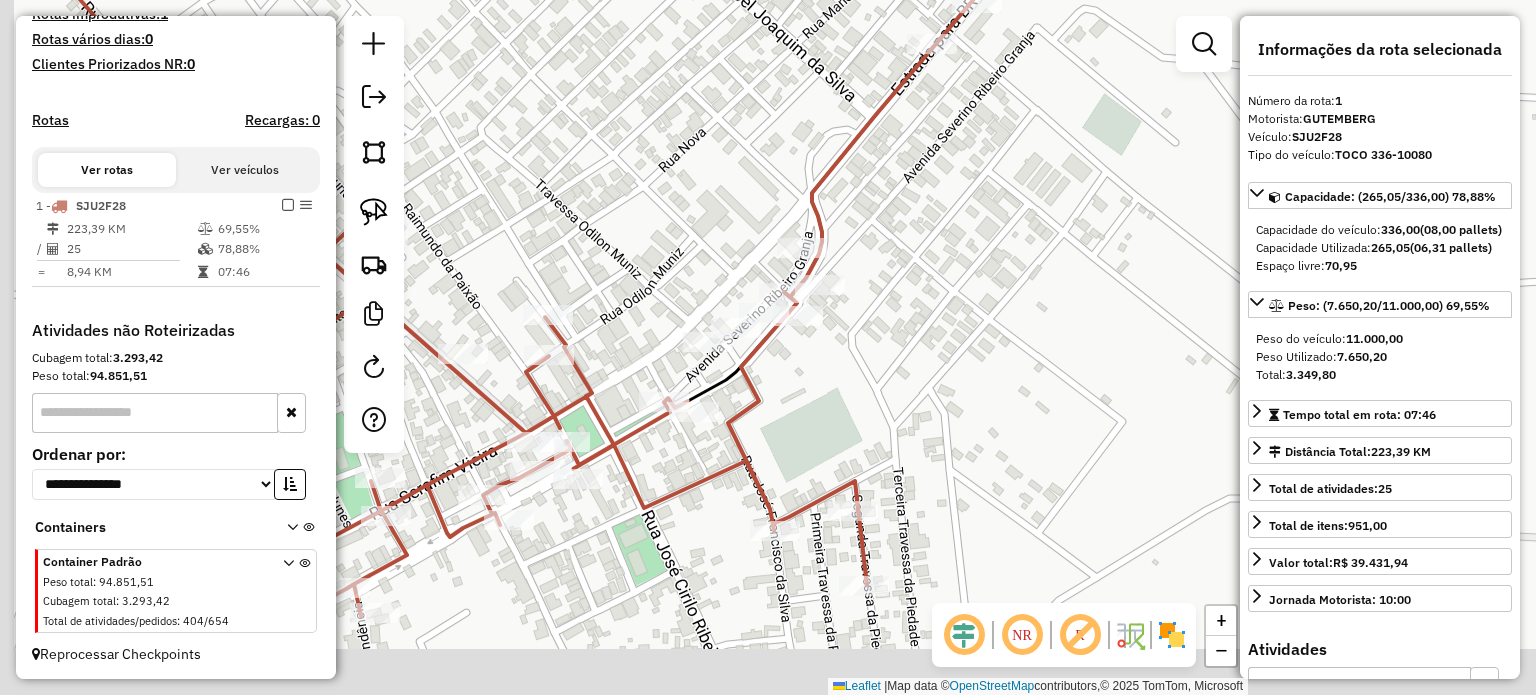 drag, startPoint x: 935, startPoint y: 479, endPoint x: 968, endPoint y: 307, distance: 175.13708 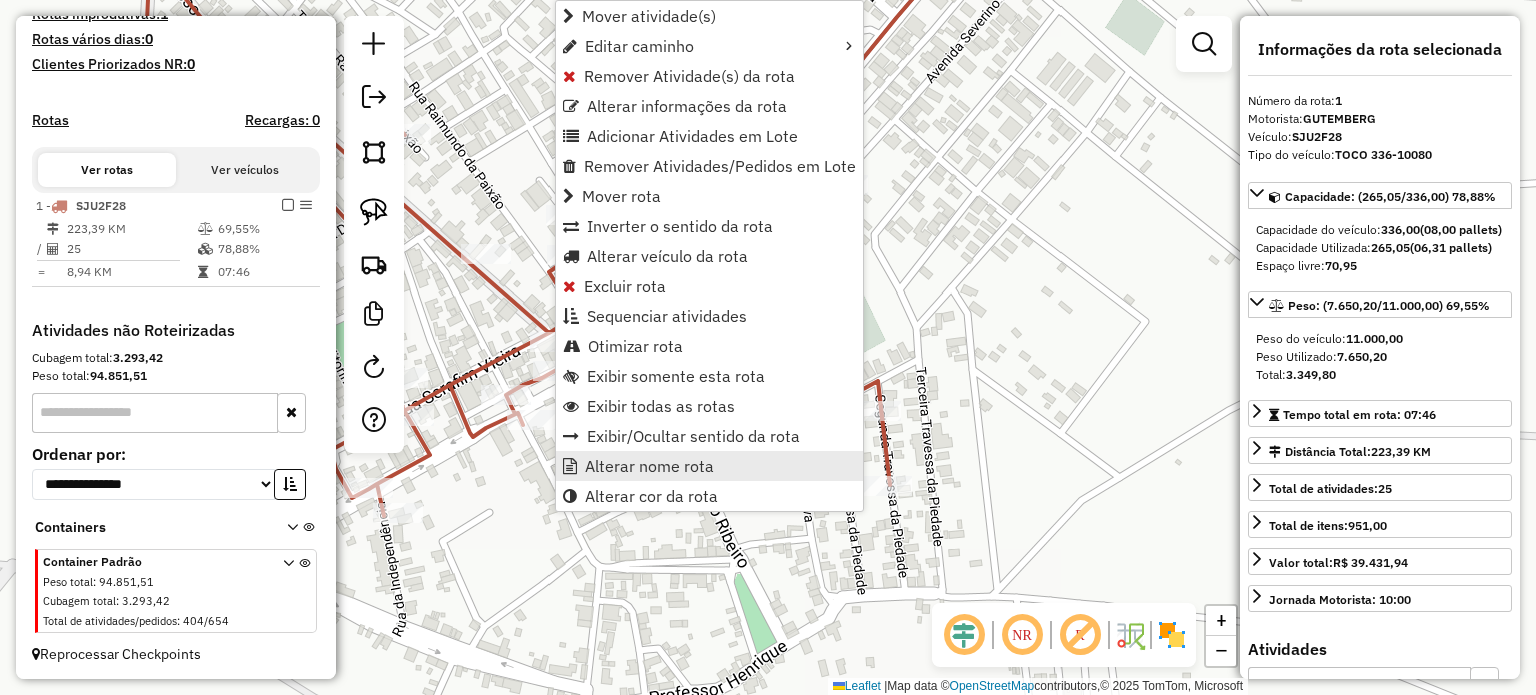 click on "Alterar nome rota" at bounding box center (649, 466) 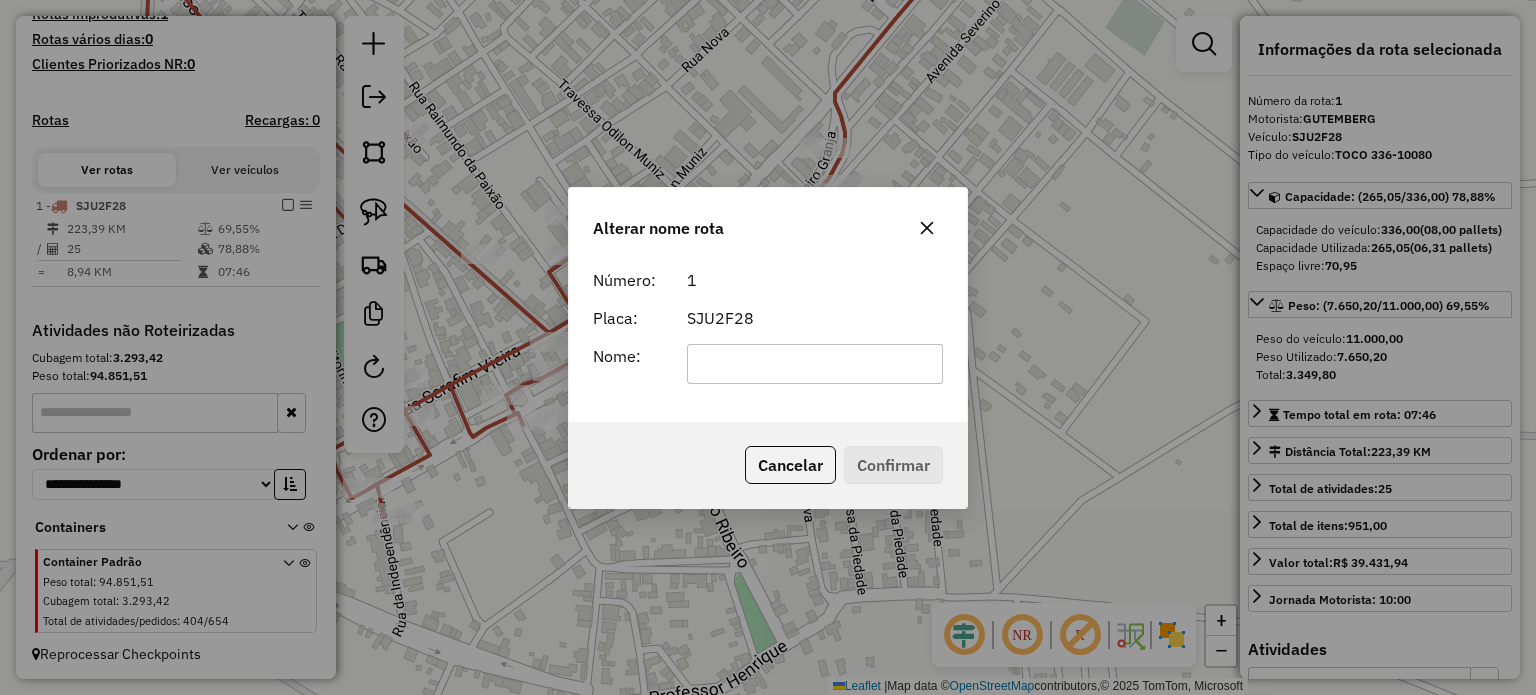 click 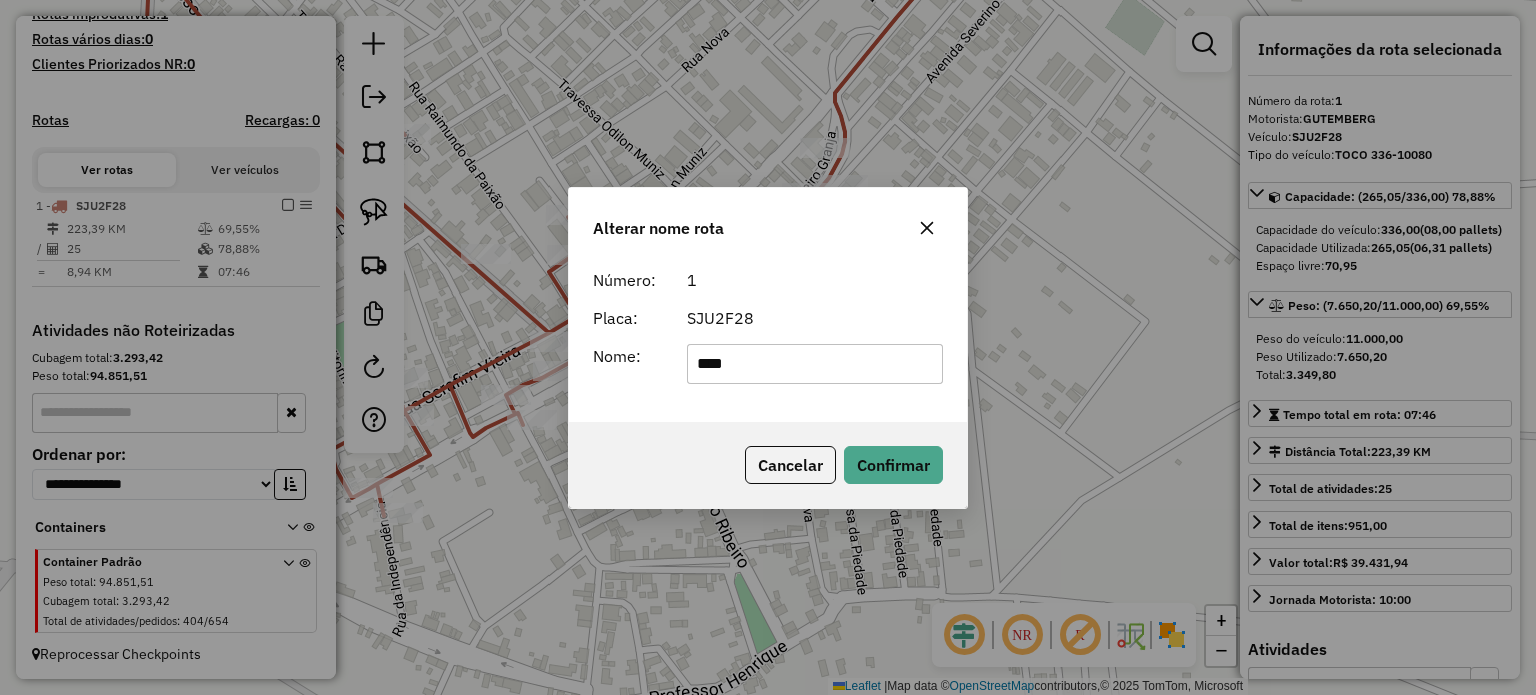 type on "*********" 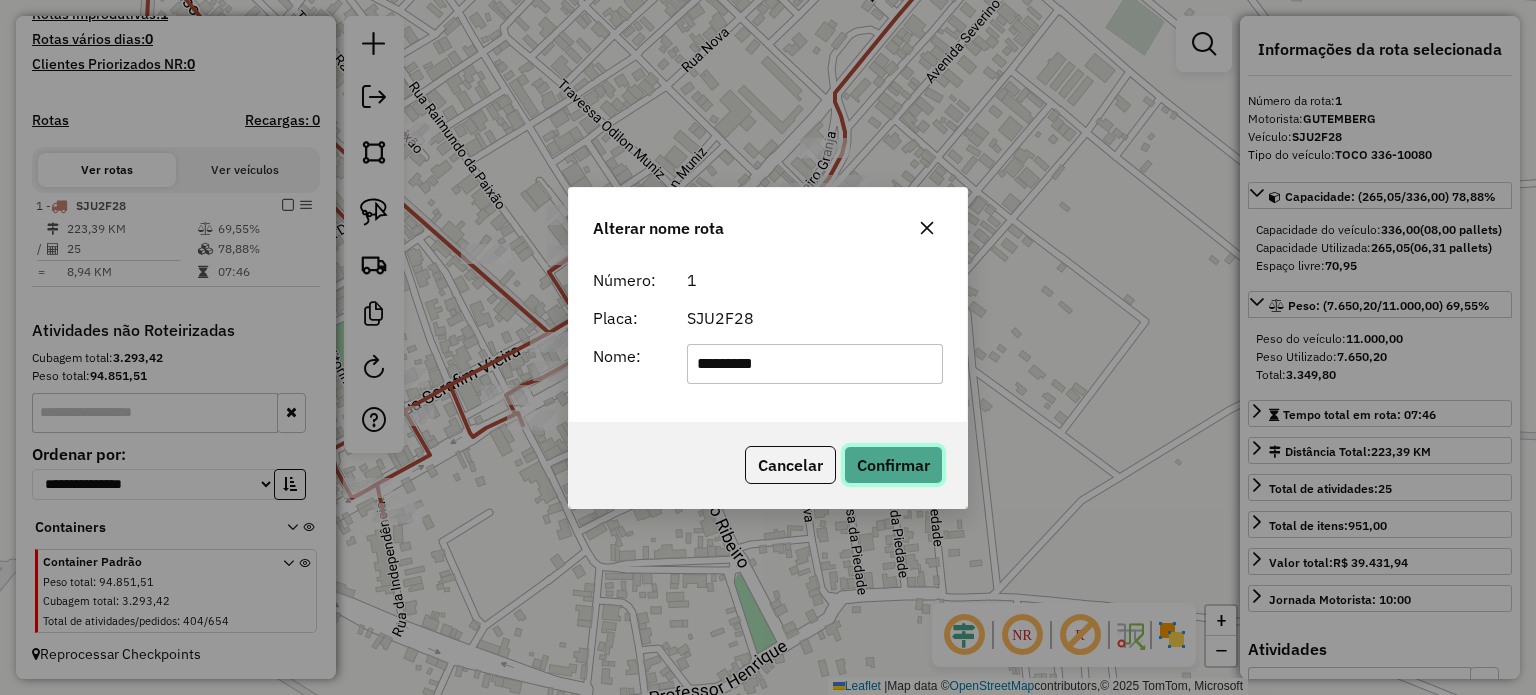 click on "Confirmar" 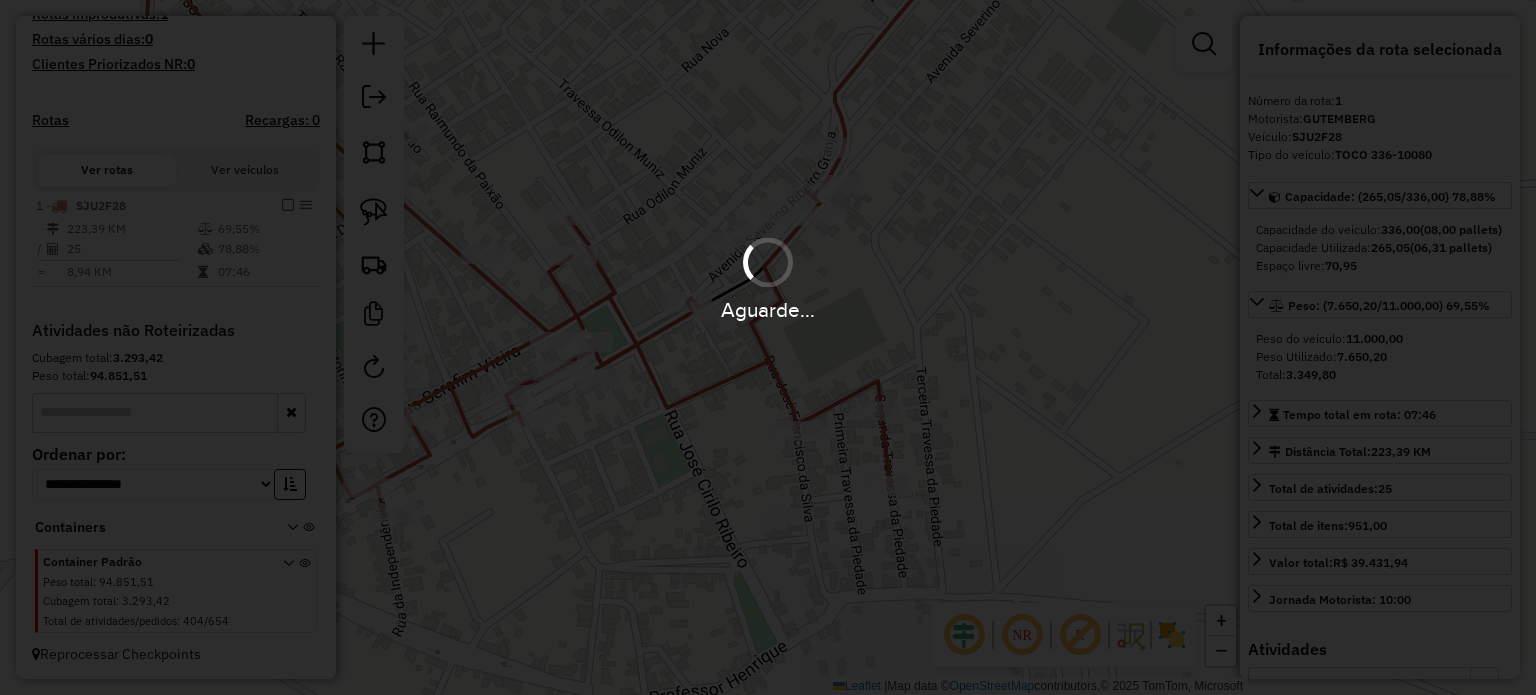type 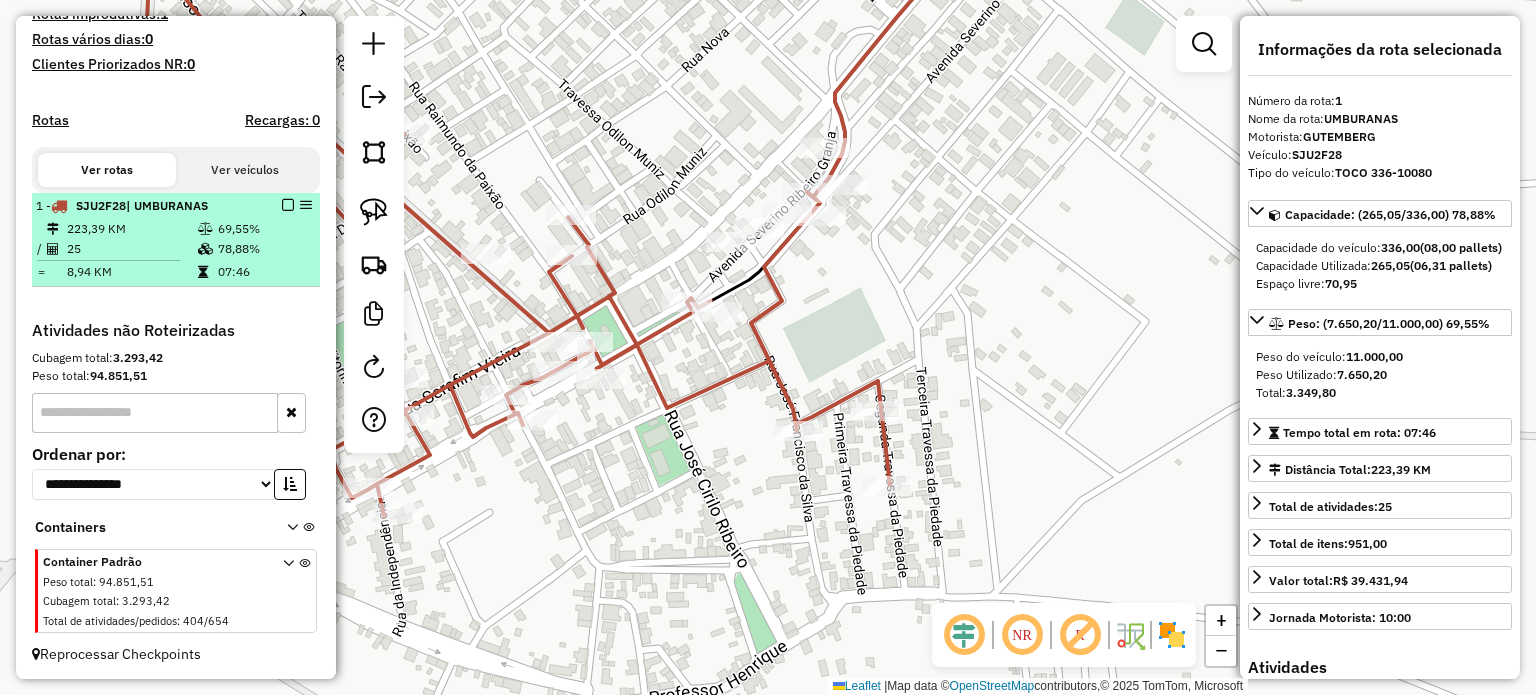 click at bounding box center [288, 205] 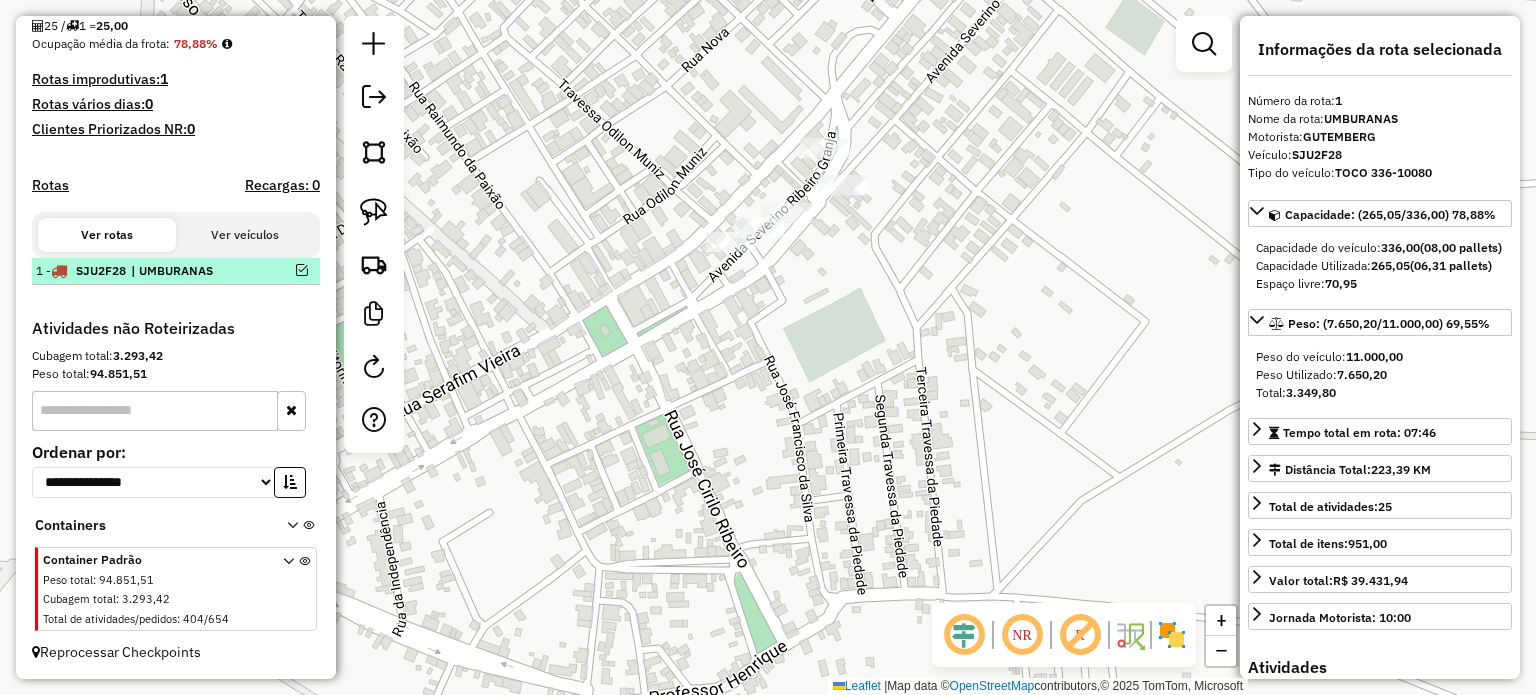 scroll, scrollTop: 490, scrollLeft: 0, axis: vertical 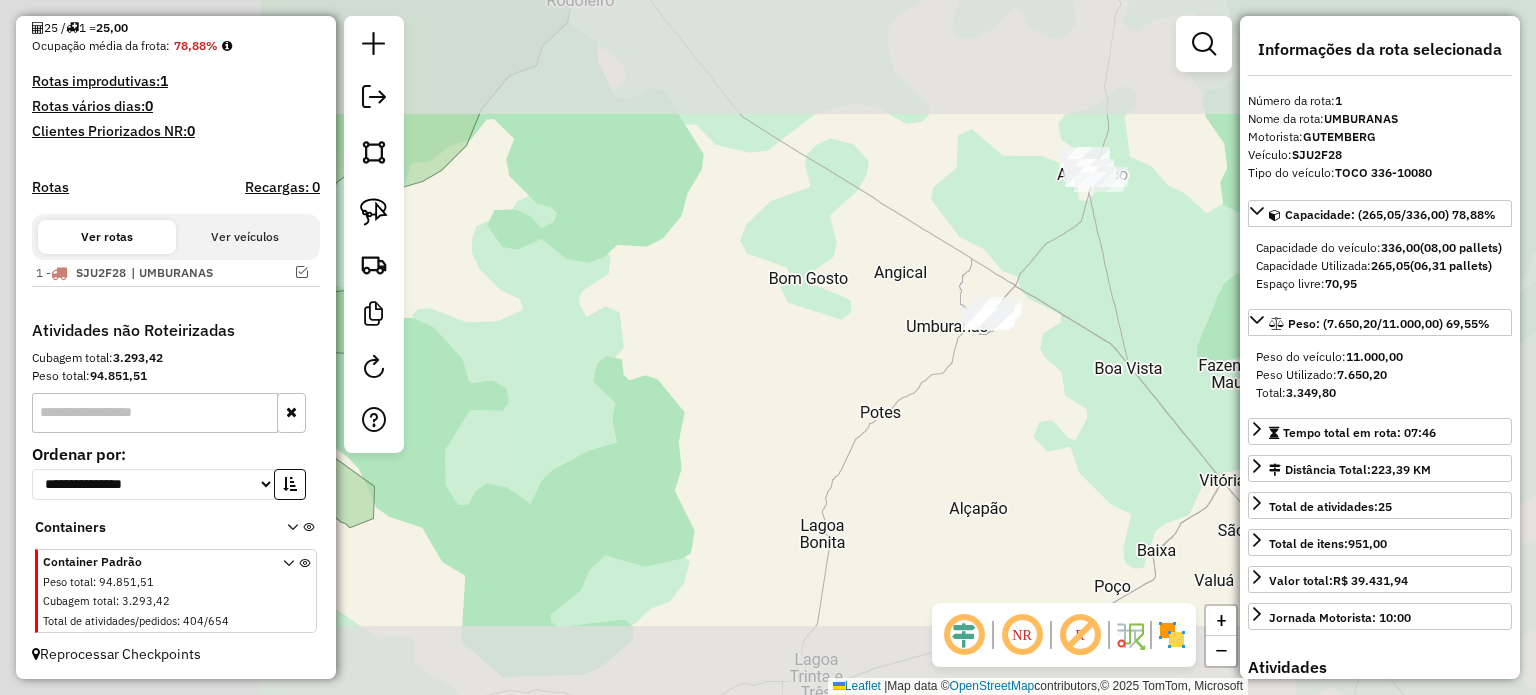 drag, startPoint x: 1100, startPoint y: 309, endPoint x: 833, endPoint y: 420, distance: 289.15393 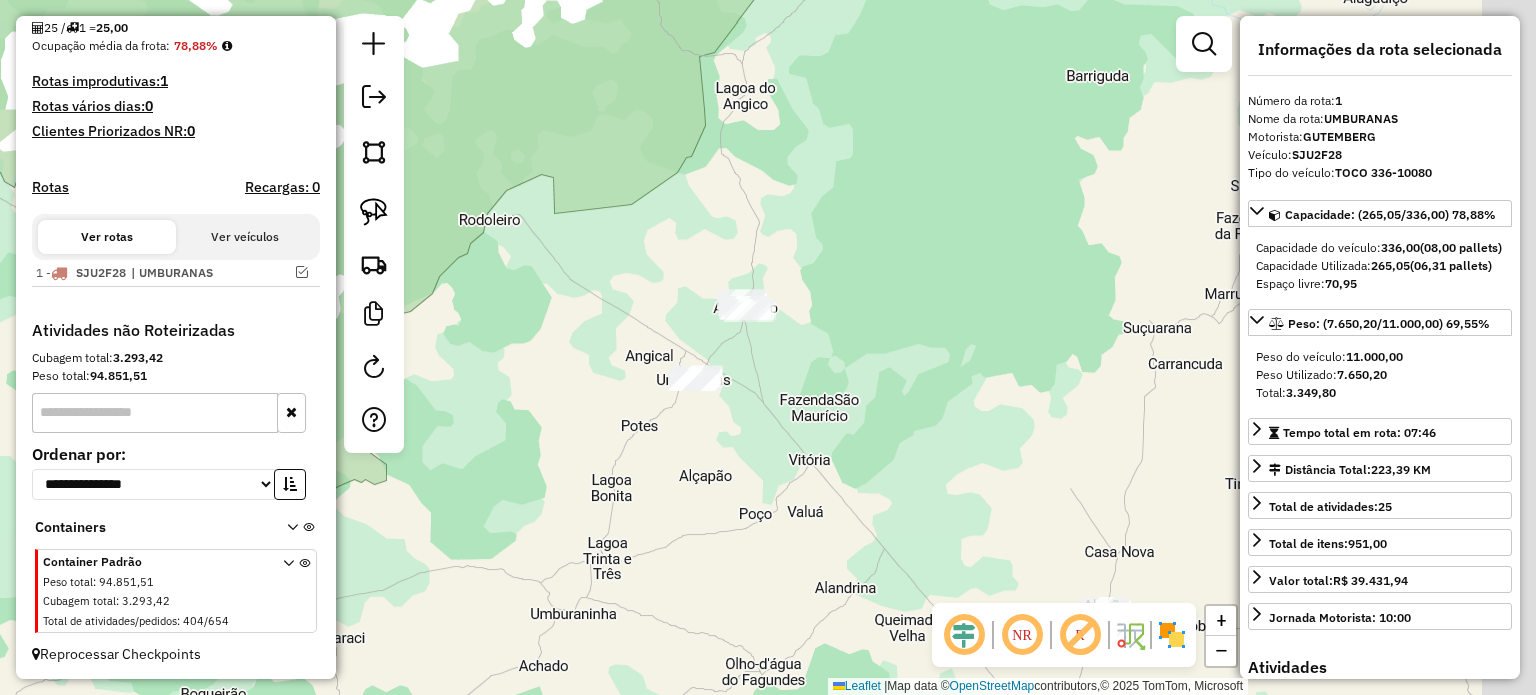 drag, startPoint x: 878, startPoint y: 447, endPoint x: 711, endPoint y: 379, distance: 180.31361 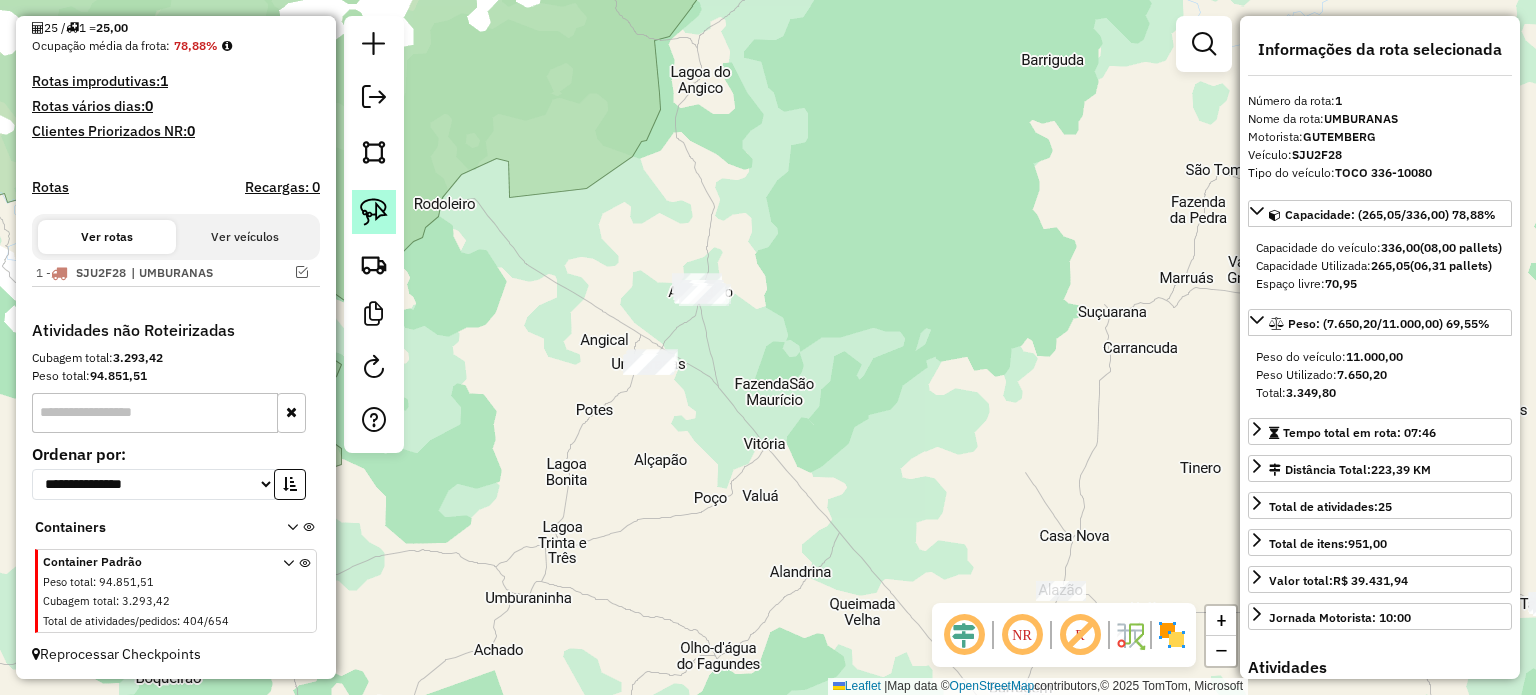 click 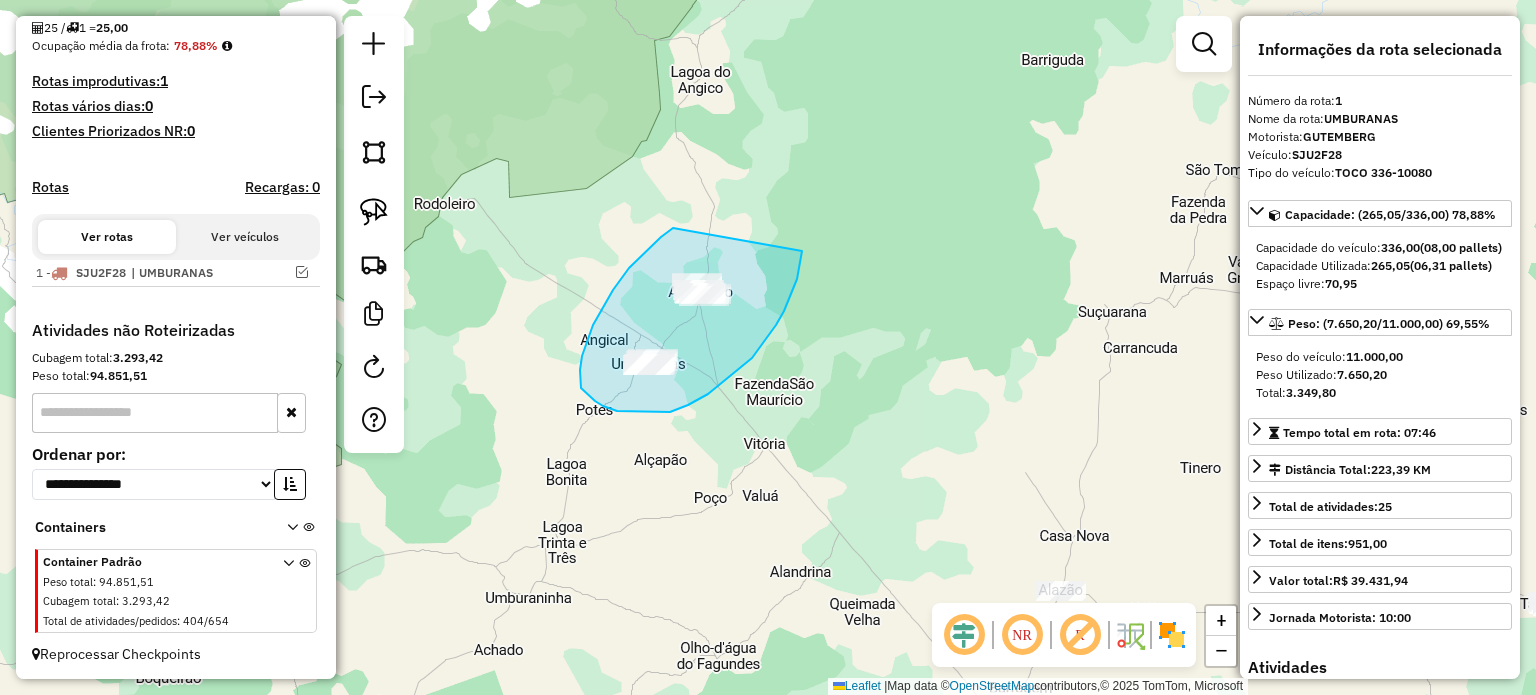 drag, startPoint x: 673, startPoint y: 228, endPoint x: 802, endPoint y: 251, distance: 131.03435 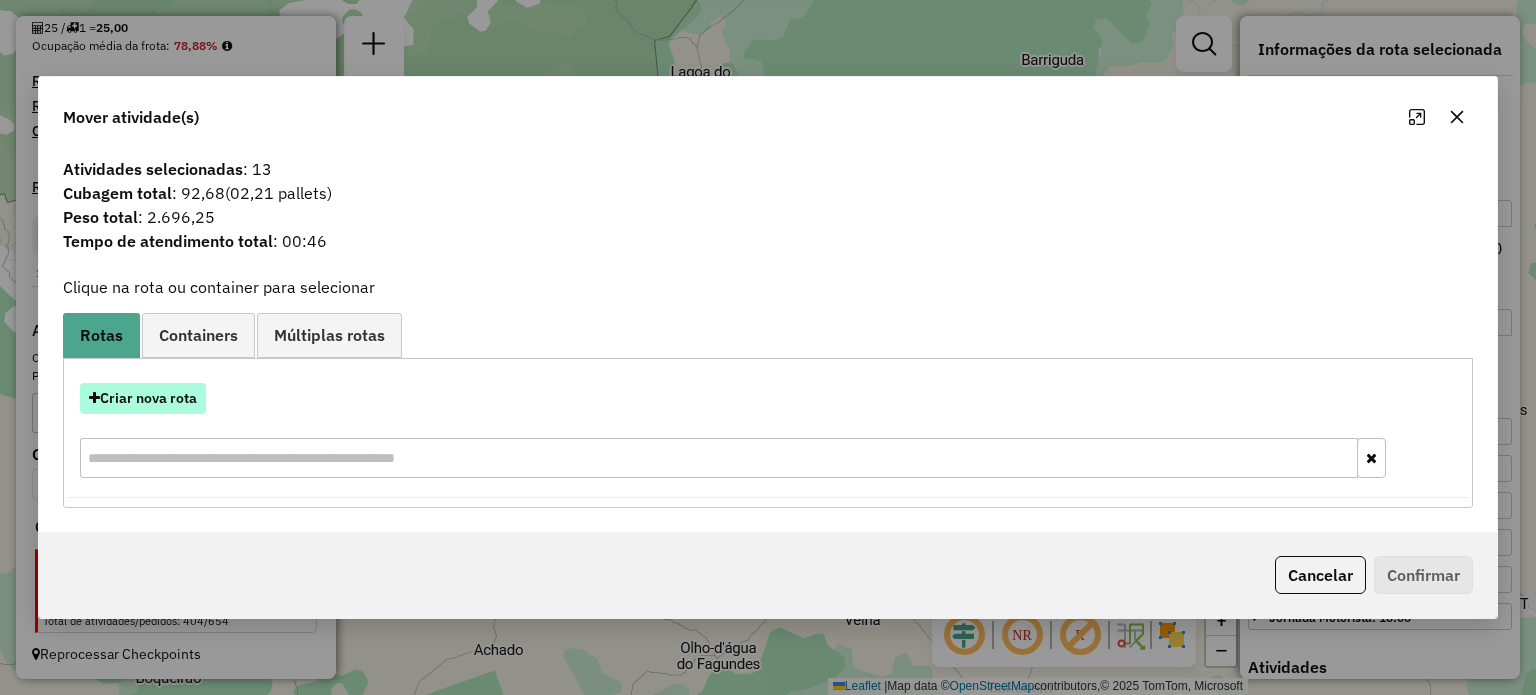 click on "Criar nova rota" at bounding box center (143, 398) 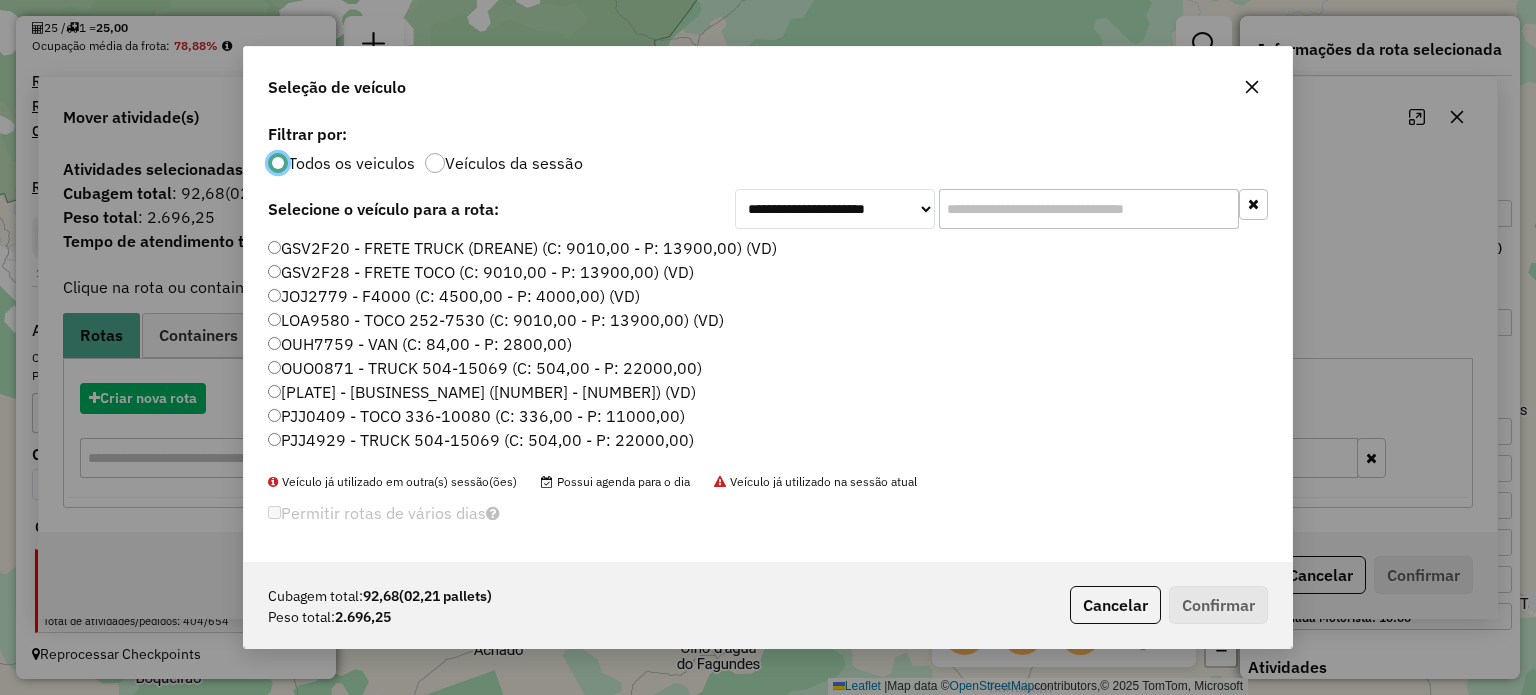 scroll, scrollTop: 10, scrollLeft: 6, axis: both 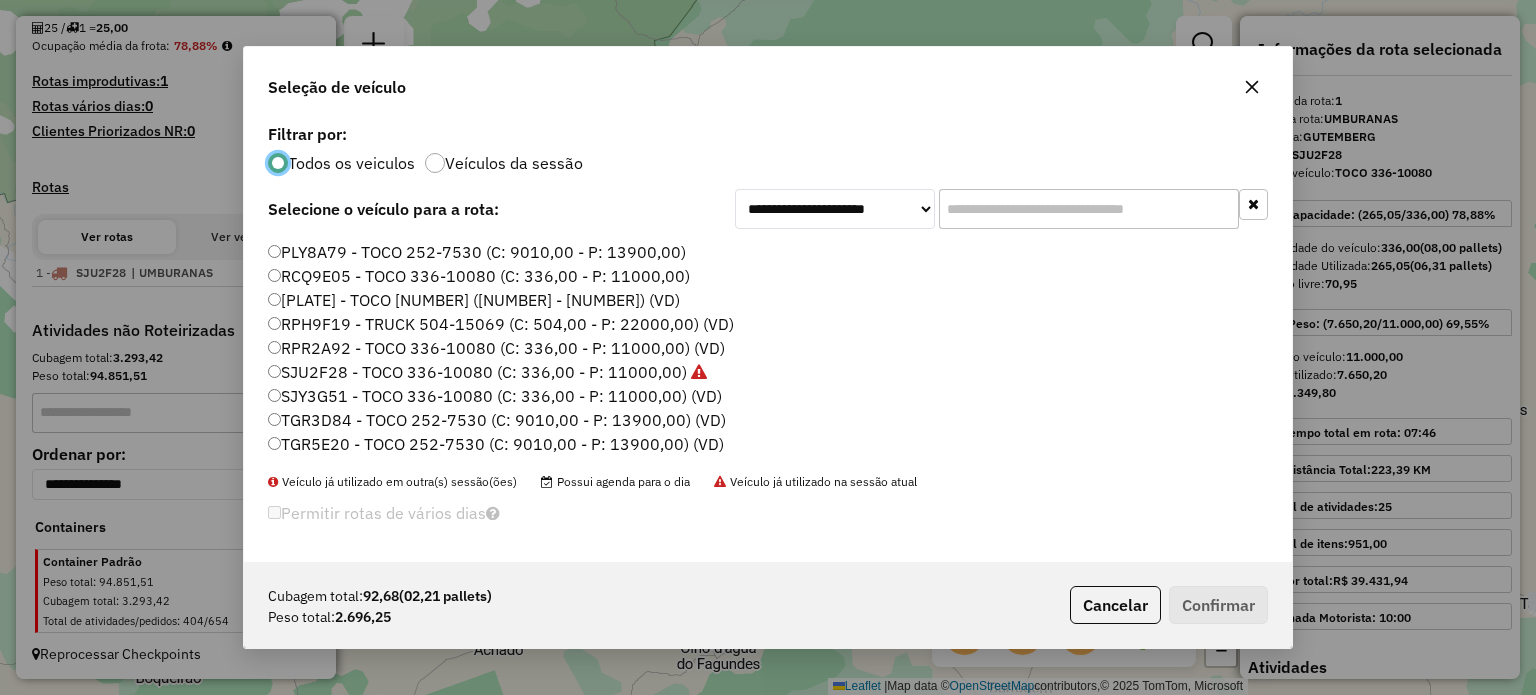 click on "TGR5E20 - TOCO 252-7530 (C: 9010,00 - P: 13900,00) (VD)" 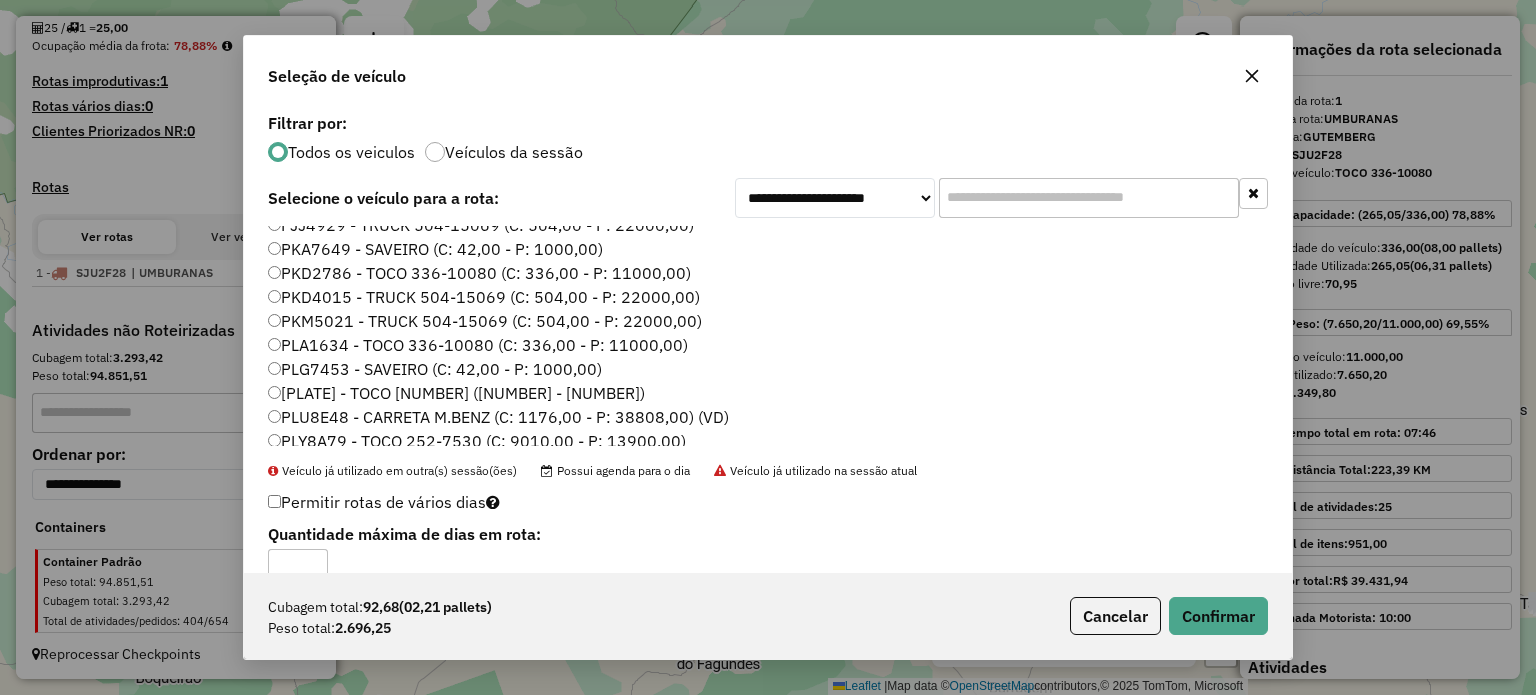 scroll, scrollTop: 104, scrollLeft: 0, axis: vertical 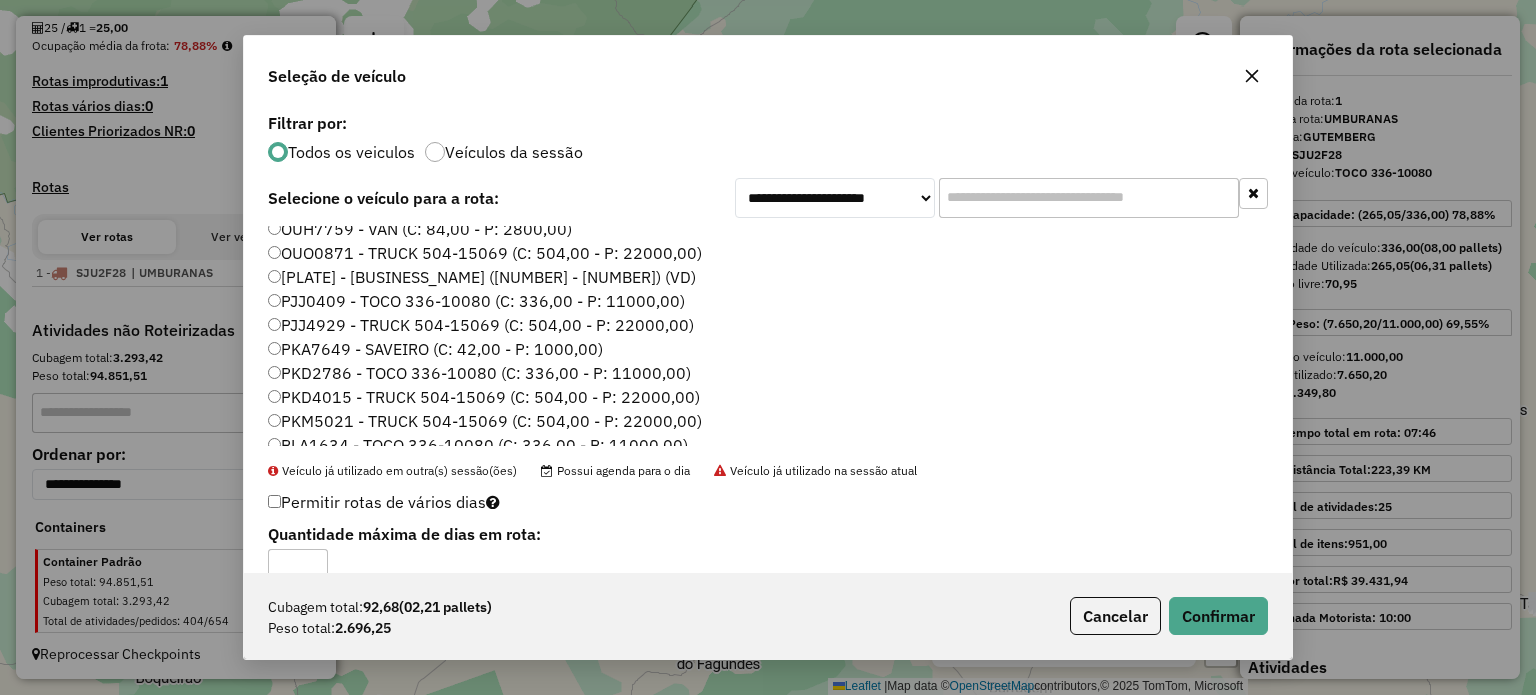 click on "PKD2786 - TOCO 336-10080 (C: 336,00 - P: 11000,00)" 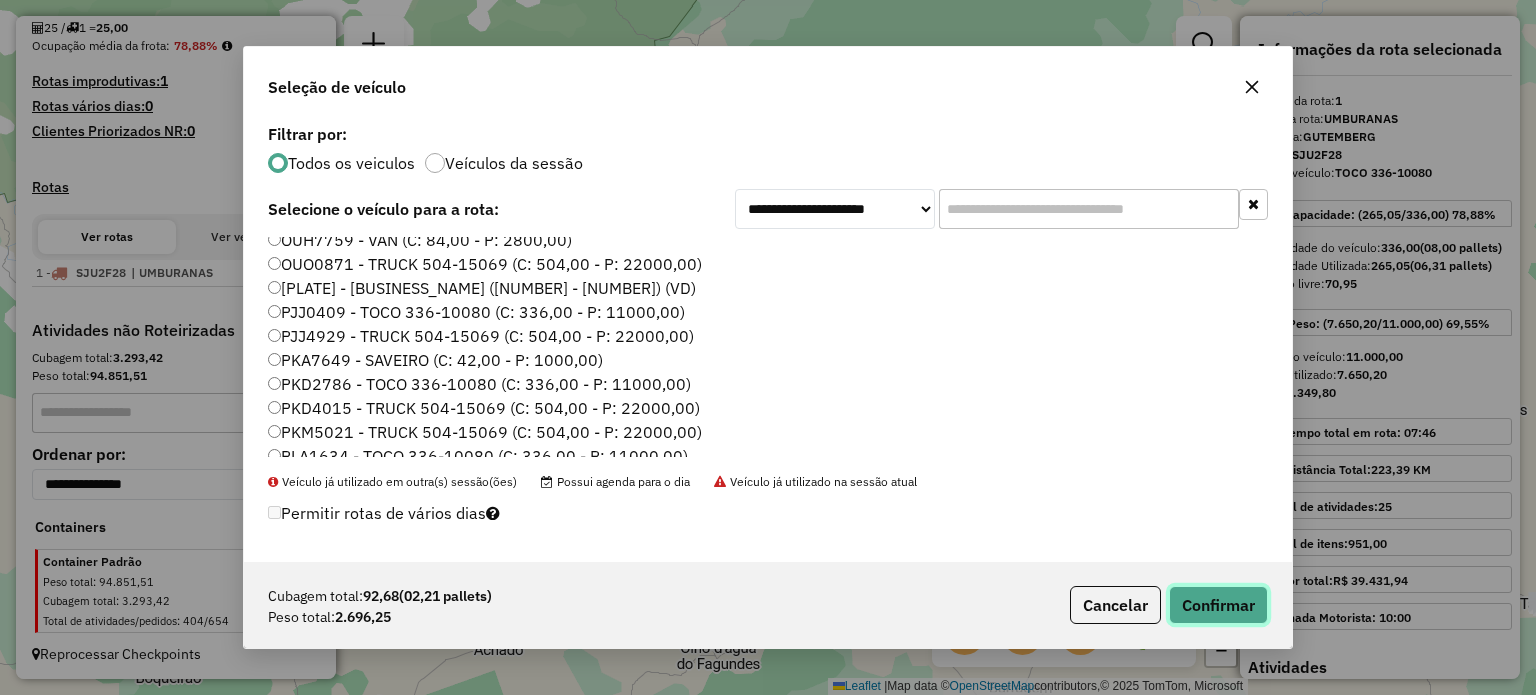 click on "Confirmar" 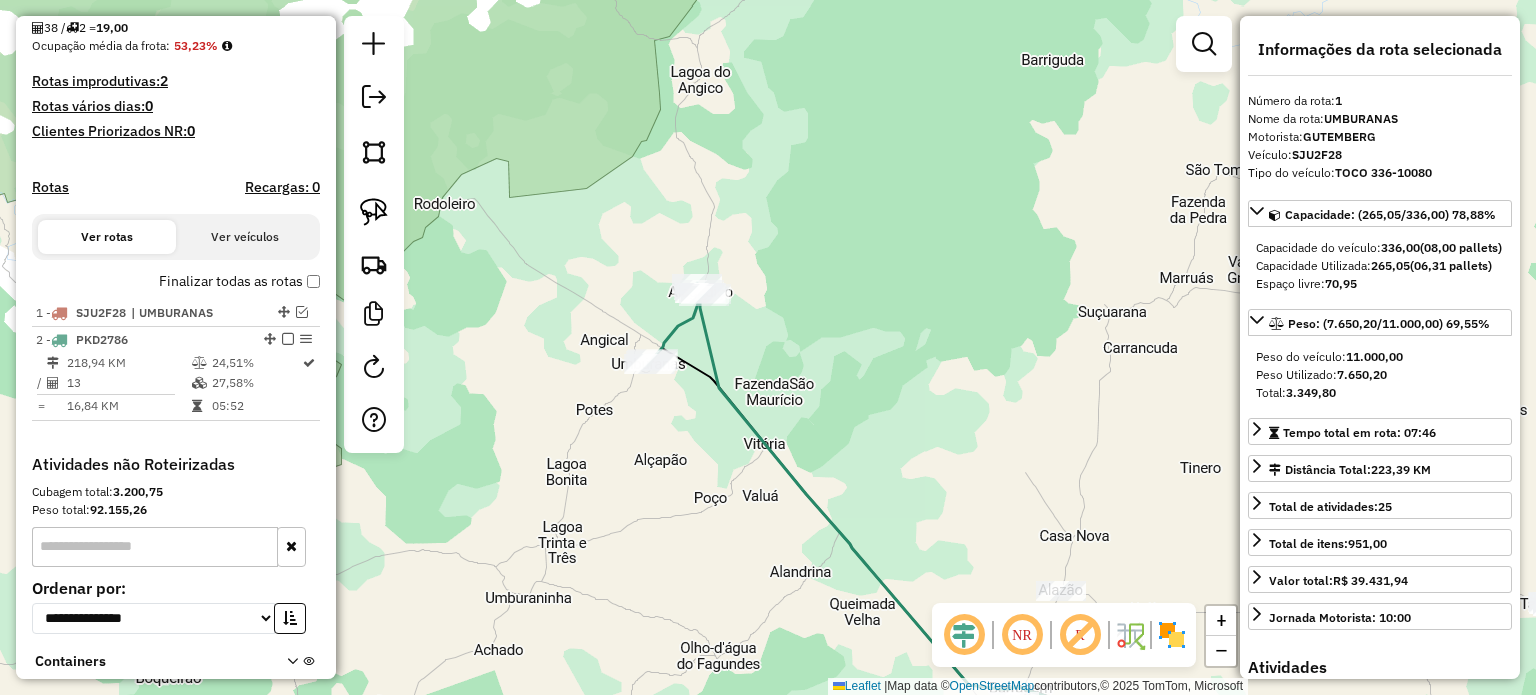 scroll, scrollTop: 624, scrollLeft: 0, axis: vertical 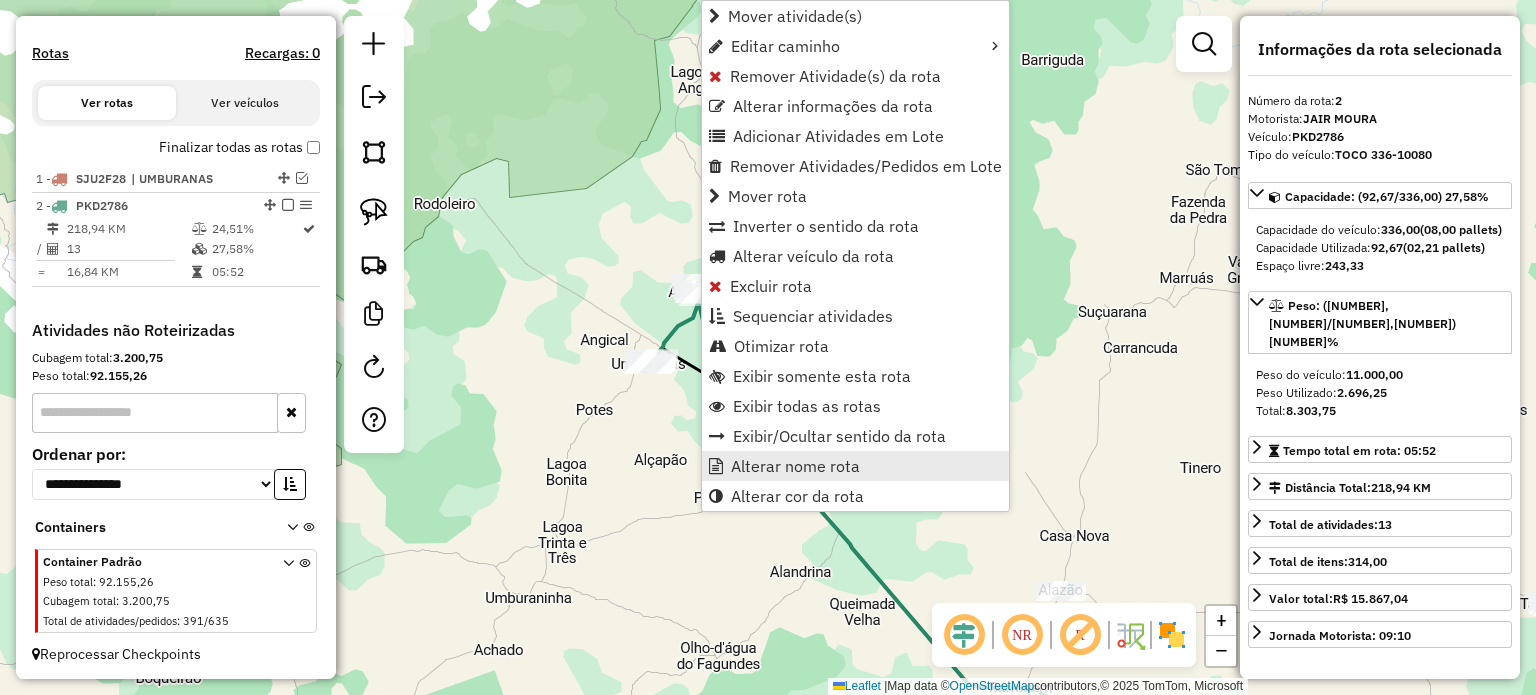 click on "Alterar nome rota" at bounding box center [795, 466] 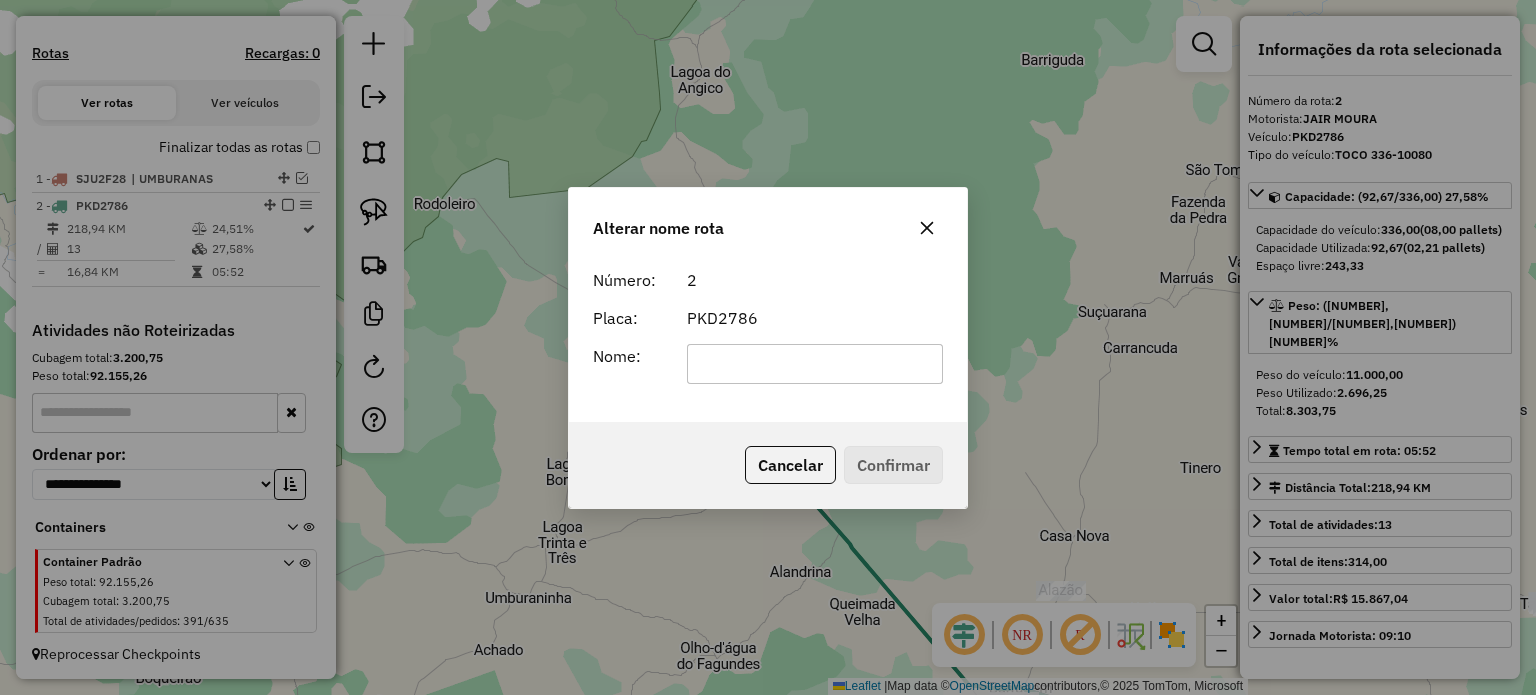 click 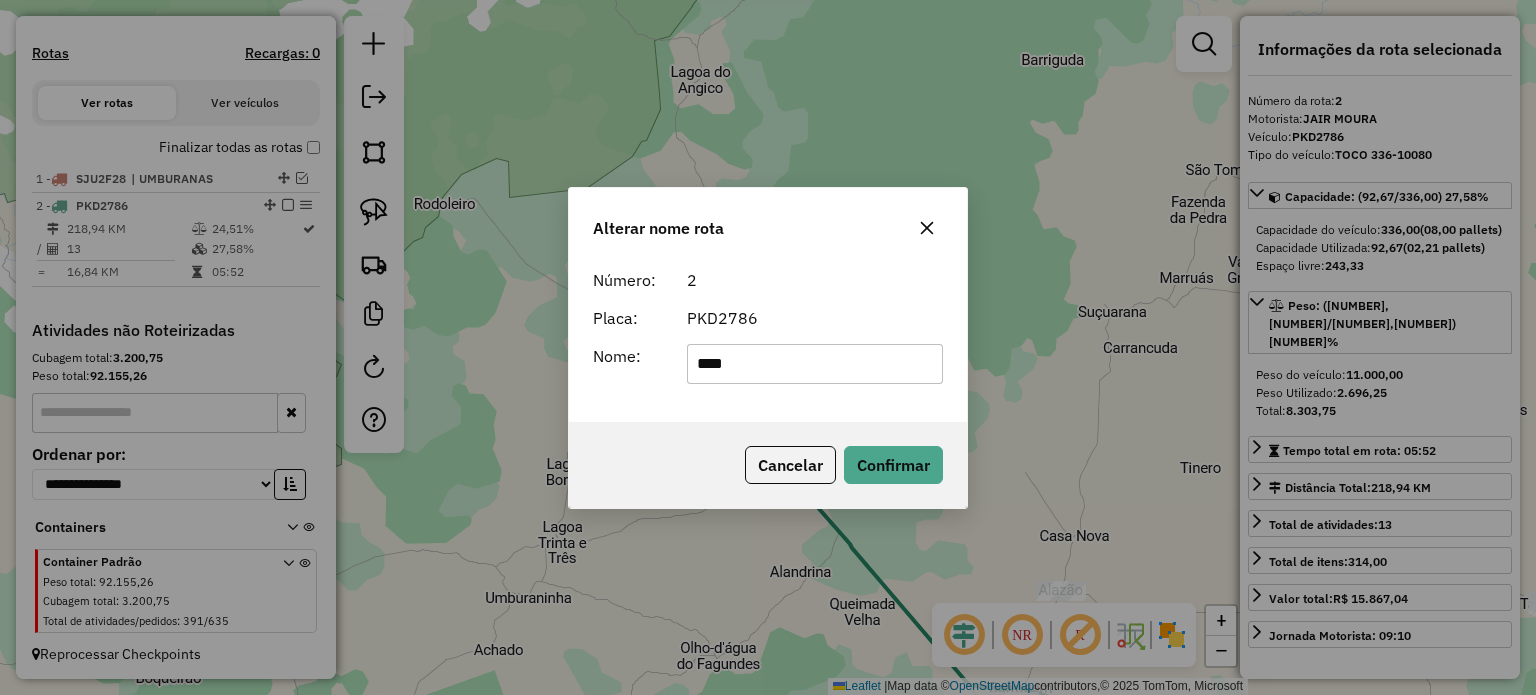 type on "**********" 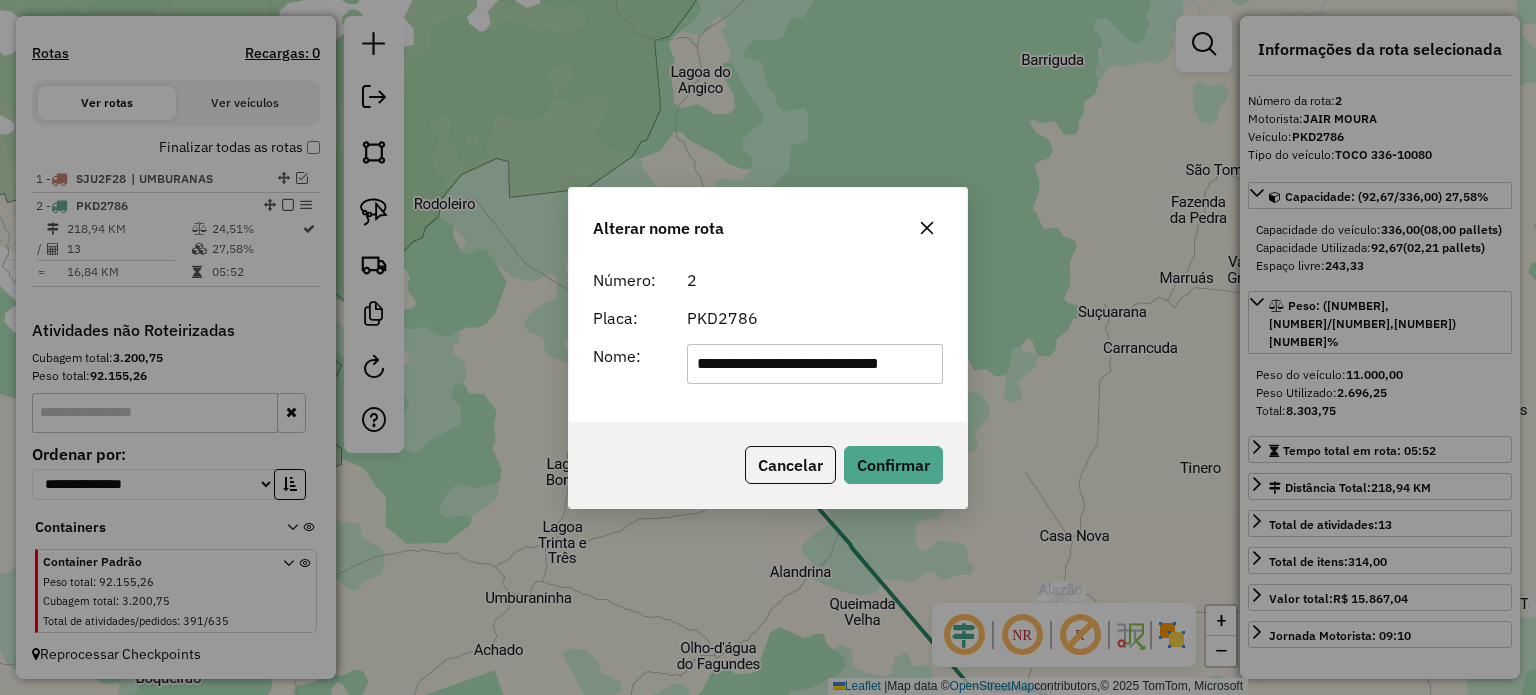 drag, startPoint x: 884, startPoint y: 487, endPoint x: 882, endPoint y: 473, distance: 14.142136 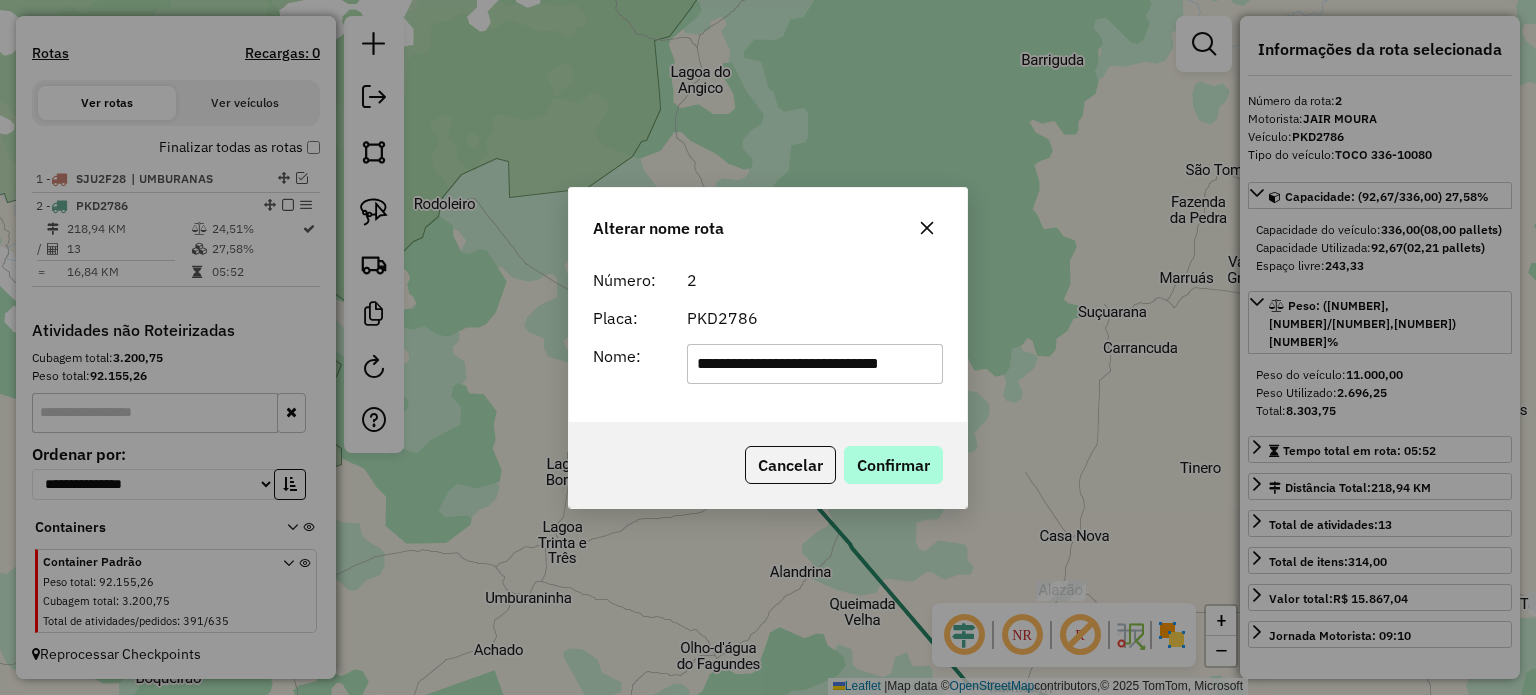 click on "Cancelar   Confirmar" 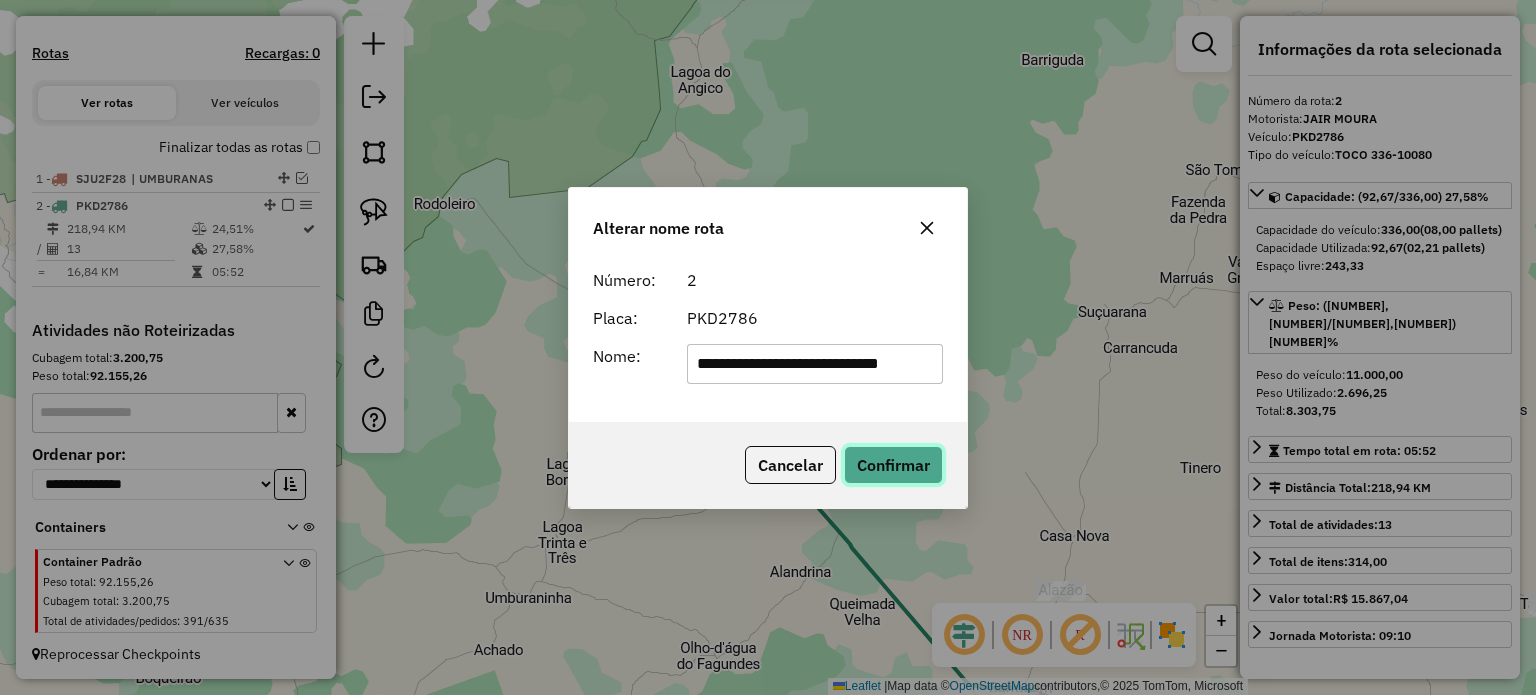 click on "Confirmar" 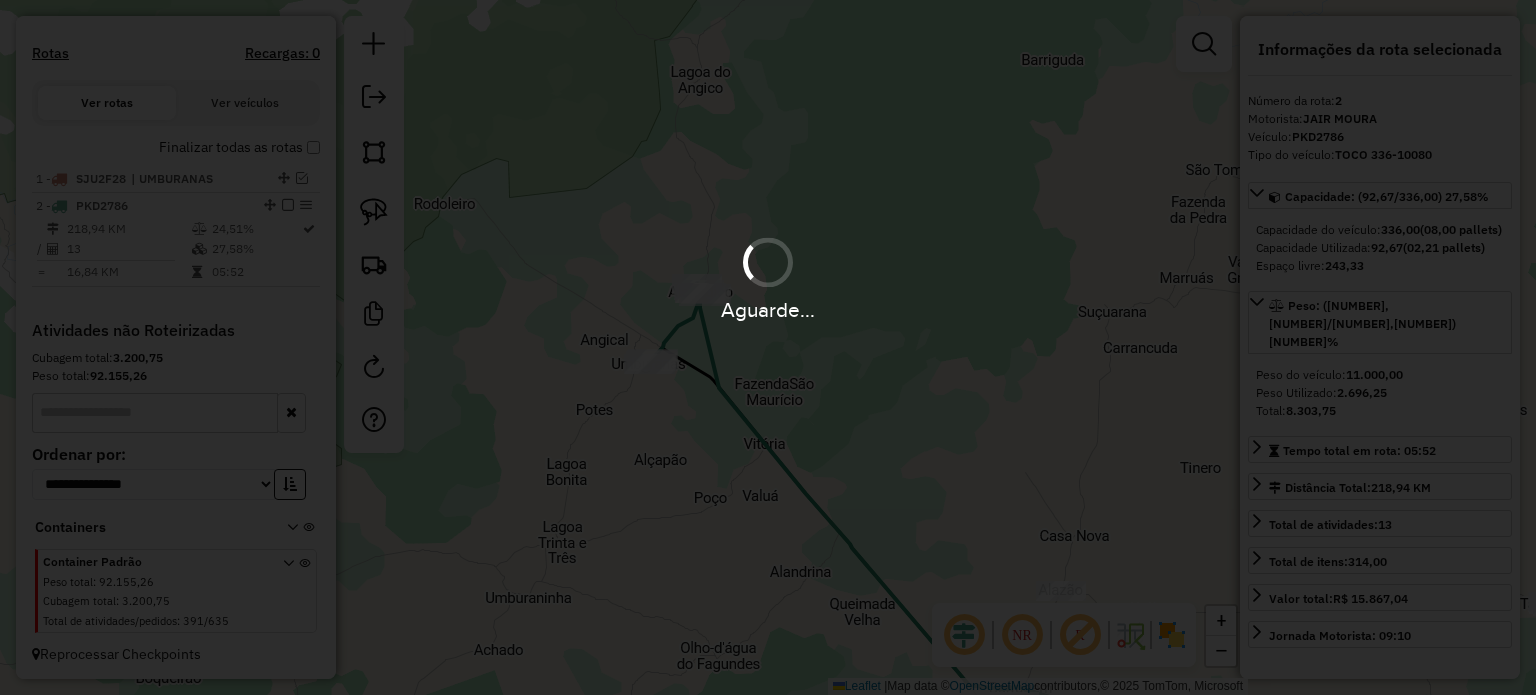 type 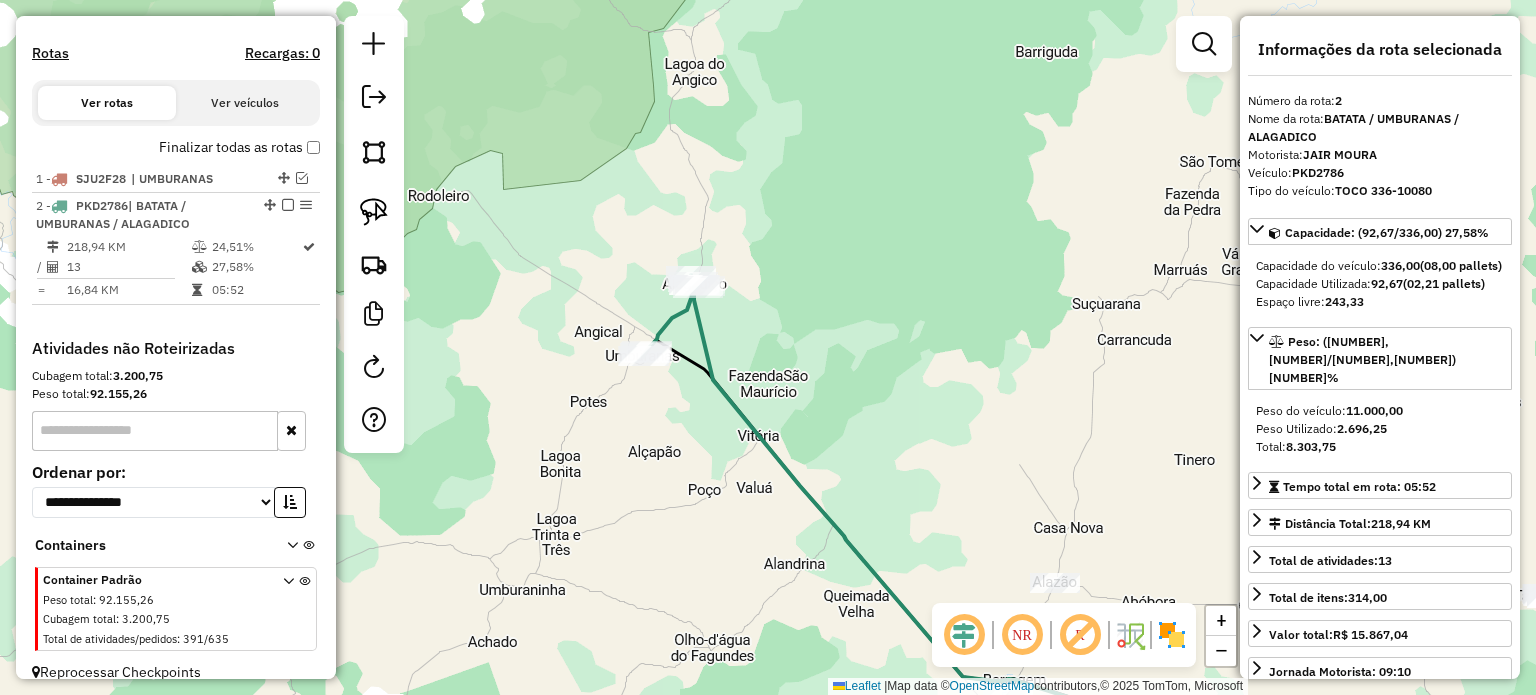 drag, startPoint x: 790, startPoint y: 575, endPoint x: 551, endPoint y: 349, distance: 328.93314 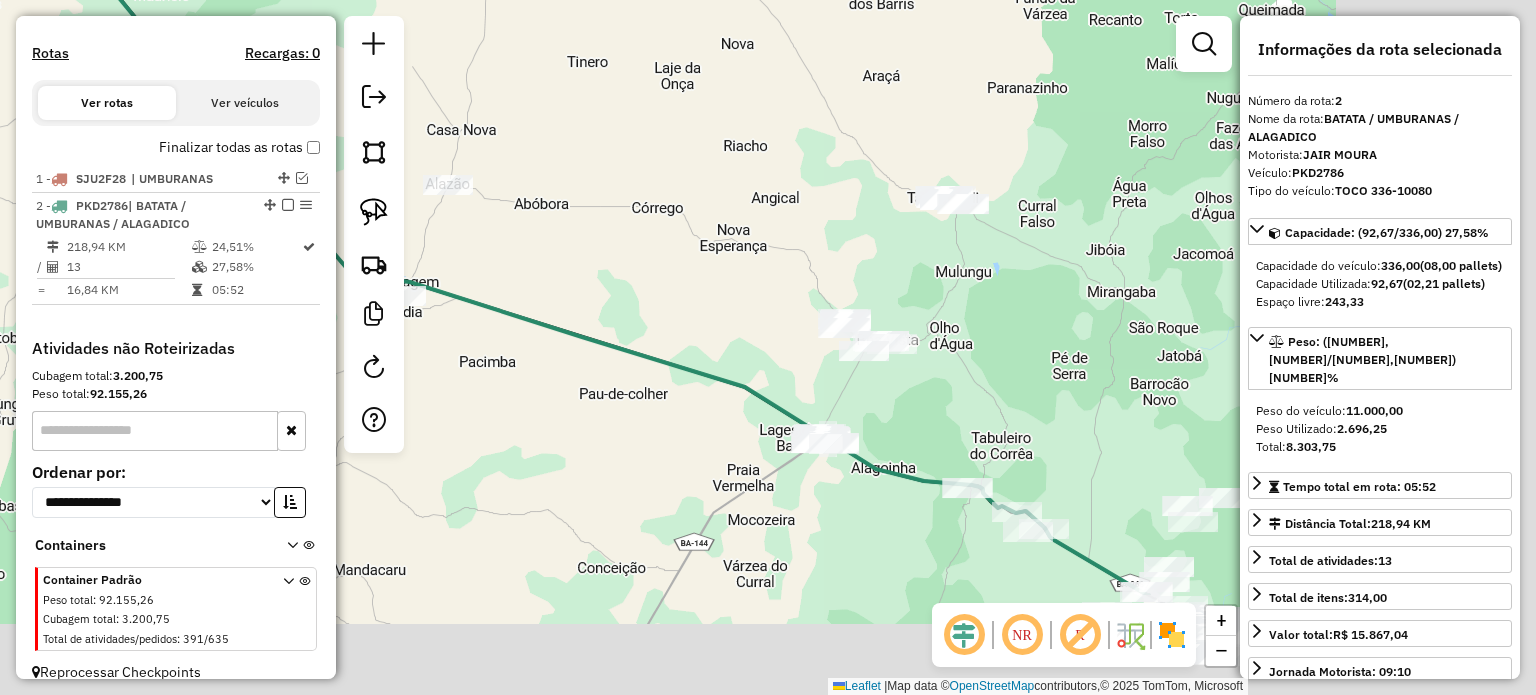 drag, startPoint x: 911, startPoint y: 547, endPoint x: 588, endPoint y: 435, distance: 341.86694 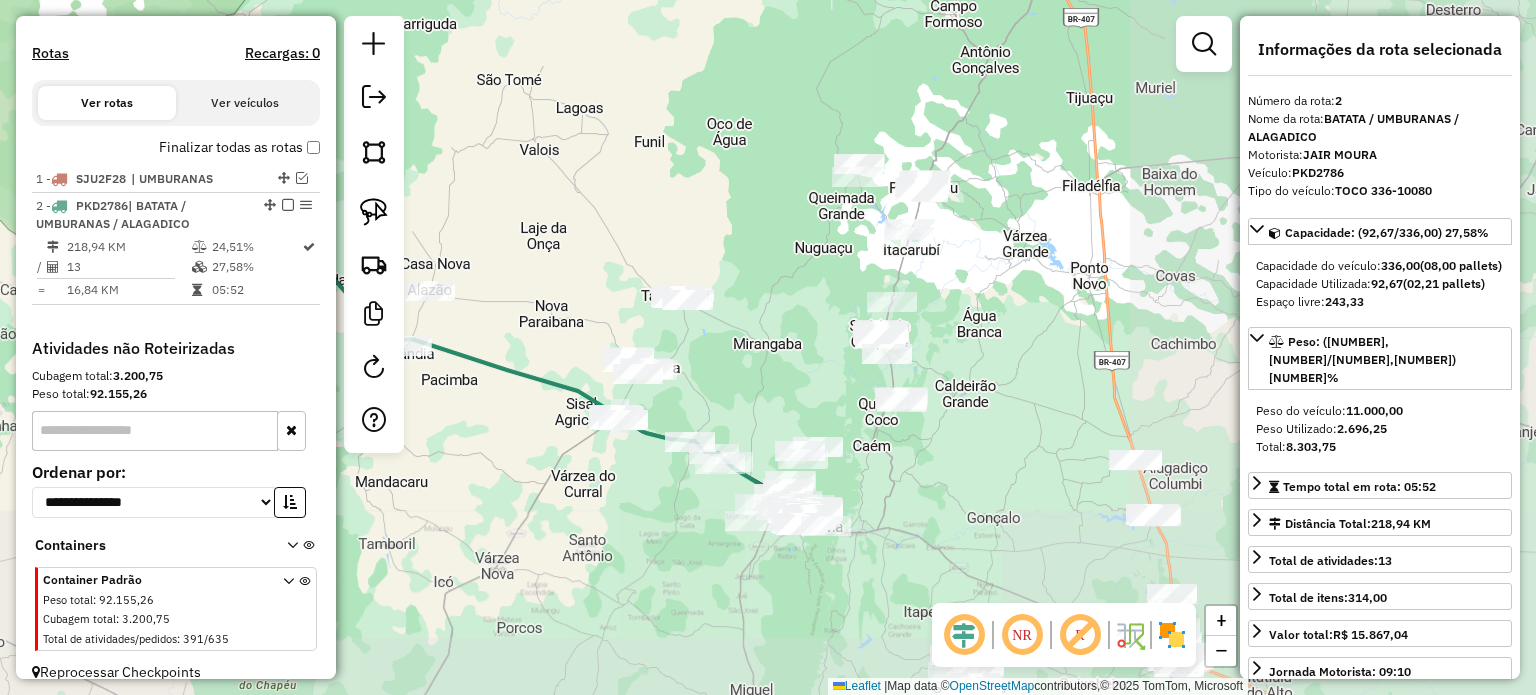 drag, startPoint x: 720, startPoint y: 503, endPoint x: 622, endPoint y: 477, distance: 101.390335 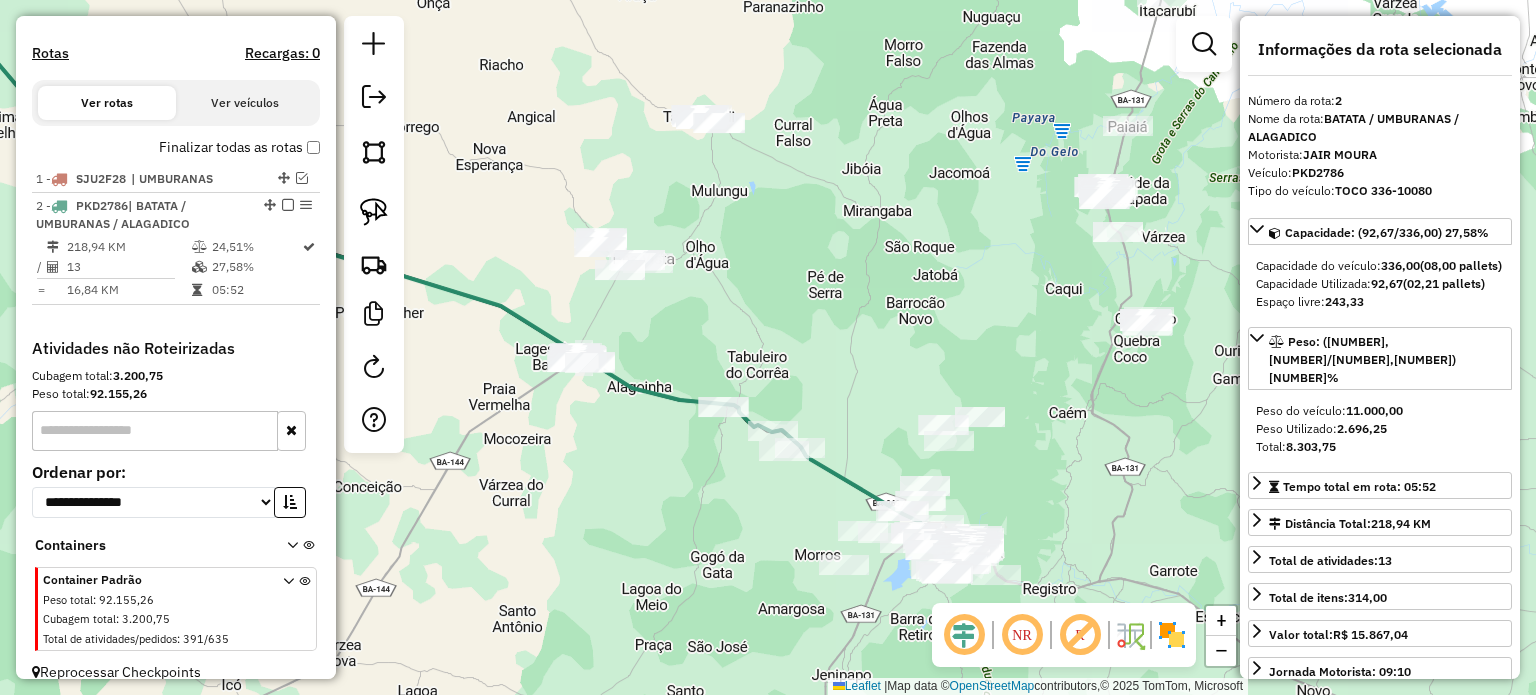 drag, startPoint x: 682, startPoint y: 473, endPoint x: 708, endPoint y: 523, distance: 56.35601 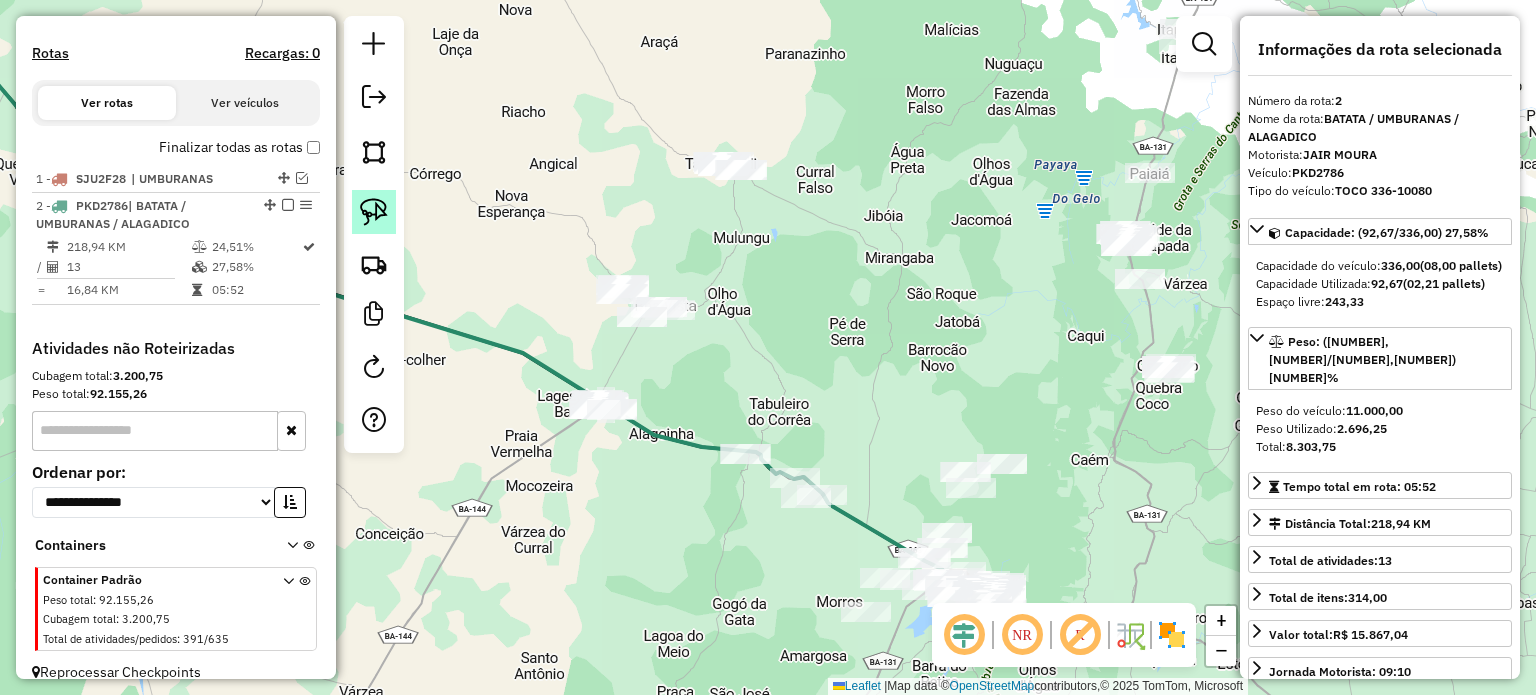 click 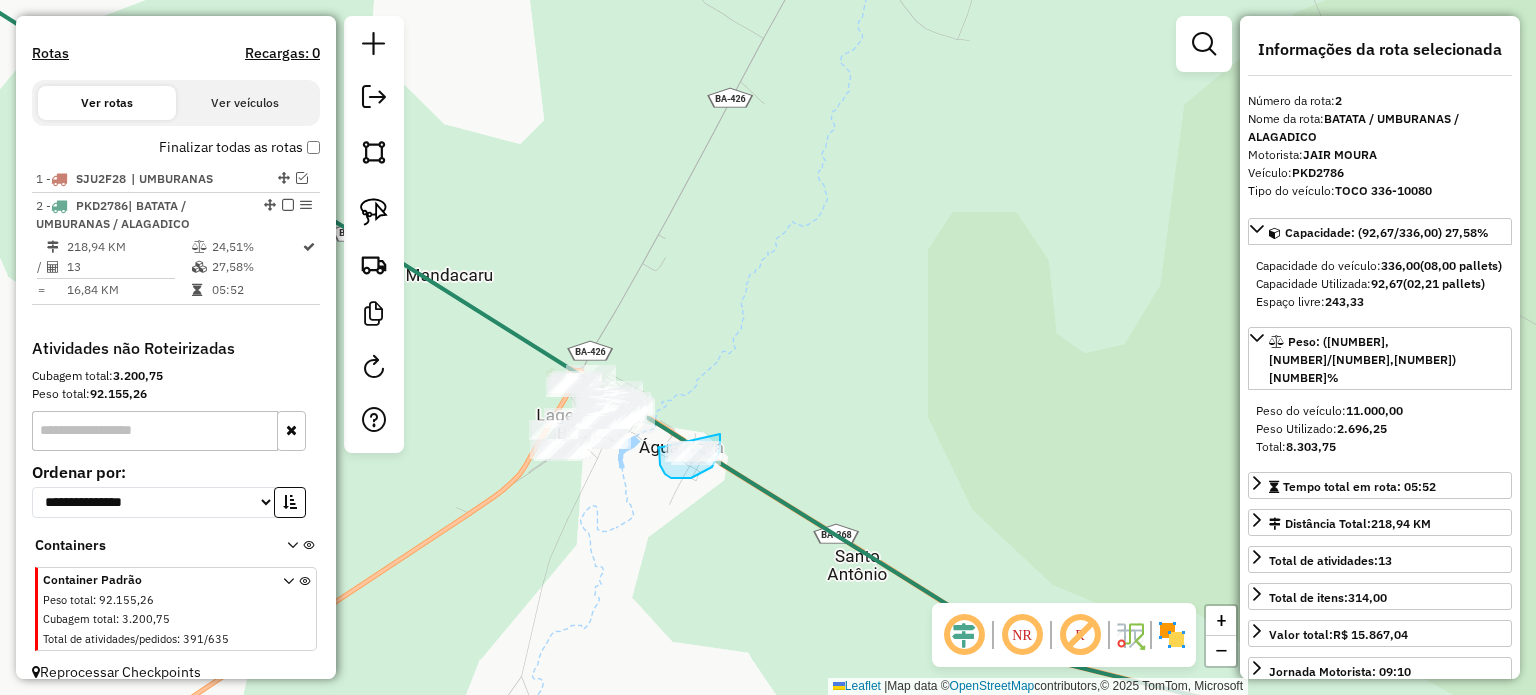 drag, startPoint x: 658, startPoint y: 448, endPoint x: 708, endPoint y: 423, distance: 55.9017 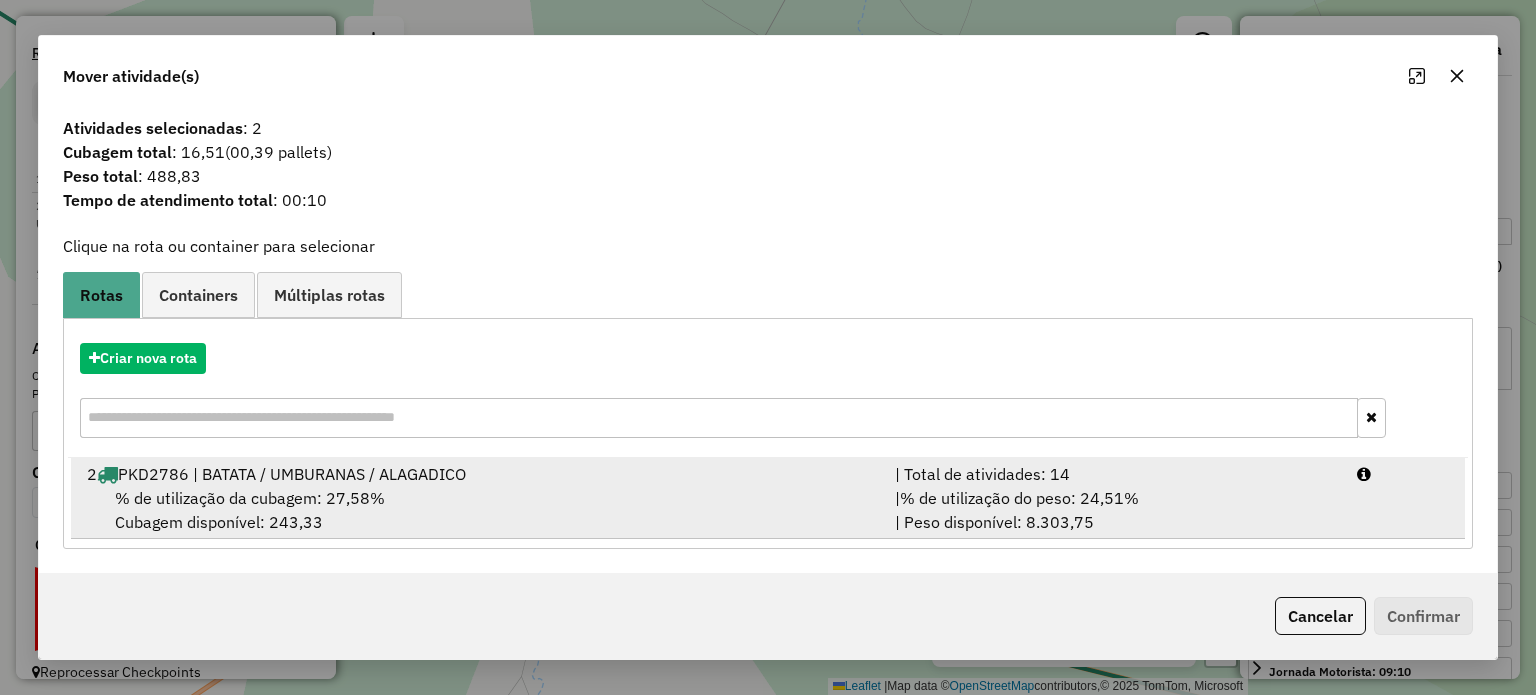 click on "% de utilização da cubagem: 27,58%" at bounding box center [250, 498] 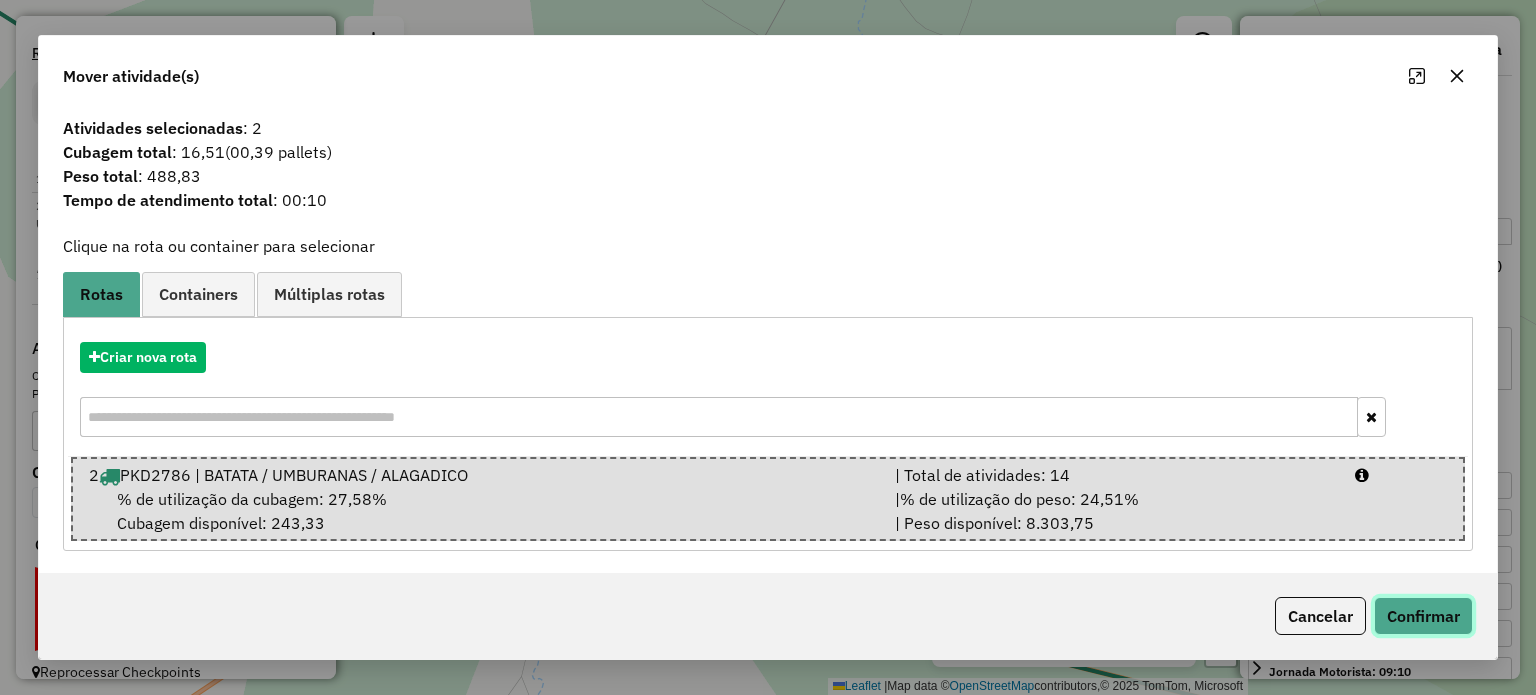click on "Confirmar" 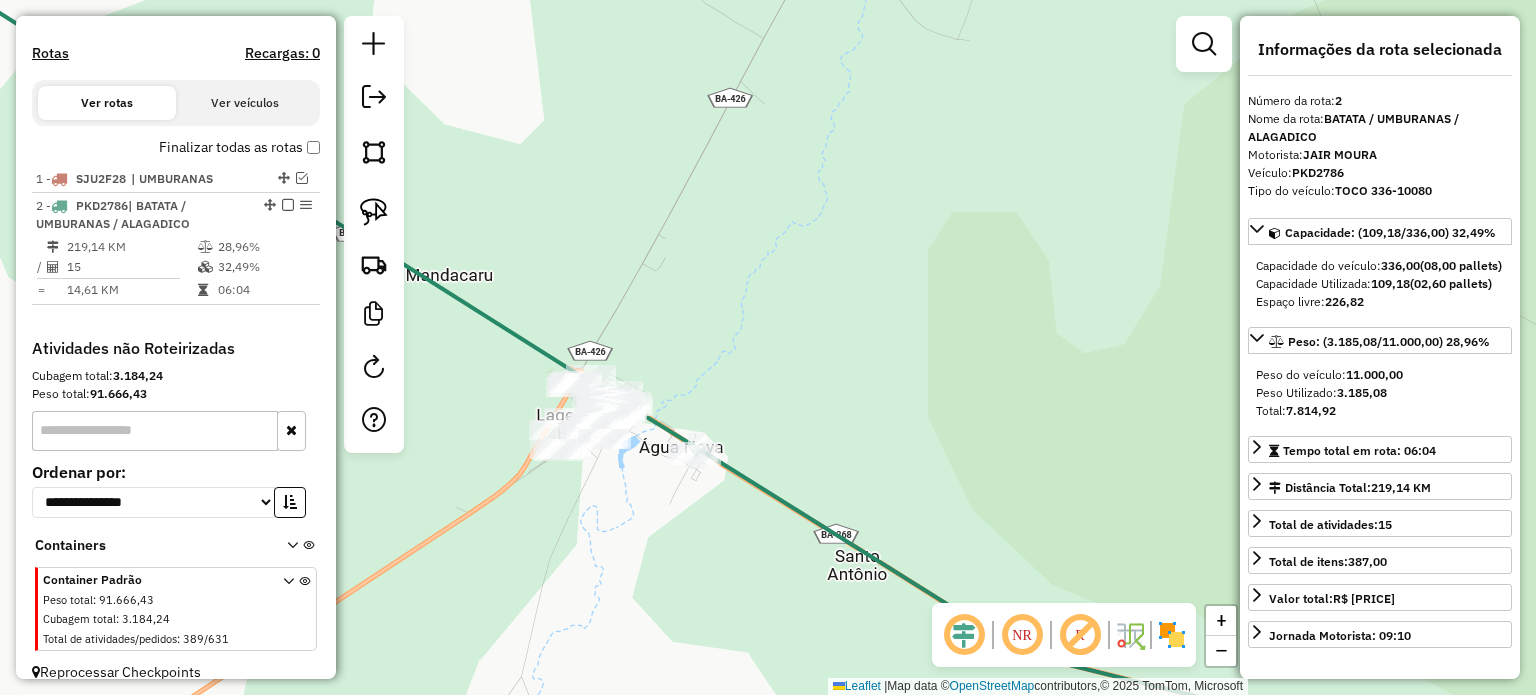 scroll, scrollTop: 642, scrollLeft: 0, axis: vertical 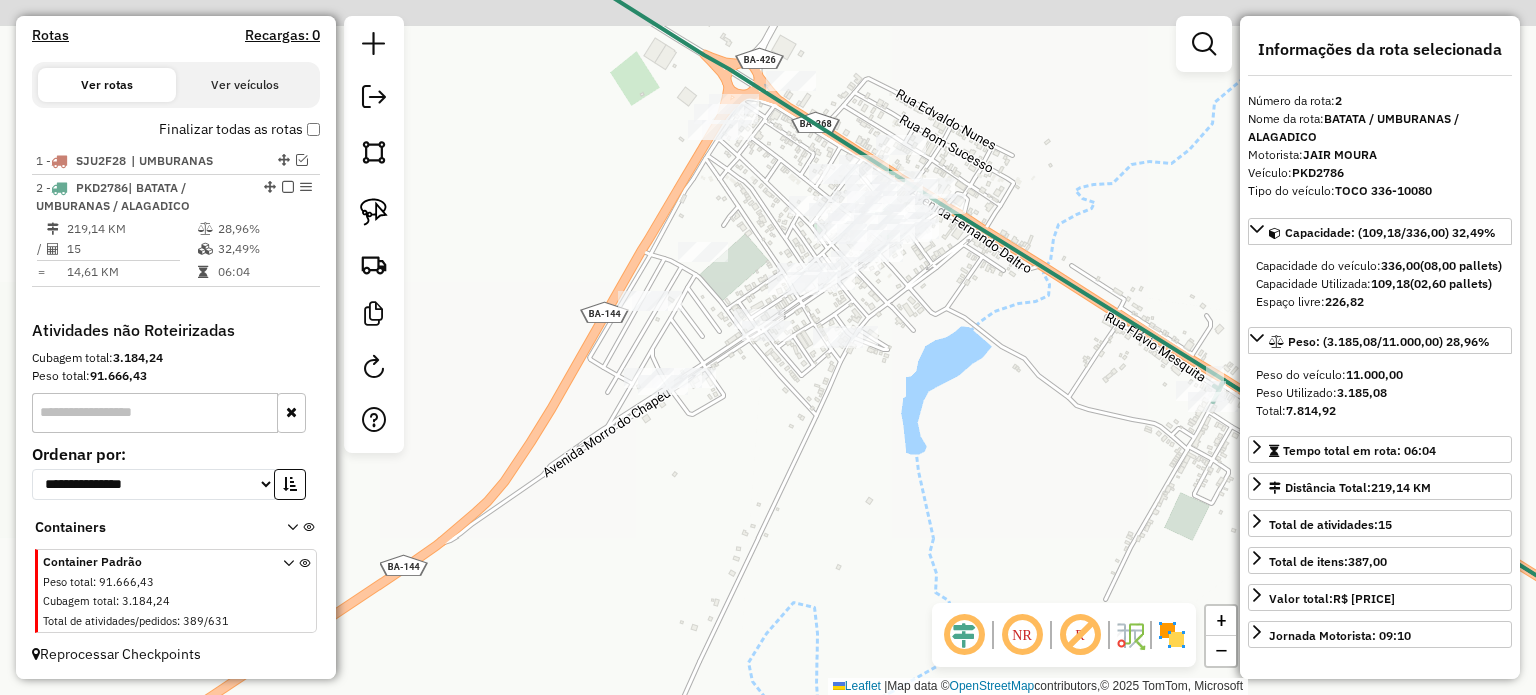 drag, startPoint x: 751, startPoint y: 452, endPoint x: 810, endPoint y: 600, distance: 159.3267 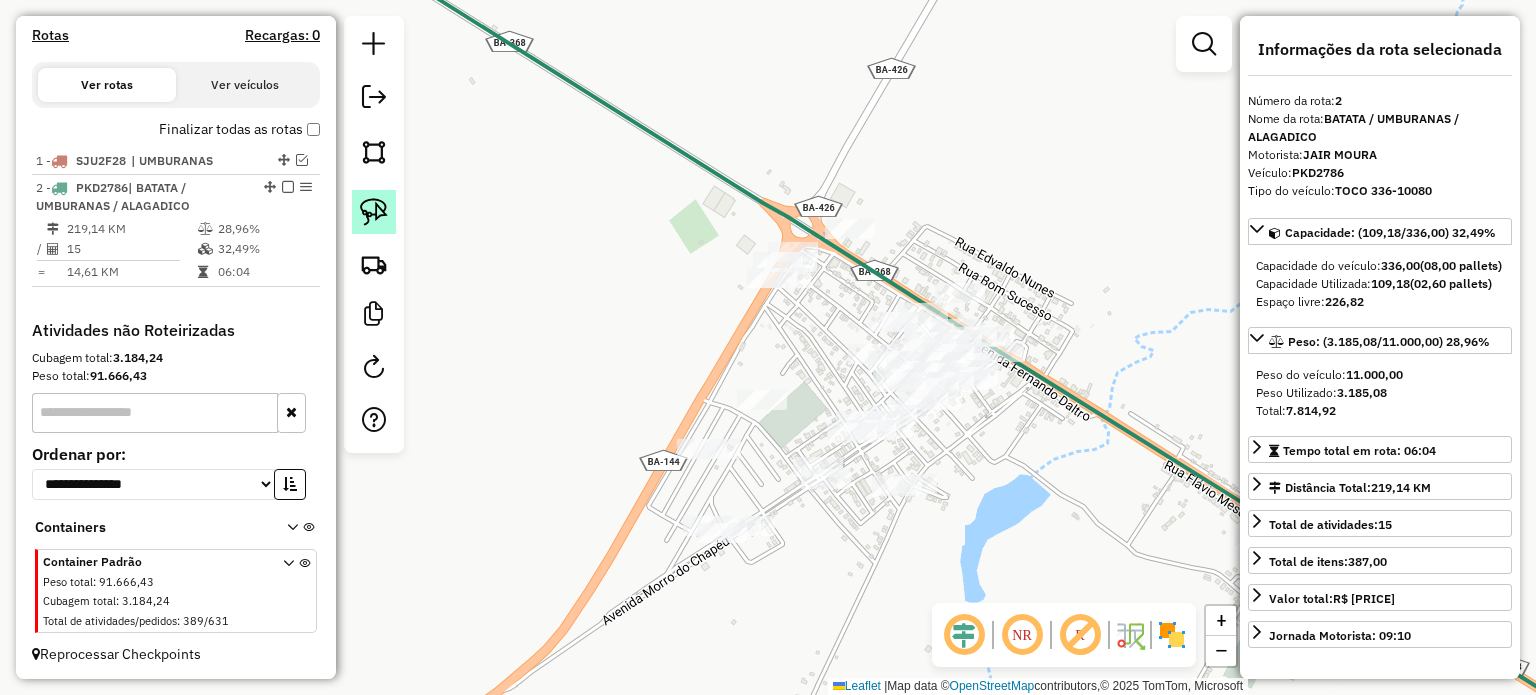 click 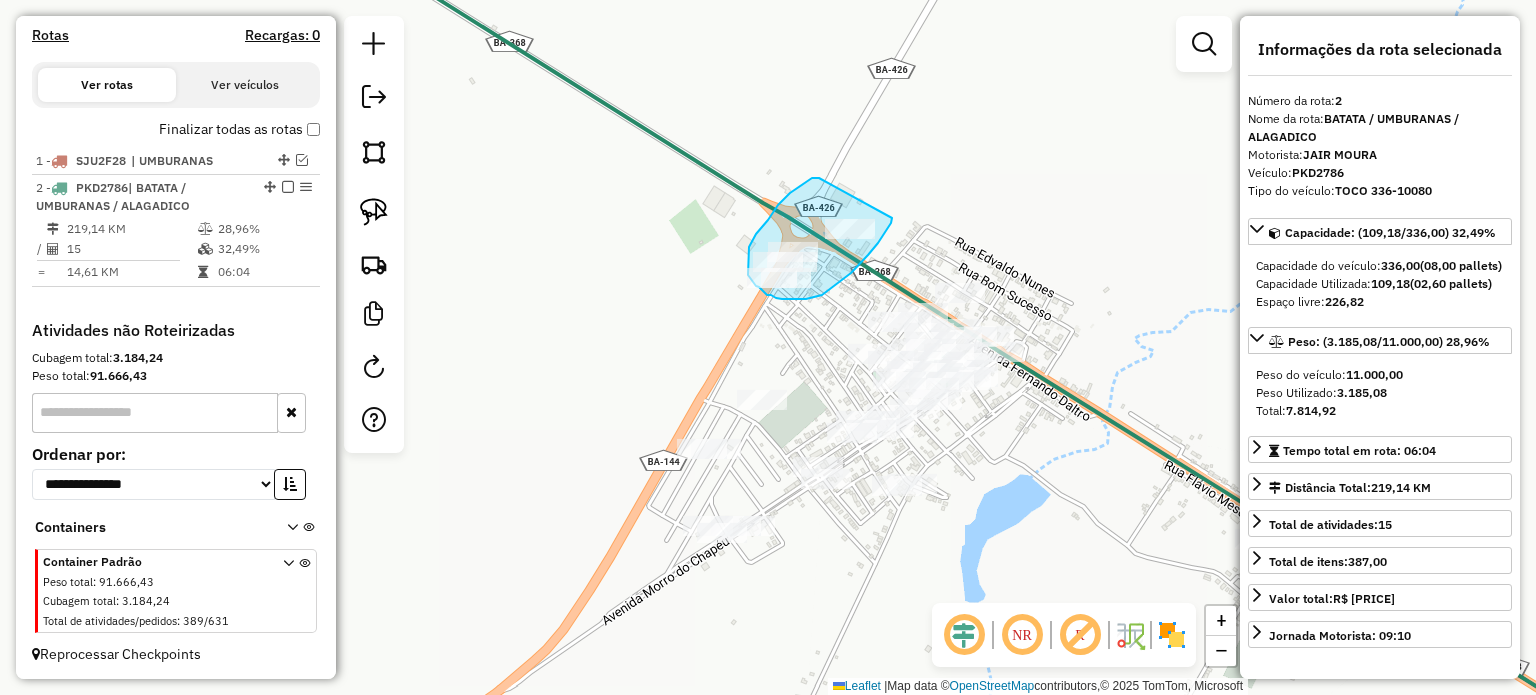 drag, startPoint x: 790, startPoint y: 193, endPoint x: 892, endPoint y: 218, distance: 105.01904 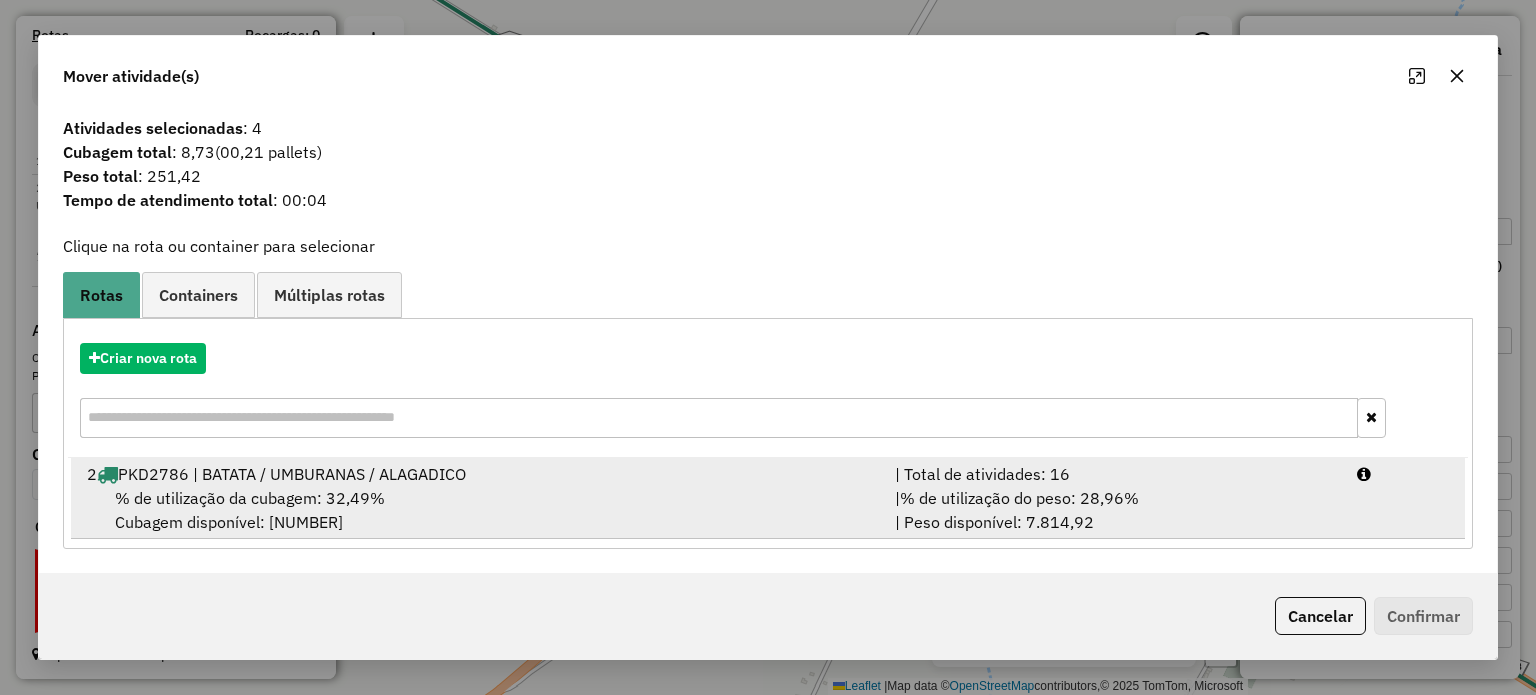 click on "% de utilização da cubagem: 32,49%" at bounding box center [250, 498] 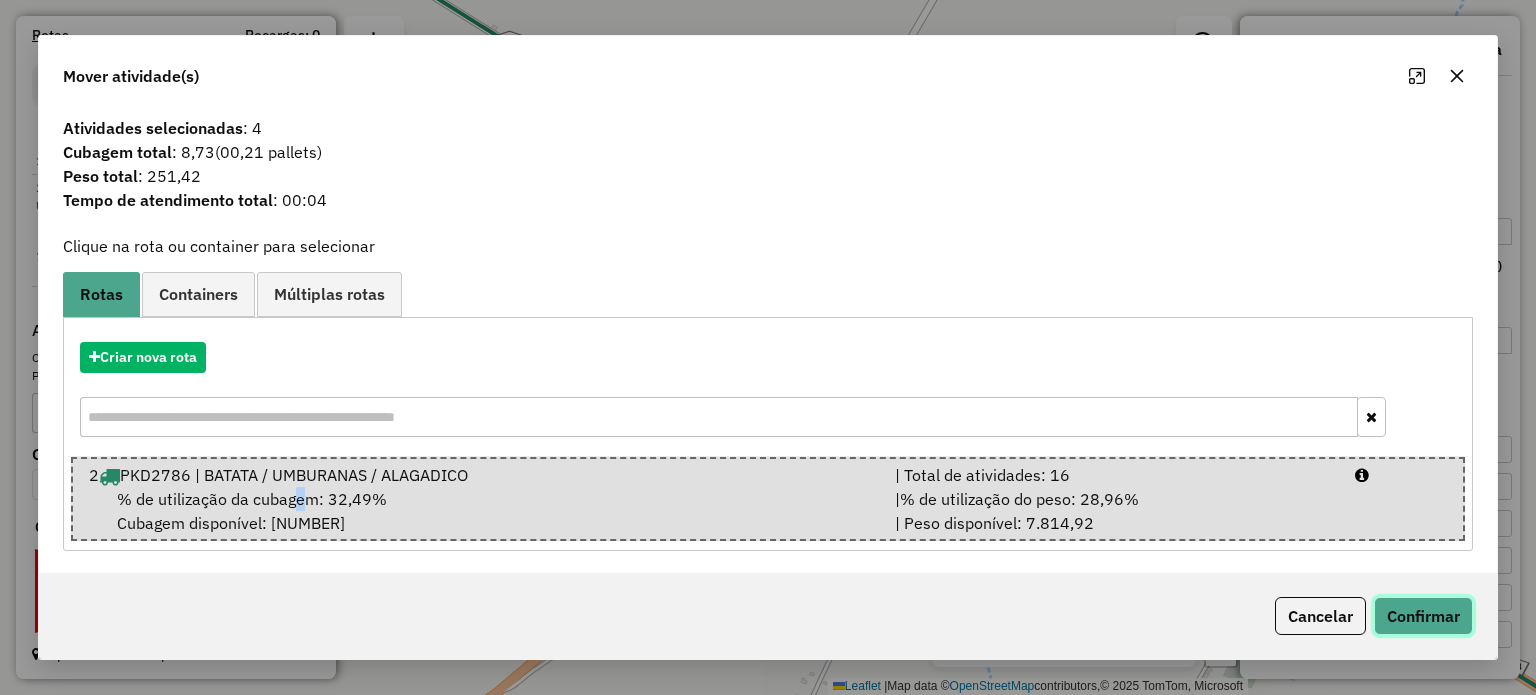 click on "Confirmar" 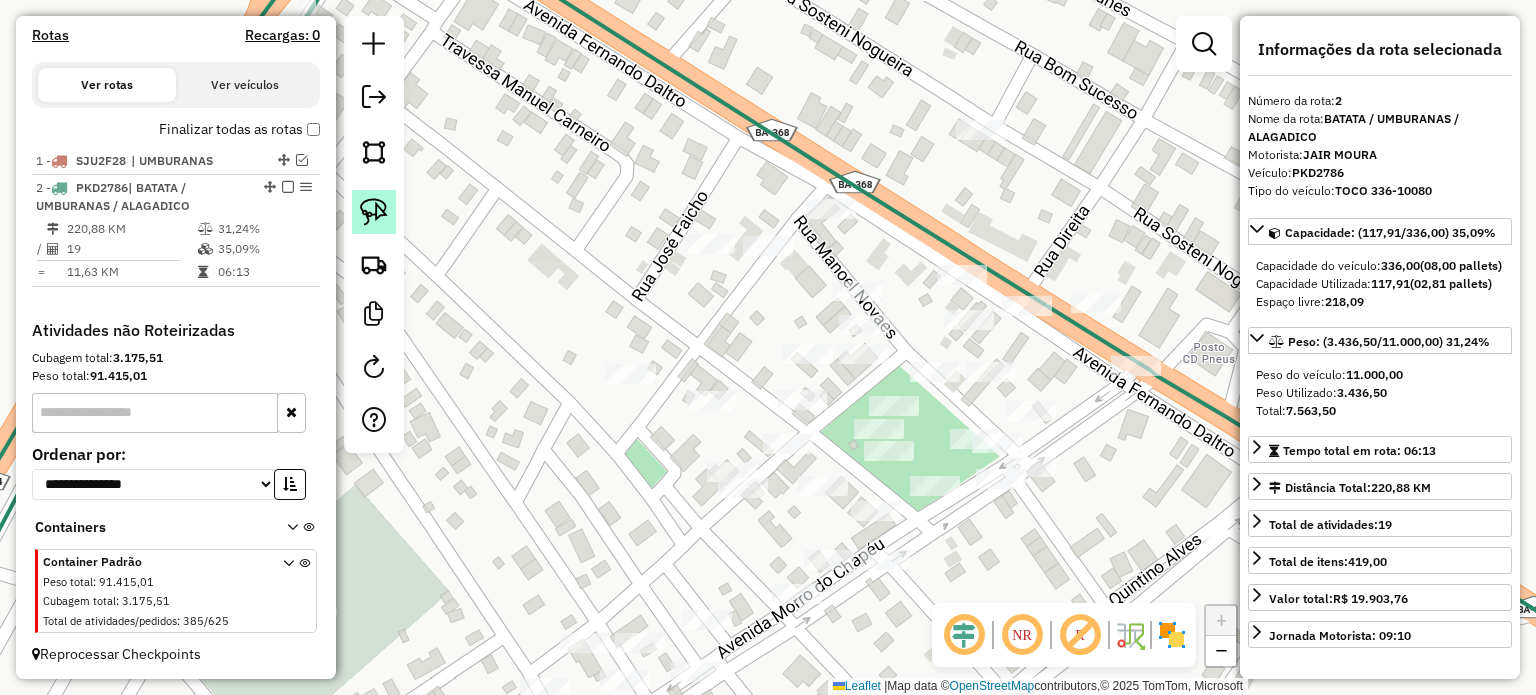 click 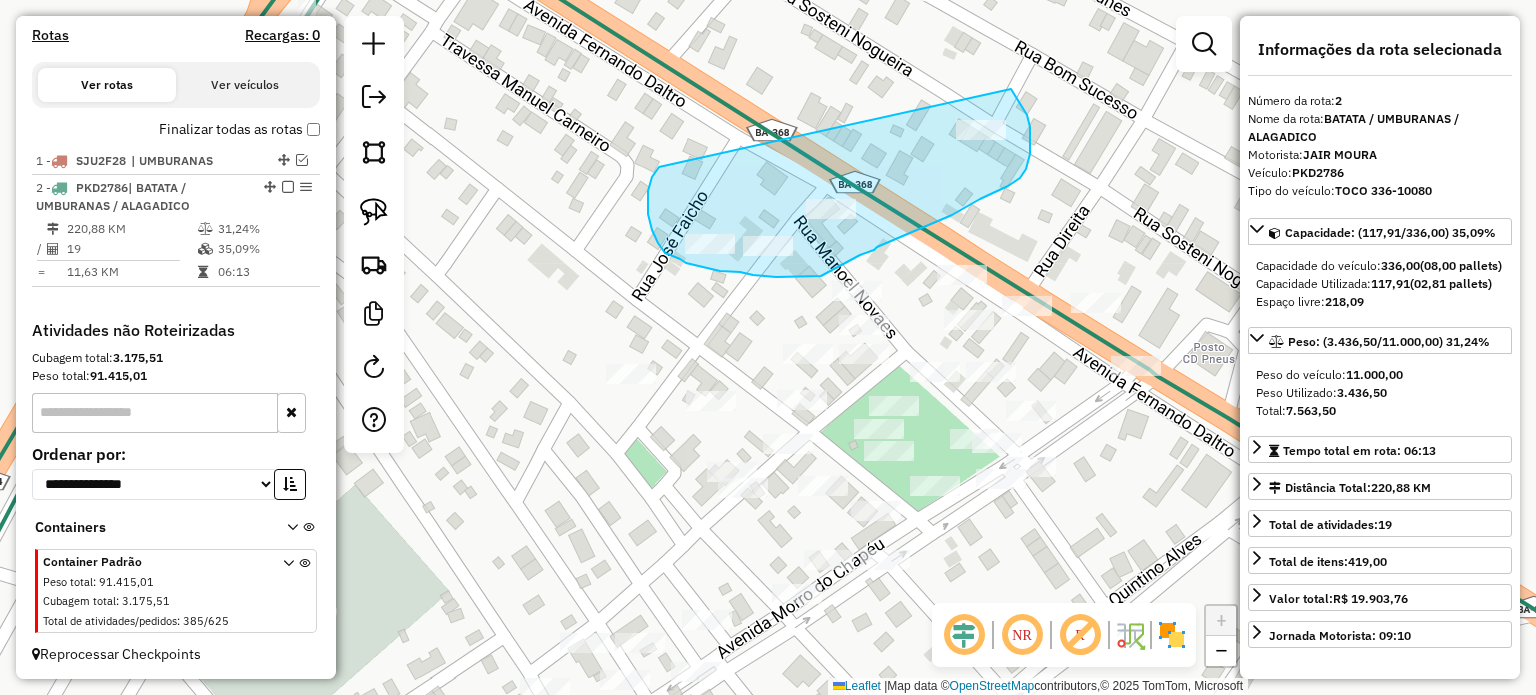 drag, startPoint x: 659, startPoint y: 167, endPoint x: 1010, endPoint y: 89, distance: 359.56223 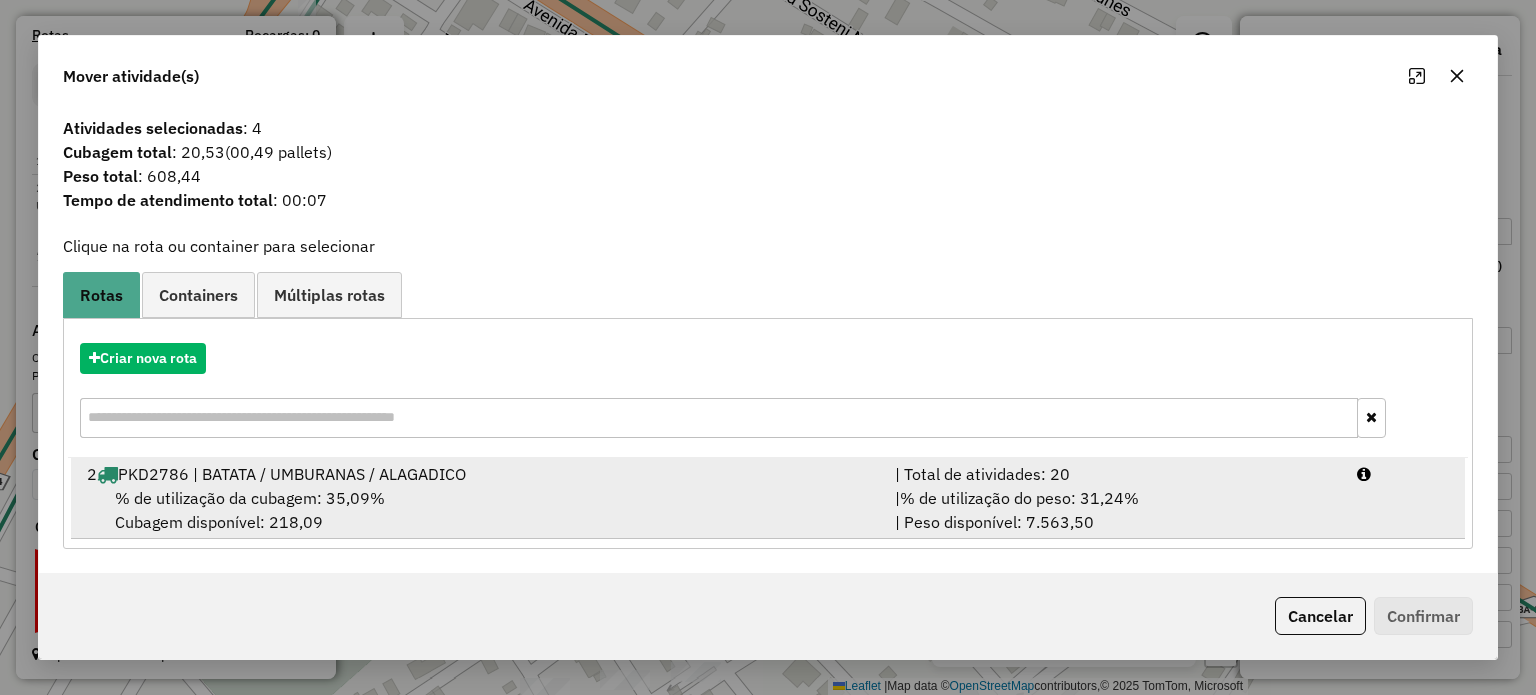 click on "% de utilização da cubagem: 35,09%" at bounding box center [250, 498] 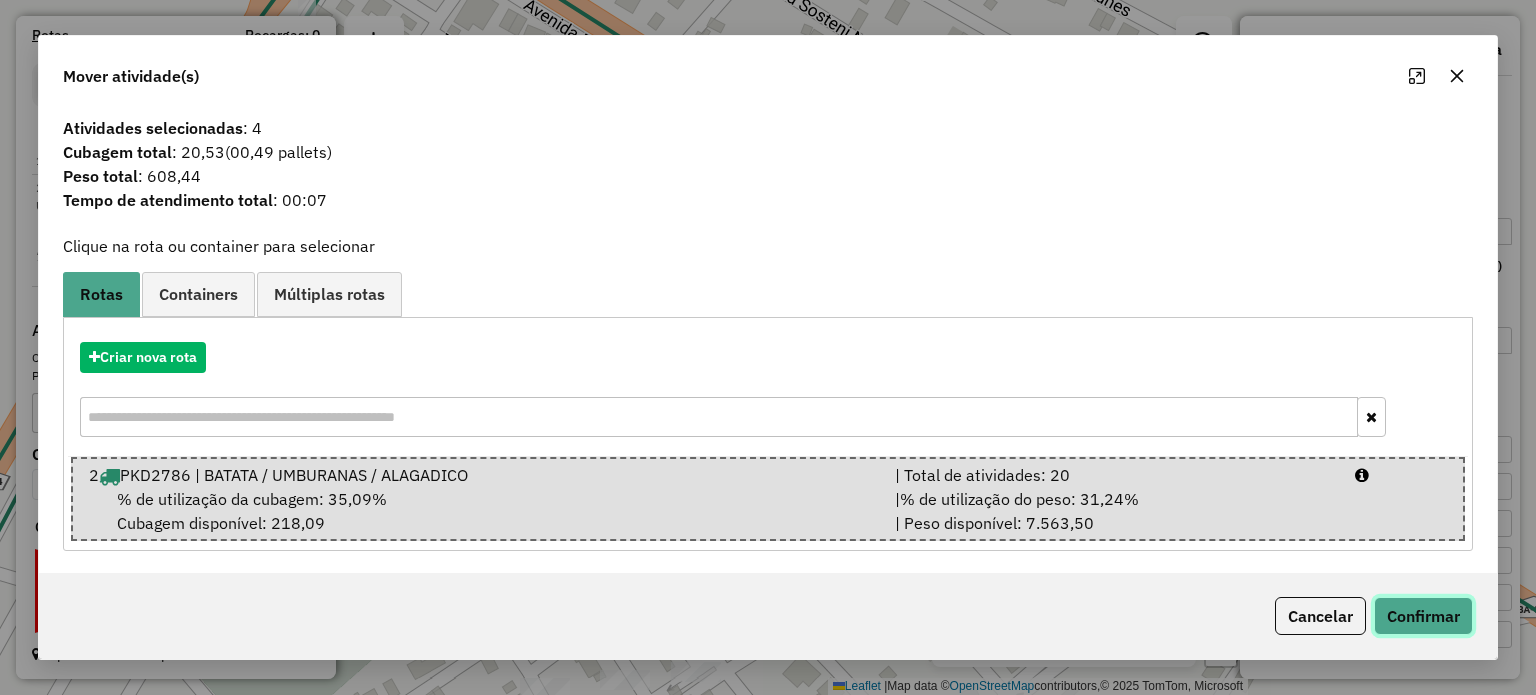 click on "Confirmar" 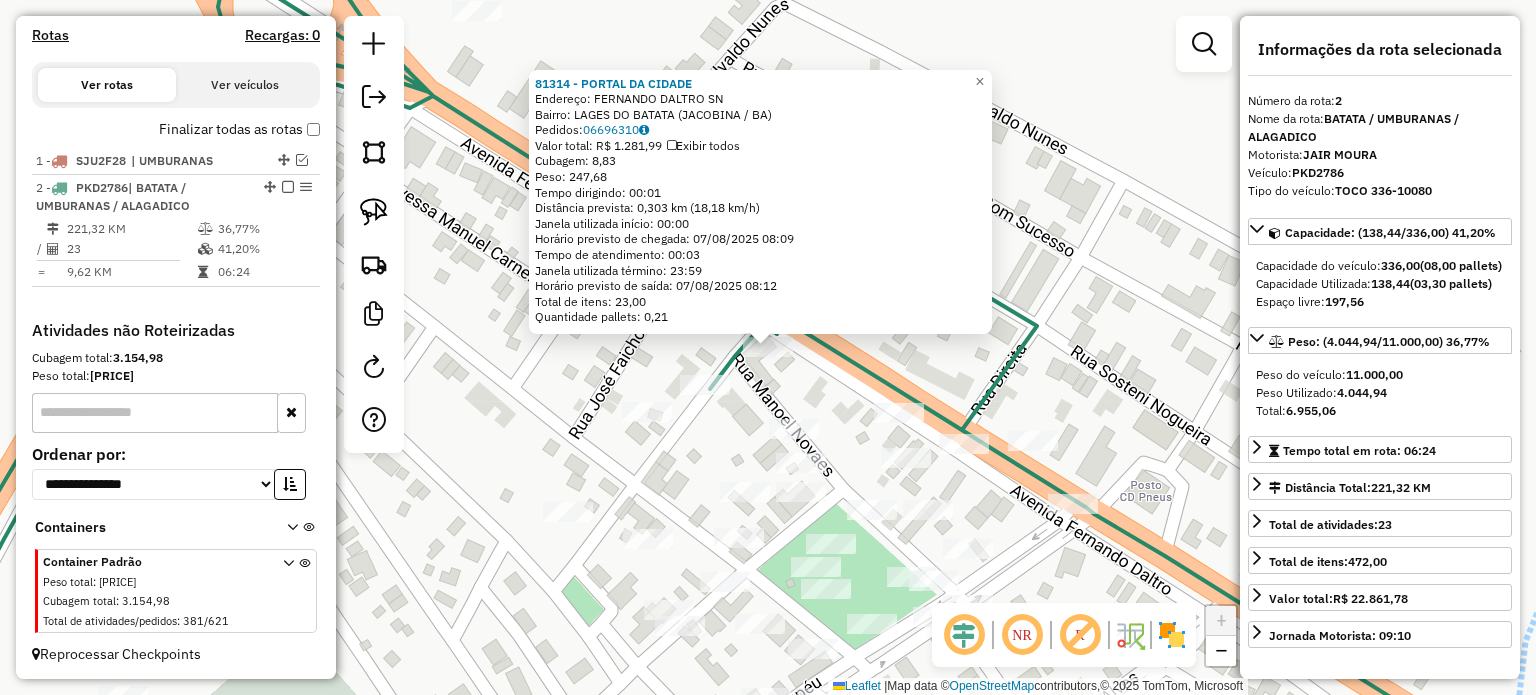 click on "[NUMBER] - [NAME] [LAST]  Endereço:  [NAME] [LAST] [LAST]   Bairro: [NAME] DO [LAST] ([CITY] / [STATE])   Pedidos:  06696310   Valor total: R$ [PRICE]   Exibir todos   Cubagem: [NUMBER]  Peso: [NUMBER]  Tempo dirigindo: [TIME]   Distância prevista: [NUMBER] km ([NUMBER] km/h)   Janela utilizada início: [TIME]   Horário previsto de chegada: [DATE] [TIME]   Tempo de atendimento: [TIME]   Janela utilizada término: [TIME]   Horário previsto de saída: [DATE] [TIME]   Total de itens: [NUMBER]   Quantidade pallets: [NUMBER]  × Janela de atendimento Grade de atendimento Capacidade Transportadoras Veículos Cliente Pedidos  Rotas Selecione os dias de semana para filtrar as janelas de atendimento  Seg   Ter   Qua   Qui   Sex   Sáb   Dom  Informe o período da janela de atendimento: De: Até:  Filtrar exatamente a janela do cliente  Considerar janela de atendimento padrão  Selecione os dias de semana para filtrar as grades de atendimento  Seg   Ter   Qua   Qui   Sex   Sáb   Dom   Clientes fora do dia de atendimento selecionado De:" 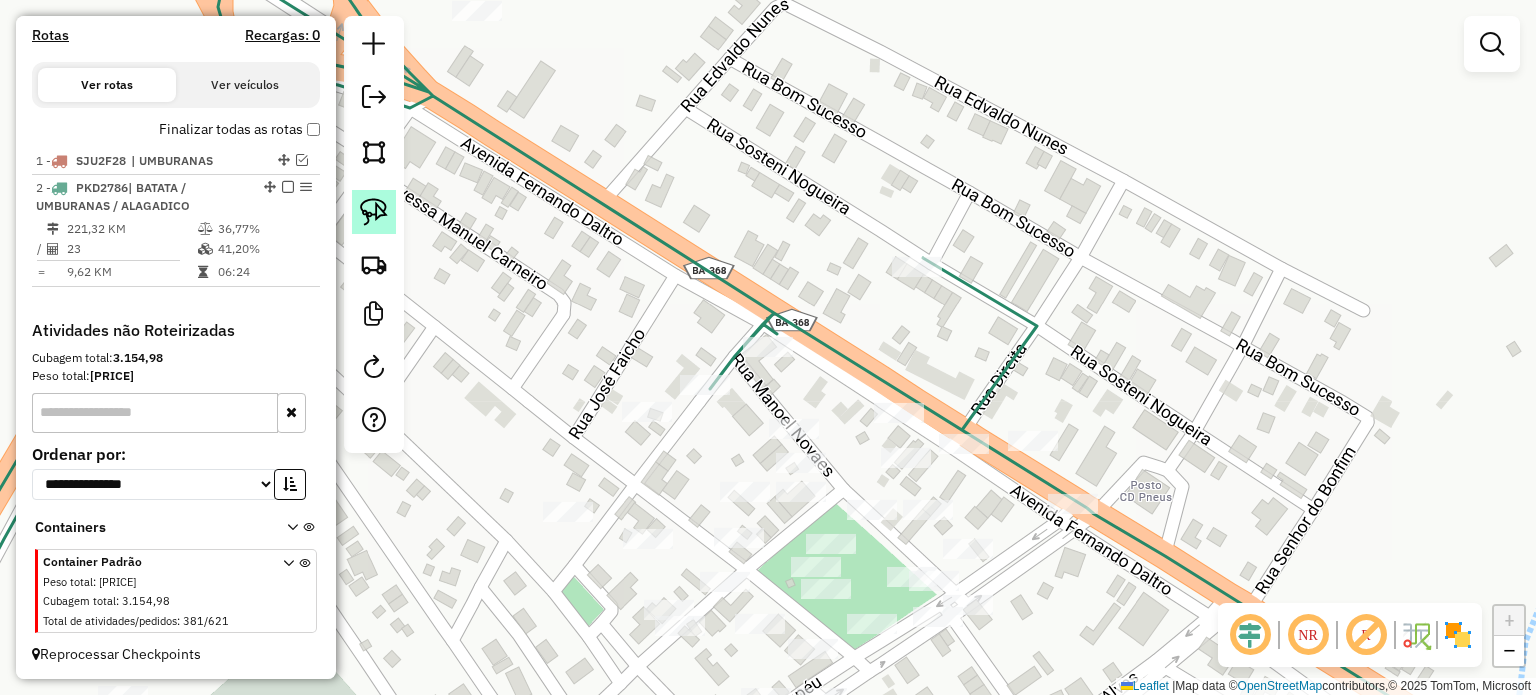 click 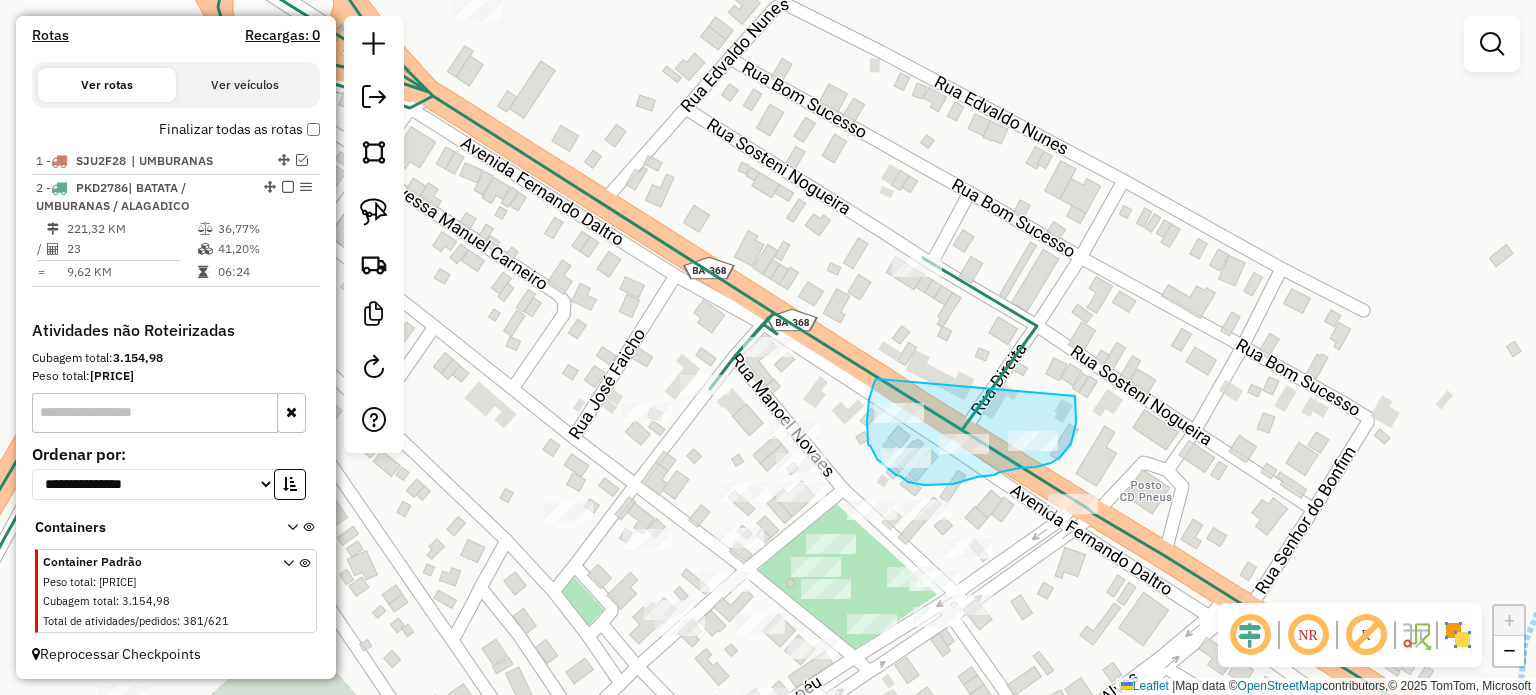 drag, startPoint x: 878, startPoint y: 379, endPoint x: 1075, endPoint y: 396, distance: 197.73215 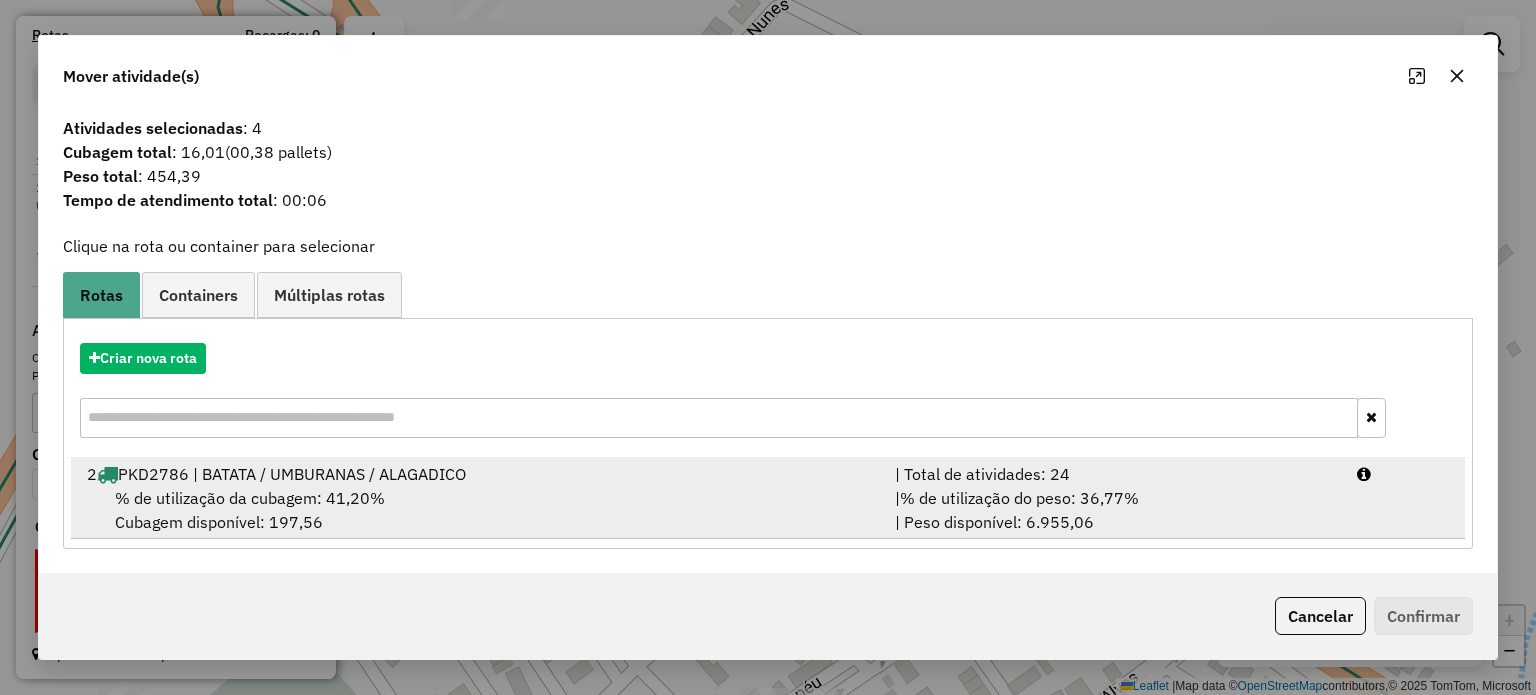 click on "% de utilização da cubagem: 41,20%" at bounding box center (250, 498) 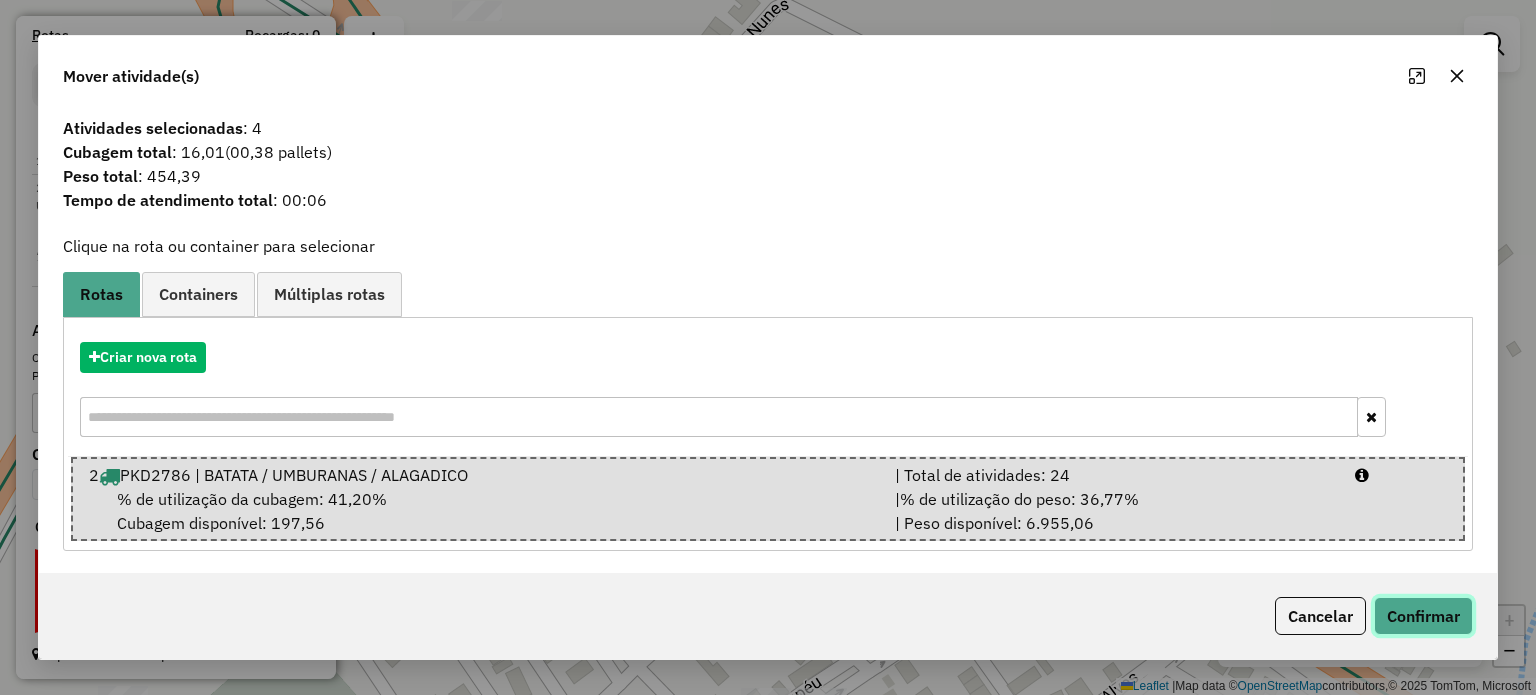 click on "Confirmar" 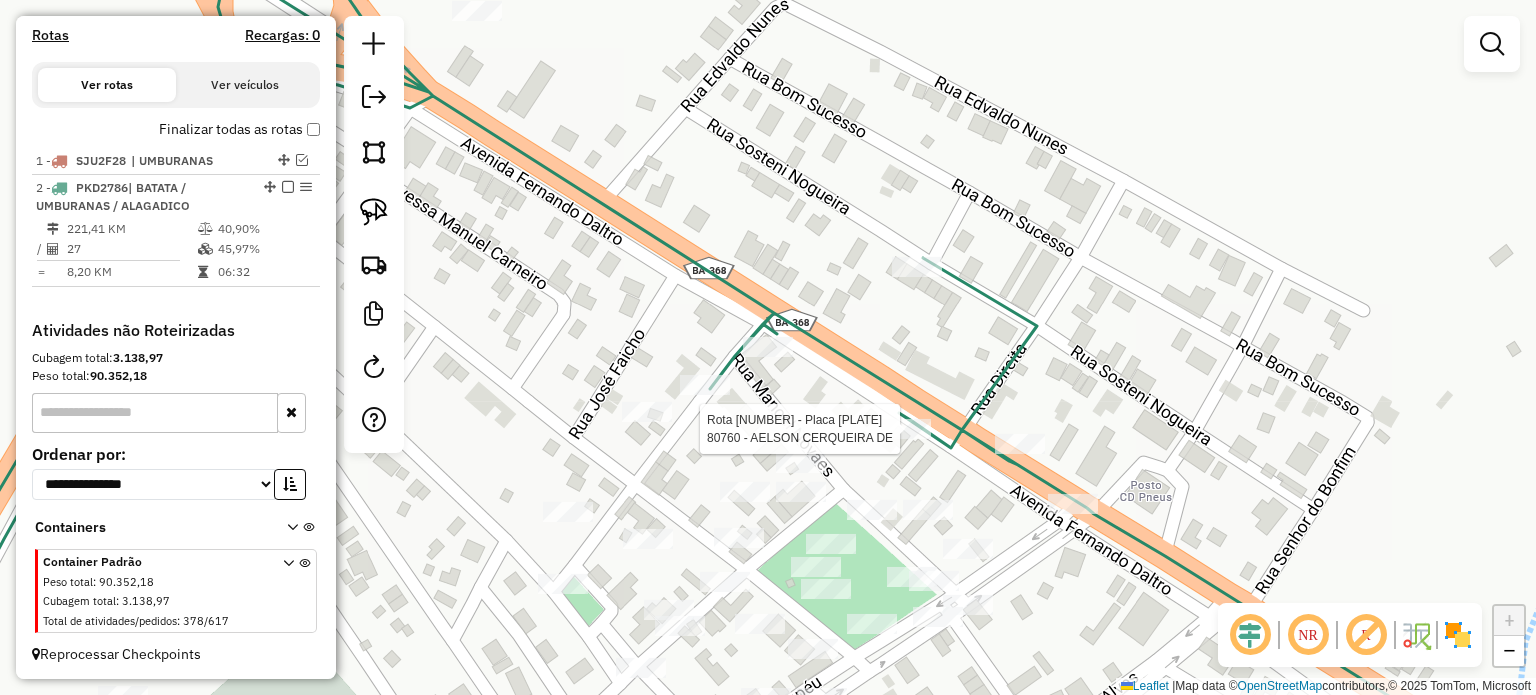 select on "**********" 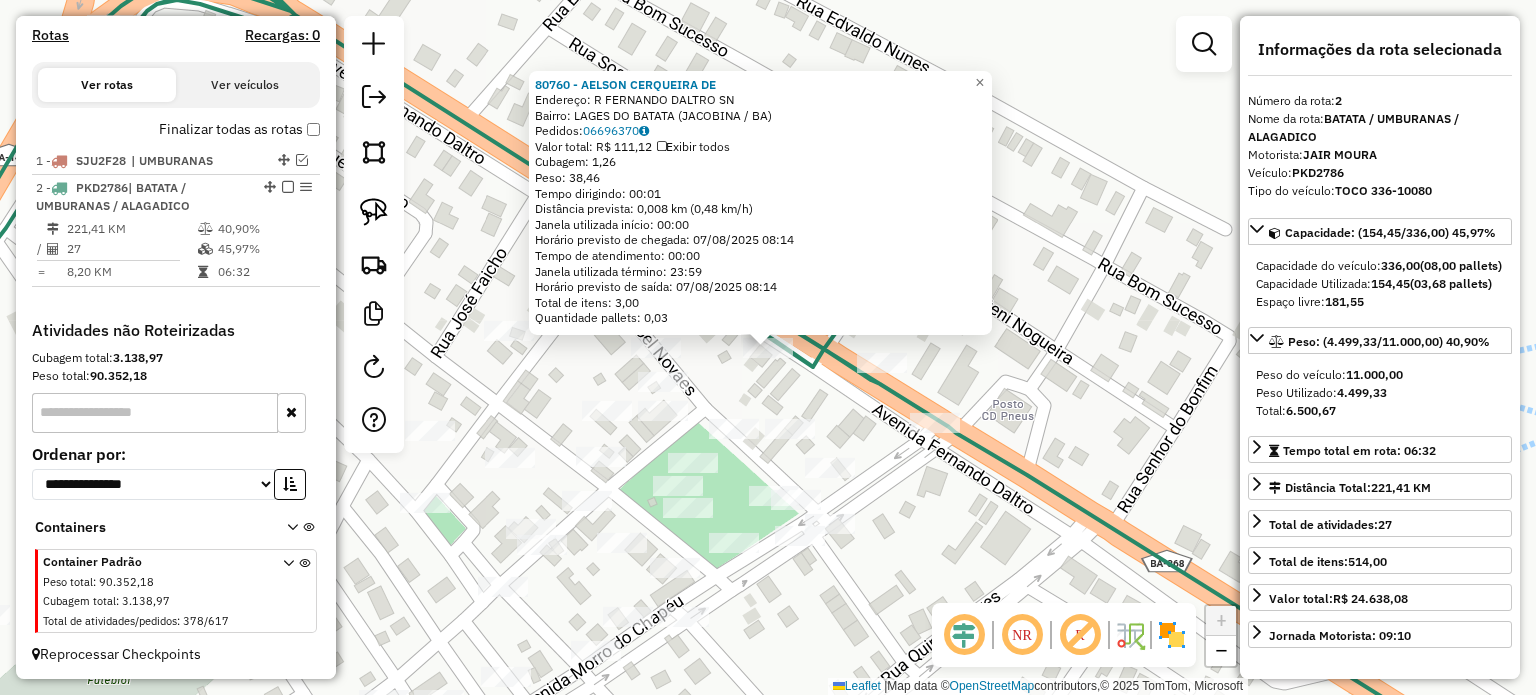 click on "[NUMBER] - [NUMBER] - [NAME] [NAME] [NAME]  Endereço: [STREET] [NAME] [NAME]               [NAME]   Bairro: [NAME] [NAME] ([NAME] / [STATE])   Pedidos:  [NUMBER]   Valor total: [CURRENCY] [PRICE]   Exibir todos   Cubagem: [PRICE]  Peso: [PRICE]  Tempo dirigindo: [TIME]   Distância prevista: [PRICE] km ([PRICE] km/h)   Janela utilizada início: [TIME]   Horário previsto de chegada: [DATE] [TIME]   Tempo de atendimento: [TIME]   Janela utilizada término: [TIME]   Horário previsto de saída: [DATE] [TIME]   Total de itens: [PRICE]   Quantidade pallets: [PRICE]  × Janela de atendimento Grade de atendimento Capacidade Transportadoras Veículos Cliente Pedidos  Rotas Selecione os dias de semana para filtrar as janelas de atendimento  Seg   Ter   Qua   Qui   Sex   Sáb   Dom  Informe o período da janela de atendimento: De: Até:  Filtrar exatamente a janela do cliente  Considerar janela de atendimento padrão  Selecione os dias de semana para filtrar as grades de atendimento  Seg   Ter   Qua   Qui   Sex   Sáb   Dom   Peso mínimo:   Peso máximo:   De:" 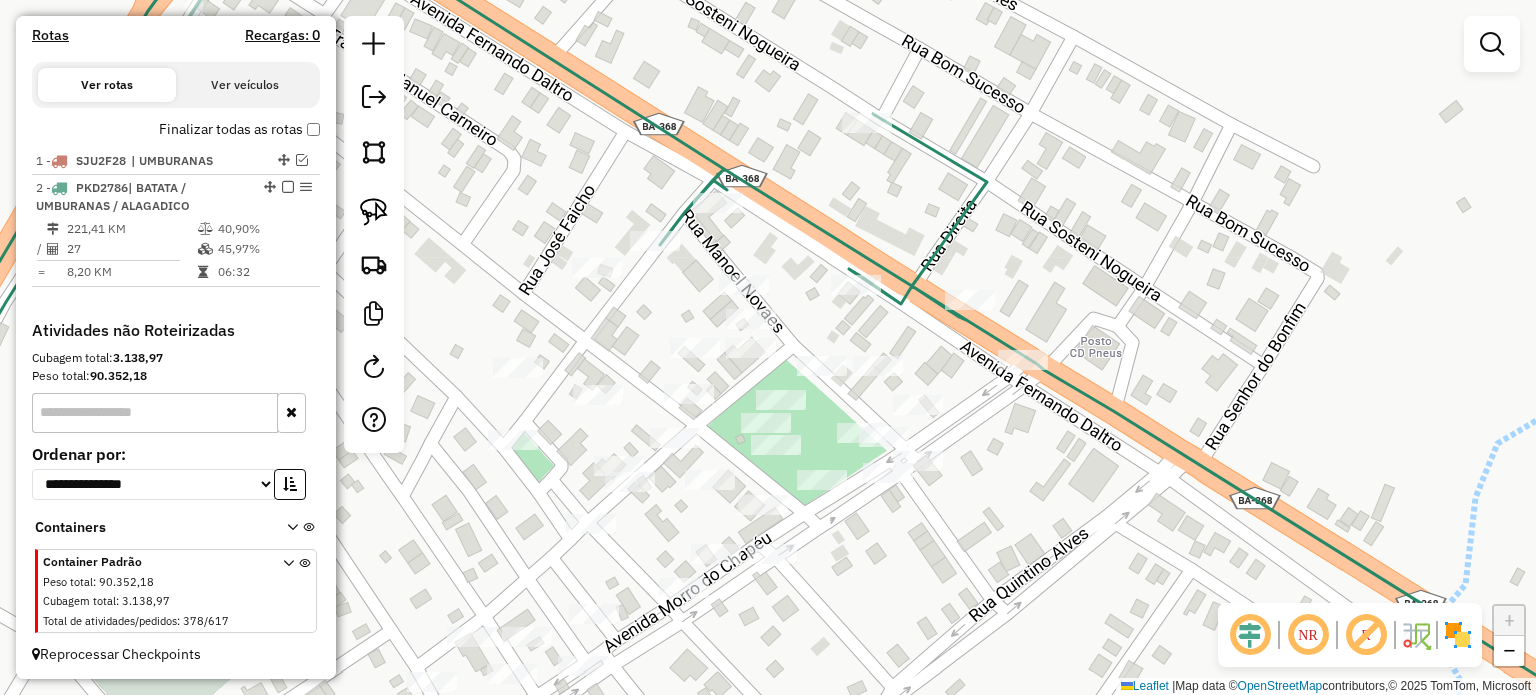drag, startPoint x: 914, startPoint y: 523, endPoint x: 1004, endPoint y: 459, distance: 110.4355 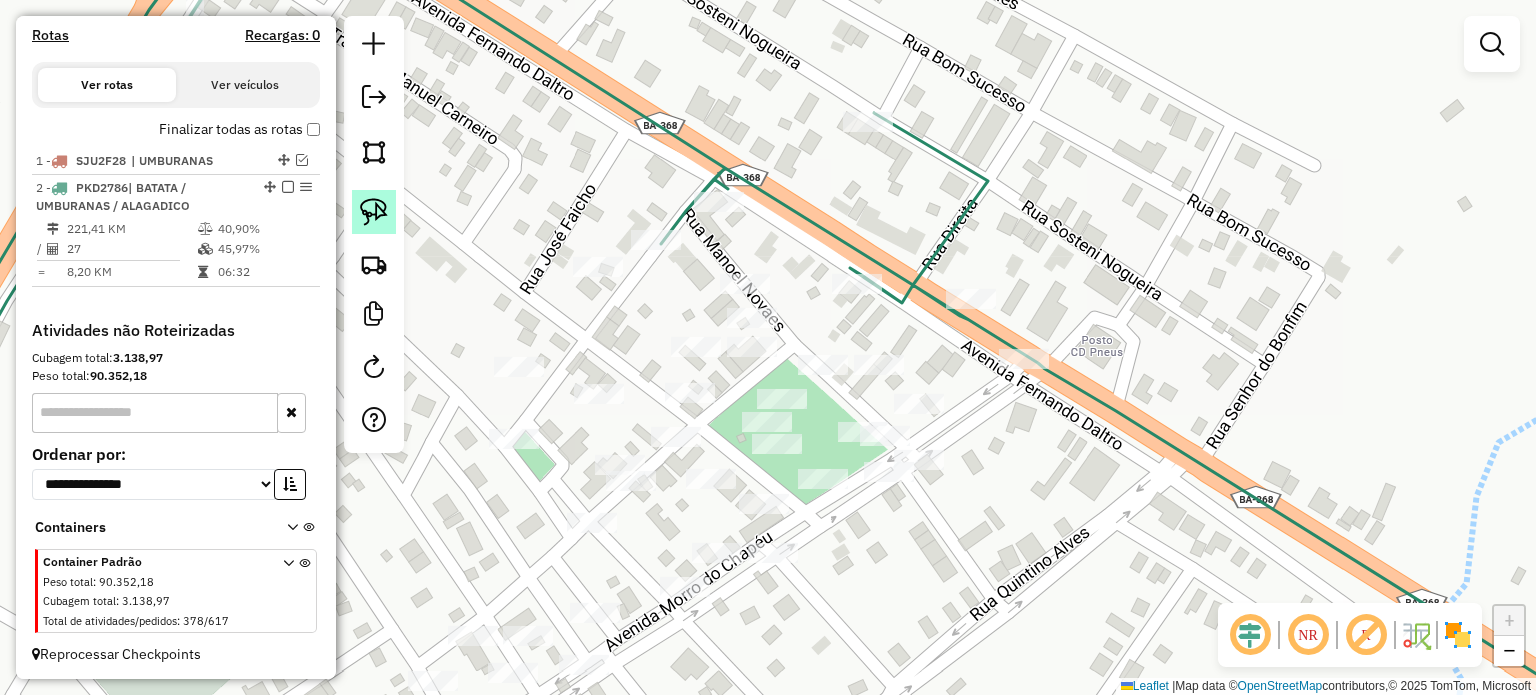 click 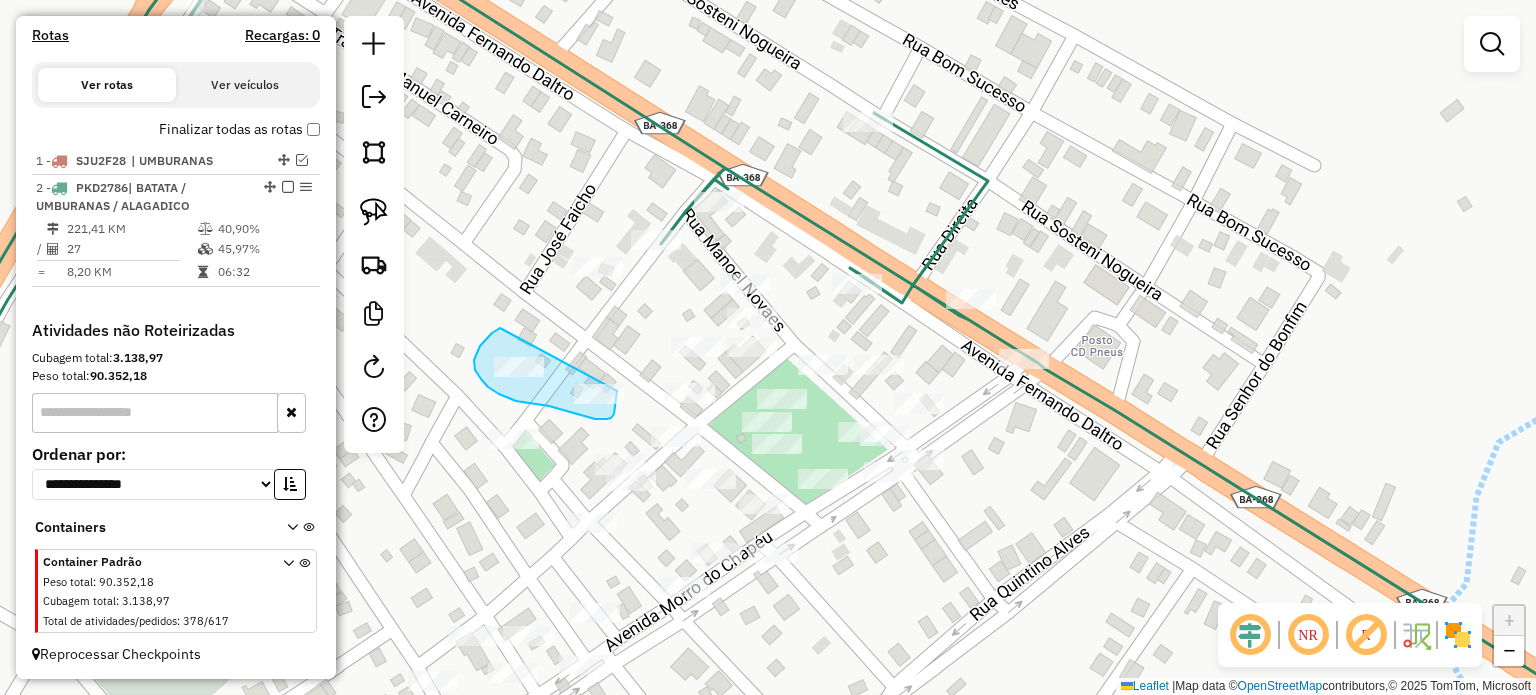 drag, startPoint x: 496, startPoint y: 330, endPoint x: 617, endPoint y: 380, distance: 130.92365 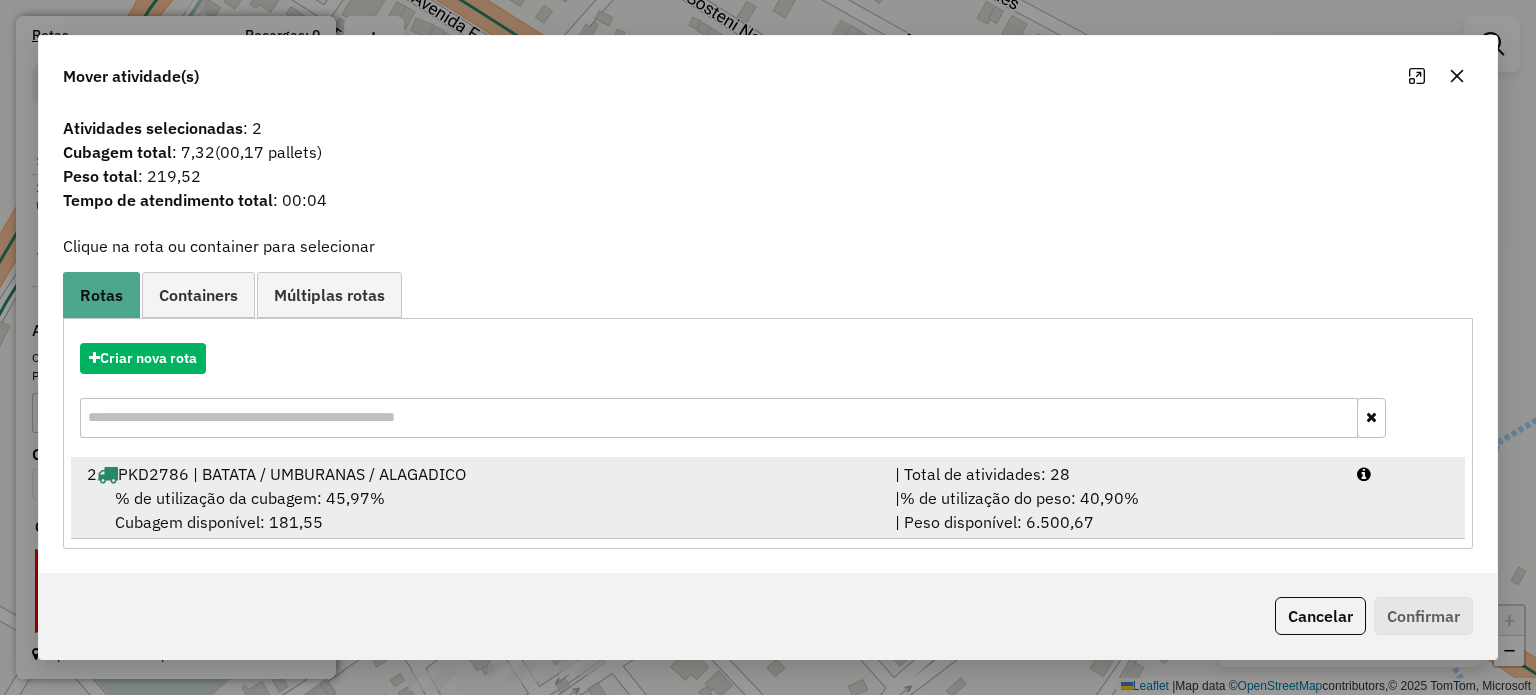 click on "[NUMBER] [CODE] | [NAME] / [NAME] / [NAME]" at bounding box center (479, 474) 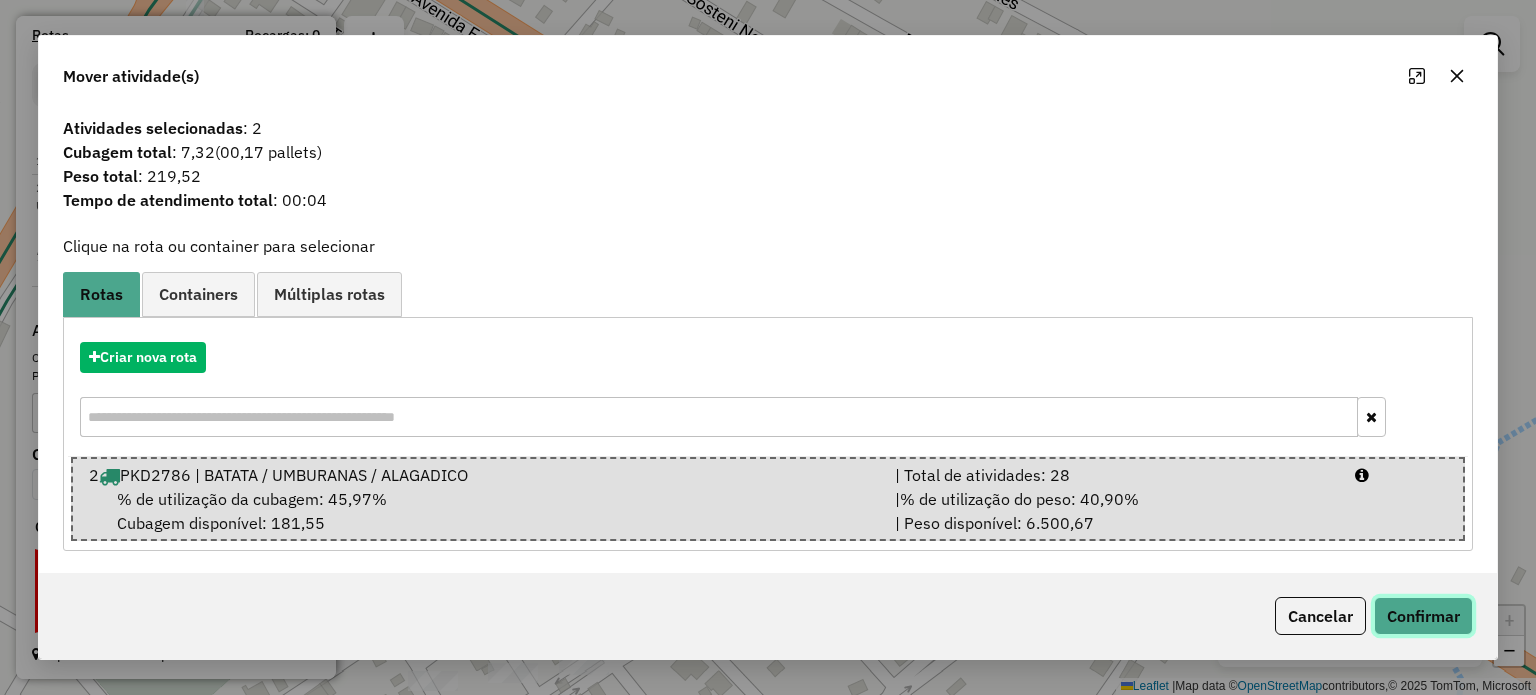 click on "Confirmar" 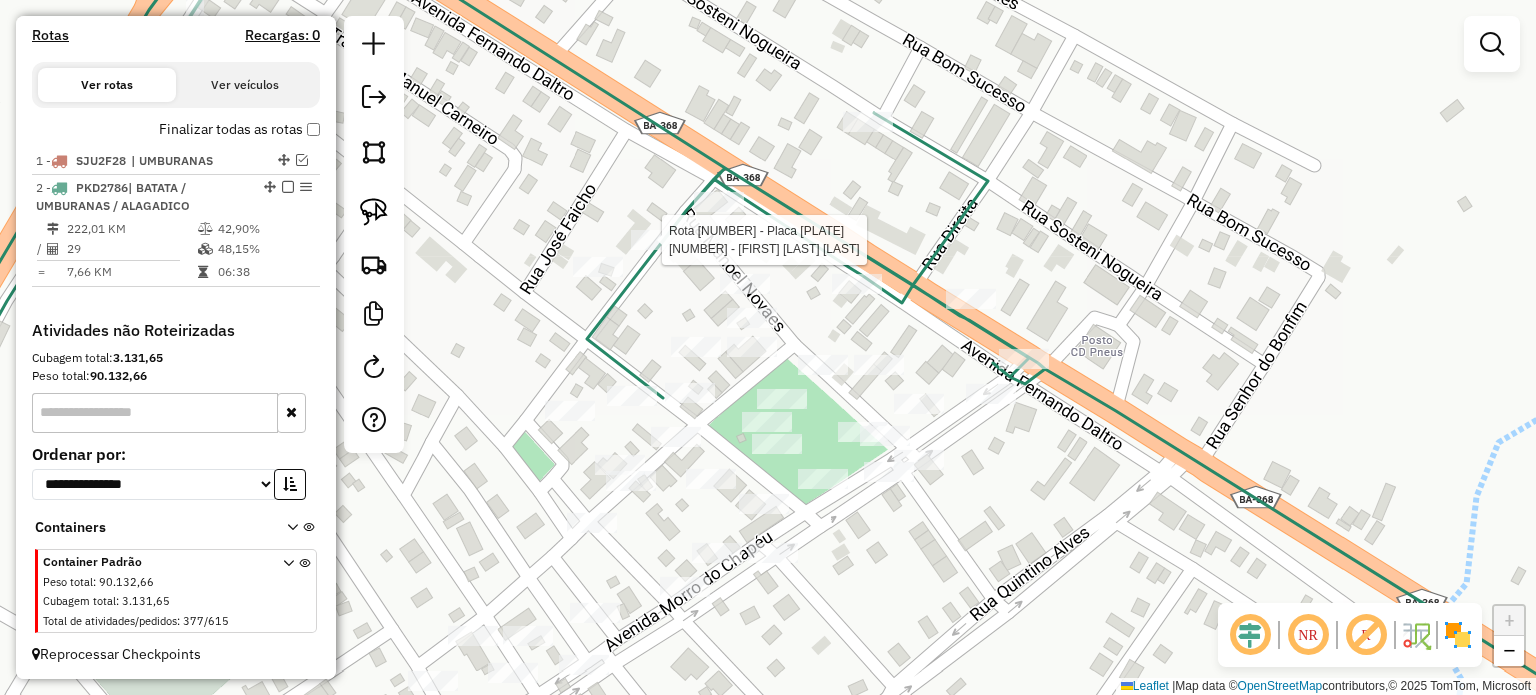 select on "**********" 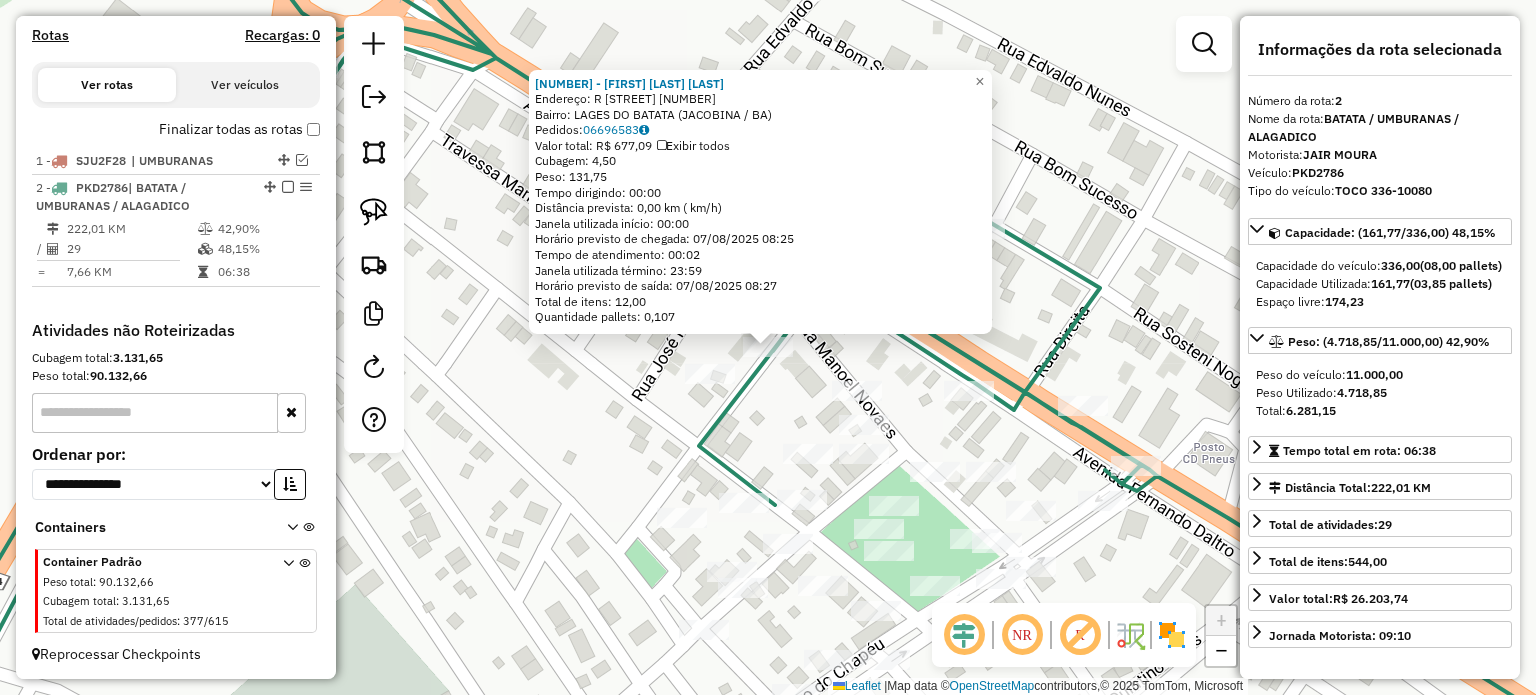 click on "[NUMBER] - [FIRST] AMORIM DO N Endereço: R [STREET] [NUMBER] Bairro: [NEIGHBORHOOD] ([CITY] / [STATE]) Pedidos: [NUMBER] Valor total: R$ [NUMBER],[NUMBER] Exibir todos Cubagem: [NUMBER],[NUMBER] Peso: [NUMBER],[NUMBER] Tempo dirigindo: [TIME] [TIME] Distância prevista: [NUMBER],[NUMBER] km ([NUMBER] km/h) Janela utilizada início: [TIME] Horário previsto de chegada: [DATE] [TIME] Tempo de atendimento: [TIME] Janela utilizada término: [TIME] Horário previsto de saída: [DATE] [TIME] Total de itens: [NUMBER],[NUMBER] Quantidade pallets: [NUMBER] × Janela de atendimento Grade de atendimento Capacidade Transportadoras Veículos Cliente Pedidos Rotas Selecione os dias de semana para filtrar as janelas de atendimento Seg Ter Qua Qui Sex Sáb Dom Informe o período da janela de atendimento: De: Até: Filtrar exatamente a janela do cliente Considerar janela de atendimento padrão Selecione os dias de semana para filtrar as grades de atendimento Seg Ter Qua Qui Sex Sáb Dom Peso mínimo: Peso máximo: De:" 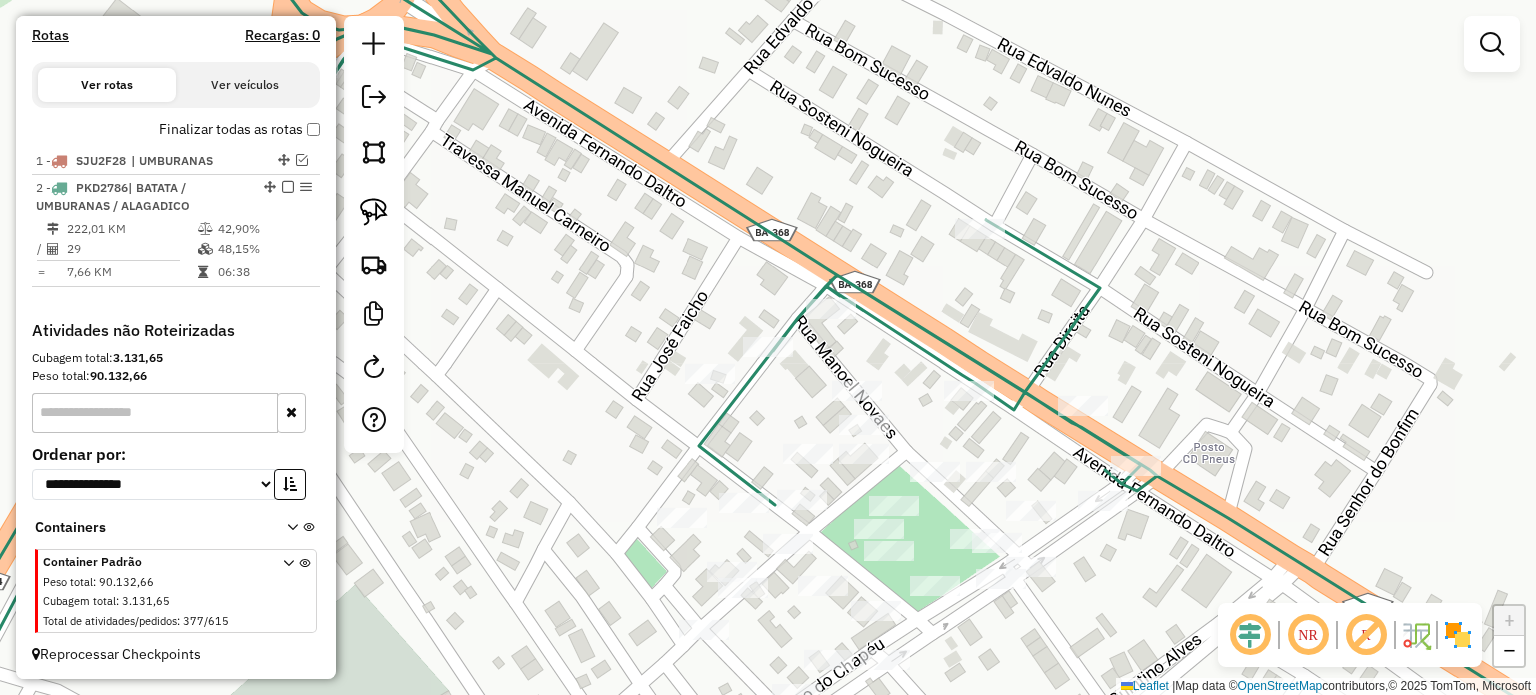 drag, startPoint x: 535, startPoint y: 435, endPoint x: 554, endPoint y: 337, distance: 99.824844 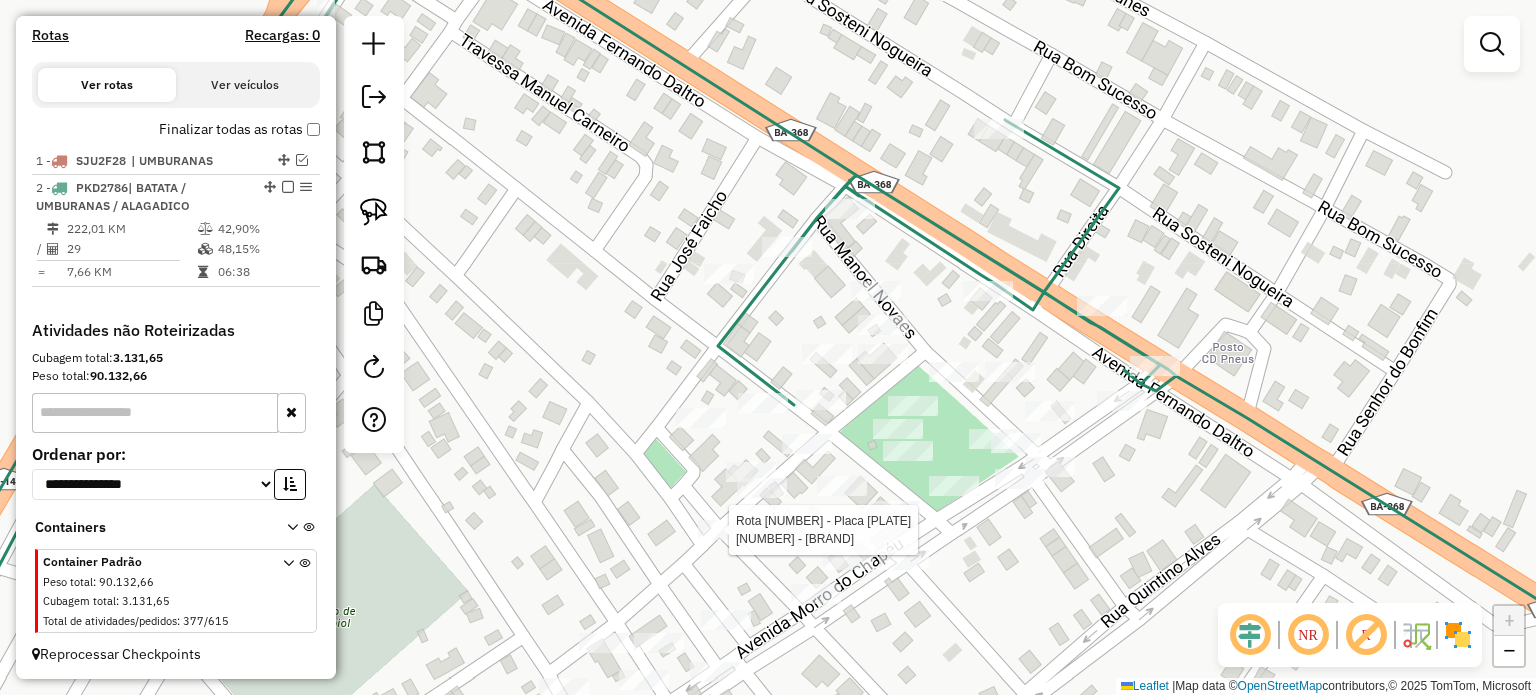 select on "**********" 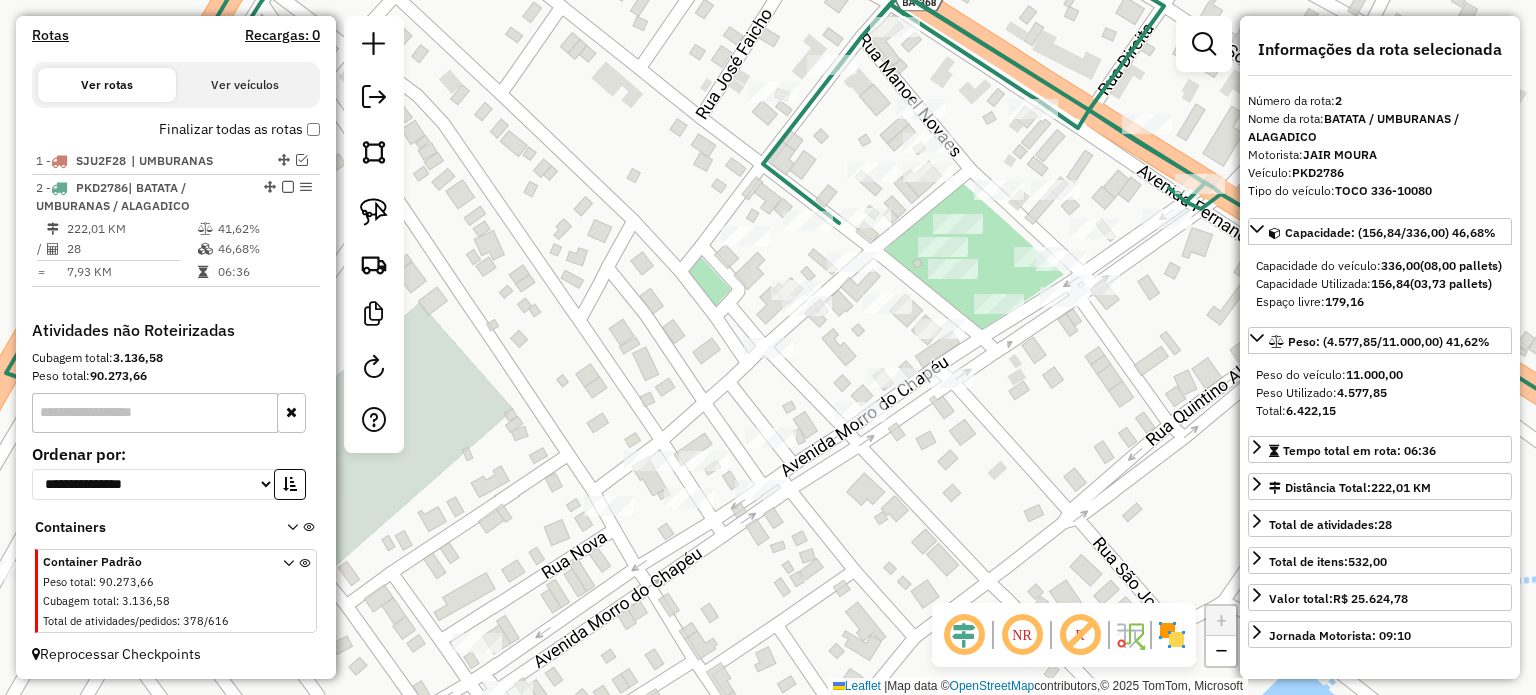 drag, startPoint x: 682, startPoint y: 307, endPoint x: 684, endPoint y: 349, distance: 42.047592 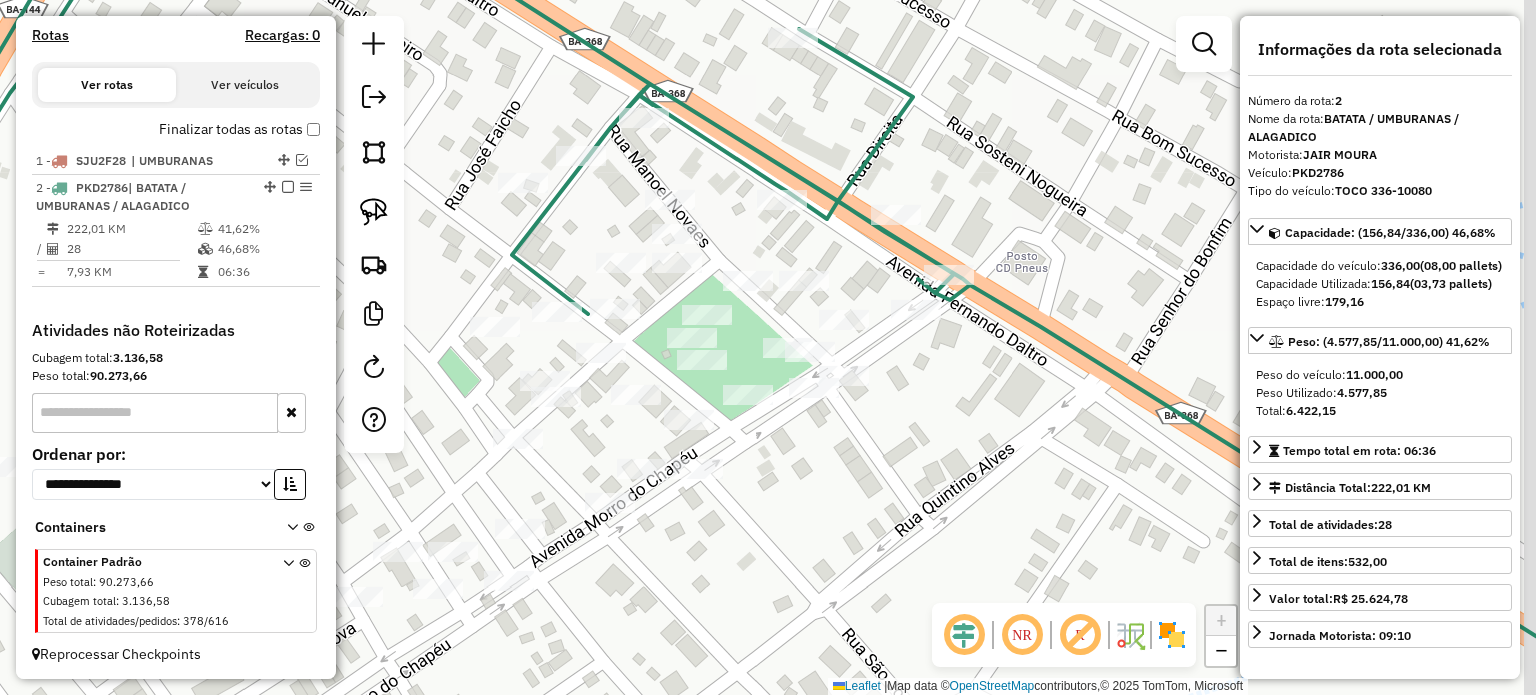 drag, startPoint x: 1101, startPoint y: 404, endPoint x: 880, endPoint y: 483, distance: 234.69554 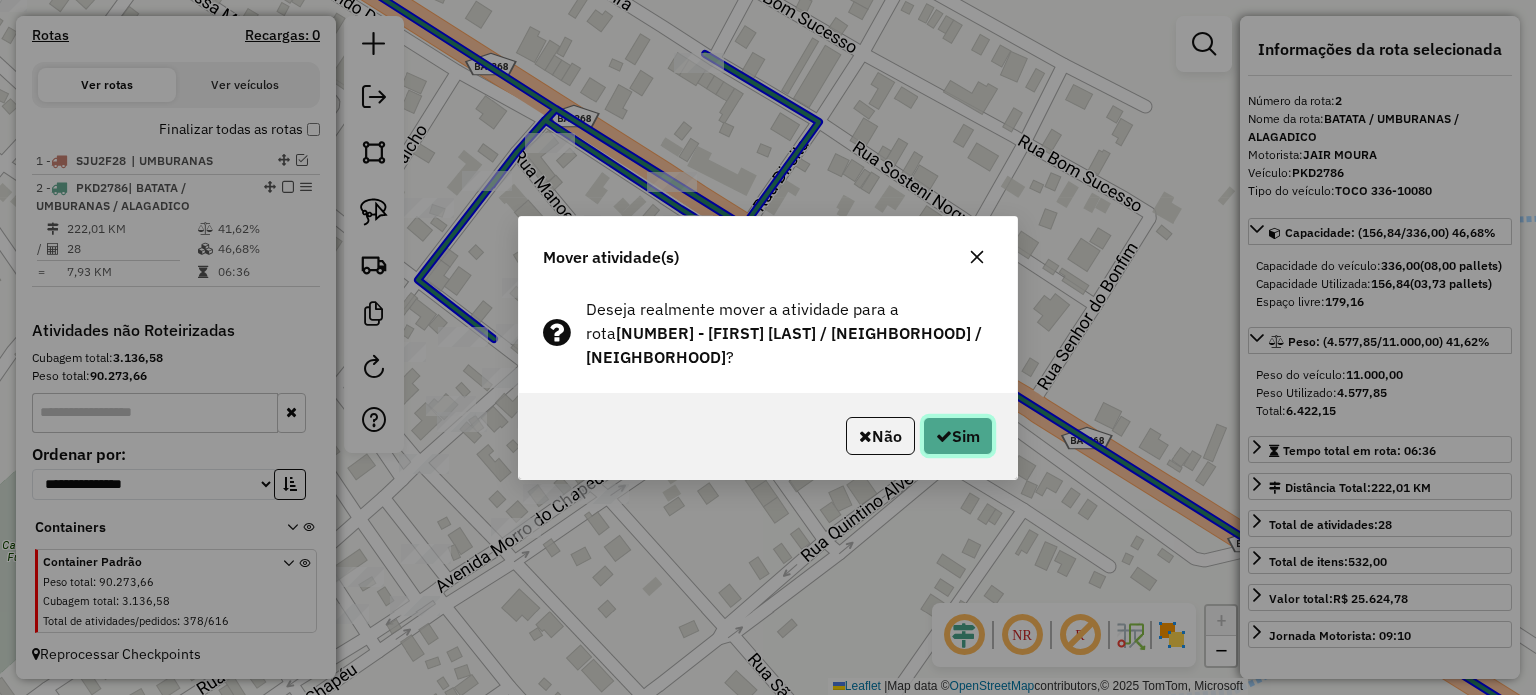 click on "Sim" 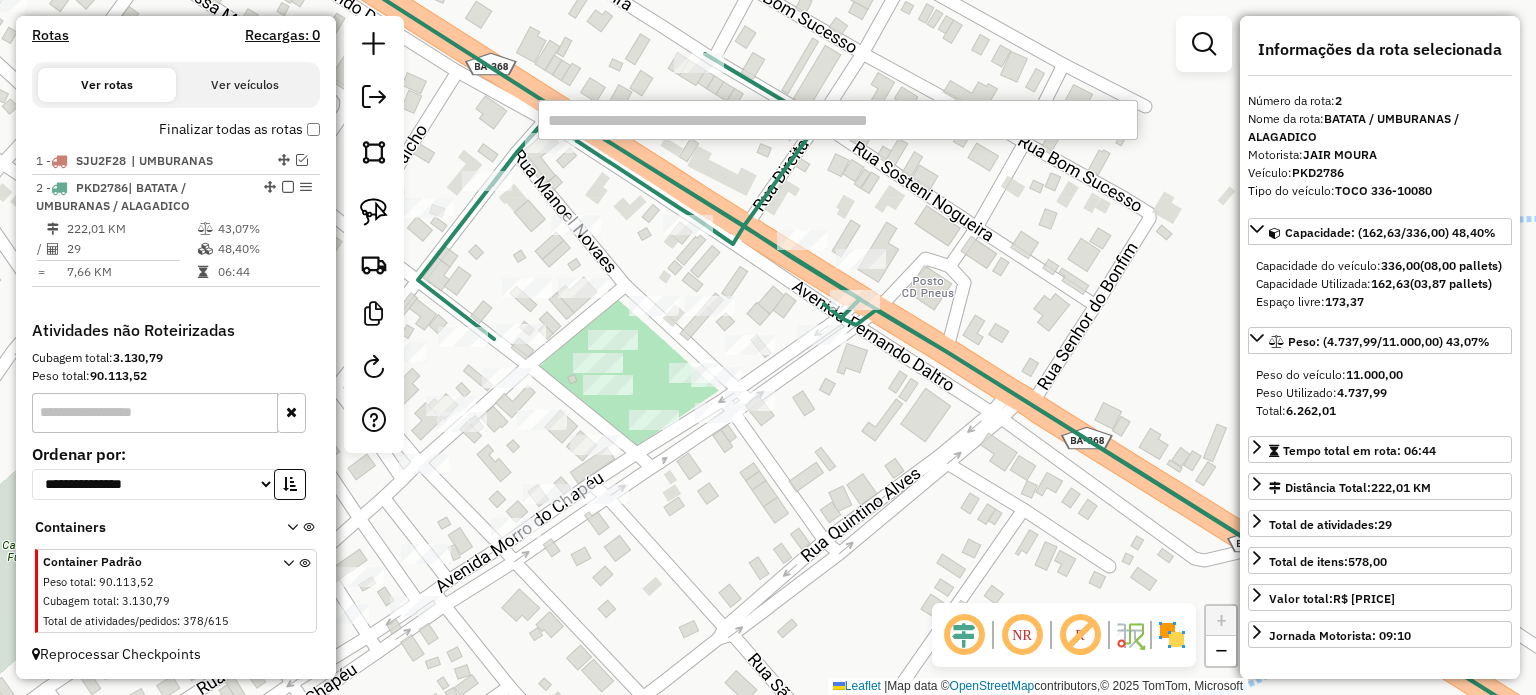 click at bounding box center [838, 120] 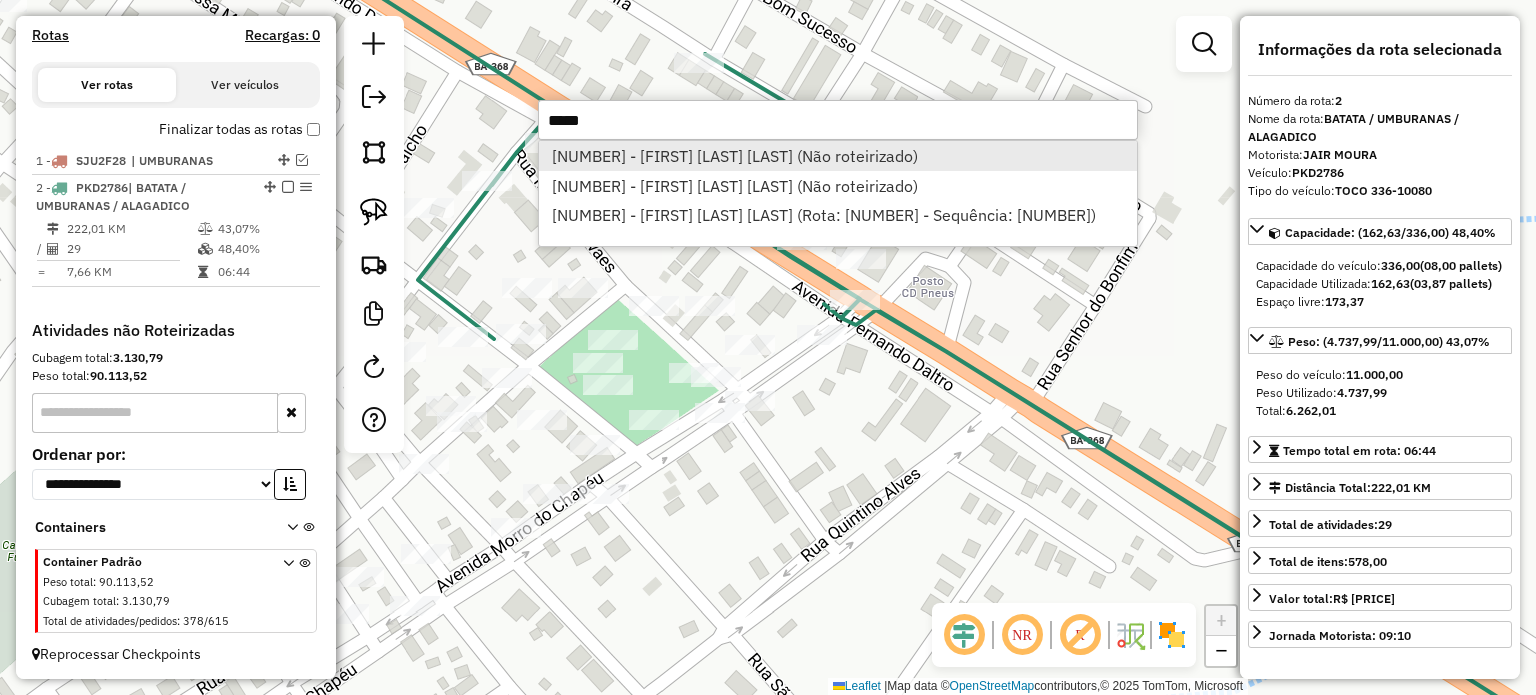 type on "*****" 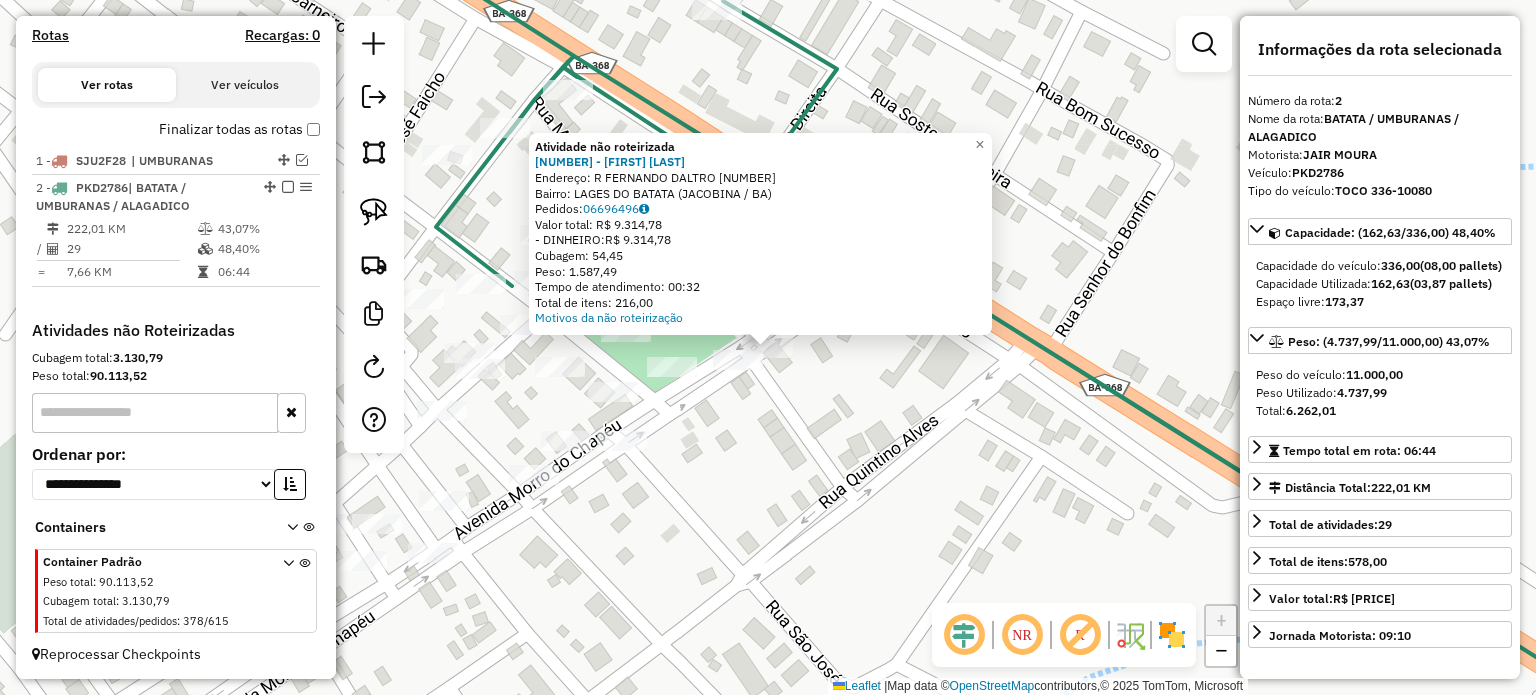click on "Atividade não roteirizada [NUMBER] - [FIRST] [LAST]  Endereço: R [STREET] [NUMBER]  Bairro: [NEIGHBORHOOD] ([CITY] / [STATE])   Pedidos:  [NUMBER]   Valor total: R$ [PRICE]   - DINHEIRO:  R$ [PRICE]   Cubagem: [NUMBER]   Peso: [NUMBER]   Tempo de atendimento: [TIME]   Total de itens: [NUMBER]  Motivos da não roteirização × Janela de atendimento Grade de atendimento Capacidade Transportadoras Veículos Cliente Pedidos  Rotas Selecione os dias de semana para filtrar as janelas de atendimento  Seg   Ter   Qua   Qui   Sex   Sáb   Dom  Informe o período da janela de atendimento: De: Até:  Filtrar exatamente a janela do cliente  Considerar janela de atendimento padrão  Selecione os dias de semana para filtrar as grades de atendimento  Seg   Ter   Qua   Qui   Sex   Sáb   Dom   Considerar clientes sem dia de atendimento cadastrado  Clientes fora do dia de atendimento selecionado Filtrar as atividades entre os valores definidos abaixo:  Peso mínimo:   Peso máximo:   Cubagem mínima:   De:  +" 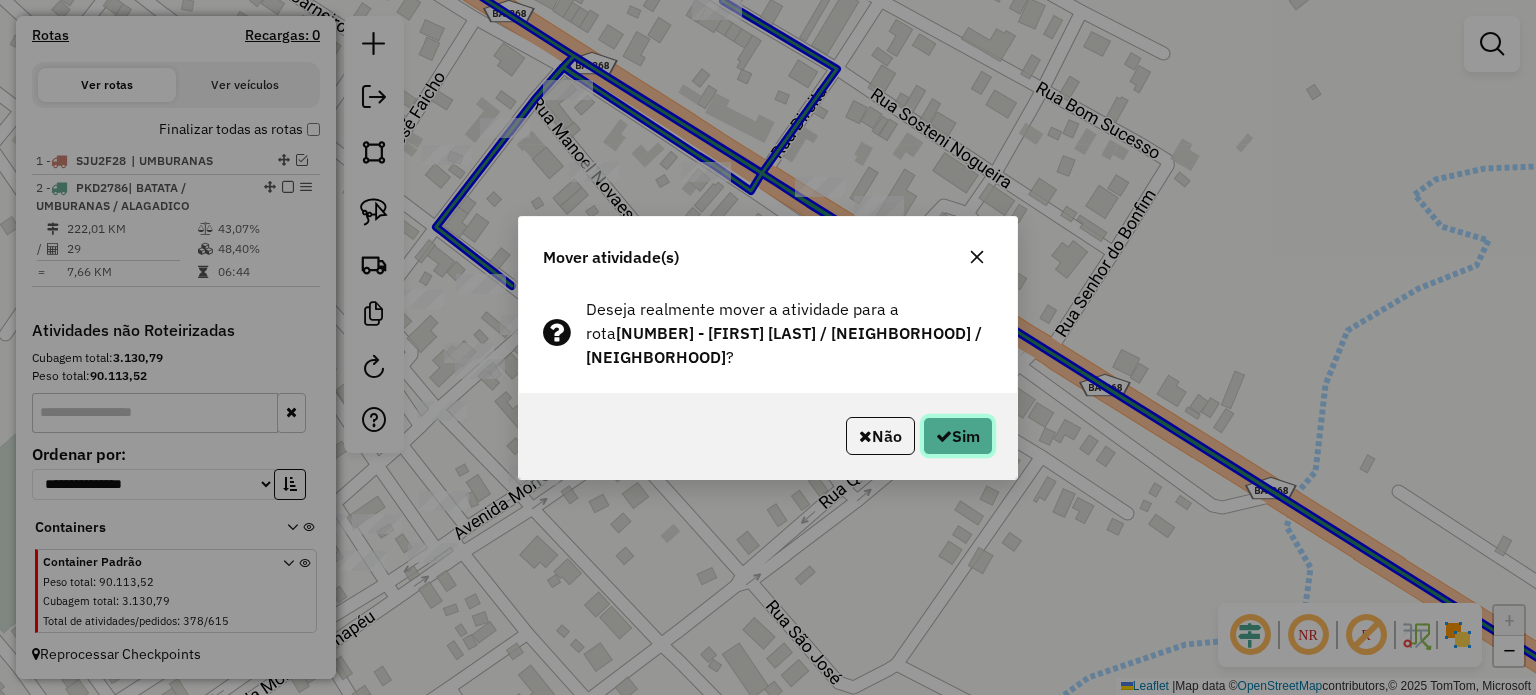 click 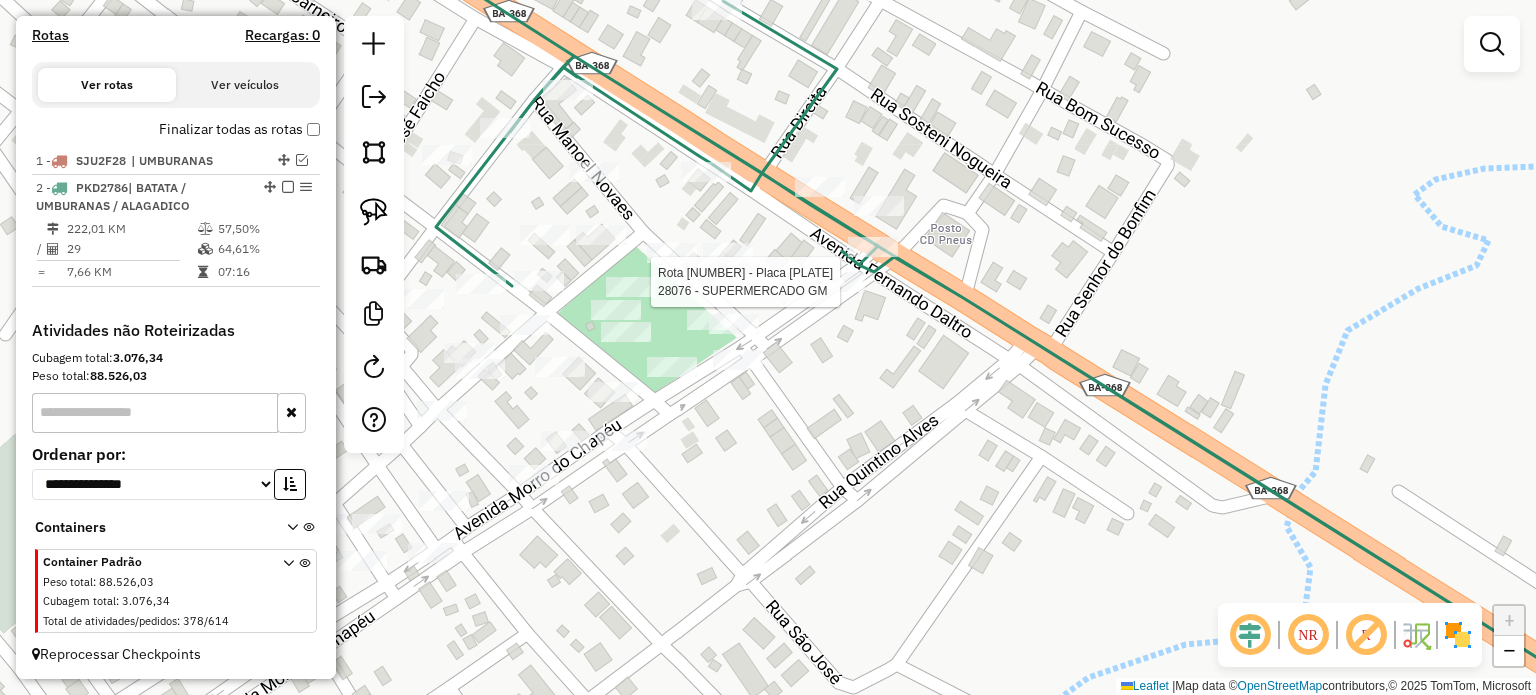 select on "**********" 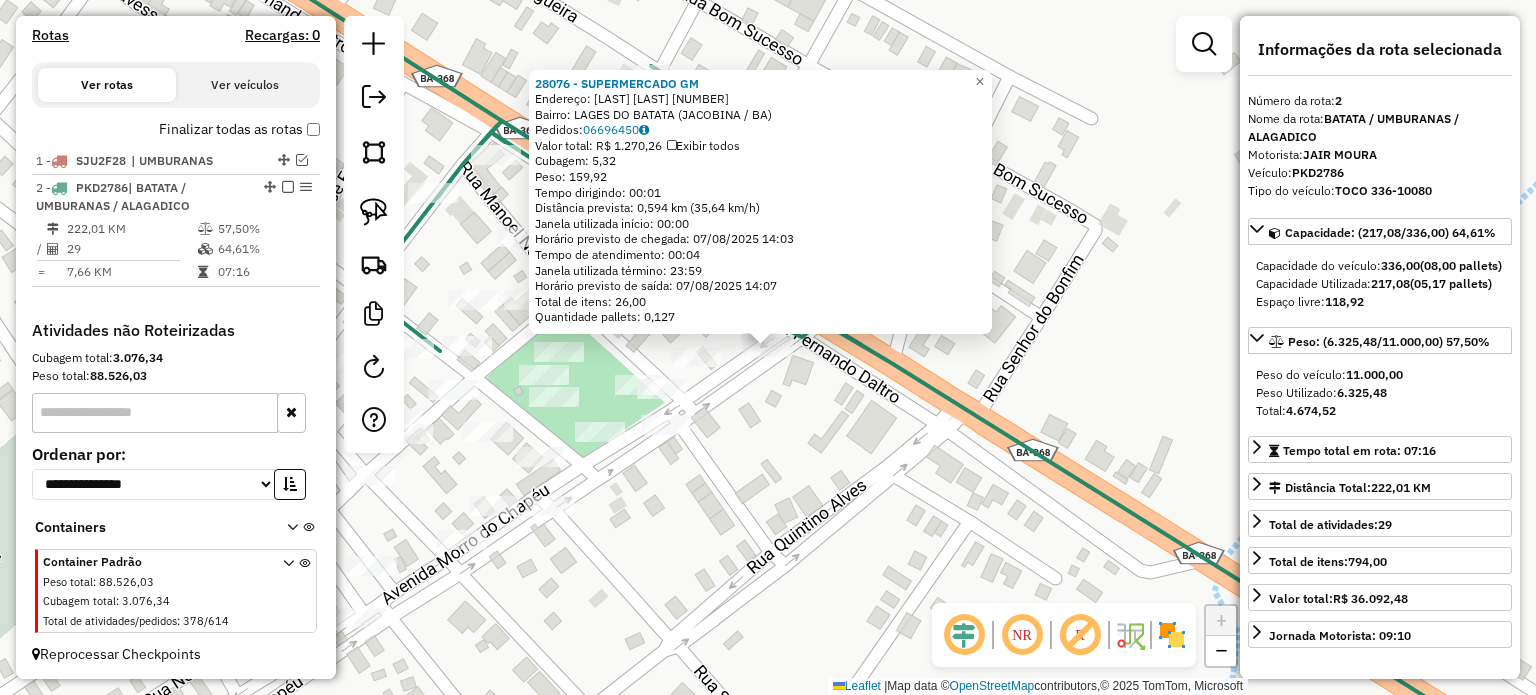 click on "[NUMBER] - [BUSINESS_NAME]  Endereço:  AVENIDA PEDRO DALTRO [NUMBER]   Bairro: LAGES DO BATATA ([CITY] / [STATE])   Pedidos:  [NUMBER]   Valor total: R$ [PRICE]   Exibir todos   Cubagem: [NUMBER]  Peso: [NUMBER]  Tempo dirigindo: [TIME]   Distância prevista: [NUMBER] km ([NUMBER] km/h)   Janela utilizada início: [TIME]   Horário previsto de chegada: [DATE] [TIME]   Tempo de atendimento: [TIME]   Janela utilizada término: [TIME]   Horário previsto de saída: [DATE] [TIME]   Total de itens: [NUMBER]   Quantidade pallets: [NUMBER]  × Janela de atendimento Grade de atendimento Capacidade Transportadoras Veículos Cliente Pedidos  Rotas Selecione os dias de semana para filtrar as janelas de atendimento  Seg   Ter   Qua   Qui   Sex   Sáb   Dom  Informe o período da janela de atendimento: De: Até:  Filtrar exatamente a janela do cliente  Considerar janela de atendimento padrão  Selecione os dias de semana para filtrar as grades de atendimento  Seg   Ter   Qua   Qui   Sex   Sáb   Dom   Peso mínimo:   Peso máximo:   De:   Até:" 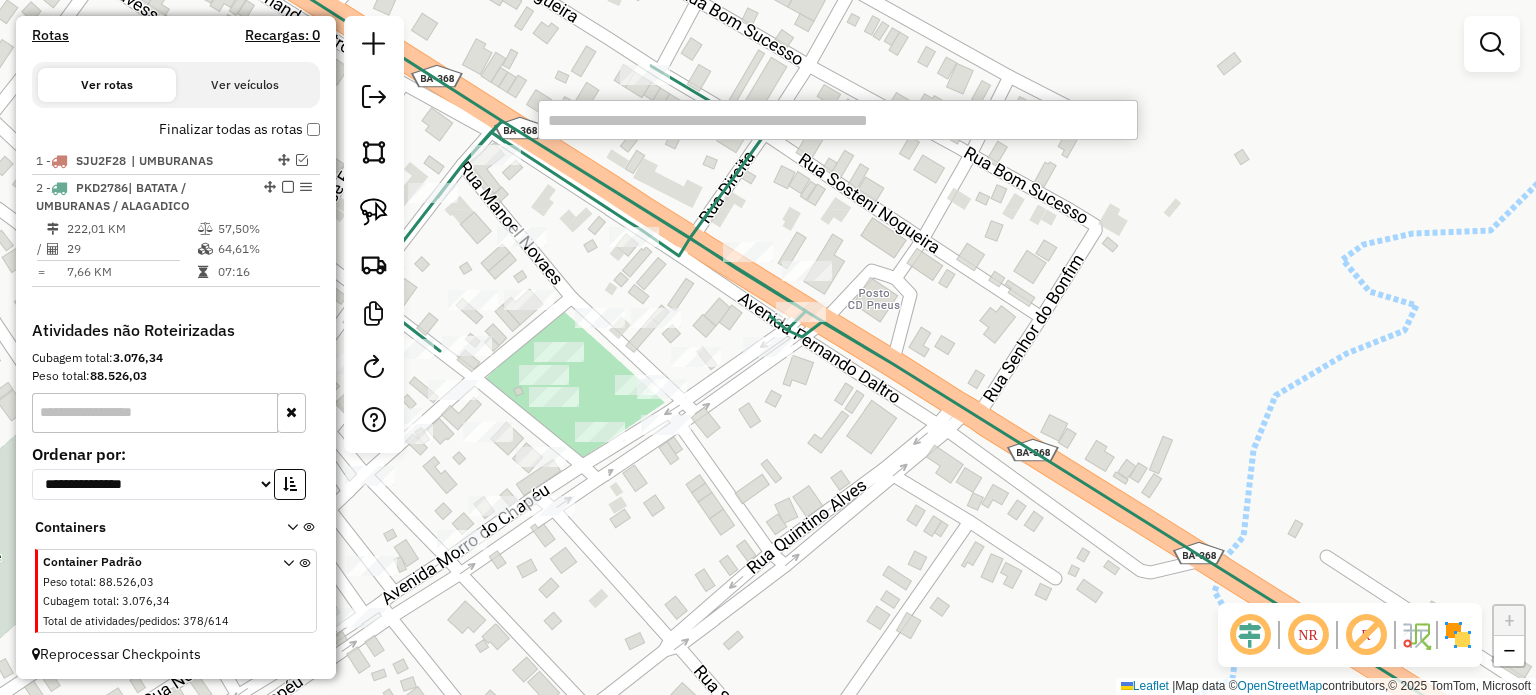 click at bounding box center (838, 120) 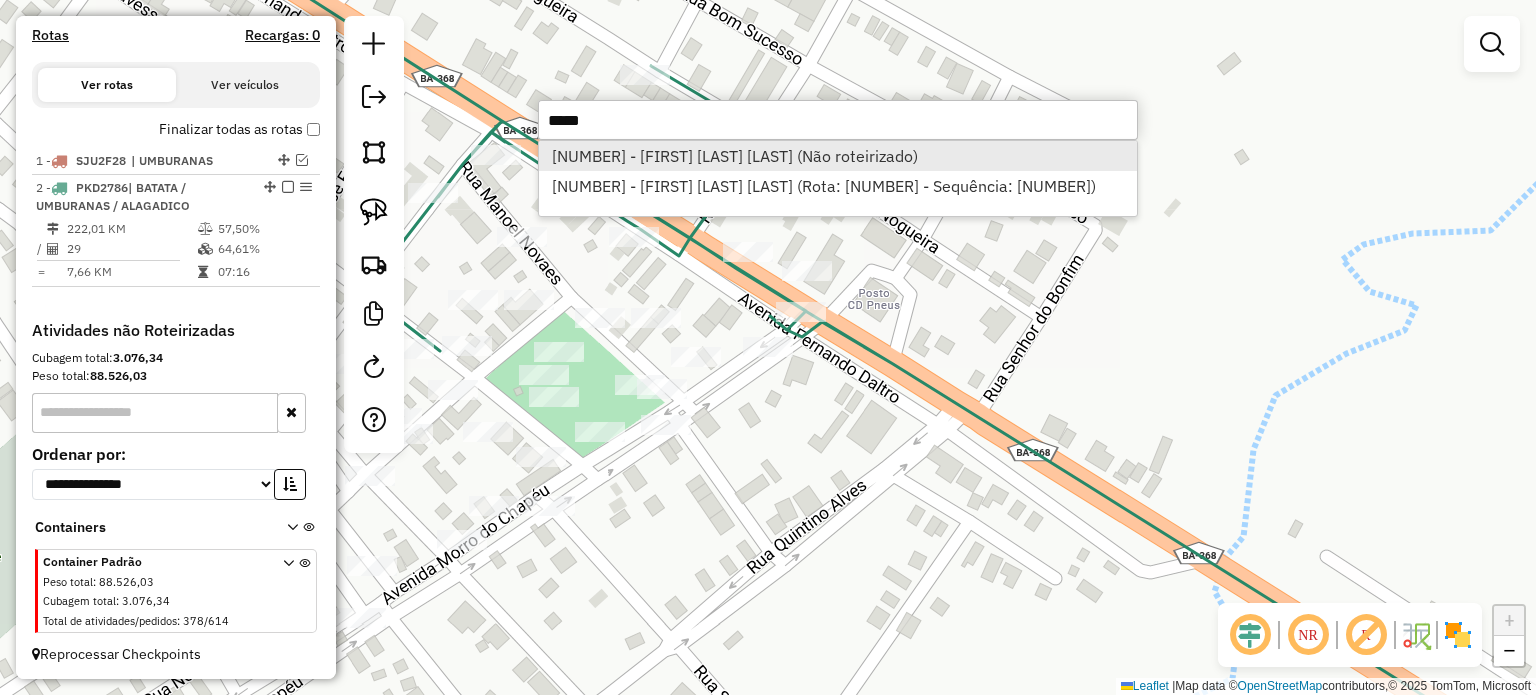 type on "*****" 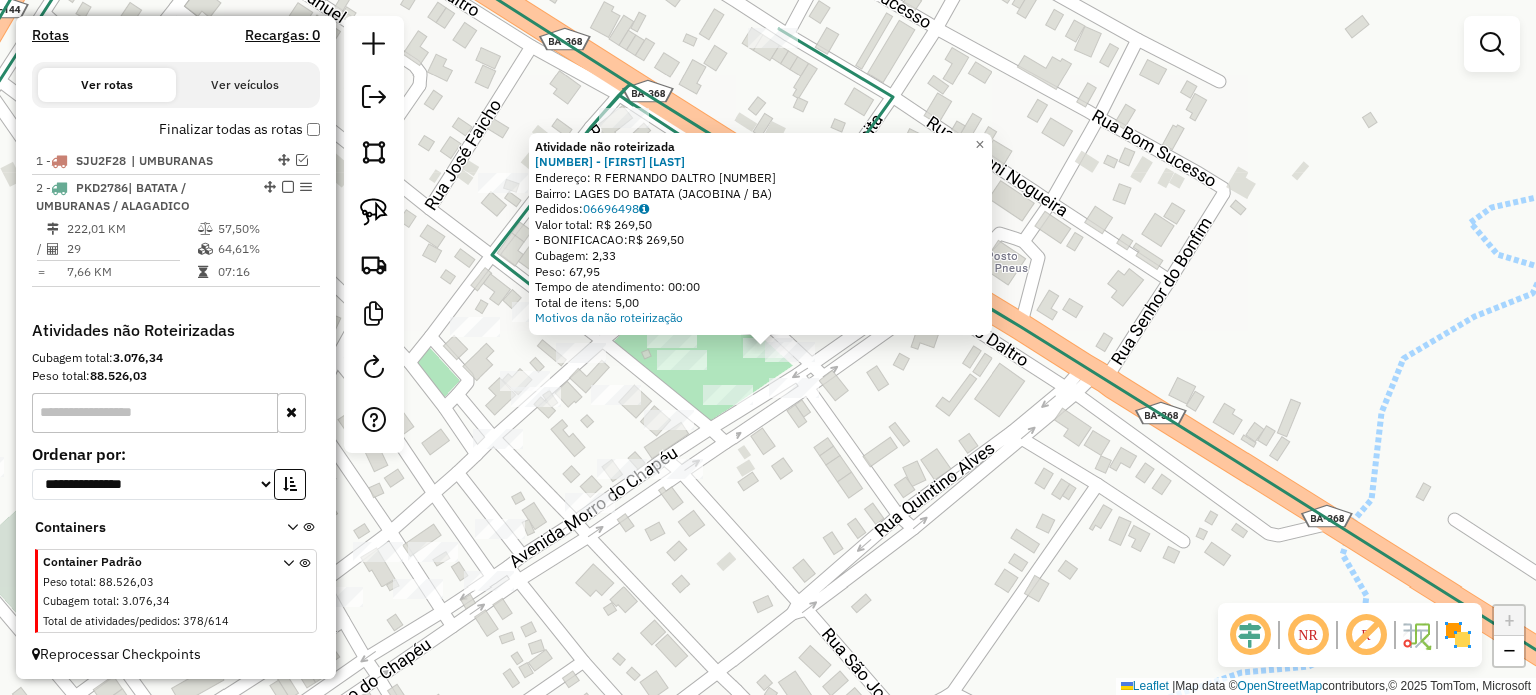 click on "Atividade não roteirizada [NUMBER] - [FIRST] [LAST]  Endereço: R   FERNANDO DALTRO               [NUMBER]   Bairro: LAGES DO BATATA ([CITY] / [STATE])   Pedidos:  [NUMBER]   Valor total: R$ [PRICE]   - BONIFICACAO:  R$ [PRICE]   Cubagem: [NUMBER]   Peso: [NUMBER]   Tempo de atendimento: [TIME]   Total de itens: [NUMBER]  Motivos da não roteirização × Janela de atendimento Grade de atendimento Capacidade Transportadoras Veículos Cliente Pedidos  Rotas Selecione os dias de semana para filtrar as janelas de atendimento  Seg   Ter   Qua   Qui   Sex   Sáb   Dom  Informe o período da janela de atendimento: De: Até:  Filtrar exatamente a janela do cliente  Considerar janela de atendimento padrão  Selecione os dias de semana para filtrar as grades de atendimento  Seg   Ter   Qua   Qui   Sex   Sáb   Dom   Considerar clientes sem dia de atendimento cadastrado  Clientes fora do dia de atendimento selecionado Filtrar as atividades entre os valores definidos abaixo:  Peso mínimo:   Peso máximo:   Cubagem mínima:   De:   Até:" 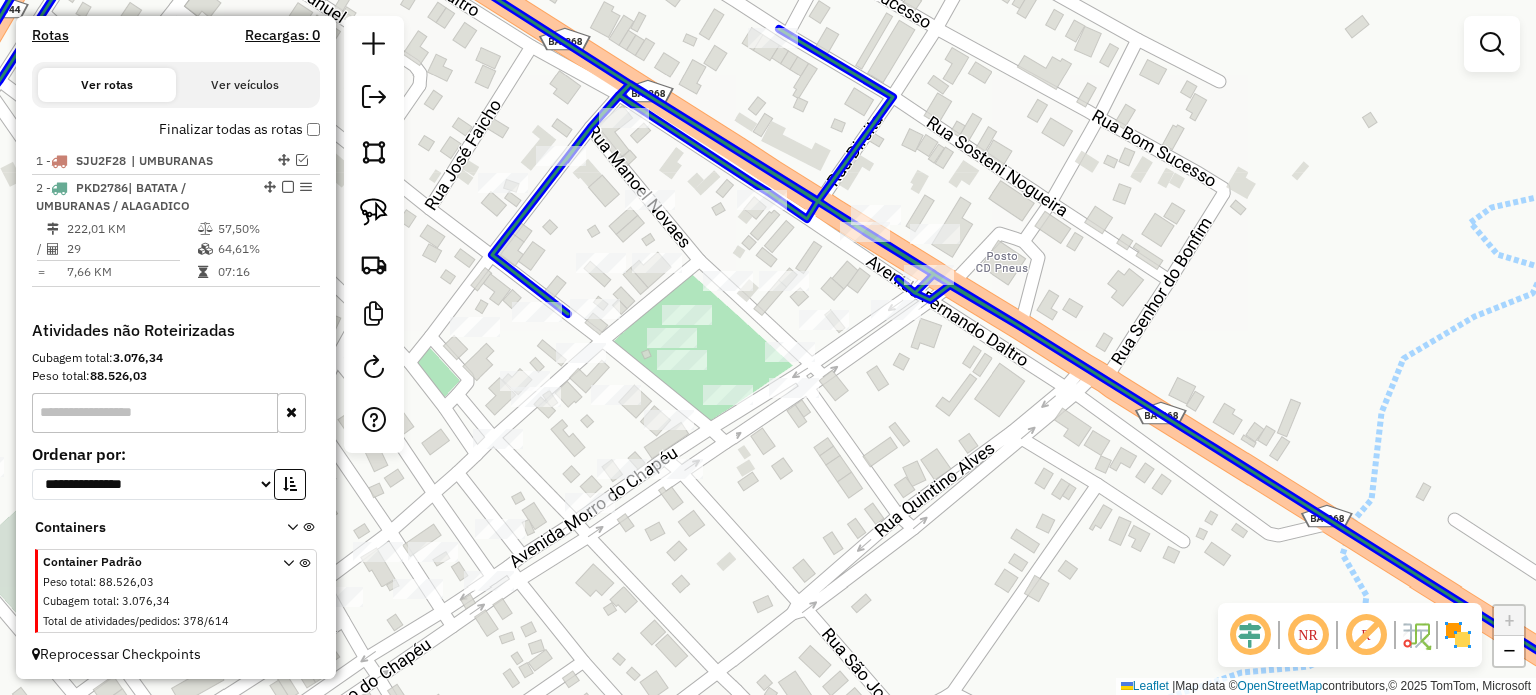 click 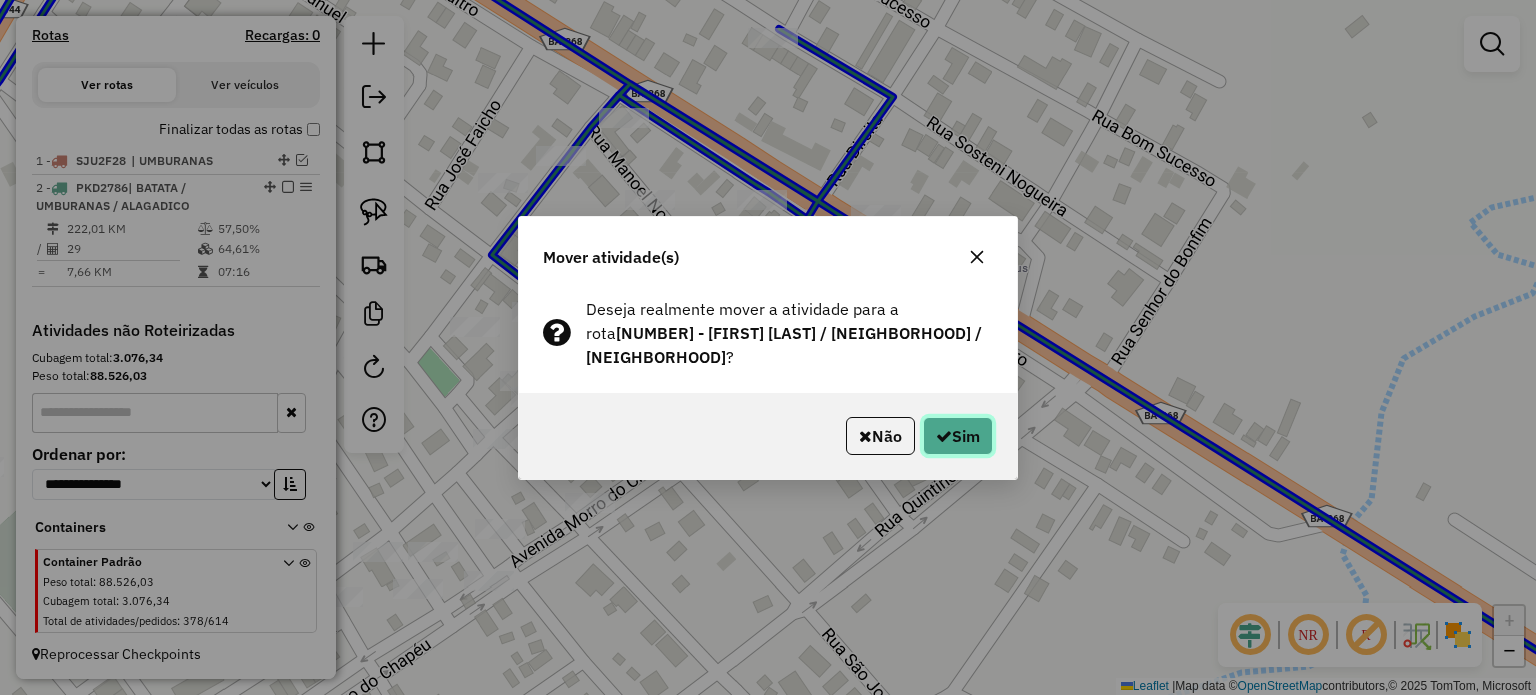 click on "Sim" 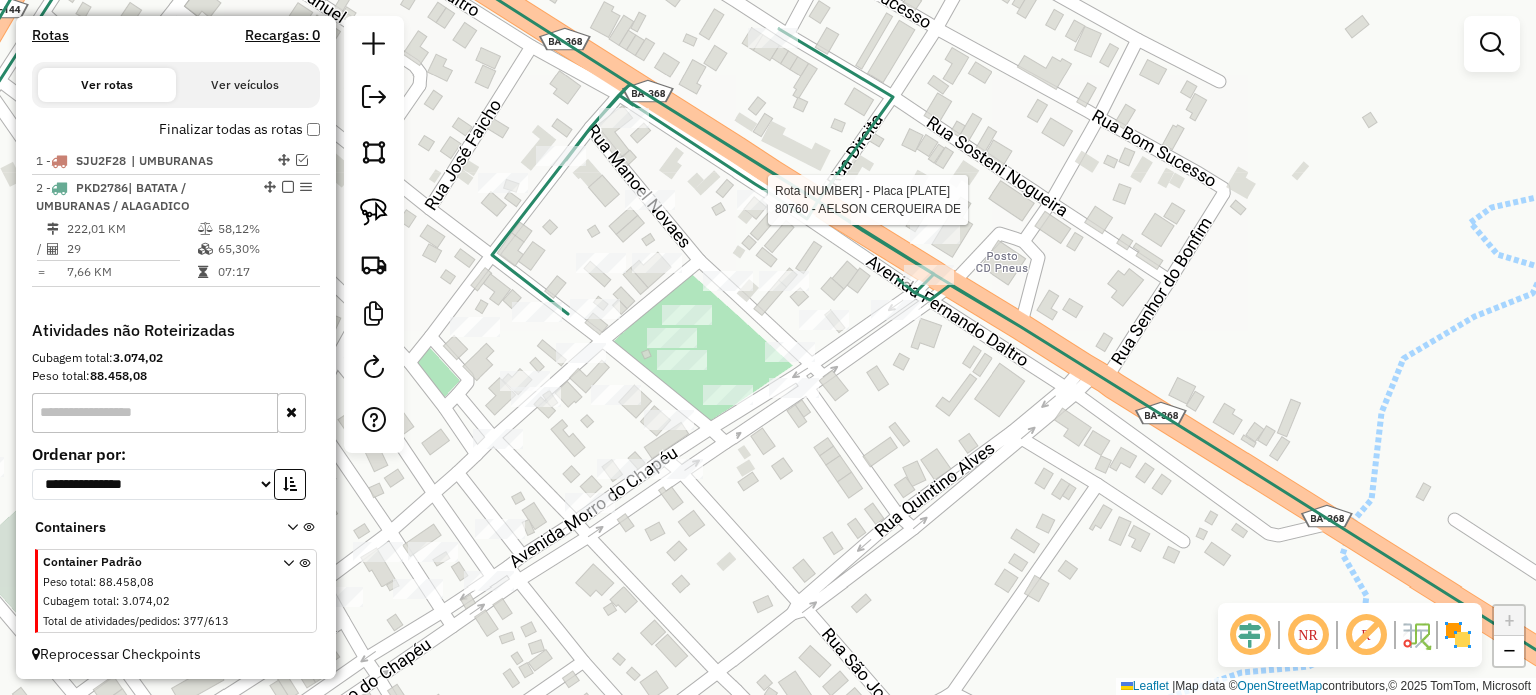 select on "**********" 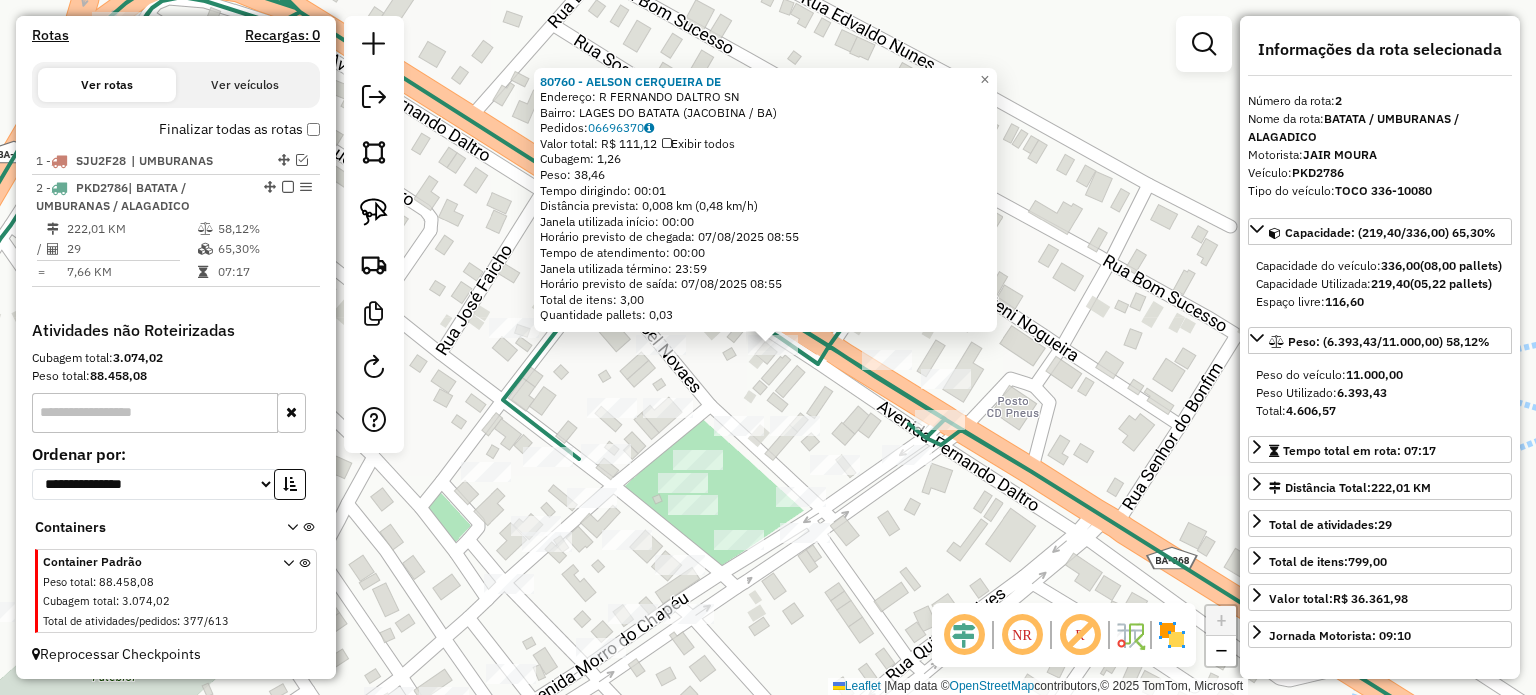 drag, startPoint x: 972, startPoint y: 527, endPoint x: 1010, endPoint y: 400, distance: 132.56319 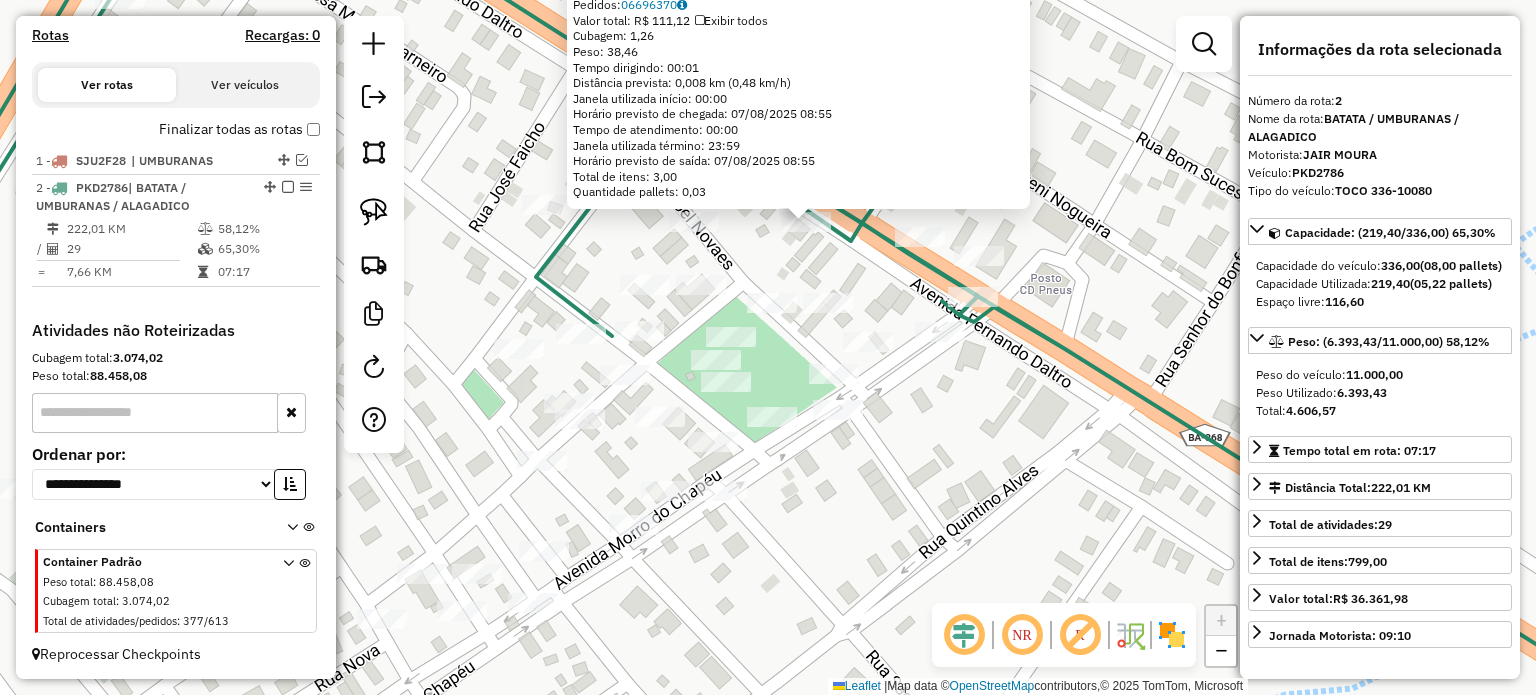 click on "[NUMBER] - [NAME] Endereço: R FERNANDO DALTRO SN Bairro: LAGES DO BATATA ([CITY] / [STATE]) Pedidos: 06696370 Valor total: R$ 111,12 Exibir todos Cubagem: 1,26 Peso: 38,46 Tempo dirigindo: 00:01 Distância prevista: 0,008 km (0,48 km/h) Janela utilizada início: 00:00 Horário previsto de chegada: 07/08/2025 08:55 Tempo de atendimento: 00:00 Janela utilizada término: 23:59 Horário previsto de saída: 07/08/2025 08:55 Total de itens: 3,00 Quantidade pallets: 0,03 × Janela de atendimento Grade de atendimento Capacidade Transportadoras Veículos Cliente Pedidos Rotas Selecione os dias de semana para filtrar as janelas de atendimento Seg Ter Qua Qui Sex Sáb Dom Informe o período da janela de atendimento: De: Até: Filtrar exatamente a janela do cliente Considerar janela de atendimento padrão Selecione os dias de semana para filtrar as grades de atendimento Seg Ter Qua Qui Sex Sáb Dom Peso mínimo: Peso máximo: De:" 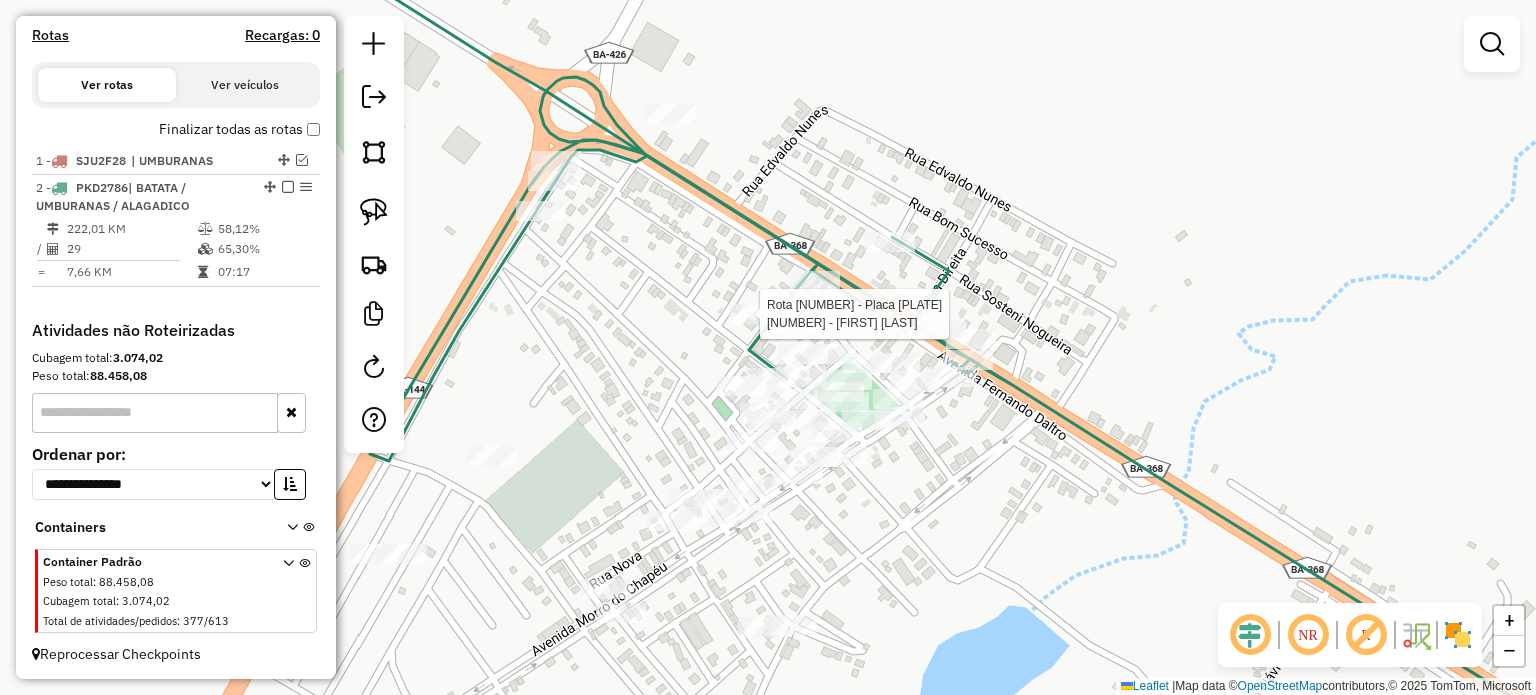 select on "**********" 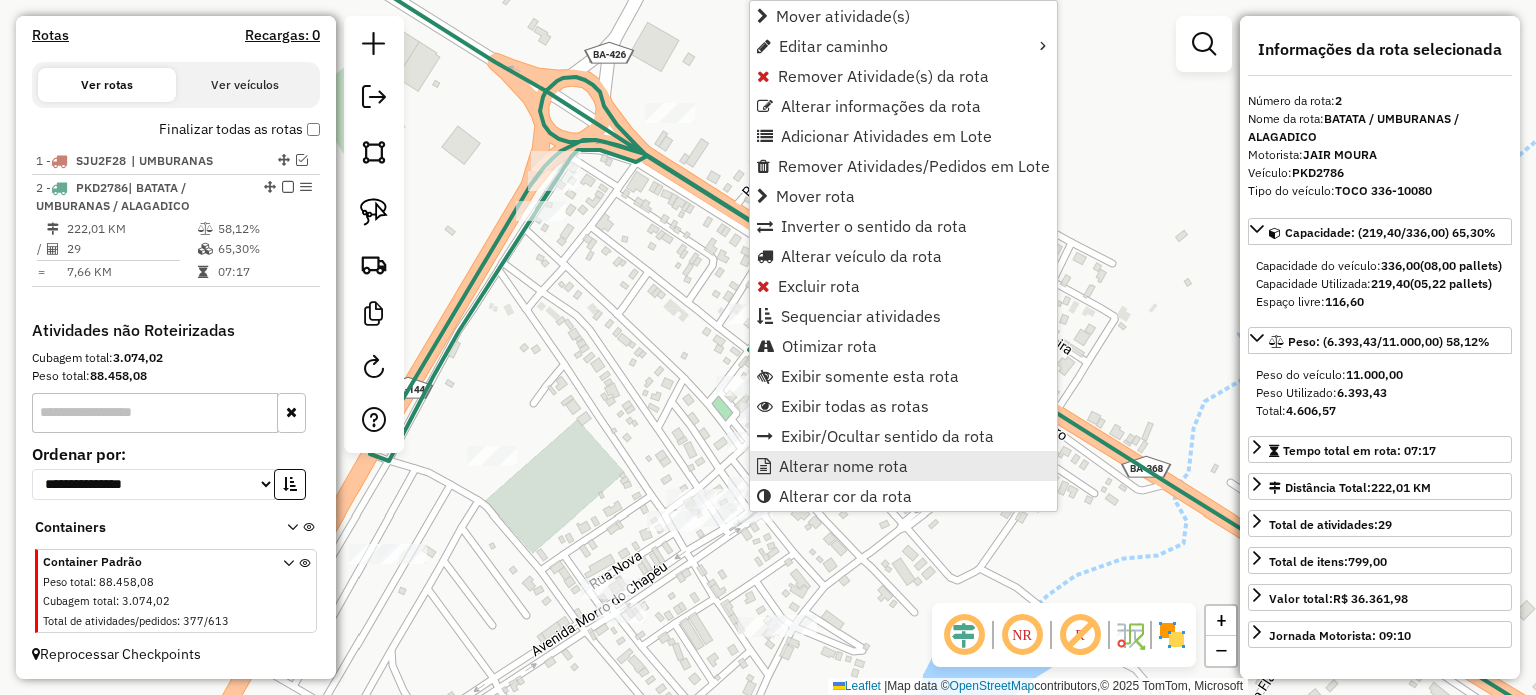 click on "Alterar nome rota" at bounding box center (843, 466) 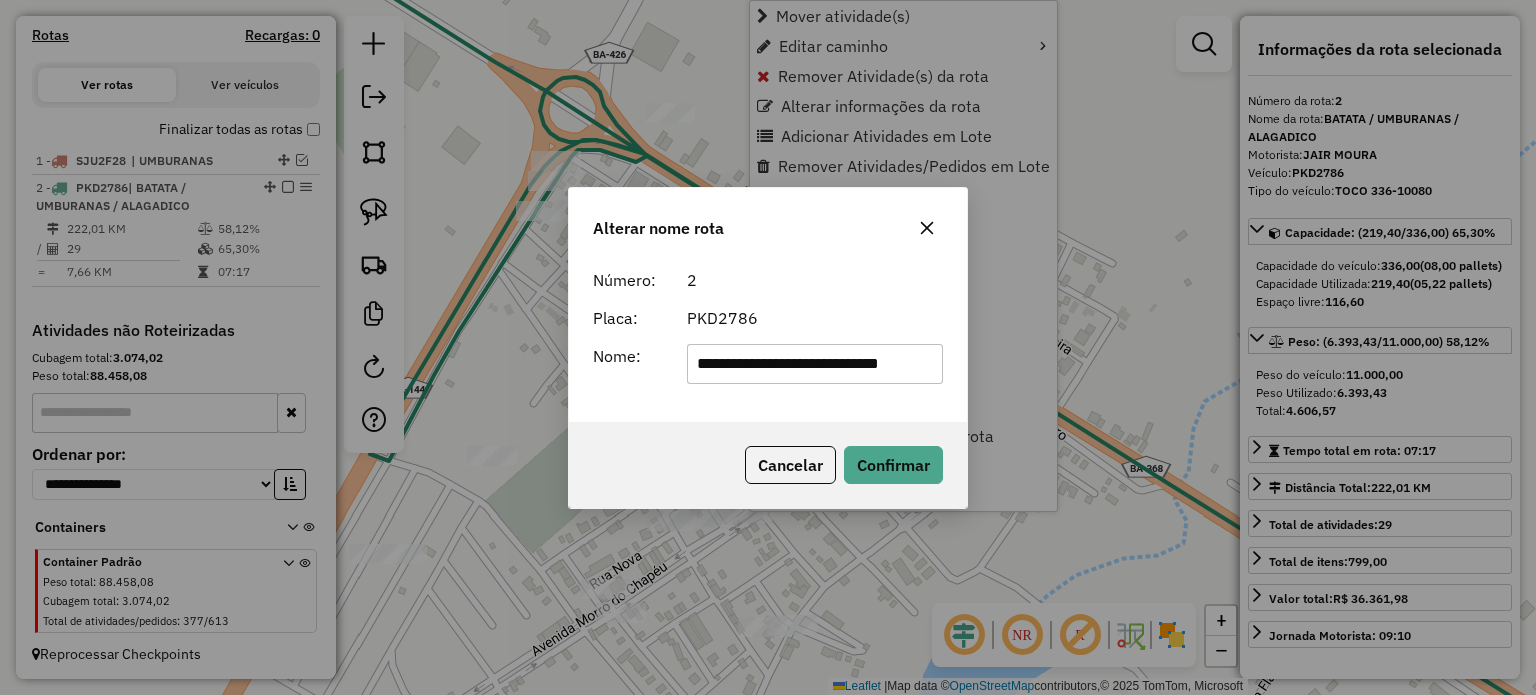 scroll, scrollTop: 0, scrollLeft: 31, axis: horizontal 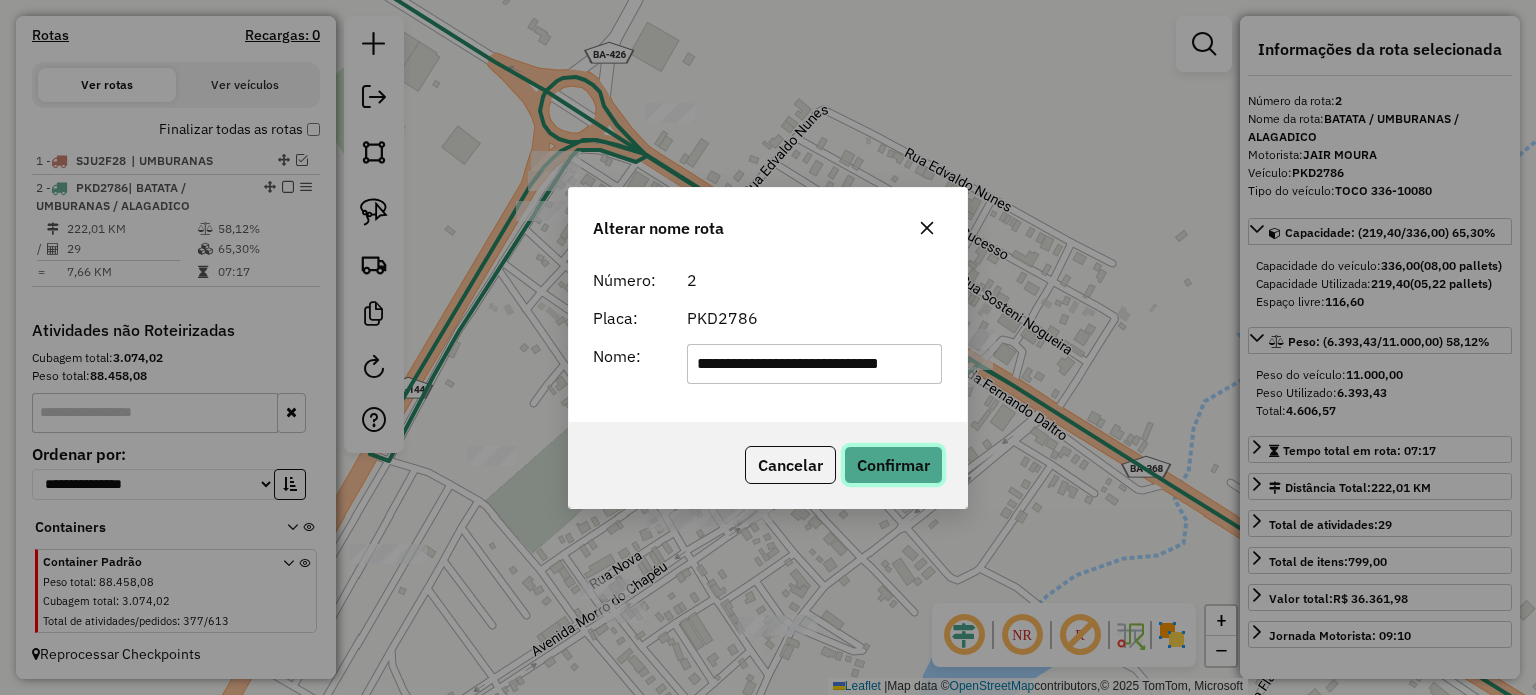 drag, startPoint x: 876, startPoint y: 465, endPoint x: 866, endPoint y: 459, distance: 11.661903 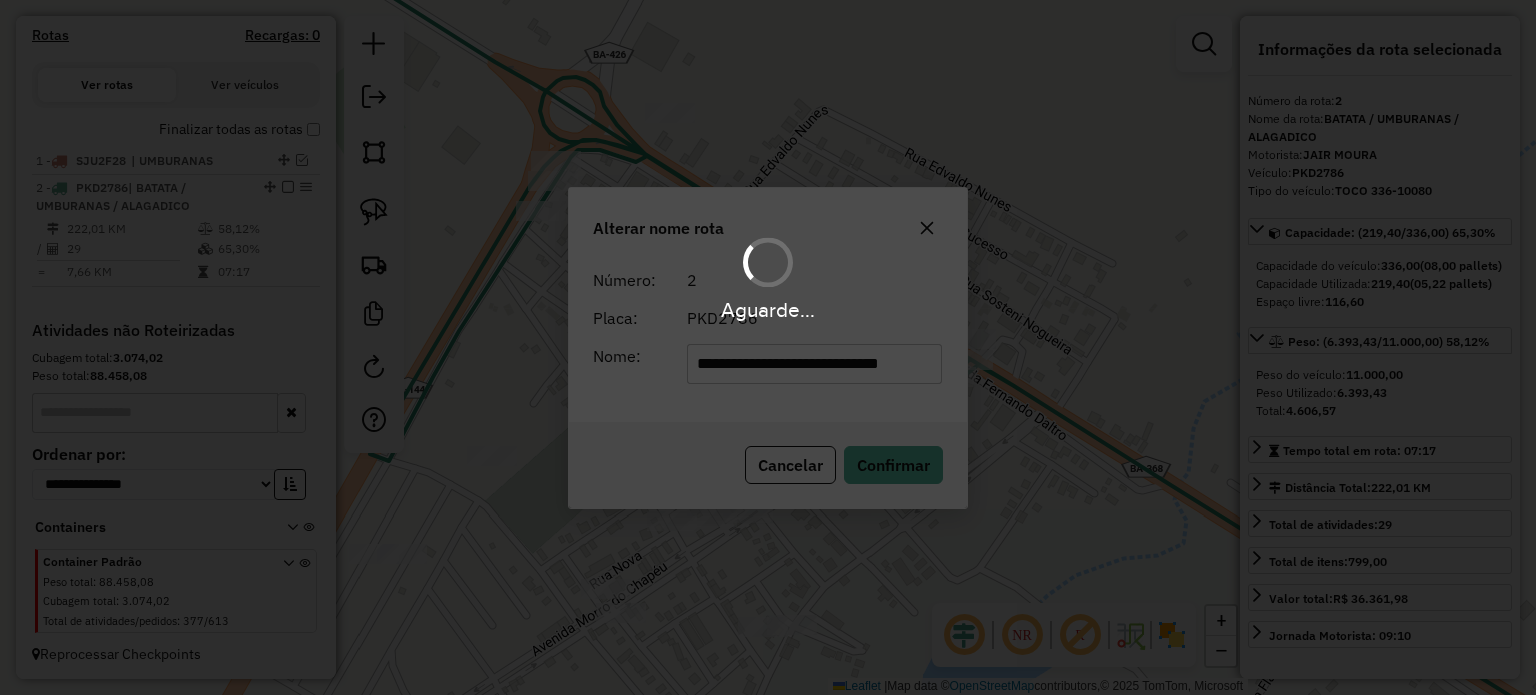 type 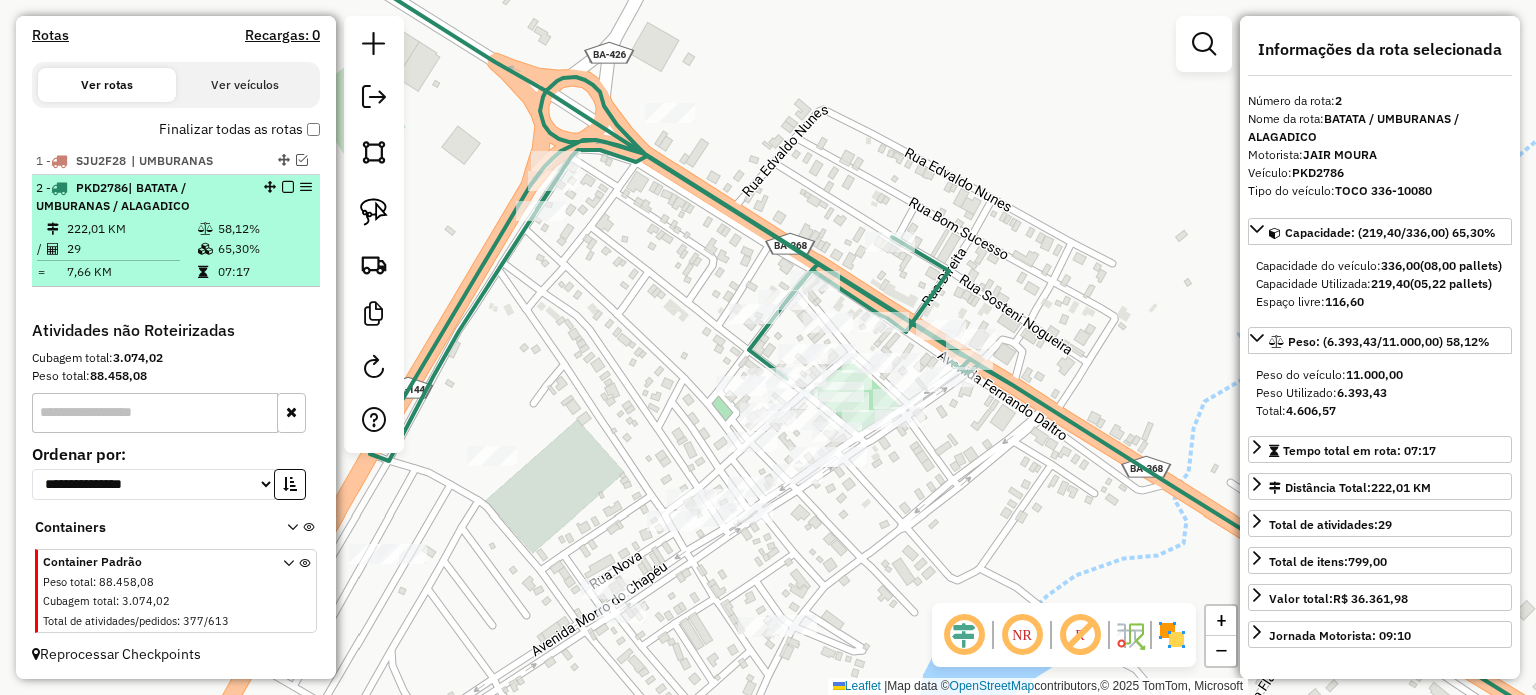 click at bounding box center (288, 187) 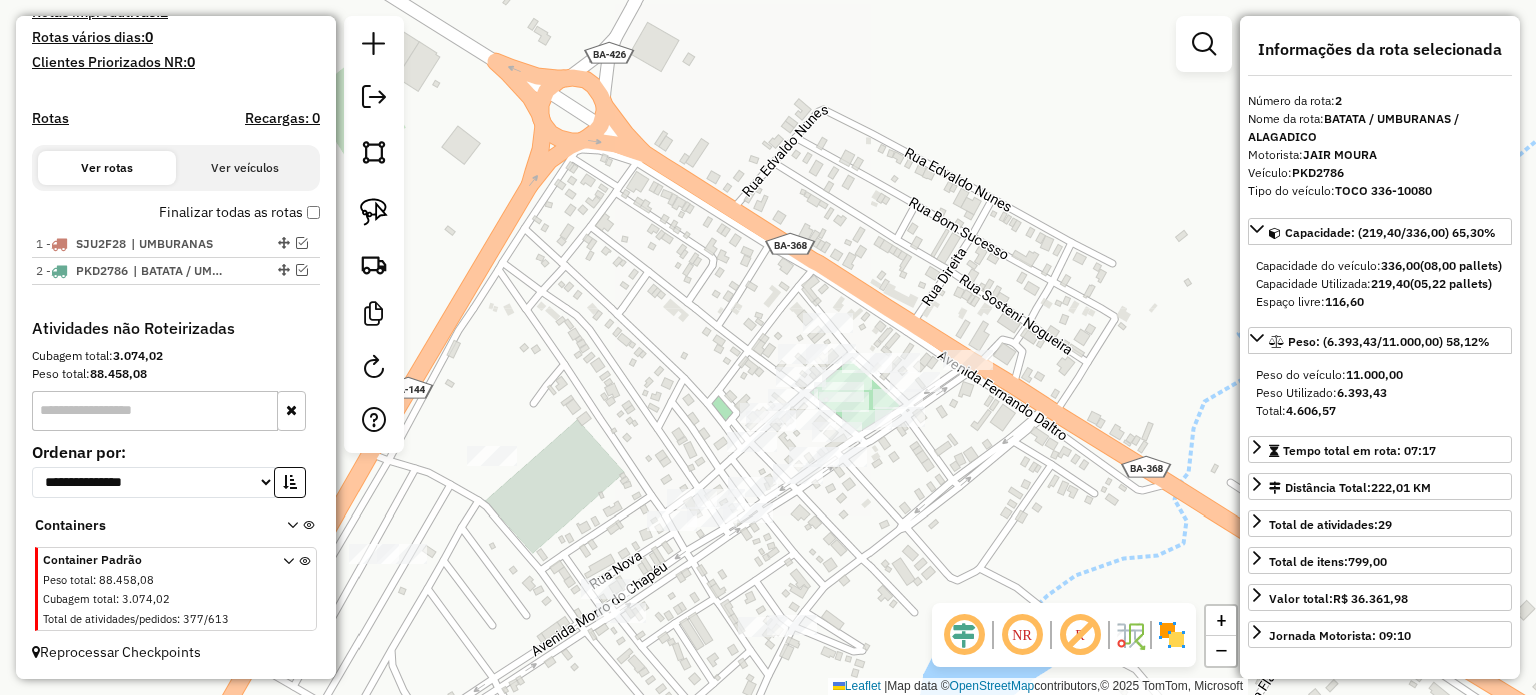 scroll, scrollTop: 557, scrollLeft: 0, axis: vertical 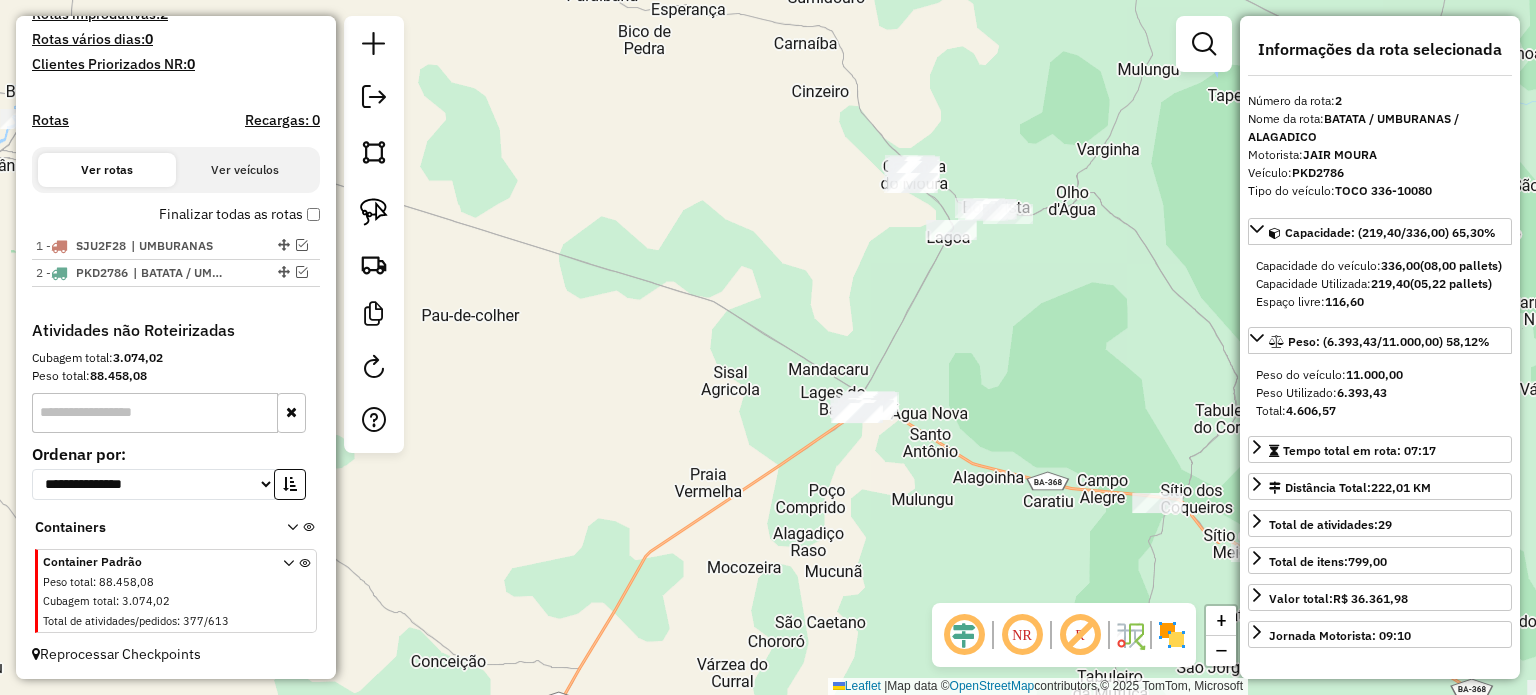 drag, startPoint x: 987, startPoint y: 441, endPoint x: 733, endPoint y: 308, distance: 286.71414 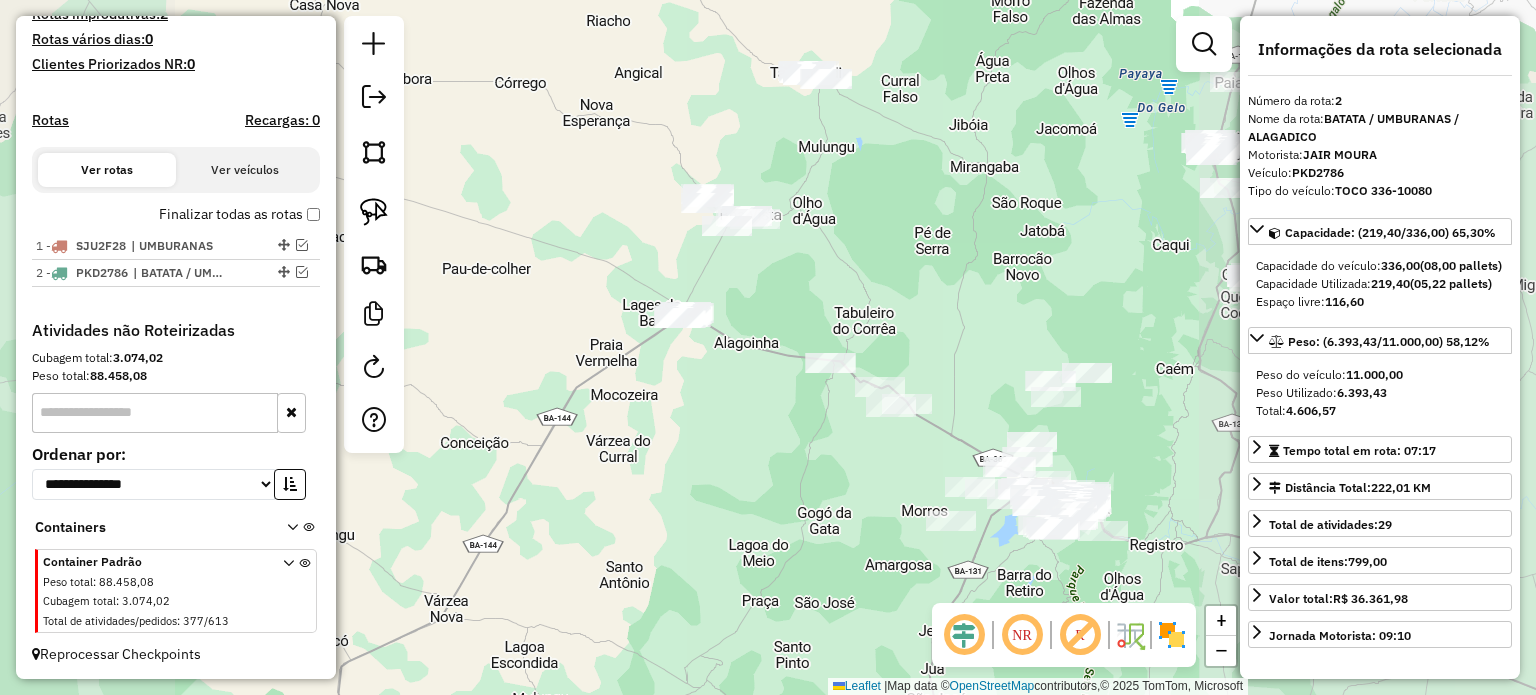 drag, startPoint x: 786, startPoint y: 411, endPoint x: 678, endPoint y: 414, distance: 108.04166 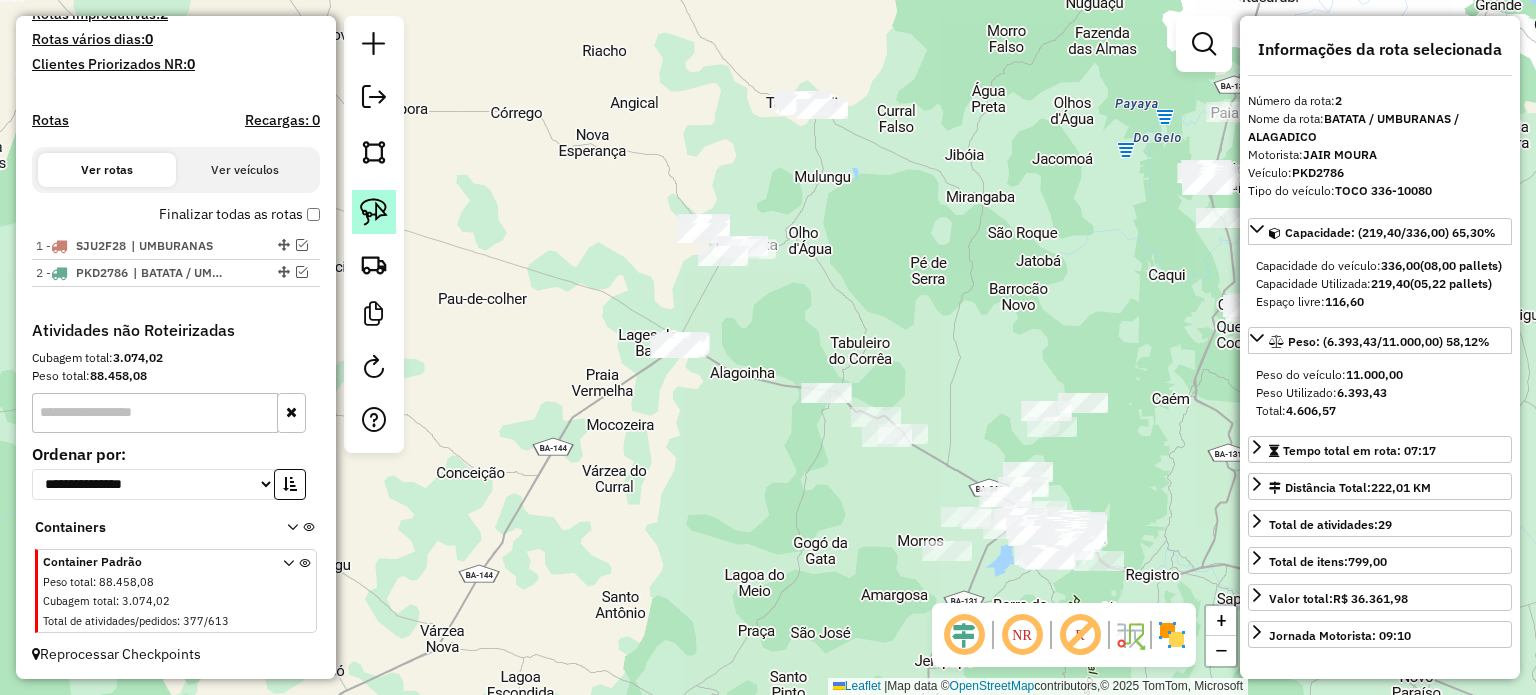 click 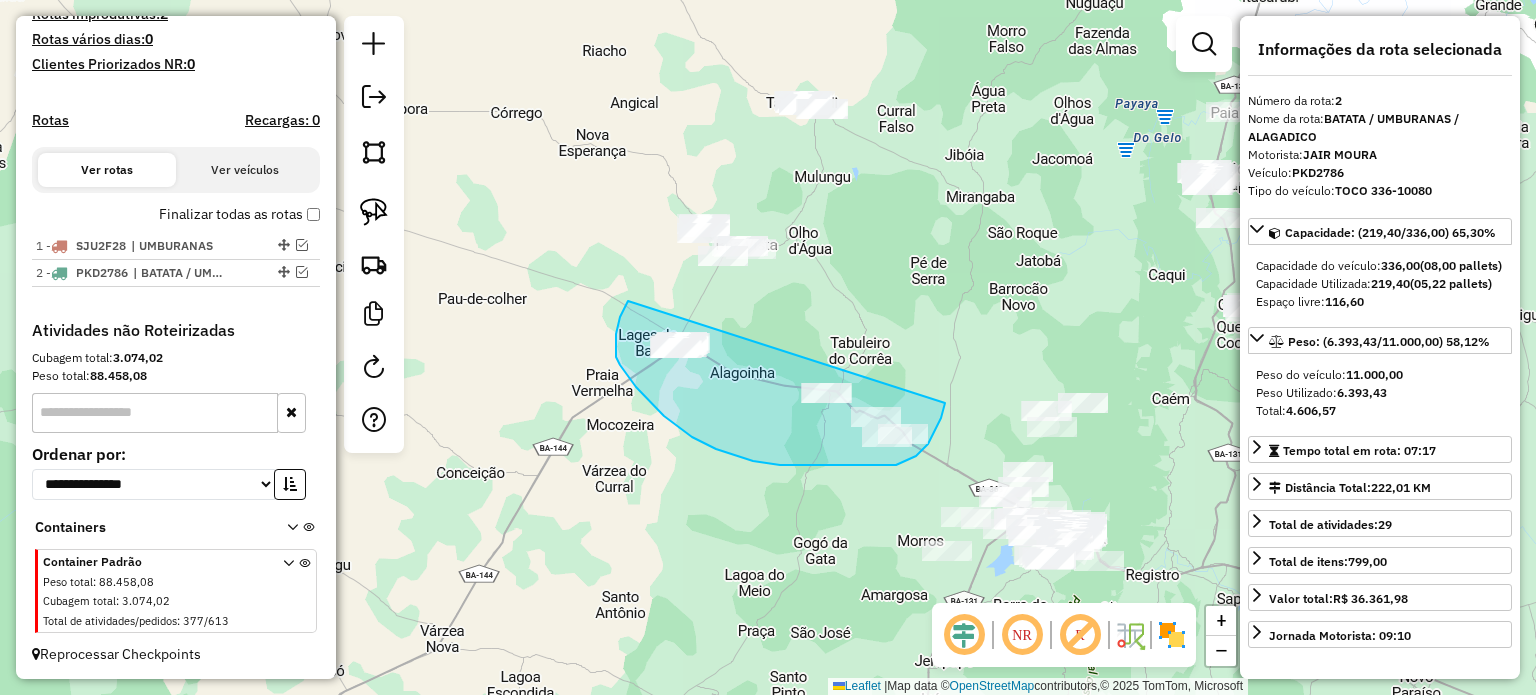 drag, startPoint x: 623, startPoint y: 310, endPoint x: 948, endPoint y: 384, distance: 333.31818 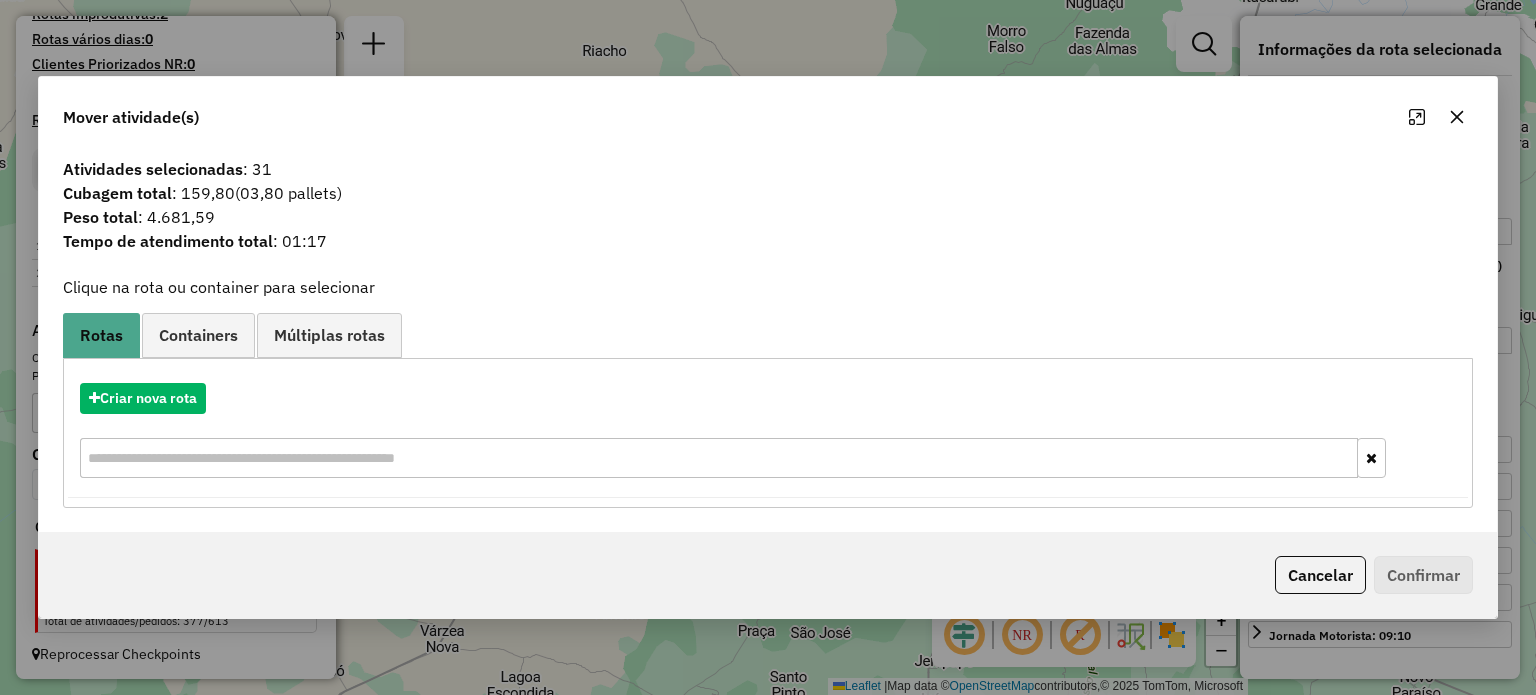 click 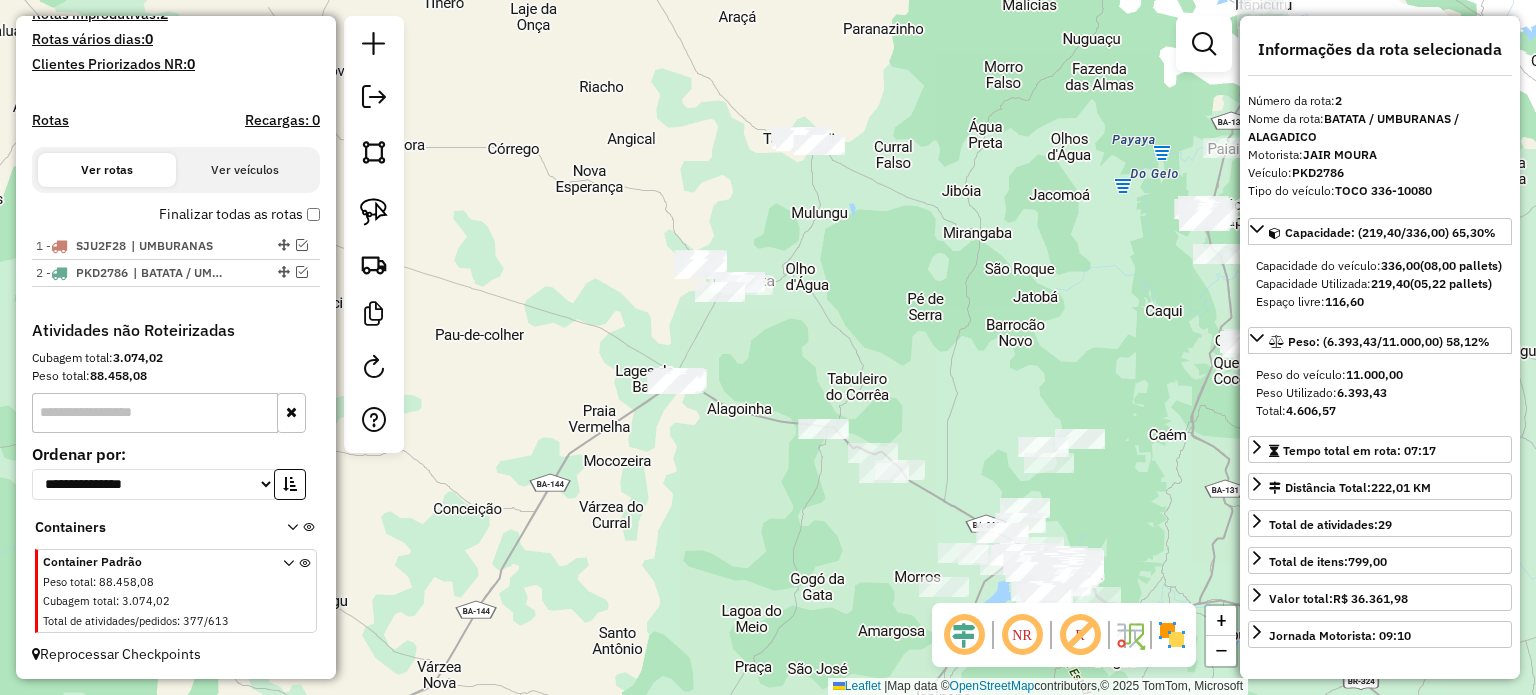 drag, startPoint x: 819, startPoint y: 203, endPoint x: 795, endPoint y: 283, distance: 83.52245 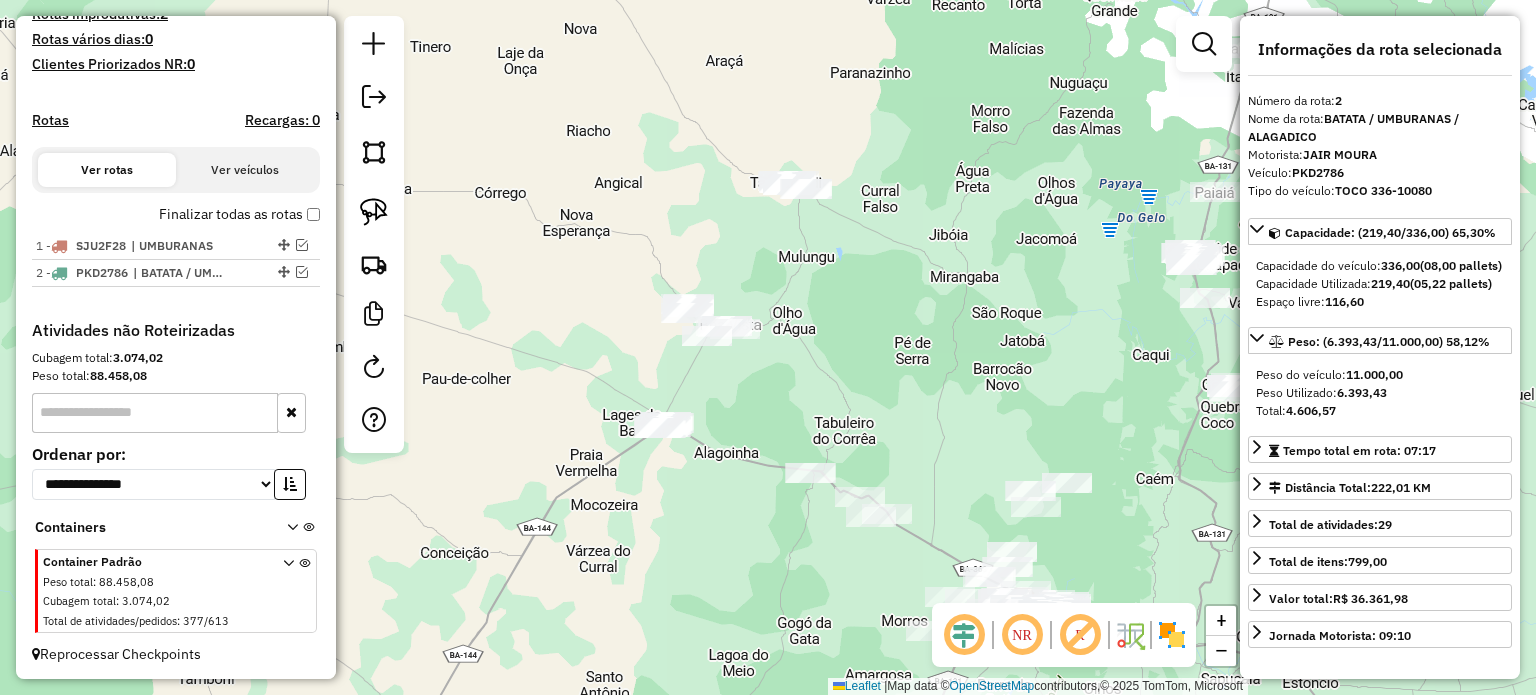 drag, startPoint x: 828, startPoint y: 111, endPoint x: 765, endPoint y: 114, distance: 63.07139 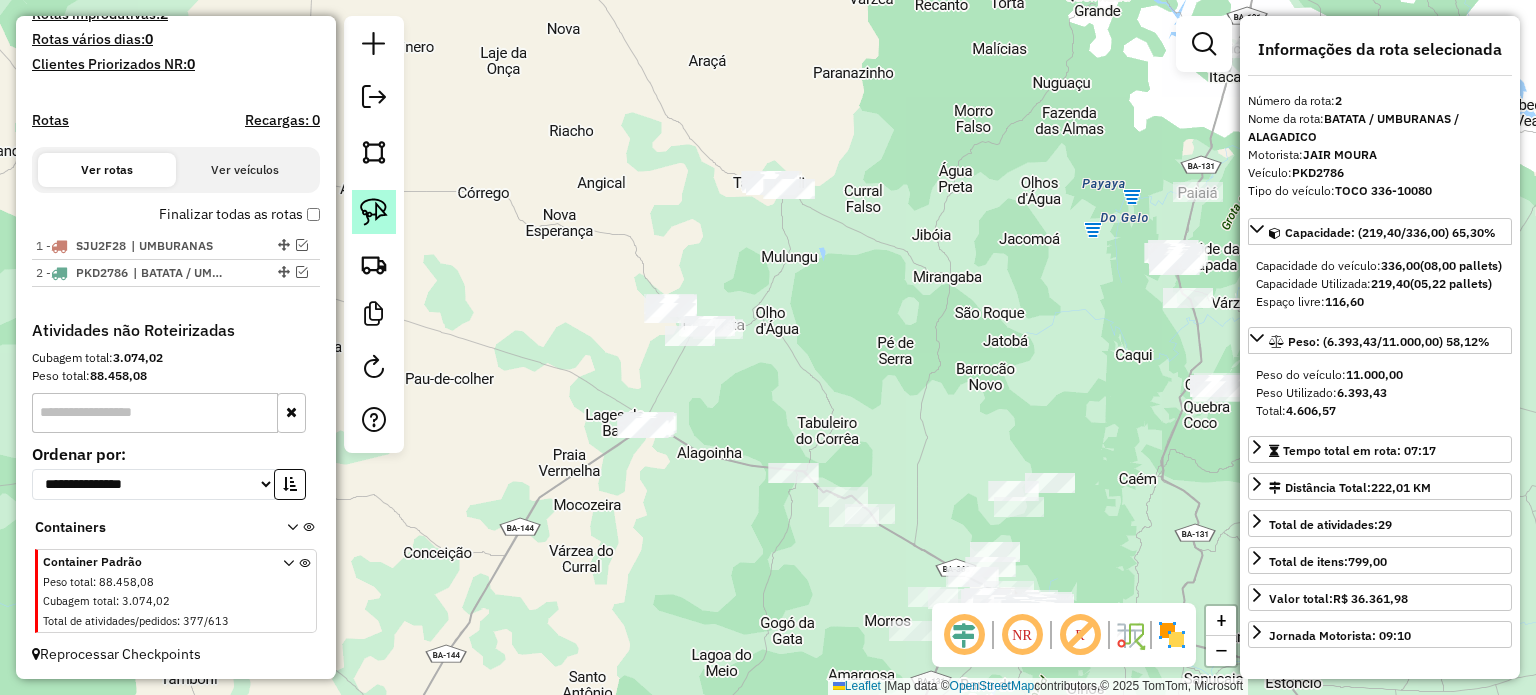 click 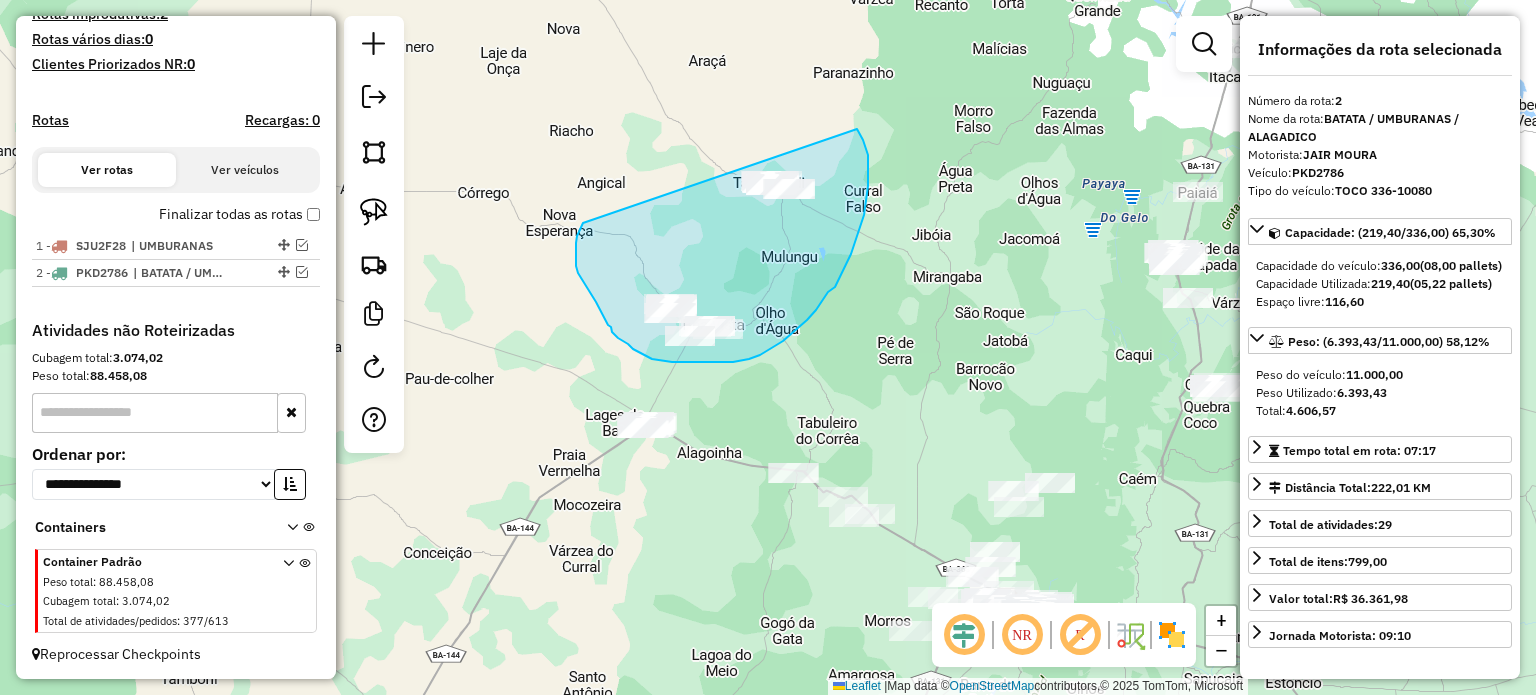 drag, startPoint x: 576, startPoint y: 246, endPoint x: 812, endPoint y: 100, distance: 277.51035 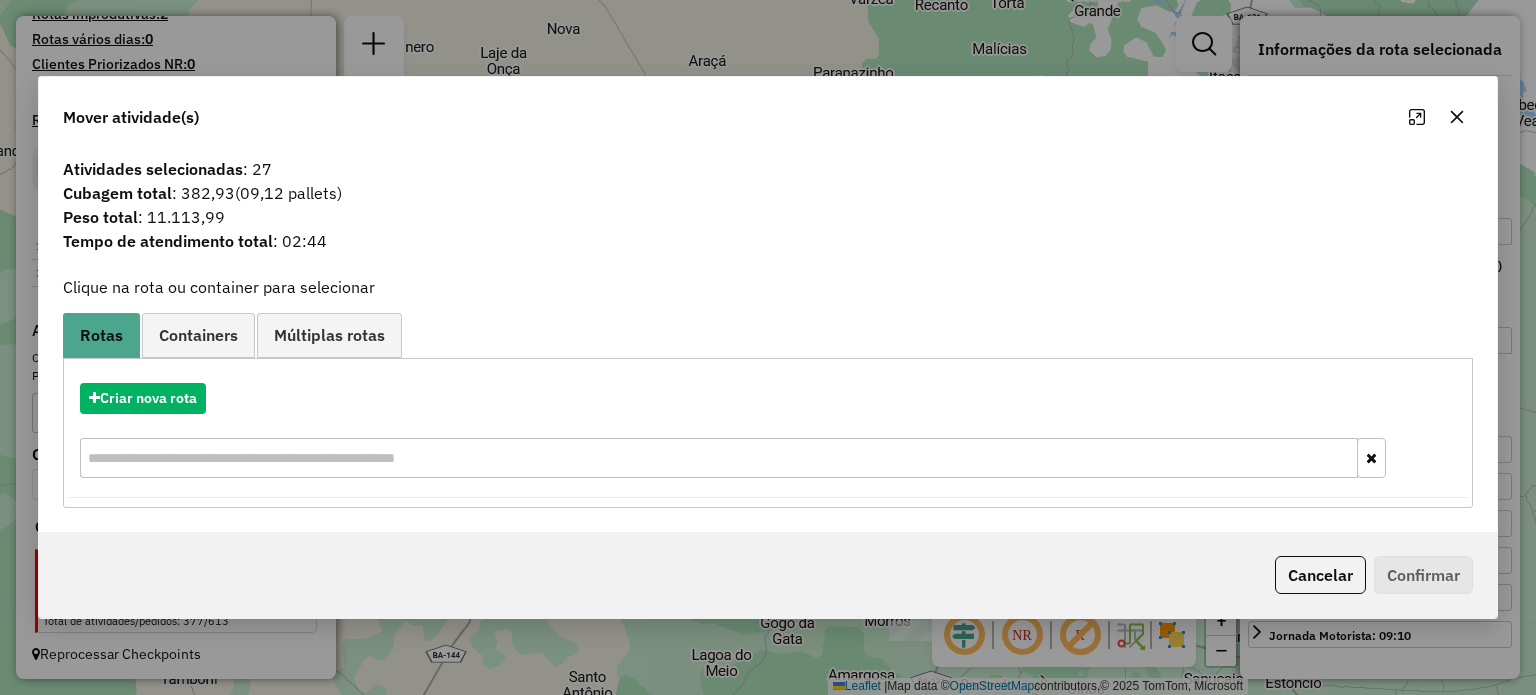 click 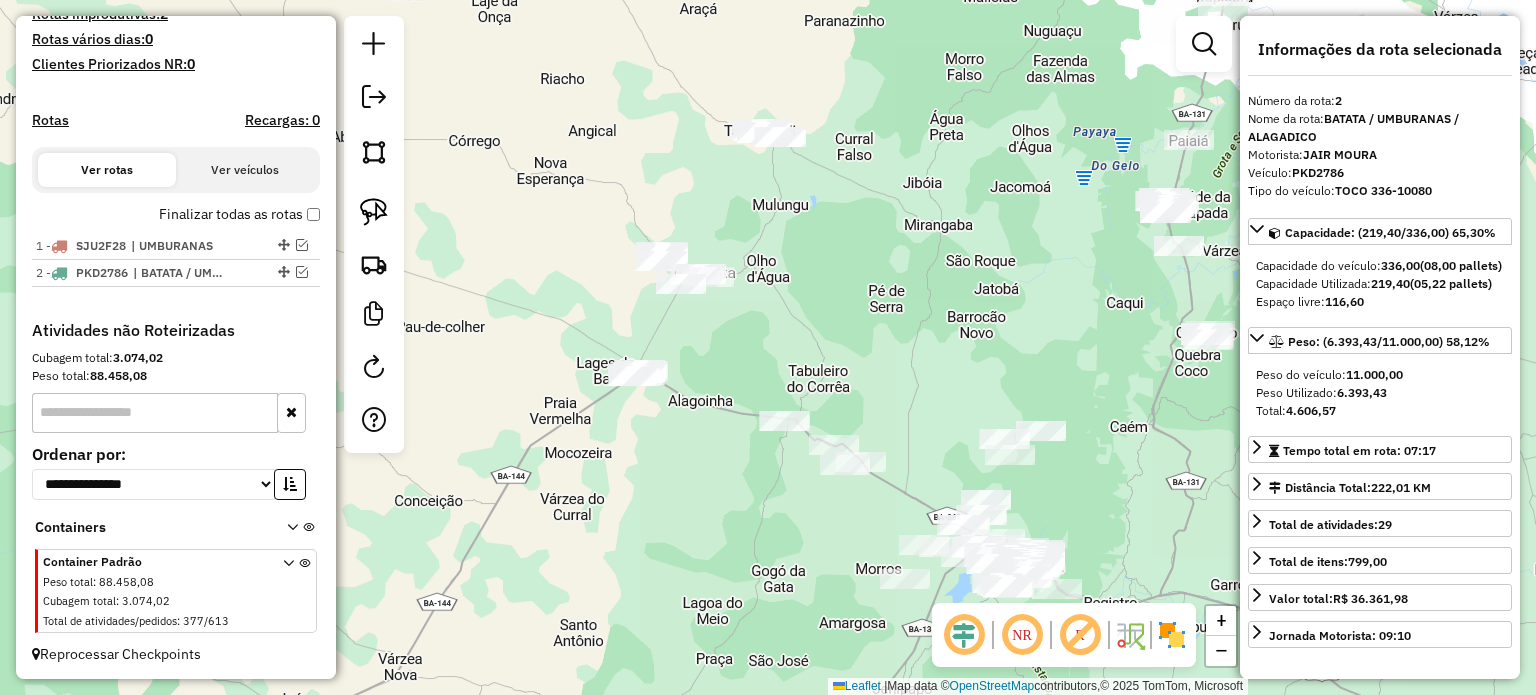 drag, startPoint x: 953, startPoint y: 389, endPoint x: 939, endPoint y: 294, distance: 96.02604 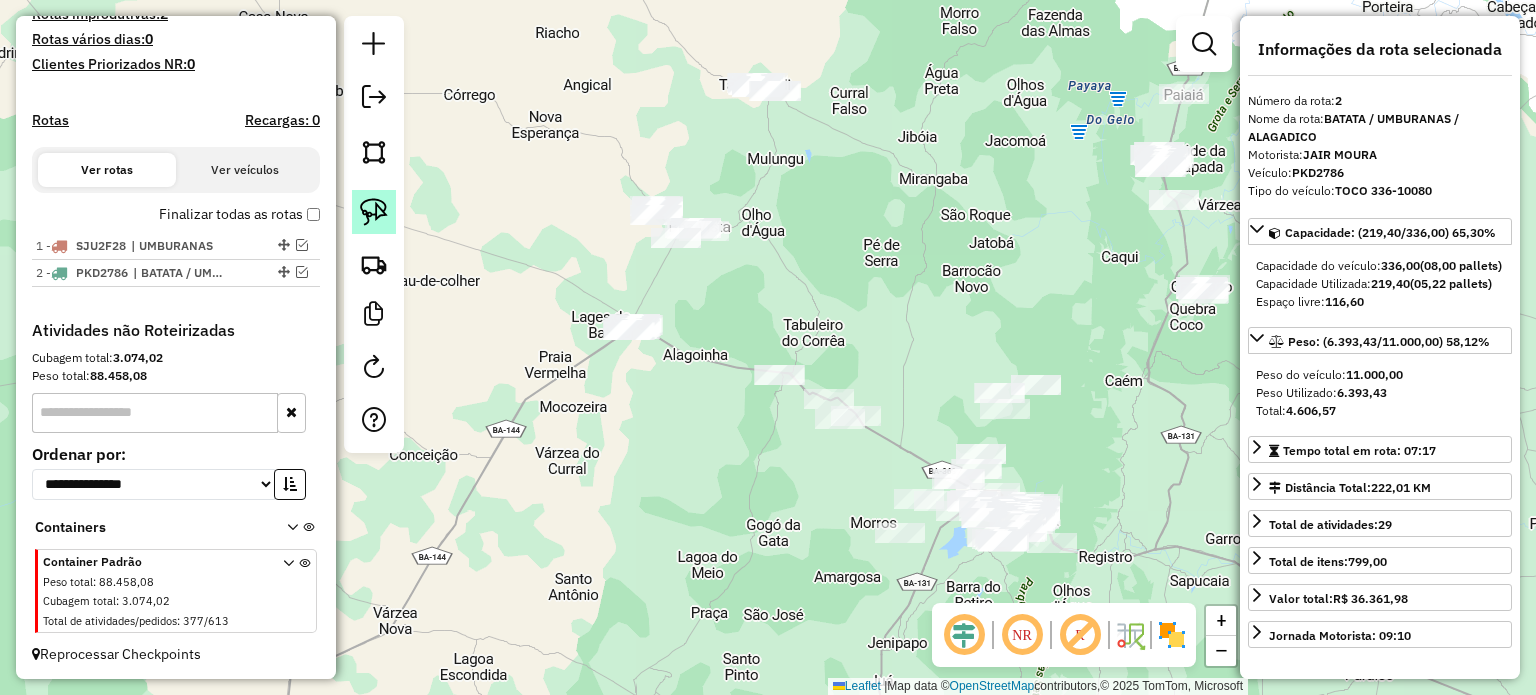 click 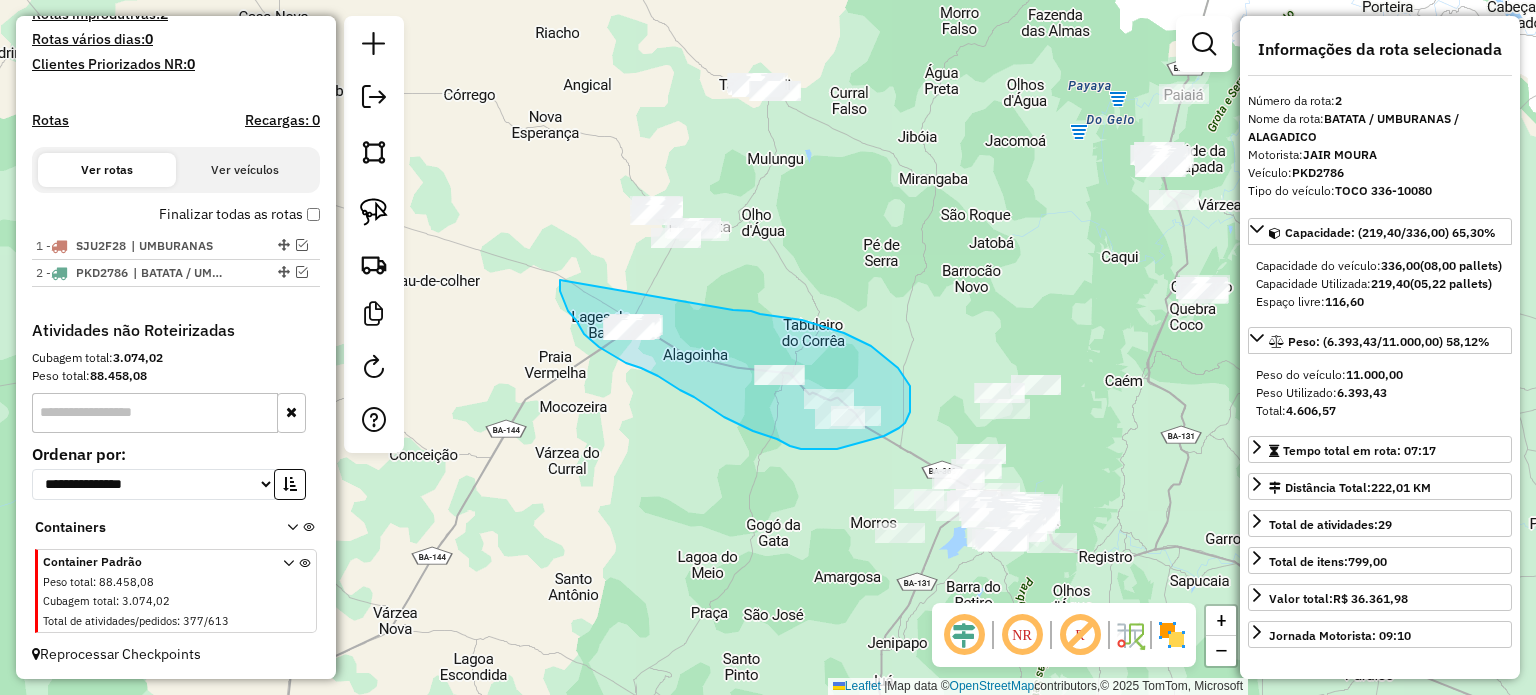 drag, startPoint x: 560, startPoint y: 280, endPoint x: 732, endPoint y: 310, distance: 174.59668 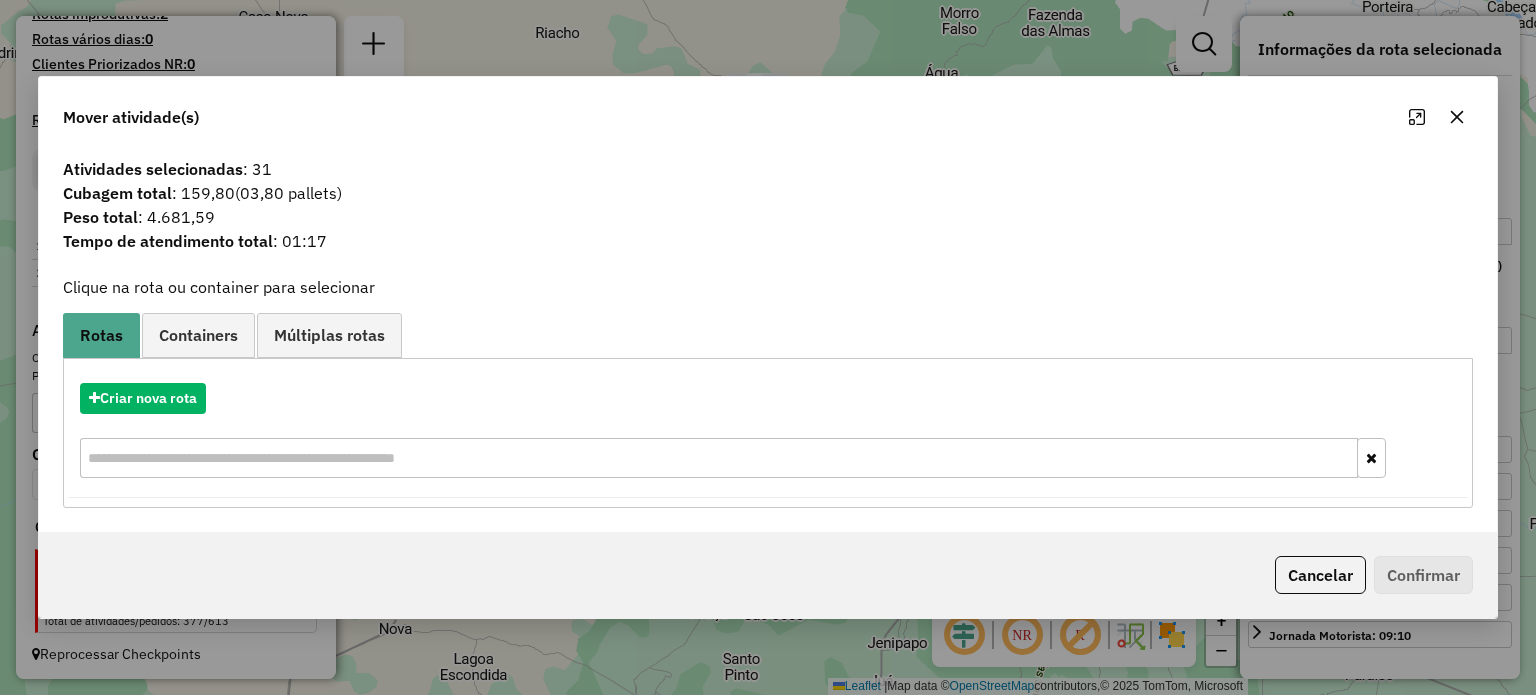 click 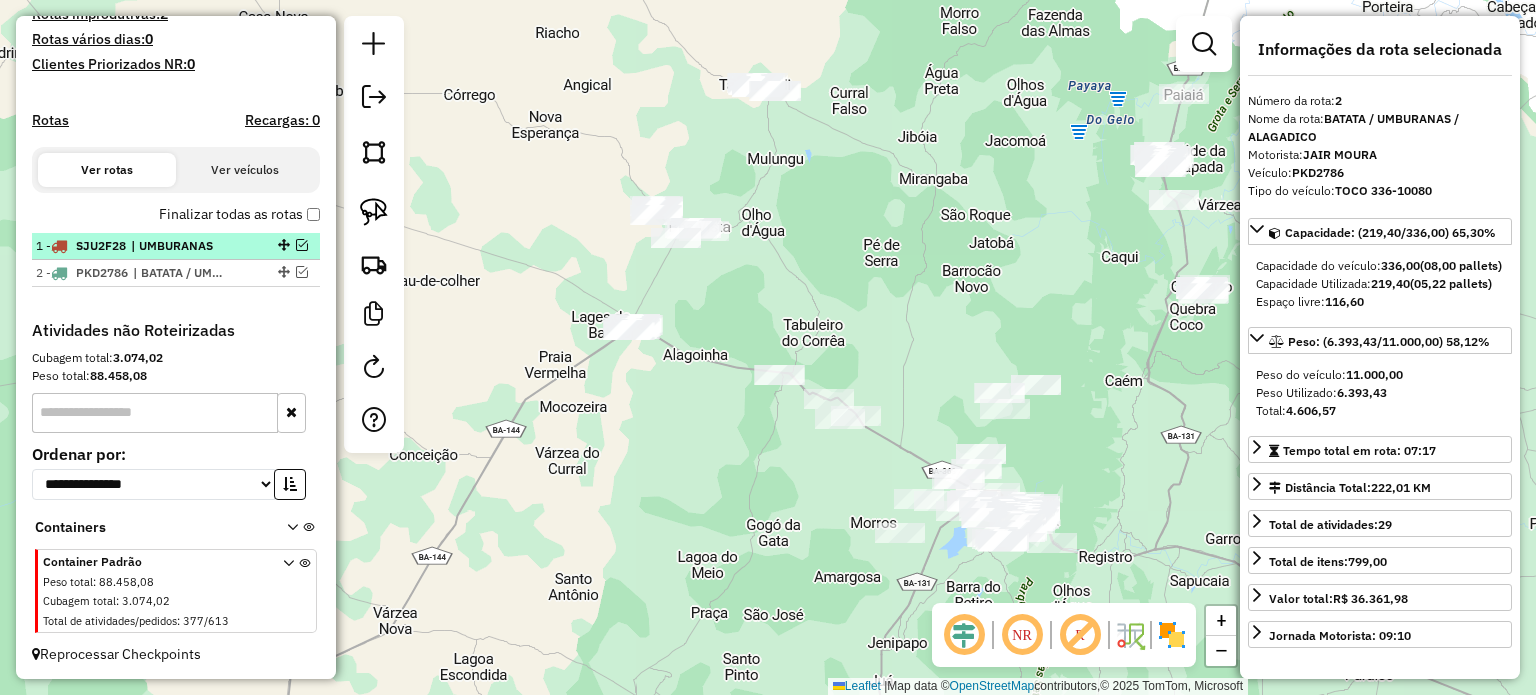 click at bounding box center [302, 245] 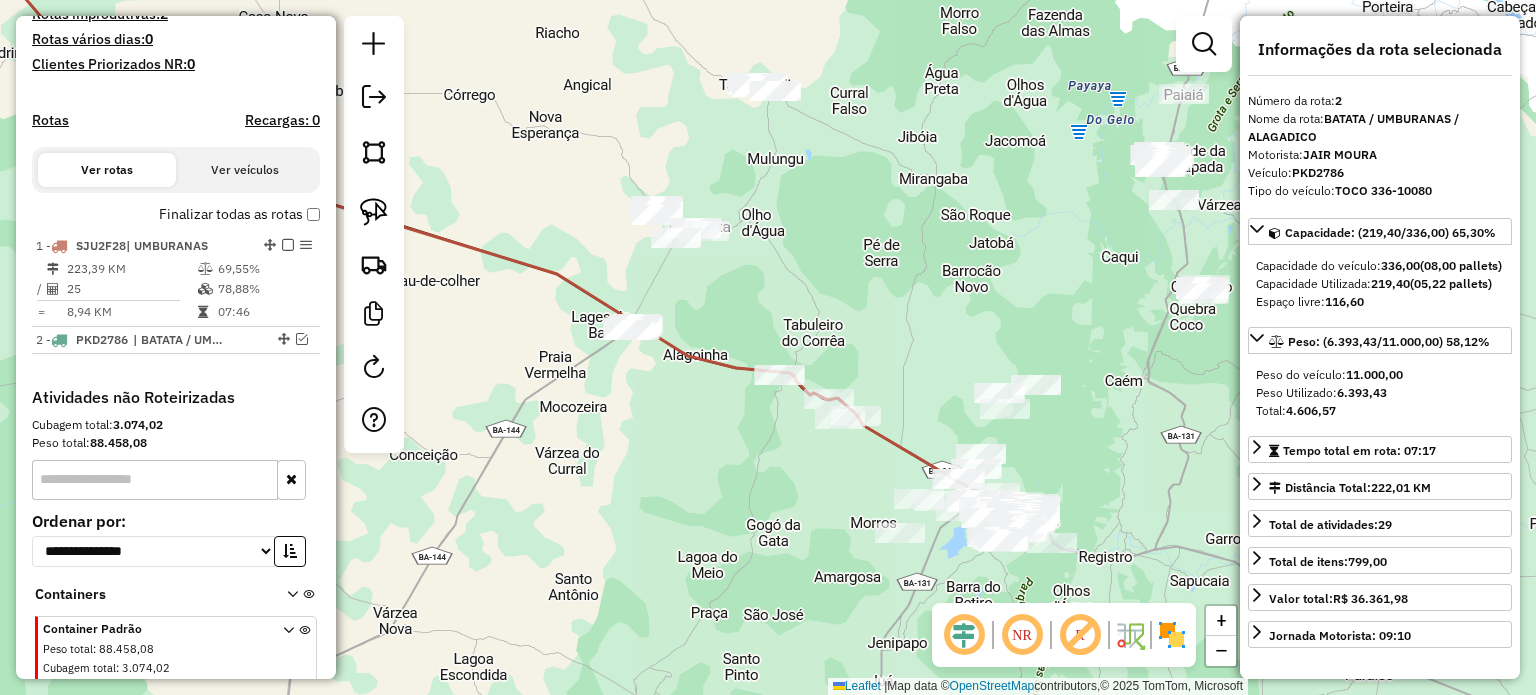 scroll, scrollTop: 624, scrollLeft: 0, axis: vertical 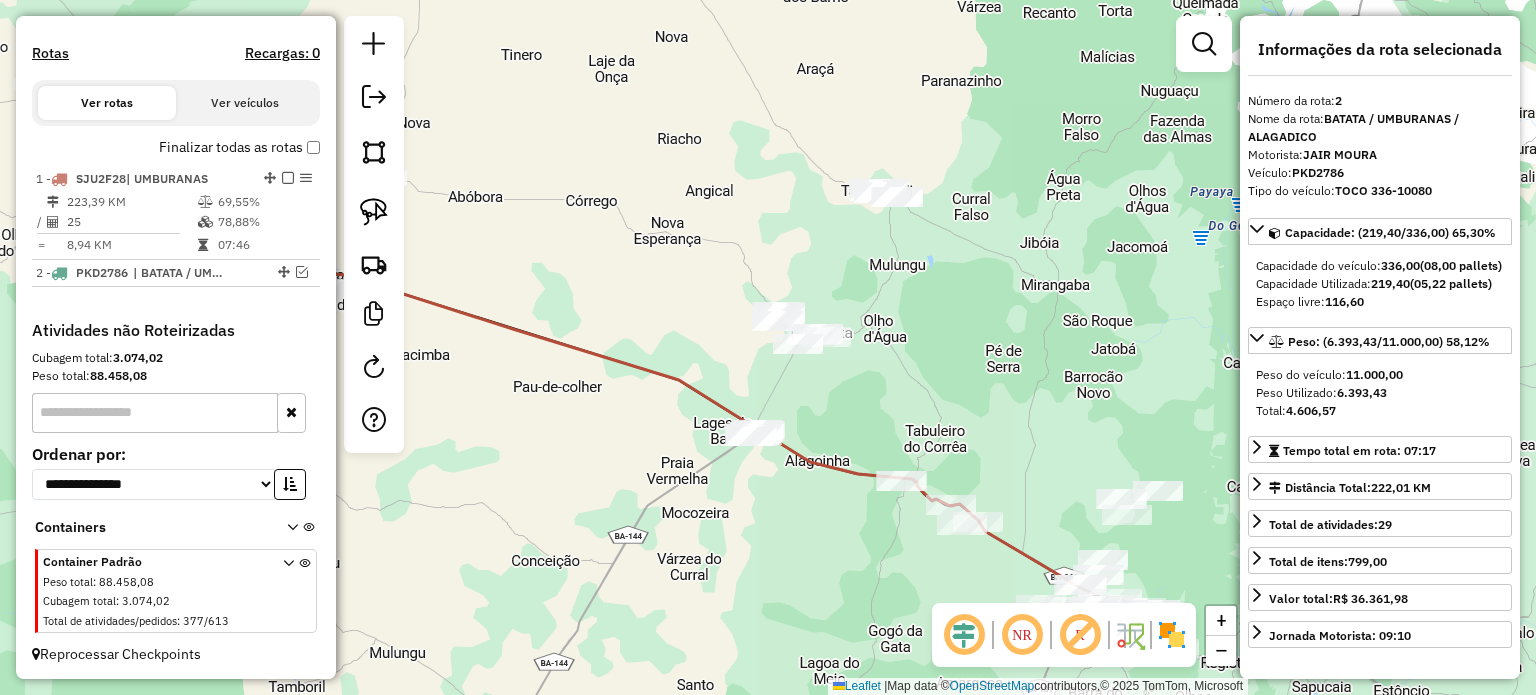 drag, startPoint x: 487, startPoint y: 233, endPoint x: 939, endPoint y: 499, distance: 524.4616 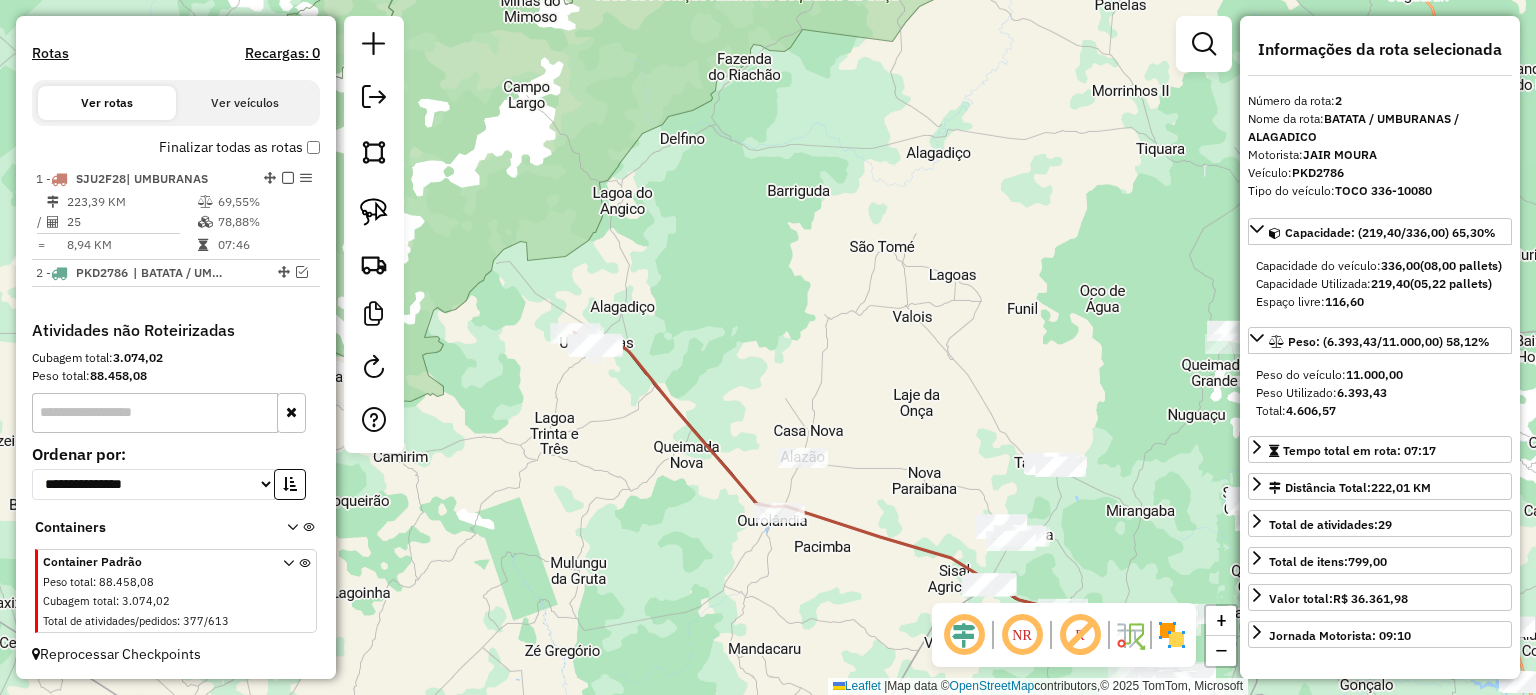 drag, startPoint x: 587, startPoint y: 333, endPoint x: 756, endPoint y: 443, distance: 201.64572 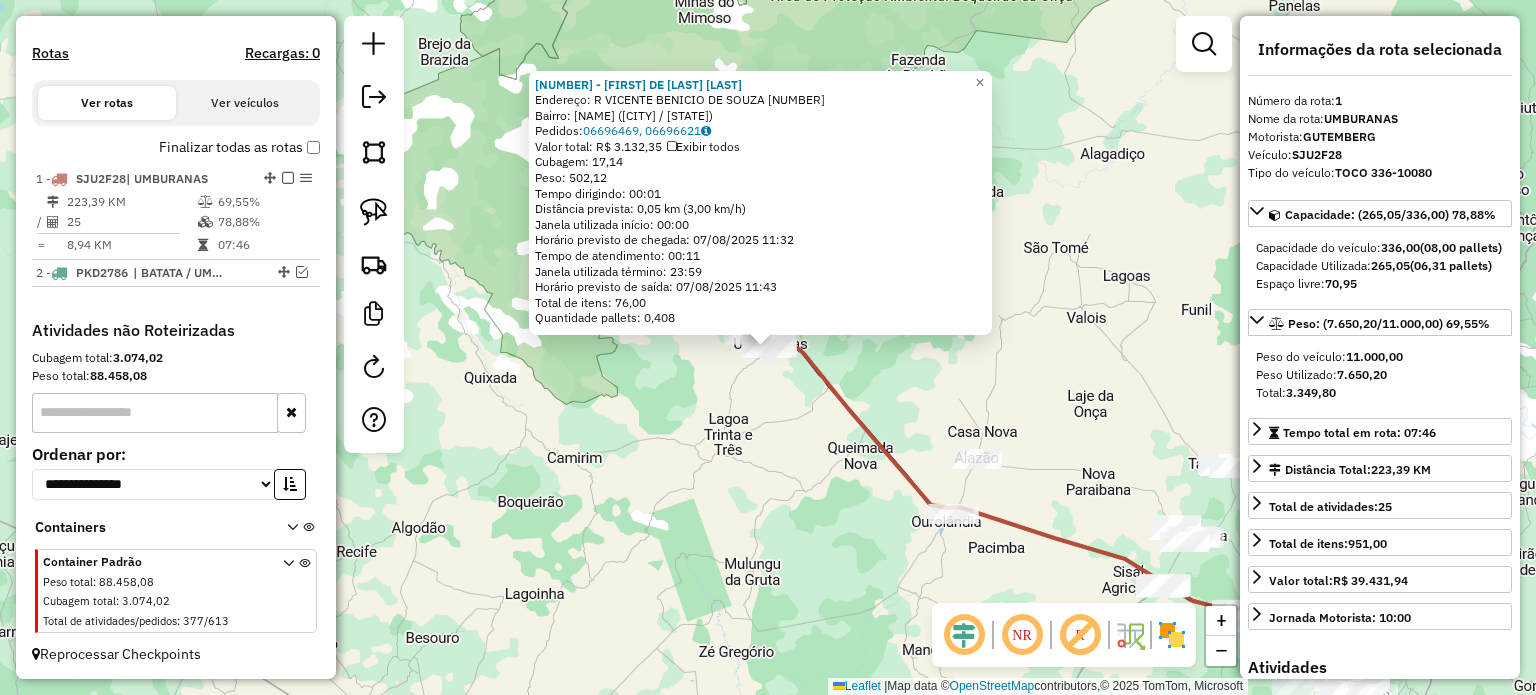 click on "[NUMBER] - [FIRST] [LAST]  Endereço: R   [STREET]      [NUMBER]   Bairro: [NEIGHBORHOOD] ([CITY] / BA)   Pedidos:  [ORDER_ID], [ORDER_ID]   Valor total: R$ 3.132,35   Exibir todos   Cubagem: 17,14  Peso: 502,12  Tempo dirigindo: 00:01   Distância prevista: 0,05 km (3,00 km/h)   Janela utilizada início: 00:00   Horário previsto de chegada: 07/08/2025 11:32   Tempo de atendimento: 00:11   Janela utilizada término: 23:59   Horário previsto de saída: 07/08/2025 11:43   Total de itens: 76,00   Quantidade pallets: 0,408  × Janela de atendimento Grade de atendimento Capacidade Transportadoras Veículos Cliente Pedidos  Rotas Selecione os dias de semana para filtrar as janelas de atendimento  Seg   Ter   Qua   Qui   Sex   Sáb   Dom  Informe o período da janela de atendimento: De: Até:  Filtrar exatamente a janela do cliente  Considerar janela de atendimento padrão  Selecione os dias de semana para filtrar as grades de atendimento  Seg   Ter   Qua   Qui   Sex   Sáb   Dom   Peso mínimo:   De:  De:" 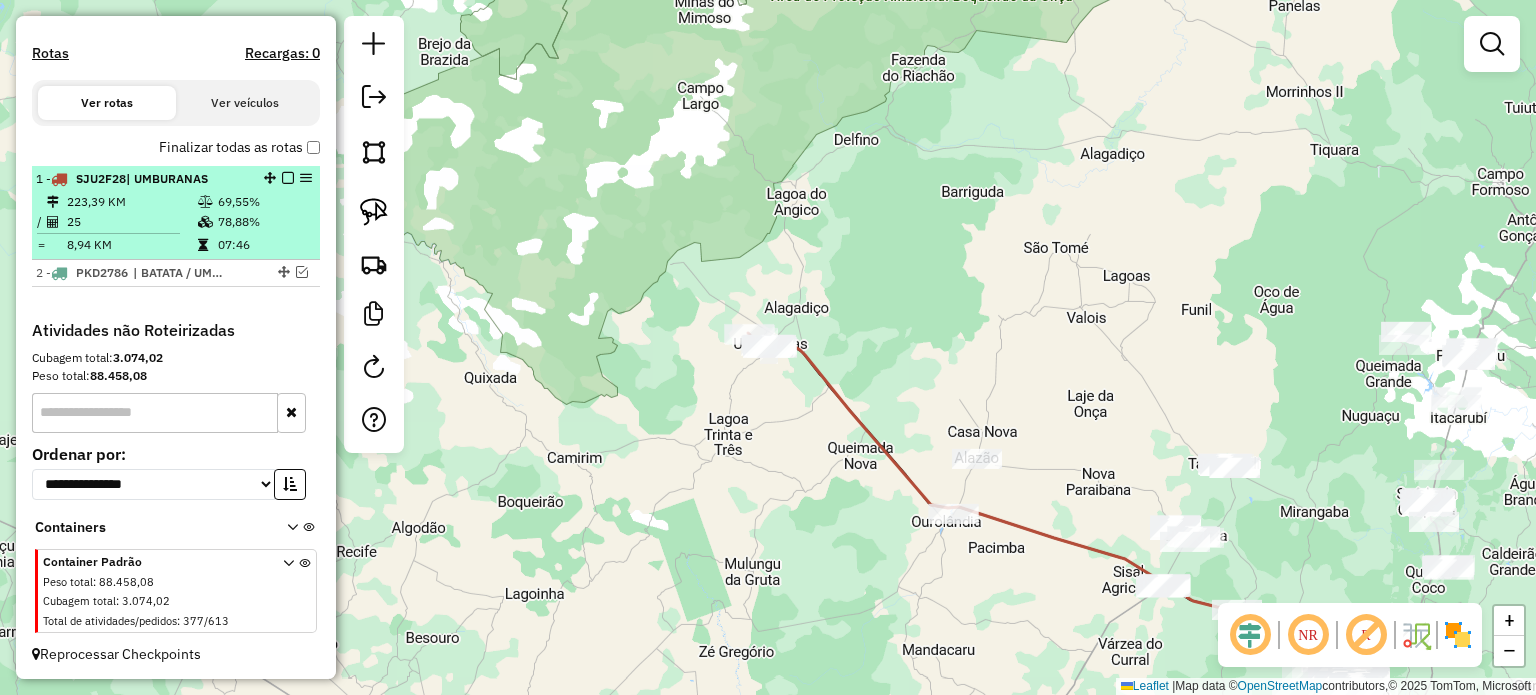 click at bounding box center (288, 178) 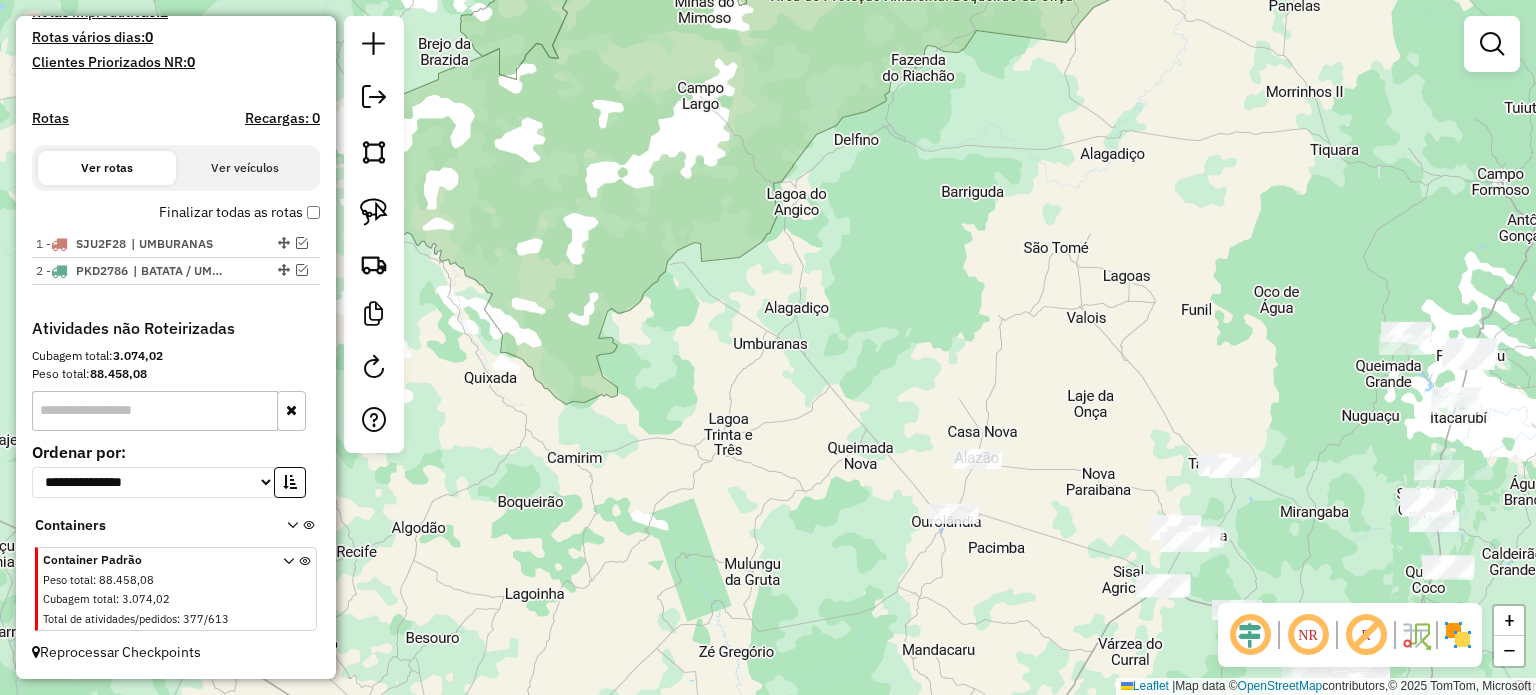 scroll, scrollTop: 557, scrollLeft: 0, axis: vertical 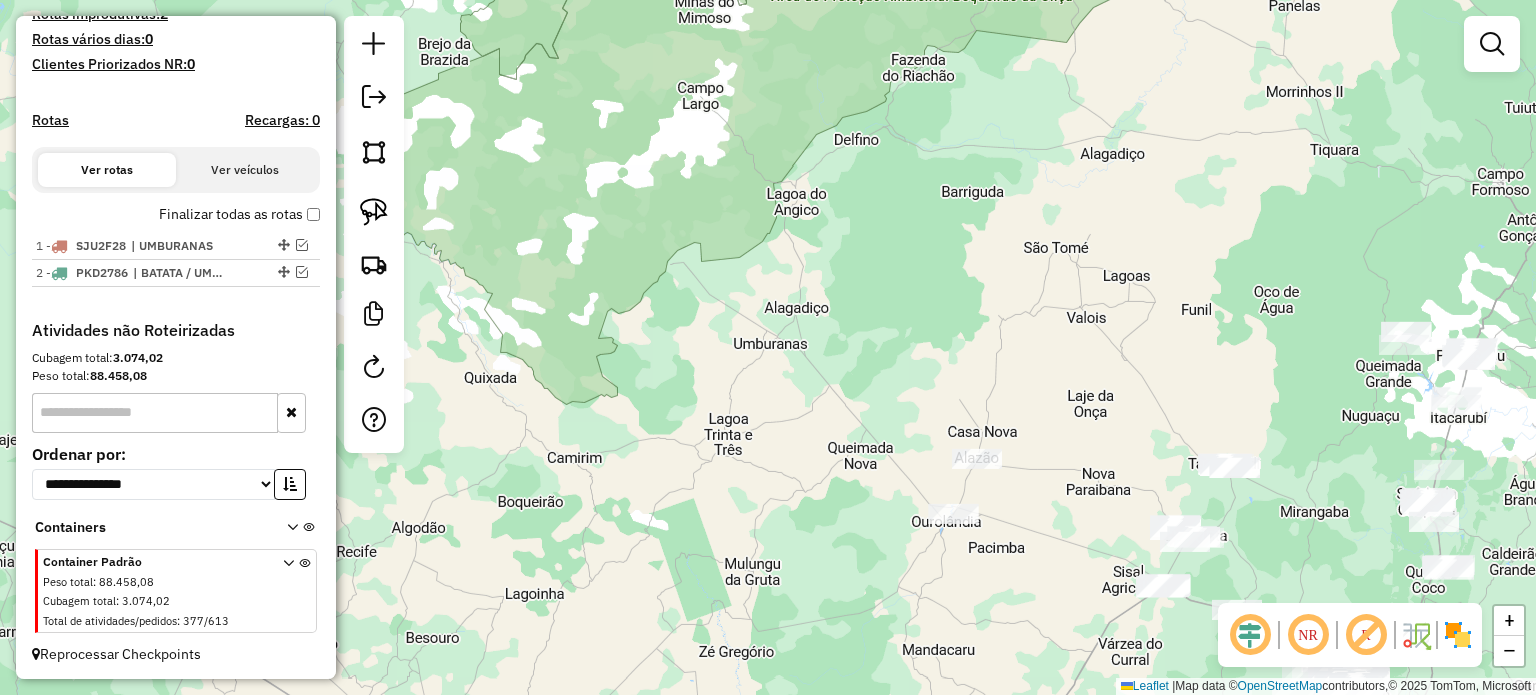 drag, startPoint x: 1015, startPoint y: 555, endPoint x: 790, endPoint y: 479, distance: 237.48895 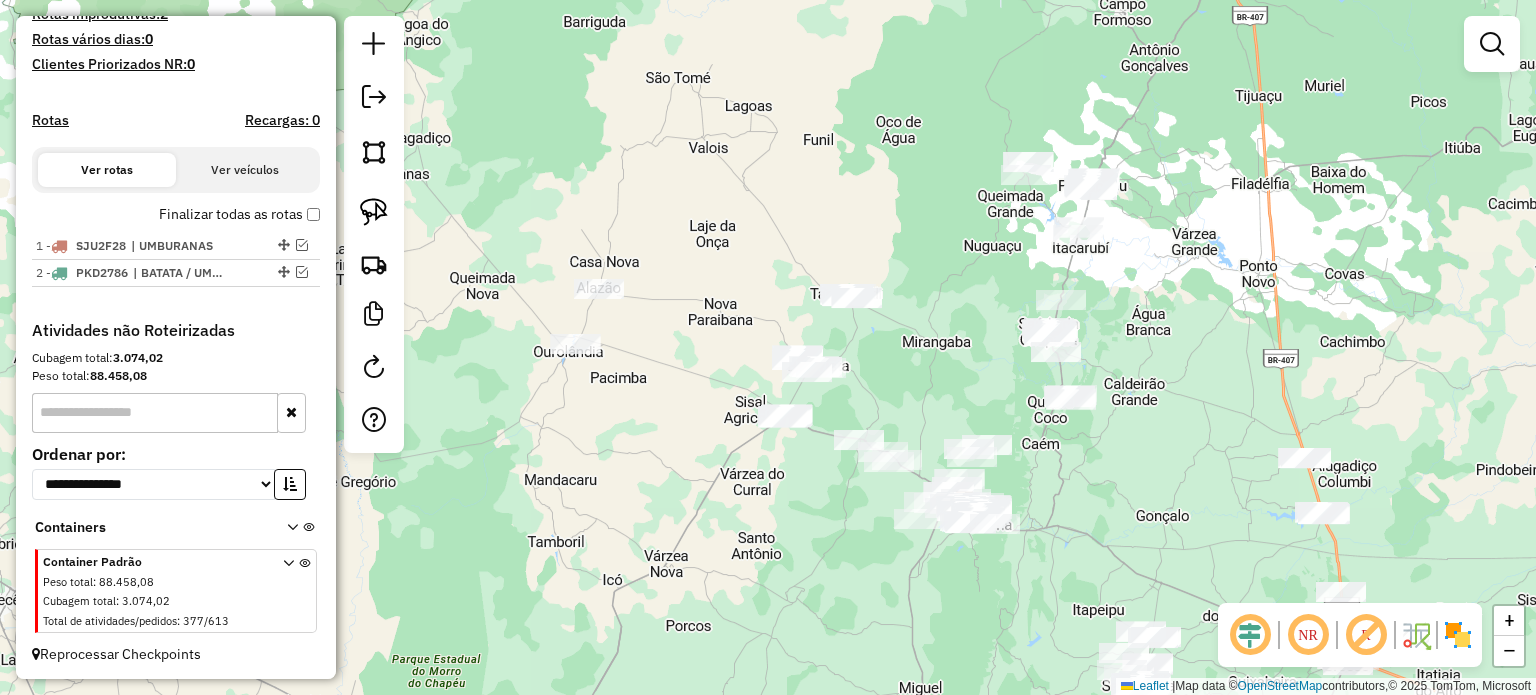 drag, startPoint x: 793, startPoint y: 503, endPoint x: 720, endPoint y: 460, distance: 84.723076 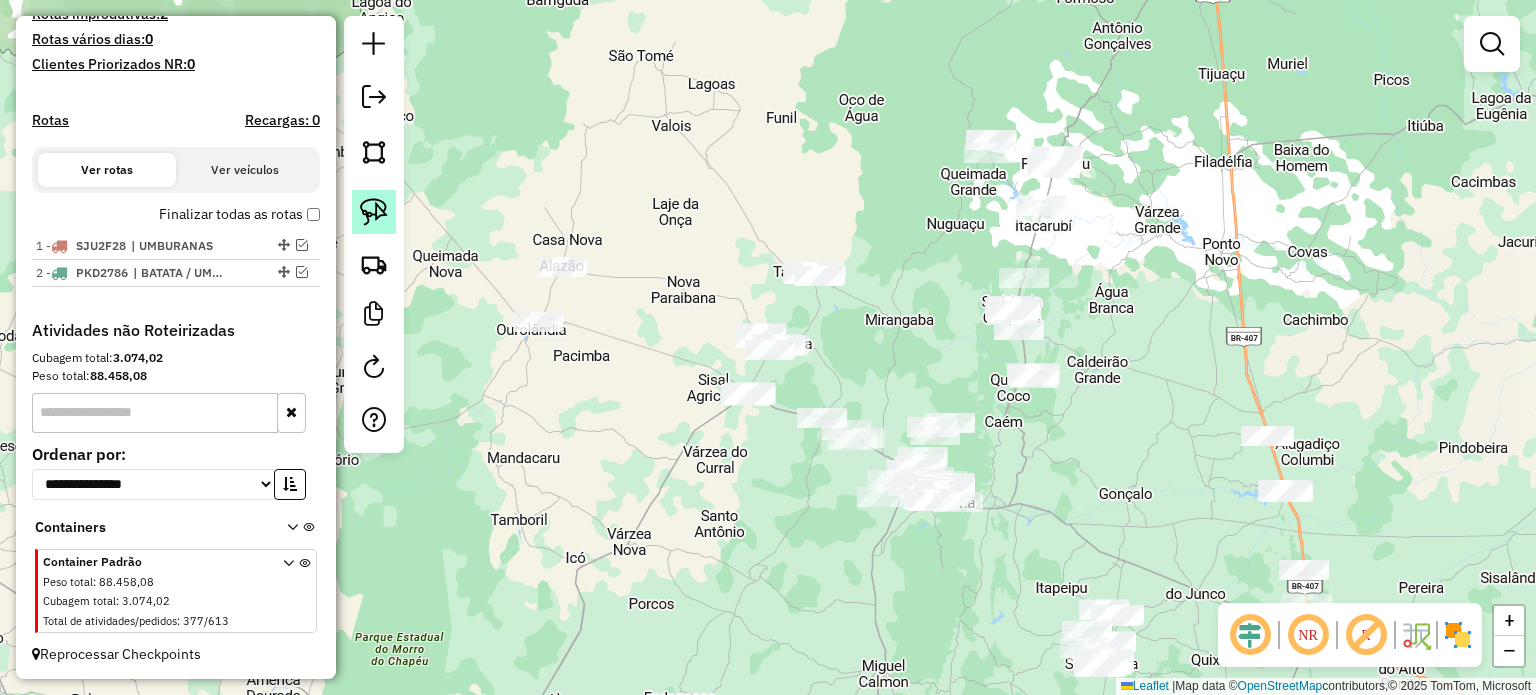 click 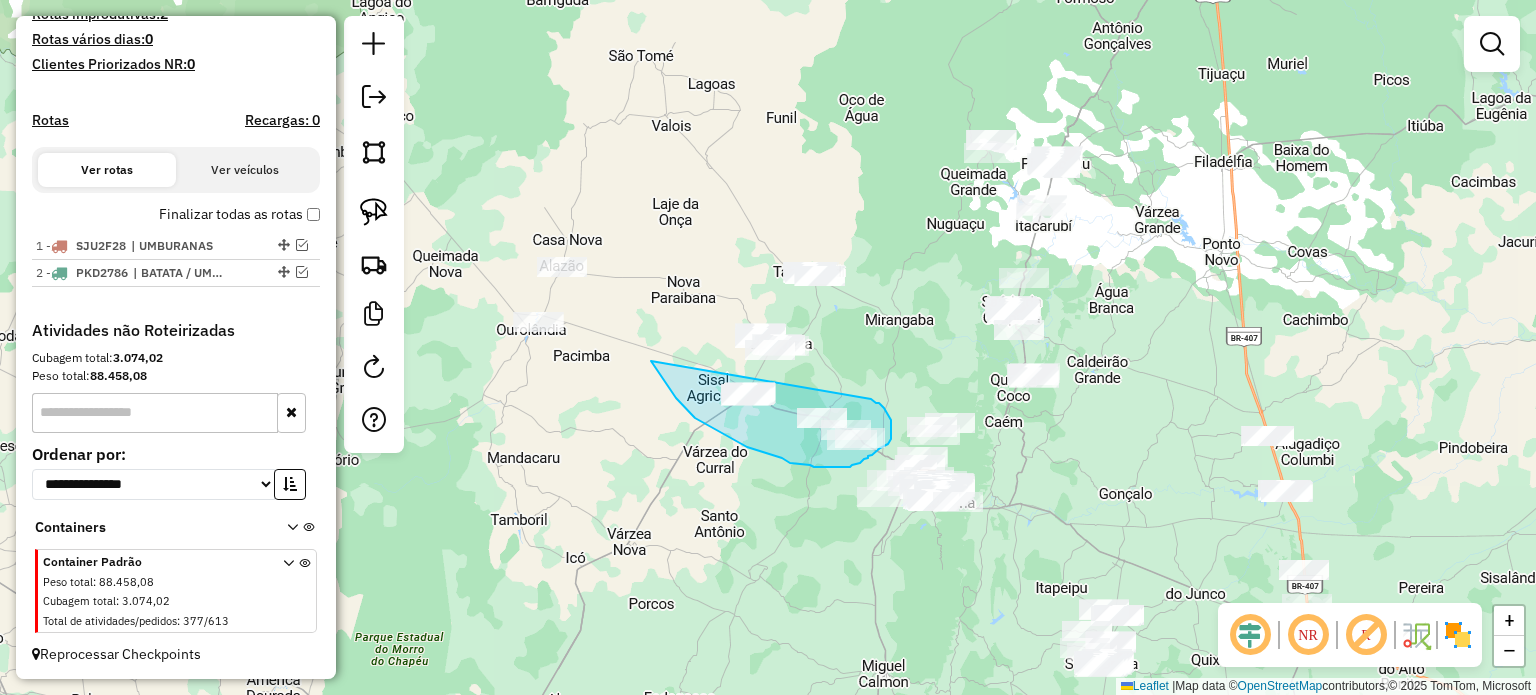 drag, startPoint x: 695, startPoint y: 418, endPoint x: 864, endPoint y: 397, distance: 170.29973 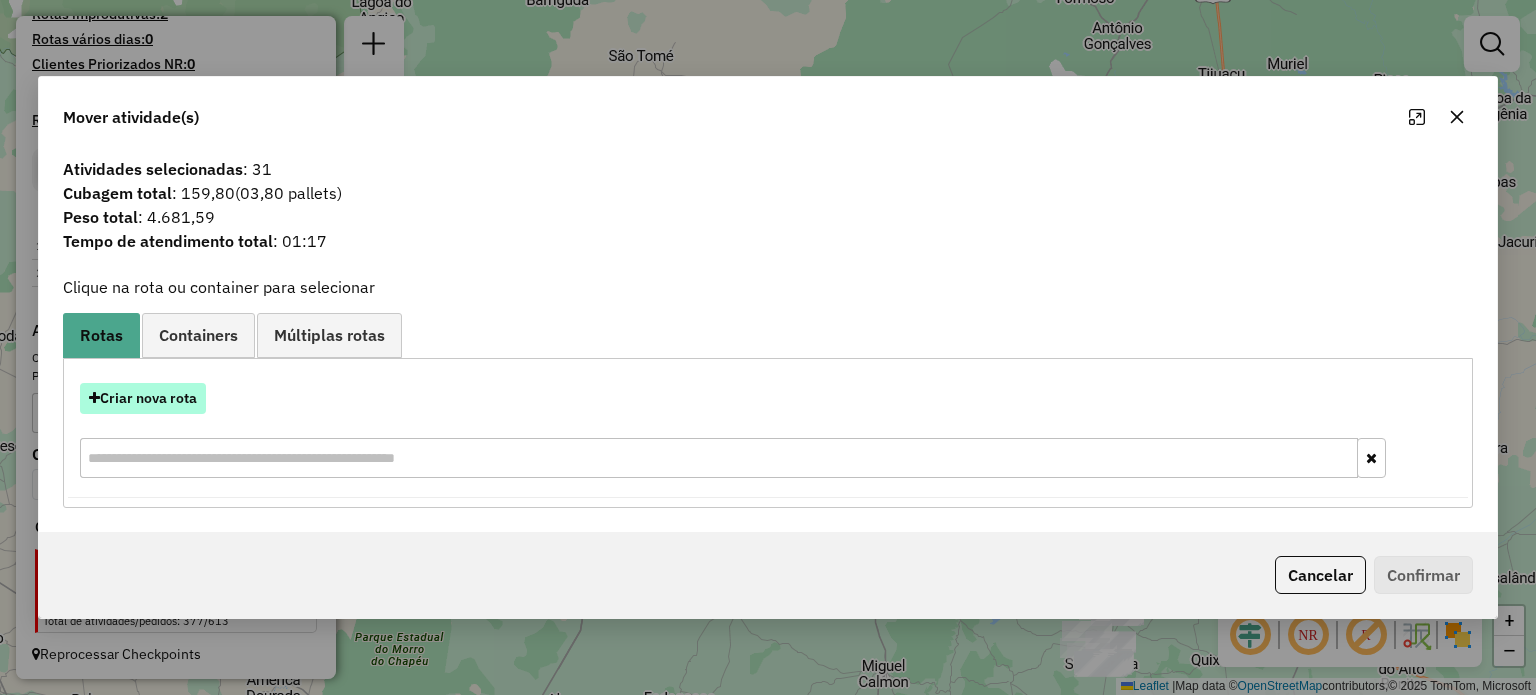 click on "Criar nova rota" at bounding box center [143, 398] 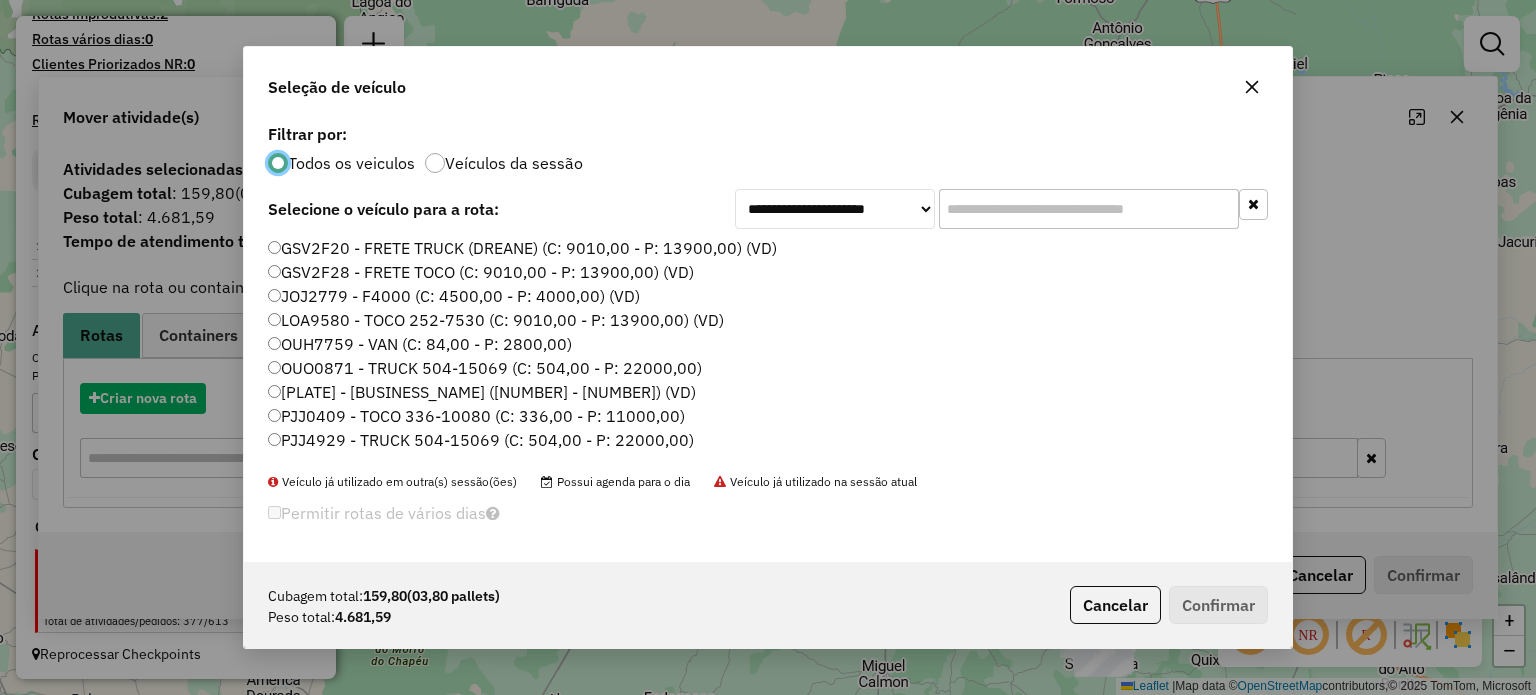 scroll, scrollTop: 10, scrollLeft: 6, axis: both 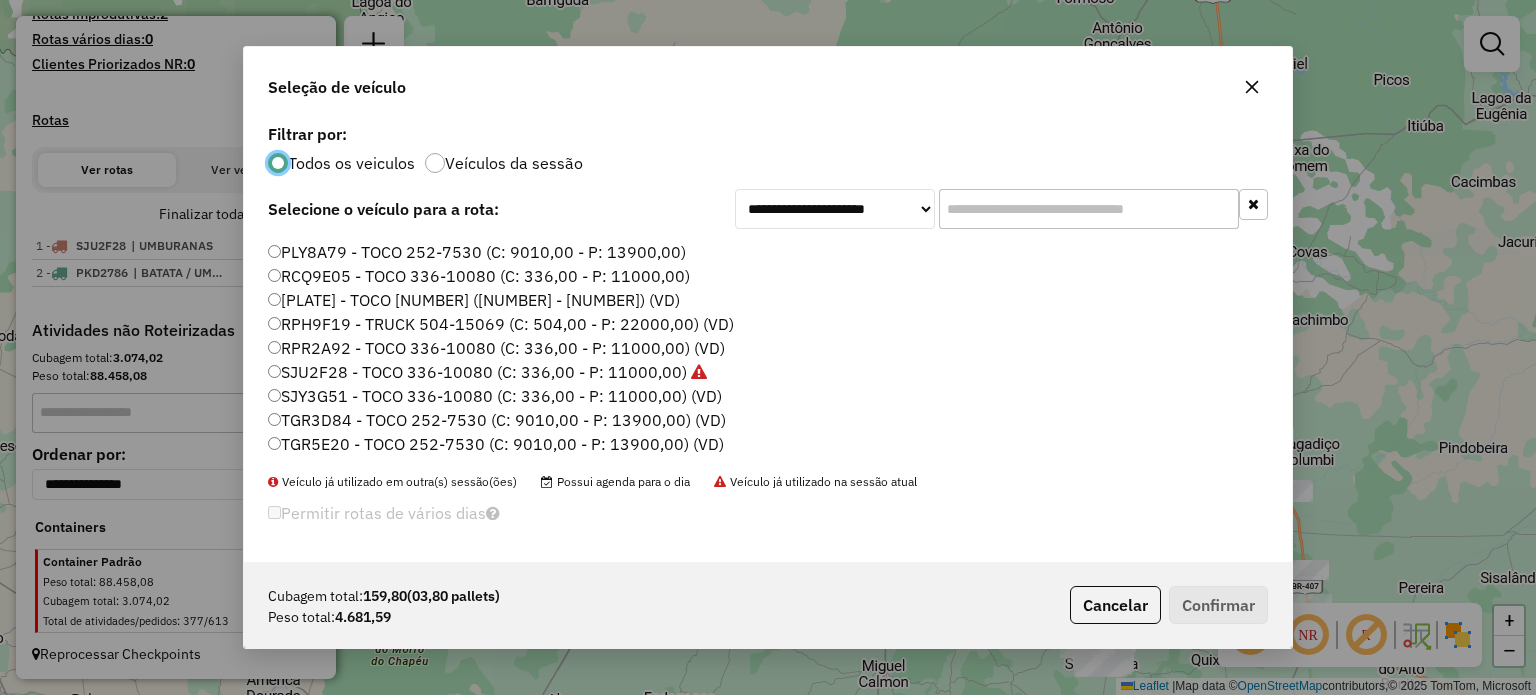 click on "RPR2A92 - TOCO 336-10080 (C: 336,00 - P: 11000,00) (VD)" 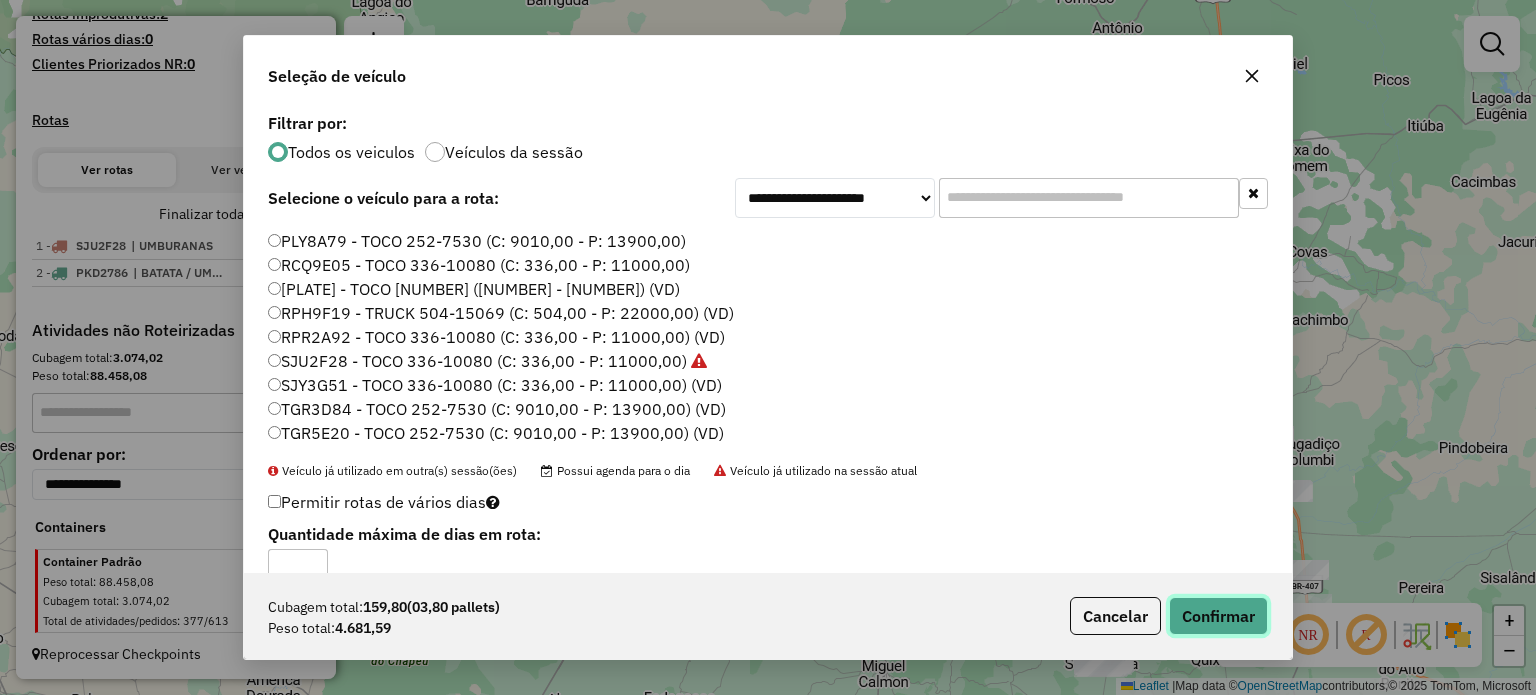 click on "Confirmar" 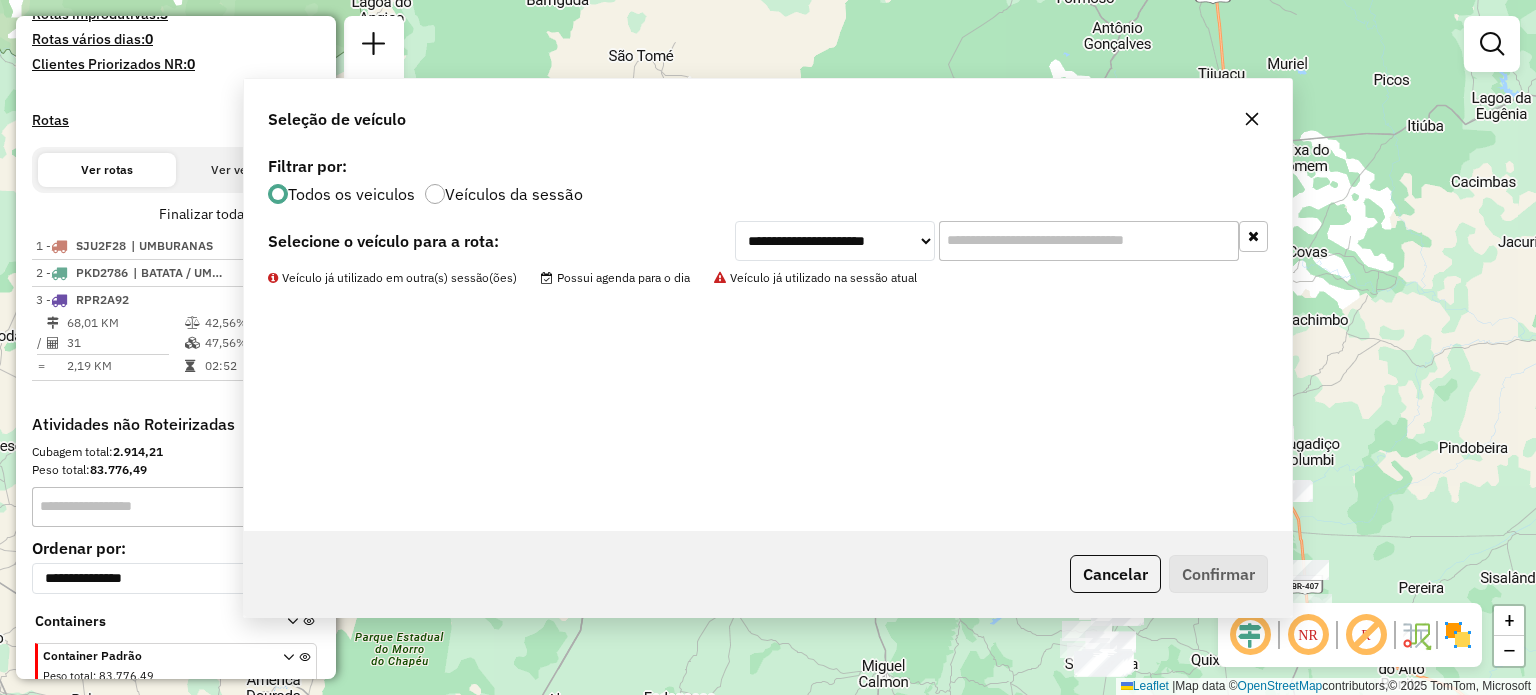 scroll, scrollTop: 642, scrollLeft: 0, axis: vertical 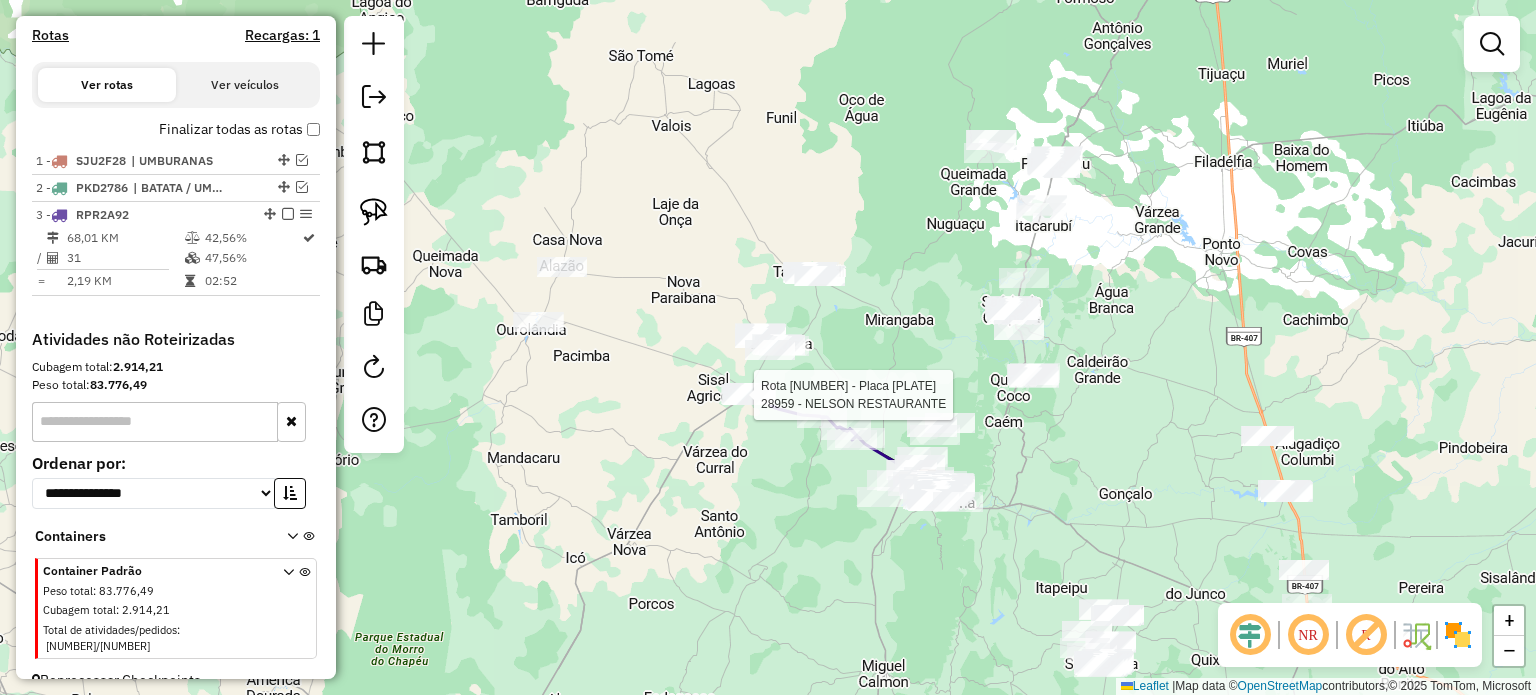 select on "**********" 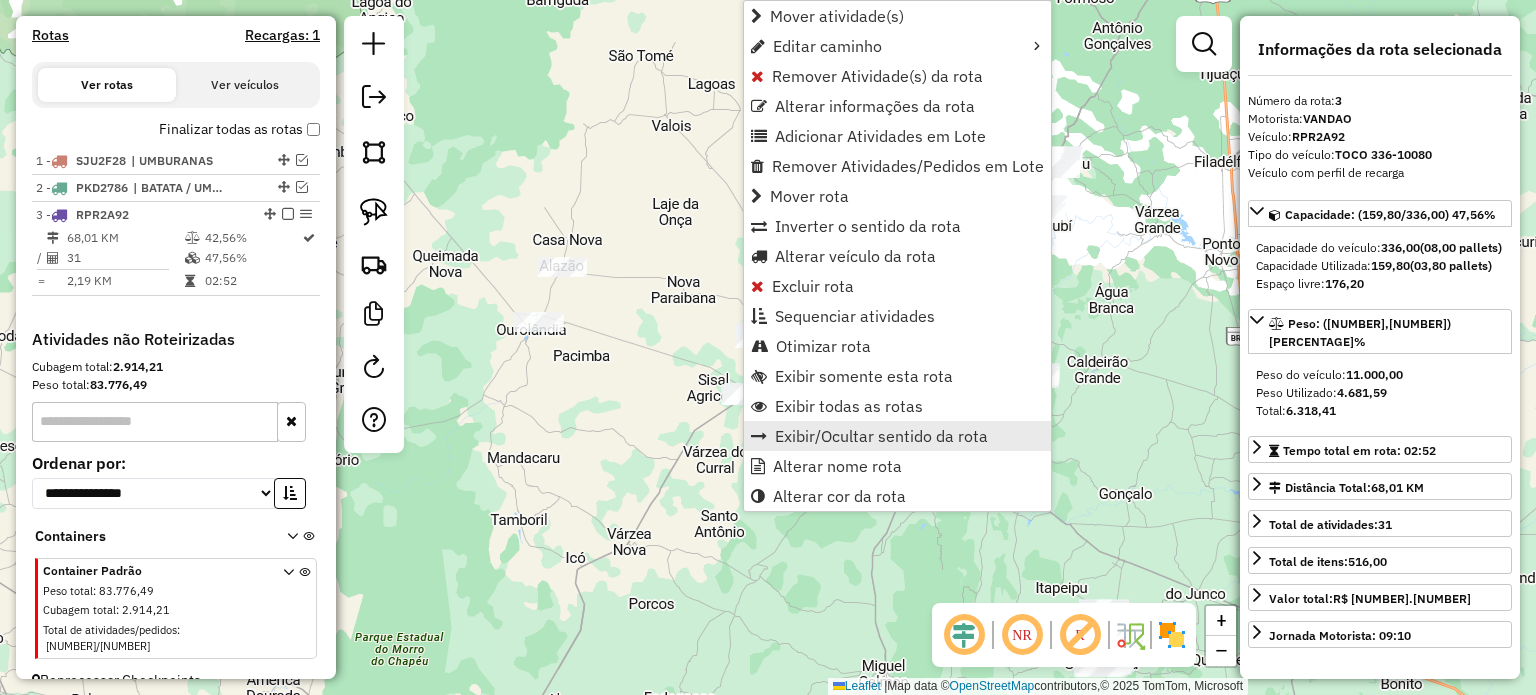 scroll, scrollTop: 651, scrollLeft: 0, axis: vertical 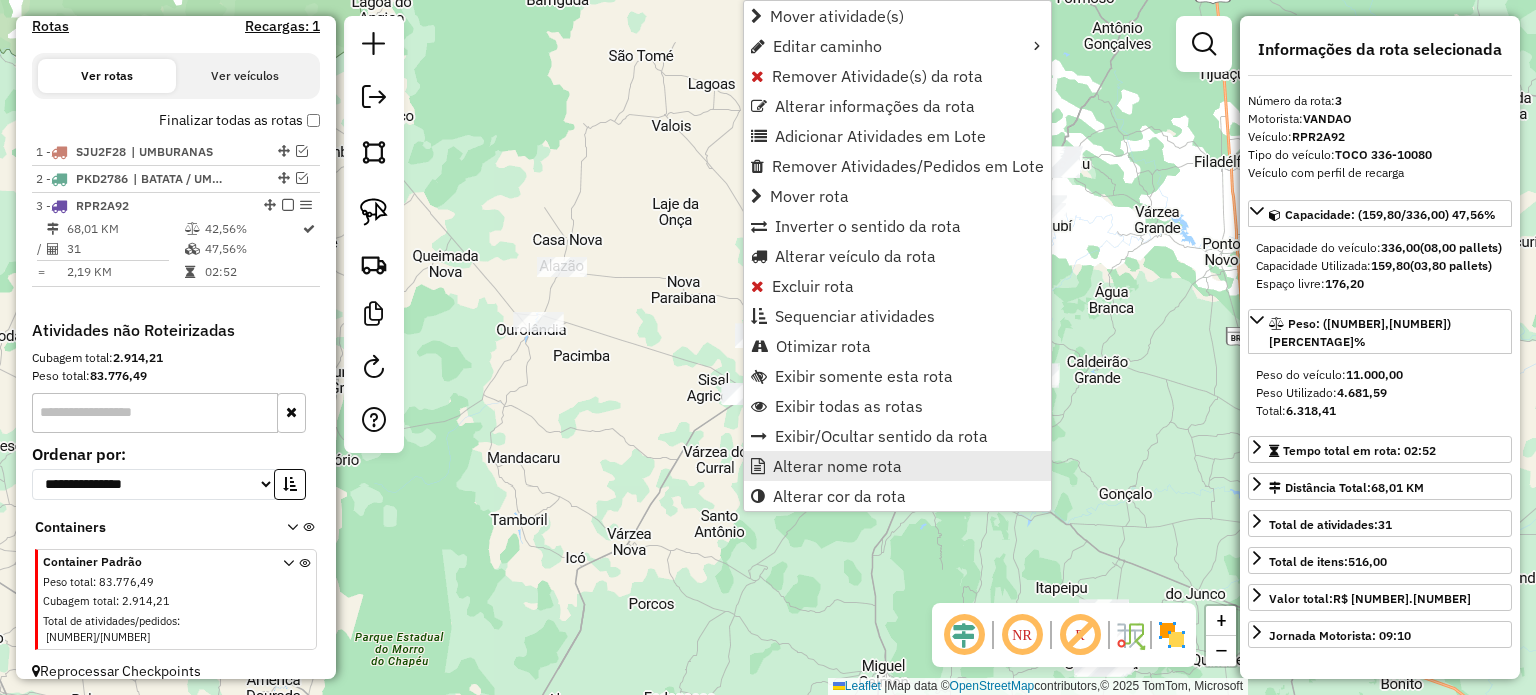 click on "Alterar nome rota" at bounding box center (837, 466) 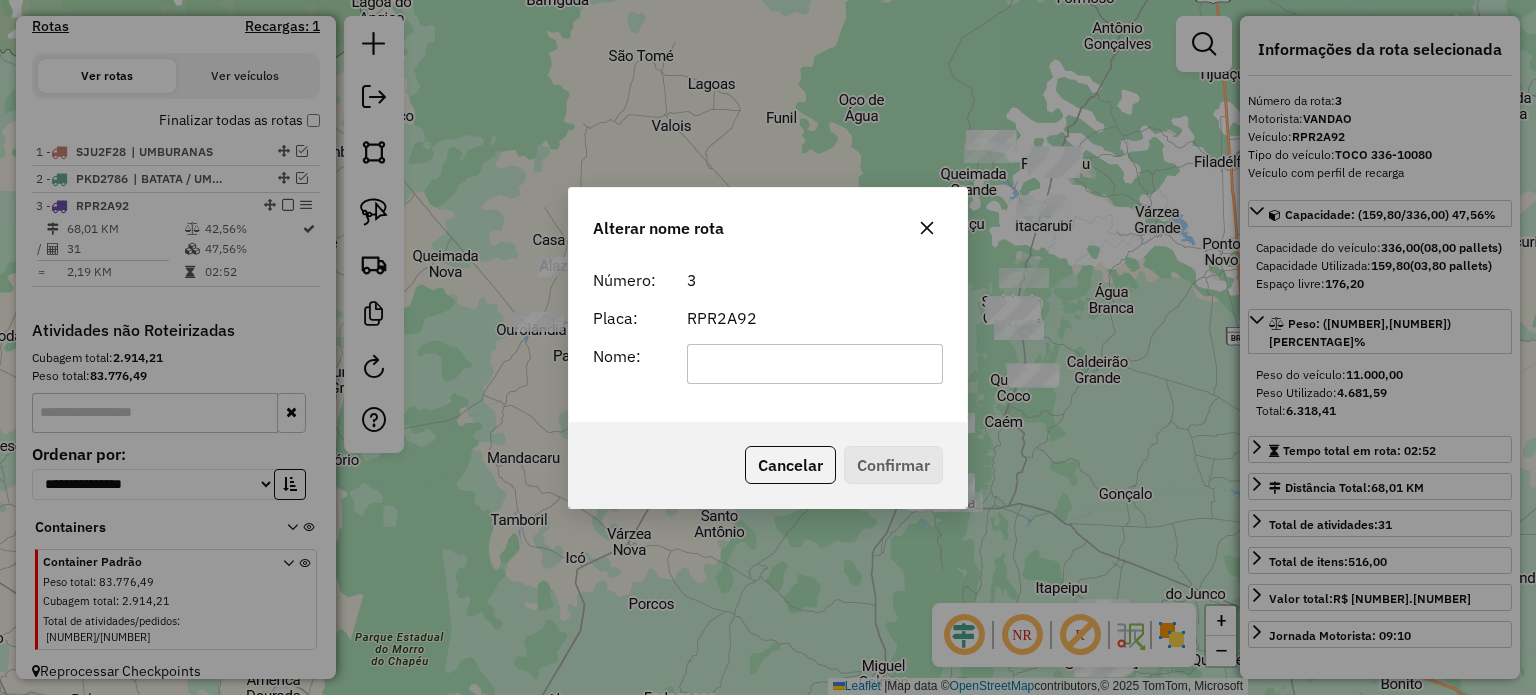 click 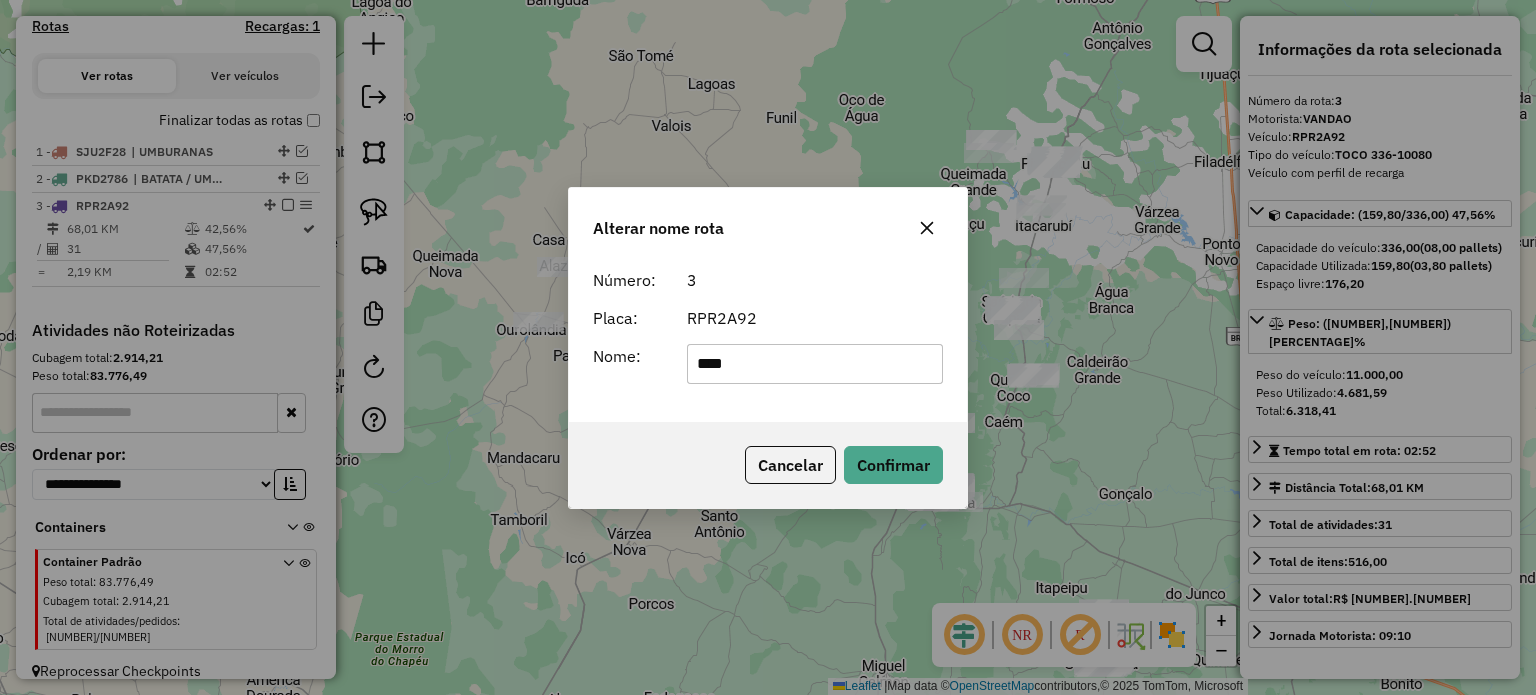 type on "**********" 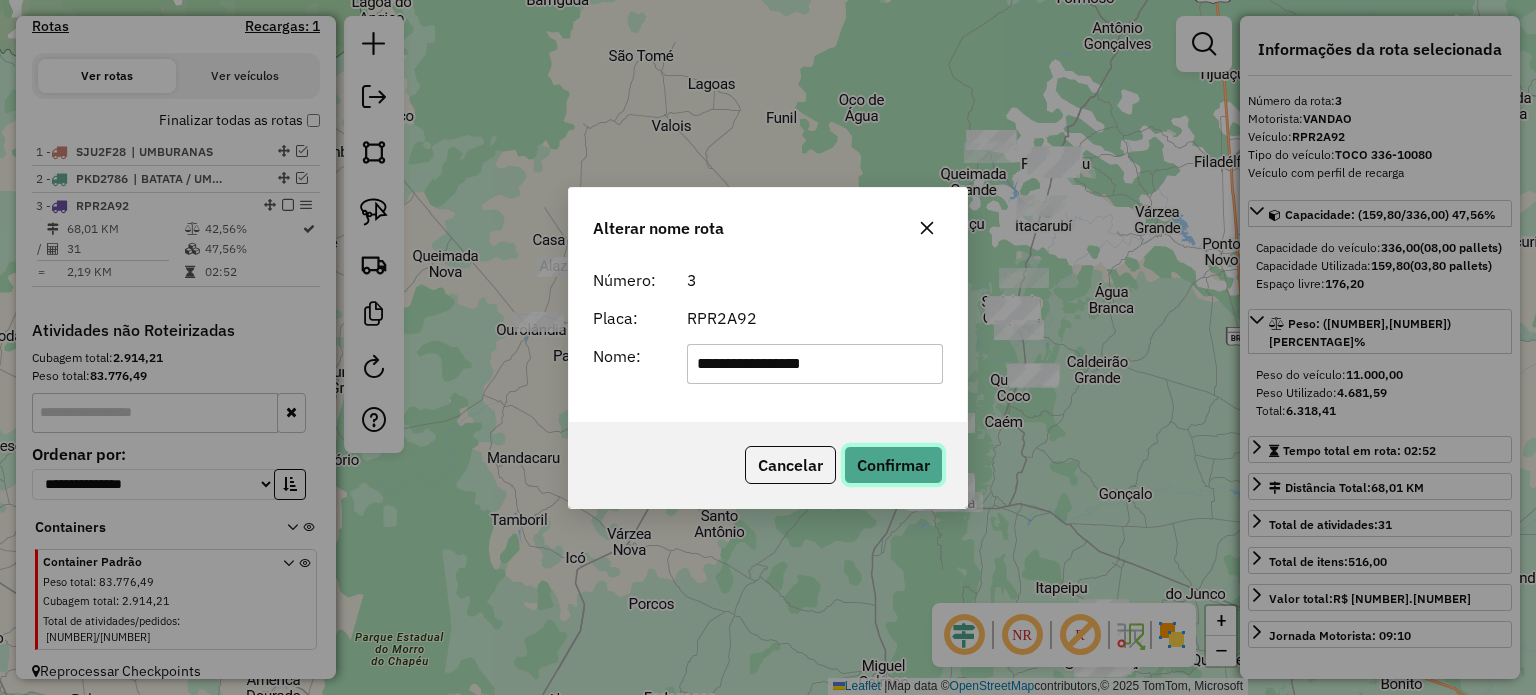click on "Confirmar" 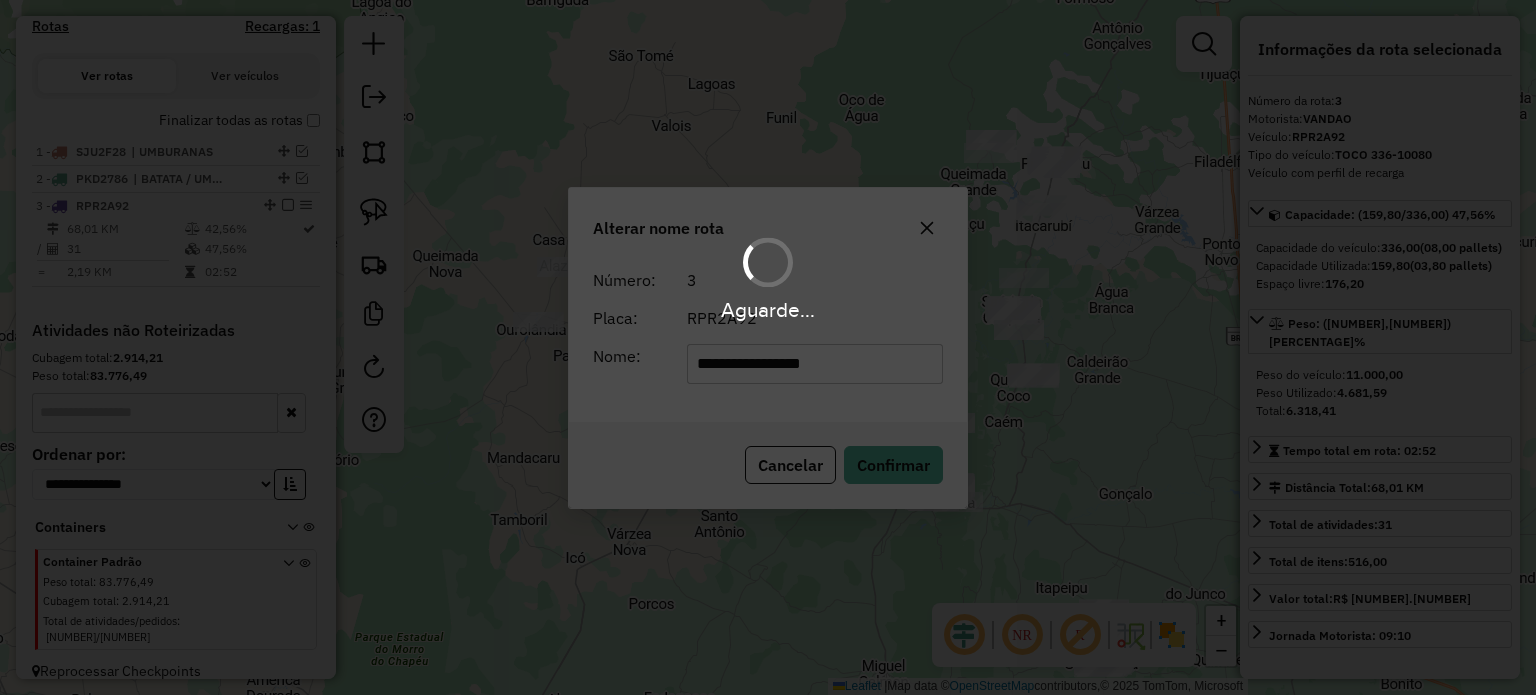 type 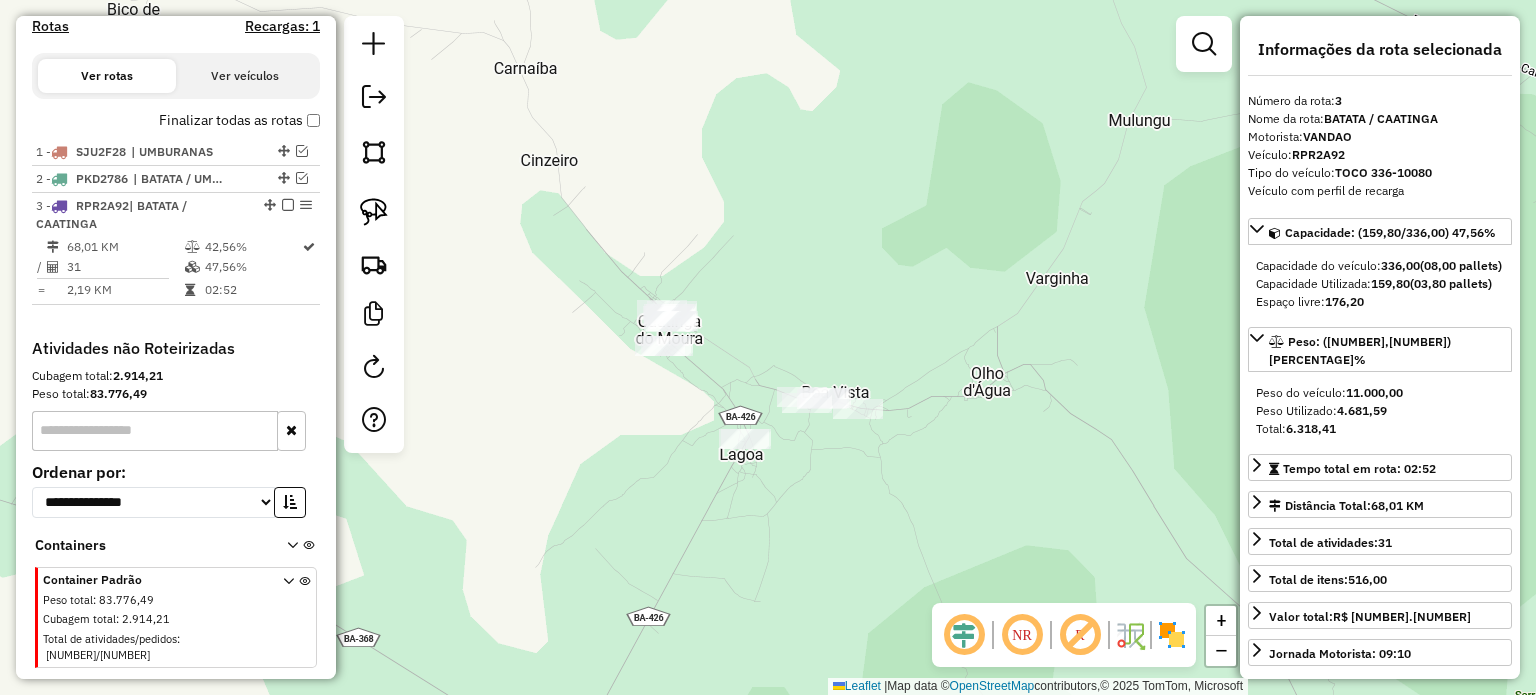 drag, startPoint x: 670, startPoint y: 439, endPoint x: 602, endPoint y: 380, distance: 90.02777 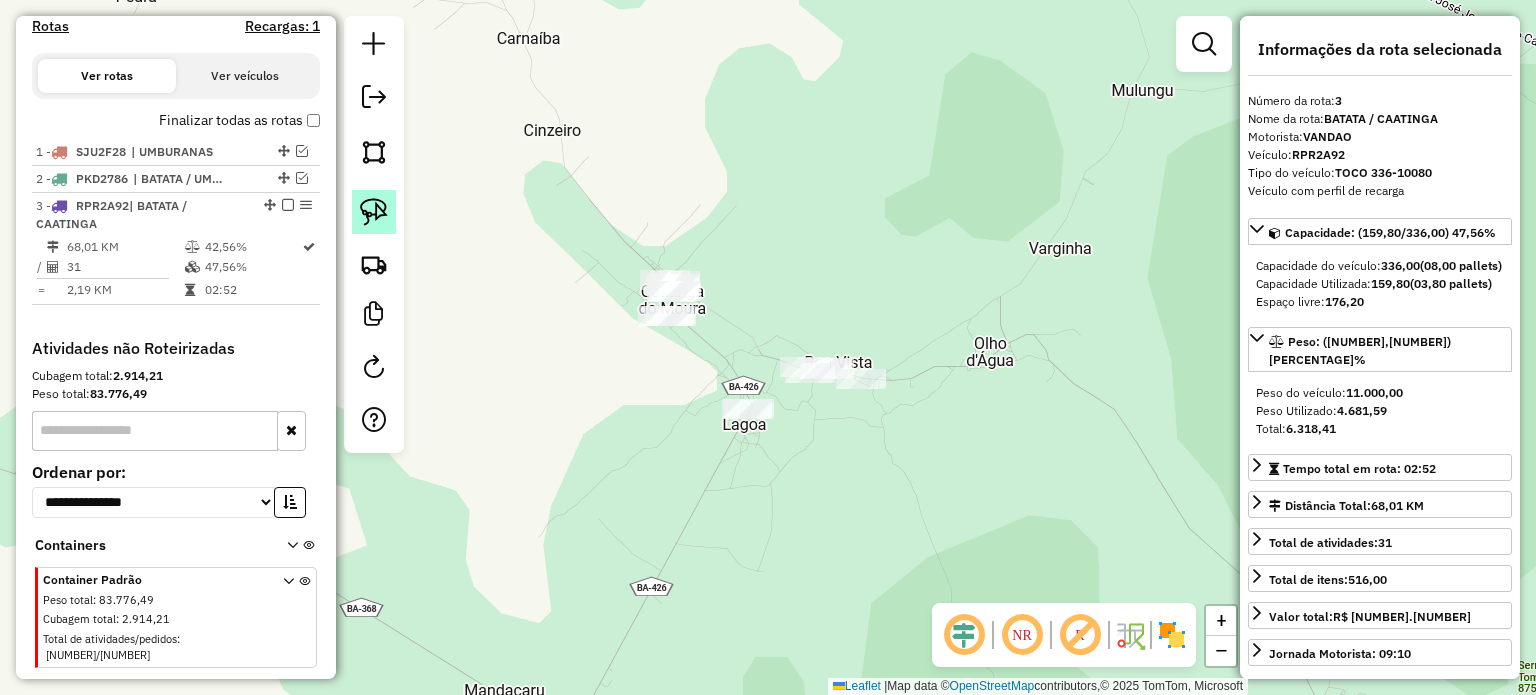 click 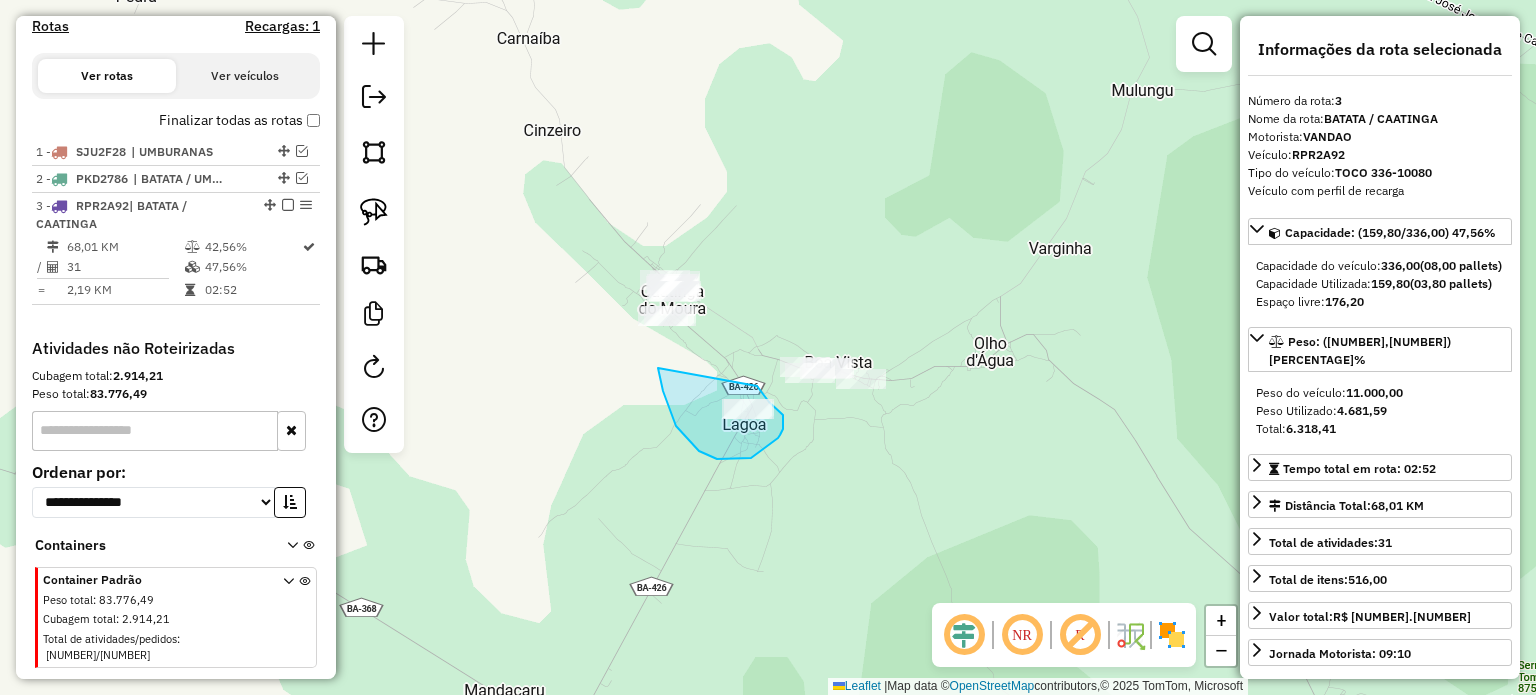 drag, startPoint x: 667, startPoint y: 402, endPoint x: 740, endPoint y: 381, distance: 75.96052 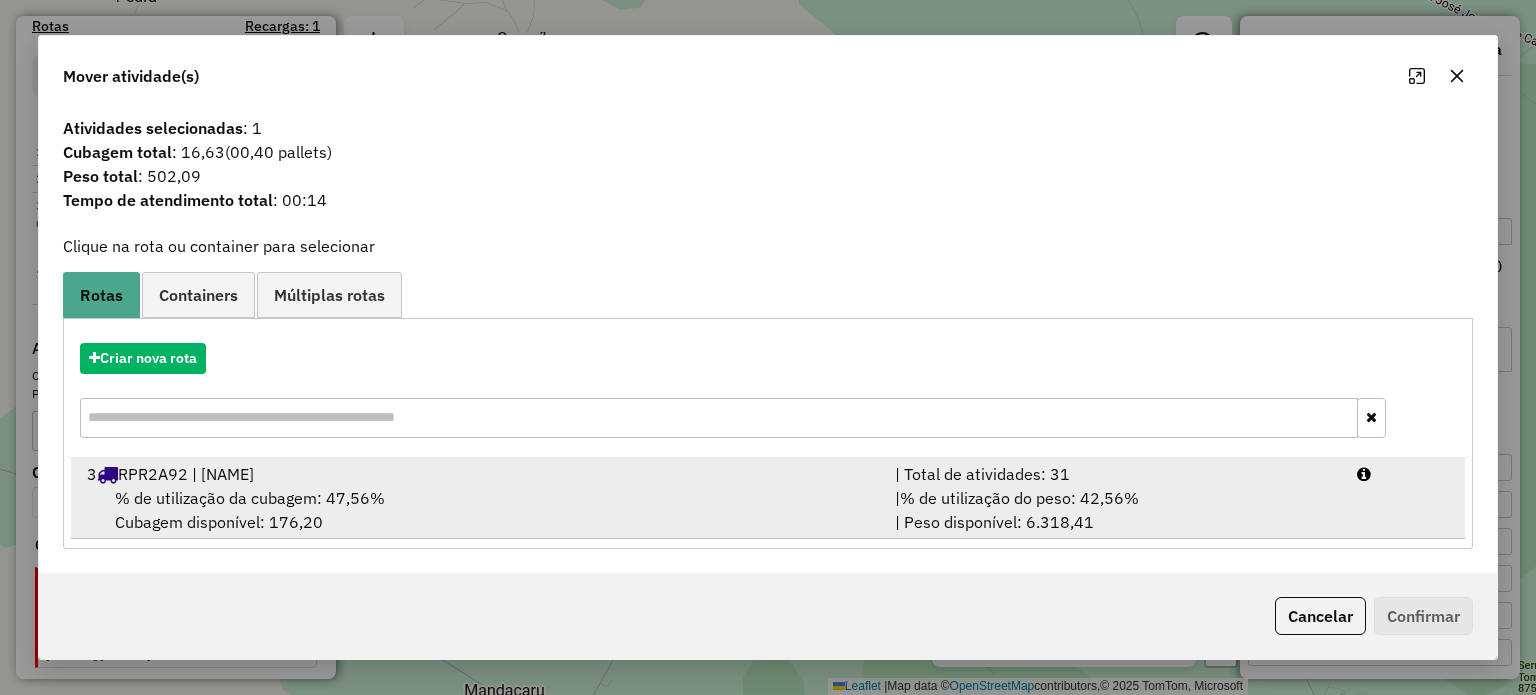 click on "[NUMBER] [CODE] | [NAME] / [NAME]" at bounding box center [479, 474] 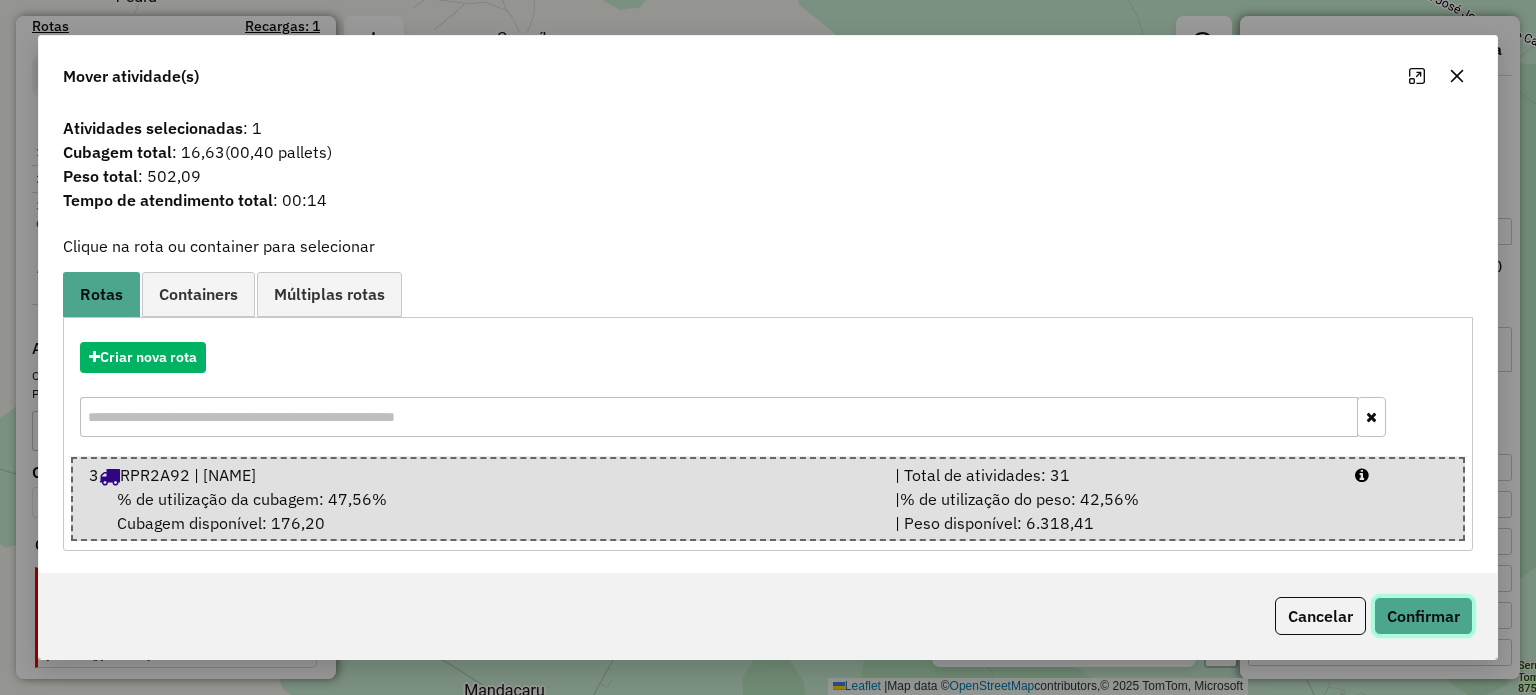 click on "Confirmar" 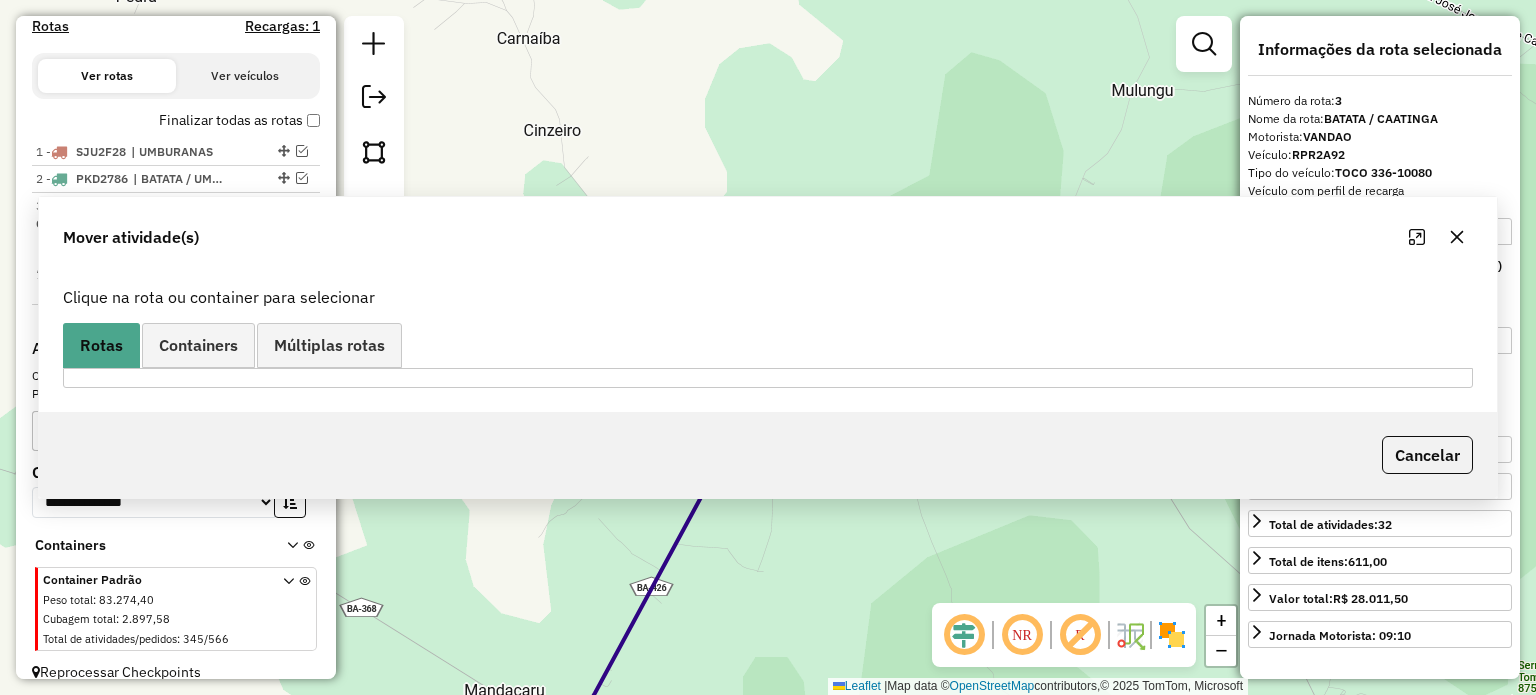 scroll, scrollTop: 668, scrollLeft: 0, axis: vertical 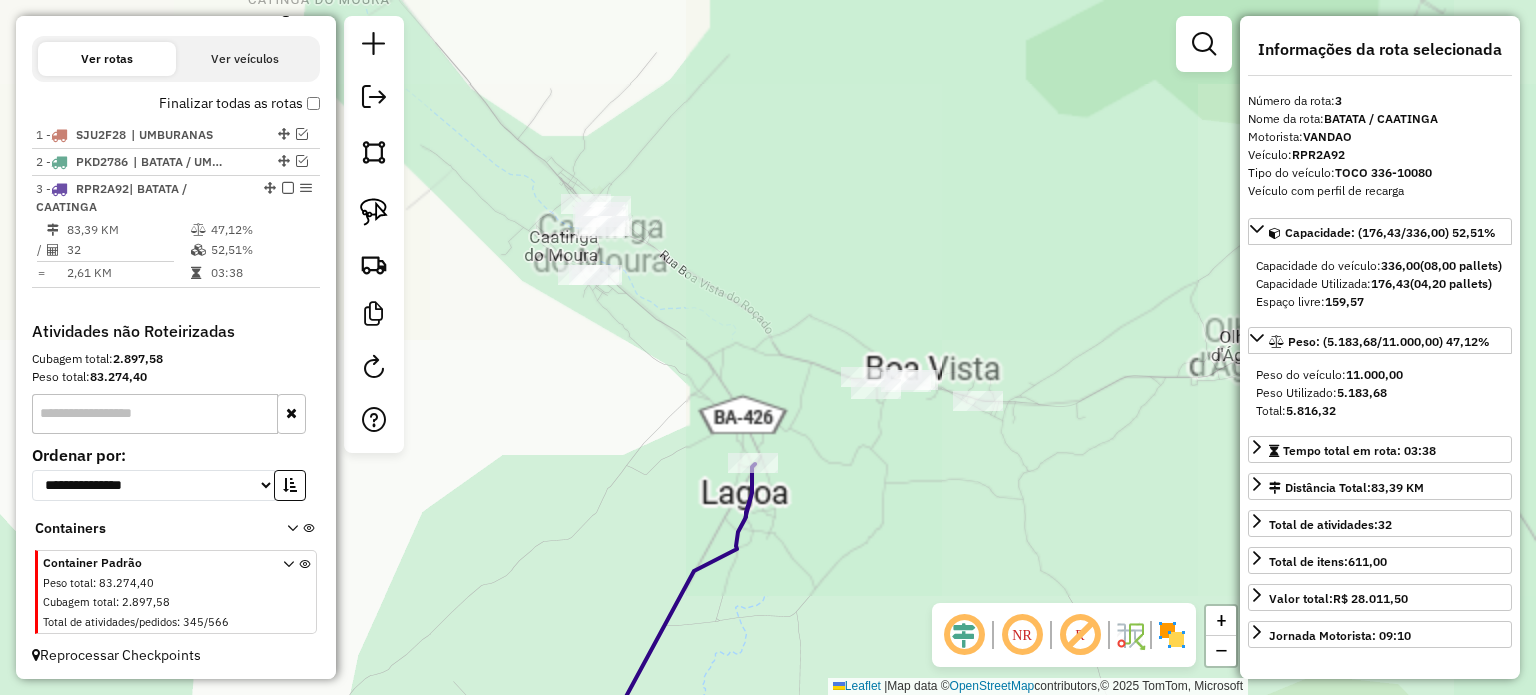 drag, startPoint x: 559, startPoint y: 325, endPoint x: 598, endPoint y: 391, distance: 76.66159 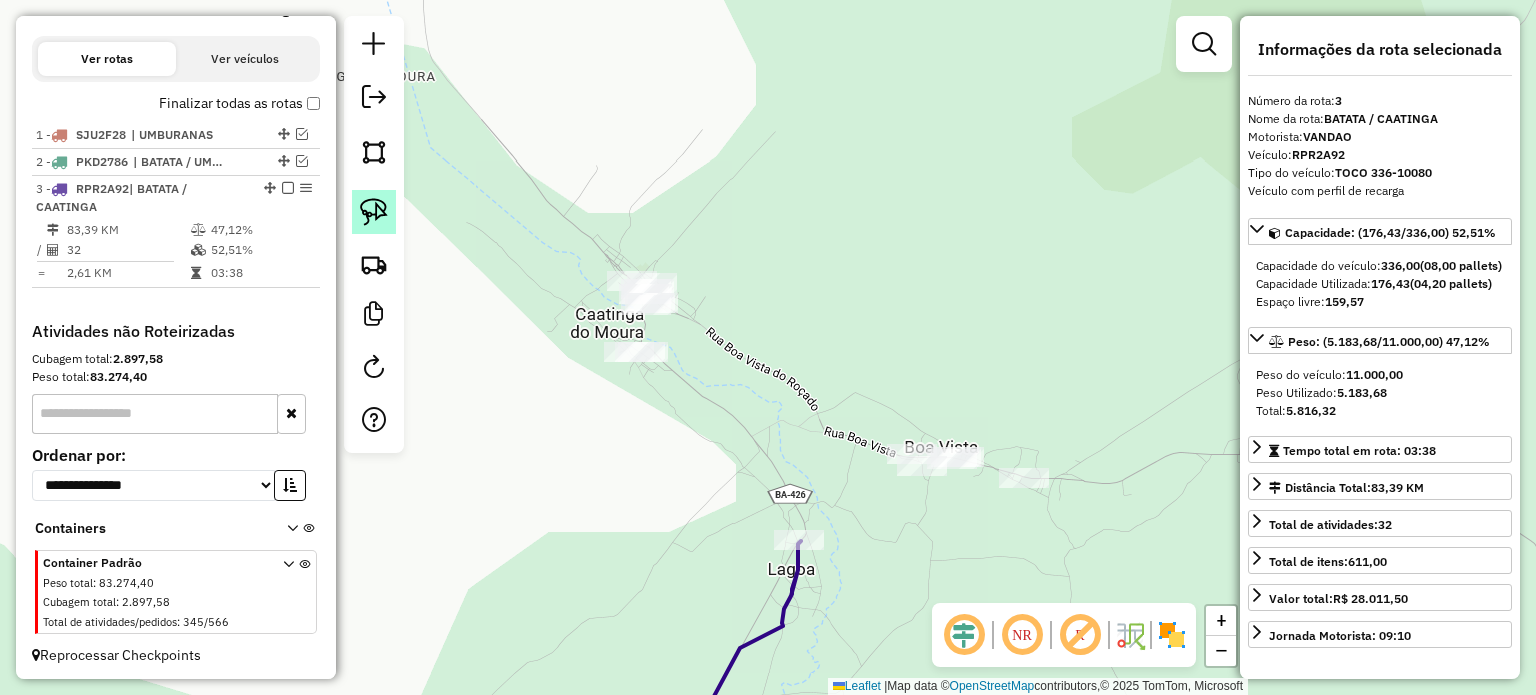 click 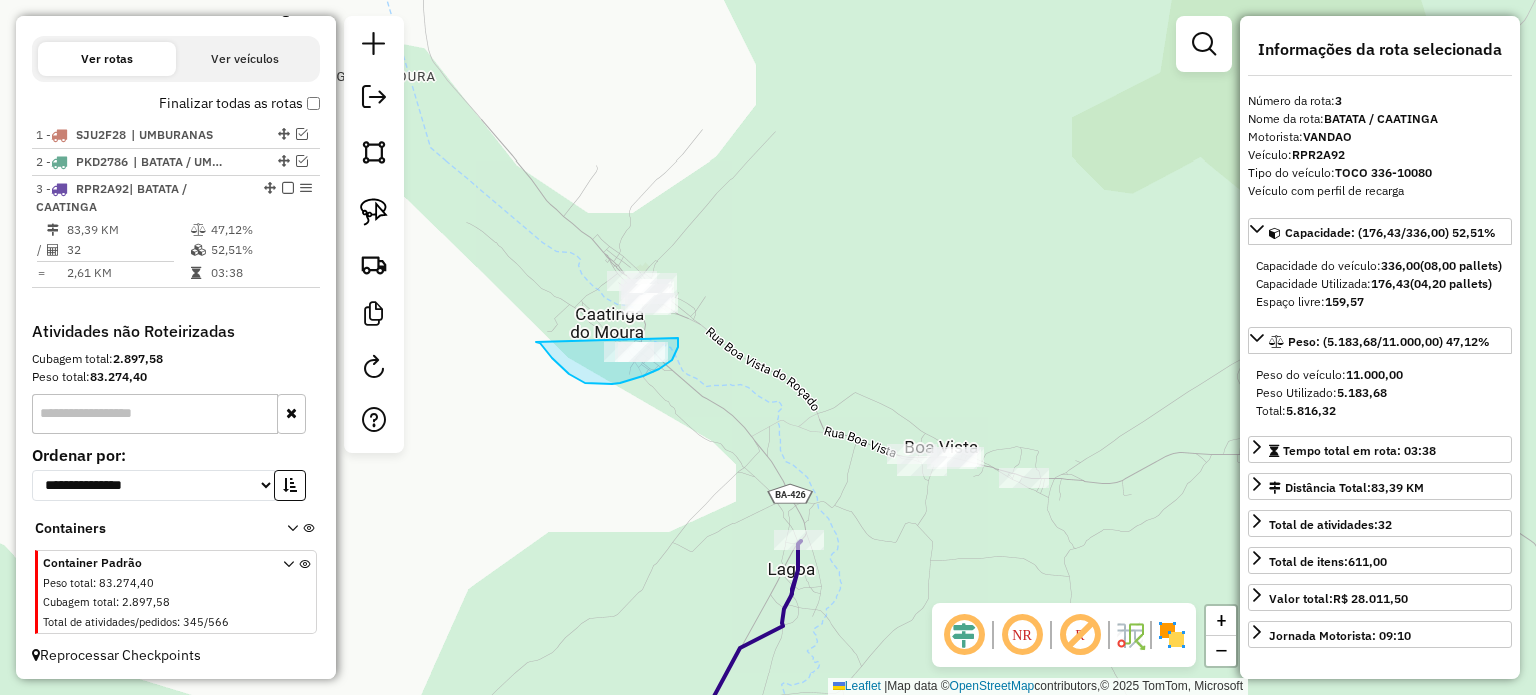 drag, startPoint x: 536, startPoint y: 342, endPoint x: 678, endPoint y: 338, distance: 142.05632 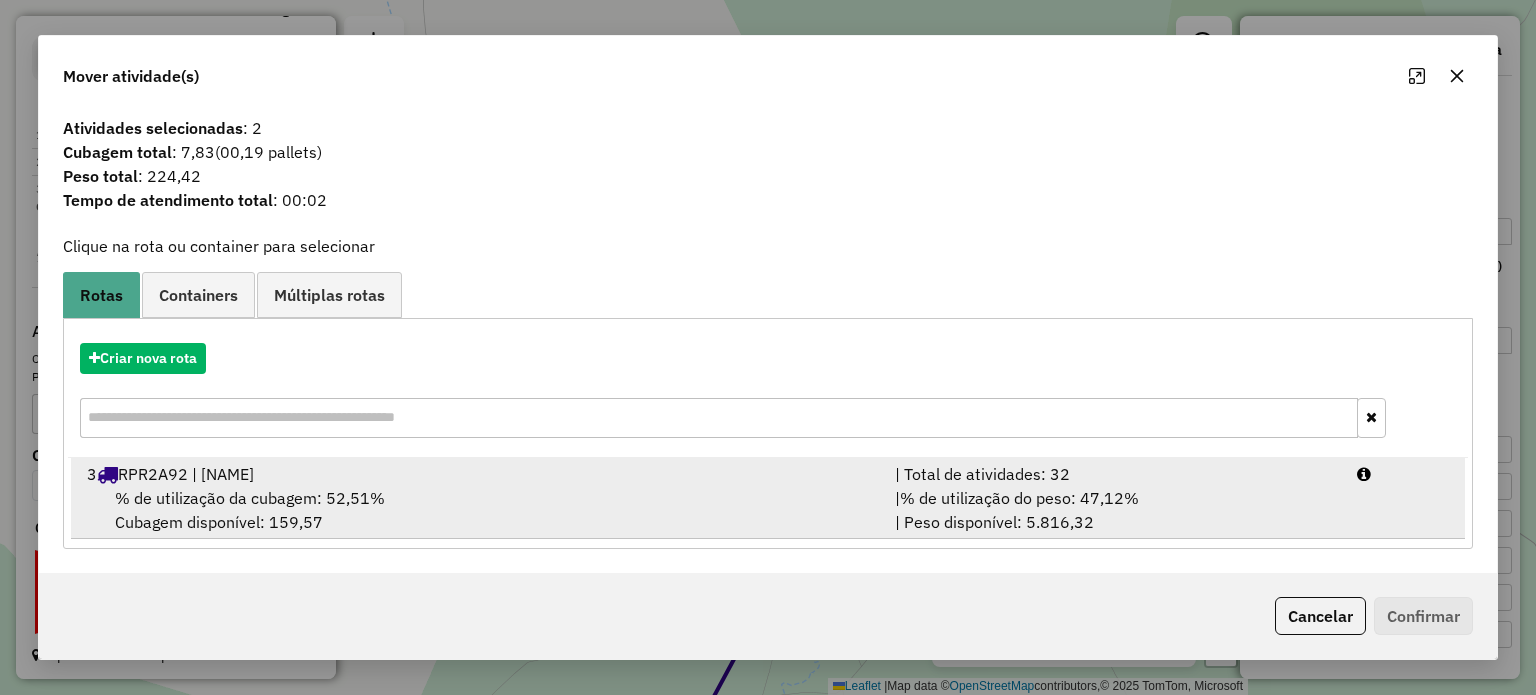 click on "% de utilização da cubagem: 52,51%" at bounding box center [250, 498] 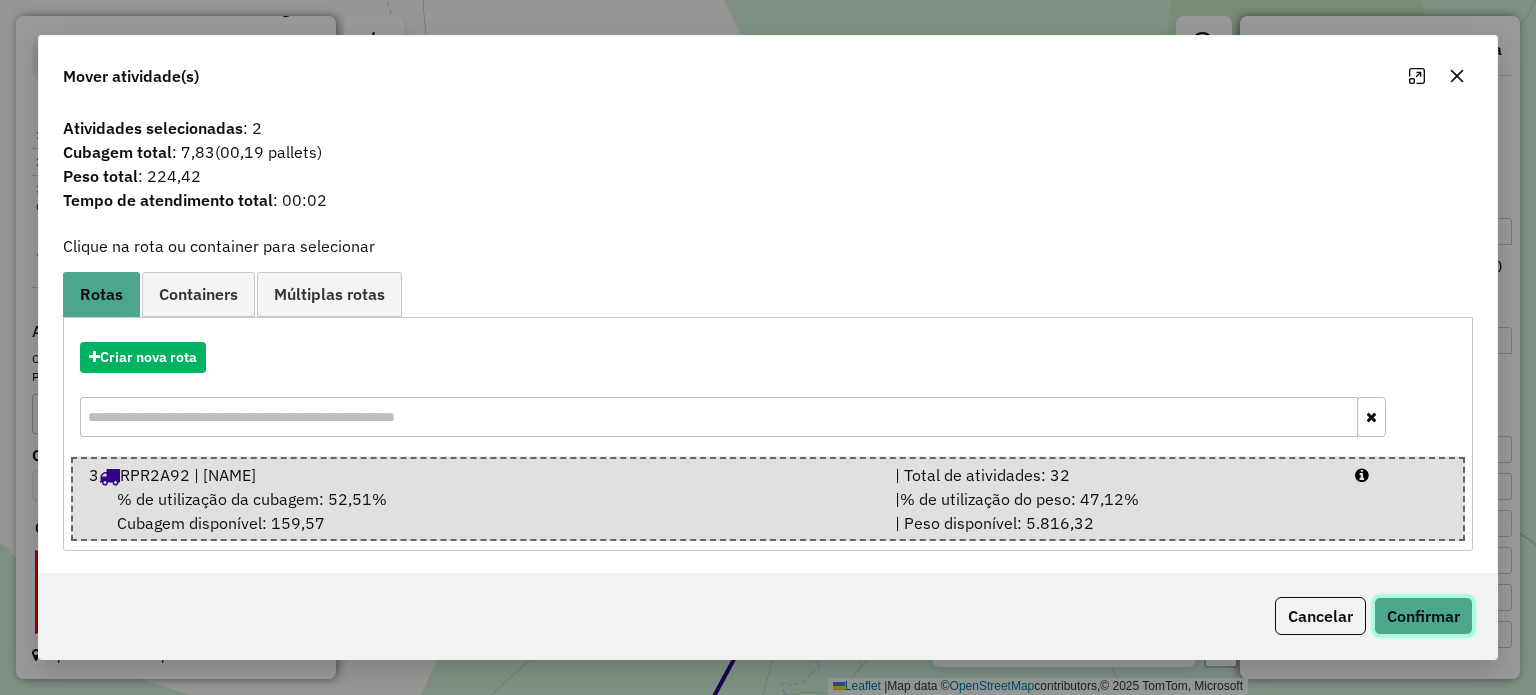 click on "Confirmar" 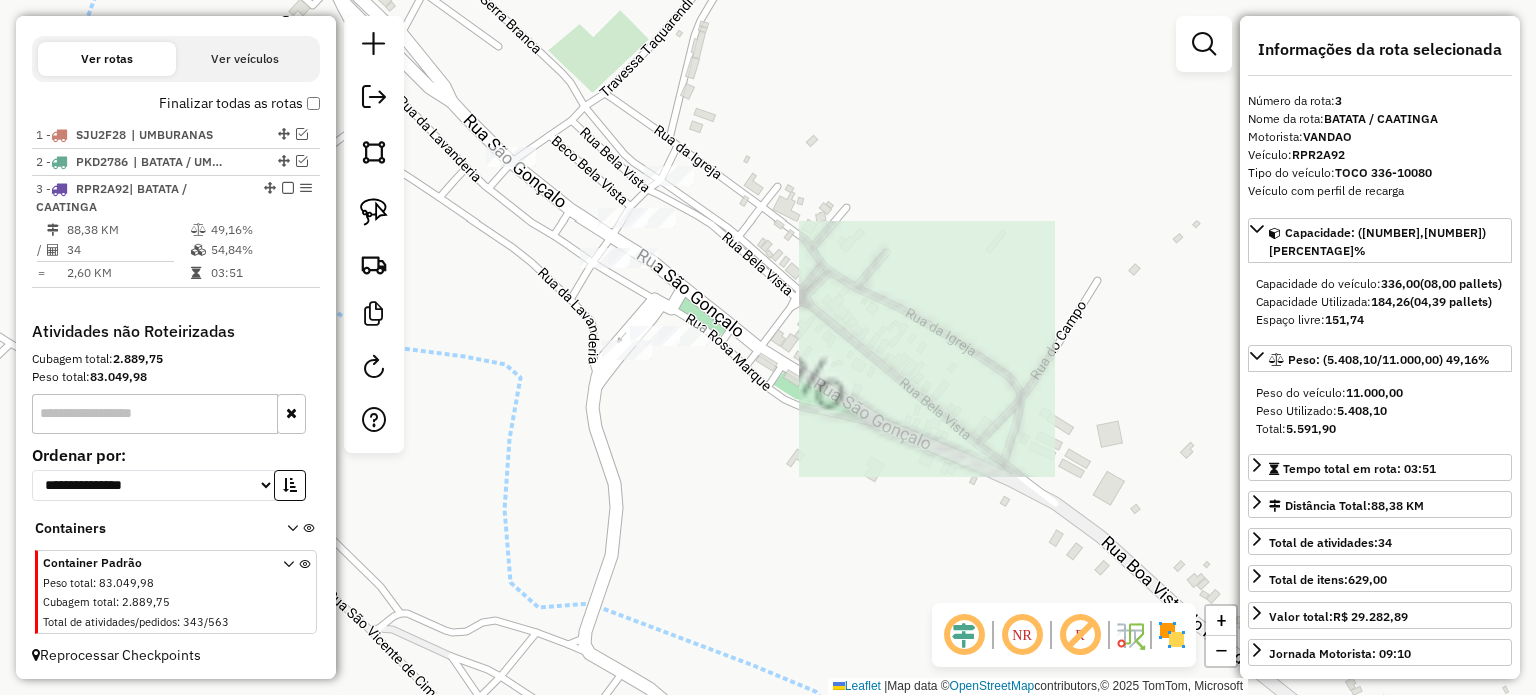 drag, startPoint x: 672, startPoint y: 439, endPoint x: 807, endPoint y: 370, distance: 151.61134 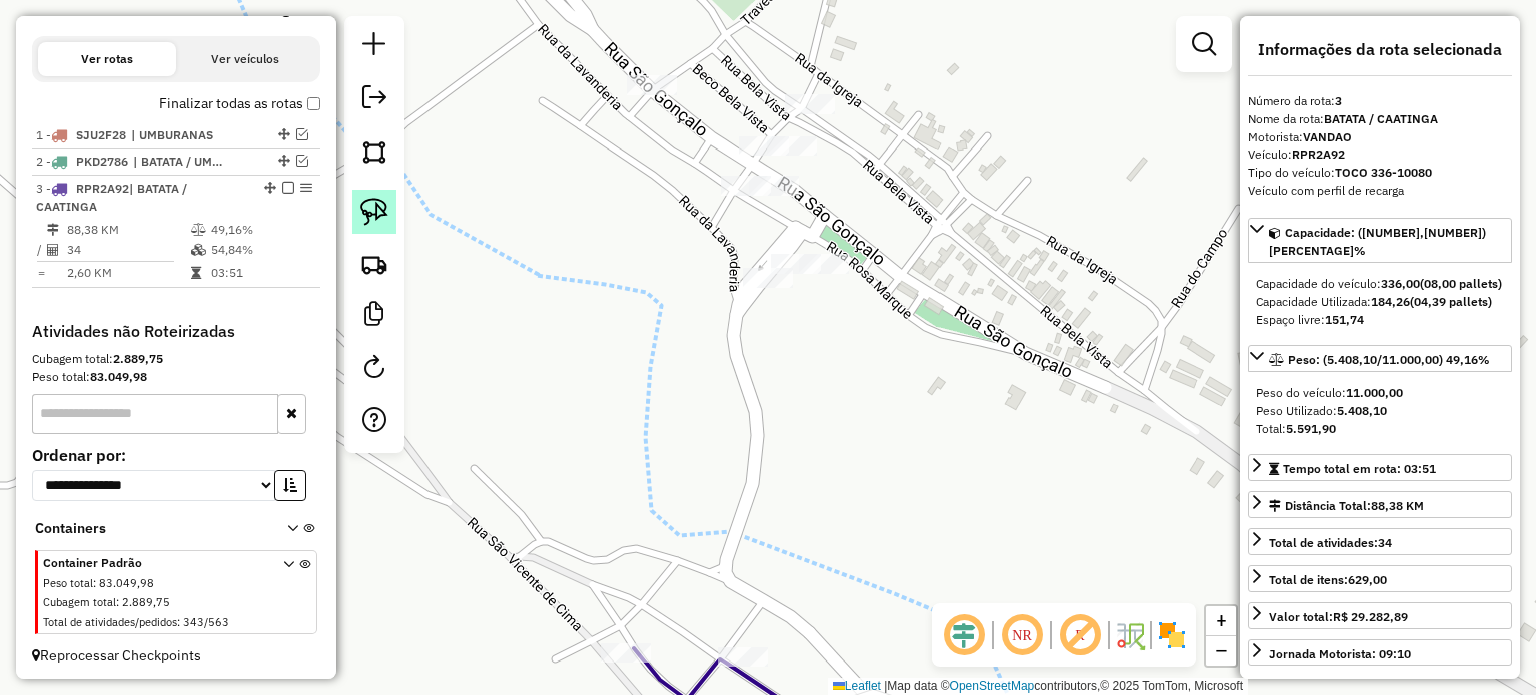 click 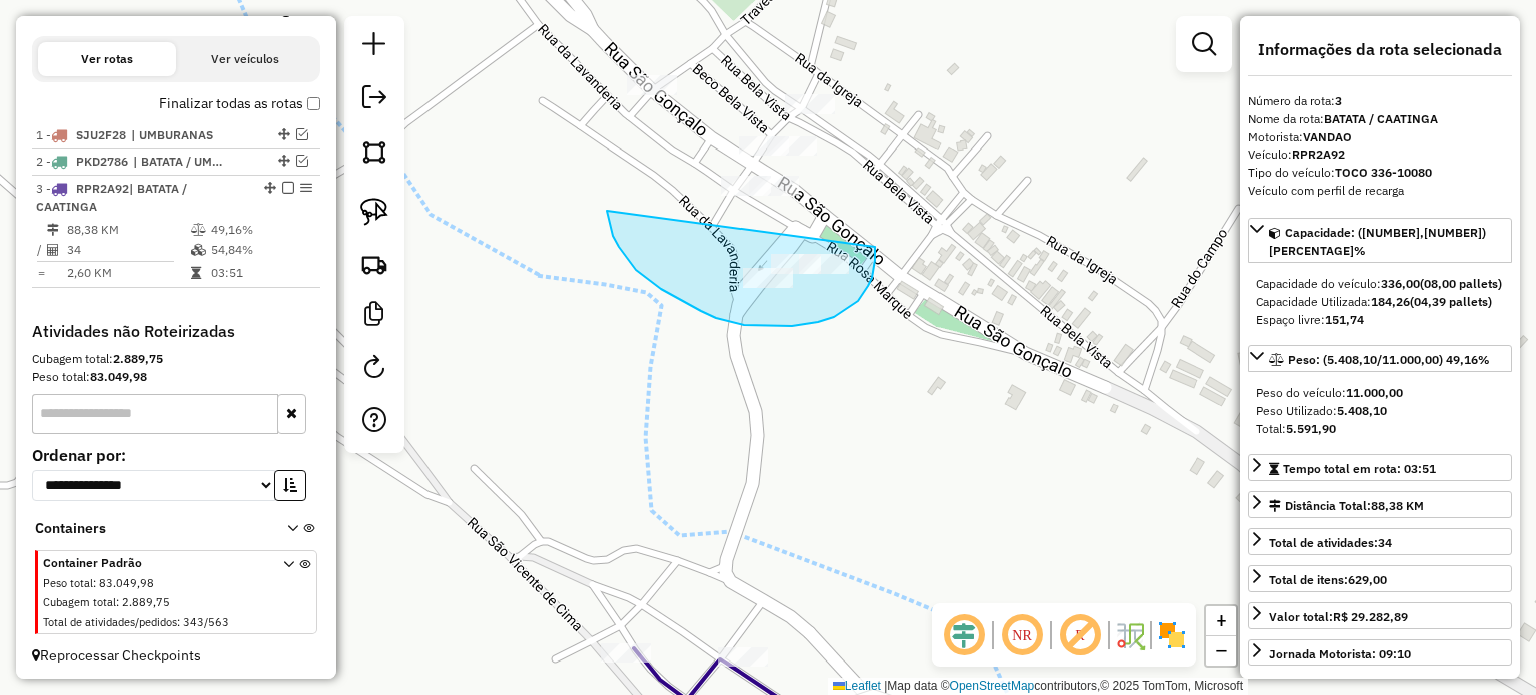 drag, startPoint x: 611, startPoint y: 226, endPoint x: 875, endPoint y: 244, distance: 264.6129 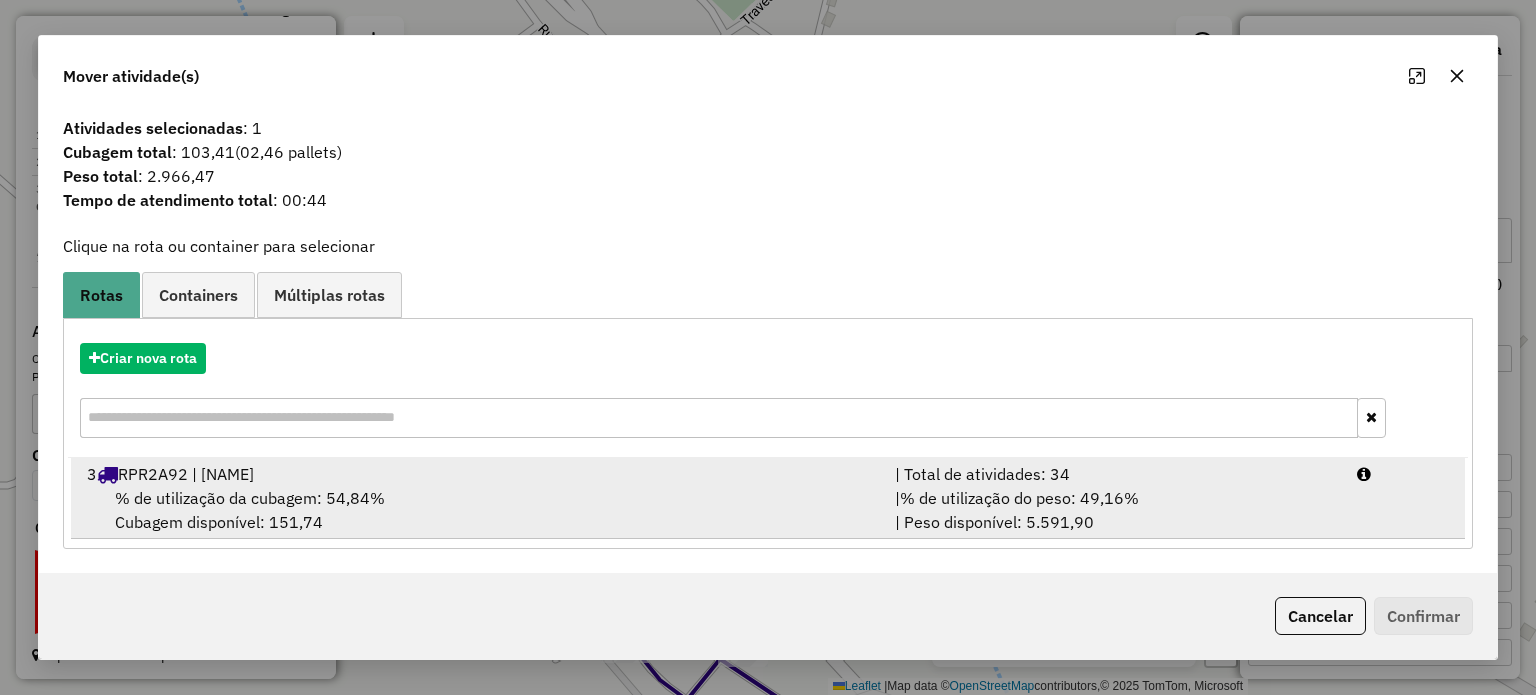 click on "% de utilização da cubagem: 54,84%" at bounding box center [250, 498] 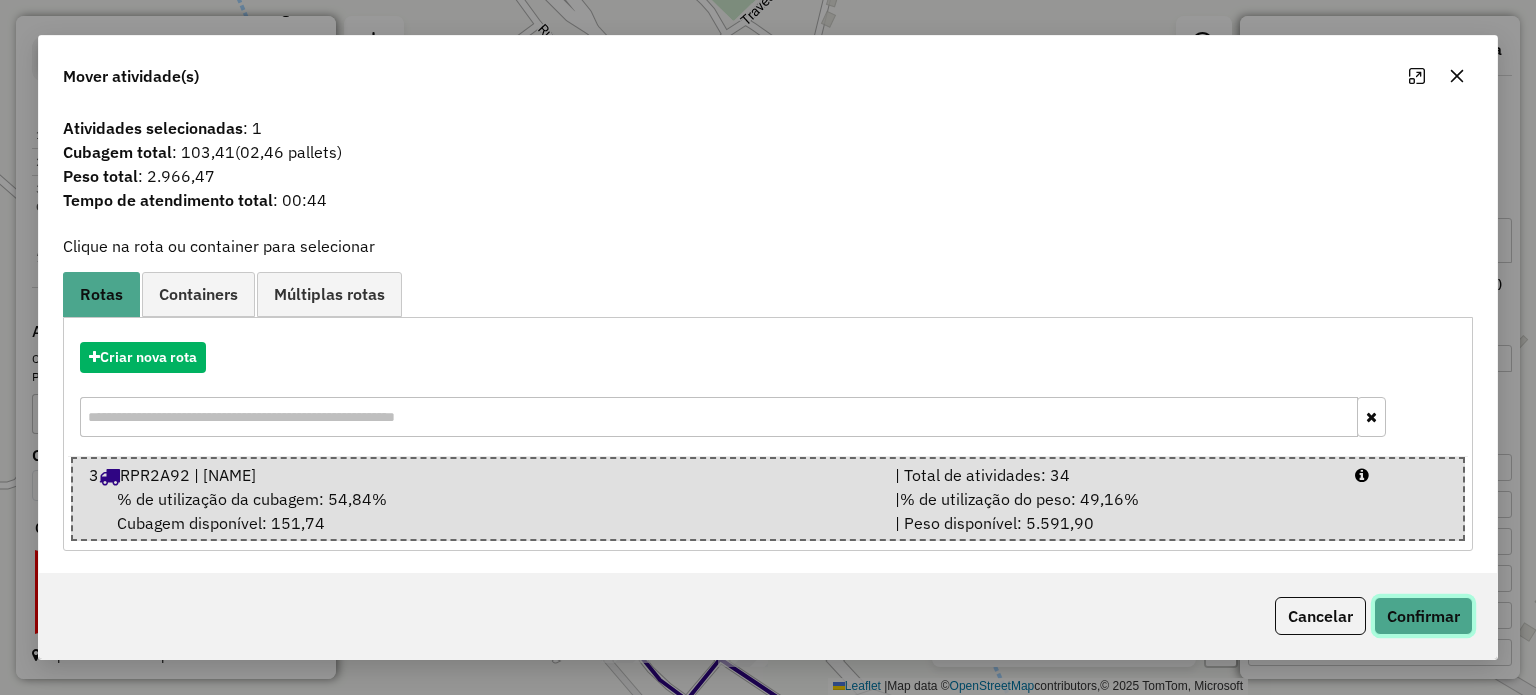 click on "Confirmar" 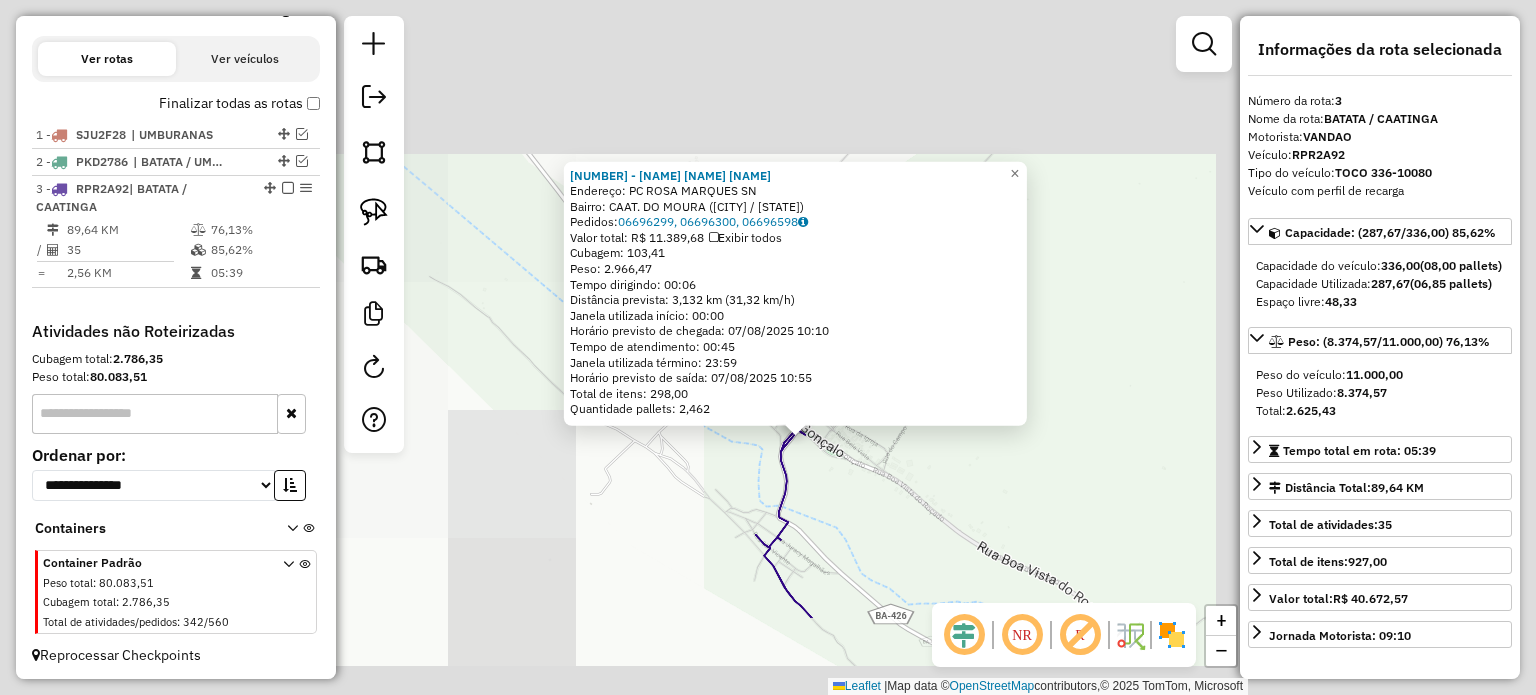 click on "Endereço: [NAME] [LAST]                  SN   Bairro: [NAME] DO [LAST] ([CITY] / [STATE])   Pedidos:  06696299, 06696300, 06696598   Valor total: R$ [PRICE]   Exibir todos   Cubagem: [NUMBER]  Peso: [NUMBER]  Tempo dirigindo: [TIME]   Distância prevista: [NUMBER] km ([NUMBER] km/h)   Janela utilizada início: [TIME]   Horário previsto de chegada: [DATE] [TIME]   Tempo de atendimento: [TIME]   Janela utilizada término: [TIME]   Horário previsto de saída: [DATE] [TIME]   Total de itens: [NUMBER]   Quantidade pallets: [NUMBER]  × Janela de atendimento Grade de atendimento Capacidade Transportadoras Veículos Cliente Pedidos  Rotas Selecione os dias de semana para filtrar as janelas de atendimento  Seg   Ter   Qua   Qui   Sex   Sáb   Dom  Informe o período da janela de atendimento: De: Até:  Filtrar exatamente a janela do cliente  Considerar janela de atendimento padrão  Selecione os dias de semana para filtrar as grades de atendimento  Seg   Ter   Qua   Qui   Sex   Sáb   Dom   De:" 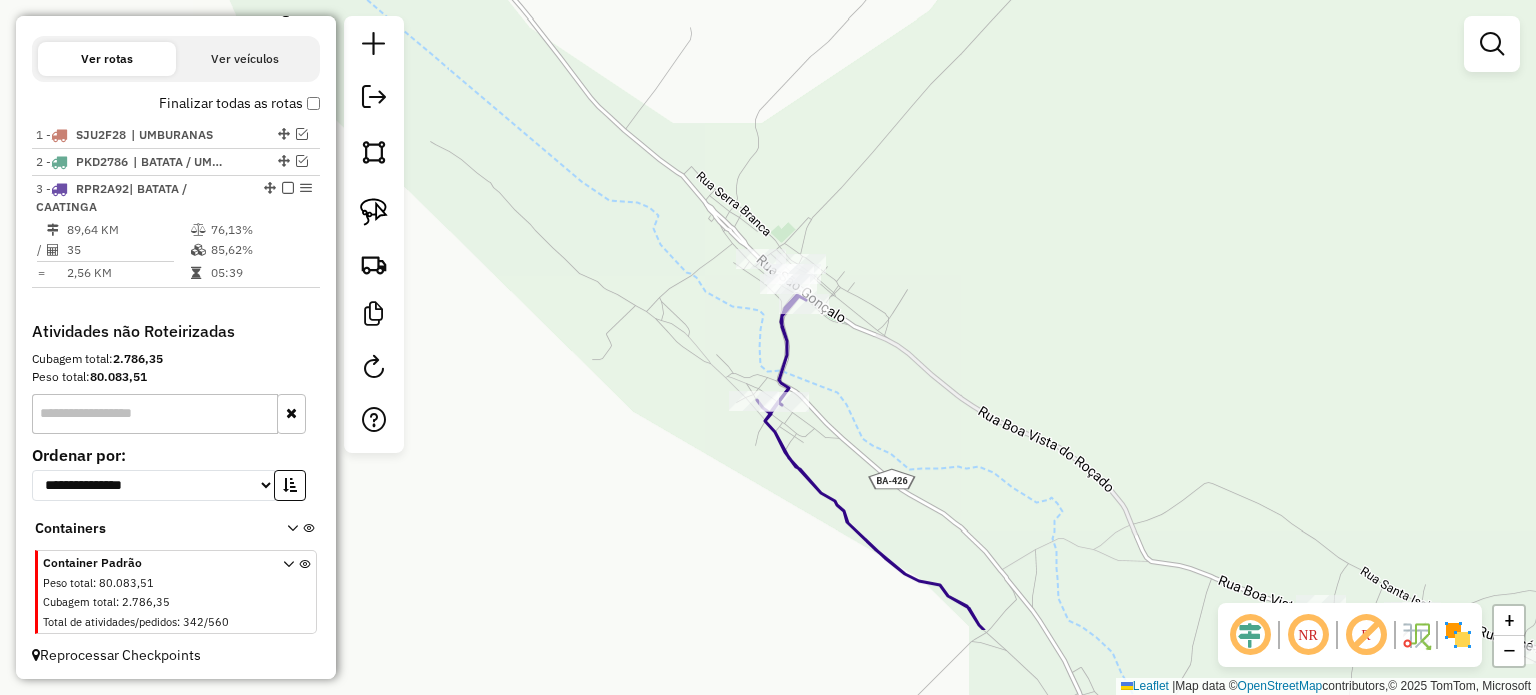 drag, startPoint x: 874, startPoint y: 559, endPoint x: 872, endPoint y: 355, distance: 204.0098 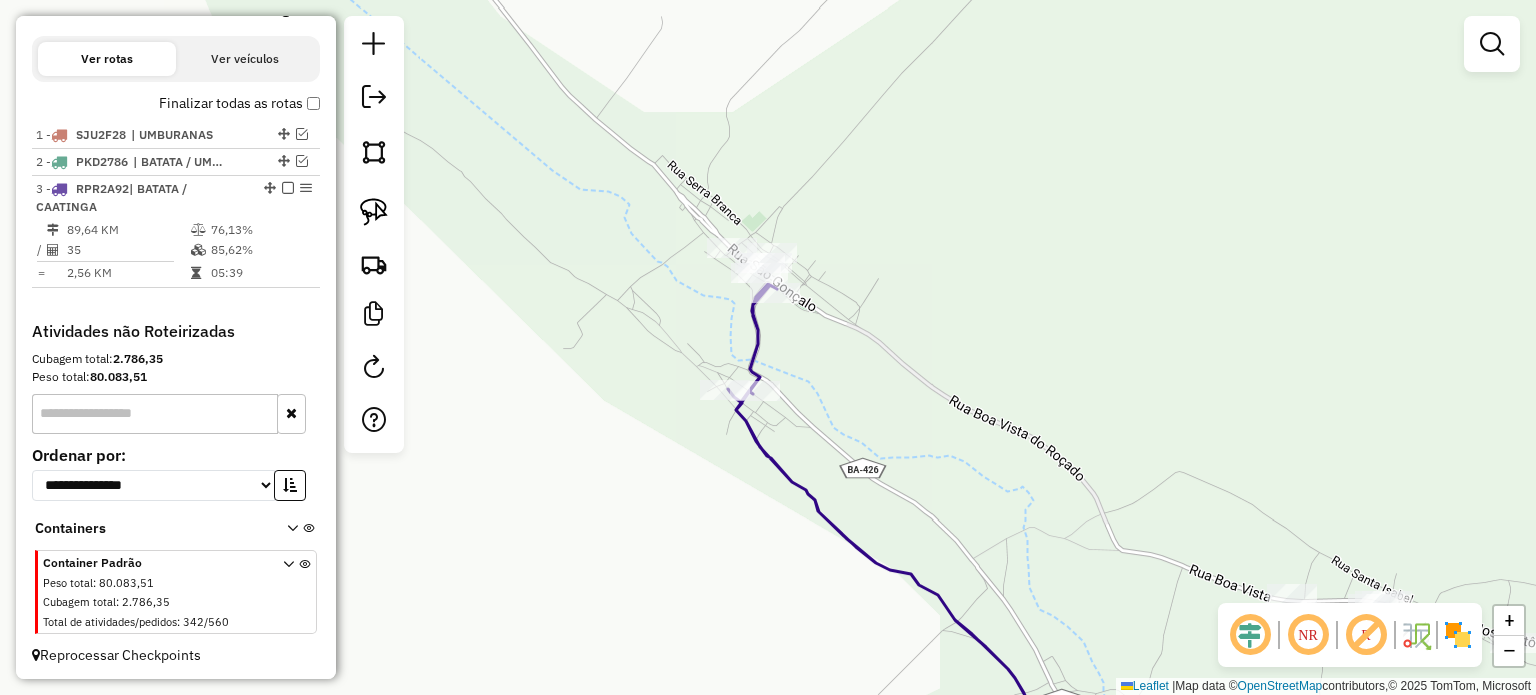 drag, startPoint x: 894, startPoint y: 359, endPoint x: 868, endPoint y: 417, distance: 63.560993 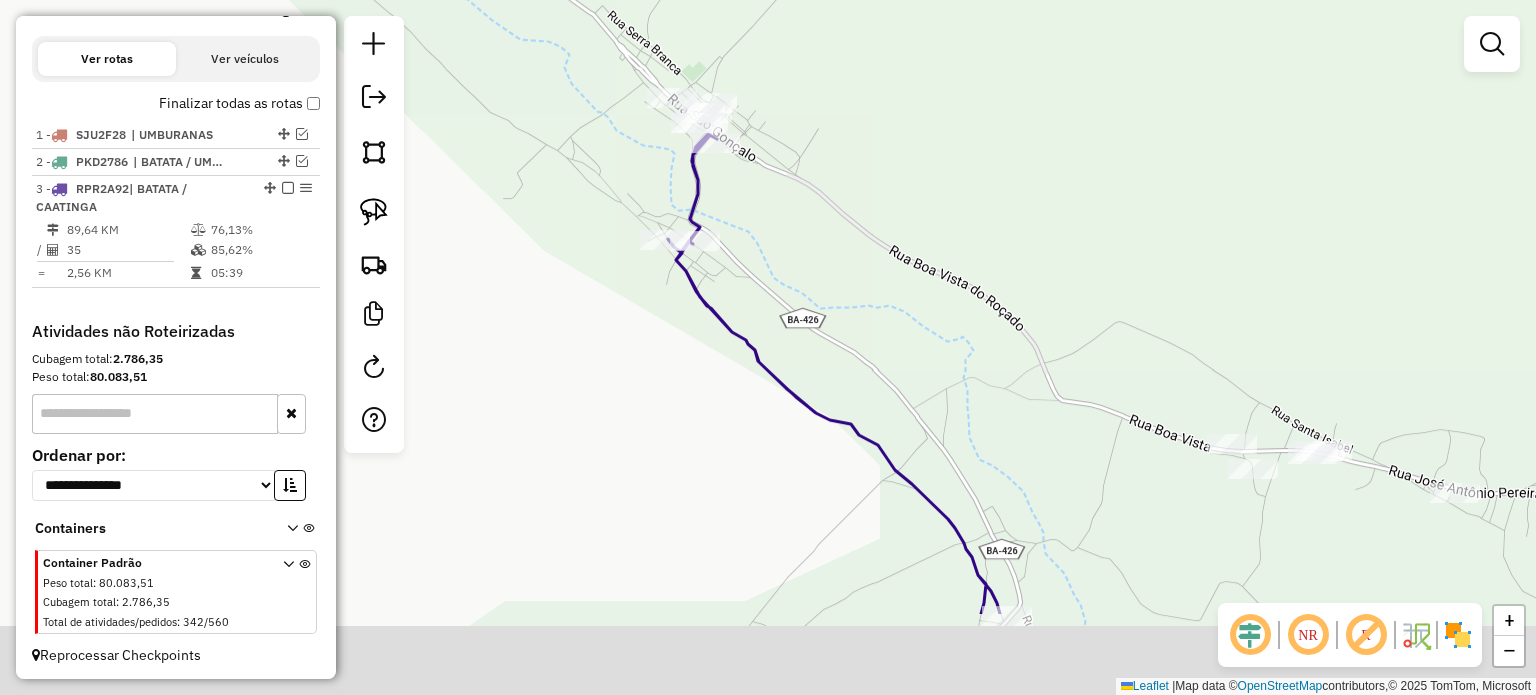 drag, startPoint x: 932, startPoint y: 468, endPoint x: 780, endPoint y: 247, distance: 268.22565 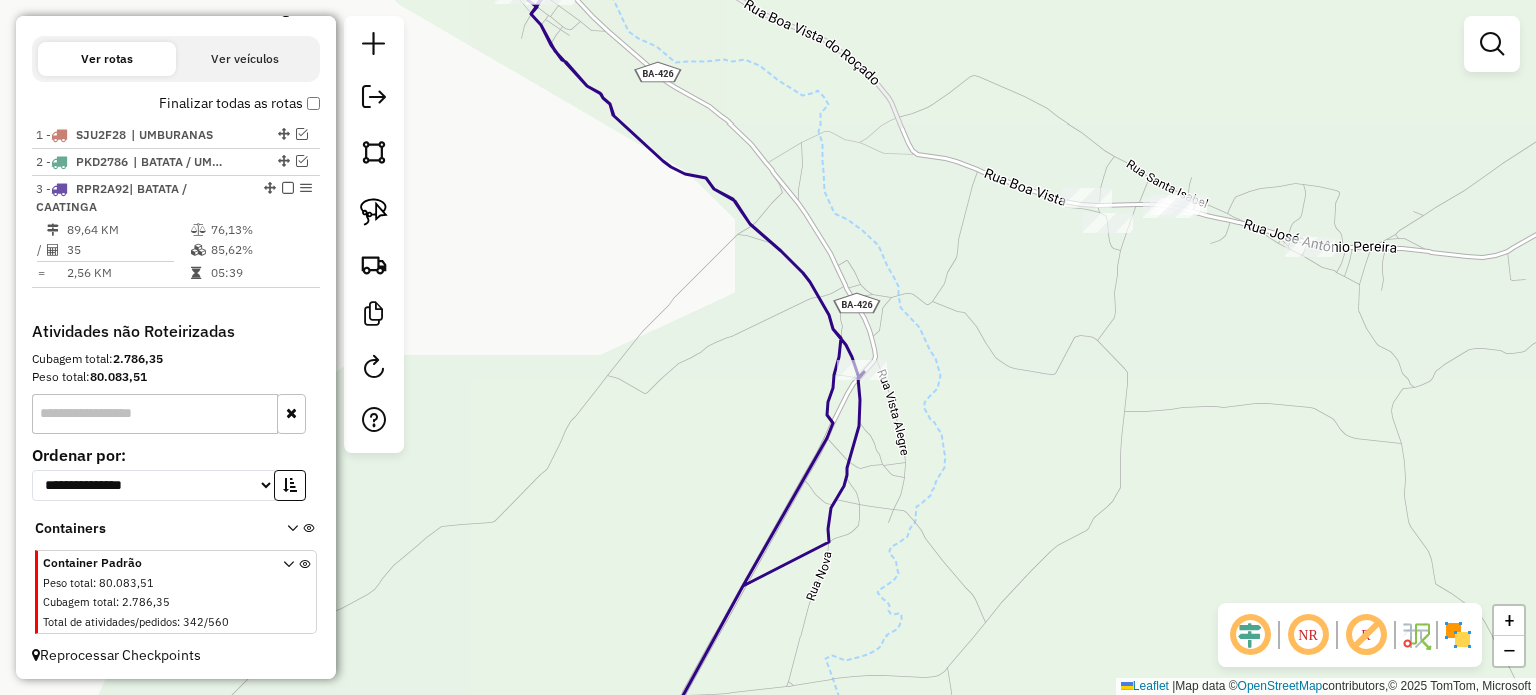 click on "Janela de atendimento Grade de atendimento Capacidade Transportadoras Veículos Cliente Pedidos  Rotas Selecione os dias de semana para filtrar as janelas de atendimento  Seg   Ter   Qua   Qui   Sex   Sáb   Dom  Informe o período da janela de atendimento: De: Até:  Filtrar exatamente a janela do cliente  Considerar janela de atendimento padrão  Selecione os dias de semana para filtrar as grades de atendimento  Seg   Ter   Qua   Qui   Sex   Sáb   Dom   Considerar clientes sem dia de atendimento cadastrado  Clientes fora do dia de atendimento selecionado Filtrar as atividades entre os valores definidos abaixo:  Peso mínimo:   Peso máximo:   Cubagem mínima:   Cubagem máxima:   De:   Até:  Filtrar as atividades entre o tempo de atendimento definido abaixo:  De:   Até:   Considerar capacidade total dos clientes não roteirizados Transportadora: Selecione um ou mais itens Tipo de veículo: Selecione um ou mais itens Veículo: Selecione um ou mais itens Motorista: Selecione um ou mais itens Nome: Rótulo:" 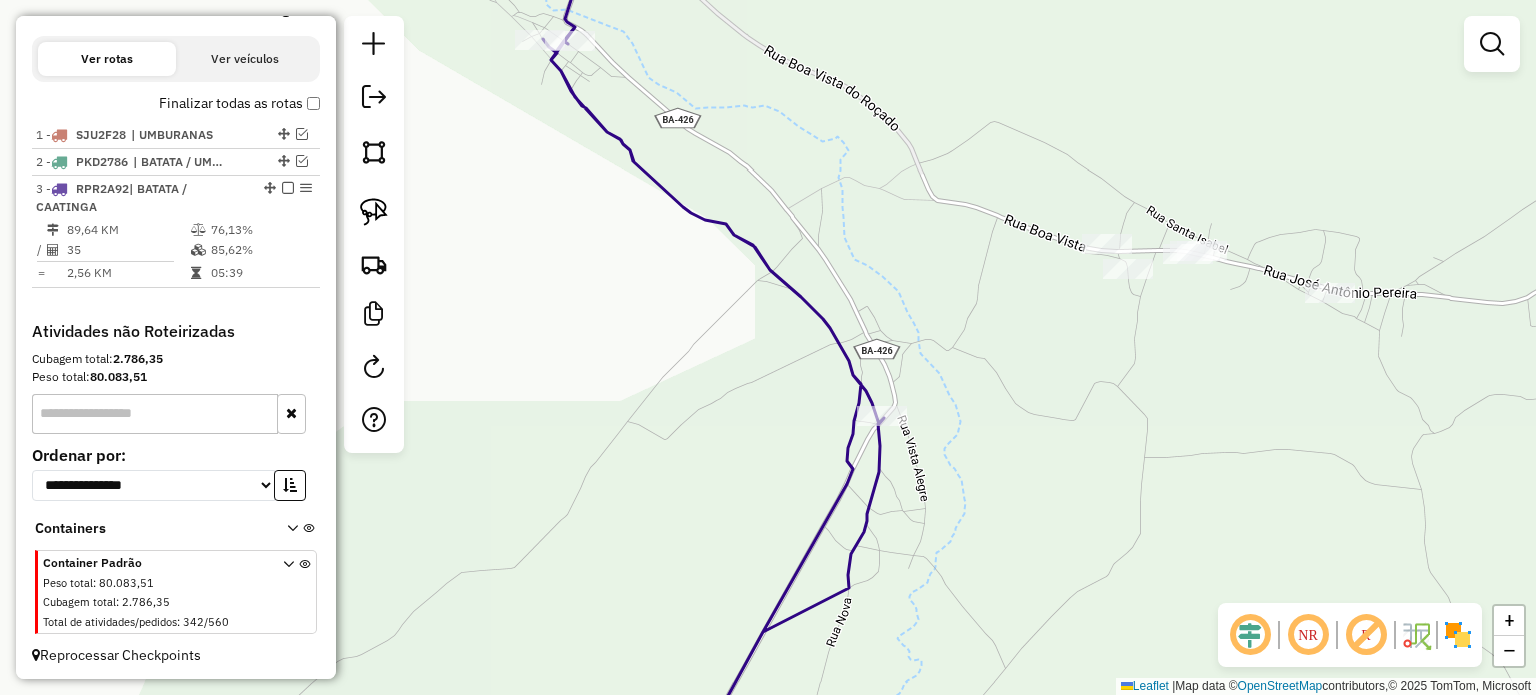 drag, startPoint x: 945, startPoint y: 371, endPoint x: 952, endPoint y: 418, distance: 47.518417 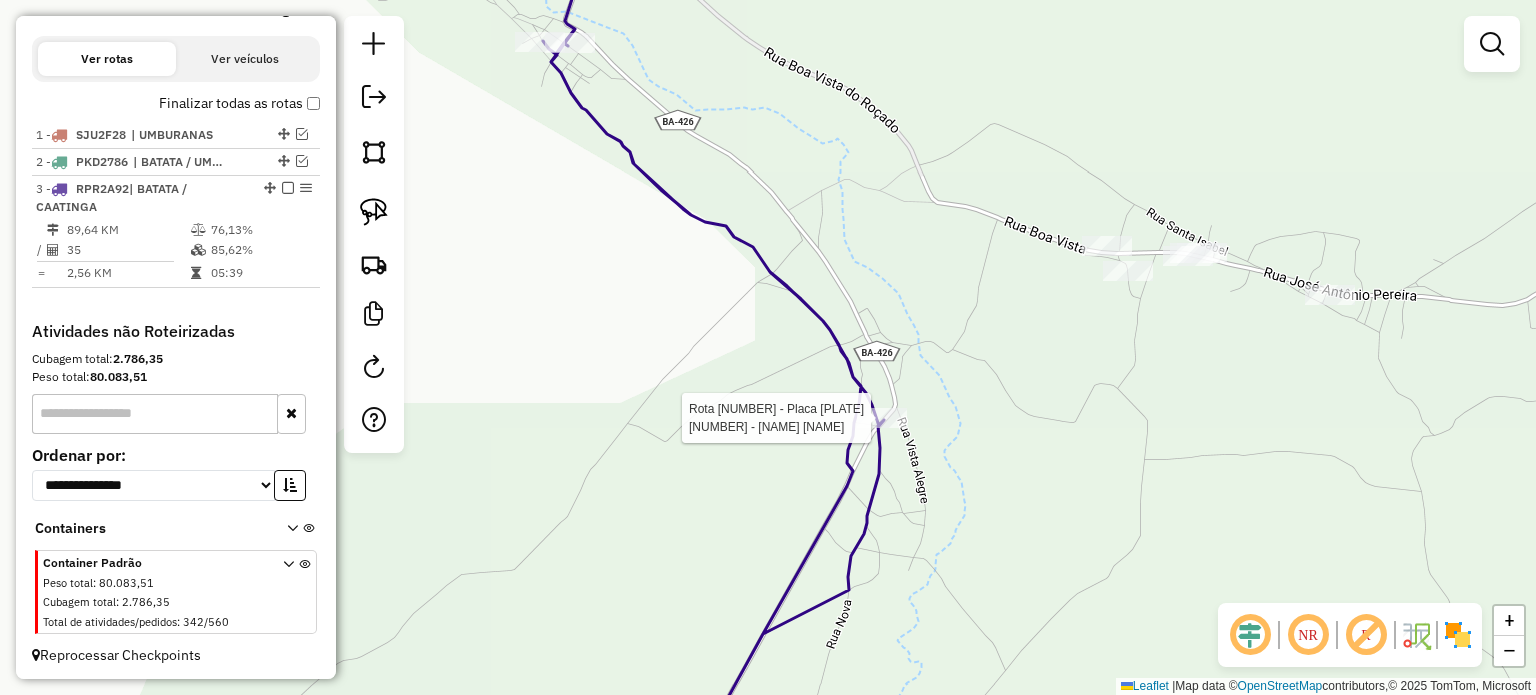 select on "**********" 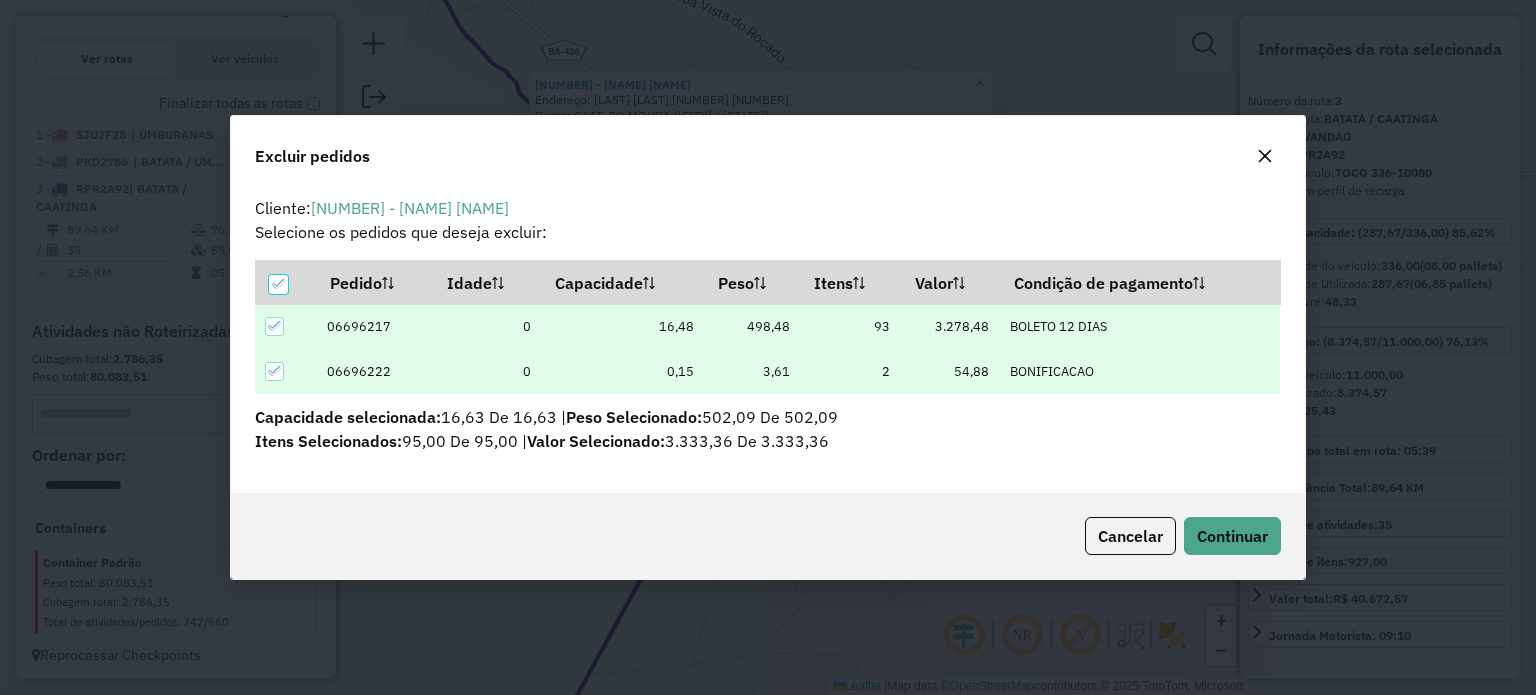 scroll, scrollTop: 69, scrollLeft: 0, axis: vertical 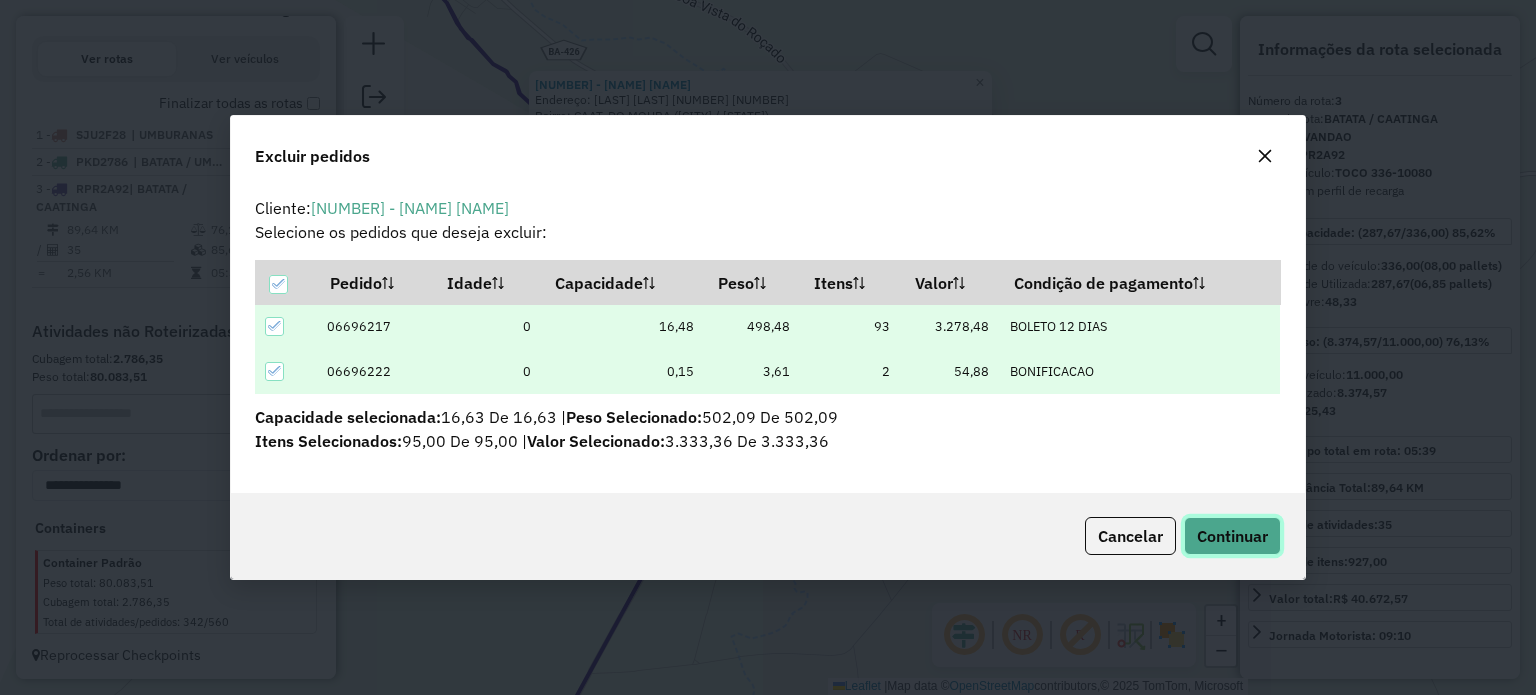 click on "Continuar" 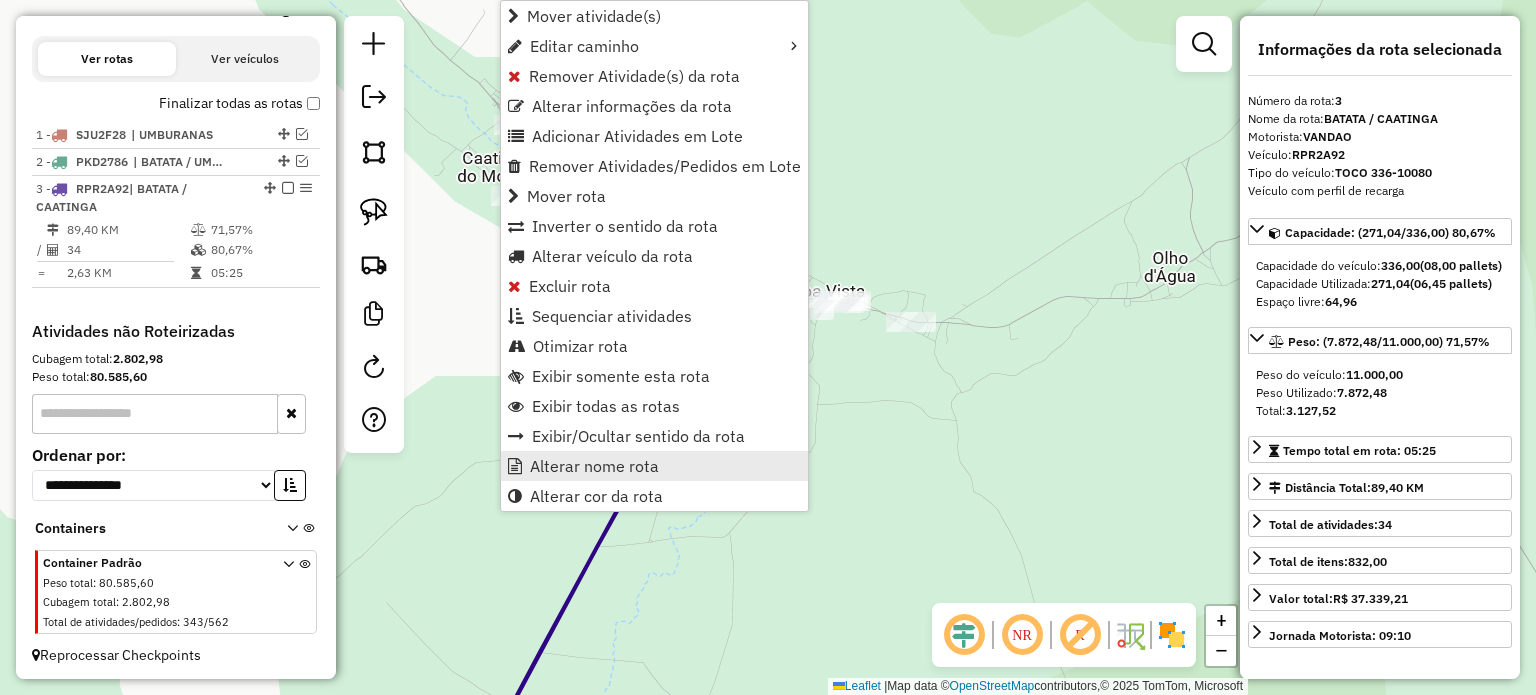 click on "Alterar nome rota" at bounding box center [594, 466] 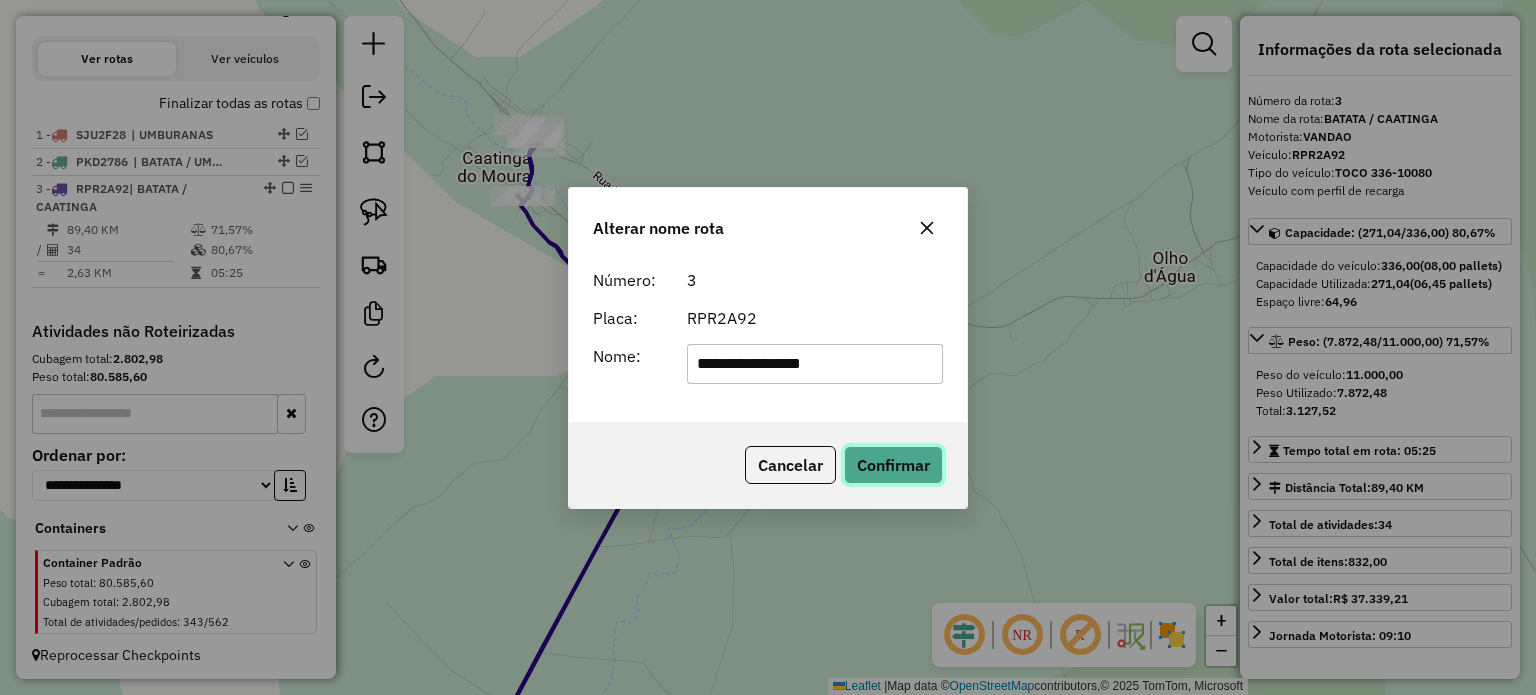click on "Confirmar" 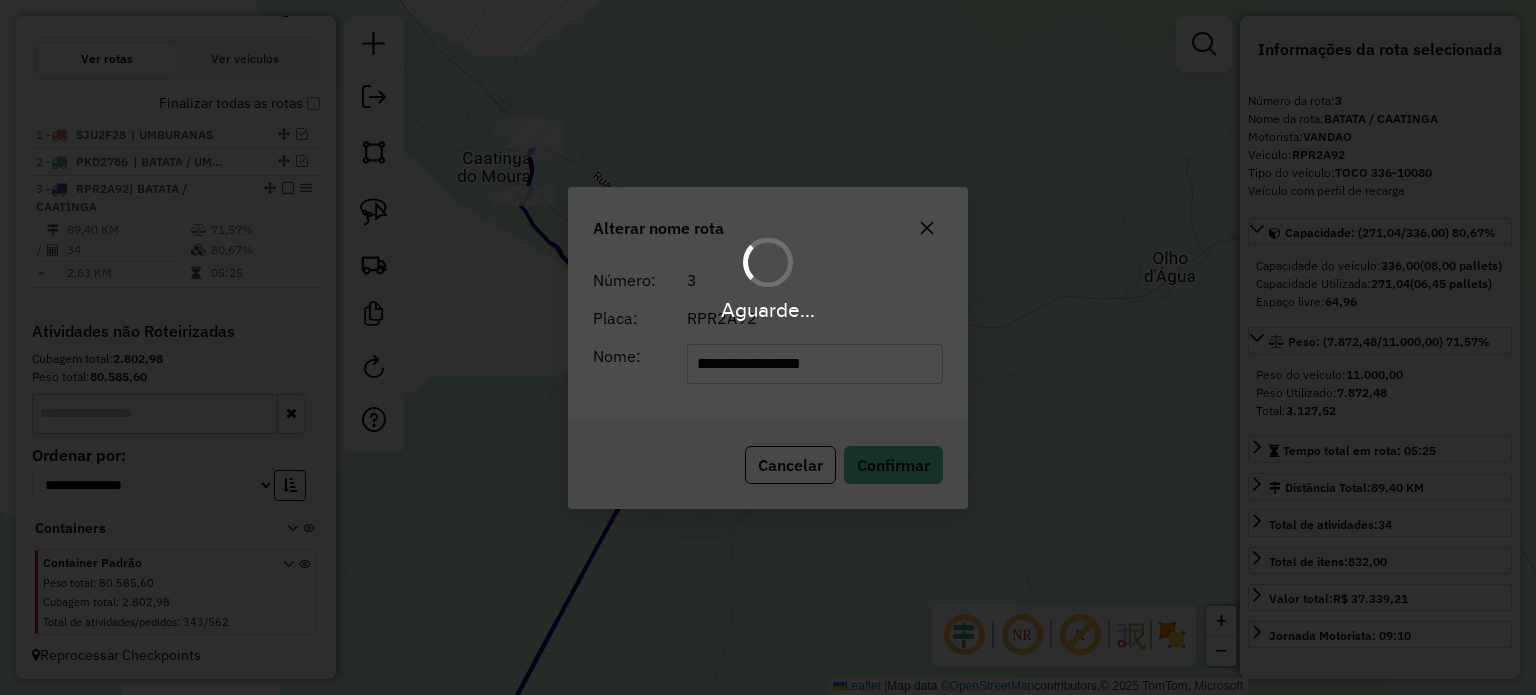 type 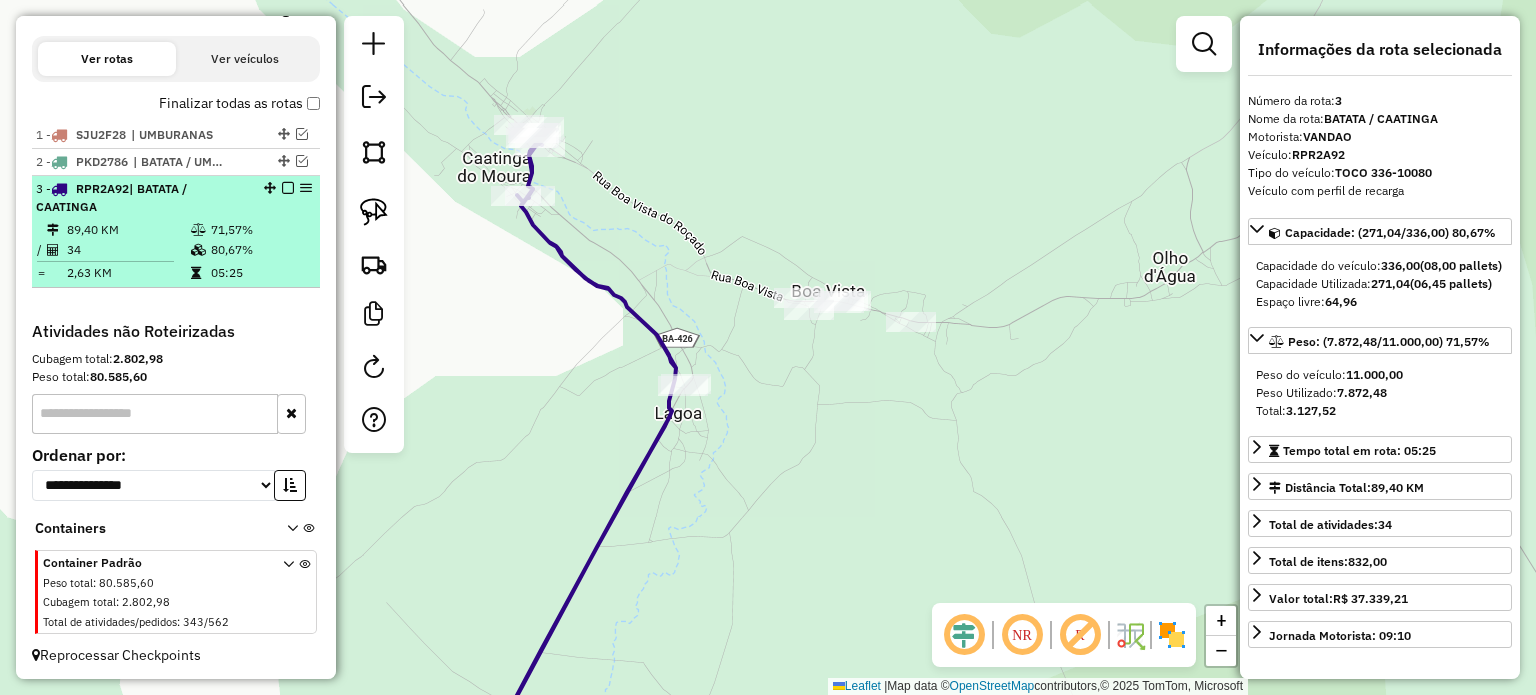 click at bounding box center [288, 188] 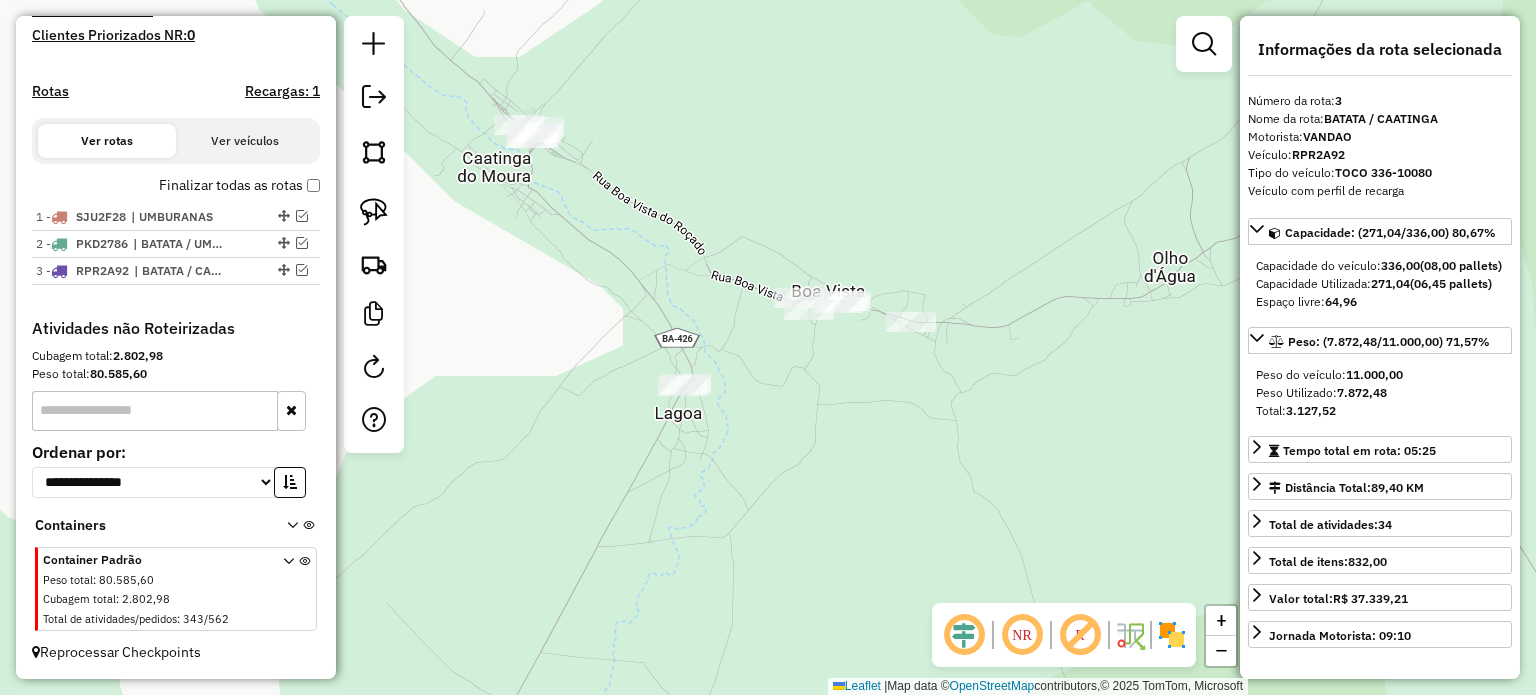 scroll, scrollTop: 584, scrollLeft: 0, axis: vertical 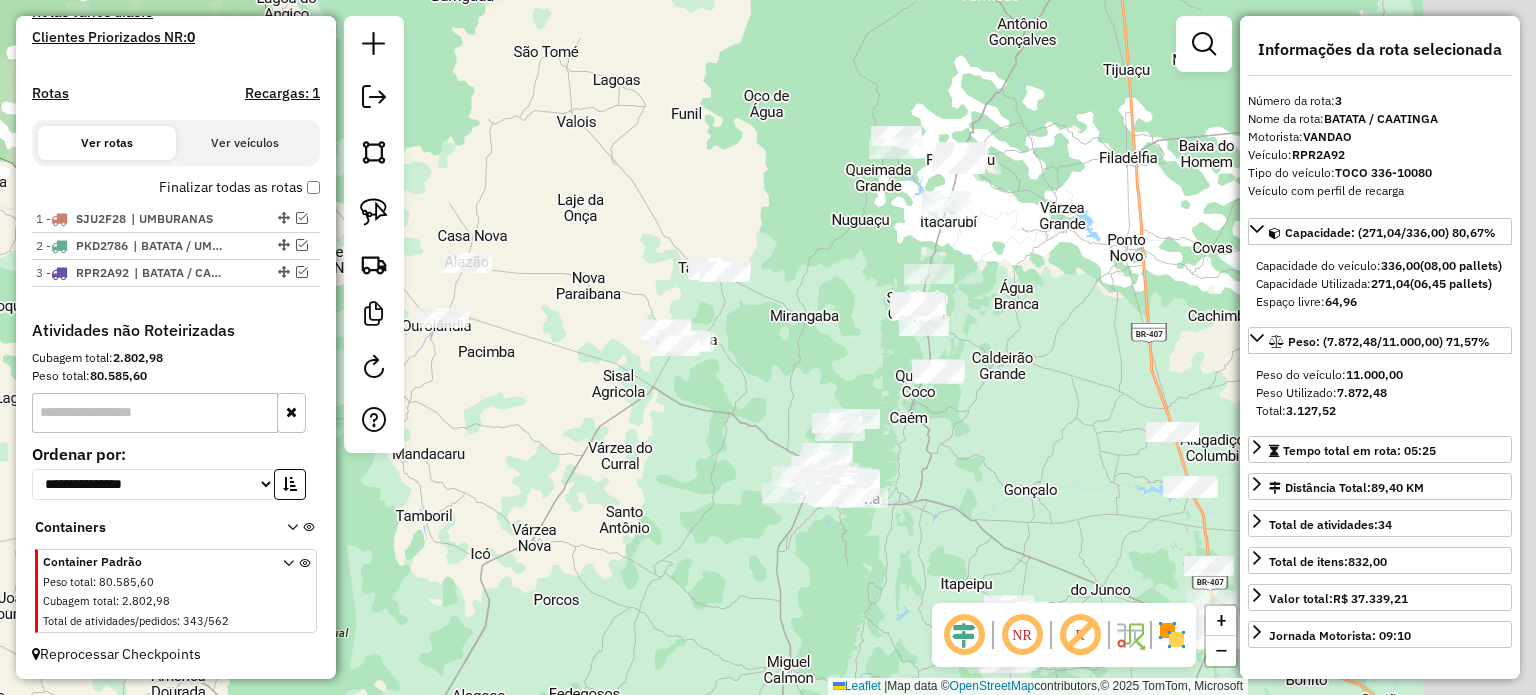 drag, startPoint x: 849, startPoint y: 287, endPoint x: 684, endPoint y: 345, distance: 174.89711 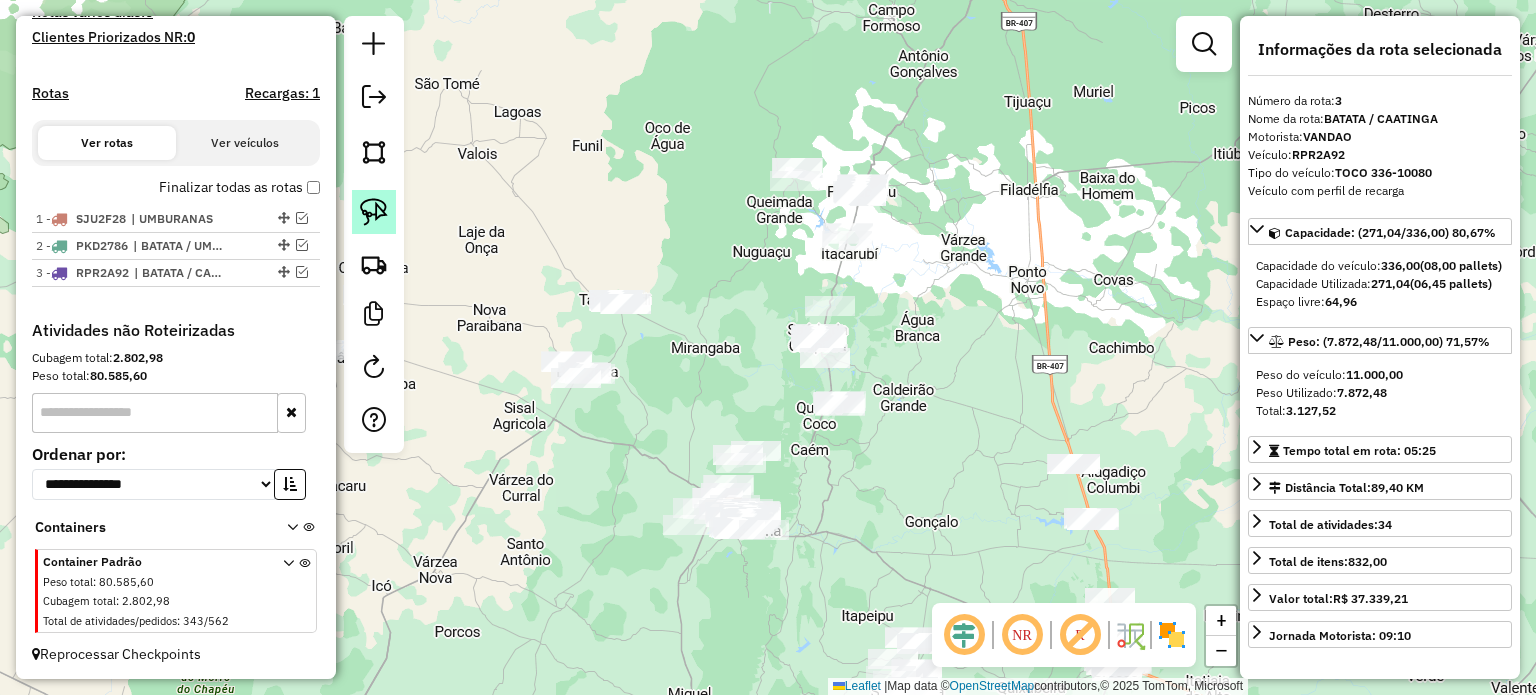 click 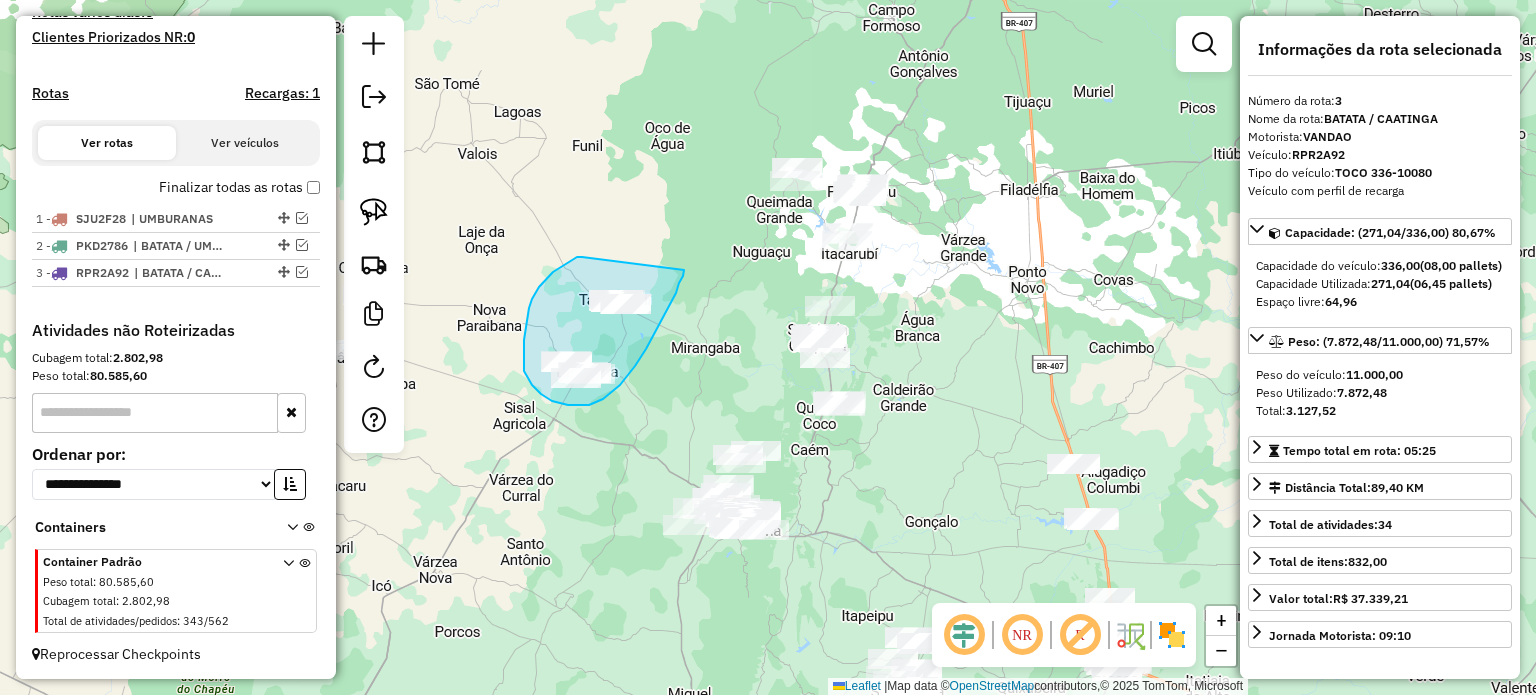 drag, startPoint x: 577, startPoint y: 257, endPoint x: 687, endPoint y: 256, distance: 110.00455 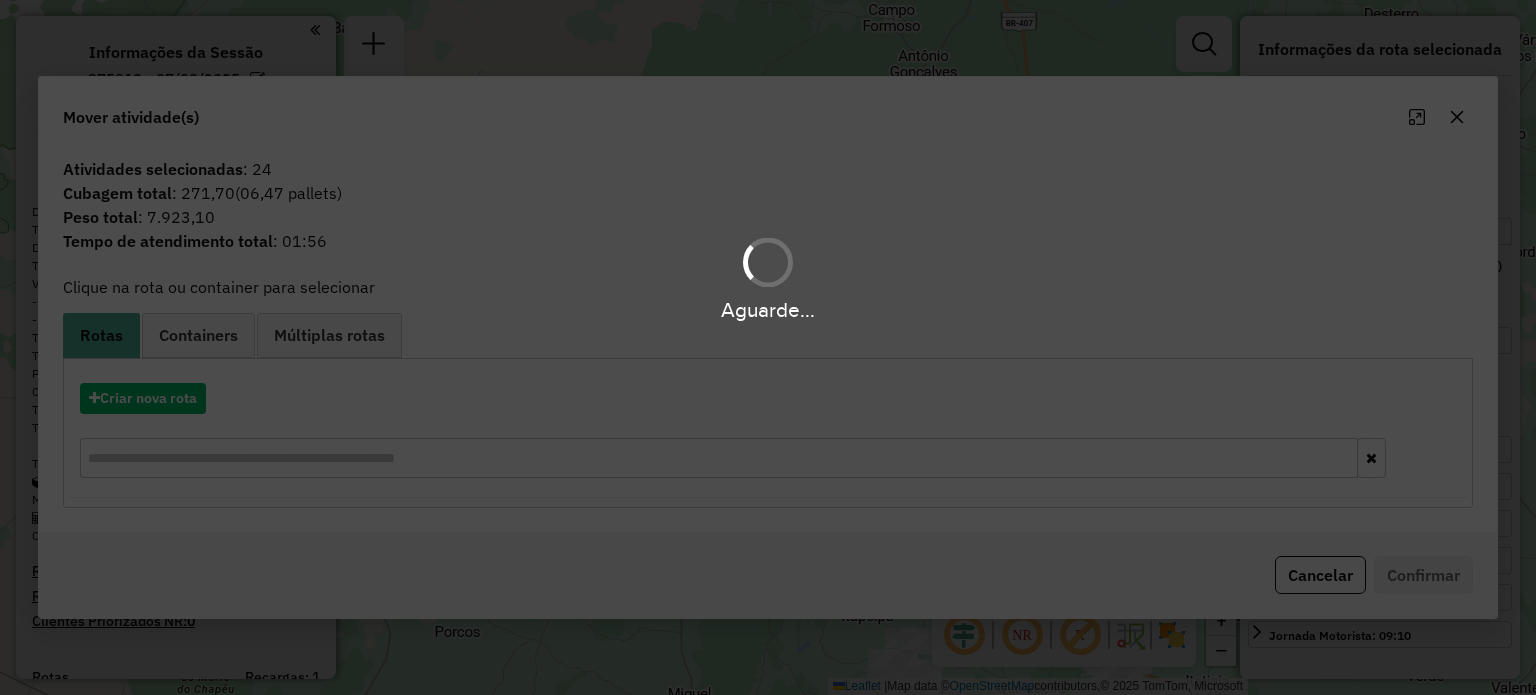 select on "**********" 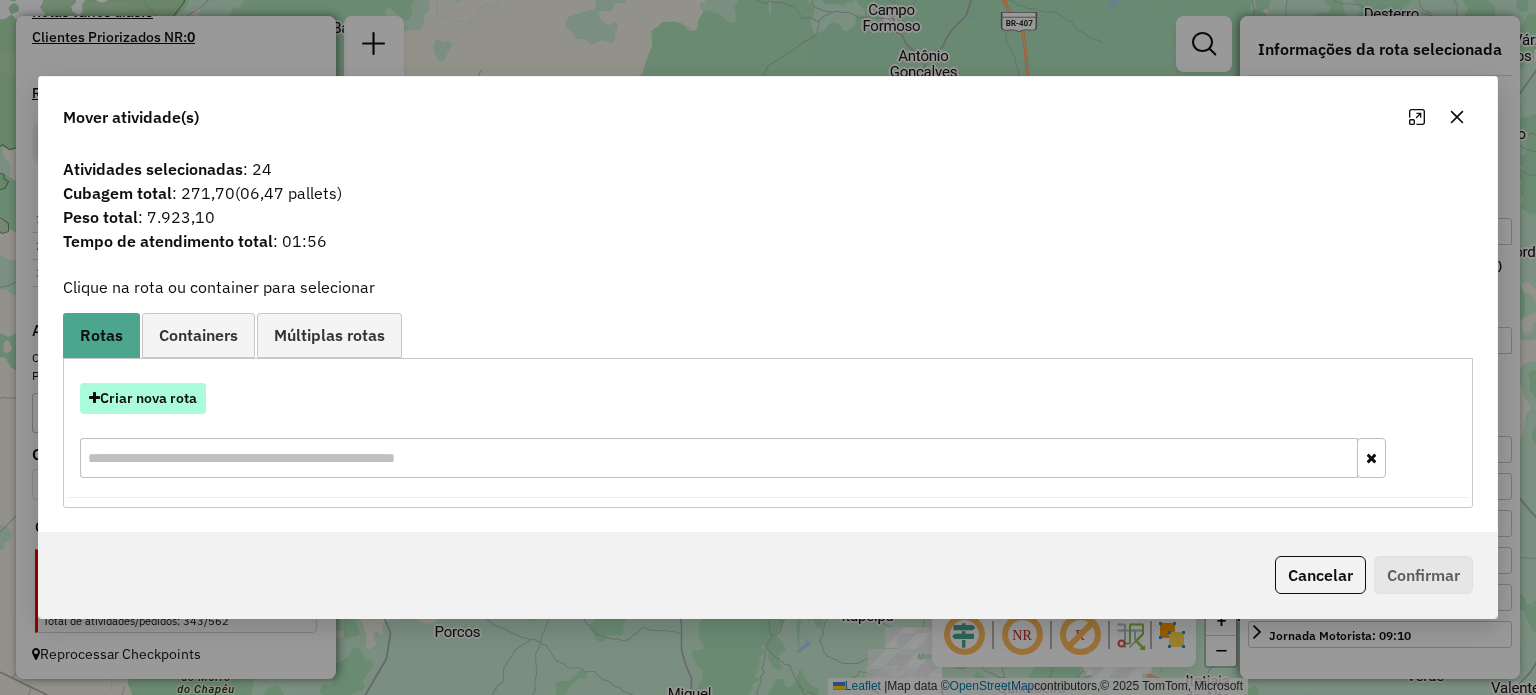 click on "Criar nova rota" at bounding box center (143, 398) 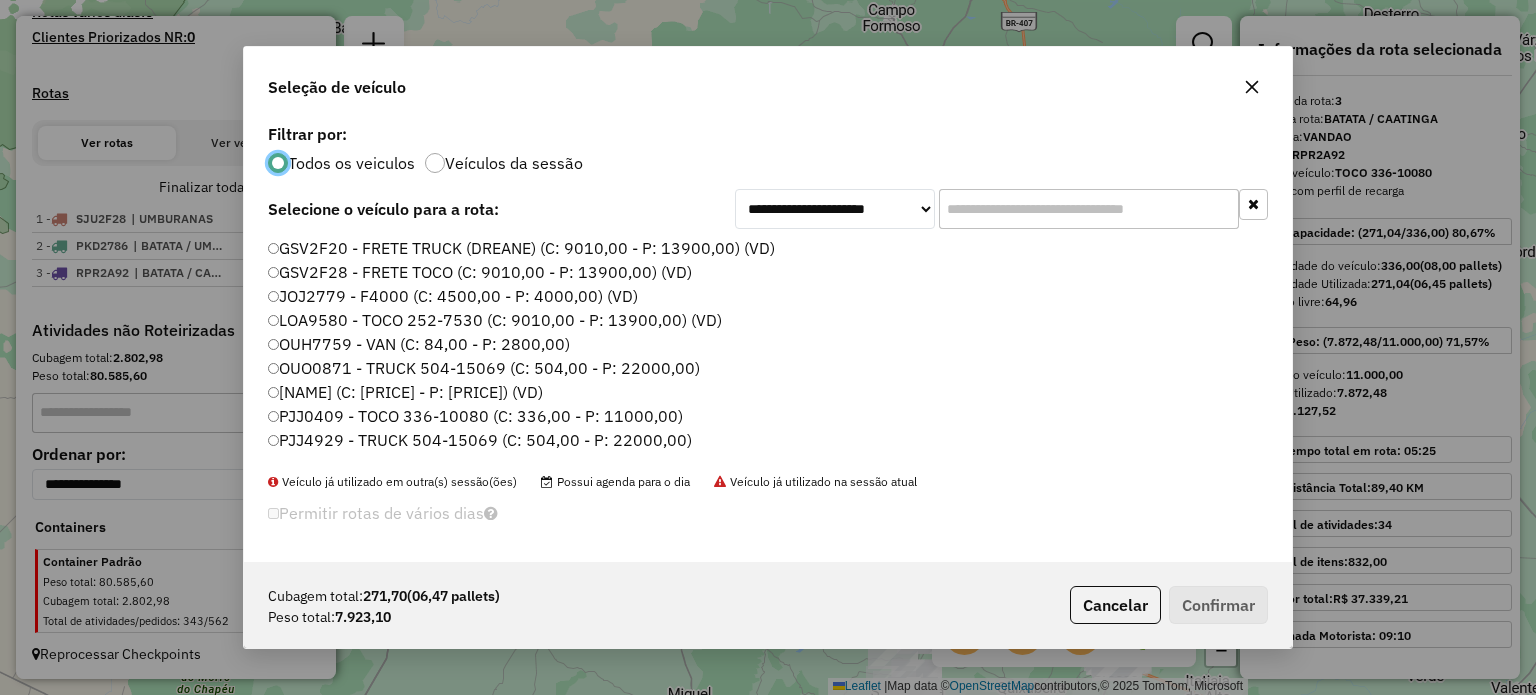scroll, scrollTop: 10, scrollLeft: 6, axis: both 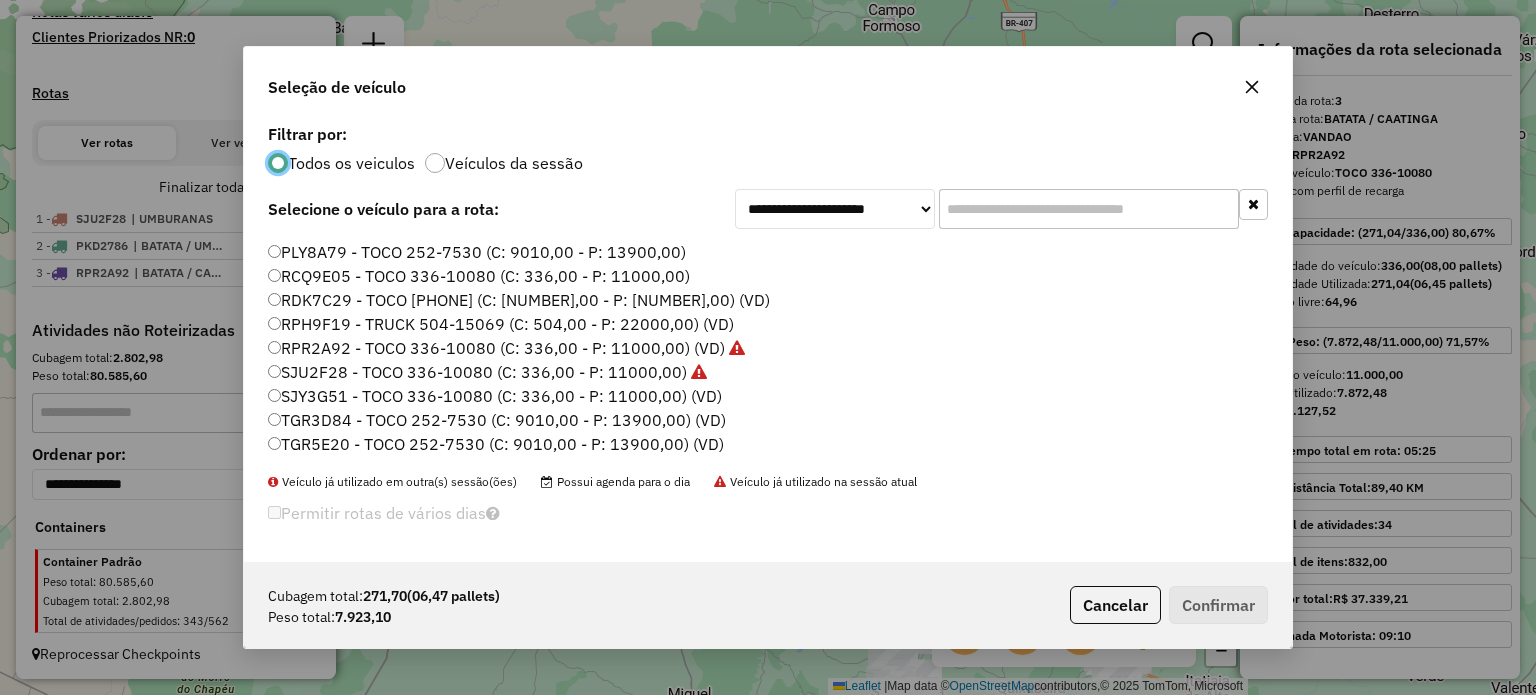 click on "TGR3D84 - TOCO 252-7530 (C: 9010,00 - P: 13900,00) (VD)" 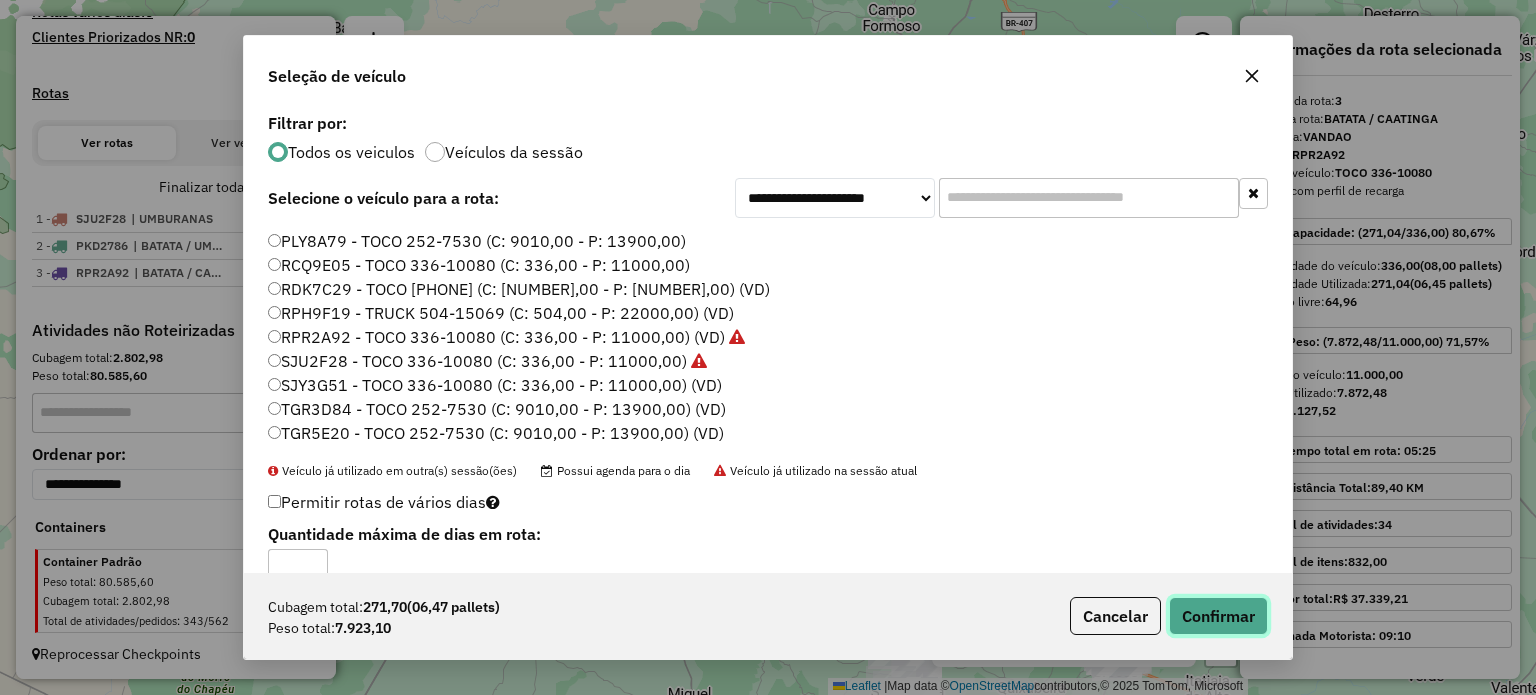 click on "Confirmar" 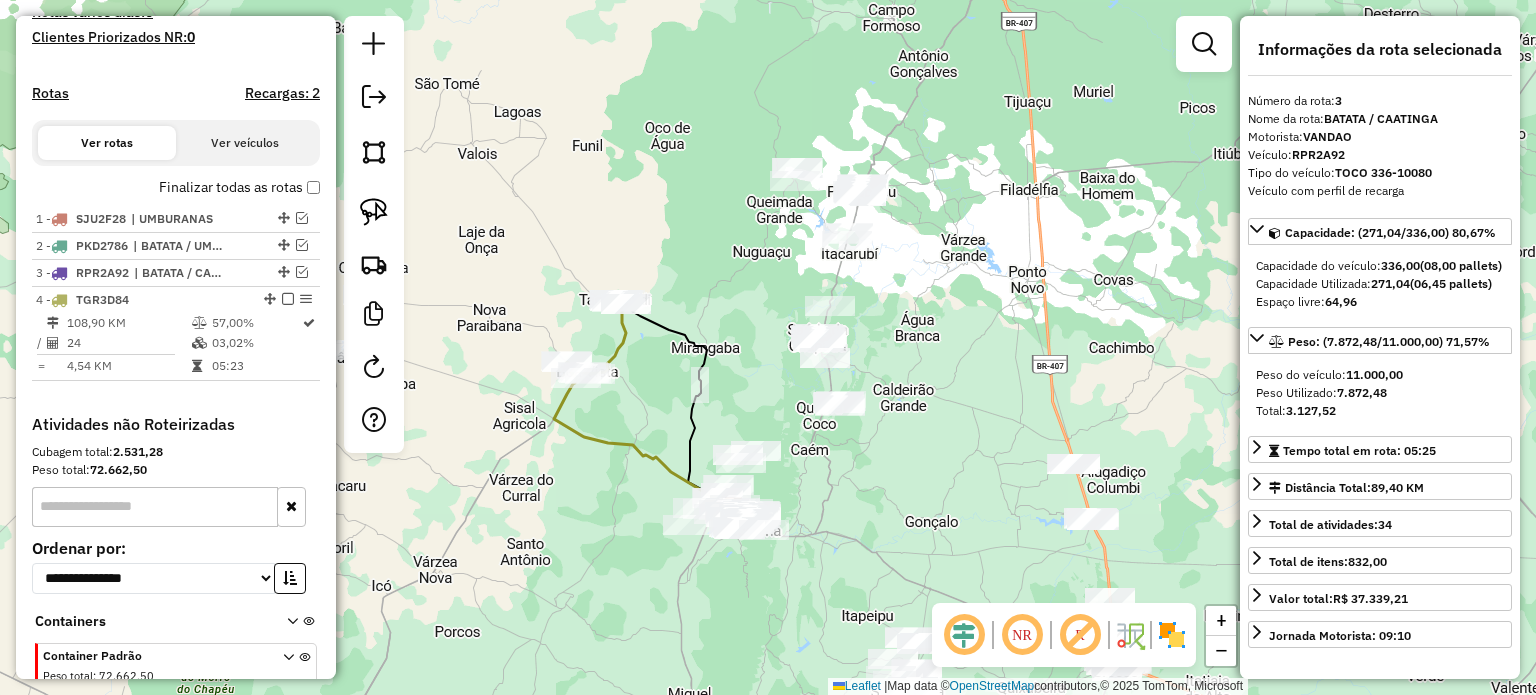 scroll, scrollTop: 677, scrollLeft: 0, axis: vertical 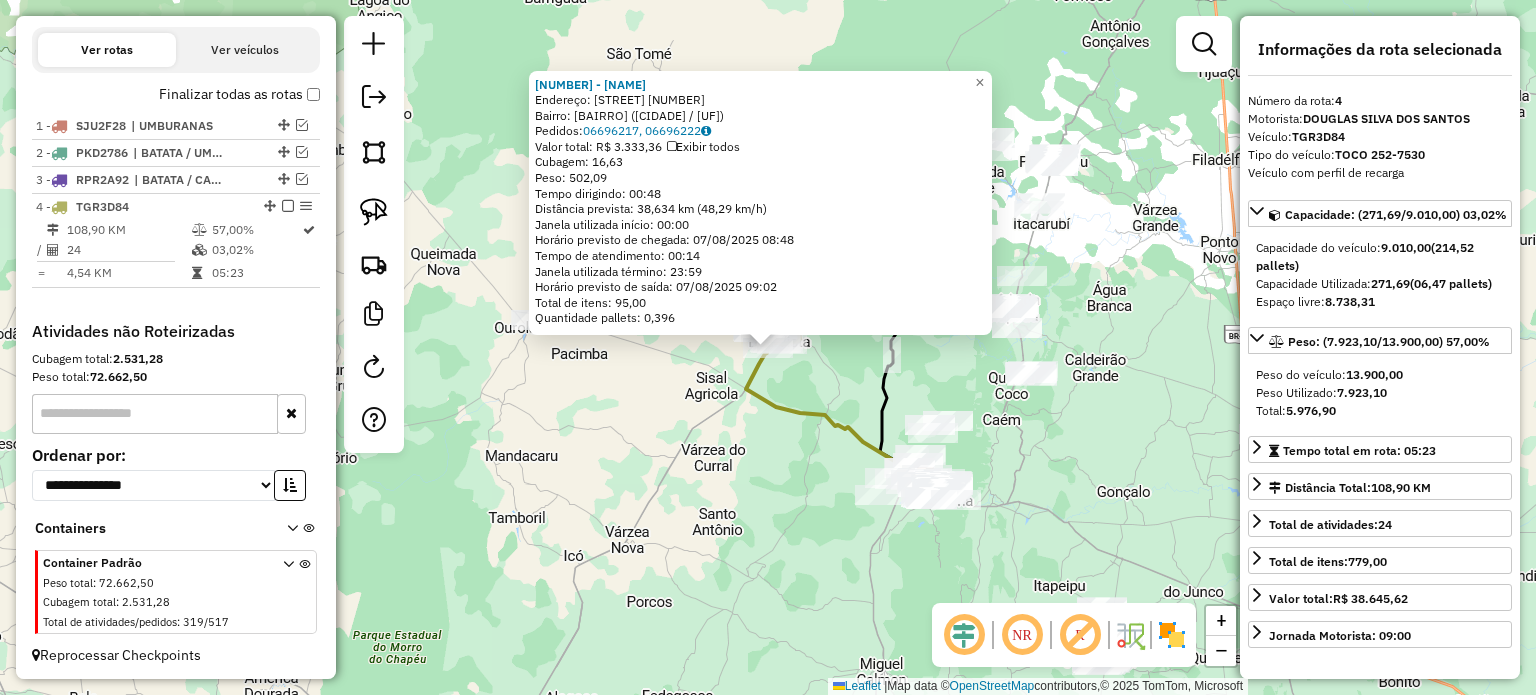 drag, startPoint x: 596, startPoint y: 418, endPoint x: 612, endPoint y: 398, distance: 25.612497 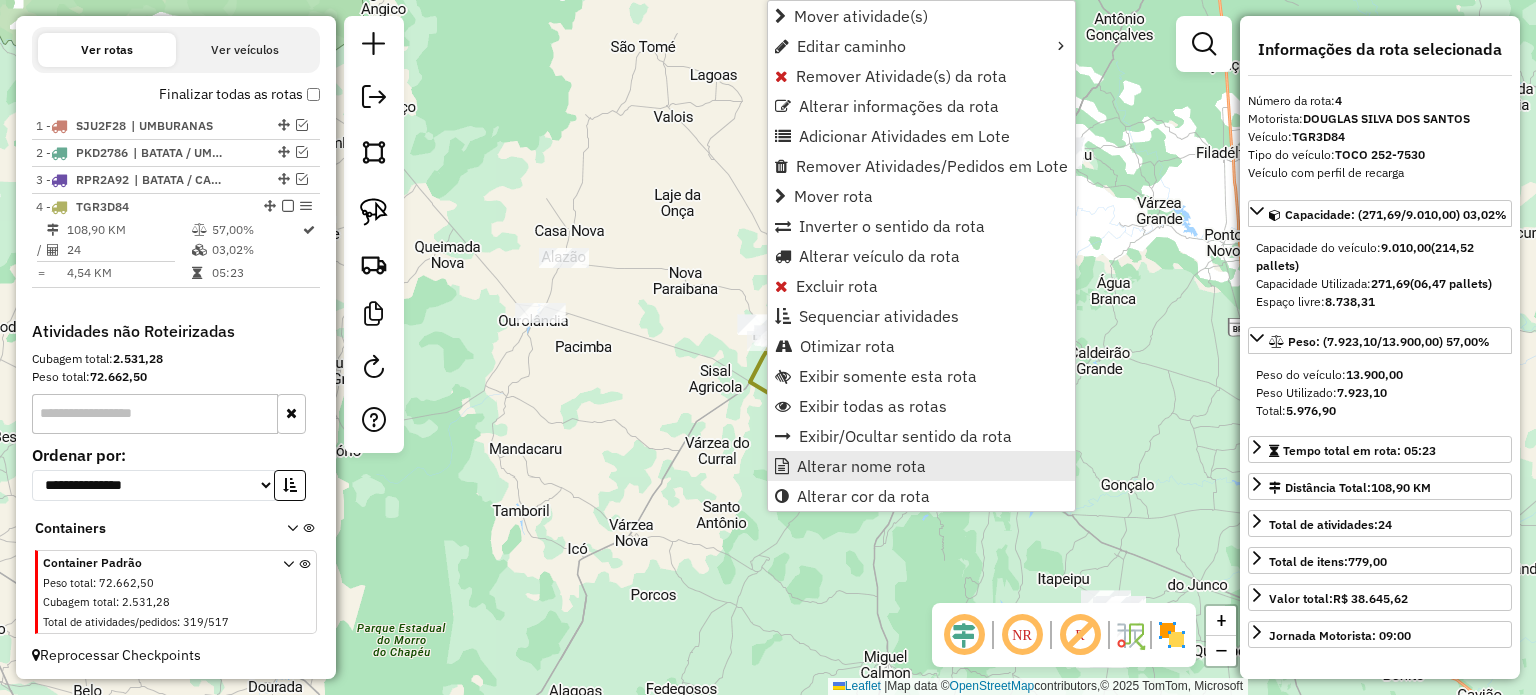 click on "Alterar nome rota" at bounding box center (861, 466) 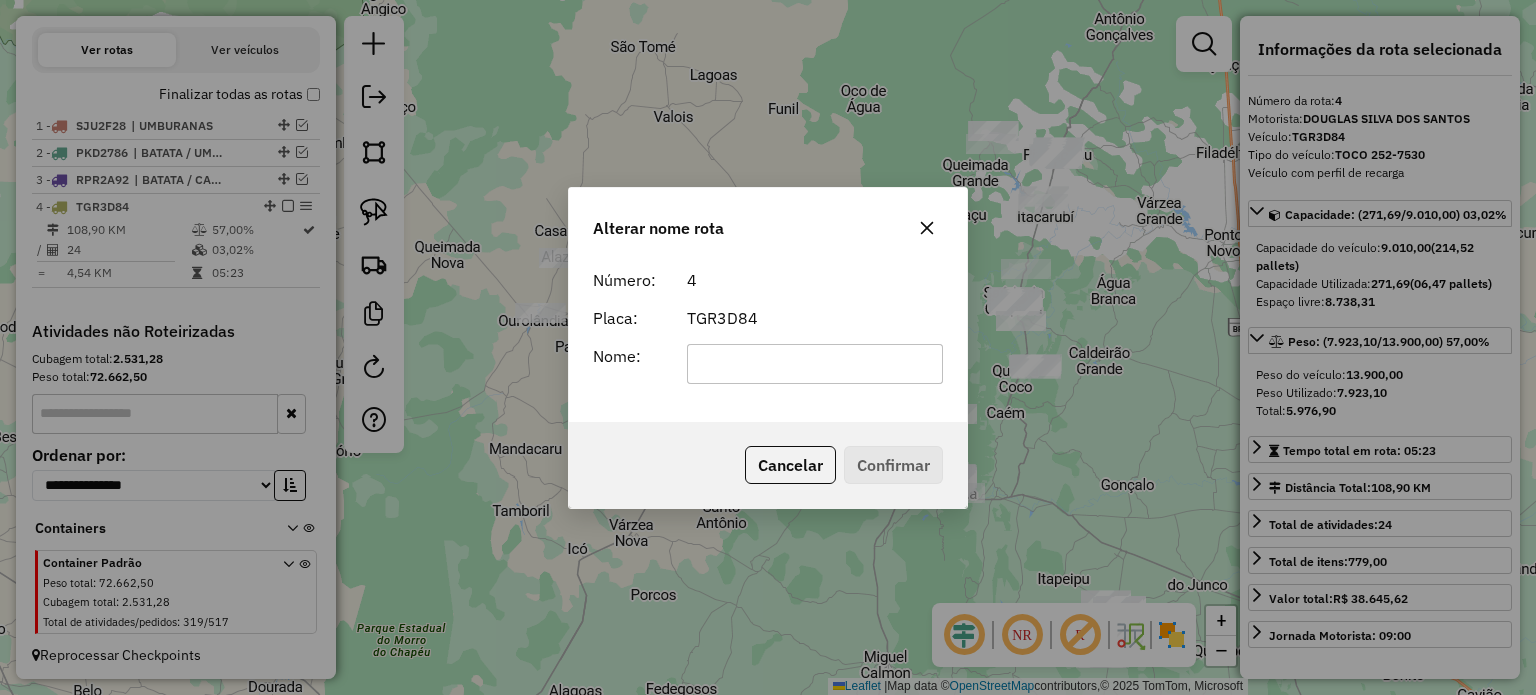 click 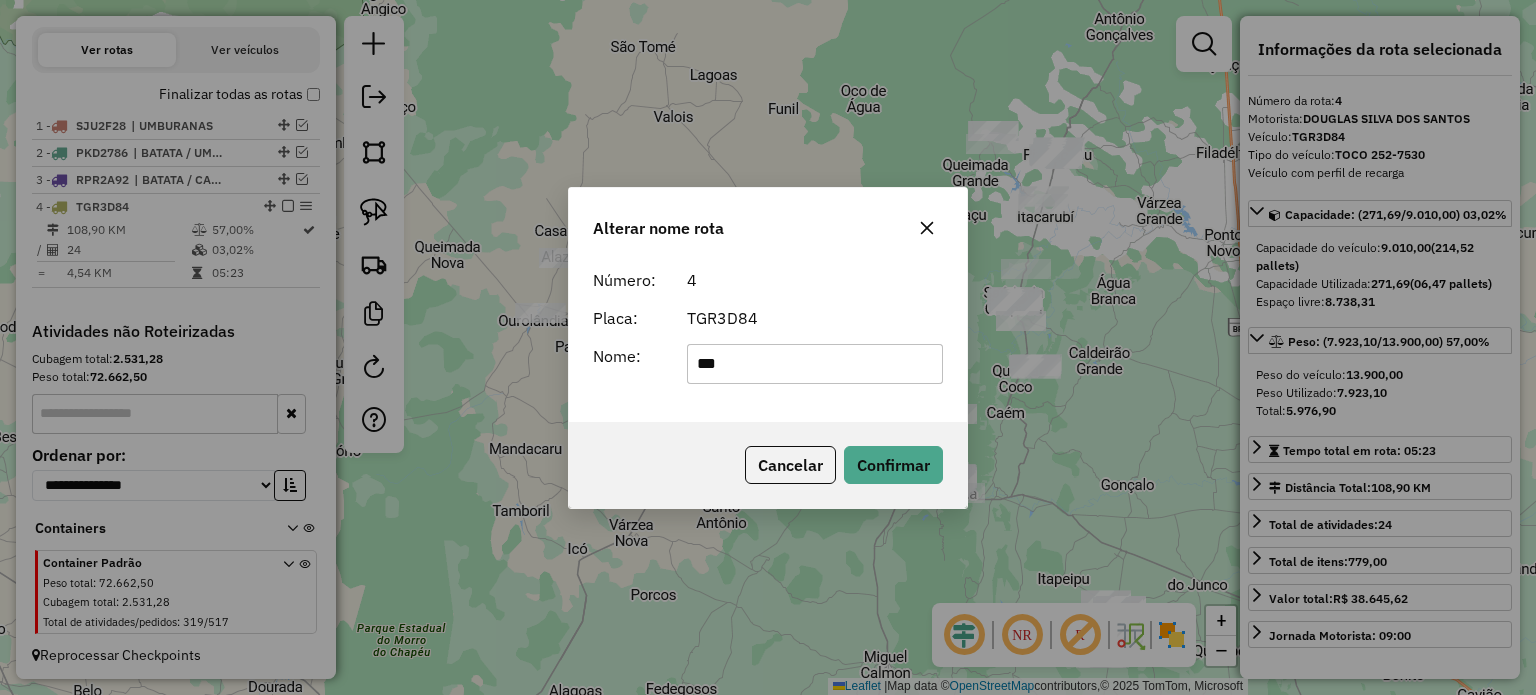 type on "**********" 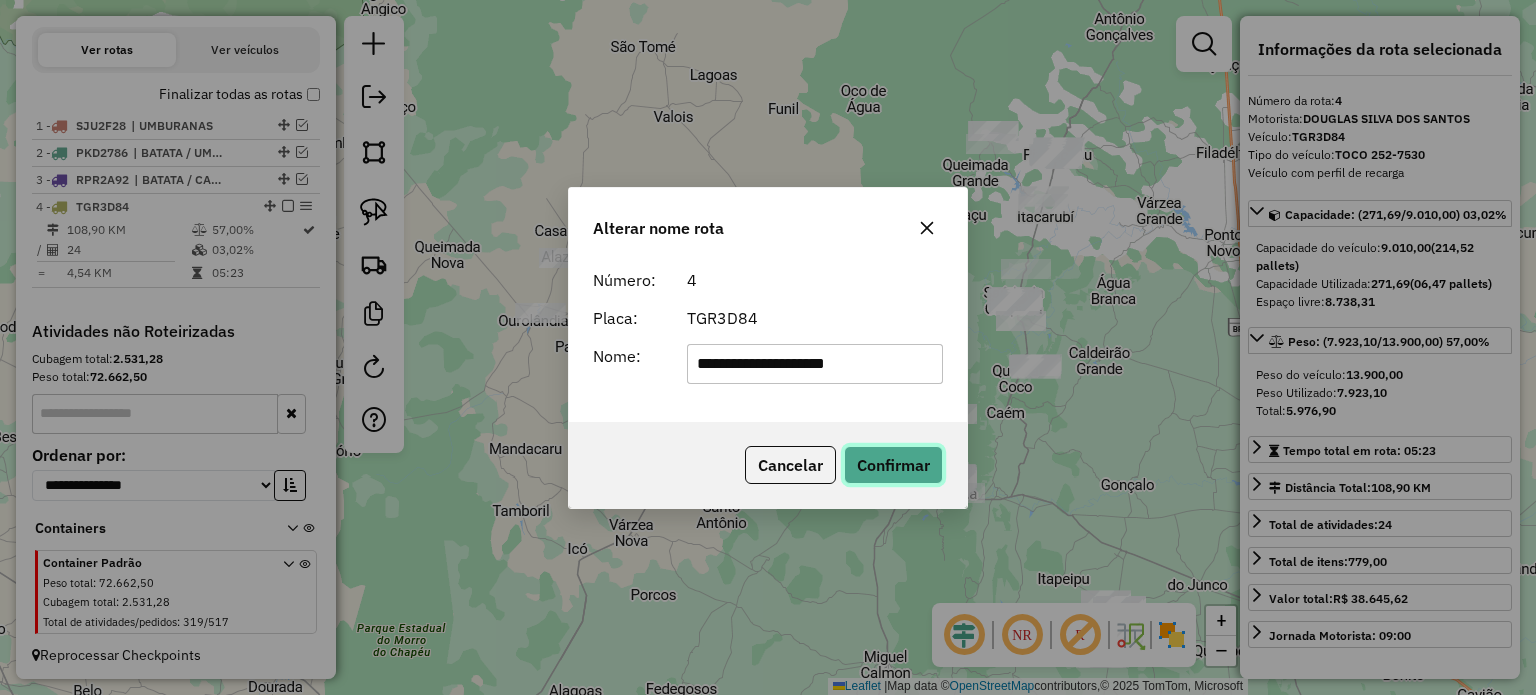 click on "Confirmar" 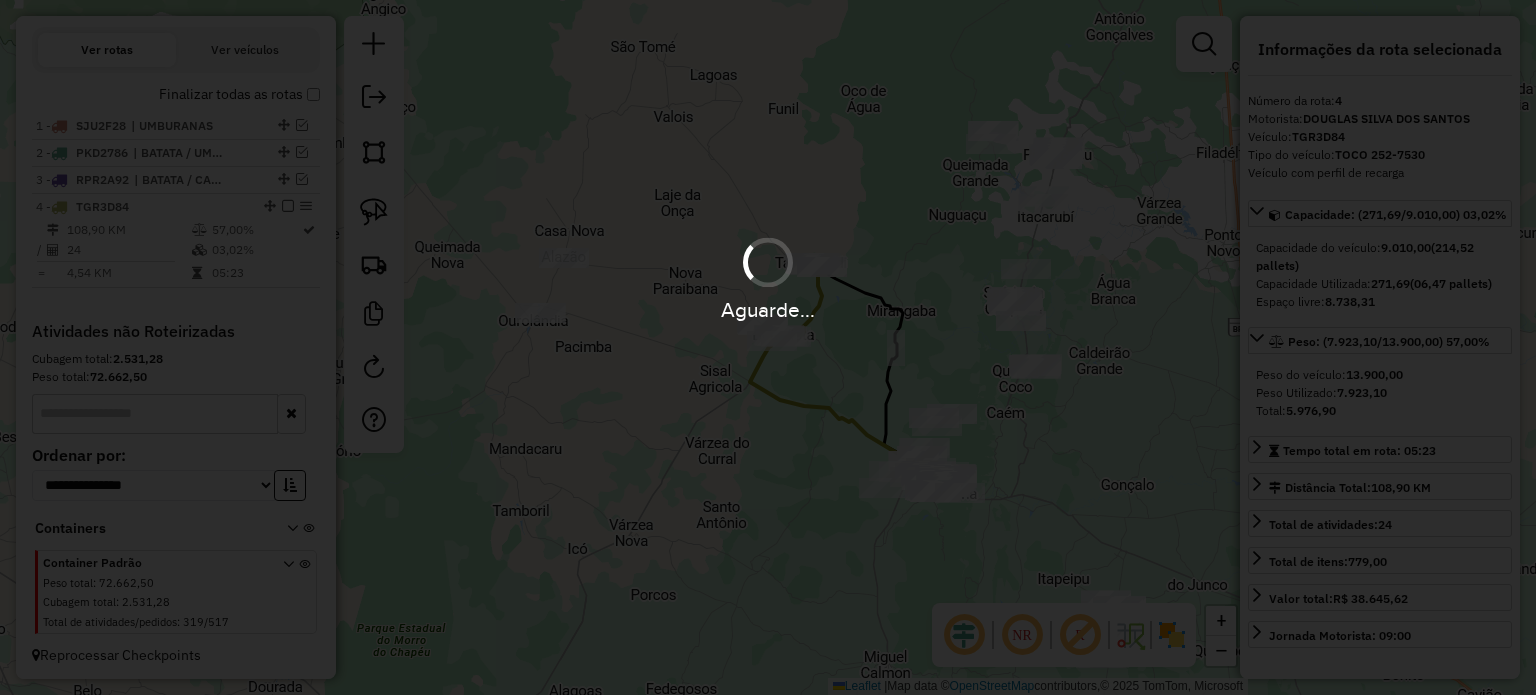 type 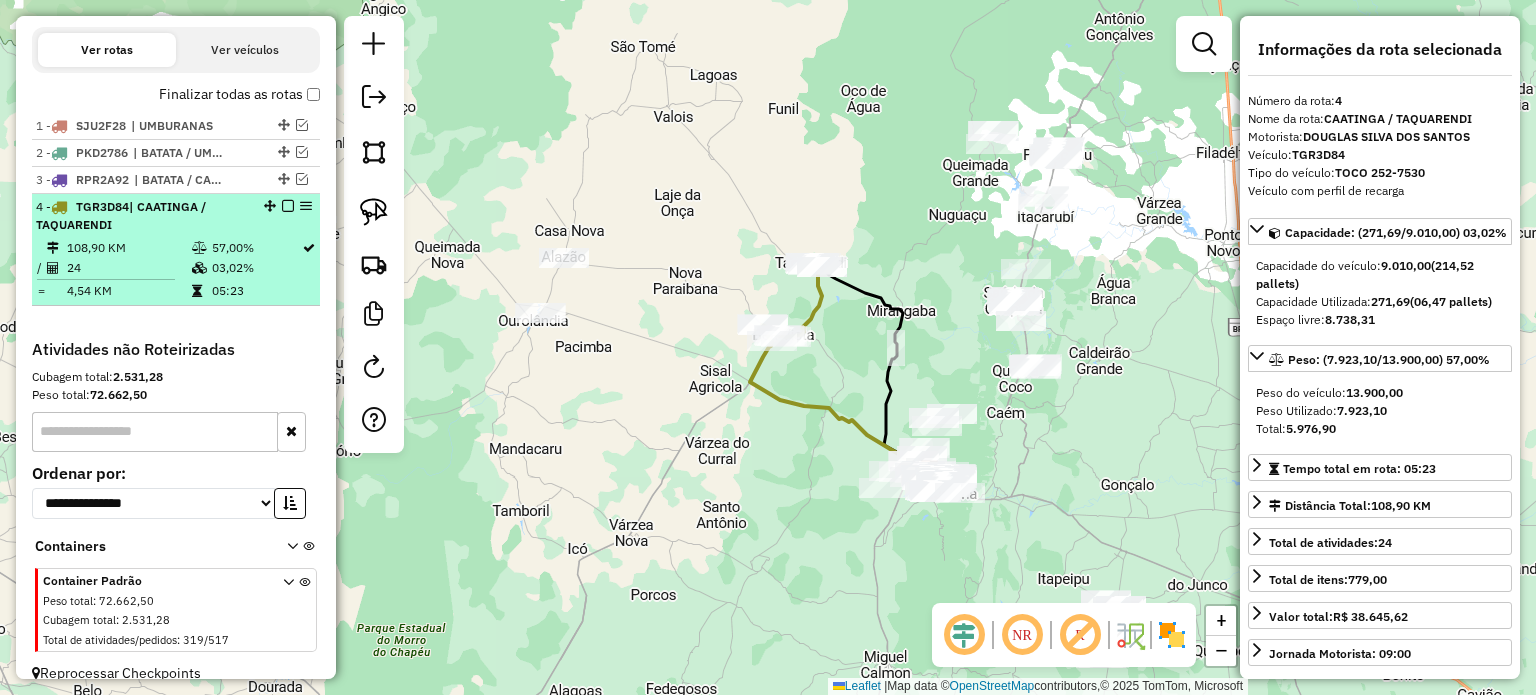 click at bounding box center [288, 206] 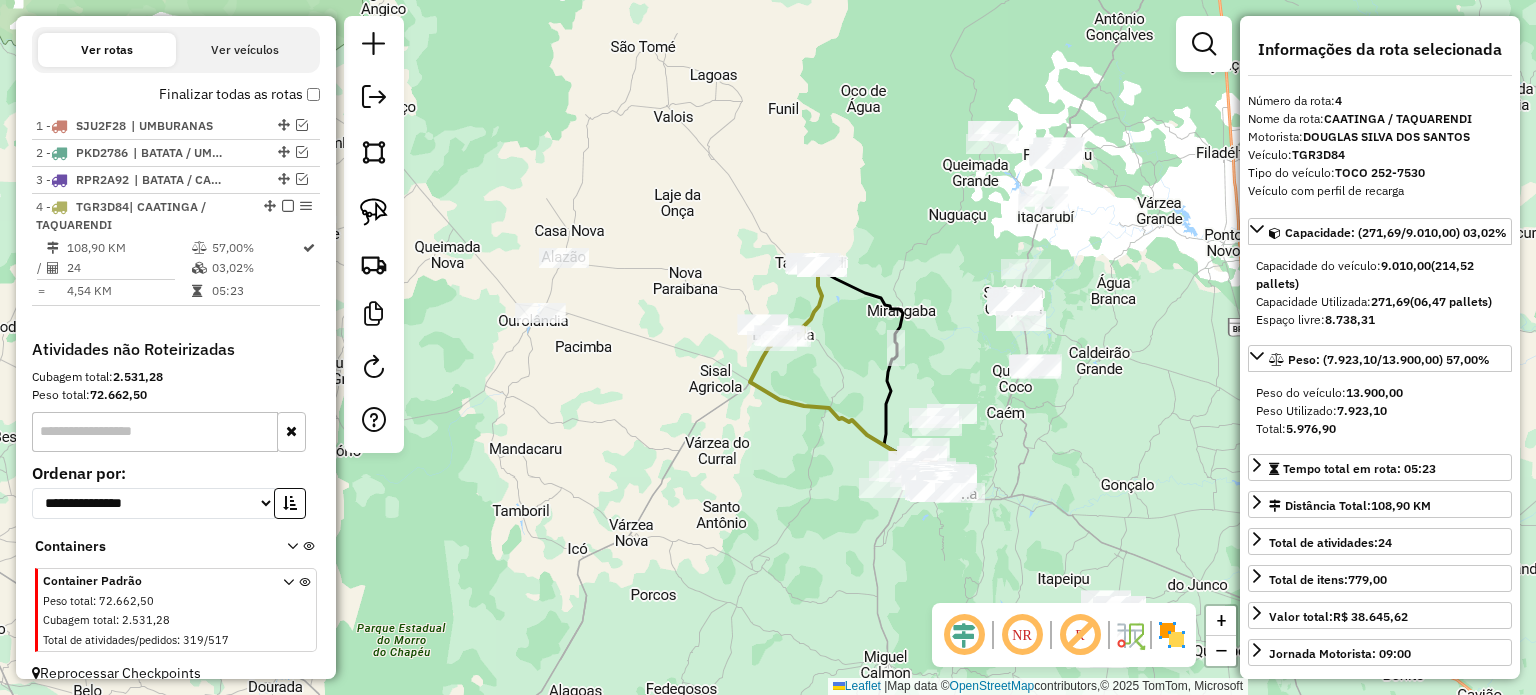 scroll, scrollTop: 611, scrollLeft: 0, axis: vertical 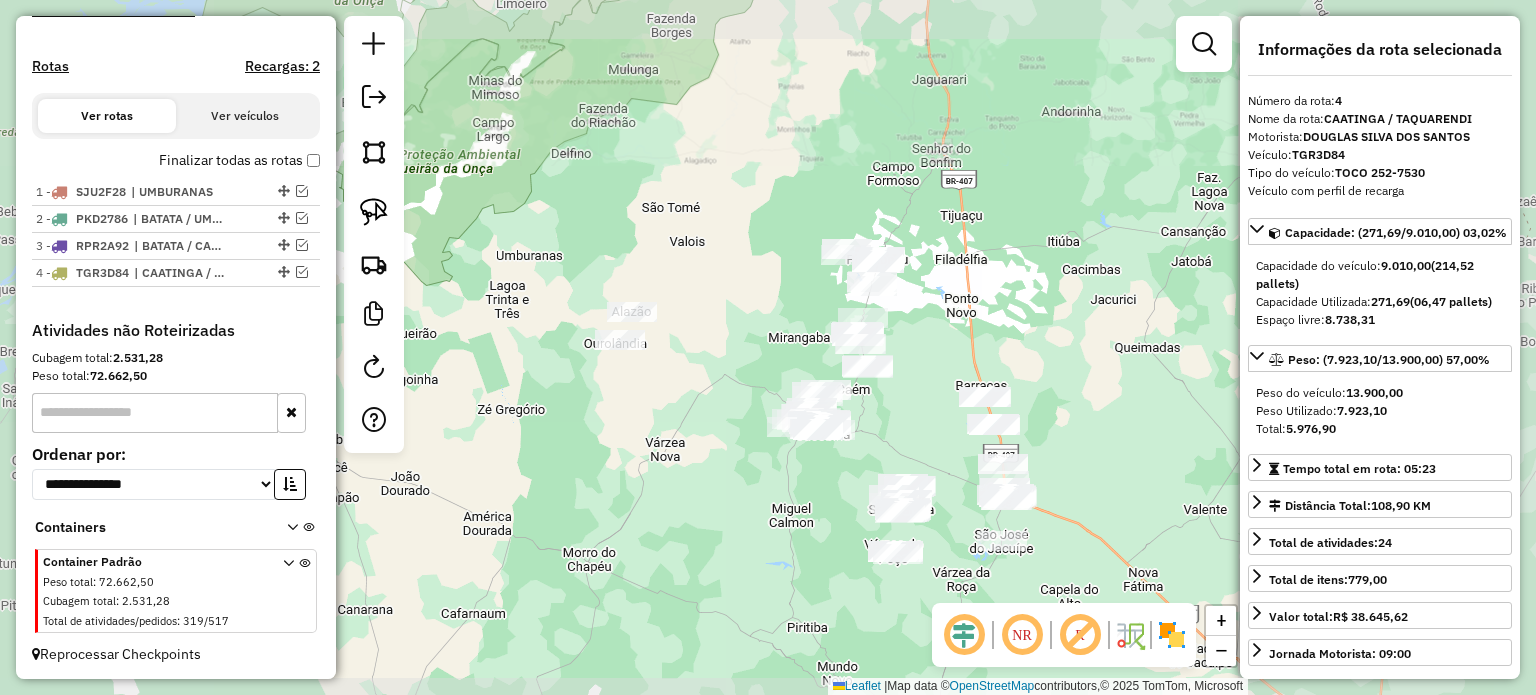 drag, startPoint x: 698, startPoint y: 419, endPoint x: 696, endPoint y: 292, distance: 127.01575 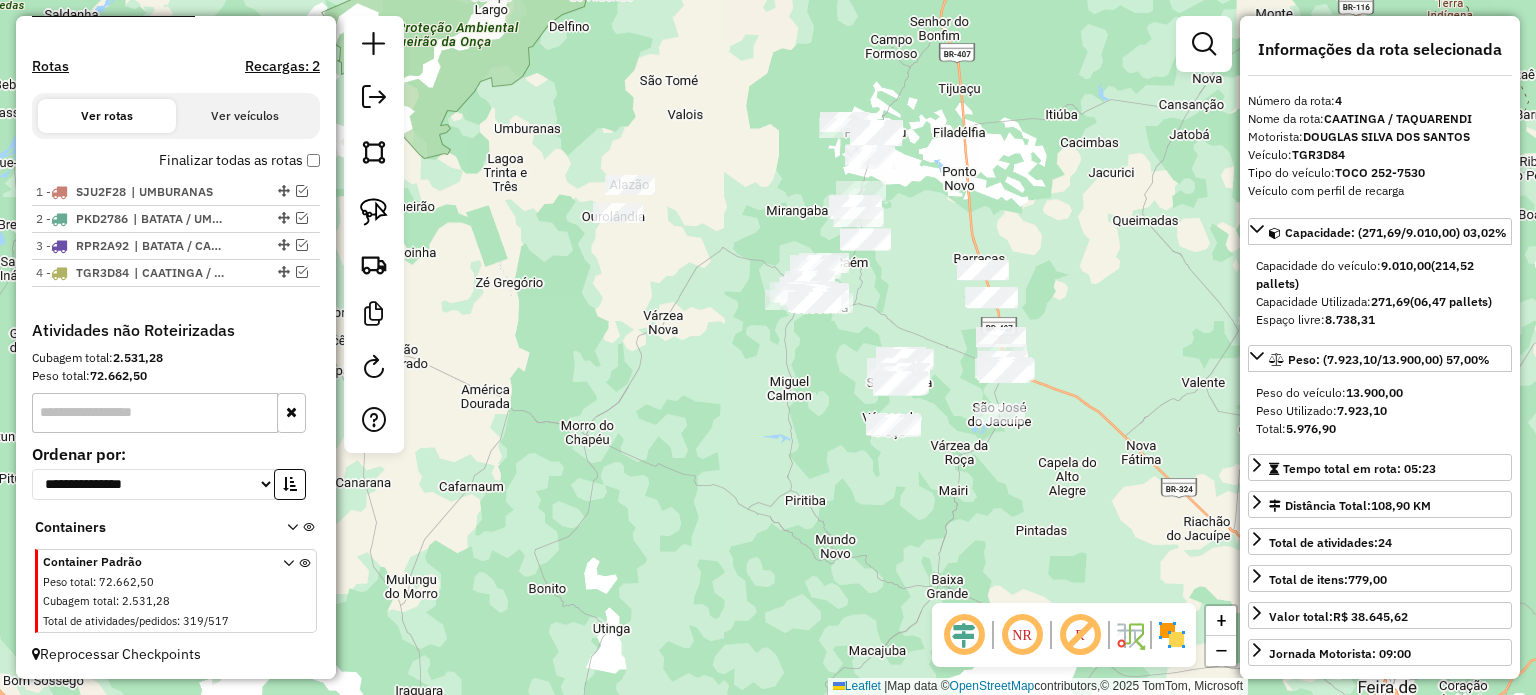 drag, startPoint x: 746, startPoint y: 390, endPoint x: 624, endPoint y: 384, distance: 122.14745 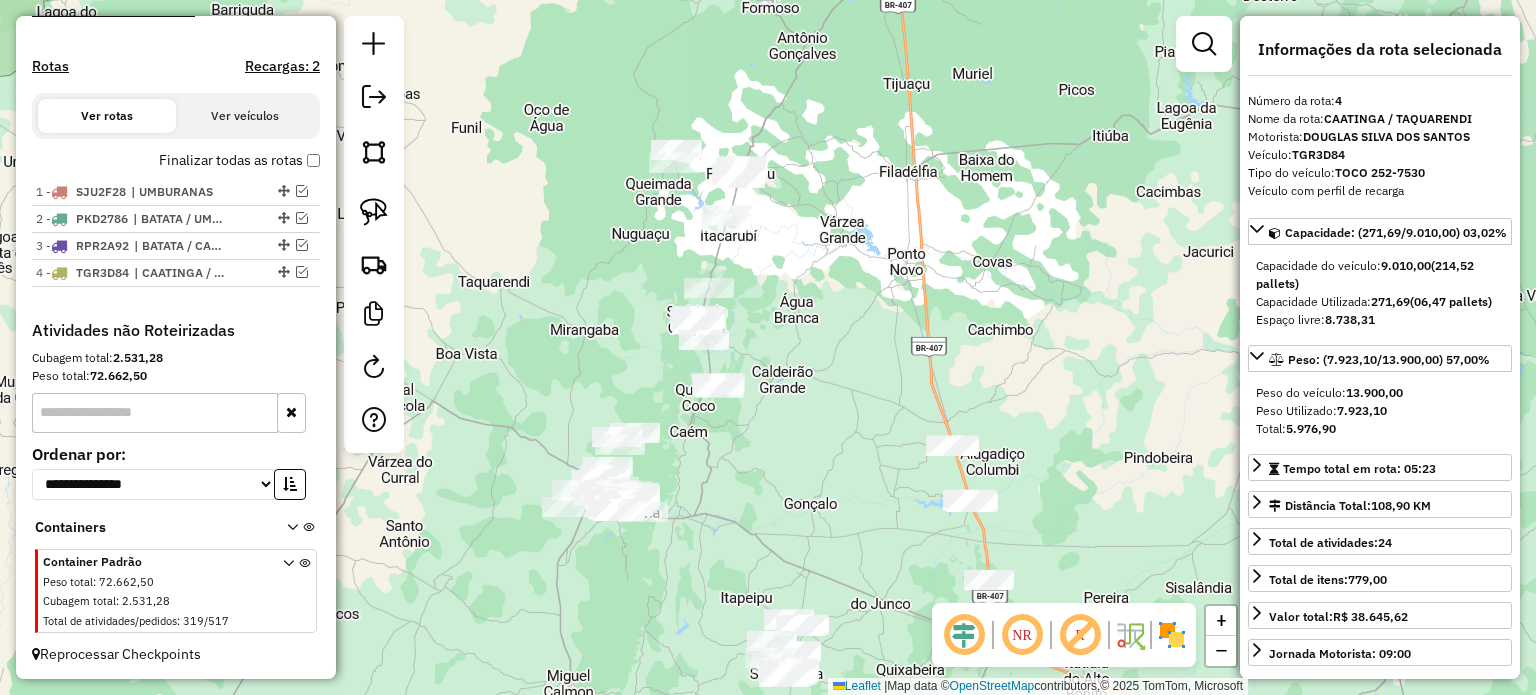 drag, startPoint x: 715, startPoint y: 323, endPoint x: 652, endPoint y: 667, distance: 349.7213 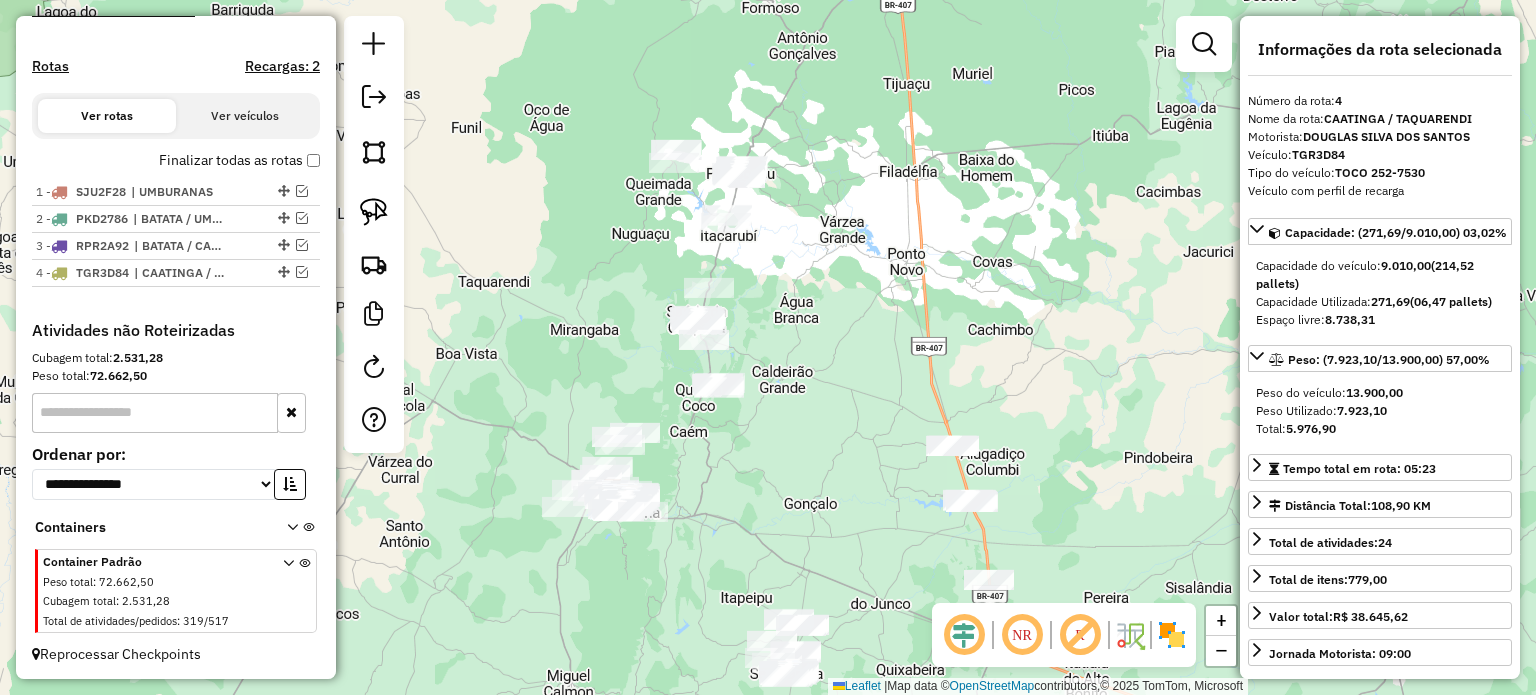 drag, startPoint x: 763, startPoint y: 540, endPoint x: 772, endPoint y: 359, distance: 181.22362 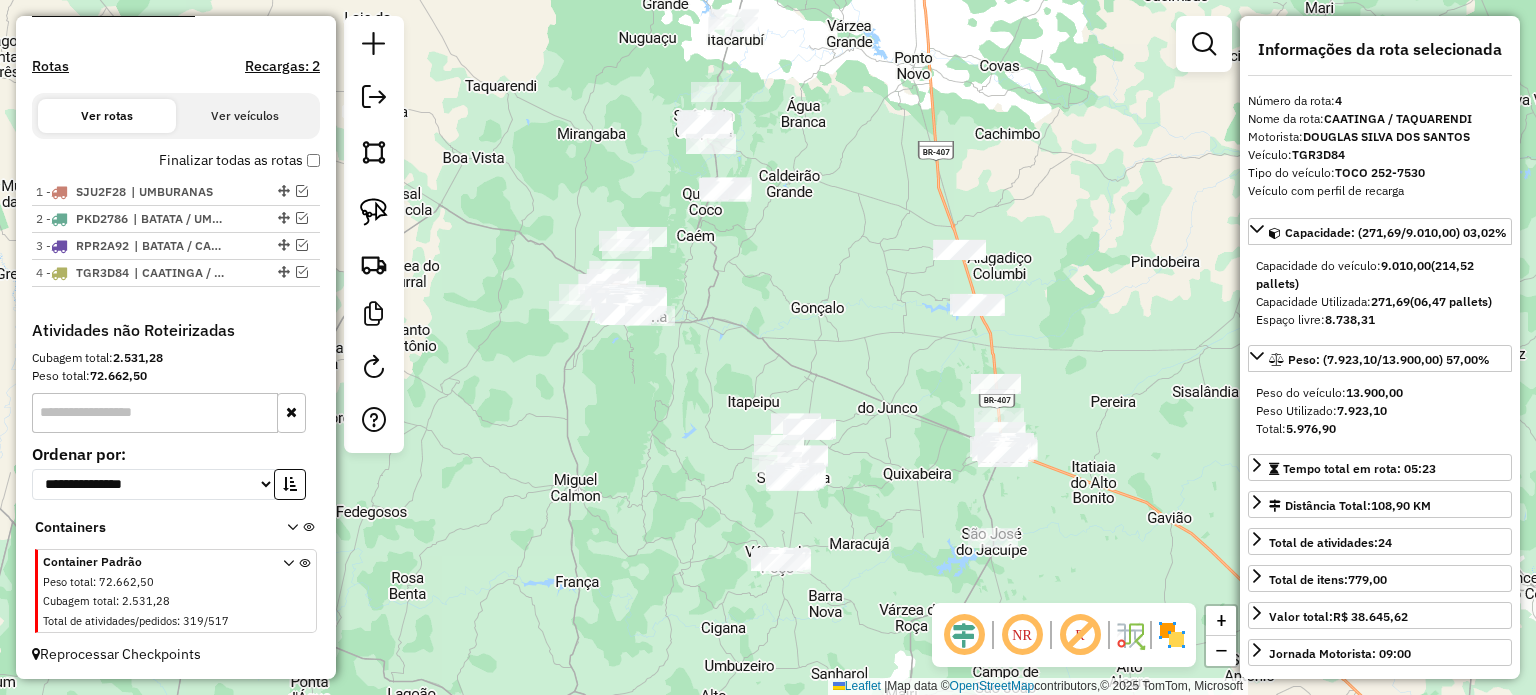 drag, startPoint x: 703, startPoint y: 526, endPoint x: 664, endPoint y: 440, distance: 94.42987 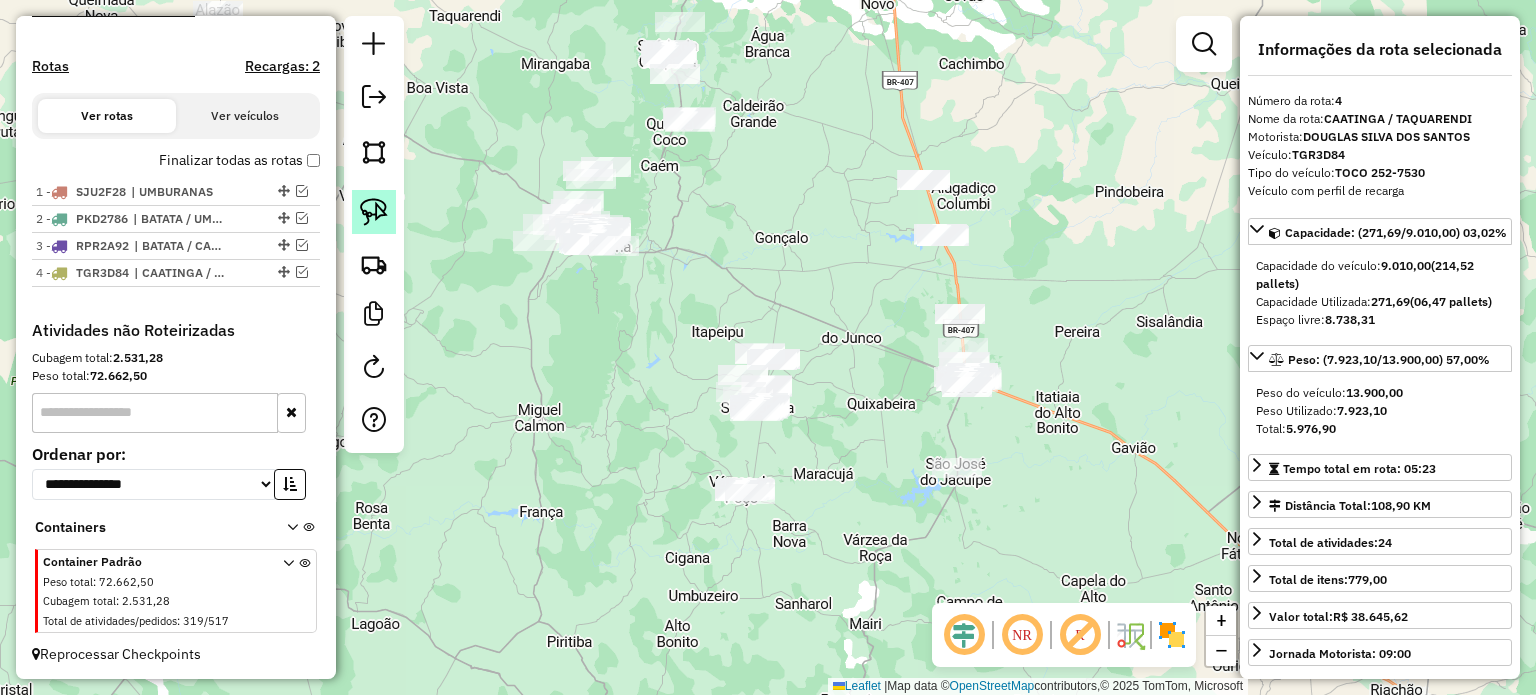 click 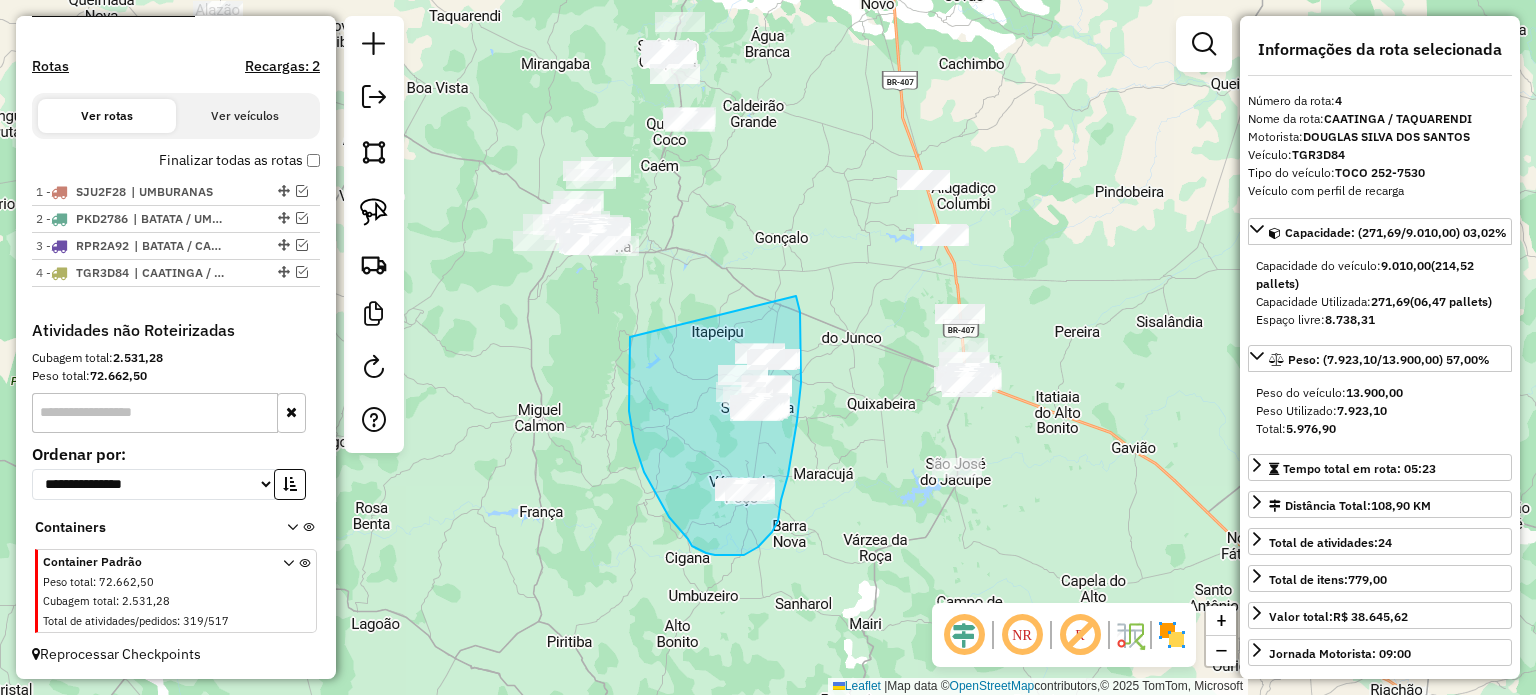 drag, startPoint x: 630, startPoint y: 337, endPoint x: 796, endPoint y: 296, distance: 170.9883 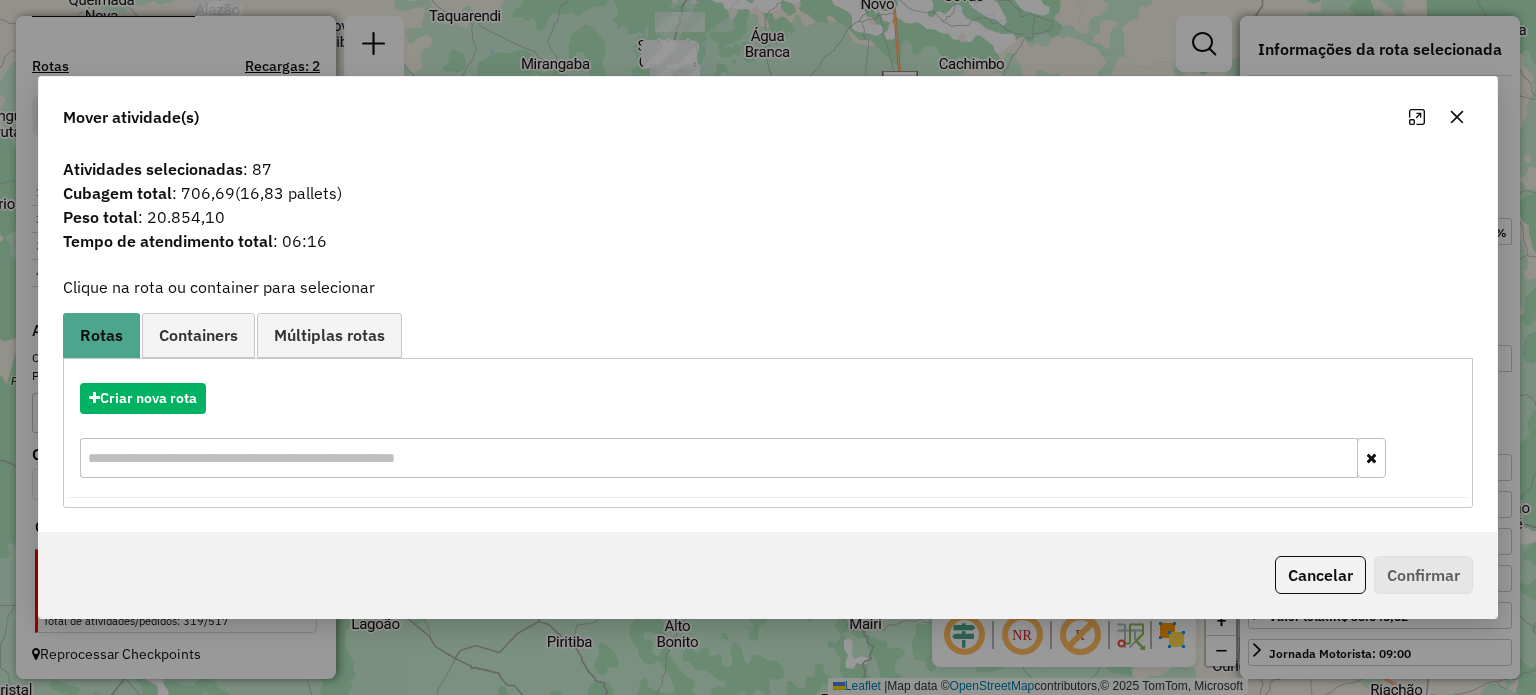 click 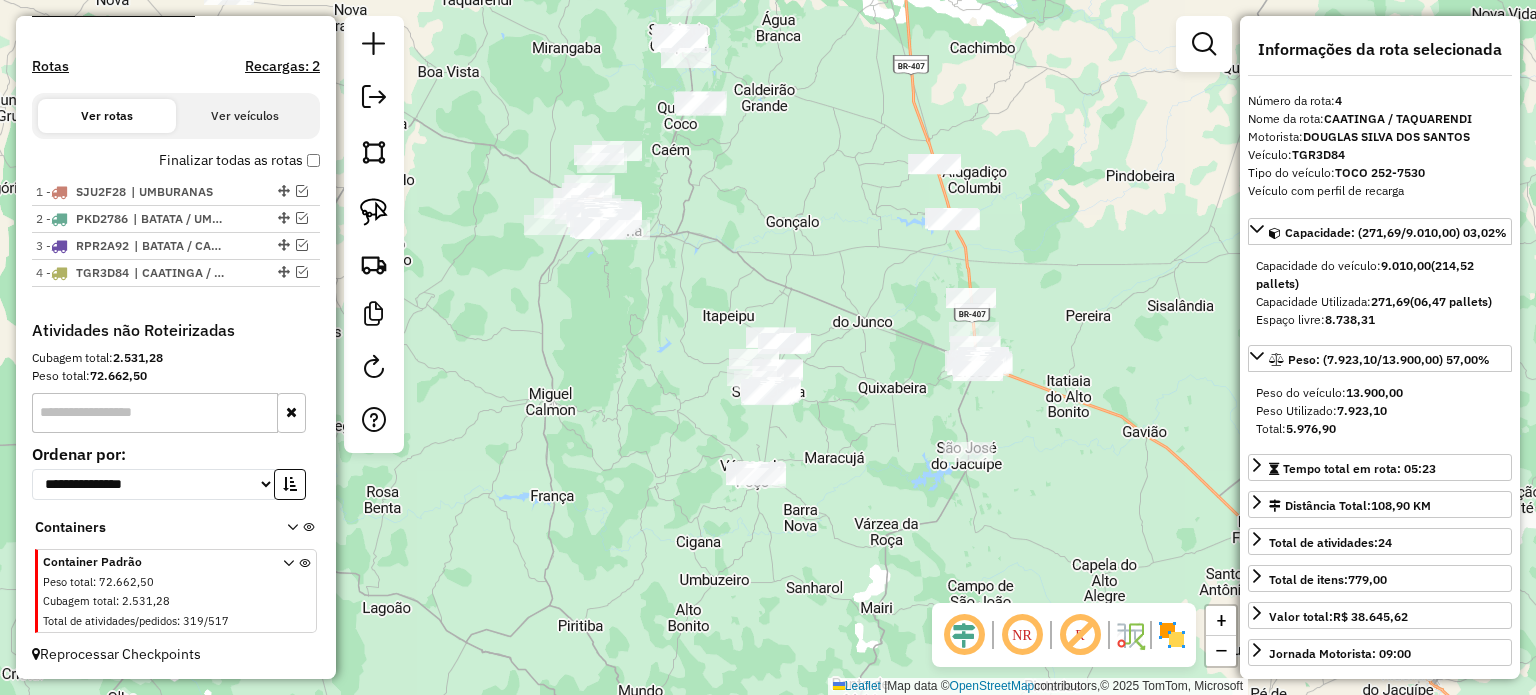 drag, startPoint x: 557, startPoint y: 403, endPoint x: 556, endPoint y: 357, distance: 46.010868 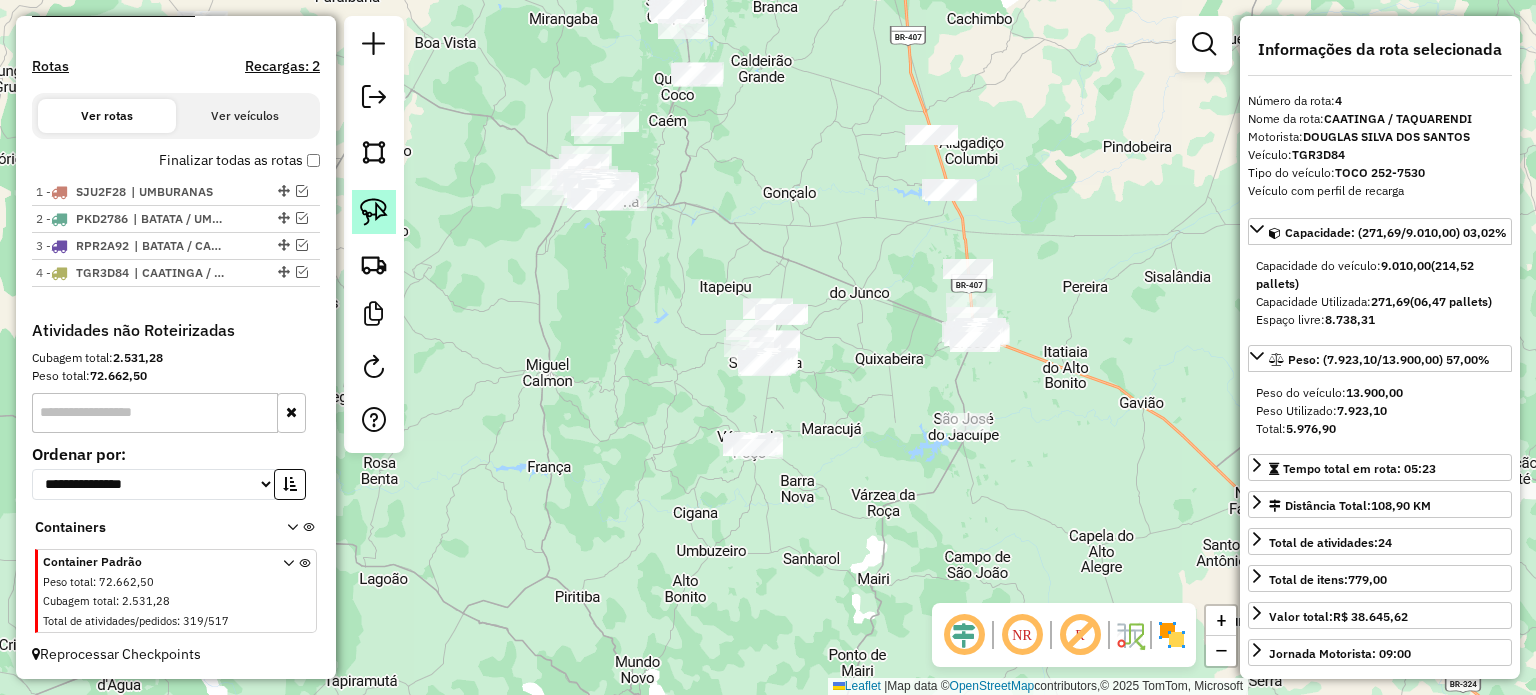 click 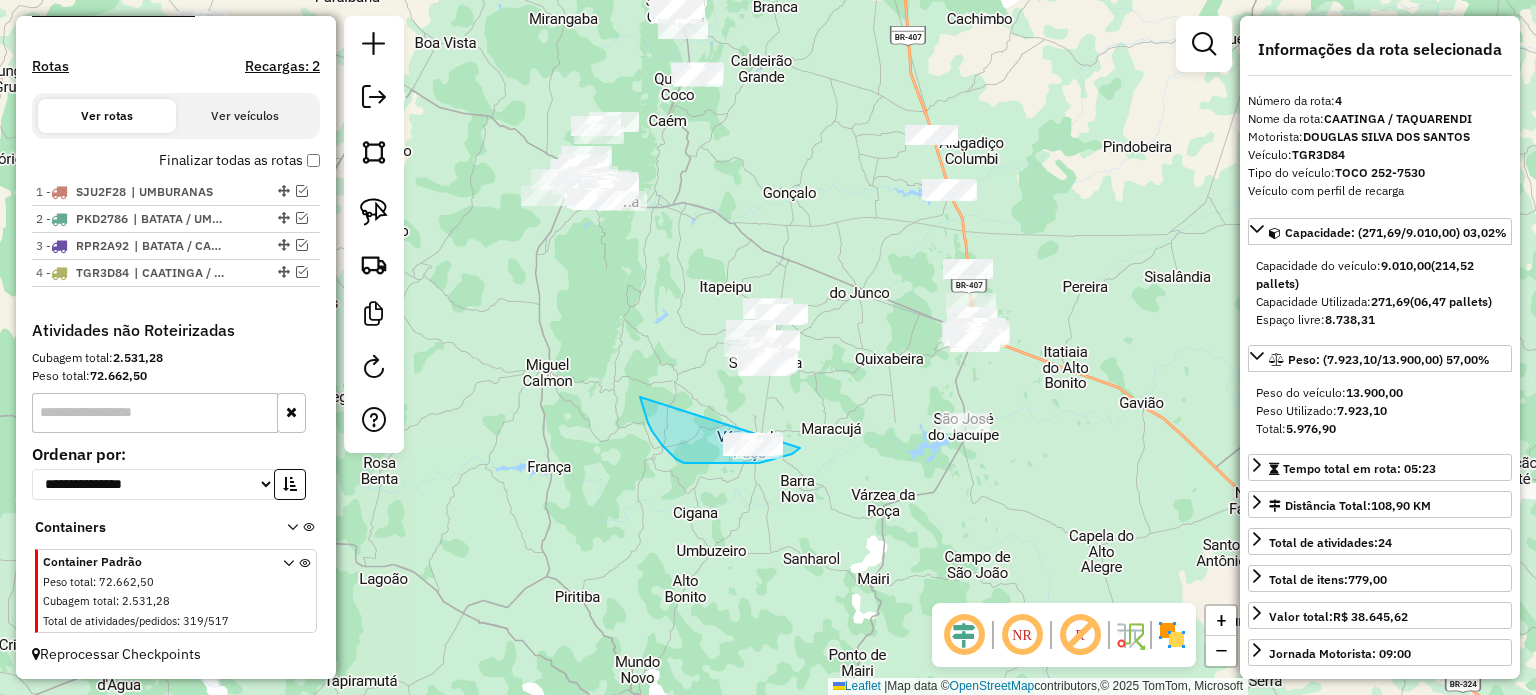 drag, startPoint x: 640, startPoint y: 397, endPoint x: 806, endPoint y: 434, distance: 170.07352 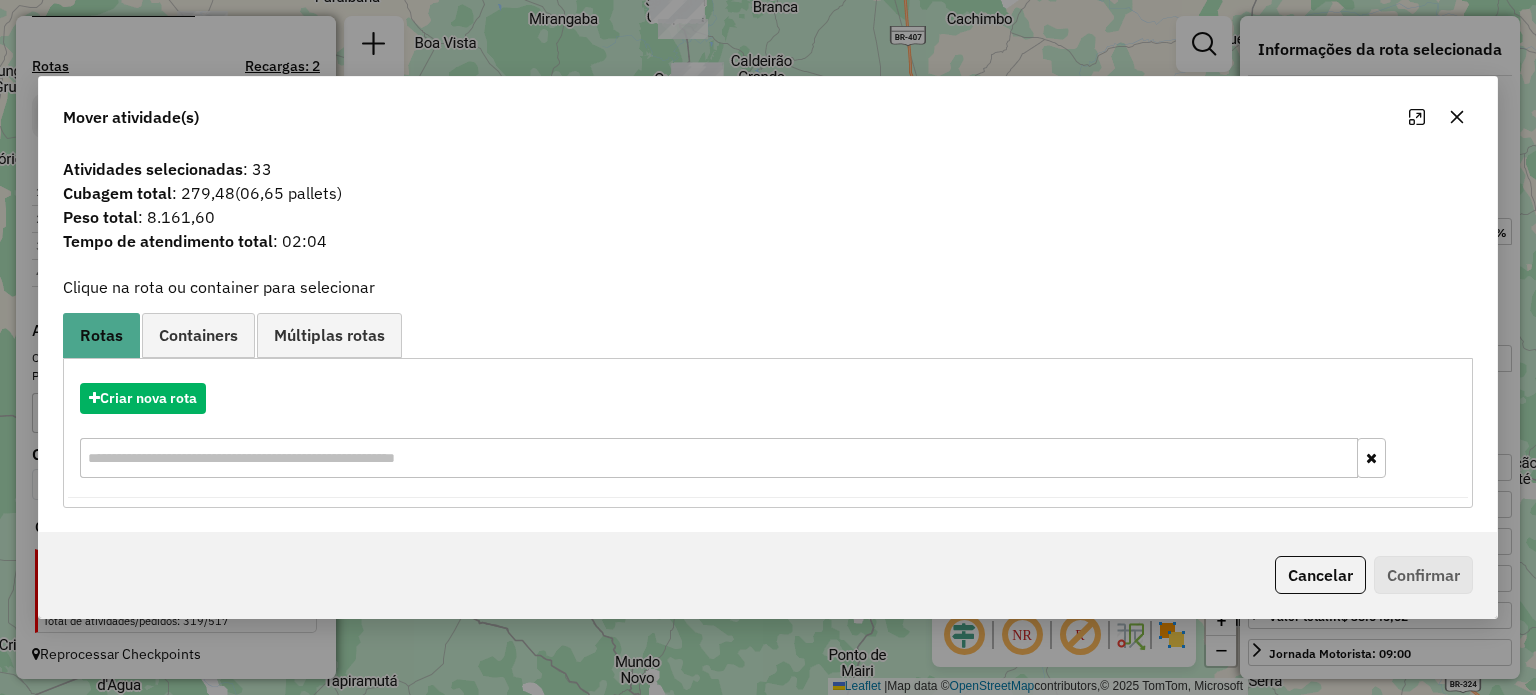 click 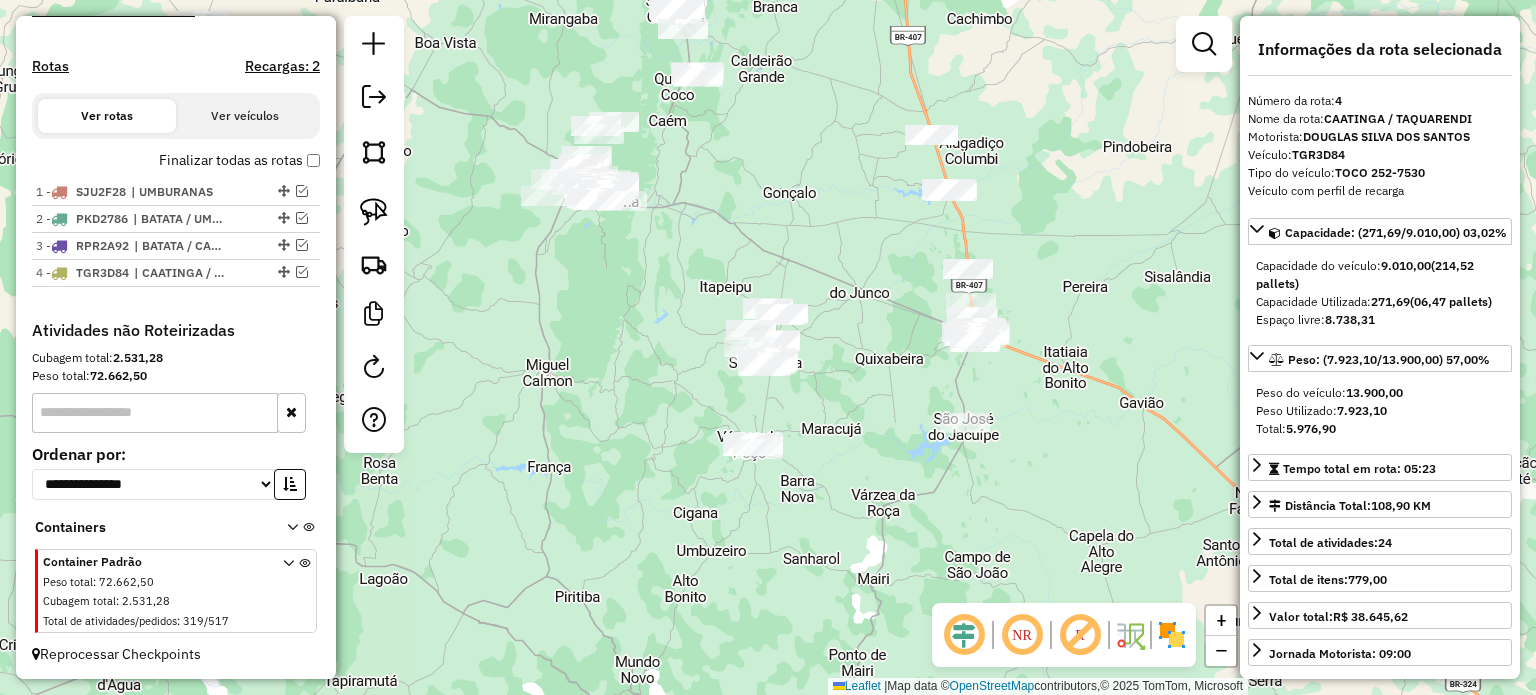 drag, startPoint x: 894, startPoint y: 388, endPoint x: 852, endPoint y: 452, distance: 76.55064 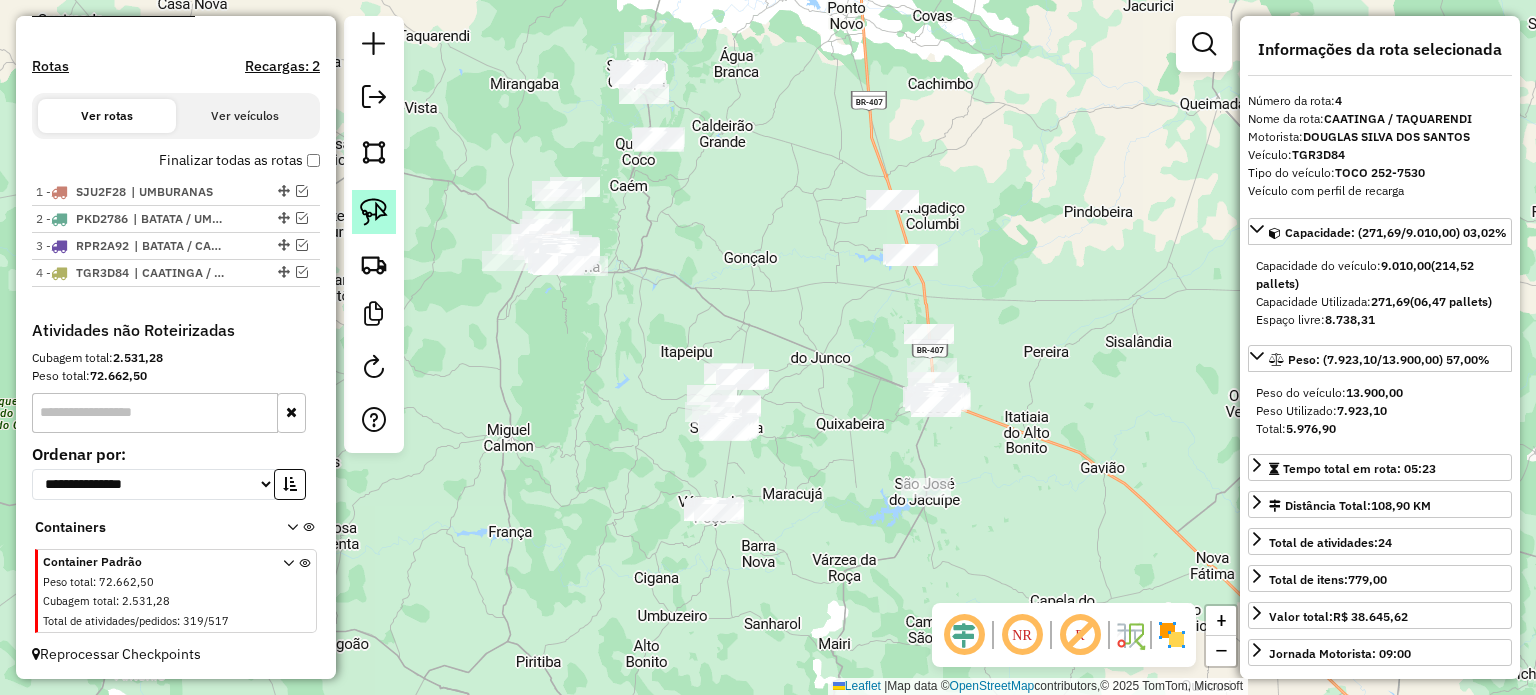 click 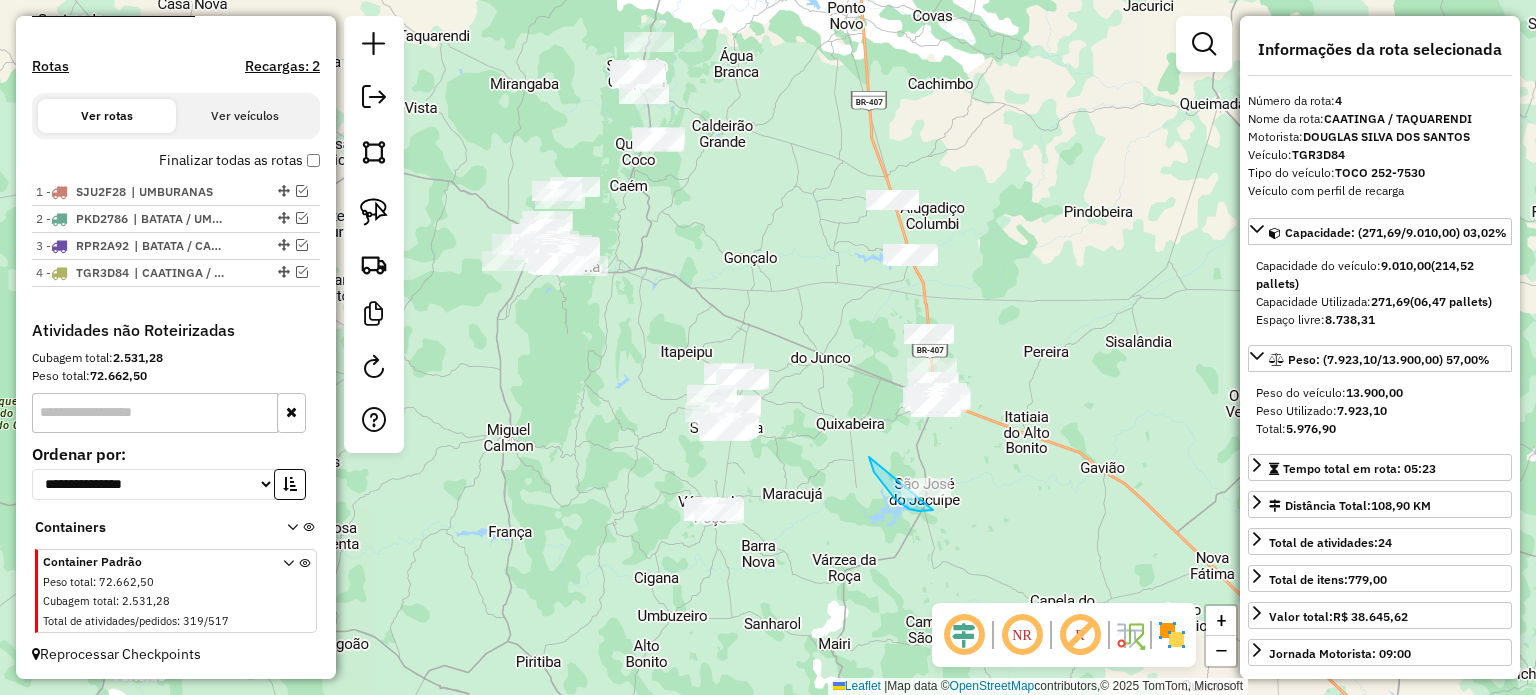 drag, startPoint x: 869, startPoint y: 457, endPoint x: 958, endPoint y: 471, distance: 90.0944 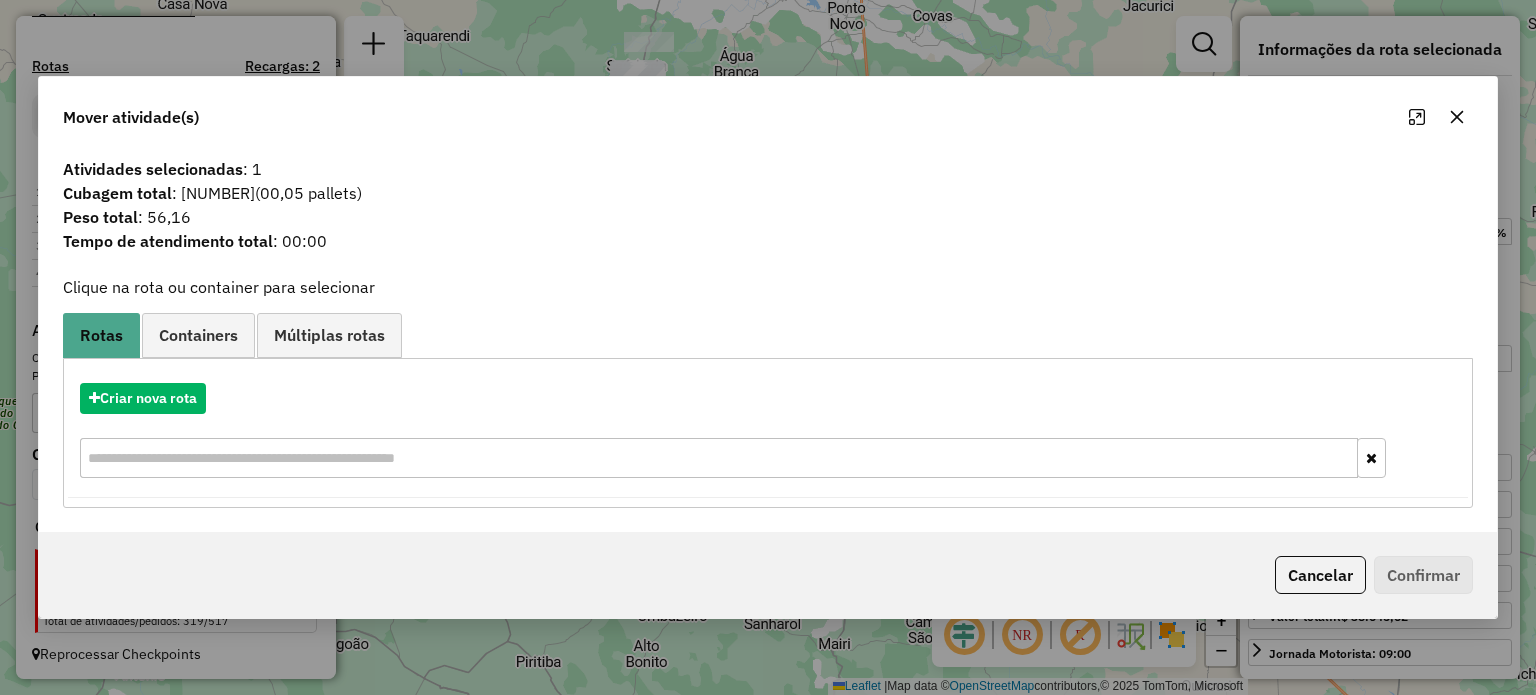 click 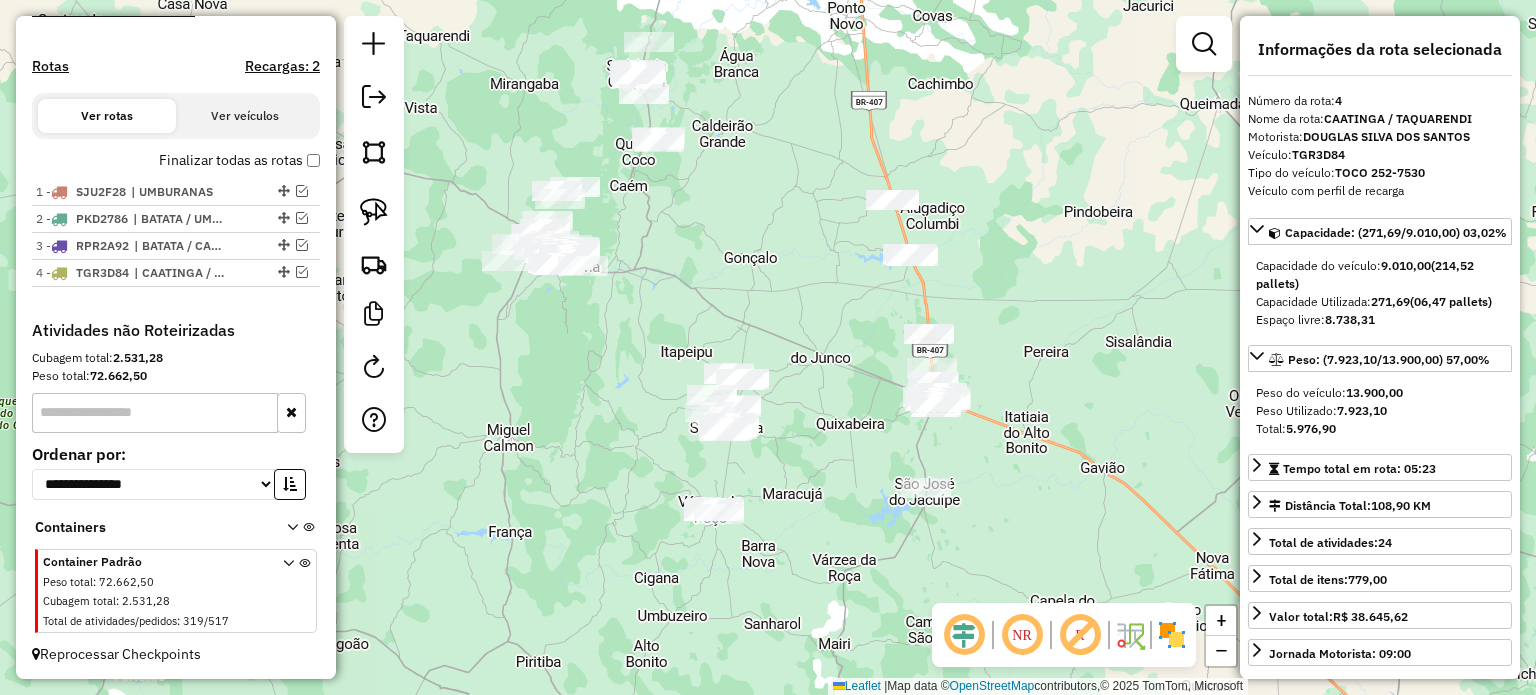 drag, startPoint x: 1171, startPoint y: 148, endPoint x: 1098, endPoint y: 281, distance: 151.71684 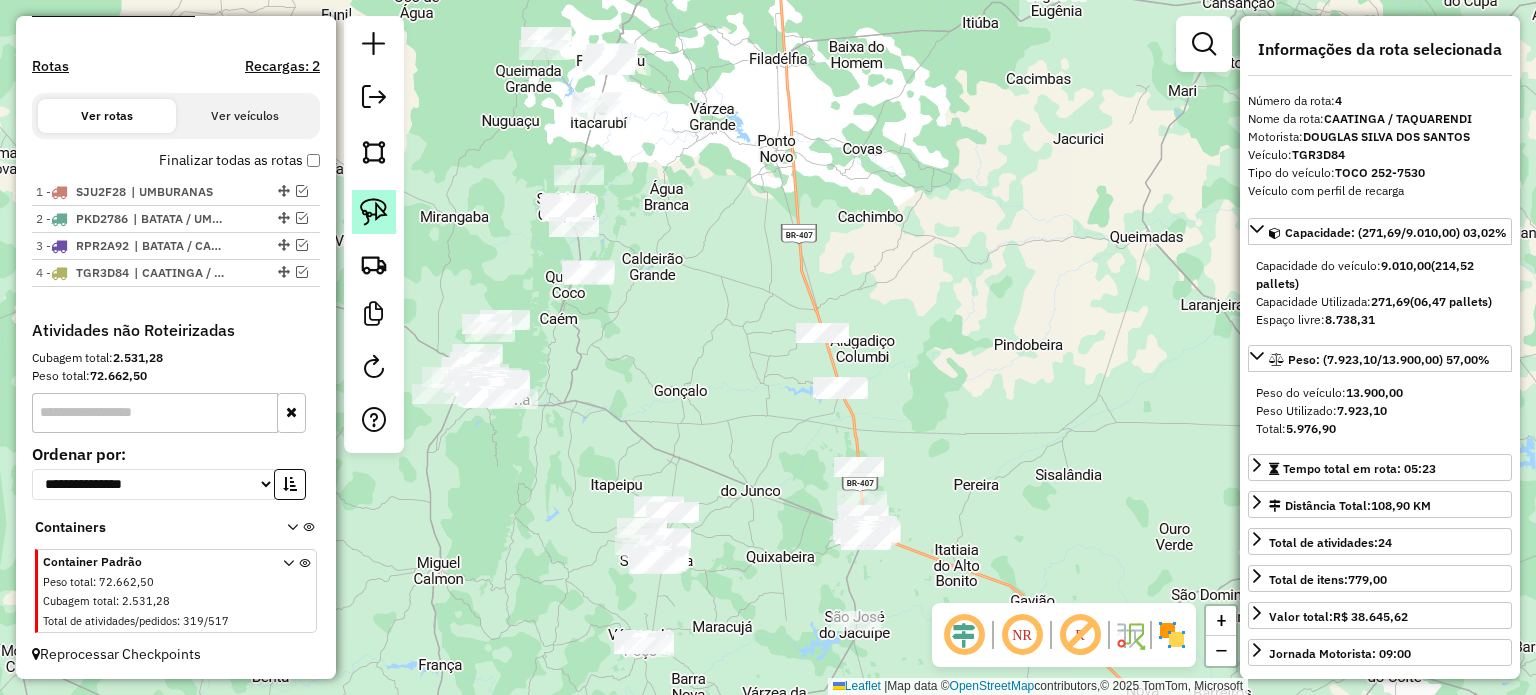 click 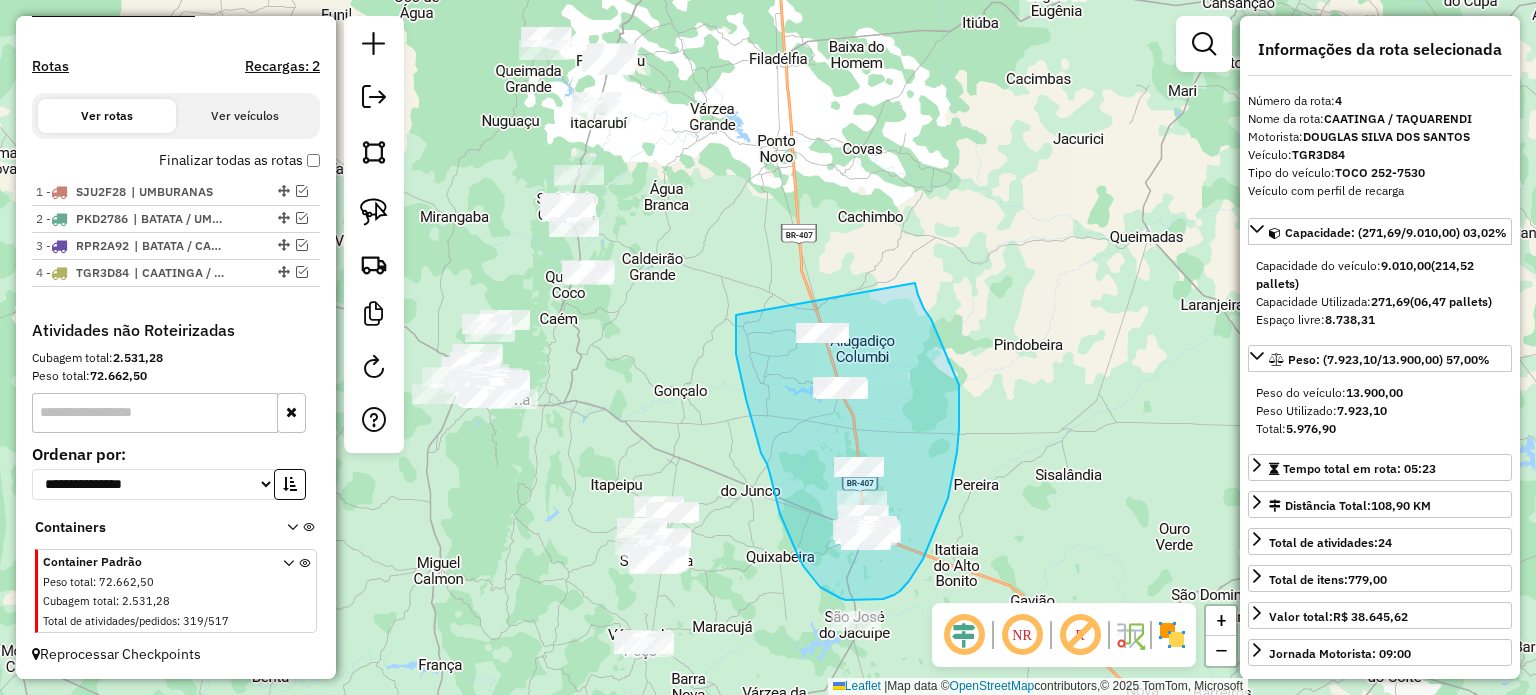 drag, startPoint x: 736, startPoint y: 354, endPoint x: 911, endPoint y: 268, distance: 194.98975 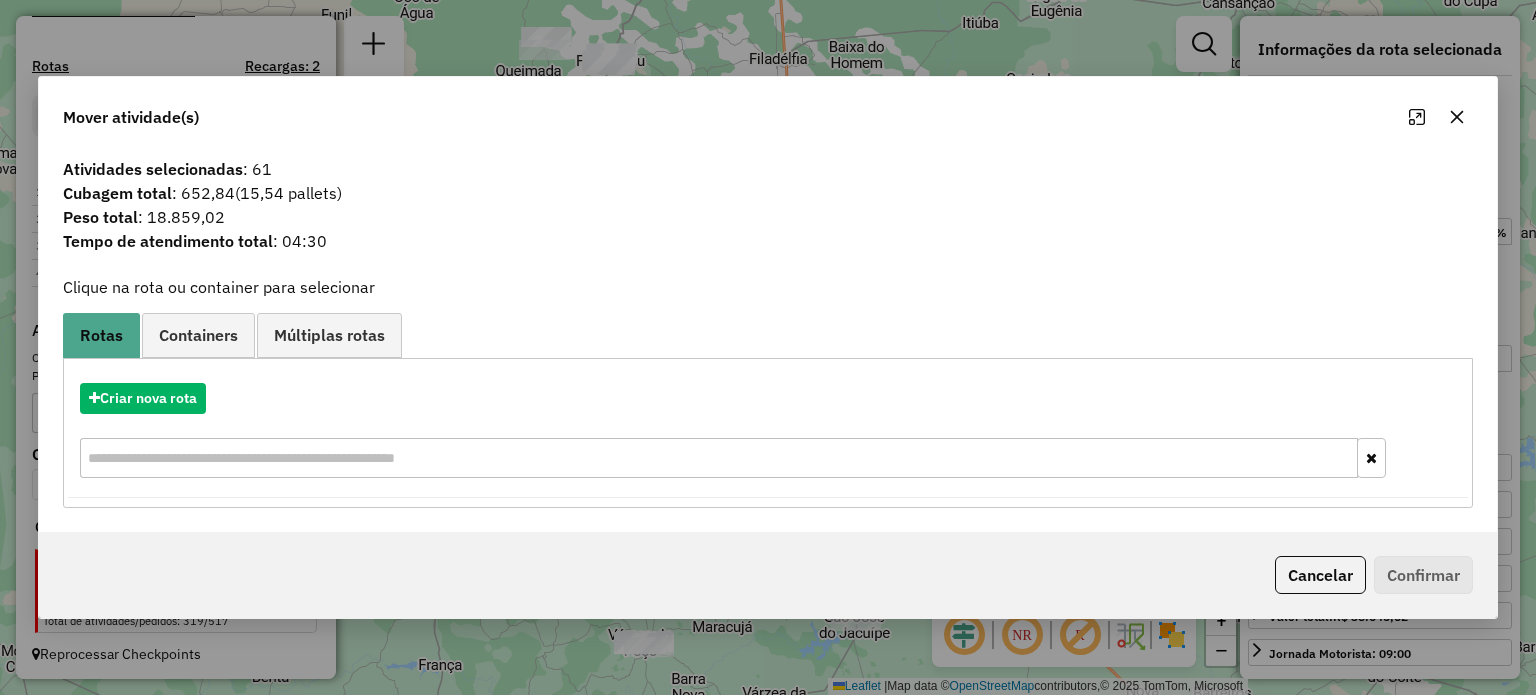 click 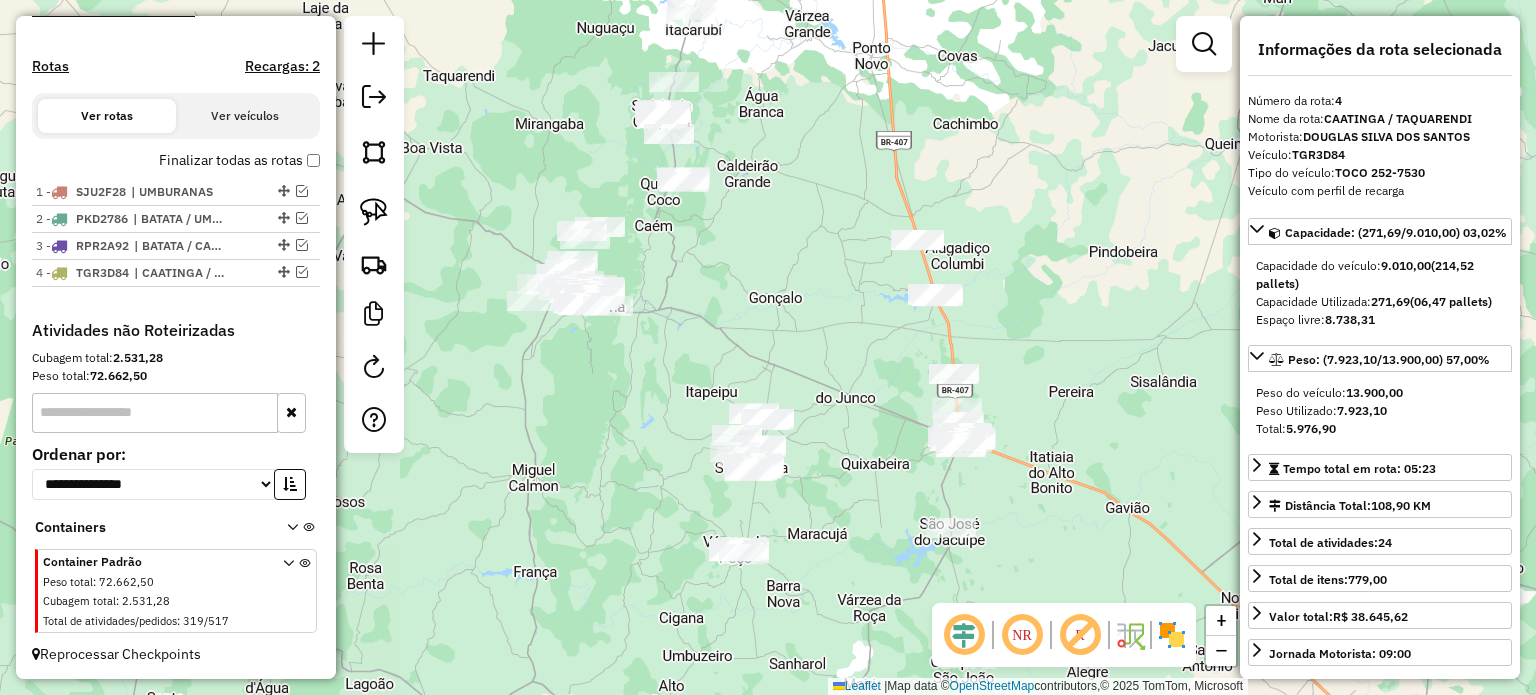 drag, startPoint x: 721, startPoint y: 443, endPoint x: 809, endPoint y: 307, distance: 161.98766 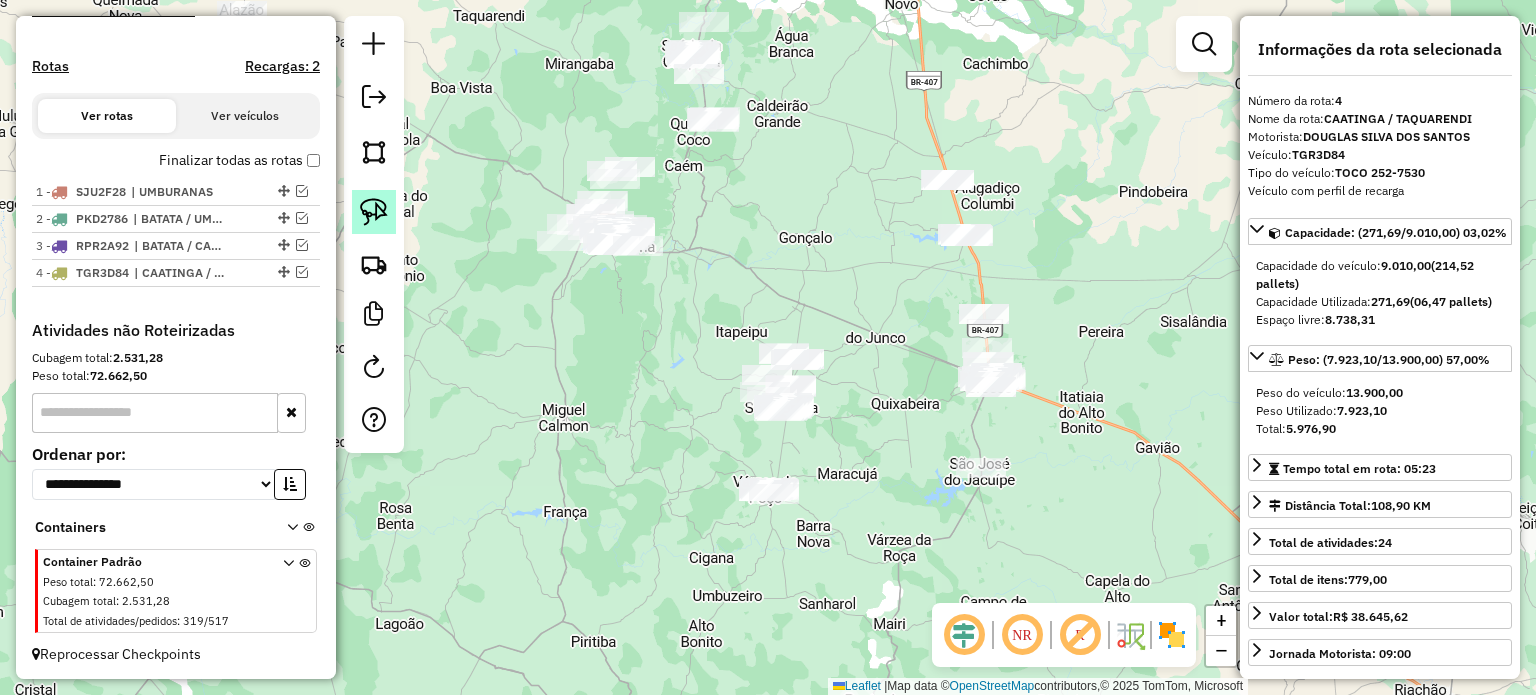 click 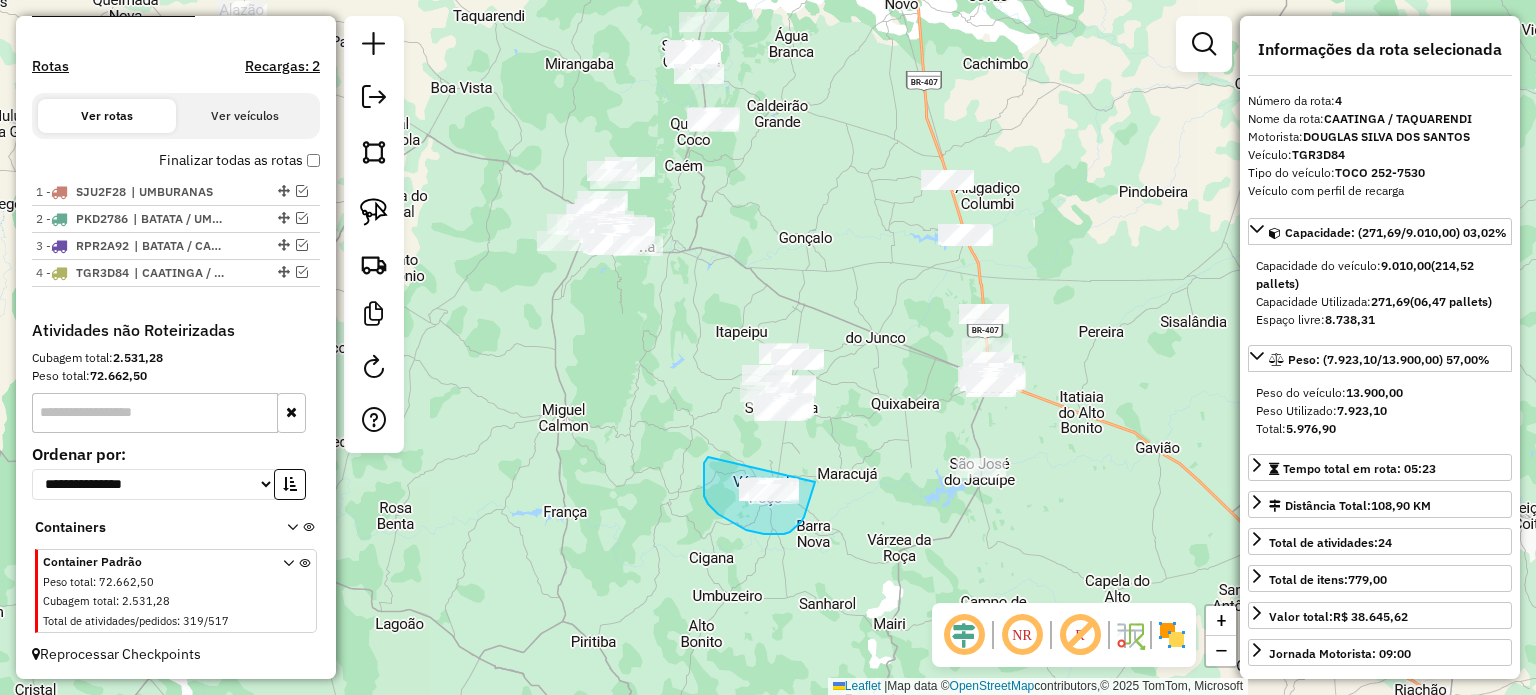 drag, startPoint x: 704, startPoint y: 496, endPoint x: 818, endPoint y: 470, distance: 116.92733 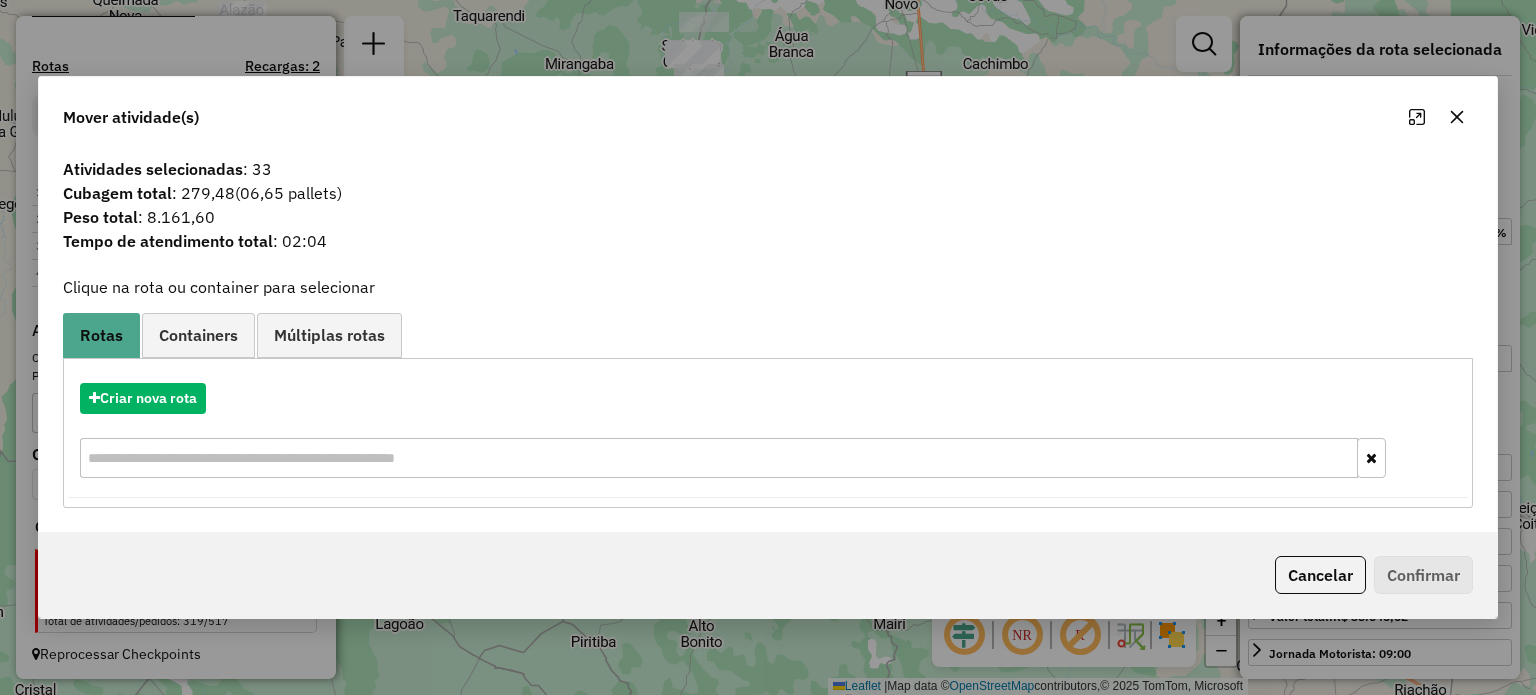 click 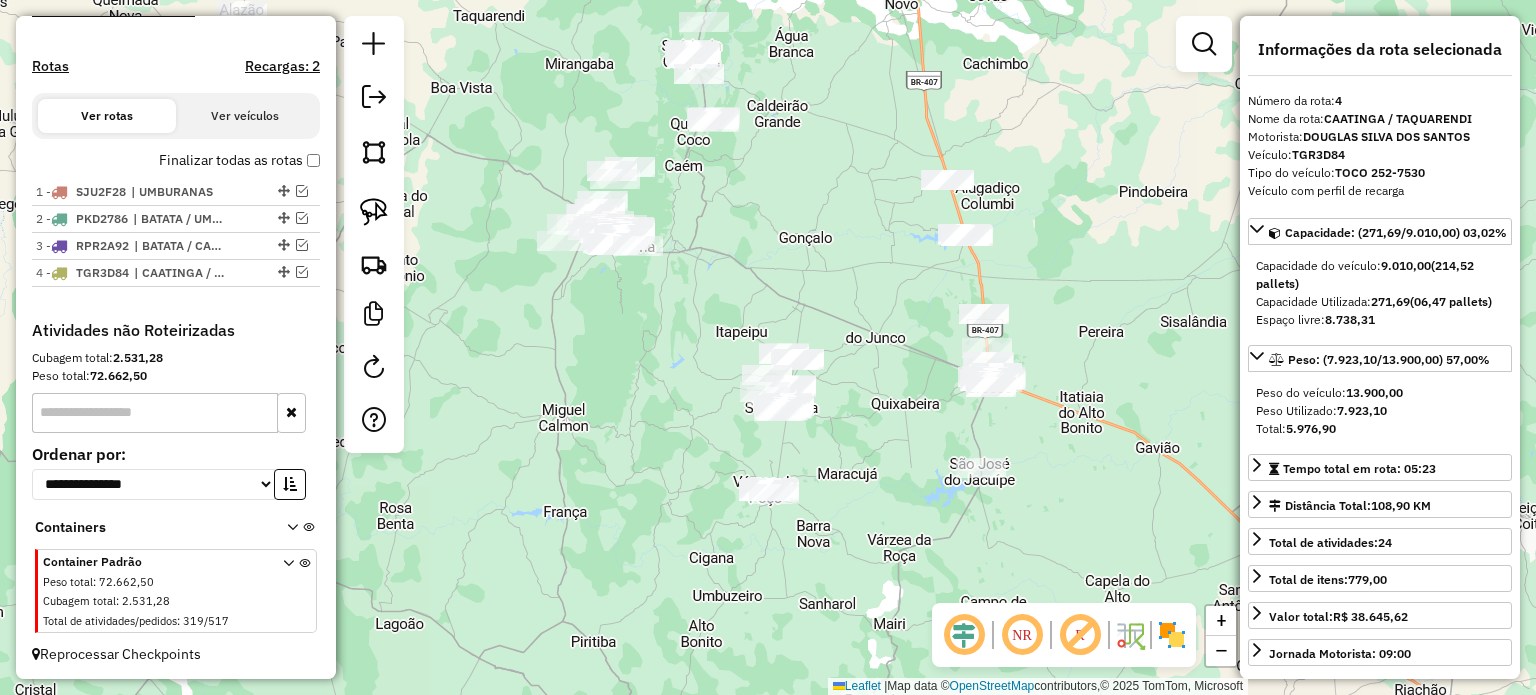 drag, startPoint x: 815, startPoint y: 475, endPoint x: 810, endPoint y: 413, distance: 62.201286 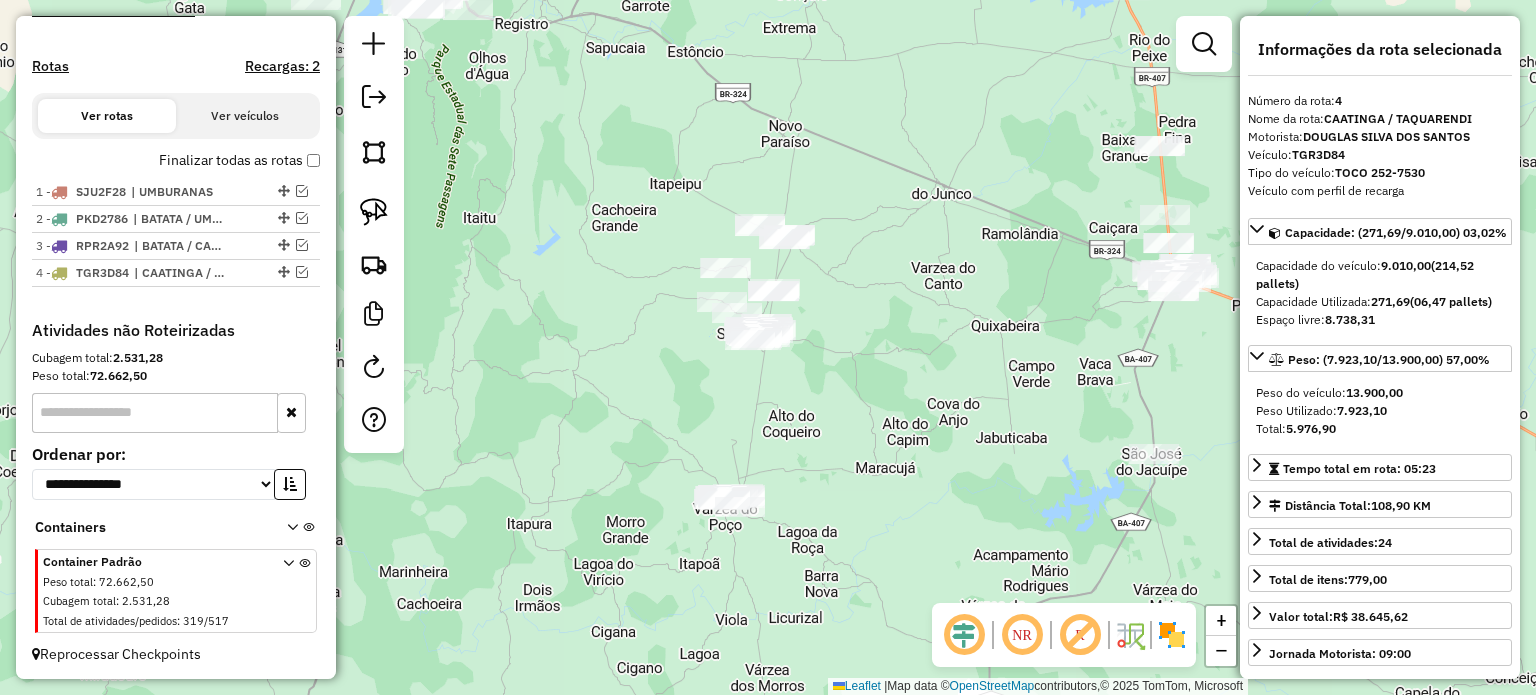 click on "Janela de atendimento Grade de atendimento Capacidade Transportadoras Veículos Cliente Pedidos  Rotas Selecione os dias de semana para filtrar as janelas de atendimento  Seg   Ter   Qua   Qui   Sex   Sáb   Dom  Informe o período da janela de atendimento: De: Até:  Filtrar exatamente a janela do cliente  Considerar janela de atendimento padrão  Selecione os dias de semana para filtrar as grades de atendimento  Seg   Ter   Qua   Qui   Sex   Sáb   Dom   Considerar clientes sem dia de atendimento cadastrado  Clientes fora do dia de atendimento selecionado Filtrar as atividades entre os valores definidos abaixo:  Peso mínimo:   Peso máximo:   Cubagem mínima:   Cubagem máxima:   De:   Até:  Filtrar as atividades entre o tempo de atendimento definido abaixo:  De:   Até:   Considerar capacidade total dos clientes não roteirizados Transportadora: Selecione um ou mais itens Tipo de veículo: Selecione um ou mais itens Veículo: Selecione um ou mais itens Motorista: Selecione um ou mais itens Nome: Rótulo:" 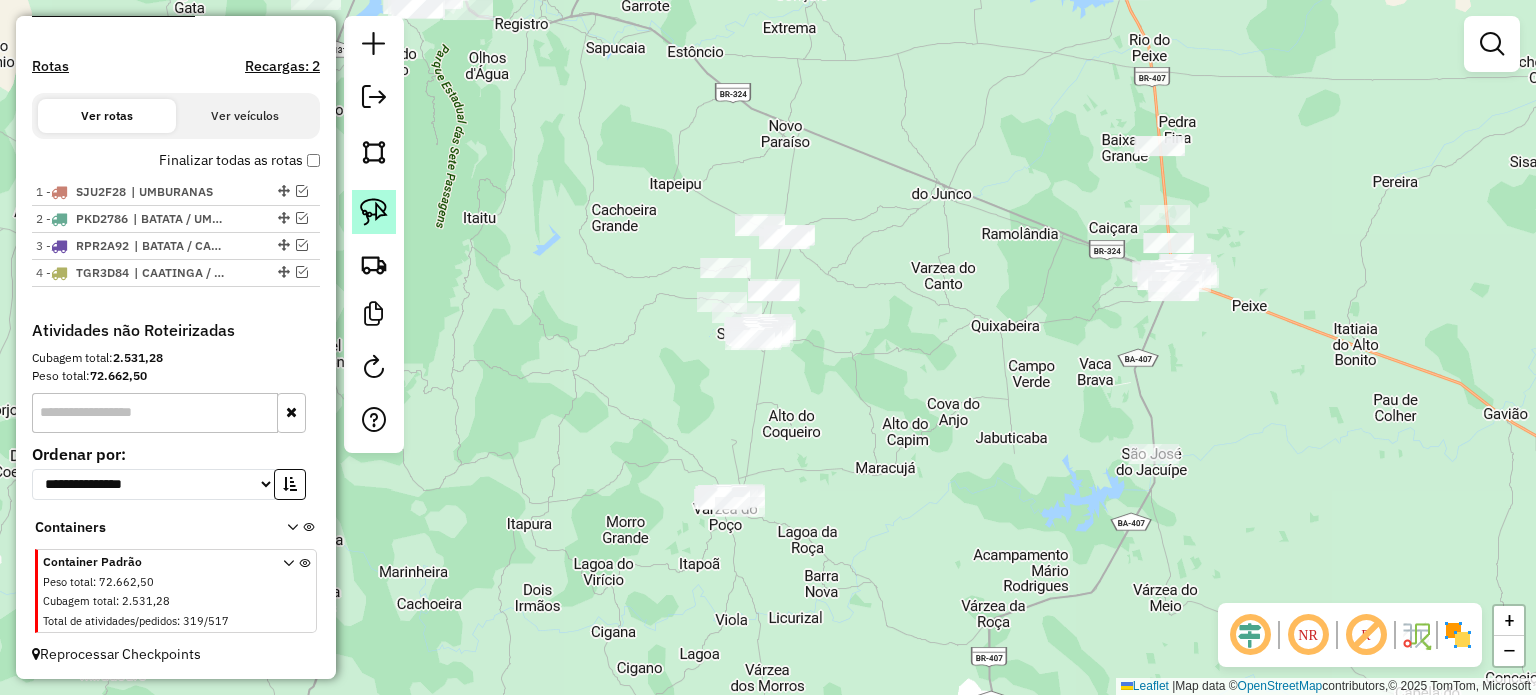 click 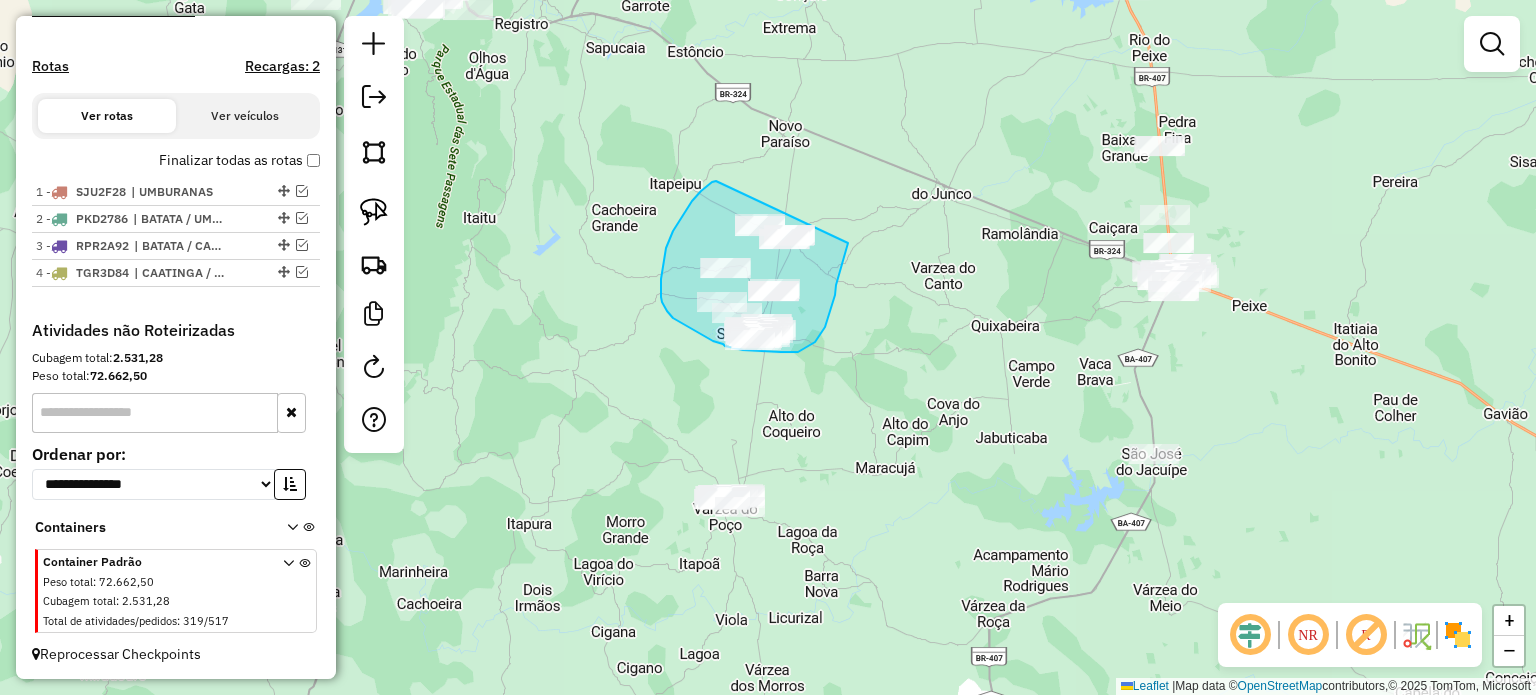 drag, startPoint x: 707, startPoint y: 187, endPoint x: 852, endPoint y: 216, distance: 147.87157 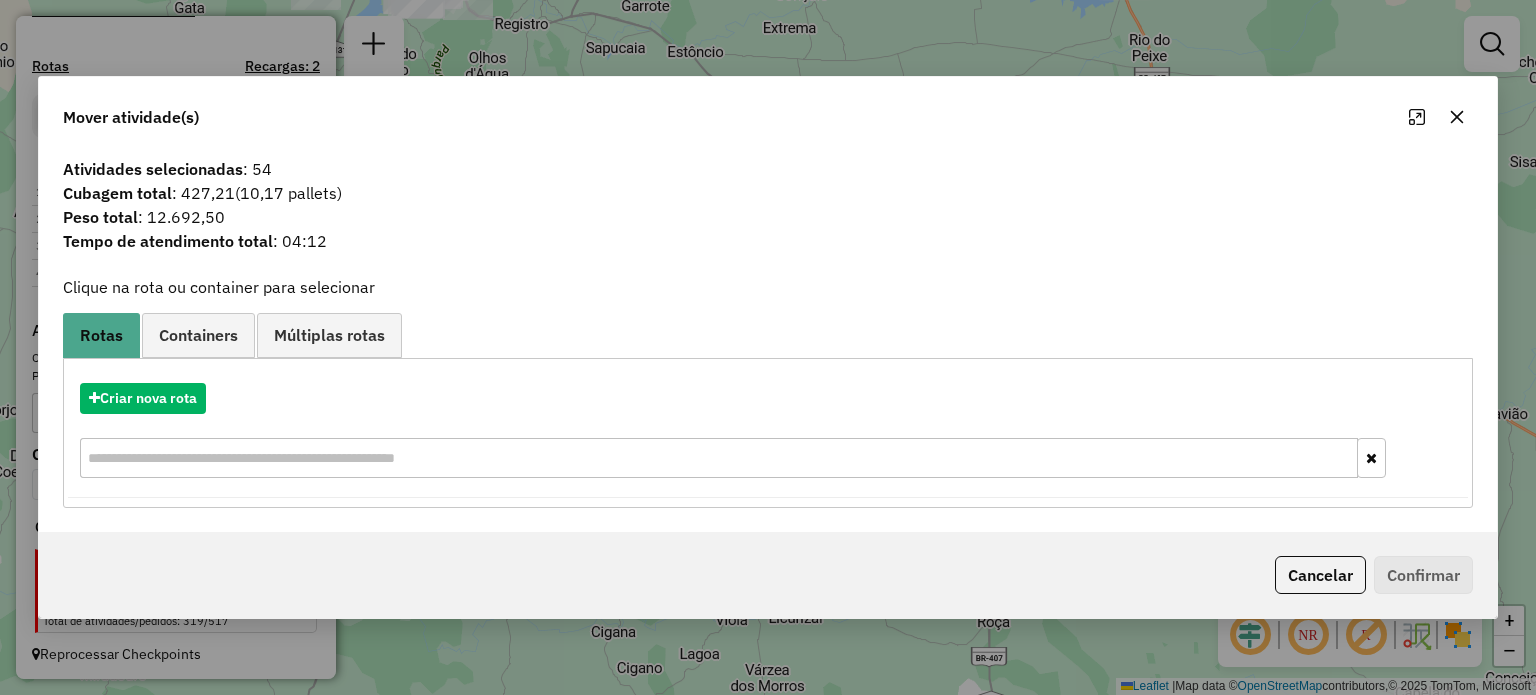 click 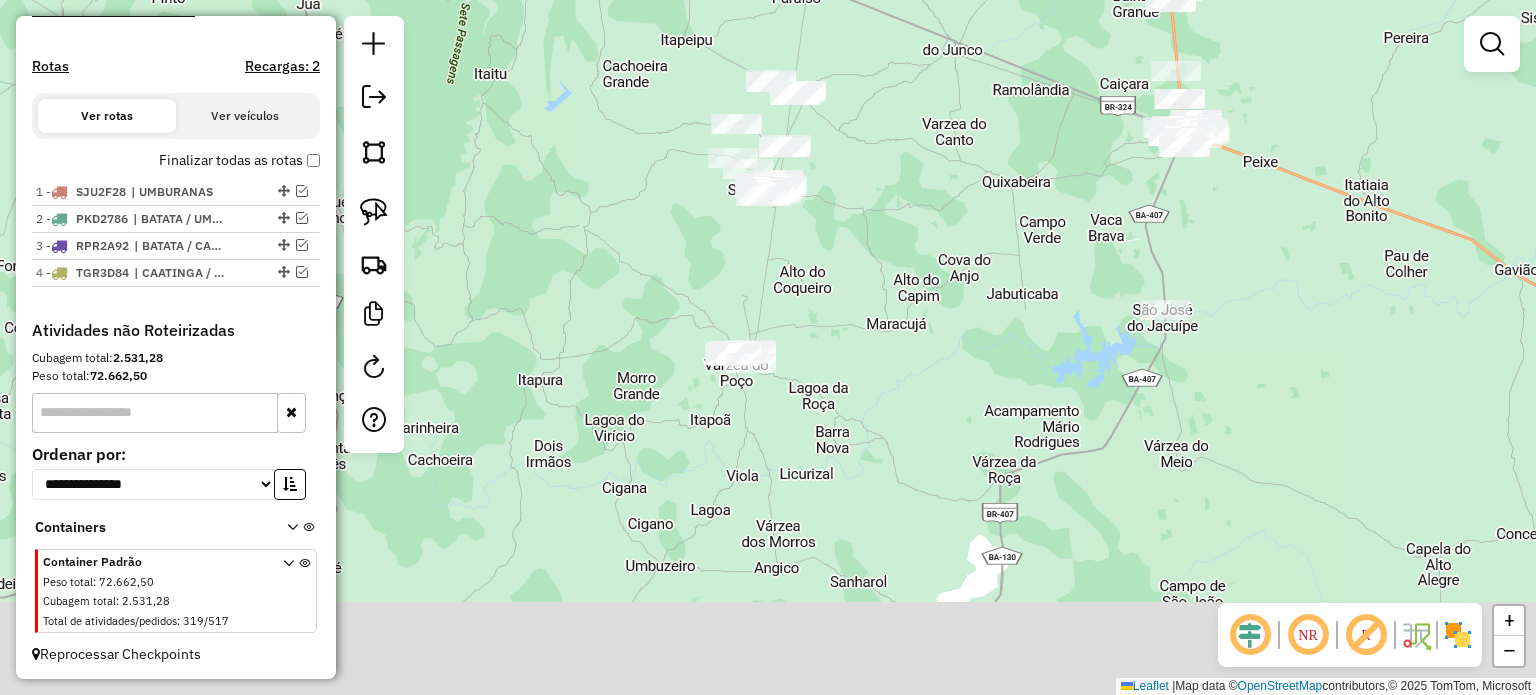 drag, startPoint x: 905, startPoint y: 471, endPoint x: 914, endPoint y: 323, distance: 148.27339 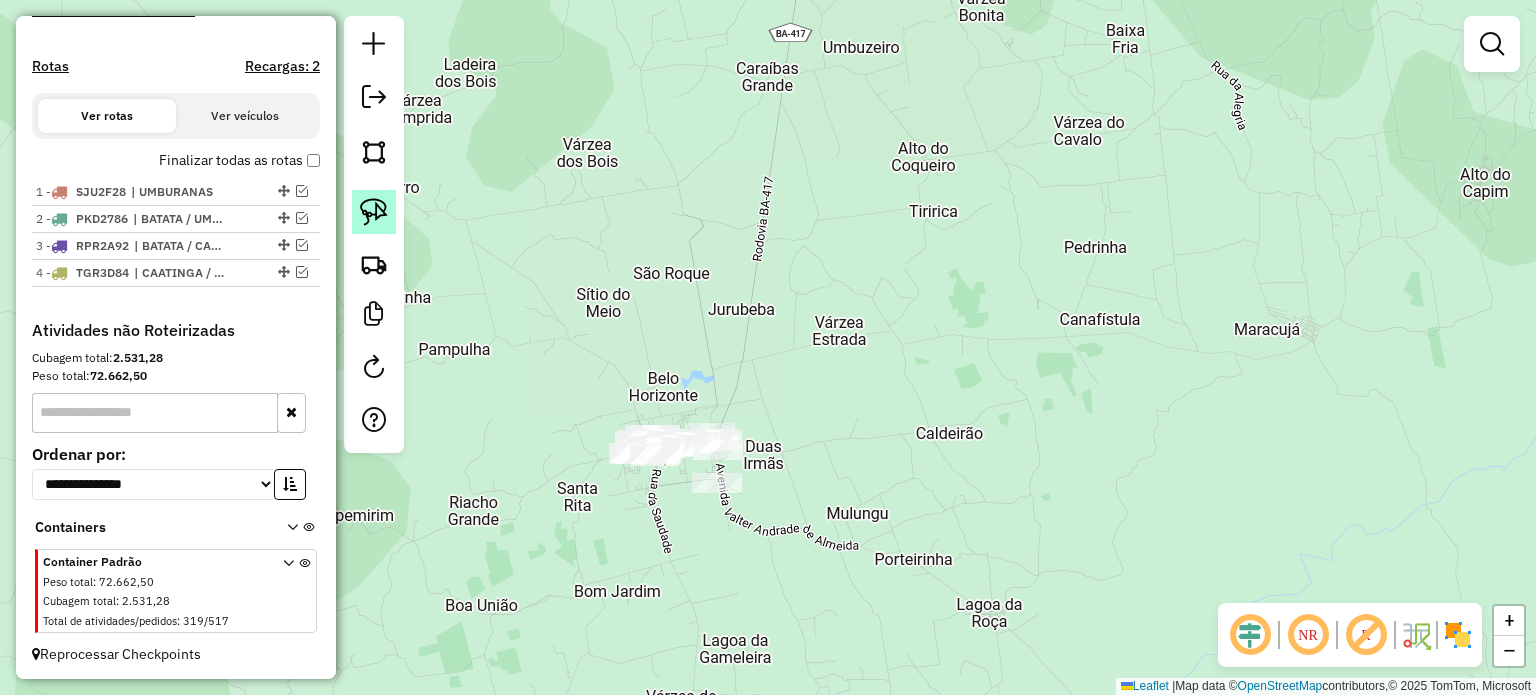 click 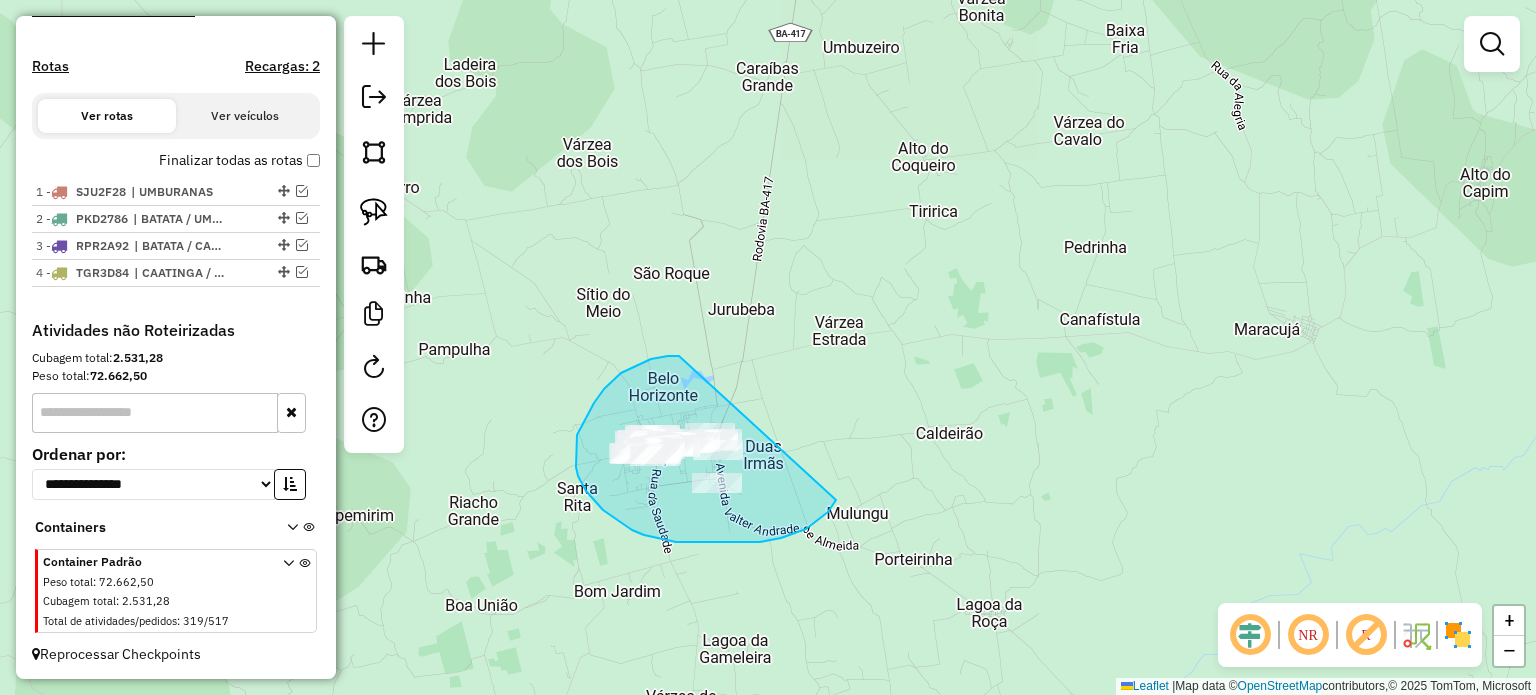 drag, startPoint x: 627, startPoint y: 370, endPoint x: 861, endPoint y: 415, distance: 238.28764 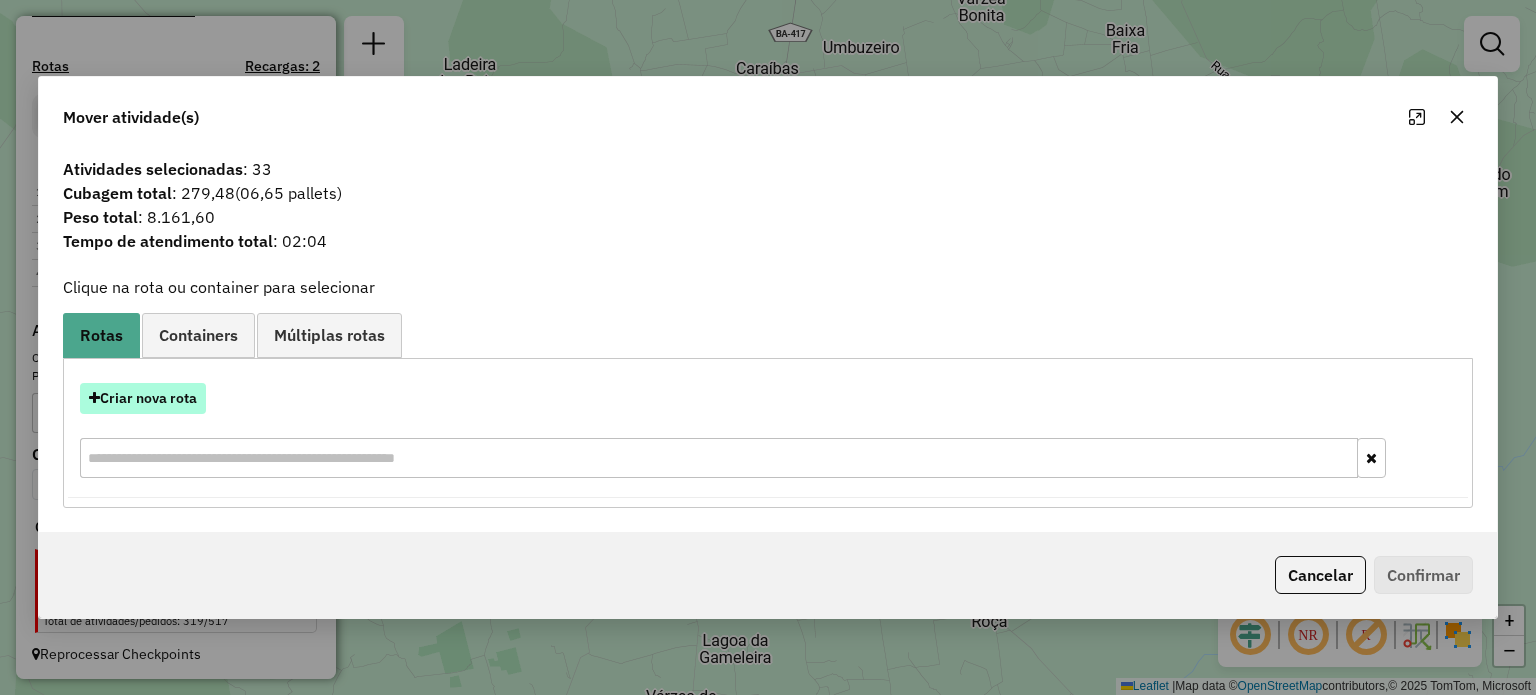 click on "Criar nova rota" at bounding box center (143, 398) 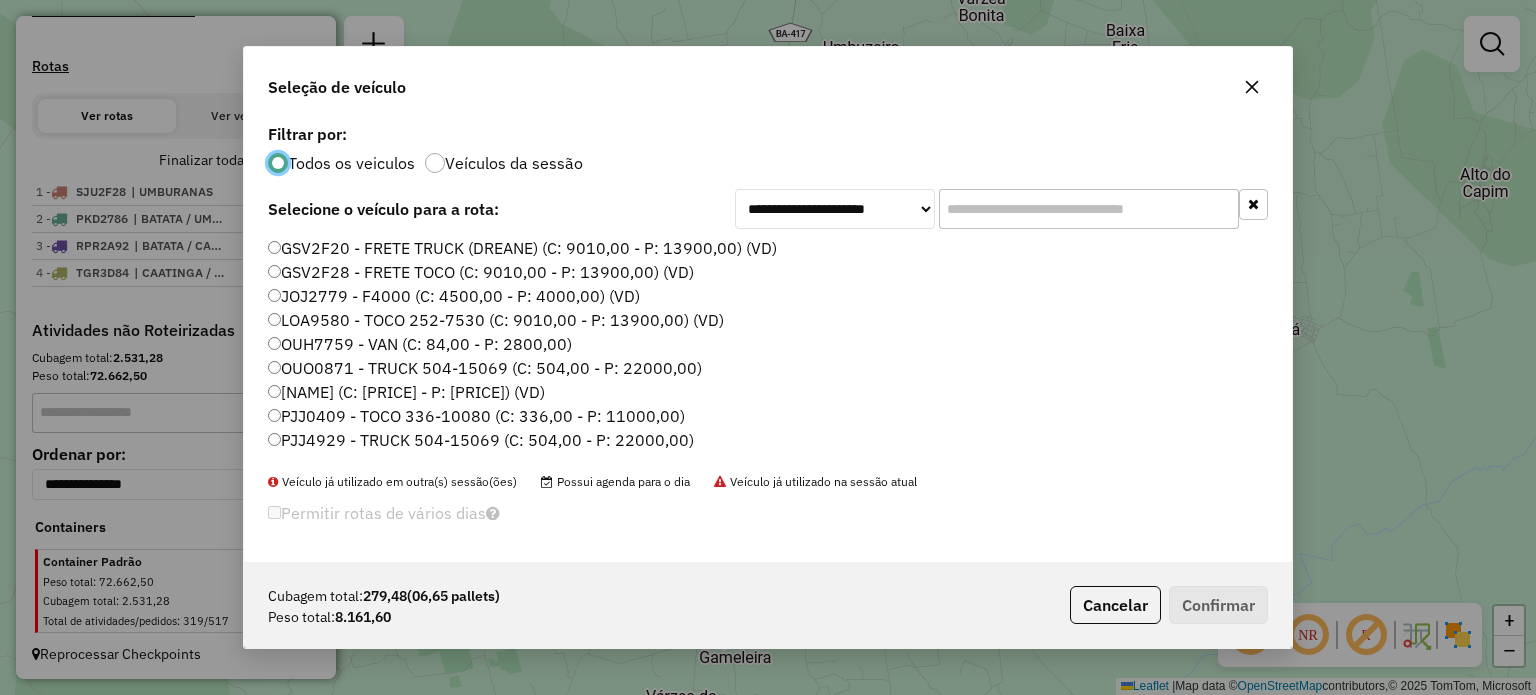 scroll, scrollTop: 10, scrollLeft: 6, axis: both 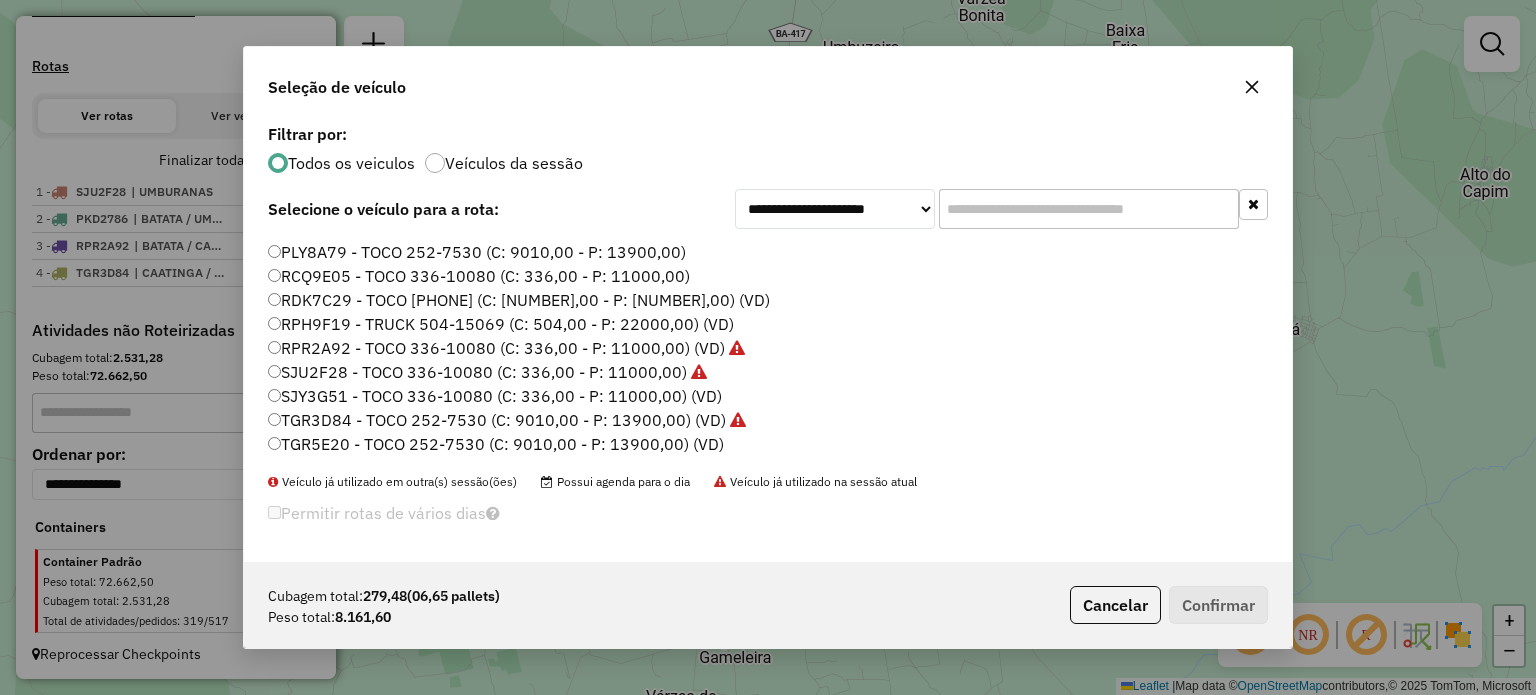click on "TGR5E20 - TOCO 252-7530 (C: 9010,00 - P: 13900,00) (VD)" 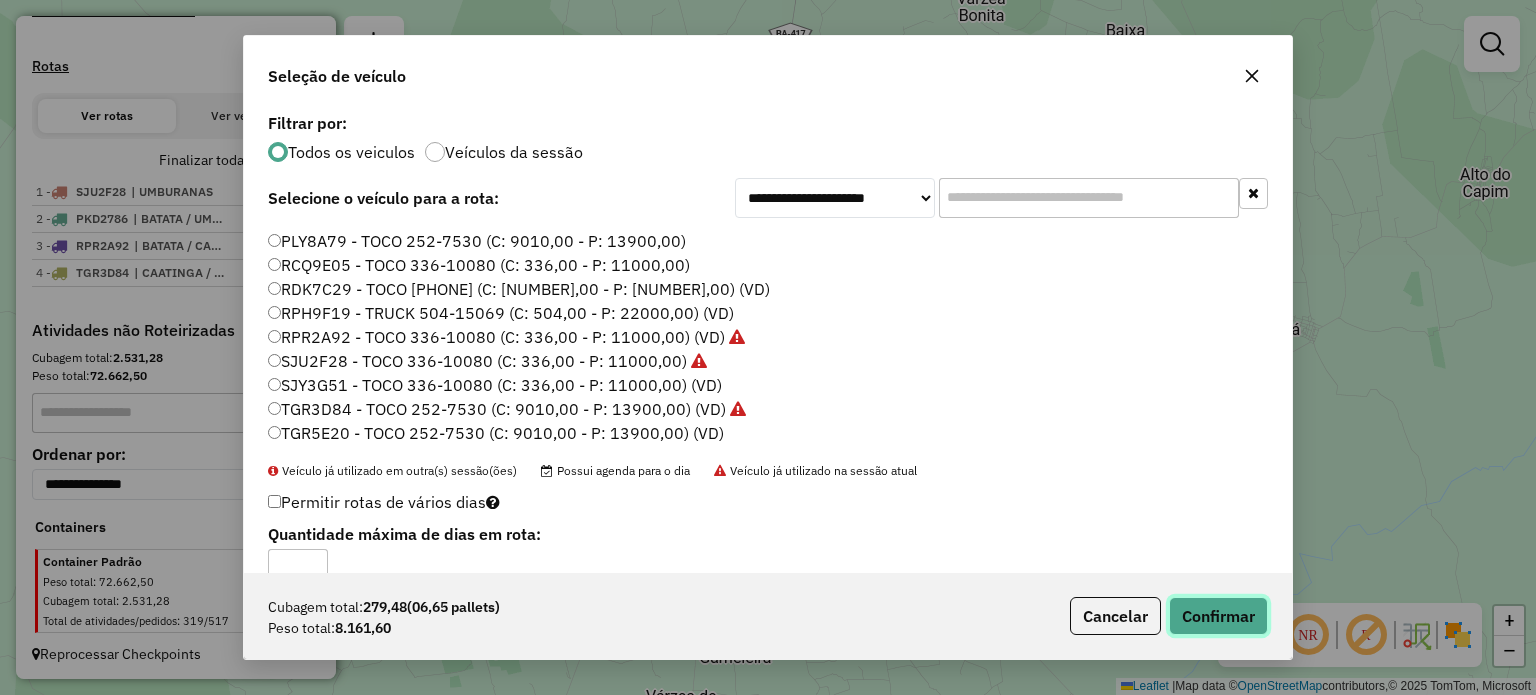 click on "Confirmar" 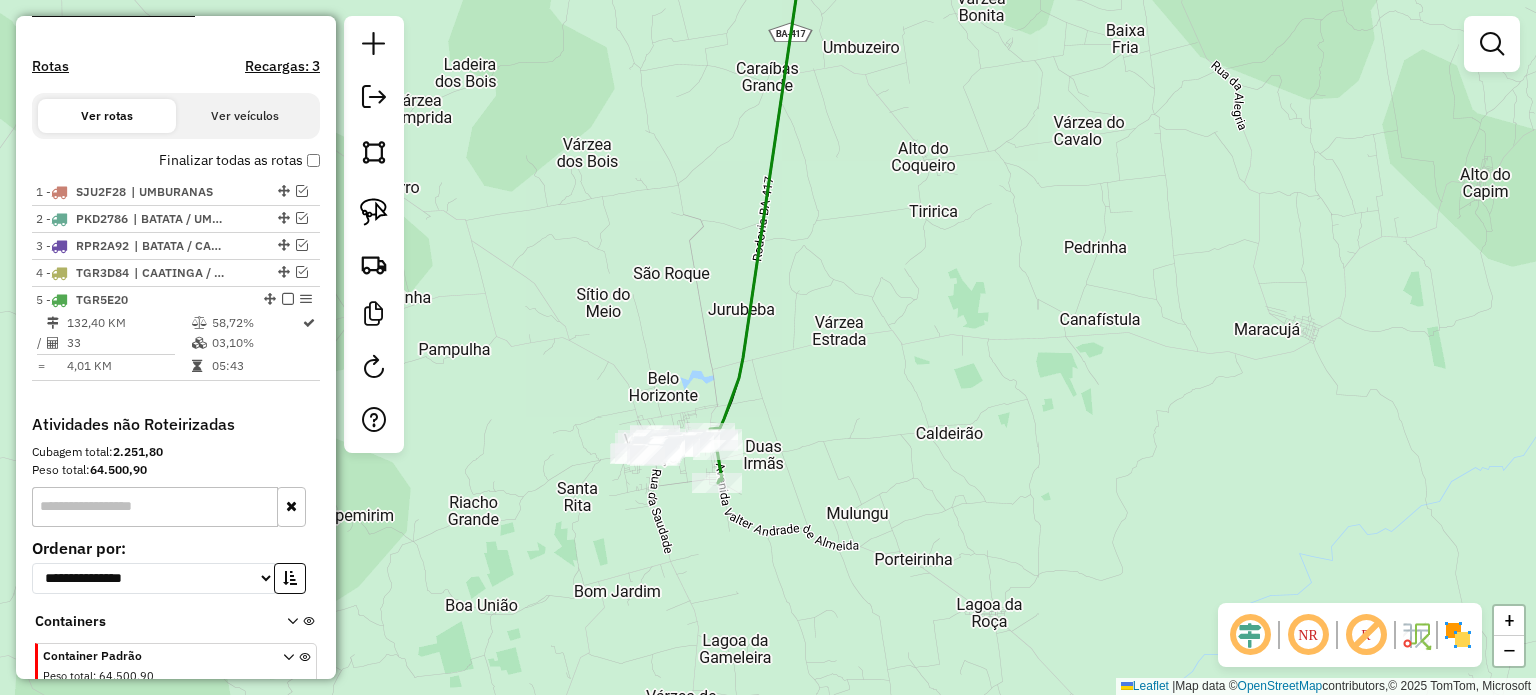 scroll, scrollTop: 677, scrollLeft: 0, axis: vertical 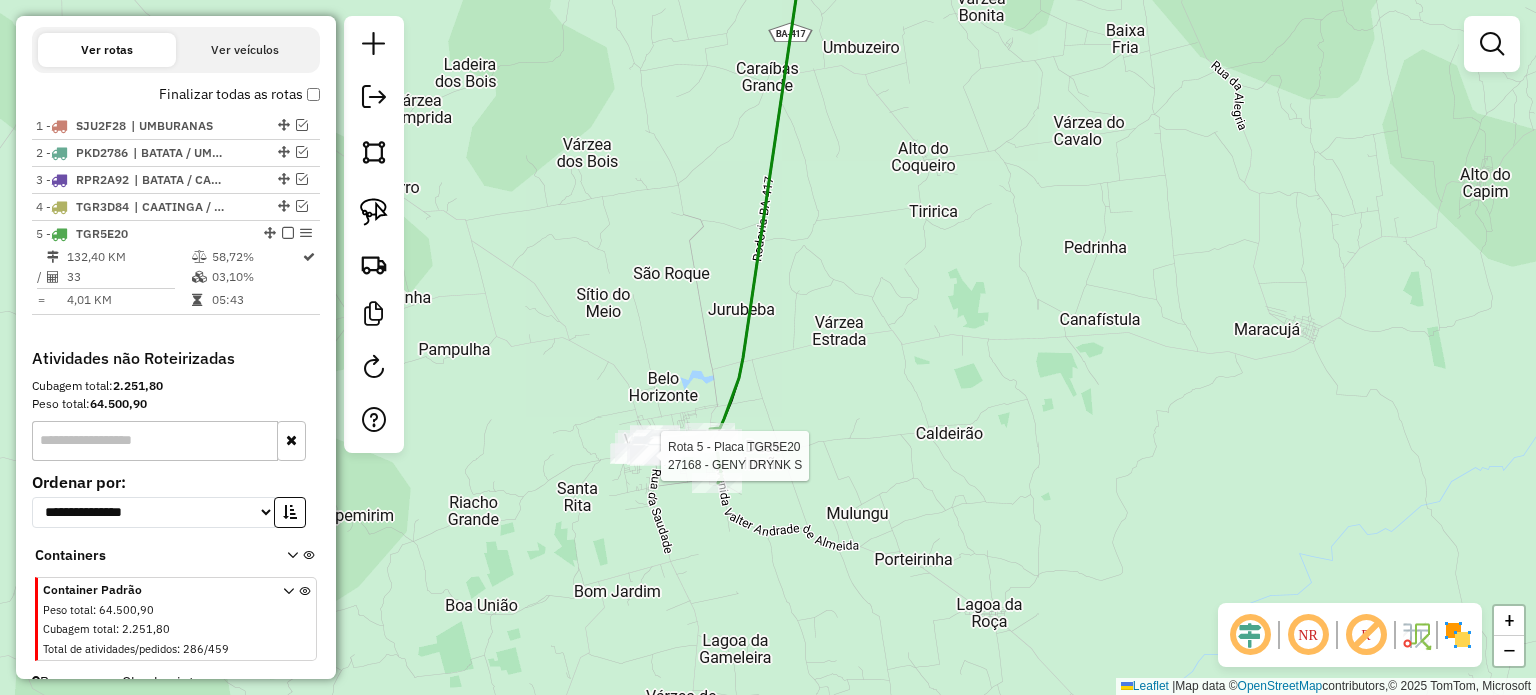 select on "**********" 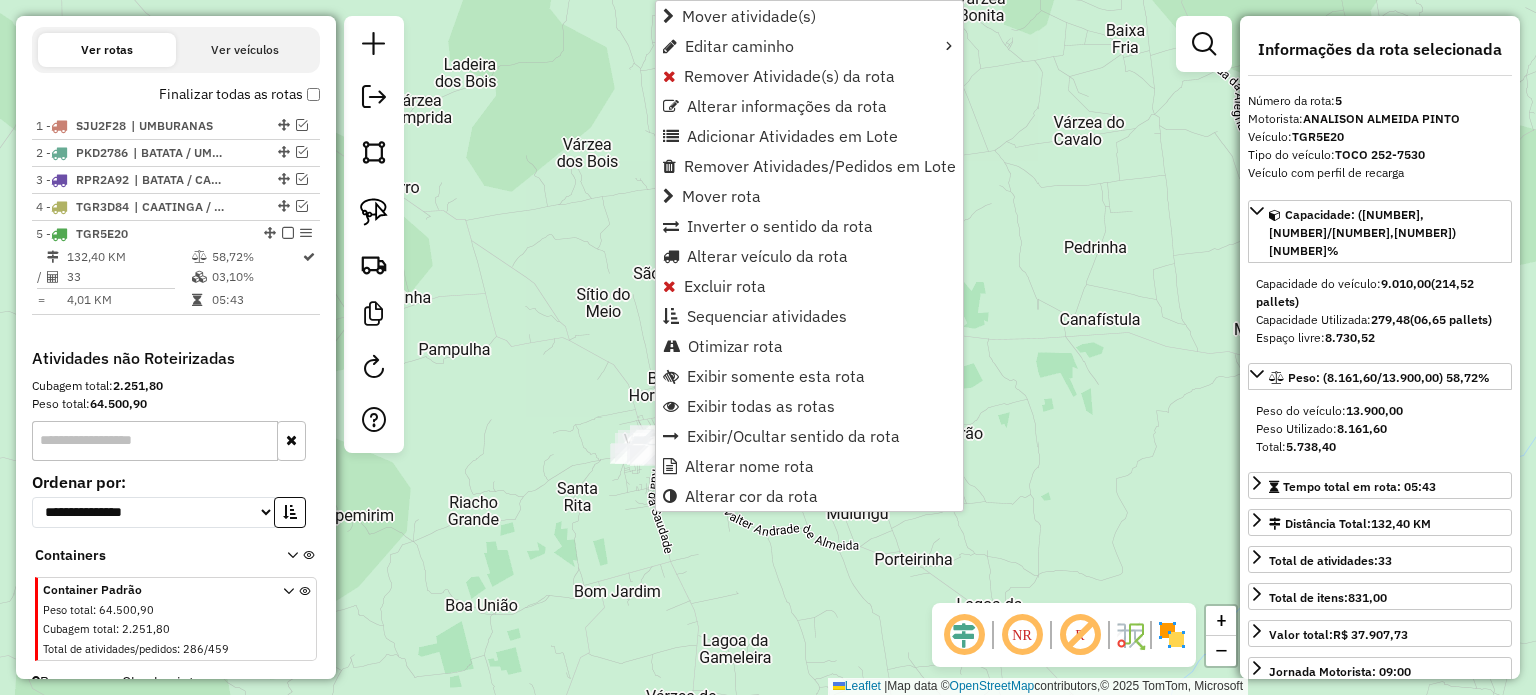 scroll, scrollTop: 704, scrollLeft: 0, axis: vertical 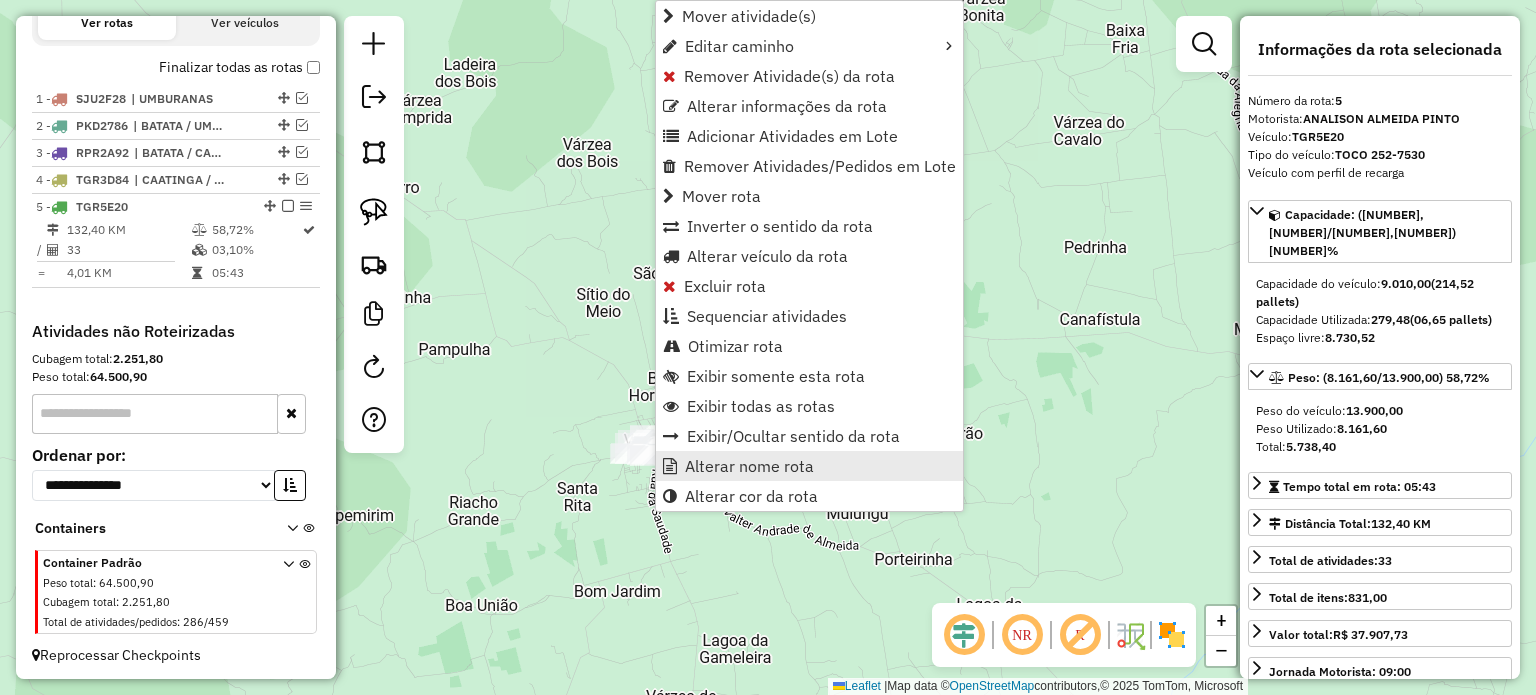 click on "Alterar nome rota" at bounding box center [749, 466] 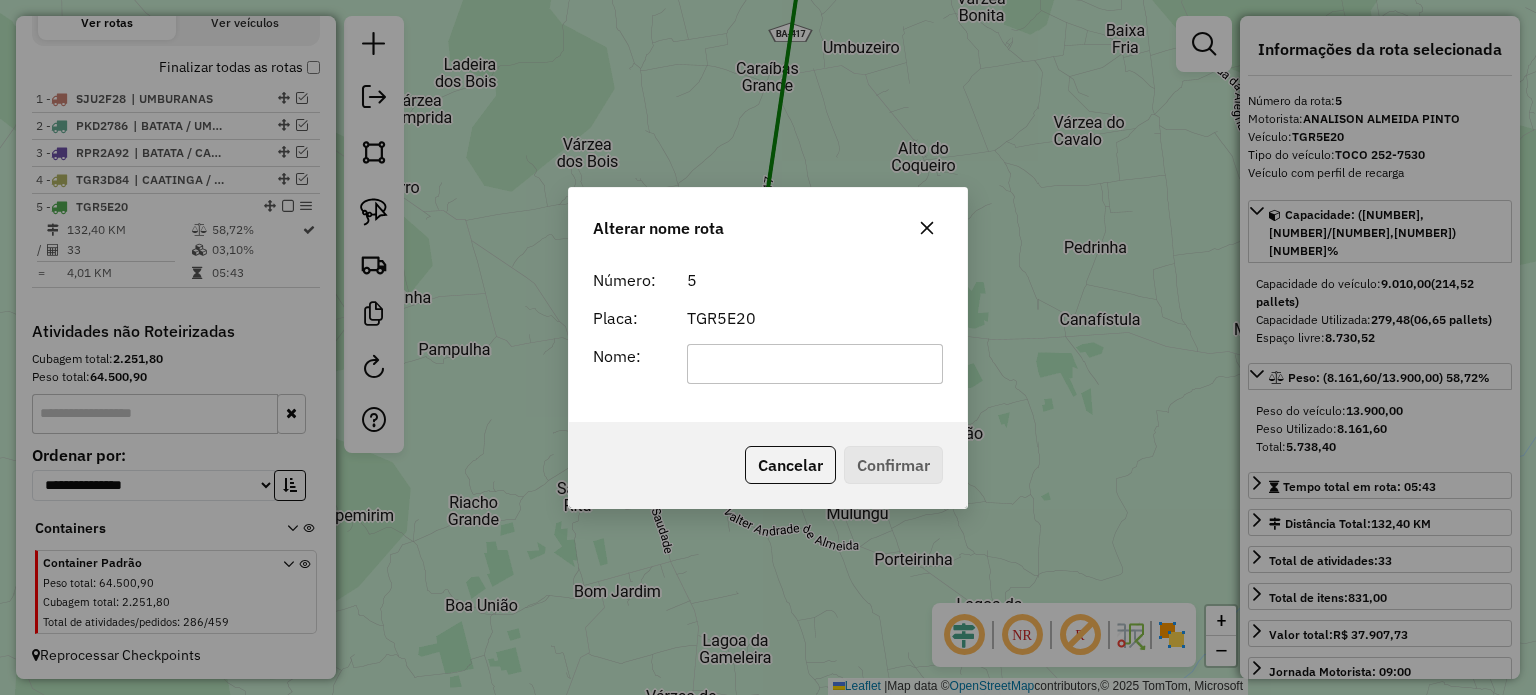 click 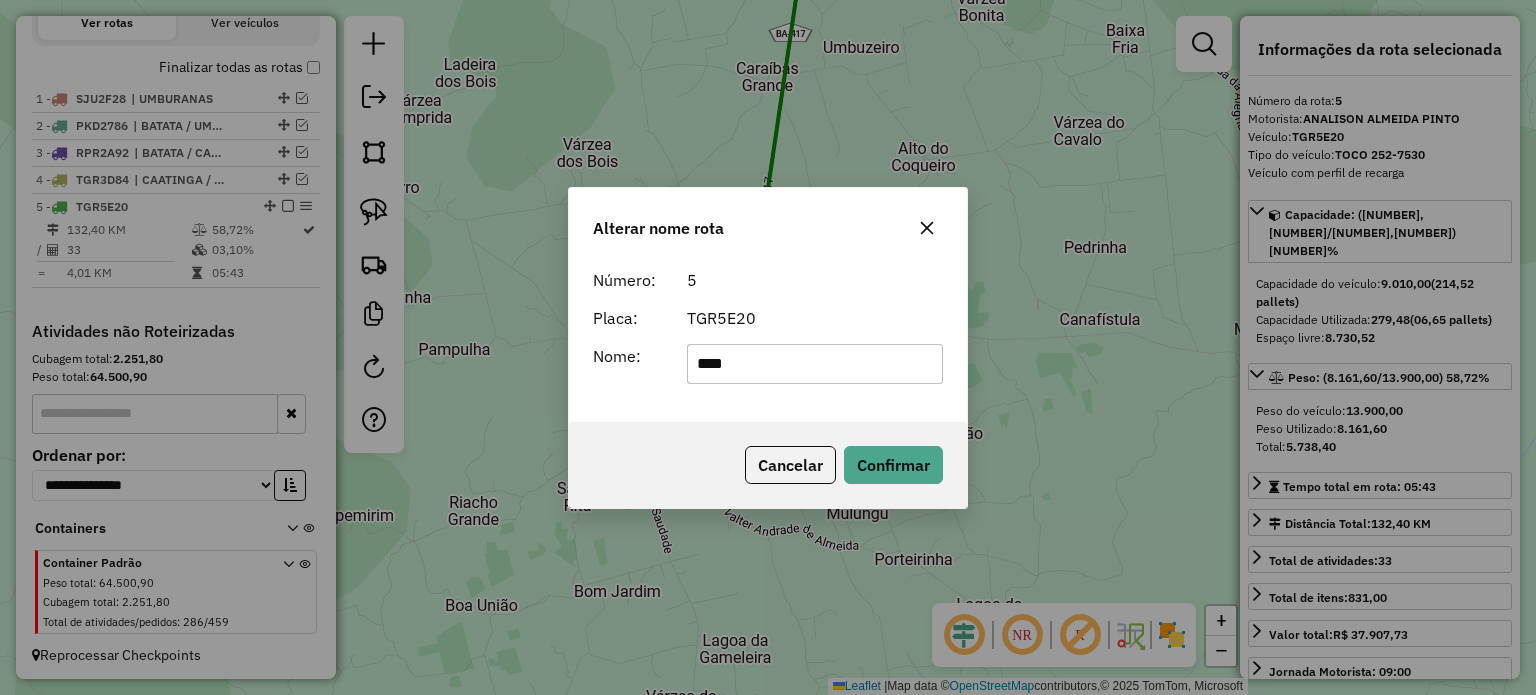 type on "**********" 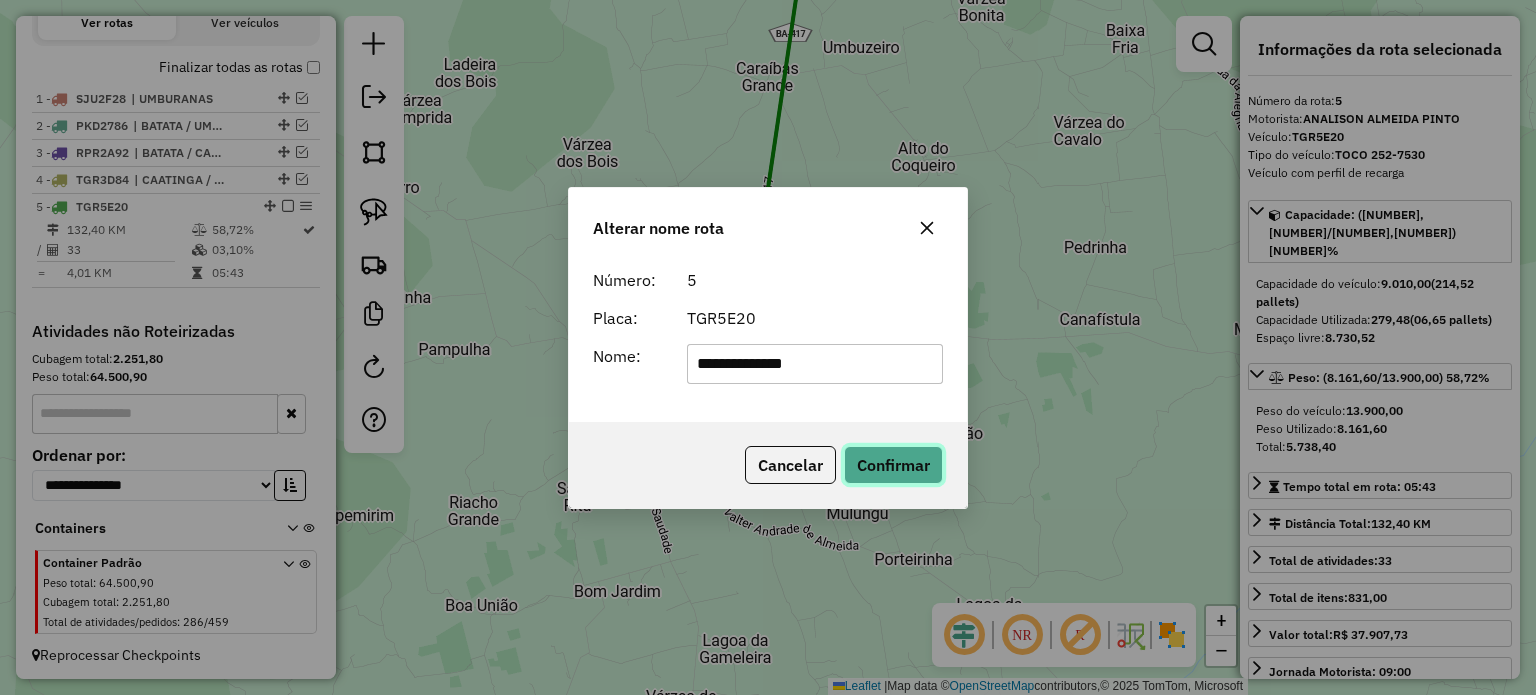 click on "Confirmar" 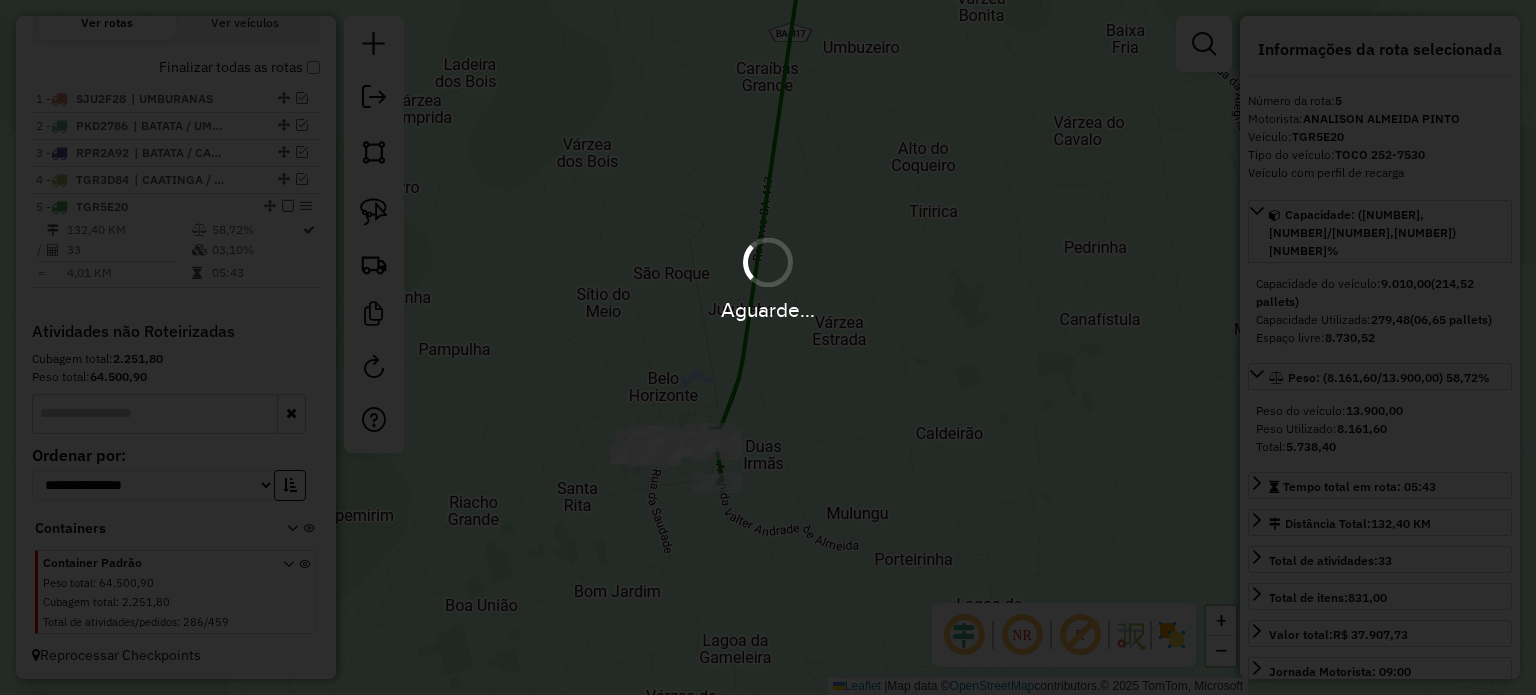 type 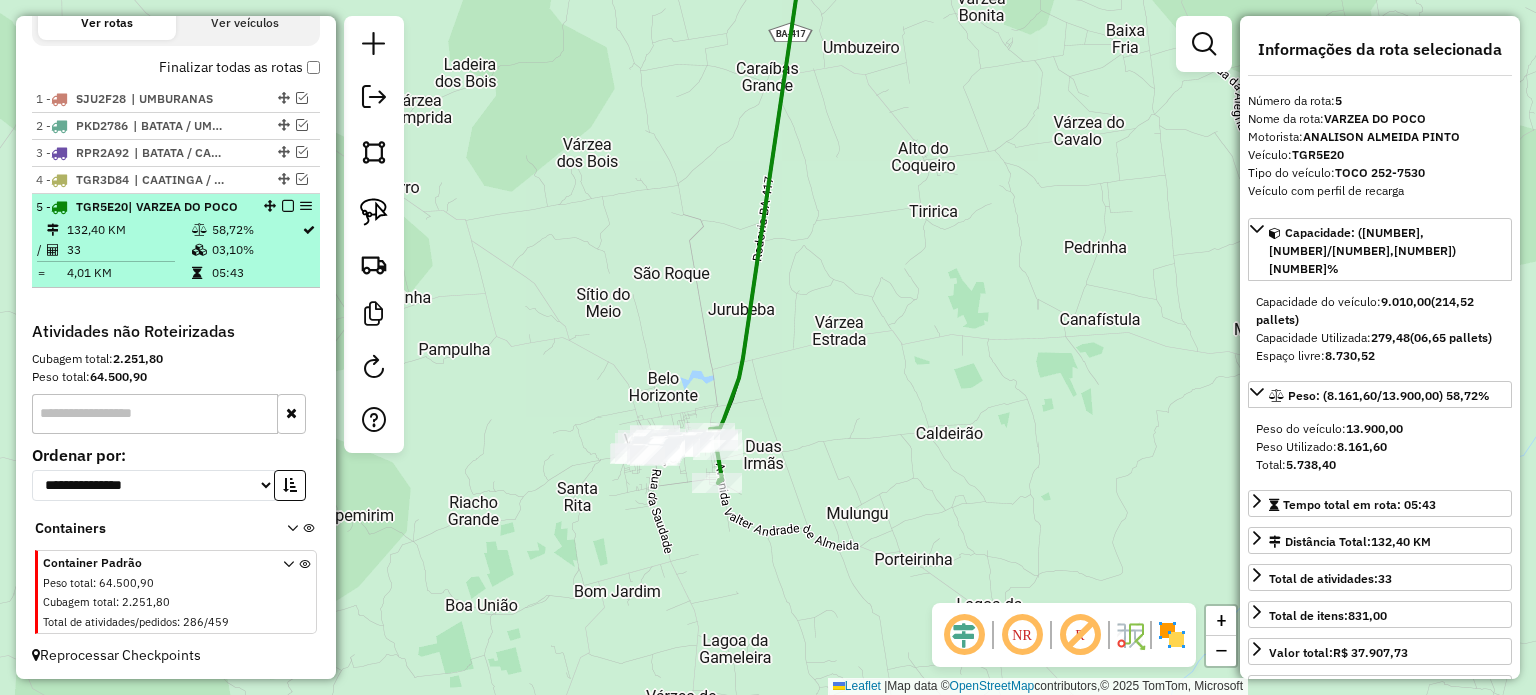 click at bounding box center (288, 206) 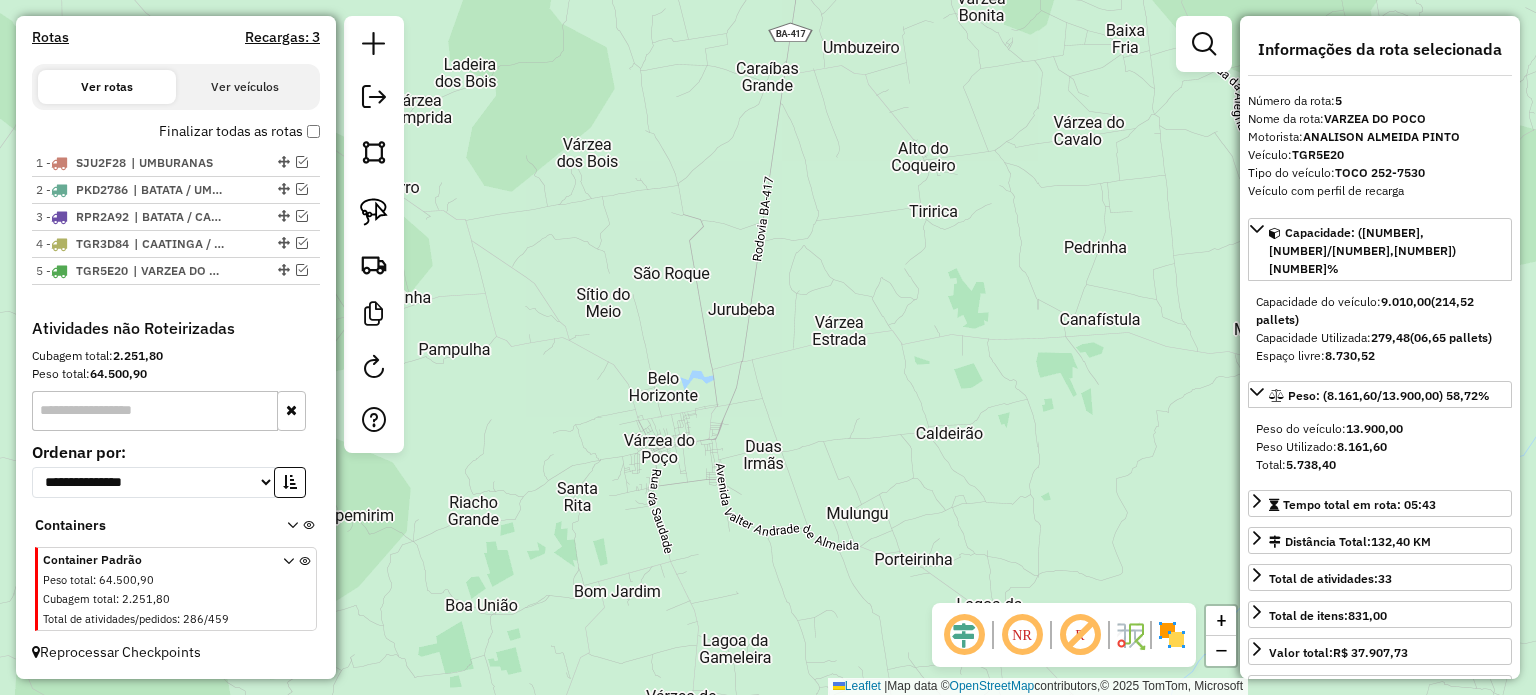 scroll, scrollTop: 637, scrollLeft: 0, axis: vertical 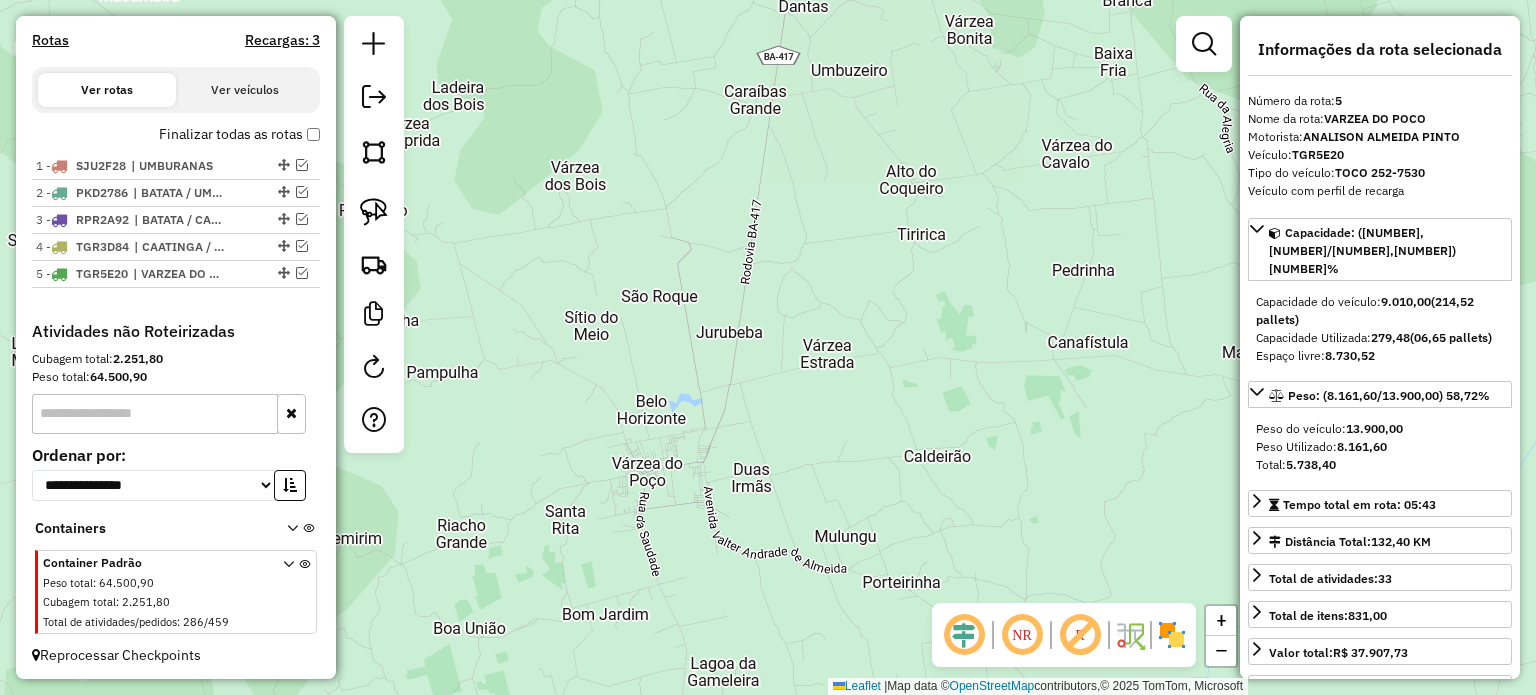 drag, startPoint x: 725, startPoint y: 320, endPoint x: 620, endPoint y: 510, distance: 217.08293 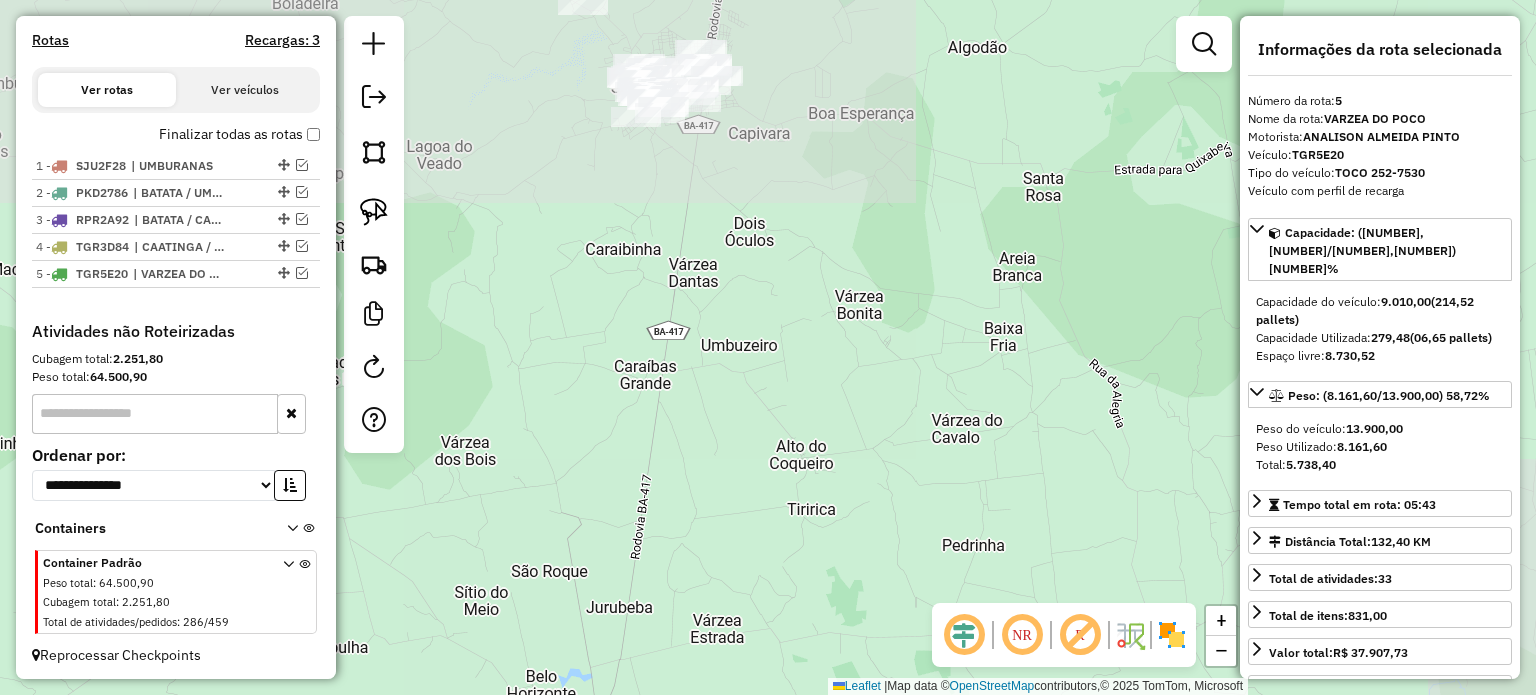 drag, startPoint x: 691, startPoint y: 404, endPoint x: 692, endPoint y: 569, distance: 165.00304 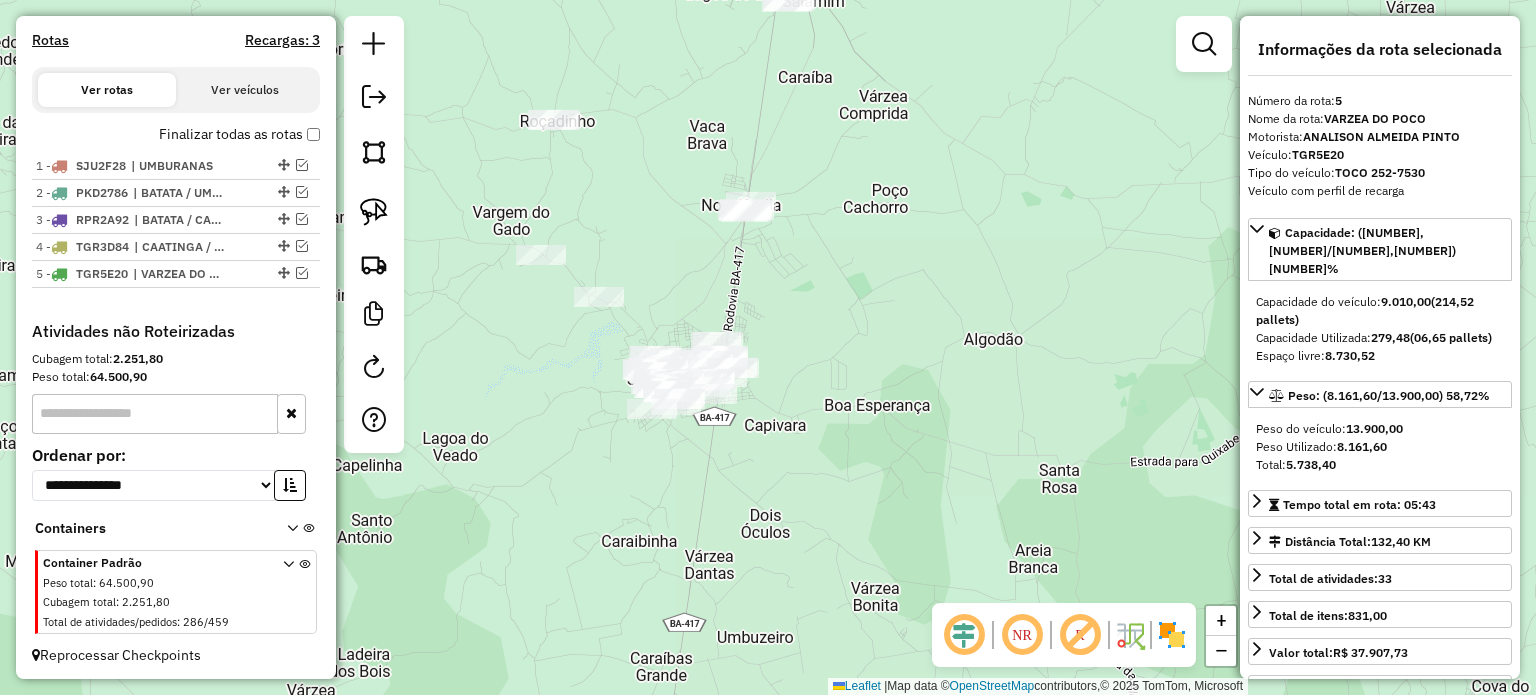 drag, startPoint x: 764, startPoint y: 488, endPoint x: 795, endPoint y: 515, distance: 41.109608 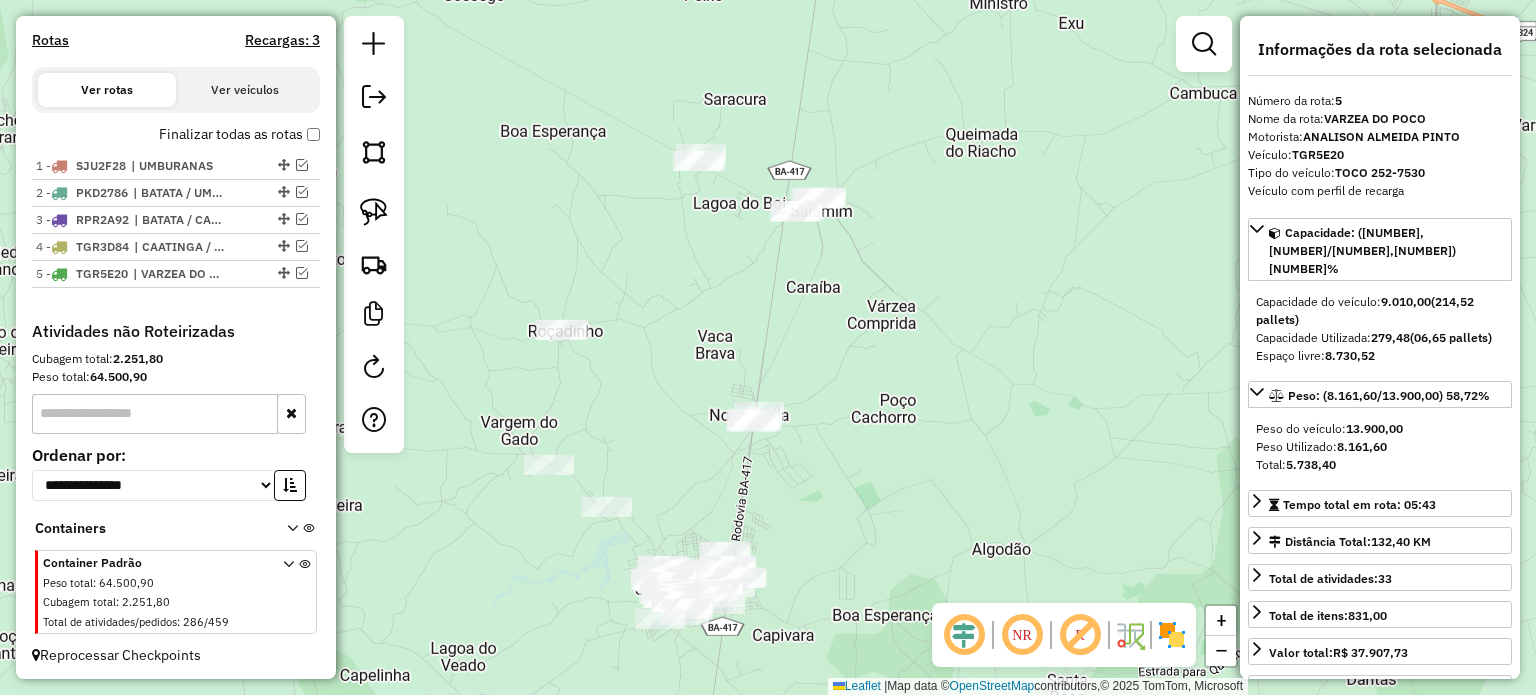 drag, startPoint x: 900, startPoint y: 291, endPoint x: 892, endPoint y: 469, distance: 178.17969 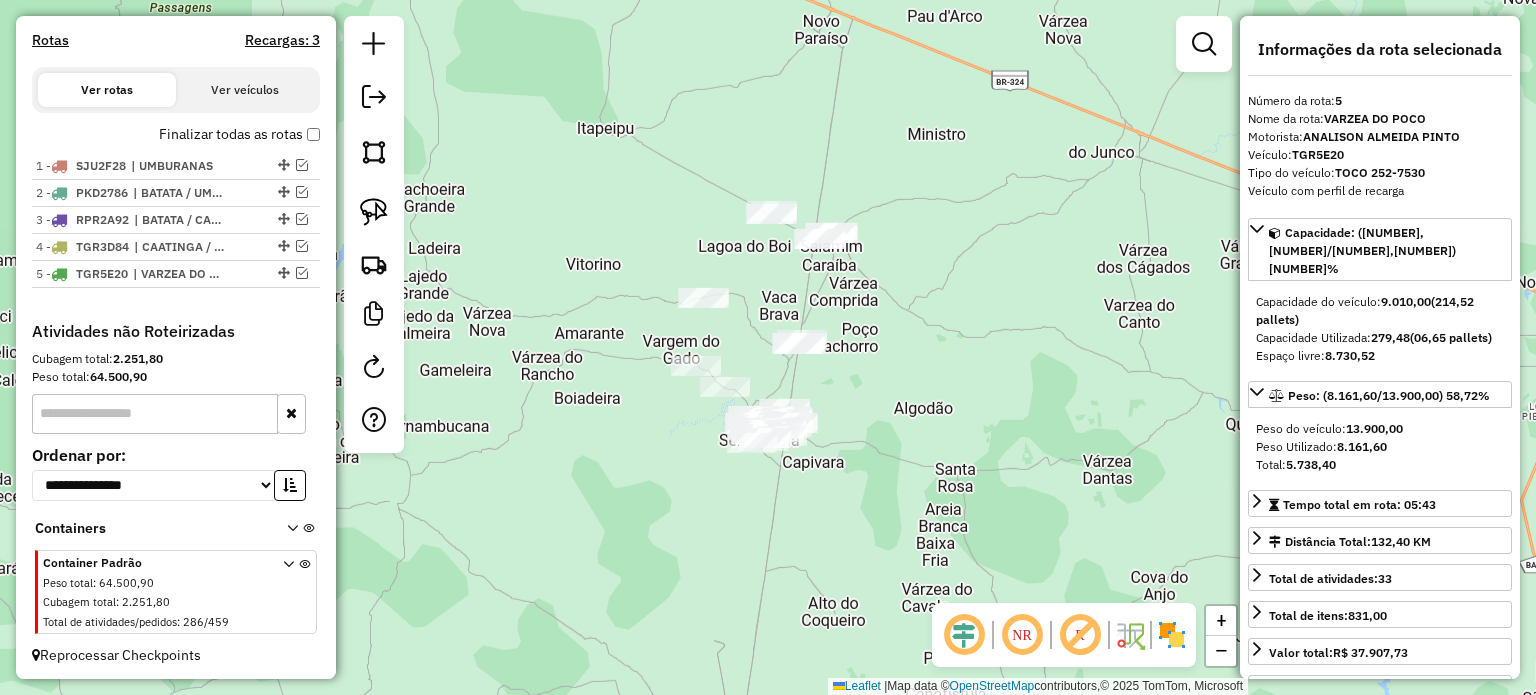 drag, startPoint x: 918, startPoint y: 486, endPoint x: 900, endPoint y: 403, distance: 84.92938 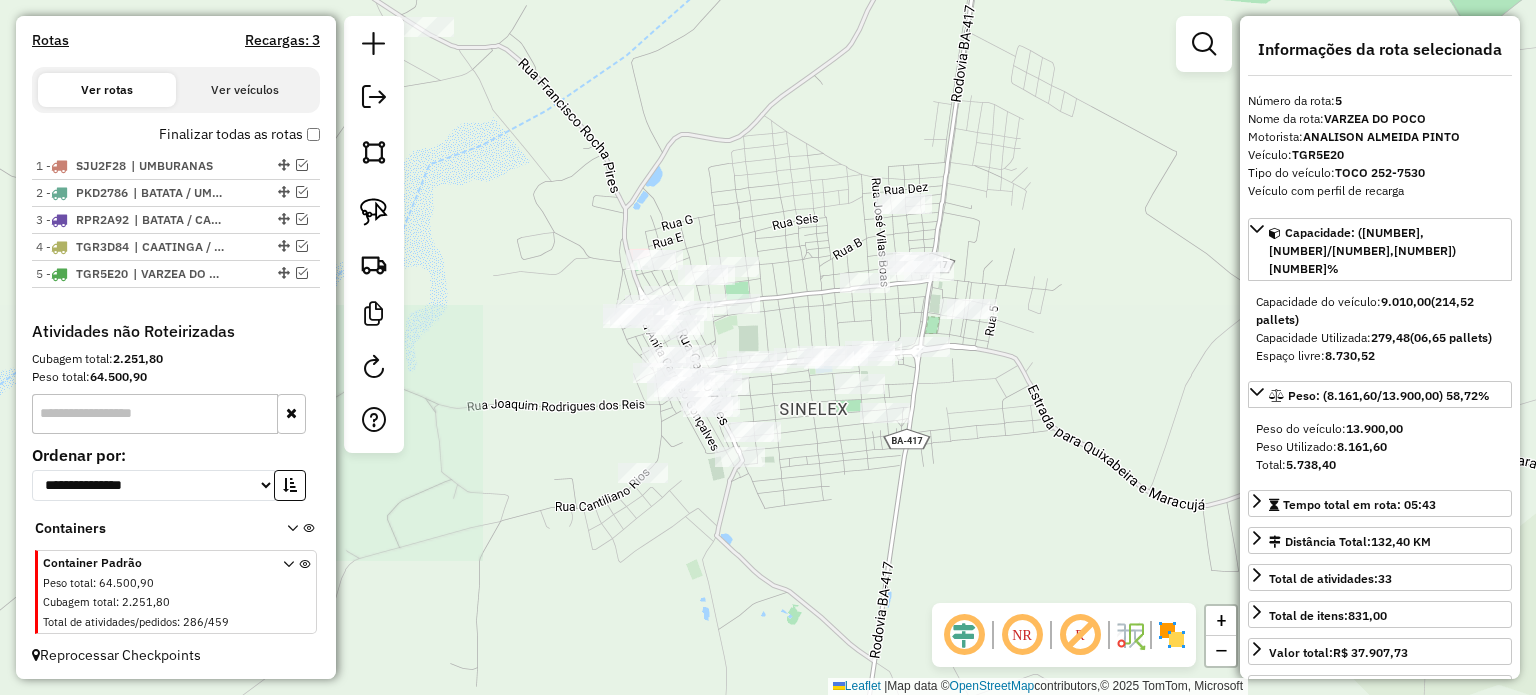 drag, startPoint x: 839, startPoint y: 530, endPoint x: 824, endPoint y: 504, distance: 30.016663 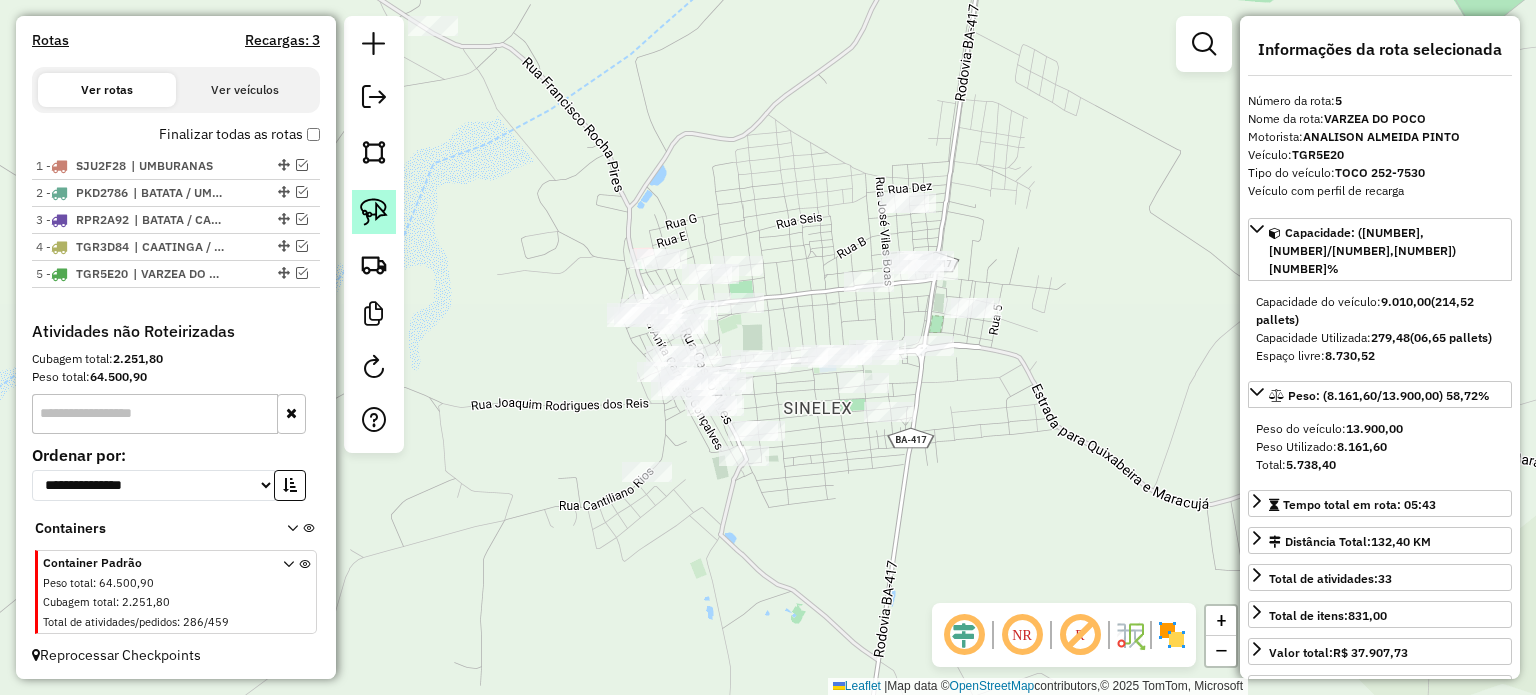 click 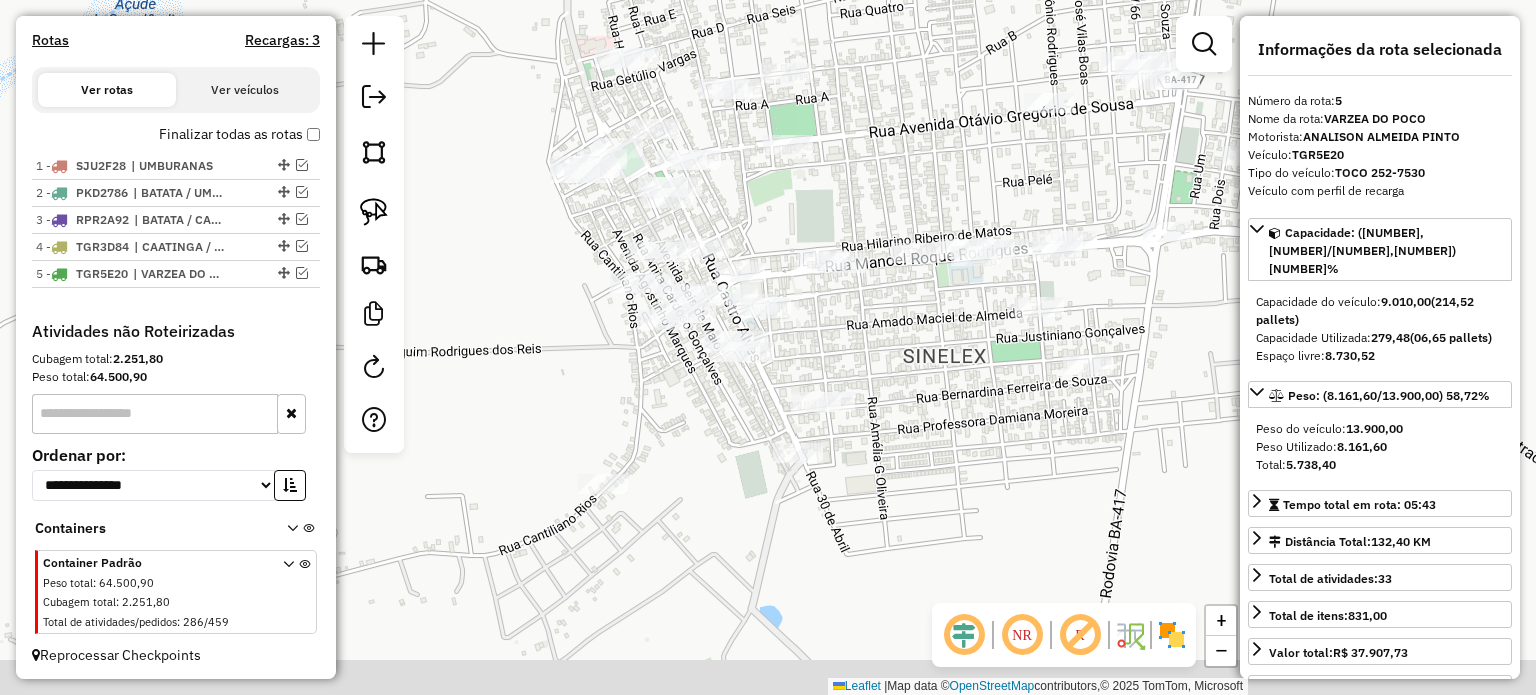 drag, startPoint x: 680, startPoint y: 463, endPoint x: 462, endPoint y: 334, distance: 253.3081 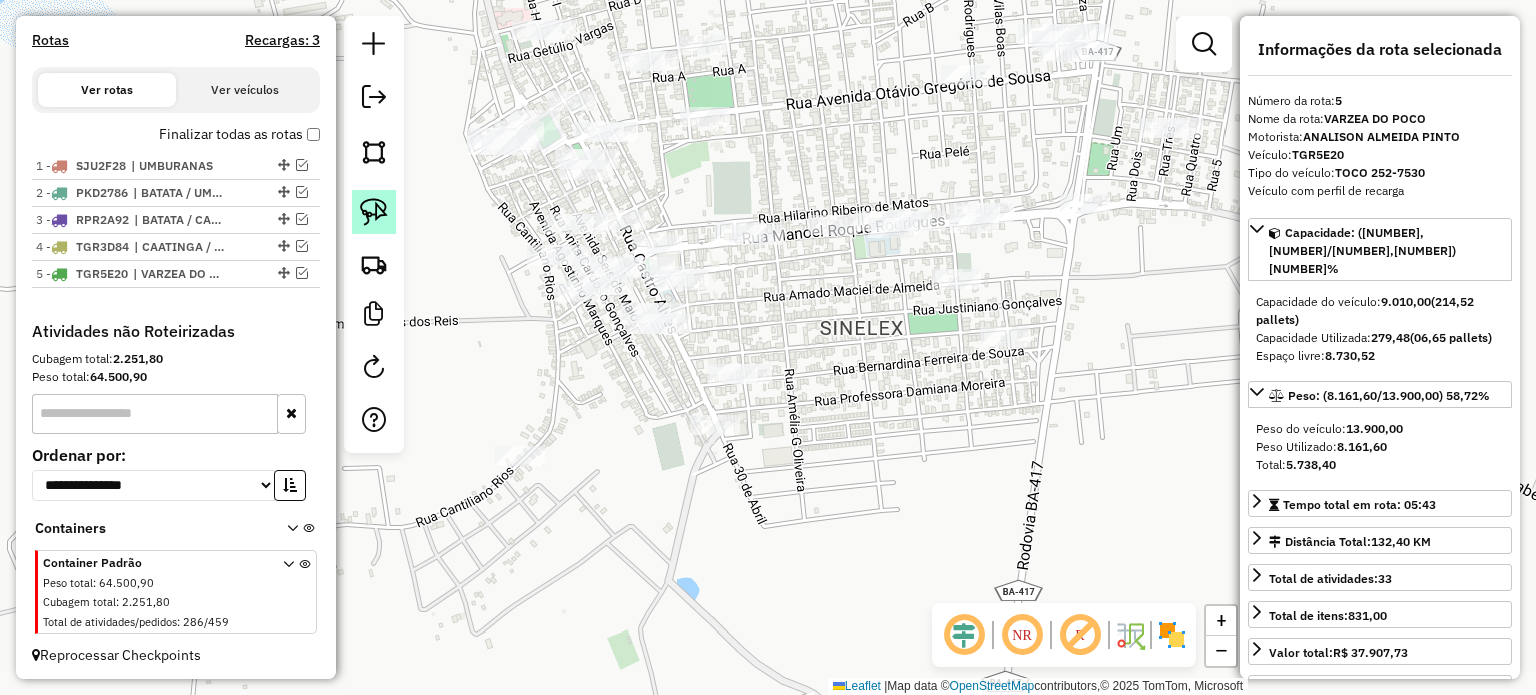 click 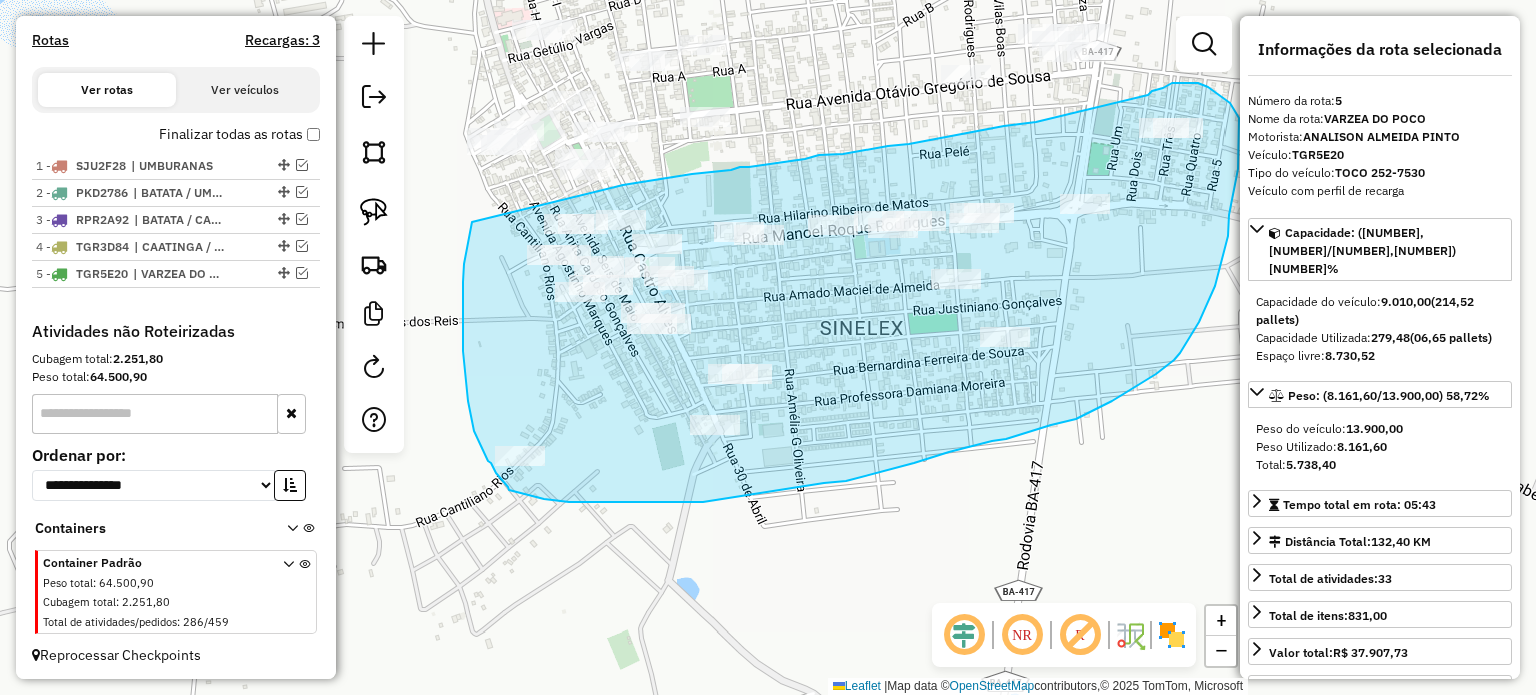 drag, startPoint x: 472, startPoint y: 222, endPoint x: 623, endPoint y: 185, distance: 155.46704 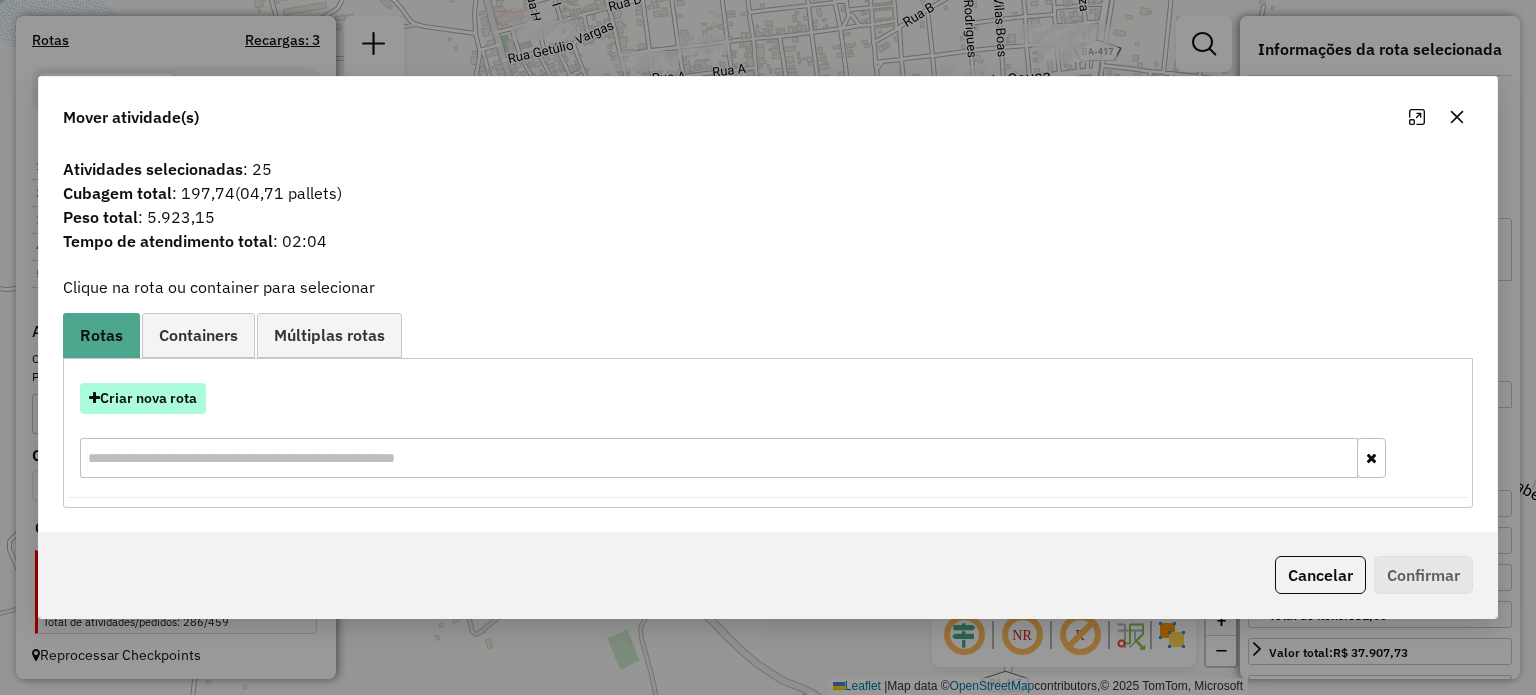 click on "Criar nova rota" at bounding box center [143, 398] 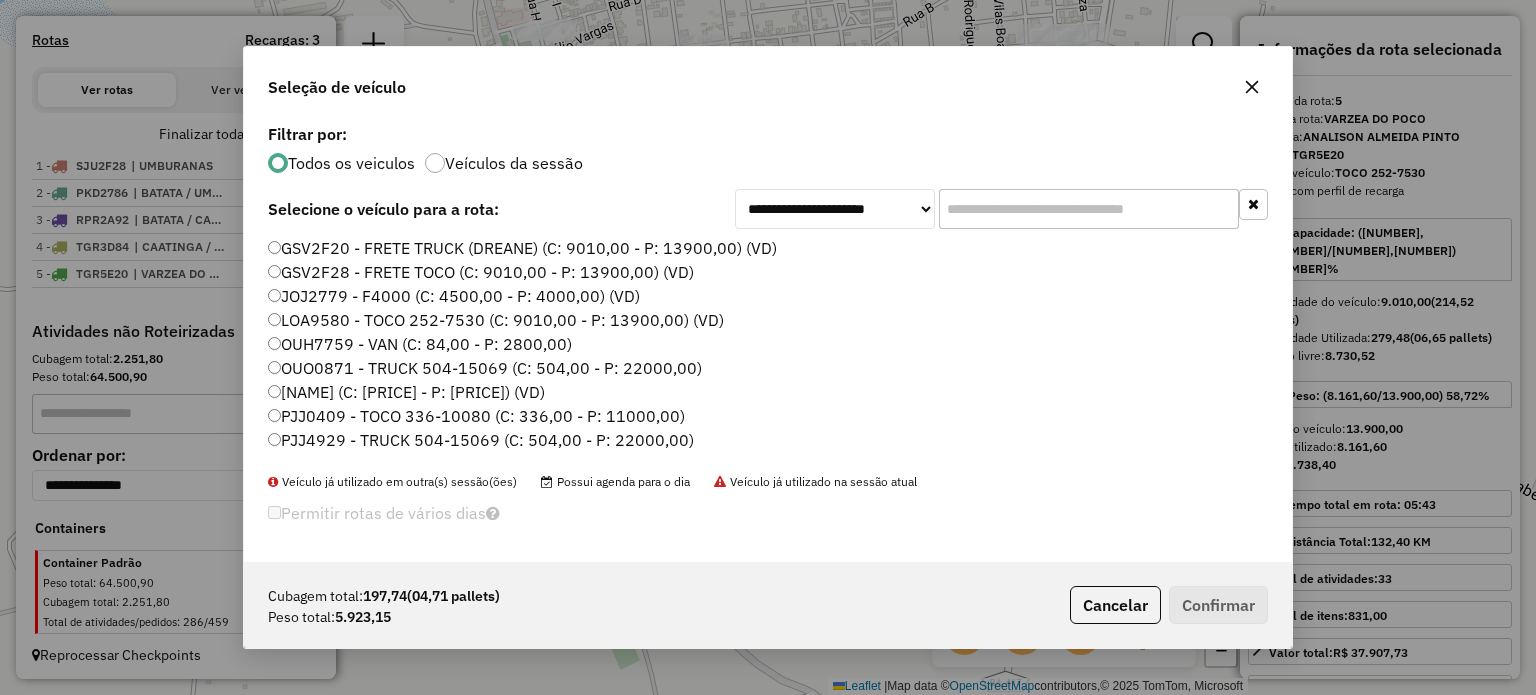 scroll, scrollTop: 10, scrollLeft: 6, axis: both 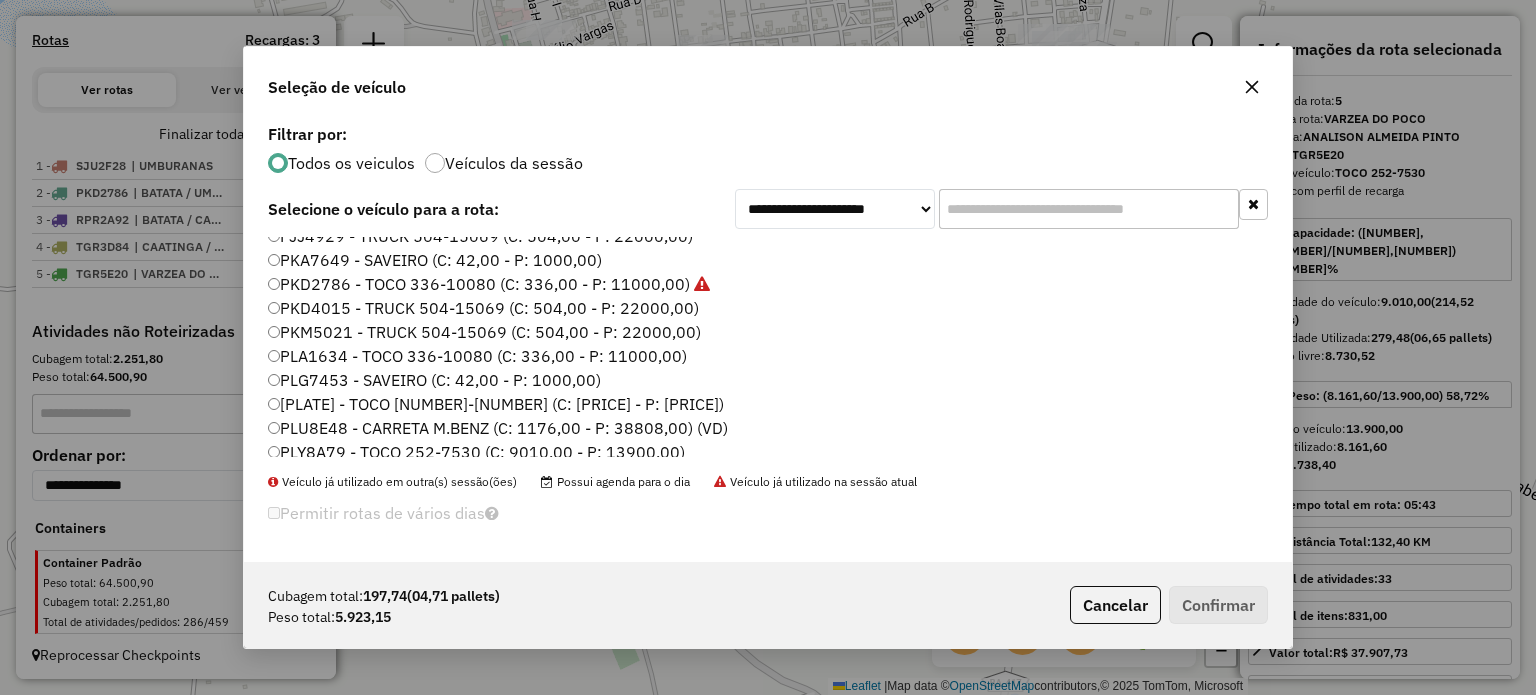 click on "PLA1634 - TOCO 336-10080 (C: 336,00 - P: 11000,00)" 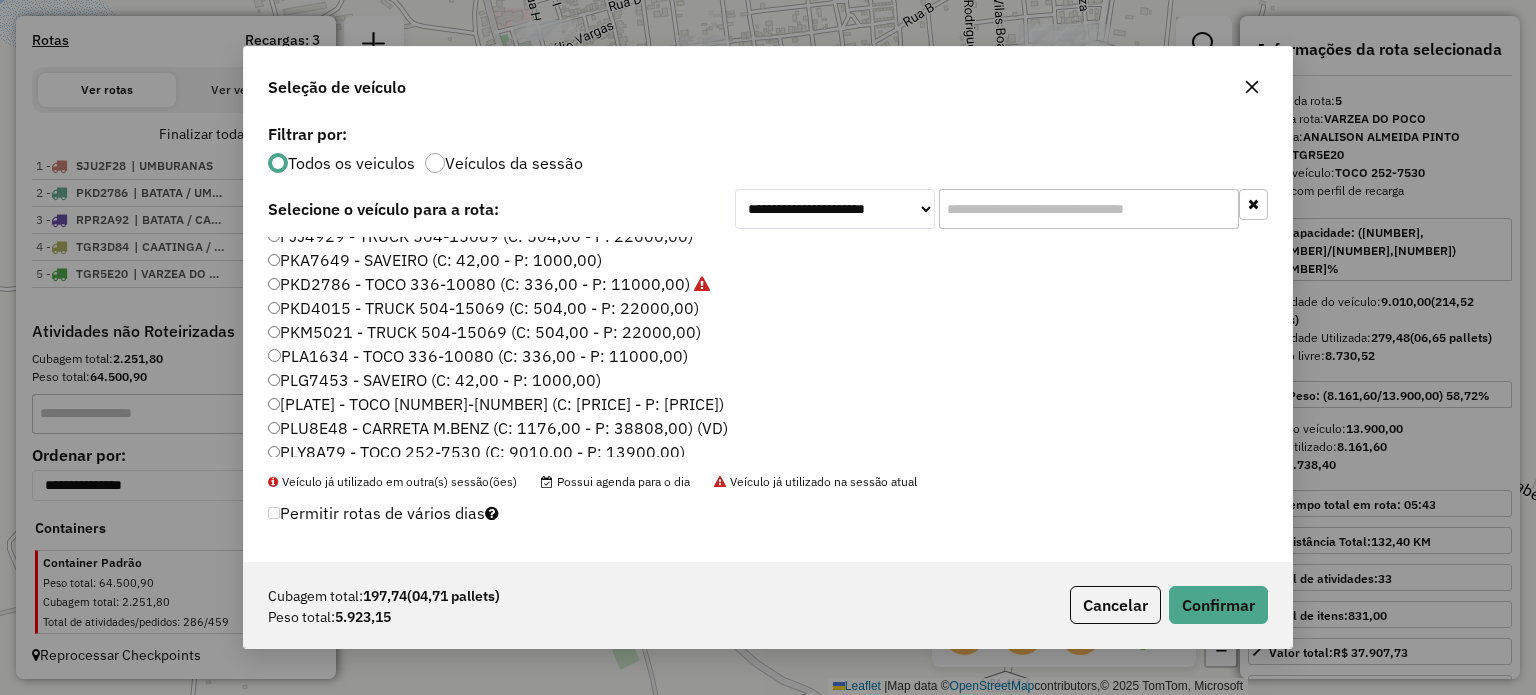 scroll, scrollTop: 304, scrollLeft: 0, axis: vertical 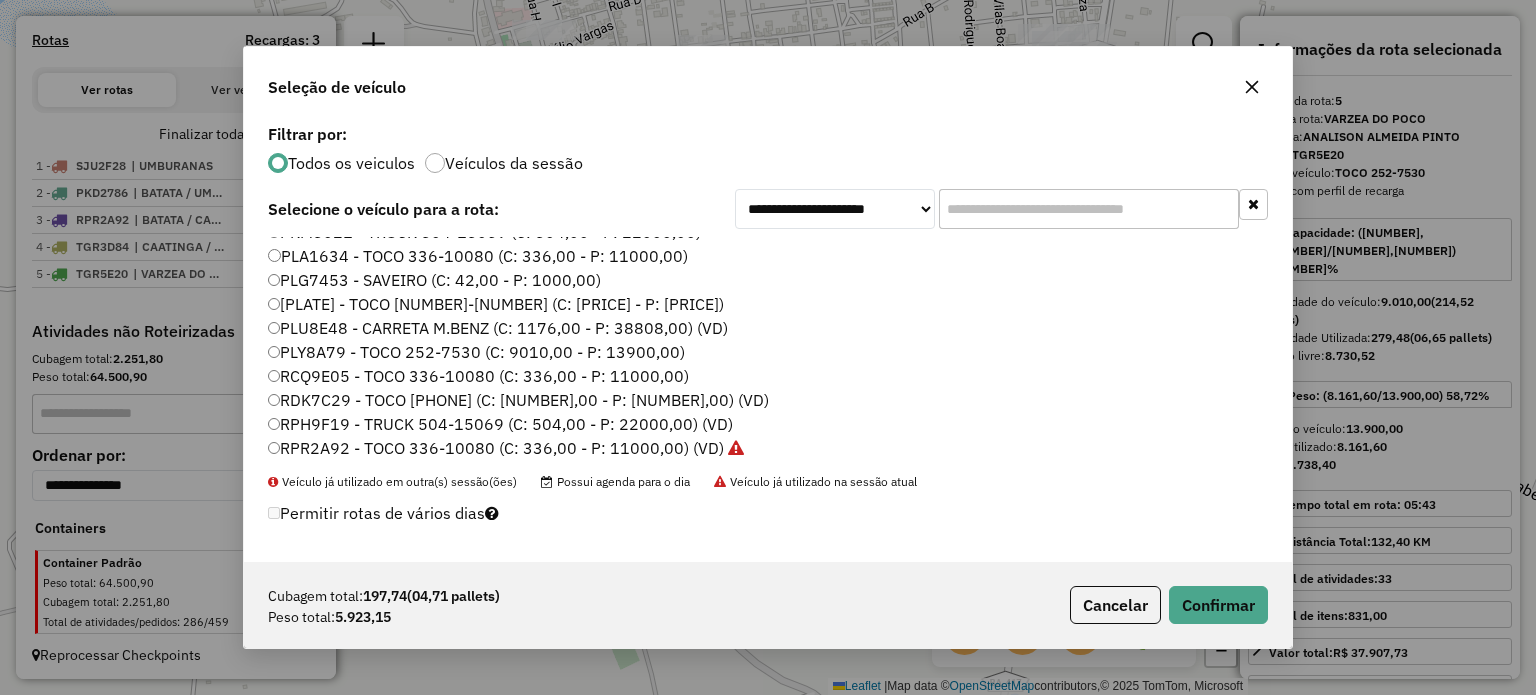 click on "RCQ9E05 - TOCO 336-10080 (C: 336,00 - P: 11000,00)" 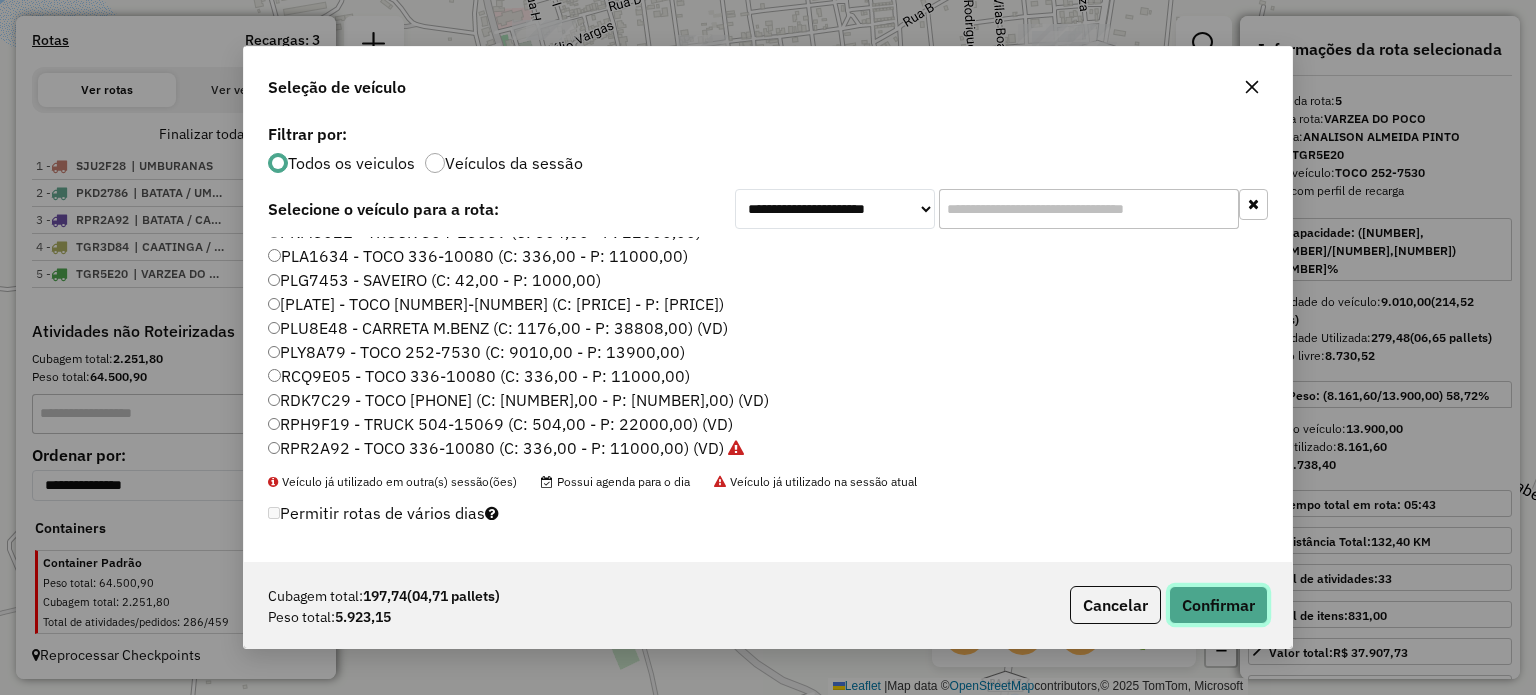 click on "Confirmar" 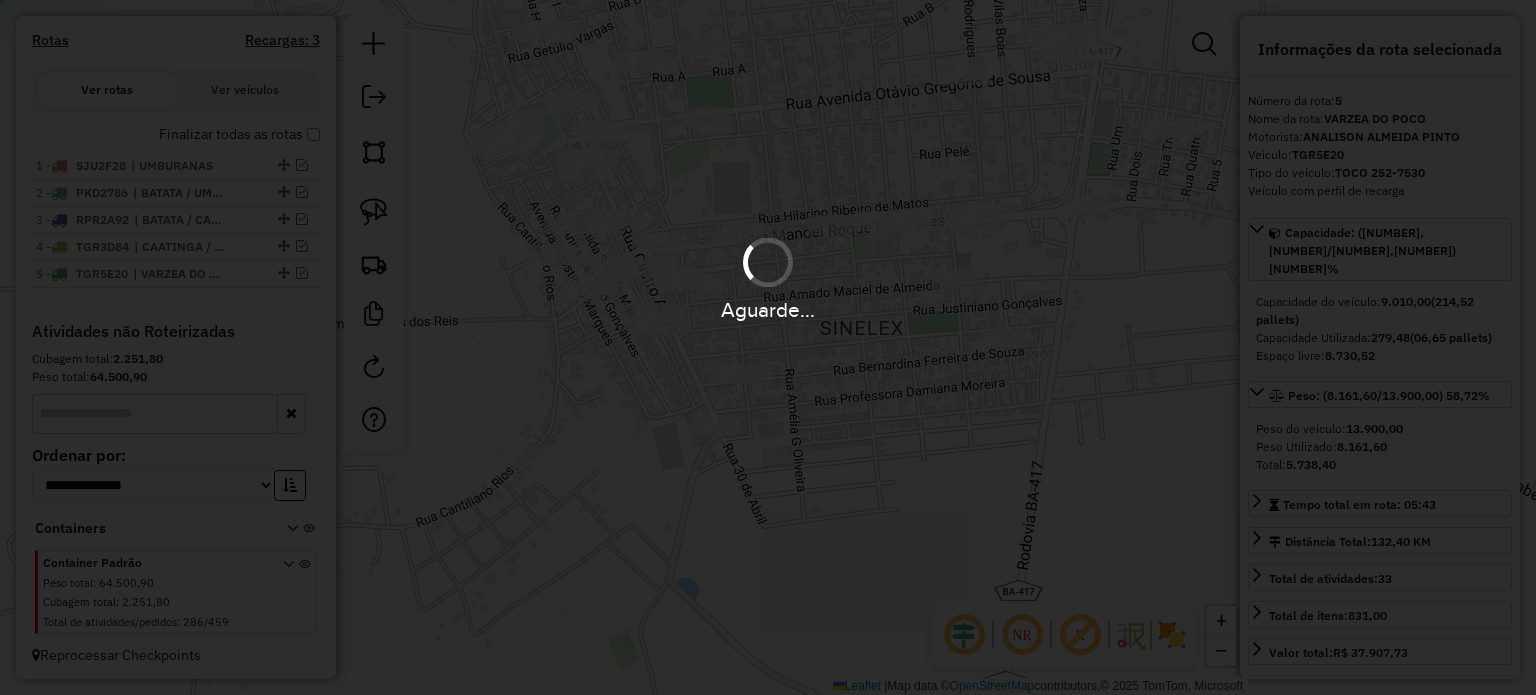 scroll, scrollTop: 731, scrollLeft: 0, axis: vertical 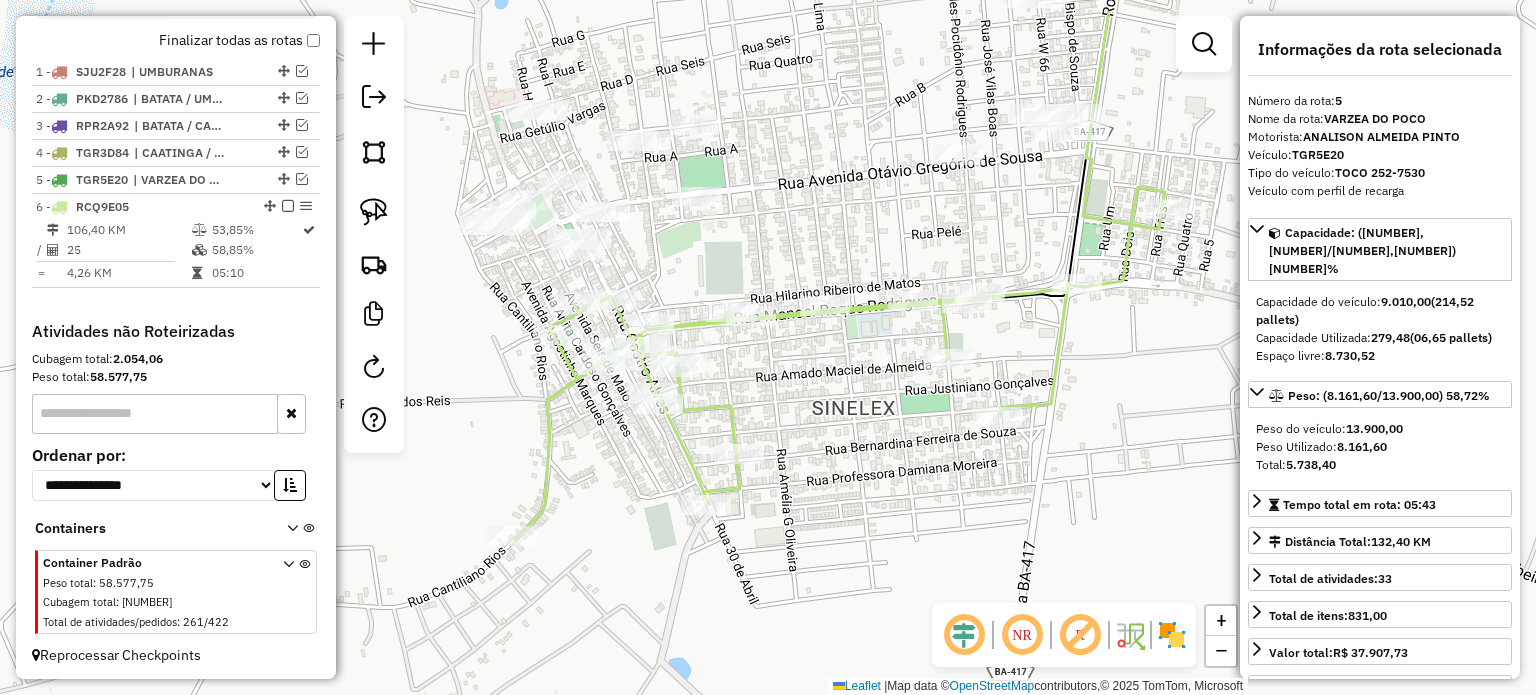 drag, startPoint x: 820, startPoint y: 299, endPoint x: 817, endPoint y: 499, distance: 200.02249 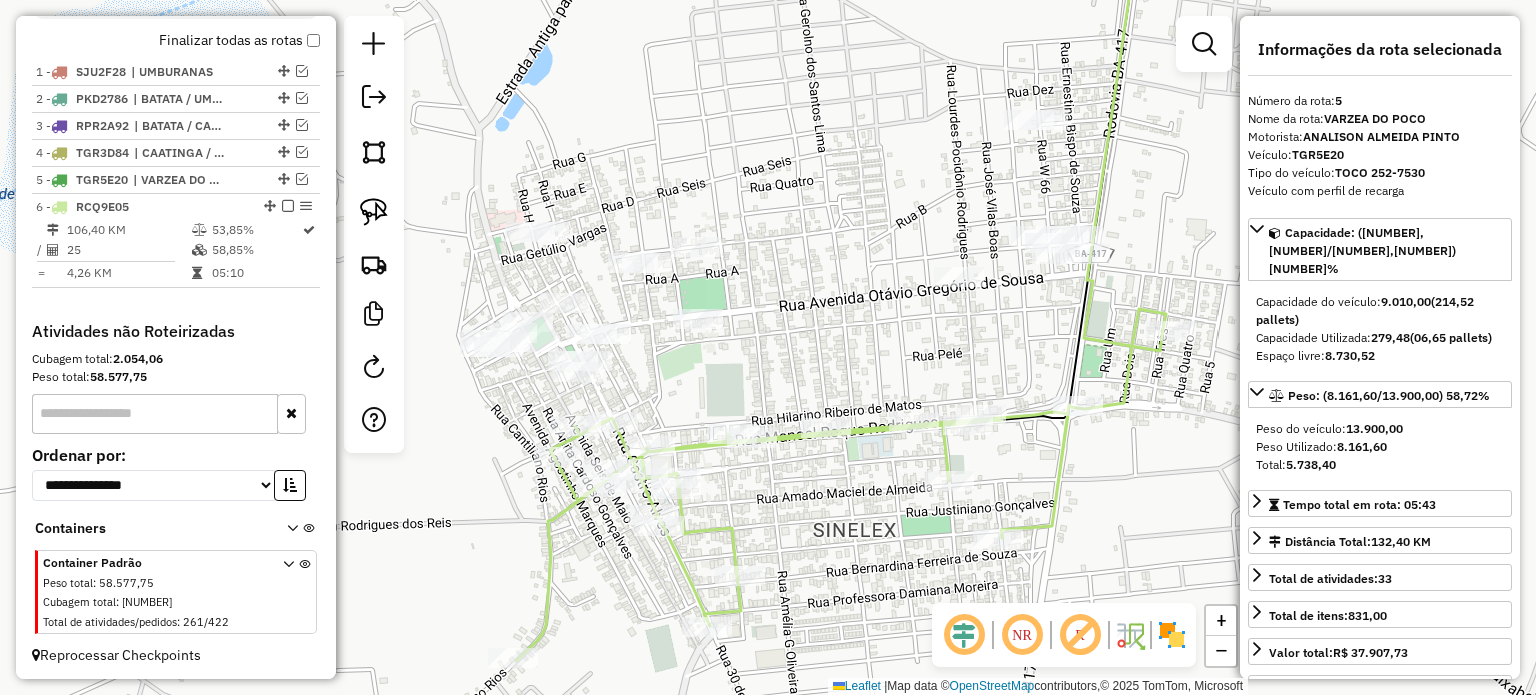 drag, startPoint x: 878, startPoint y: 337, endPoint x: 682, endPoint y: 301, distance: 199.2787 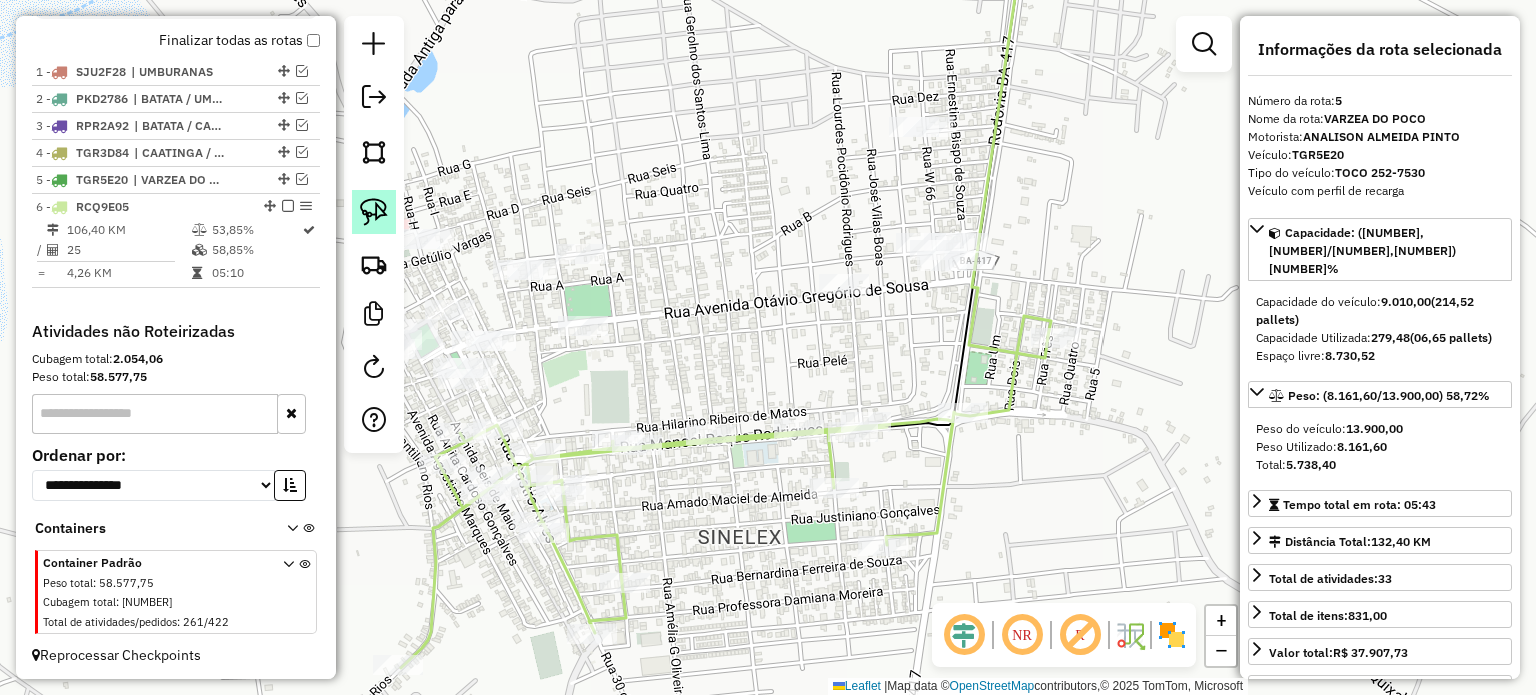 click 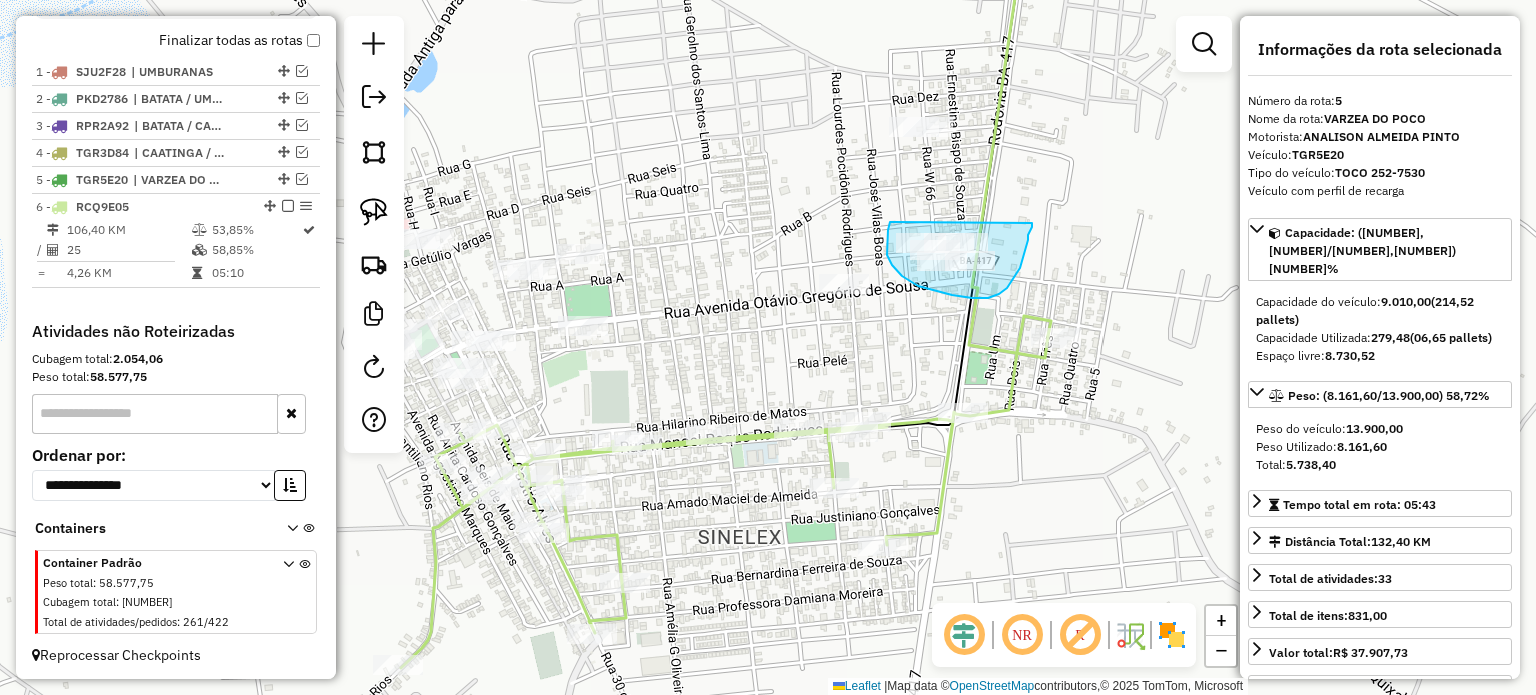 drag, startPoint x: 893, startPoint y: 222, endPoint x: 1032, endPoint y: 223, distance: 139.0036 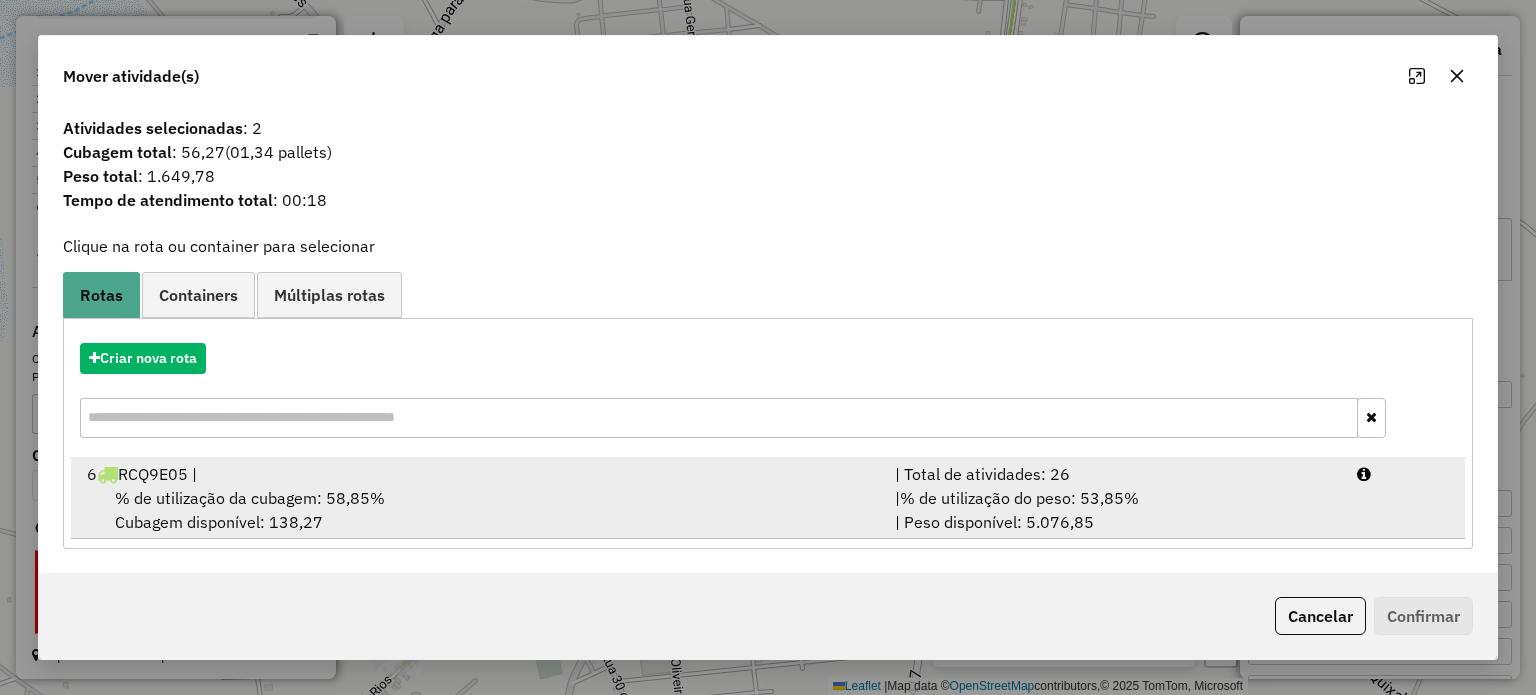 drag, startPoint x: 227, startPoint y: 487, endPoint x: 1071, endPoint y: 487, distance: 844 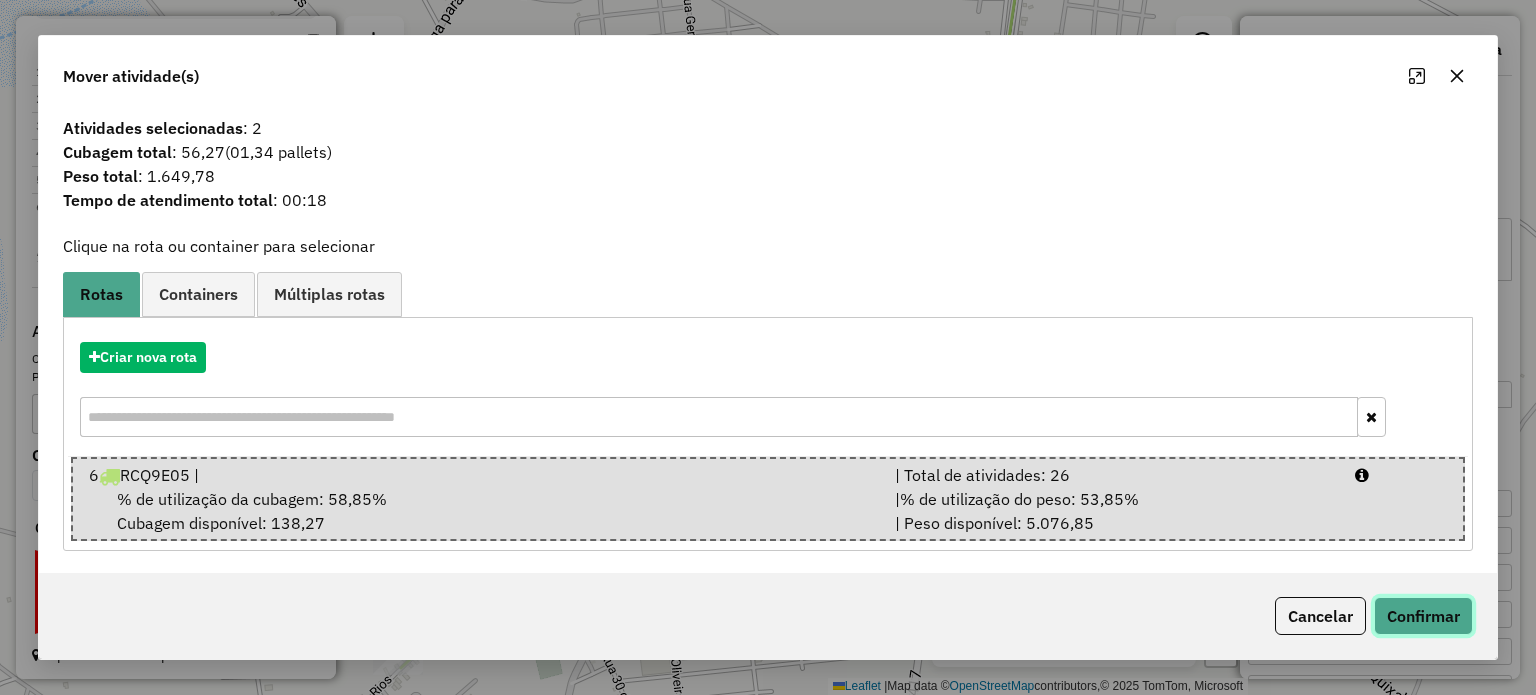 drag, startPoint x: 1446, startPoint y: 617, endPoint x: 1405, endPoint y: 589, distance: 49.648766 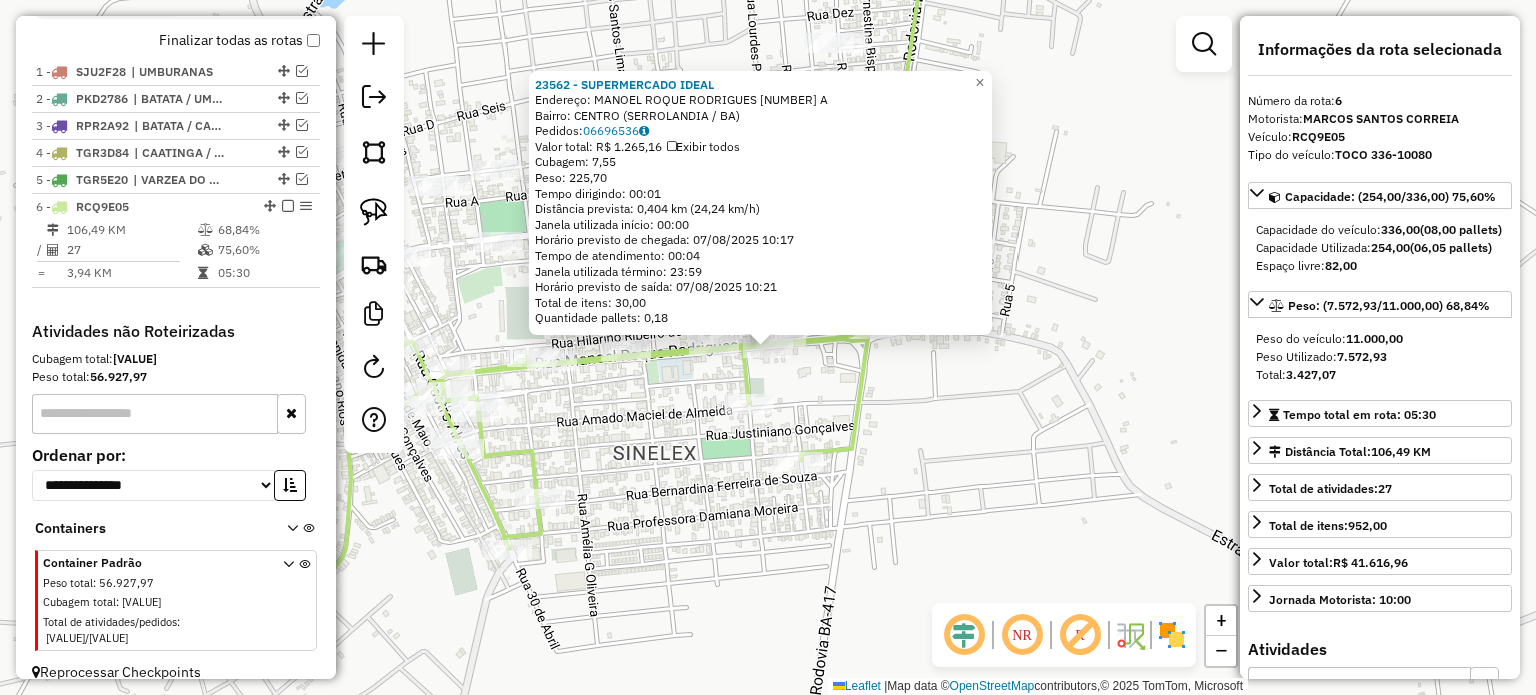click on "23562 - SUPERMERCADO IDEAL  Endereço:  MANOEL ROQUE RODRIGUES 95 A   Bairro: CENTRO (SERROLANDIA / BA)   Pedidos:  06696536   Valor total: R$ 1.265,16   Exibir todos   Cubagem: 7,55  Peso: 225,70  Tempo dirigindo: 00:01   Distância prevista: 0,404 km (24,24 km/h)   Janela utilizada início: 00:00   Horário previsto de chegada: 07/08/2025 10:17   Tempo de atendimento: 00:04   Janela utilizada término: 23:59   Horário previsto de saída: 07/08/2025 10:21   Total de itens: 30,00   Quantidade pallets: 0,18  × Janela de atendimento Grade de atendimento Capacidade Transportadoras Veículos Cliente Pedidos  Rotas Selecione os dias de semana para filtrar as janelas de atendimento  Seg   Ter   Qua   Qui   Sex   Sáb   Dom  Informe o período da janela de atendimento: De: Até:  Filtrar exatamente a janela do cliente  Considerar janela de atendimento padrão  Selecione os dias de semana para filtrar as grades de atendimento  Seg   Ter   Qua   Qui   Sex   Sáb   Dom   Peso mínimo:   Peso máximo:   De:   Até:  +" 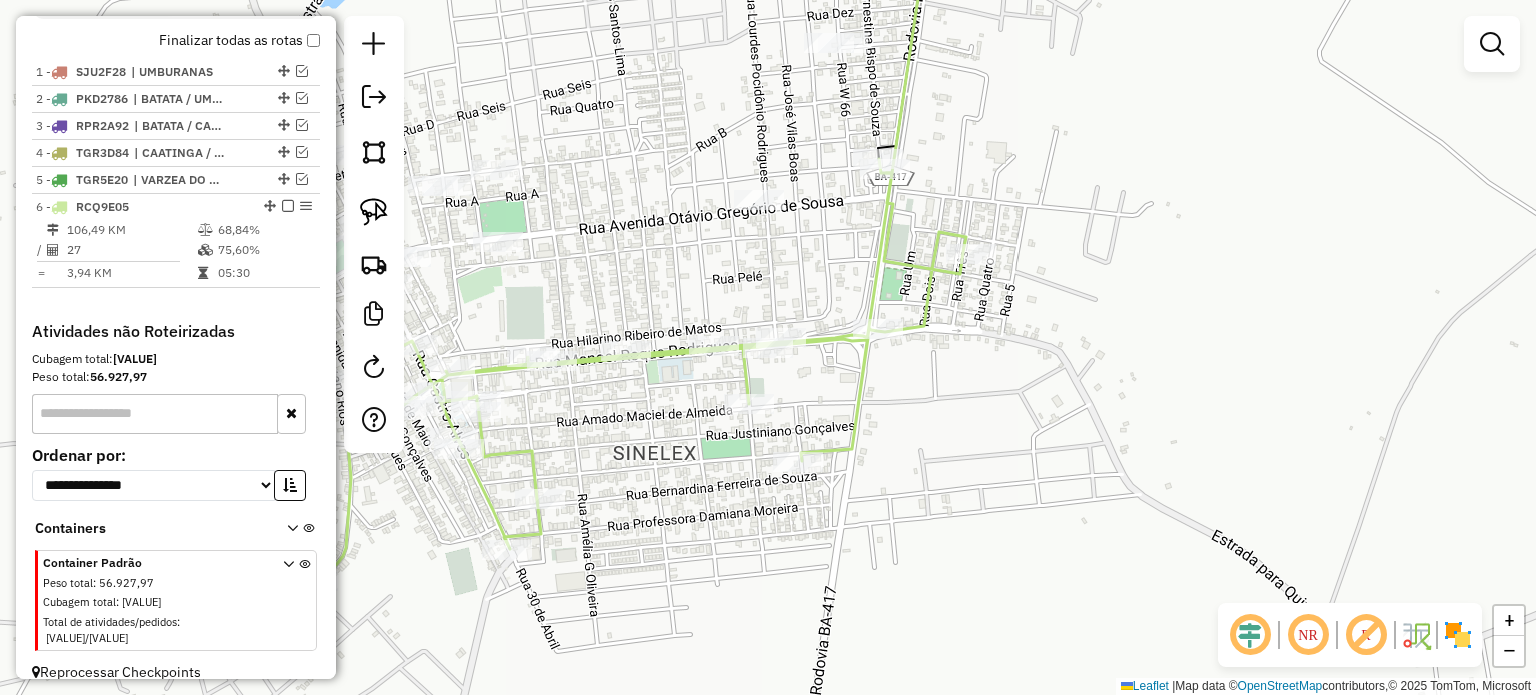 drag, startPoint x: 964, startPoint y: 447, endPoint x: 993, endPoint y: 511, distance: 70.26379 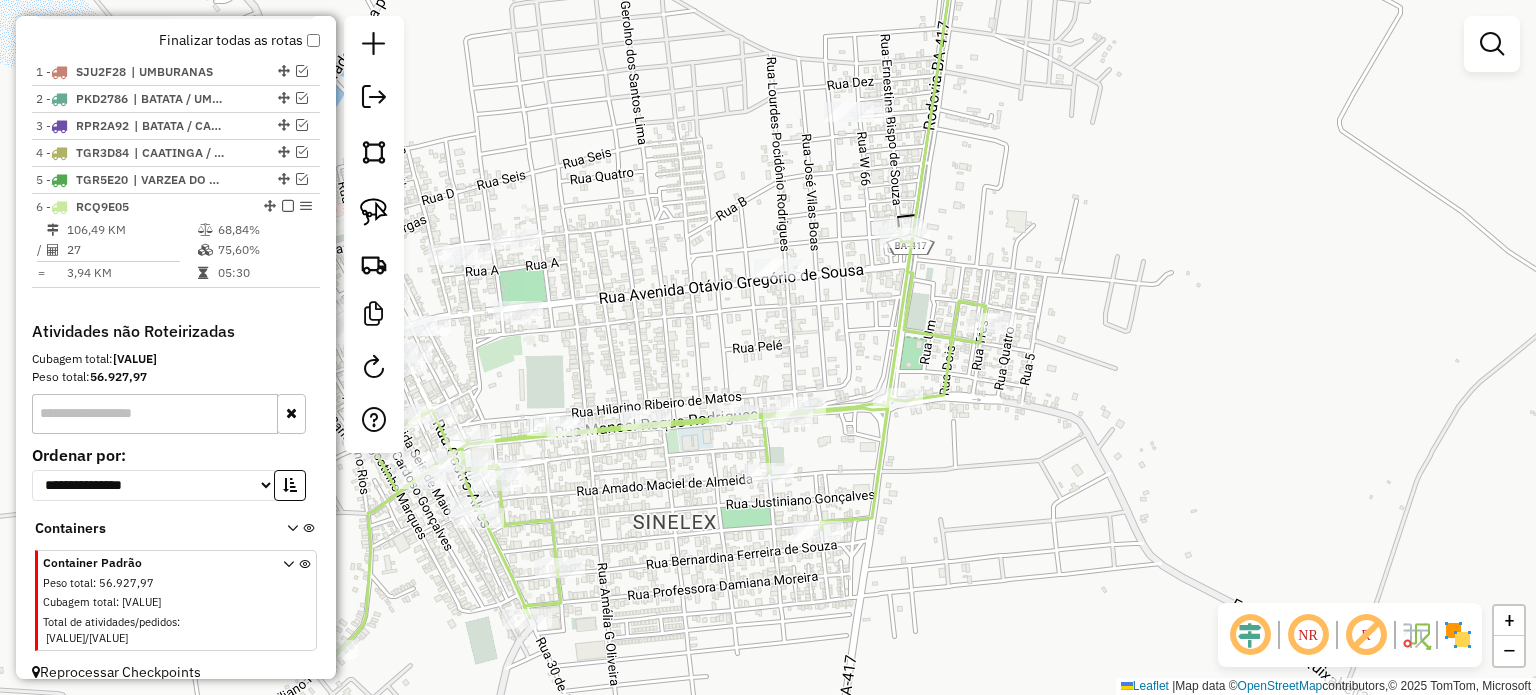 drag, startPoint x: 852, startPoint y: 297, endPoint x: 788, endPoint y: 331, distance: 72.47068 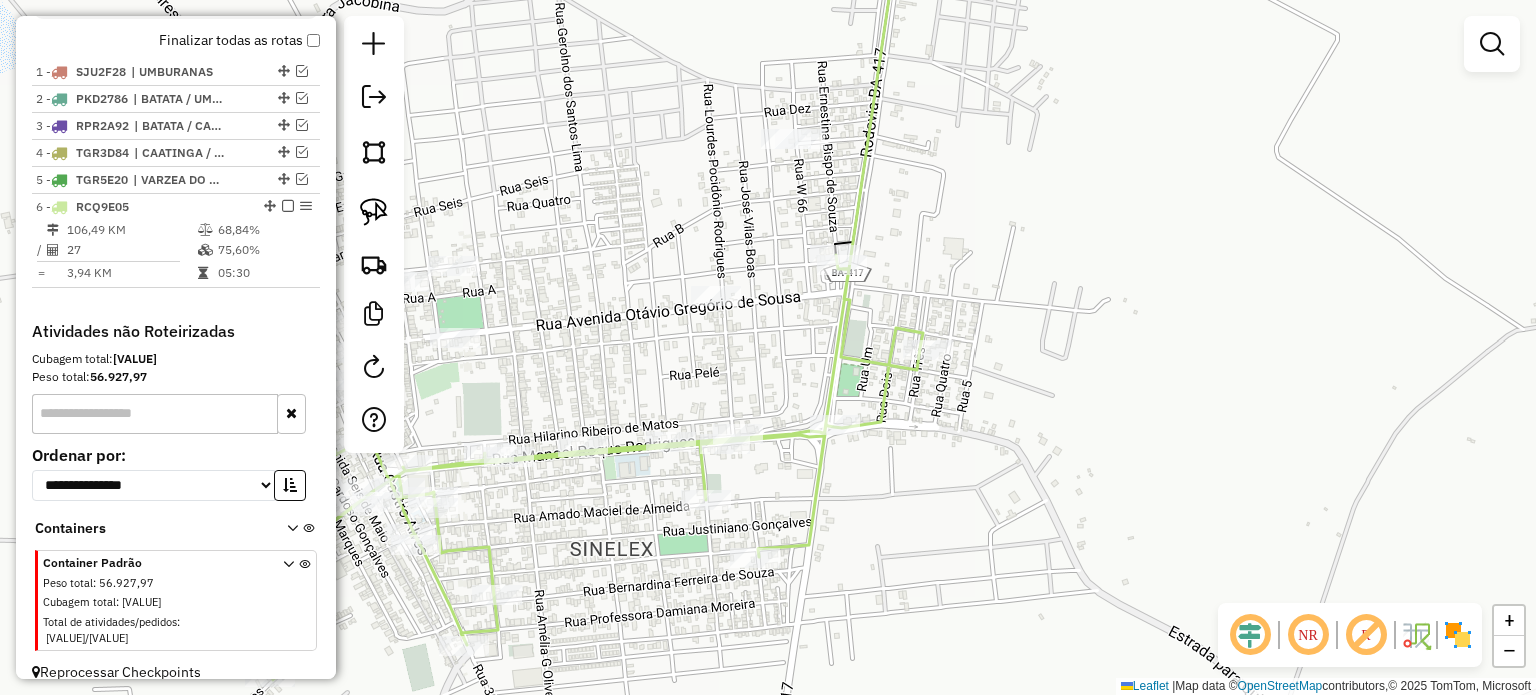 drag, startPoint x: 613, startPoint y: 358, endPoint x: 756, endPoint y: 349, distance: 143.28294 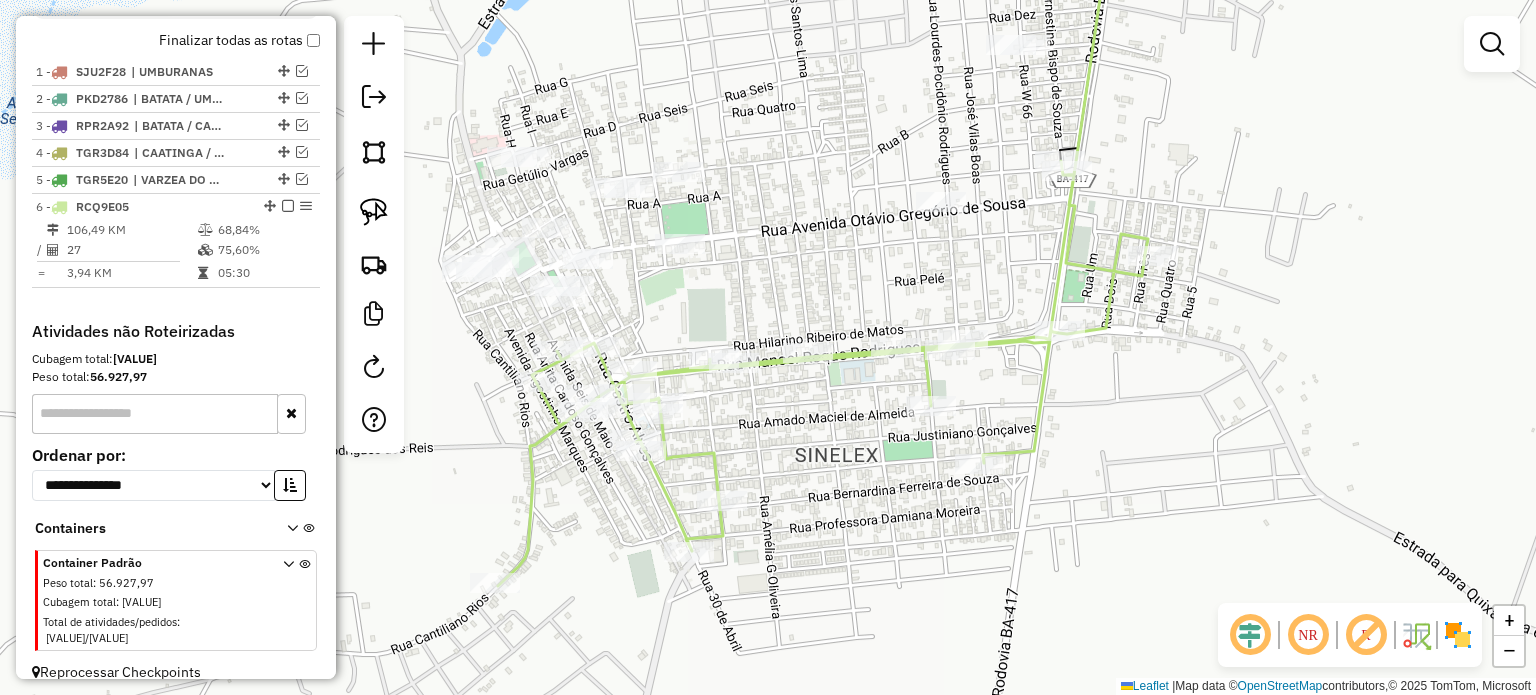 drag, startPoint x: 685, startPoint y: 375, endPoint x: 757, endPoint y: 256, distance: 139.0863 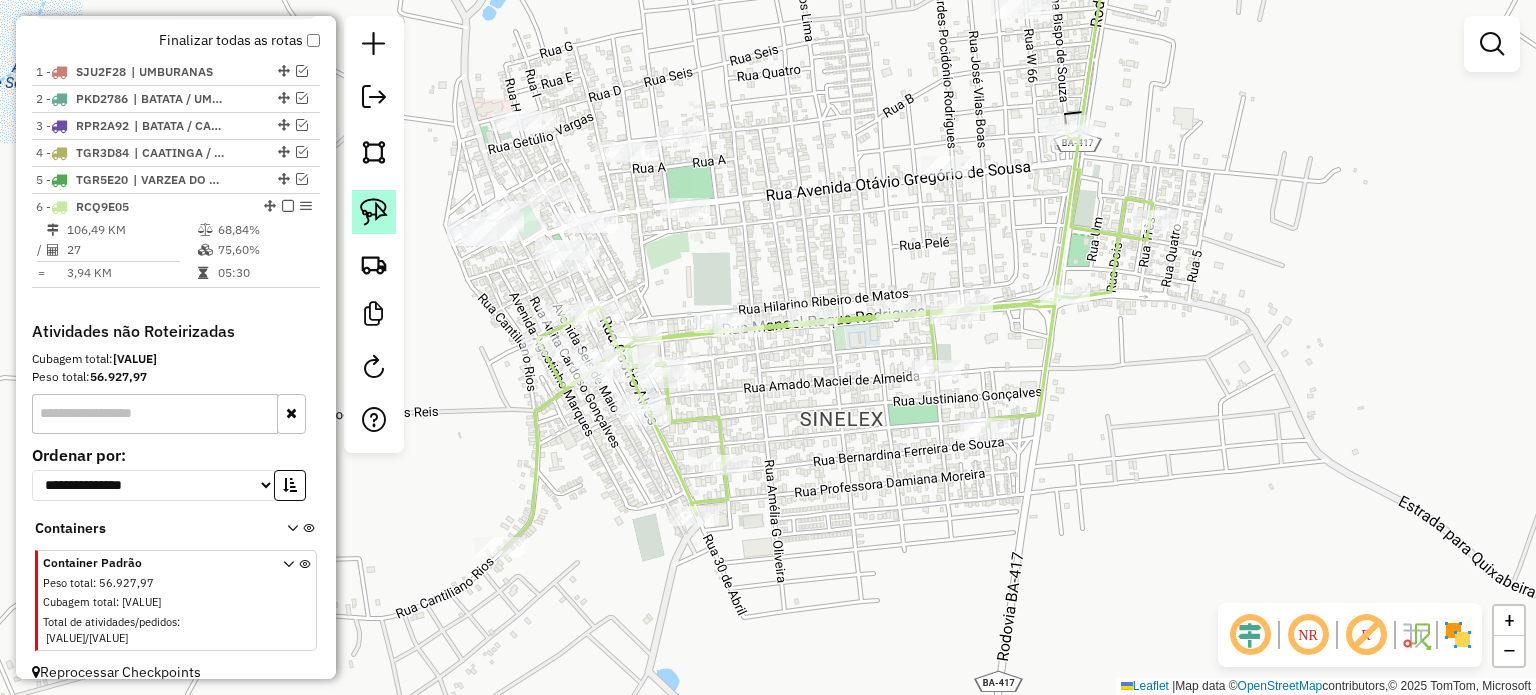 click 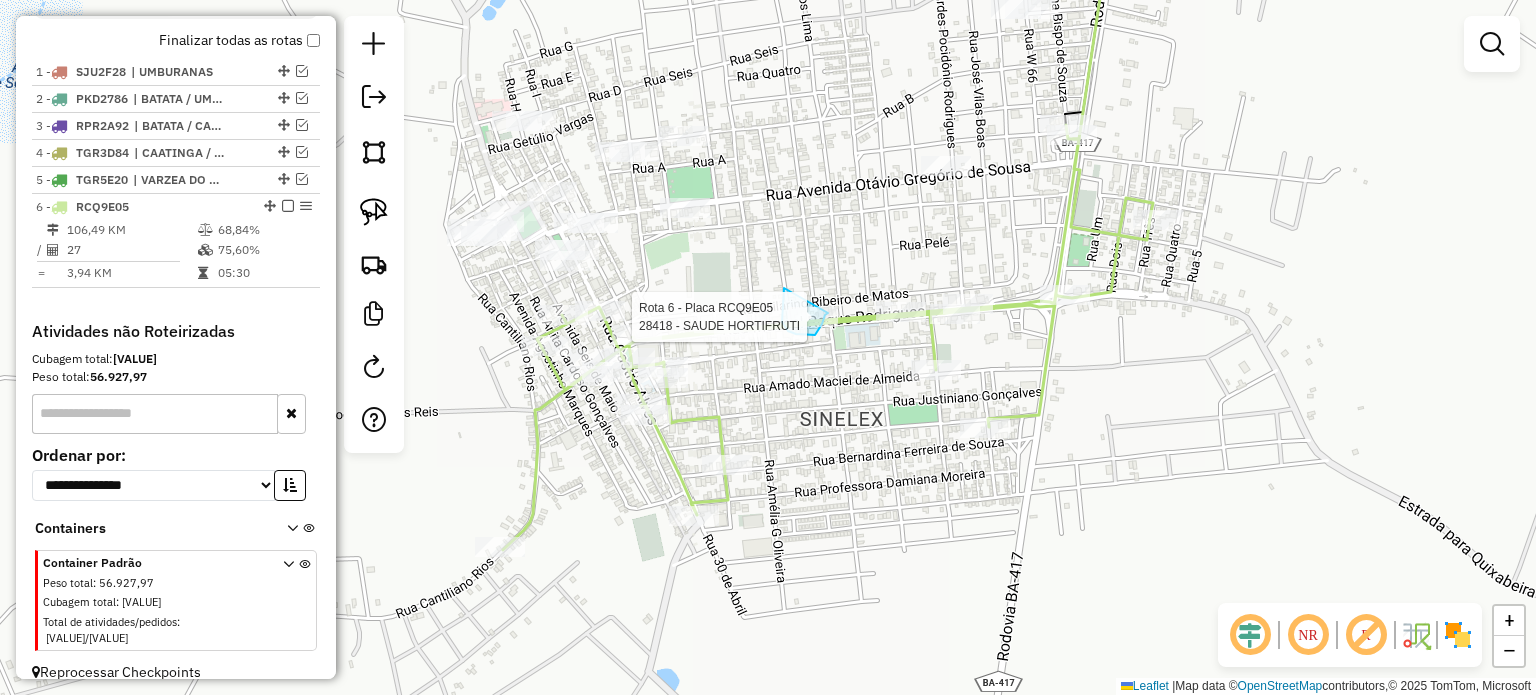click on "Rota 6 - Placa RCQ9E05  28418 - SAUDE HORTIFRUTI Janela de atendimento Grade de atendimento Capacidade Transportadoras Veículos Cliente Pedidos  Rotas Selecione os dias de semana para filtrar as janelas de atendimento  Seg   Ter   Qua   Qui   Sex   Sáb   Dom  Informe o período da janela de atendimento: De: Até:  Filtrar exatamente a janela do cliente  Considerar janela de atendimento padrão  Selecione os dias de semana para filtrar as grades de atendimento  Seg   Ter   Qua   Qui   Sex   Sáb   Dom   Considerar clientes sem dia de atendimento cadastrado  Clientes fora do dia de atendimento selecionado Filtrar as atividades entre os valores definidos abaixo:  Peso mínimo:   Peso máximo:   Cubagem mínima:   Cubagem máxima:   De:   Até:  Filtrar as atividades entre o tempo de atendimento definido abaixo:  De:   Até:   Considerar capacidade total dos clientes não roteirizados Transportadora: Selecione um ou mais itens Tipo de veículo: Selecione um ou mais itens Veículo: Selecione um ou mais itens De:" 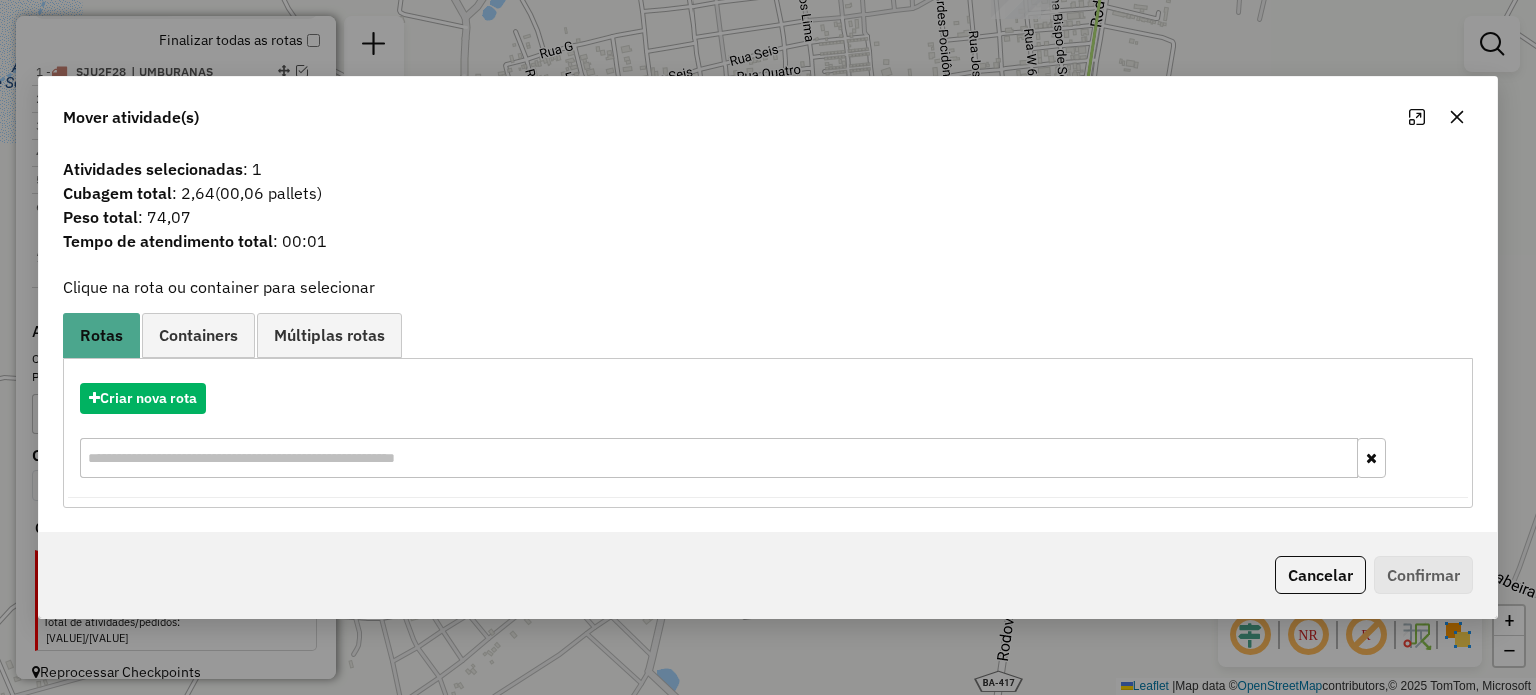 click 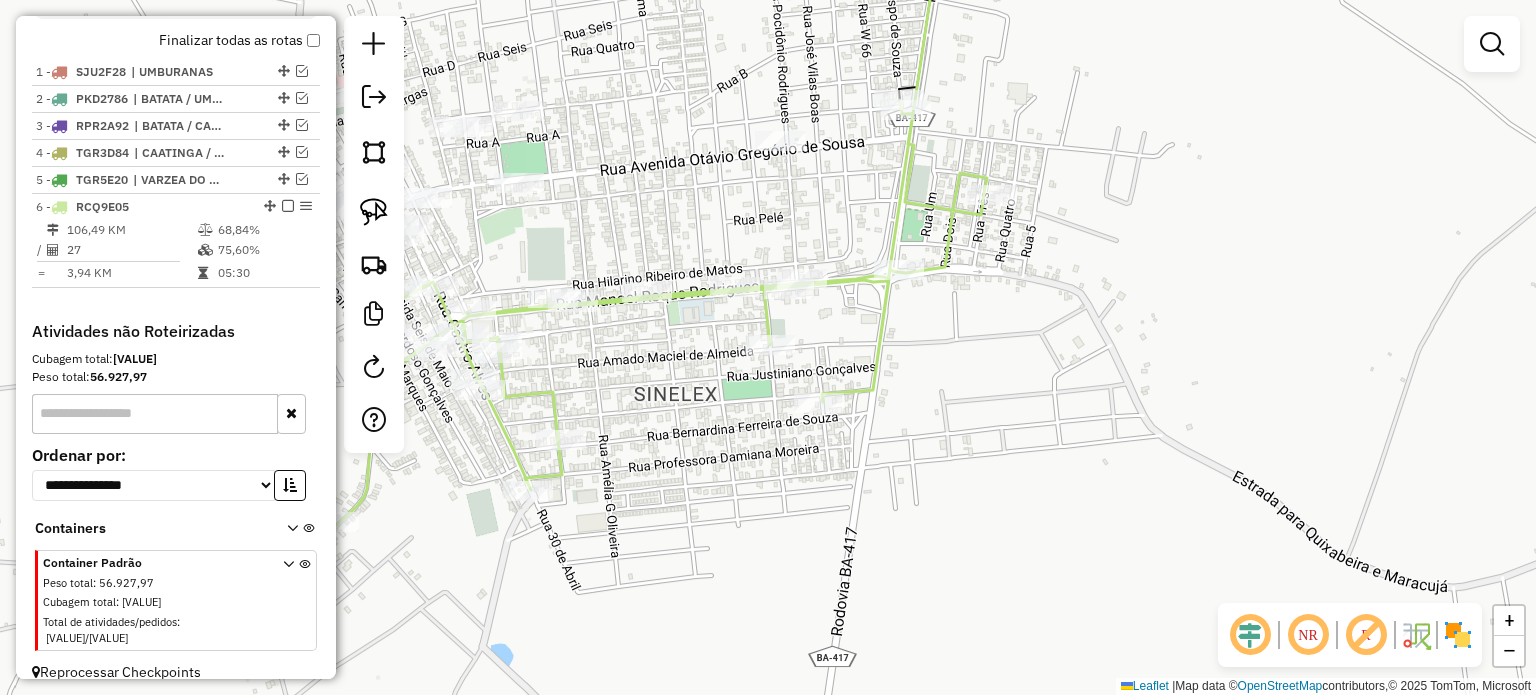 drag, startPoint x: 914, startPoint y: 262, endPoint x: 745, endPoint y: 237, distance: 170.83911 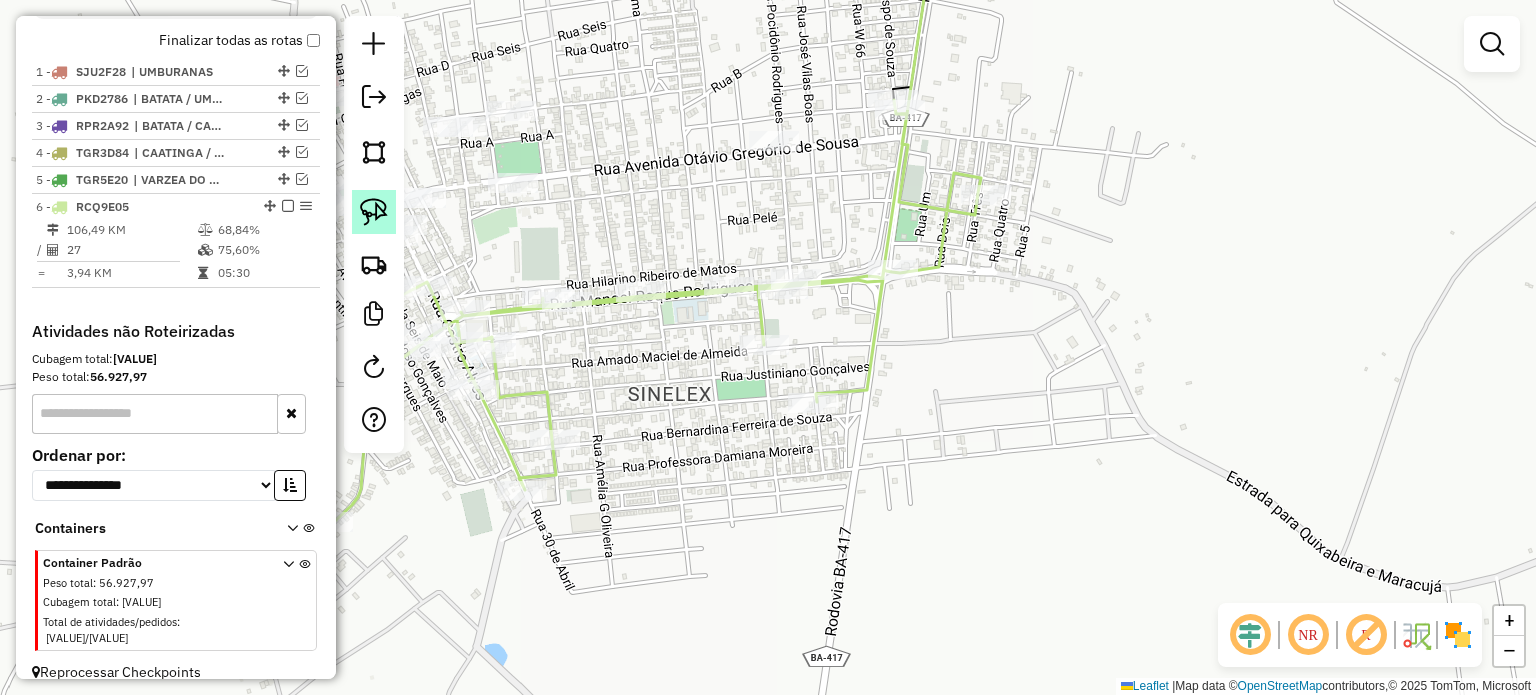 click 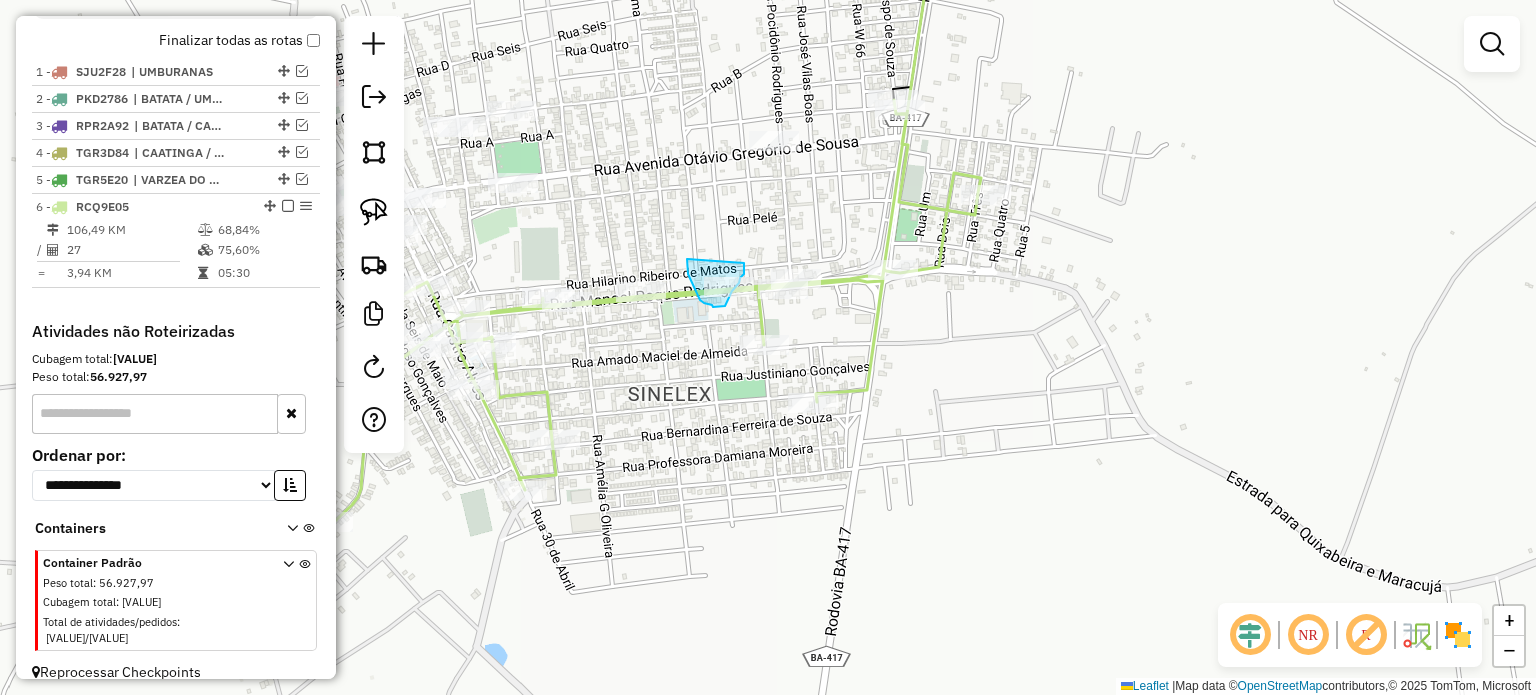 drag, startPoint x: 687, startPoint y: 259, endPoint x: 744, endPoint y: 263, distance: 57.14018 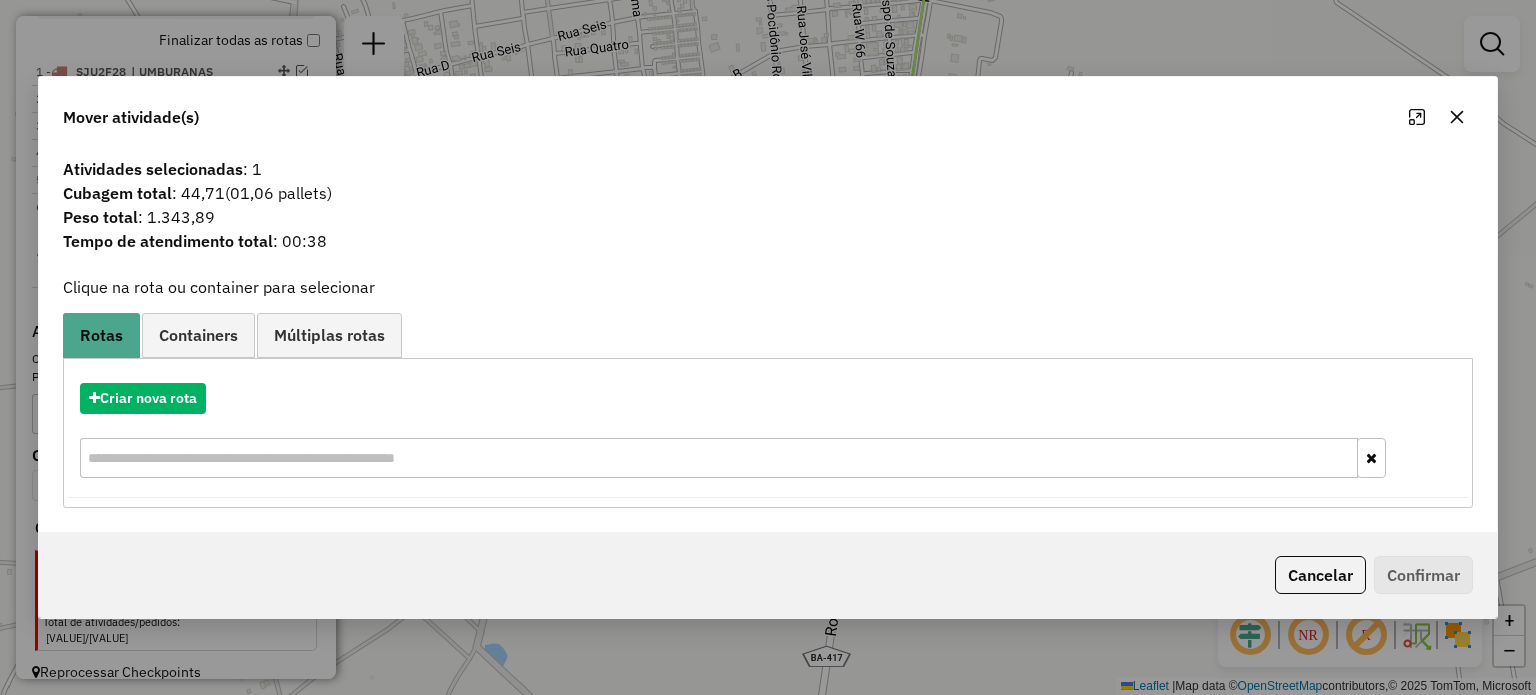 drag, startPoint x: 1460, startPoint y: 117, endPoint x: 1108, endPoint y: 213, distance: 364.85614 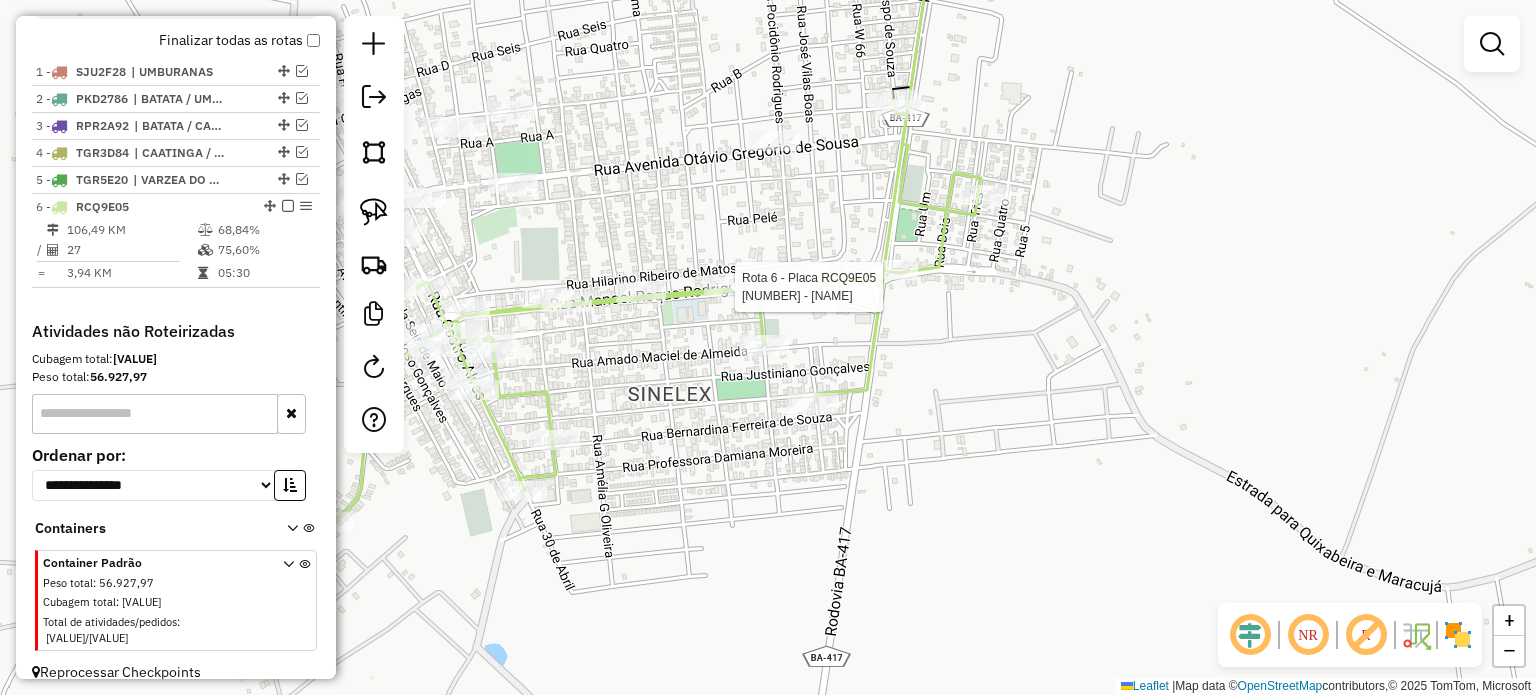 select on "**********" 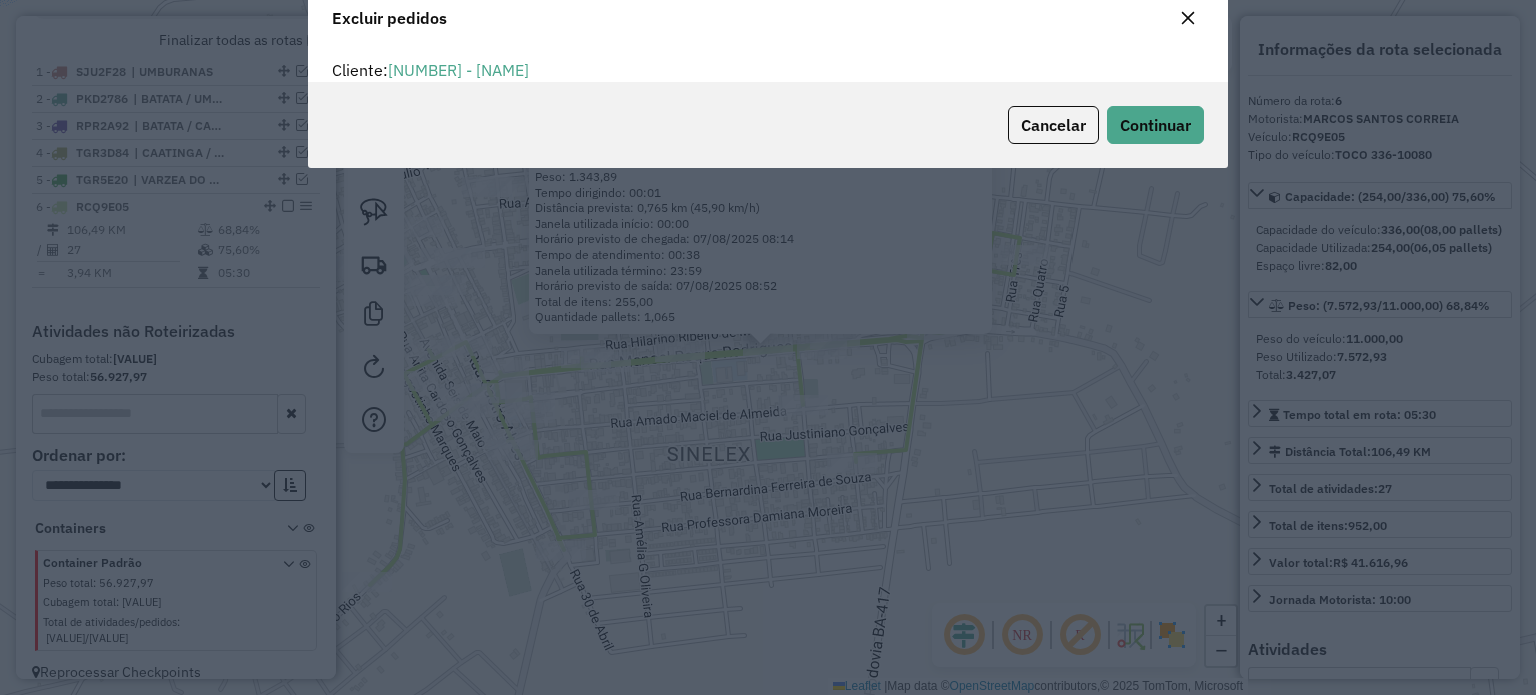 scroll, scrollTop: 10, scrollLeft: 6, axis: both 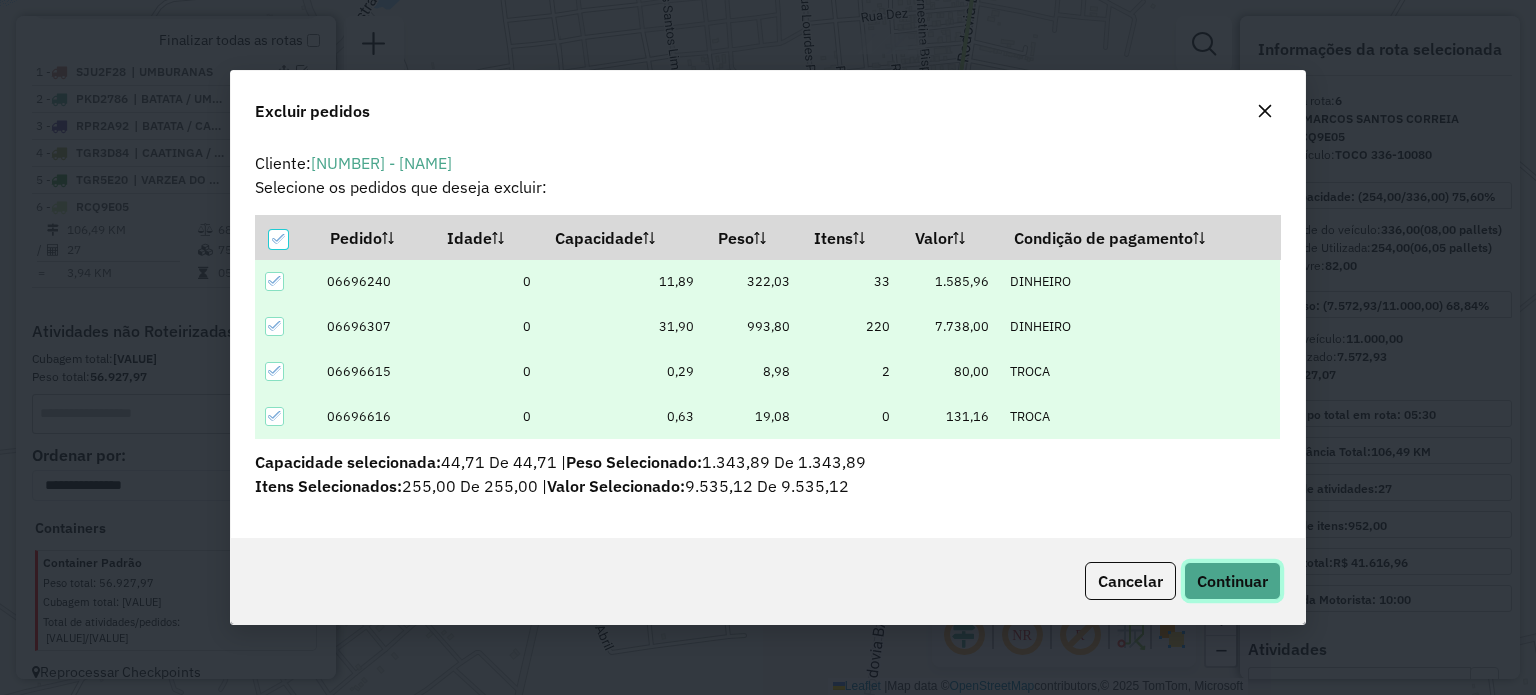 click on "Continuar" 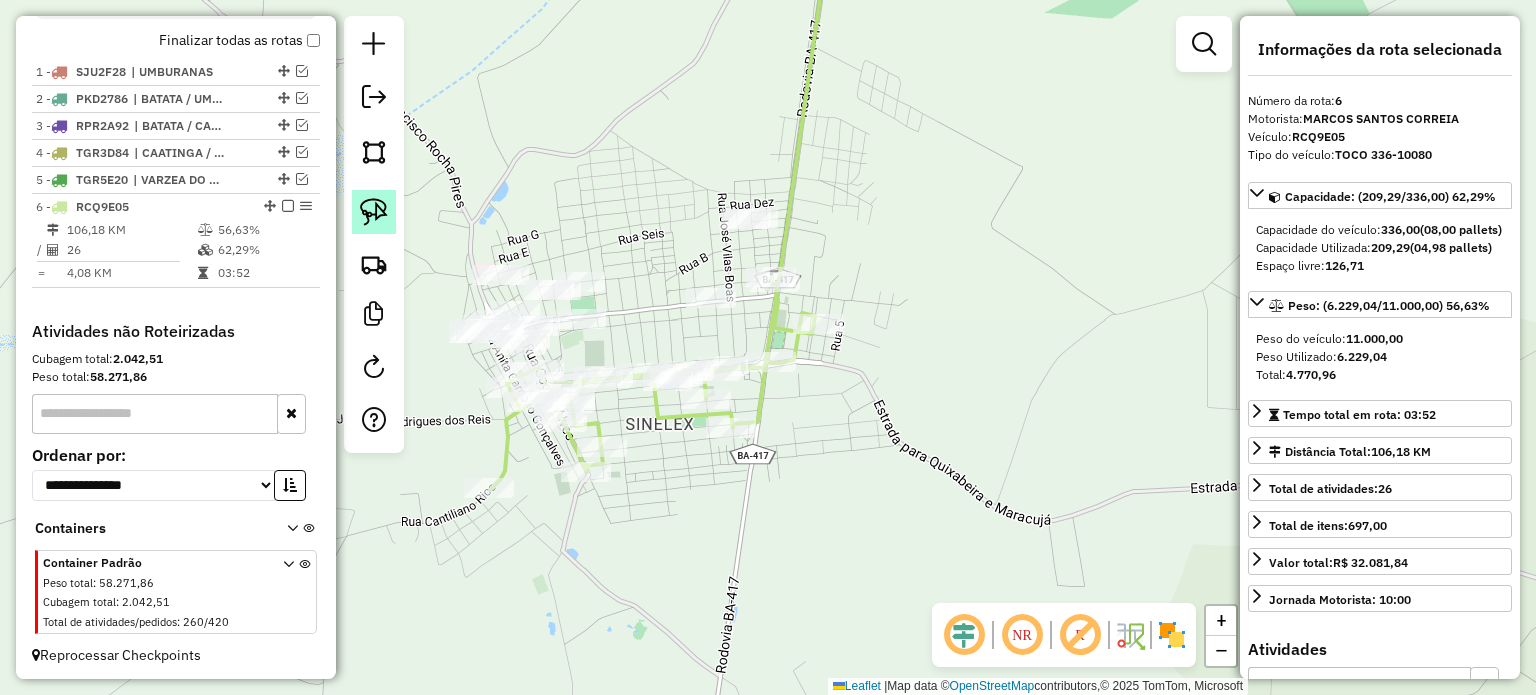click 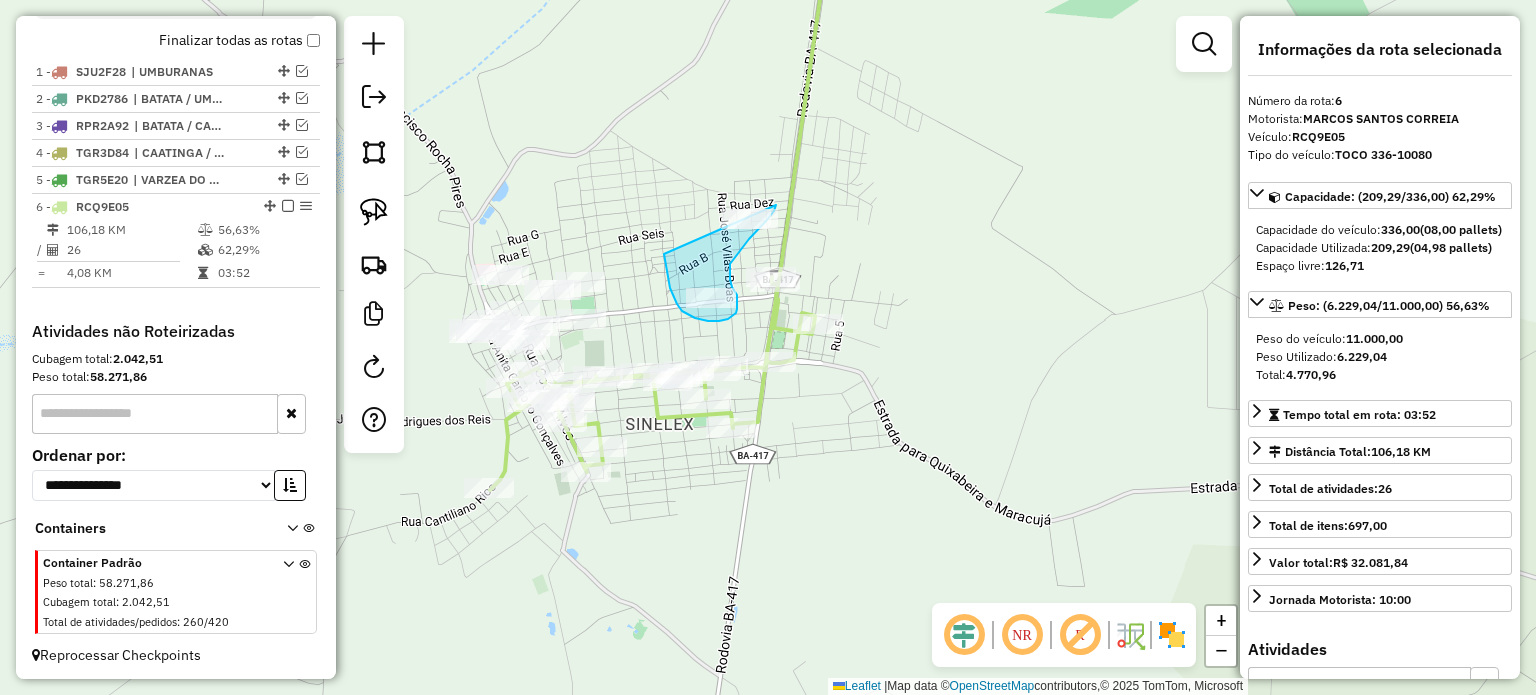 drag, startPoint x: 664, startPoint y: 254, endPoint x: 775, endPoint y: 179, distance: 133.96268 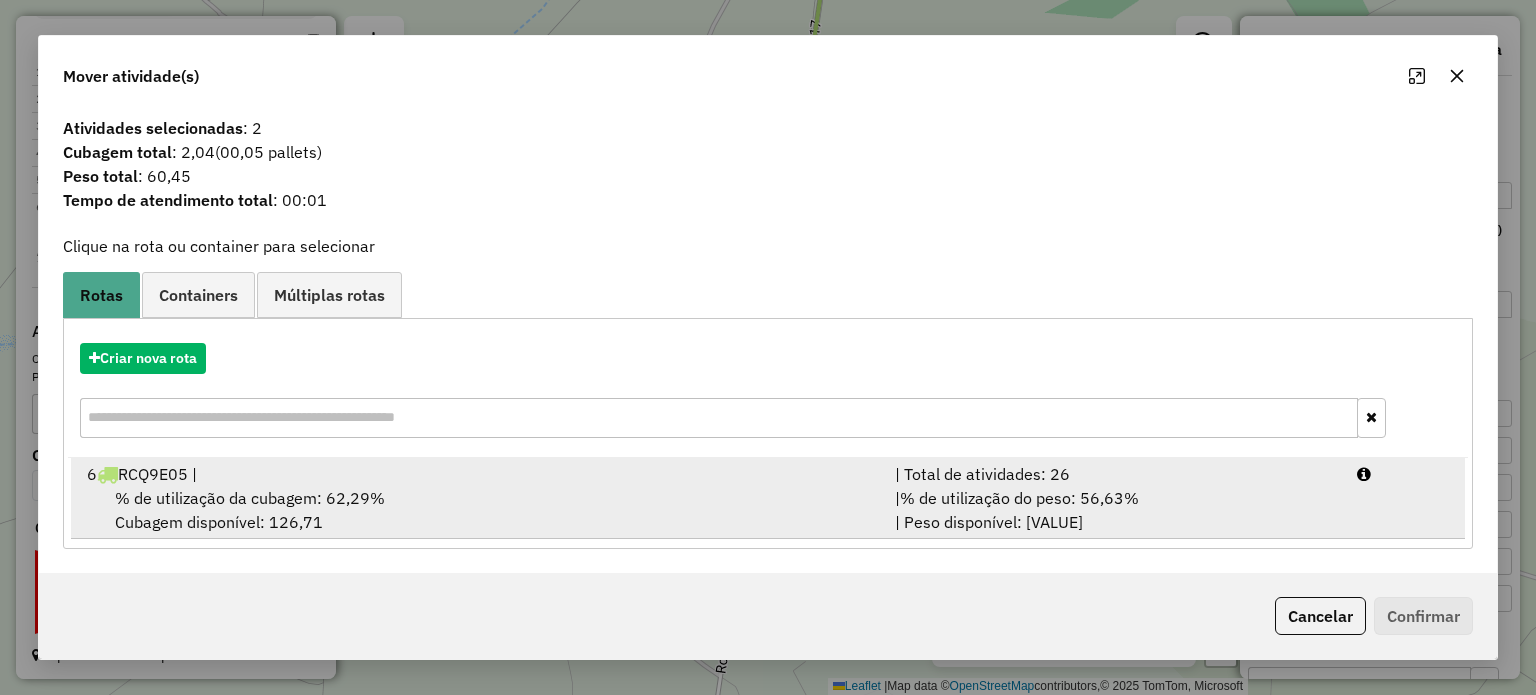 click on "% de utilização da cubagem: 62,29%" at bounding box center [250, 498] 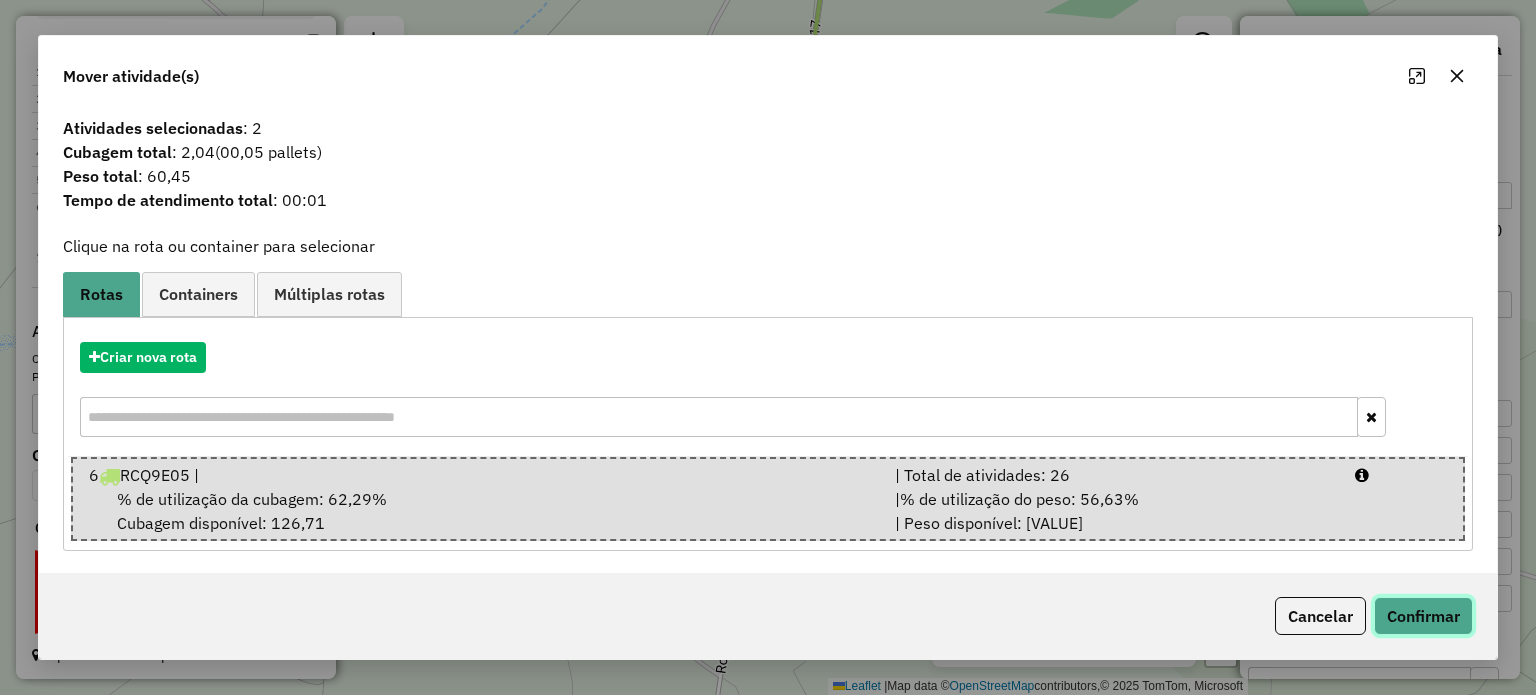 click on "Confirmar" 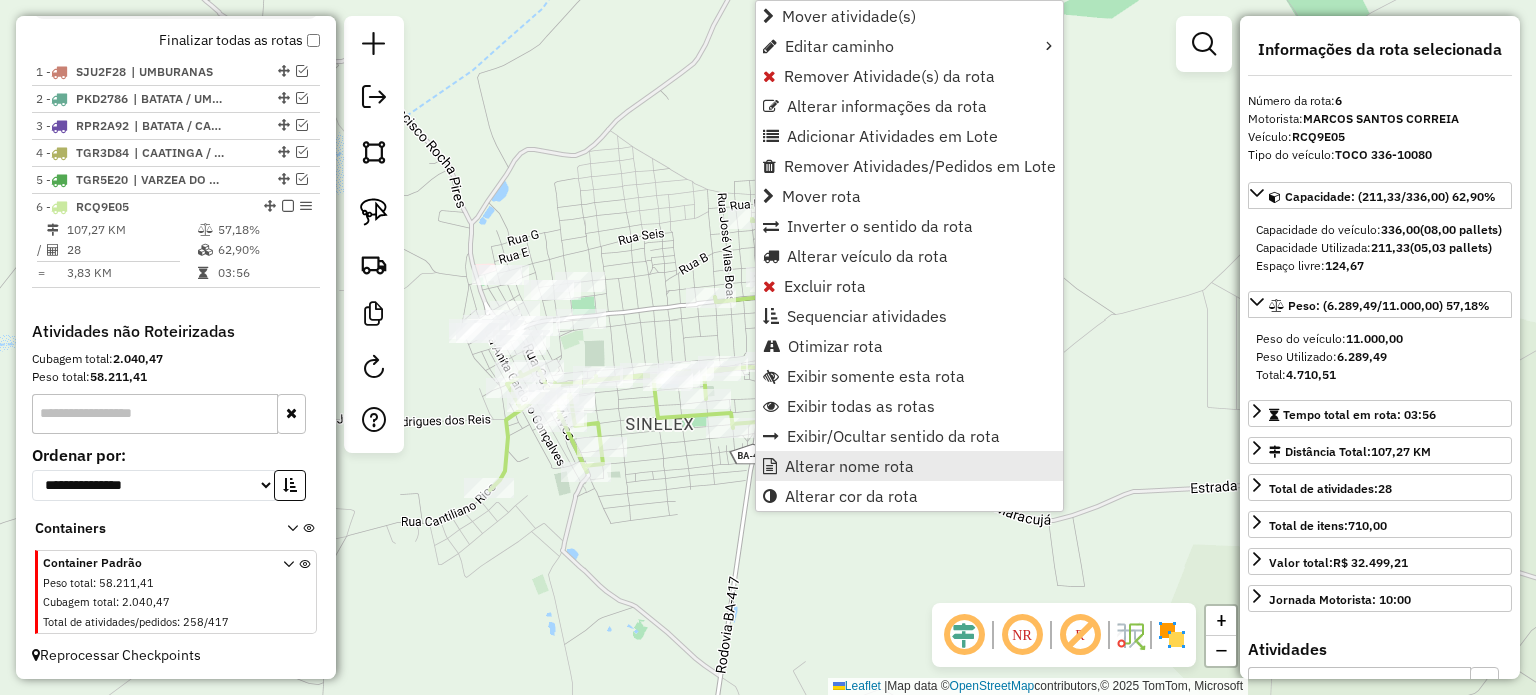 click on "Alterar nome rota" at bounding box center (849, 466) 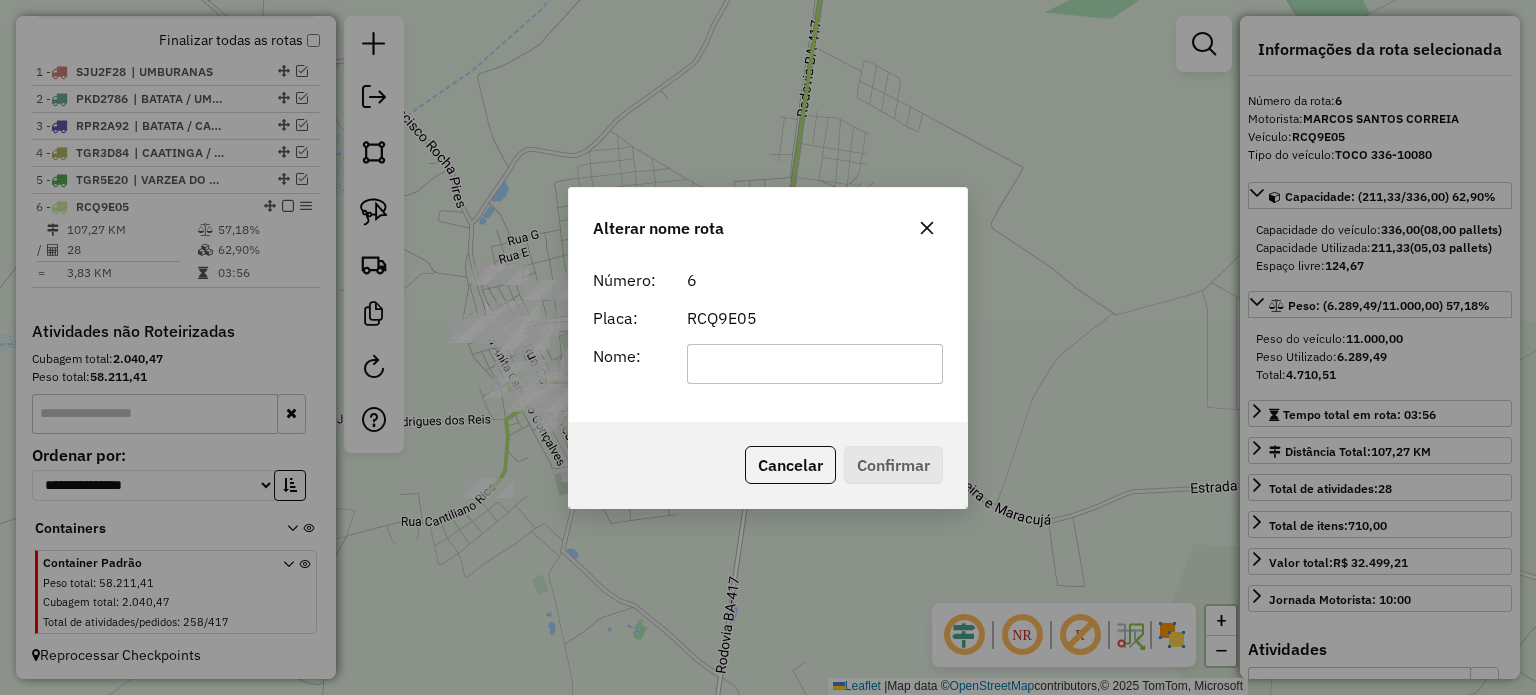click 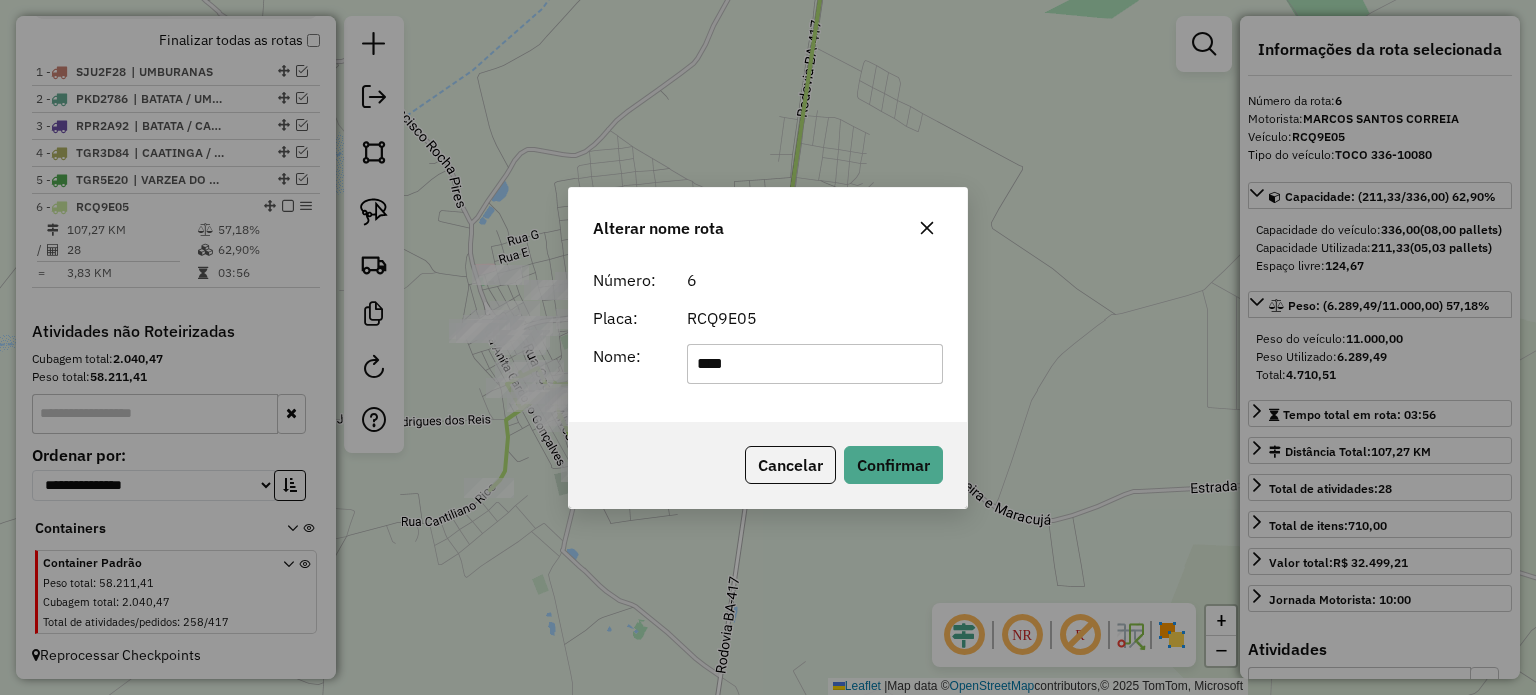 type on "**********" 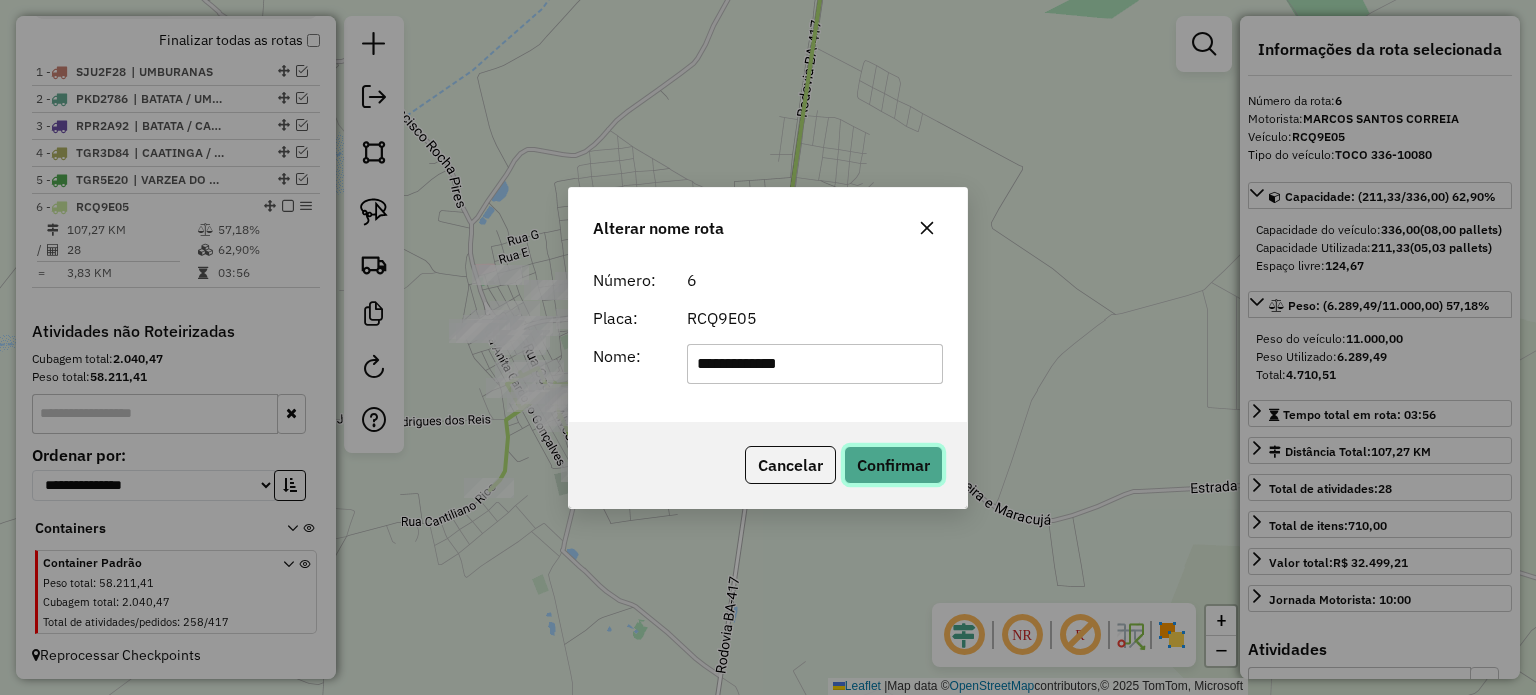 click on "Confirmar" 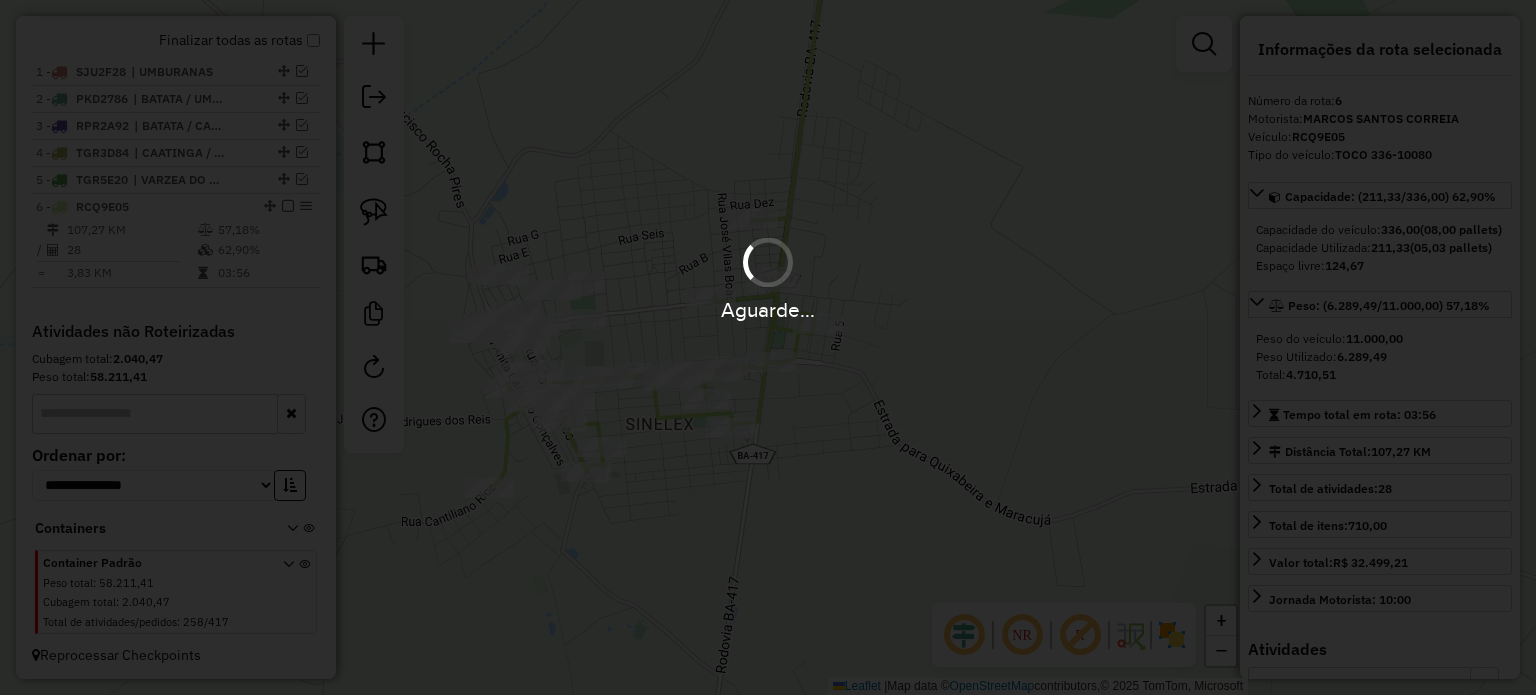 type 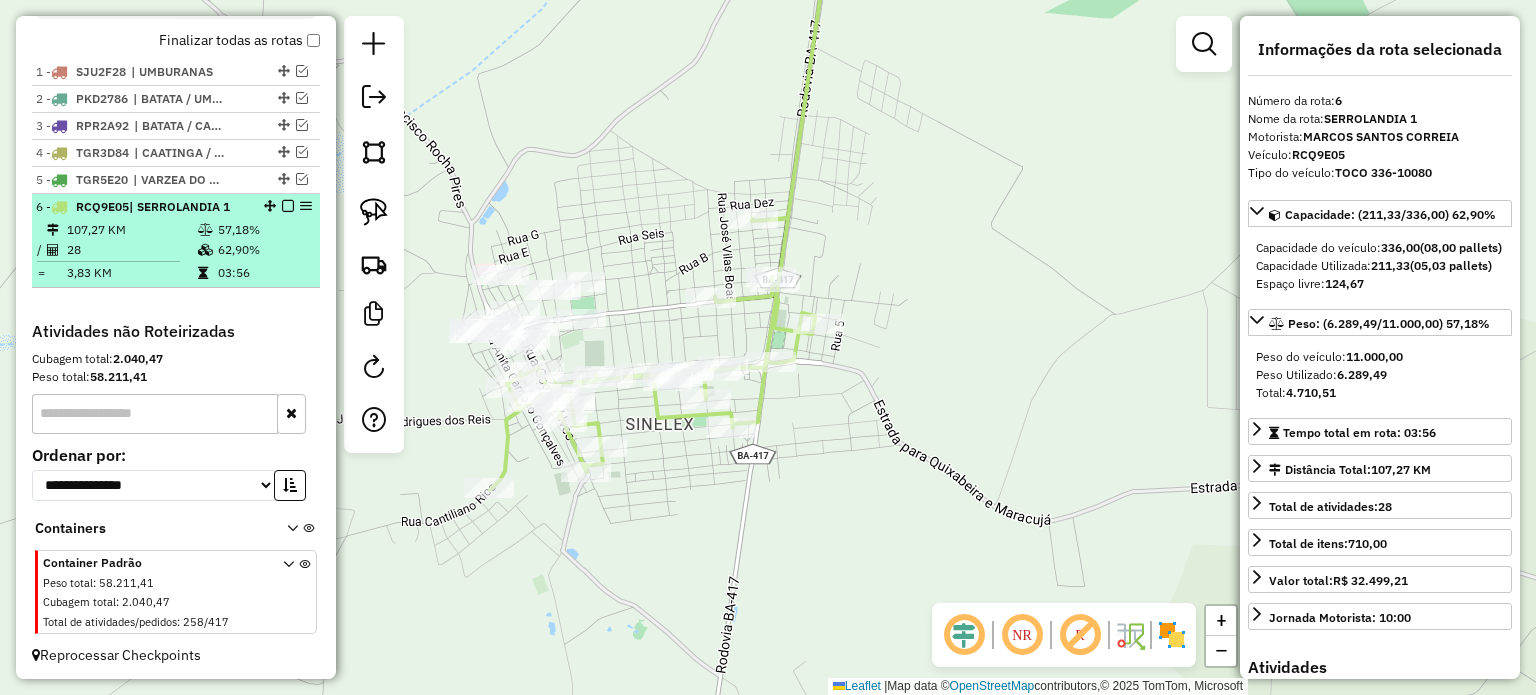 click at bounding box center [288, 206] 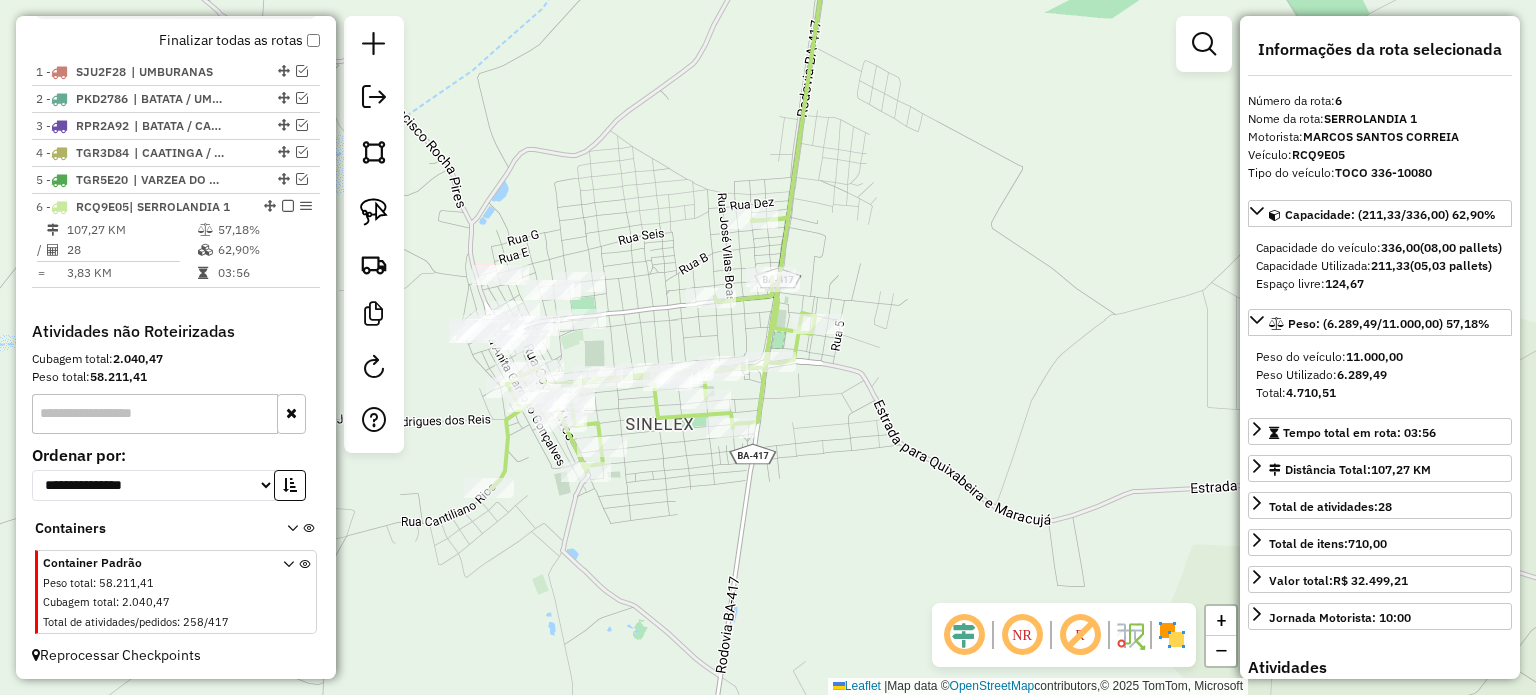 scroll, scrollTop: 664, scrollLeft: 0, axis: vertical 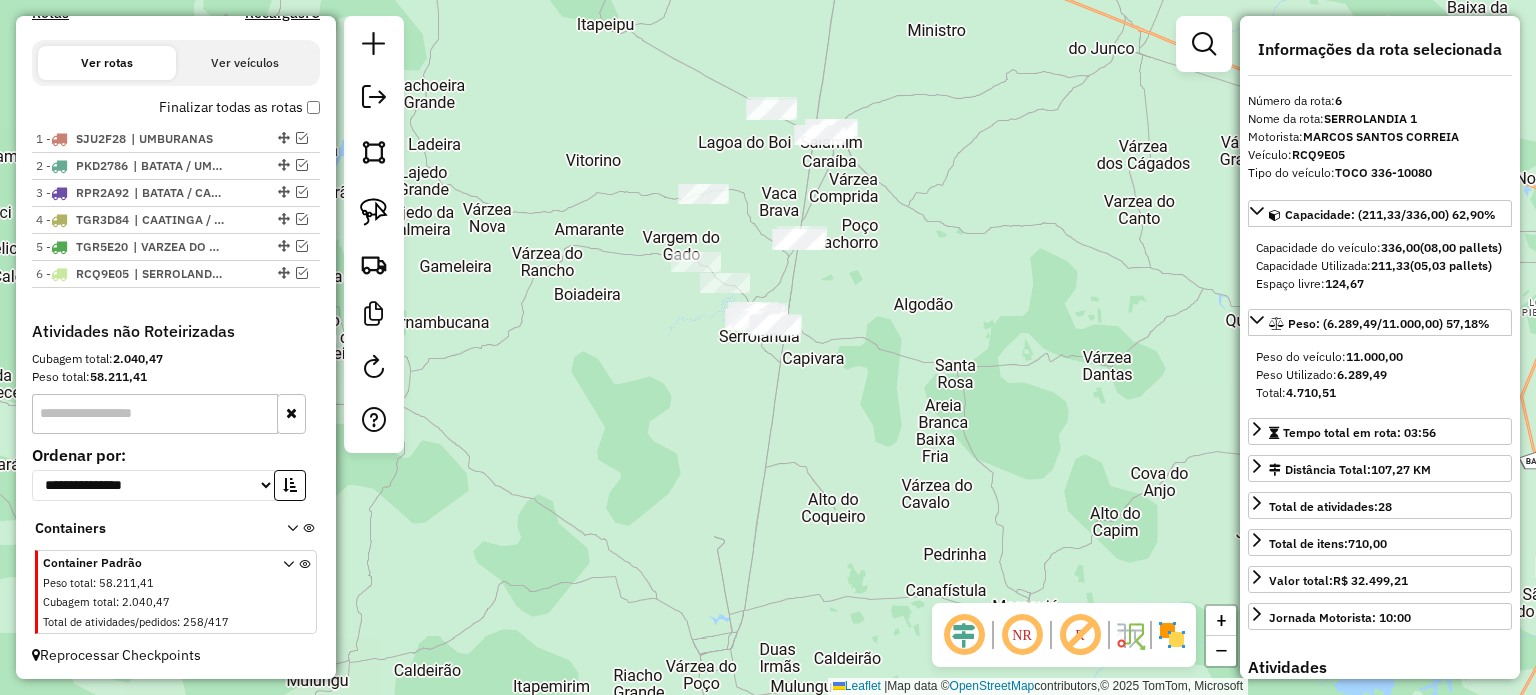 drag, startPoint x: 920, startPoint y: 247, endPoint x: 902, endPoint y: 270, distance: 29.206163 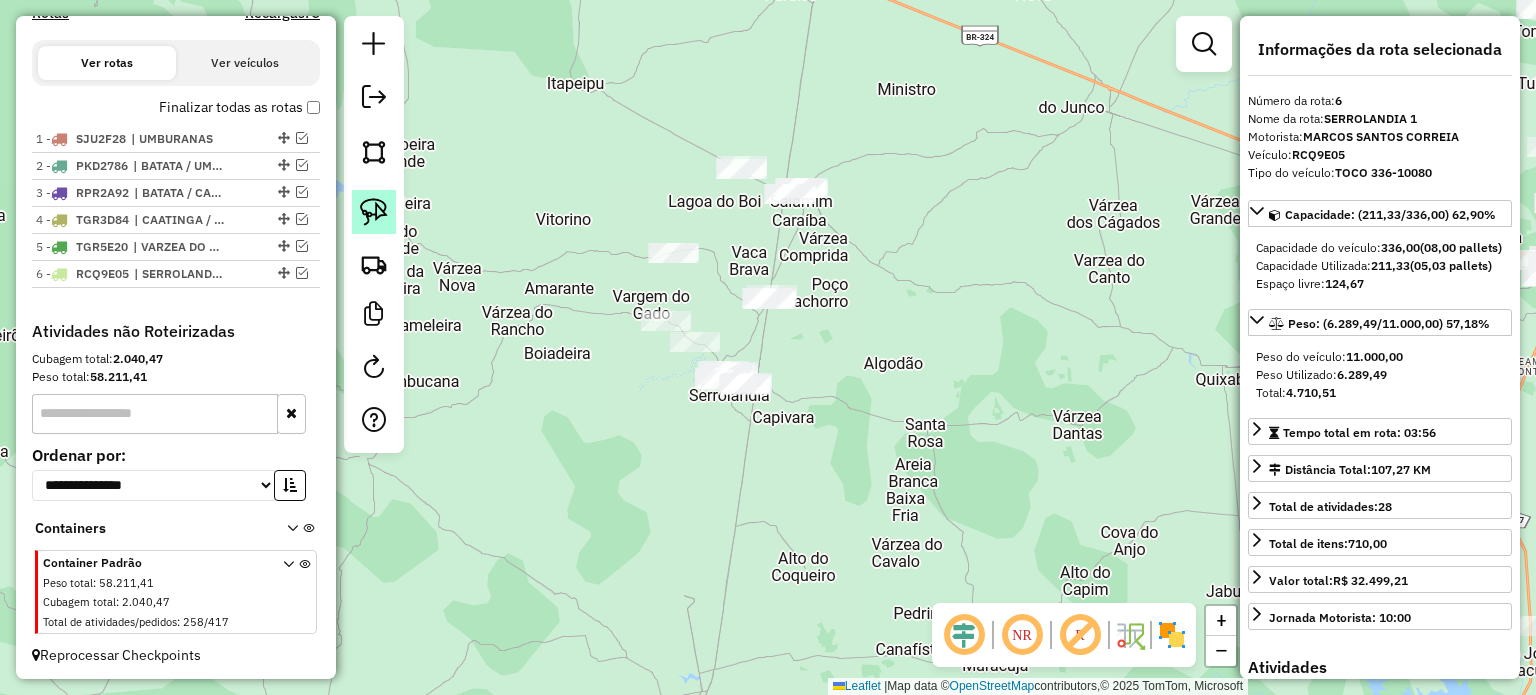 click 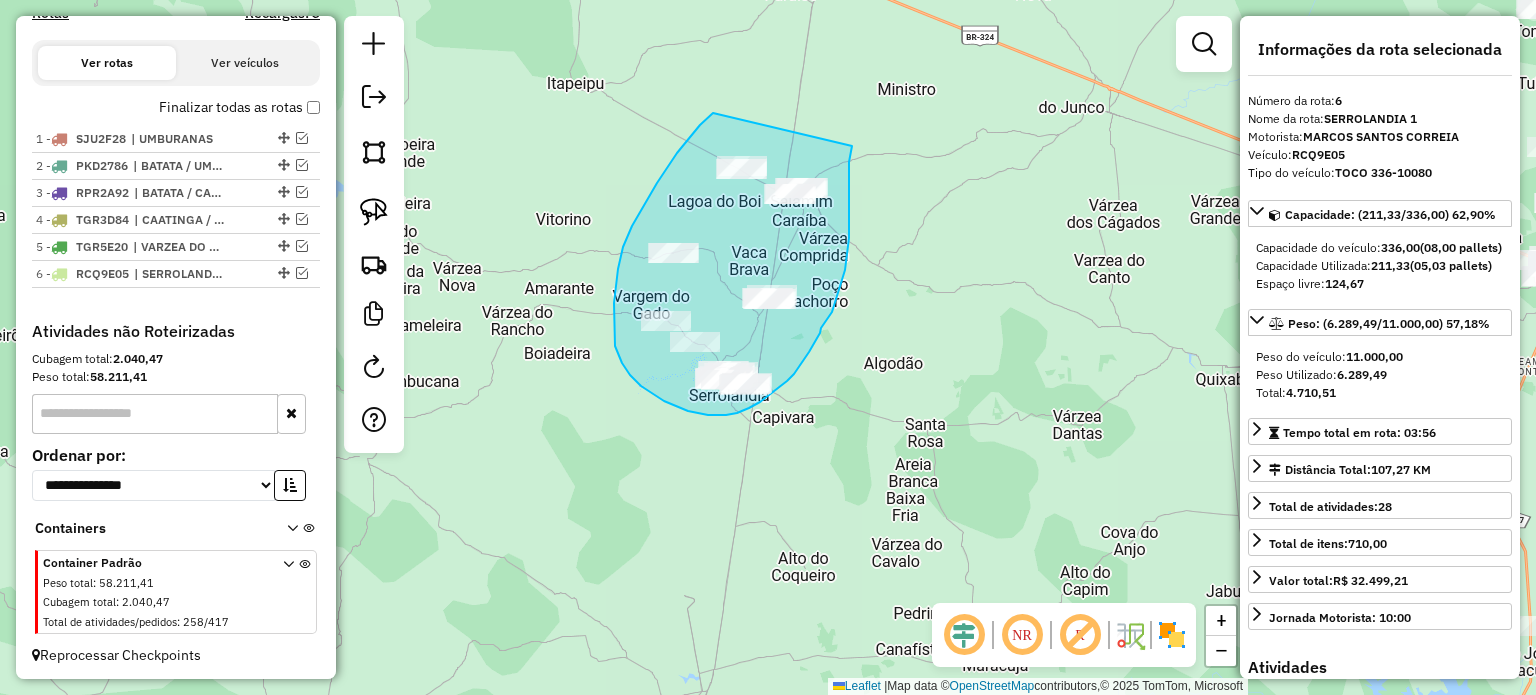 drag, startPoint x: 713, startPoint y: 113, endPoint x: 853, endPoint y: 140, distance: 142.5798 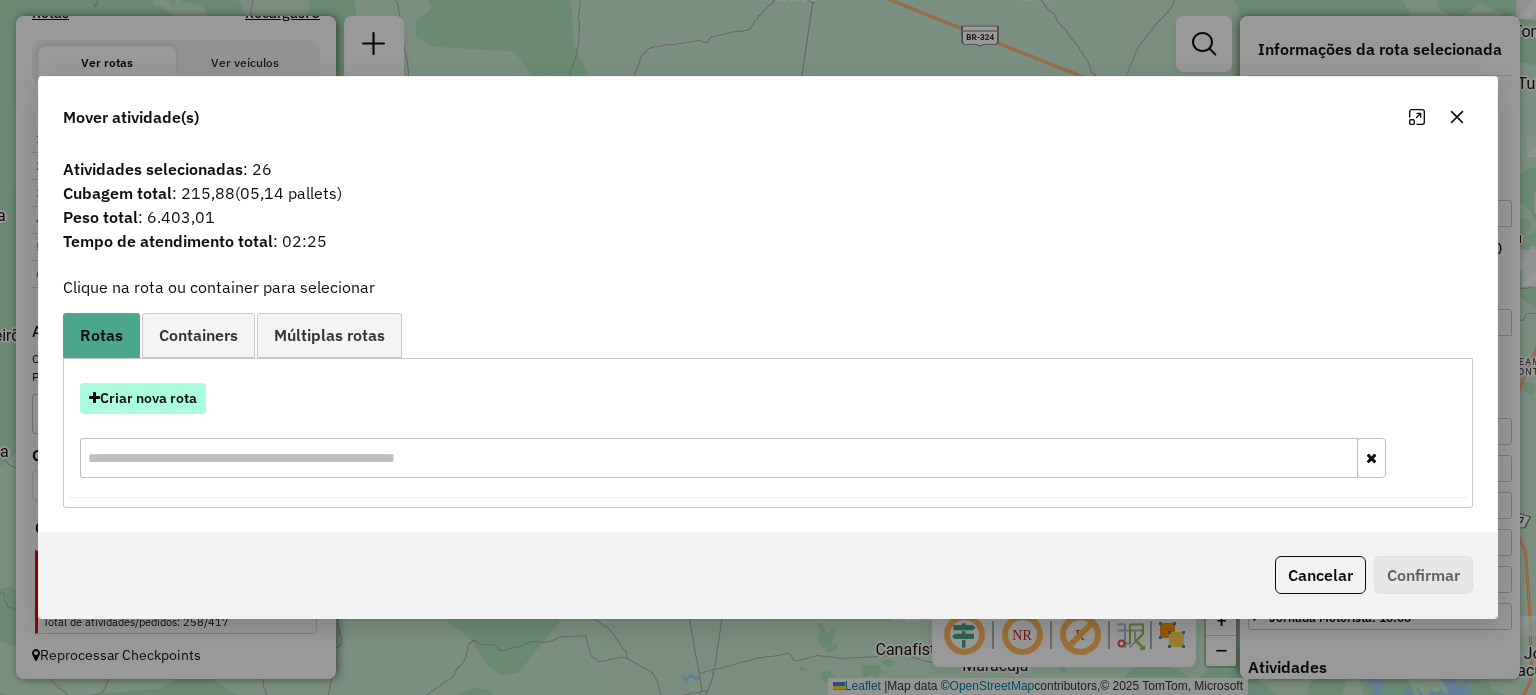 click on "Criar nova rota" at bounding box center [143, 398] 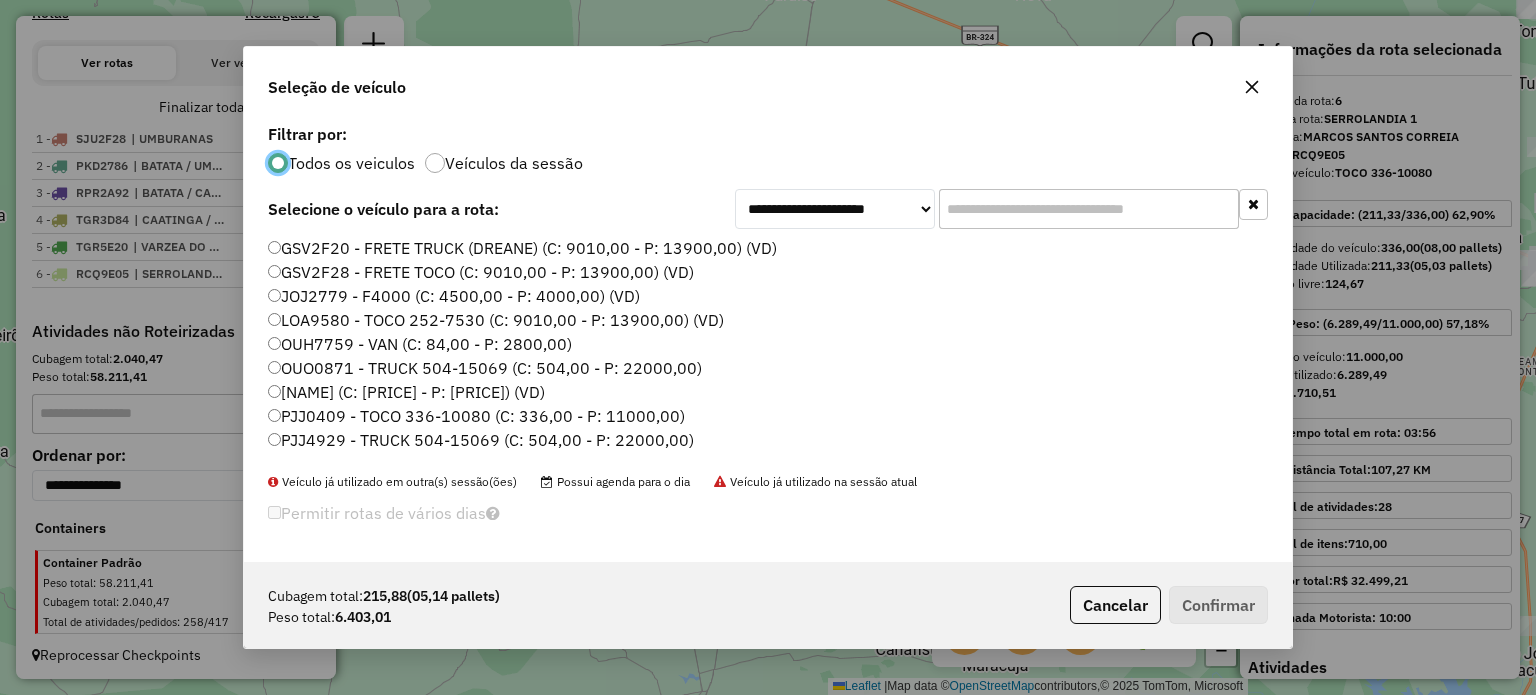 scroll, scrollTop: 10, scrollLeft: 6, axis: both 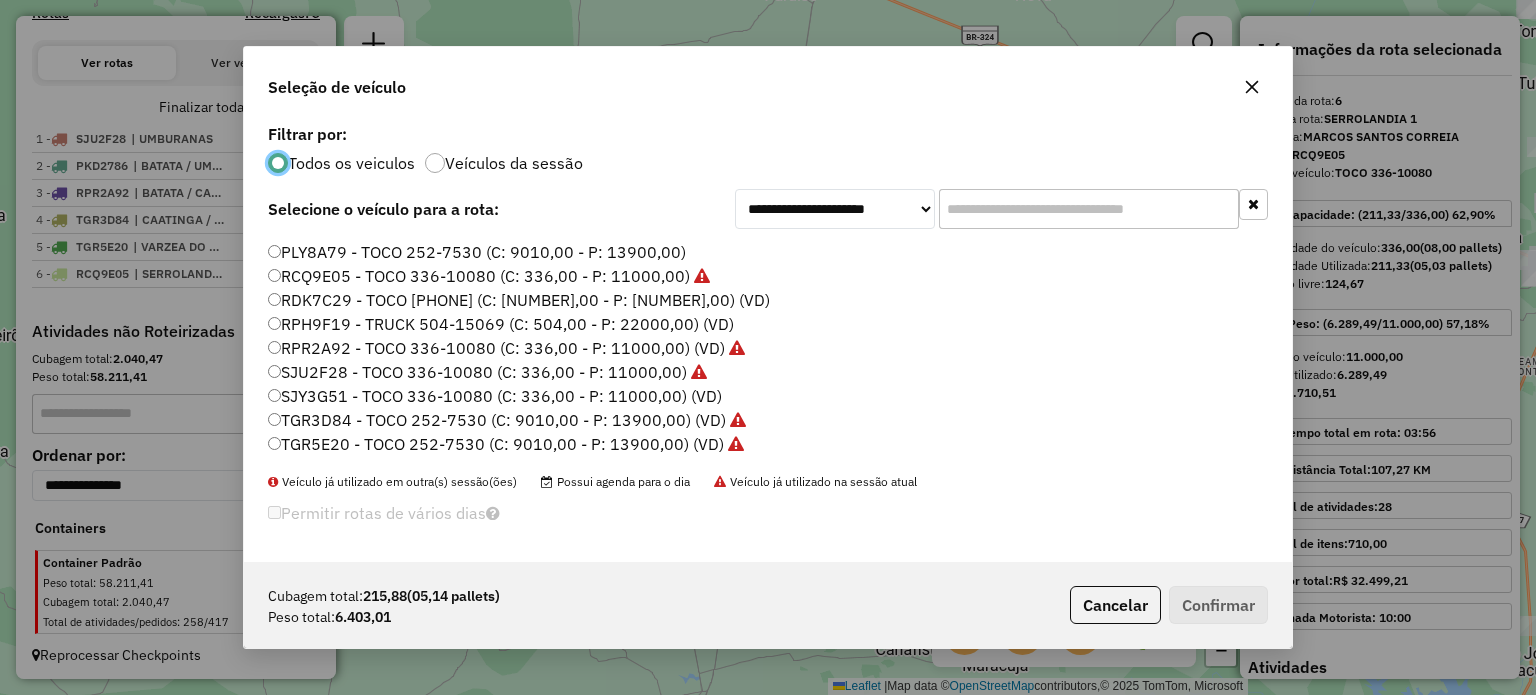 click on "SJY3G51 - TOCO 336-10080 (C: 336,00 - P: 11000,00) (VD)" 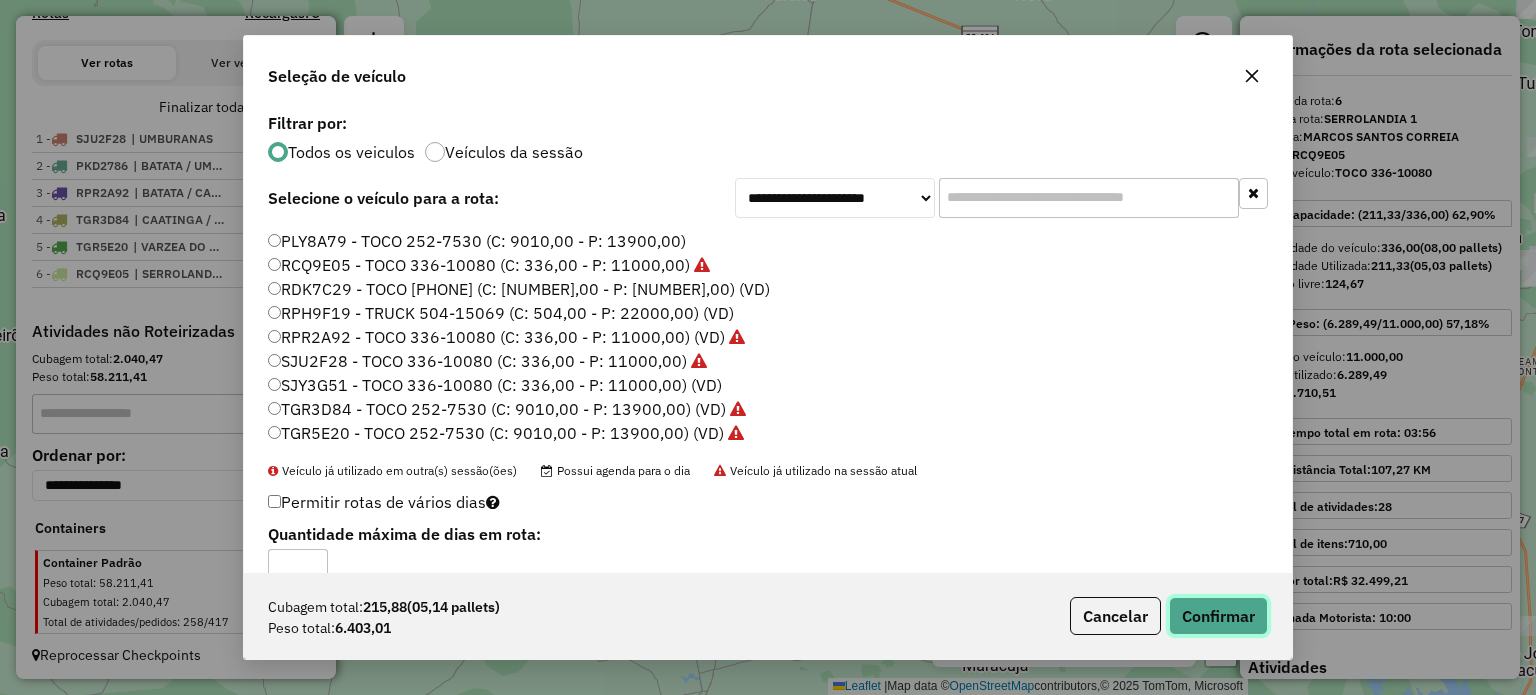 click on "Confirmar" 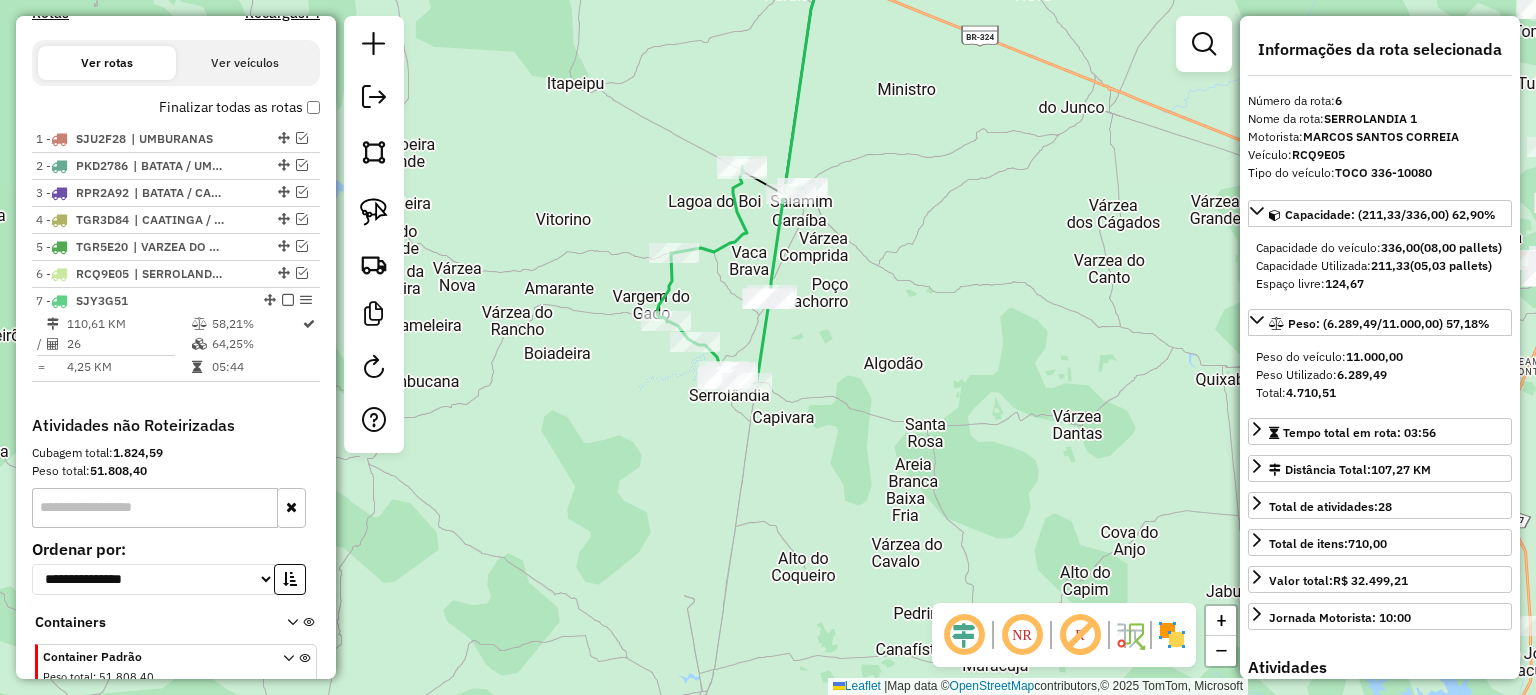 scroll, scrollTop: 758, scrollLeft: 0, axis: vertical 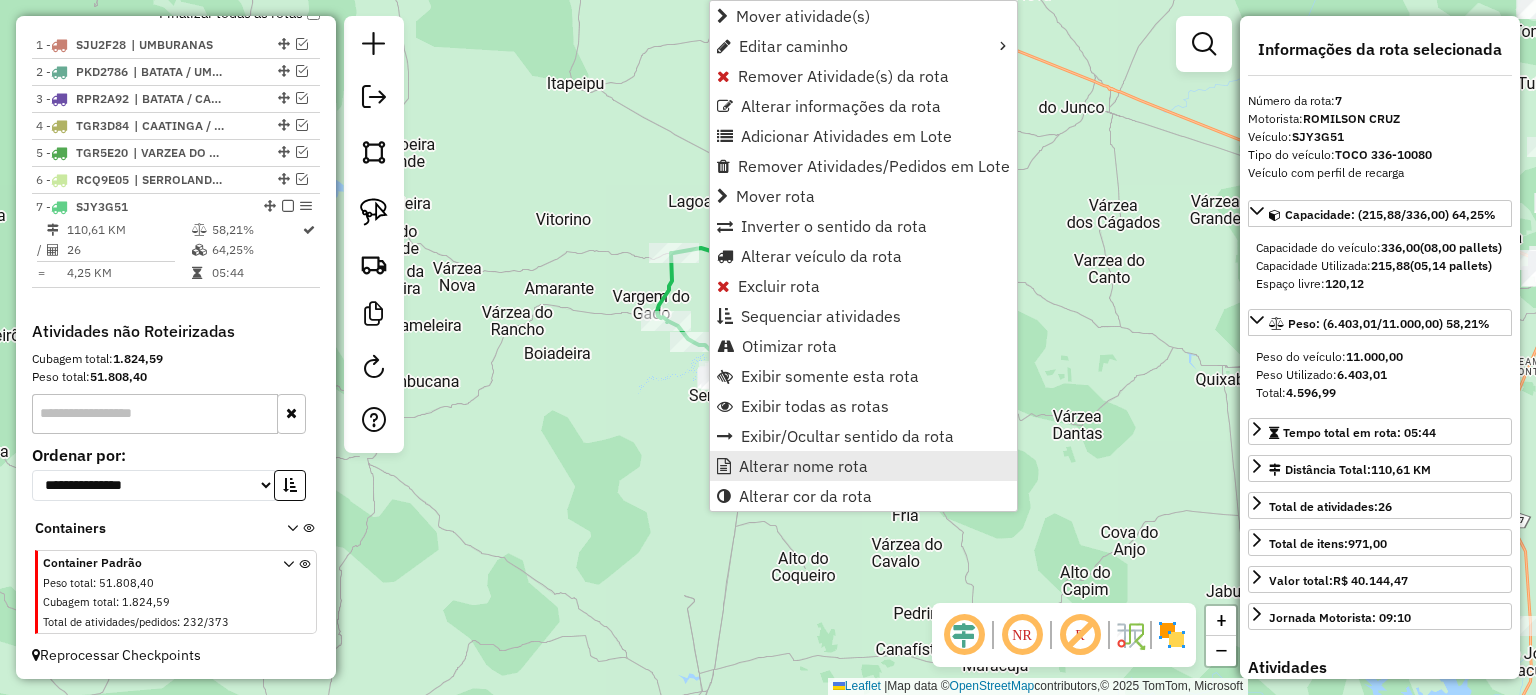 click on "Alterar nome rota" at bounding box center [803, 466] 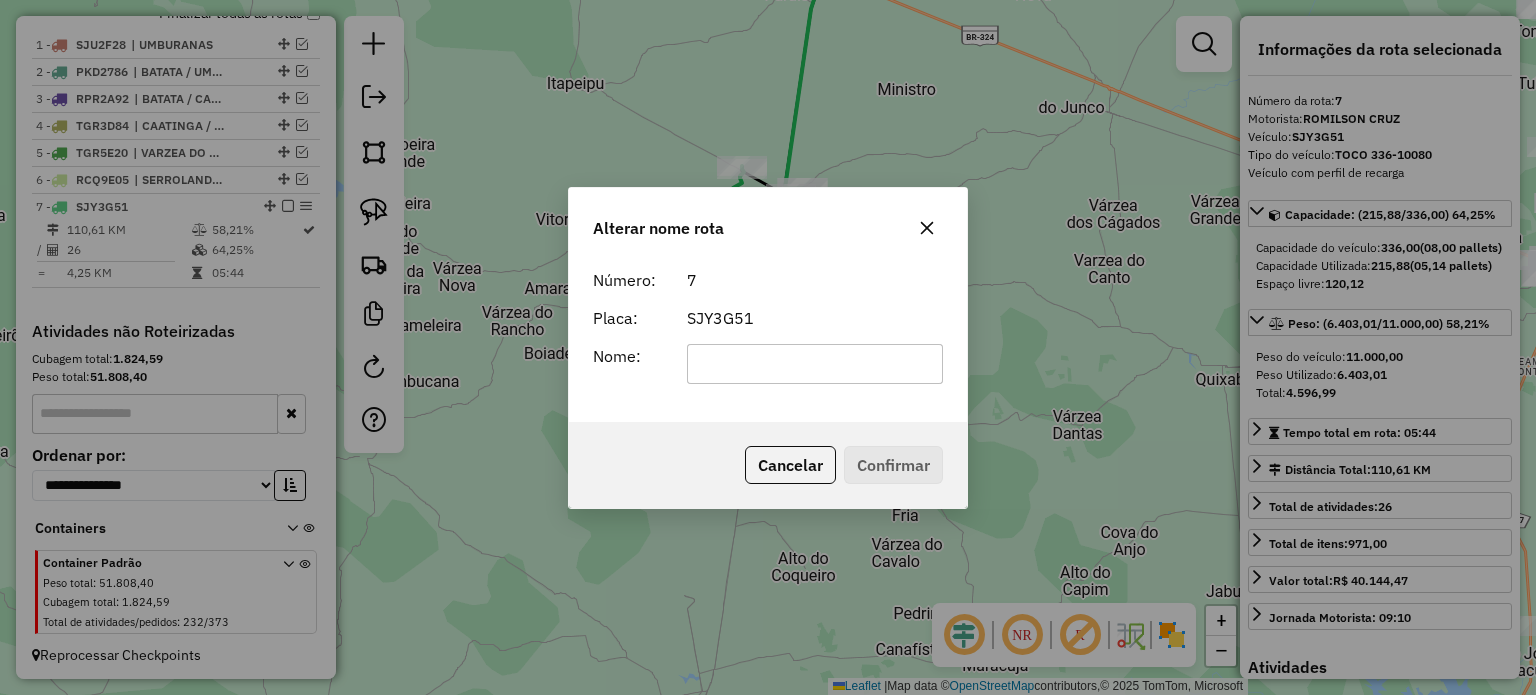 click 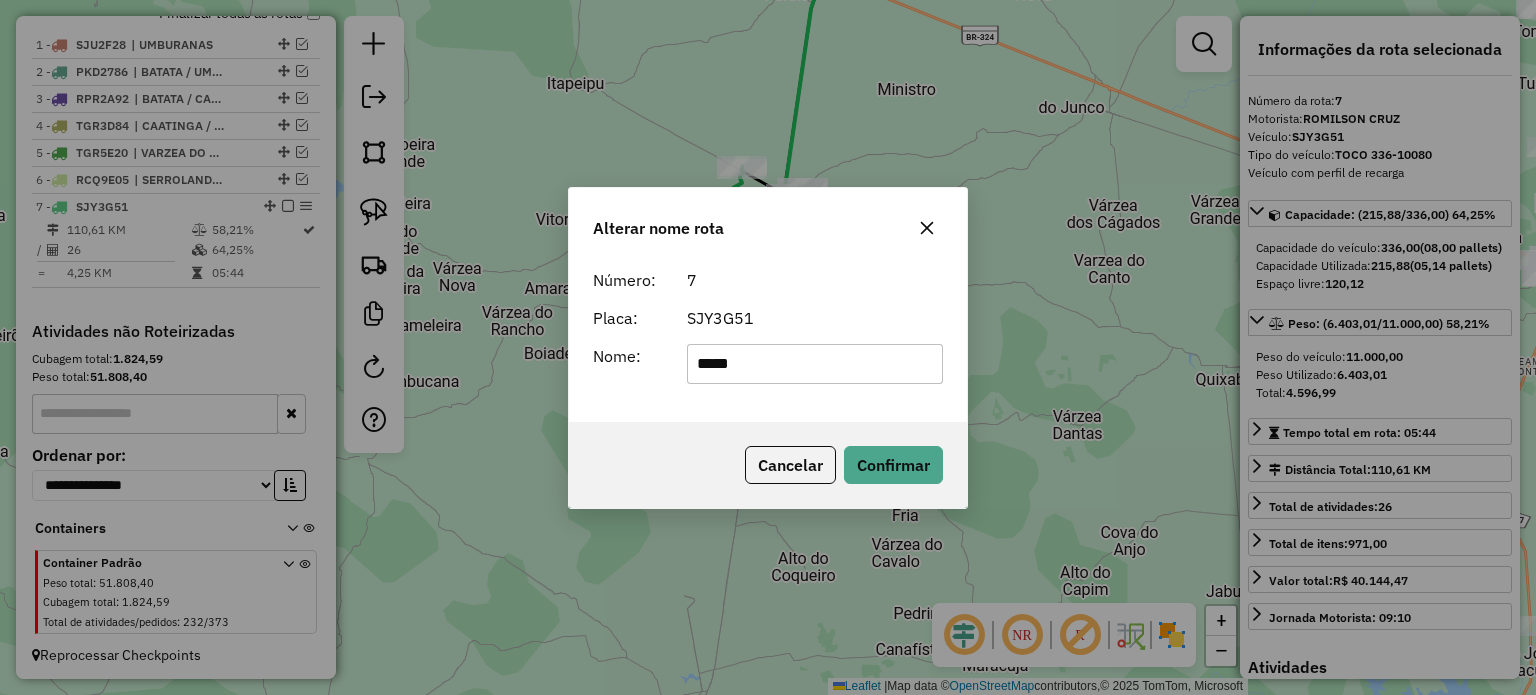 type on "**********" 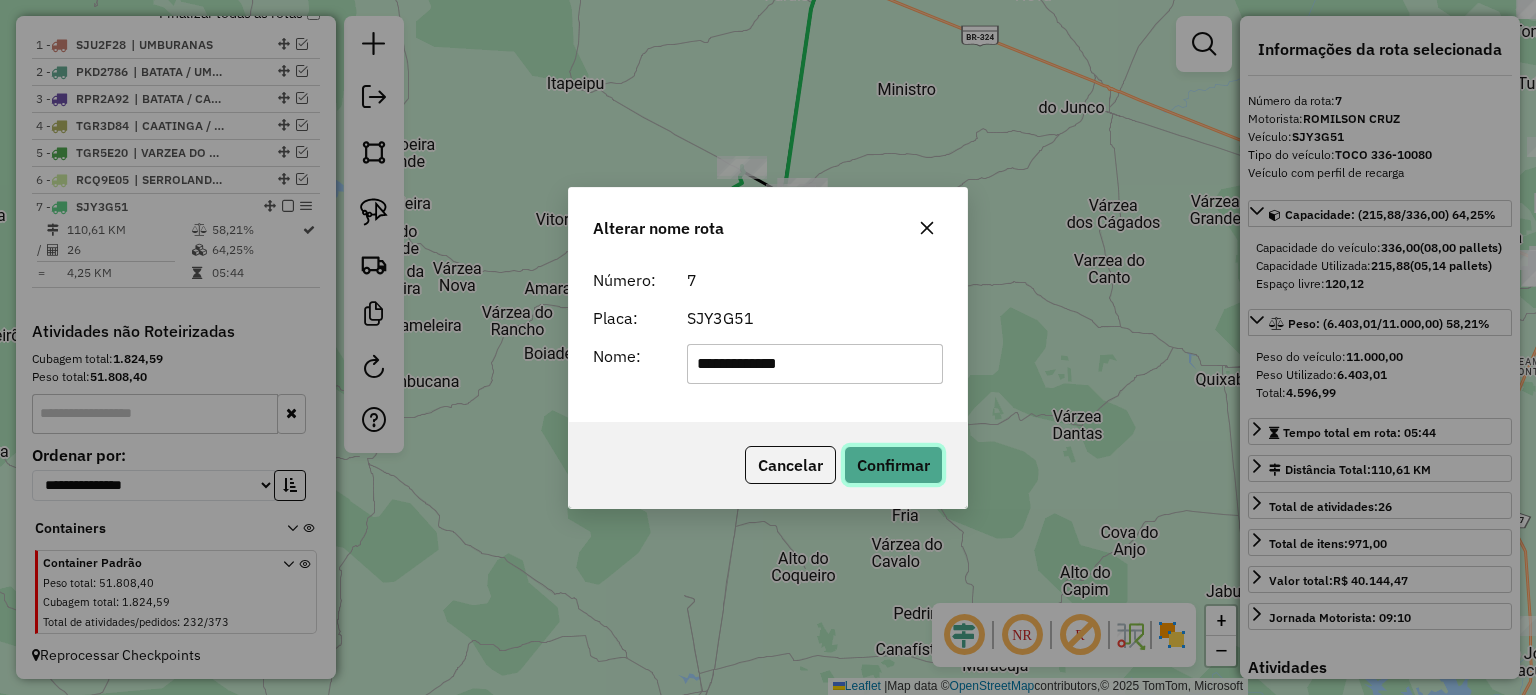 click on "Confirmar" 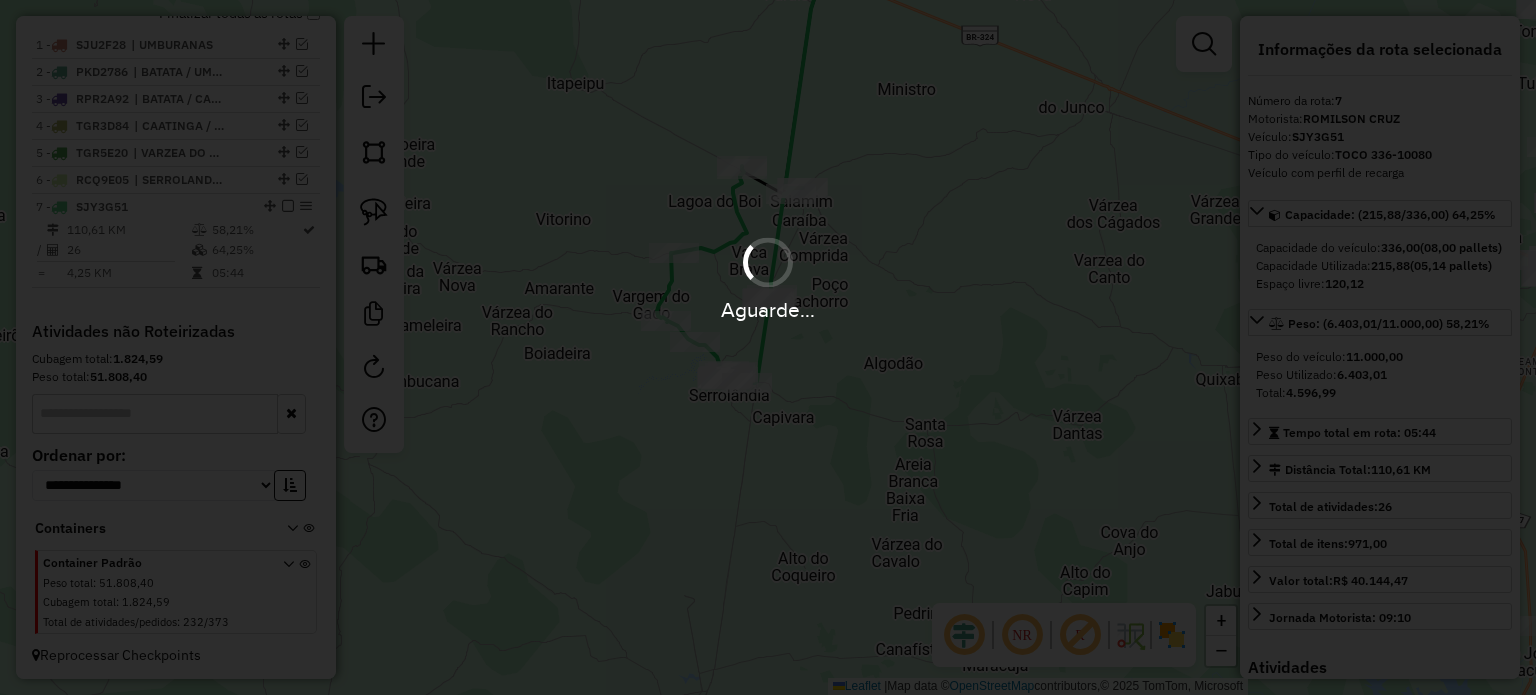 type 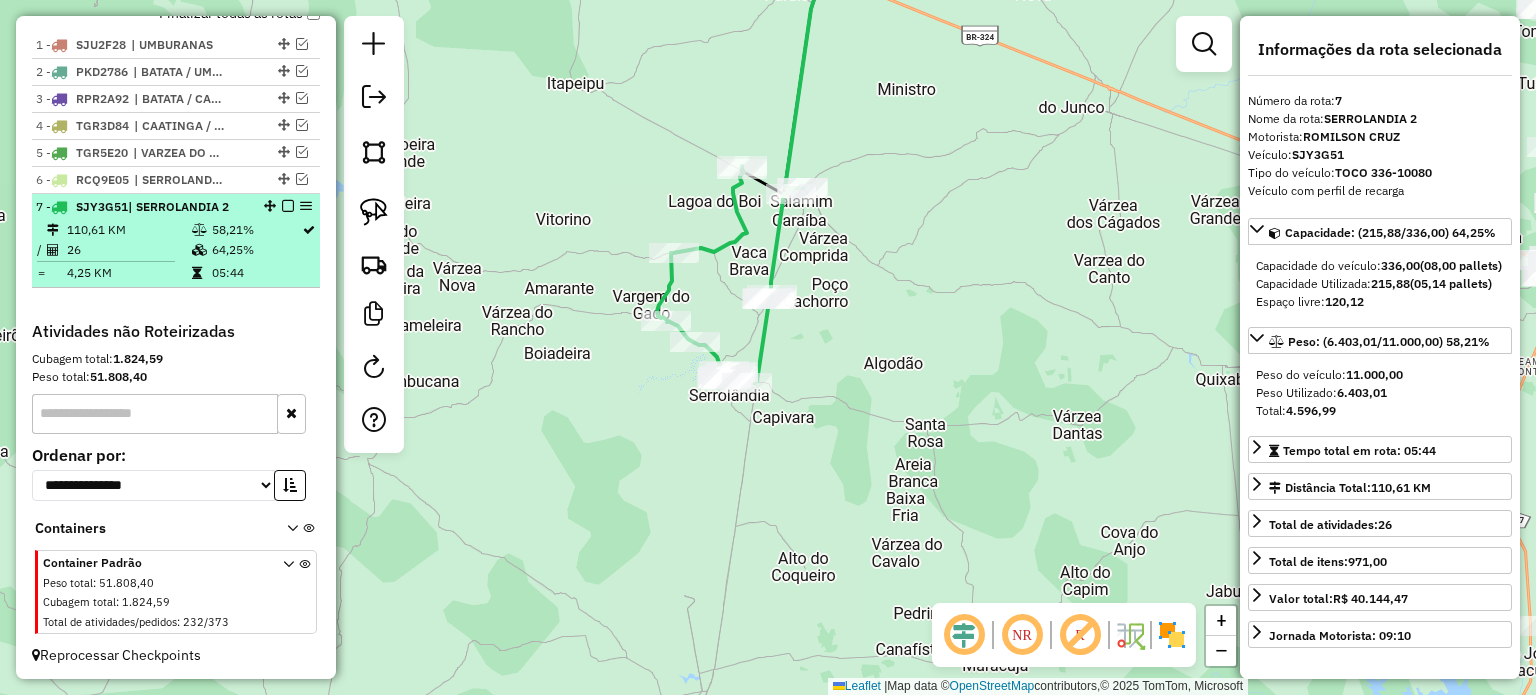 click at bounding box center [288, 206] 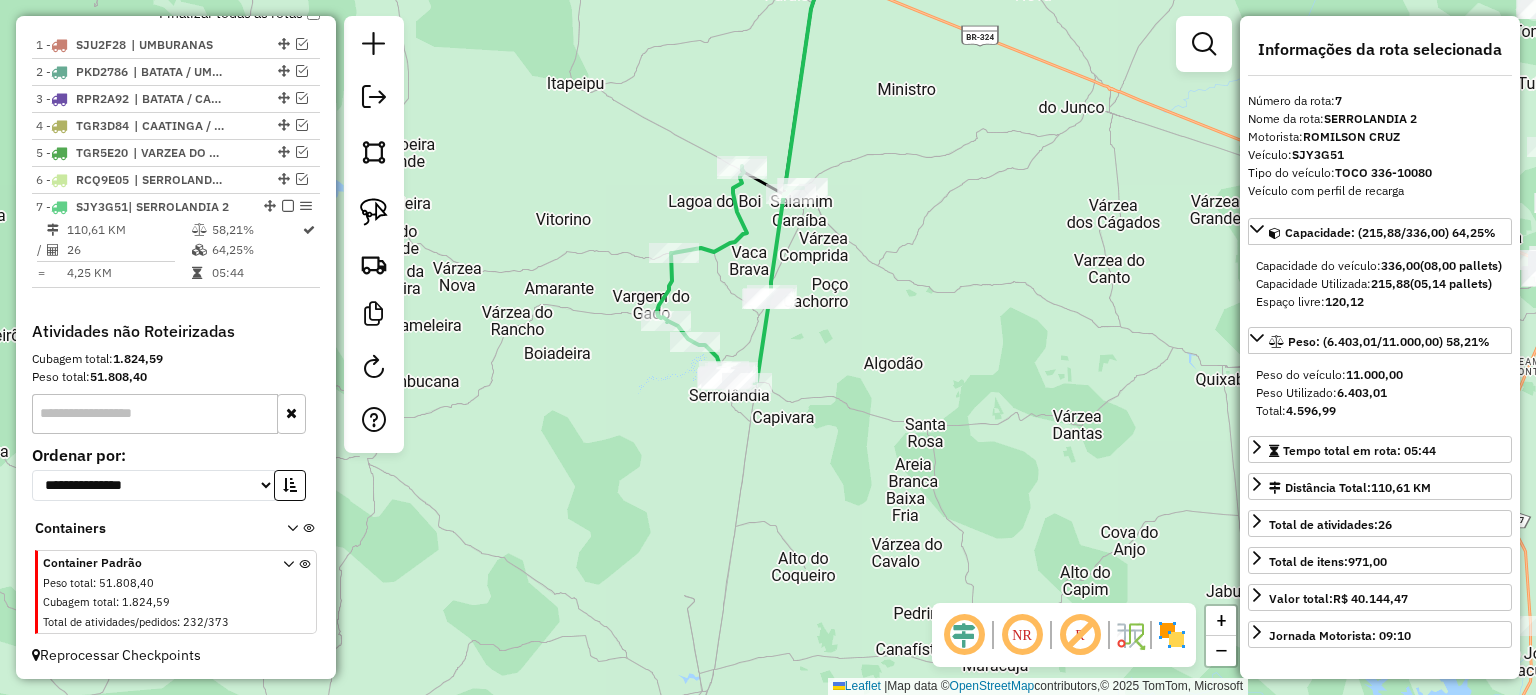 scroll, scrollTop: 691, scrollLeft: 0, axis: vertical 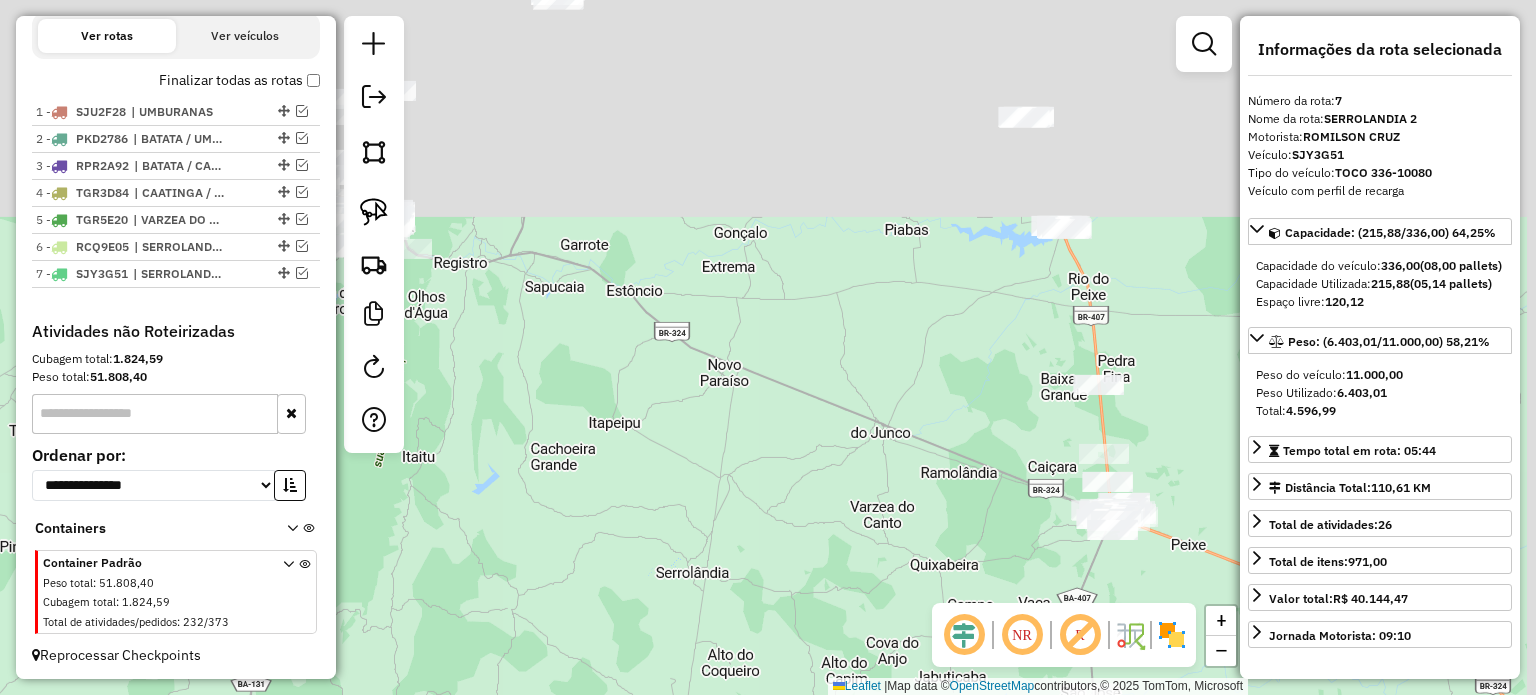 drag, startPoint x: 830, startPoint y: 387, endPoint x: 804, endPoint y: 443, distance: 61.741398 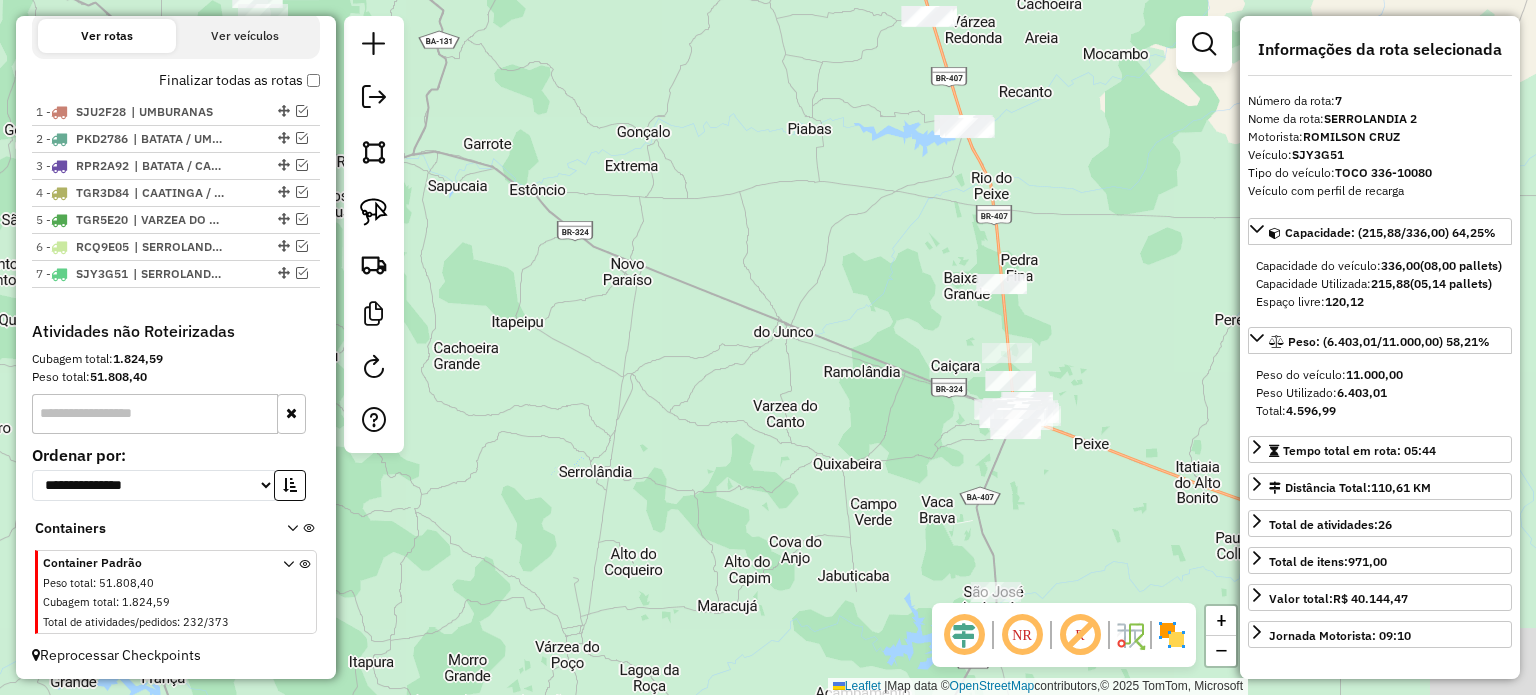 drag, startPoint x: 883, startPoint y: 487, endPoint x: 617, endPoint y: 234, distance: 367.10352 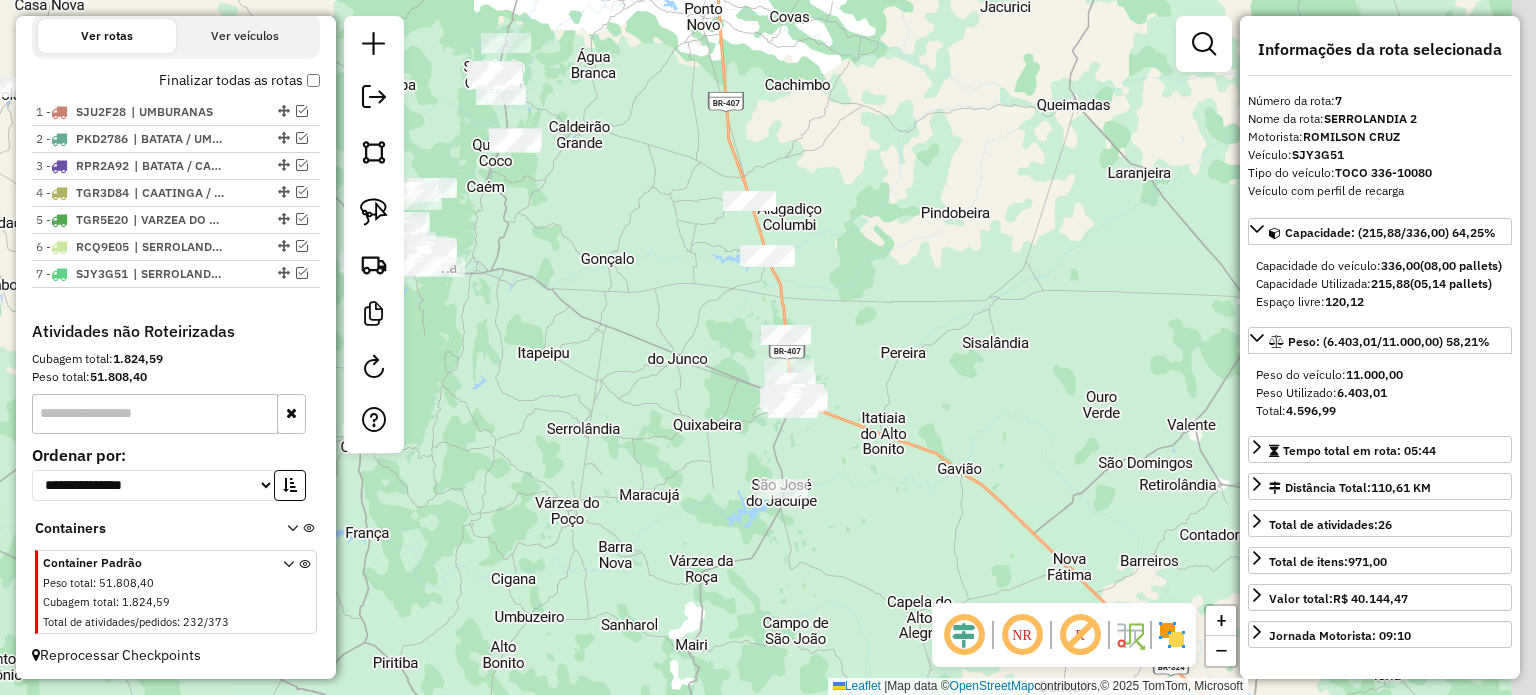 drag, startPoint x: 986, startPoint y: 219, endPoint x: 872, endPoint y: 396, distance: 210.53503 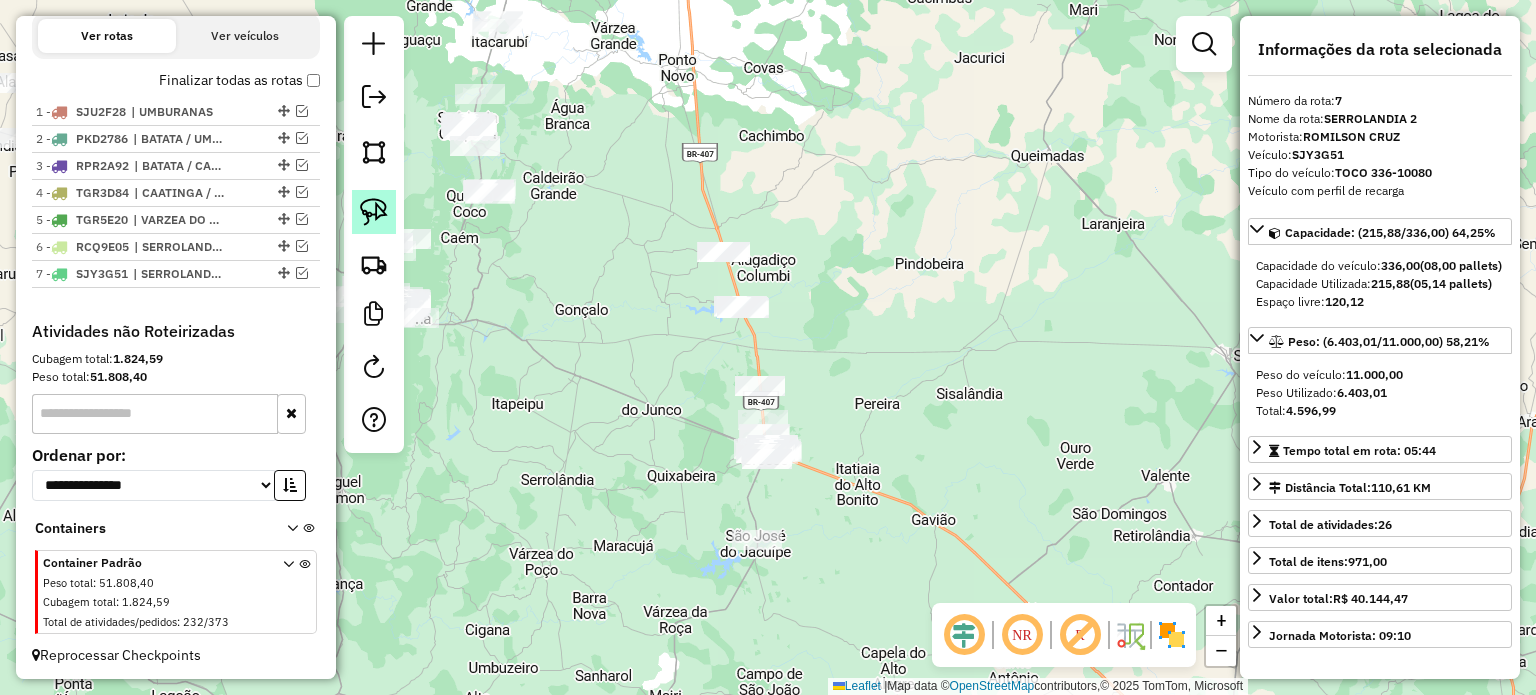 click 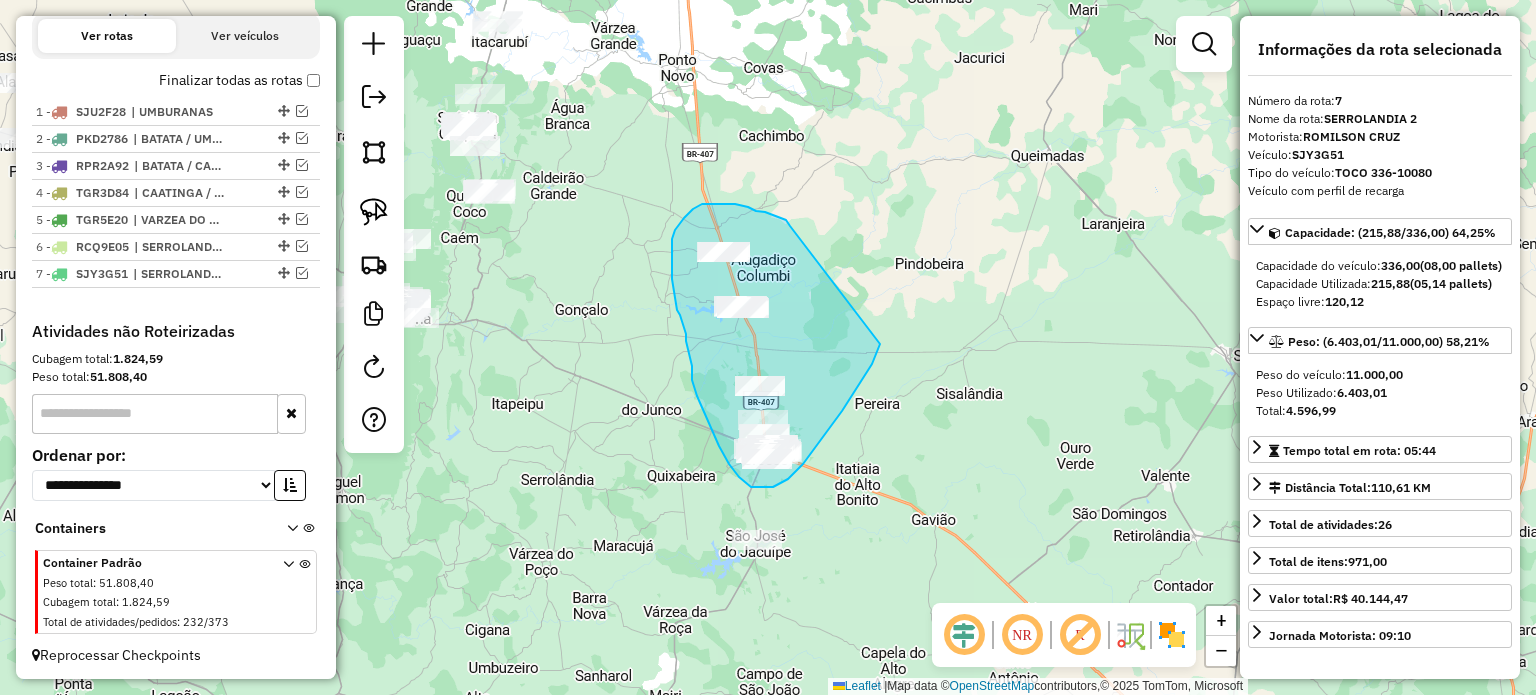 drag, startPoint x: 790, startPoint y: 226, endPoint x: 884, endPoint y: 337, distance: 145.45447 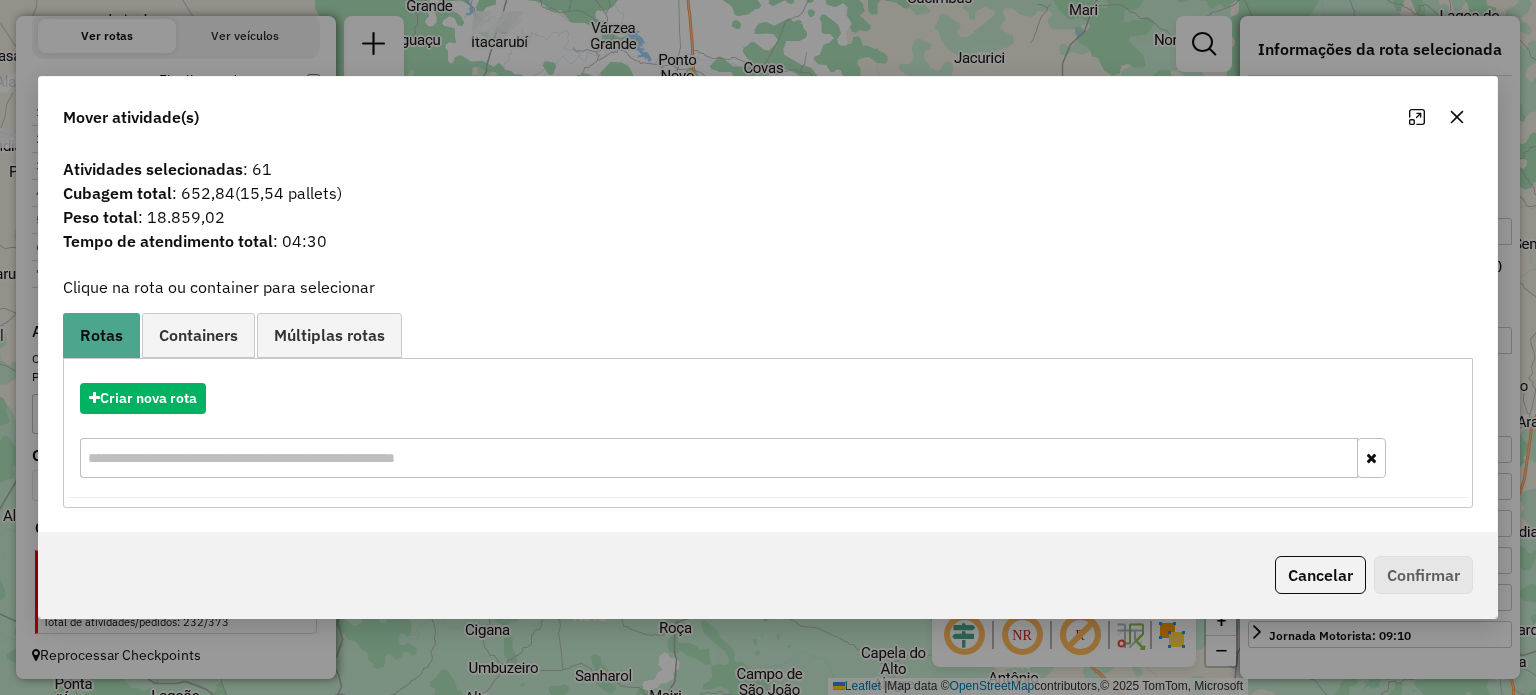click 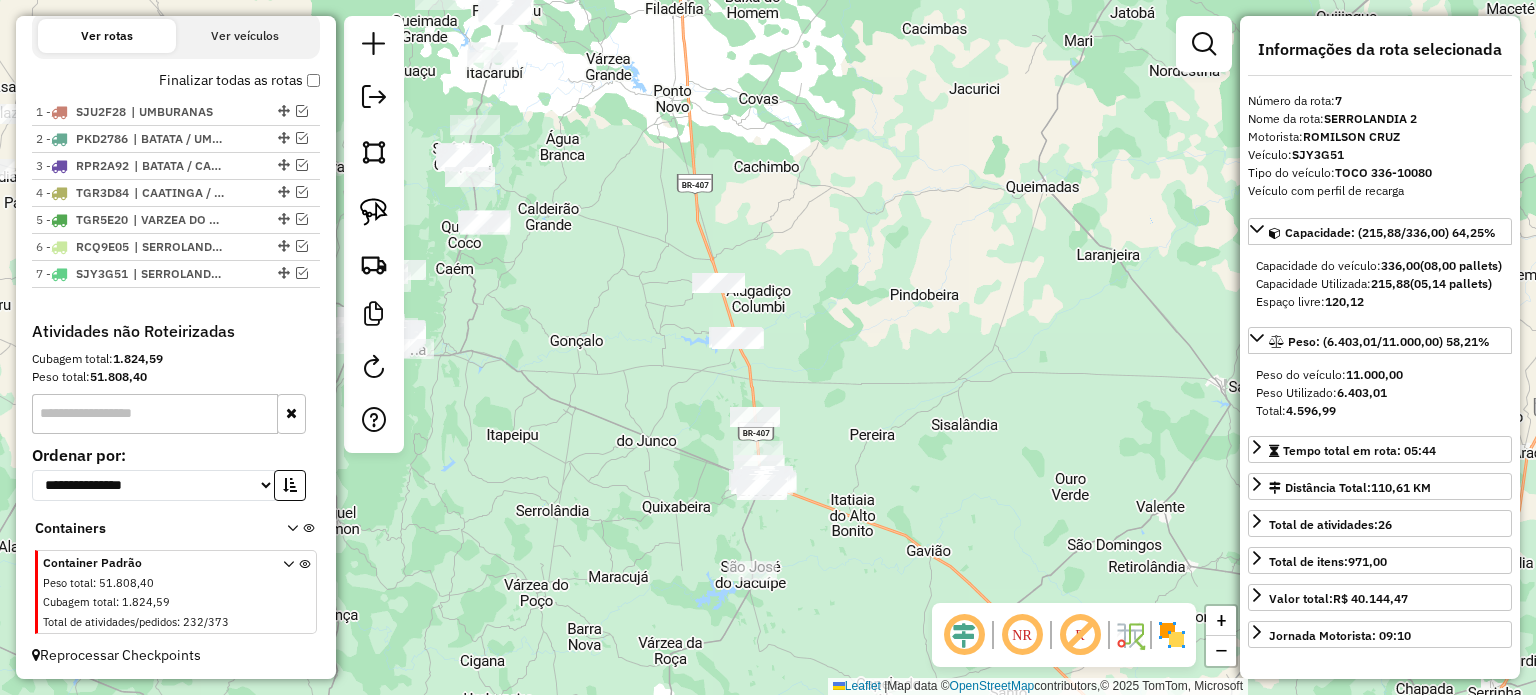 drag, startPoint x: 915, startPoint y: 238, endPoint x: 899, endPoint y: 315, distance: 78.64477 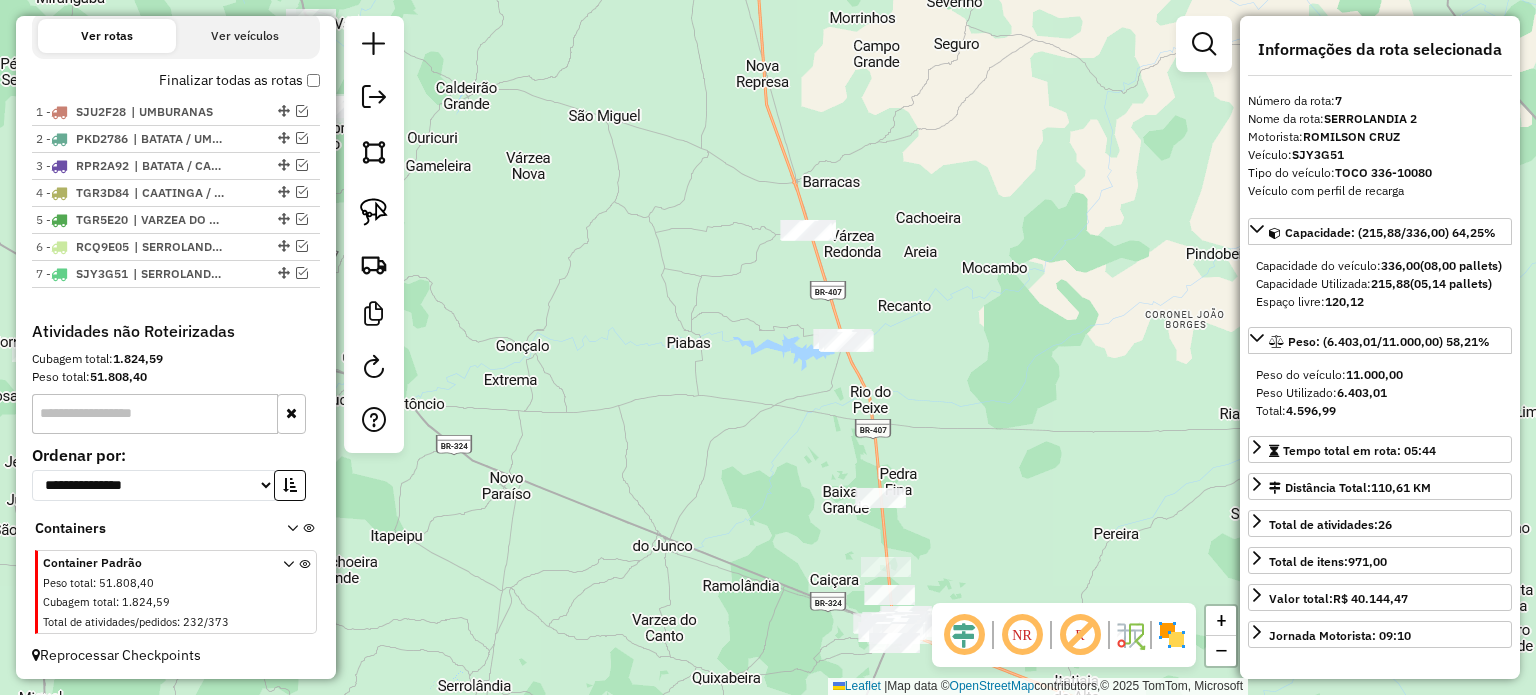 drag, startPoint x: 657, startPoint y: 442, endPoint x: 628, endPoint y: 364, distance: 83.21658 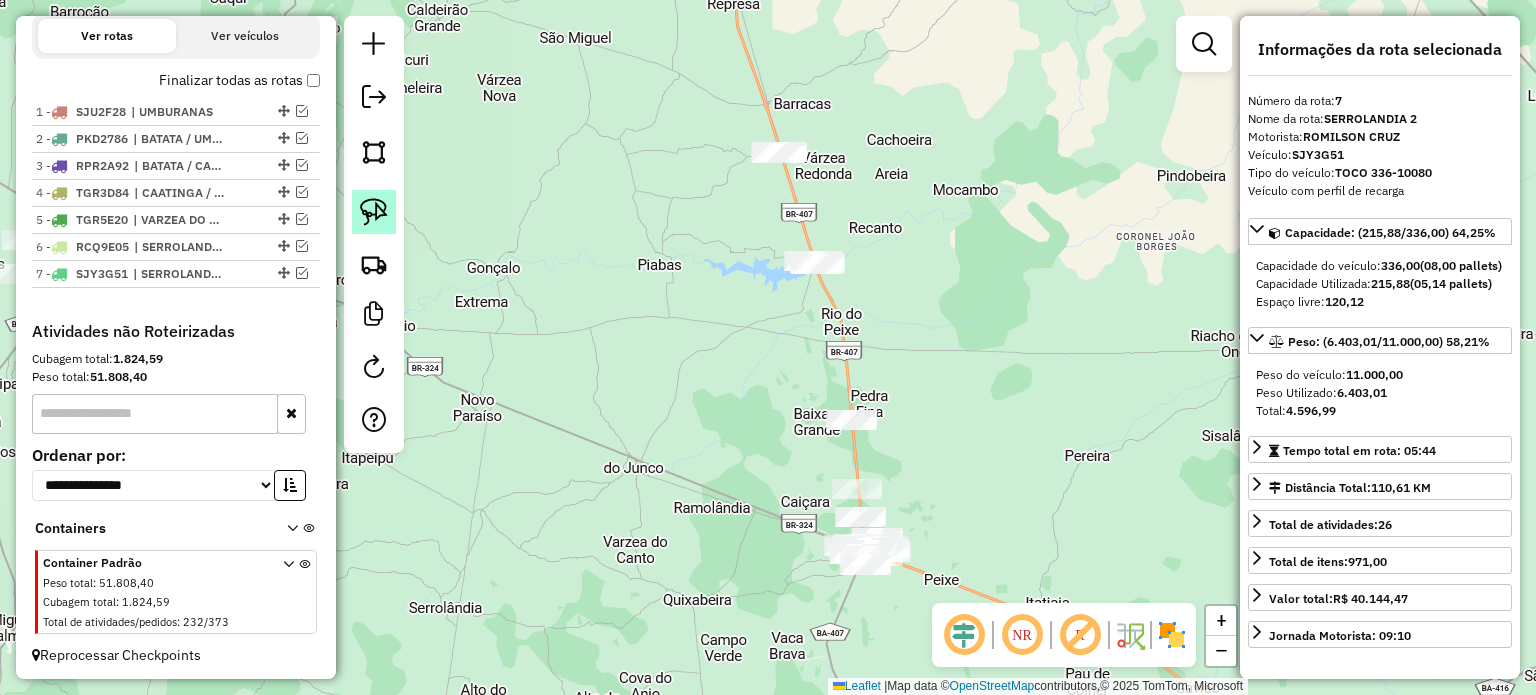 click 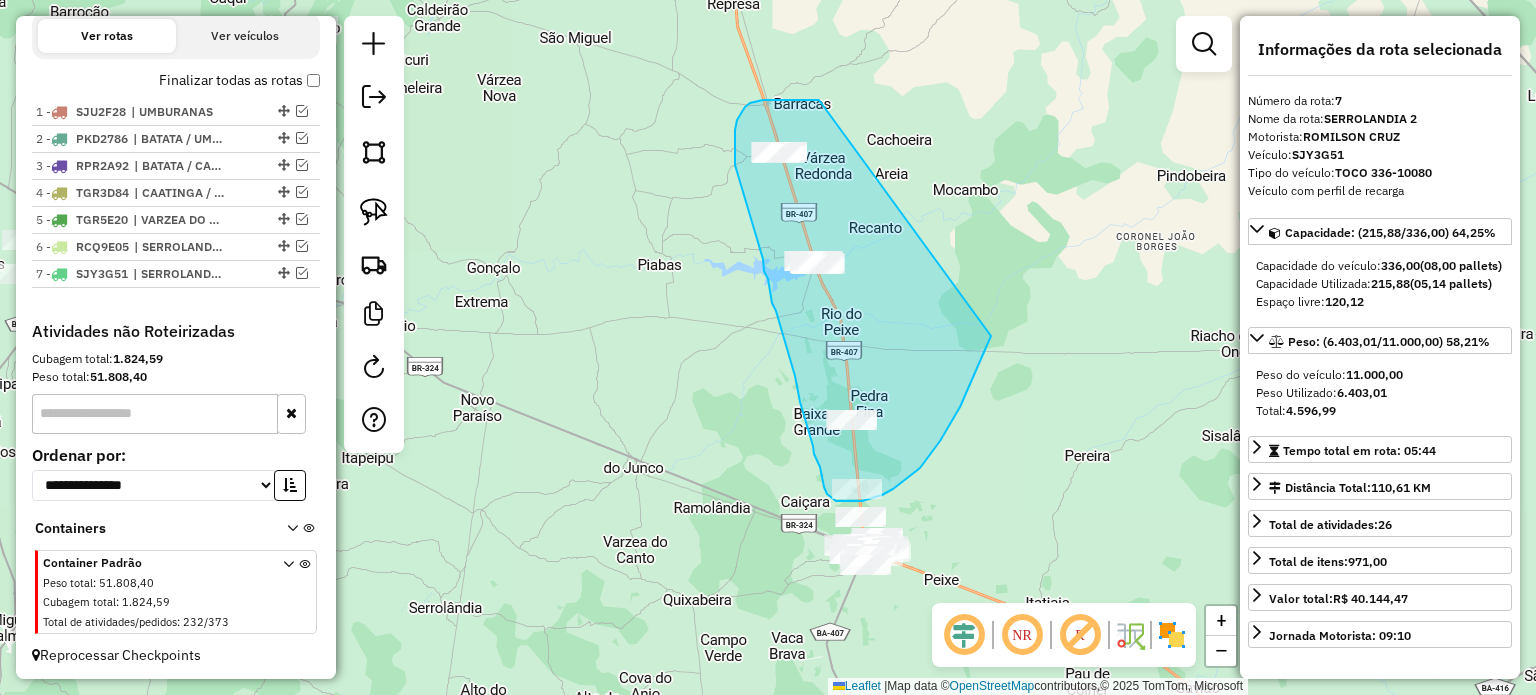 drag, startPoint x: 819, startPoint y: 100, endPoint x: 992, endPoint y: 334, distance: 291.00687 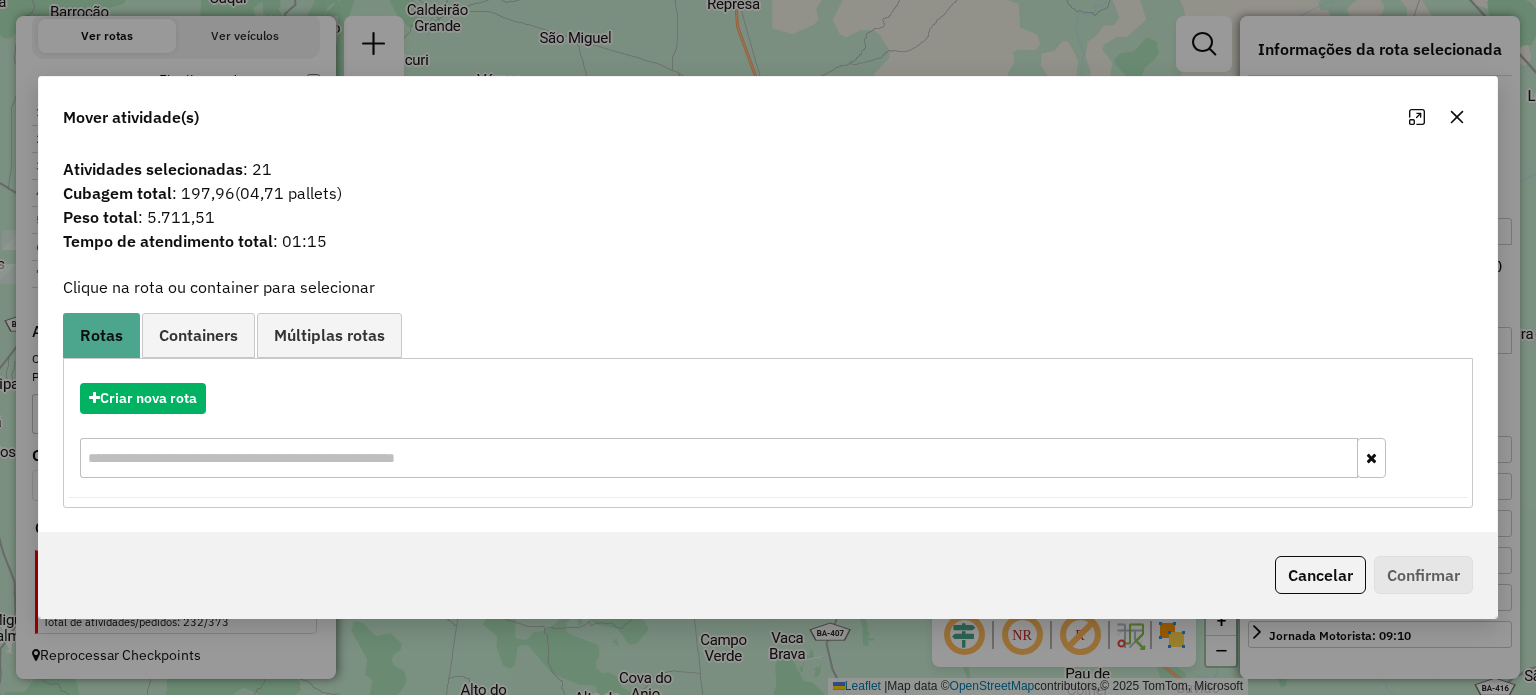 click 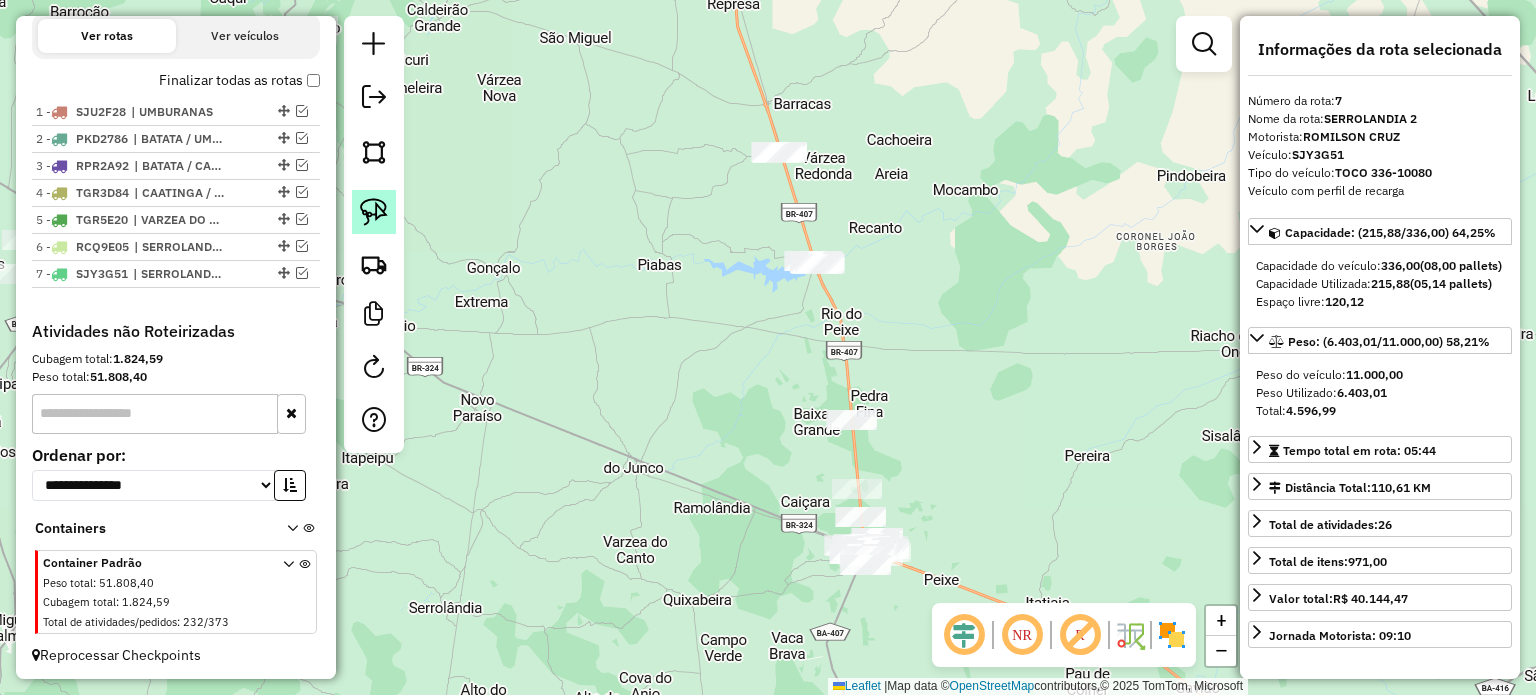 click 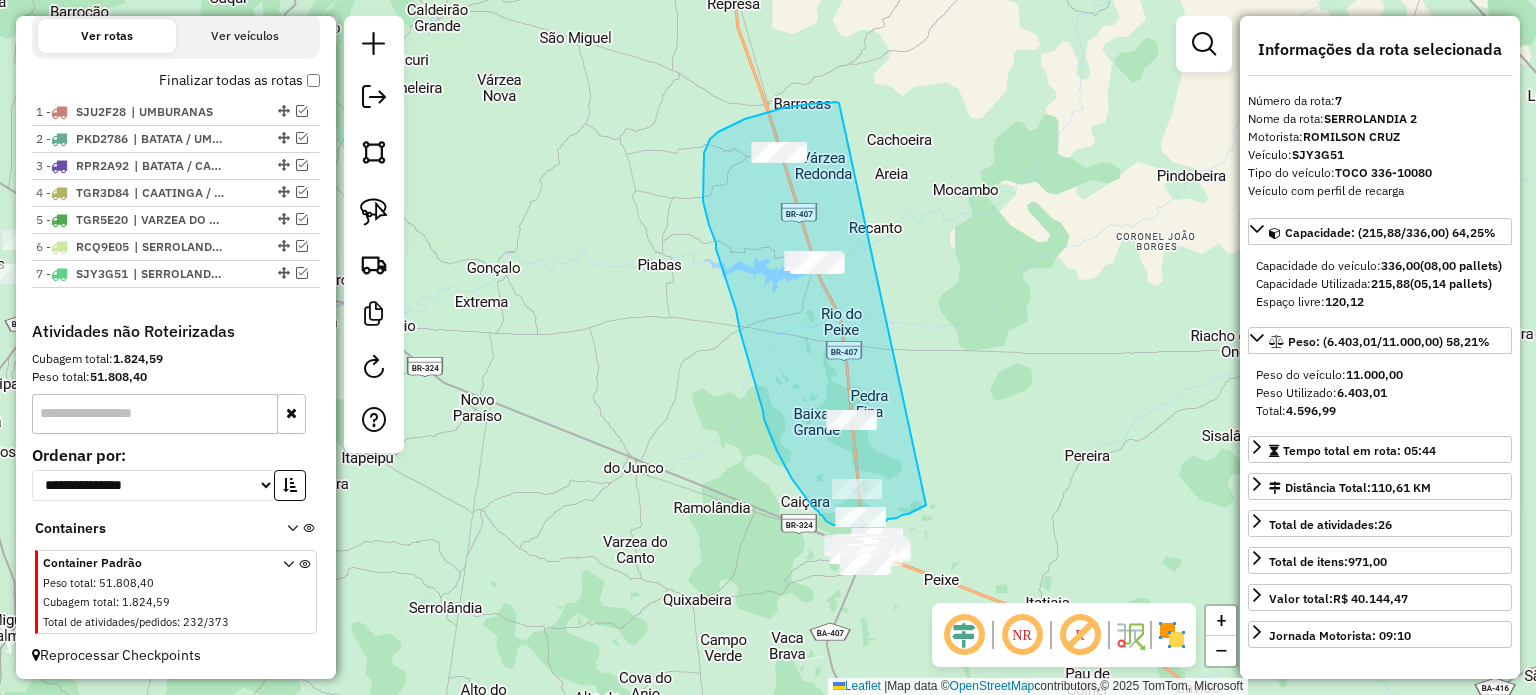 drag, startPoint x: 839, startPoint y: 103, endPoint x: 926, endPoint y: 505, distance: 411.30646 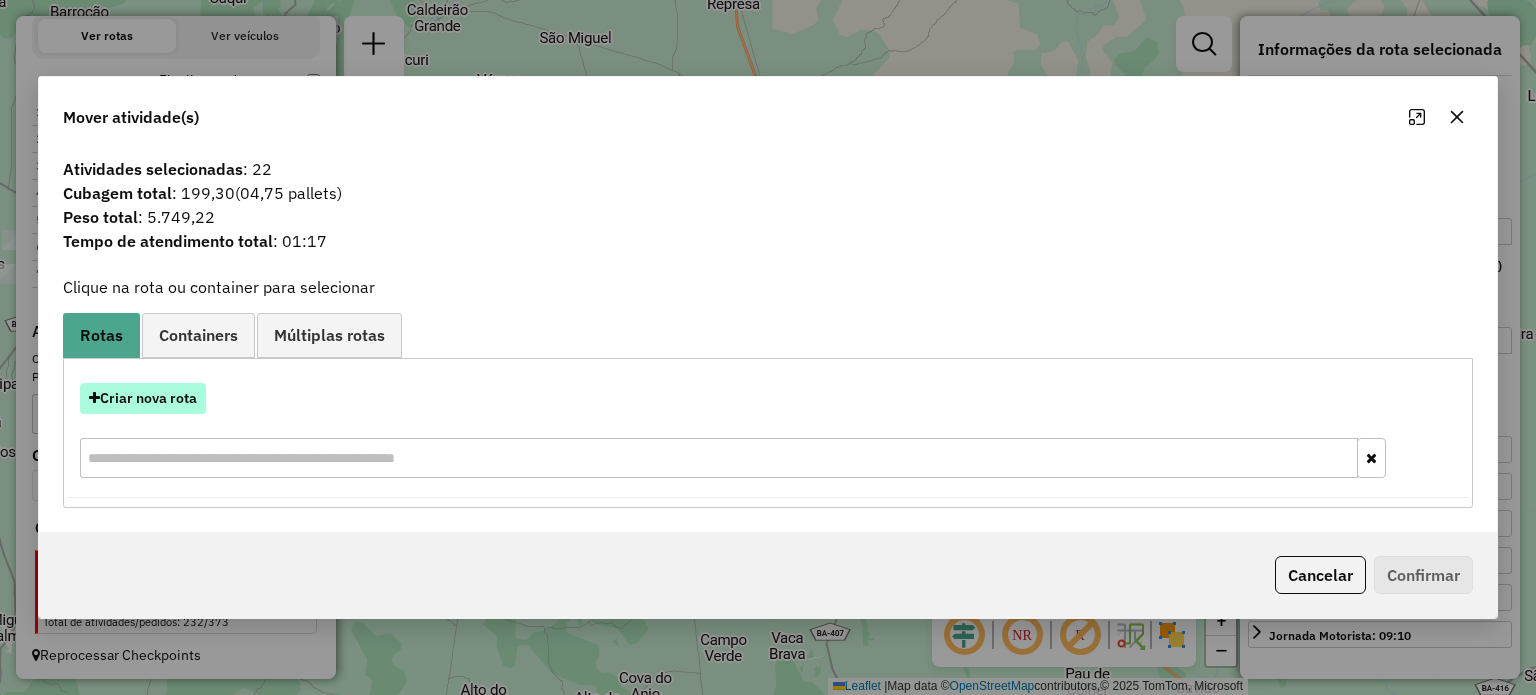 click on "Criar nova rota" at bounding box center [143, 398] 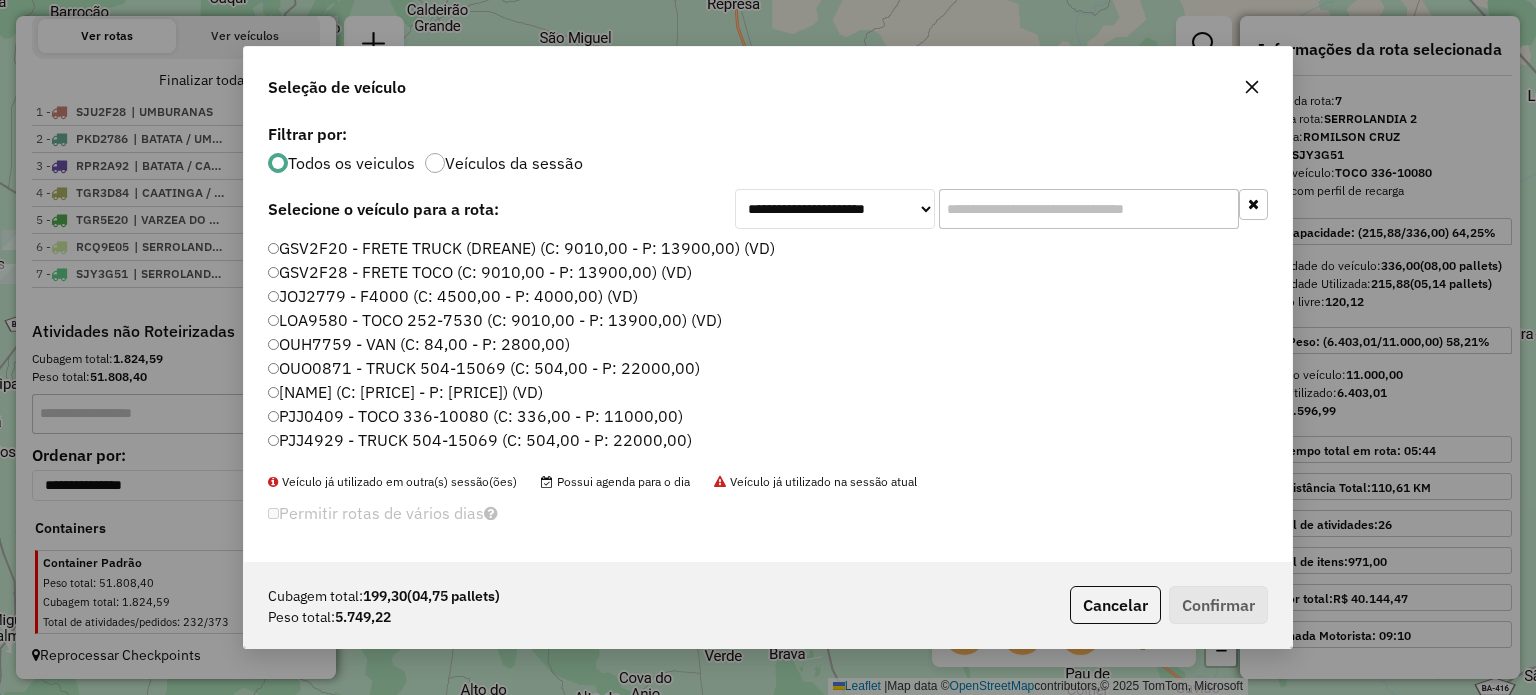 scroll, scrollTop: 10, scrollLeft: 6, axis: both 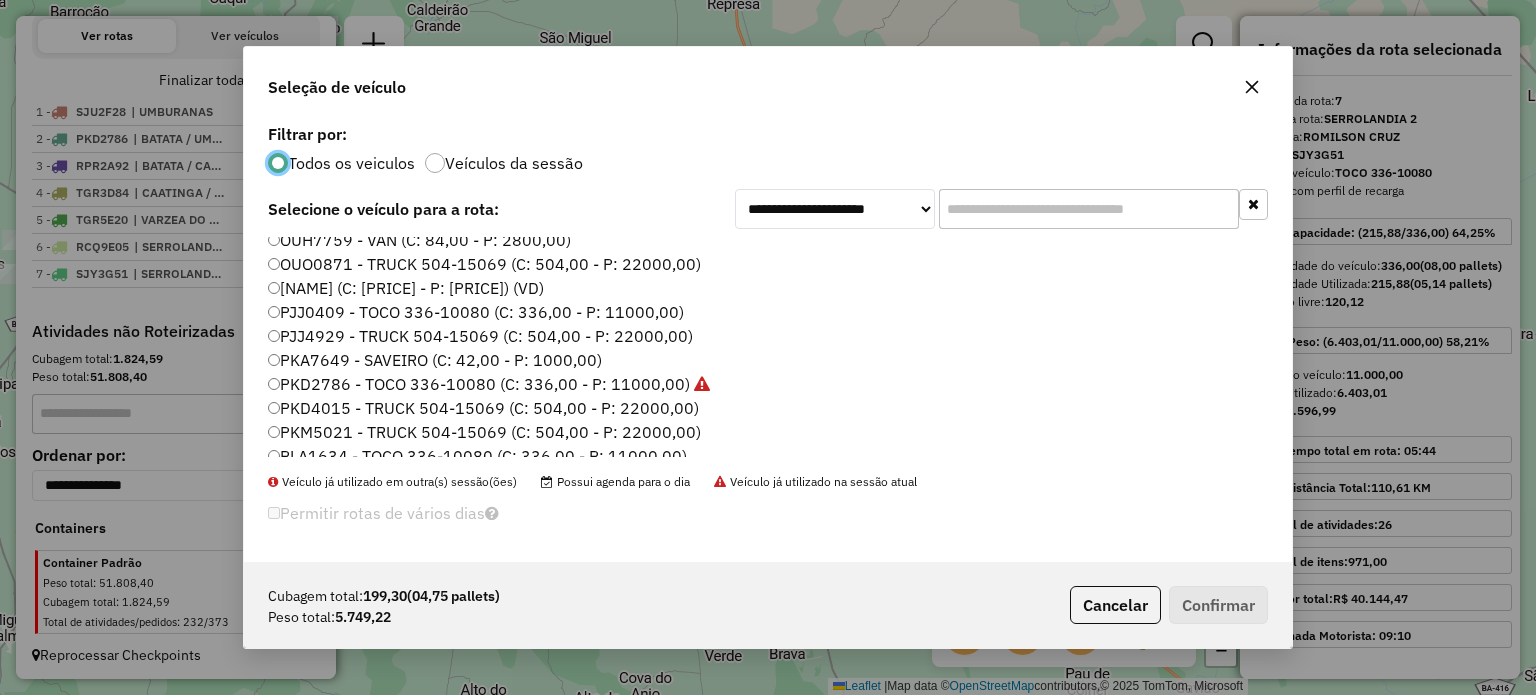 click on "PKD4015 - TRUCK 504-15069 (C: 504,00 - P: 22000,00)" 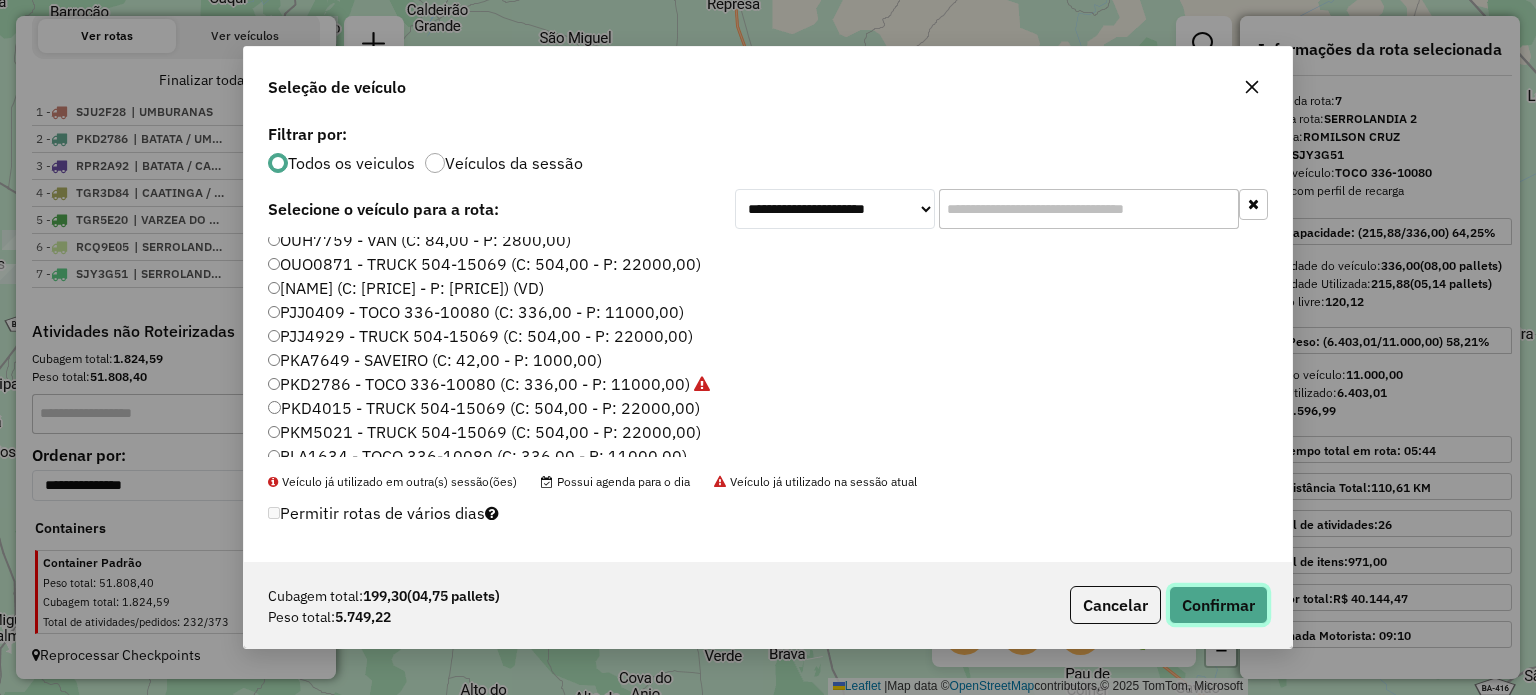 click on "Confirmar" 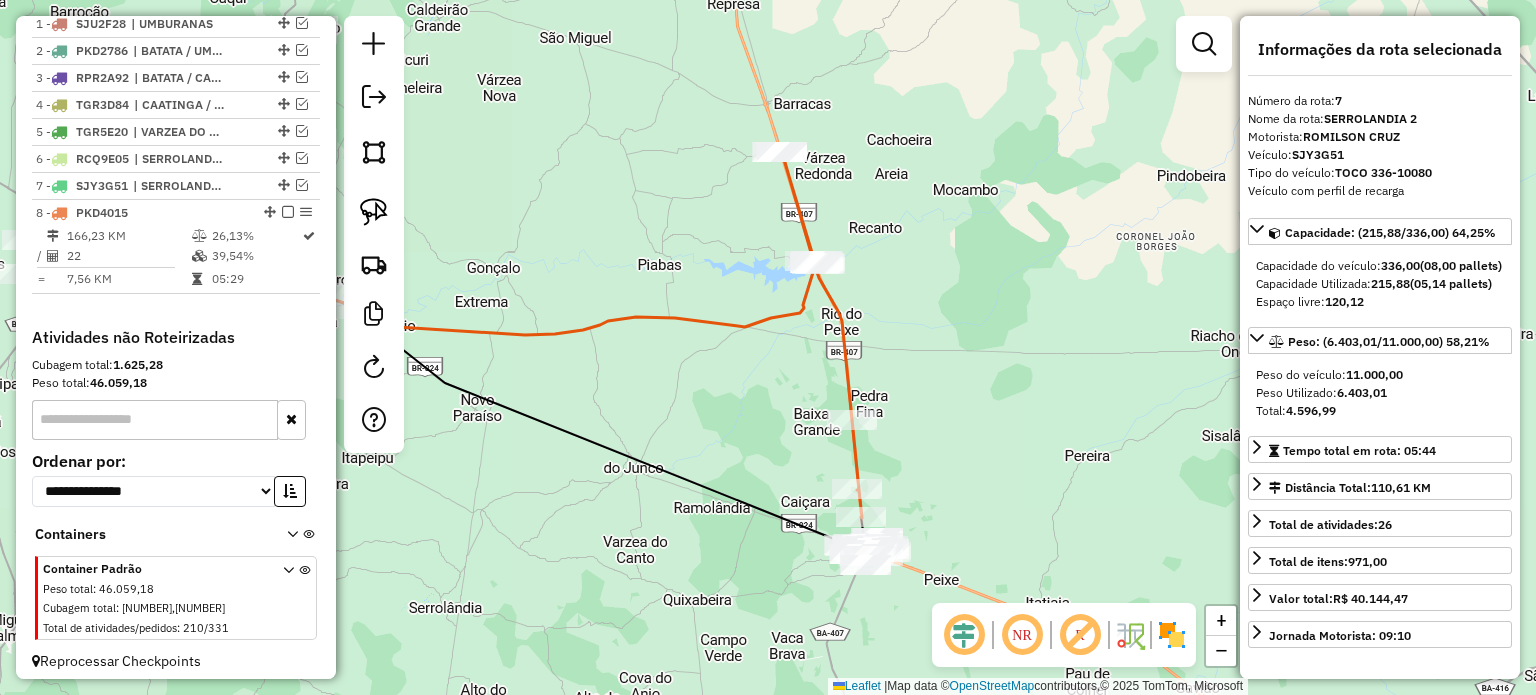 scroll, scrollTop: 784, scrollLeft: 0, axis: vertical 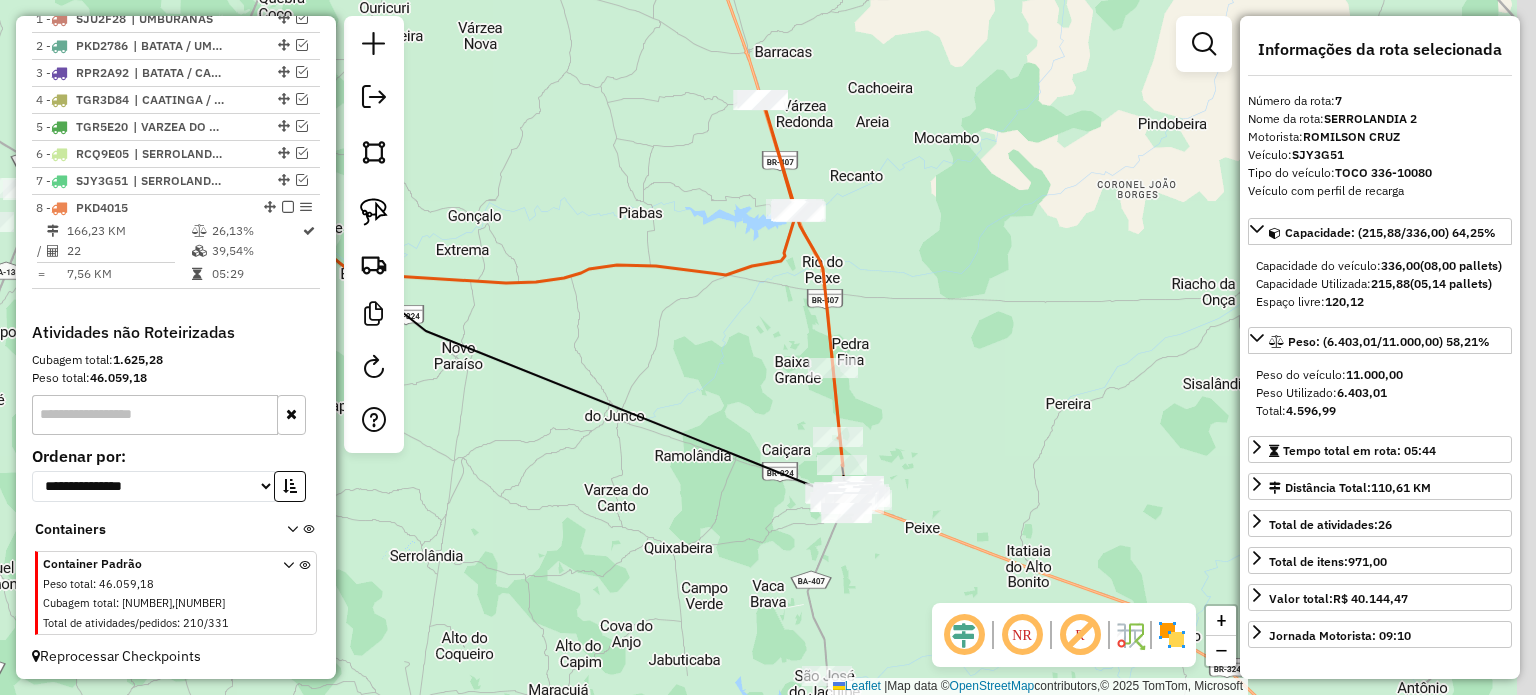drag, startPoint x: 737, startPoint y: 397, endPoint x: 713, endPoint y: 333, distance: 68.35203 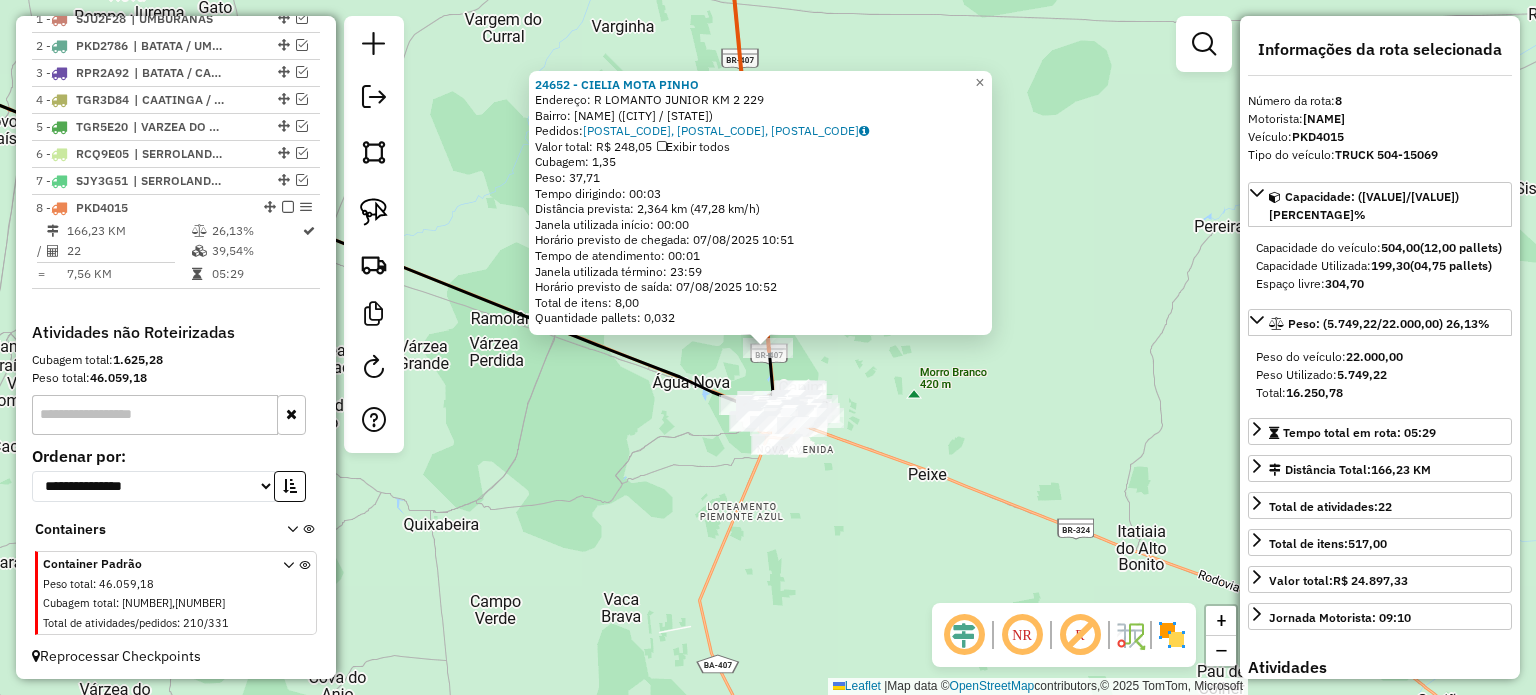 click on "24652 - CIELIA MOTA PINHO  Endereço: R   LOMANTO JUNIOR KM 2           229   Bairro: LOMANTO JUNIOR KM 2 (CAPIM GROSSO / BA)   Pedidos:  06696037, 06696040, 06696620   Valor total: R$ 248,05   Exibir todos   Cubagem: 1,35  Peso: 37,71  Tempo dirigindo: 00:03   Distância prevista: 2,364 km (47,28 km/h)   Janela utilizada início: 00:00   Horário previsto de chegada: 07/08/2025 10:51   Tempo de atendimento: 00:01   Janela utilizada término: 23:59   Horário previsto de saída: 07/08/2025 10:52   Total de itens: 8,00   Quantidade pallets: 0,032  × Janela de atendimento Grade de atendimento Capacidade Transportadoras Veículos Cliente Pedidos  Rotas Selecione os dias de semana para filtrar as janelas de atendimento  Seg   Ter   Qua   Qui   Sex   Sáb   Dom  Informe o período da janela de atendimento: De: Até:  Filtrar exatamente a janela do cliente  Considerar janela de atendimento padrão  Selecione os dias de semana para filtrar as grades de atendimento  Seg   Ter   Qua   Qui   Sex   Sáb   Dom   De:  +" 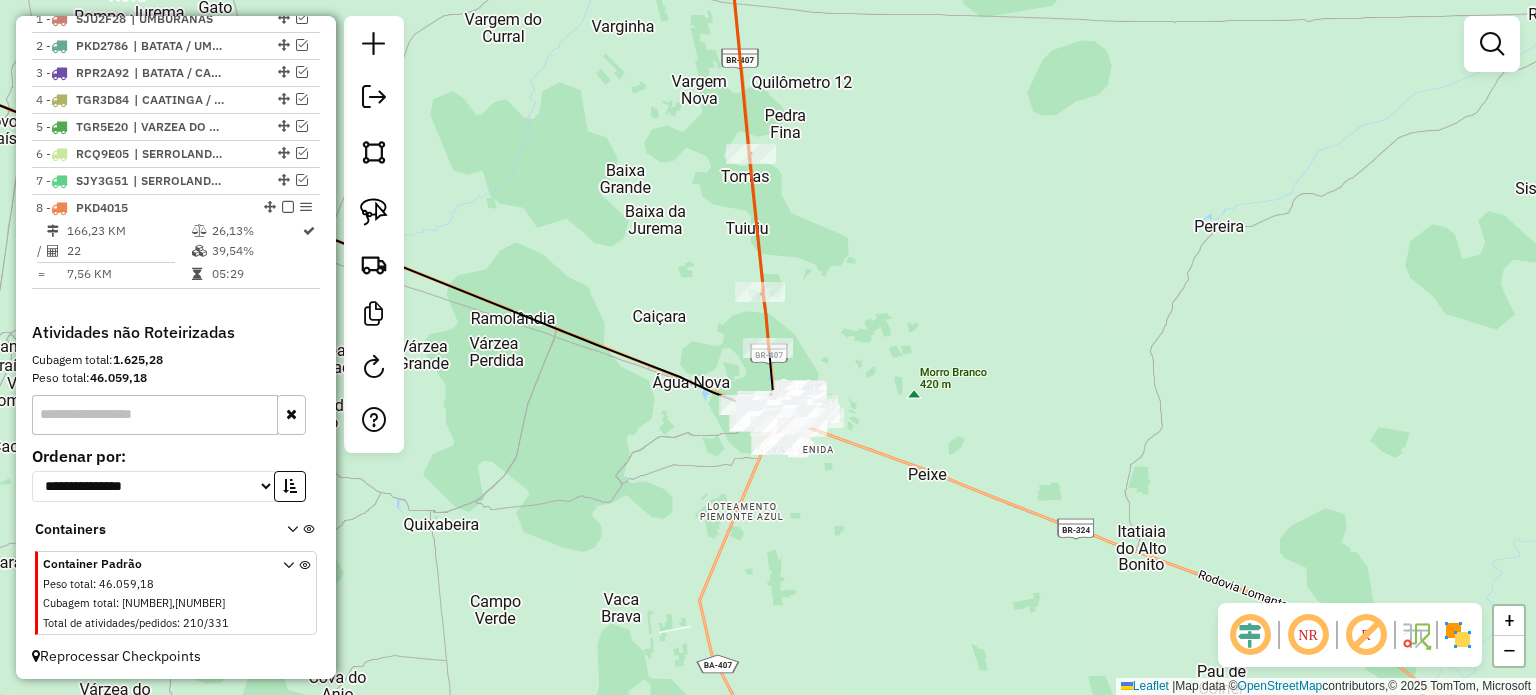 drag, startPoint x: 892, startPoint y: 437, endPoint x: 984, endPoint y: 425, distance: 92.779305 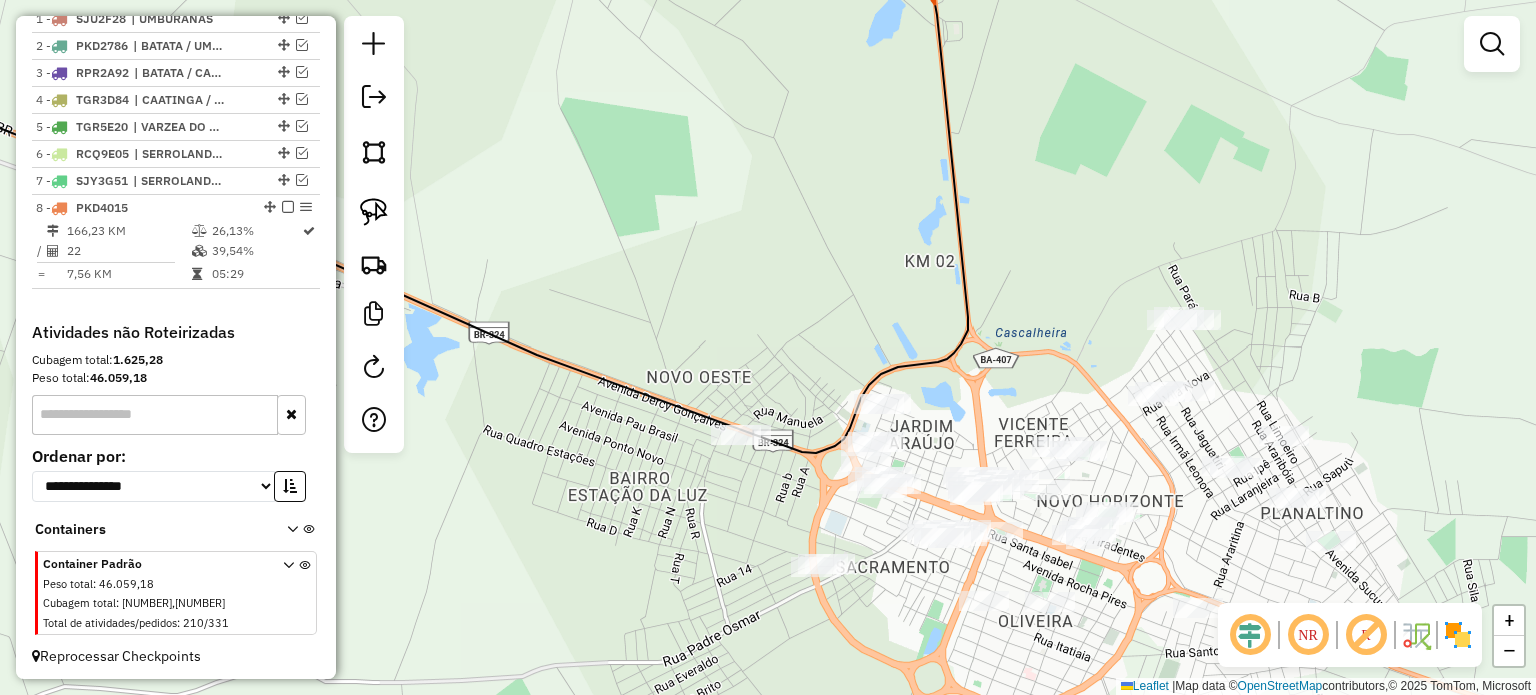 drag, startPoint x: 980, startPoint y: 393, endPoint x: 956, endPoint y: 354, distance: 45.79301 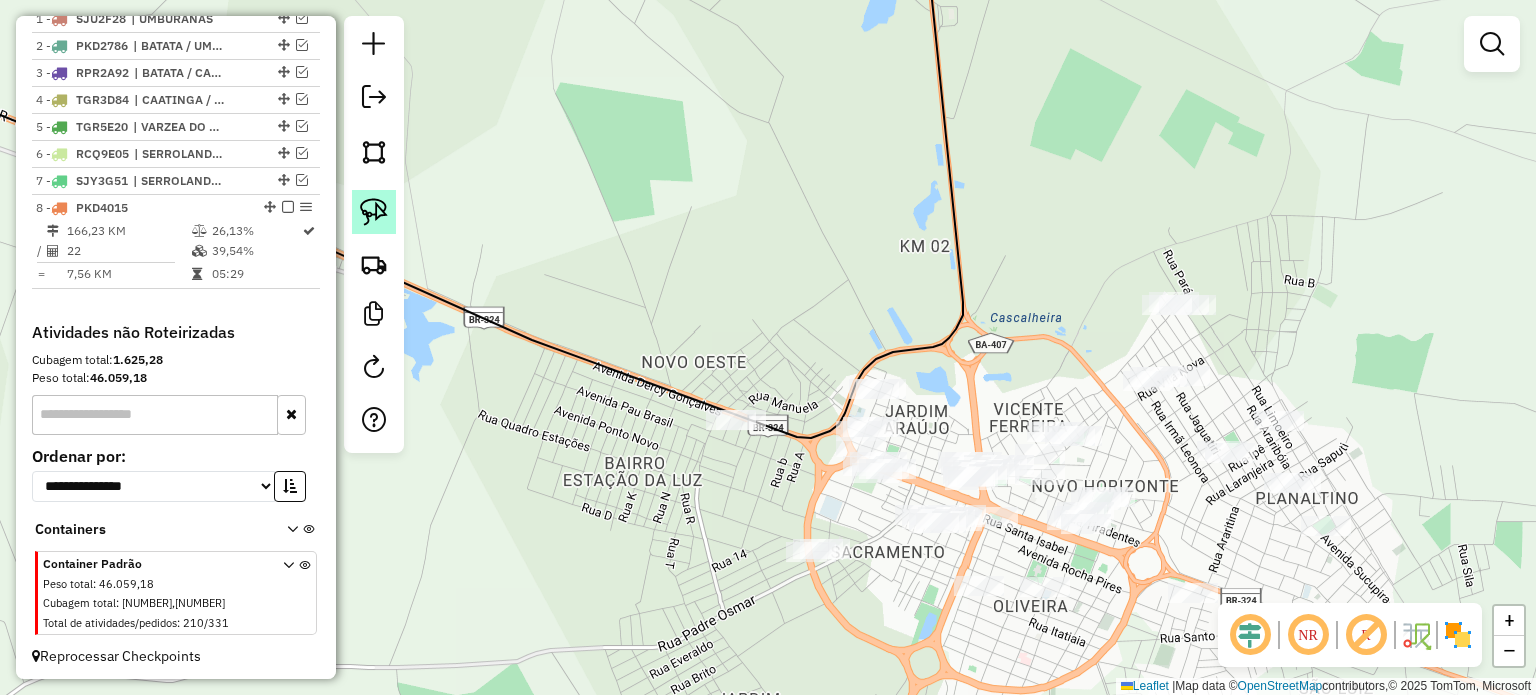 click 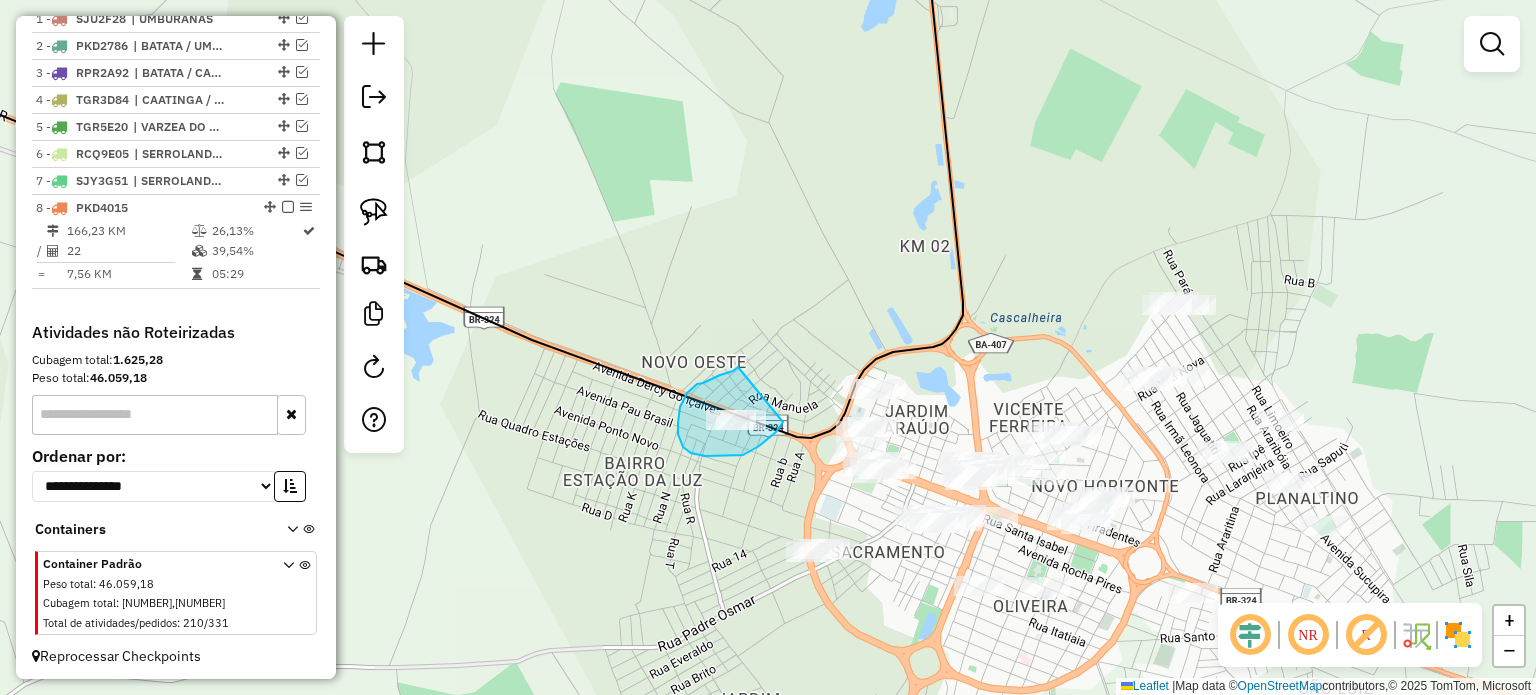 drag, startPoint x: 703, startPoint y: 383, endPoint x: 786, endPoint y: 409, distance: 86.977005 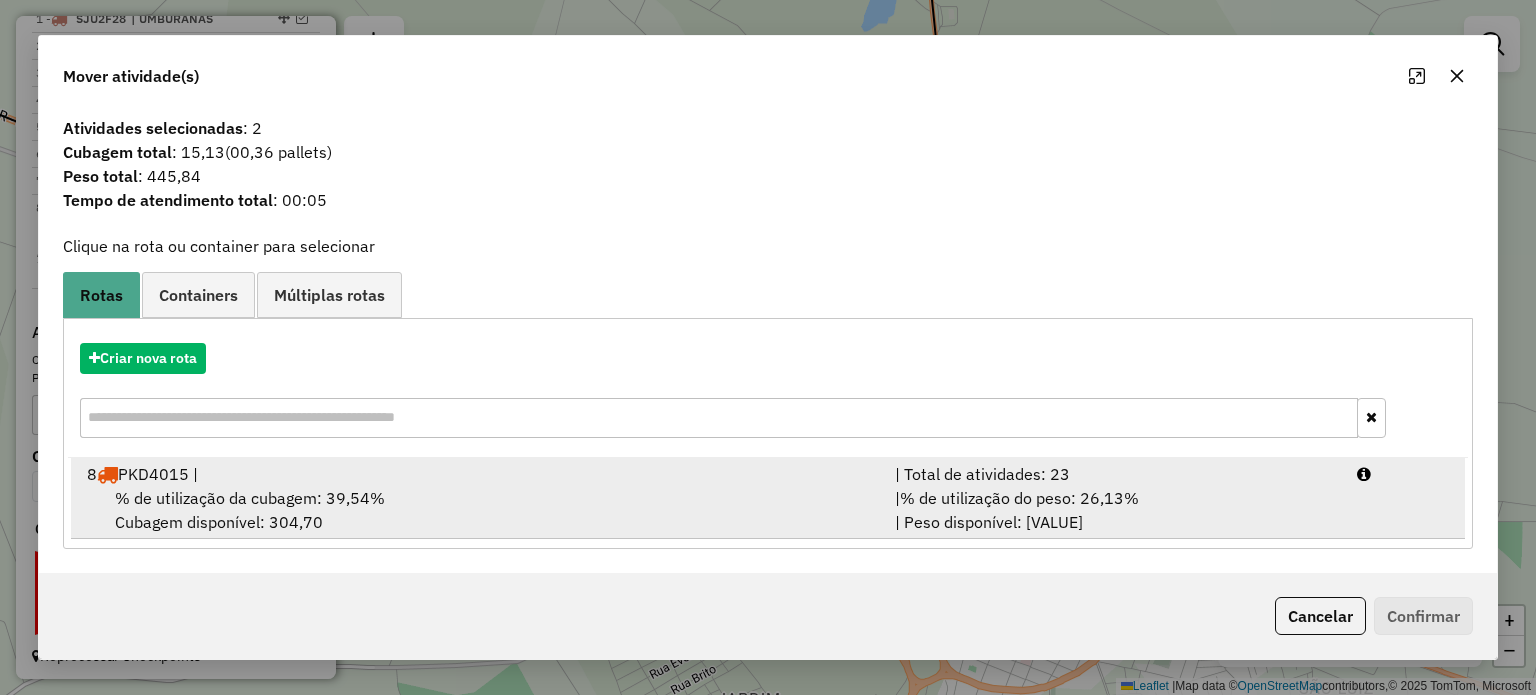 click on "8  PKD4015 |" at bounding box center [479, 474] 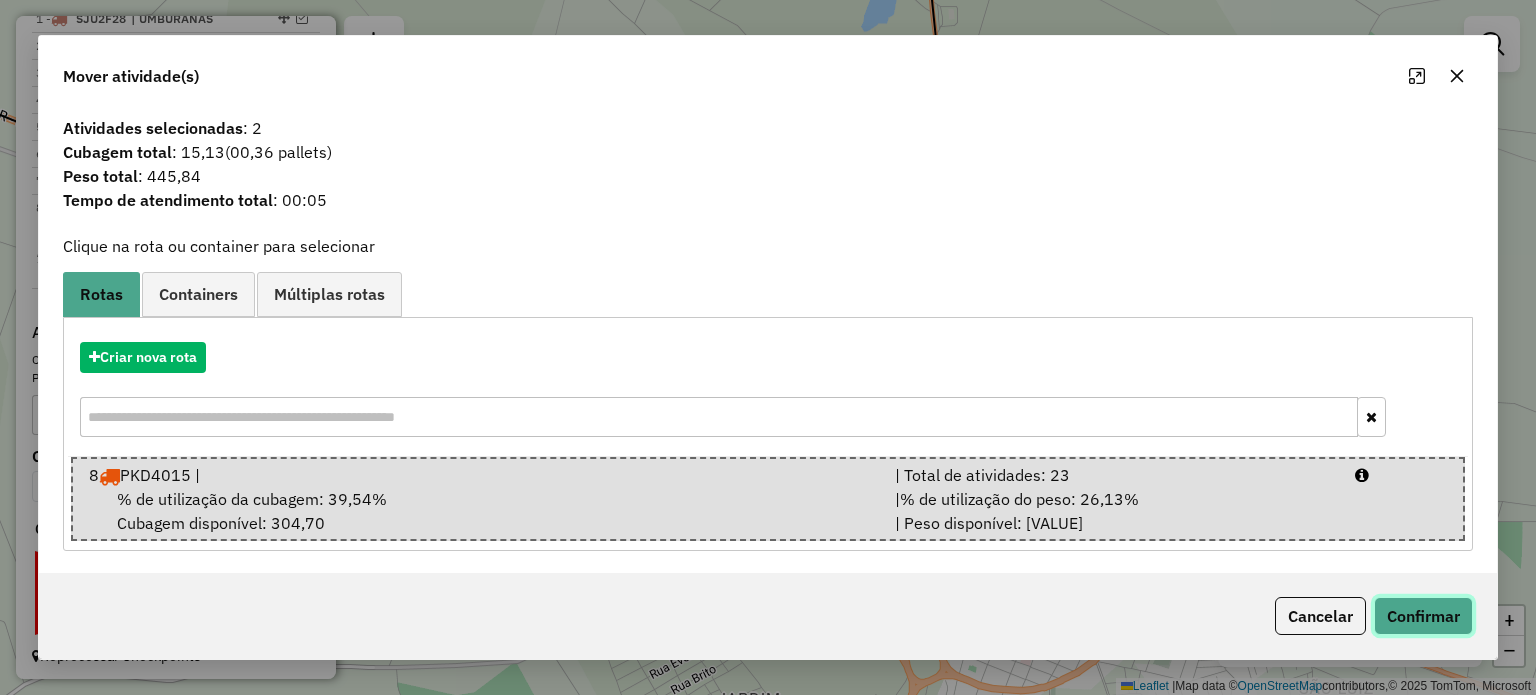 click on "Confirmar" 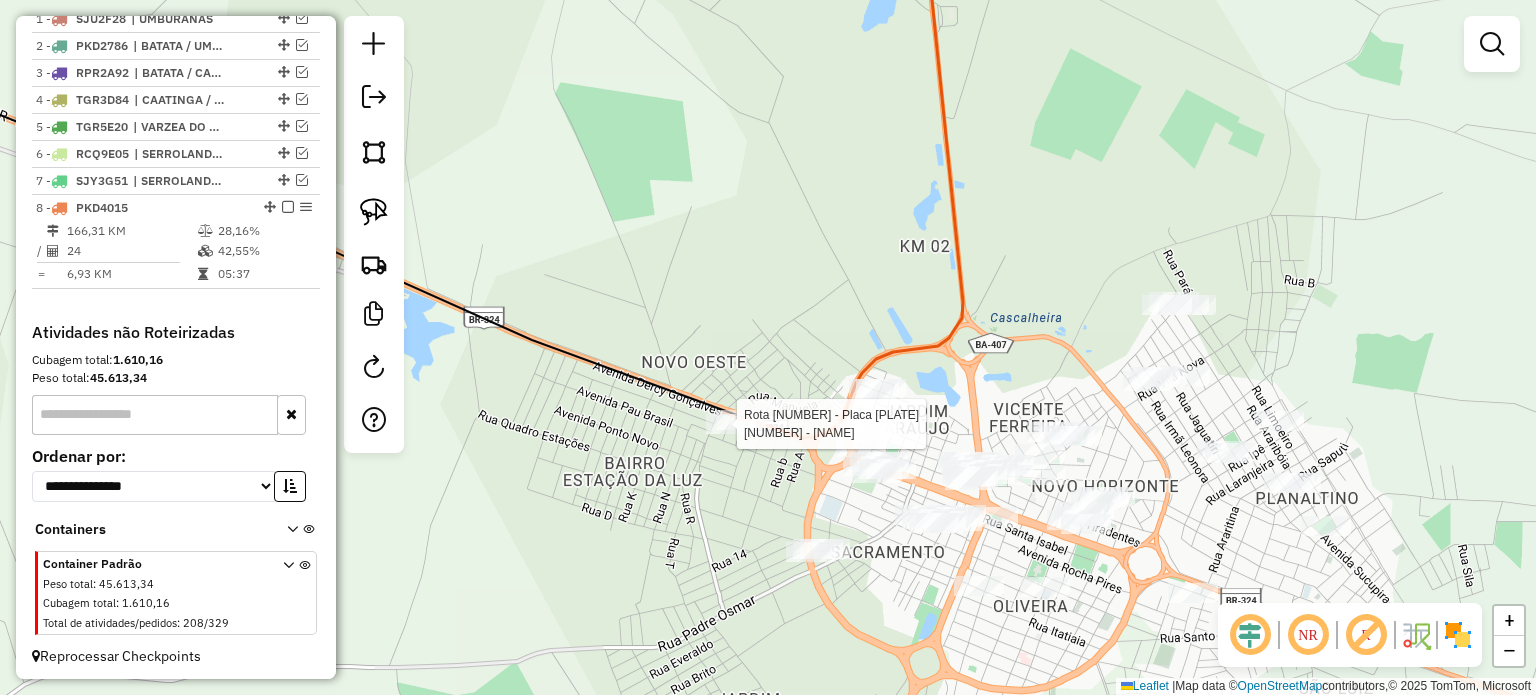 select on "**********" 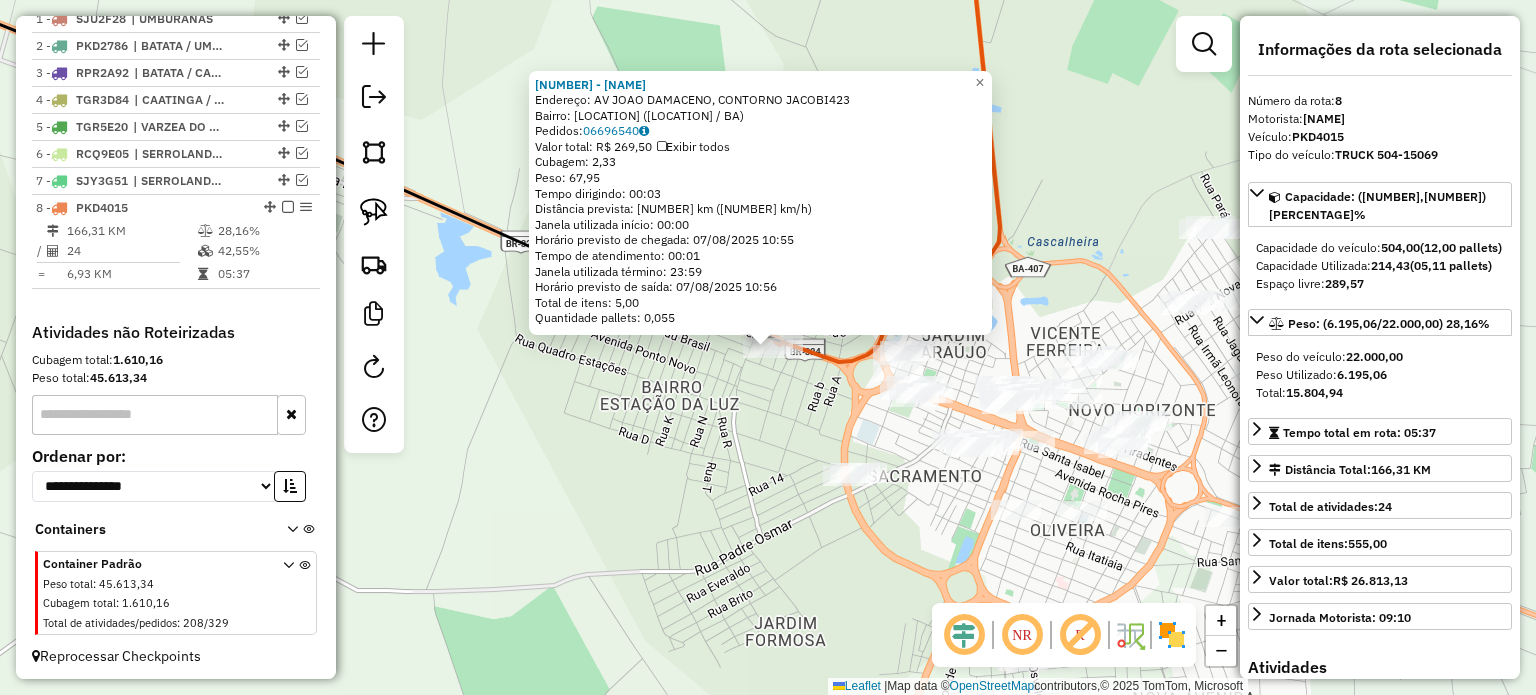 click on "81891 - JOSENICE MARIA DOS S  Endereço: AV  JOAO DAMACENO, CONTORNO JACOBI423   Bairro: CENTRO (CAPIM GROSSO / BA)   Pedidos:  06696540   Valor total: R$ 269,50   Exibir todos   Cubagem: 2,33  Peso: 67,95  Tempo dirigindo: 00:03   Distância prevista: 3,017 km (60,34 km/h)   Janela utilizada início: 00:00   Horário previsto de chegada: 07/08/2025 10:55   Tempo de atendimento: 00:01   Janela utilizada término: 23:59   Horário previsto de saída: 07/08/2025 10:56   Total de itens: 5,00   Quantidade pallets: 0,055  × Janela de atendimento Grade de atendimento Capacidade Transportadoras Veículos Cliente Pedidos  Rotas Selecione os dias de semana para filtrar as janelas de atendimento  Seg   Ter   Qua   Qui   Sex   Sáb   Dom  Informe o período da janela de atendimento: De: Até:  Filtrar exatamente a janela do cliente  Considerar janela de atendimento padrão  Selecione os dias de semana para filtrar as grades de atendimento  Seg   Ter   Qua   Qui   Sex   Sáb   Dom   Peso mínimo:   Peso máximo:   De:" 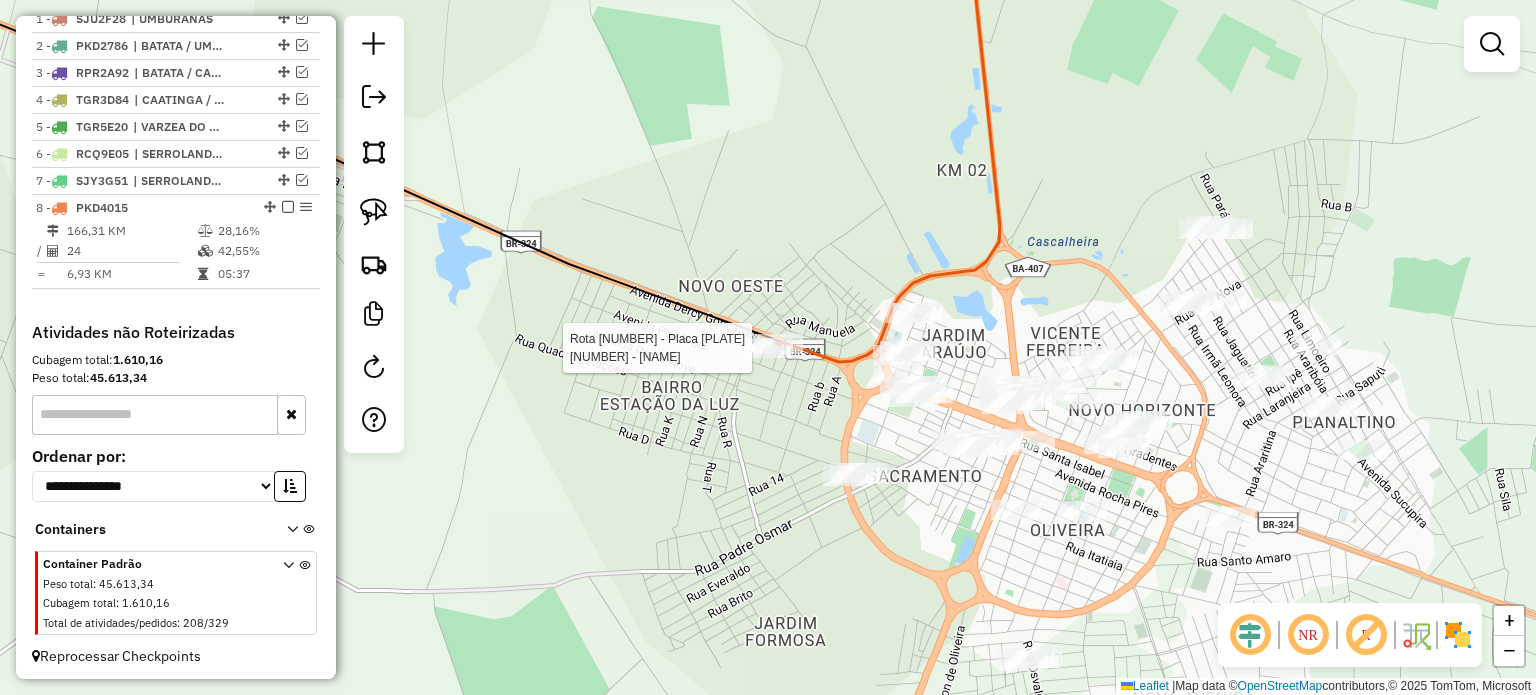 select on "**********" 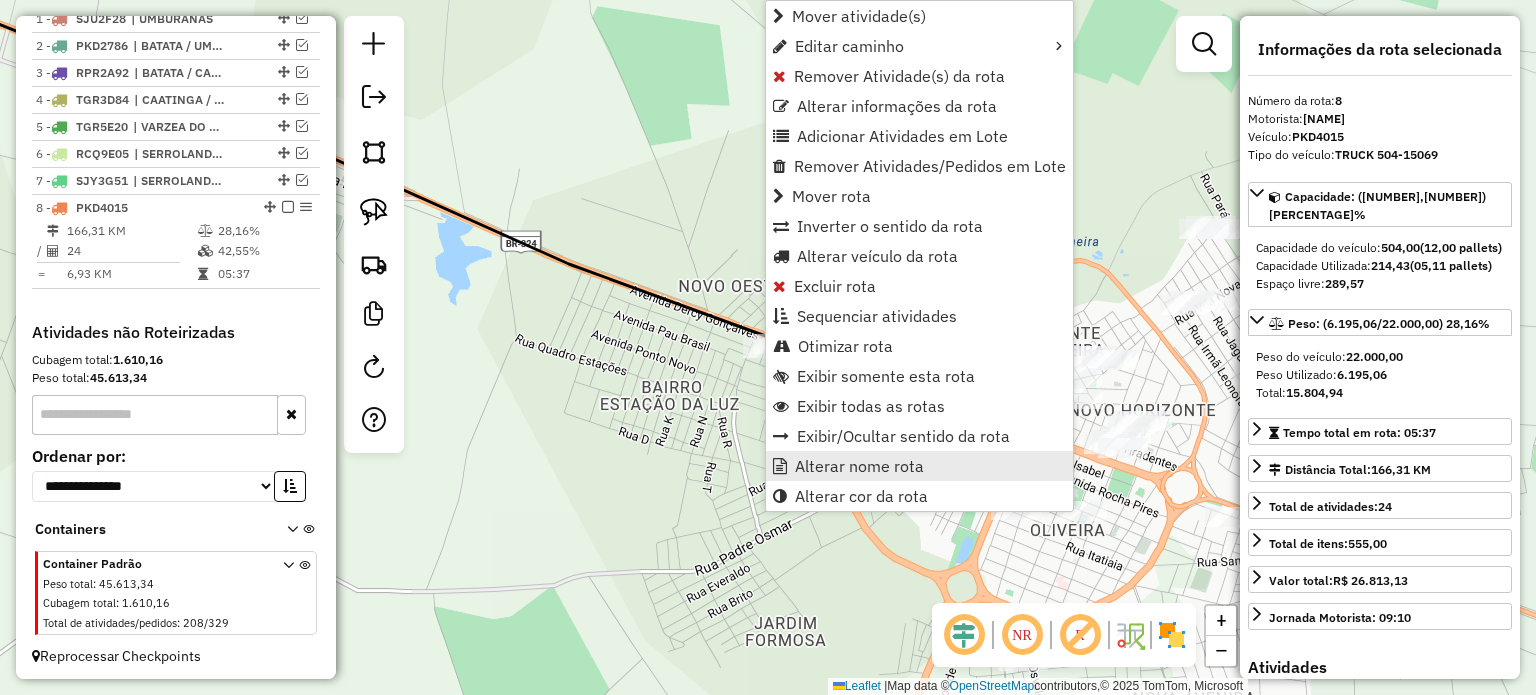 click on "Alterar nome rota" at bounding box center [859, 466] 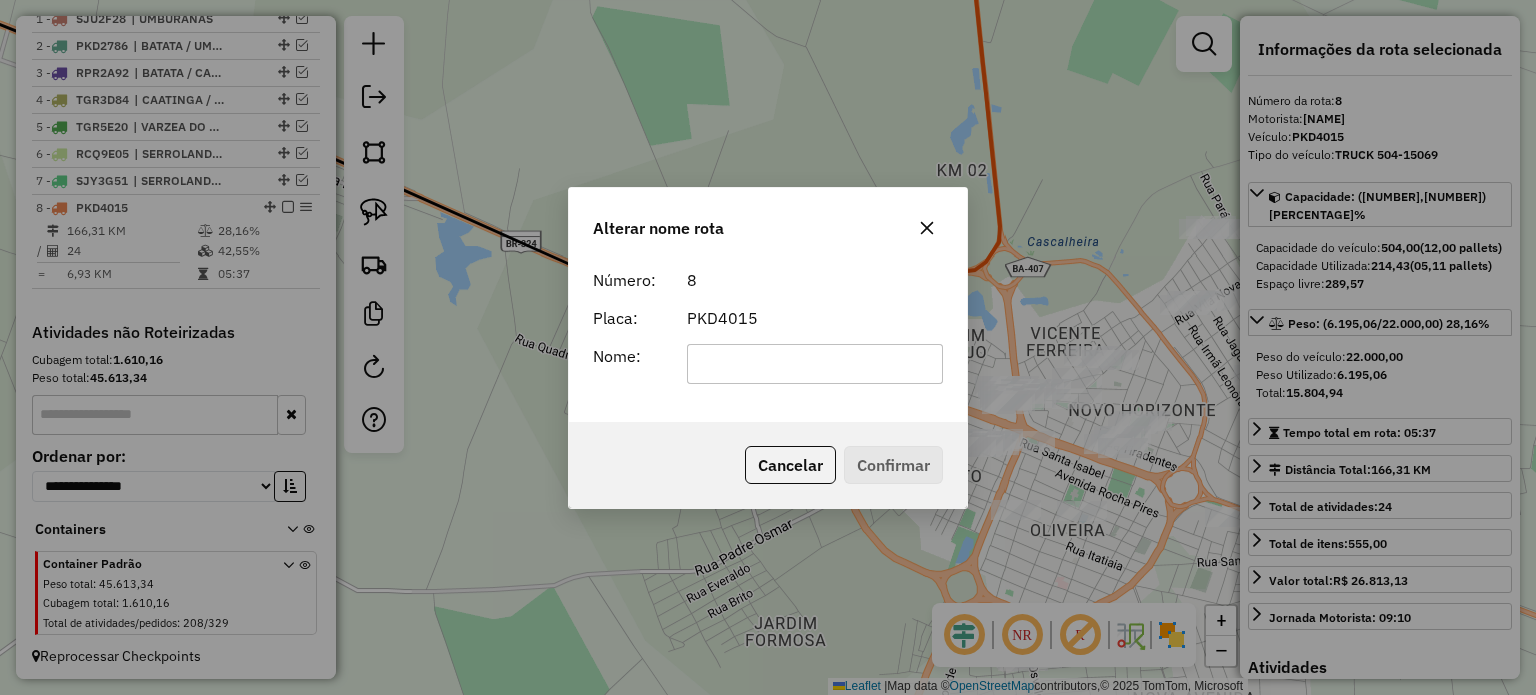 click 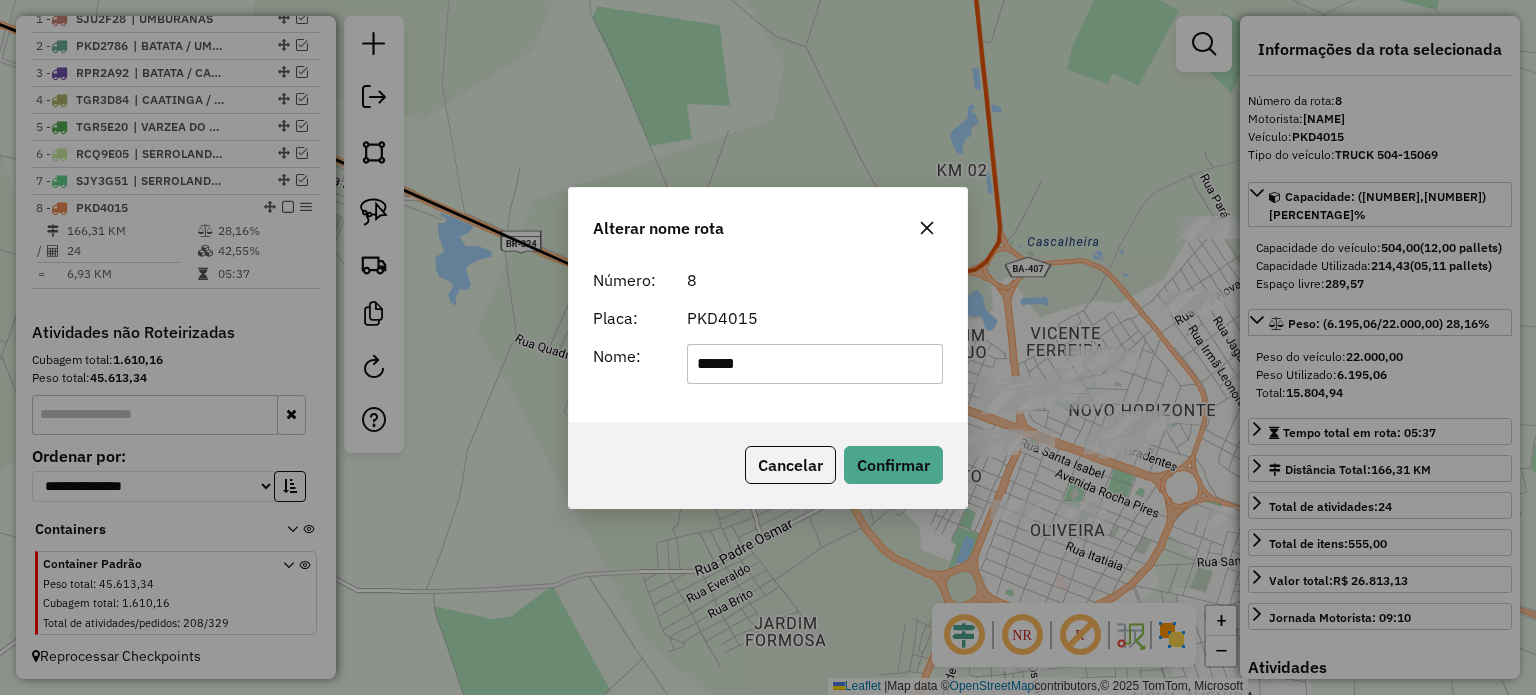 type on "**********" 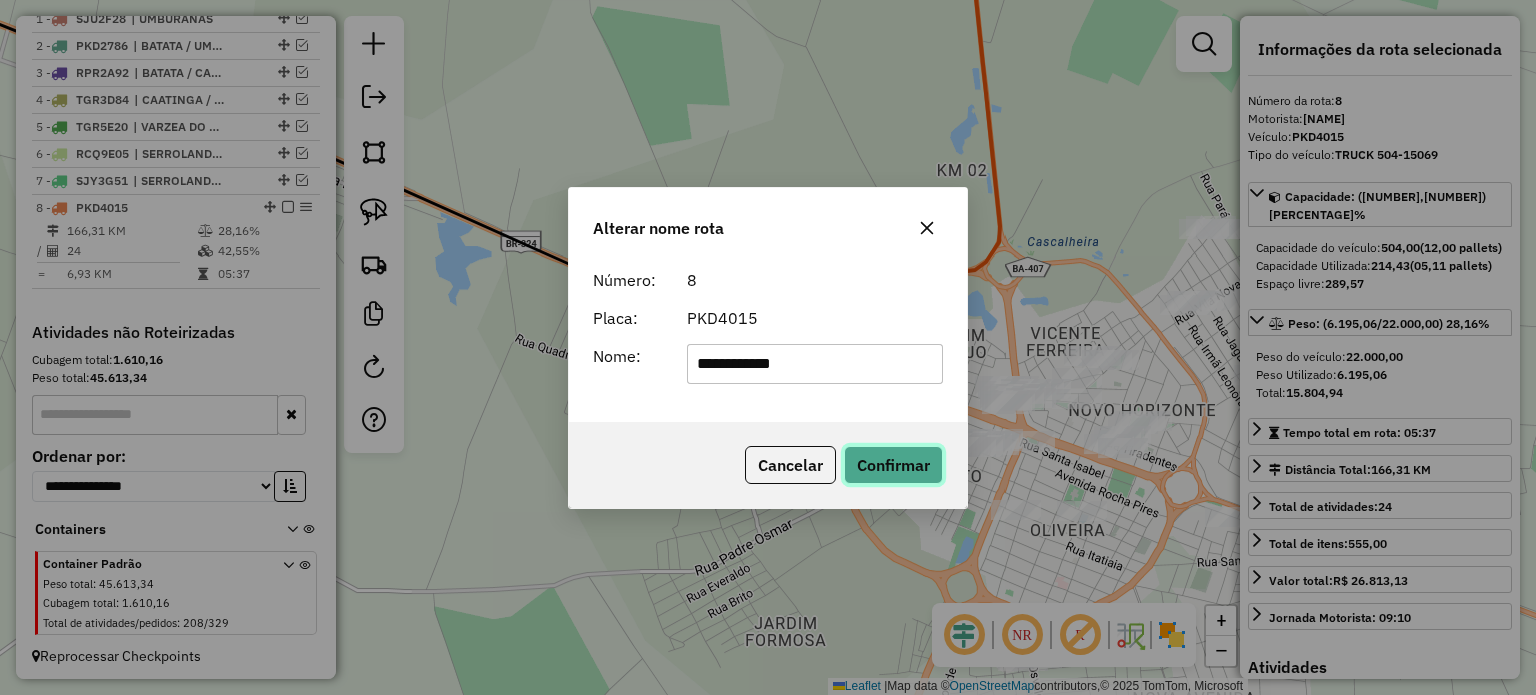click on "Confirmar" 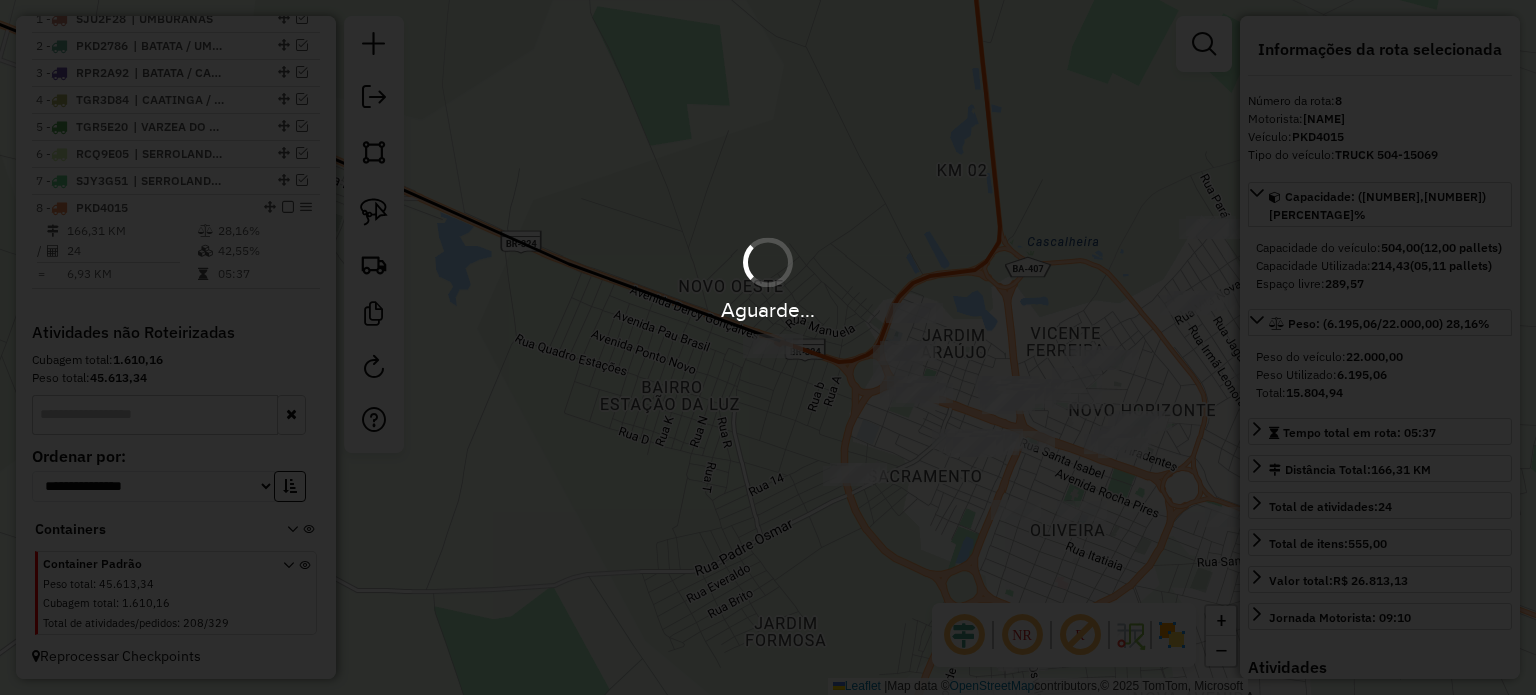 type 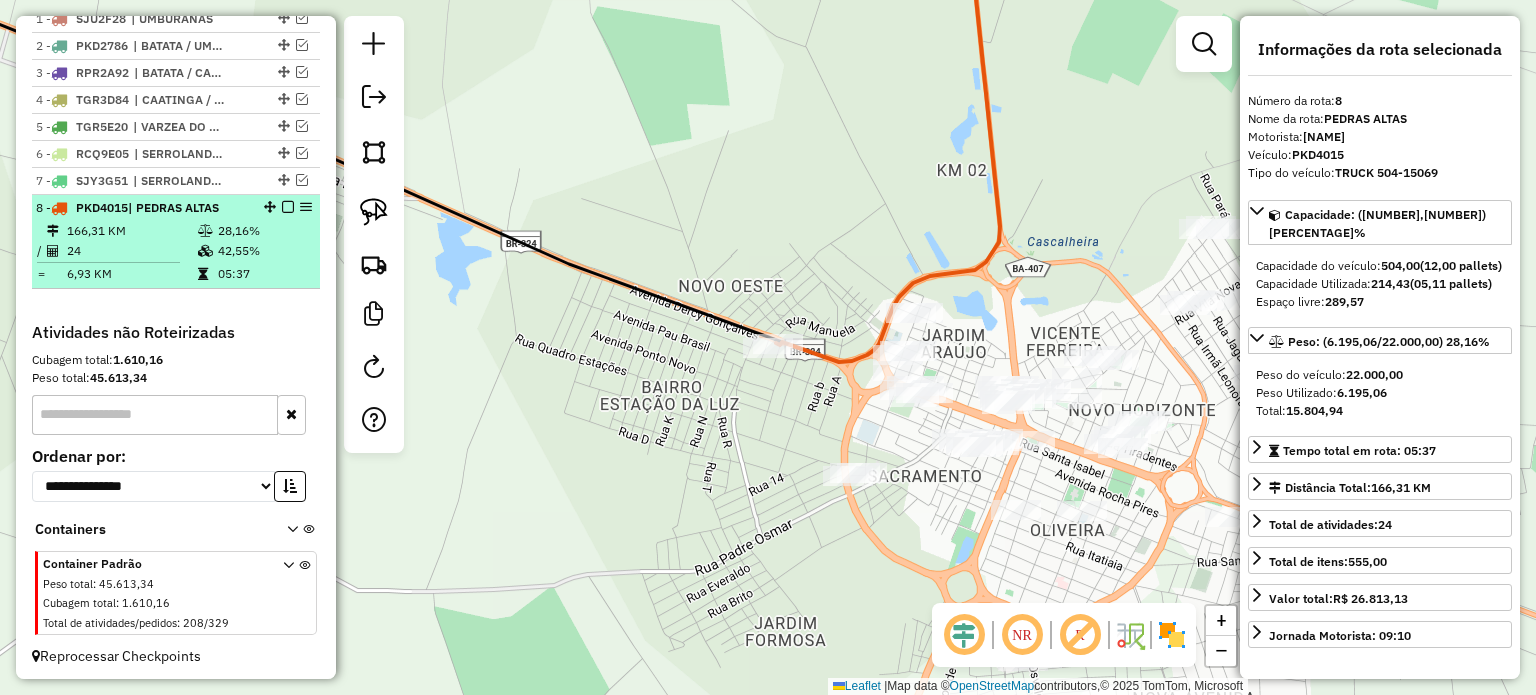 click at bounding box center (288, 207) 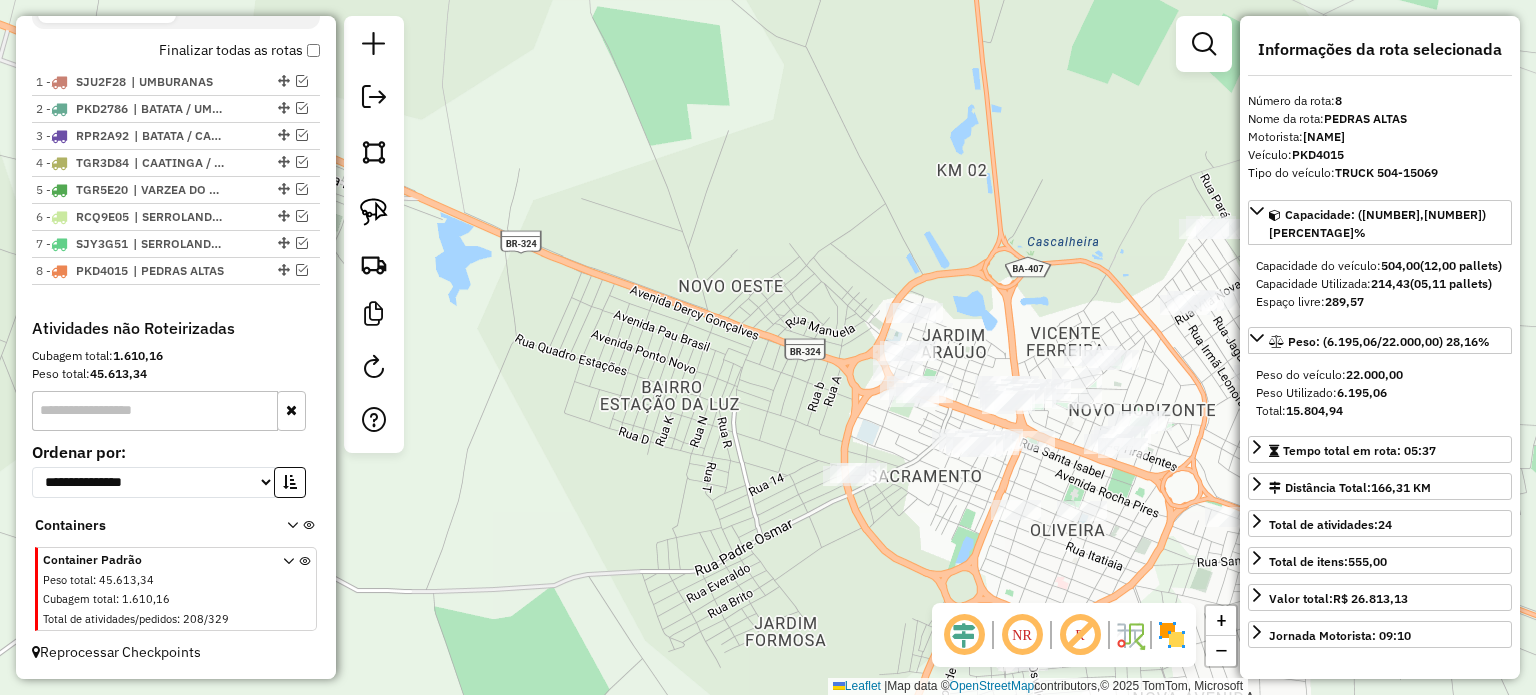 scroll, scrollTop: 718, scrollLeft: 0, axis: vertical 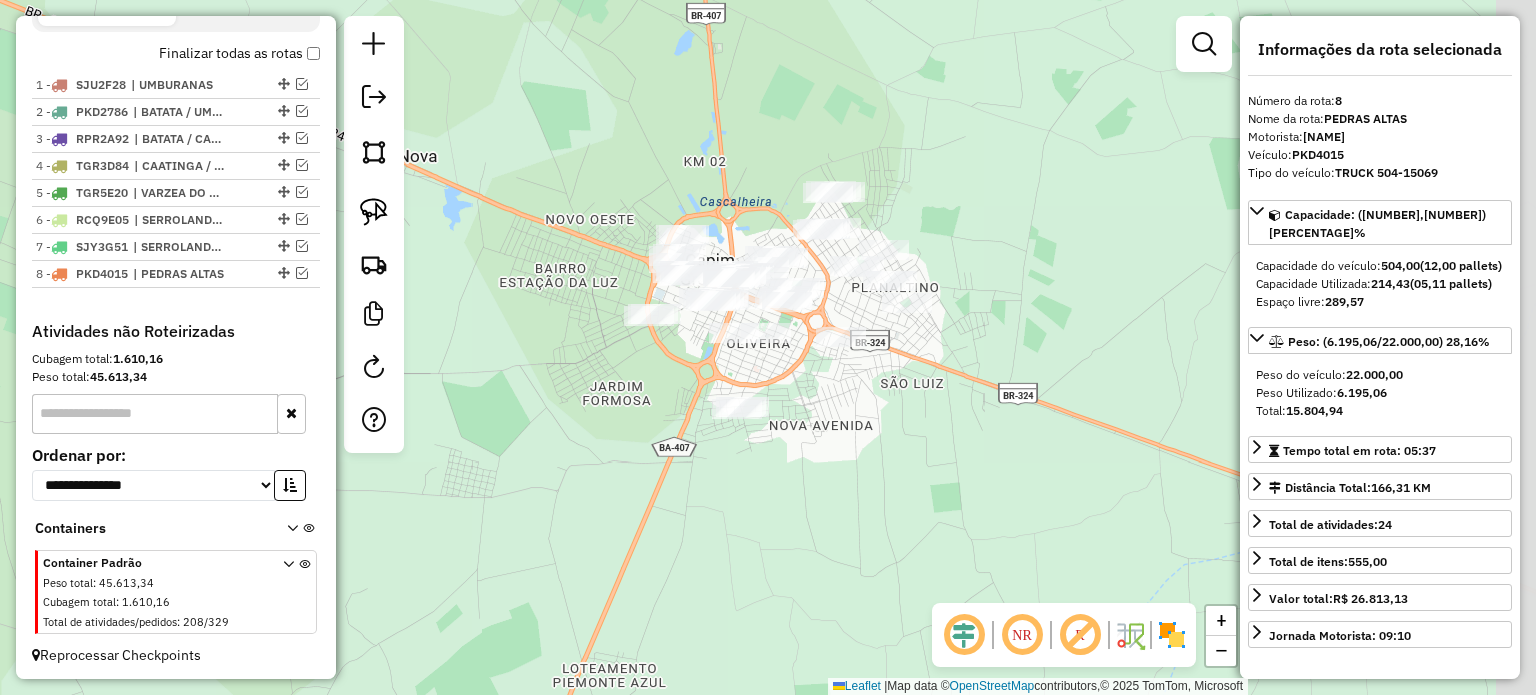 drag, startPoint x: 636, startPoint y: 282, endPoint x: 526, endPoint y: 220, distance: 126.269554 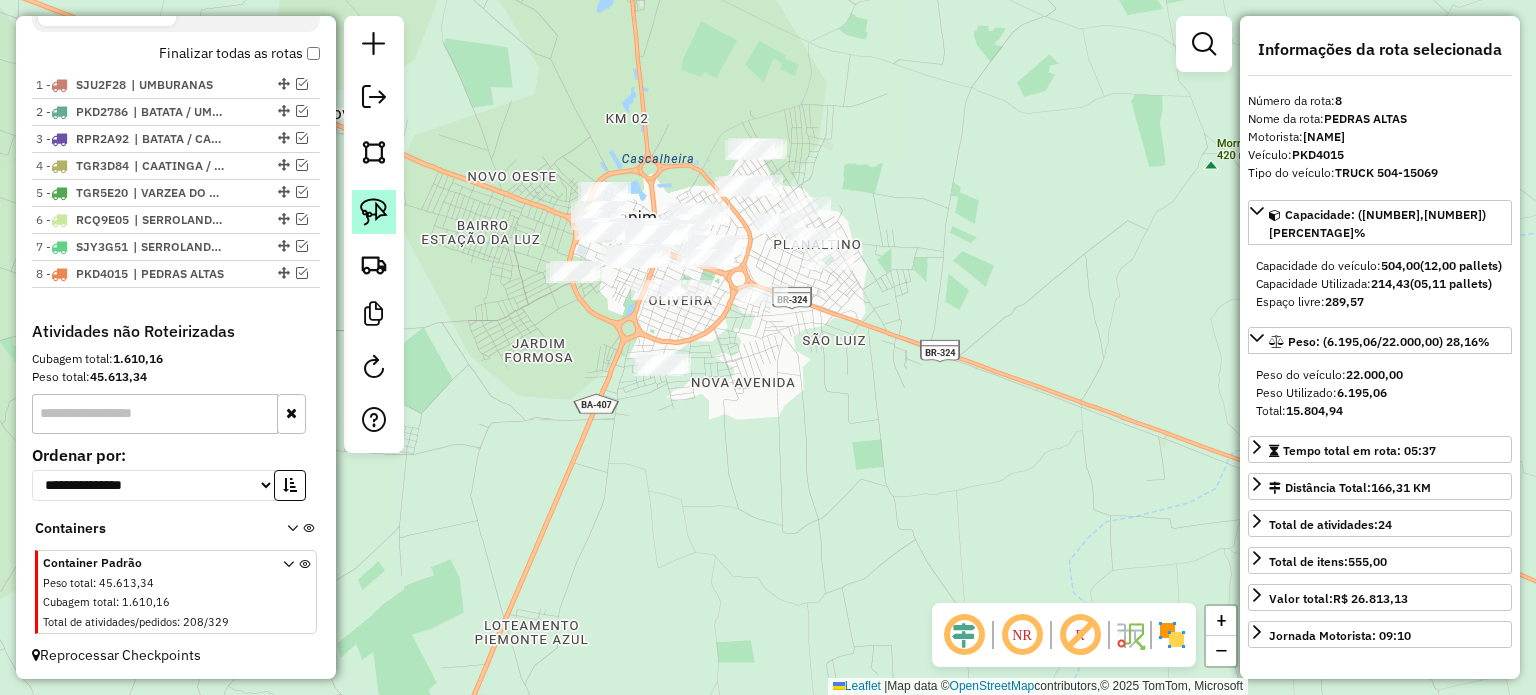 click 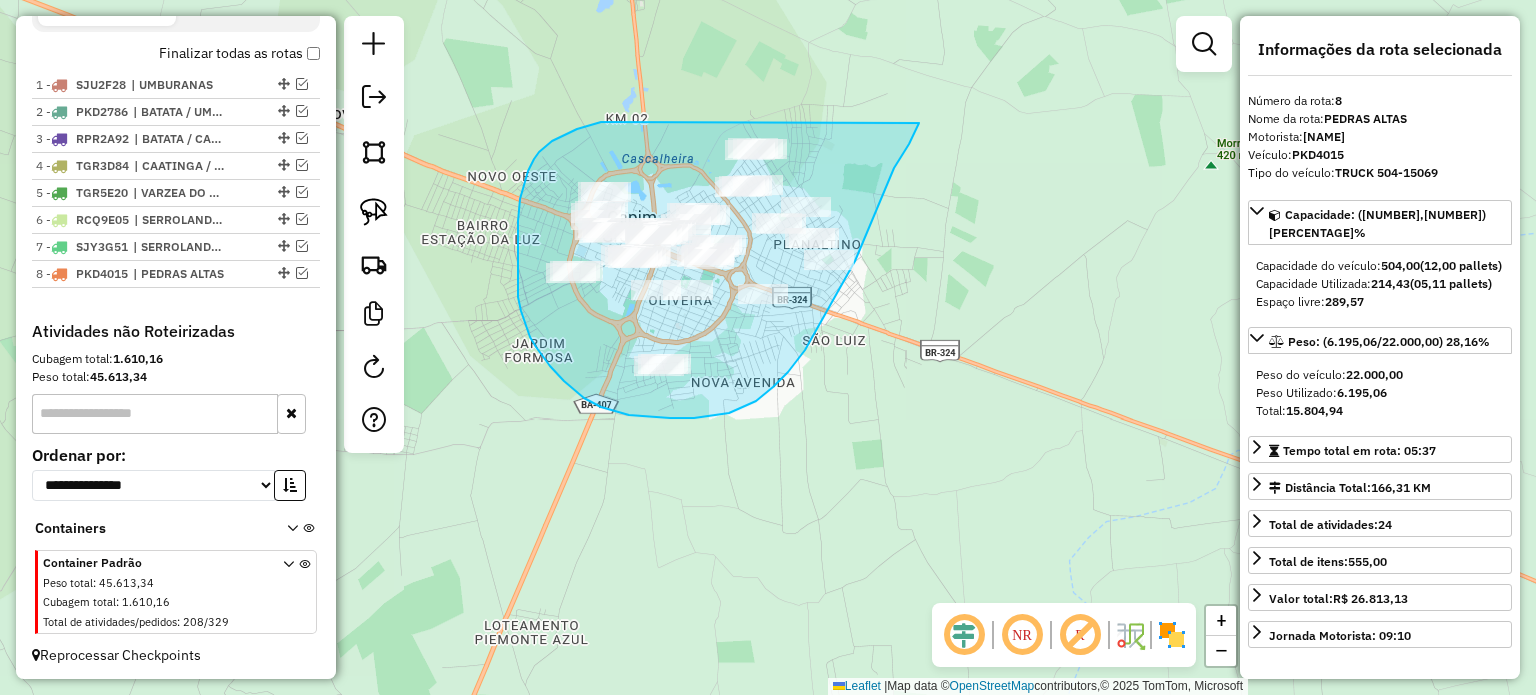 drag, startPoint x: 616, startPoint y: 122, endPoint x: 919, endPoint y: 123, distance: 303.00165 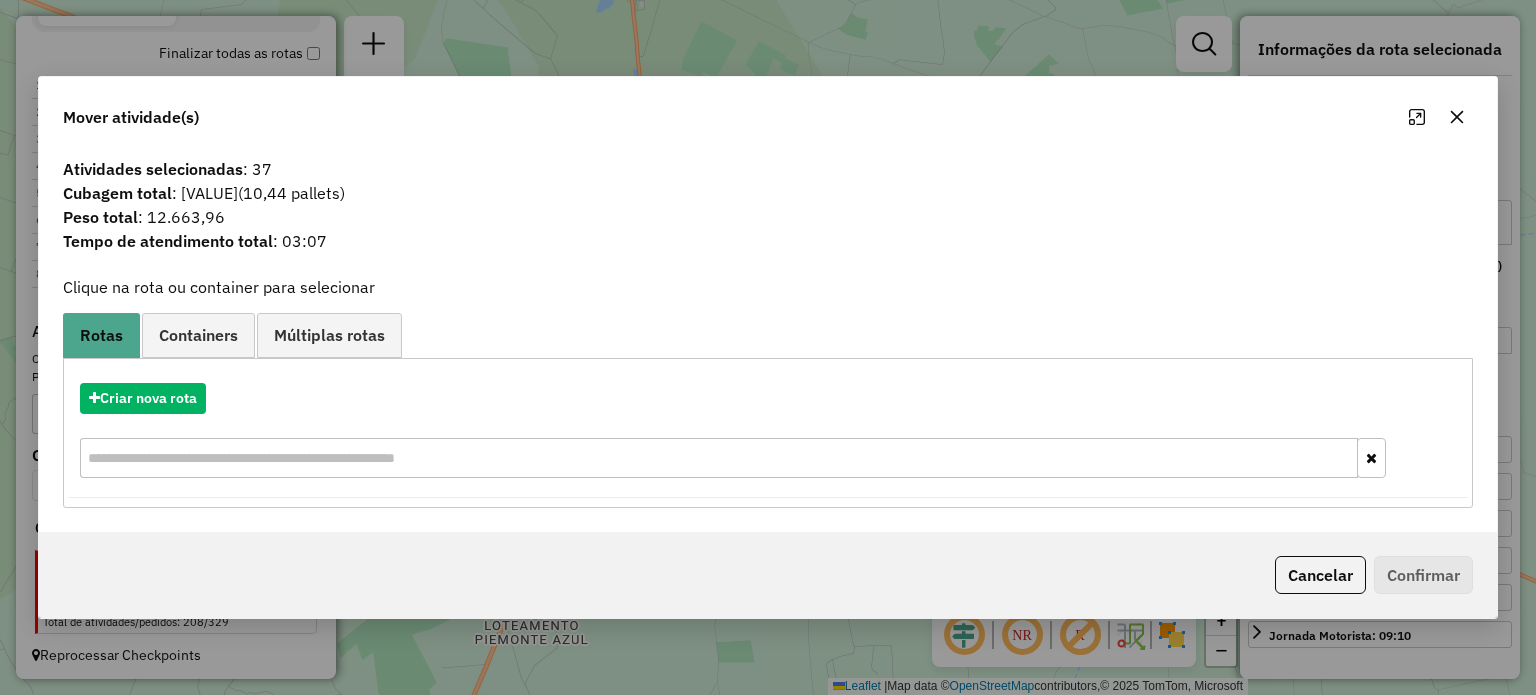 click 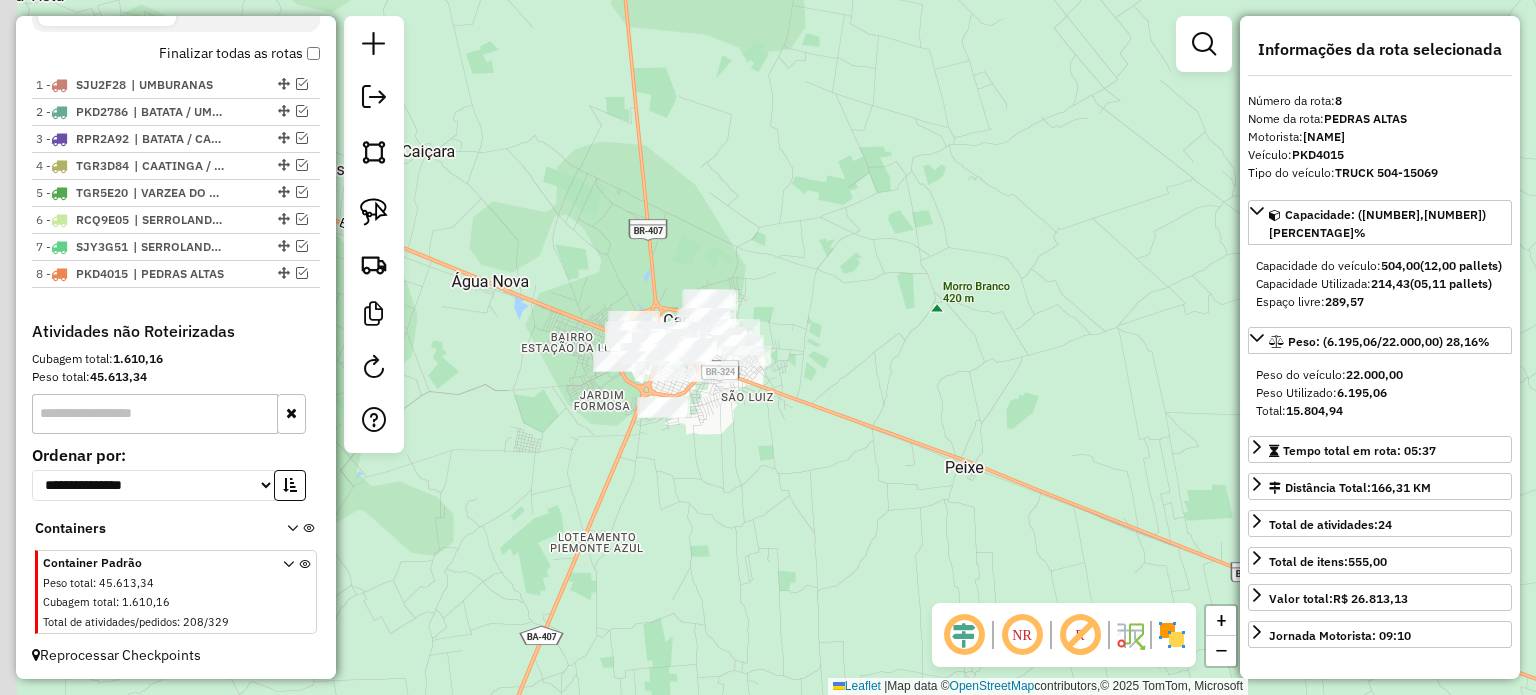 drag, startPoint x: 829, startPoint y: 273, endPoint x: 860, endPoint y: 333, distance: 67.53518 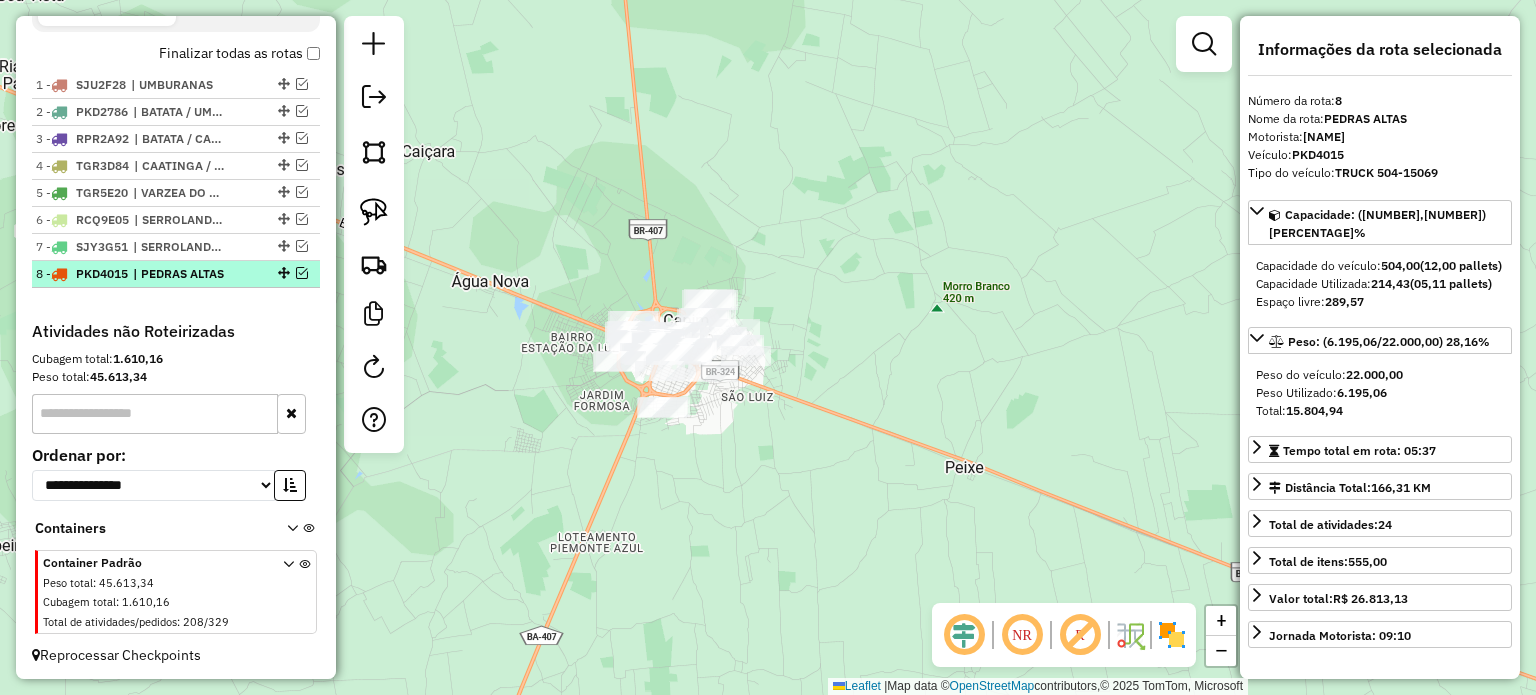 click at bounding box center (302, 273) 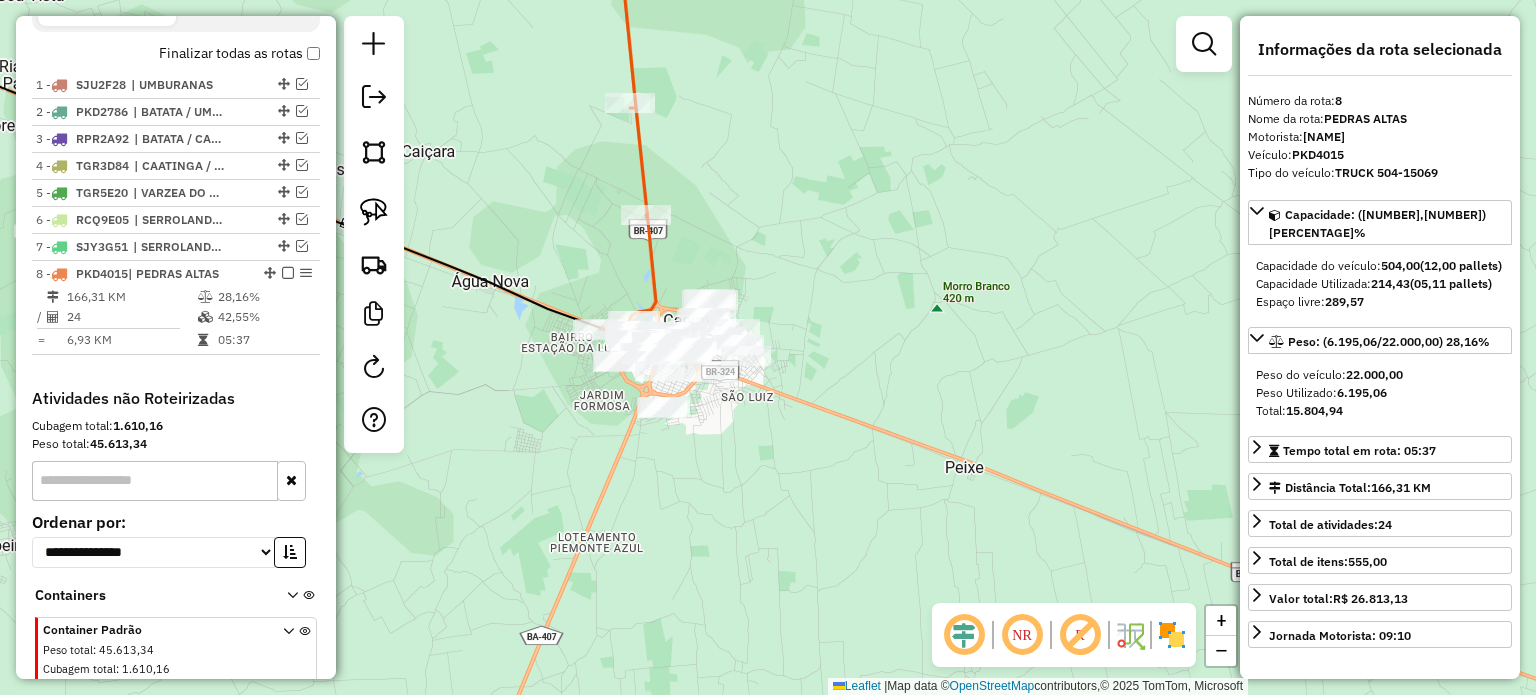 scroll, scrollTop: 784, scrollLeft: 0, axis: vertical 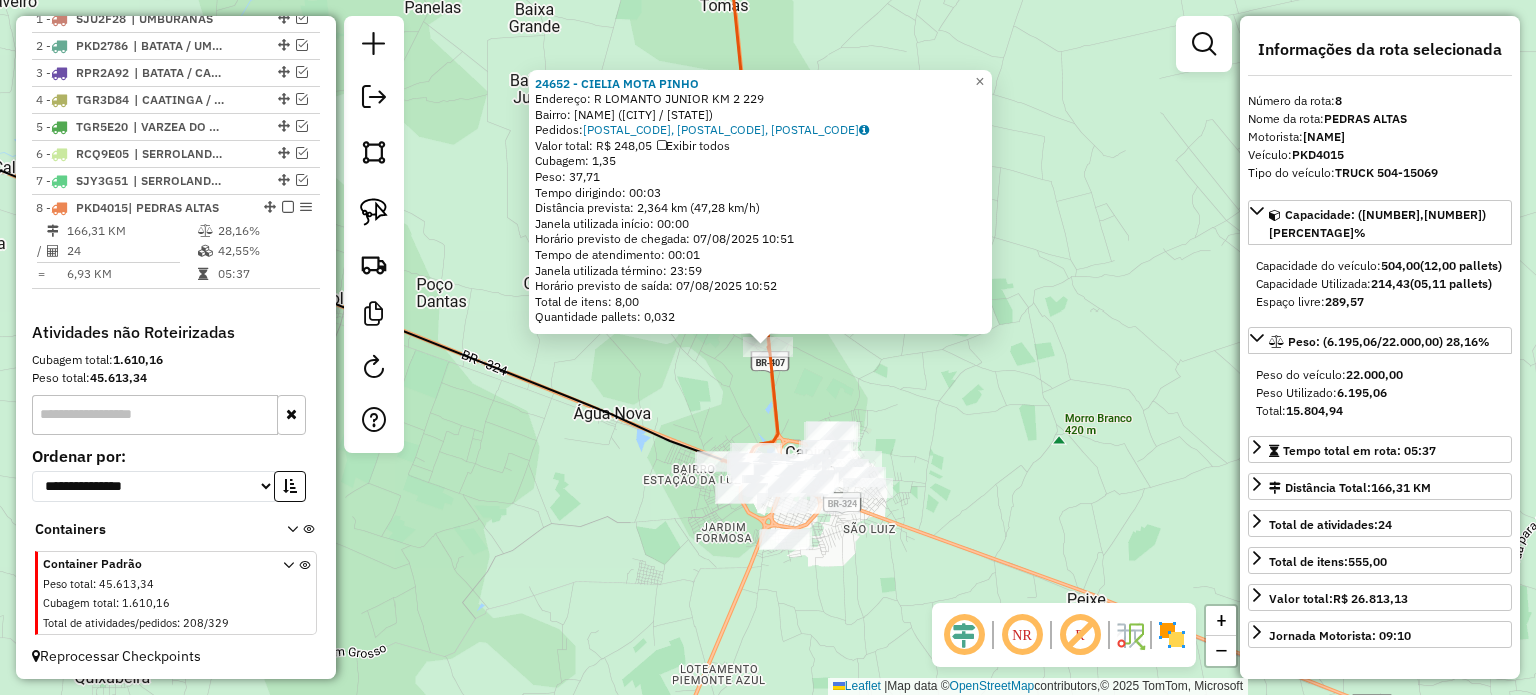 click on "24652 - CIELIA MOTA PINHO  Endereço: R   LOMANTO JUNIOR KM 2           229   Bairro: LOMANTO JUNIOR KM 2 (CAPIM GROSSO / BA)   Pedidos:  06696037, 06696040, 06696620   Valor total: R$ 248,05   Exibir todos   Cubagem: 1,35  Peso: 37,71  Tempo dirigindo: 00:03   Distância prevista: 2,364 km (47,28 km/h)   Janela utilizada início: 00:00   Horário previsto de chegada: 07/08/2025 10:51   Tempo de atendimento: 00:01   Janela utilizada término: 23:59   Horário previsto de saída: 07/08/2025 10:52   Total de itens: 8,00   Quantidade pallets: 0,032  × Janela de atendimento Grade de atendimento Capacidade Transportadoras Veículos Cliente Pedidos  Rotas Selecione os dias de semana para filtrar as janelas de atendimento  Seg   Ter   Qua   Qui   Sex   Sáb   Dom  Informe o período da janela de atendimento: De: Até:  Filtrar exatamente a janela do cliente  Considerar janela de atendimento padrão  Selecione os dias de semana para filtrar as grades de atendimento  Seg   Ter   Qua   Qui   Sex   Sáb   Dom   De:  +" 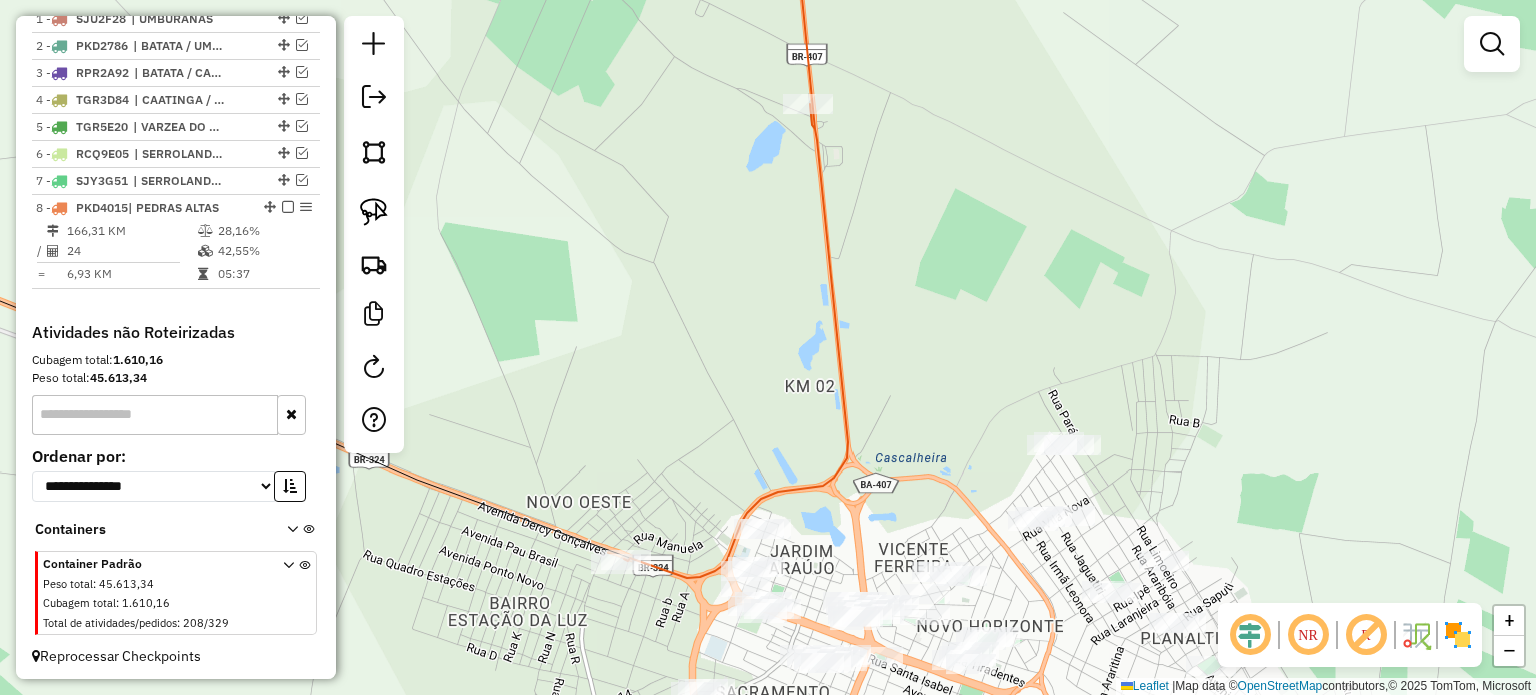 drag, startPoint x: 762, startPoint y: 446, endPoint x: 774, endPoint y: 347, distance: 99.724625 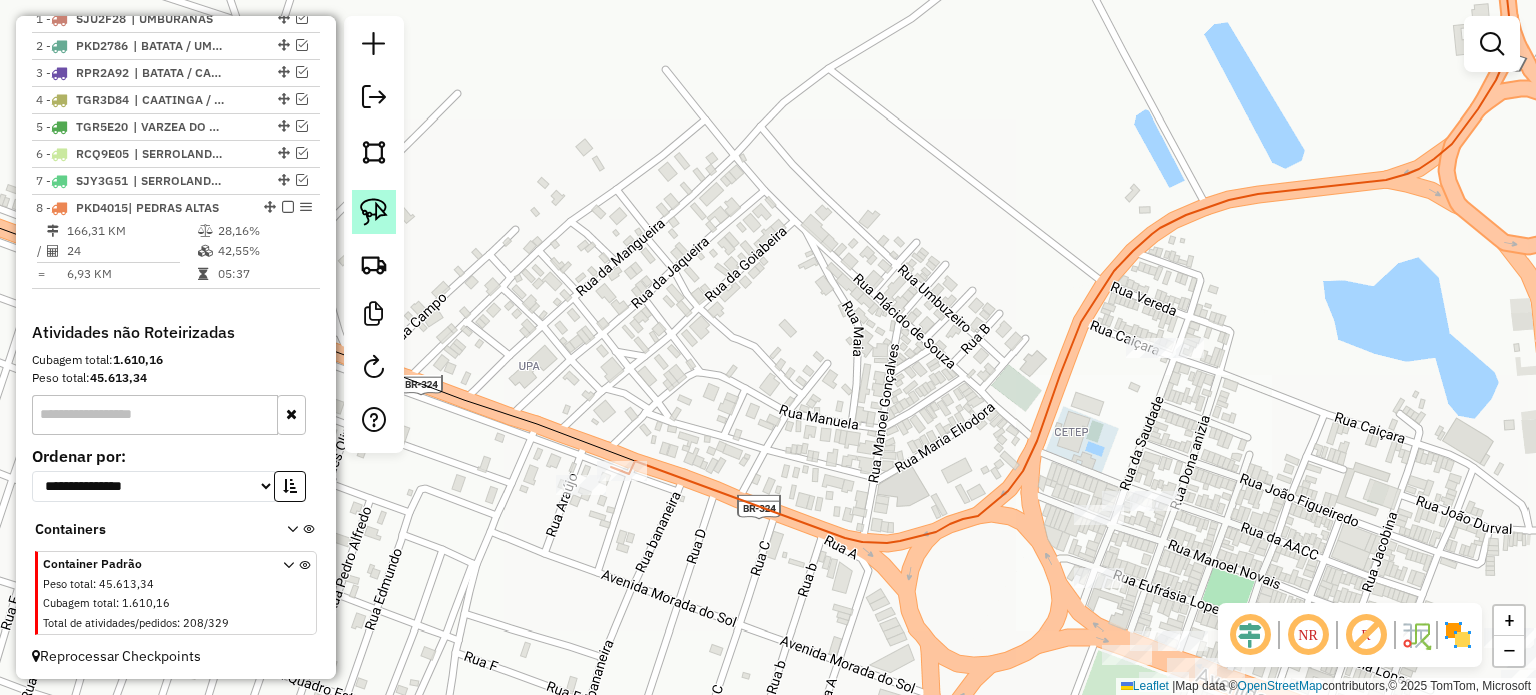click 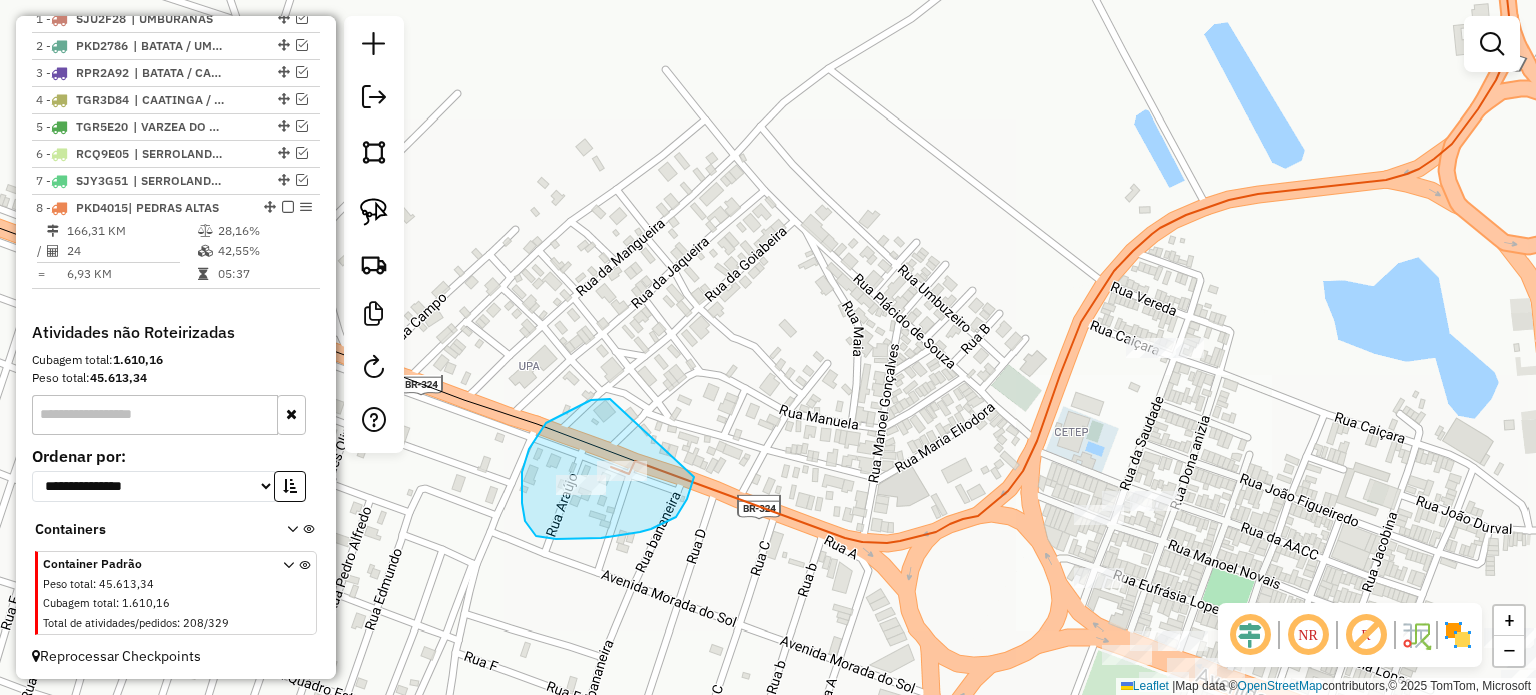 drag, startPoint x: 610, startPoint y: 399, endPoint x: 698, endPoint y: 464, distance: 109.40292 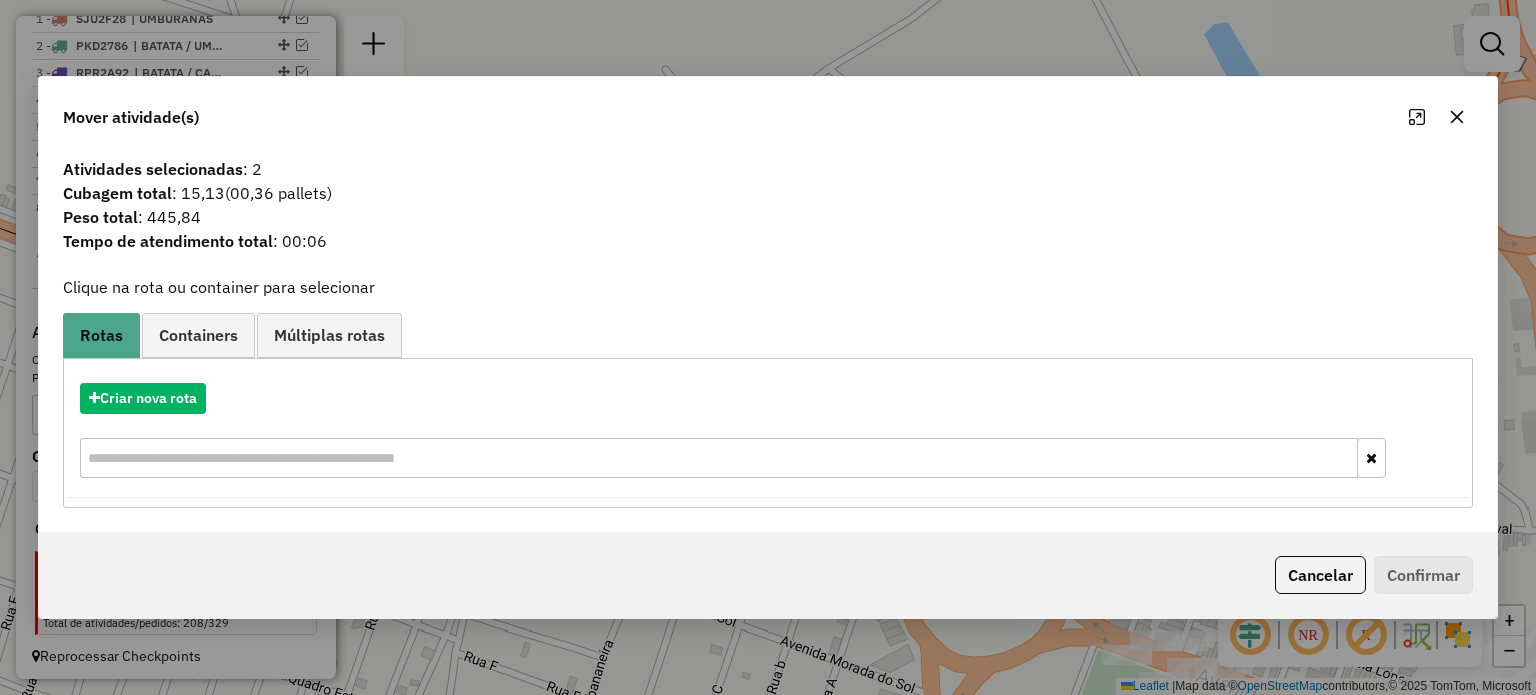 drag, startPoint x: 1459, startPoint y: 118, endPoint x: 1000, endPoint y: 369, distance: 523.14624 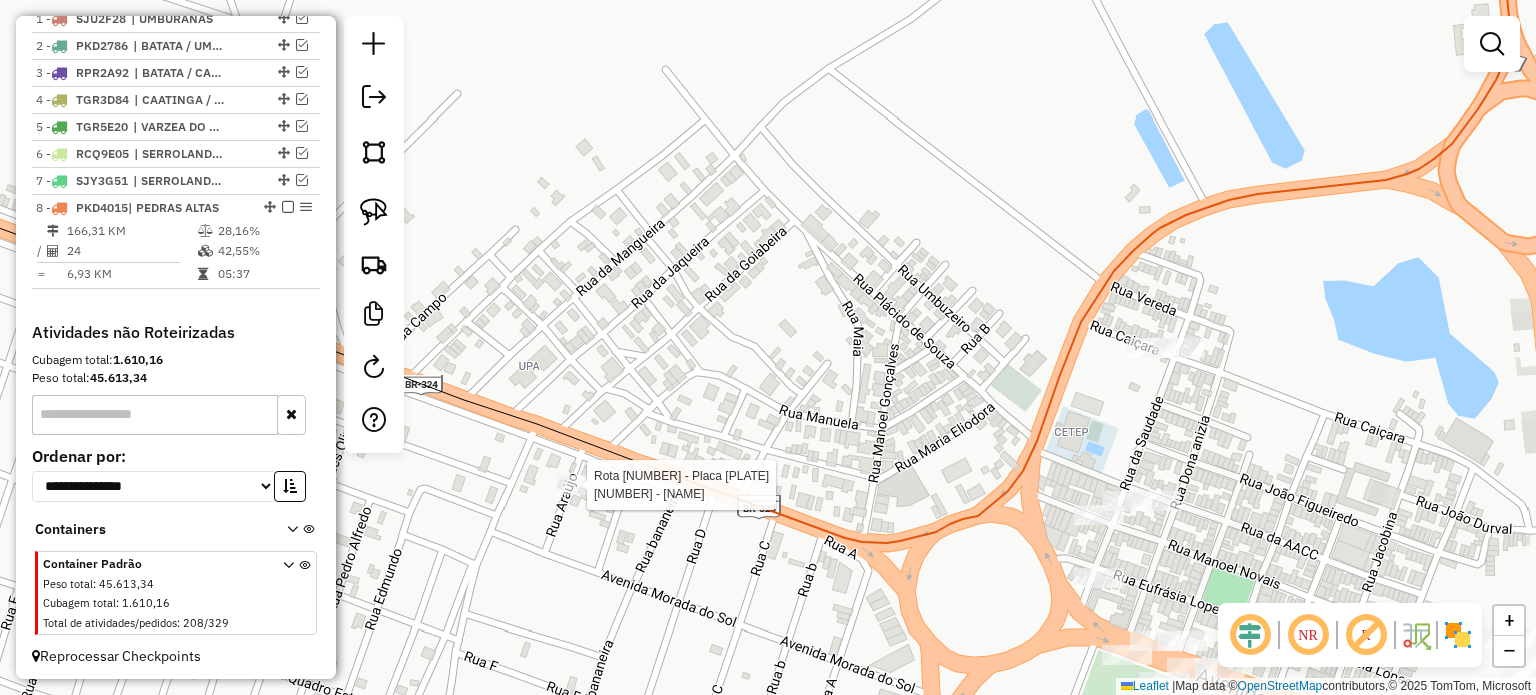 select on "**********" 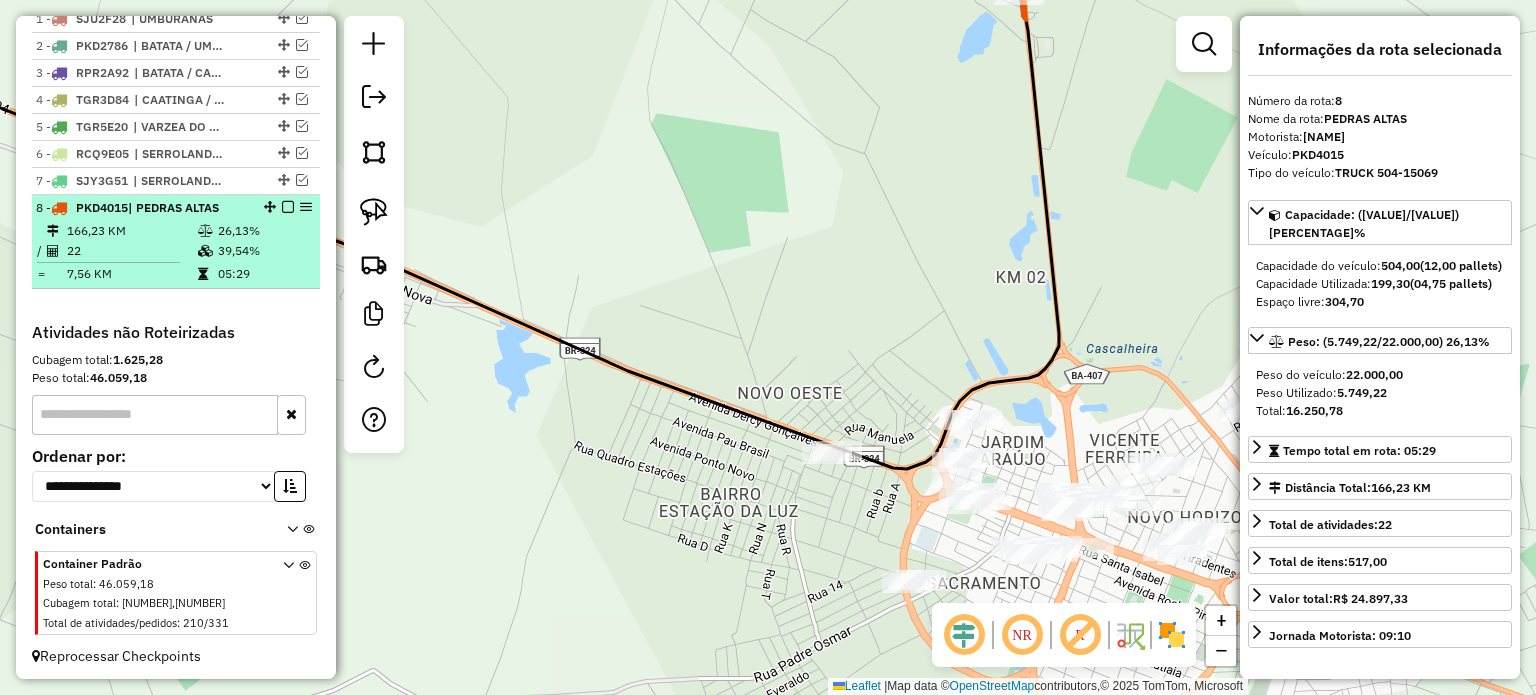 click at bounding box center [288, 207] 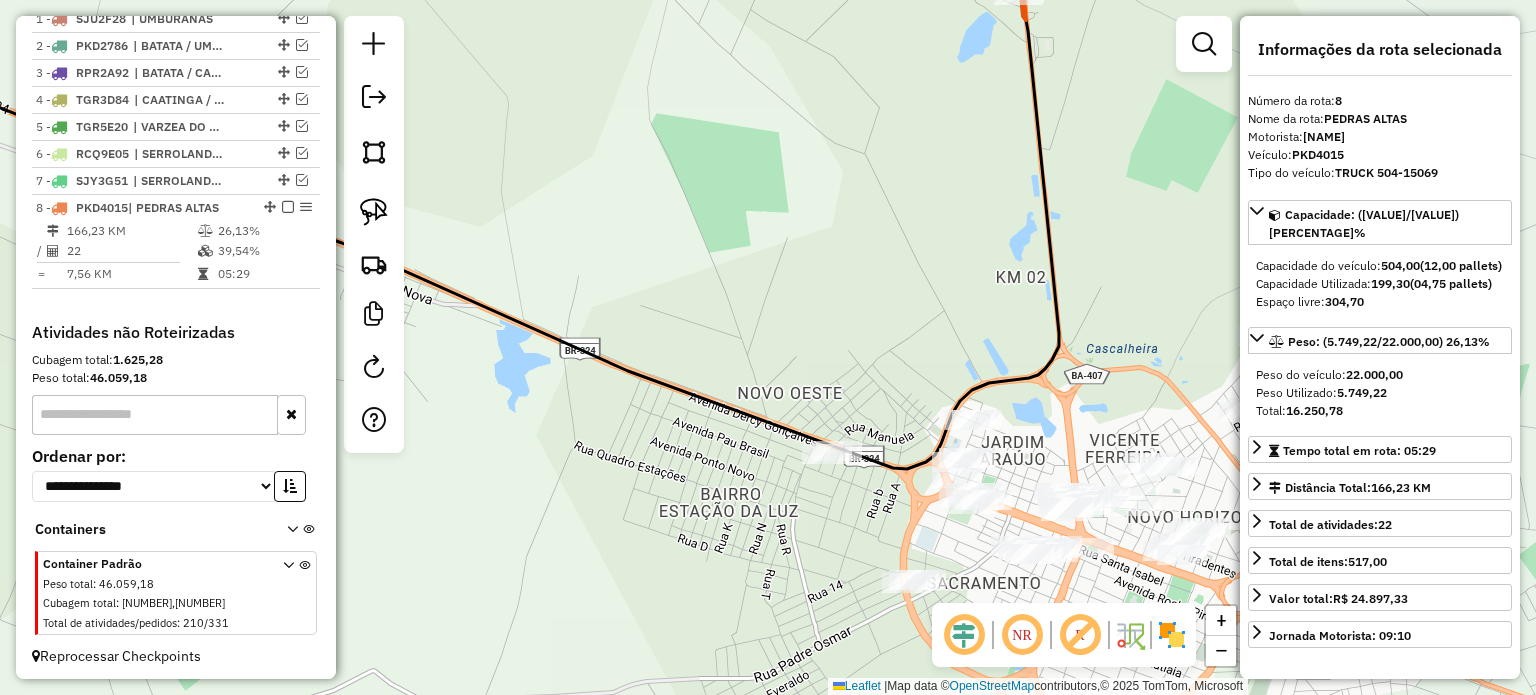 scroll, scrollTop: 718, scrollLeft: 0, axis: vertical 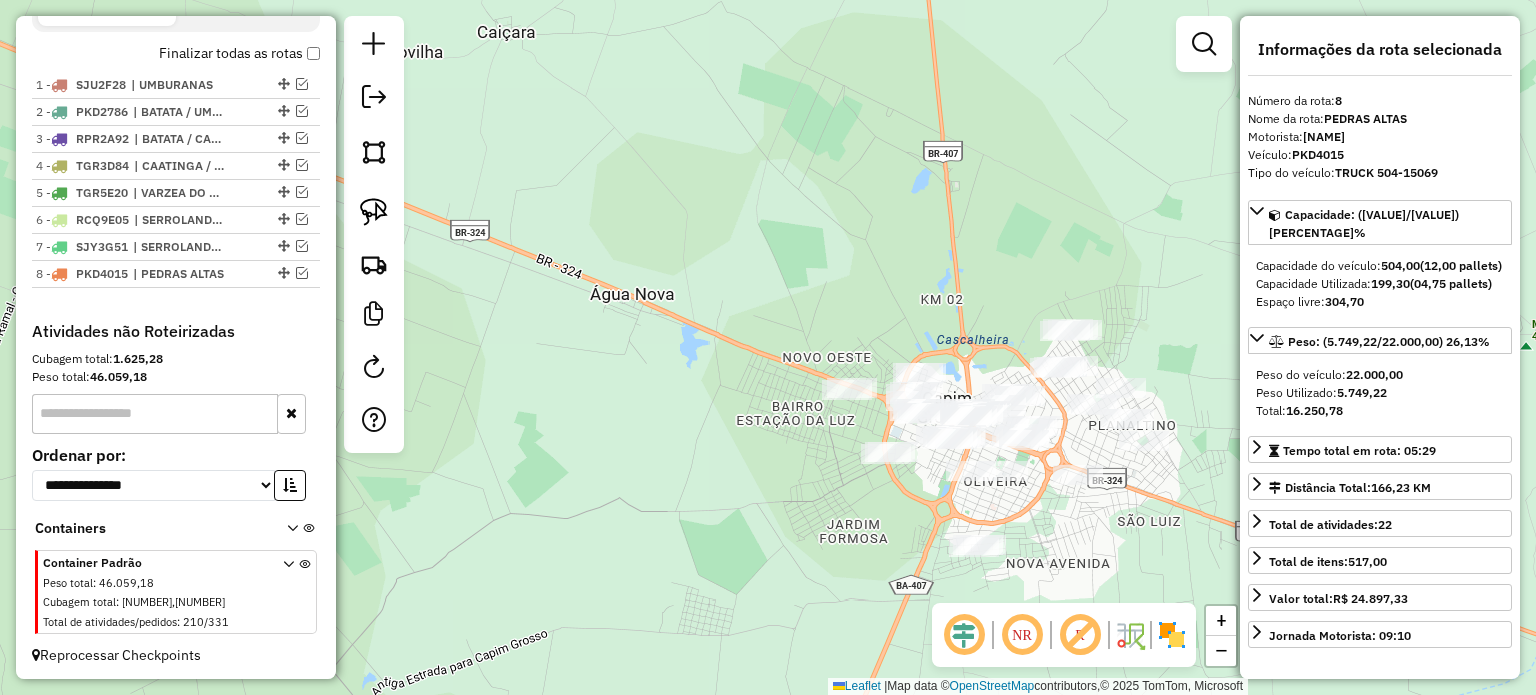 drag, startPoint x: 768, startPoint y: 427, endPoint x: 675, endPoint y: 316, distance: 144.81023 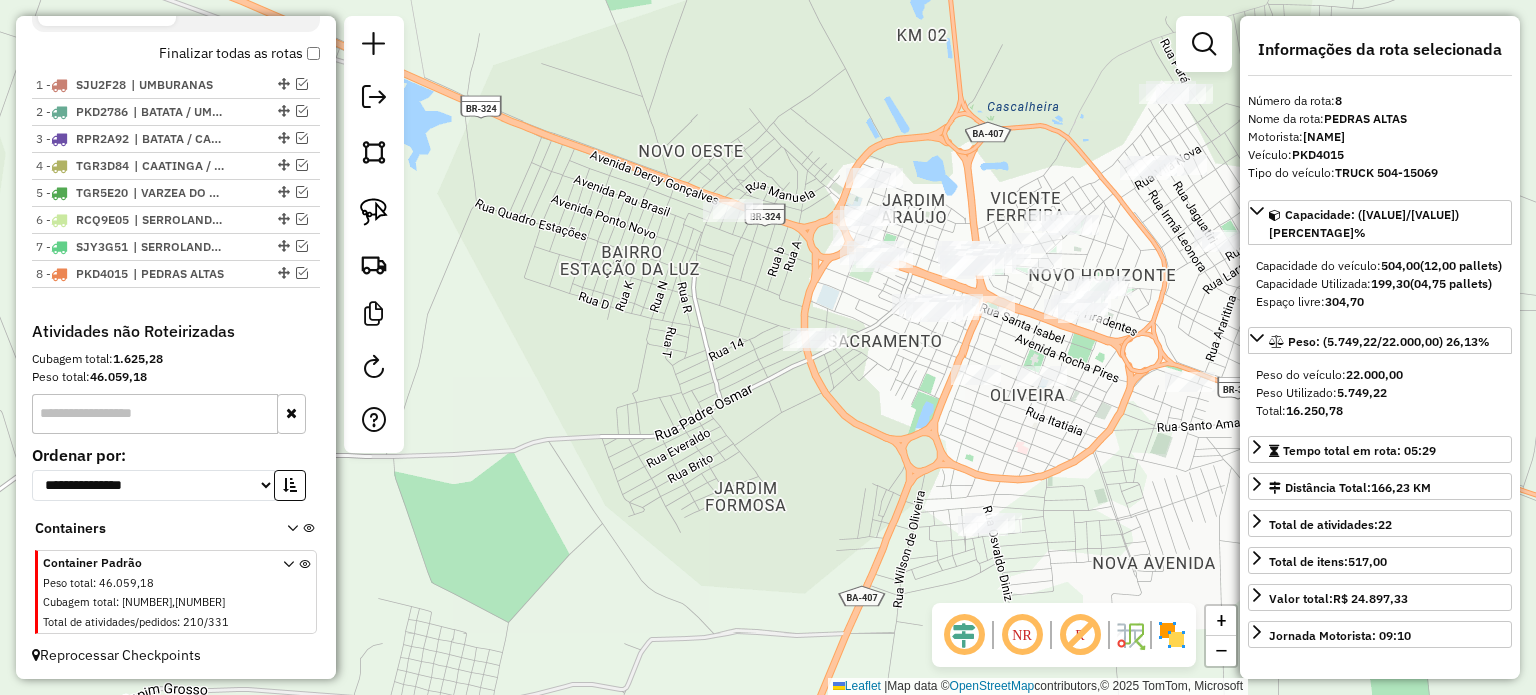 drag, startPoint x: 700, startPoint y: 315, endPoint x: 612, endPoint y: 336, distance: 90.47099 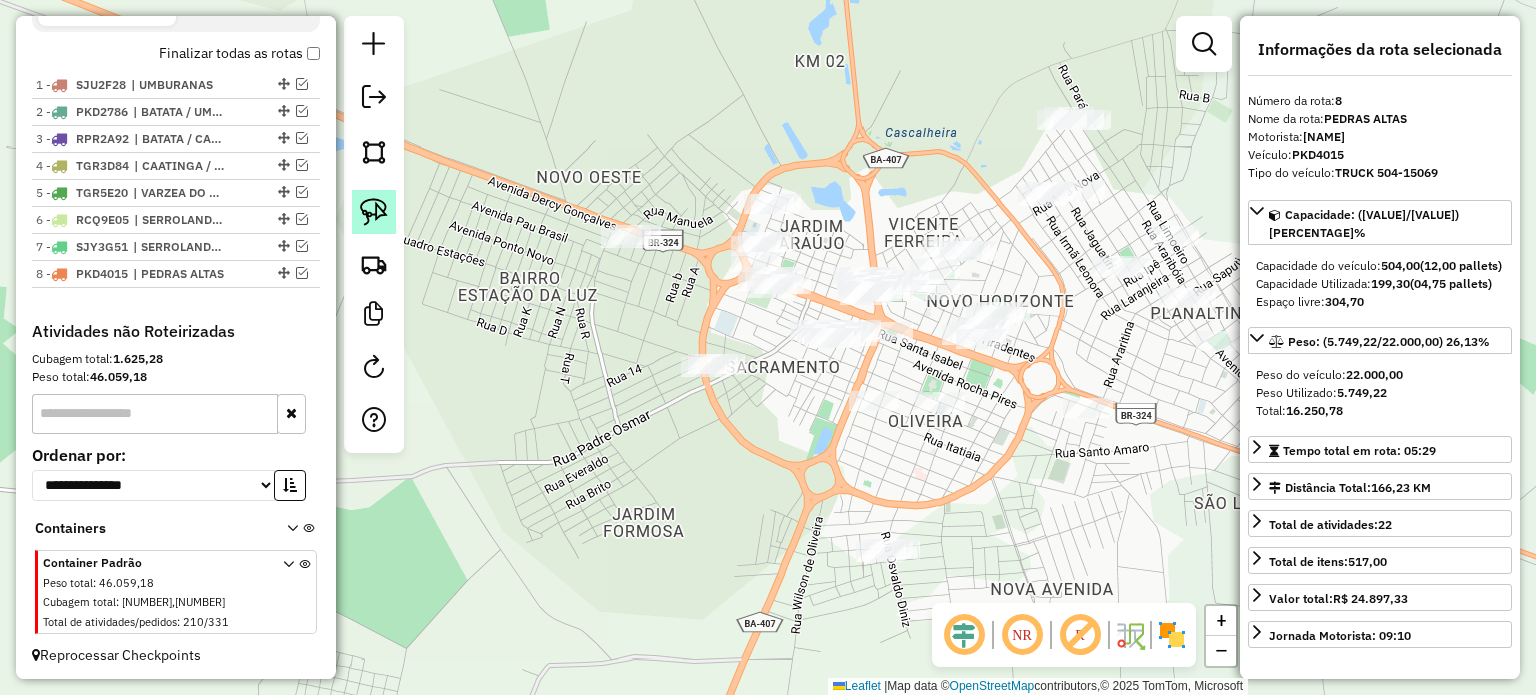 click 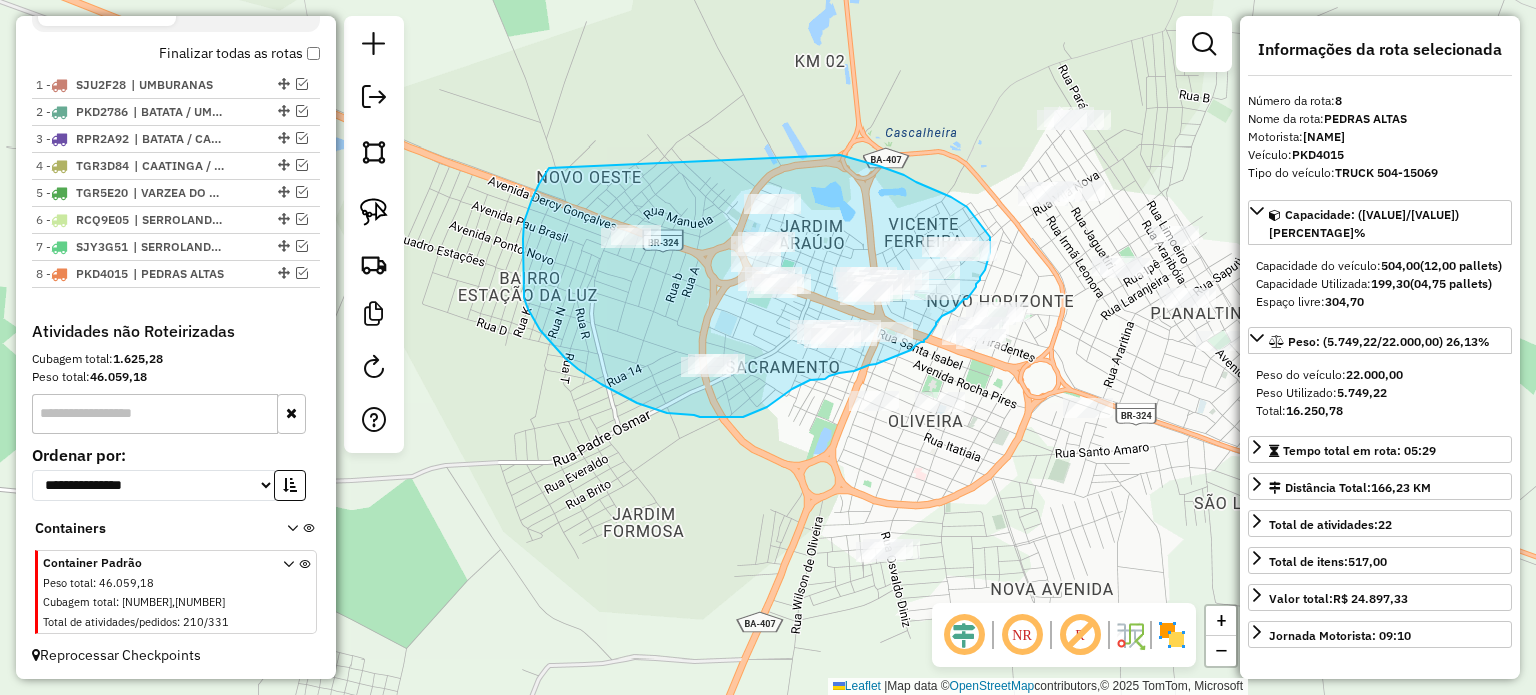 drag, startPoint x: 549, startPoint y: 168, endPoint x: 829, endPoint y: 151, distance: 280.5156 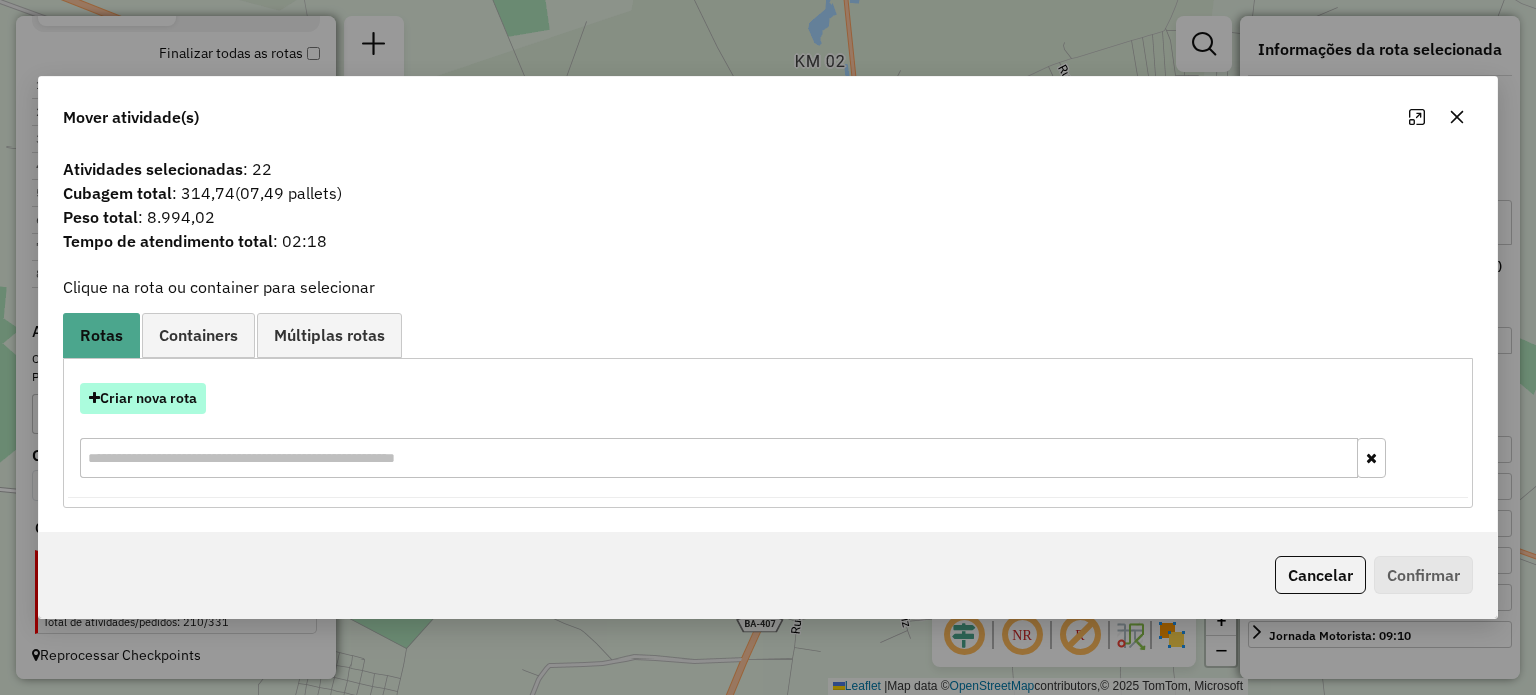 click on "Criar nova rota" at bounding box center (143, 398) 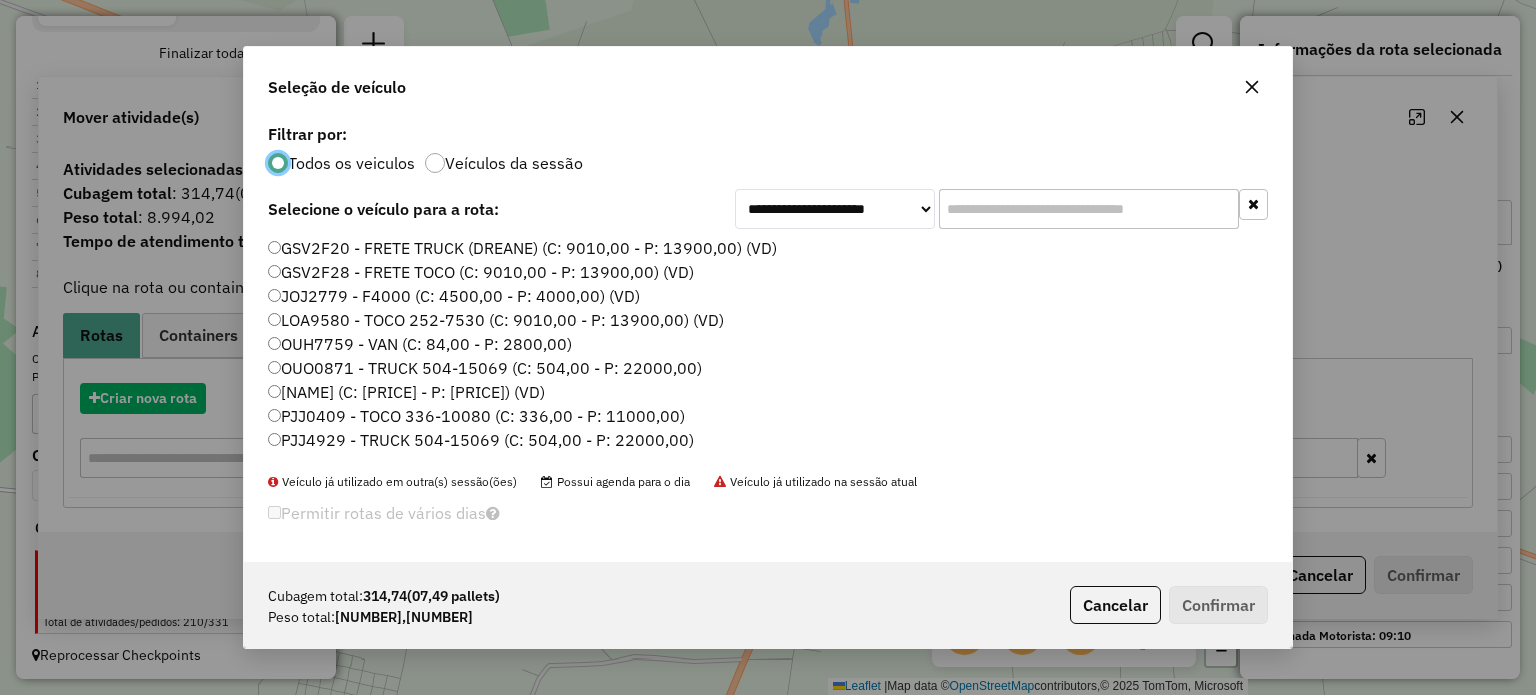 scroll, scrollTop: 10, scrollLeft: 6, axis: both 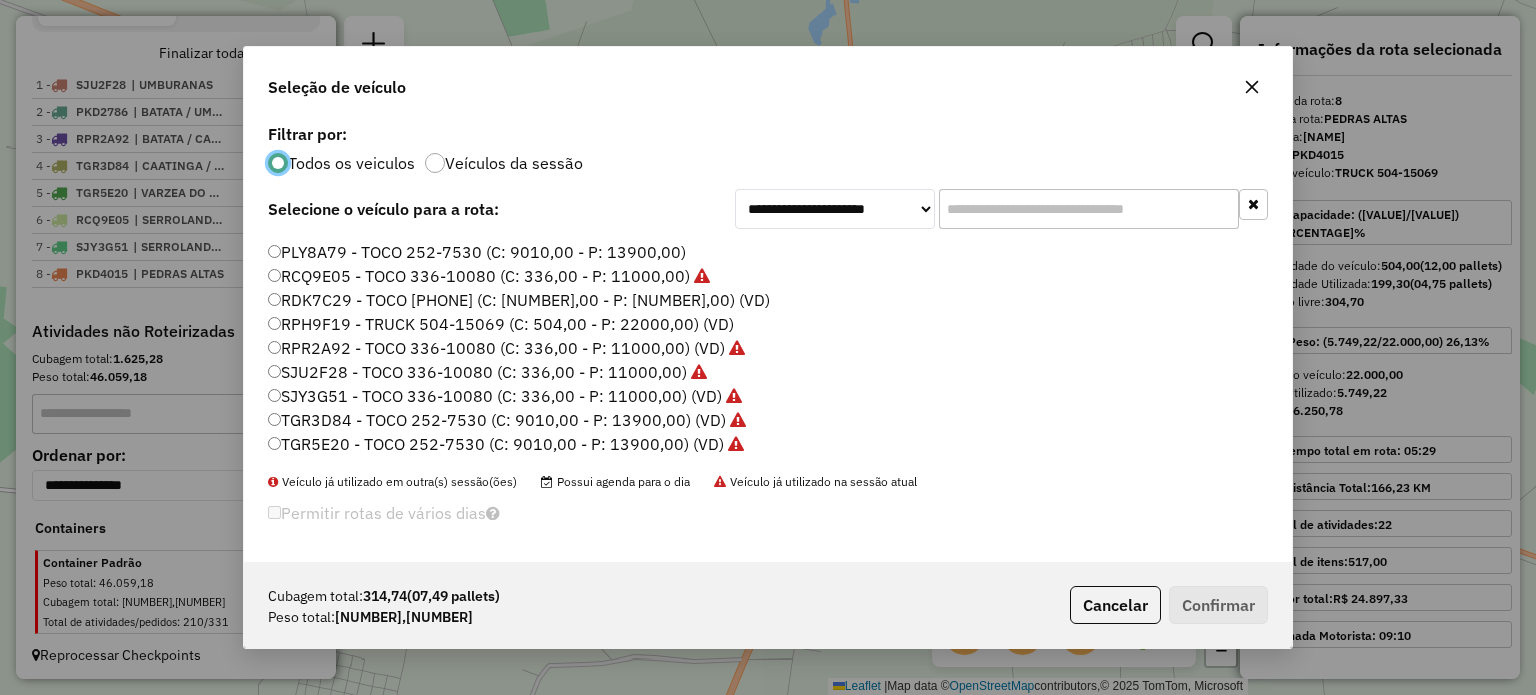 click on "RPH9F19 - TRUCK 504-15069 (C: 504,00 - P: 22000,00) (VD)" 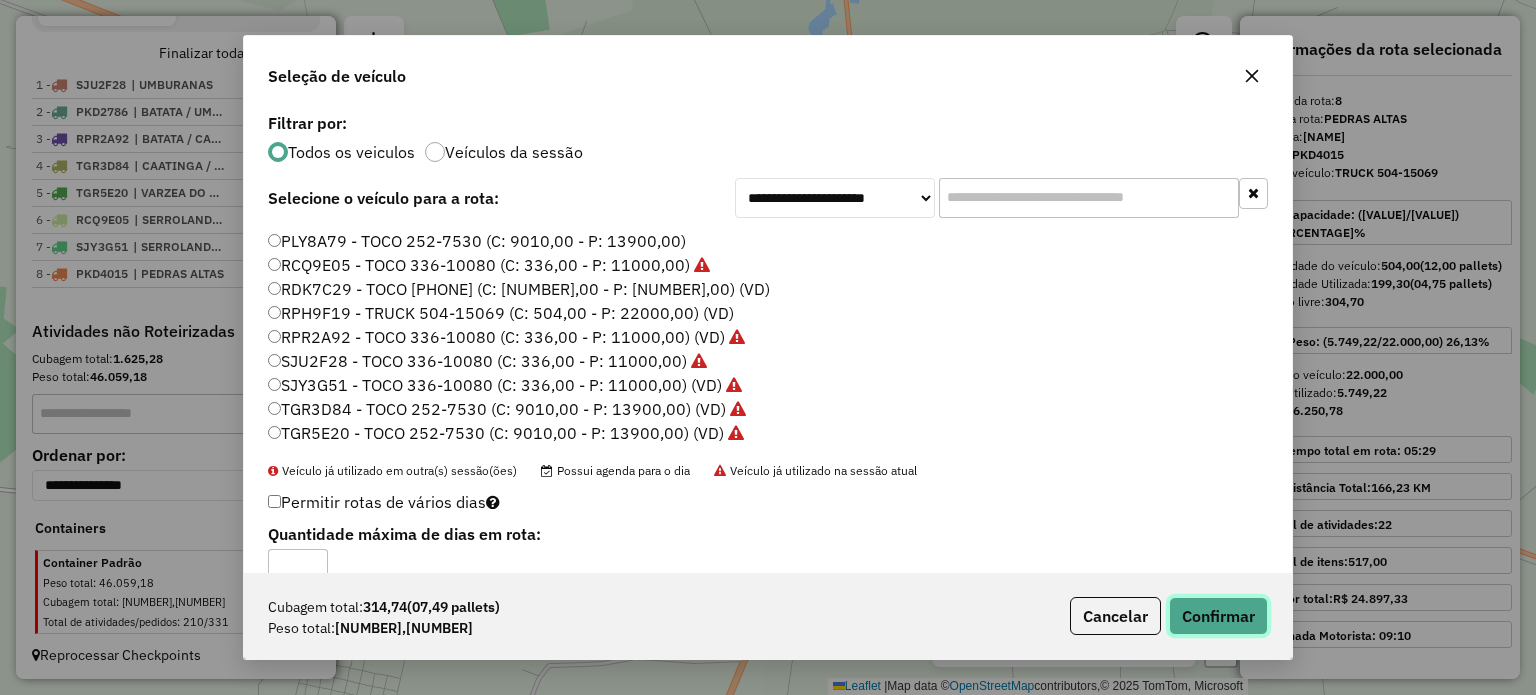 click on "Confirmar" 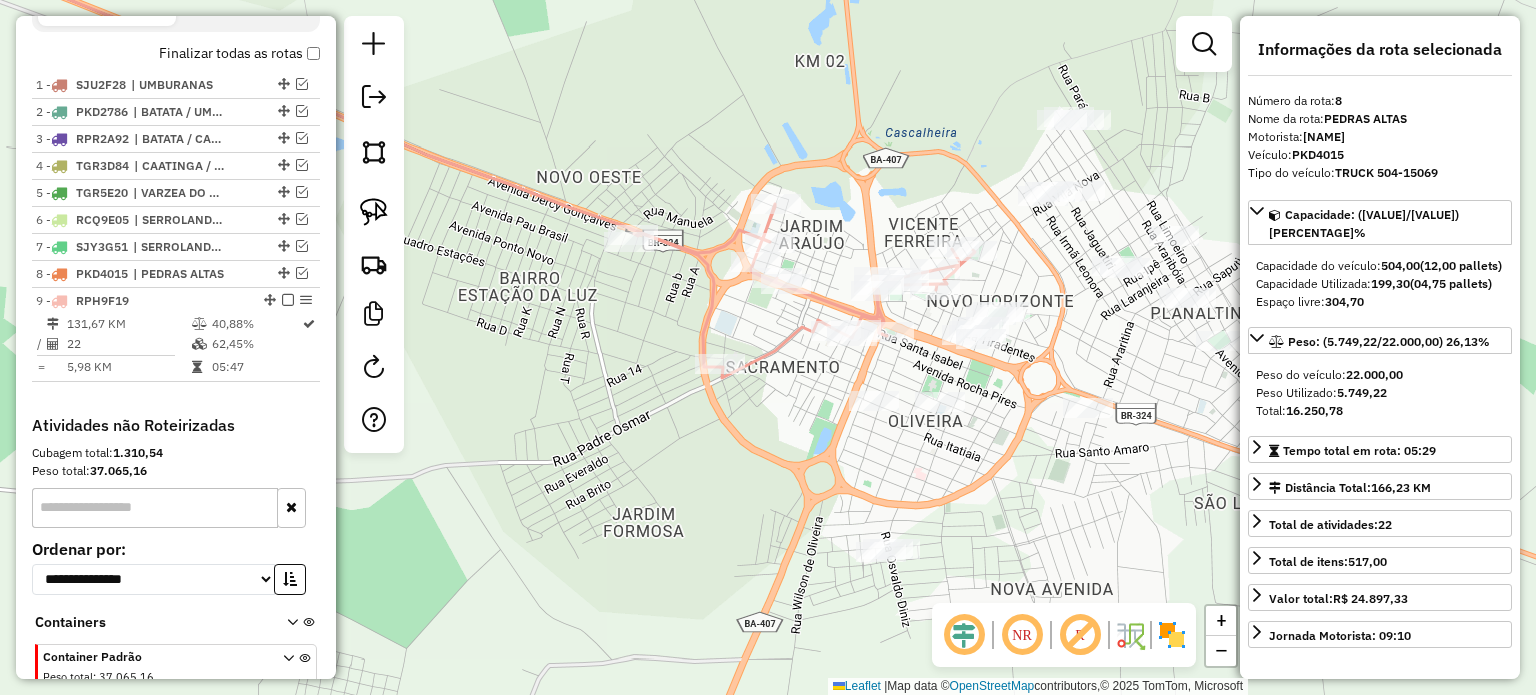 scroll, scrollTop: 812, scrollLeft: 0, axis: vertical 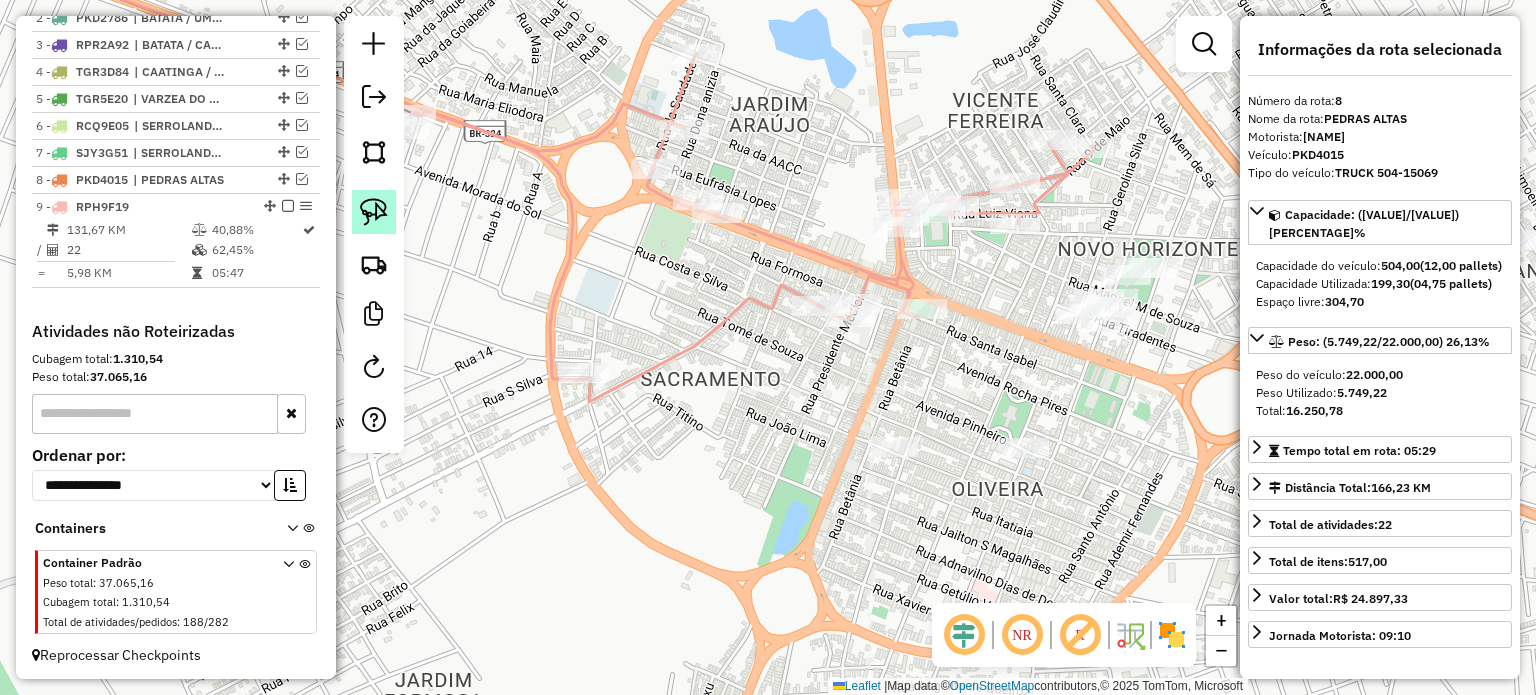 click 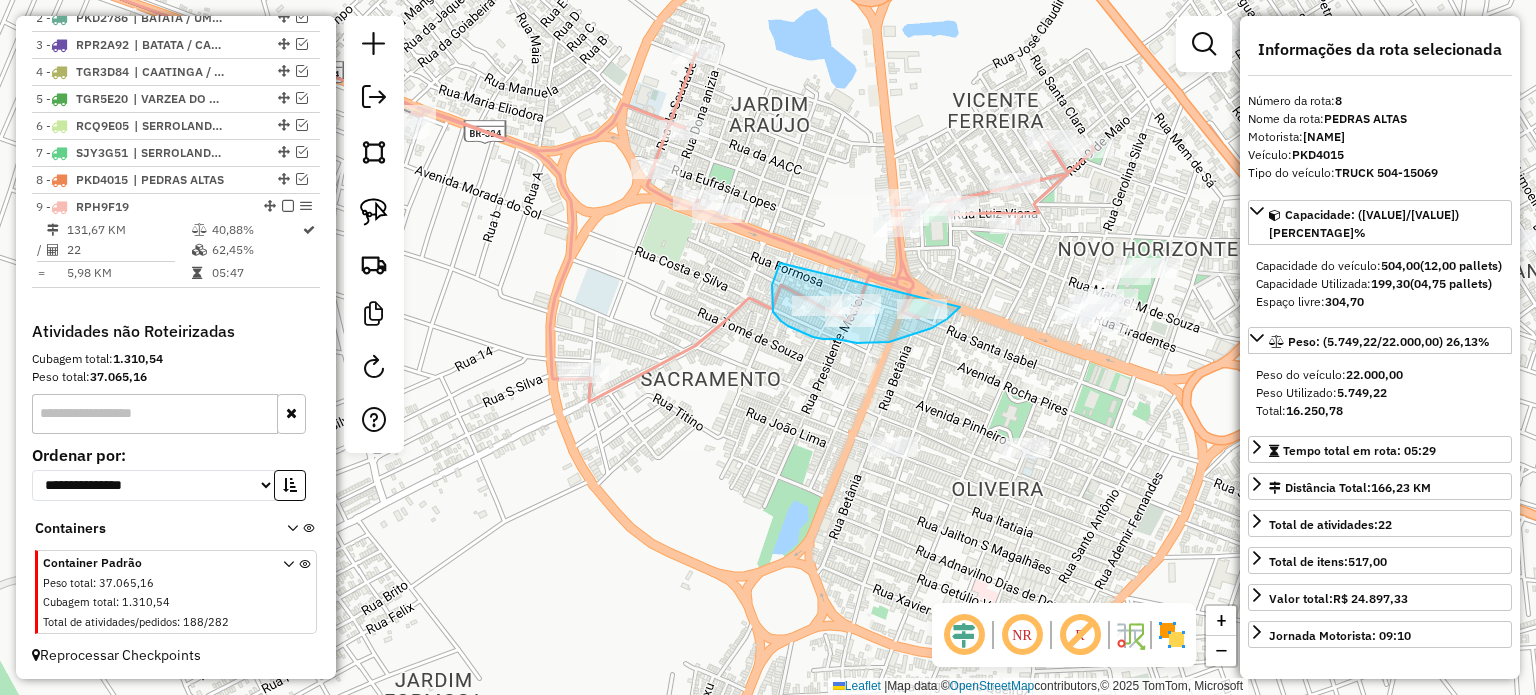 drag, startPoint x: 780, startPoint y: 263, endPoint x: 966, endPoint y: 299, distance: 189.45184 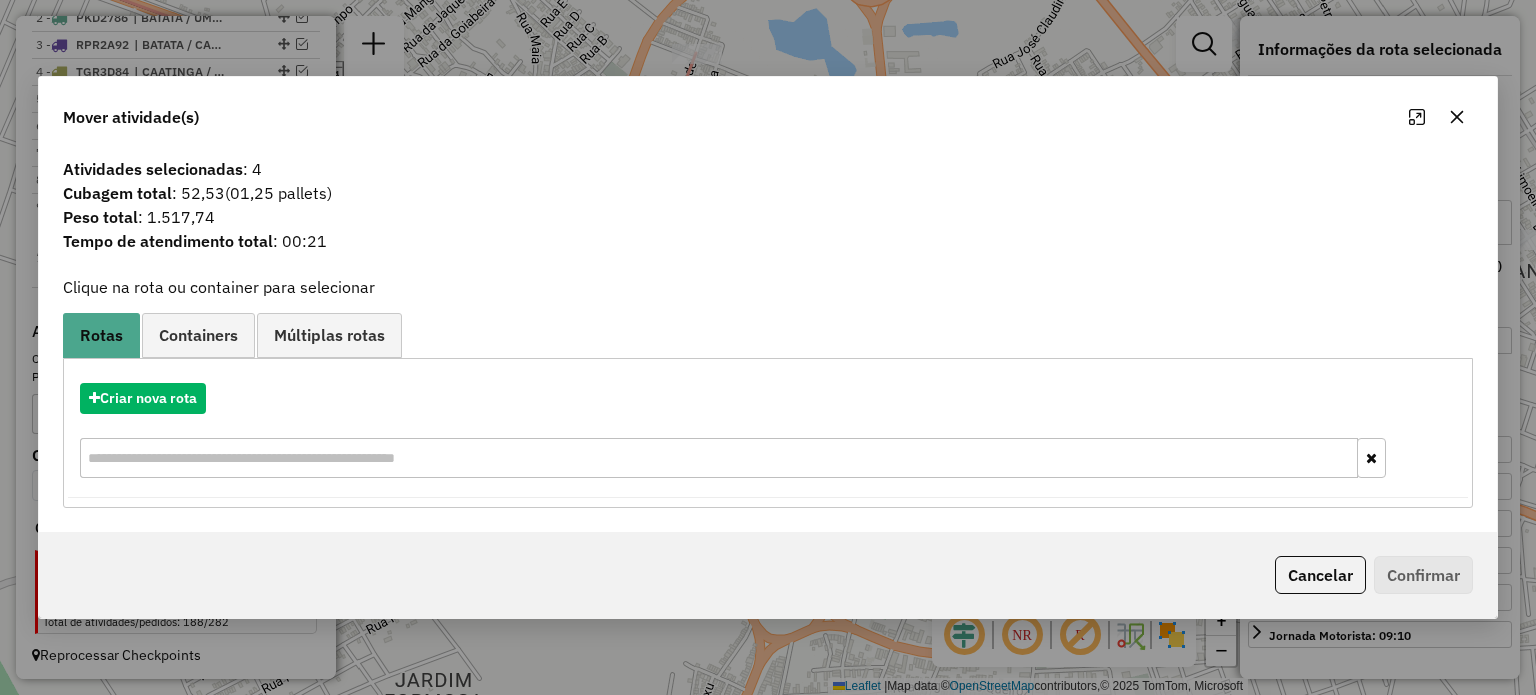 click 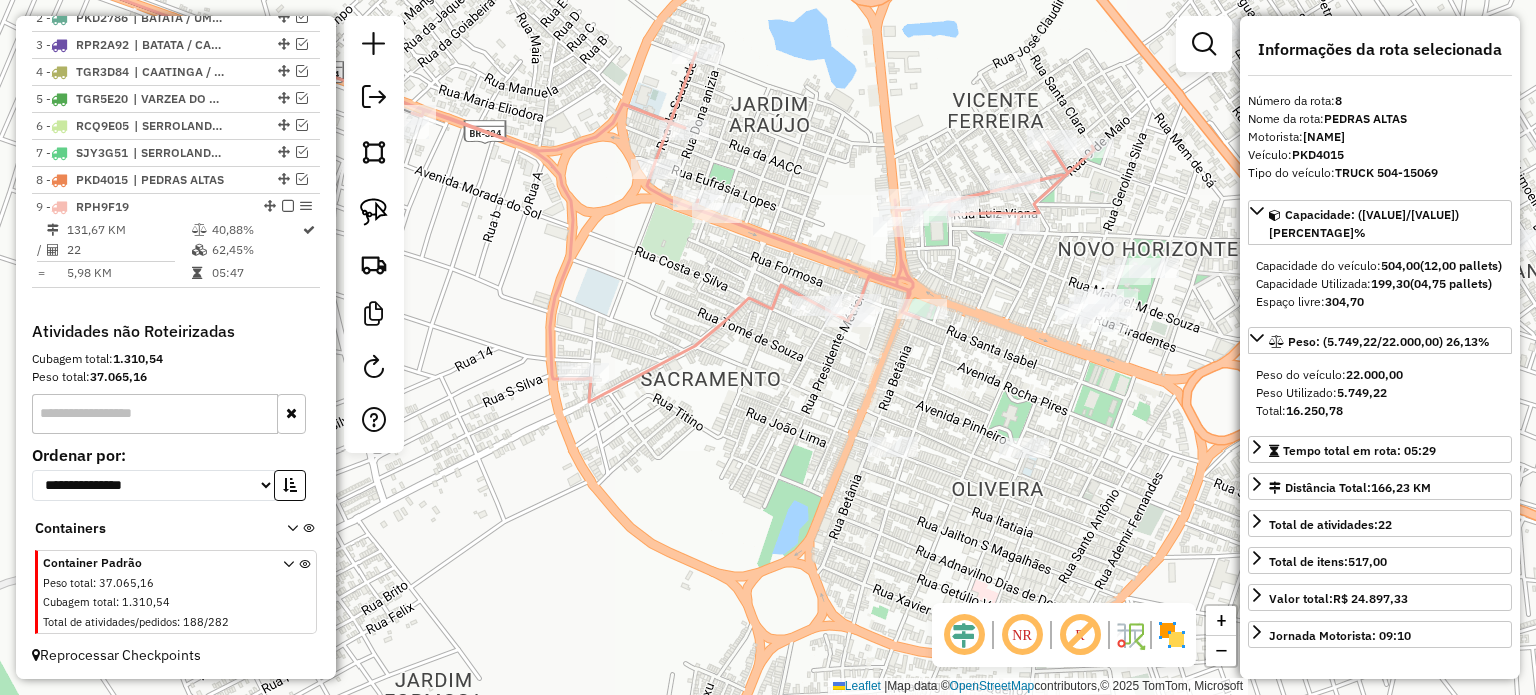 drag, startPoint x: 859, startPoint y: 247, endPoint x: 720, endPoint y: 270, distance: 140.89003 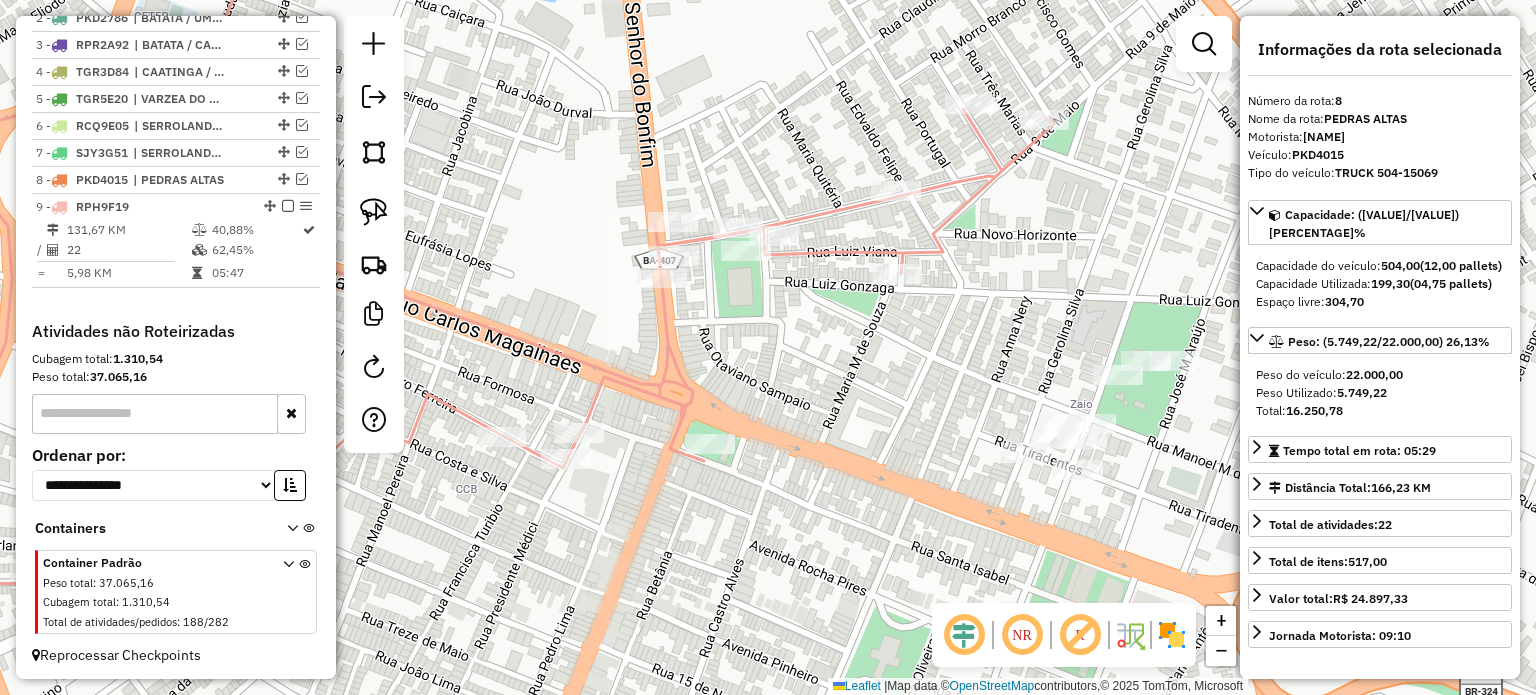 drag, startPoint x: 820, startPoint y: 315, endPoint x: 761, endPoint y: 351, distance: 69.115845 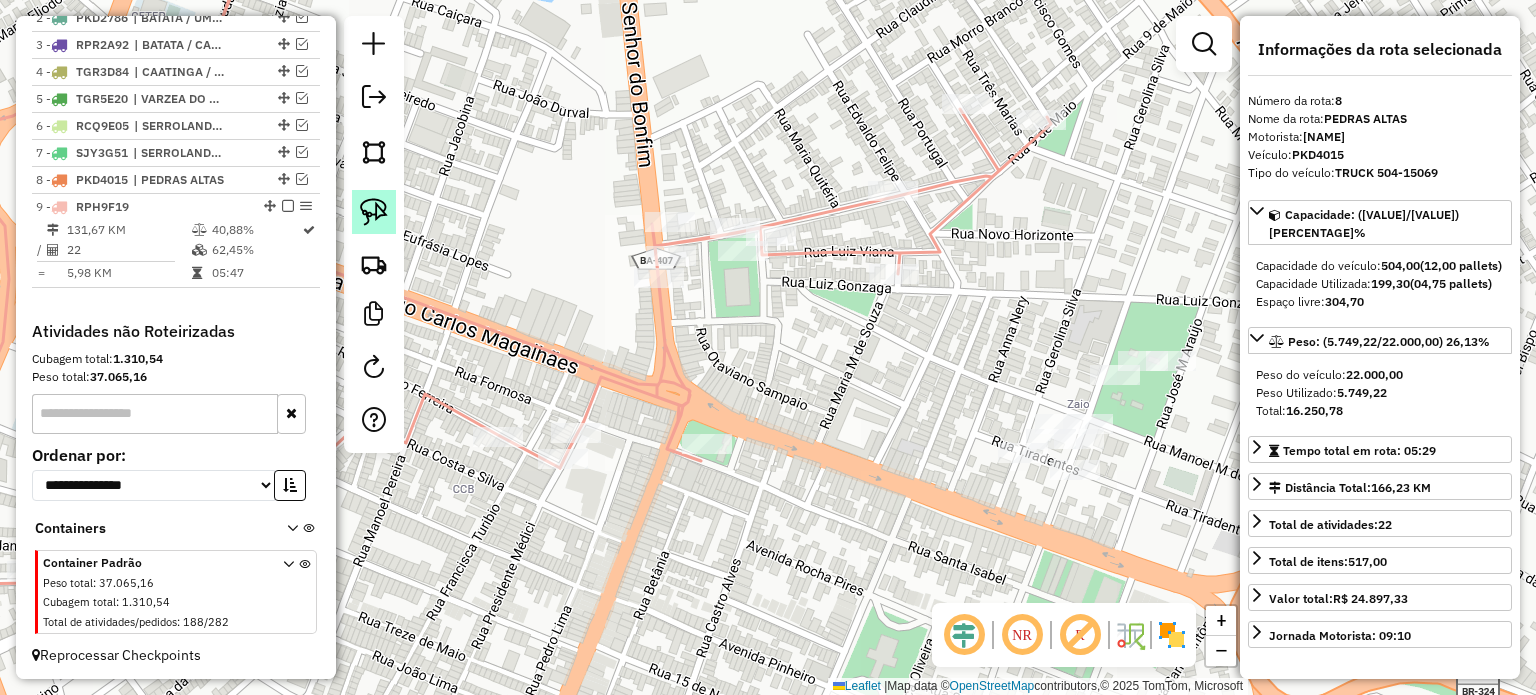 click 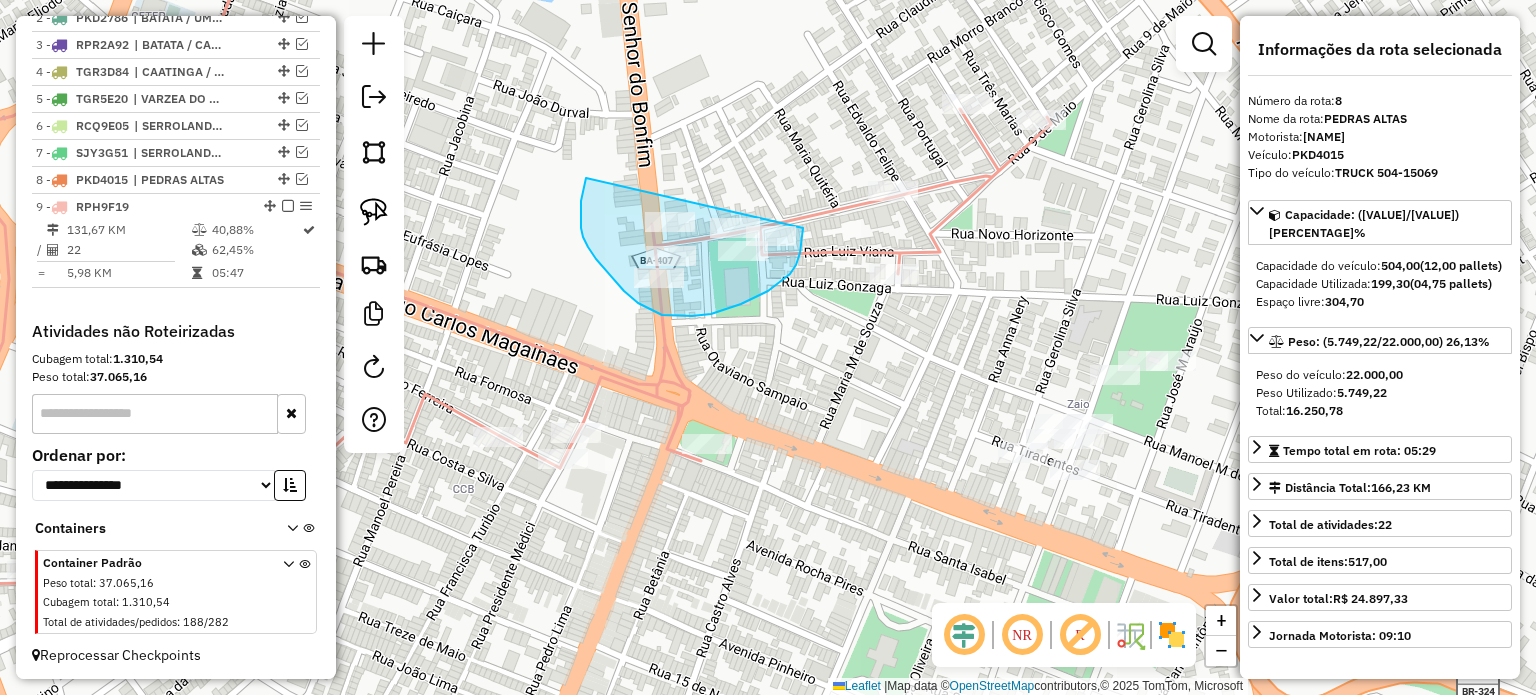 drag, startPoint x: 581, startPoint y: 201, endPoint x: 793, endPoint y: 190, distance: 212.28519 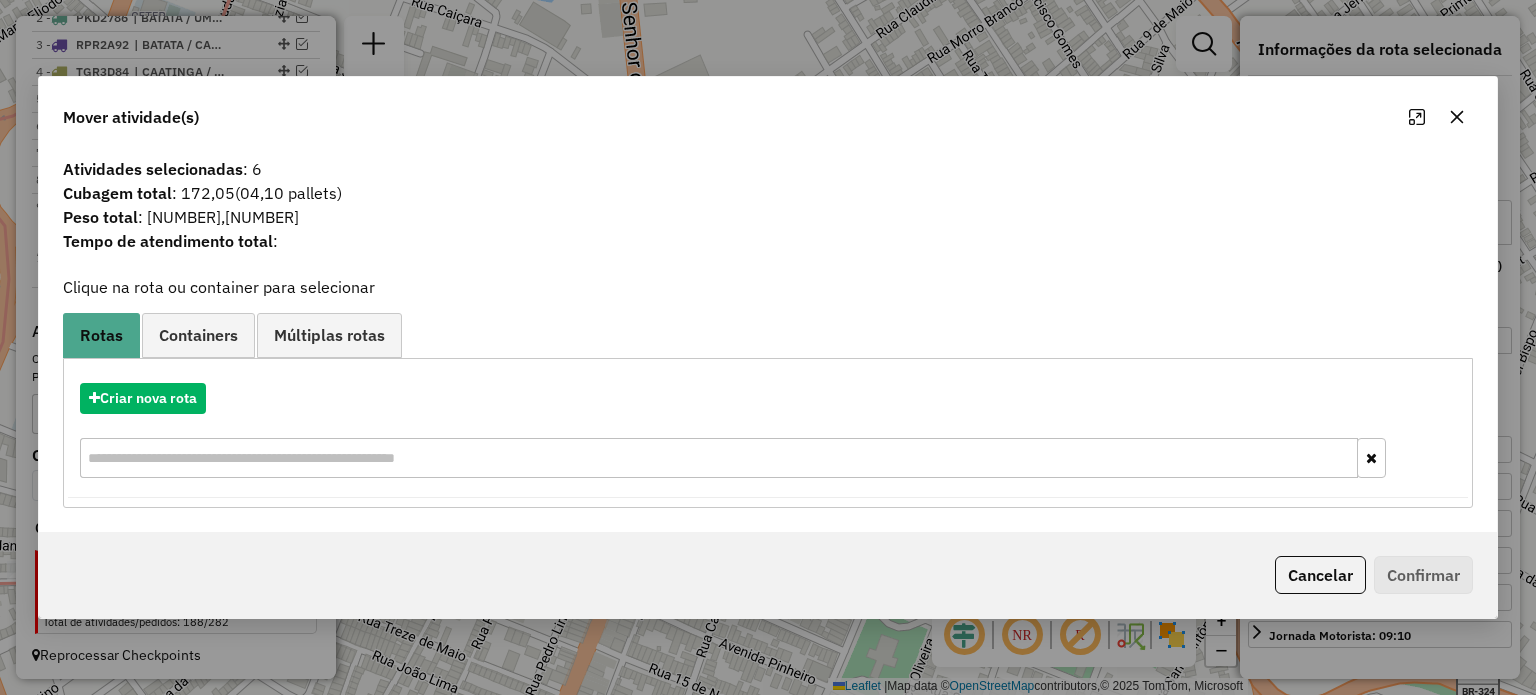 click 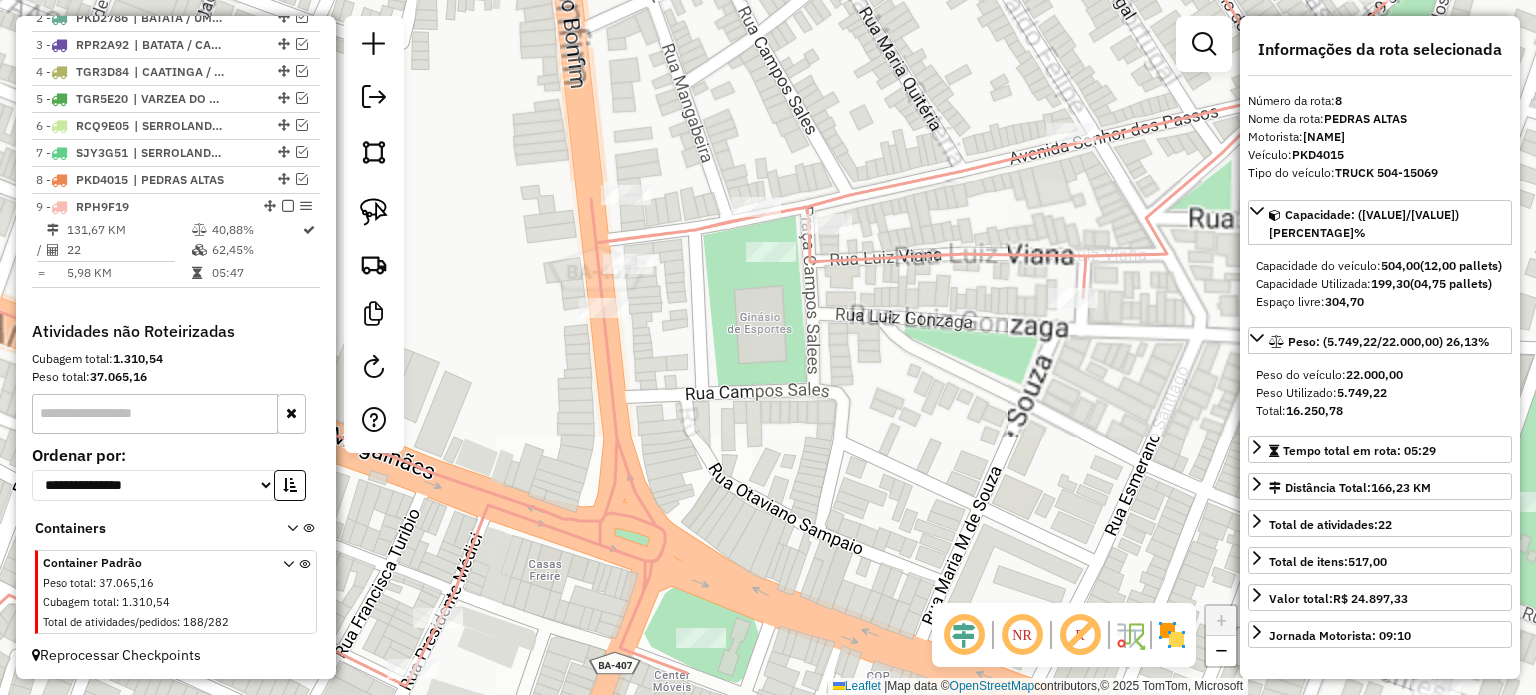 drag, startPoint x: 694, startPoint y: 335, endPoint x: 756, endPoint y: 370, distance: 71.19691 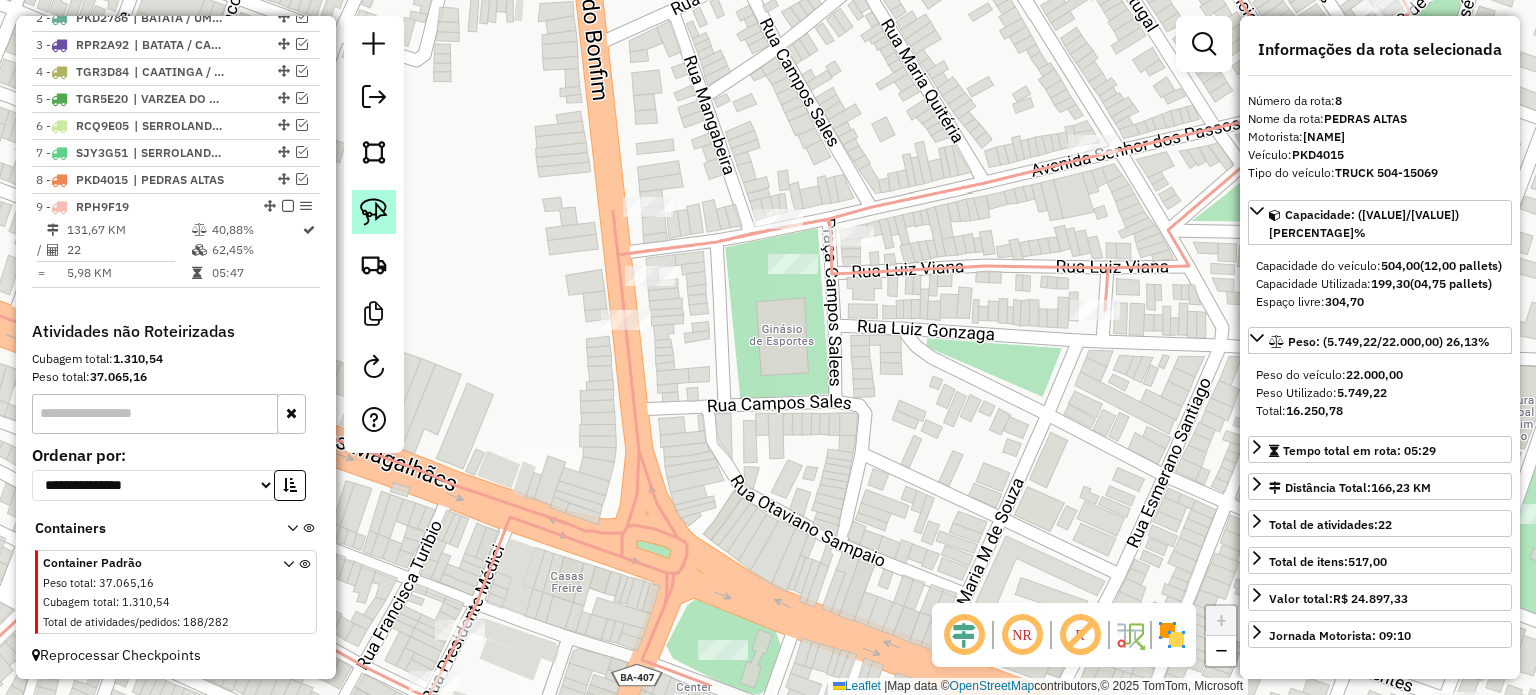 click 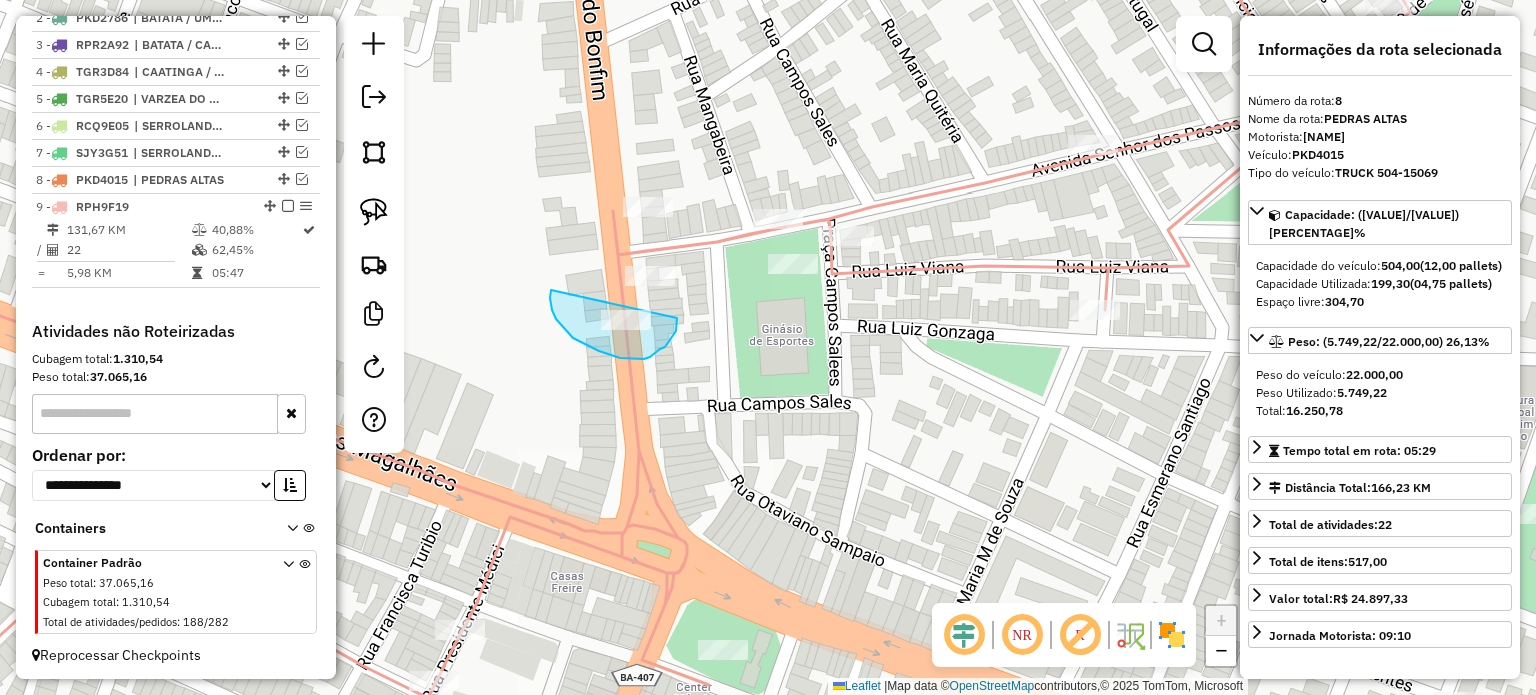 drag, startPoint x: 551, startPoint y: 290, endPoint x: 649, endPoint y: 298, distance: 98.32599 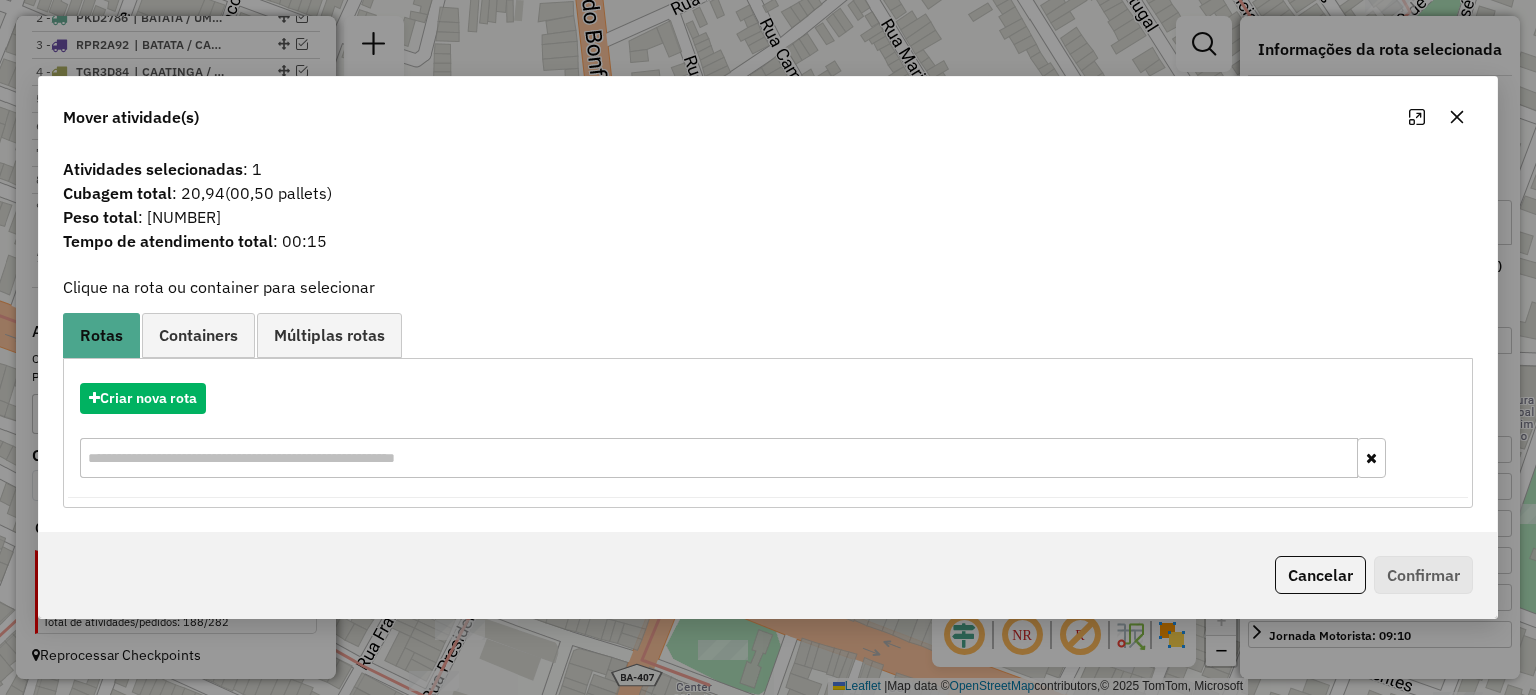 click 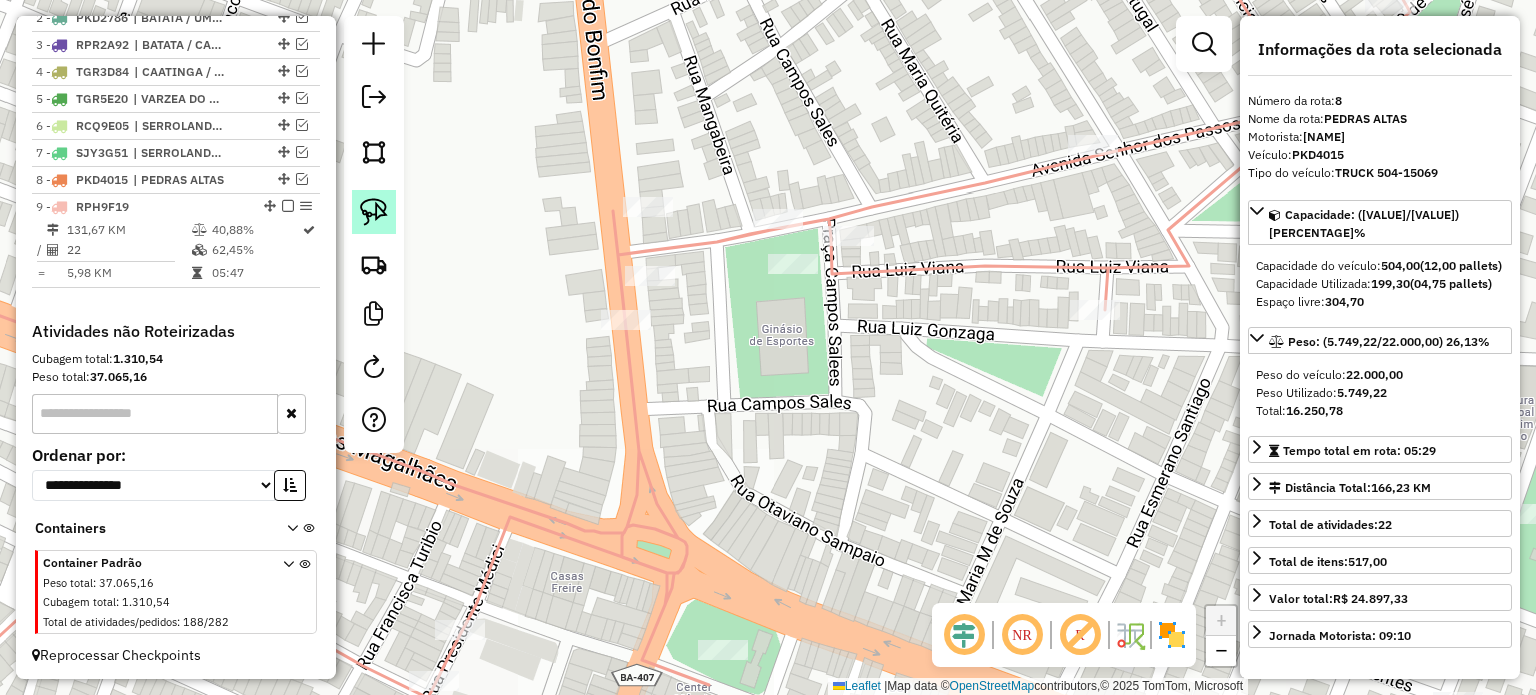 click 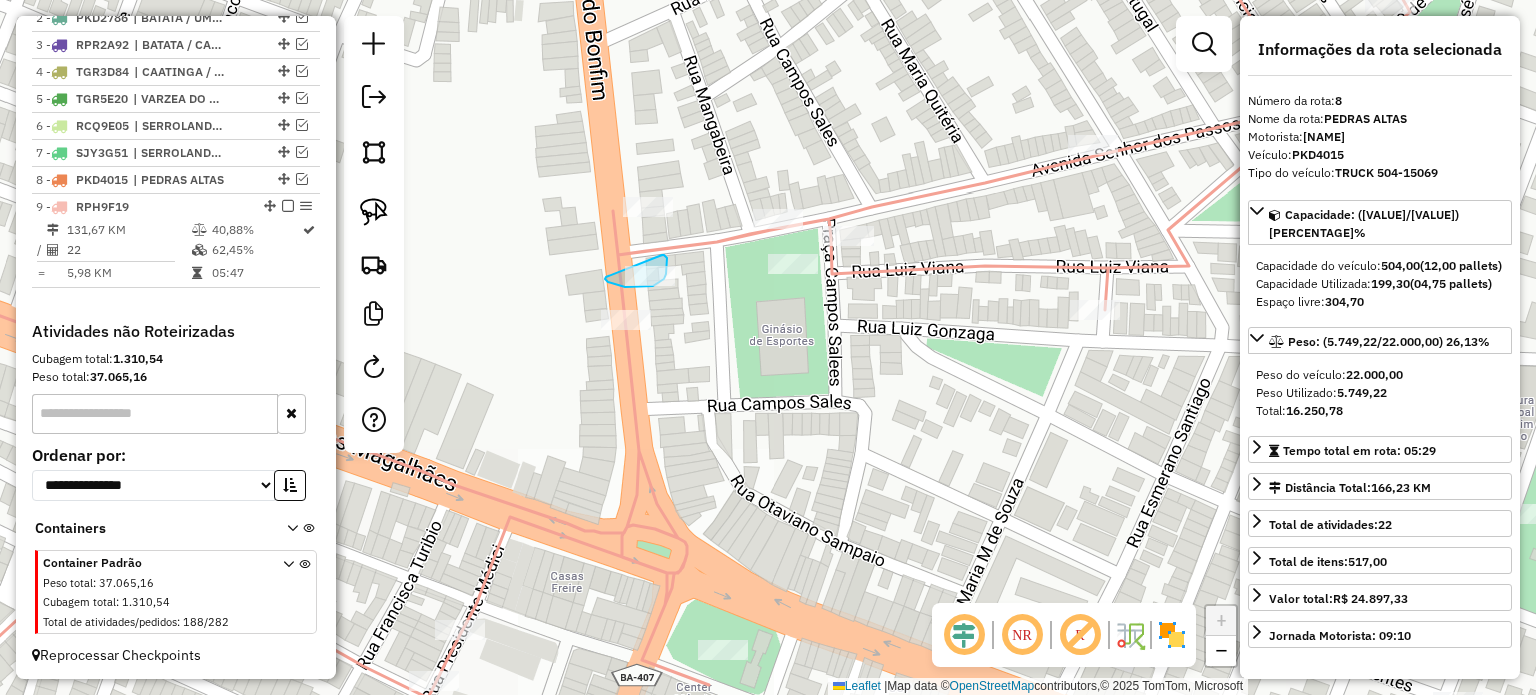 drag, startPoint x: 606, startPoint y: 277, endPoint x: 662, endPoint y: 255, distance: 60.166435 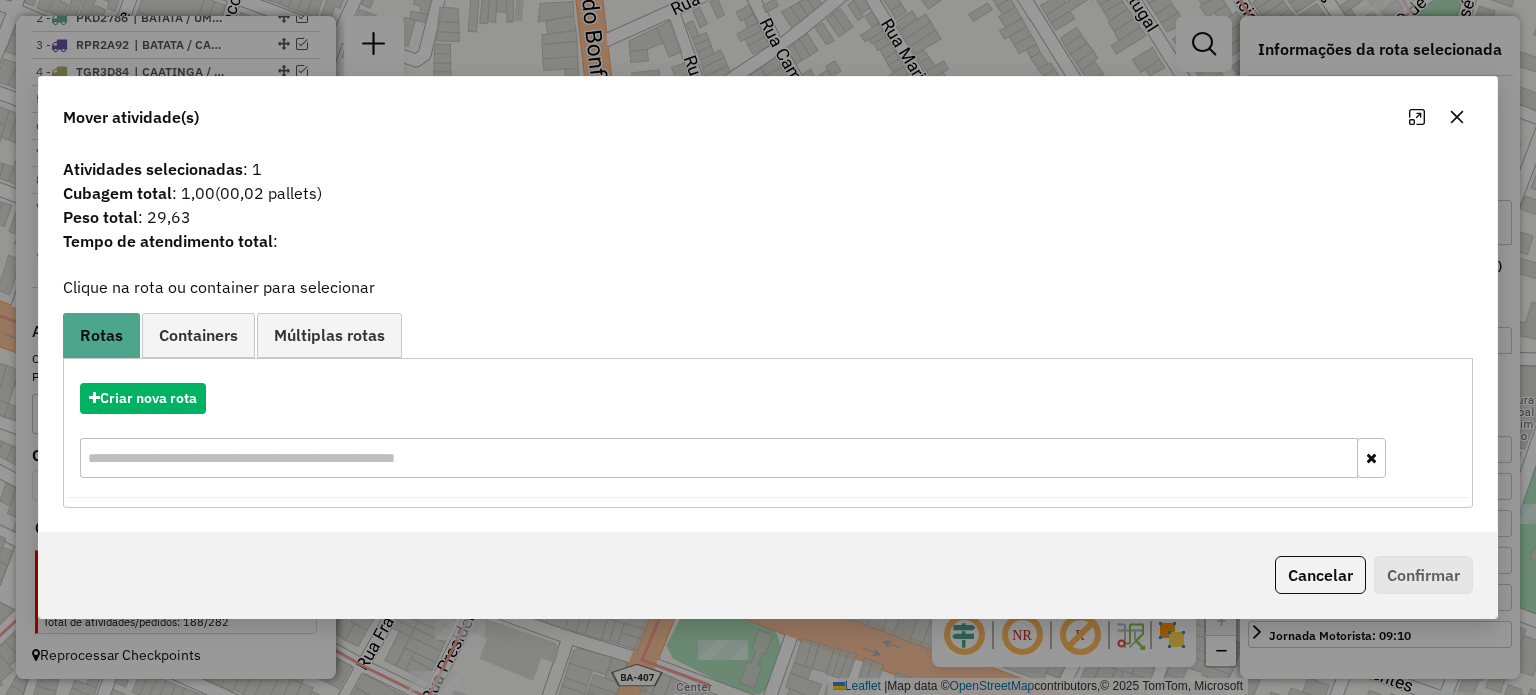 click 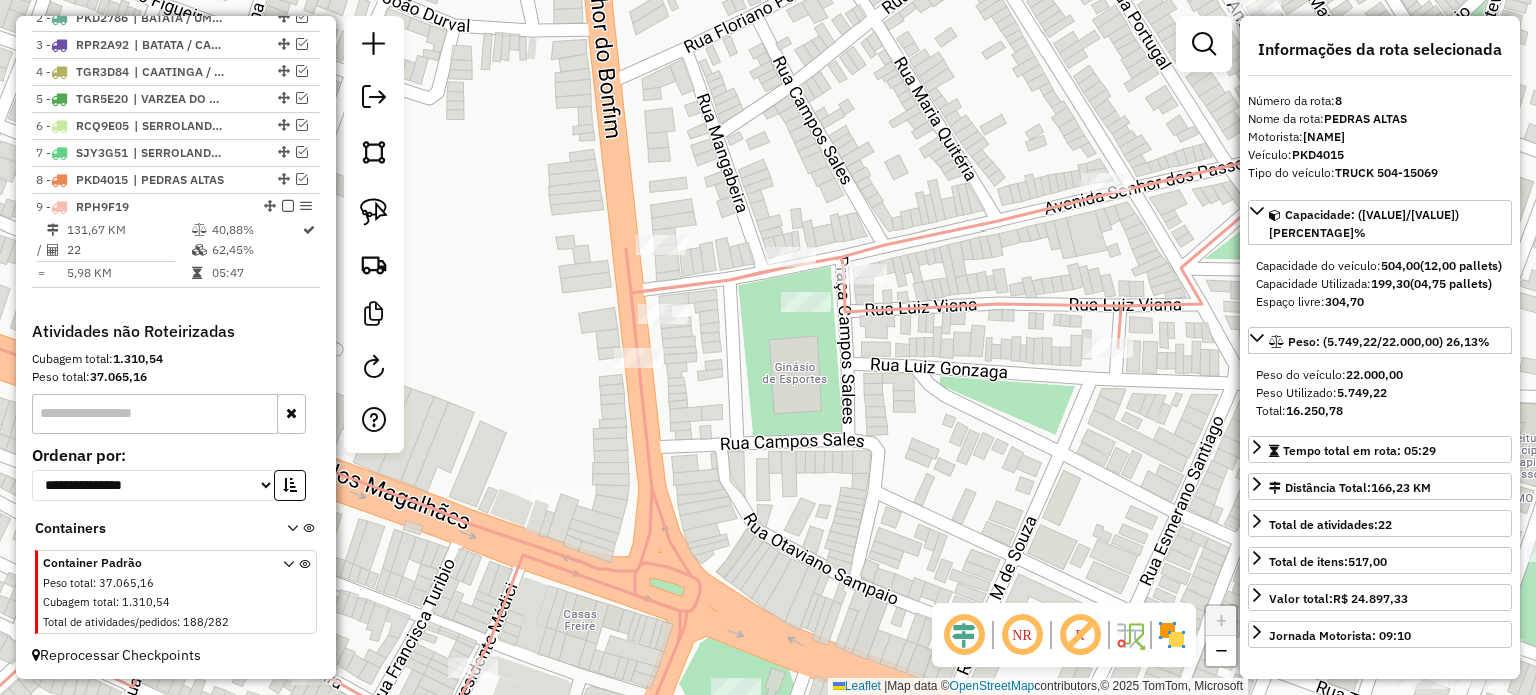 drag, startPoint x: 606, startPoint y: 187, endPoint x: 589, endPoint y: 214, distance: 31.906113 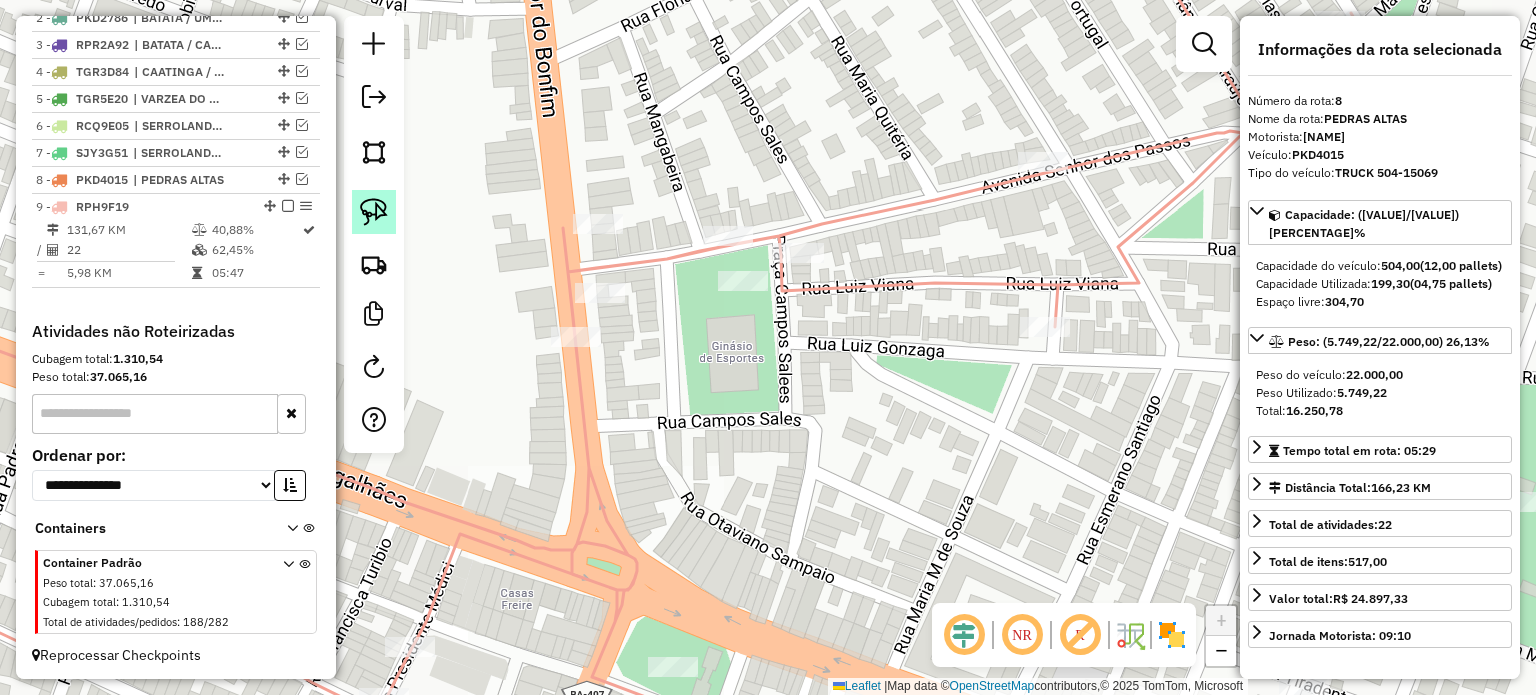click 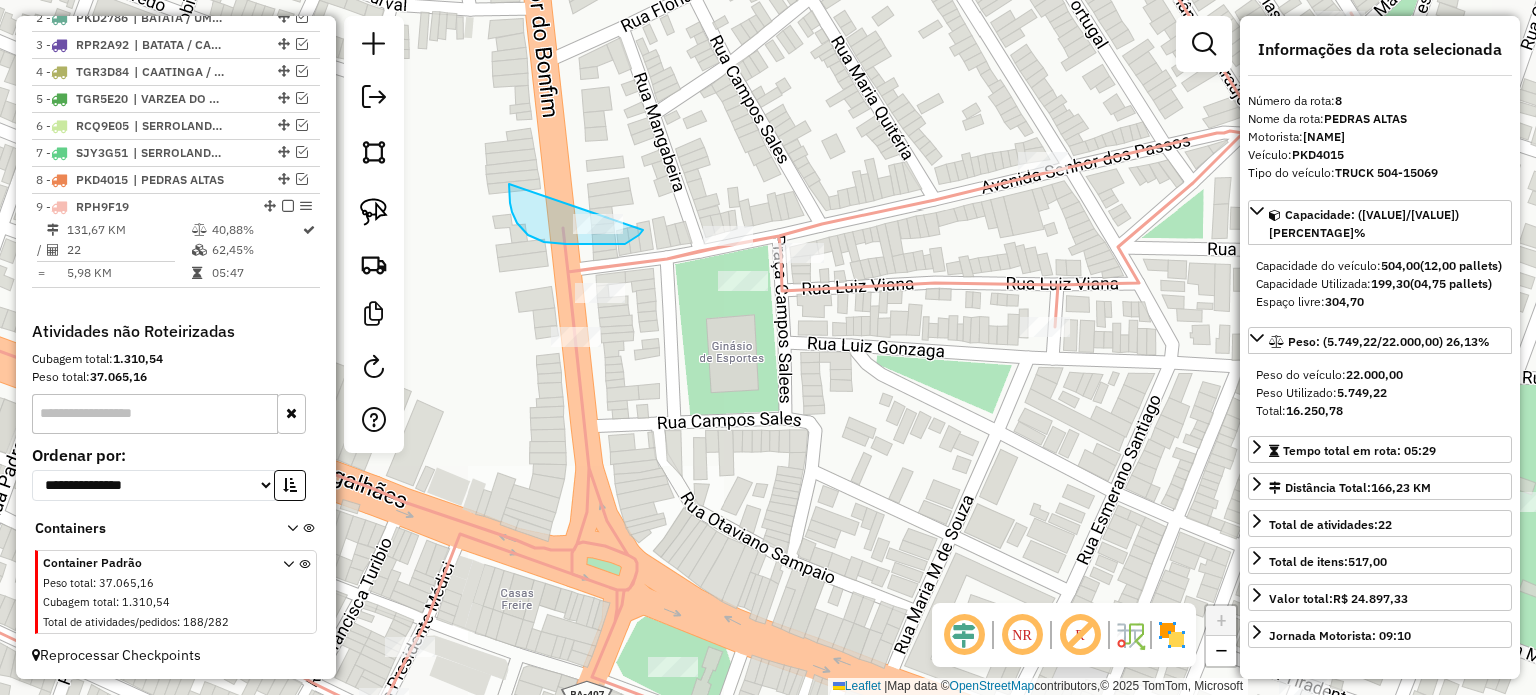 drag, startPoint x: 509, startPoint y: 184, endPoint x: 636, endPoint y: 206, distance: 128.89143 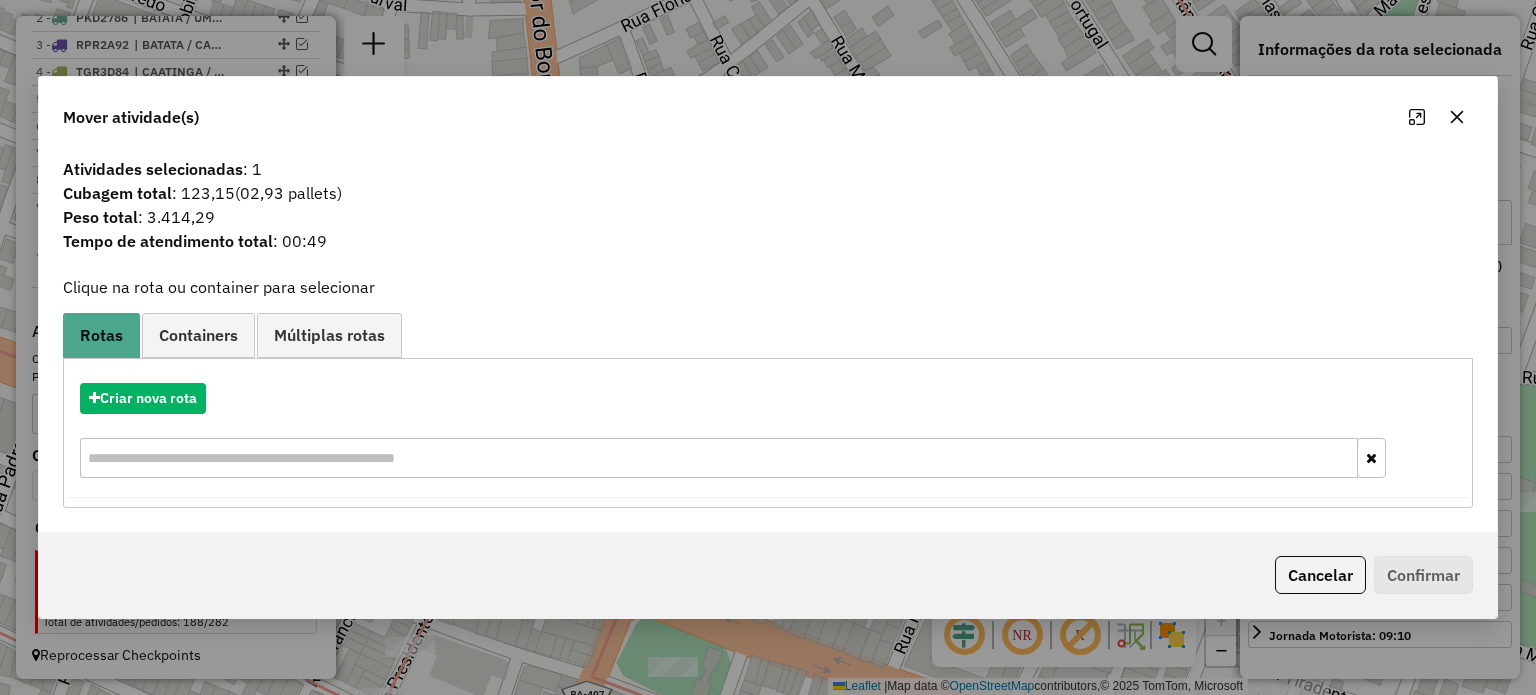 click 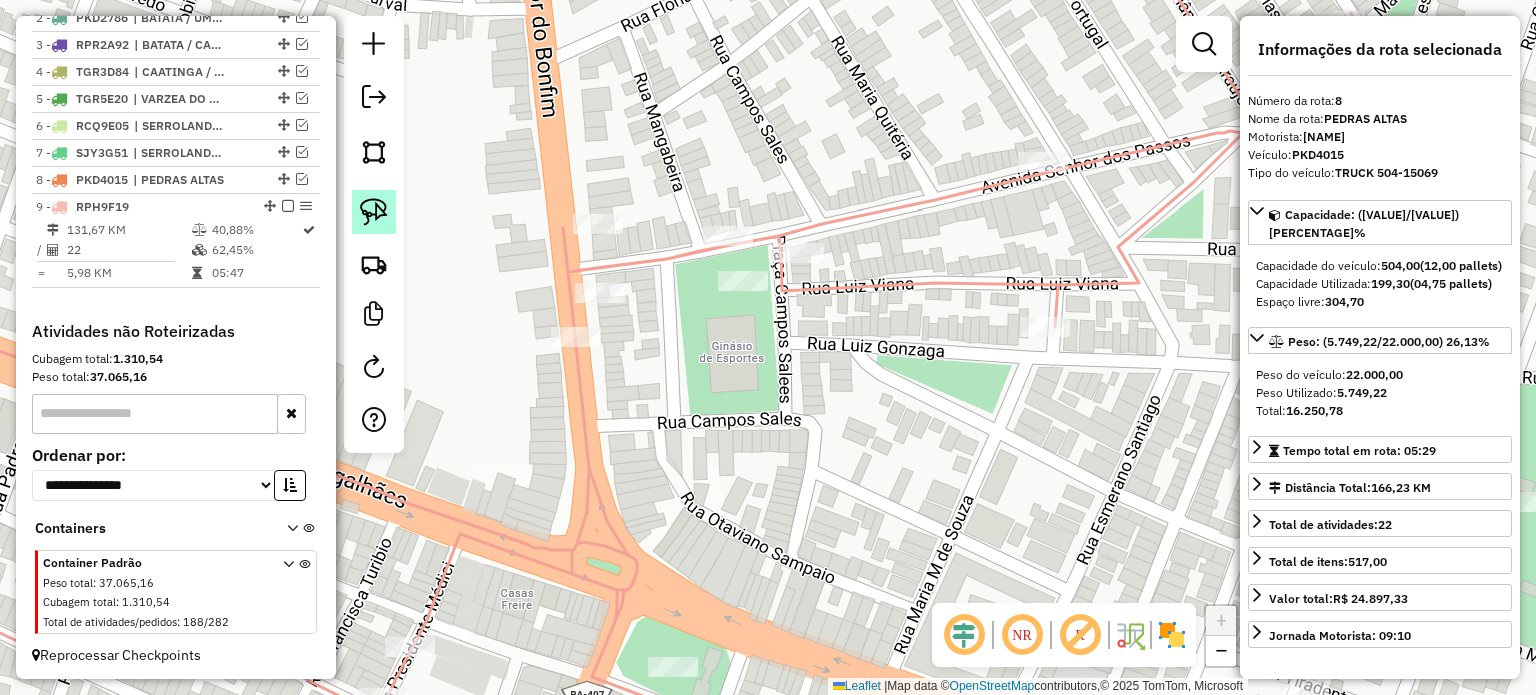 drag, startPoint x: 365, startPoint y: 211, endPoint x: 688, endPoint y: 223, distance: 323.22284 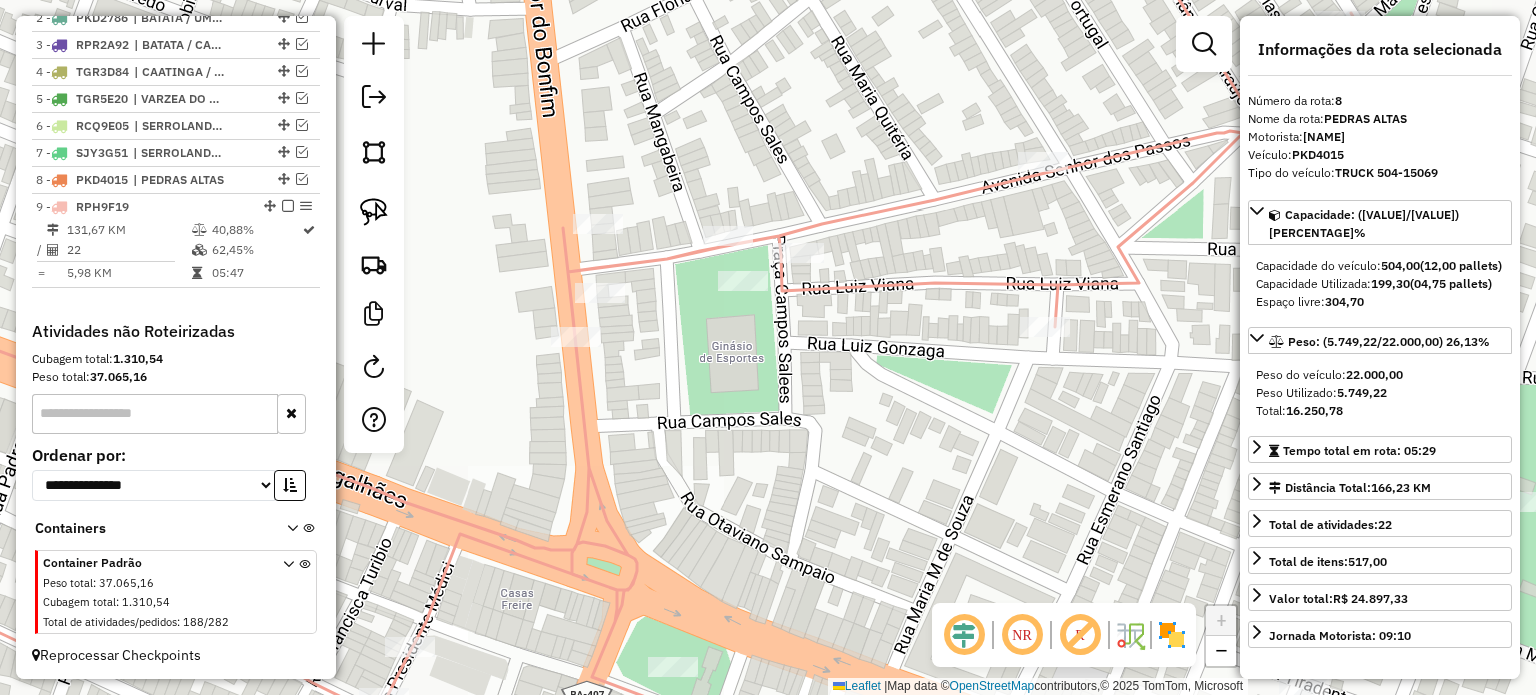 click 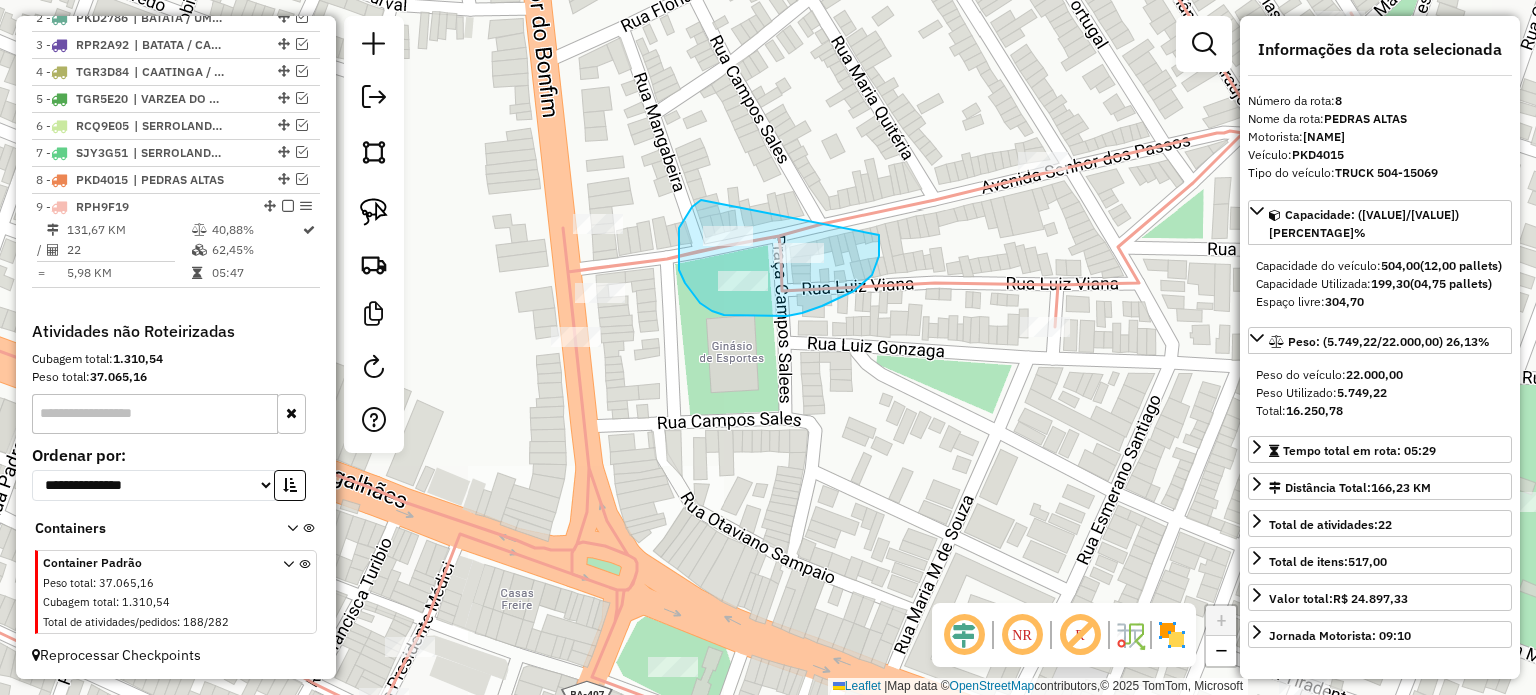 drag, startPoint x: 684, startPoint y: 219, endPoint x: 869, endPoint y: 223, distance: 185.04324 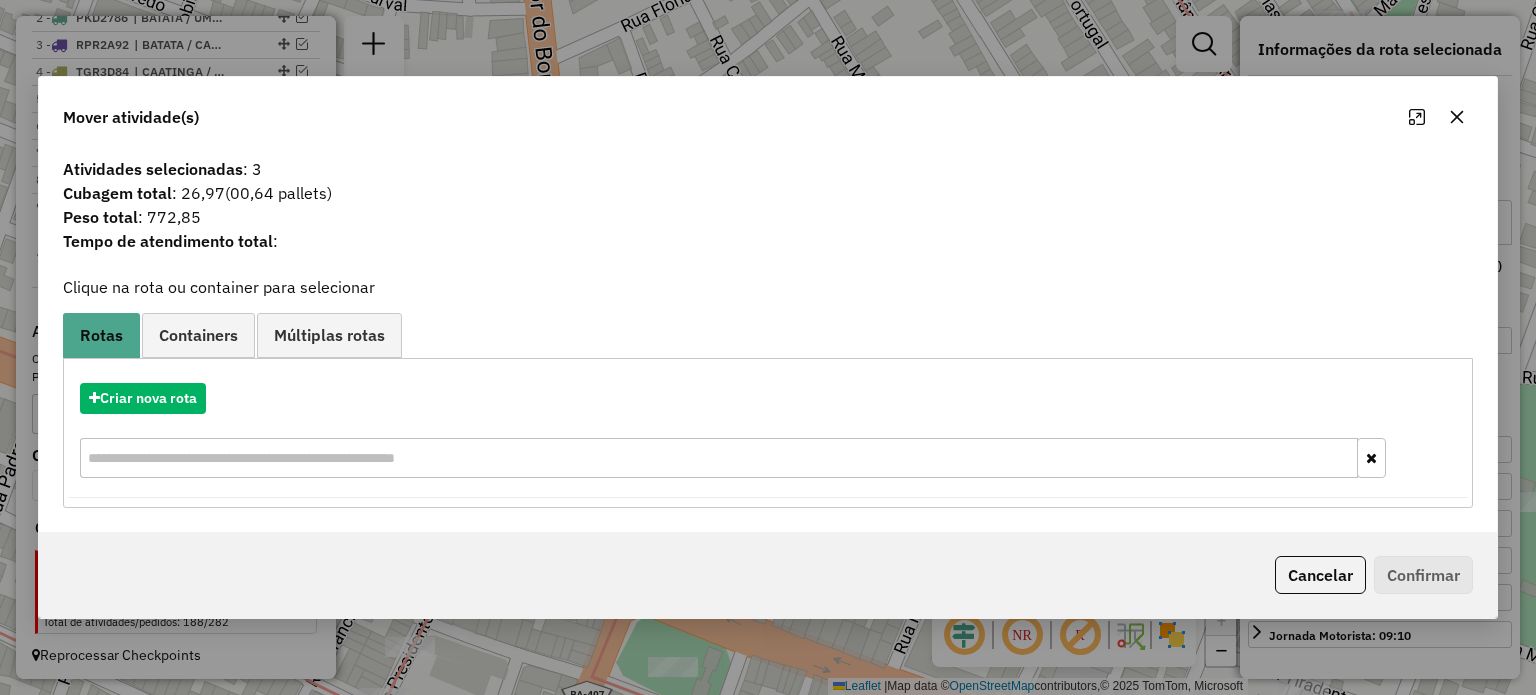click 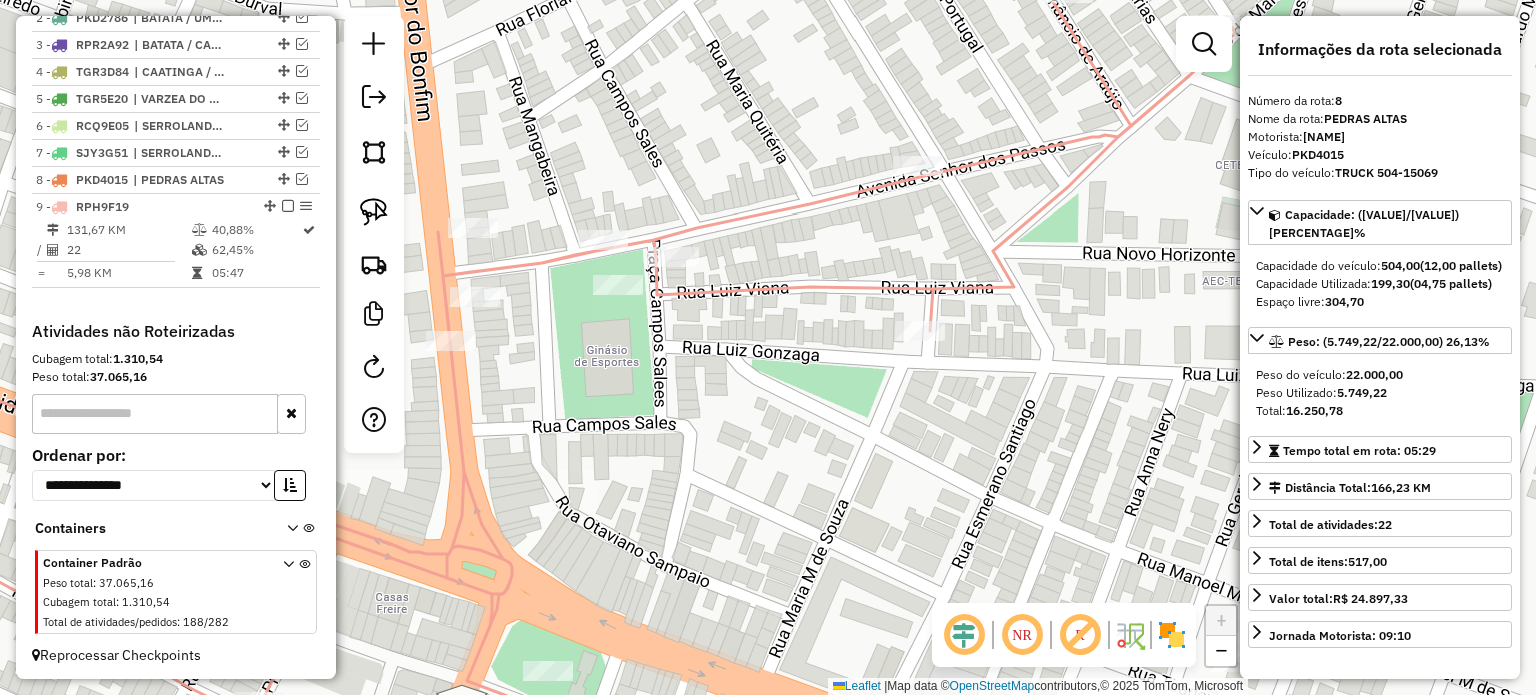 drag, startPoint x: 795, startPoint y: 337, endPoint x: 804, endPoint y: 327, distance: 13.453624 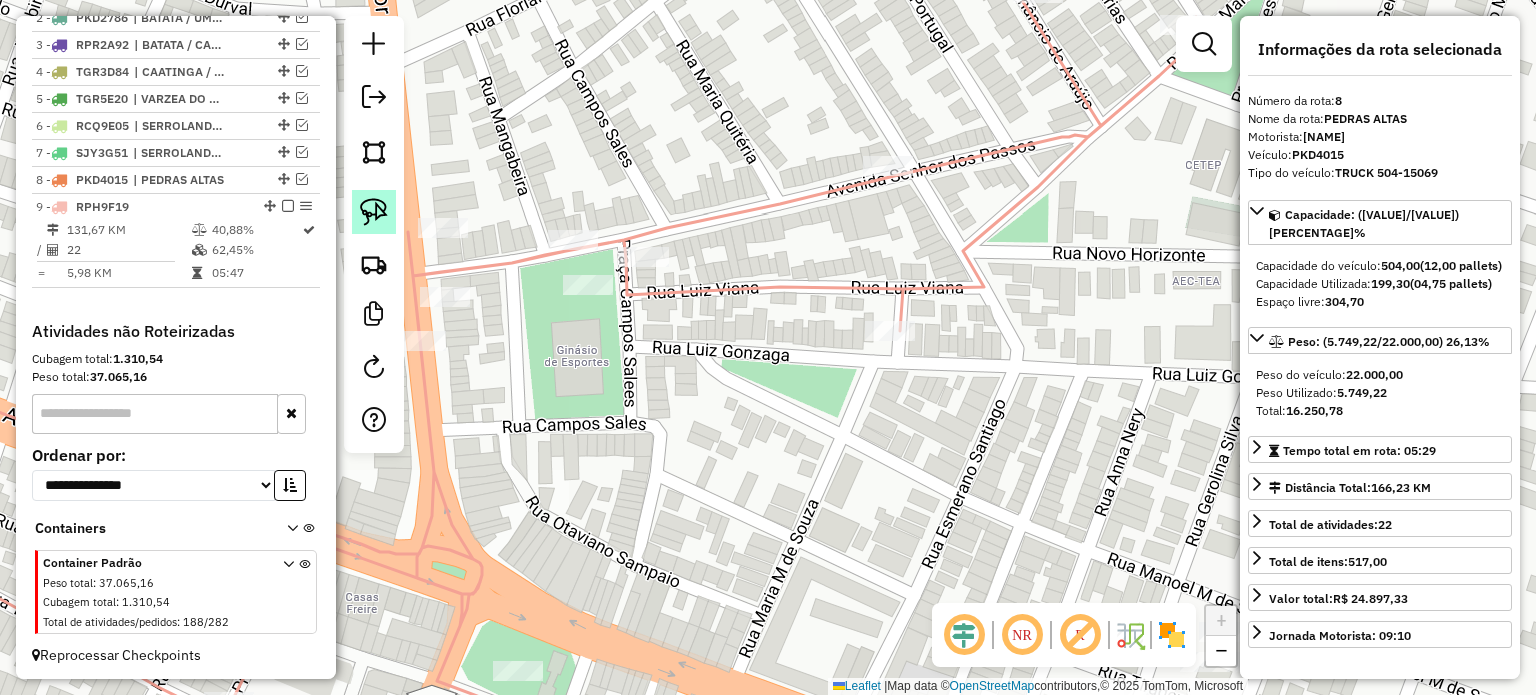 click 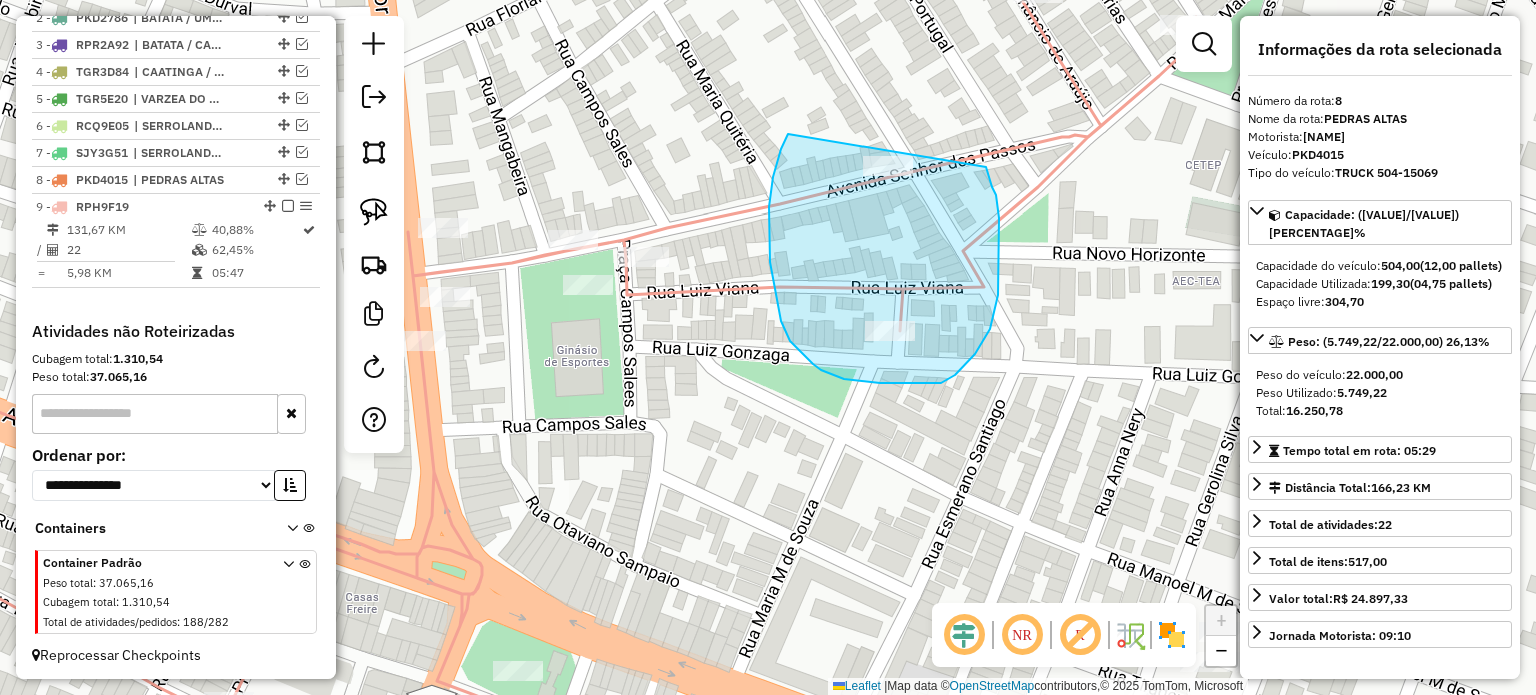 drag, startPoint x: 769, startPoint y: 240, endPoint x: 970, endPoint y: 134, distance: 227.23776 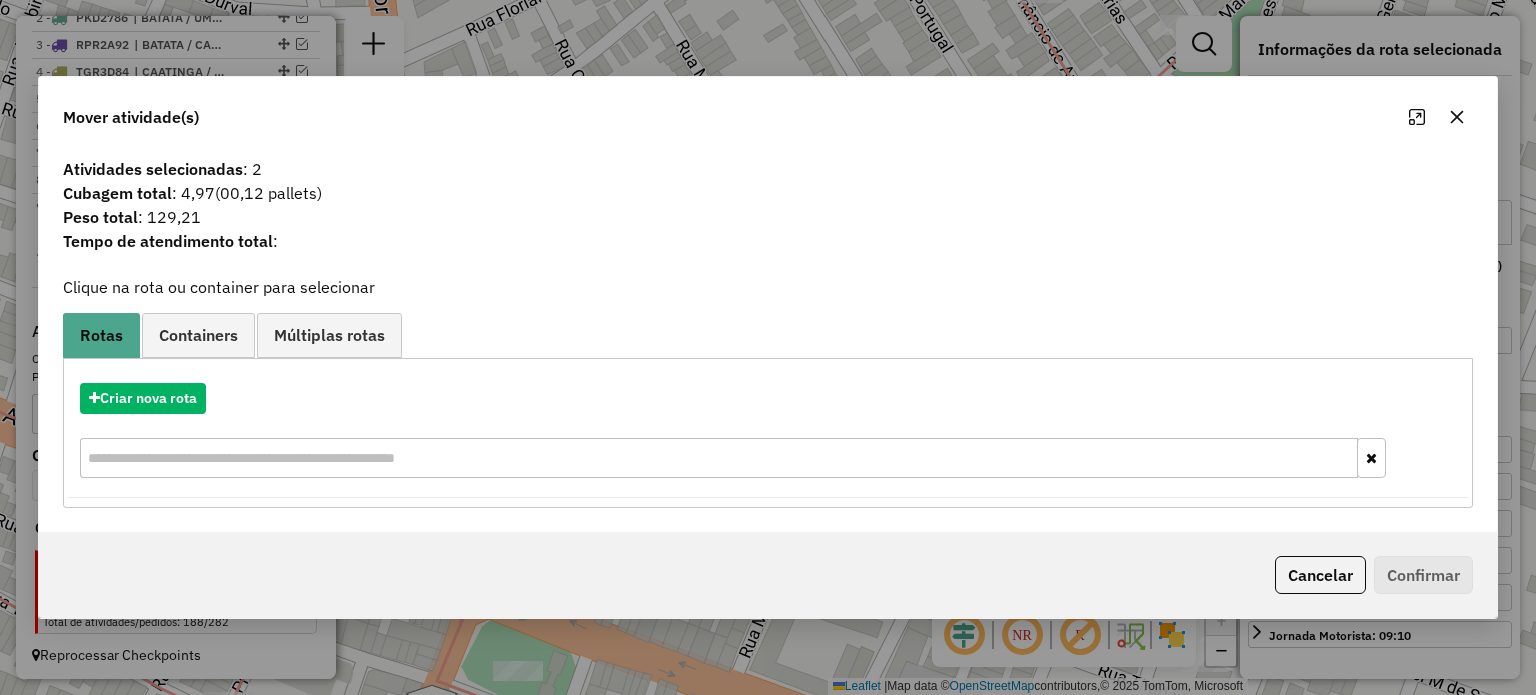click 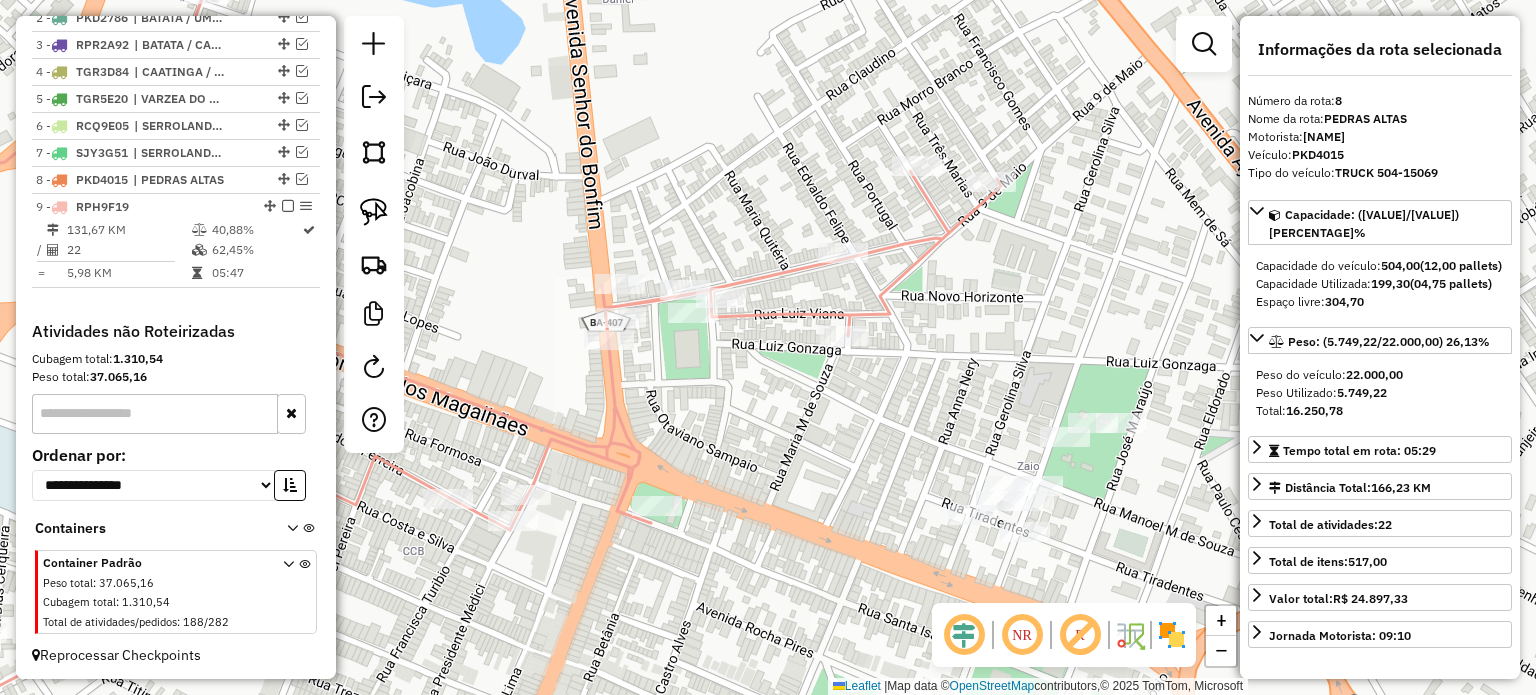 drag, startPoint x: 740, startPoint y: 500, endPoint x: 860, endPoint y: 376, distance: 172.55724 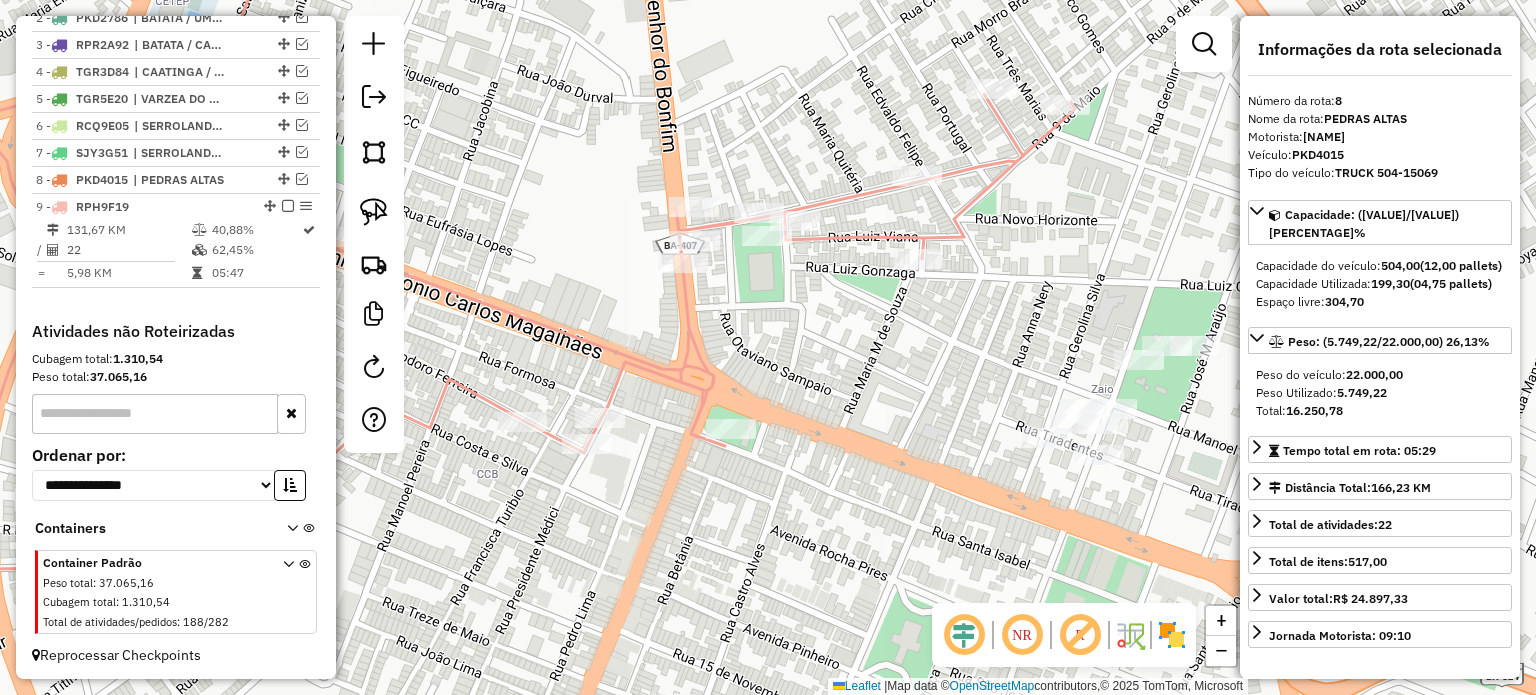 drag, startPoint x: 884, startPoint y: 408, endPoint x: 947, endPoint y: 329, distance: 101.04455 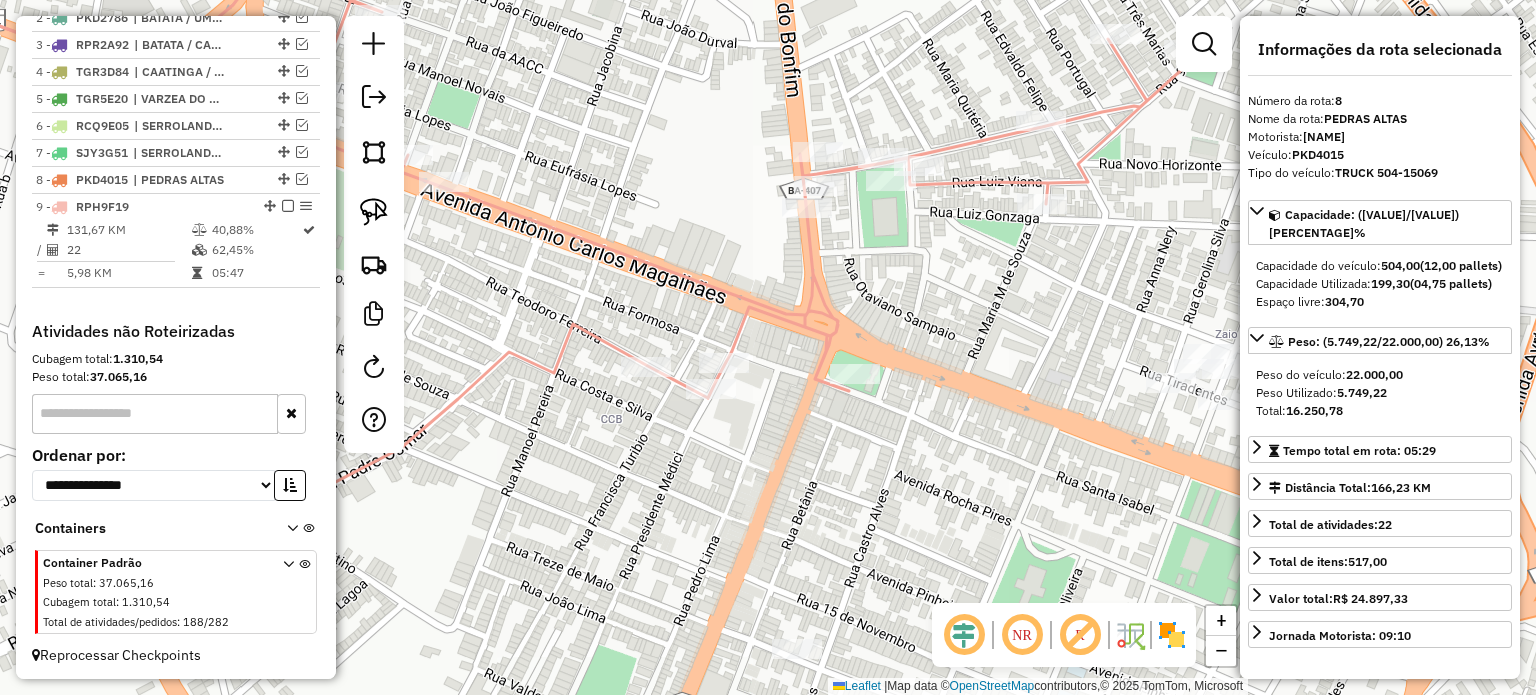 drag, startPoint x: 486, startPoint y: 220, endPoint x: 674, endPoint y: 276, distance: 196.1632 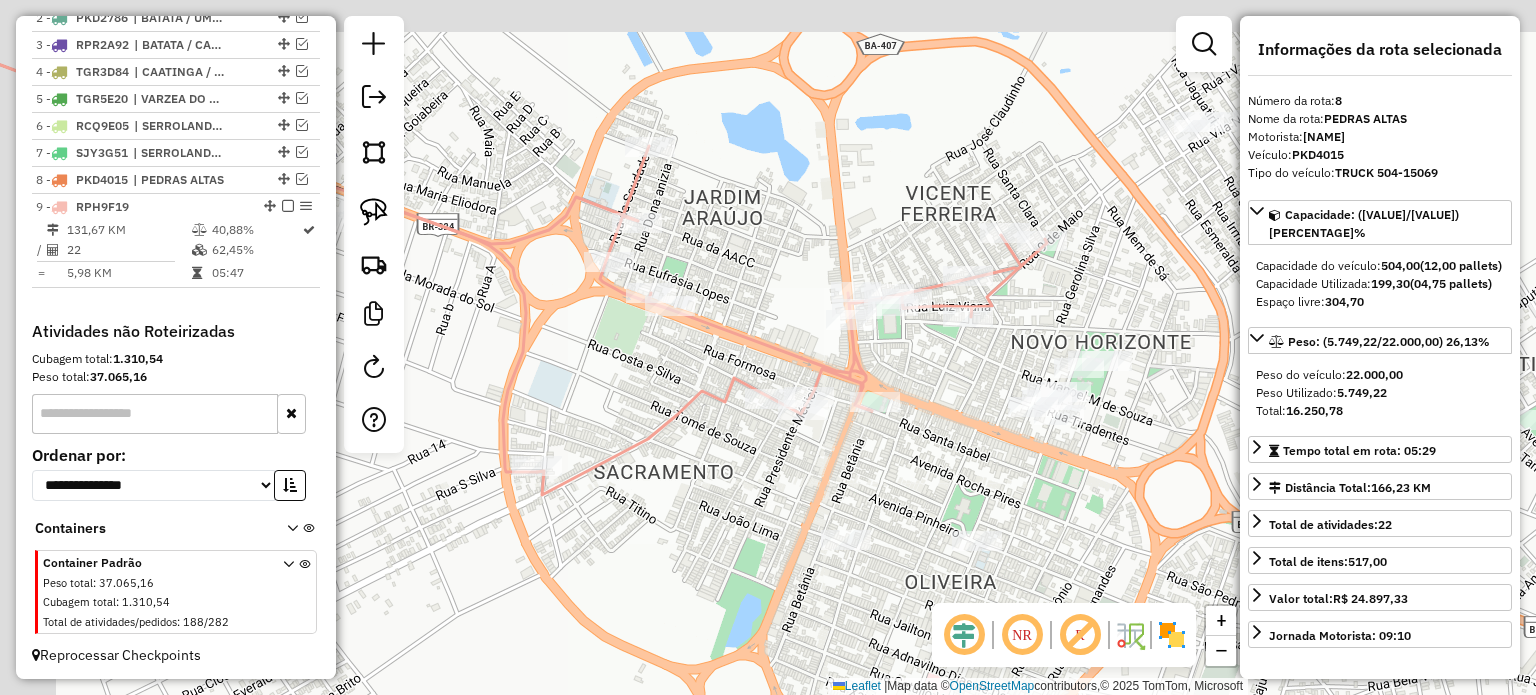 drag, startPoint x: 584, startPoint y: 293, endPoint x: 654, endPoint y: 359, distance: 96.20811 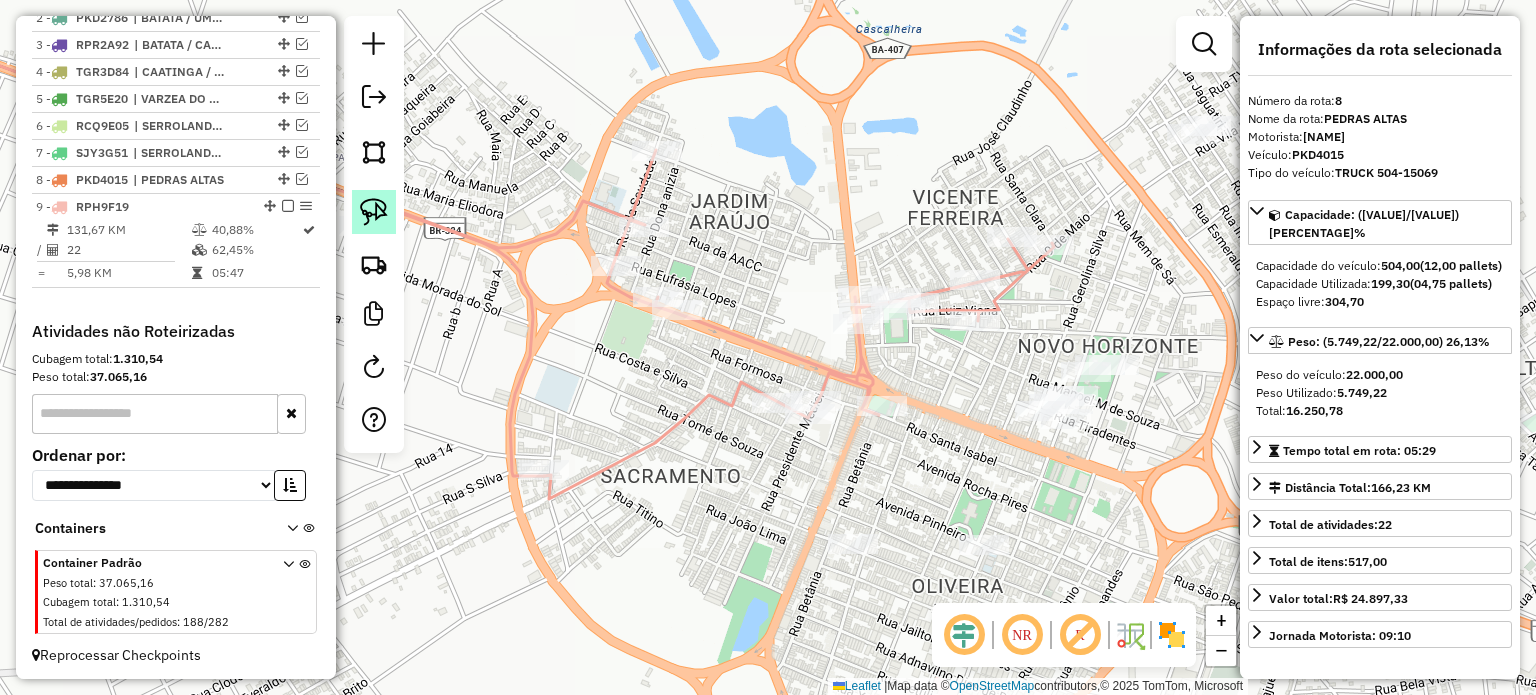 click 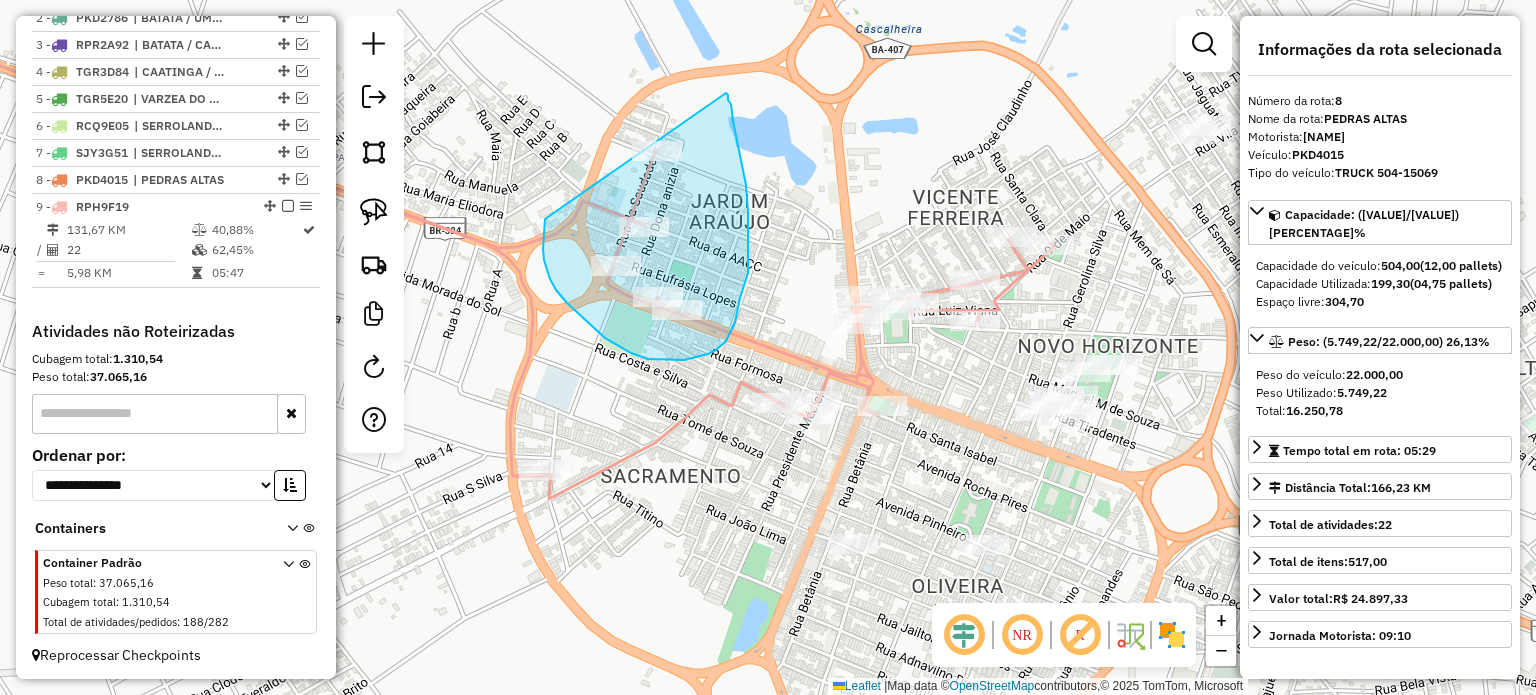 drag, startPoint x: 545, startPoint y: 219, endPoint x: 726, endPoint y: 93, distance: 220.53798 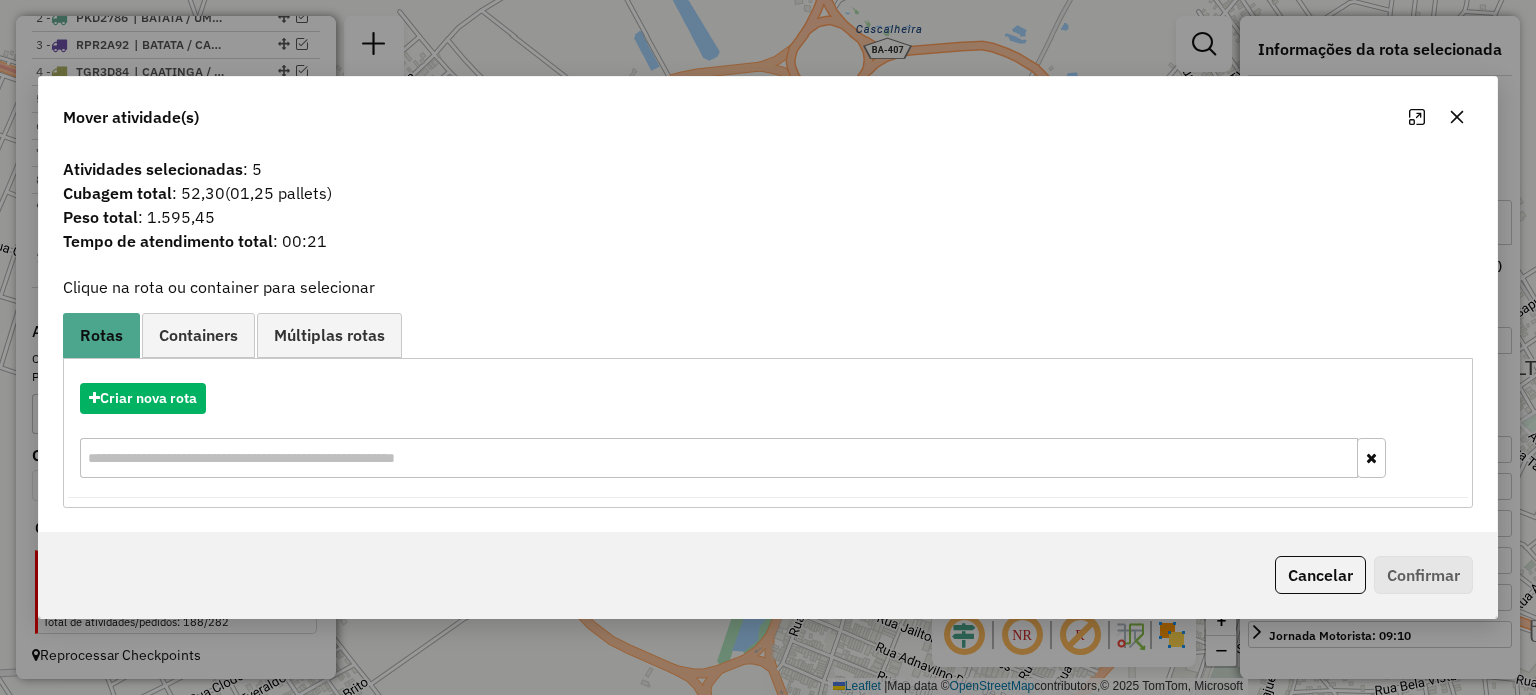click 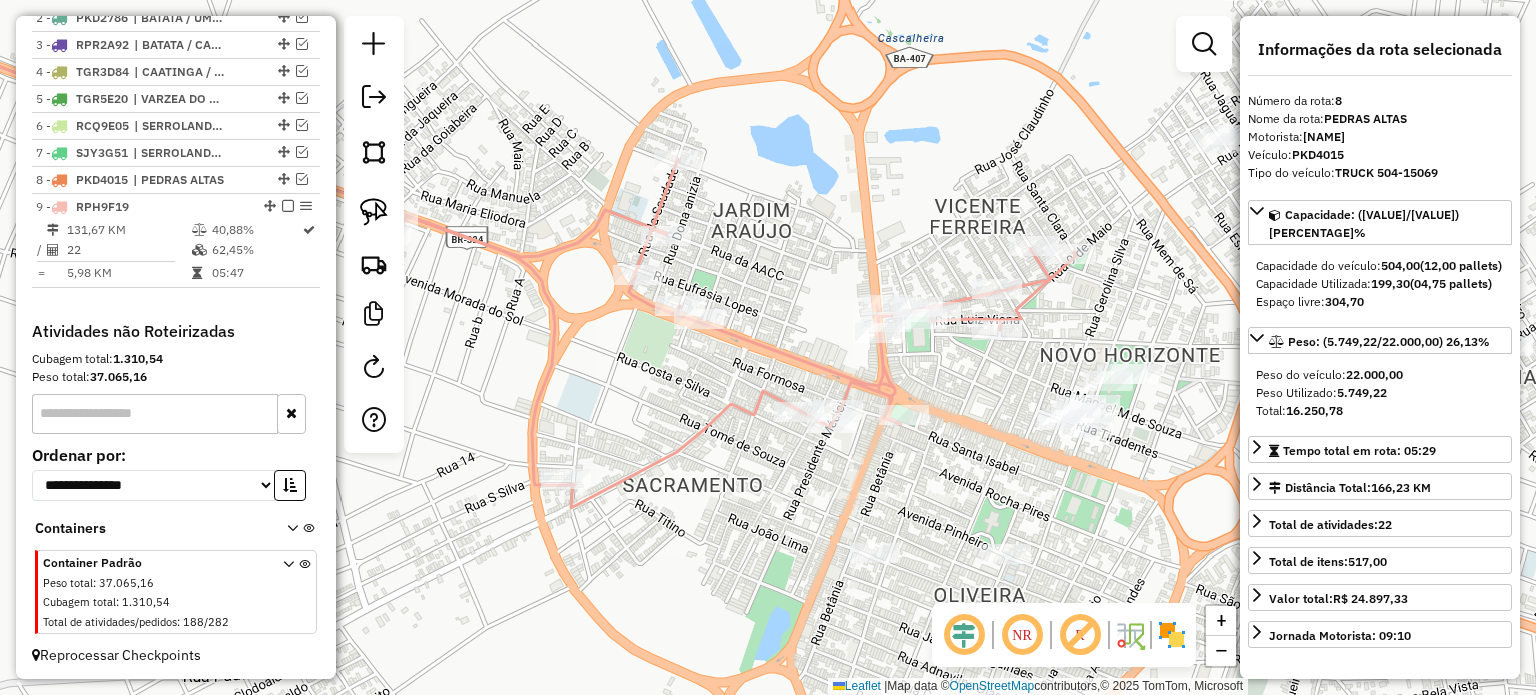 drag, startPoint x: 740, startPoint y: 262, endPoint x: 787, endPoint y: 273, distance: 48.270073 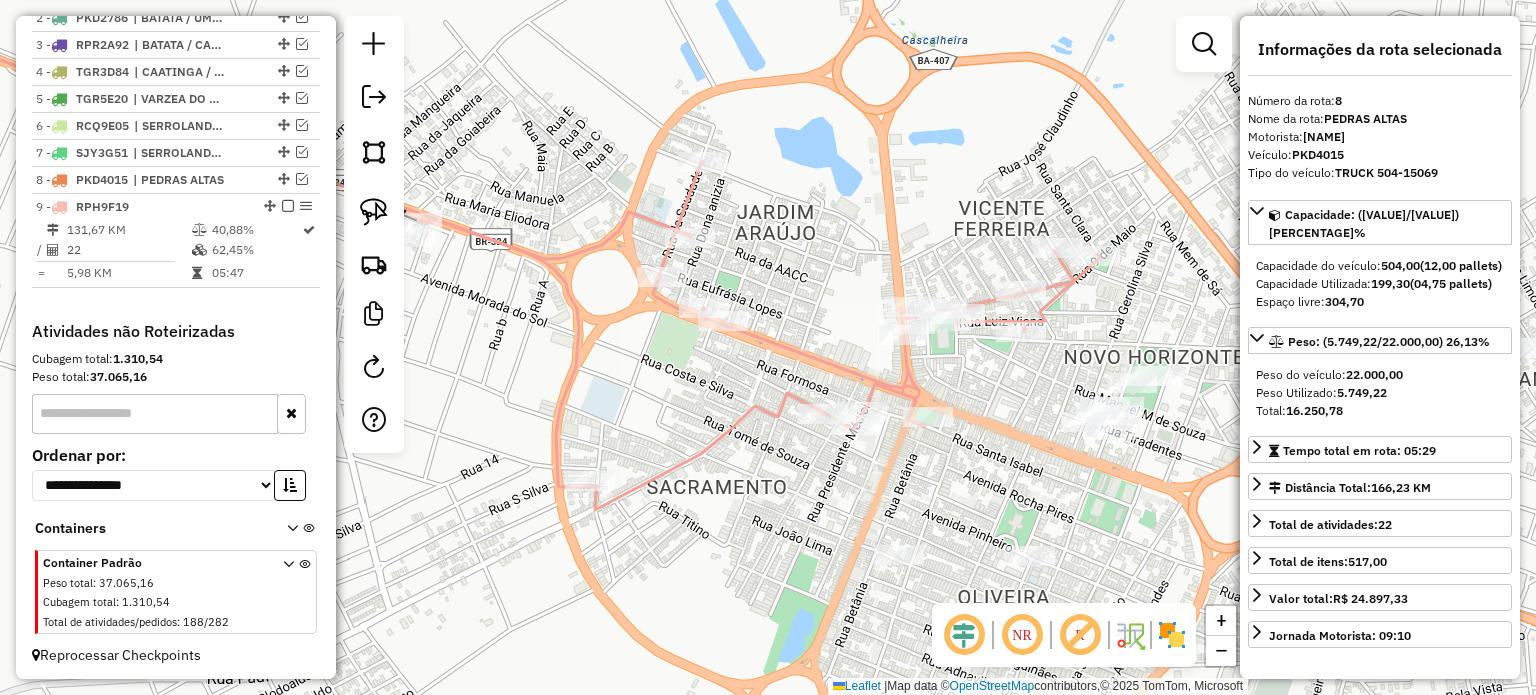 drag, startPoint x: 569, startPoint y: 341, endPoint x: 528, endPoint y: 351, distance: 42.201897 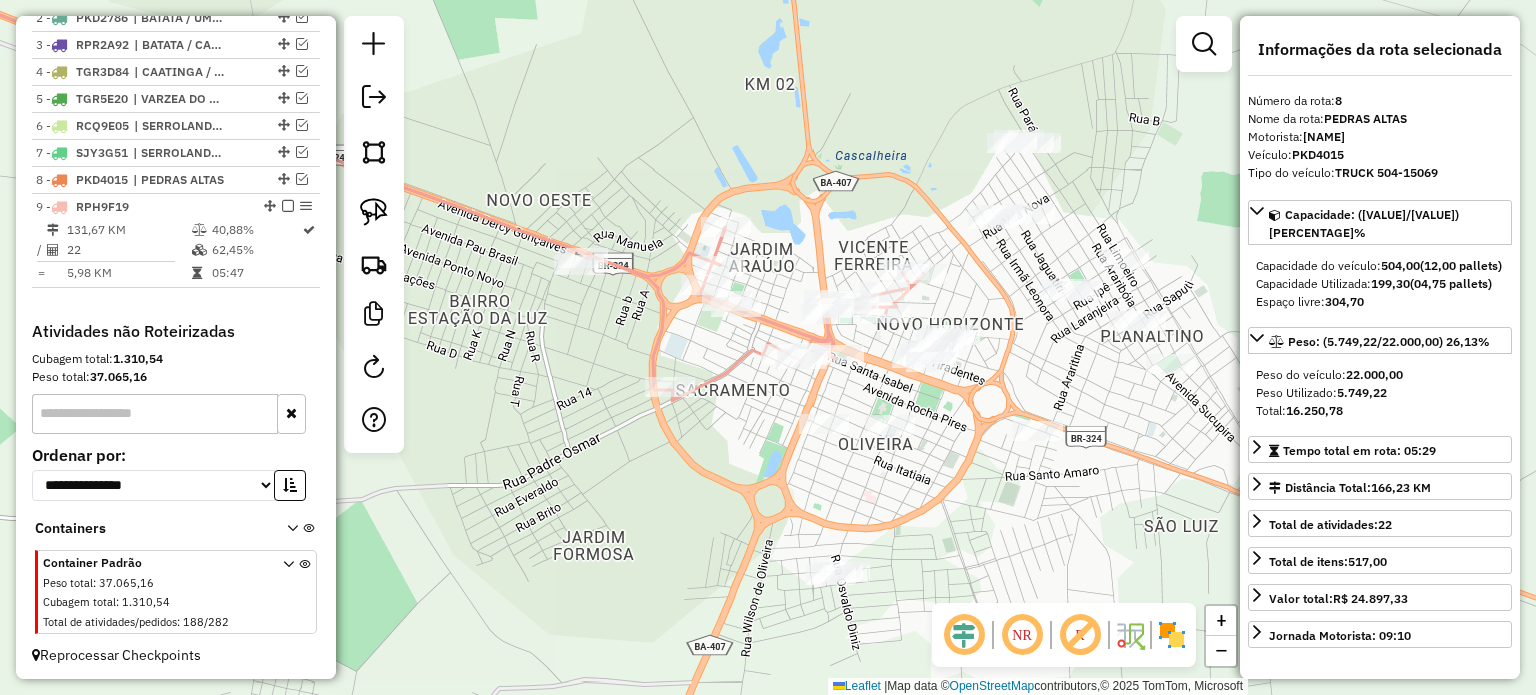 drag, startPoint x: 978, startPoint y: 301, endPoint x: 996, endPoint y: 310, distance: 20.12461 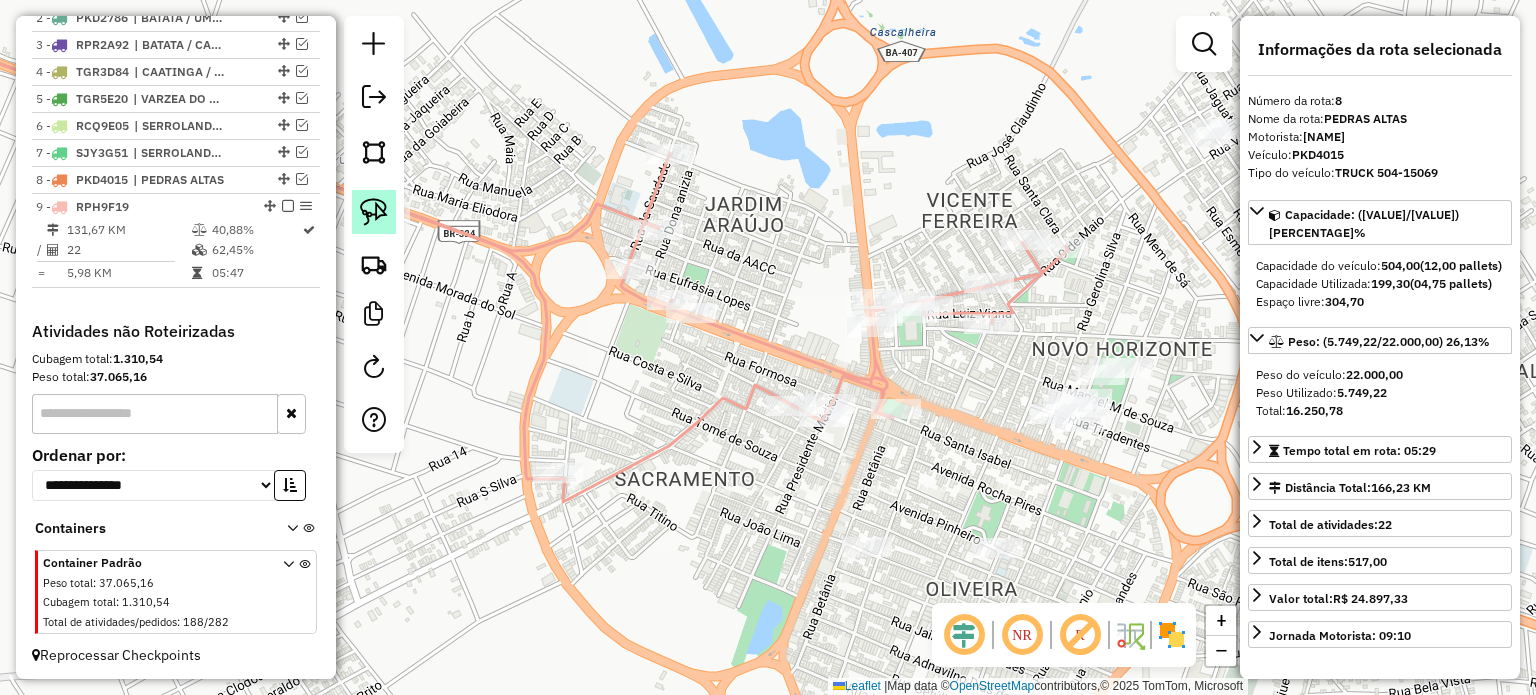 click 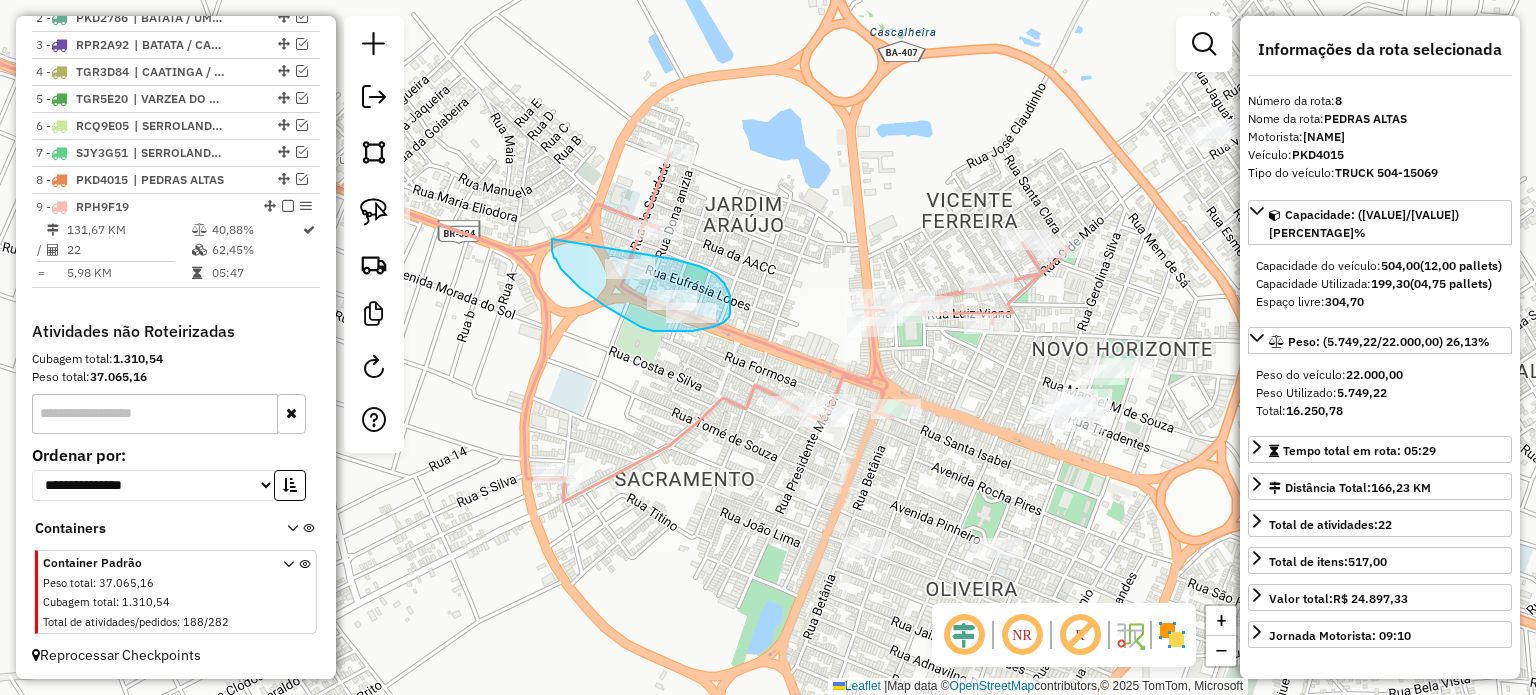 drag, startPoint x: 552, startPoint y: 239, endPoint x: 673, endPoint y: 259, distance: 122.641754 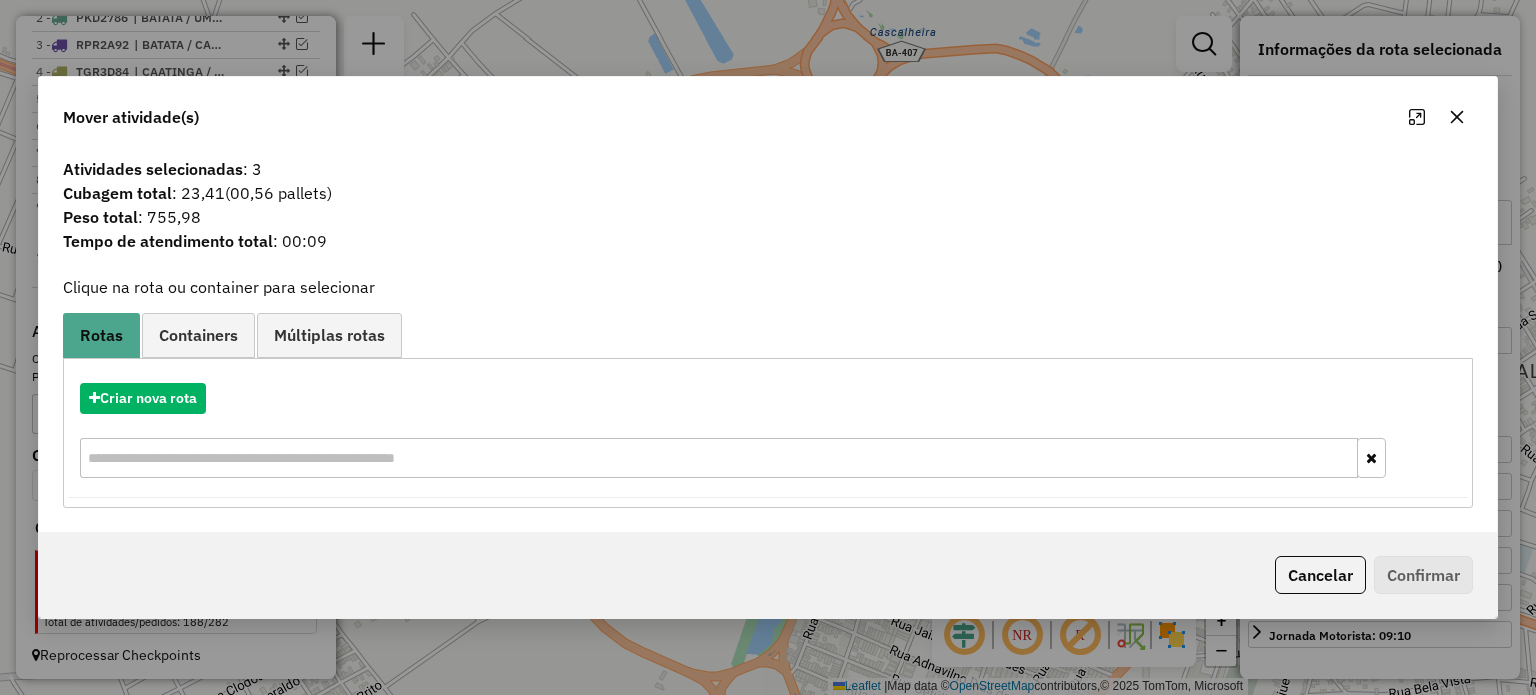 drag, startPoint x: 1459, startPoint y: 108, endPoint x: 1082, endPoint y: 157, distance: 380.17102 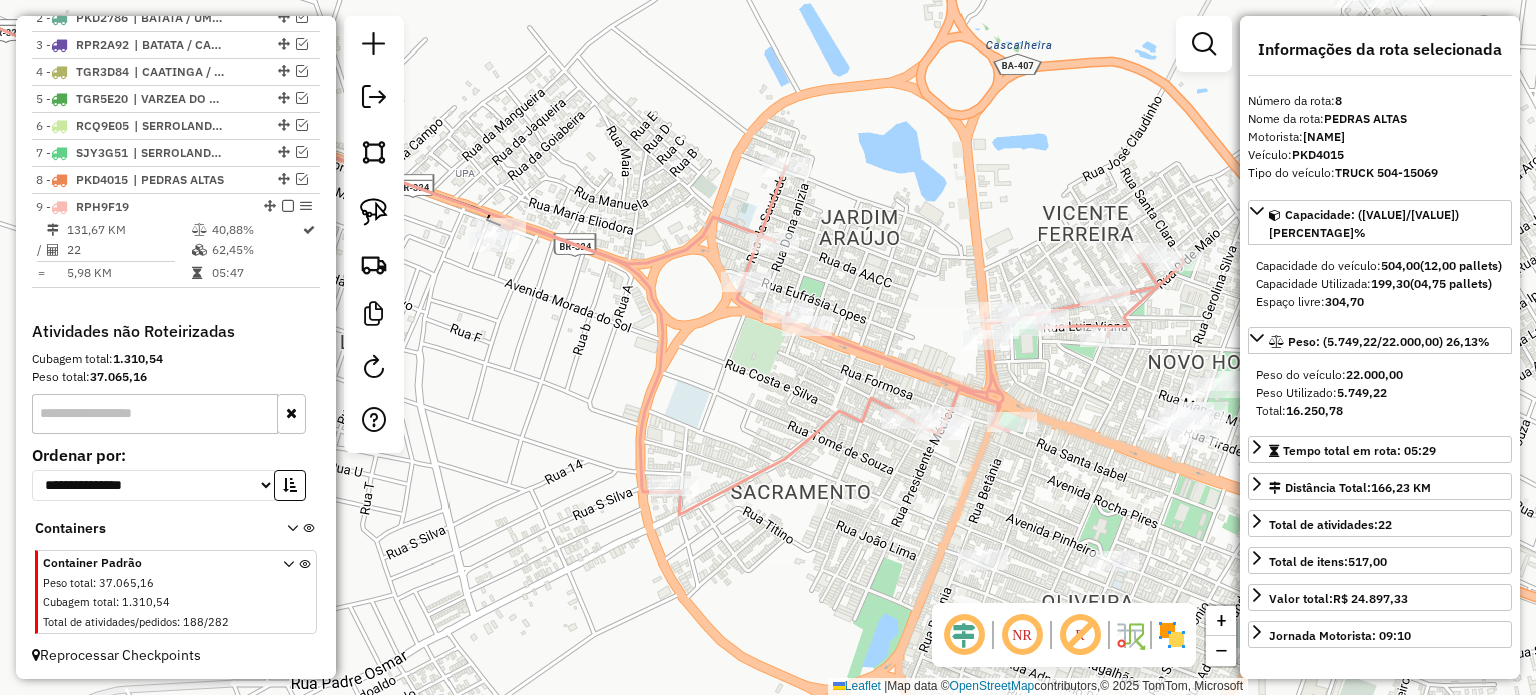 drag, startPoint x: 528, startPoint y: 257, endPoint x: 578, endPoint y: 287, distance: 58.30952 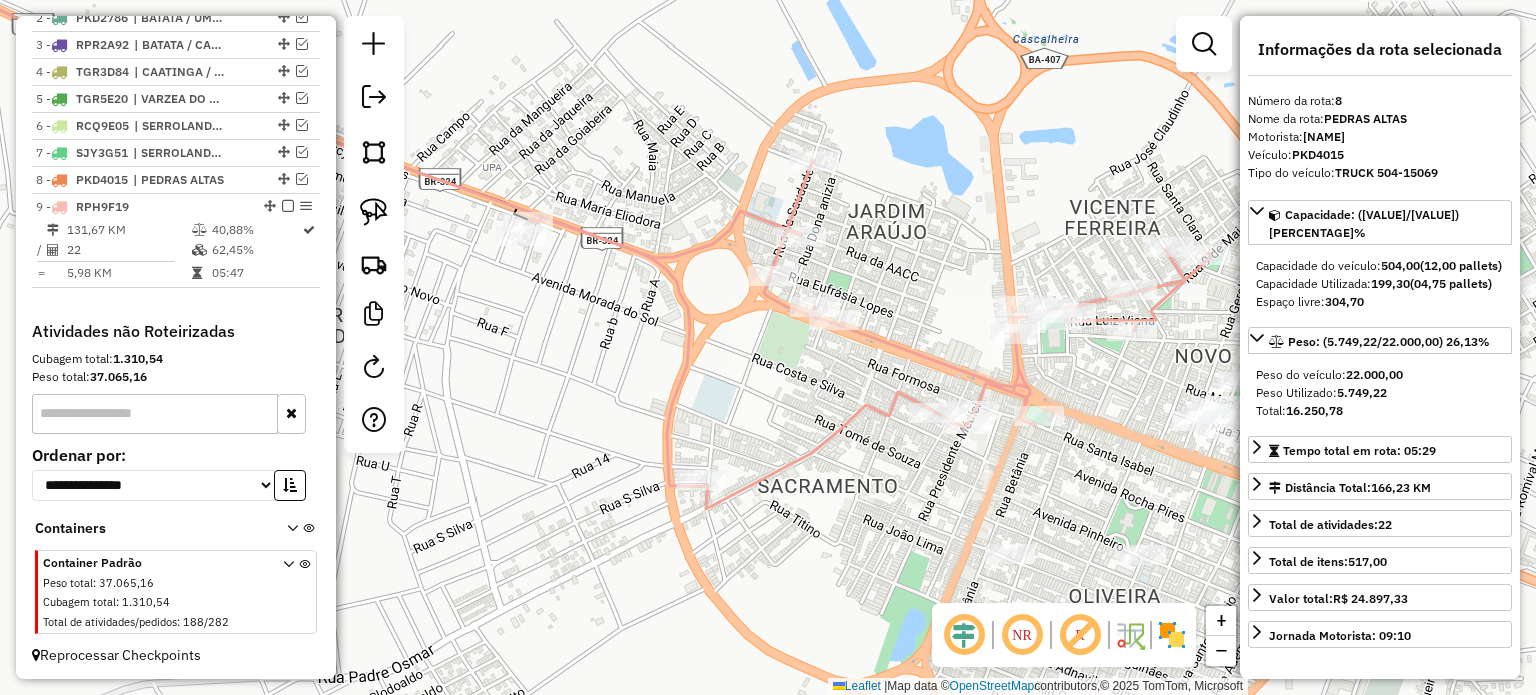 drag, startPoint x: 548, startPoint y: 323, endPoint x: 575, endPoint y: 298, distance: 36.796738 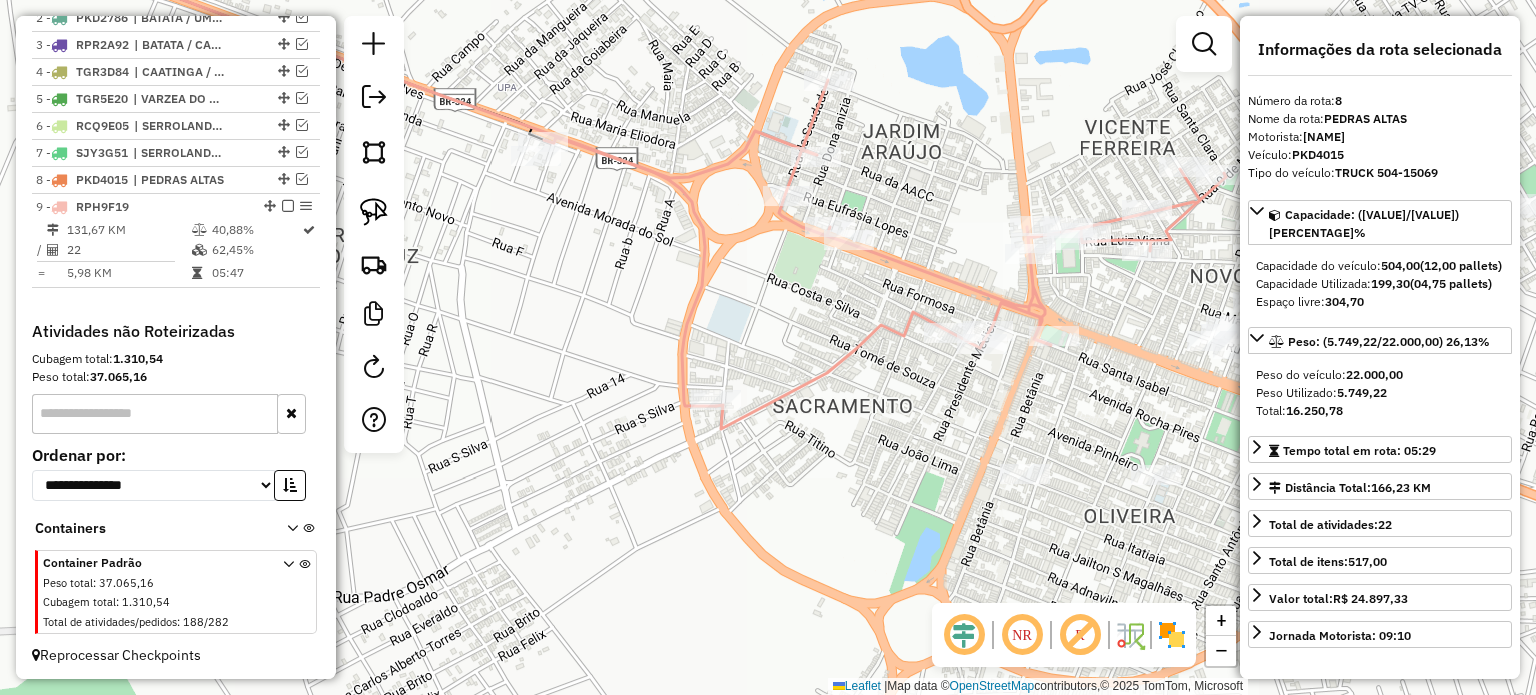 drag, startPoint x: 580, startPoint y: 318, endPoint x: 584, endPoint y: 257, distance: 61.13101 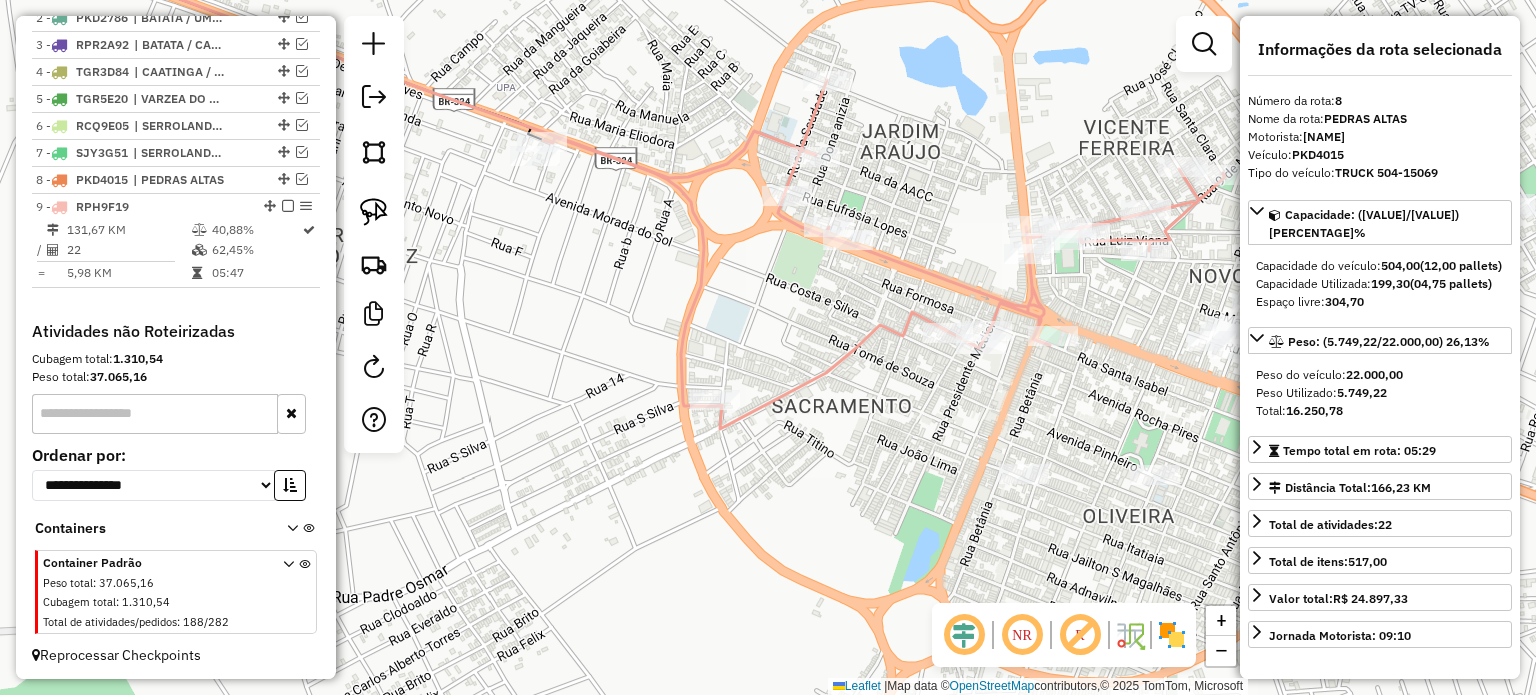 drag, startPoint x: 909, startPoint y: 210, endPoint x: 812, endPoint y: 207, distance: 97.04638 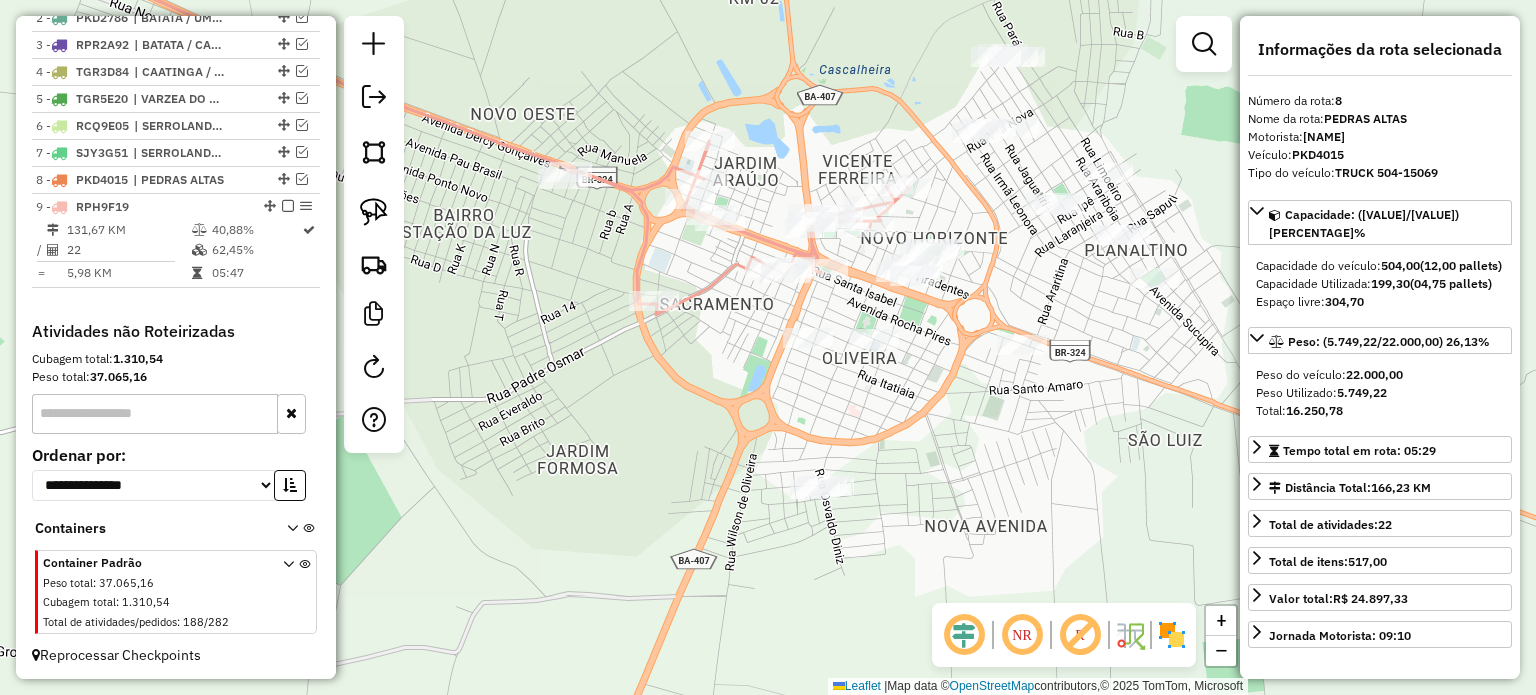 drag, startPoint x: 871, startPoint y: 155, endPoint x: 685, endPoint y: 184, distance: 188.24718 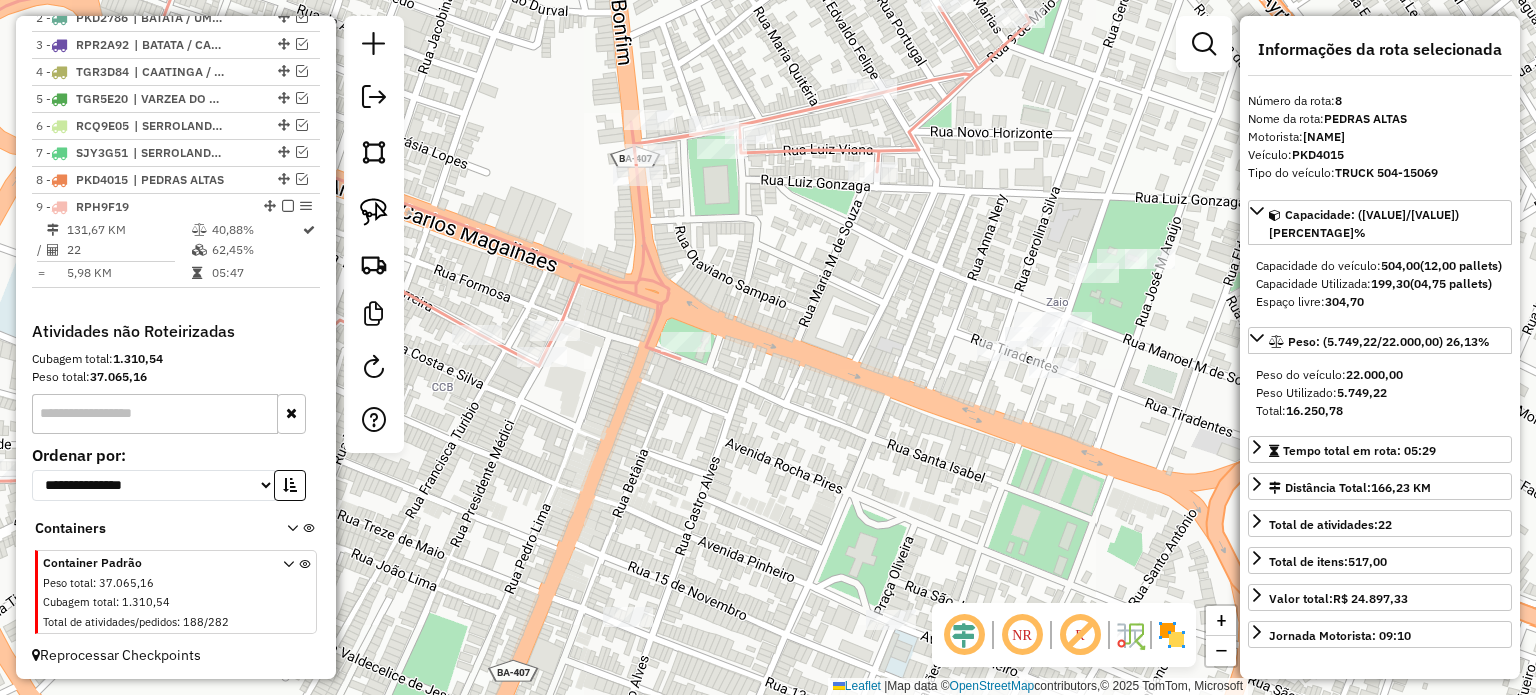 drag, startPoint x: 701, startPoint y: 208, endPoint x: 726, endPoint y: 347, distance: 141.2303 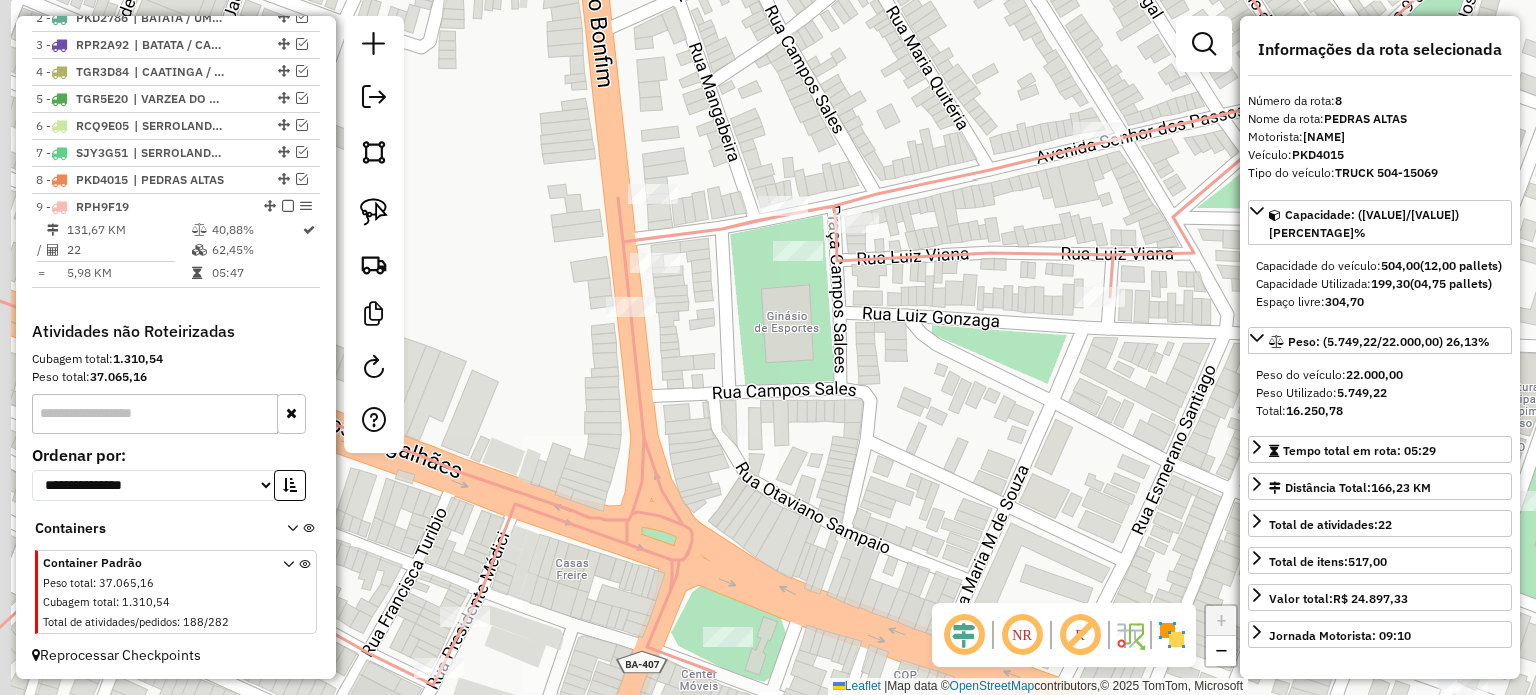 click on "Janela de atendimento Grade de atendimento Capacidade Transportadoras Veículos Cliente Pedidos  Rotas Selecione os dias de semana para filtrar as janelas de atendimento  Seg   Ter   Qua   Qui   Sex   Sáb   Dom  Informe o período da janela de atendimento: De: Até:  Filtrar exatamente a janela do cliente  Considerar janela de atendimento padrão  Selecione os dias de semana para filtrar as grades de atendimento  Seg   Ter   Qua   Qui   Sex   Sáb   Dom   Considerar clientes sem dia de atendimento cadastrado  Clientes fora do dia de atendimento selecionado Filtrar as atividades entre os valores definidos abaixo:  Peso mínimo:   Peso máximo:   Cubagem mínima:   Cubagem máxima:   De:   Até:  Filtrar as atividades entre o tempo de atendimento definido abaixo:  De:   Até:   Considerar capacidade total dos clientes não roteirizados Transportadora: Selecione um ou mais itens Tipo de veículo: Selecione um ou mais itens Veículo: Selecione um ou mais itens Motorista: Selecione um ou mais itens Nome: Rótulo:" 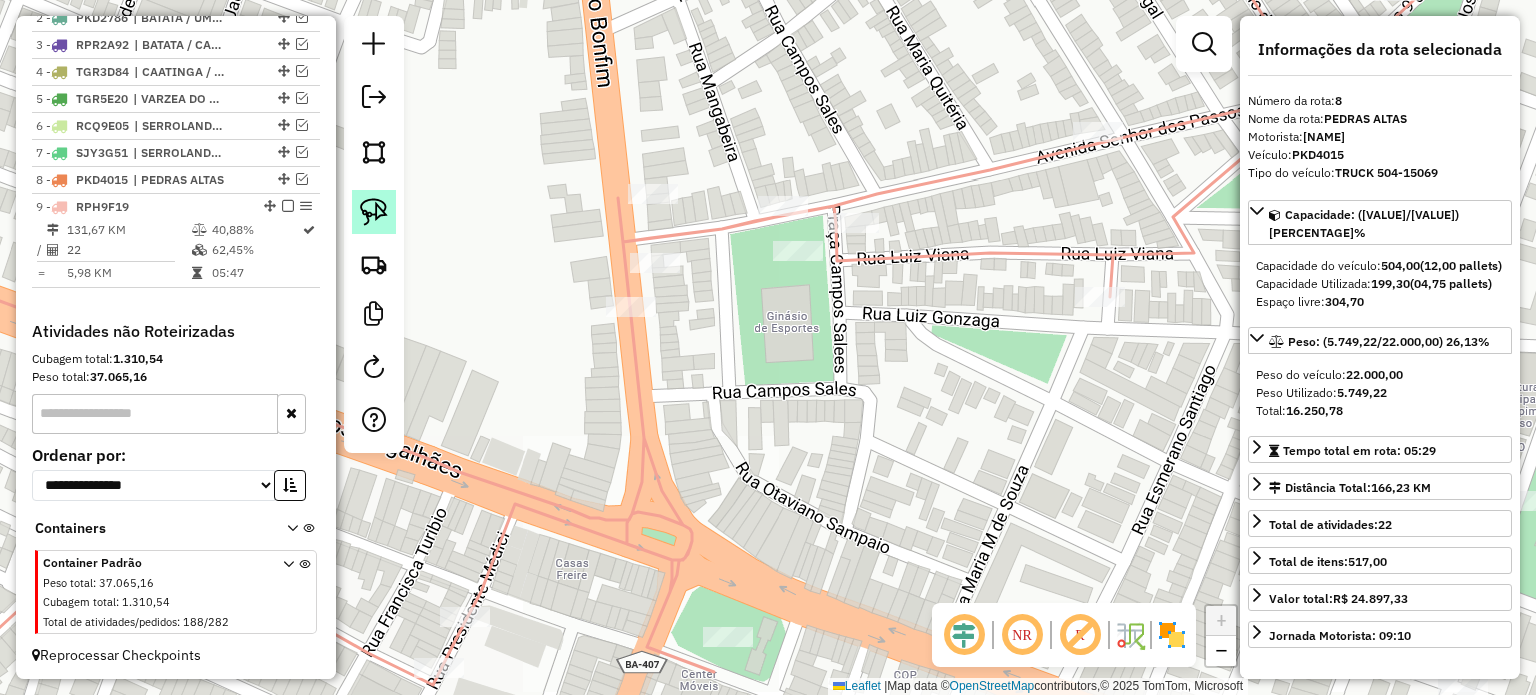 click 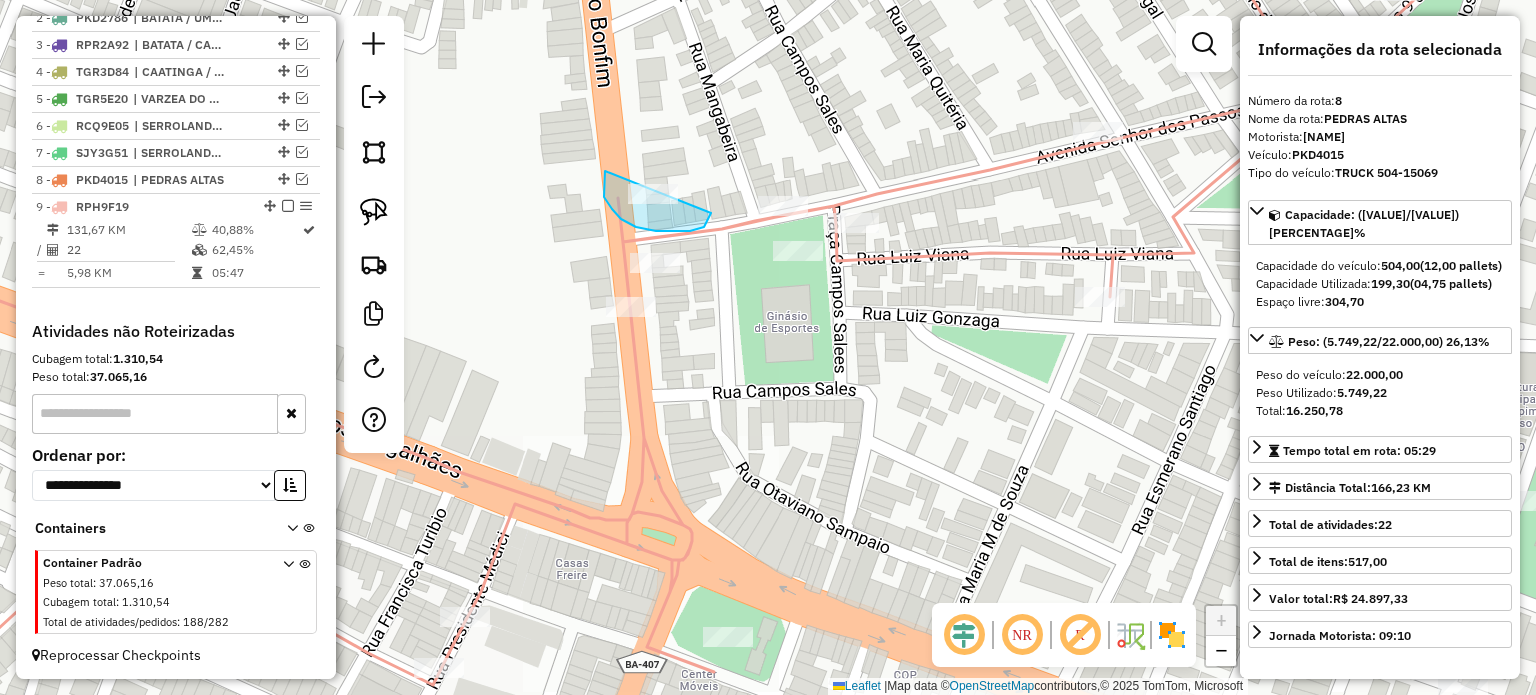 drag, startPoint x: 605, startPoint y: 171, endPoint x: 714, endPoint y: 160, distance: 109.55364 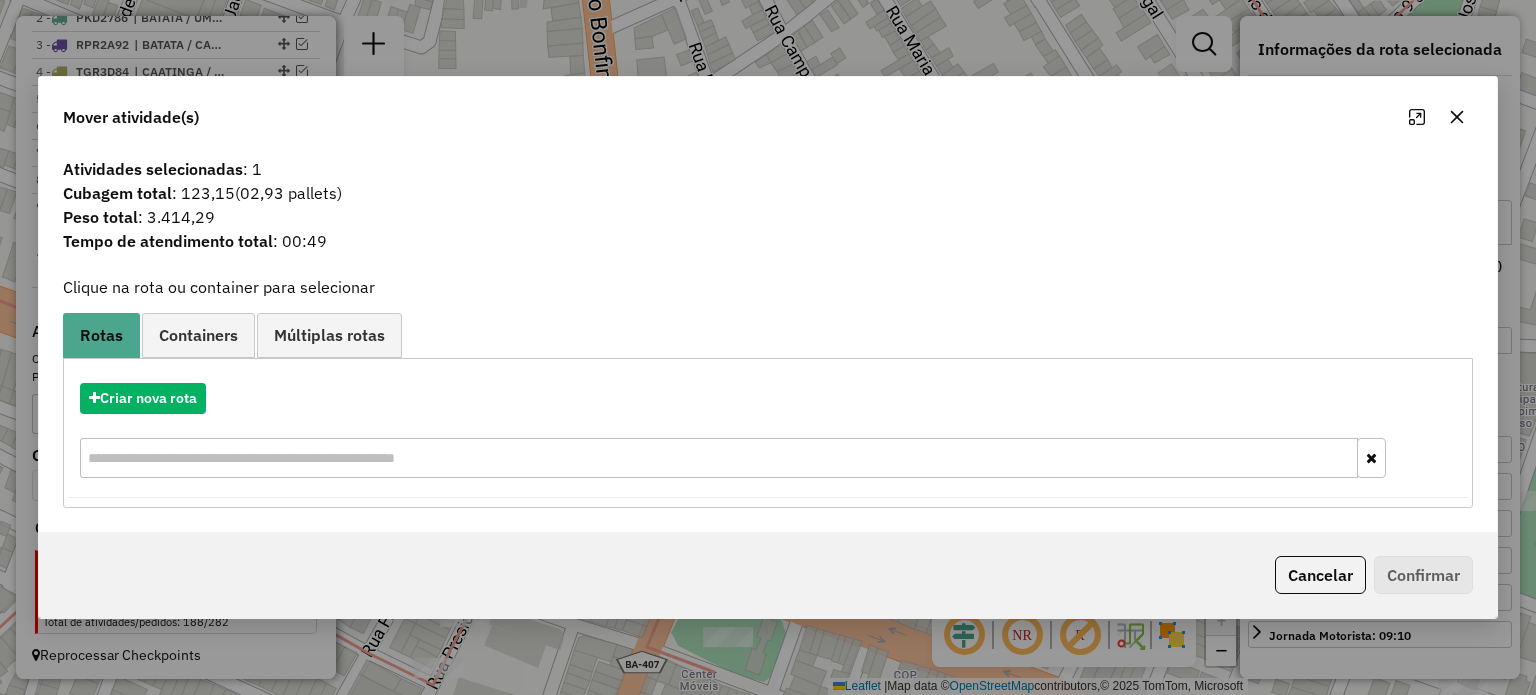 click 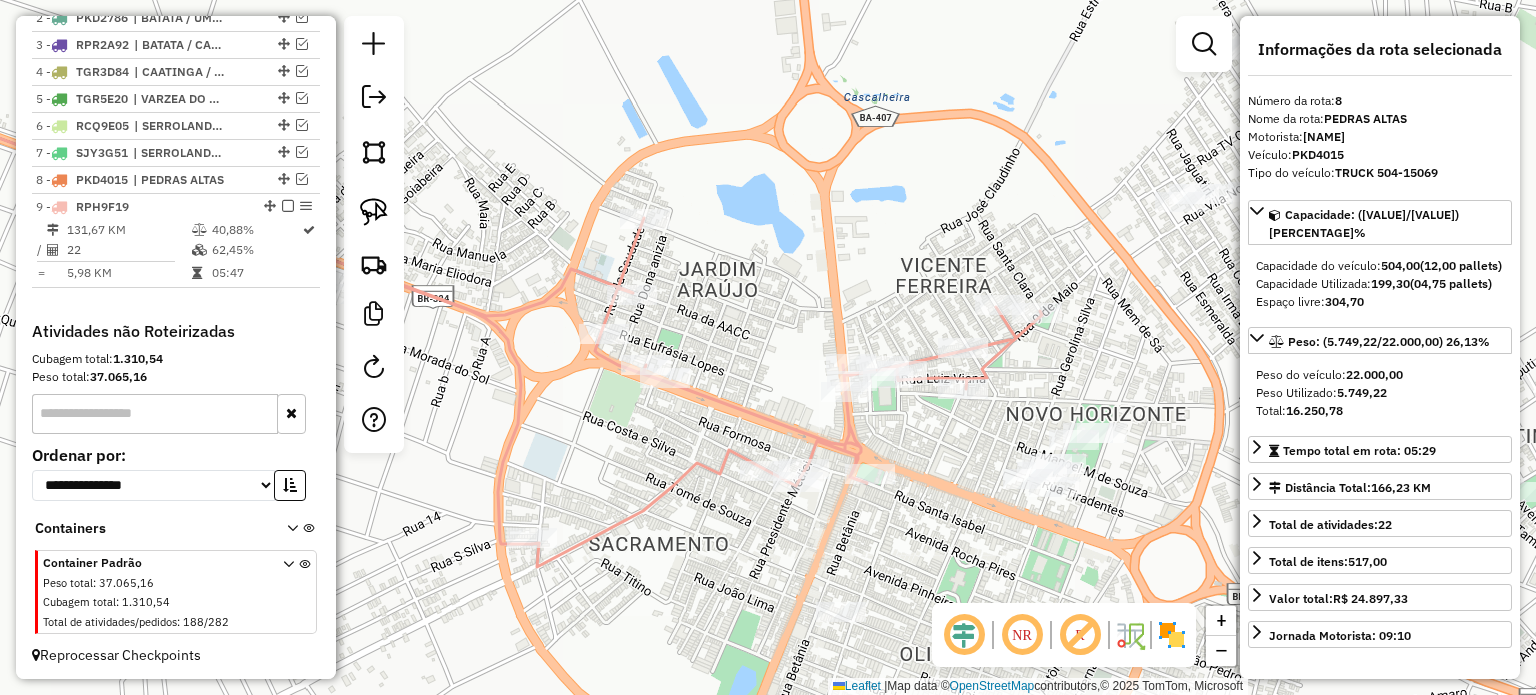 drag, startPoint x: 920, startPoint y: 472, endPoint x: 898, endPoint y: 423, distance: 53.712196 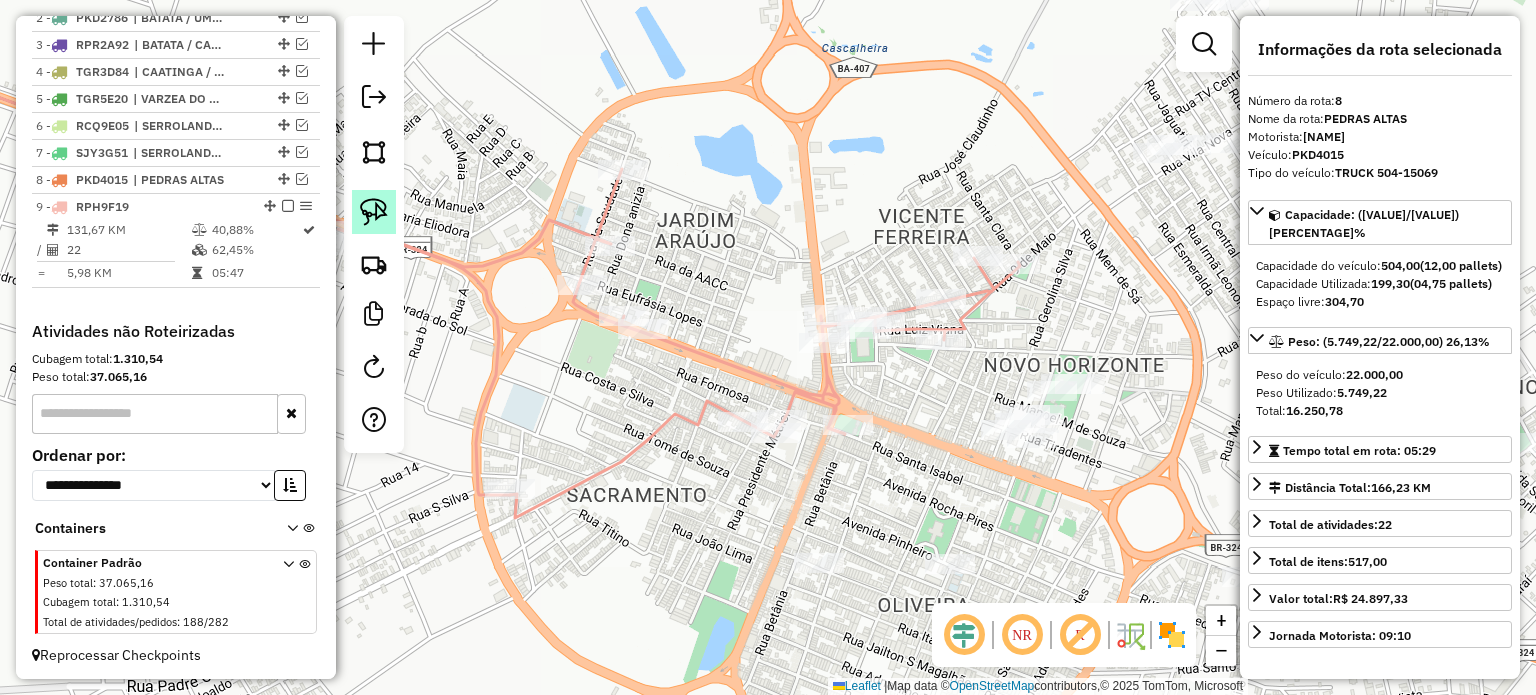click 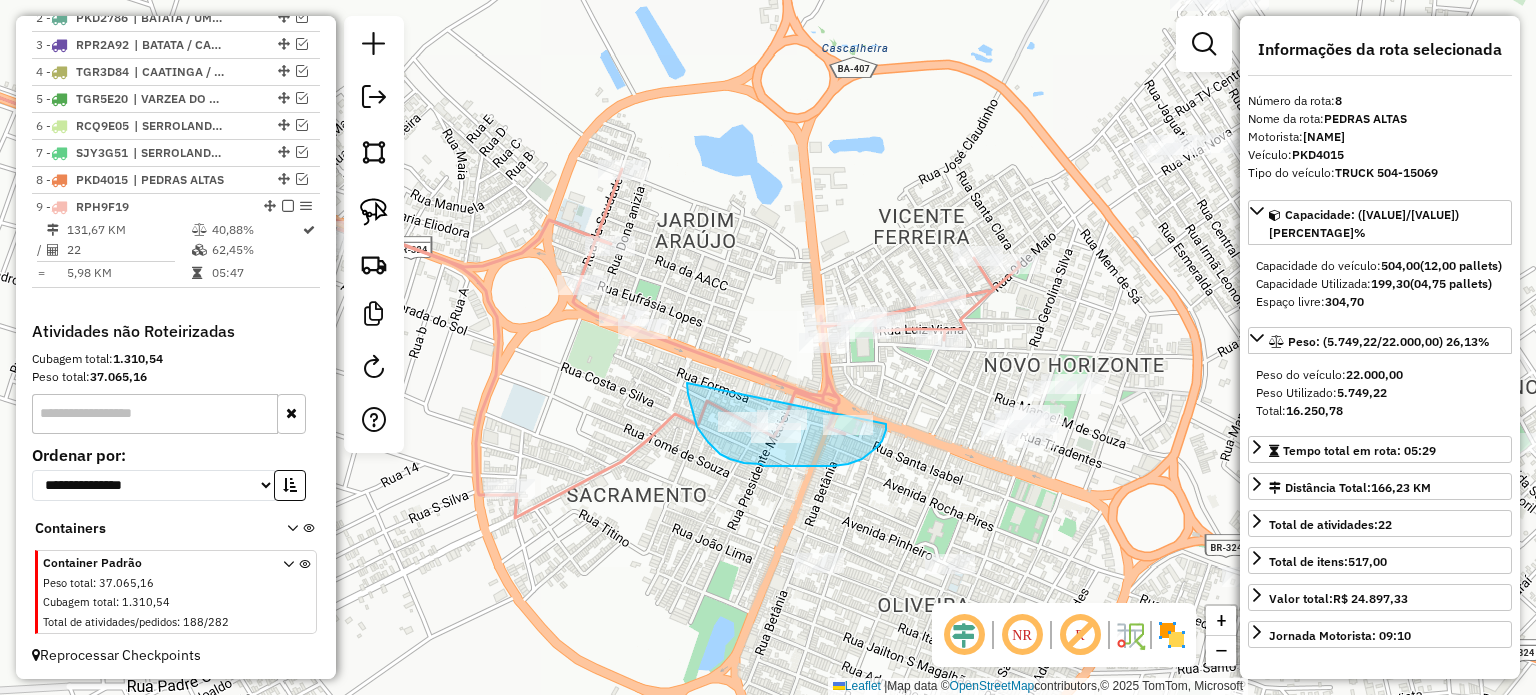 drag, startPoint x: 687, startPoint y: 383, endPoint x: 888, endPoint y: 415, distance: 203.53133 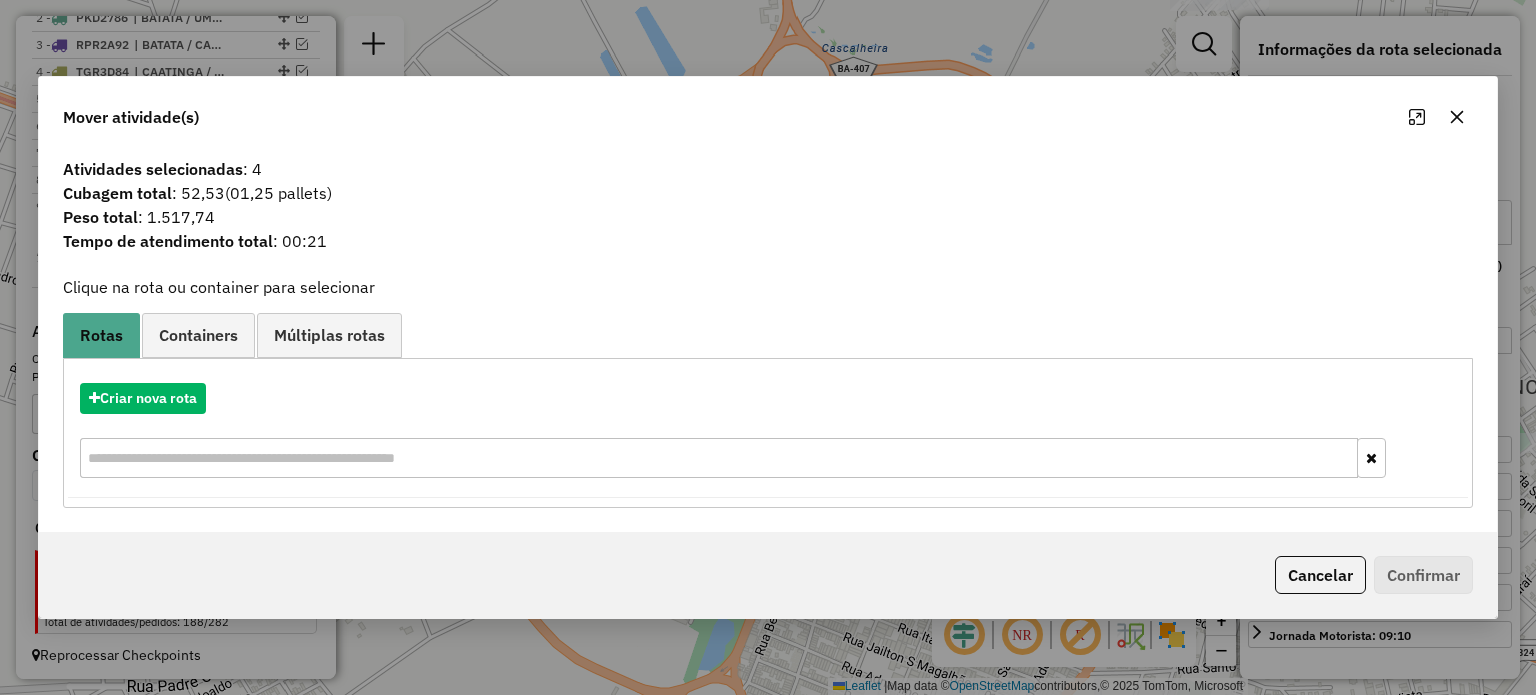 click 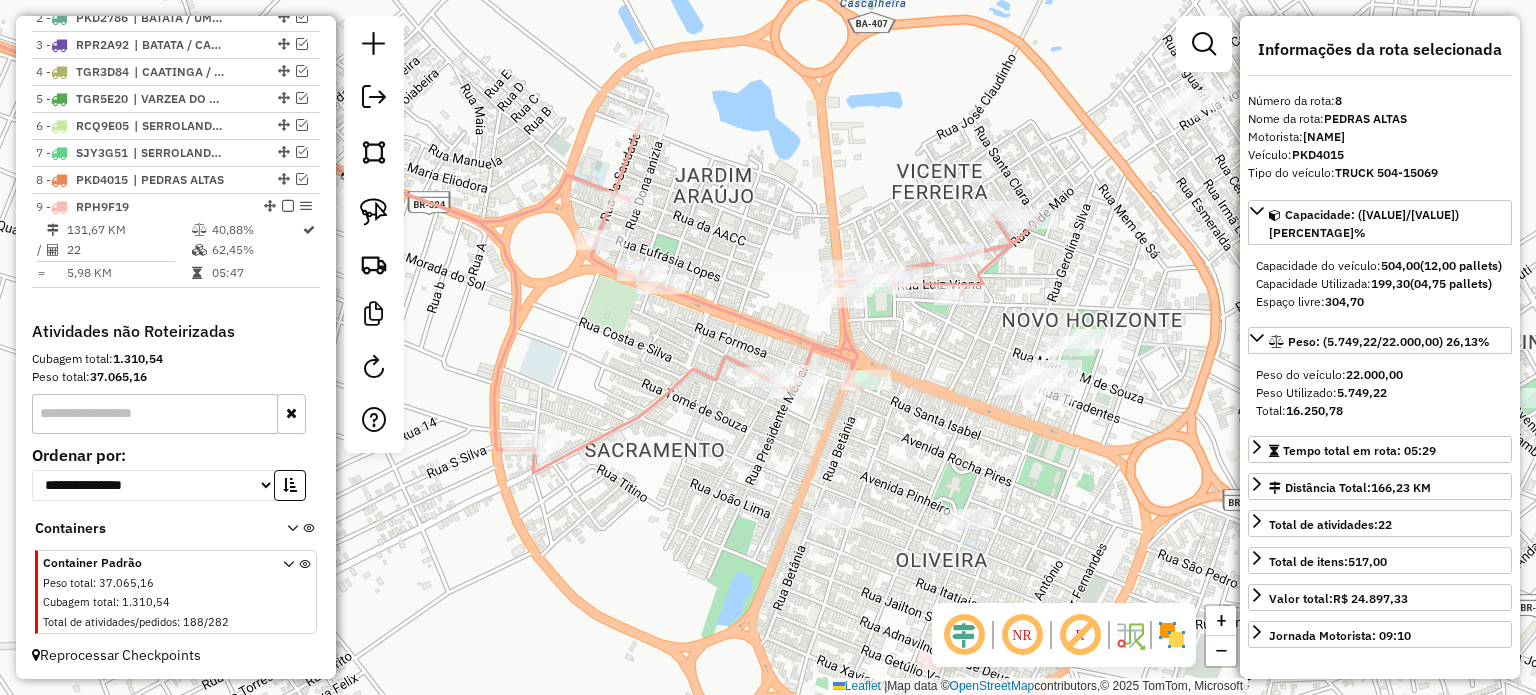 drag, startPoint x: 932, startPoint y: 394, endPoint x: 920, endPoint y: 371, distance: 25.942244 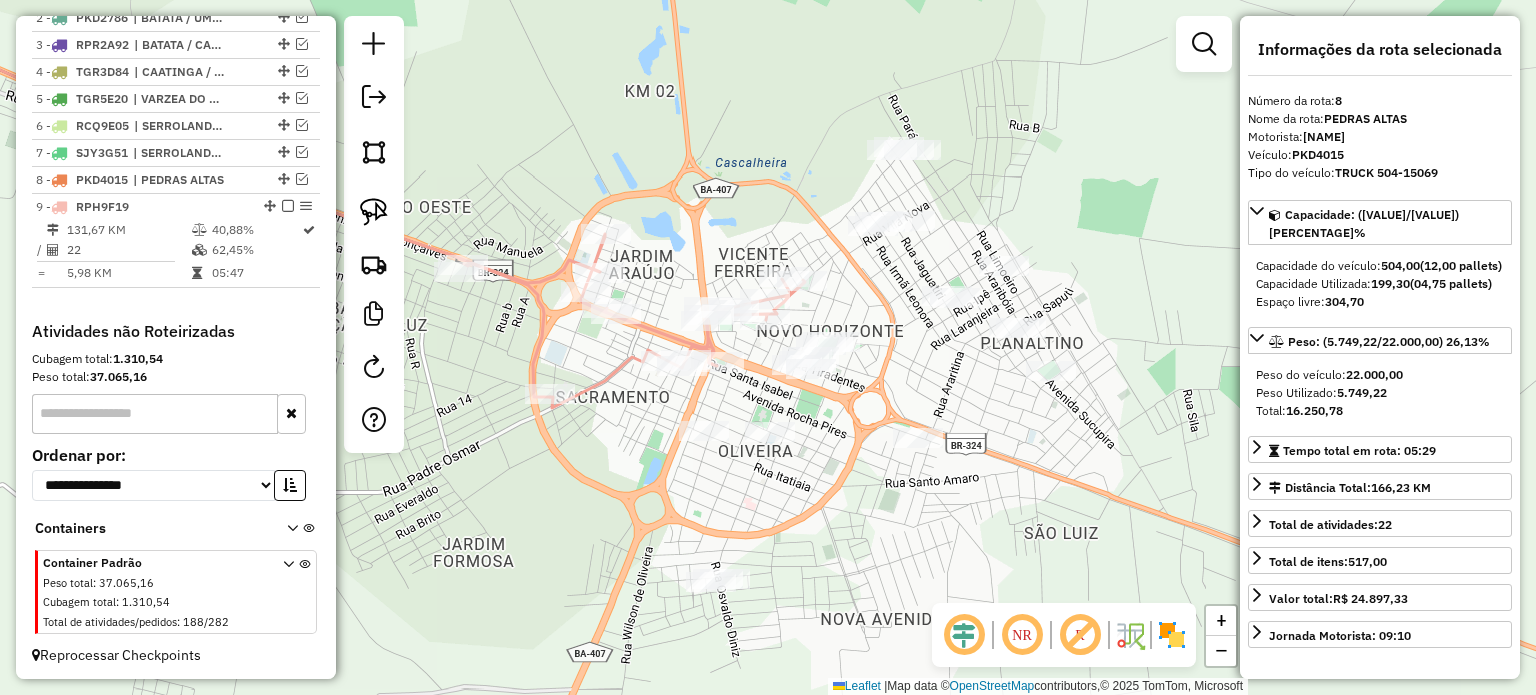 drag, startPoint x: 623, startPoint y: 381, endPoint x: 642, endPoint y: 445, distance: 66.760765 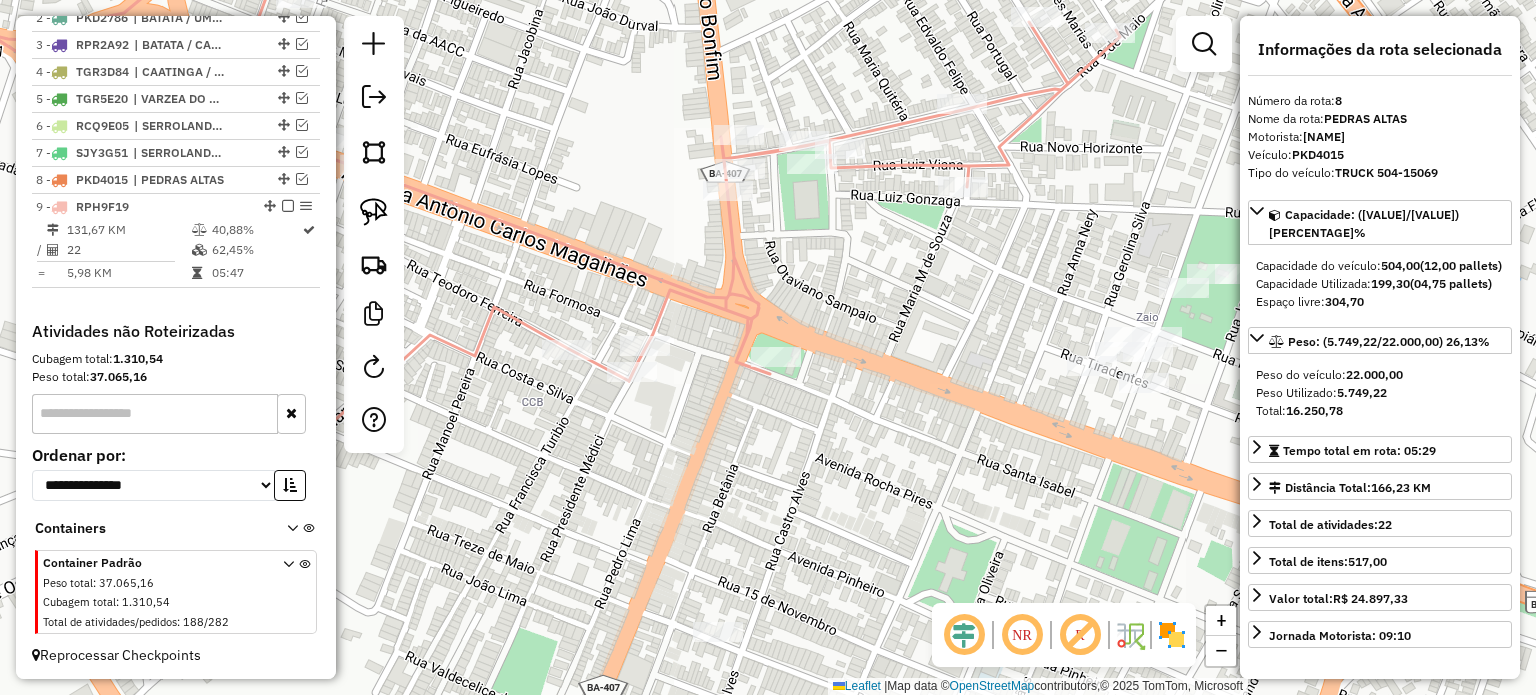 click on "Janela de atendimento Grade de atendimento Capacidade Transportadoras Veículos Cliente Pedidos  Rotas Selecione os dias de semana para filtrar as janelas de atendimento  Seg   Ter   Qua   Qui   Sex   Sáb   Dom  Informe o período da janela de atendimento: De: Até:  Filtrar exatamente a janela do cliente  Considerar janela de atendimento padrão  Selecione os dias de semana para filtrar as grades de atendimento  Seg   Ter   Qua   Qui   Sex   Sáb   Dom   Considerar clientes sem dia de atendimento cadastrado  Clientes fora do dia de atendimento selecionado Filtrar as atividades entre os valores definidos abaixo:  Peso mínimo:   Peso máximo:   Cubagem mínima:   Cubagem máxima:   De:   Até:  Filtrar as atividades entre o tempo de atendimento definido abaixo:  De:   Até:   Considerar capacidade total dos clientes não roteirizados Transportadora: Selecione um ou mais itens Tipo de veículo: Selecione um ou mais itens Veículo: Selecione um ou mais itens Motorista: Selecione um ou mais itens Nome: Rótulo:" 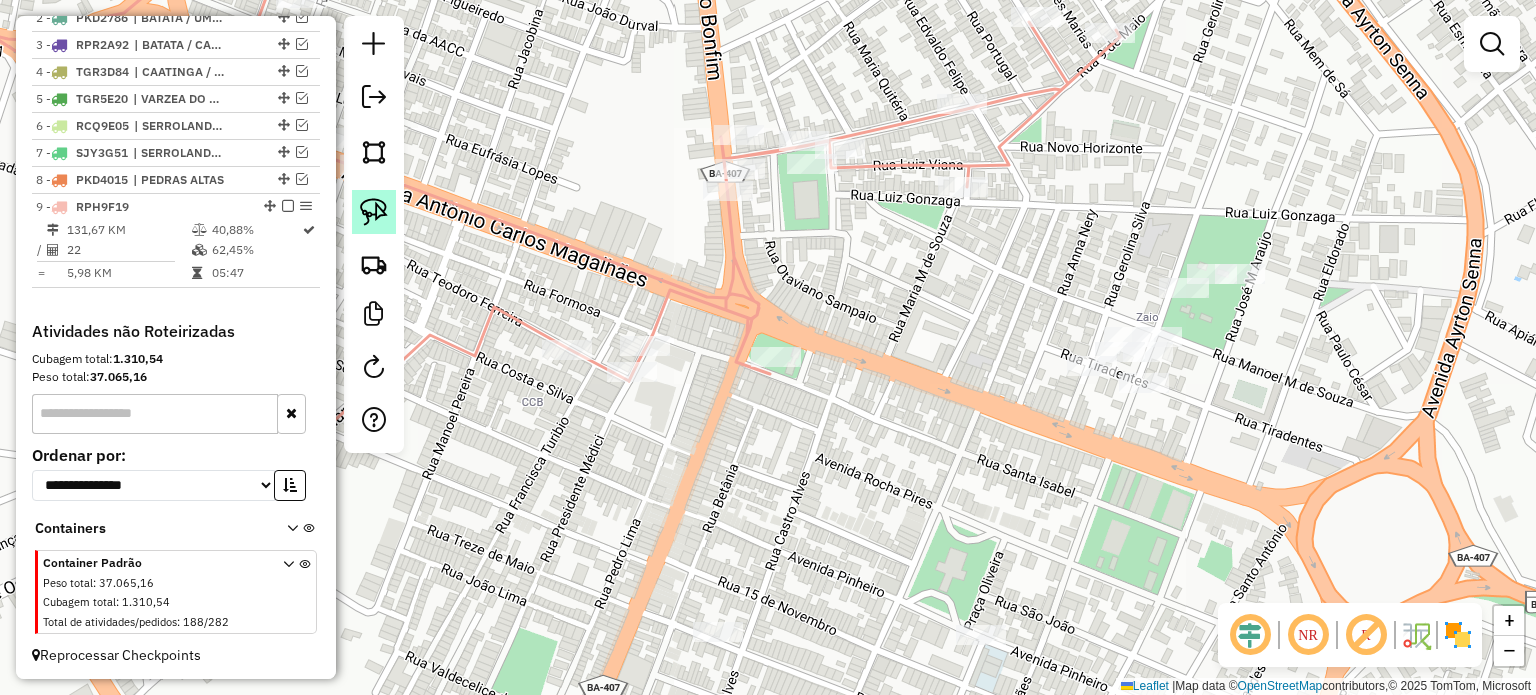 click 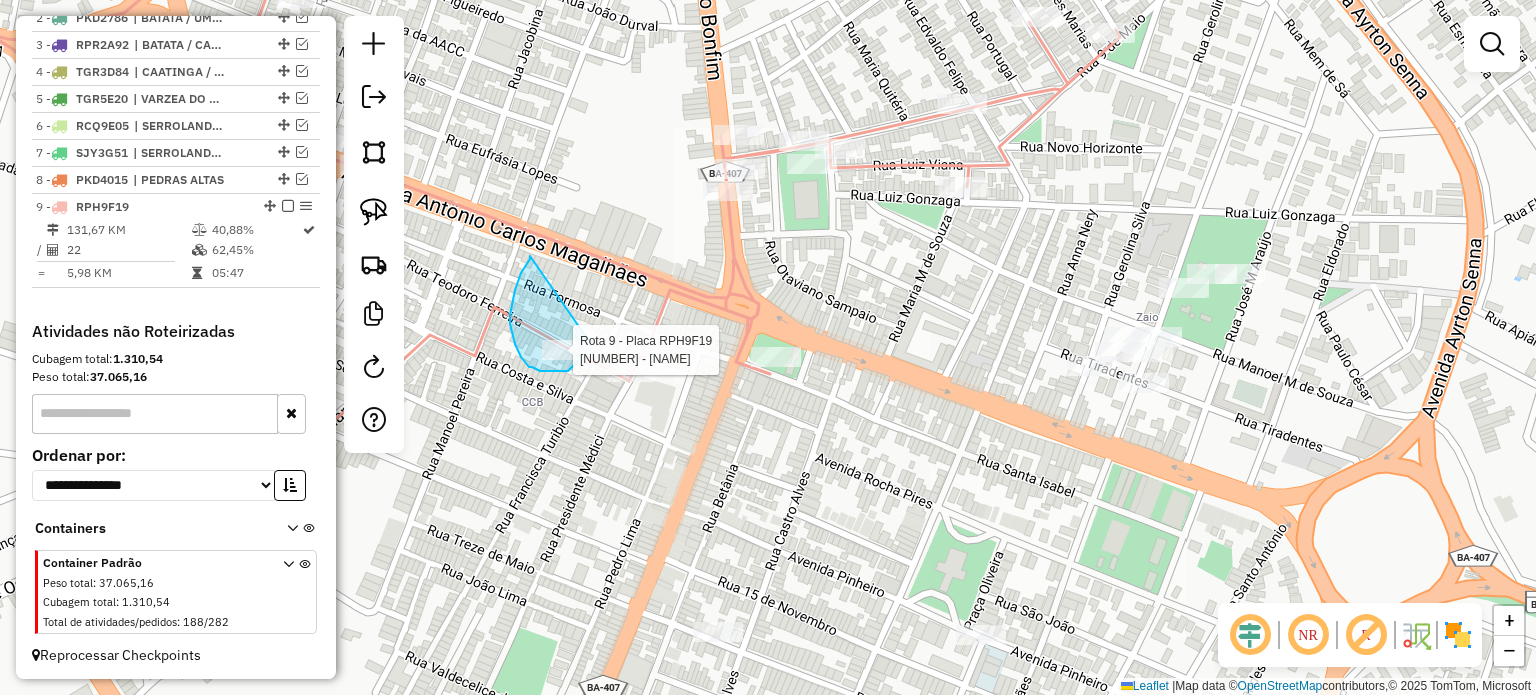 drag, startPoint x: 514, startPoint y: 295, endPoint x: 601, endPoint y: 338, distance: 97.04638 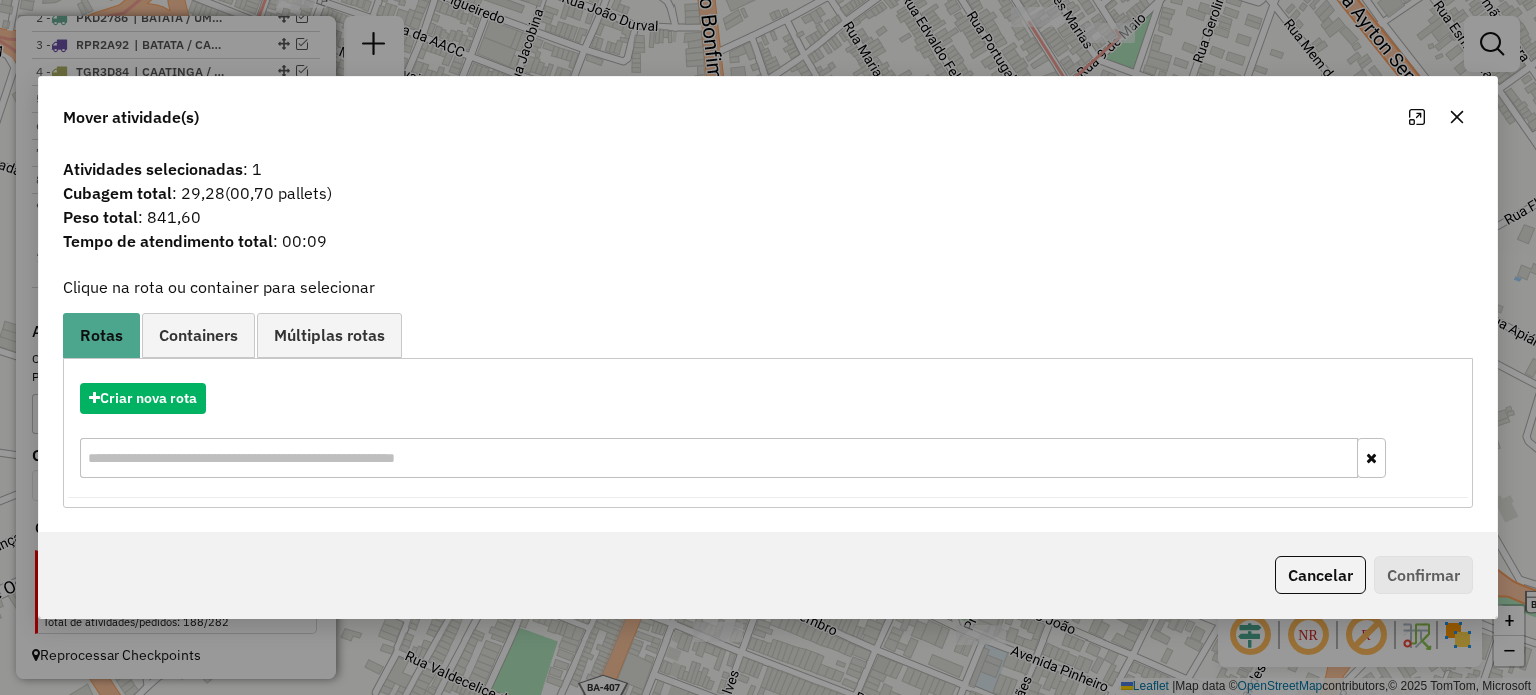 click 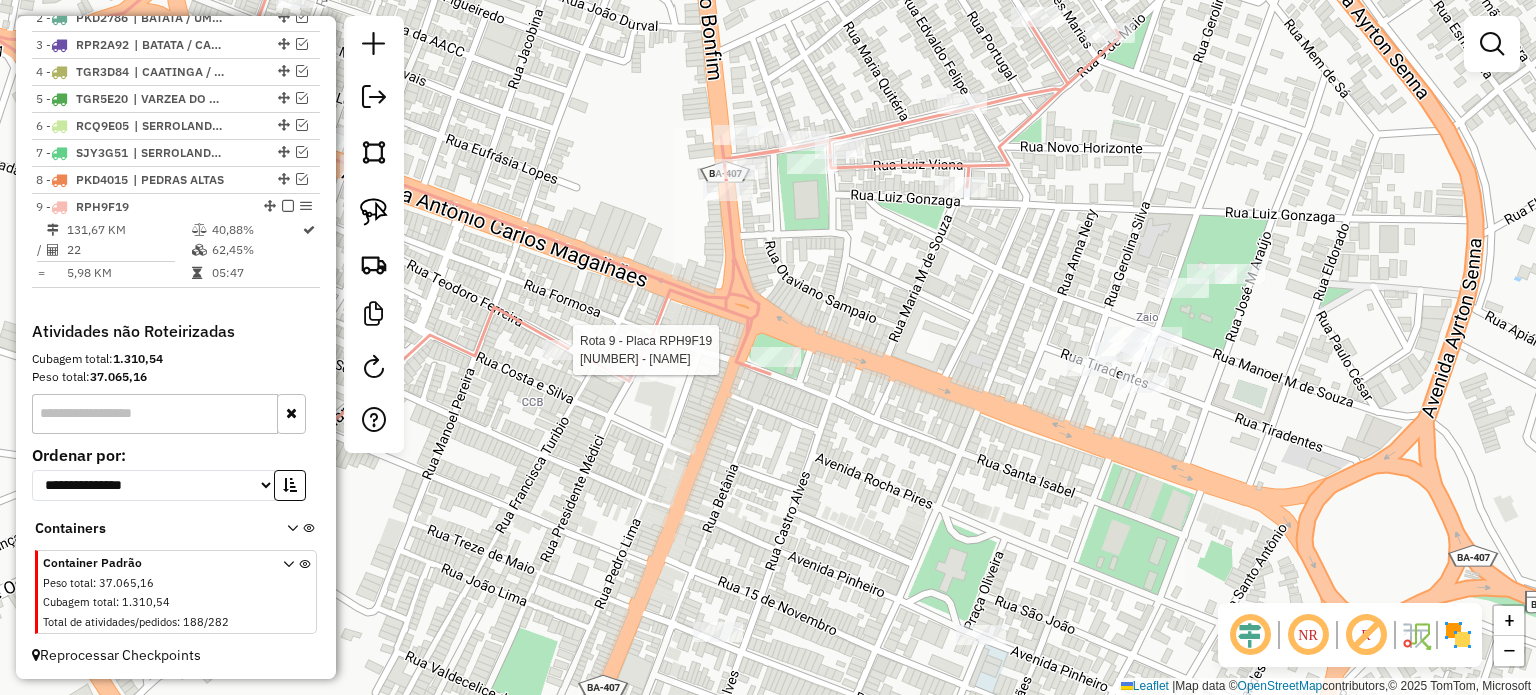 select on "**********" 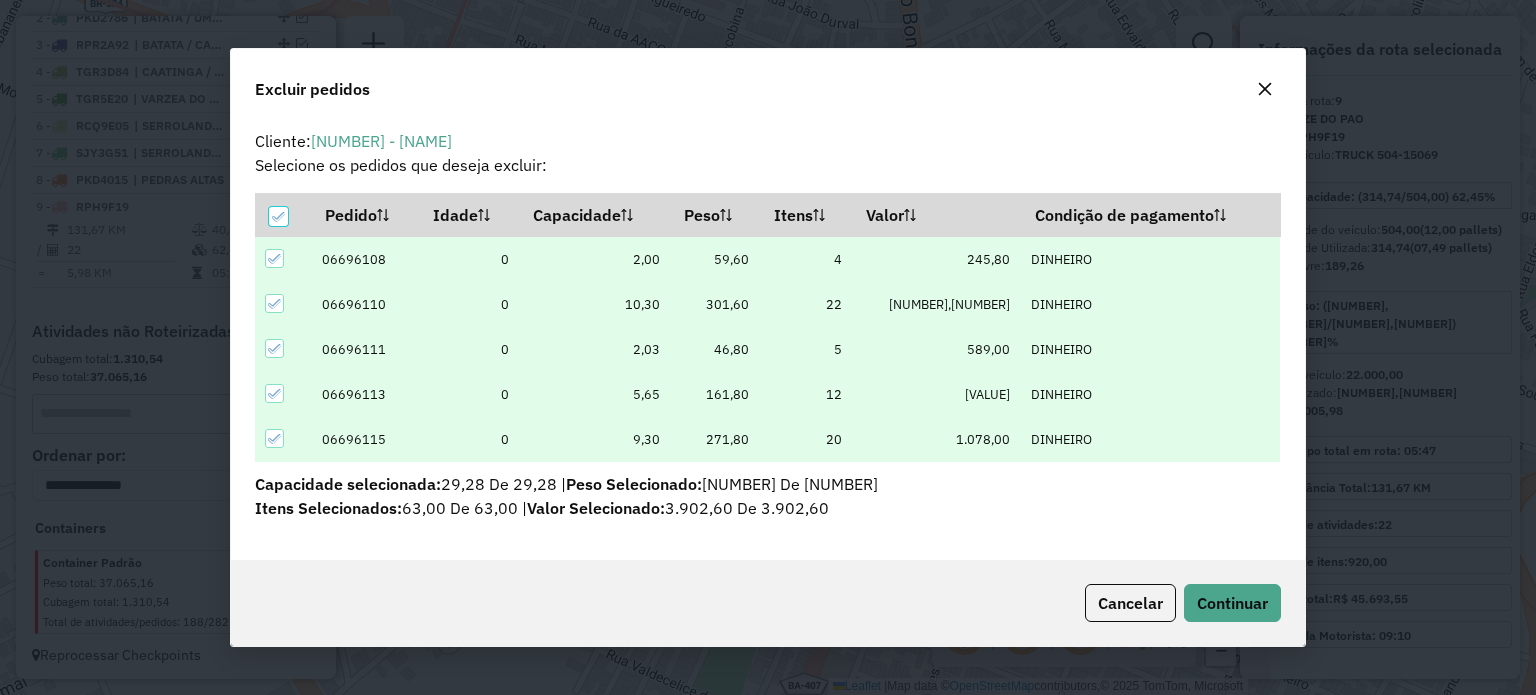 scroll, scrollTop: 0, scrollLeft: 0, axis: both 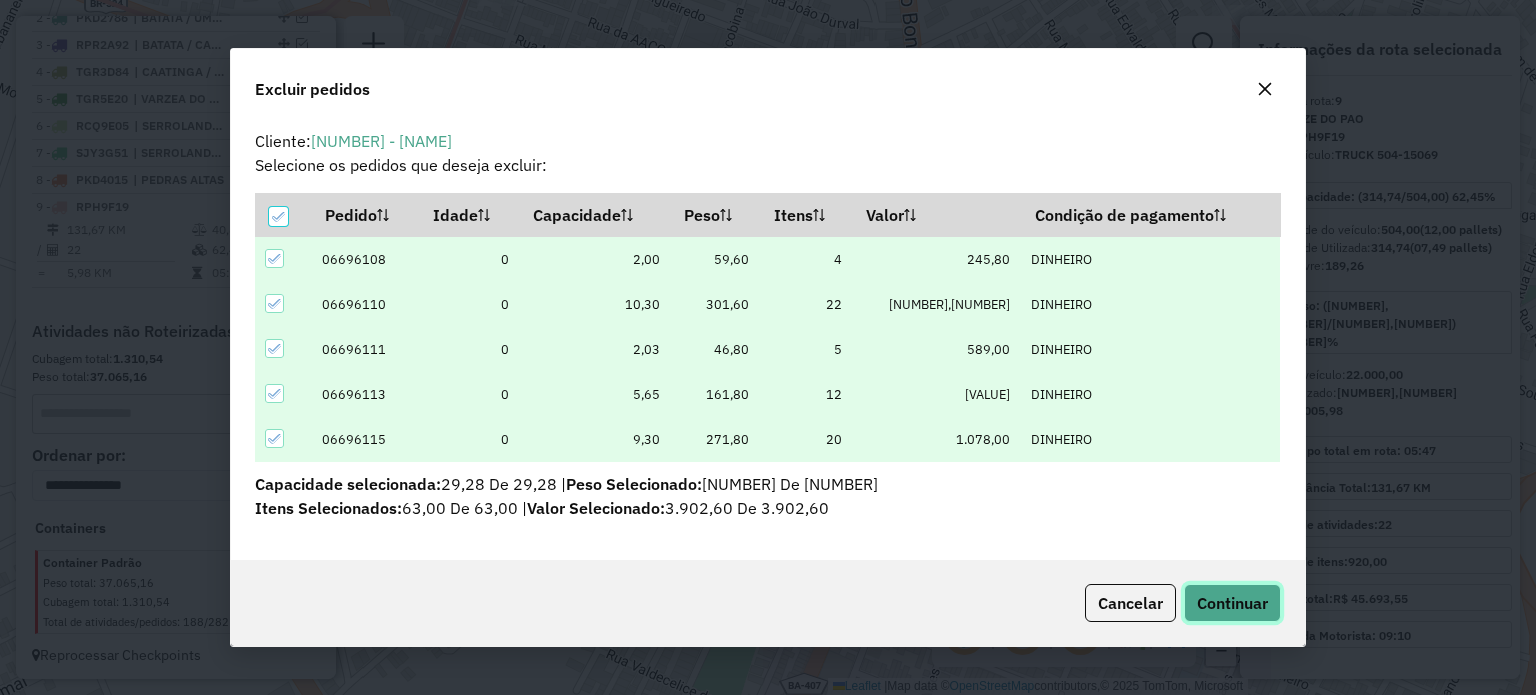 click on "Continuar" 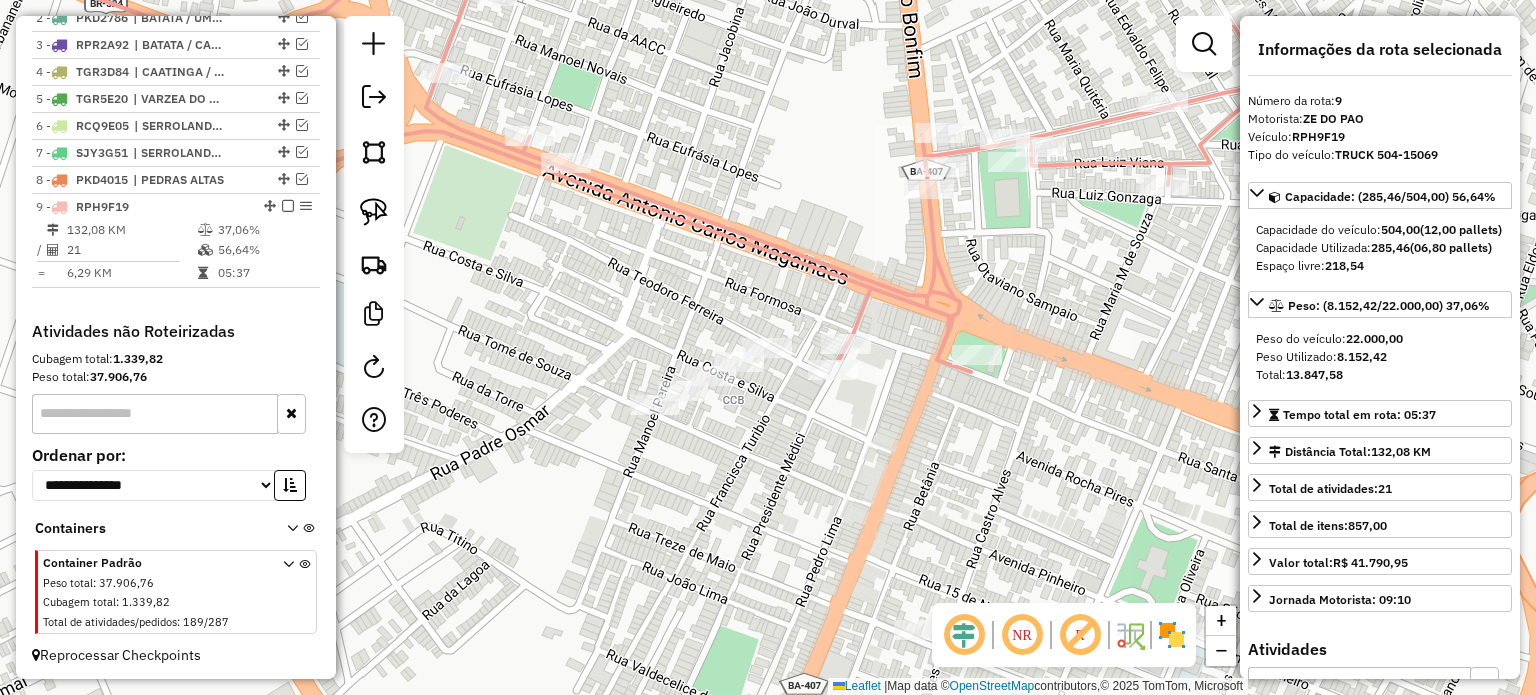 drag, startPoint x: 1116, startPoint y: 262, endPoint x: 888, endPoint y: 307, distance: 232.39836 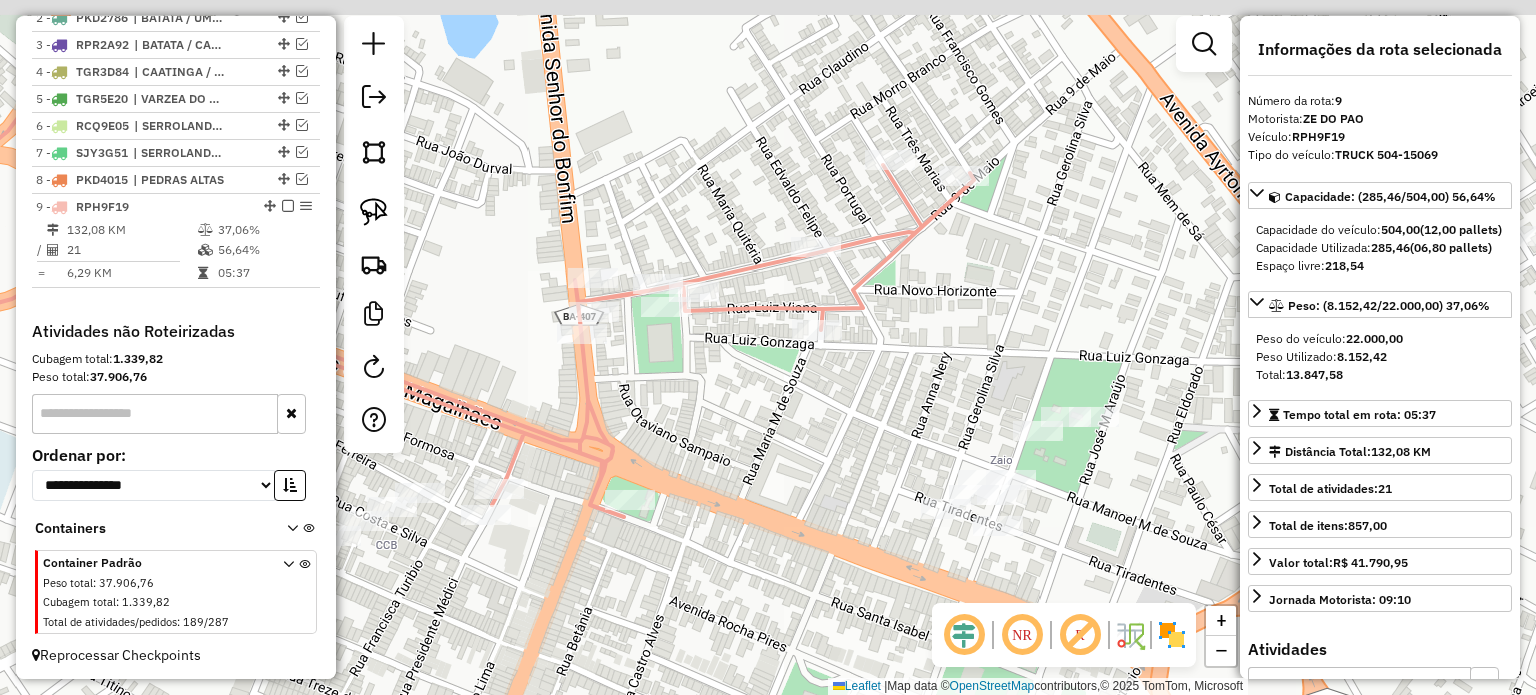 drag, startPoint x: 576, startPoint y: 192, endPoint x: 460, endPoint y: 296, distance: 155.79474 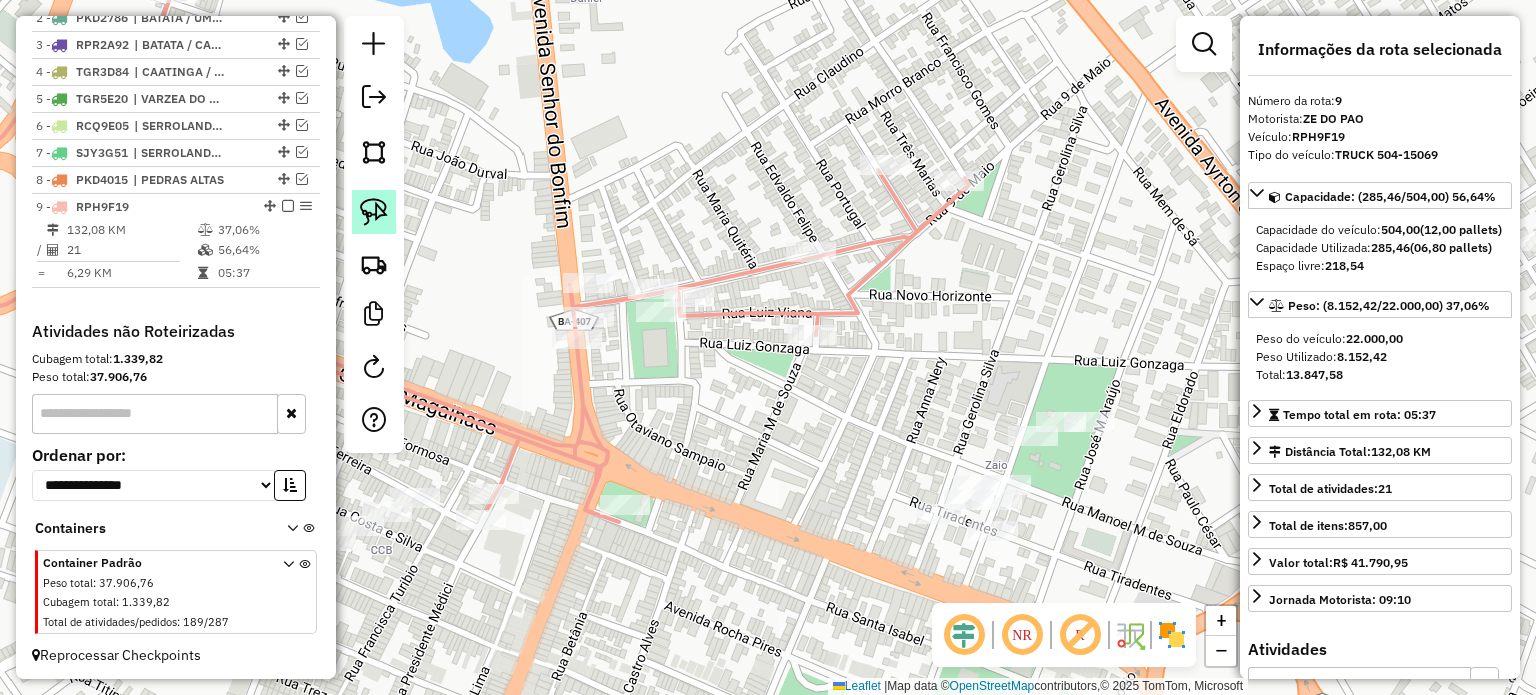 click 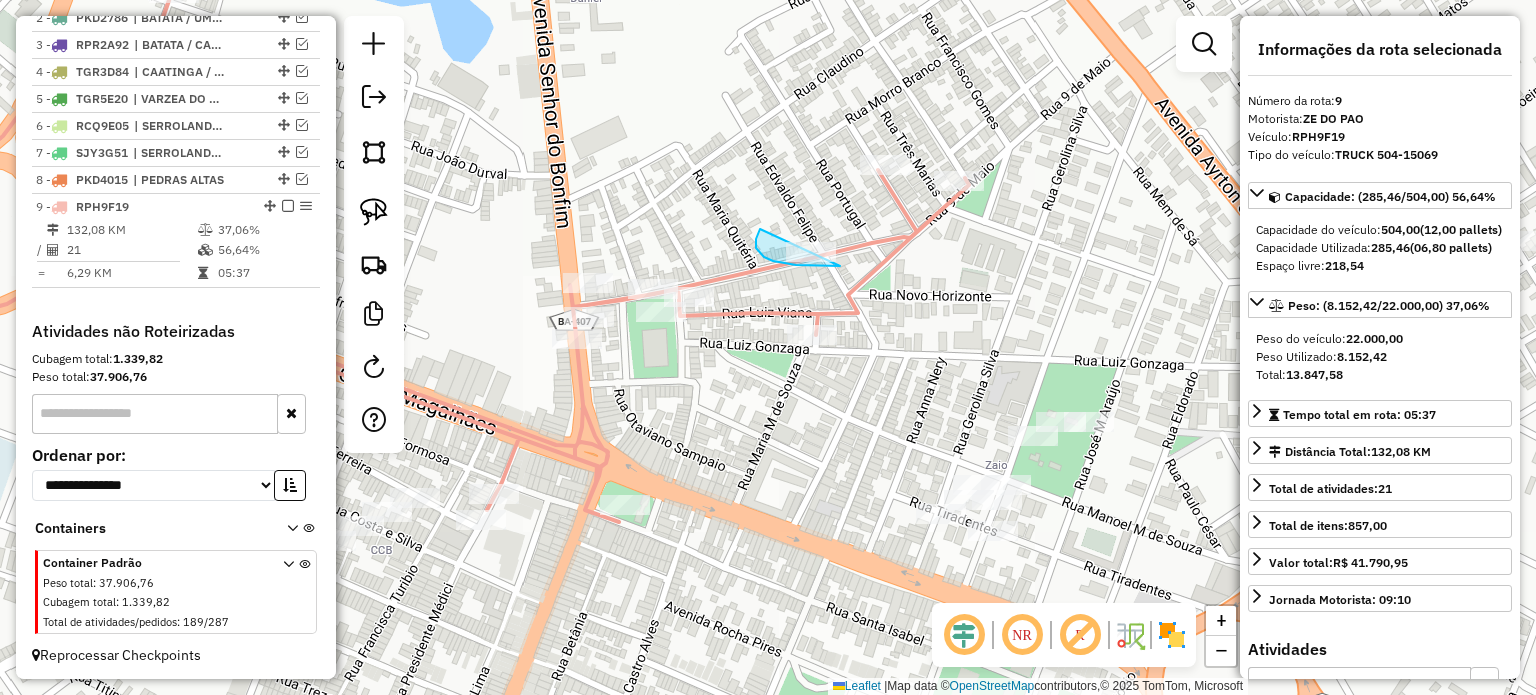 drag, startPoint x: 760, startPoint y: 229, endPoint x: 864, endPoint y: 247, distance: 105.546196 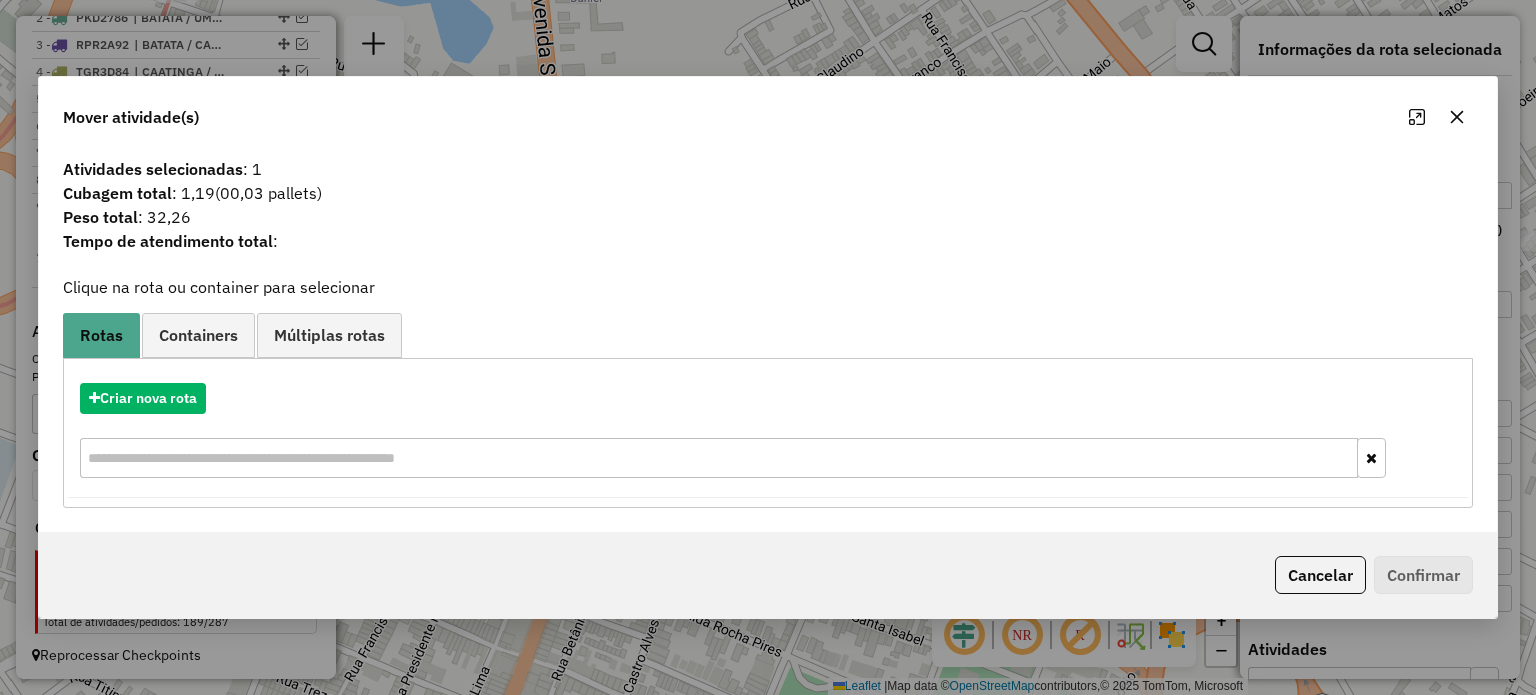 click 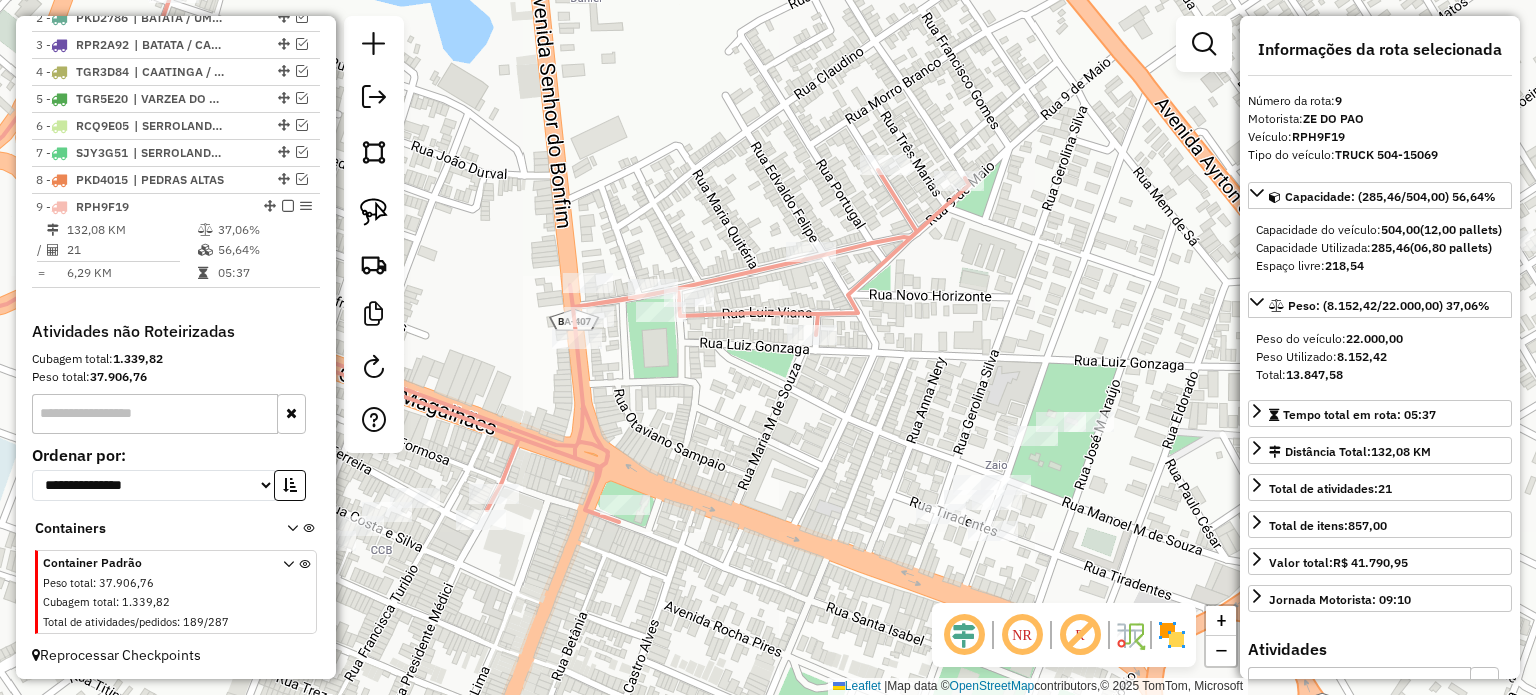 click 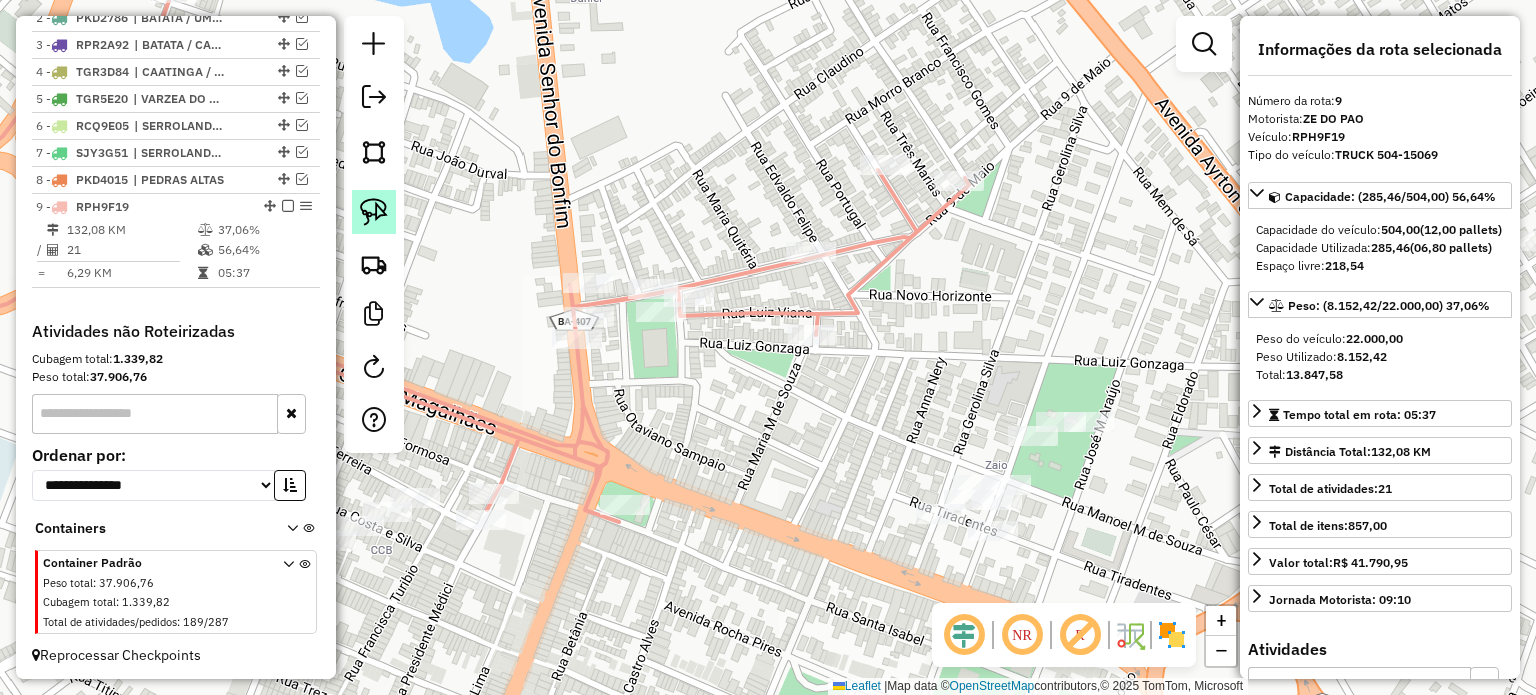 click 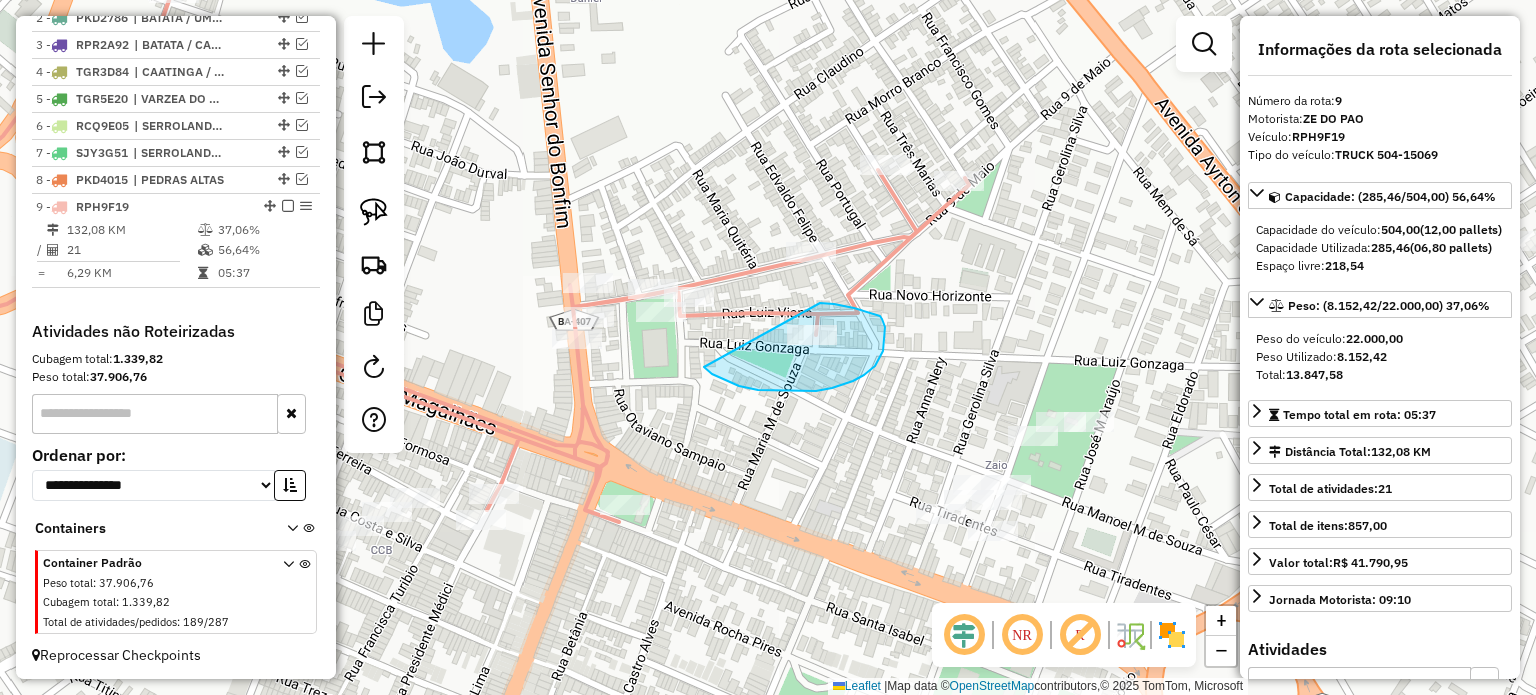 drag, startPoint x: 704, startPoint y: 367, endPoint x: 783, endPoint y: 308, distance: 98.600204 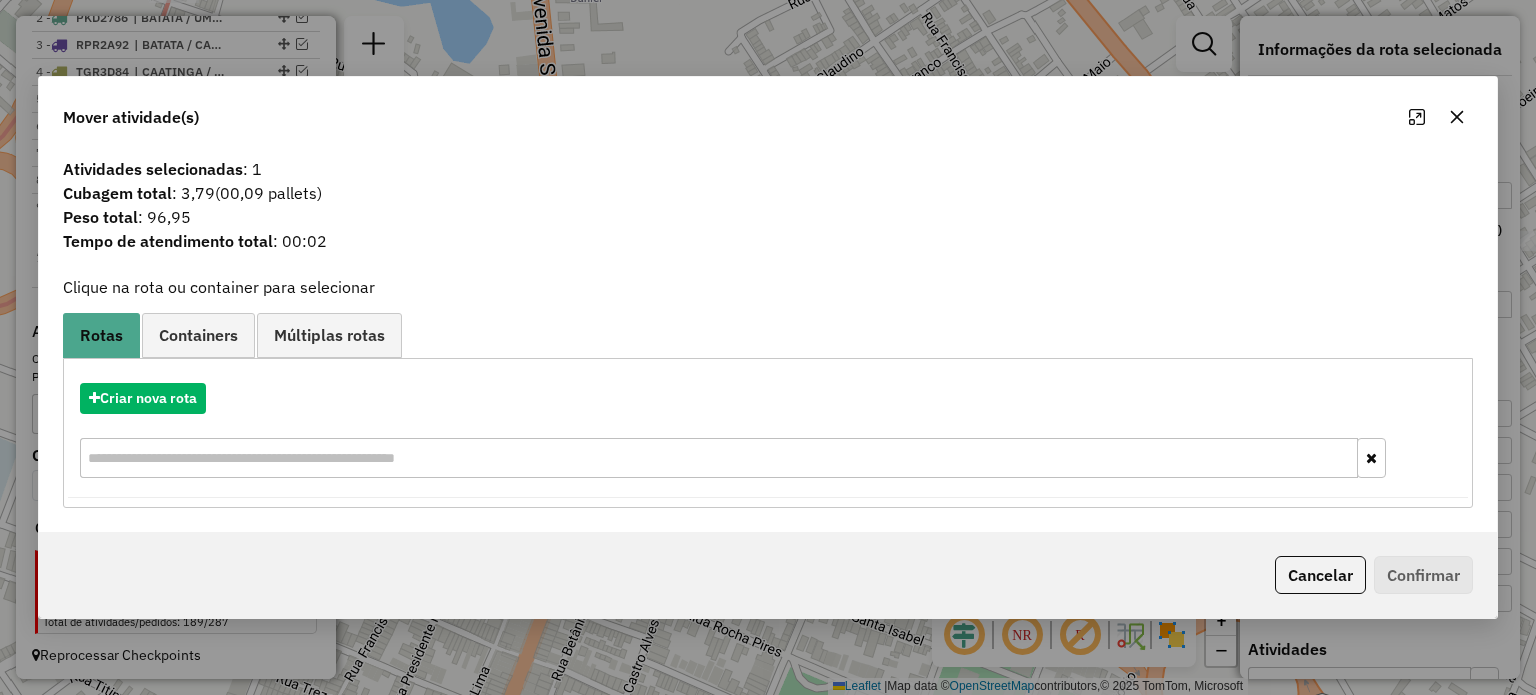 click 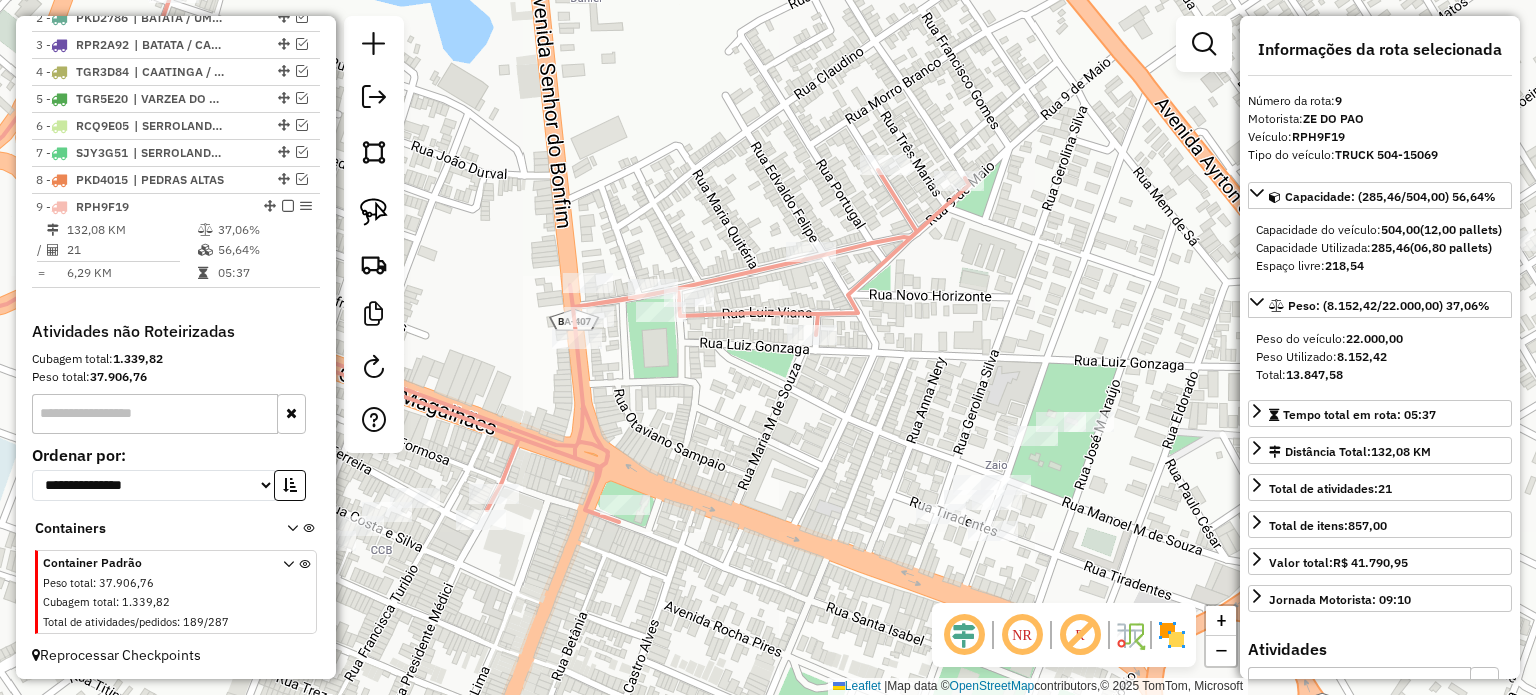 drag, startPoint x: 1036, startPoint y: 273, endPoint x: 914, endPoint y: 312, distance: 128.082 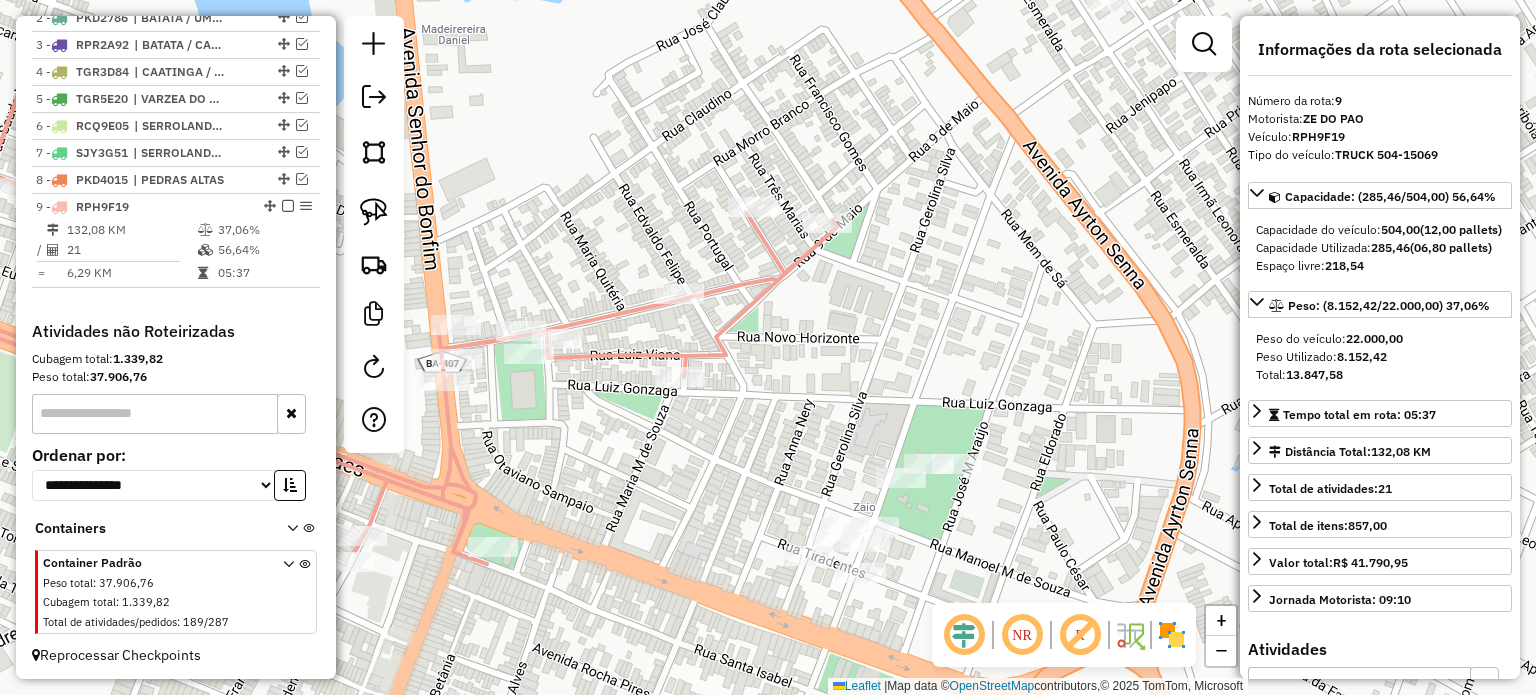 click 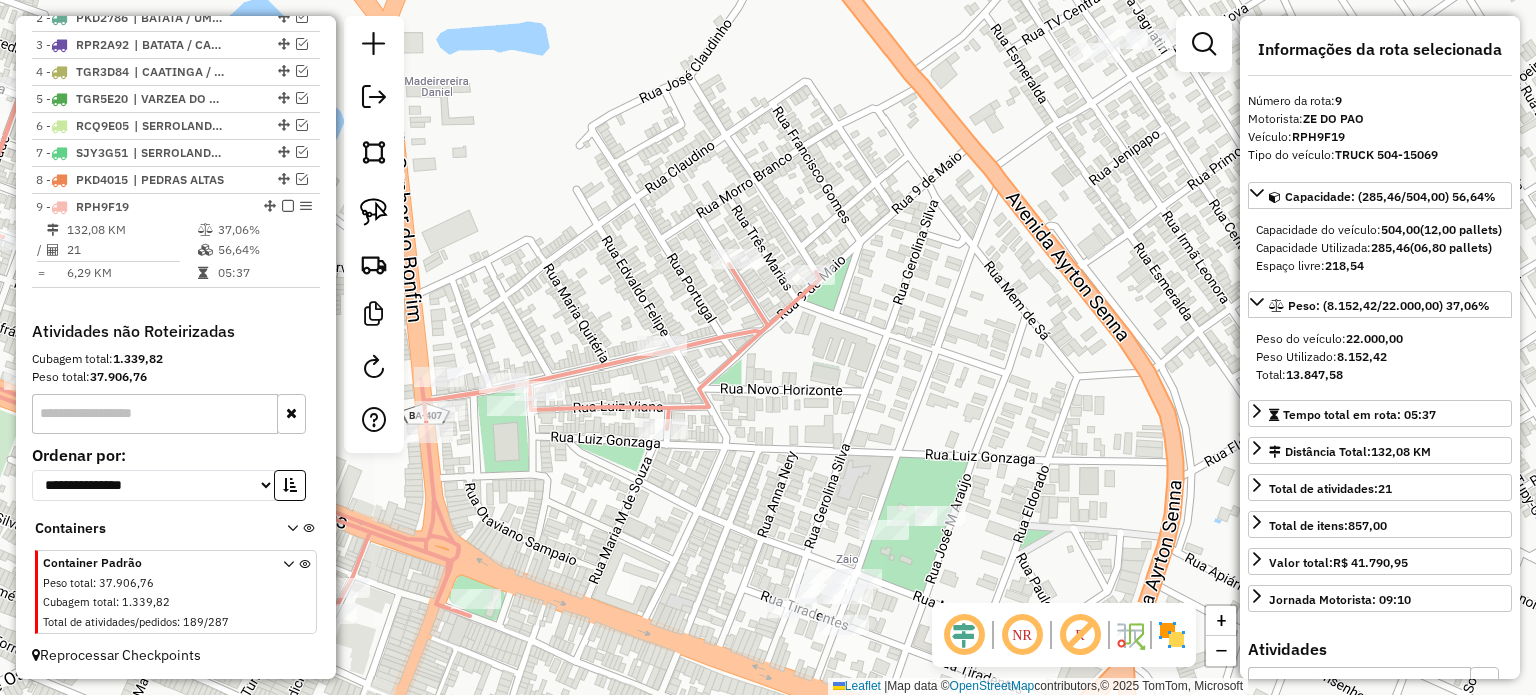 drag, startPoint x: 705, startPoint y: 142, endPoint x: 688, endPoint y: 194, distance: 54.708317 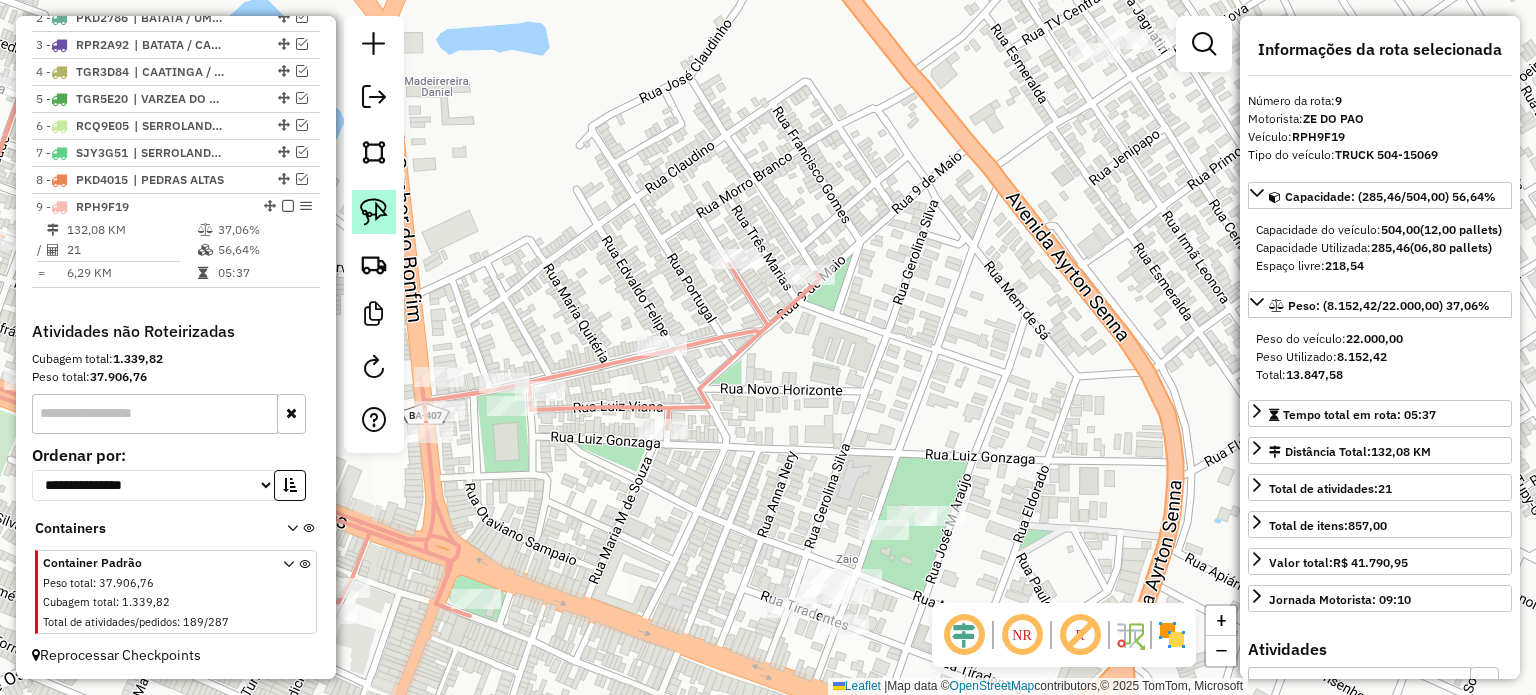 click 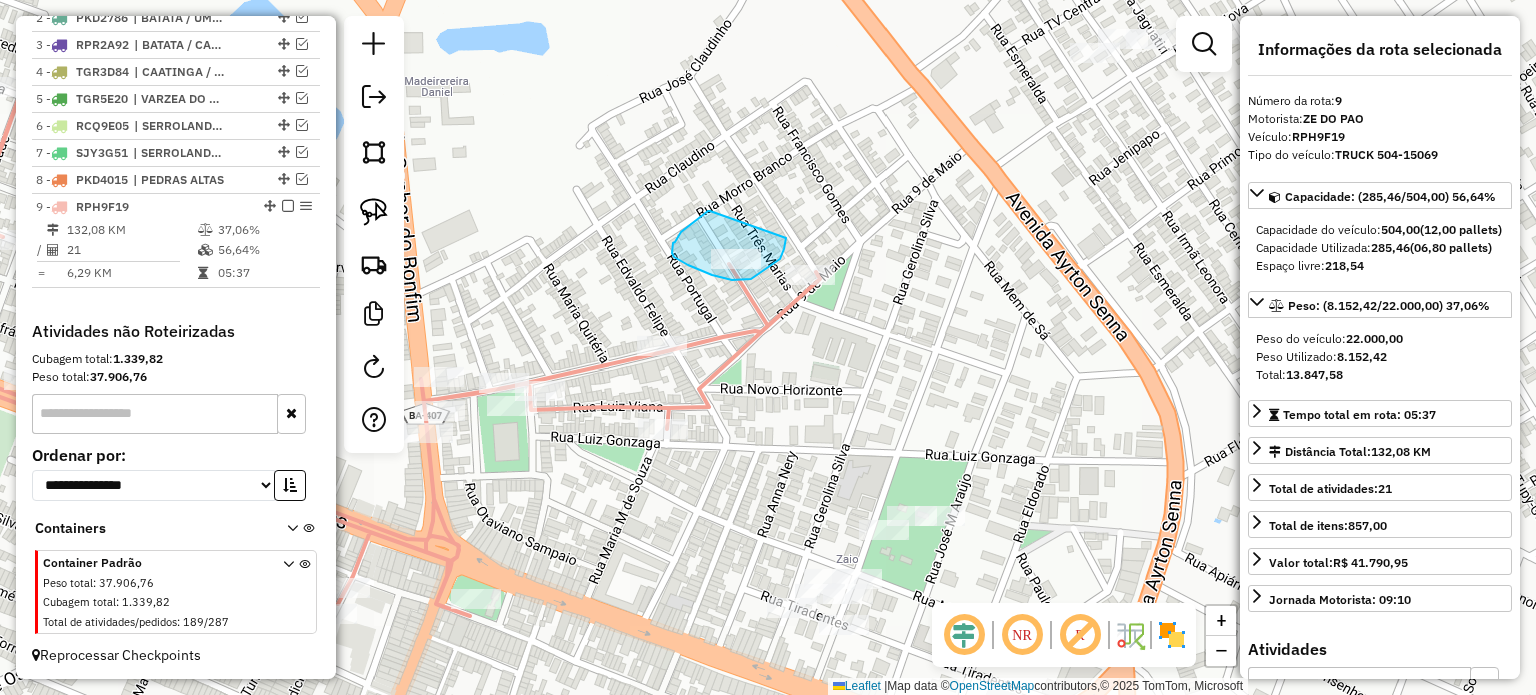 drag, startPoint x: 689, startPoint y: 226, endPoint x: 786, endPoint y: 238, distance: 97.73945 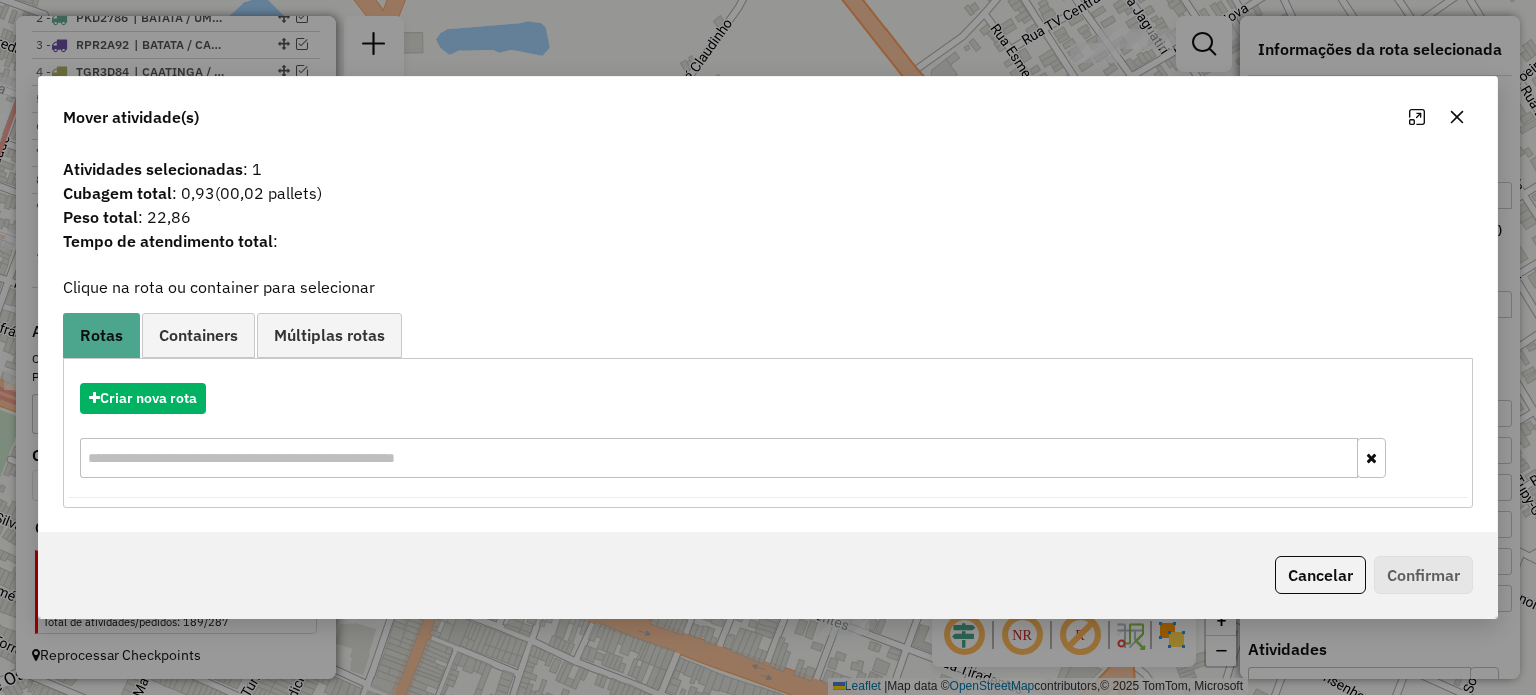 click 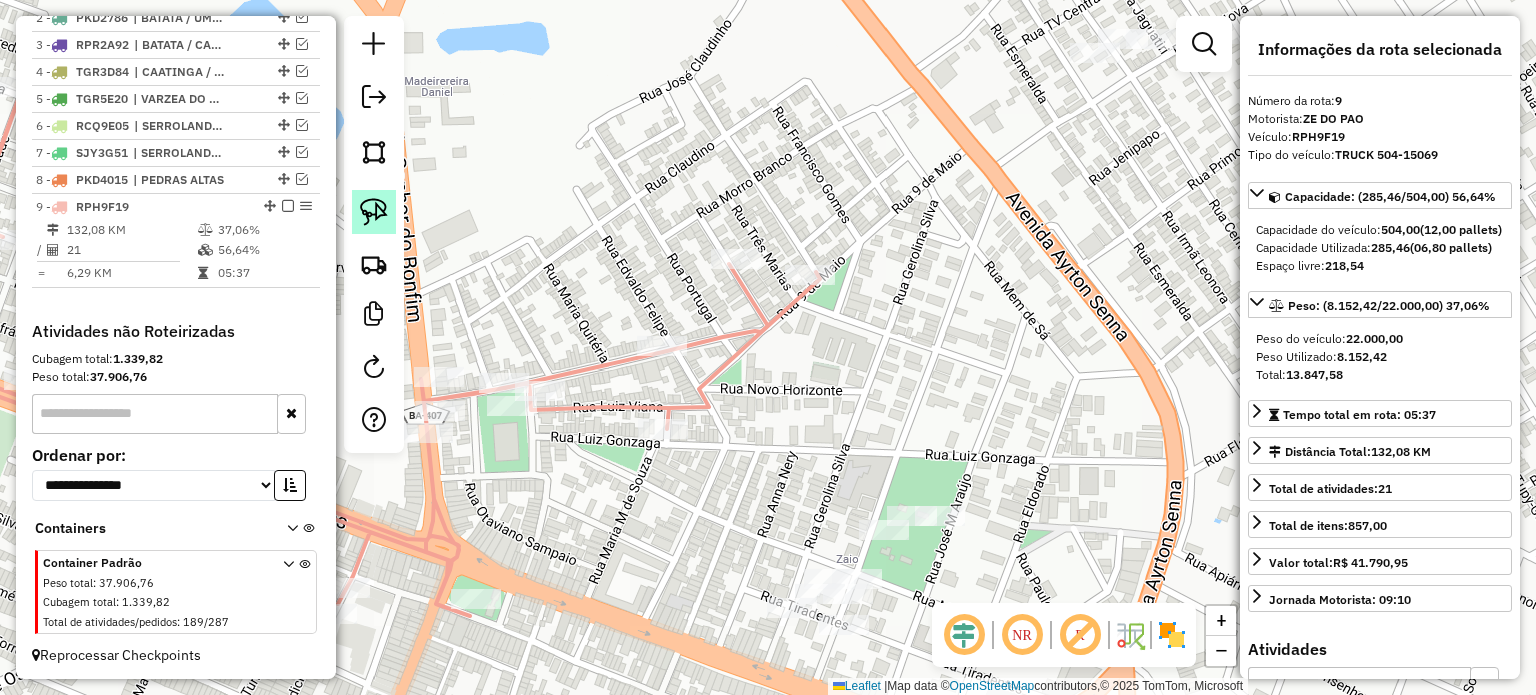 drag, startPoint x: 375, startPoint y: 210, endPoint x: 458, endPoint y: 219, distance: 83.48653 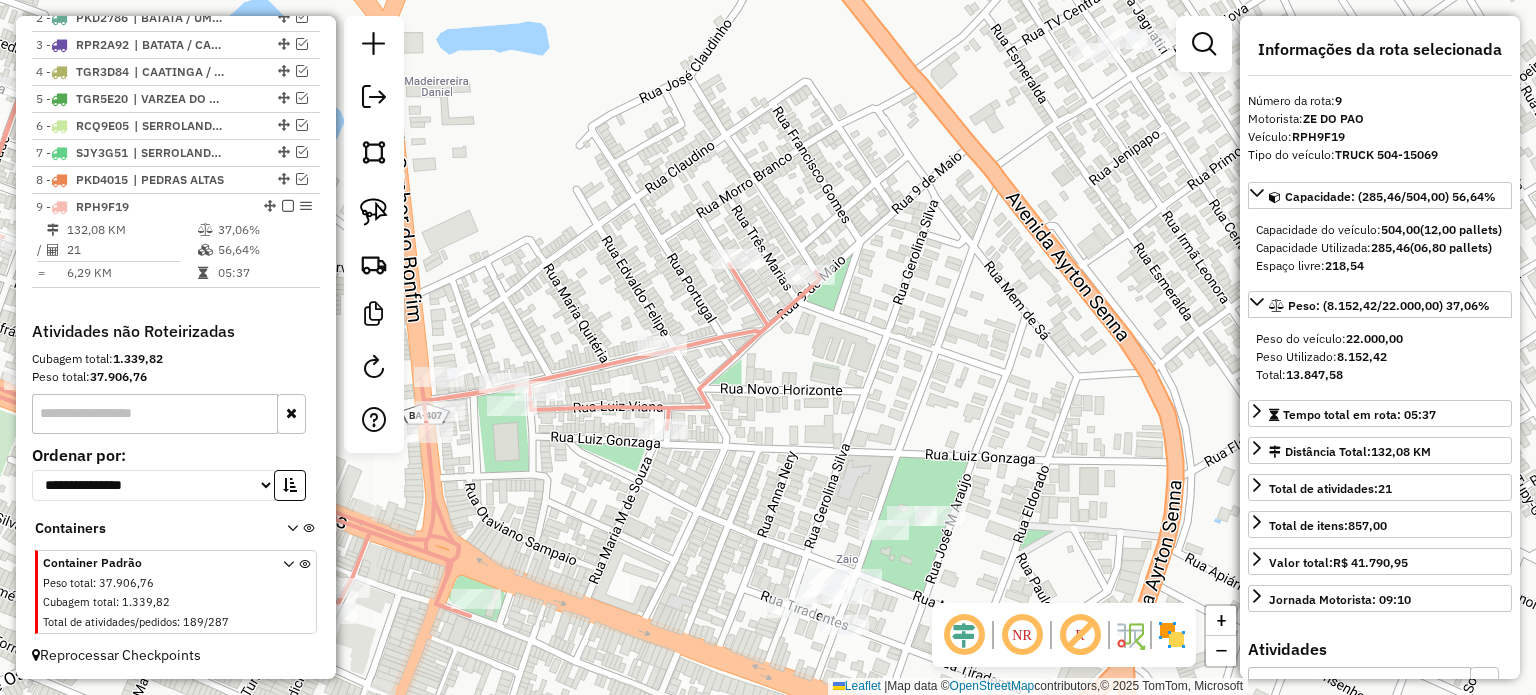 click 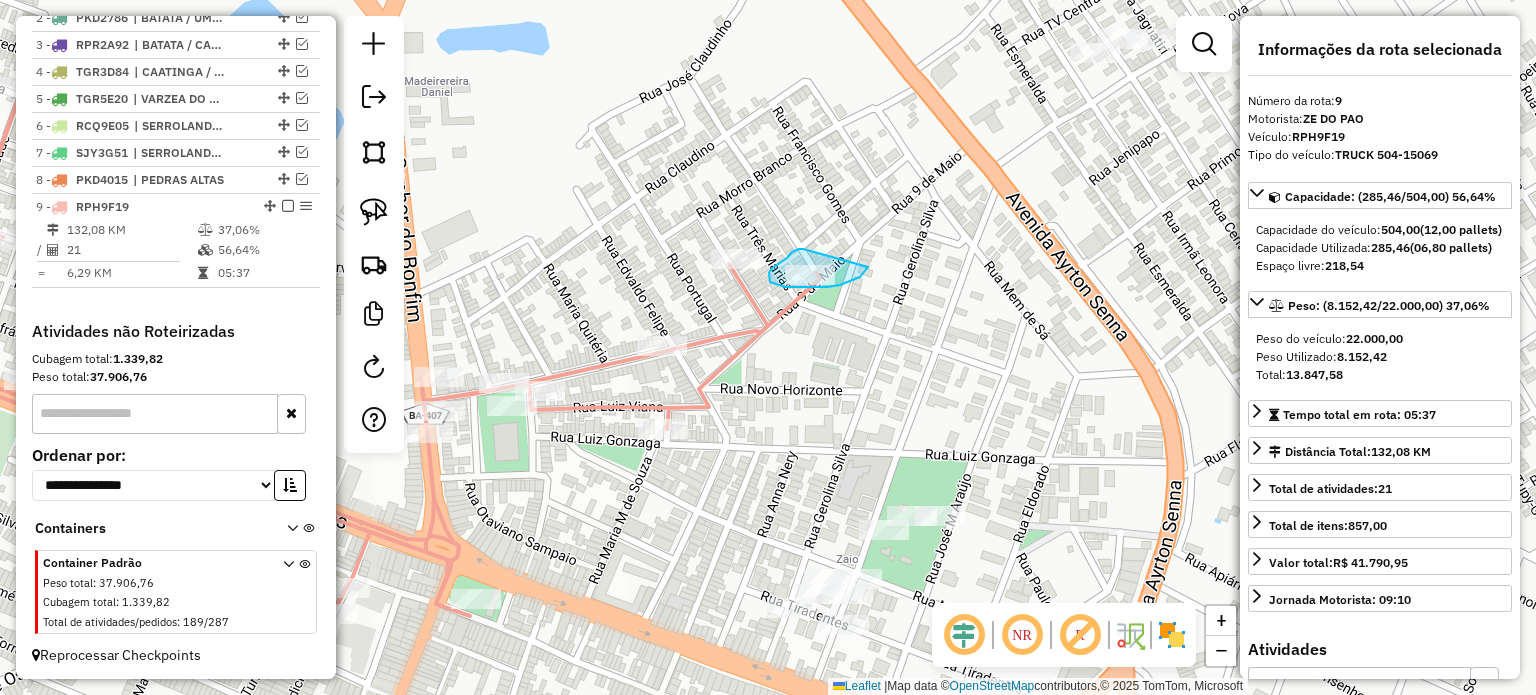 drag, startPoint x: 803, startPoint y: 249, endPoint x: 870, endPoint y: 264, distance: 68.65858 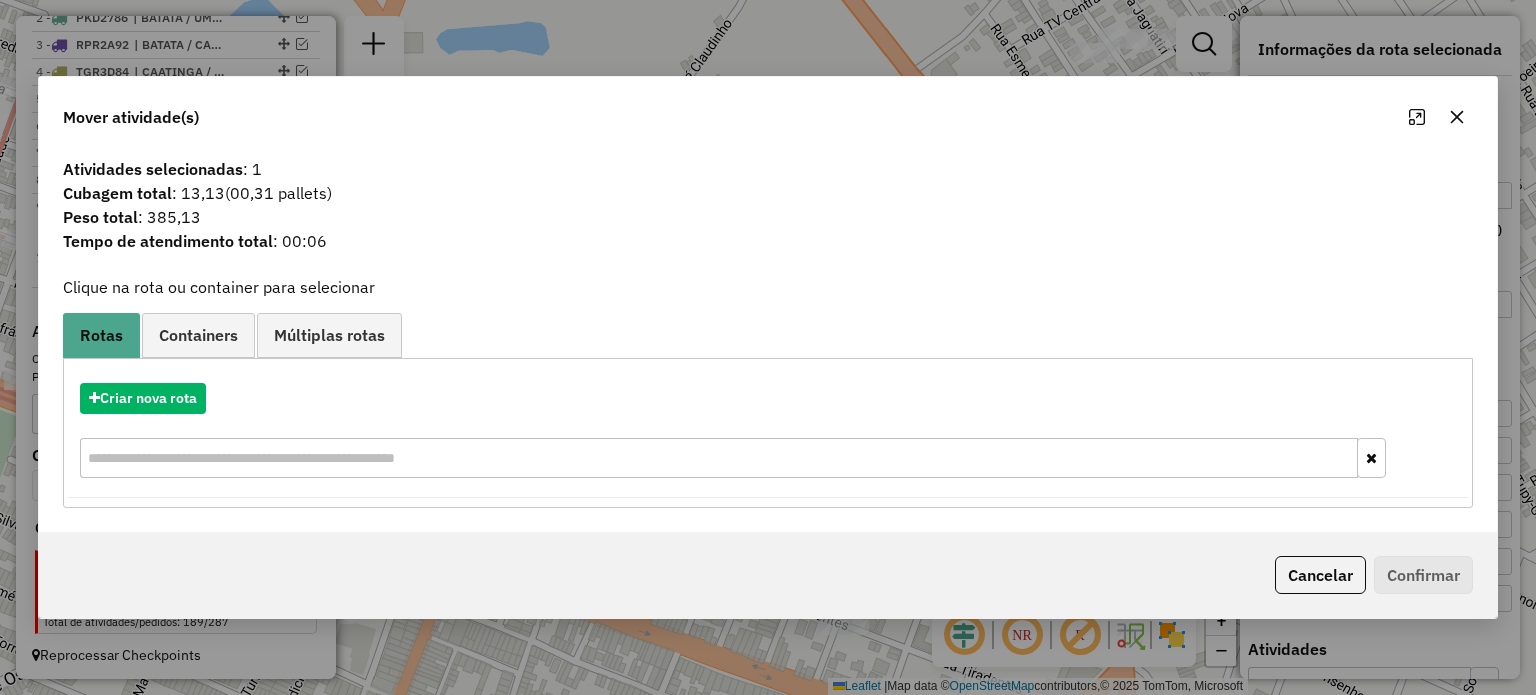 click 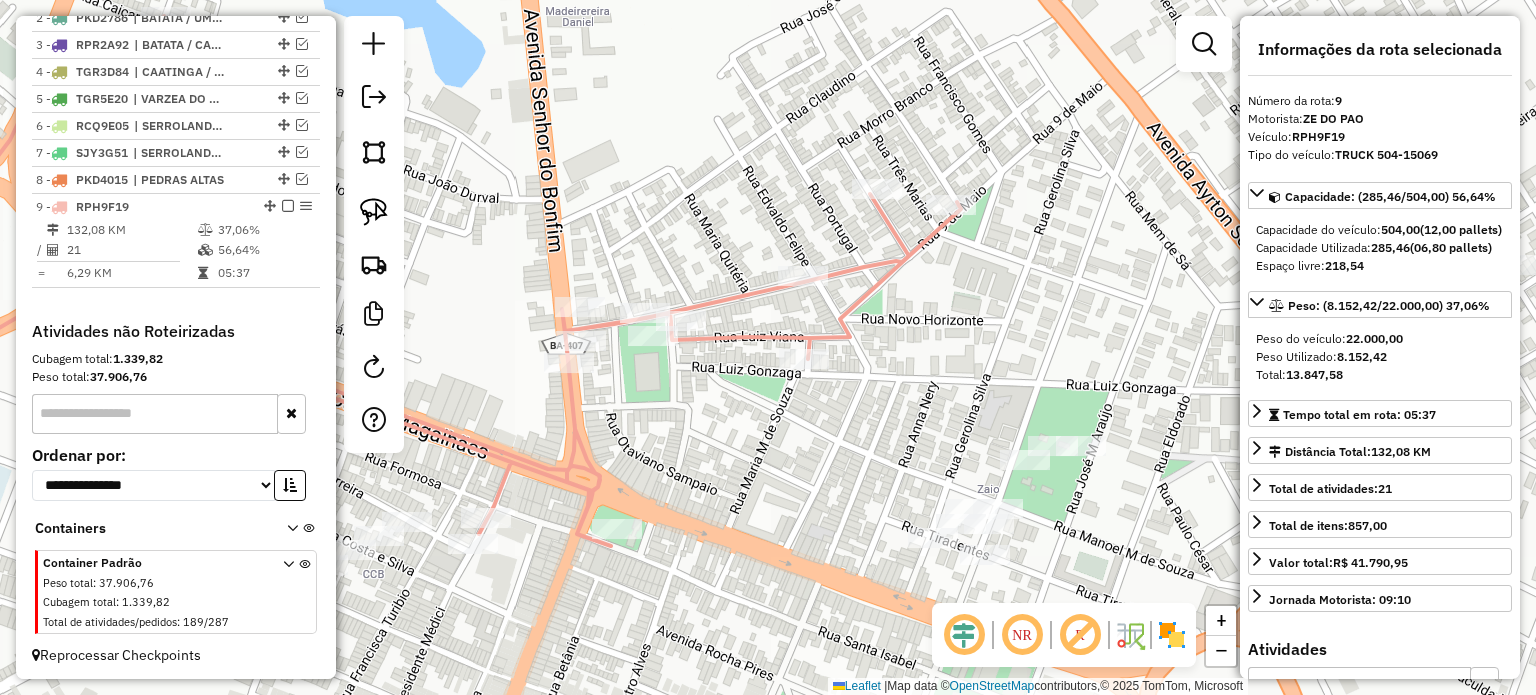 drag, startPoint x: 871, startPoint y: 395, endPoint x: 1117, endPoint y: 279, distance: 271.97794 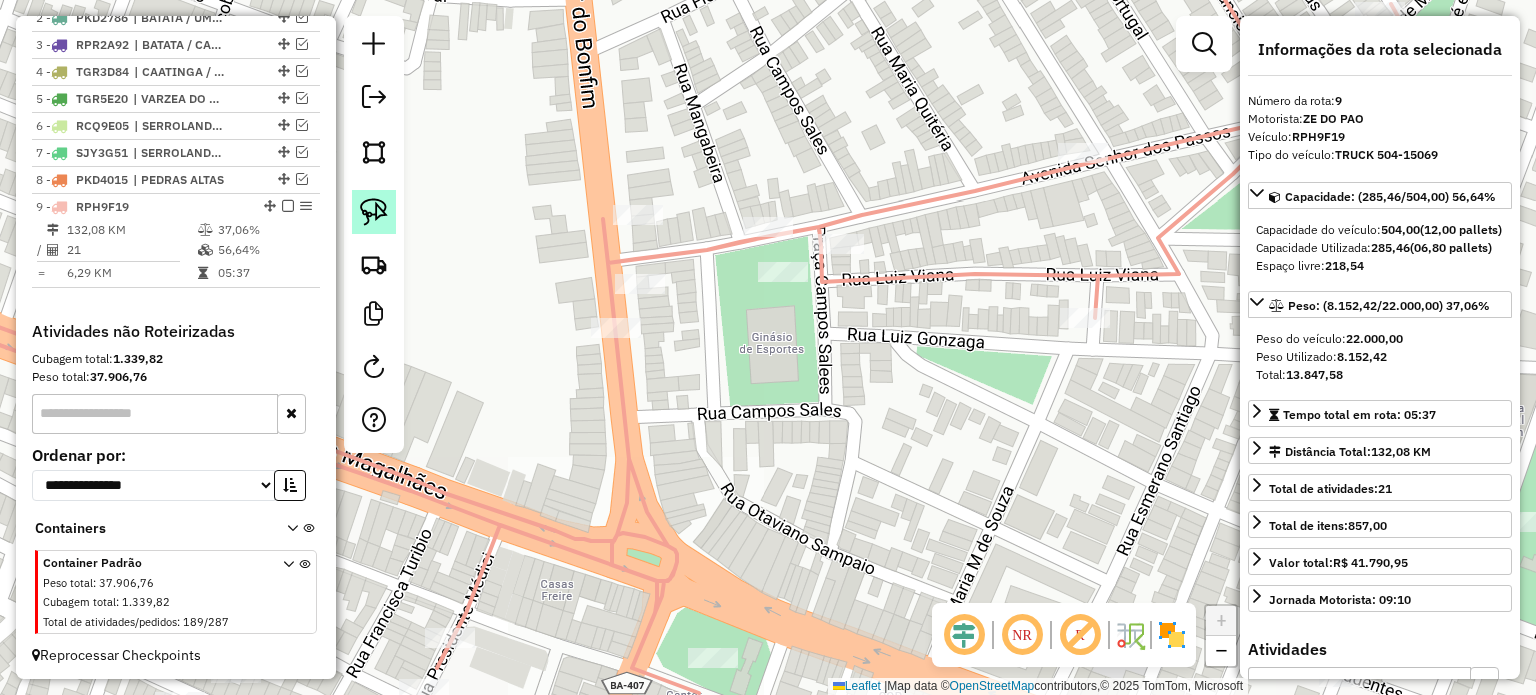 click 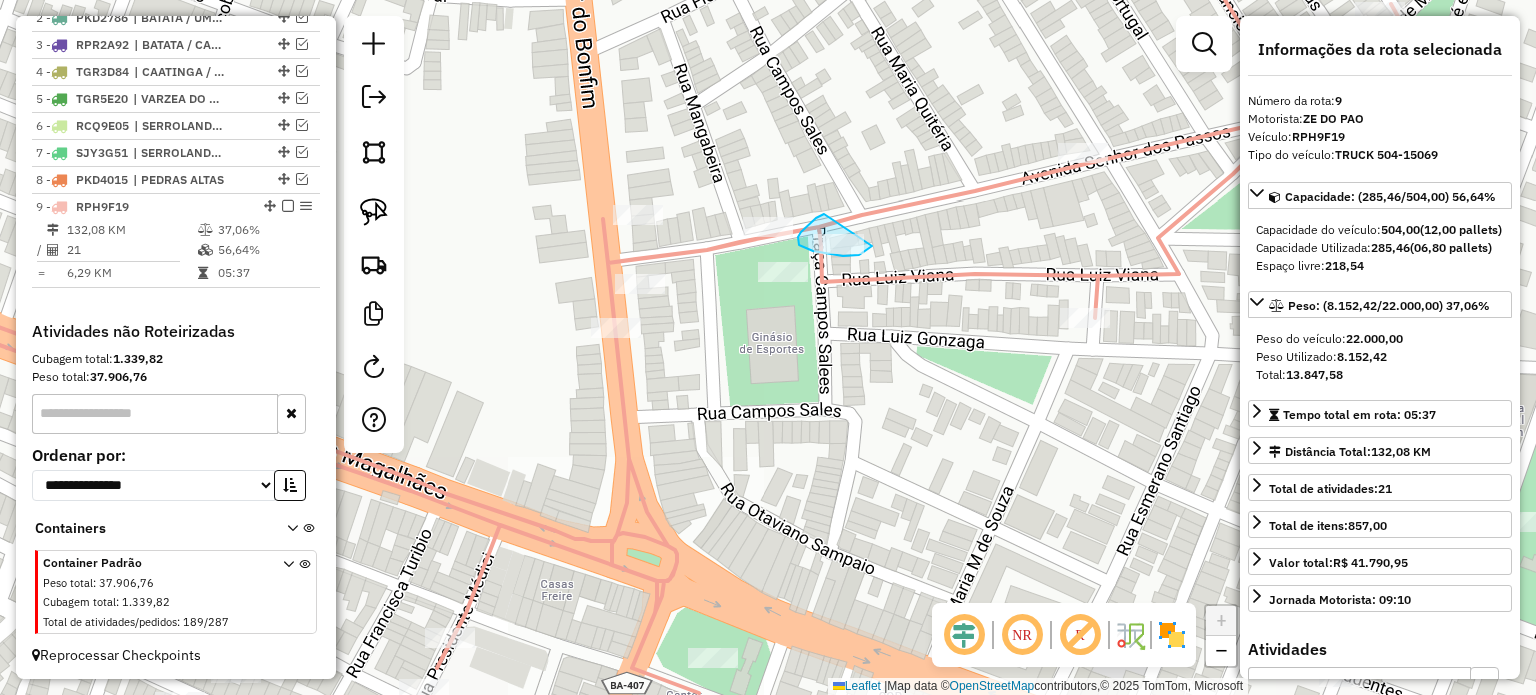 drag, startPoint x: 824, startPoint y: 214, endPoint x: 873, endPoint y: 244, distance: 57.45433 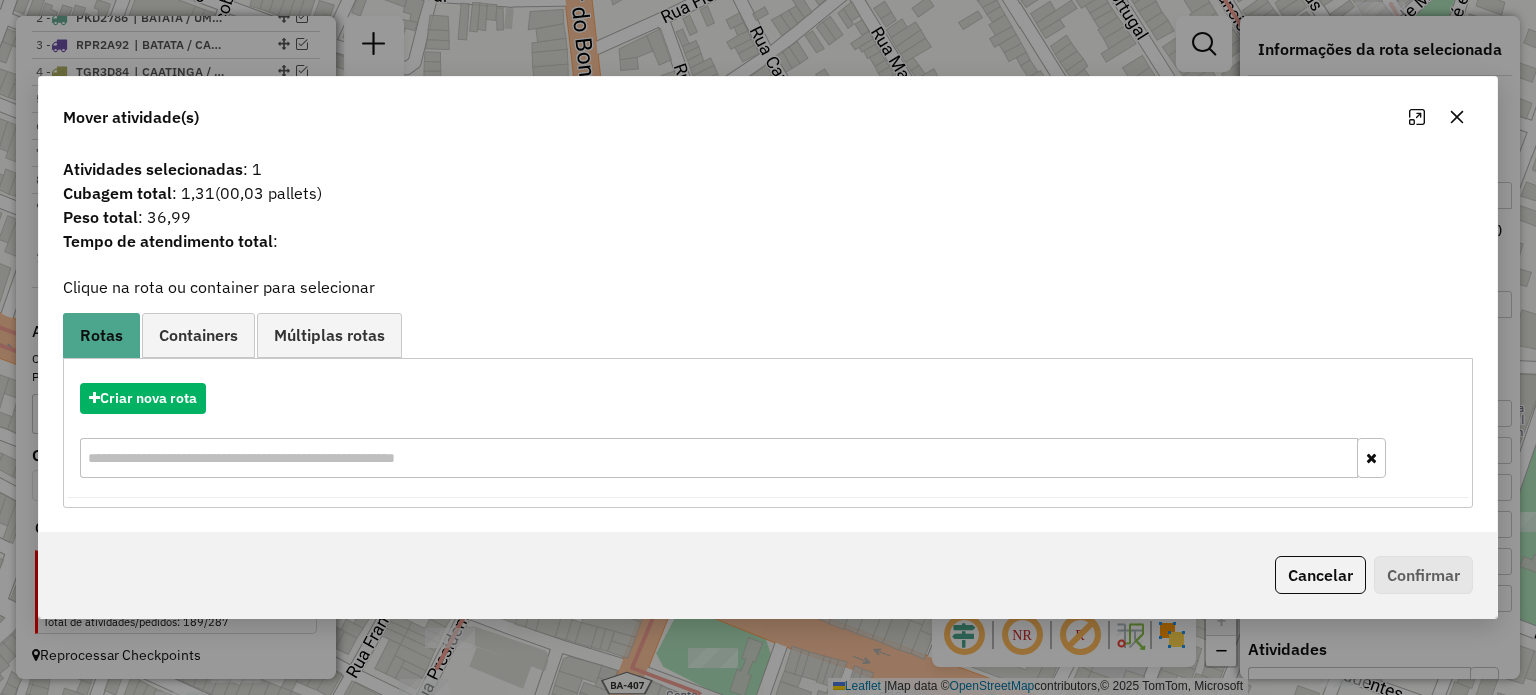 click 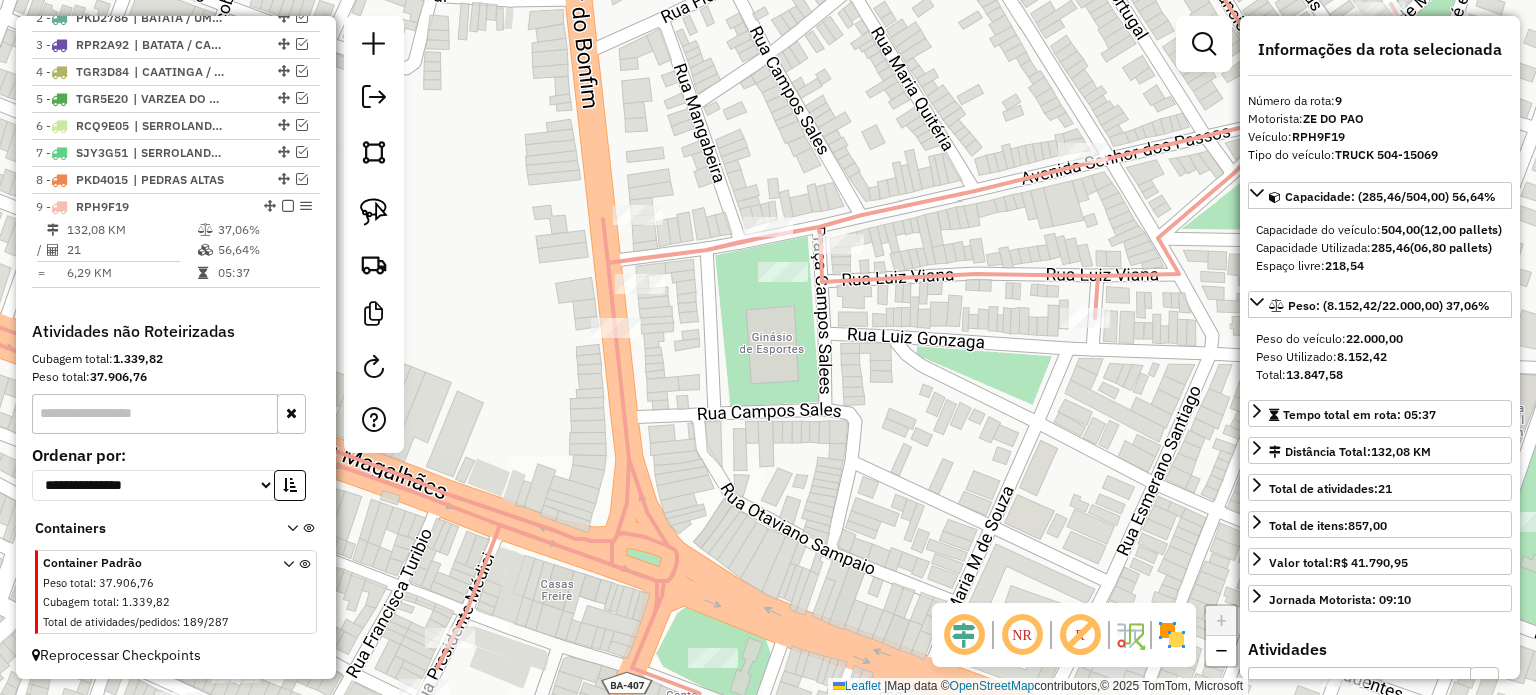 drag, startPoint x: 364, startPoint y: 205, endPoint x: 407, endPoint y: 203, distance: 43.046486 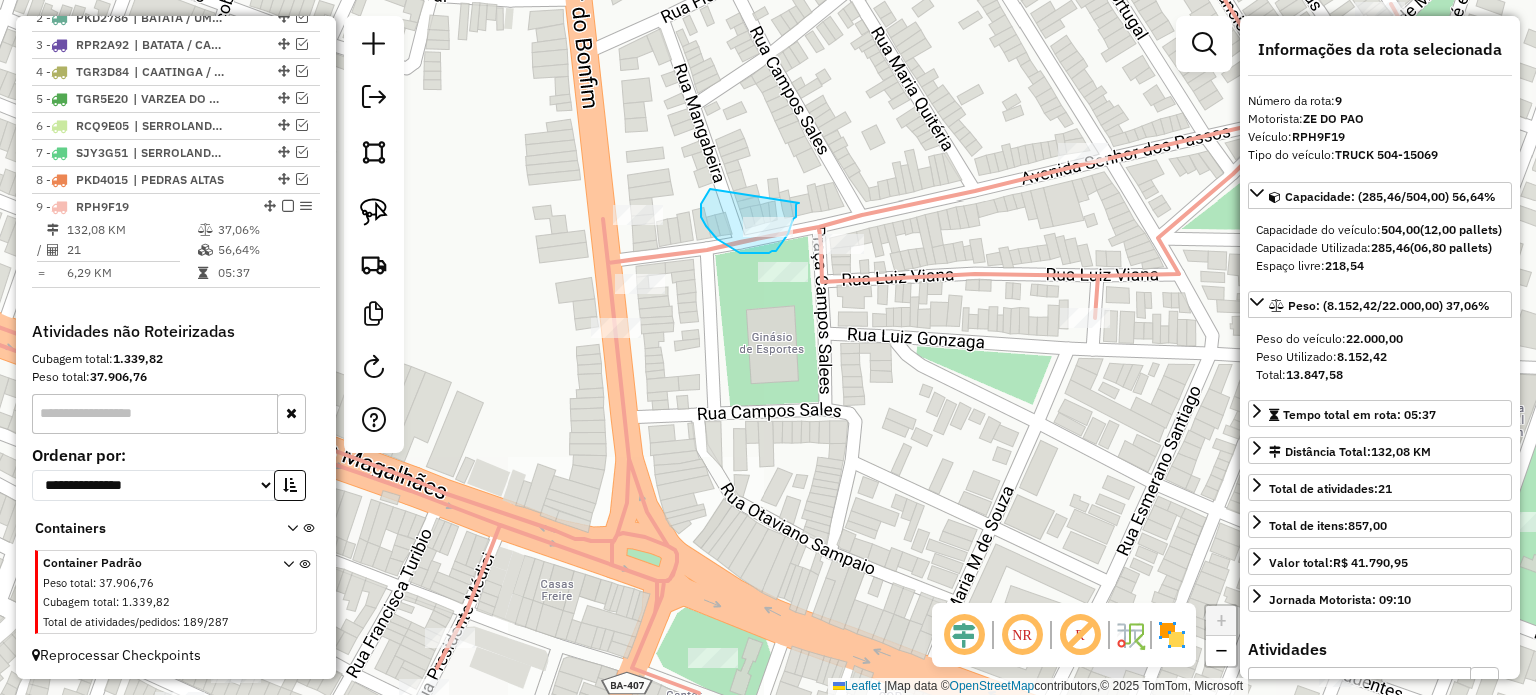drag, startPoint x: 710, startPoint y: 189, endPoint x: 799, endPoint y: 203, distance: 90.0944 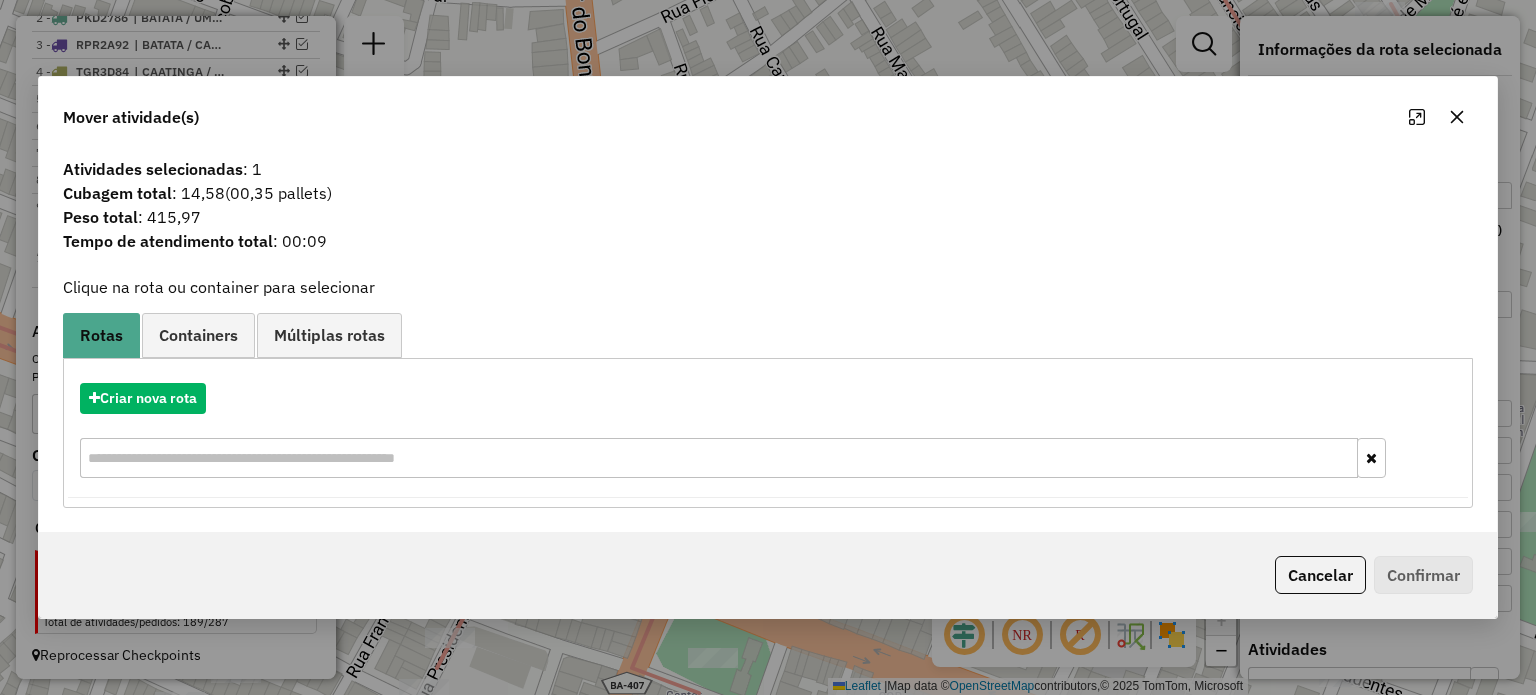 click 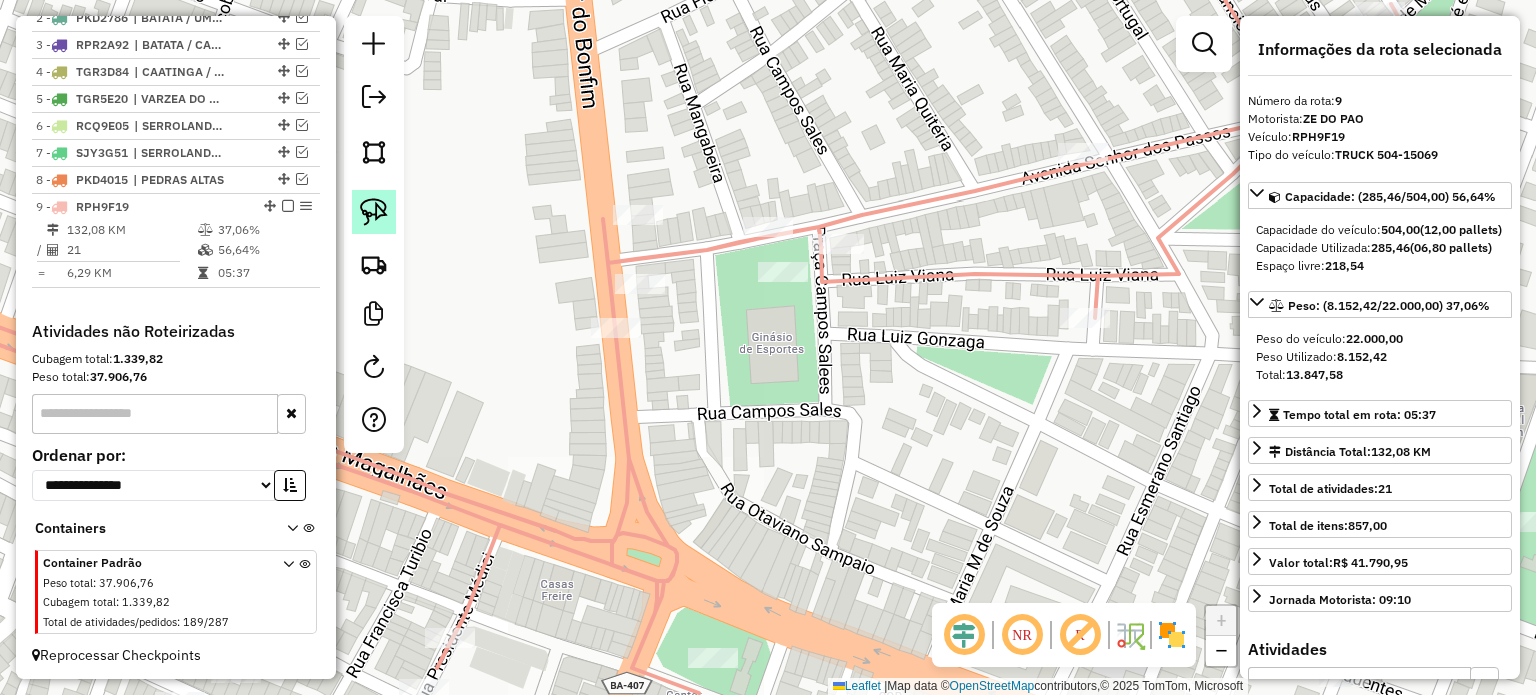 click 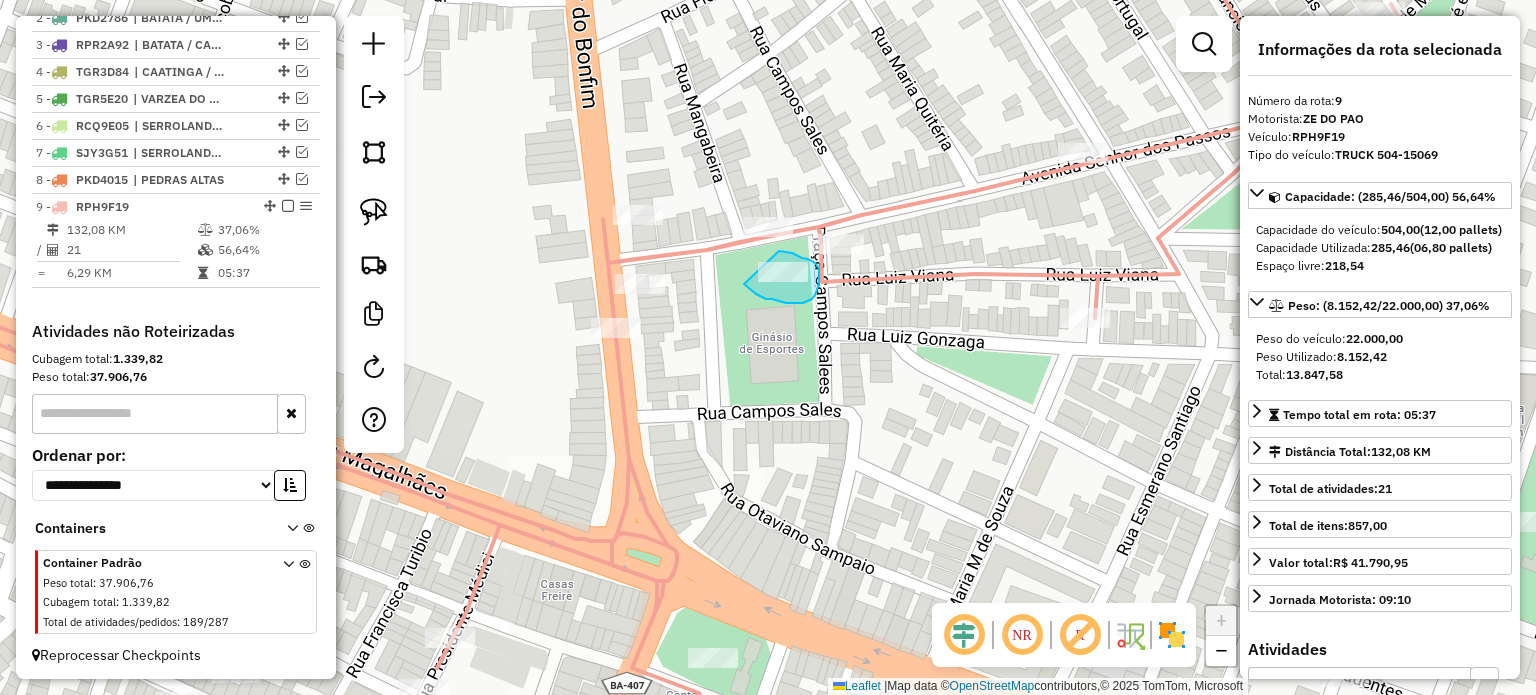 drag, startPoint x: 744, startPoint y: 284, endPoint x: 758, endPoint y: 250, distance: 36.769554 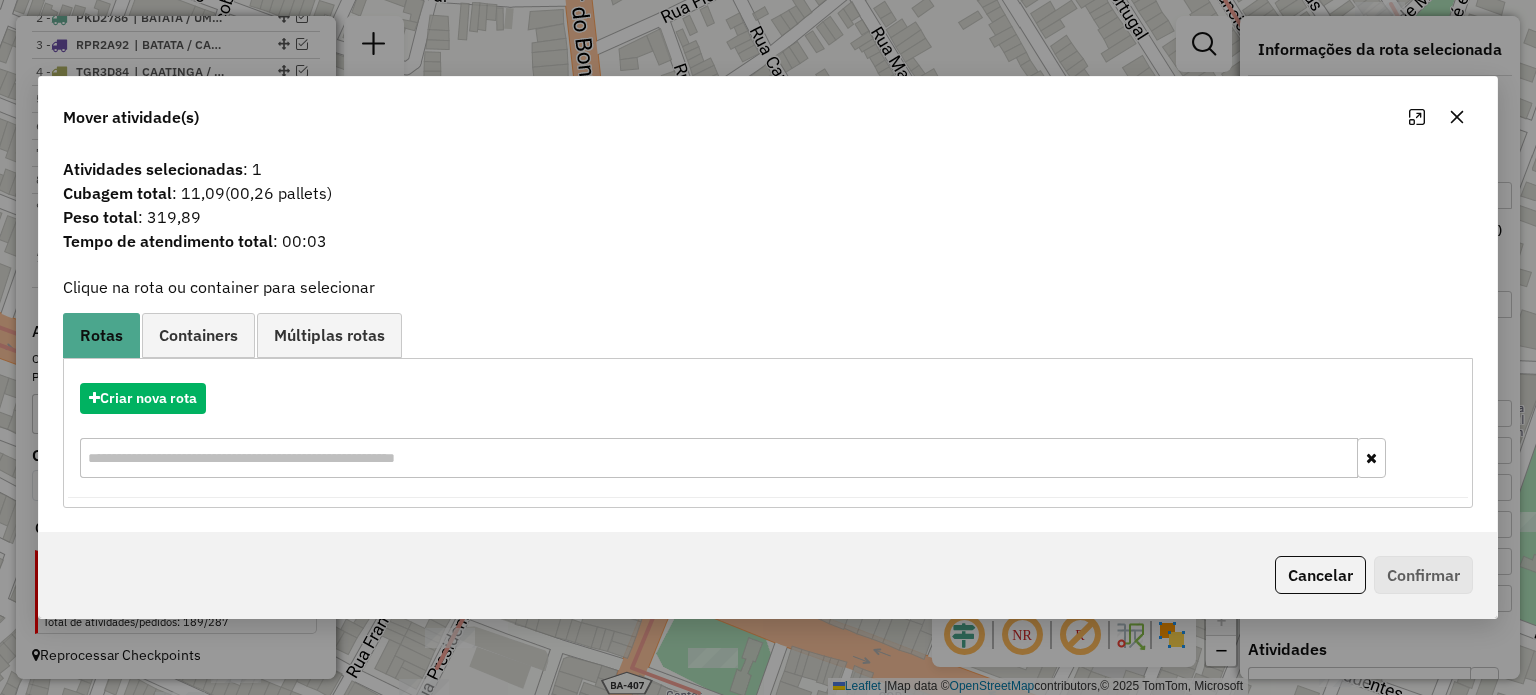 click 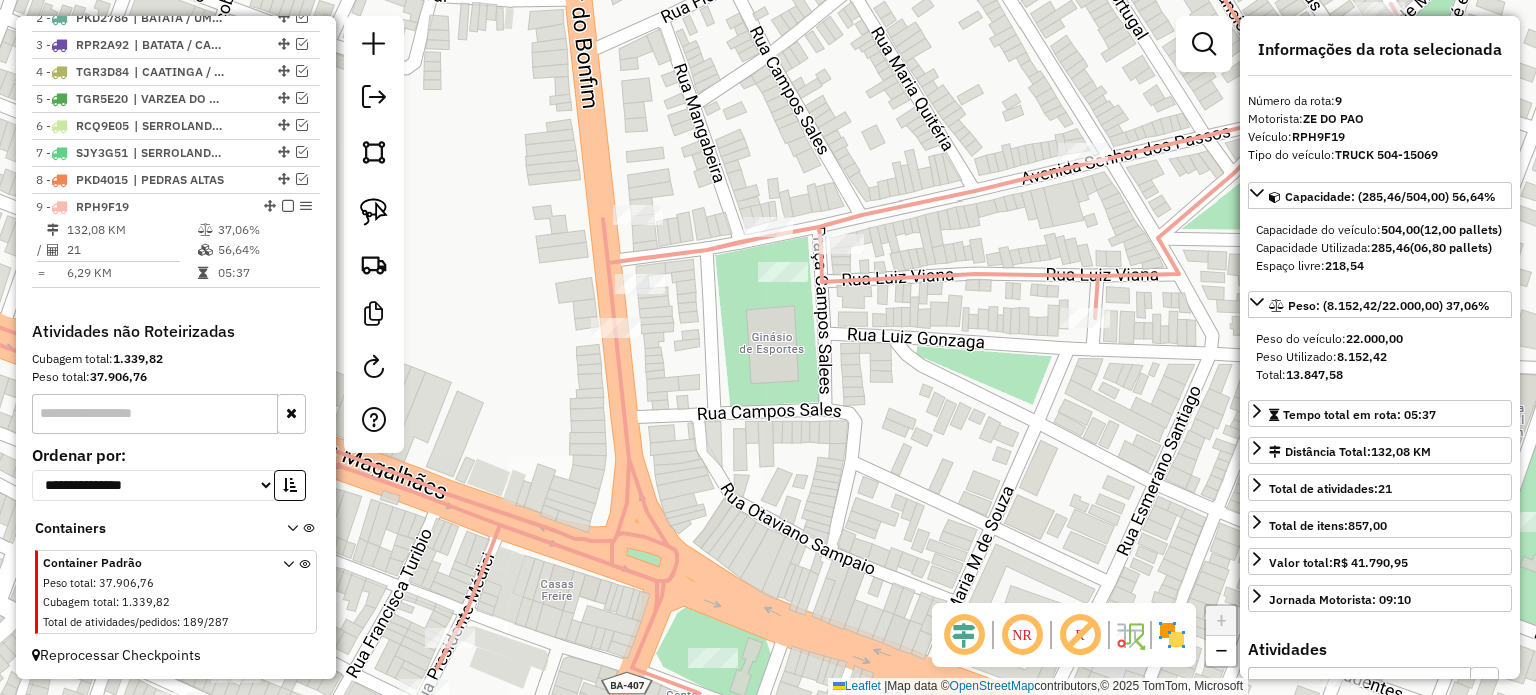 drag, startPoint x: 752, startPoint y: 415, endPoint x: 918, endPoint y: 347, distance: 179.38785 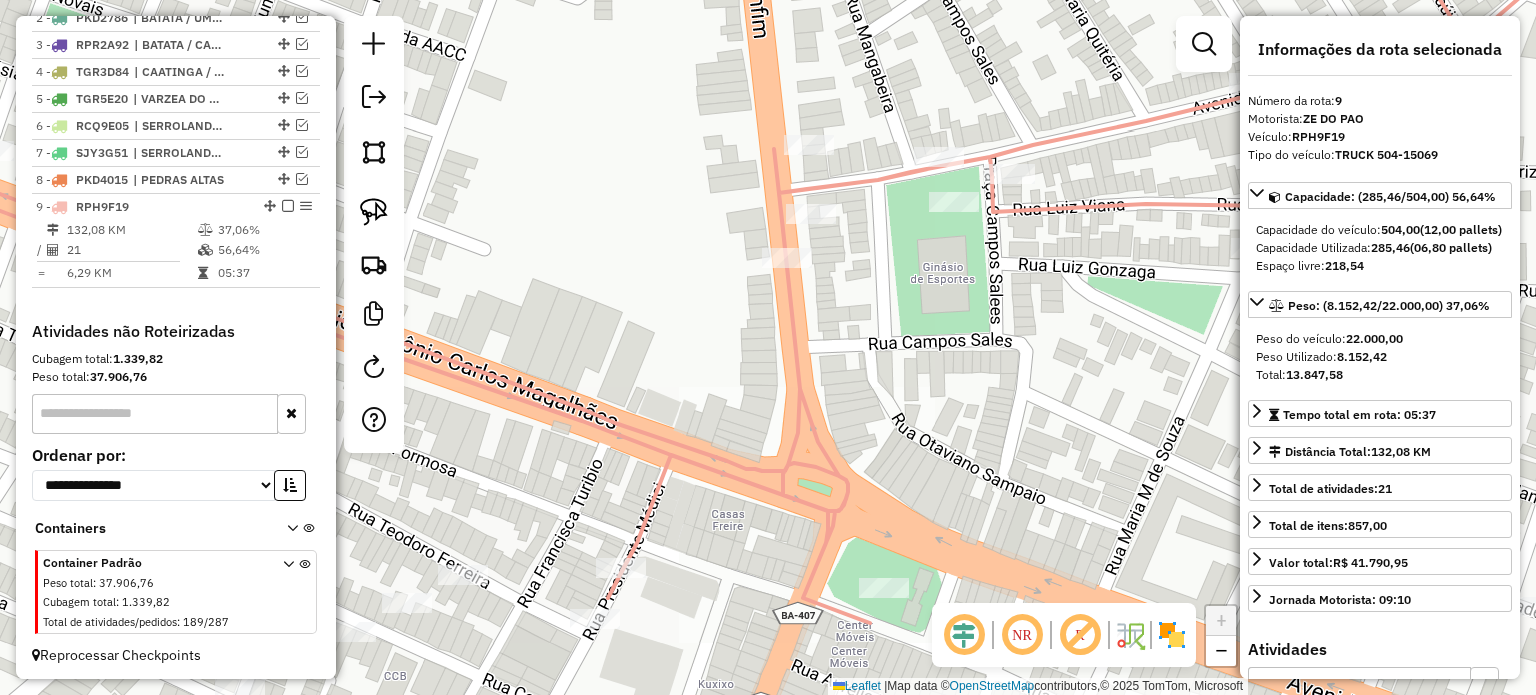 click on "Janela de atendimento Grade de atendimento Capacidade Transportadoras Veículos Cliente Pedidos  Rotas Selecione os dias de semana para filtrar as janelas de atendimento  Seg   Ter   Qua   Qui   Sex   Sáb   Dom  Informe o período da janela de atendimento: De: Até:  Filtrar exatamente a janela do cliente  Considerar janela de atendimento padrão  Selecione os dias de semana para filtrar as grades de atendimento  Seg   Ter   Qua   Qui   Sex   Sáb   Dom   Considerar clientes sem dia de atendimento cadastrado  Clientes fora do dia de atendimento selecionado Filtrar as atividades entre os valores definidos abaixo:  Peso mínimo:   Peso máximo:   Cubagem mínima:   Cubagem máxima:   De:   Até:  Filtrar as atividades entre o tempo de atendimento definido abaixo:  De:   Até:   Considerar capacidade total dos clientes não roteirizados Transportadora: Selecione um ou mais itens Tipo de veículo: Selecione um ou mais itens Veículo: Selecione um ou mais itens Motorista: Selecione um ou mais itens Nome: Rótulo:" 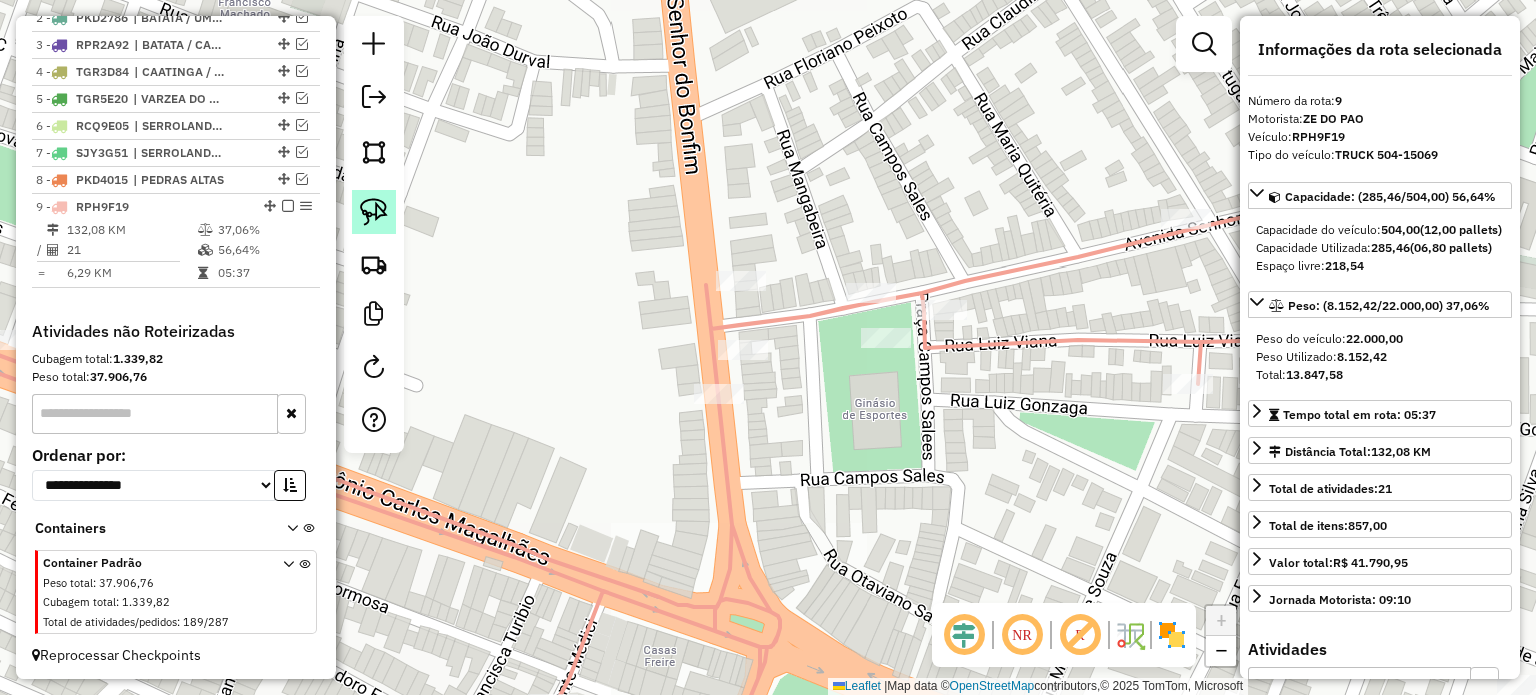 click 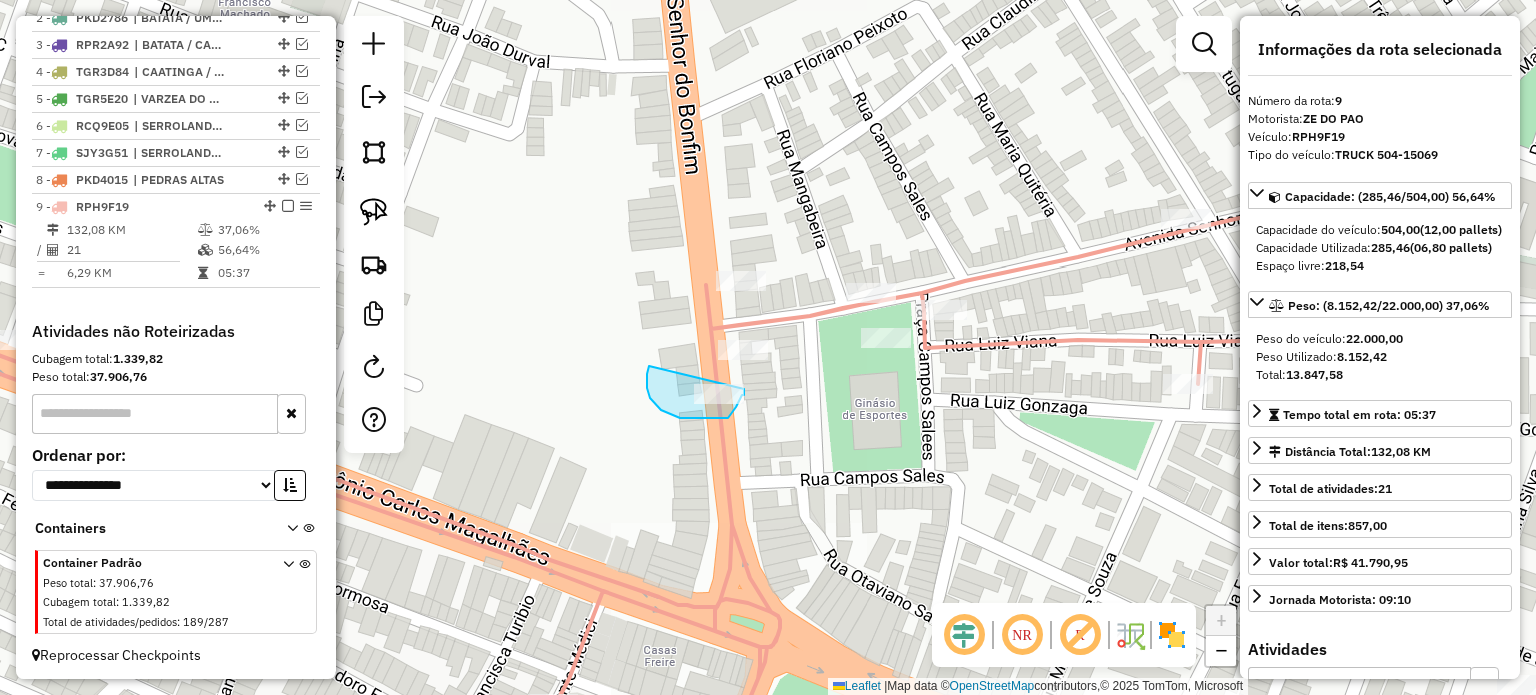 drag, startPoint x: 647, startPoint y: 374, endPoint x: 747, endPoint y: 383, distance: 100.40418 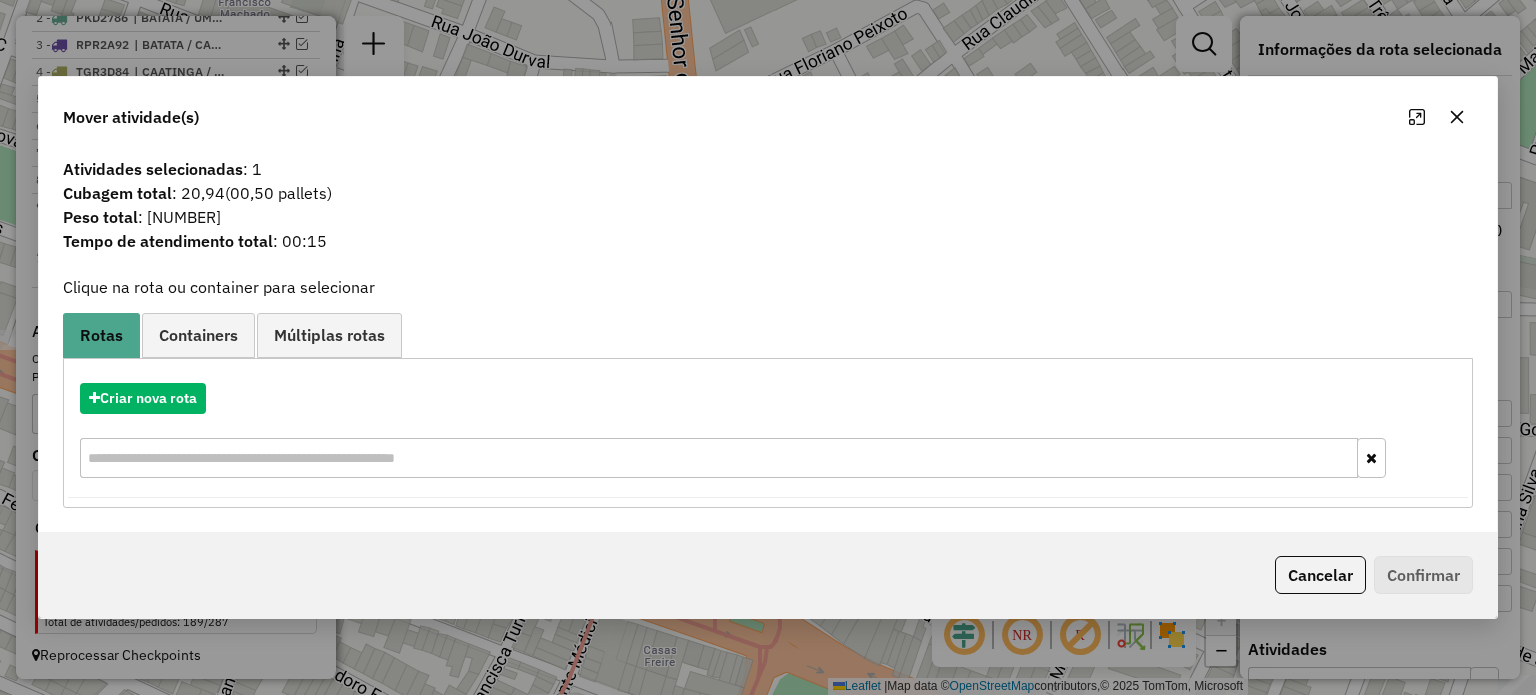 click 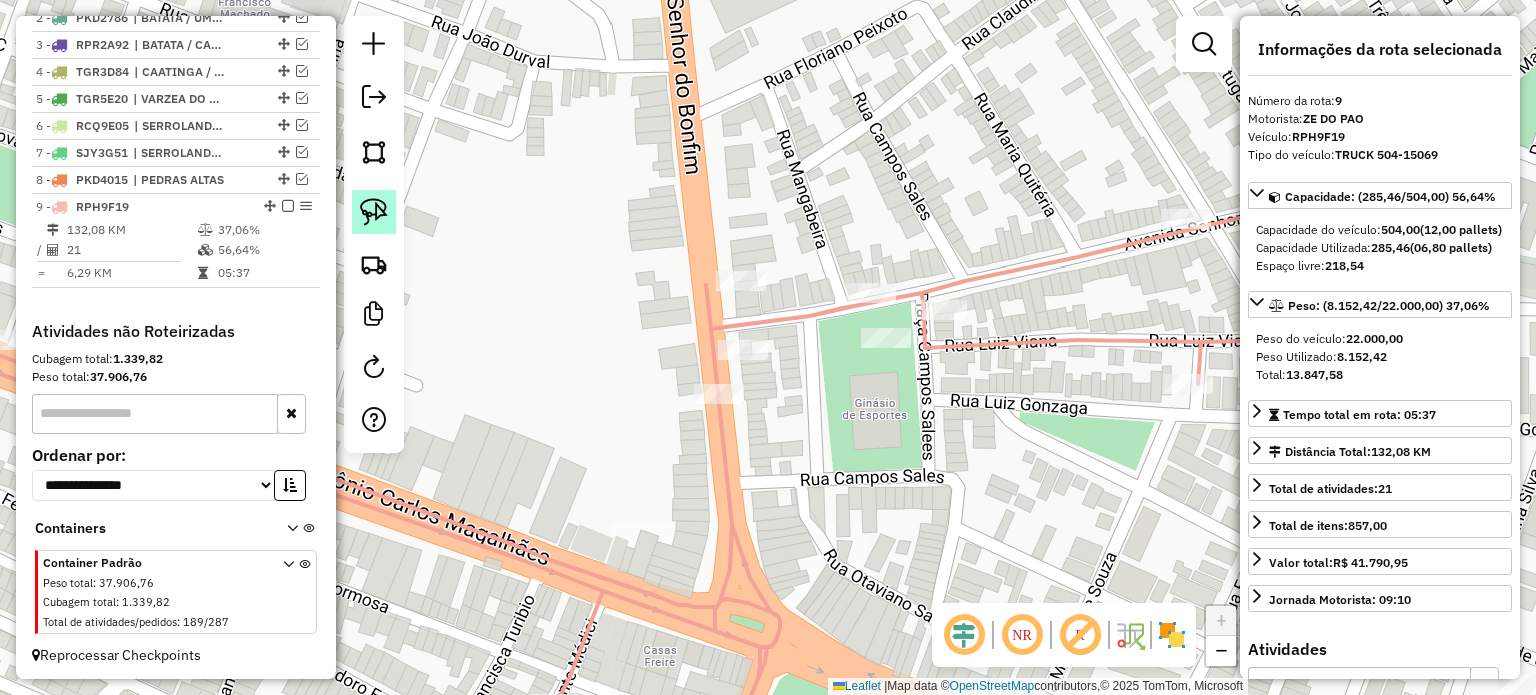 click 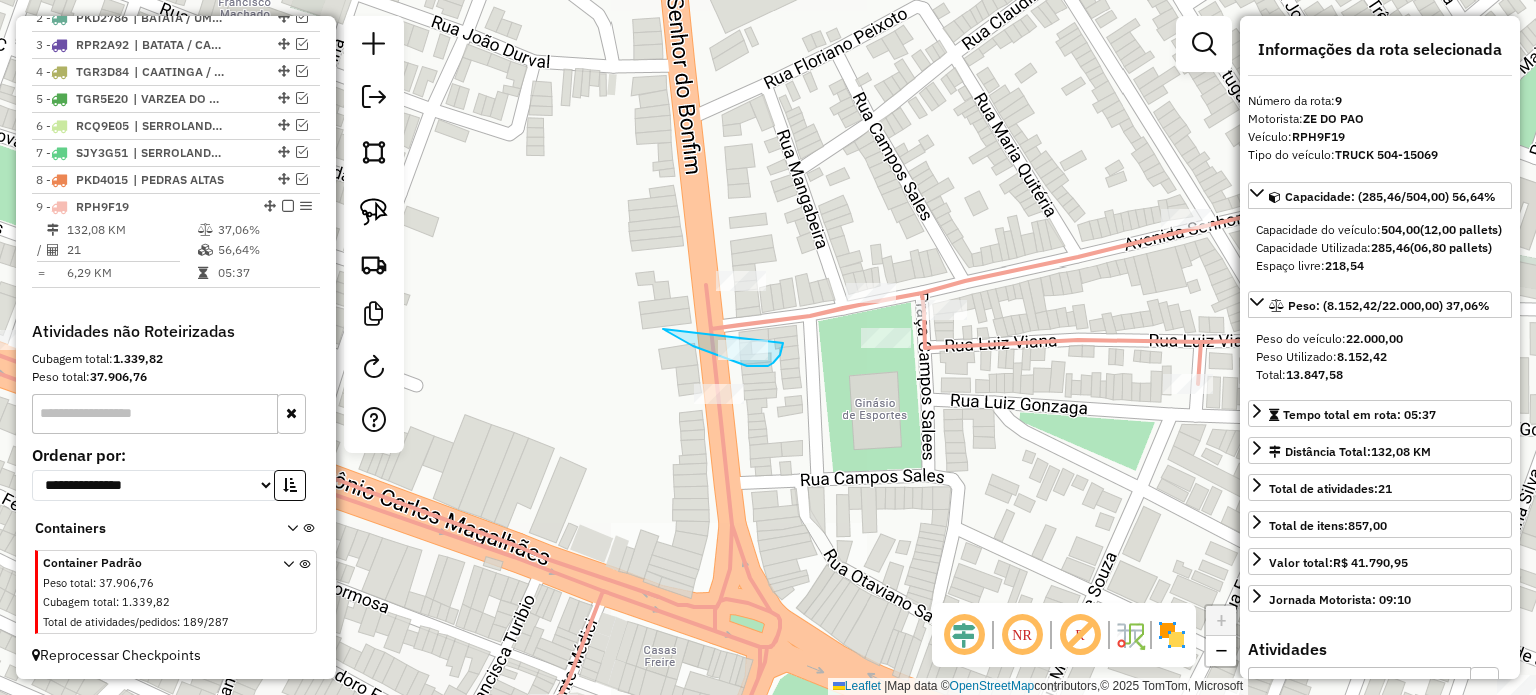 drag, startPoint x: 663, startPoint y: 329, endPoint x: 773, endPoint y: 338, distance: 110.36757 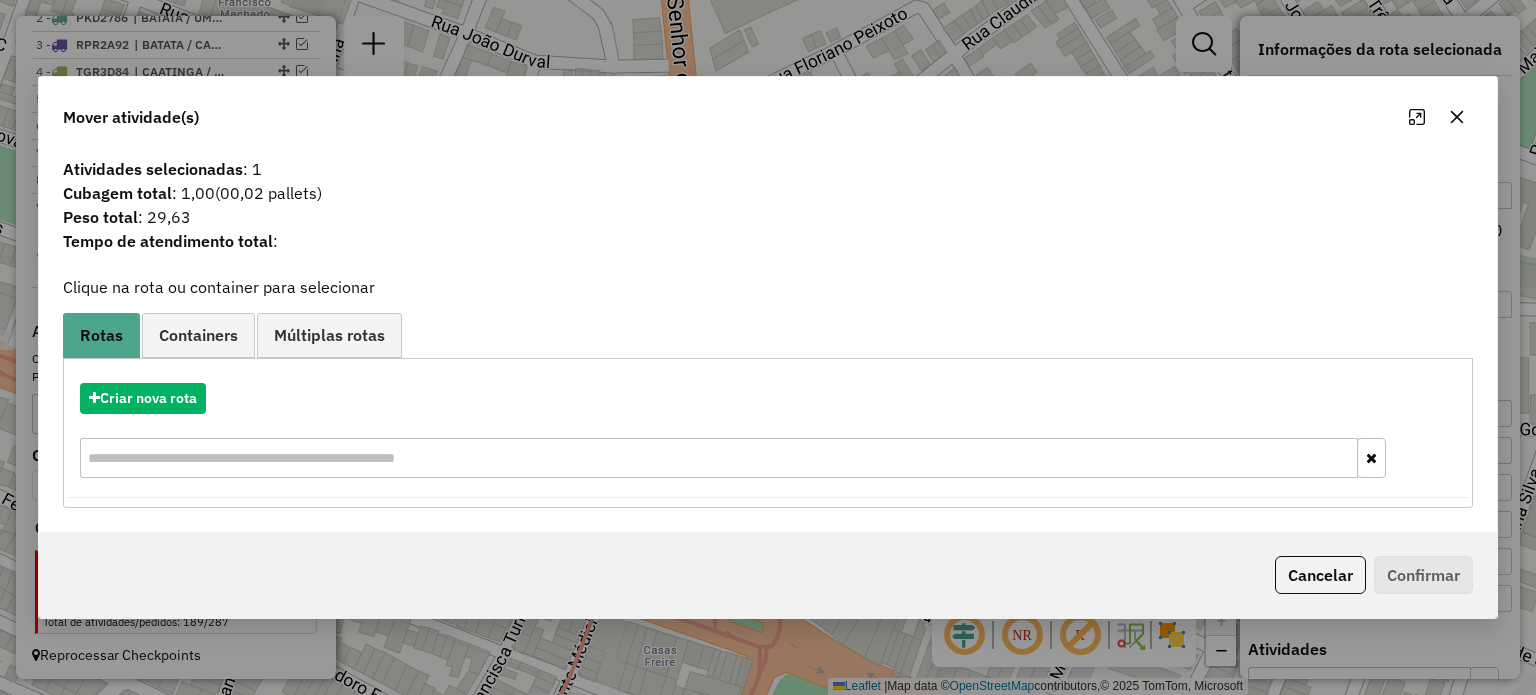 click 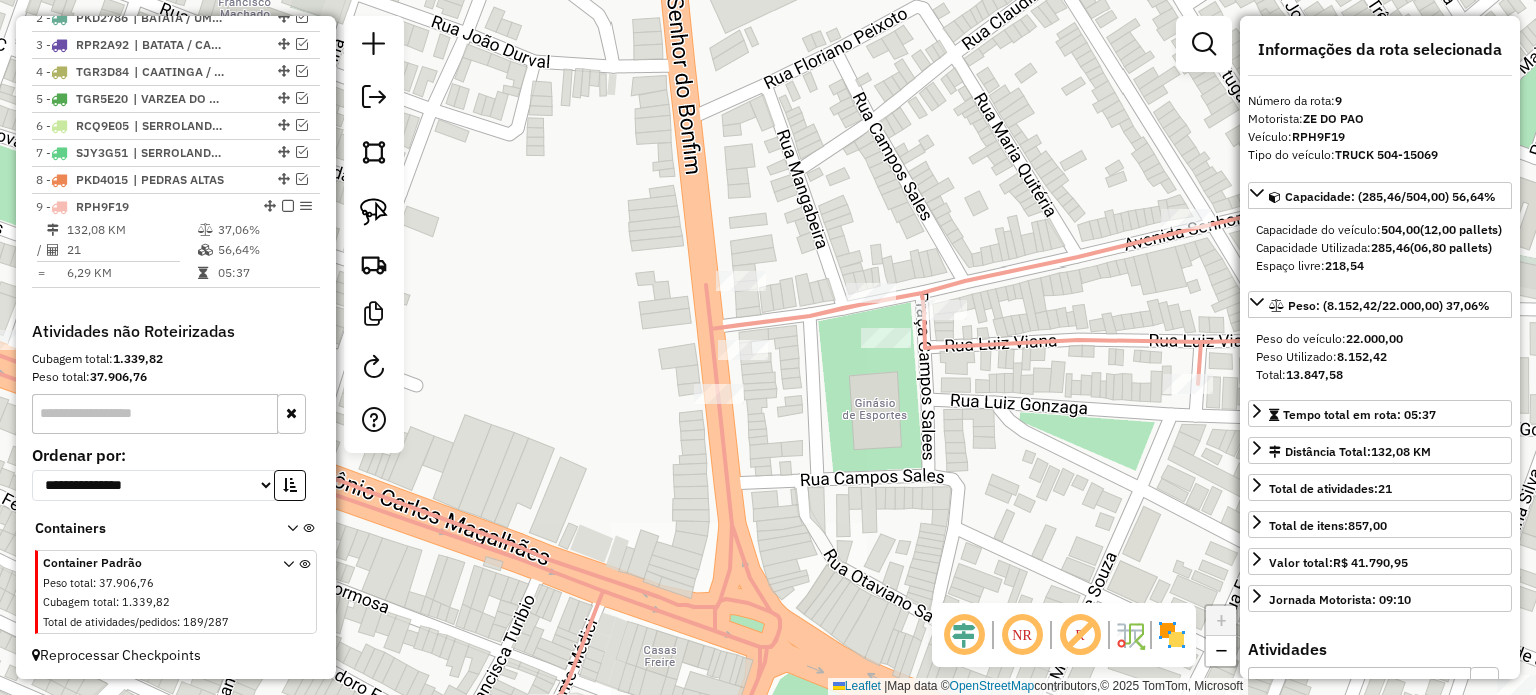 drag, startPoint x: 858, startPoint y: 483, endPoint x: 550, endPoint y: 394, distance: 320.601 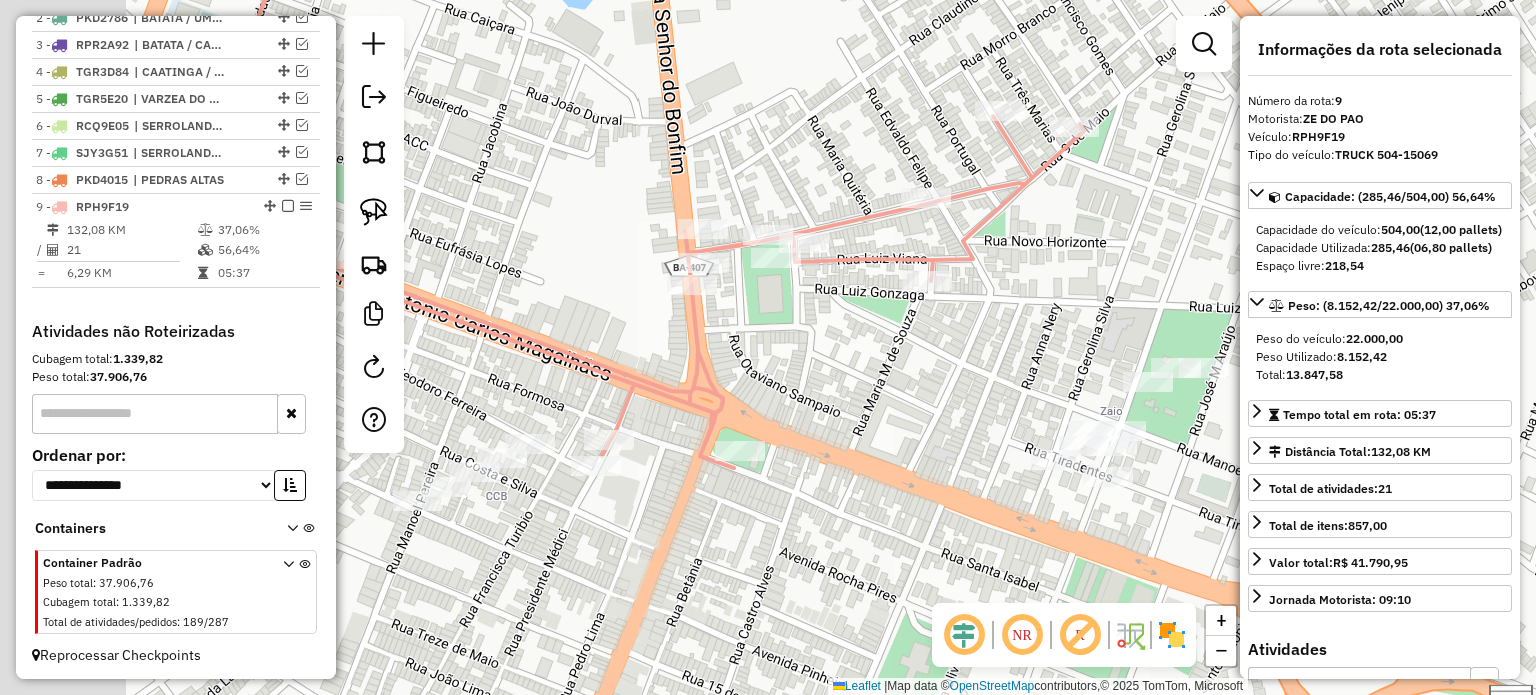 drag, startPoint x: 622, startPoint y: 445, endPoint x: 840, endPoint y: 365, distance: 232.21542 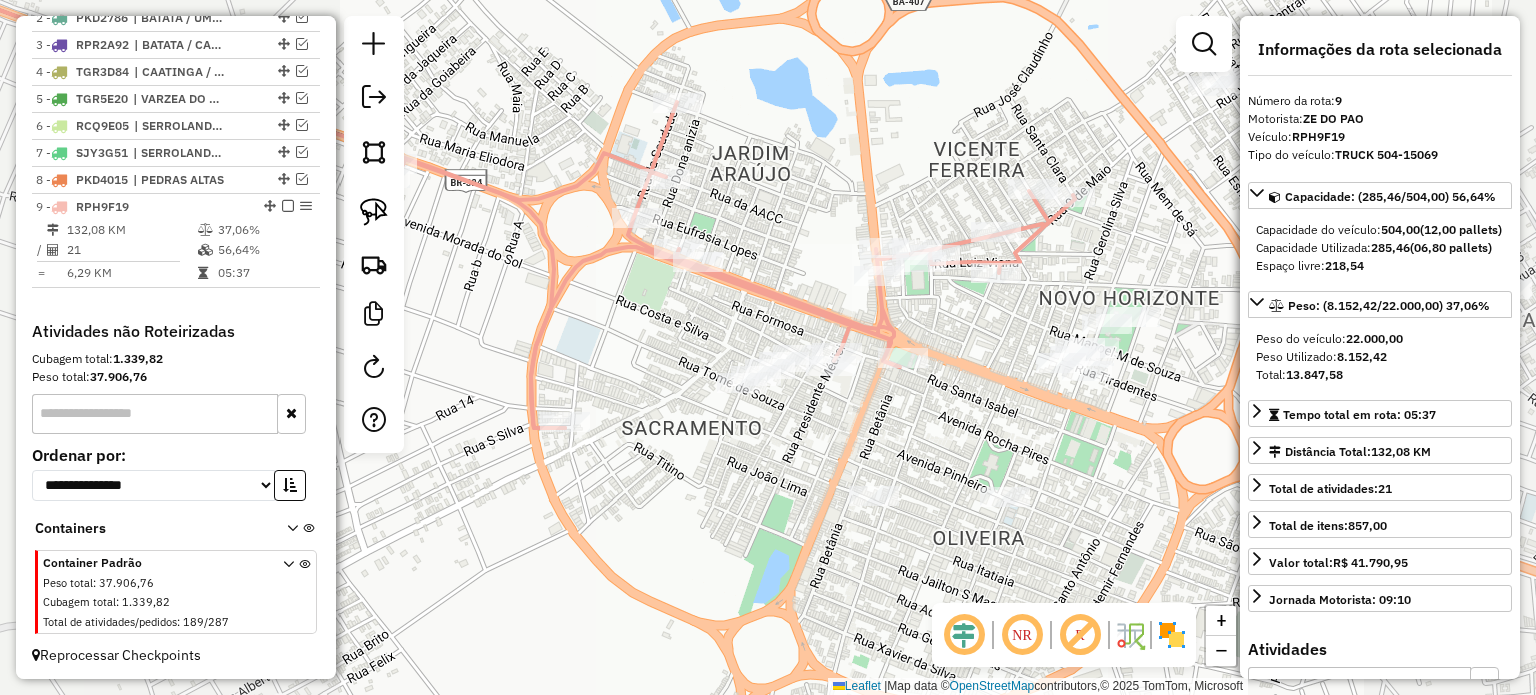 drag, startPoint x: 1140, startPoint y: 227, endPoint x: 942, endPoint y: 275, distance: 203.73512 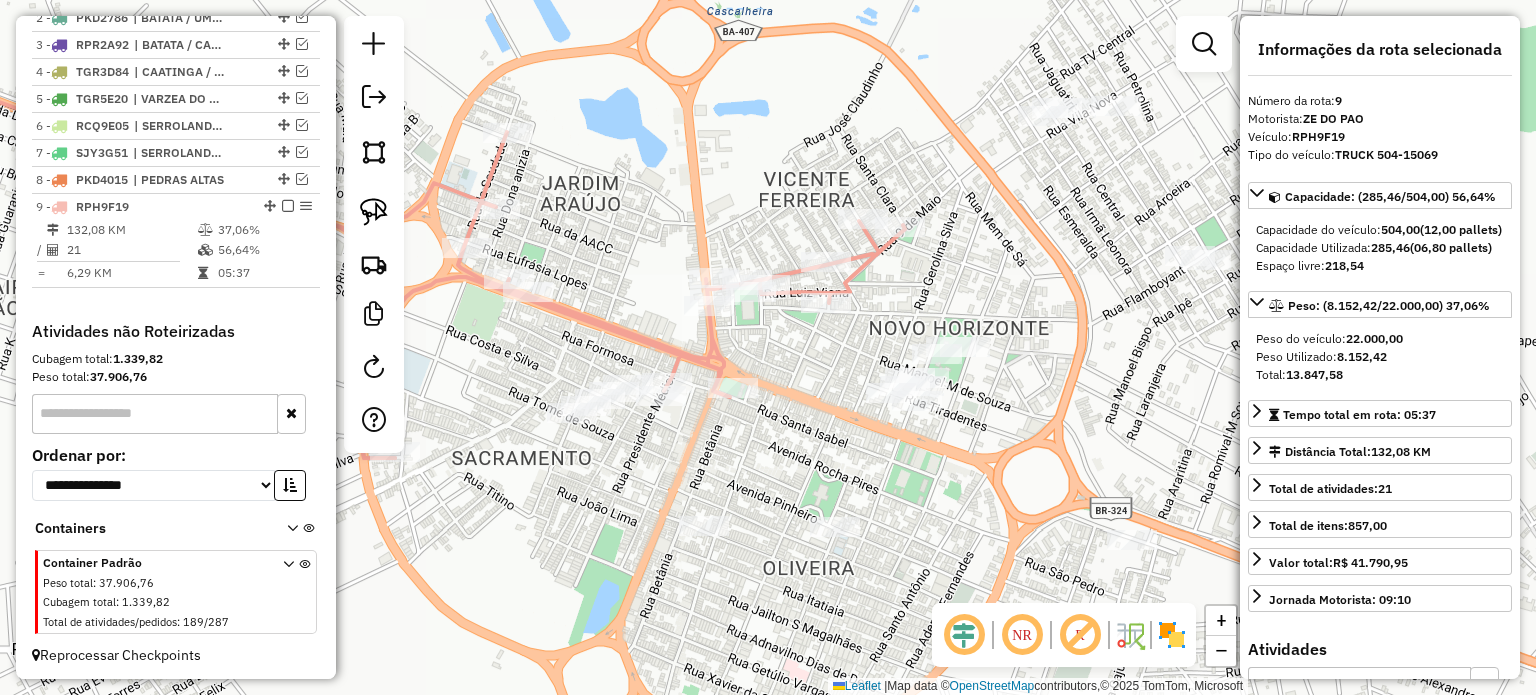 drag, startPoint x: 936, startPoint y: 319, endPoint x: 1012, endPoint y: 273, distance: 88.83693 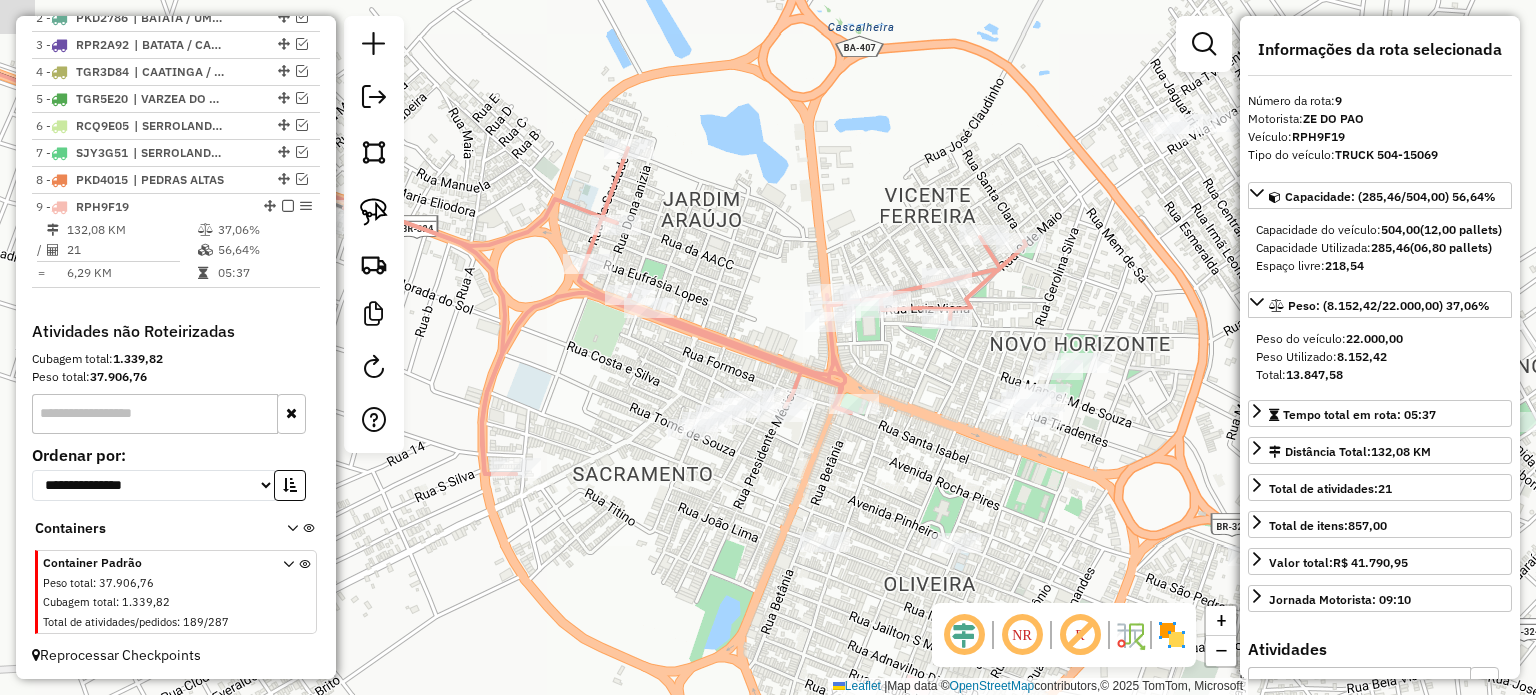 drag, startPoint x: 722, startPoint y: 283, endPoint x: 744, endPoint y: 304, distance: 30.413813 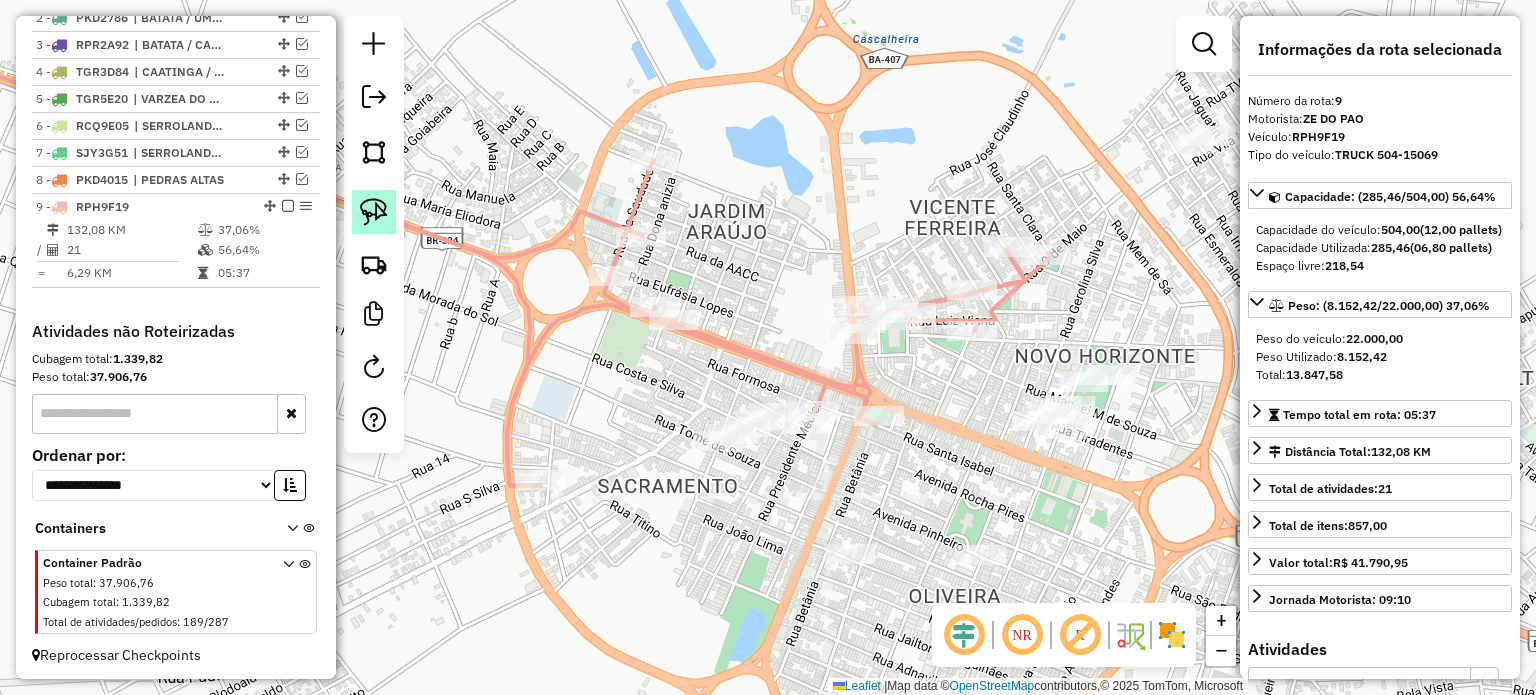 click 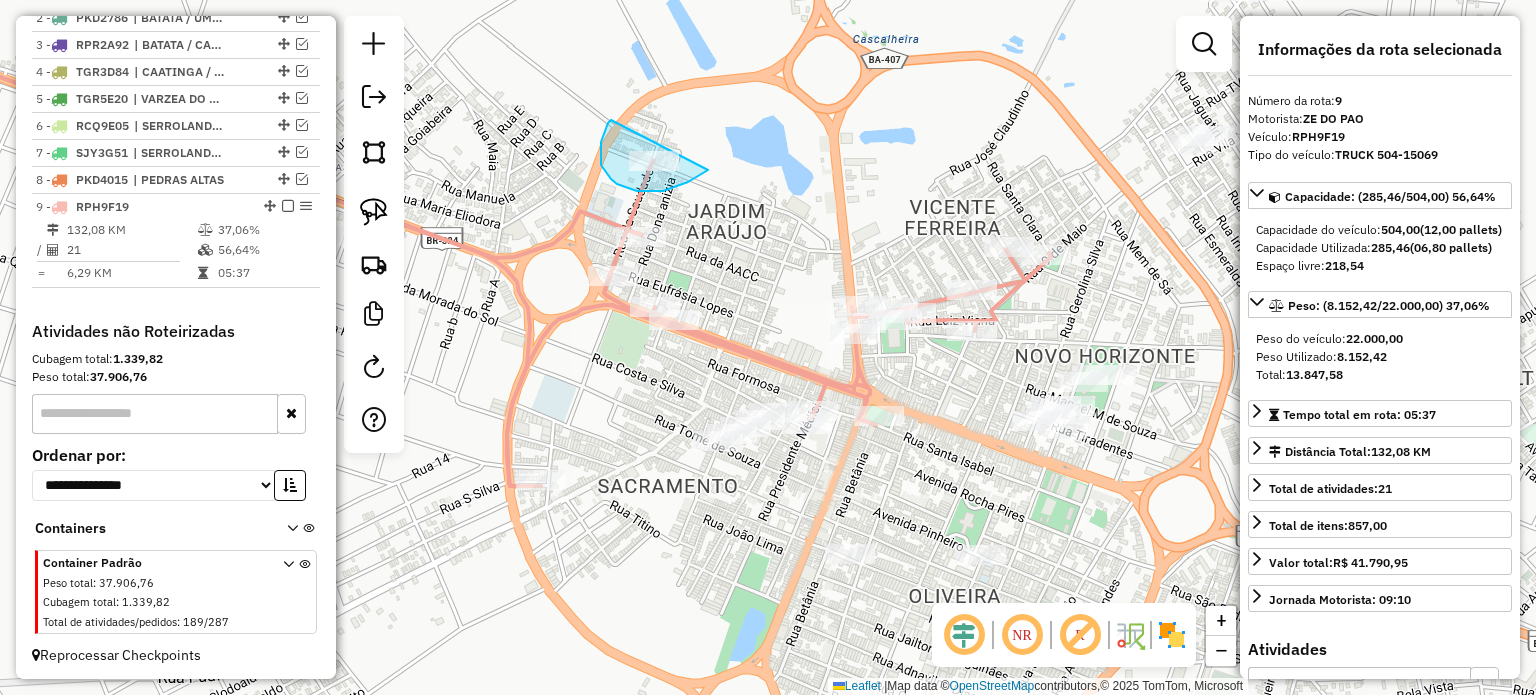 drag, startPoint x: 600, startPoint y: 151, endPoint x: 723, endPoint y: 150, distance: 123.00407 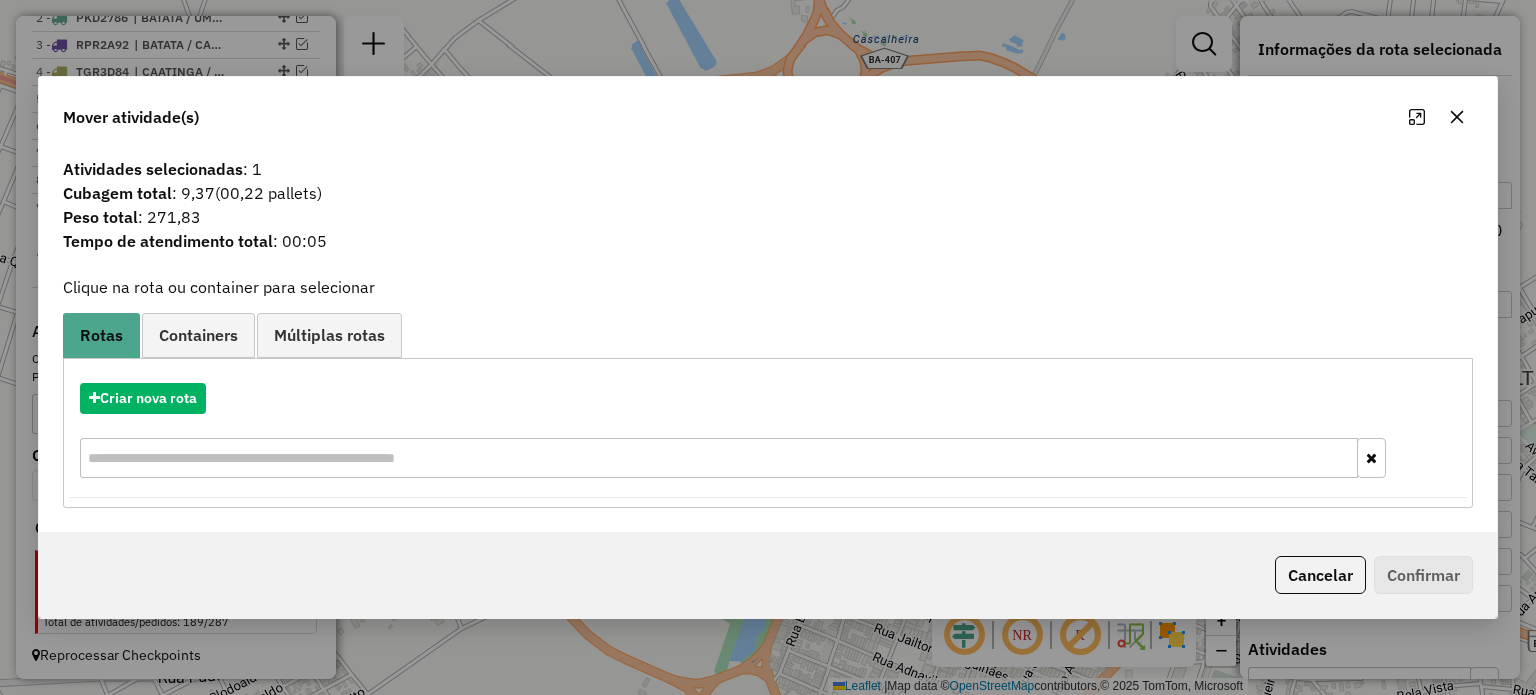 click 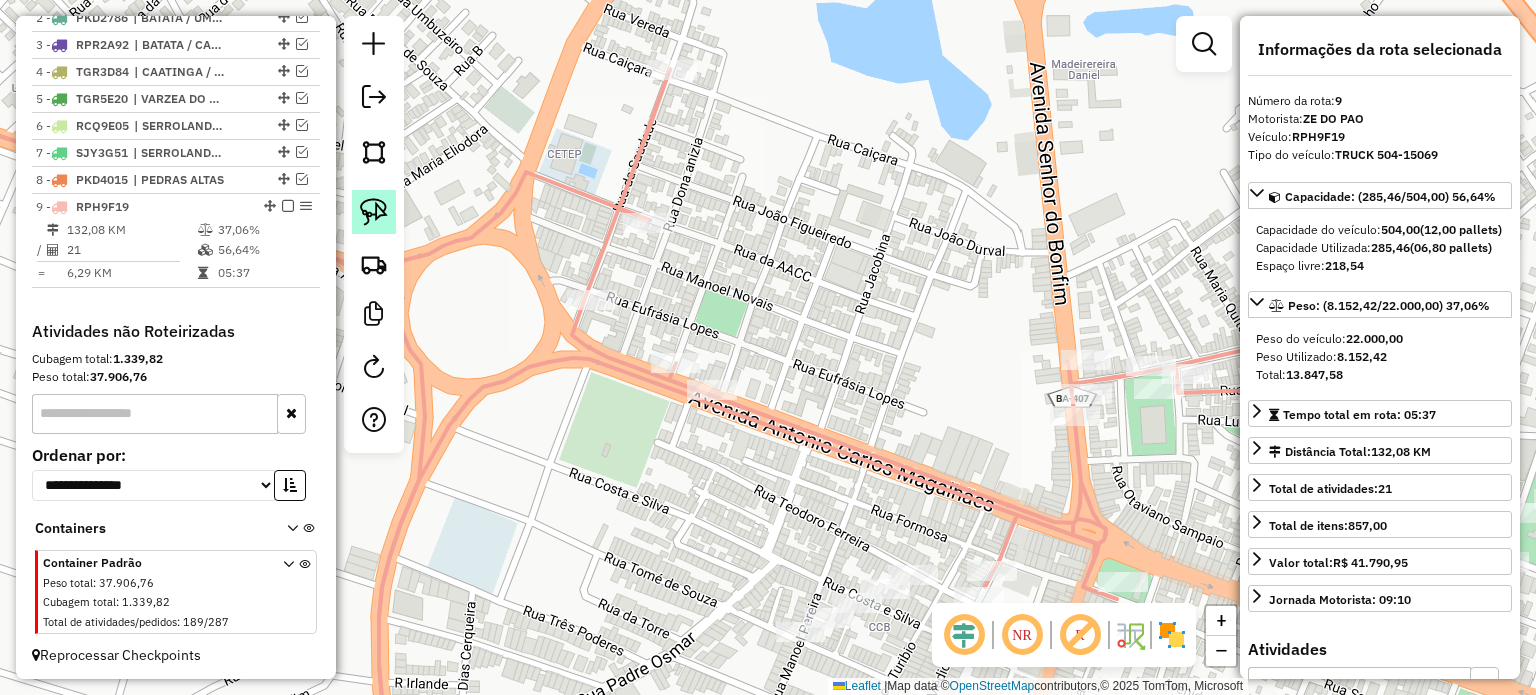 click 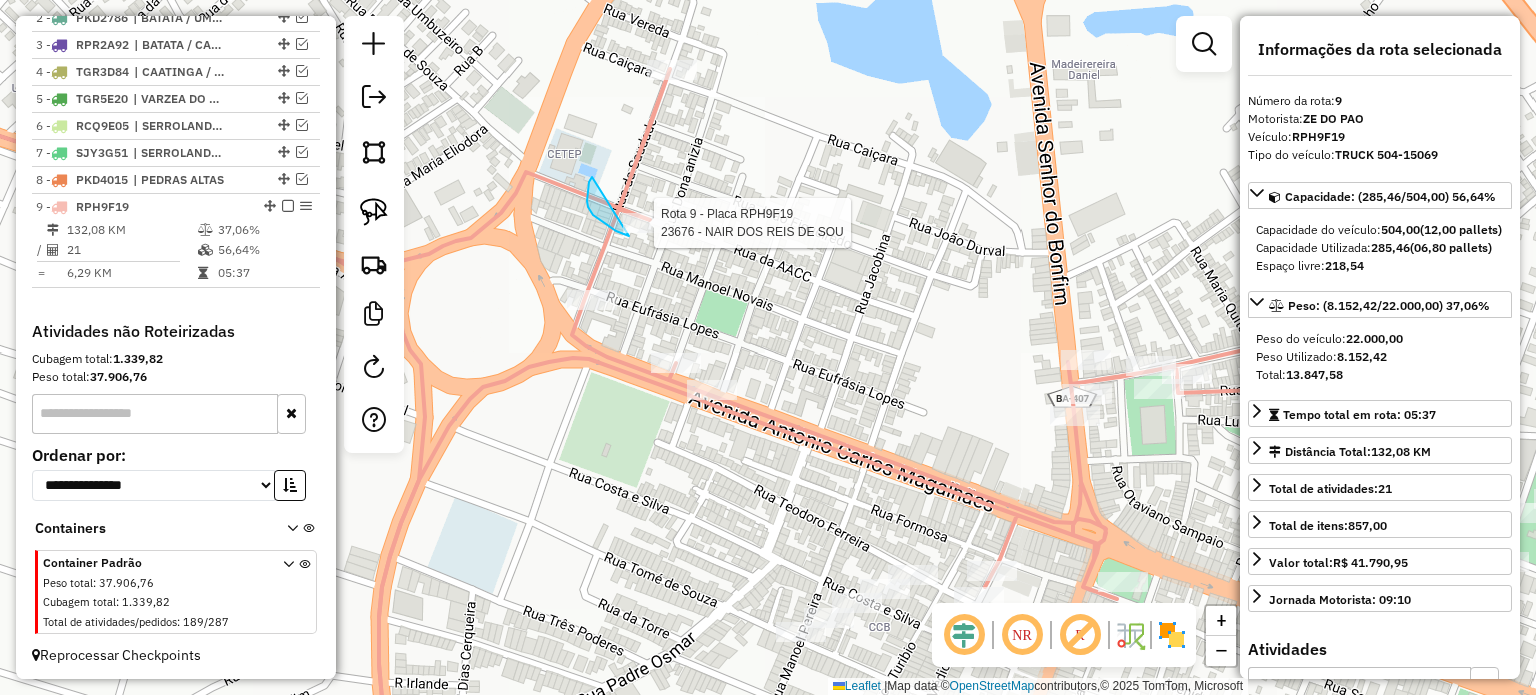 drag, startPoint x: 592, startPoint y: 177, endPoint x: 721, endPoint y: 216, distance: 134.76646 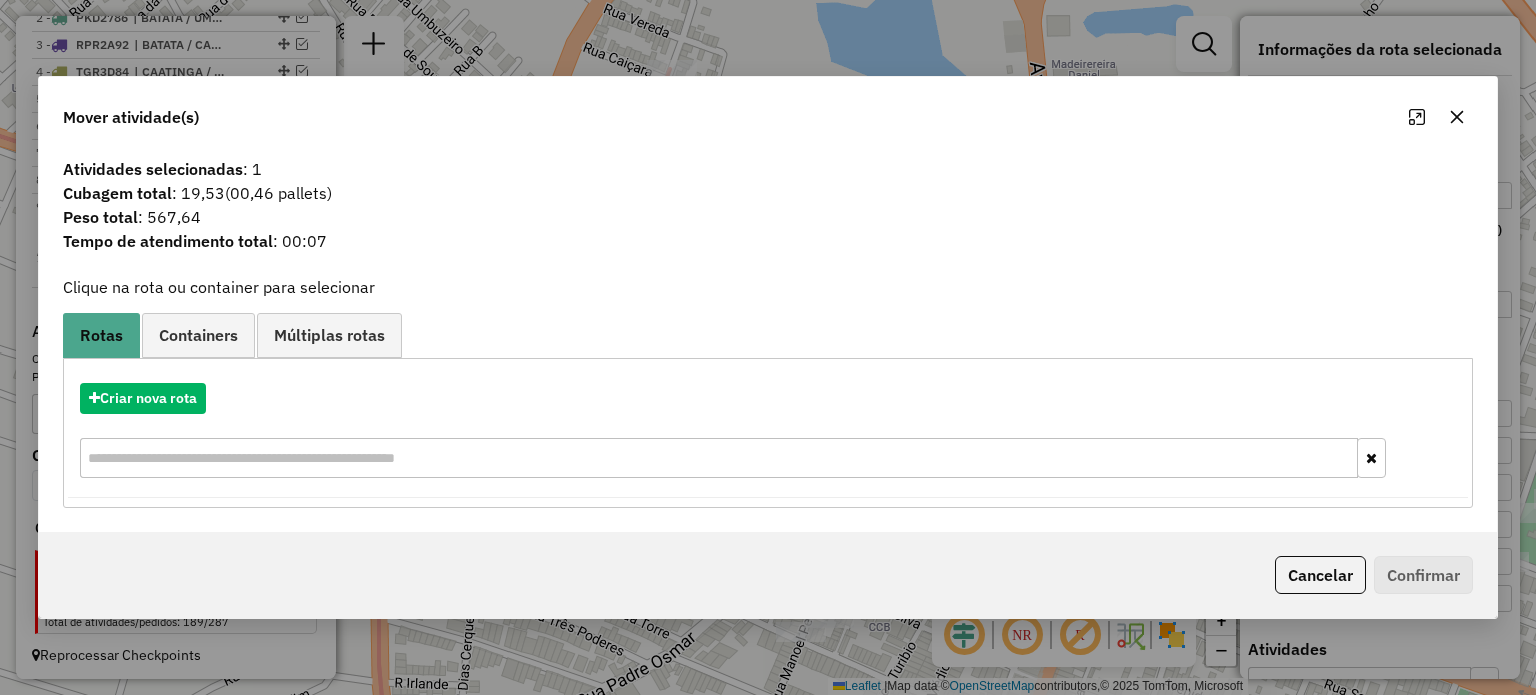 drag, startPoint x: 1455, startPoint y: 113, endPoint x: 1053, endPoint y: 217, distance: 415.23486 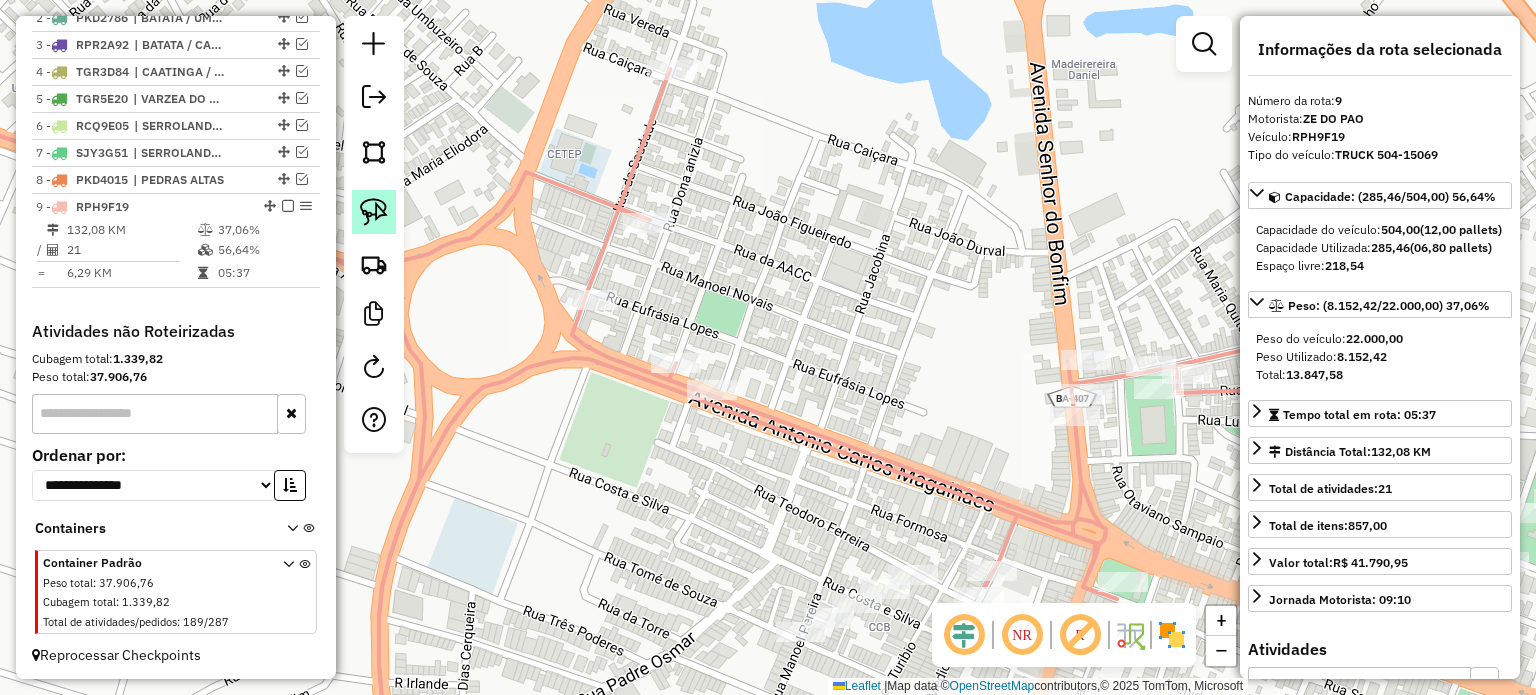 click 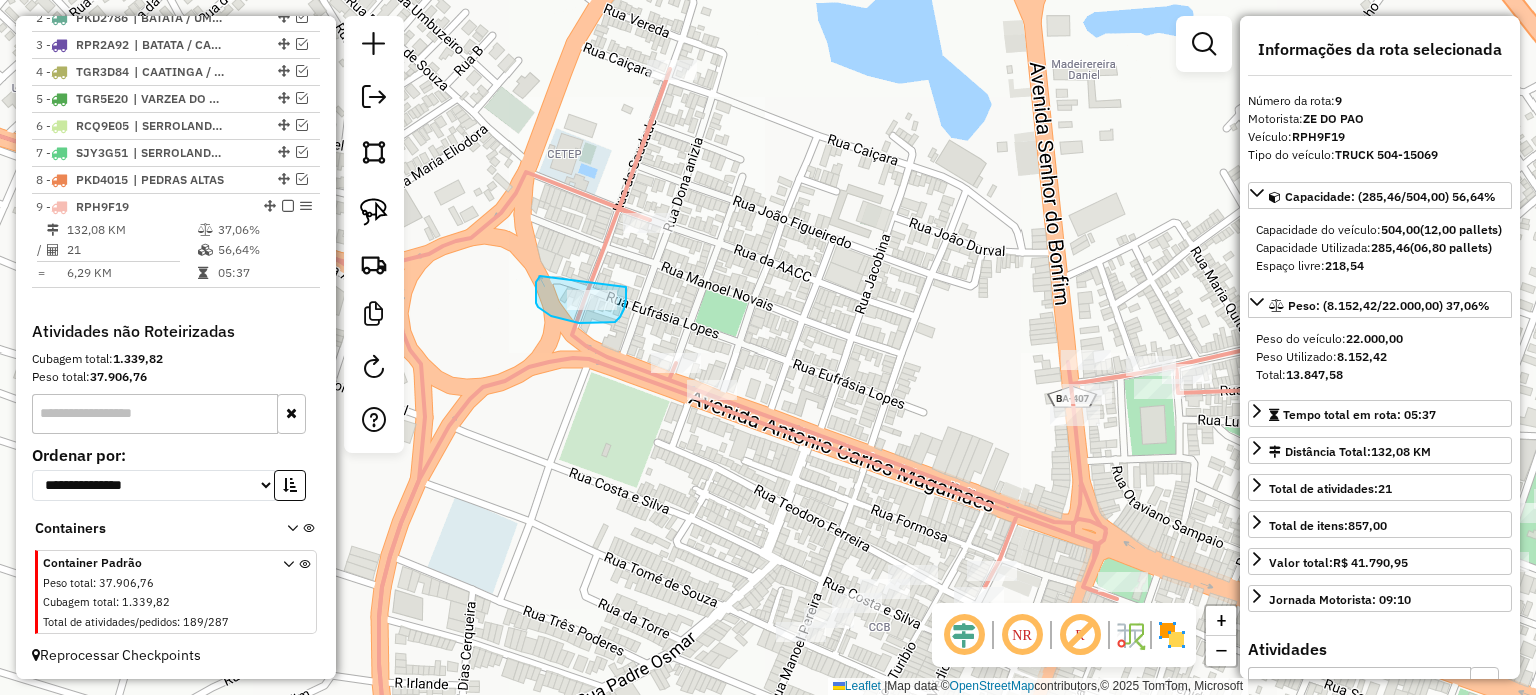 drag, startPoint x: 536, startPoint y: 282, endPoint x: 627, endPoint y: 285, distance: 91.04944 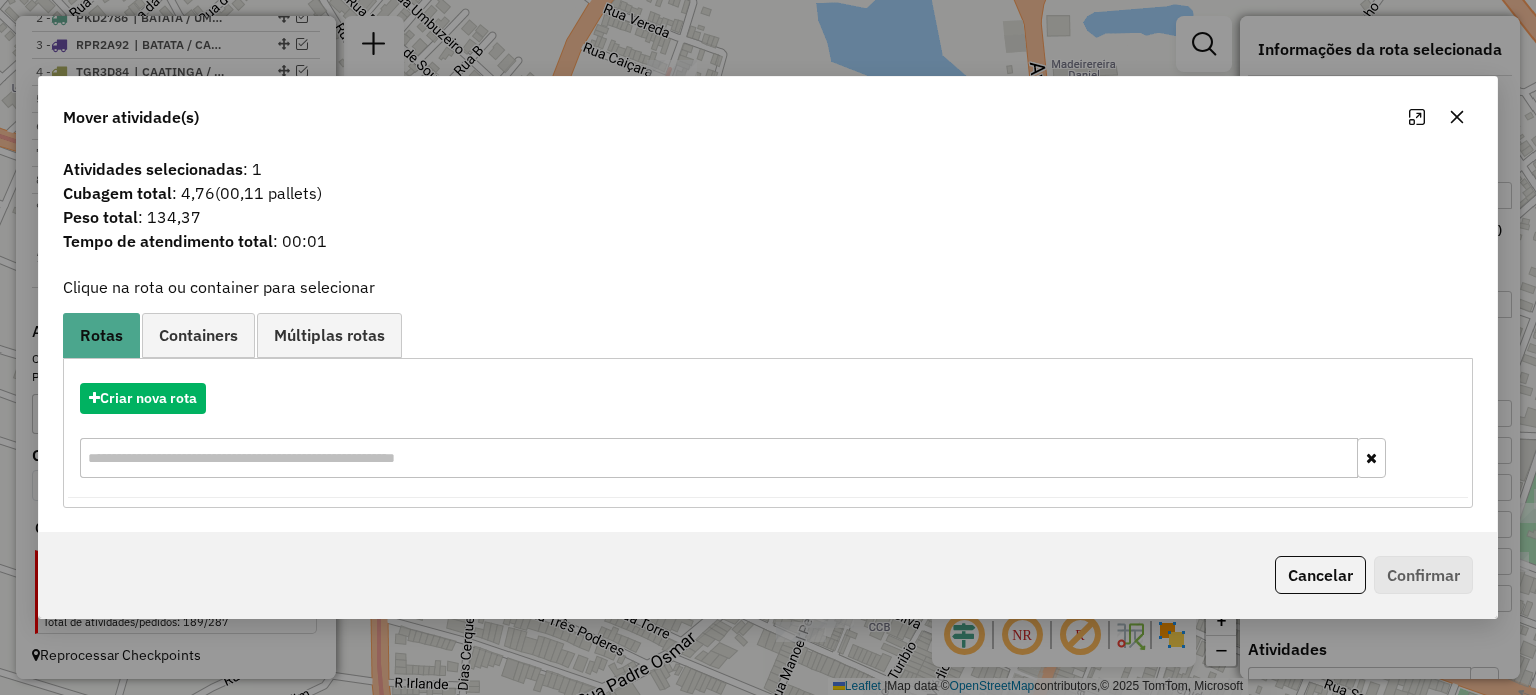 click 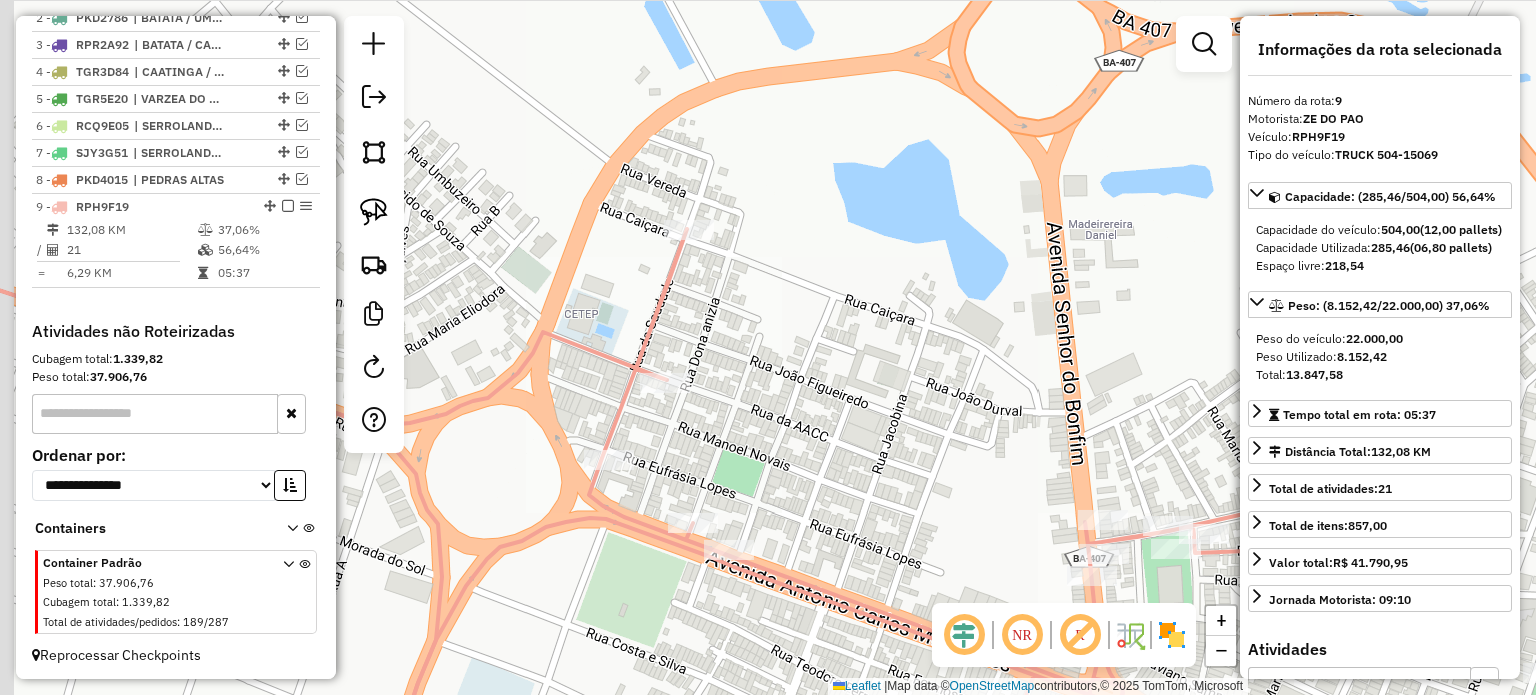 drag, startPoint x: 771, startPoint y: 187, endPoint x: 764, endPoint y: 361, distance: 174.14075 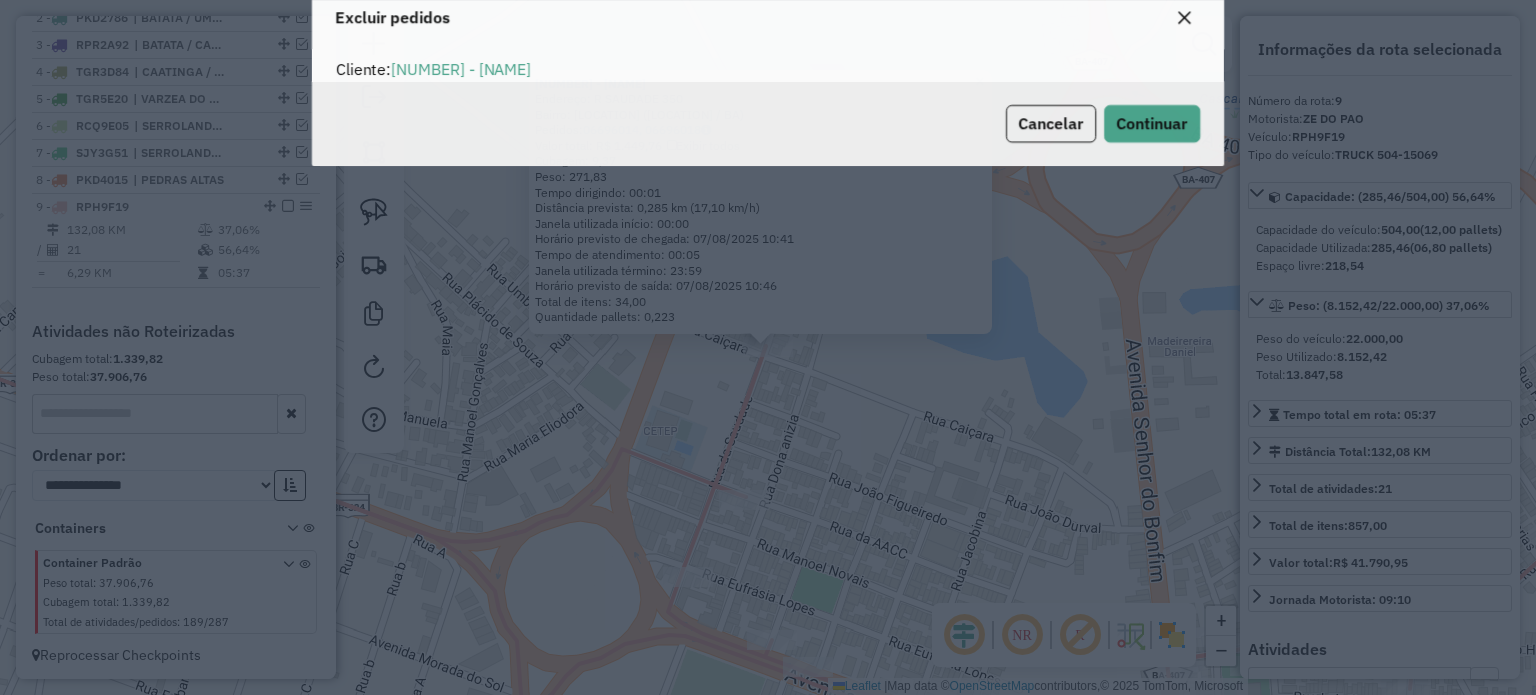 scroll, scrollTop: 10, scrollLeft: 6, axis: both 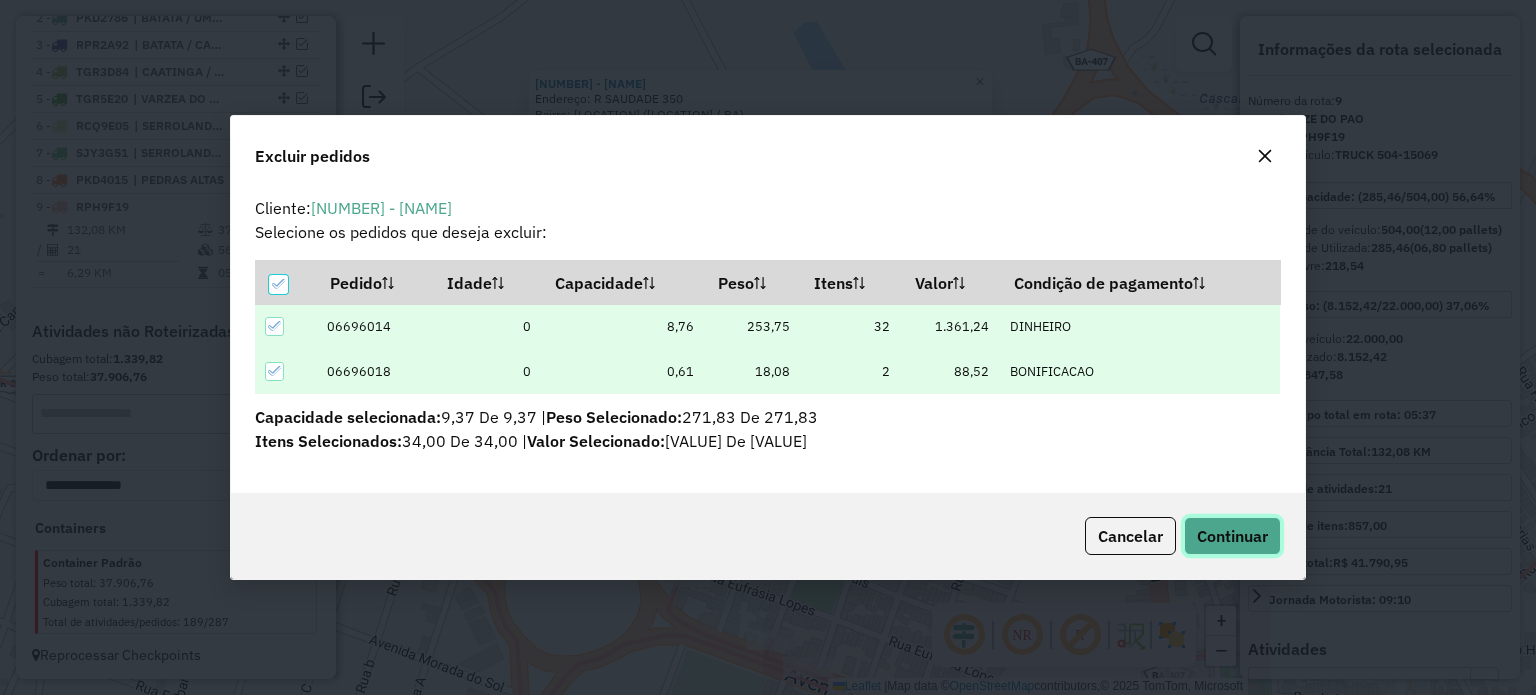 click on "Continuar" 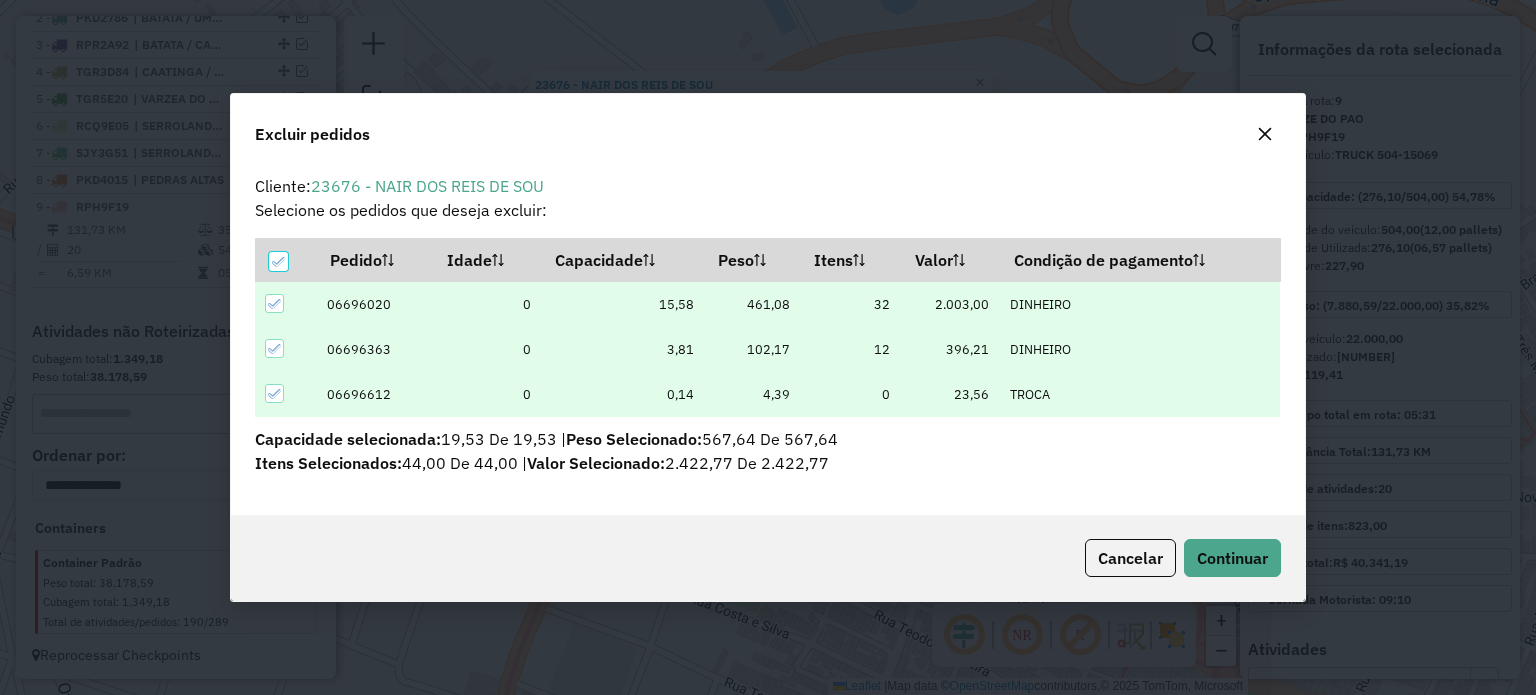 scroll, scrollTop: 69, scrollLeft: 0, axis: vertical 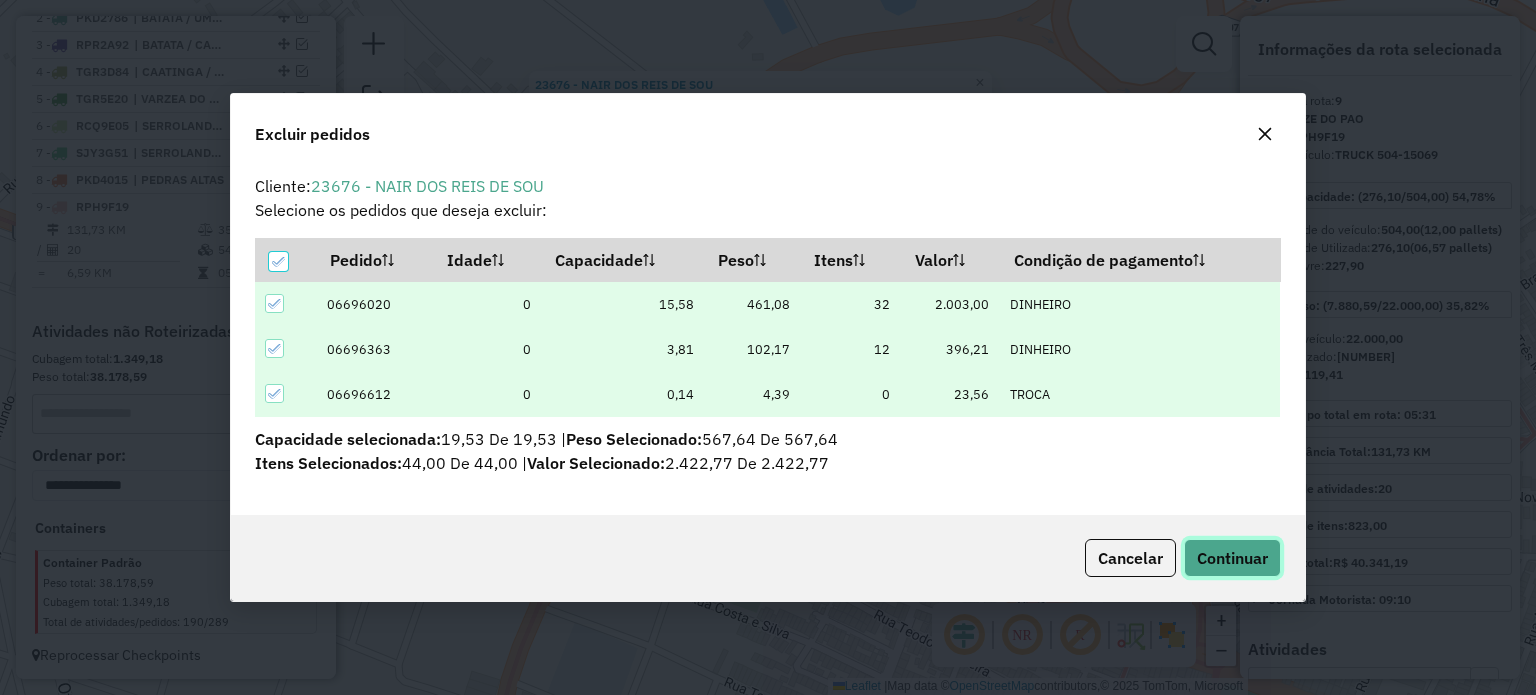click on "Continuar" 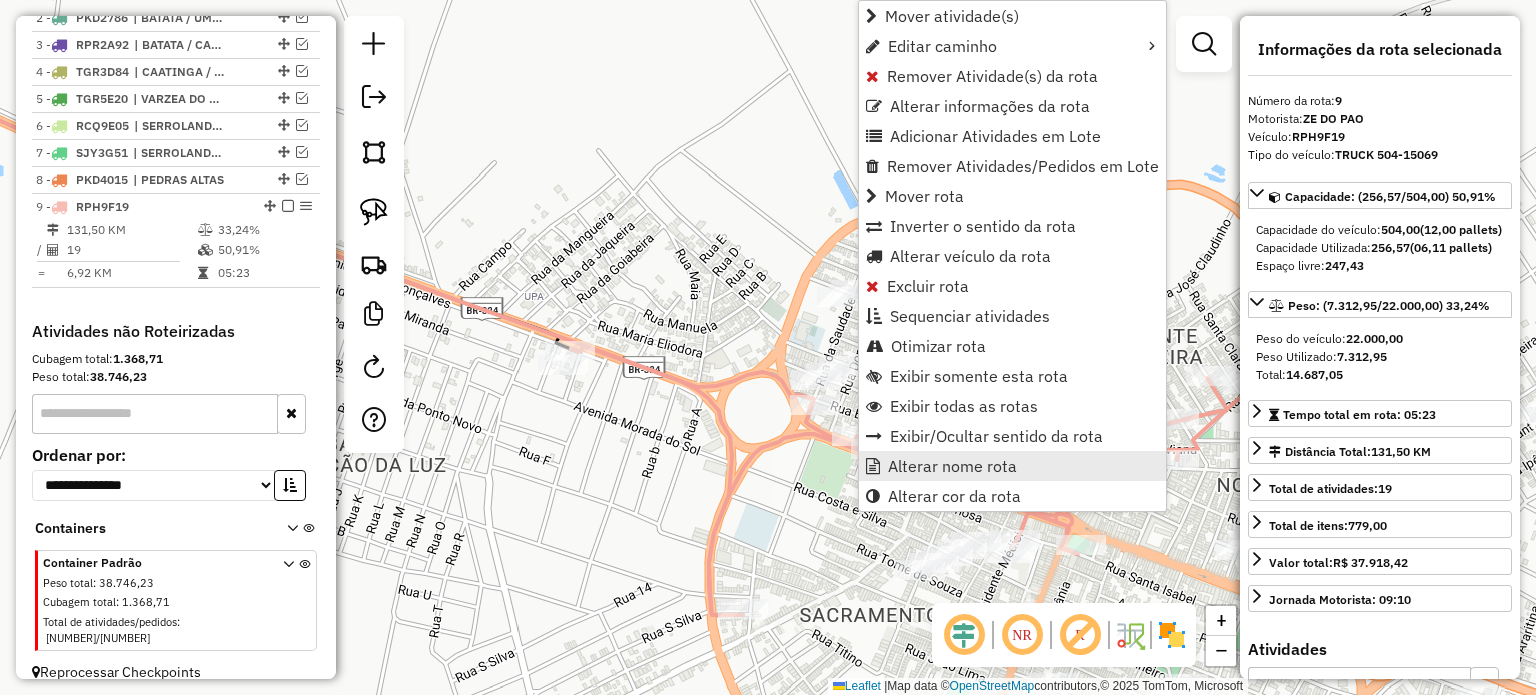 click on "Alterar nome rota" at bounding box center (952, 466) 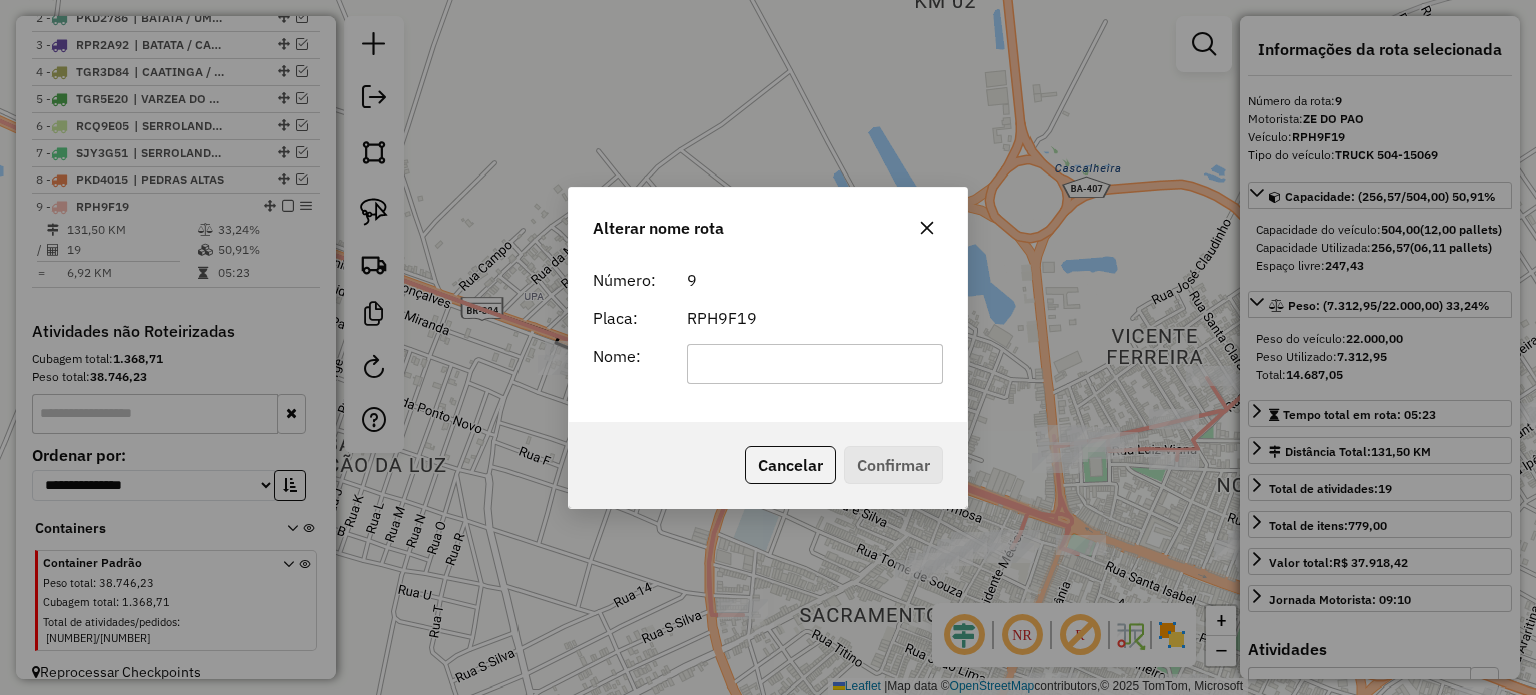 click 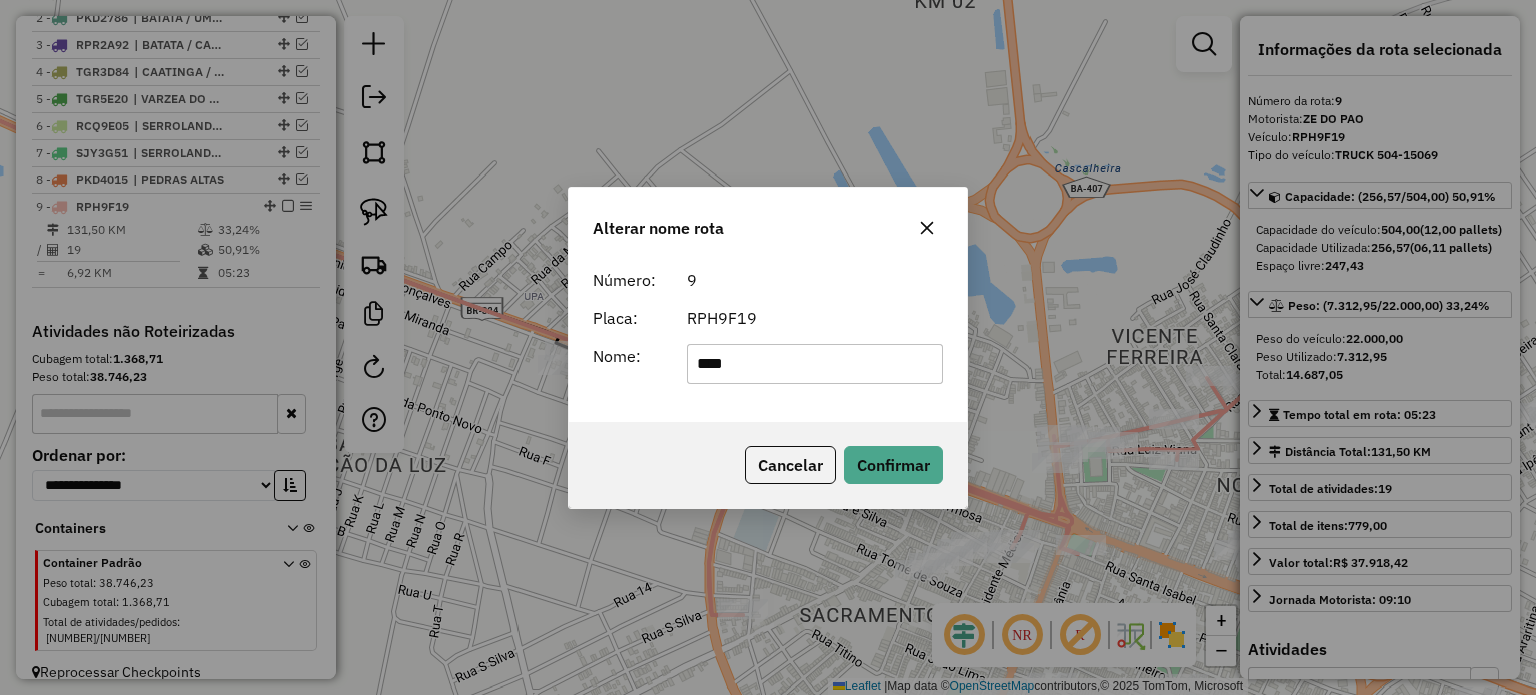 type on "**********" 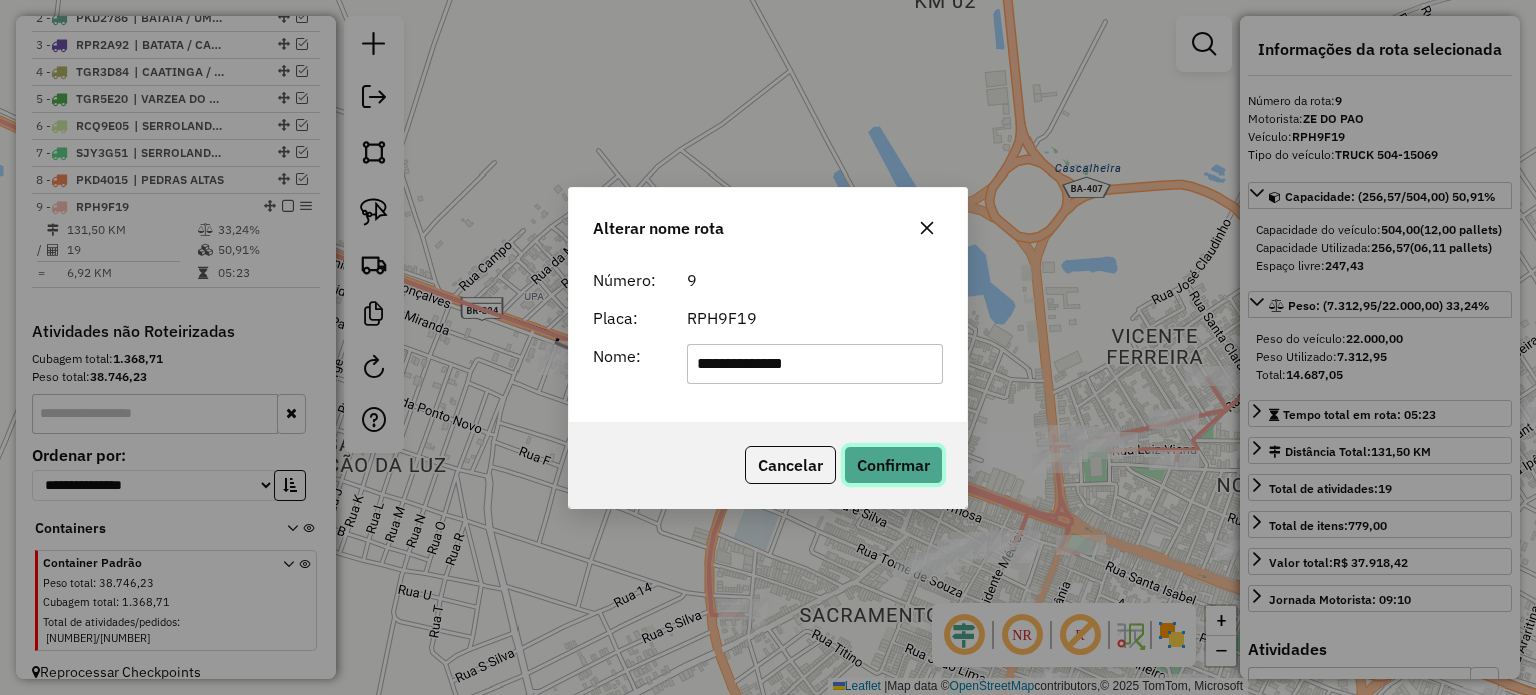 click on "Confirmar" 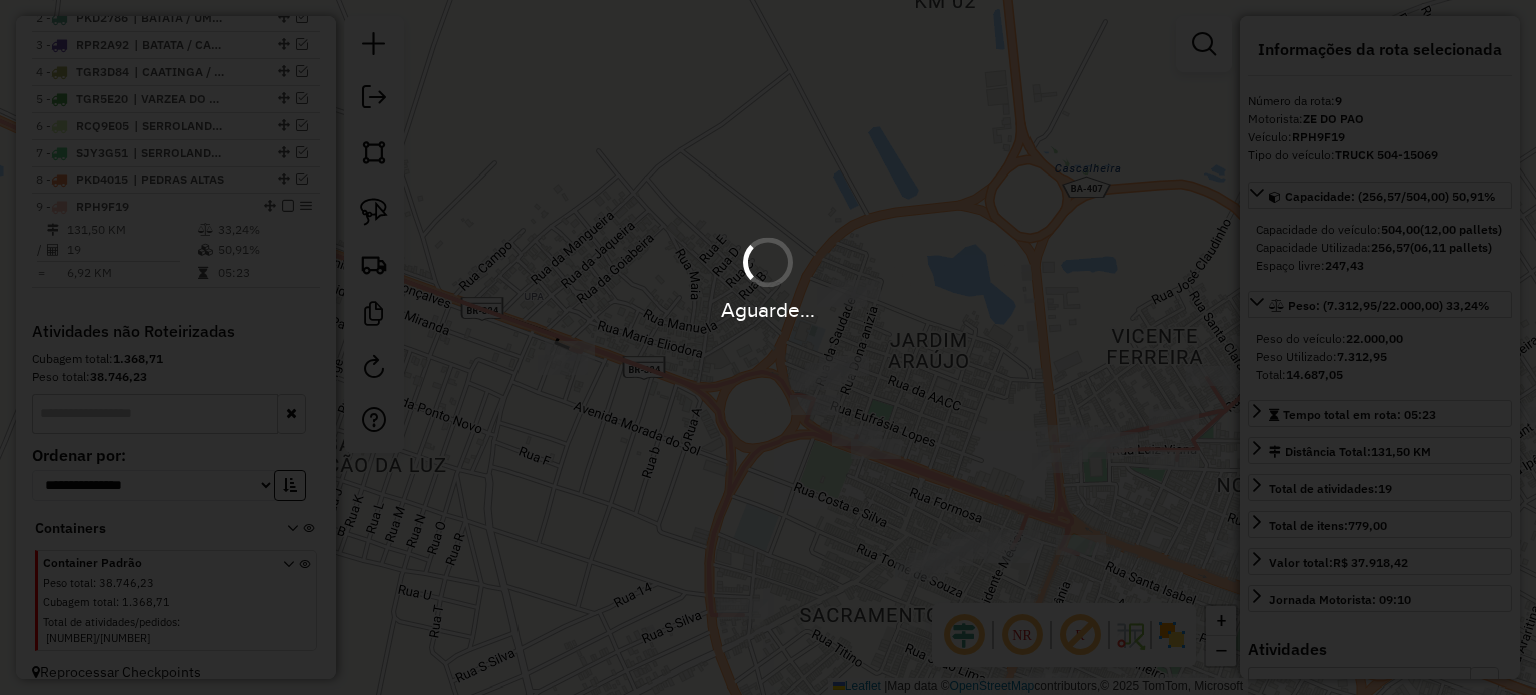 type 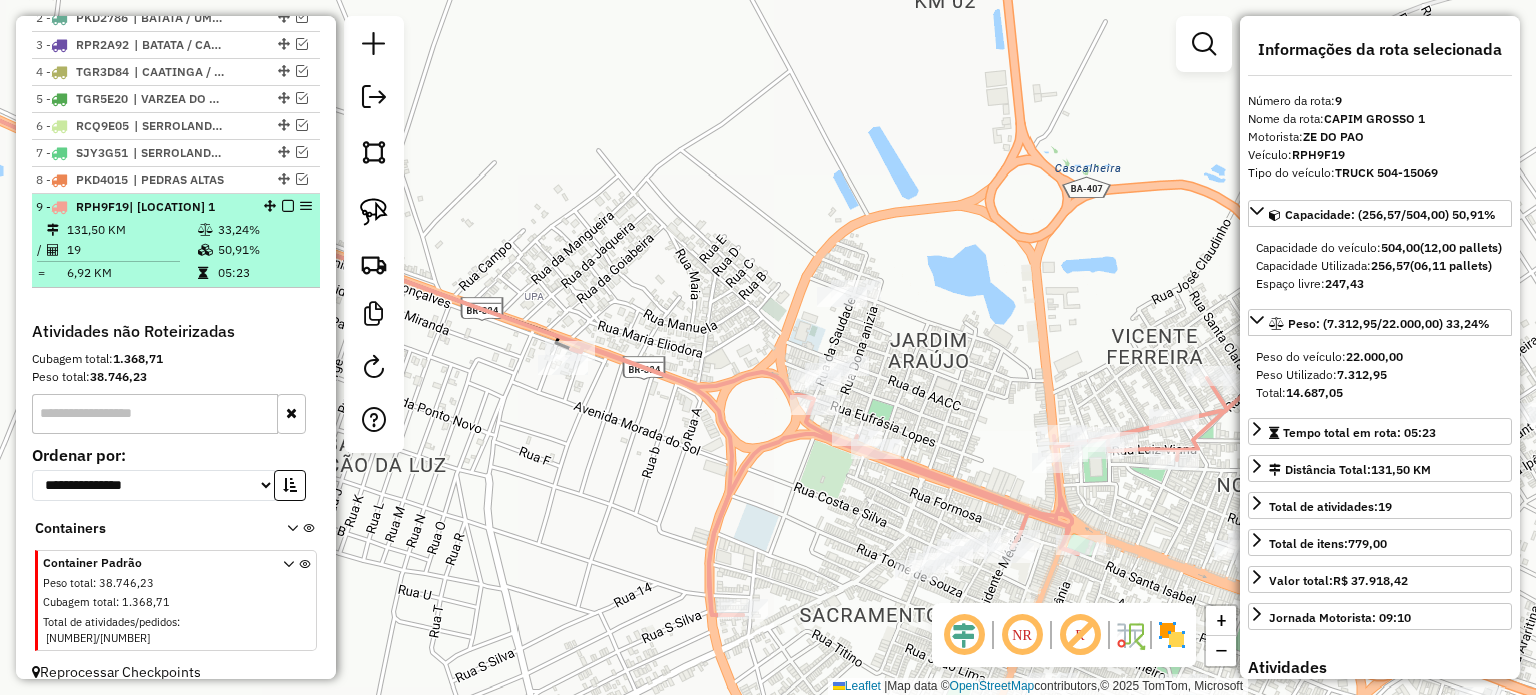 click at bounding box center [288, 206] 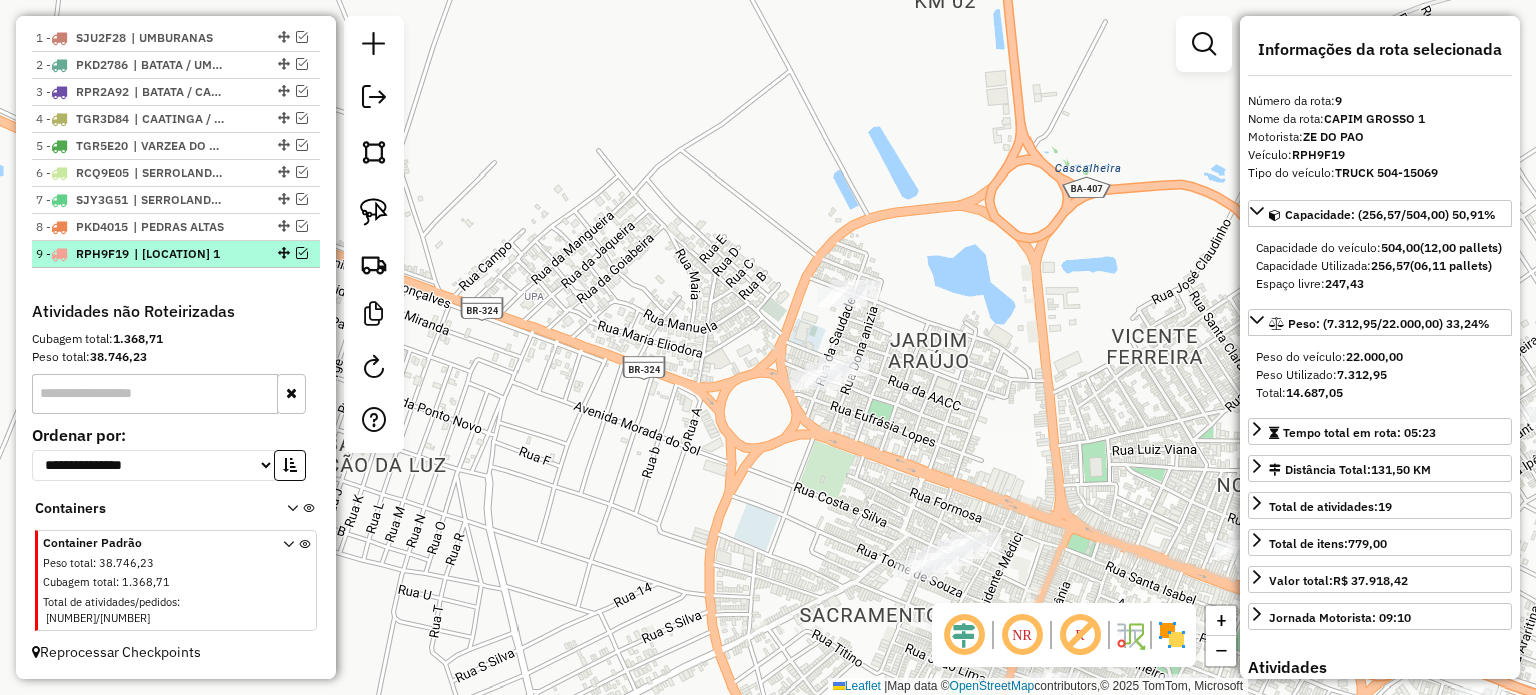 scroll, scrollTop: 744, scrollLeft: 0, axis: vertical 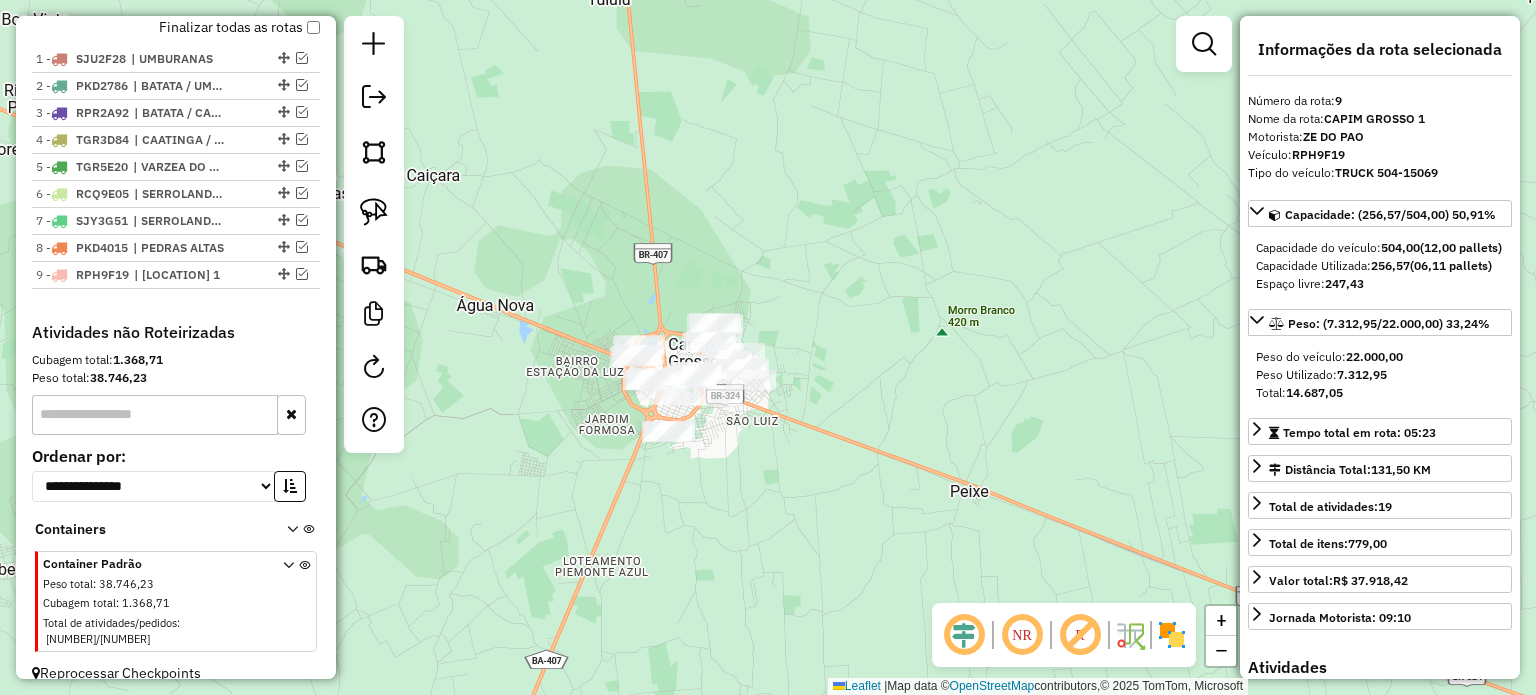 drag, startPoint x: 982, startPoint y: 206, endPoint x: 810, endPoint y: 332, distance: 213.2135 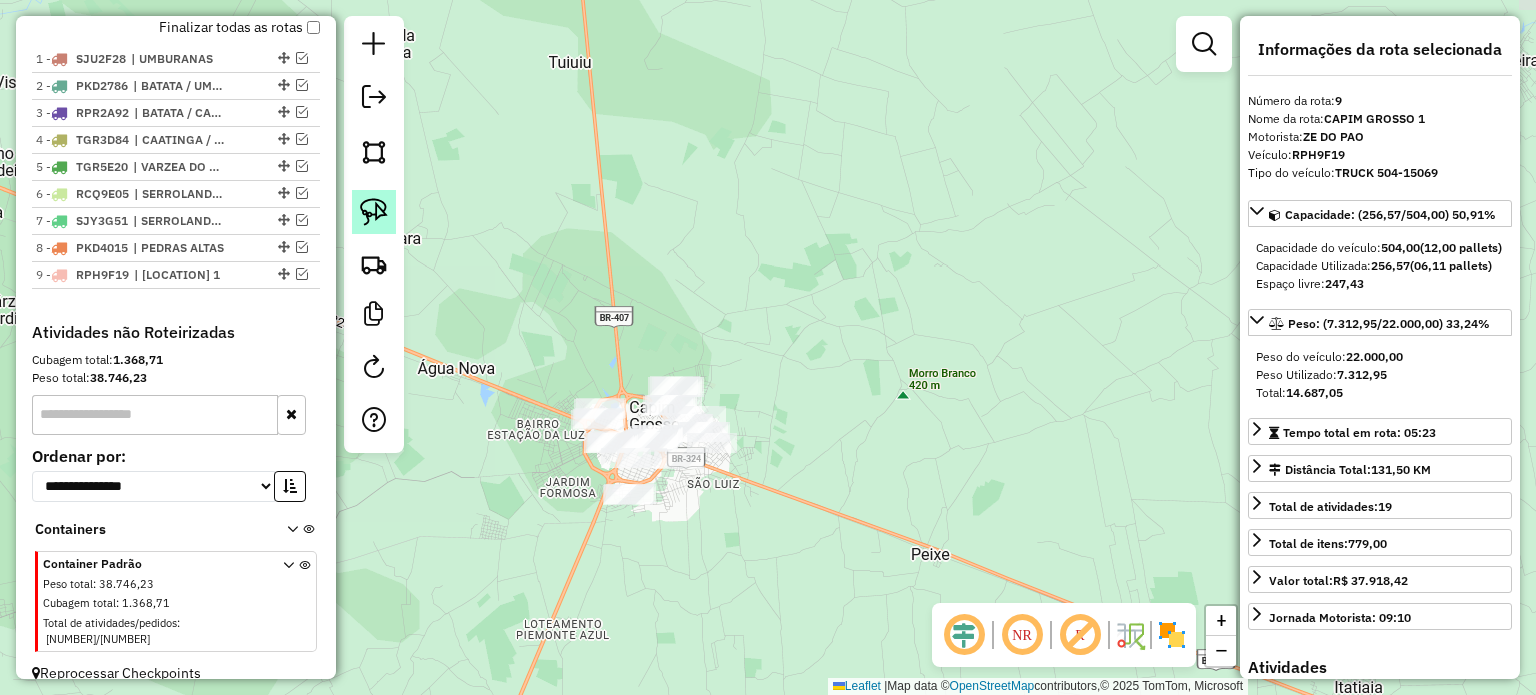 click 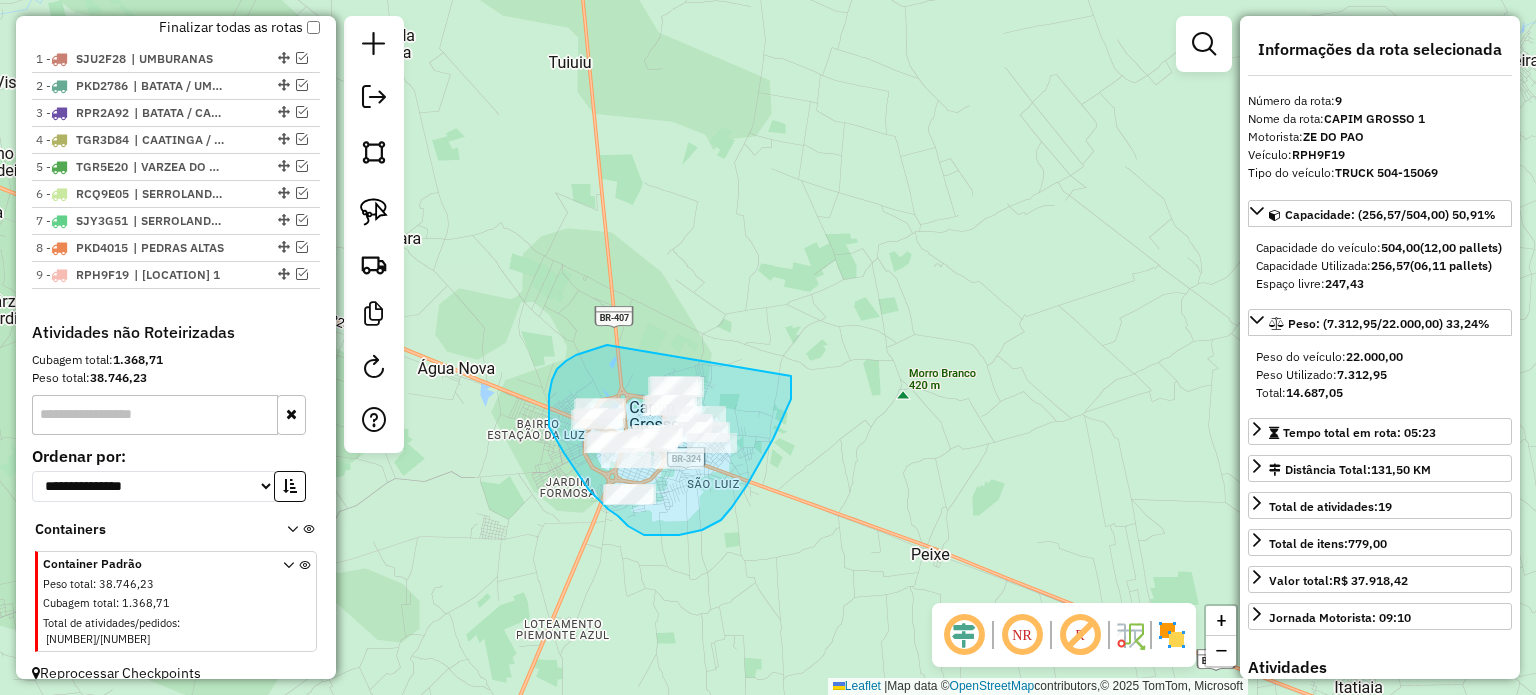 drag, startPoint x: 562, startPoint y: 365, endPoint x: 791, endPoint y: 363, distance: 229.00873 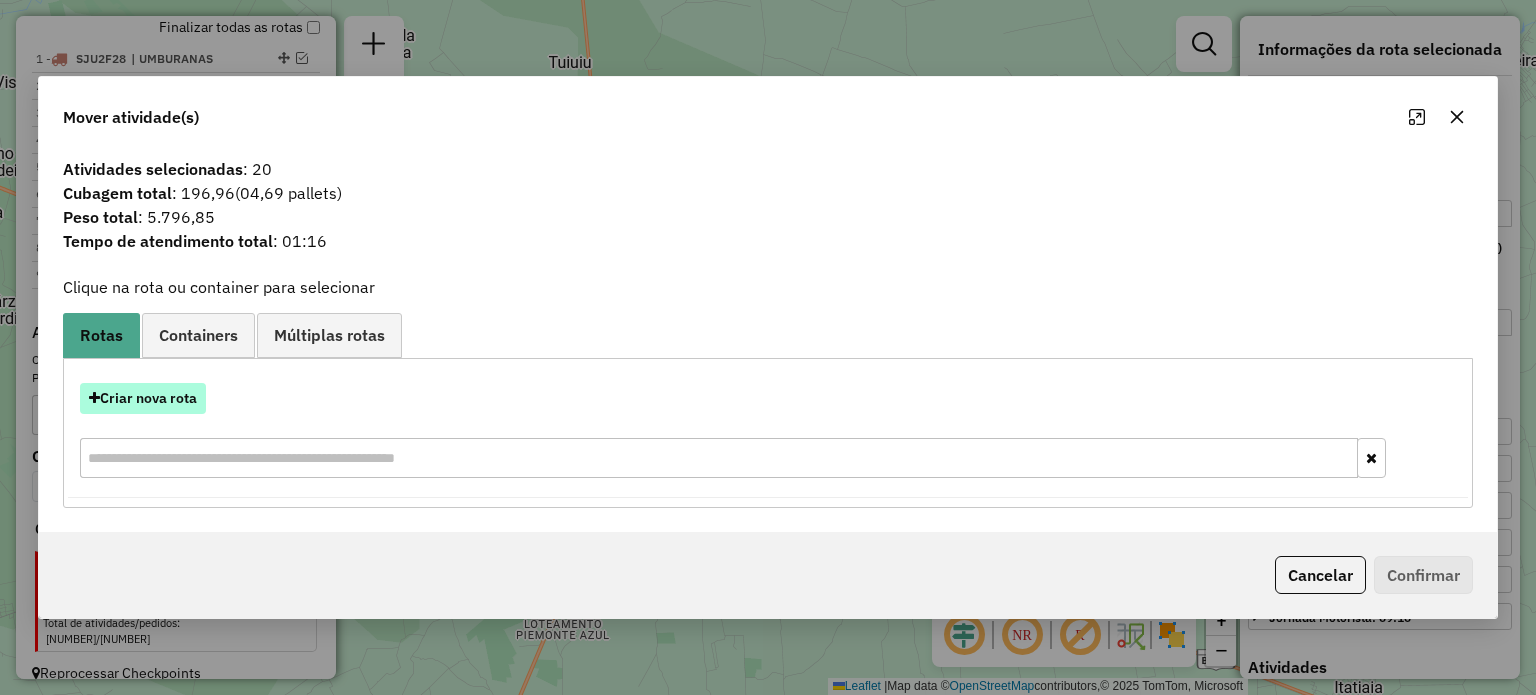 click on "Criar nova rota" at bounding box center (143, 398) 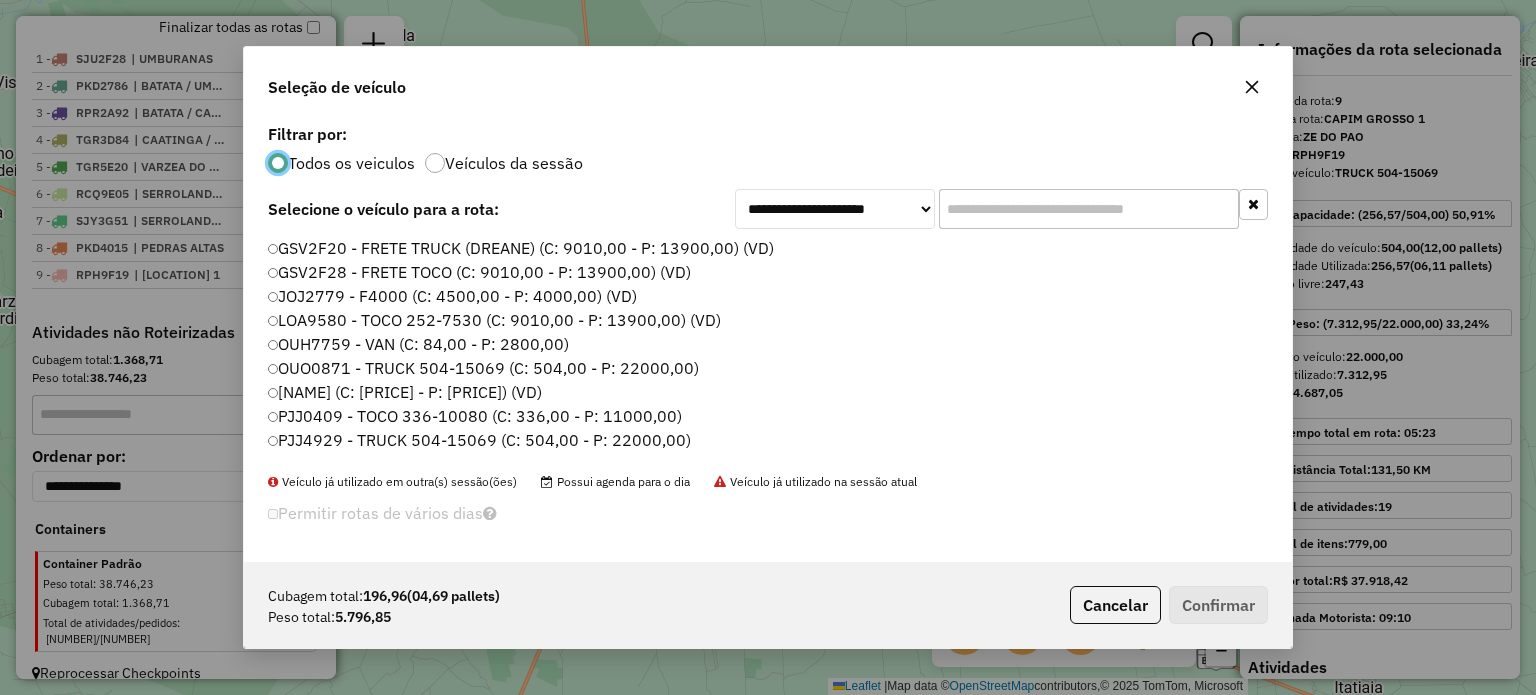 scroll, scrollTop: 10, scrollLeft: 6, axis: both 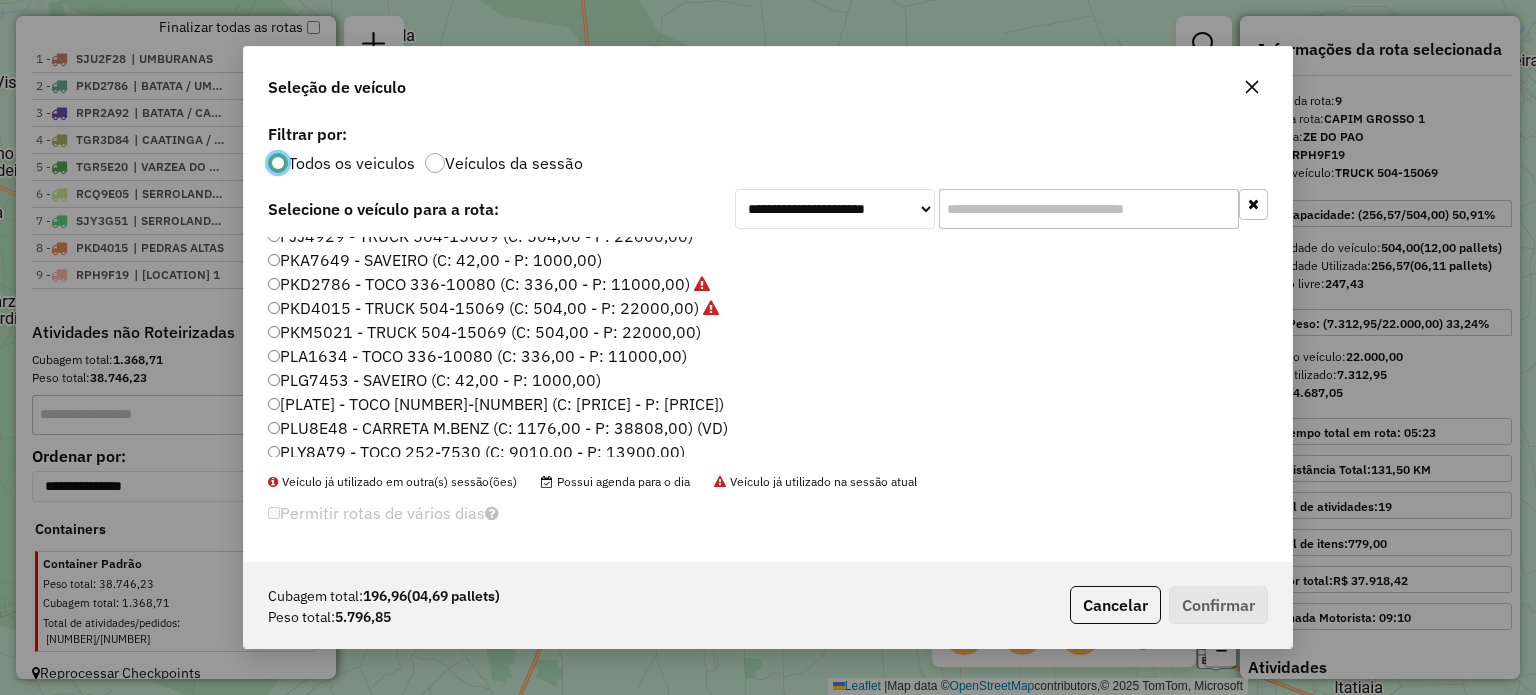 click on "PKM5021 - TRUCK 504-15069 (C: 504,00 - P: 22000,00)" 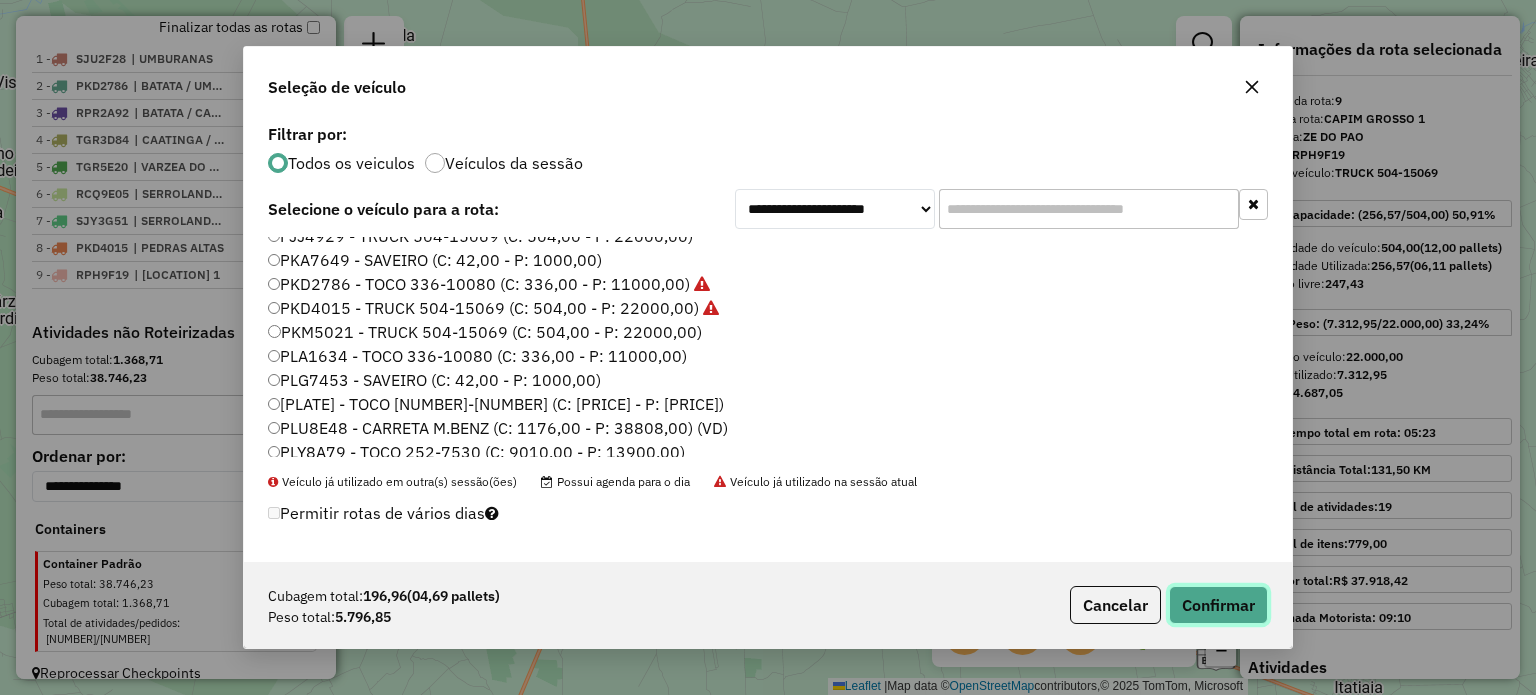 click on "Confirmar" 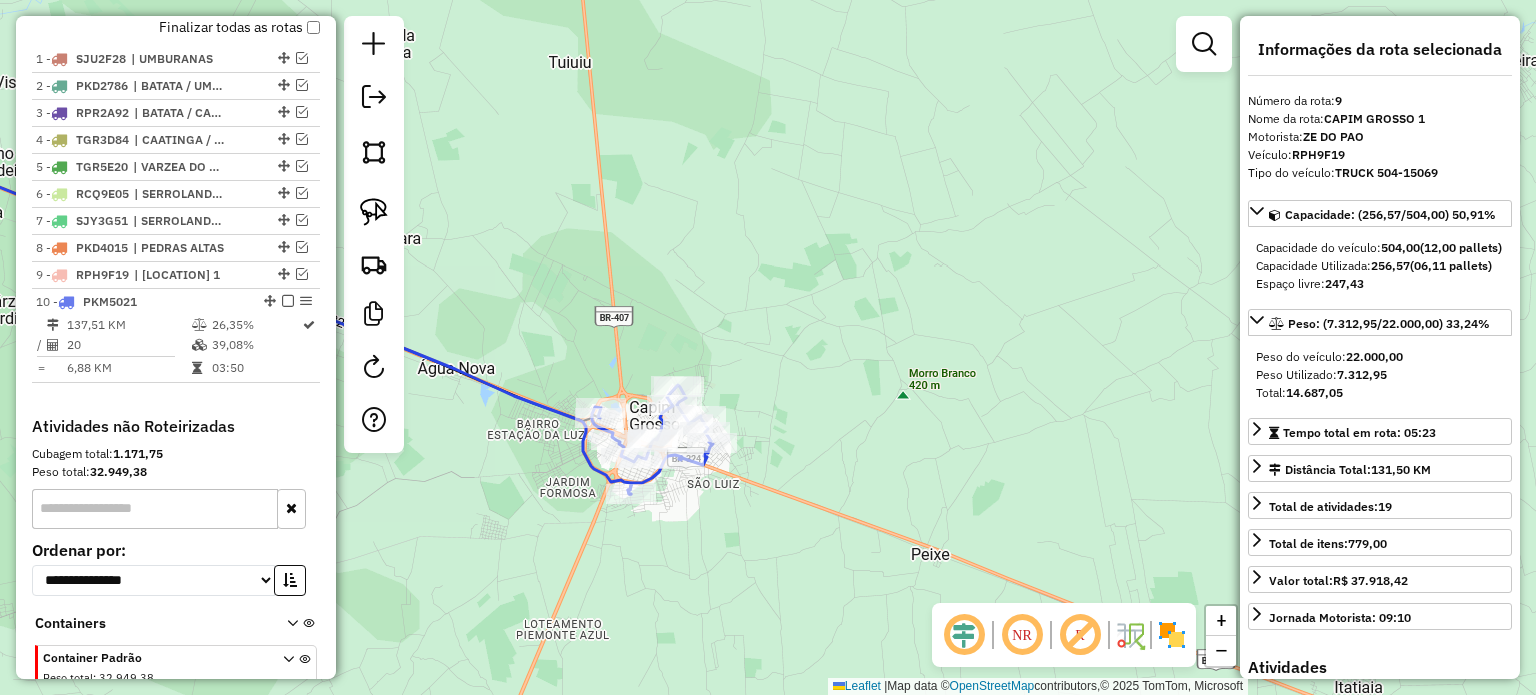 scroll, scrollTop: 838, scrollLeft: 0, axis: vertical 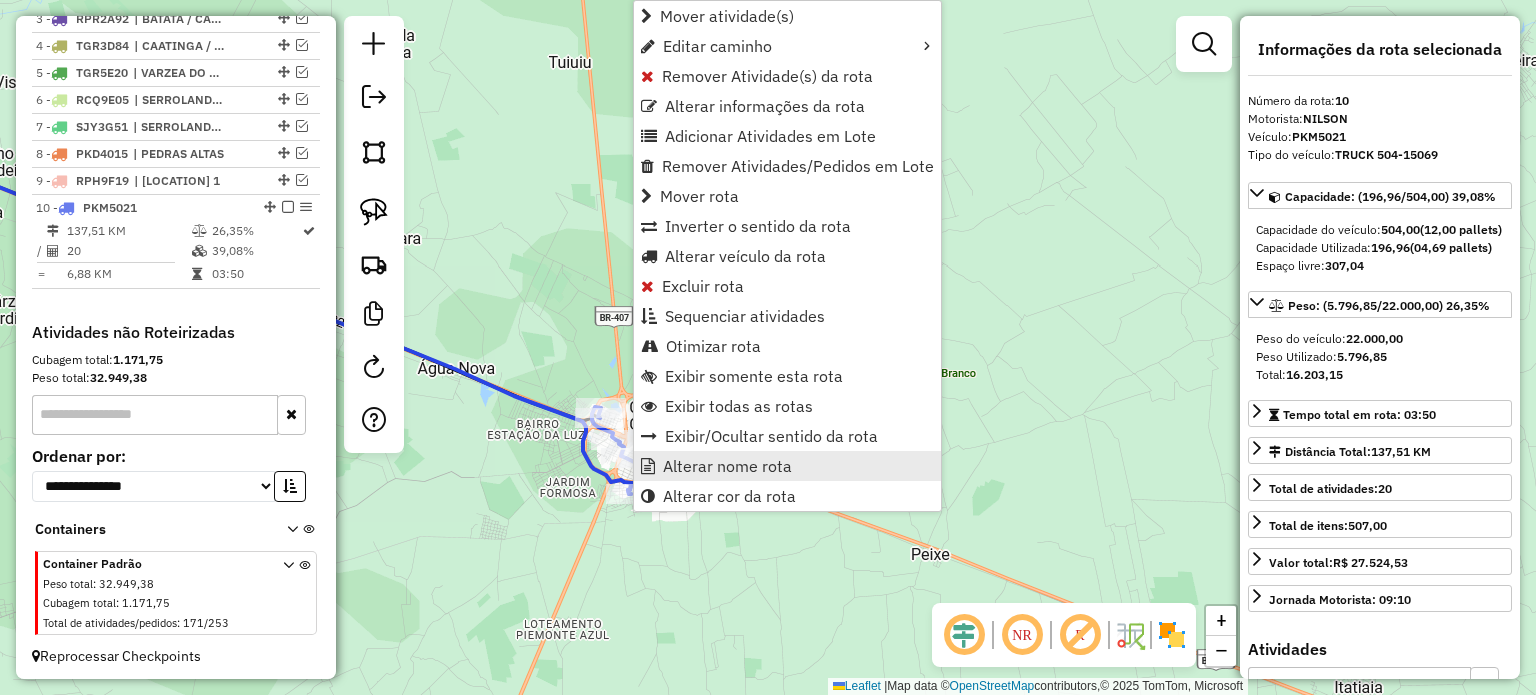 click on "Alterar nome rota" at bounding box center (727, 466) 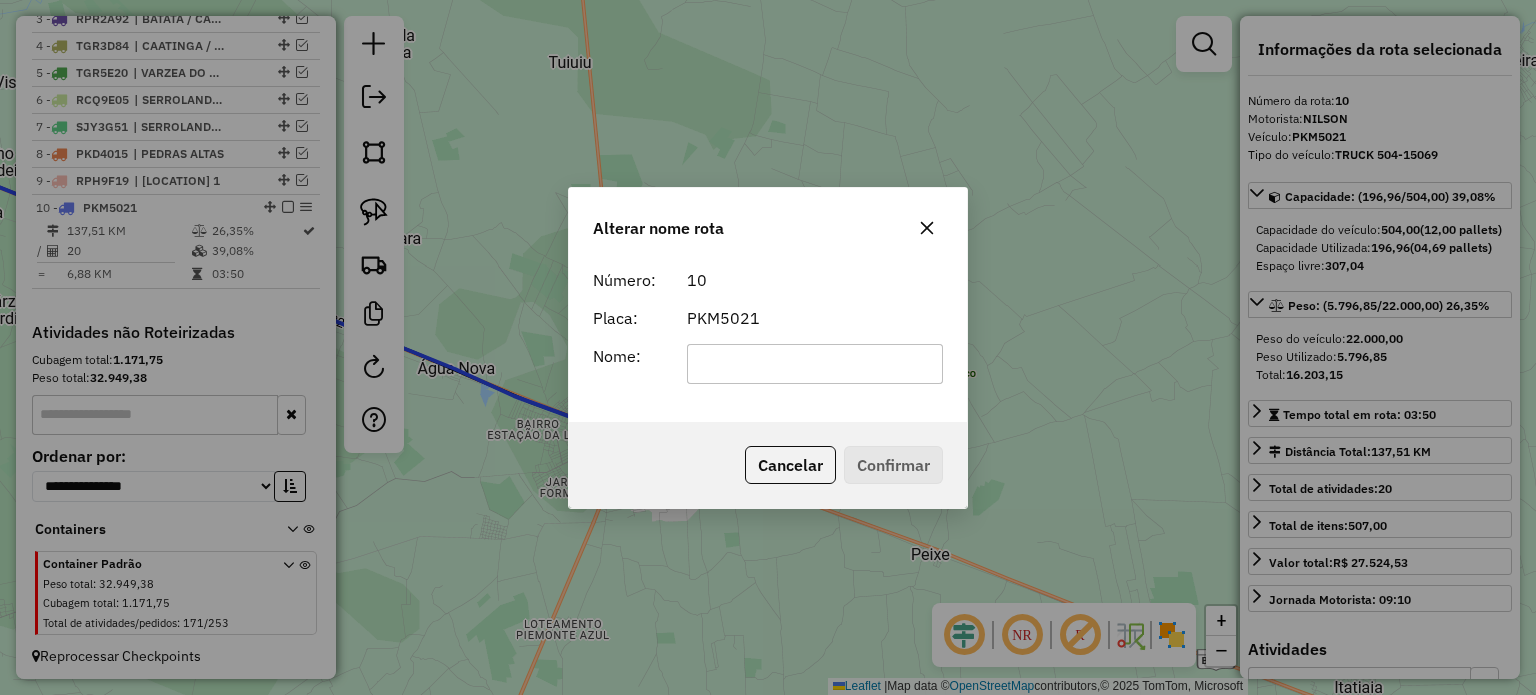click 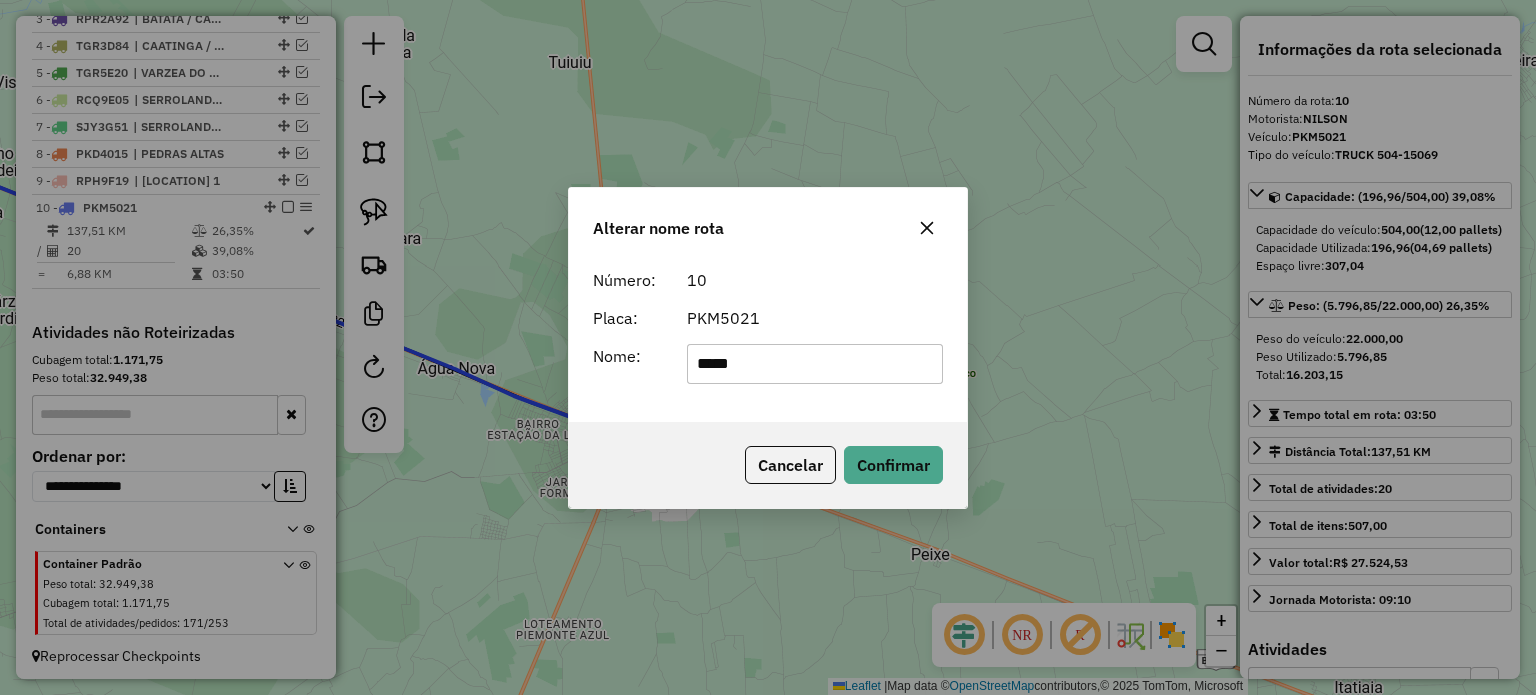 type on "**********" 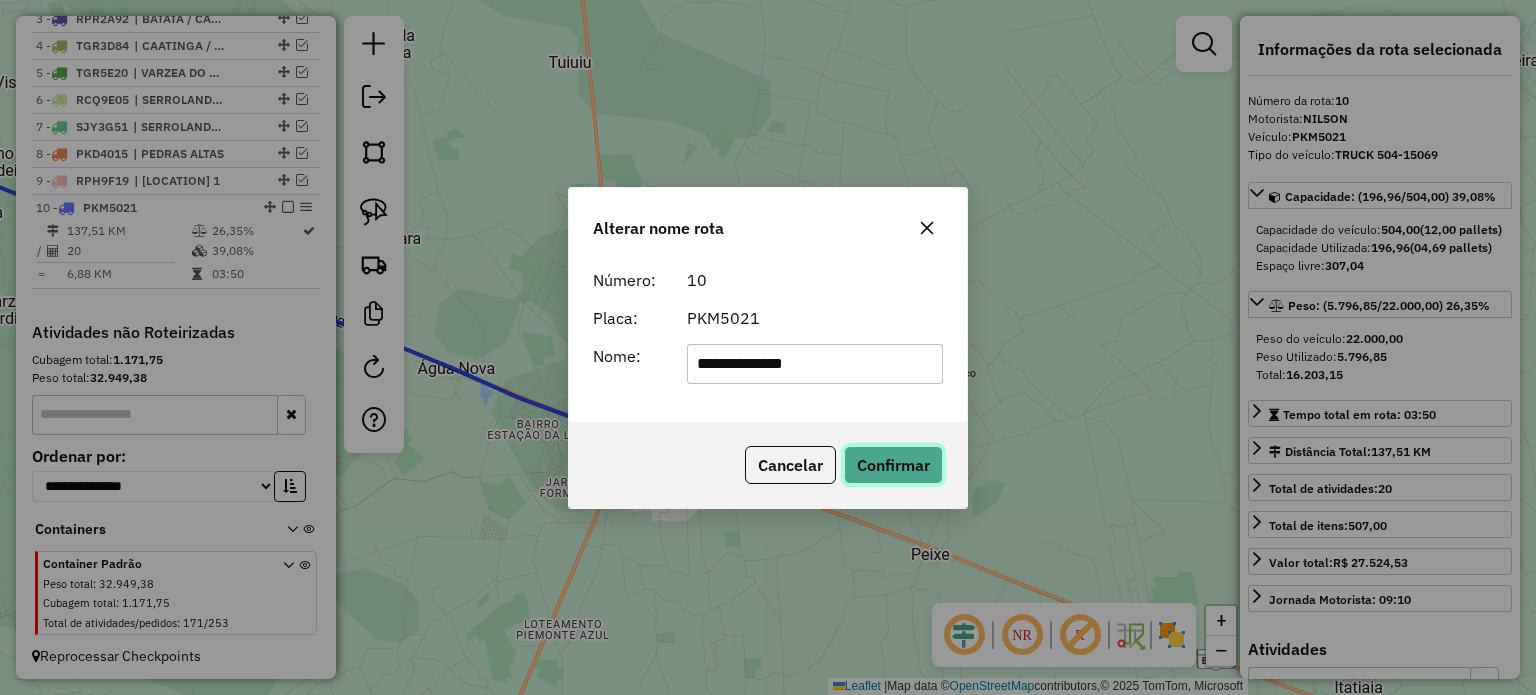 click on "Confirmar" 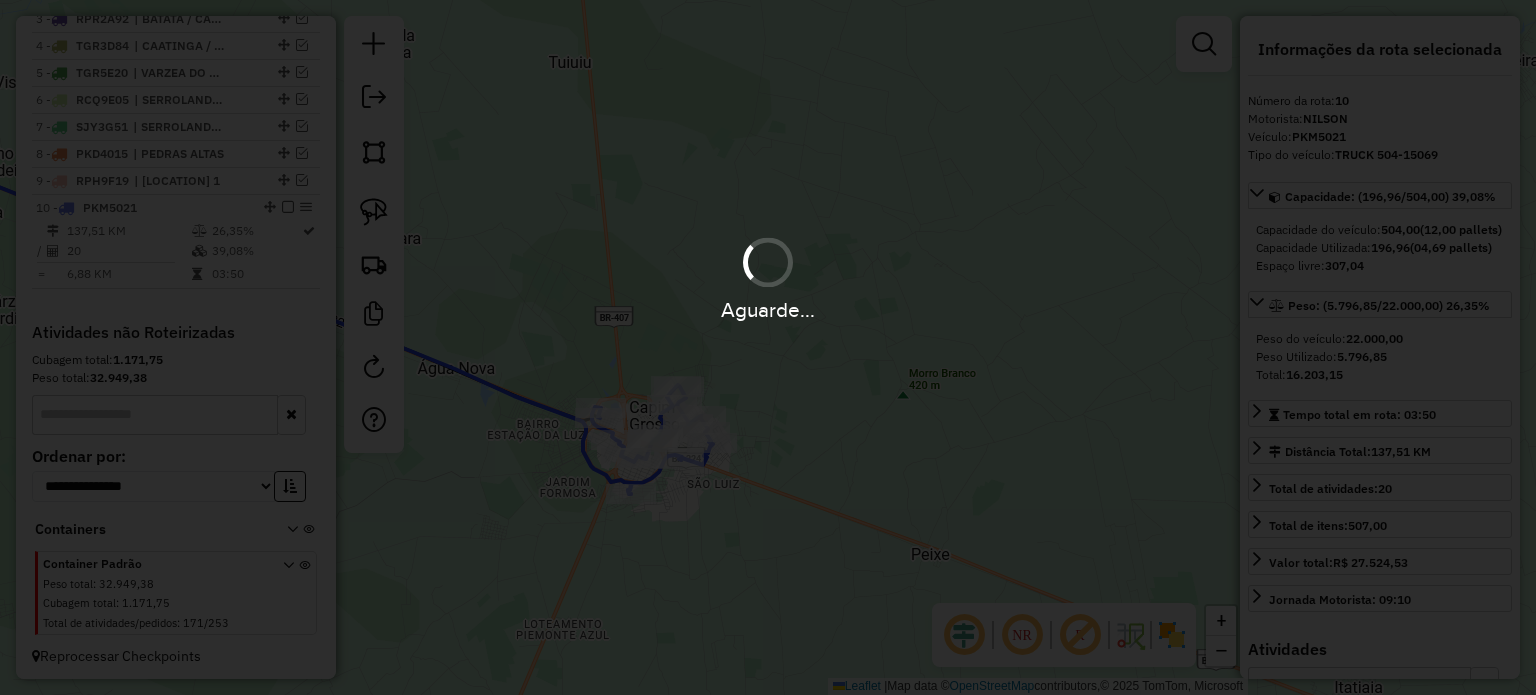 type 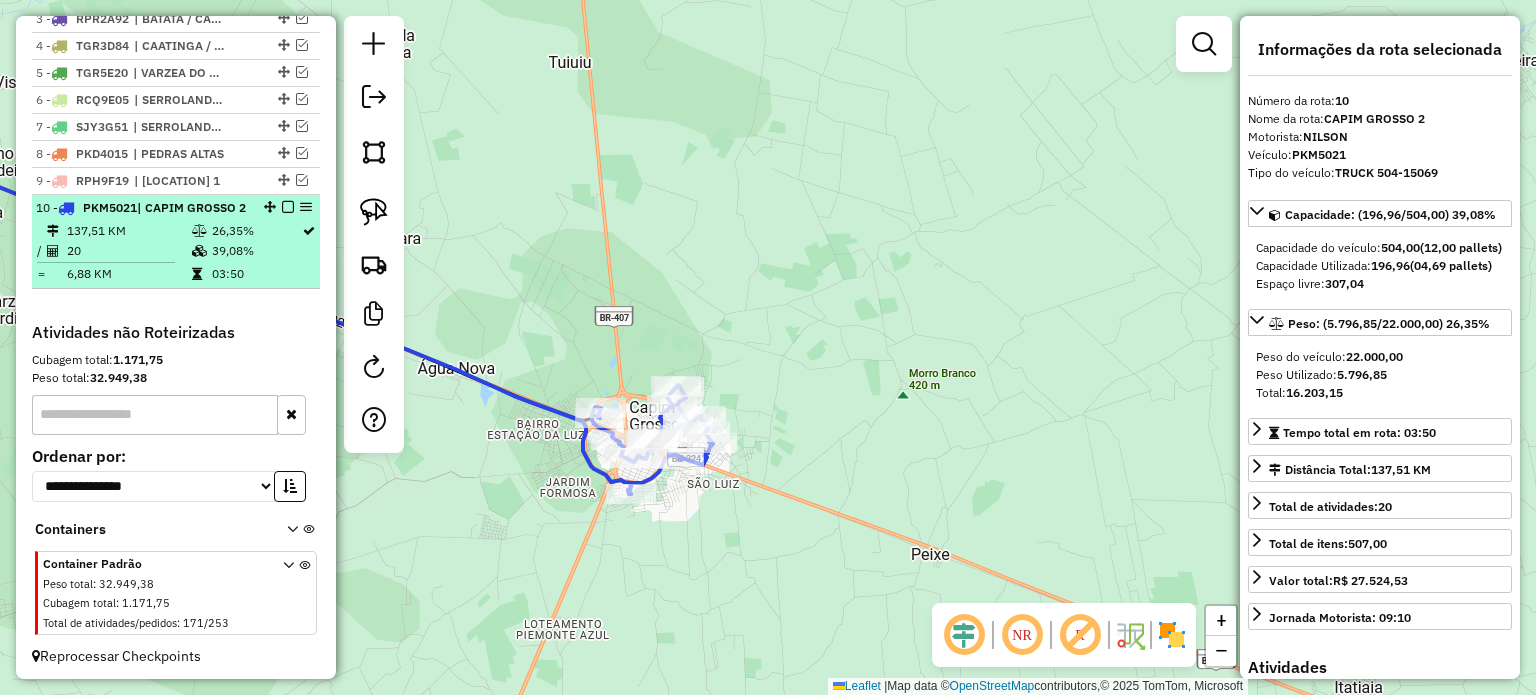 click at bounding box center (288, 207) 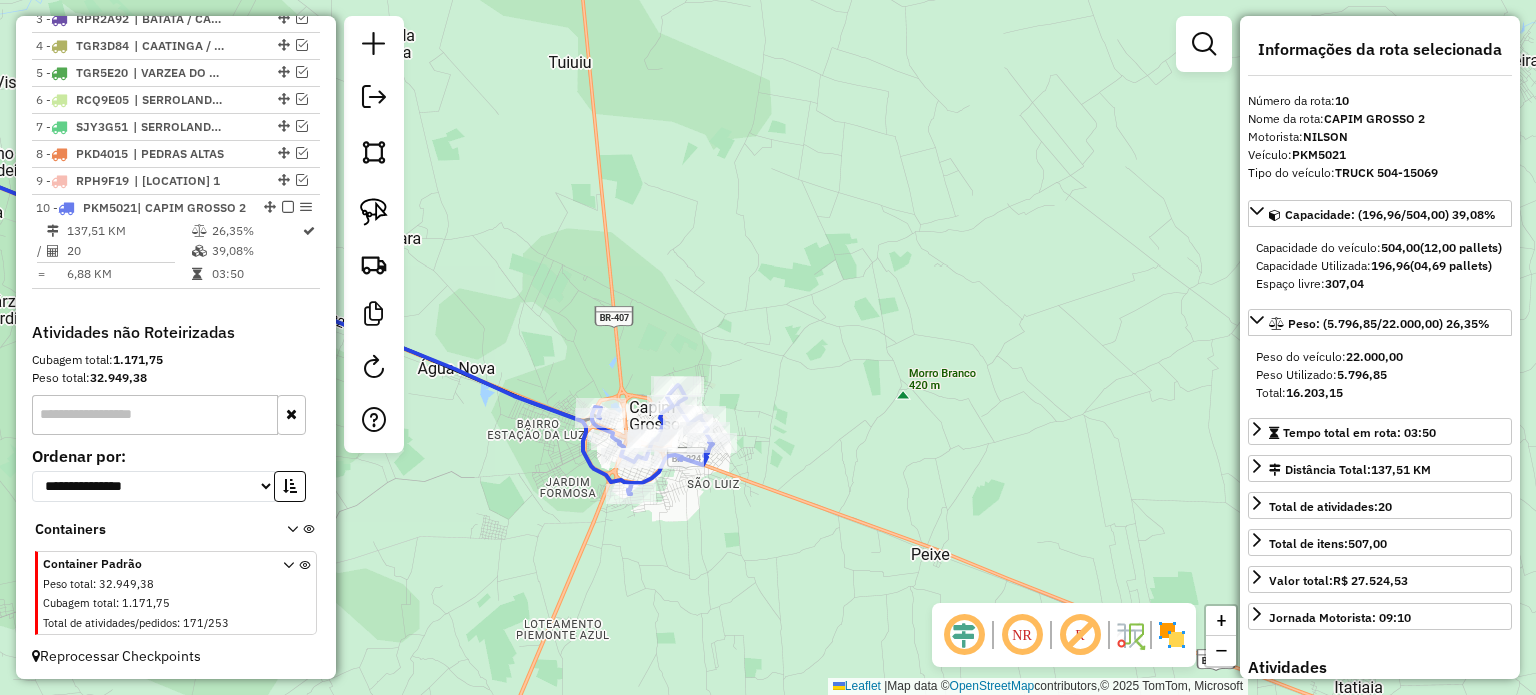 scroll, scrollTop: 772, scrollLeft: 0, axis: vertical 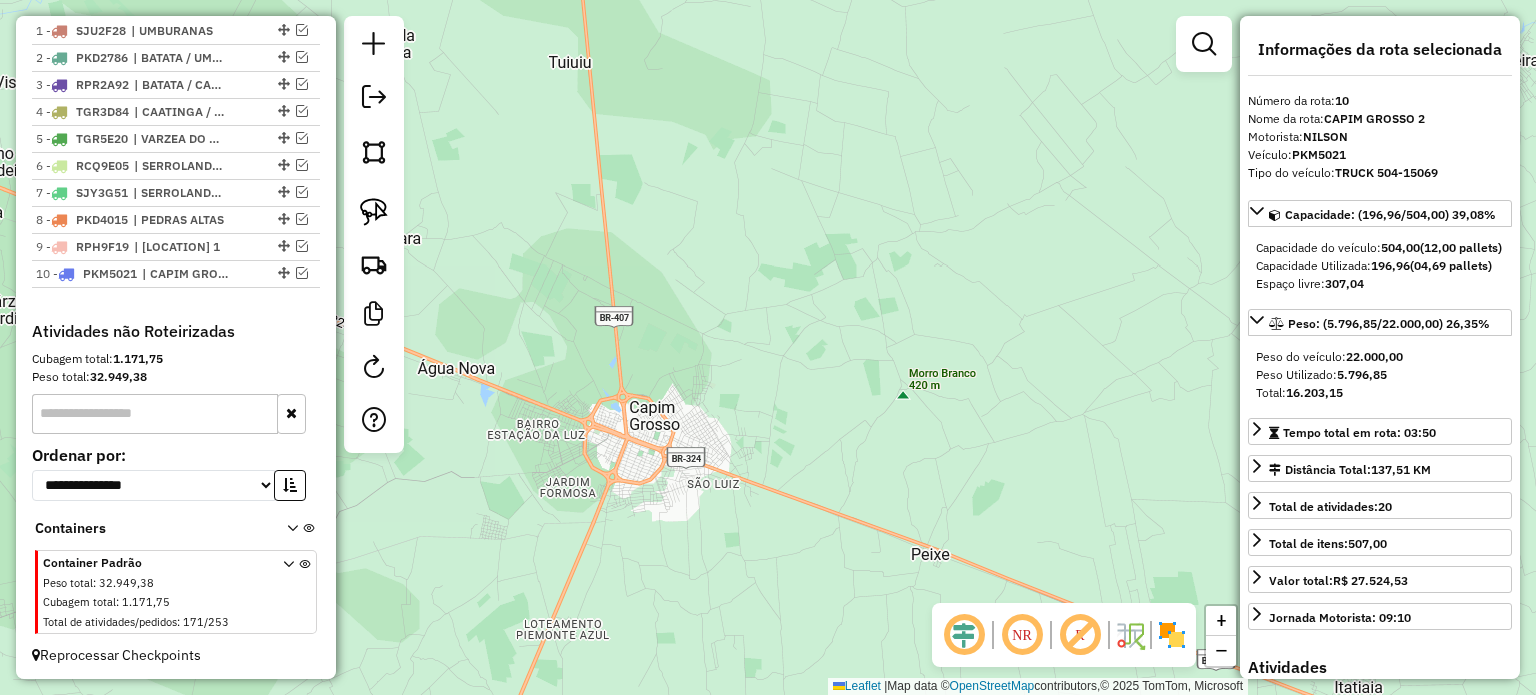 drag, startPoint x: 607, startPoint y: 289, endPoint x: 884, endPoint y: 429, distance: 310.36914 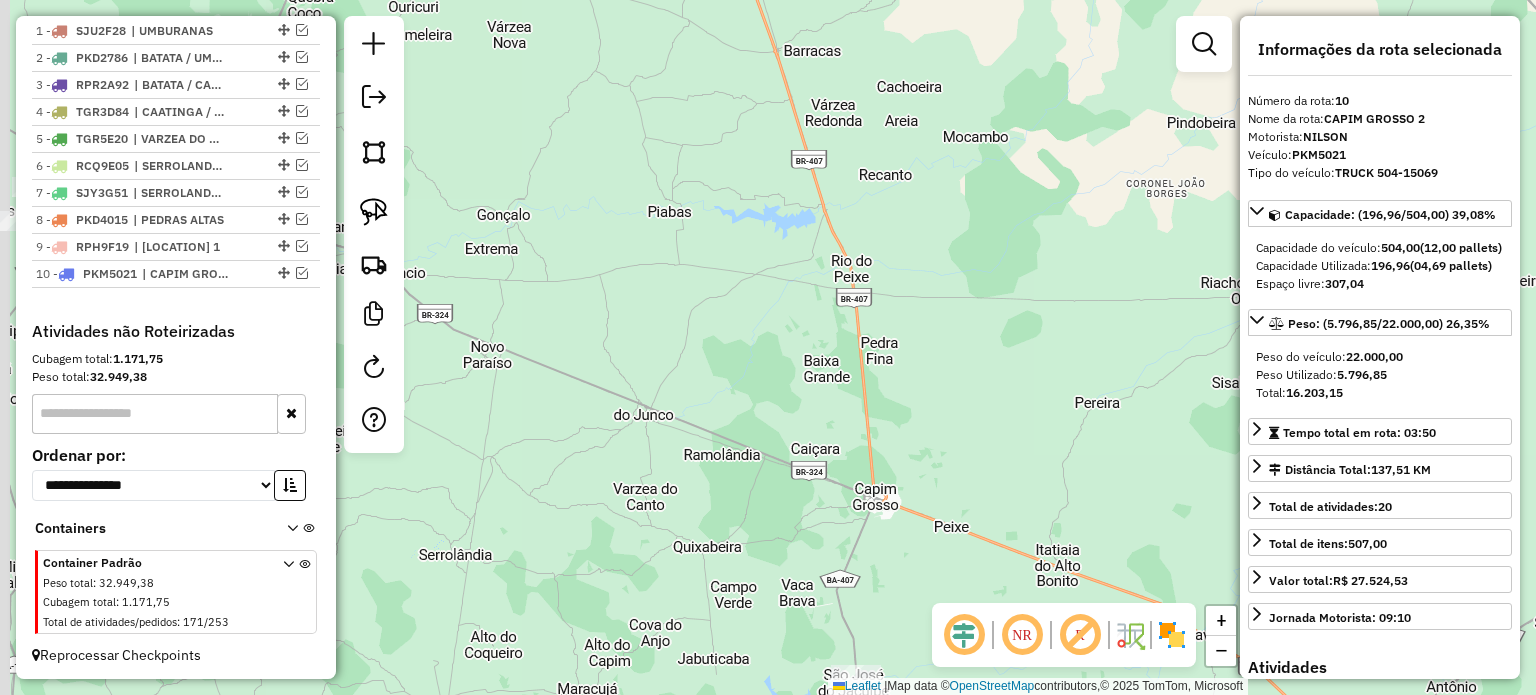 drag, startPoint x: 602, startPoint y: 466, endPoint x: 840, endPoint y: 455, distance: 238.25406 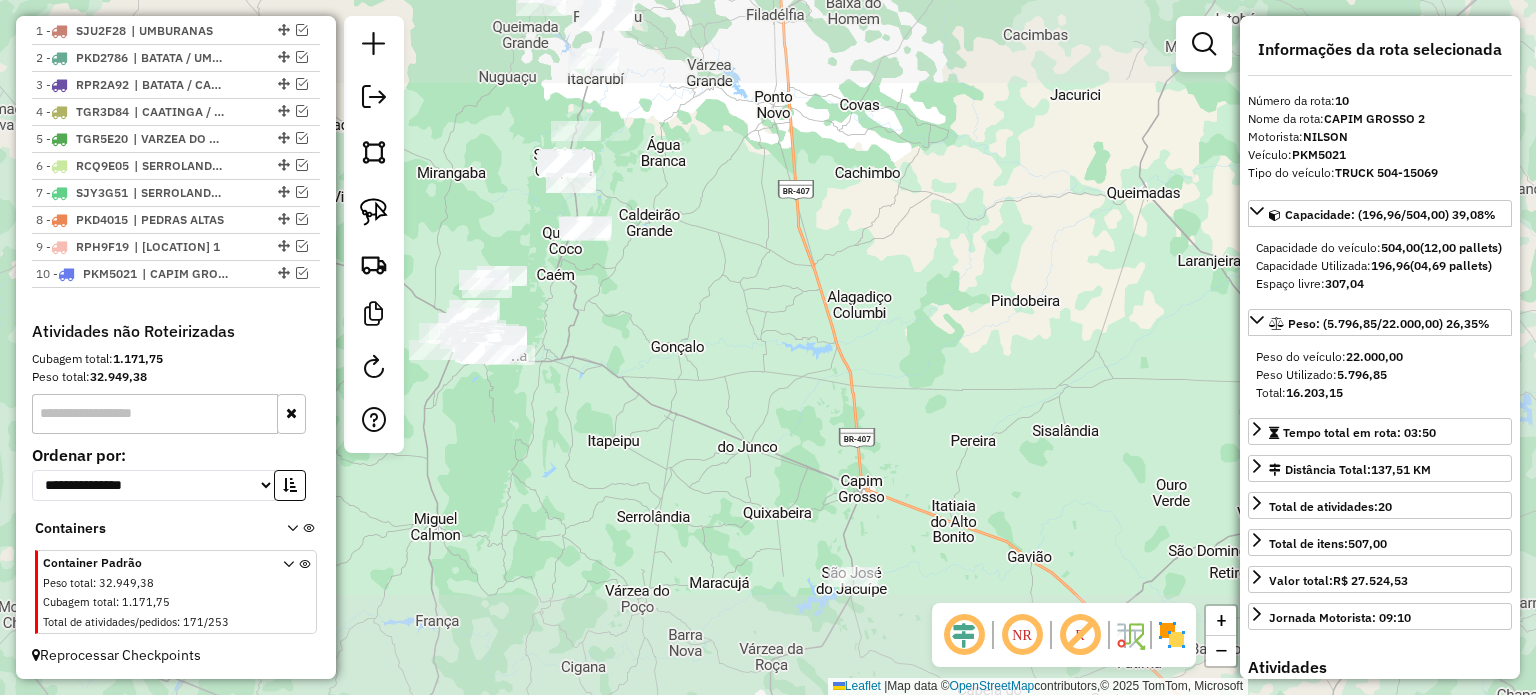 drag, startPoint x: 692, startPoint y: 497, endPoint x: 783, endPoint y: 448, distance: 103.35376 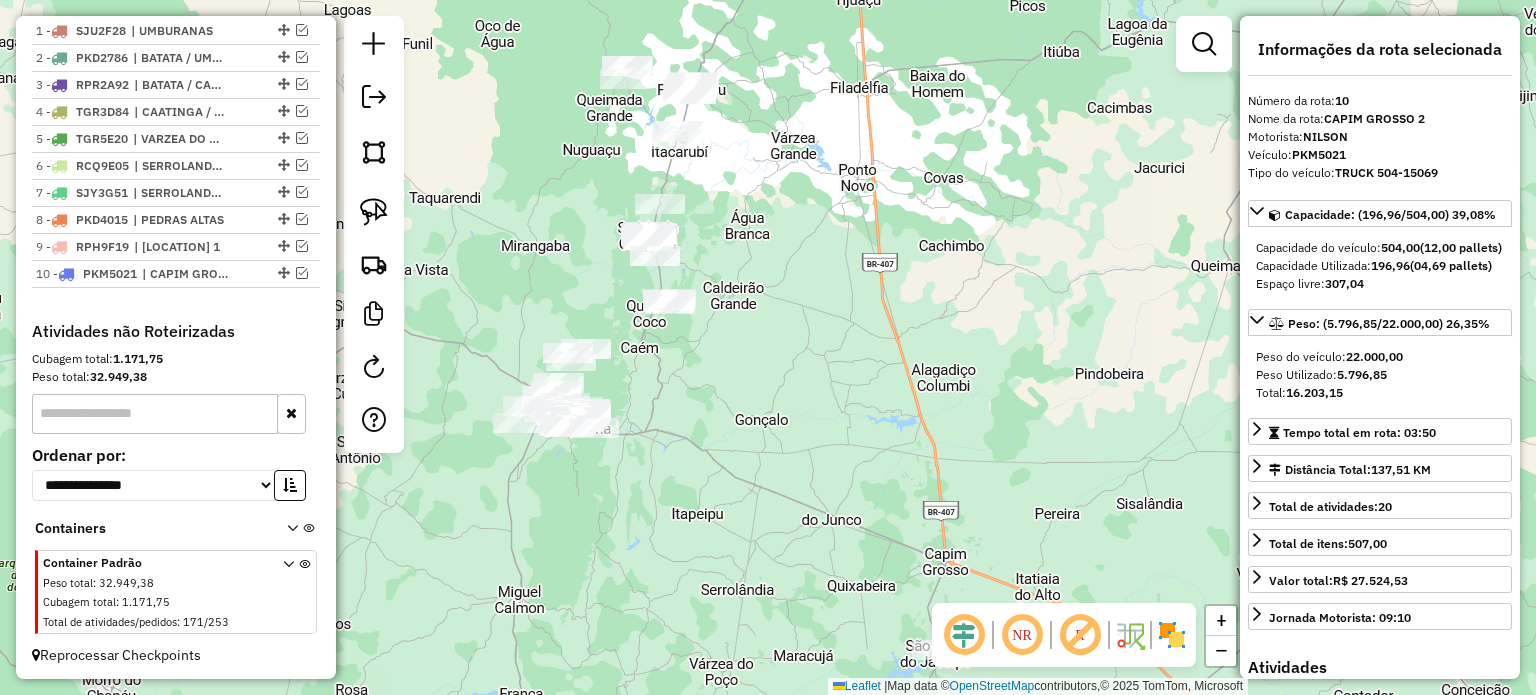drag, startPoint x: 752, startPoint y: 417, endPoint x: 720, endPoint y: 510, distance: 98.35141 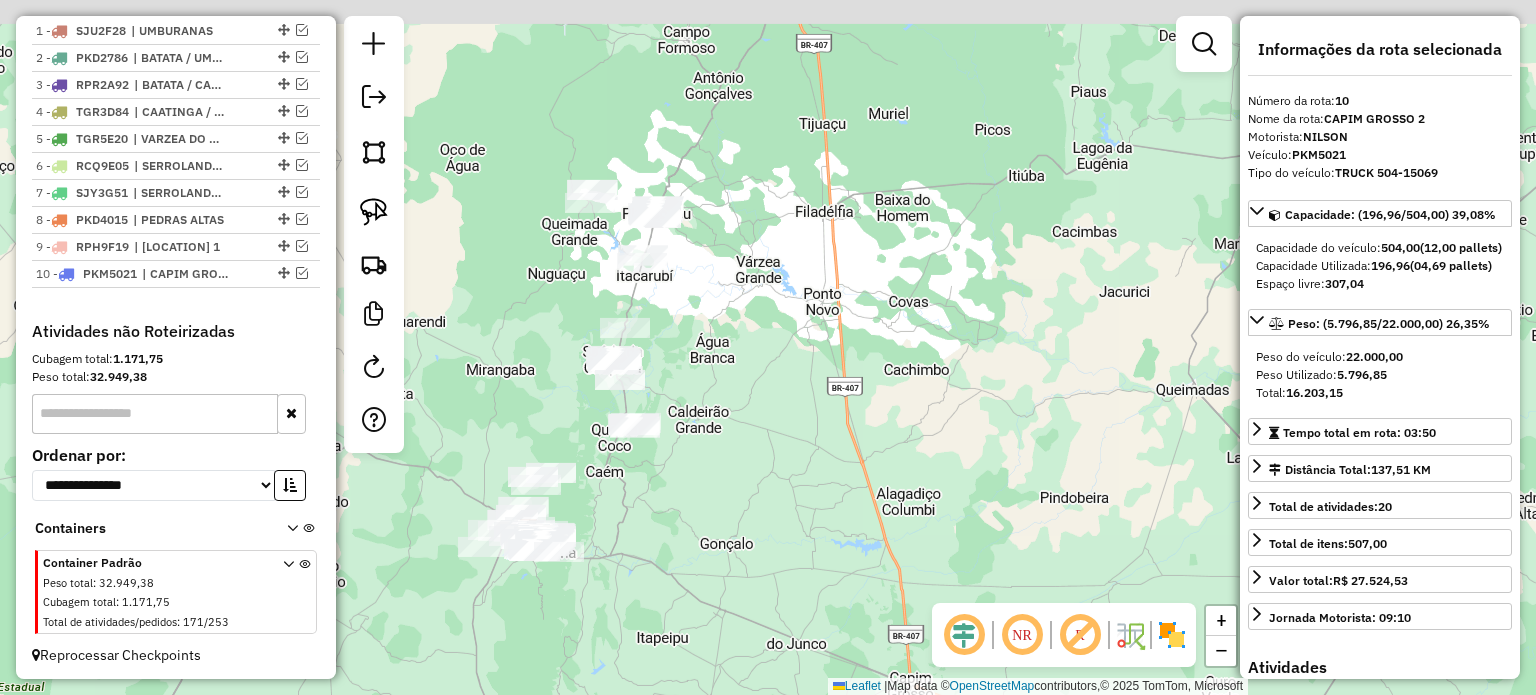 drag, startPoint x: 747, startPoint y: 405, endPoint x: 704, endPoint y: 519, distance: 121.84006 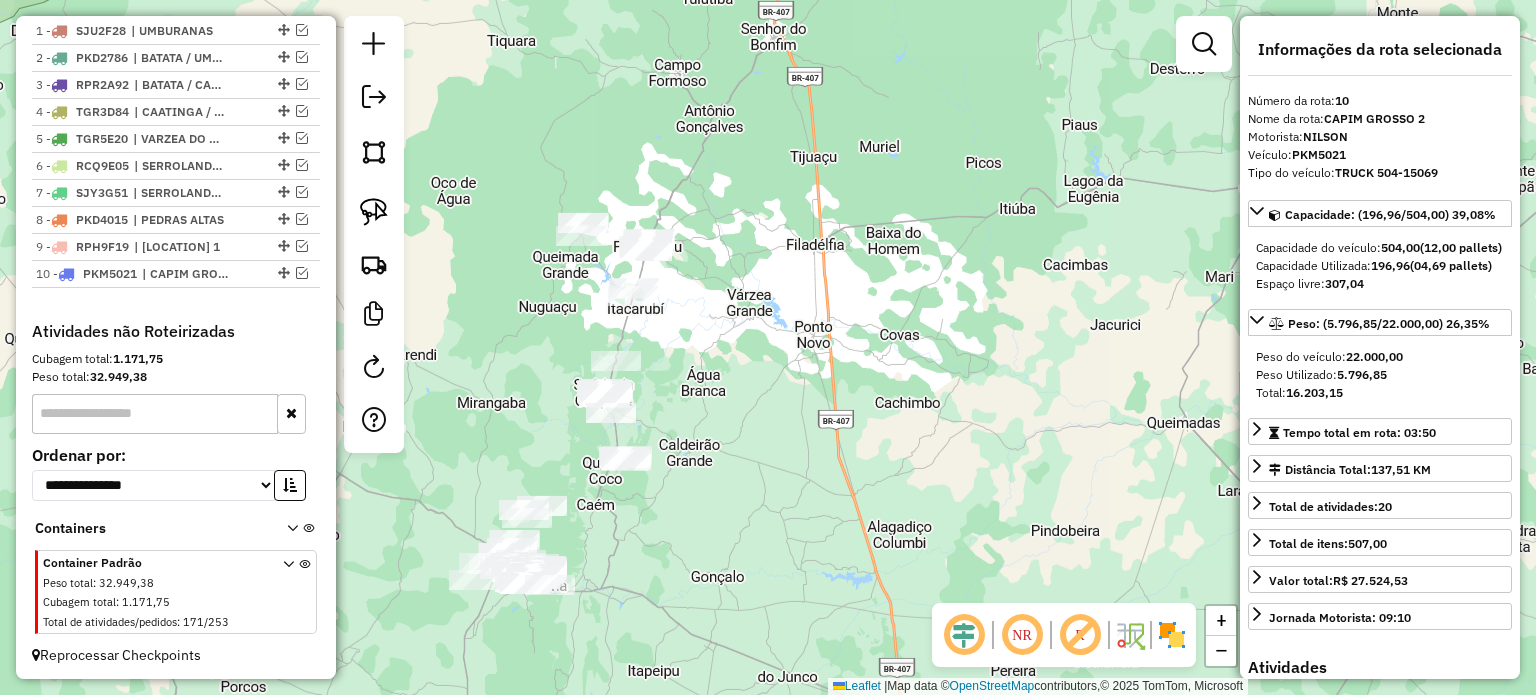click on "Janela de atendimento Grade de atendimento Capacidade Transportadoras Veículos Cliente Pedidos  Rotas Selecione os dias de semana para filtrar as janelas de atendimento  Seg   Ter   Qua   Qui   Sex   Sáb   Dom  Informe o período da janela de atendimento: De: Até:  Filtrar exatamente a janela do cliente  Considerar janela de atendimento padrão  Selecione os dias de semana para filtrar as grades de atendimento  Seg   Ter   Qua   Qui   Sex   Sáb   Dom   Considerar clientes sem dia de atendimento cadastrado  Clientes fora do dia de atendimento selecionado Filtrar as atividades entre os valores definidos abaixo:  Peso mínimo:   Peso máximo:   Cubagem mínima:   Cubagem máxima:   De:   Até:  Filtrar as atividades entre o tempo de atendimento definido abaixo:  De:   Até:   Considerar capacidade total dos clientes não roteirizados Transportadora: Selecione um ou mais itens Tipo de veículo: Selecione um ou mais itens Veículo: Selecione um ou mais itens Motorista: Selecione um ou mais itens Nome: Rótulo:" 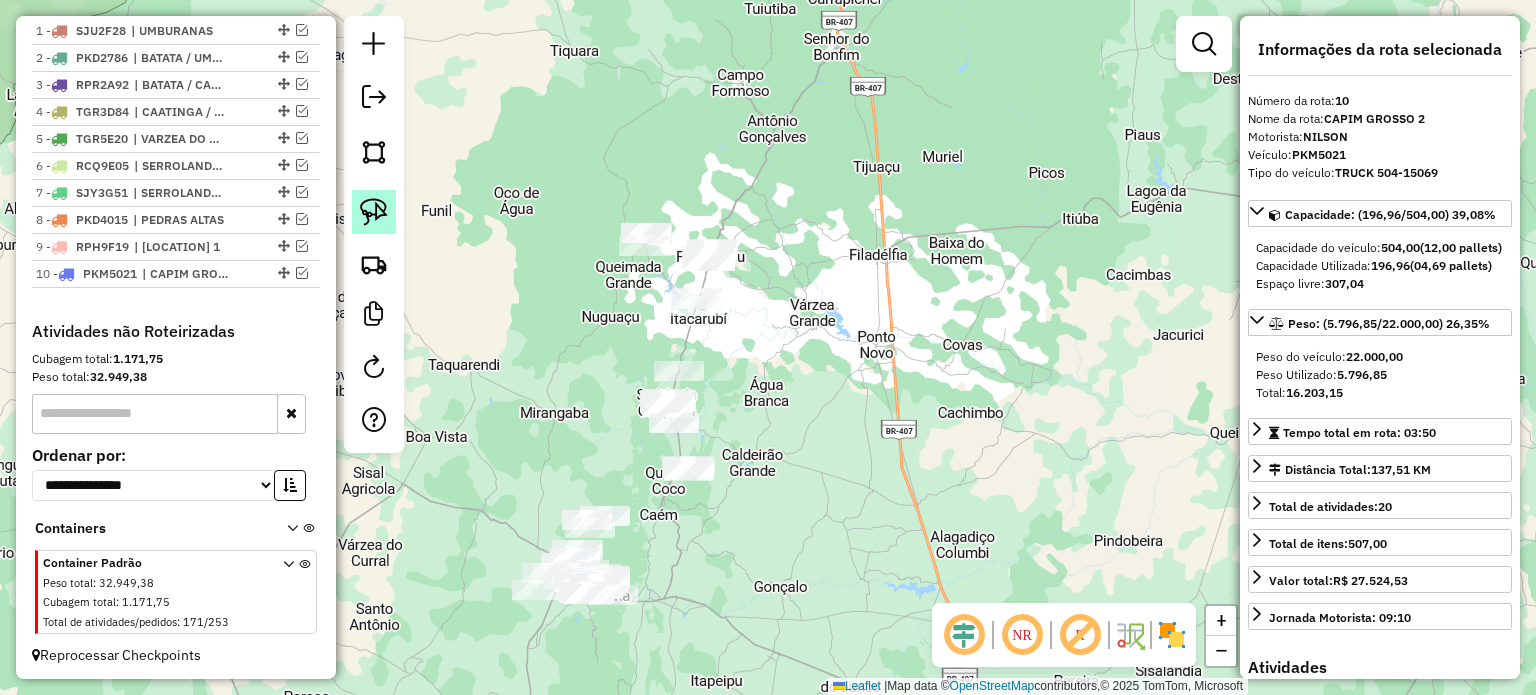 click 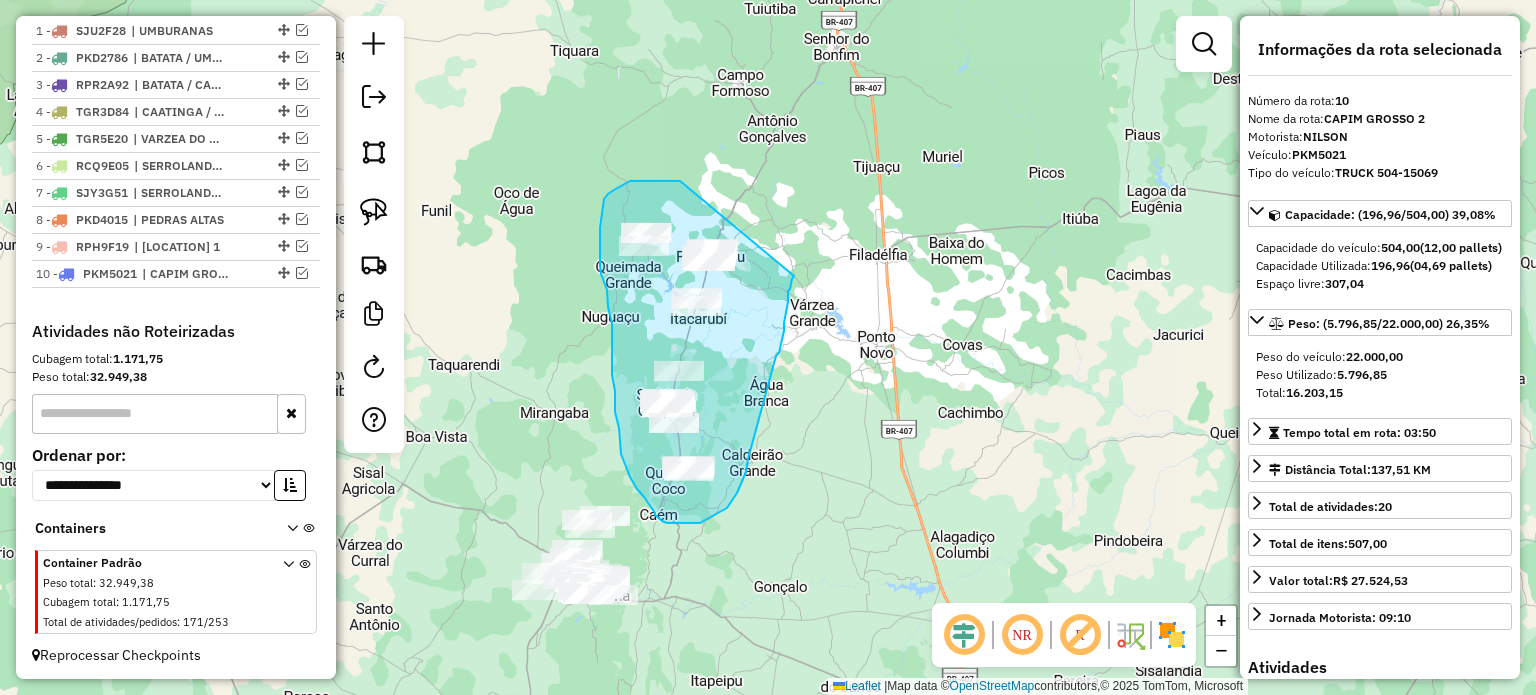 drag, startPoint x: 680, startPoint y: 181, endPoint x: 794, endPoint y: 276, distance: 148.39474 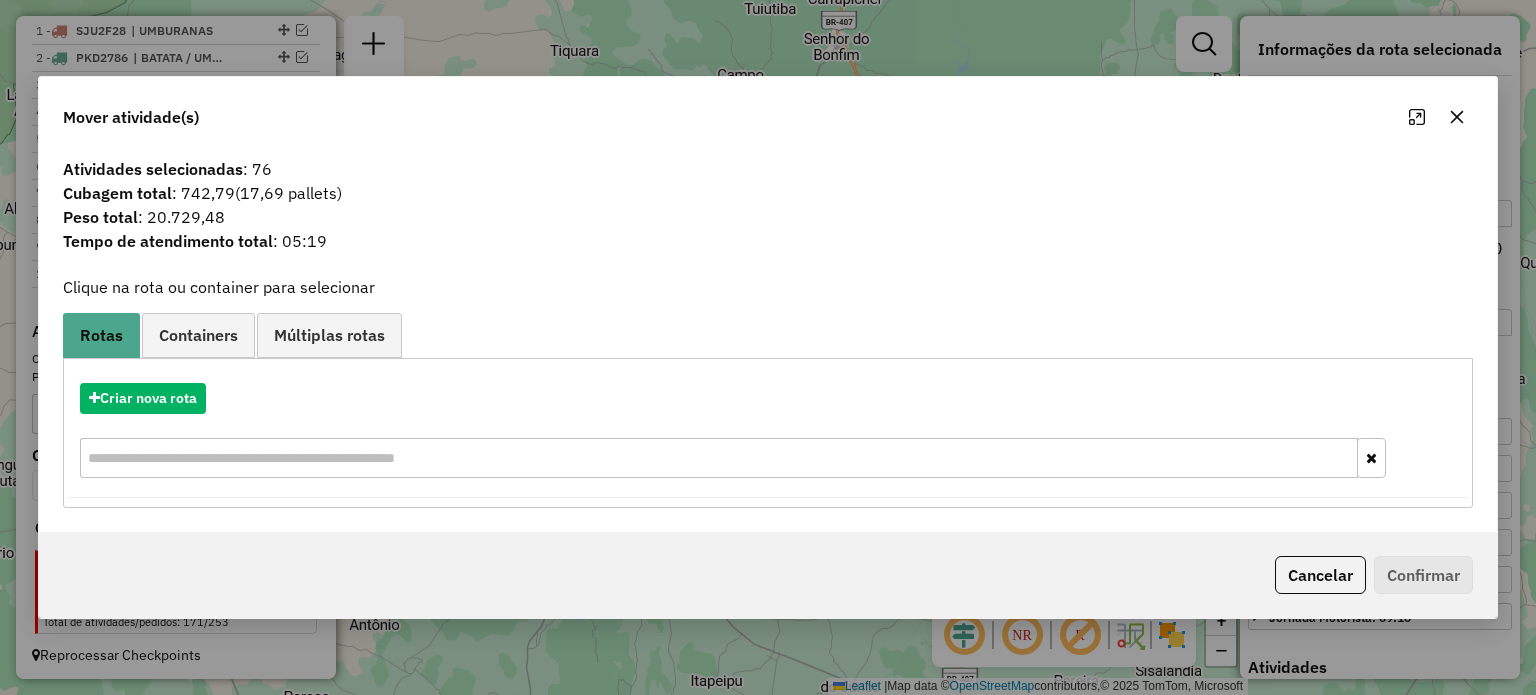 click 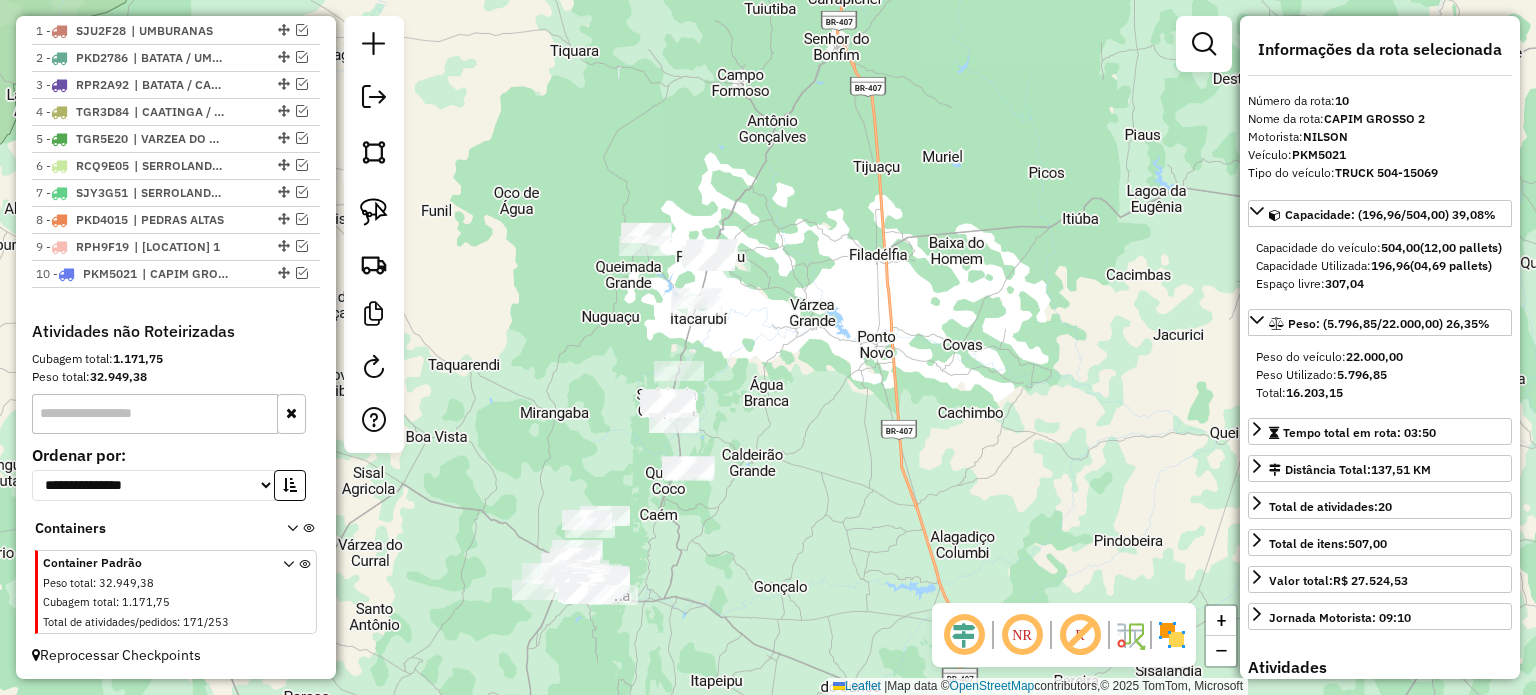 drag, startPoint x: 541, startPoint y: 451, endPoint x: 548, endPoint y: 391, distance: 60.40695 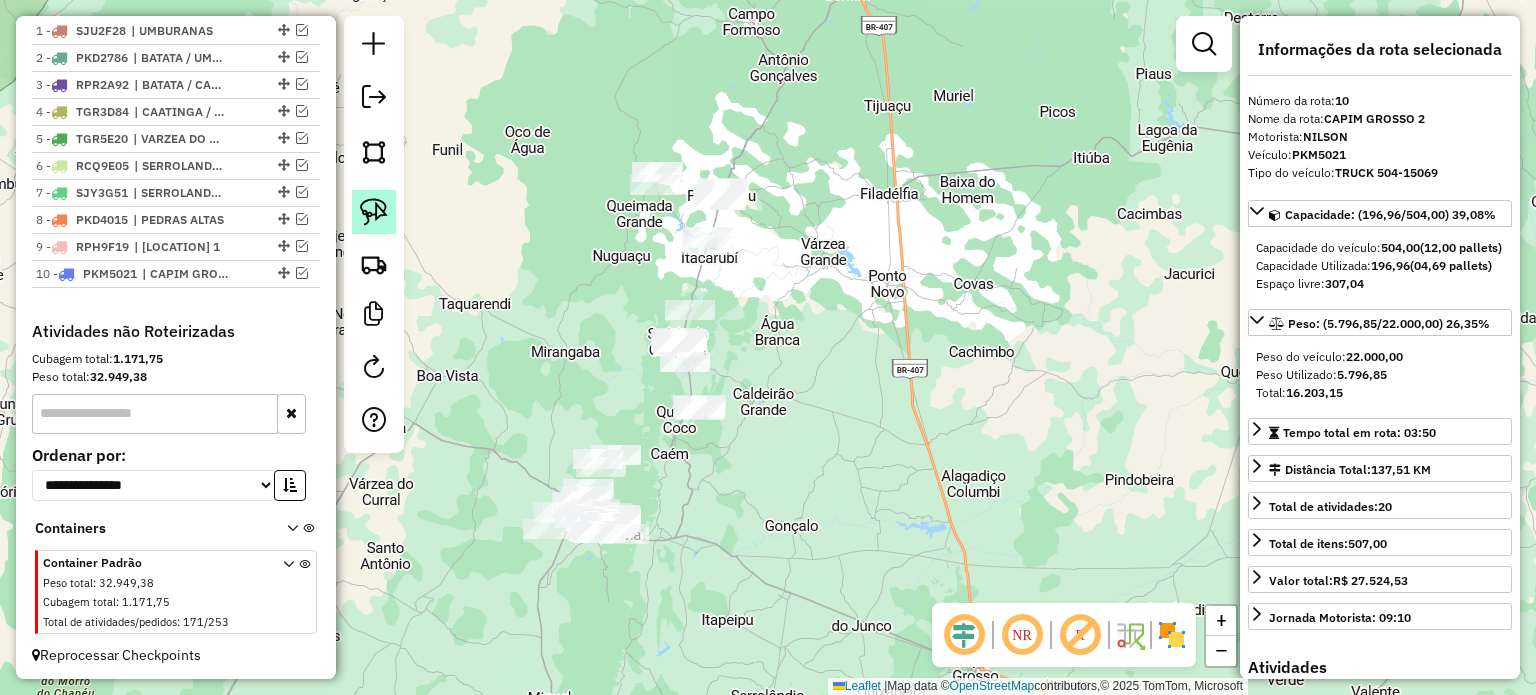click 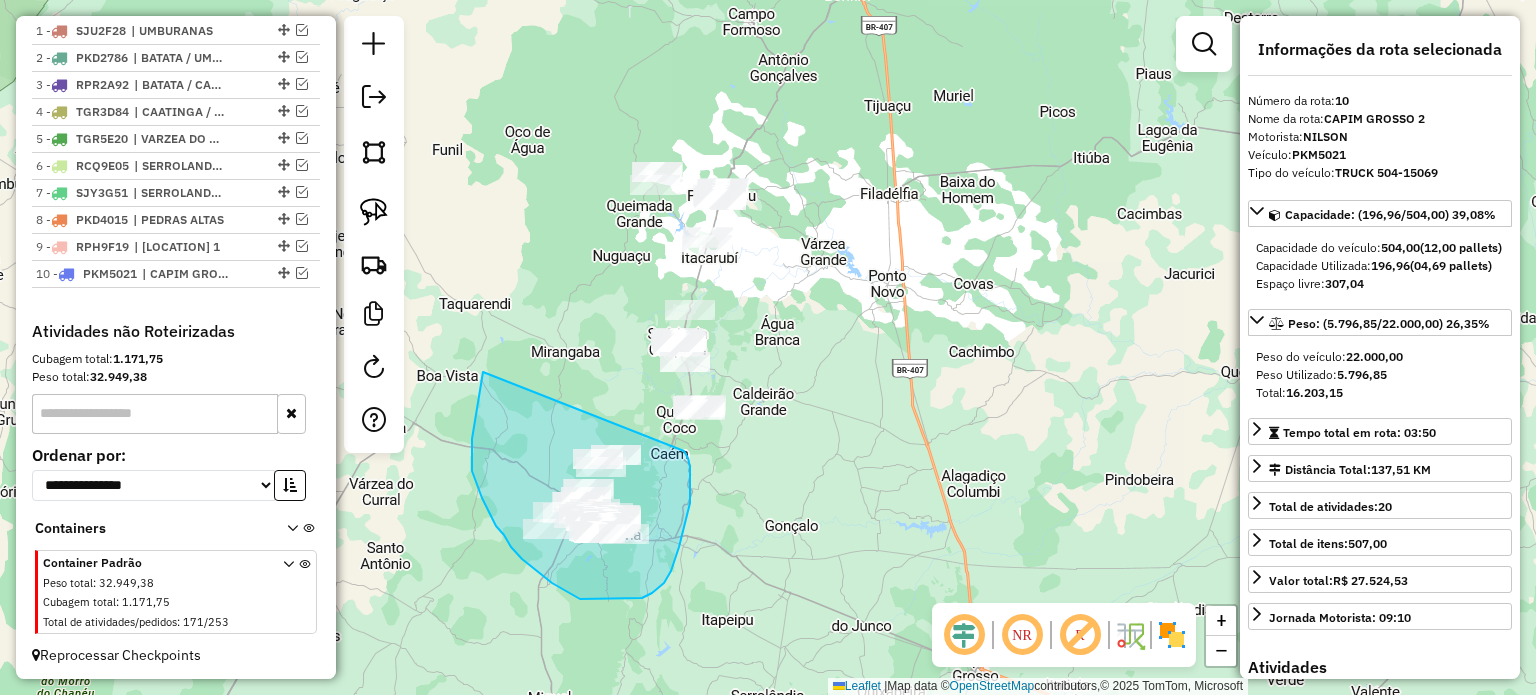 drag, startPoint x: 483, startPoint y: 372, endPoint x: 684, endPoint y: 451, distance: 215.96759 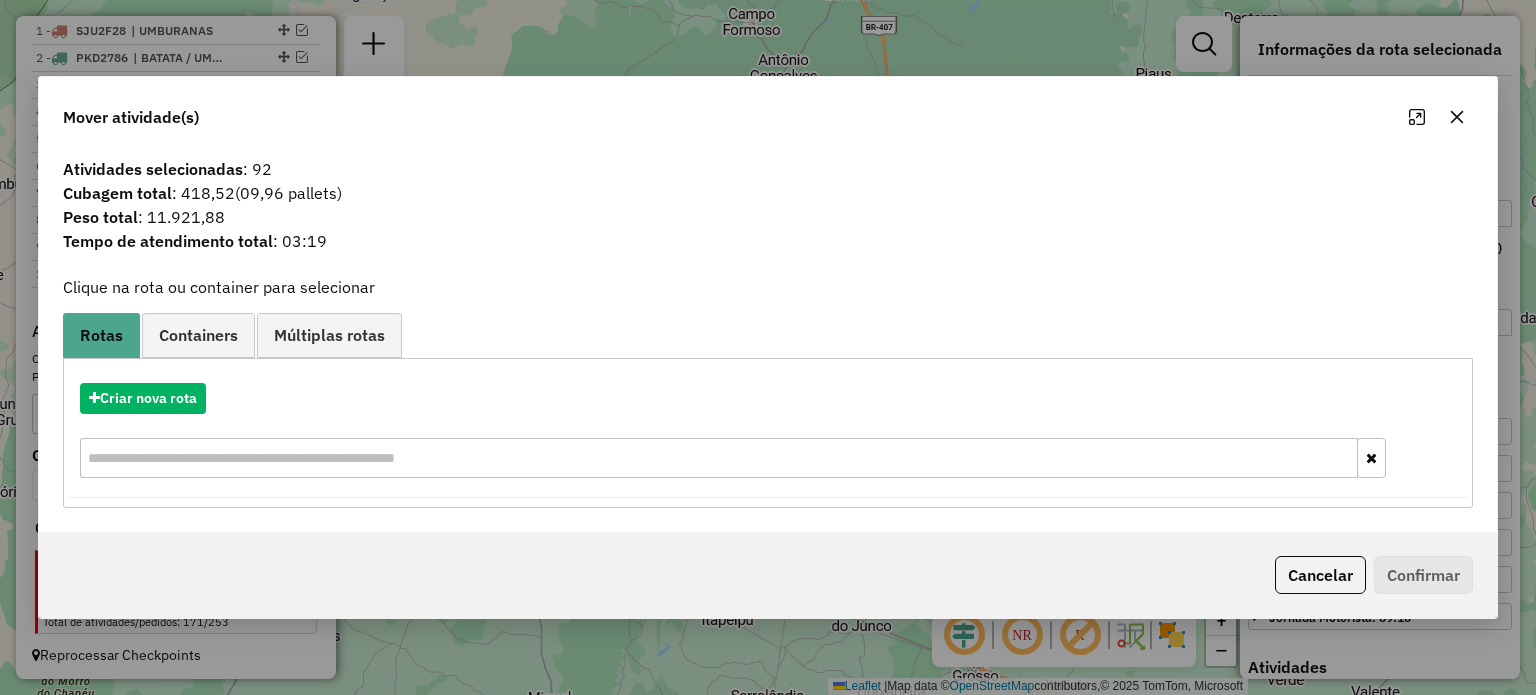 click 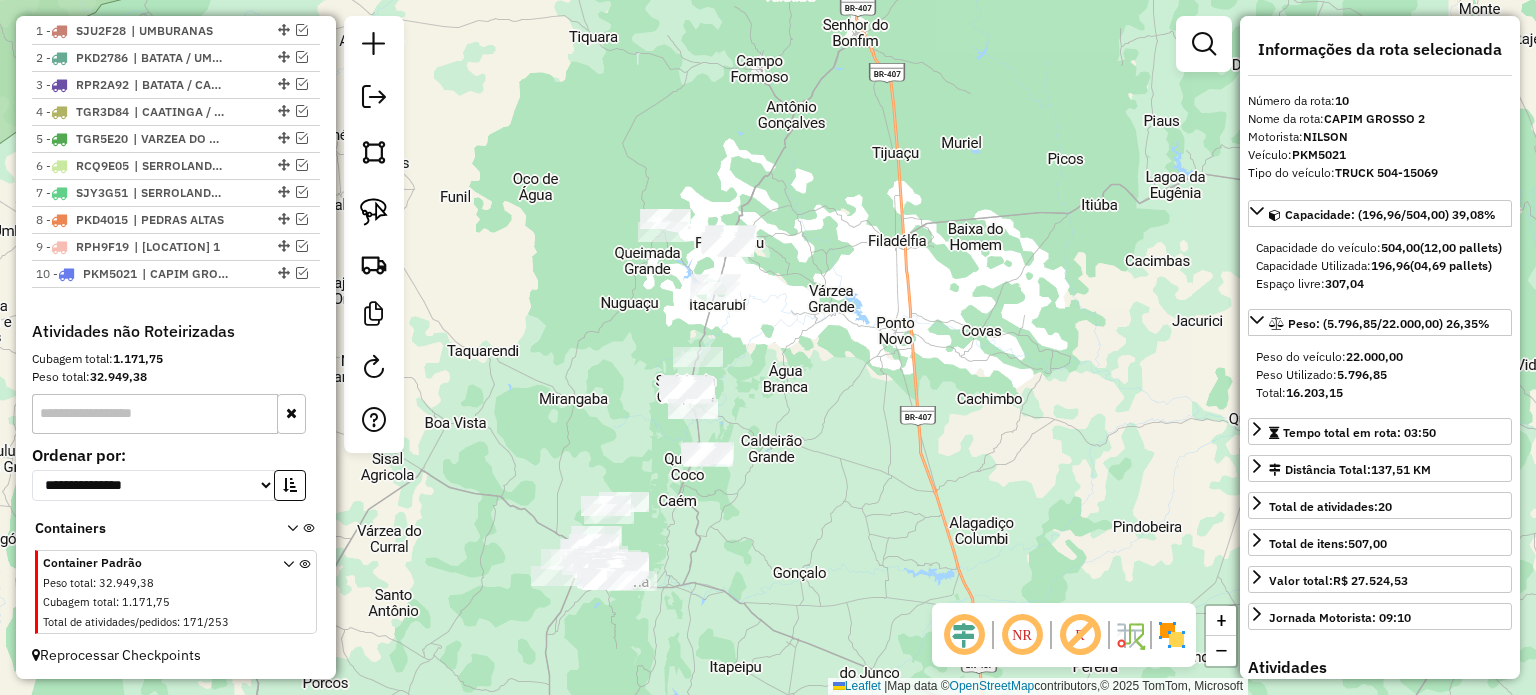 drag, startPoint x: 892, startPoint y: 382, endPoint x: 928, endPoint y: 429, distance: 59.20304 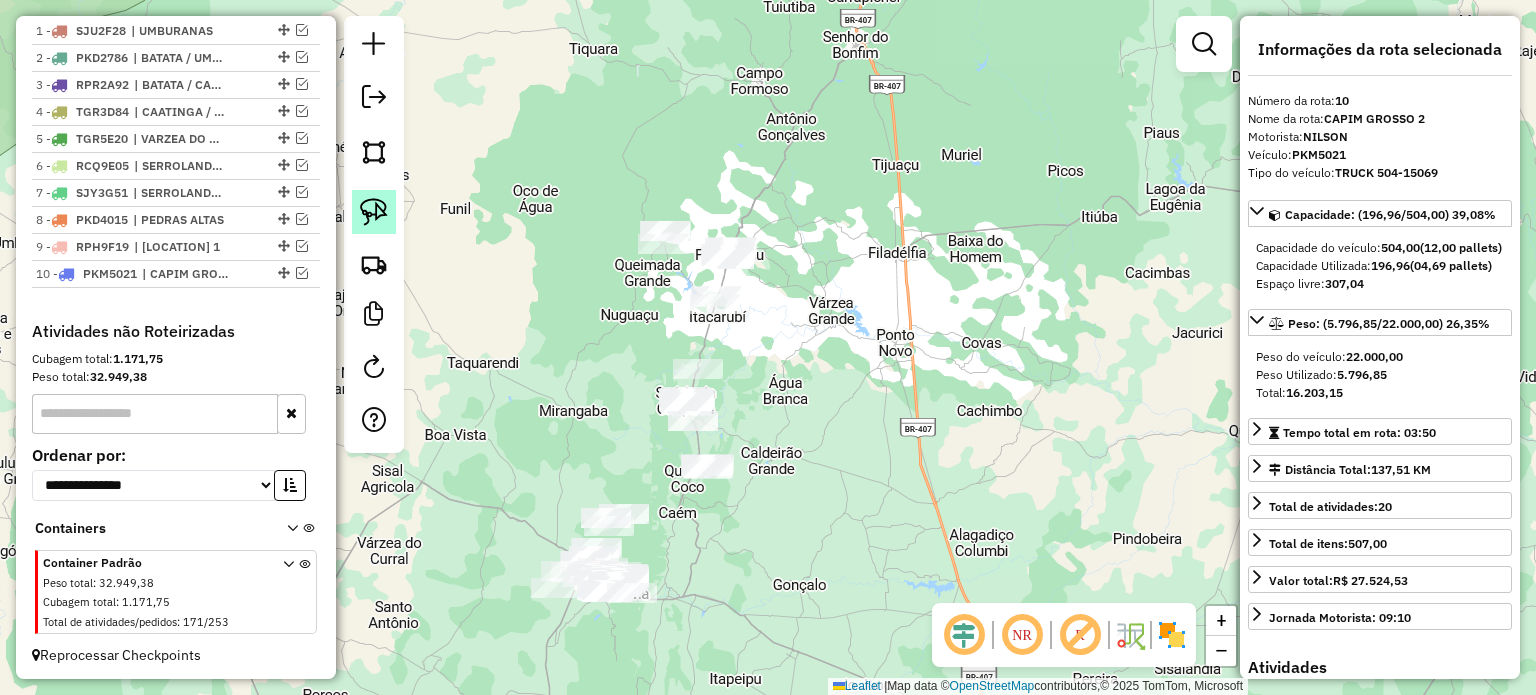 click 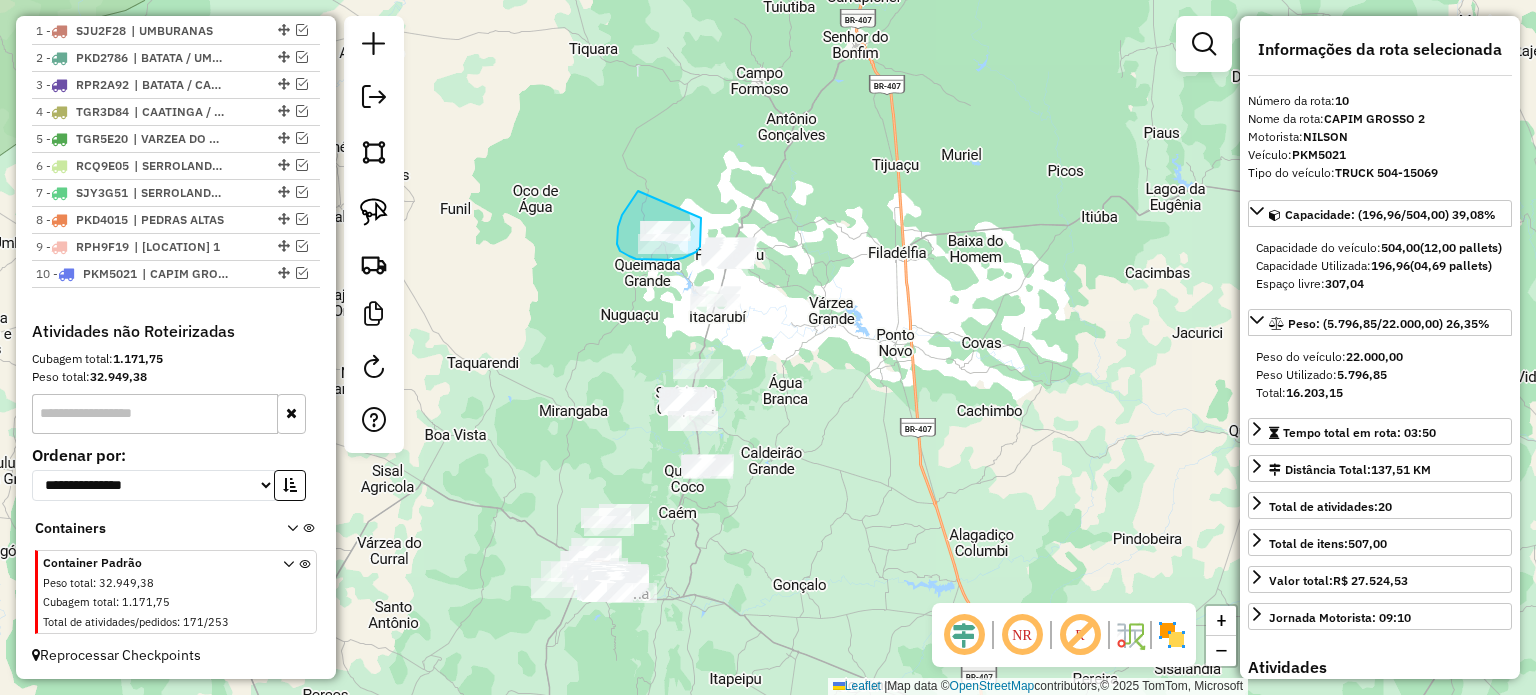 drag, startPoint x: 618, startPoint y: 230, endPoint x: 701, endPoint y: 218, distance: 83.86298 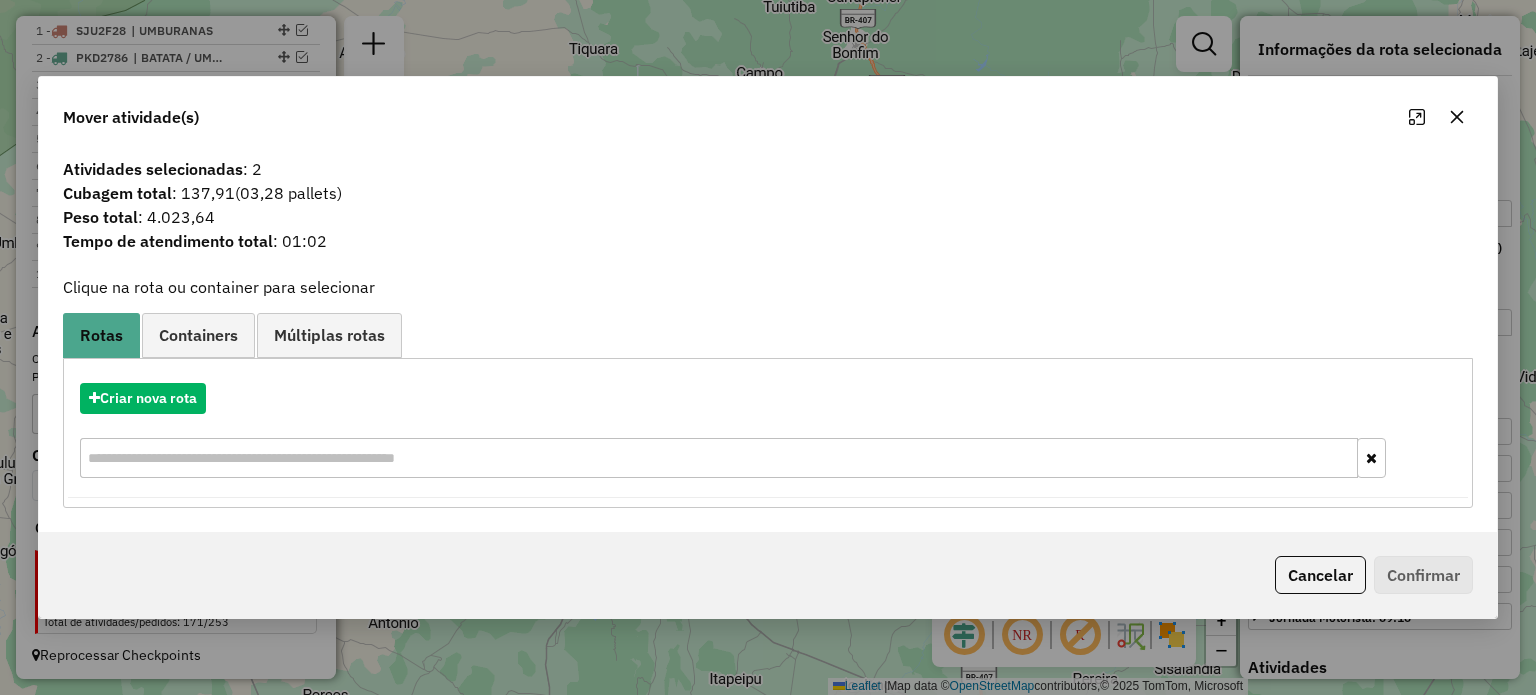click 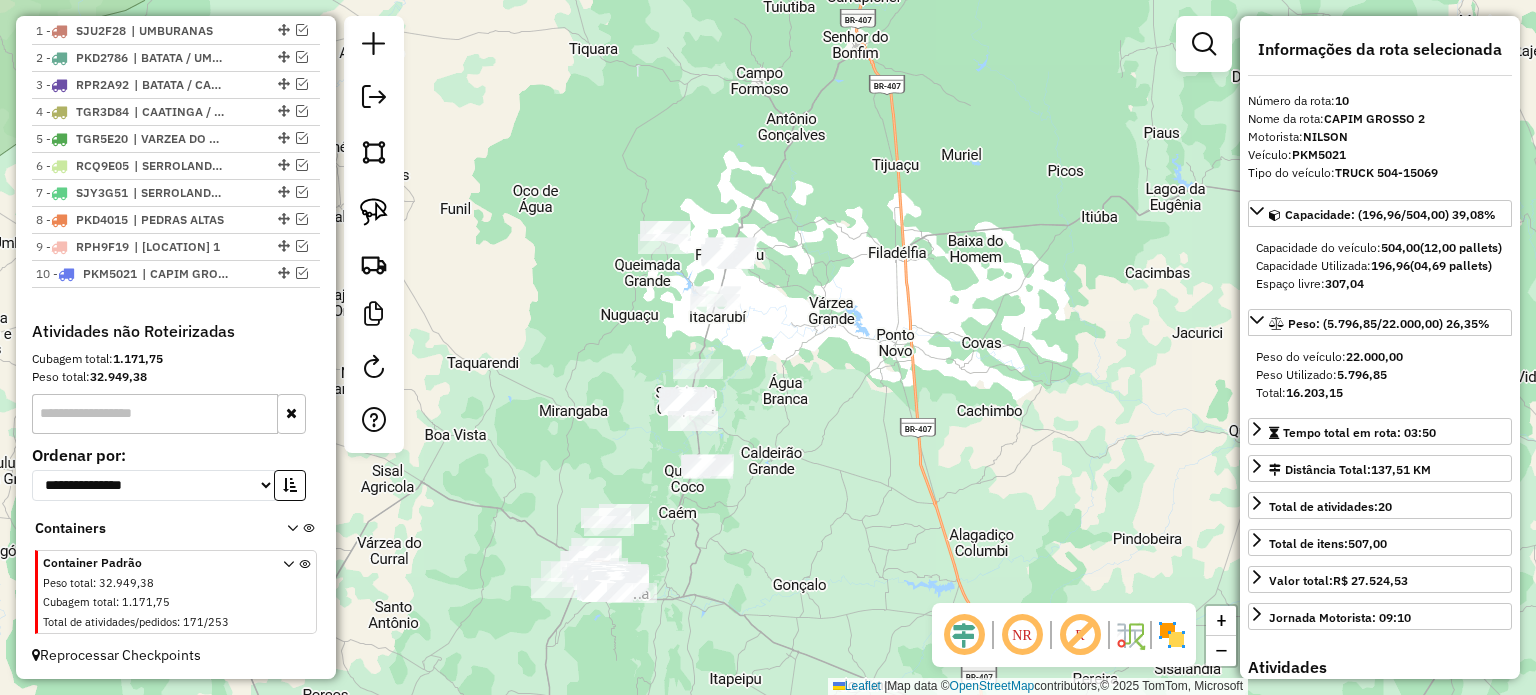 drag, startPoint x: 888, startPoint y: 335, endPoint x: 925, endPoint y: 318, distance: 40.718548 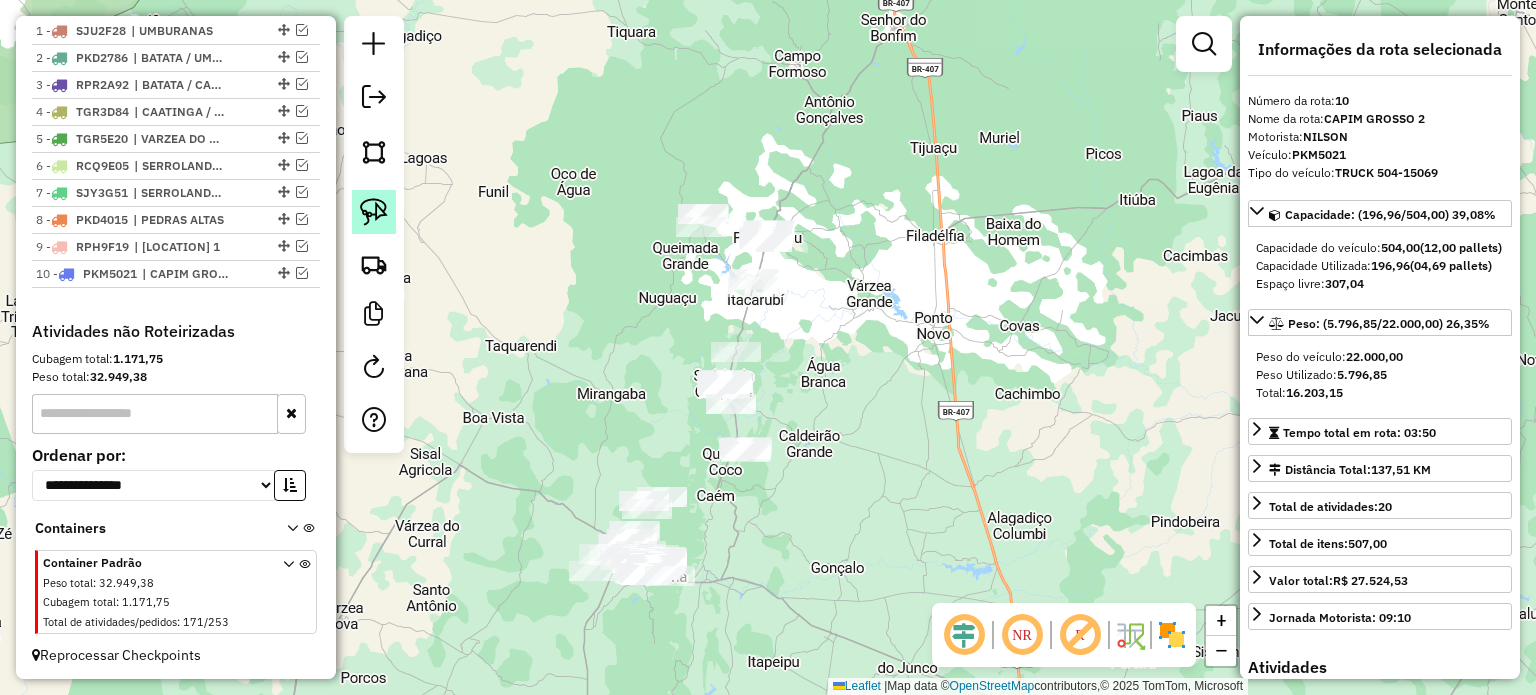 click 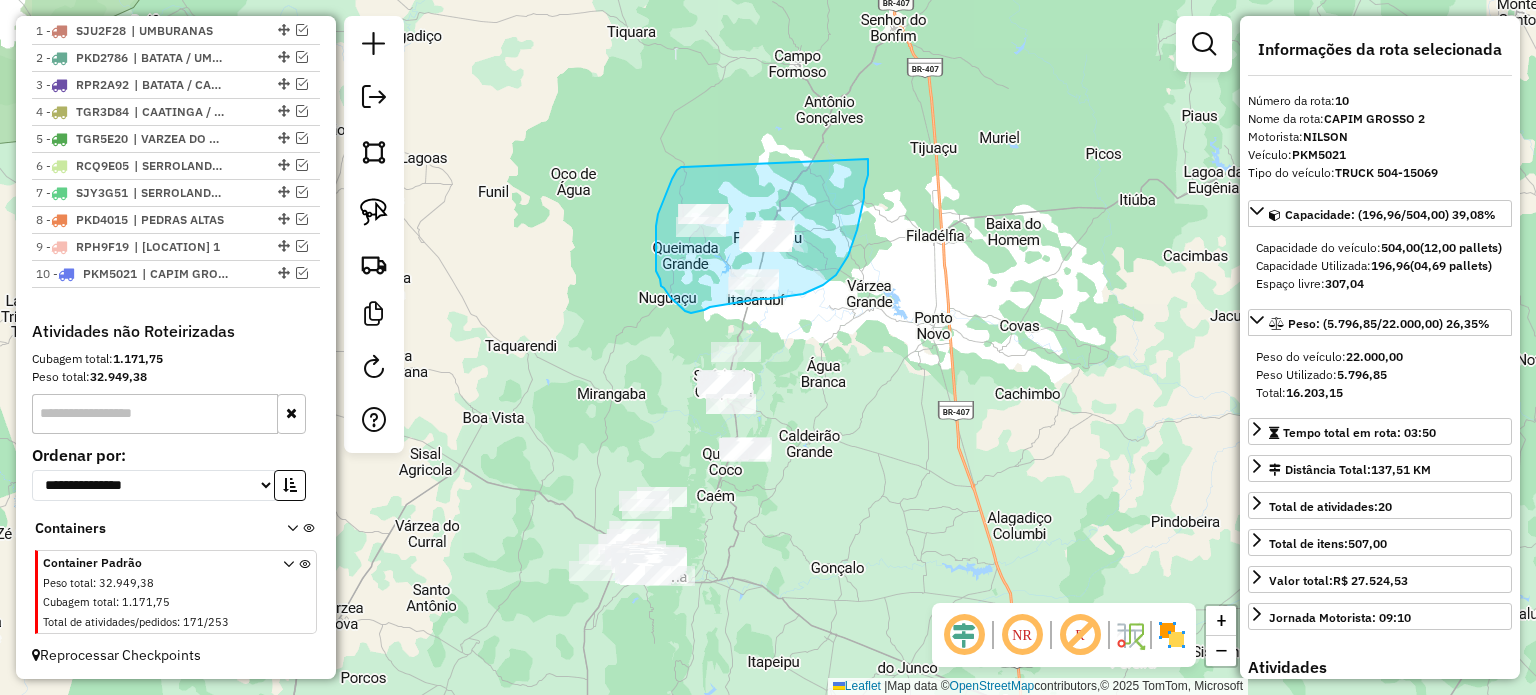 drag, startPoint x: 684, startPoint y: 167, endPoint x: 868, endPoint y: 159, distance: 184.17383 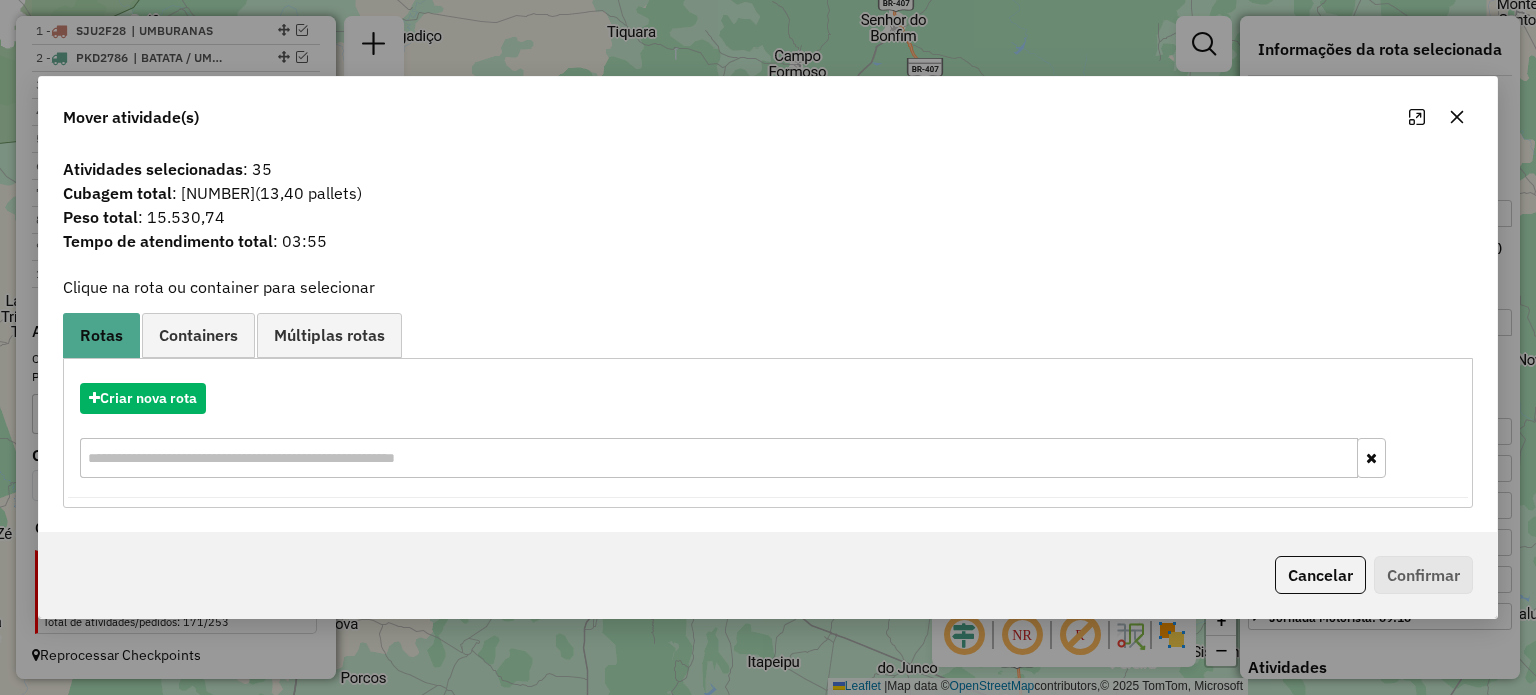 click 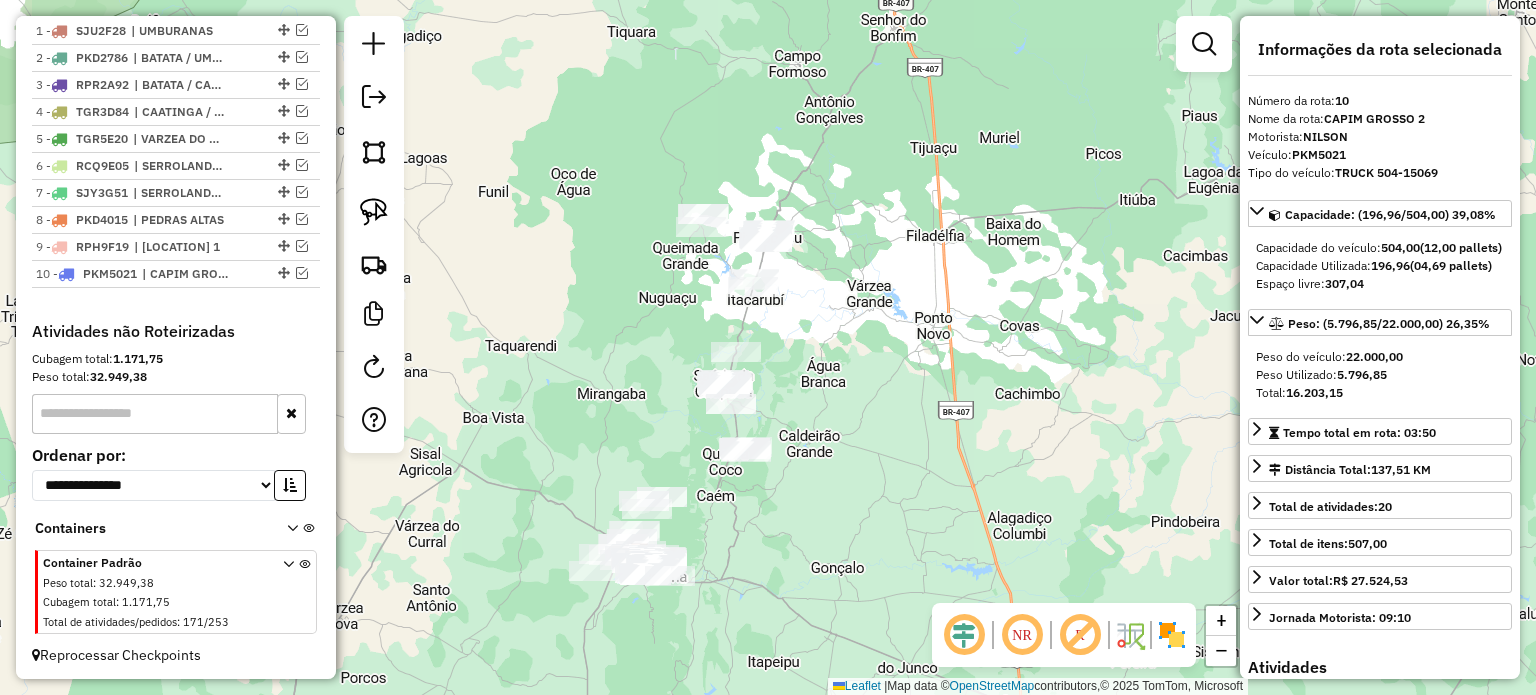 drag, startPoint x: 923, startPoint y: 434, endPoint x: 938, endPoint y: 371, distance: 64.7611 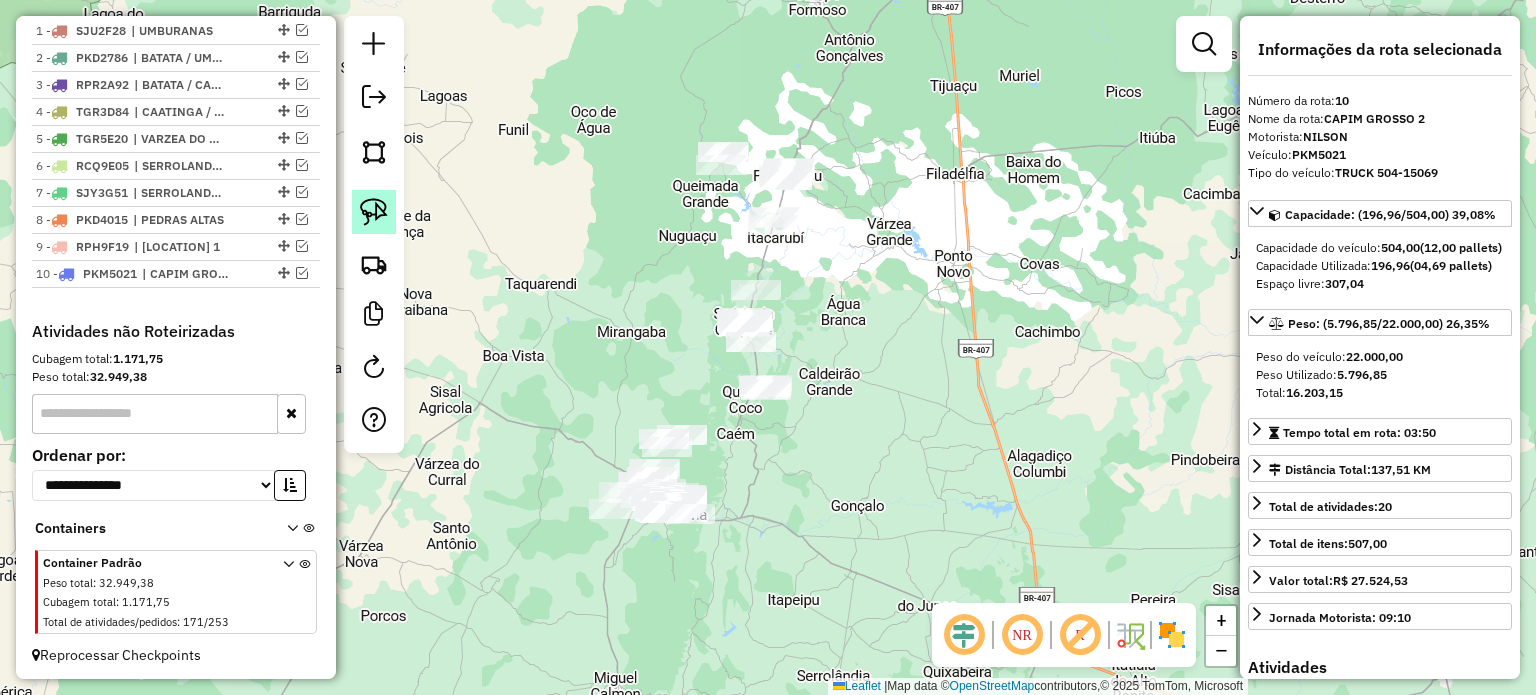click 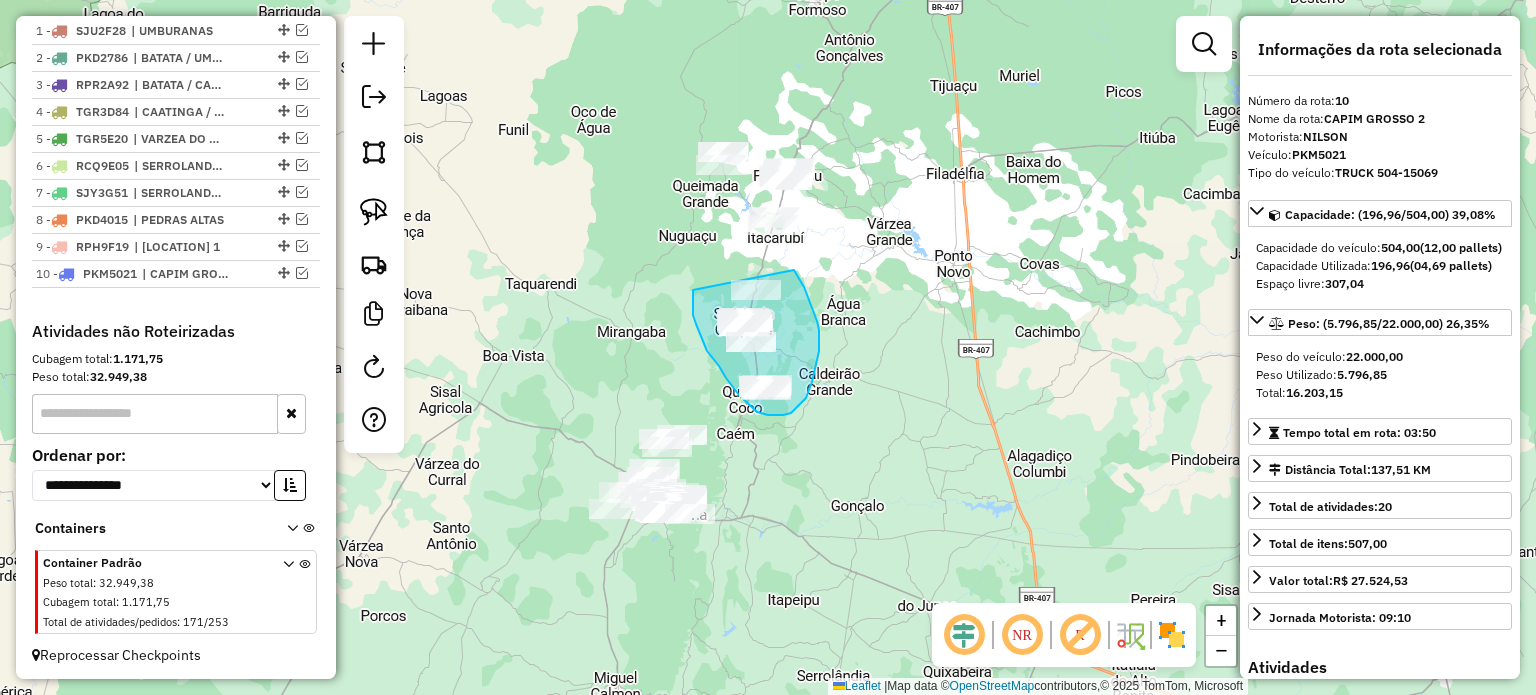 drag, startPoint x: 693, startPoint y: 305, endPoint x: 775, endPoint y: 264, distance: 91.67879 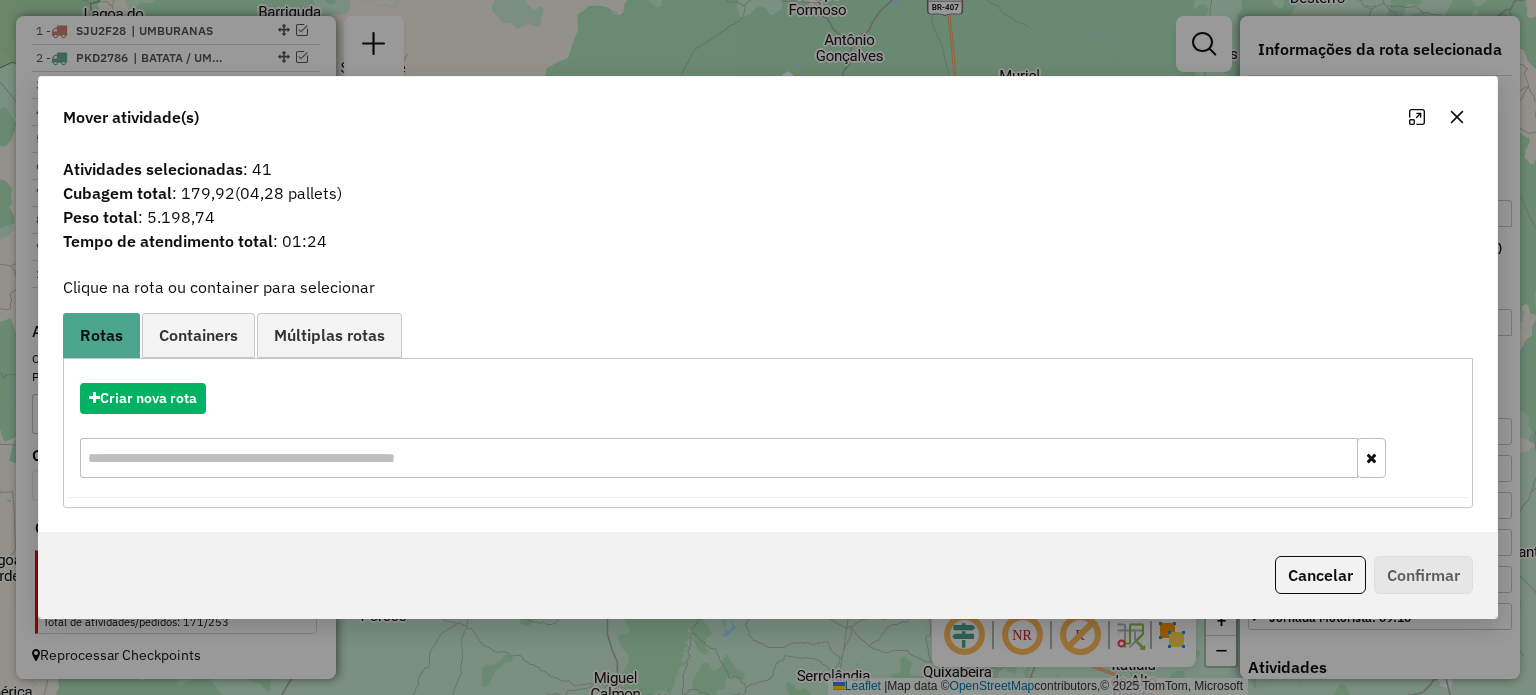 click 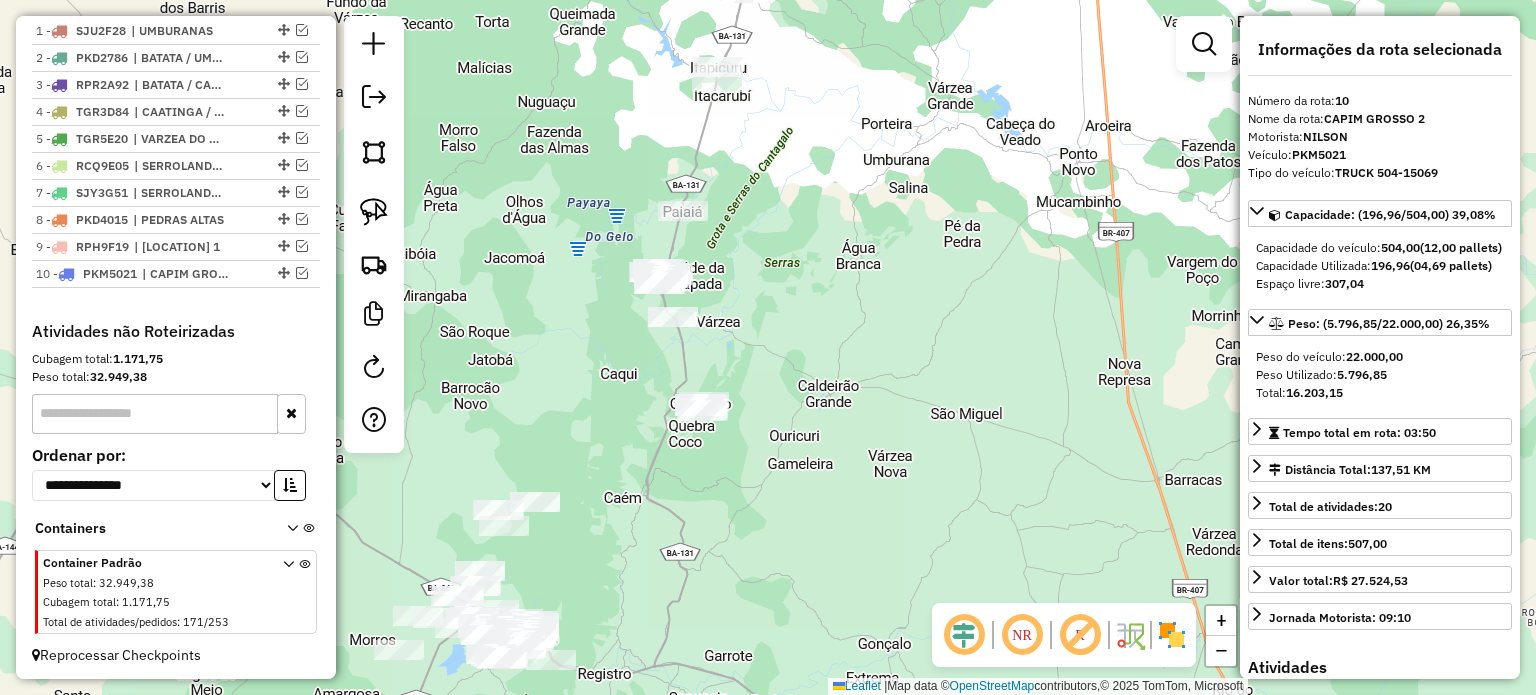 drag, startPoint x: 842, startPoint y: 363, endPoint x: 851, endPoint y: 387, distance: 25.632011 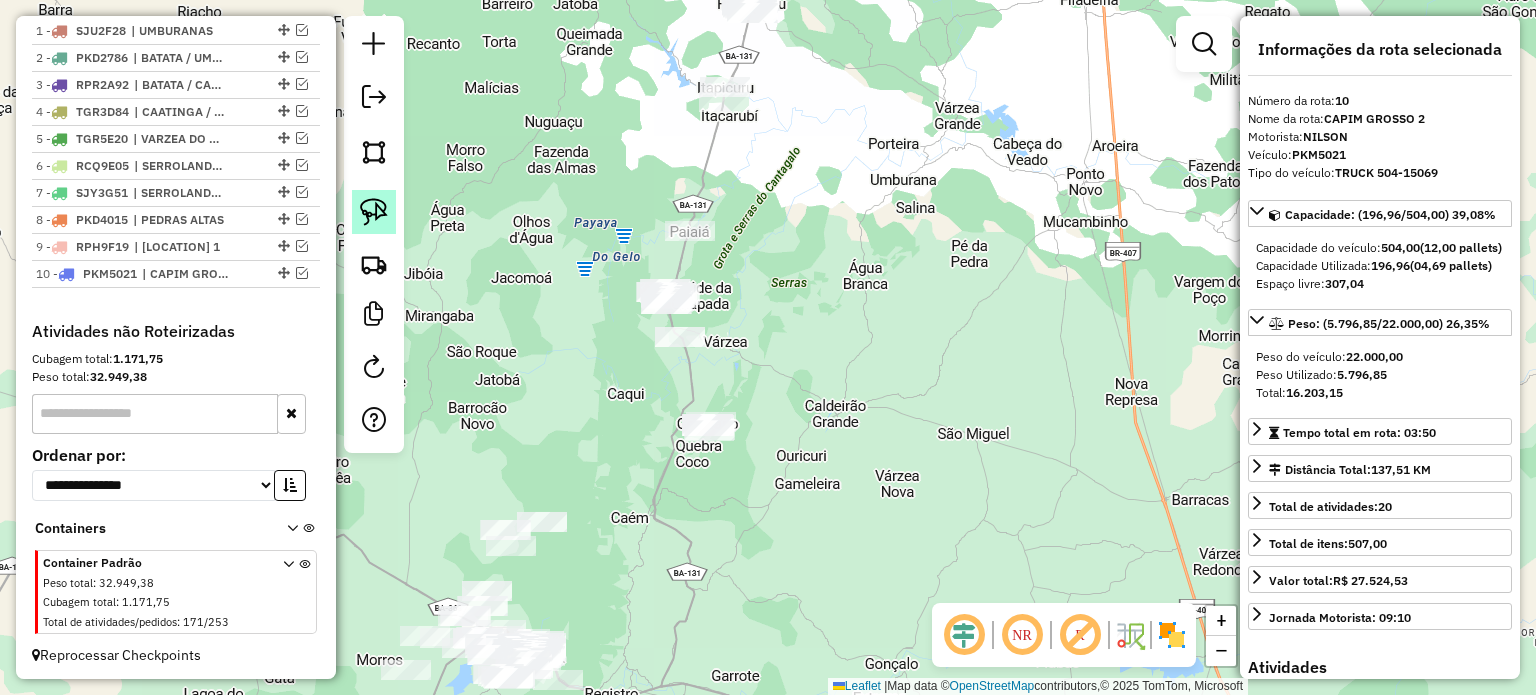 click 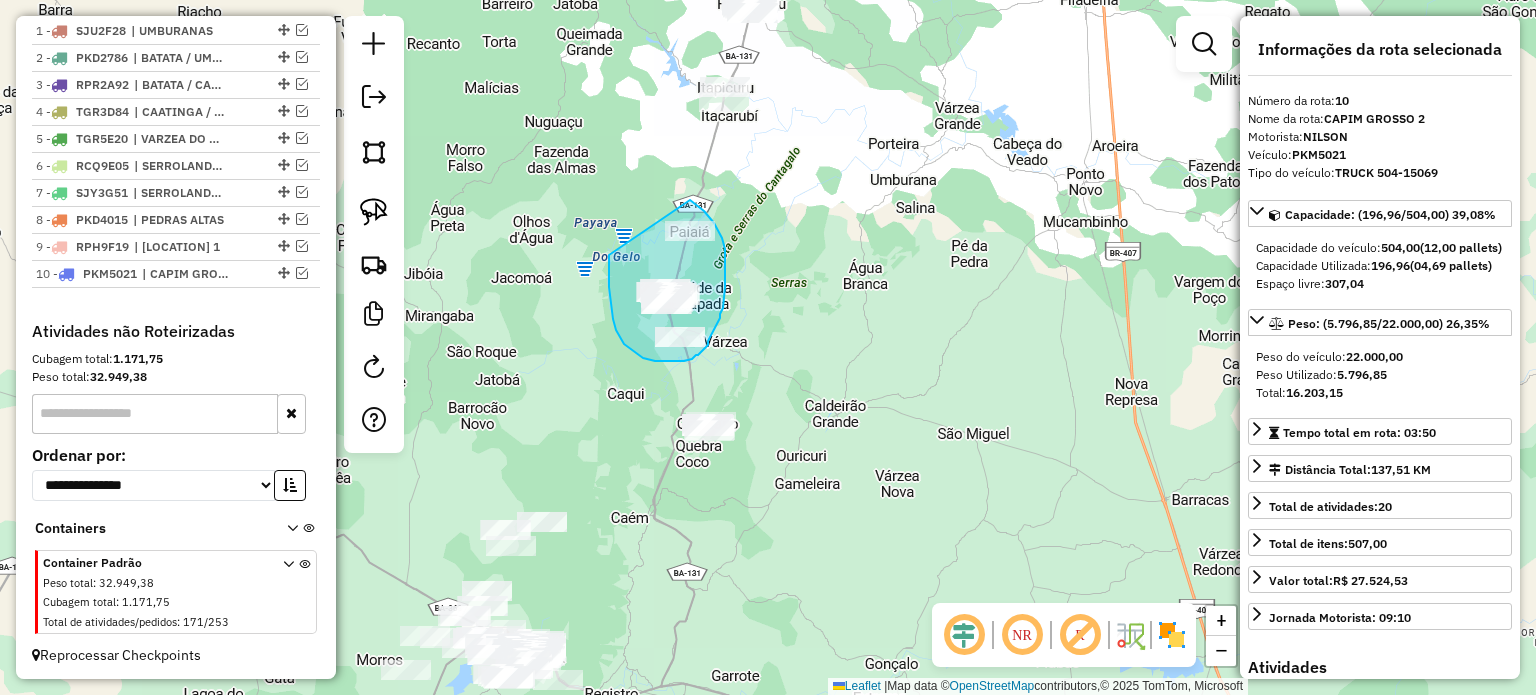 drag, startPoint x: 609, startPoint y: 255, endPoint x: 667, endPoint y: 195, distance: 83.450584 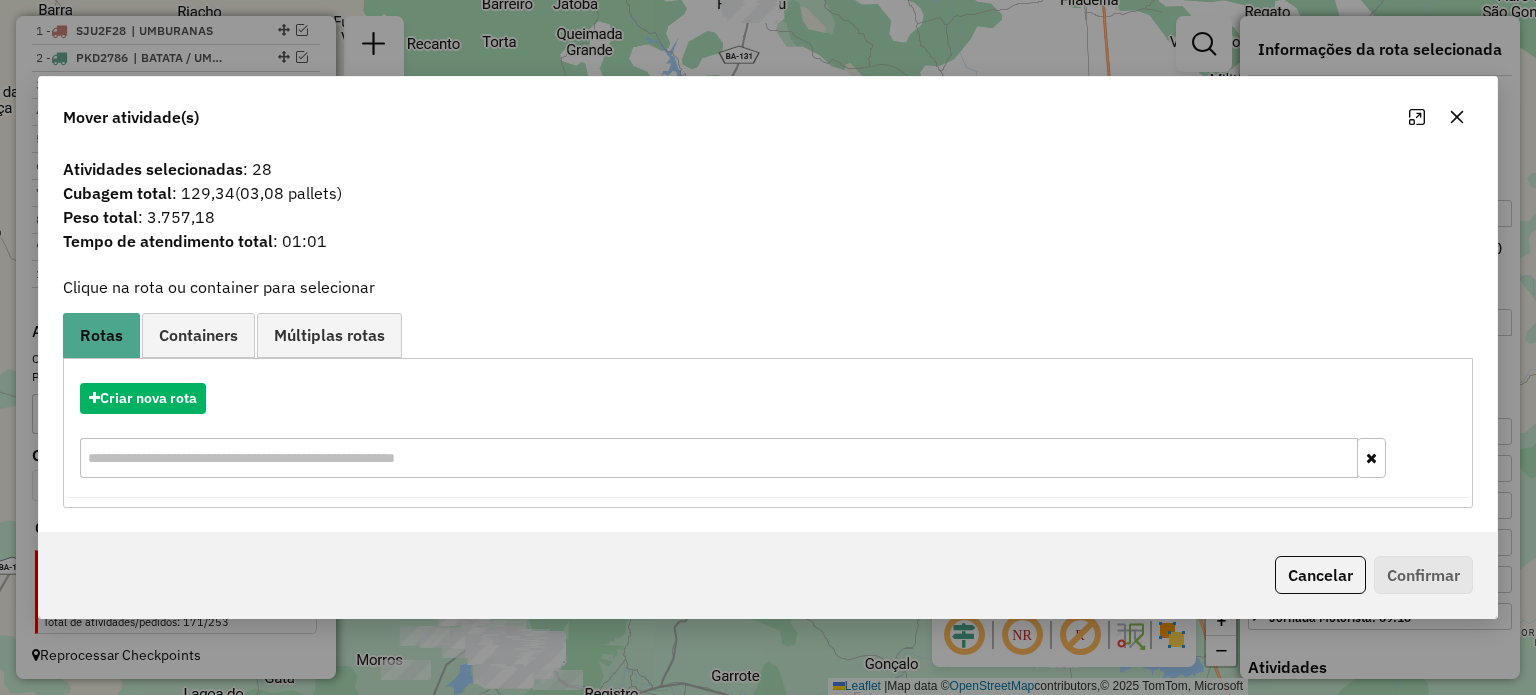 click 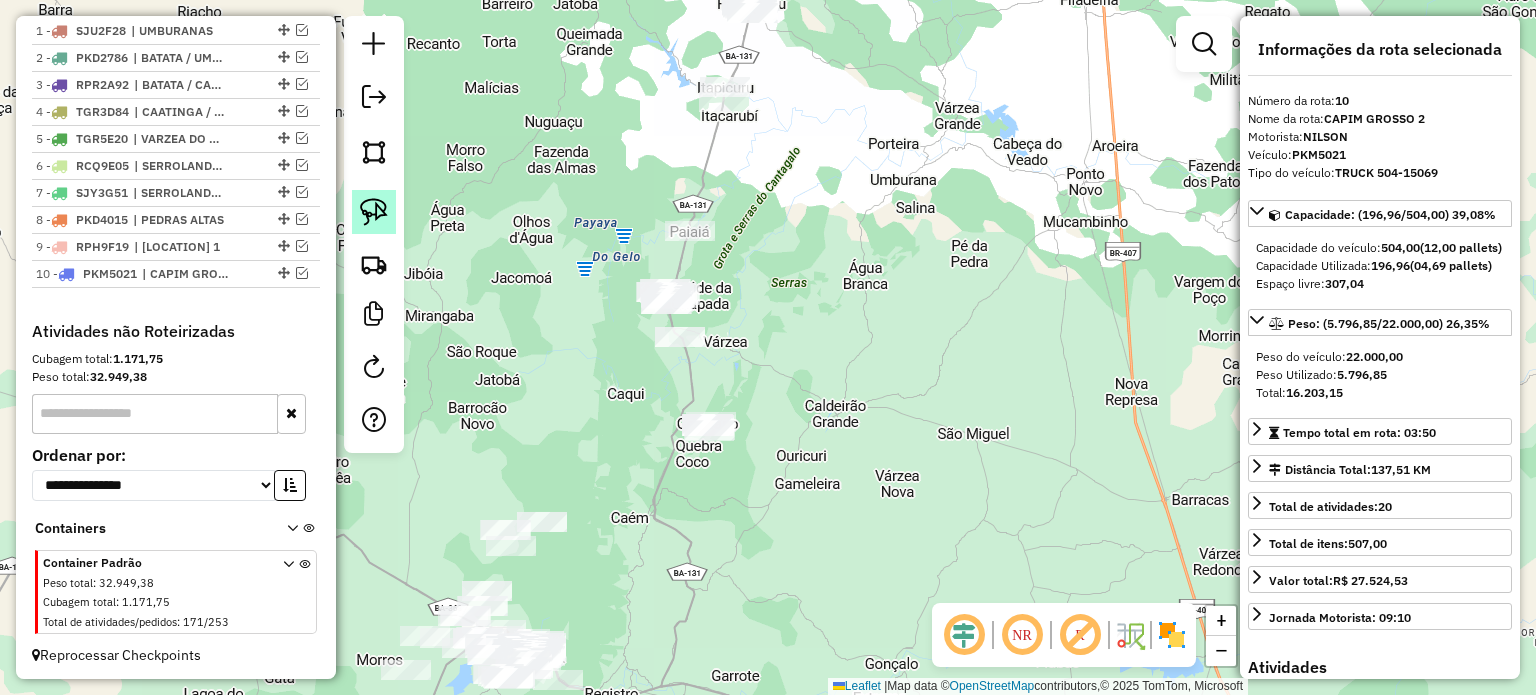 click 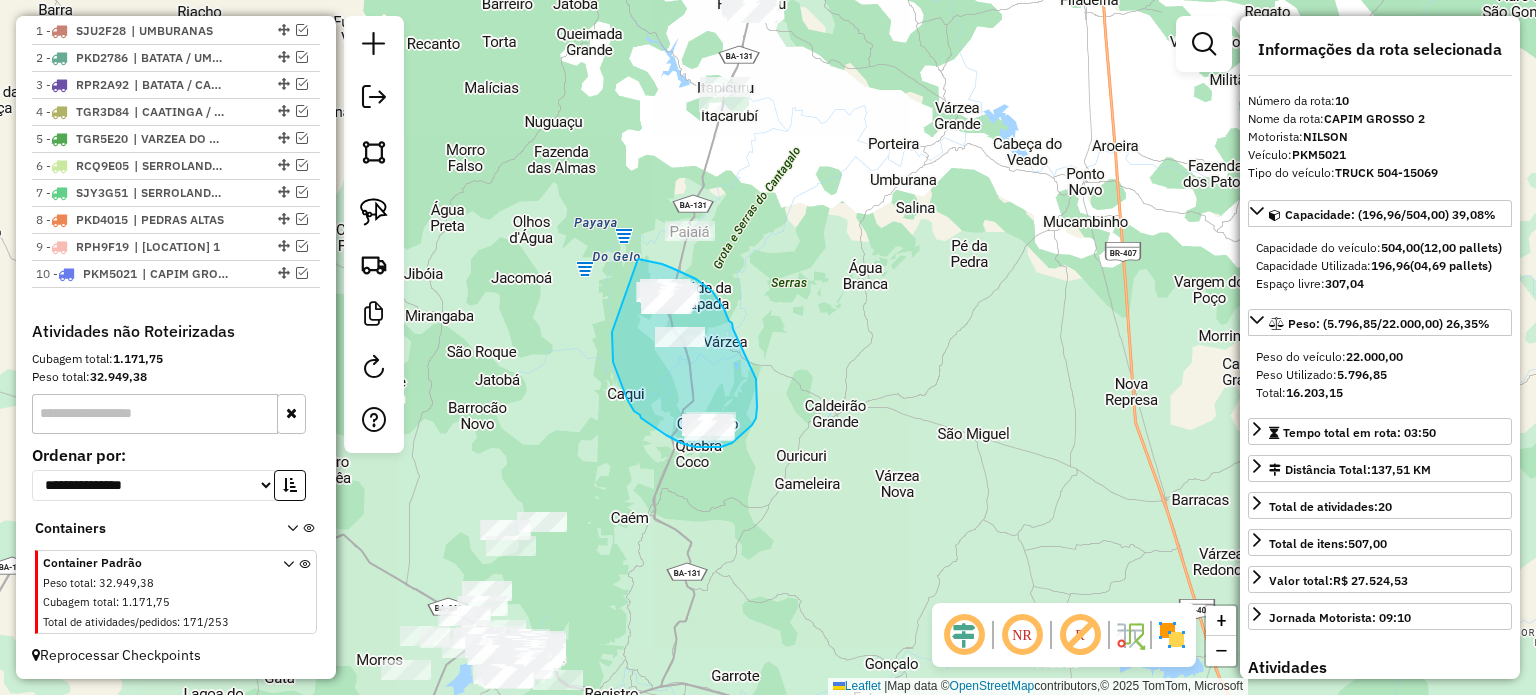 drag, startPoint x: 612, startPoint y: 332, endPoint x: 638, endPoint y: 259, distance: 77.491936 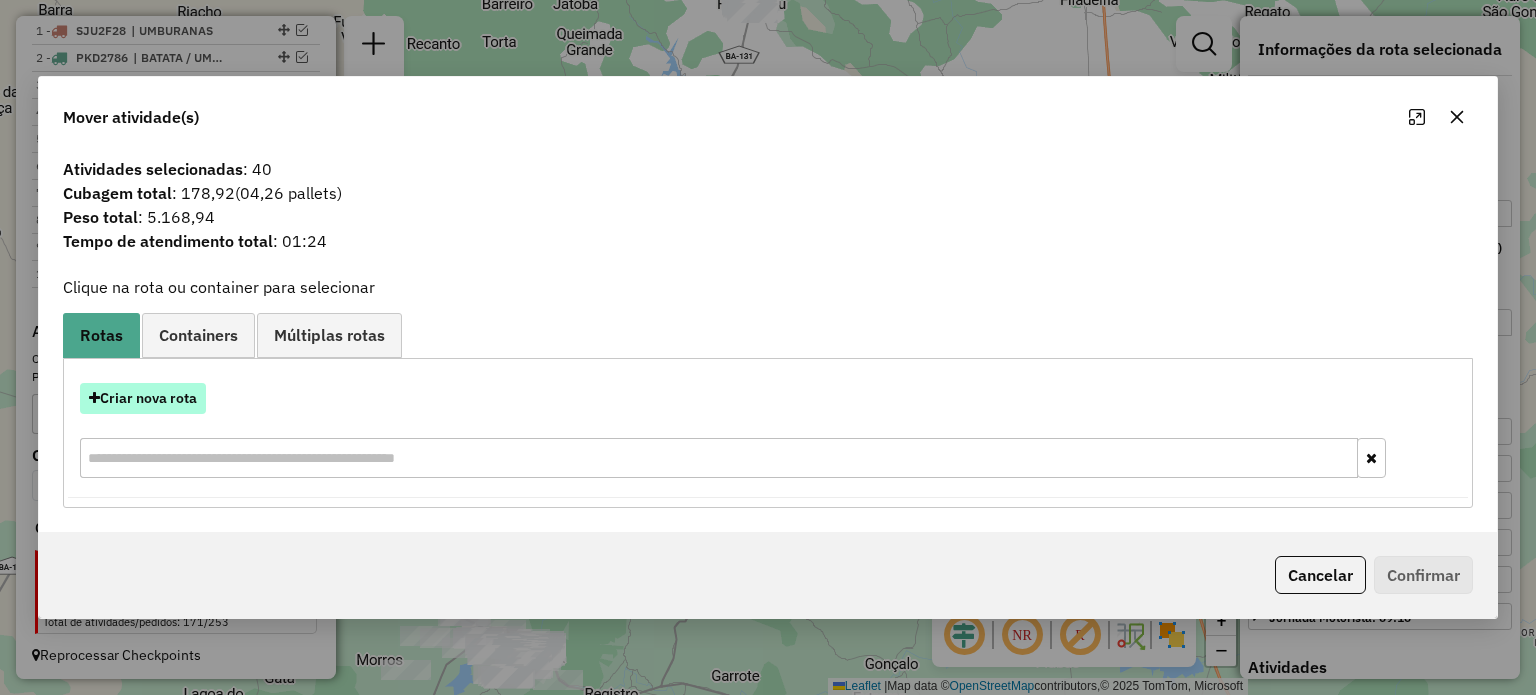 click on "Criar nova rota" at bounding box center (143, 398) 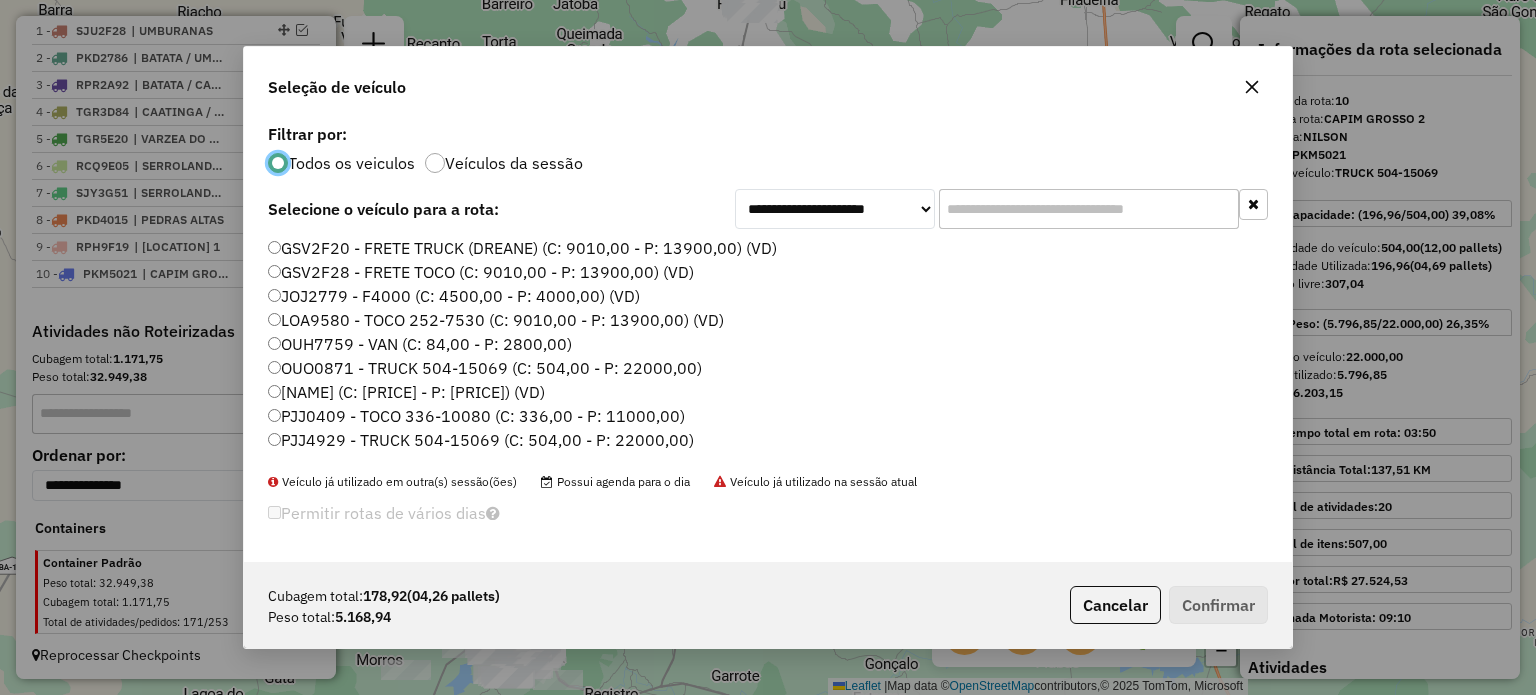 scroll, scrollTop: 10, scrollLeft: 6, axis: both 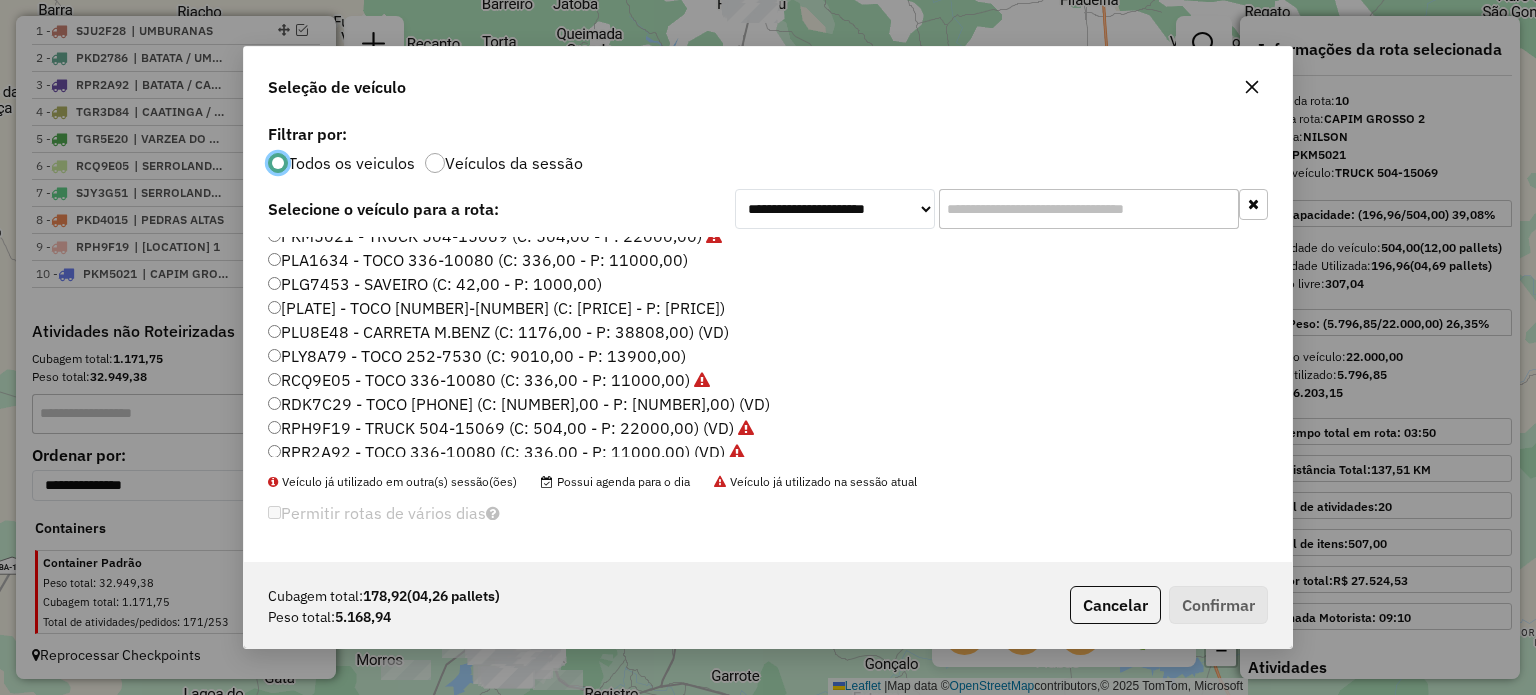 click on "PLY8A79 - TOCO 252-7530 (C: 9010,00 - P: 13900,00)" 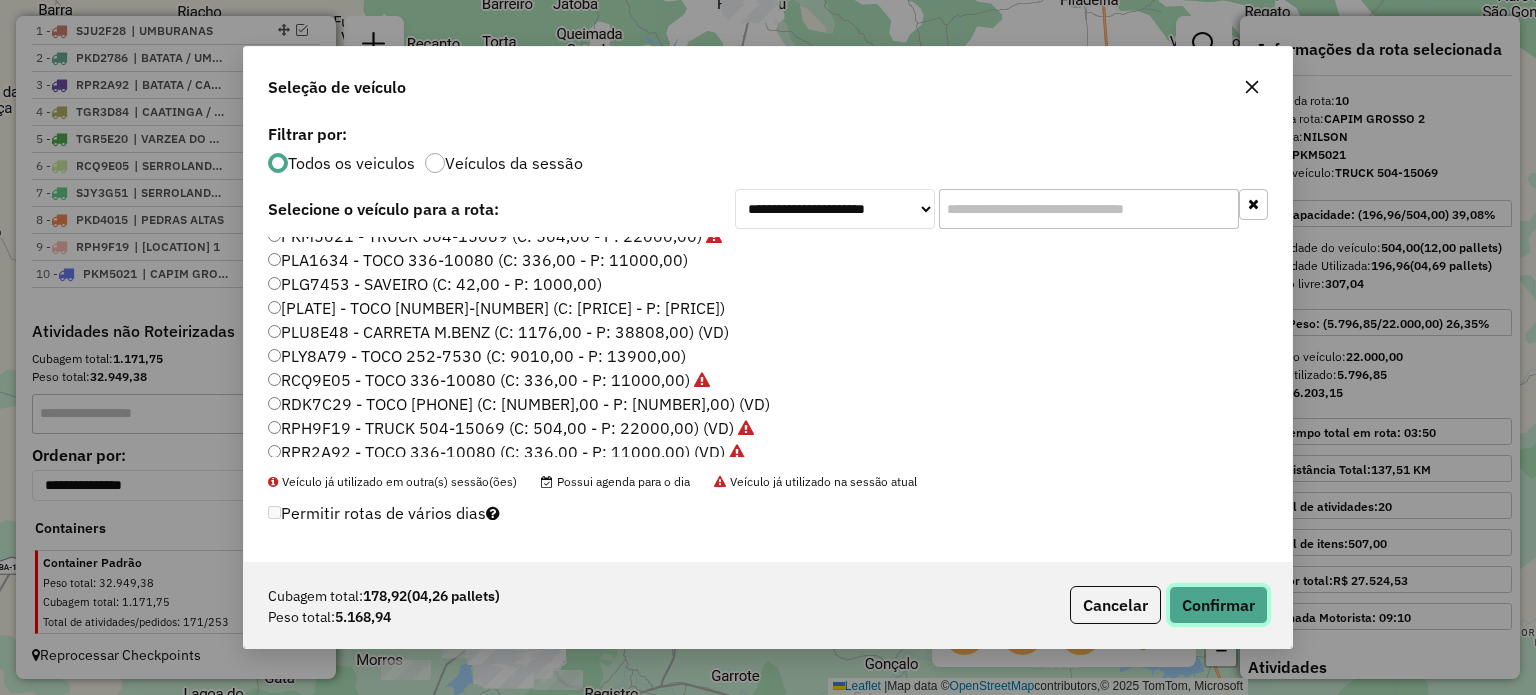 click on "Confirmar" 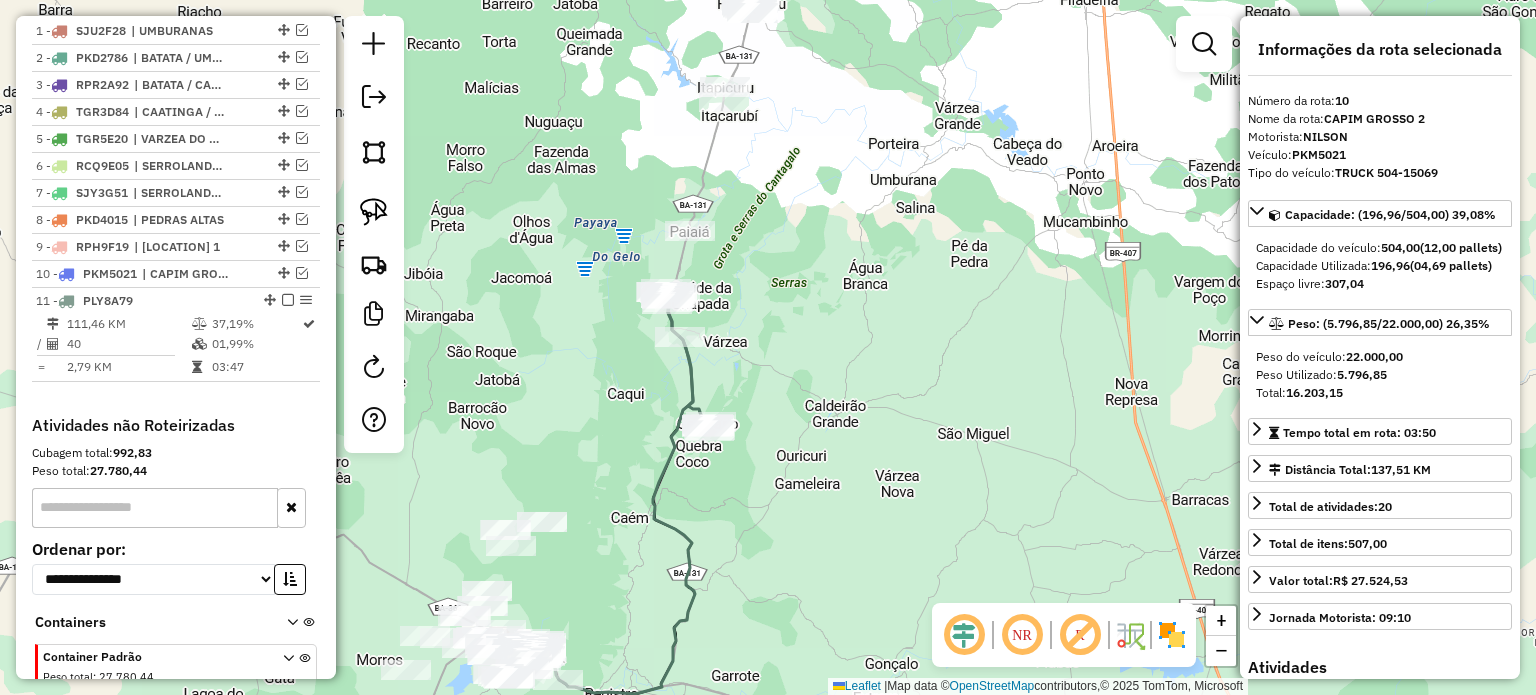 scroll, scrollTop: 865, scrollLeft: 0, axis: vertical 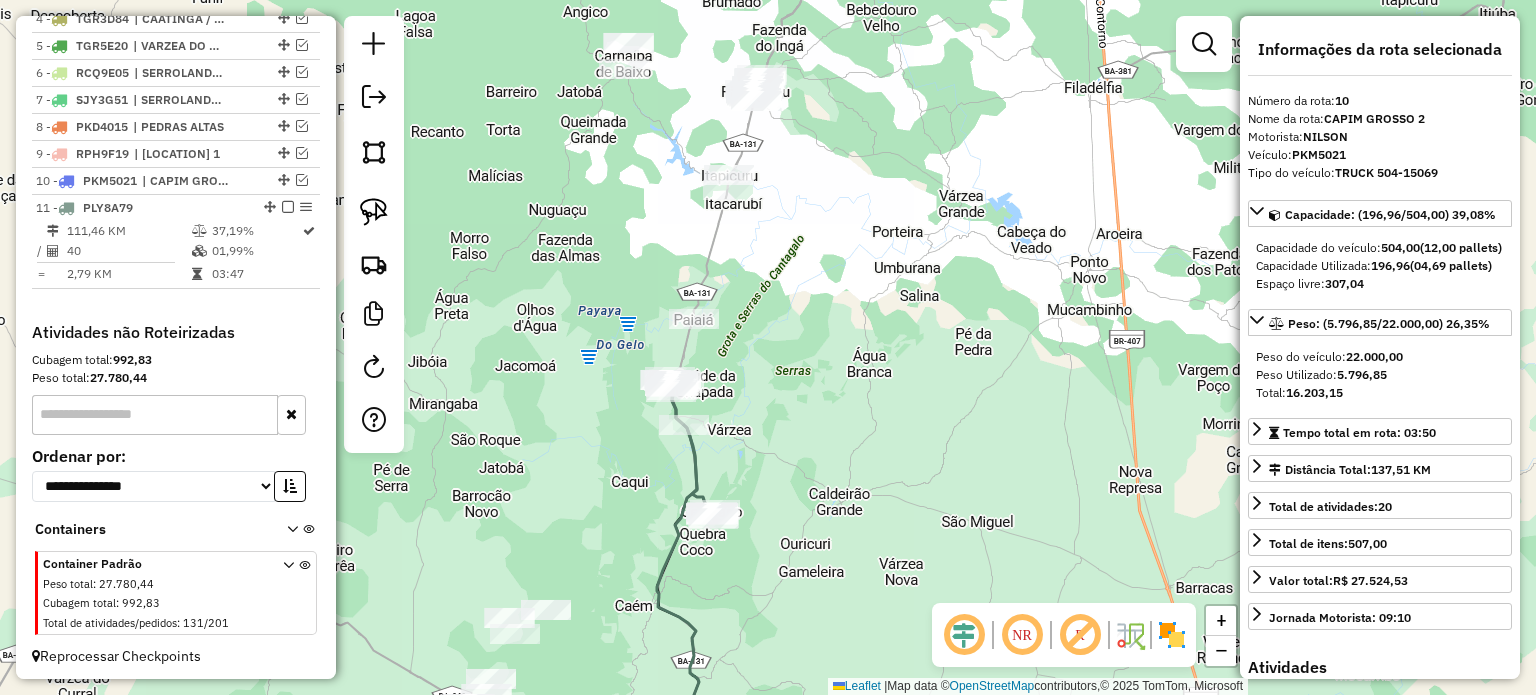 drag, startPoint x: 728, startPoint y: 321, endPoint x: 661, endPoint y: 416, distance: 116.24973 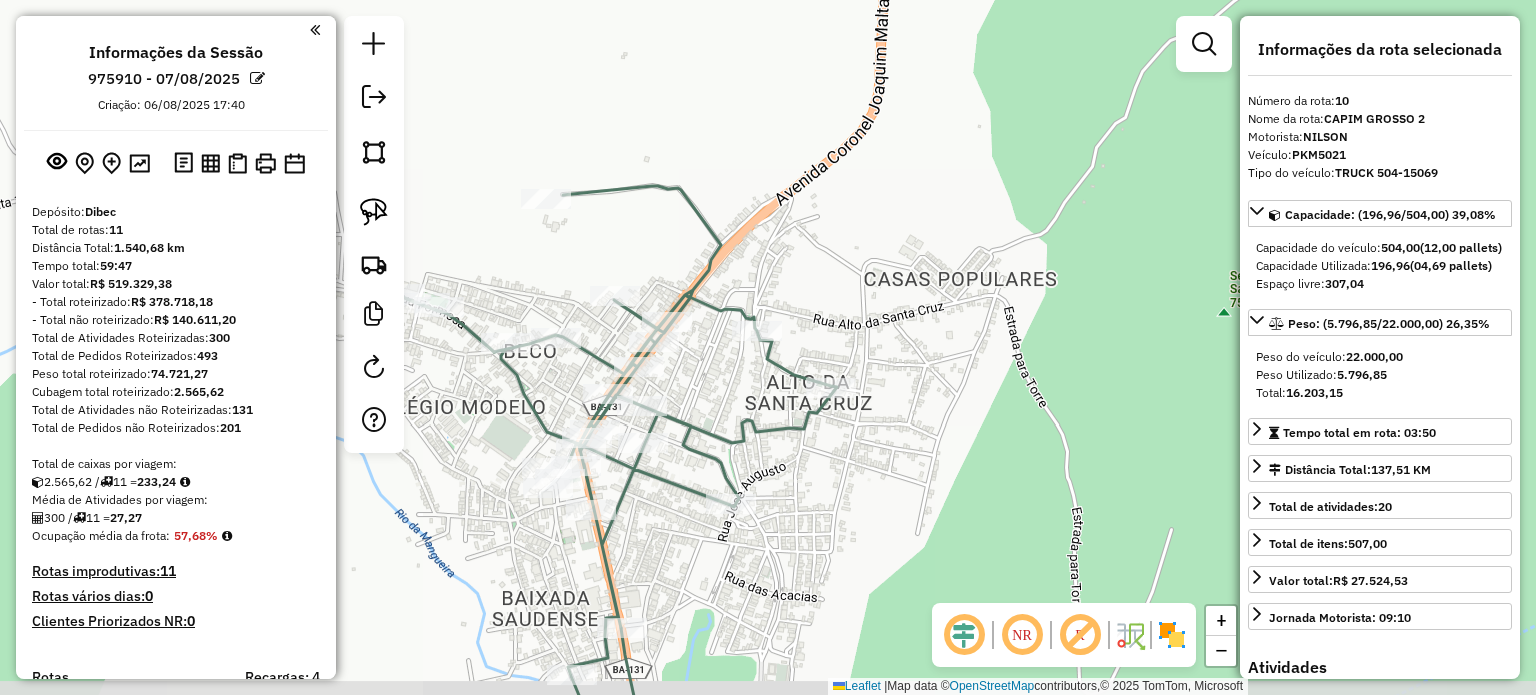 select on "**********" 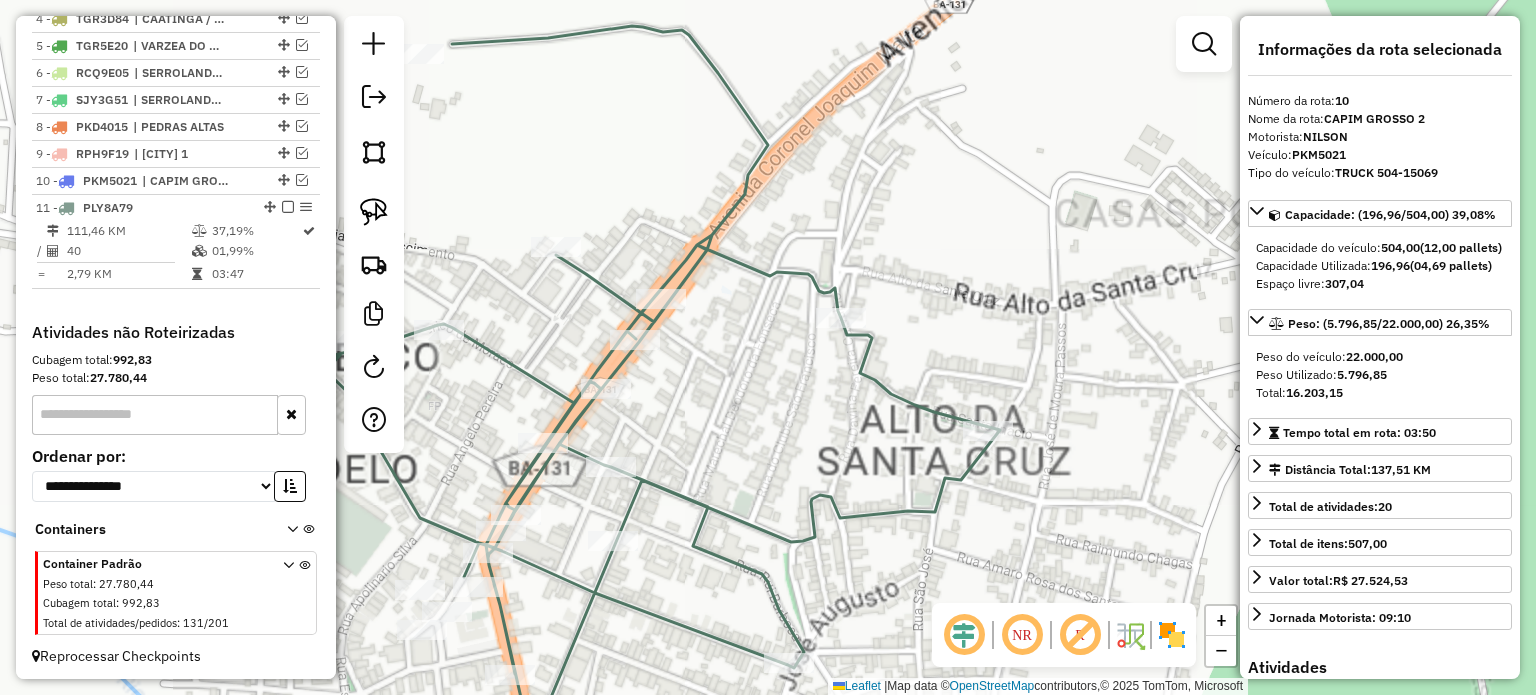 click on "Janela de atendimento Grade de atendimento Capacidade Transportadoras Veículos Cliente Pedidos  Rotas Selecione os dias de semana para filtrar as janelas de atendimento  Seg   Ter   Qua   Qui   Sex   Sáb   Dom  Informe o período da janela de atendimento: De: Até:  Filtrar exatamente a janela do cliente  Considerar janela de atendimento padrão  Selecione os dias de semana para filtrar as grades de atendimento  Seg   Ter   Qua   Qui   Sex   Sáb   Dom   Considerar clientes sem dia de atendimento cadastrado  Clientes fora do dia de atendimento selecionado Filtrar as atividades entre os valores definidos abaixo:  Peso mínimo:   Peso máximo:   Cubagem mínima:   Cubagem máxima:   De:   Até:  Filtrar as atividades entre o tempo de atendimento definido abaixo:  De:   Até:   Considerar capacidade total dos clientes não roteirizados Transportadora: Selecione um ou mais itens Tipo de veículo: Selecione um ou mais itens Veículo: Selecione um ou mais itens Motorista: Selecione um ou mais itens Nome: Rótulo:" 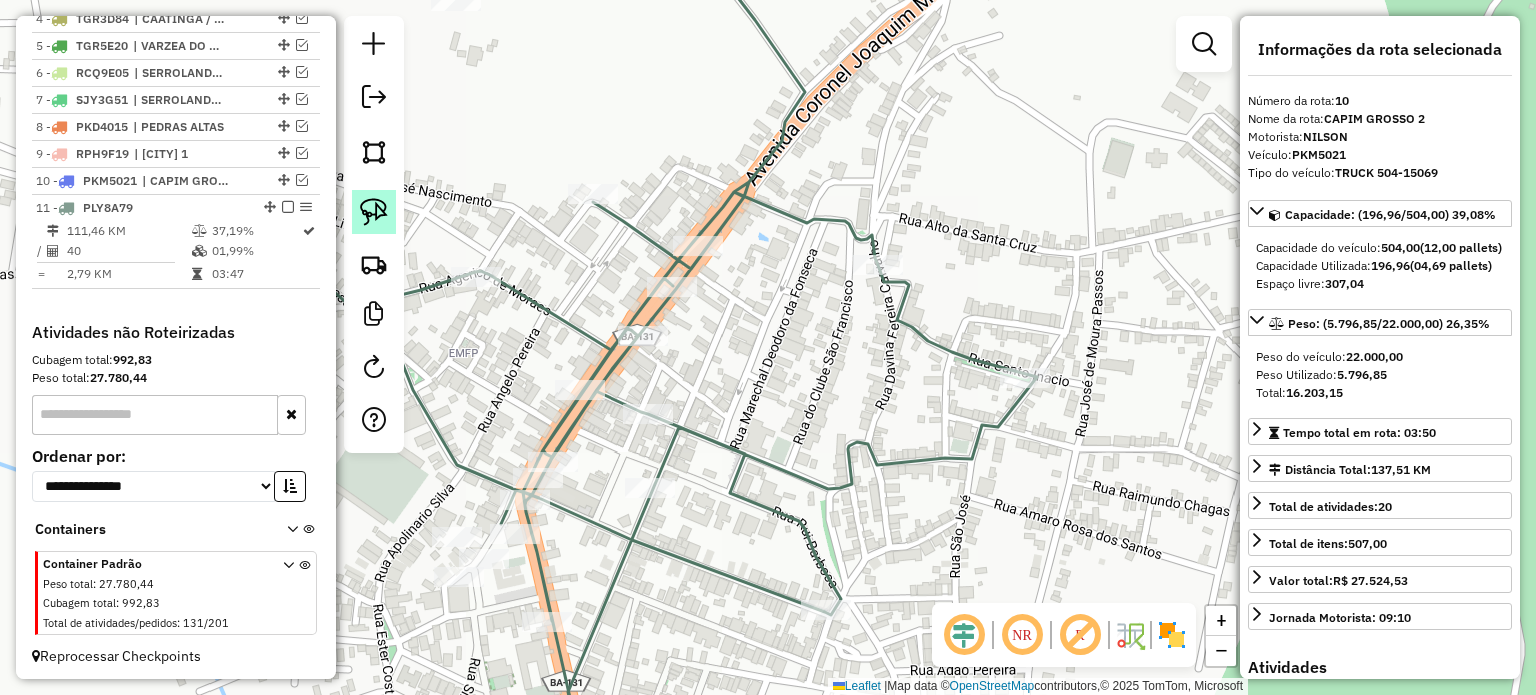 click 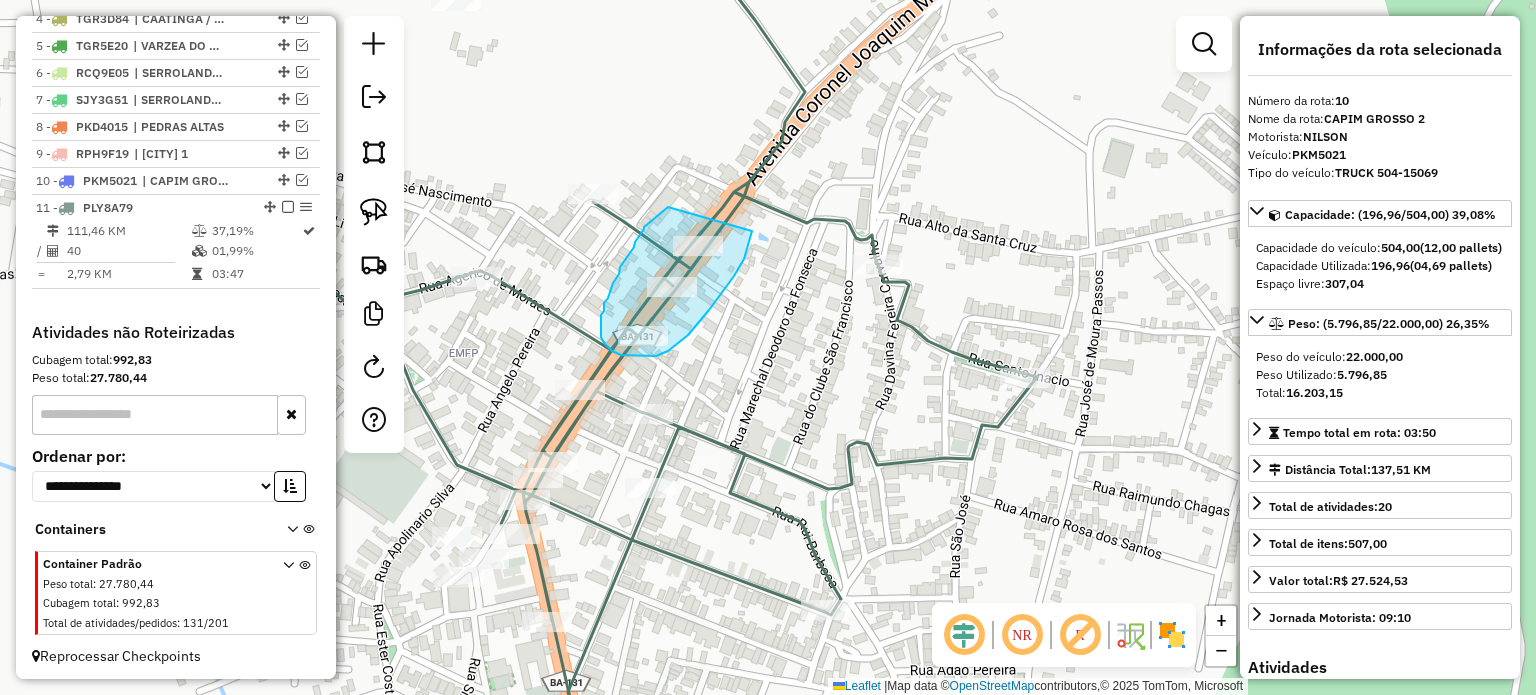 drag, startPoint x: 668, startPoint y: 207, endPoint x: 756, endPoint y: 217, distance: 88.56636 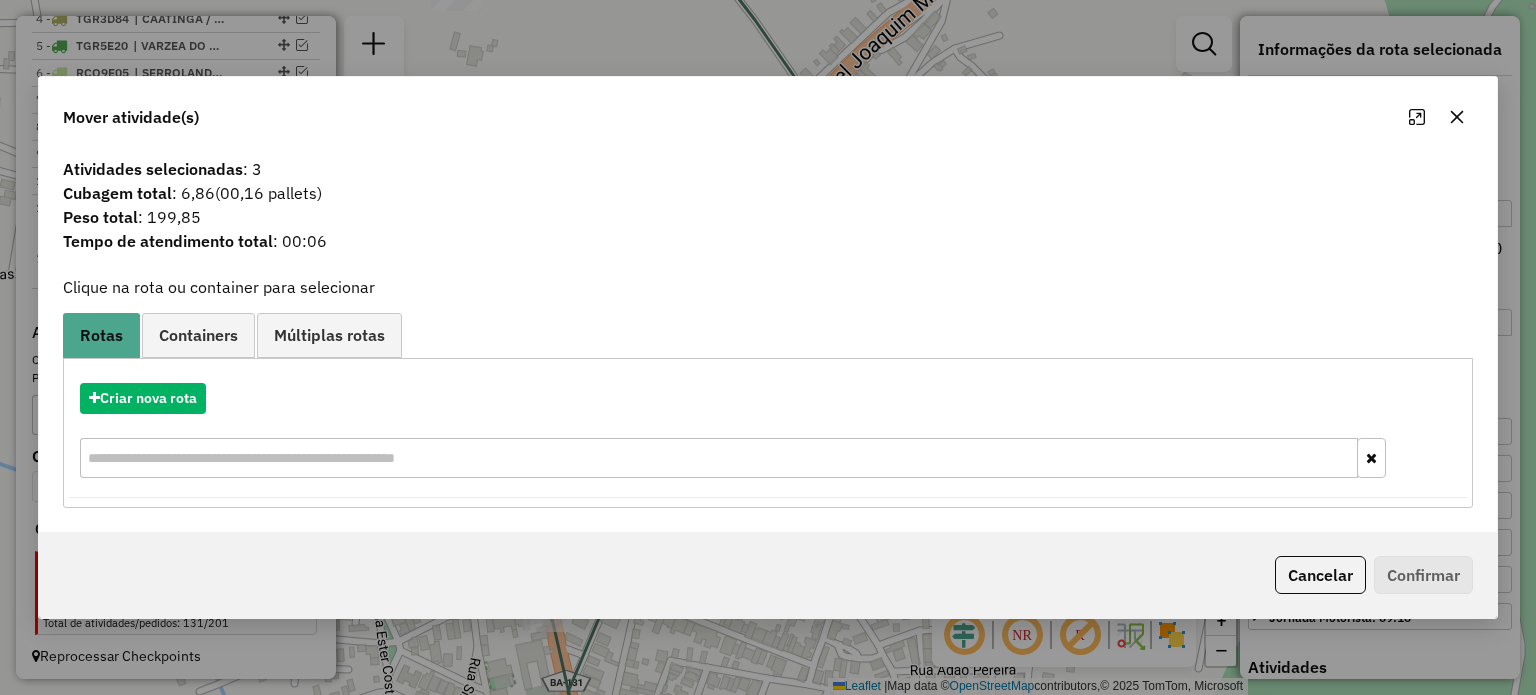 click 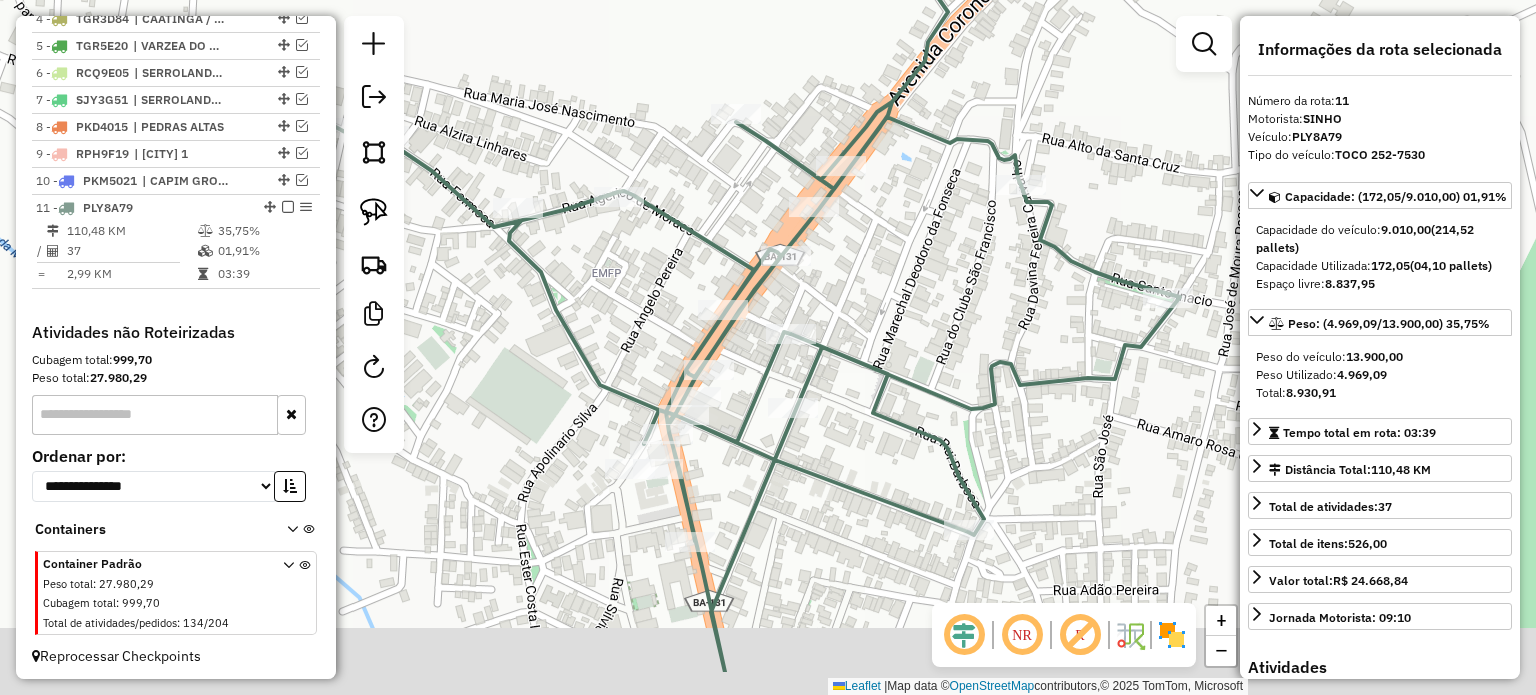 drag, startPoint x: 888, startPoint y: 307, endPoint x: 814, endPoint y: 312, distance: 74.168724 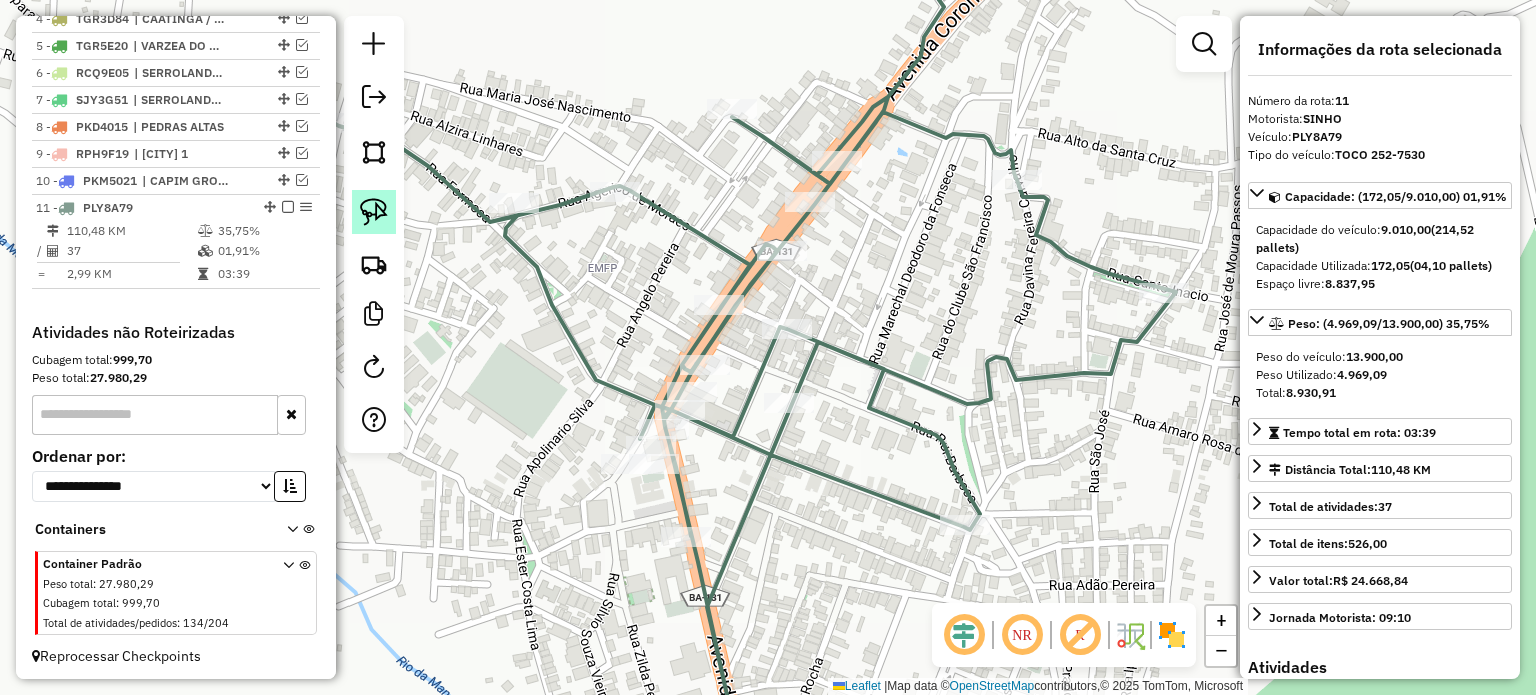 click 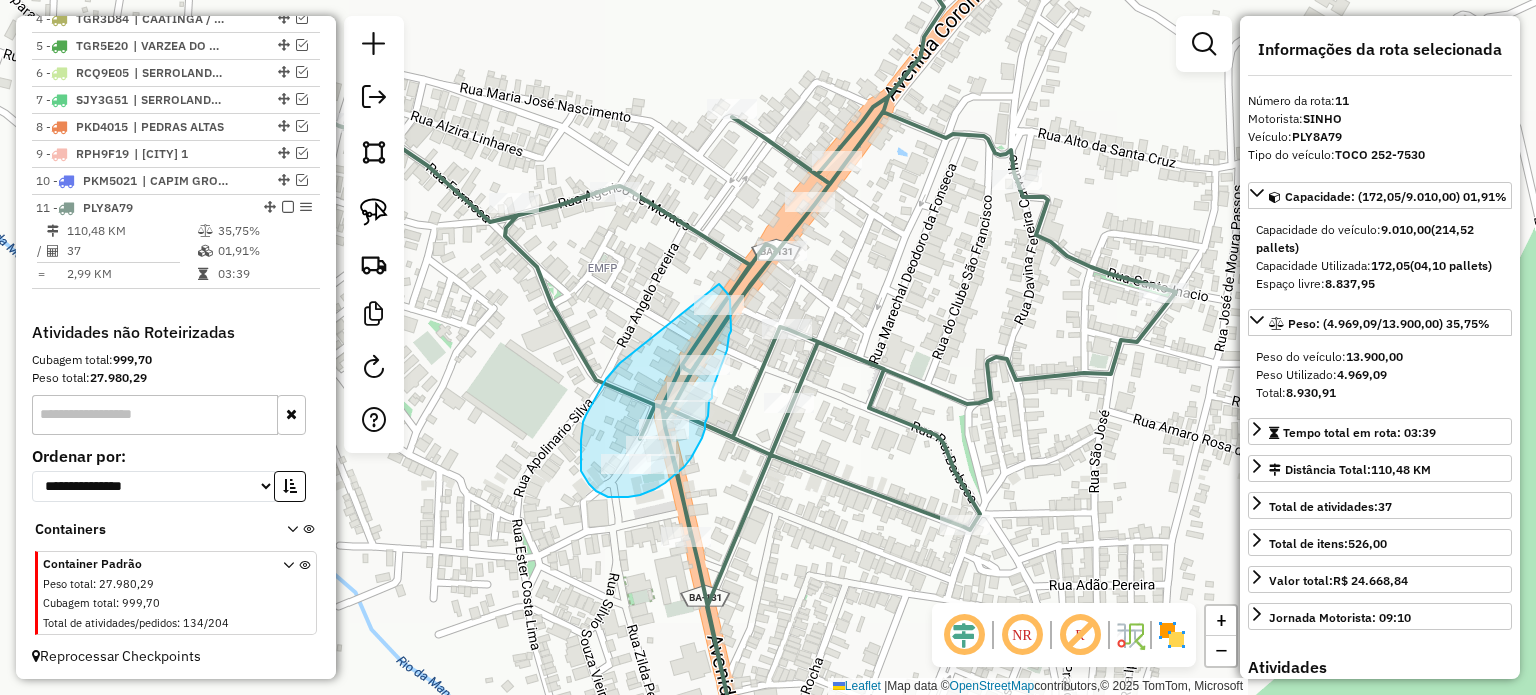 drag, startPoint x: 583, startPoint y: 422, endPoint x: 719, endPoint y: 284, distance: 193.75243 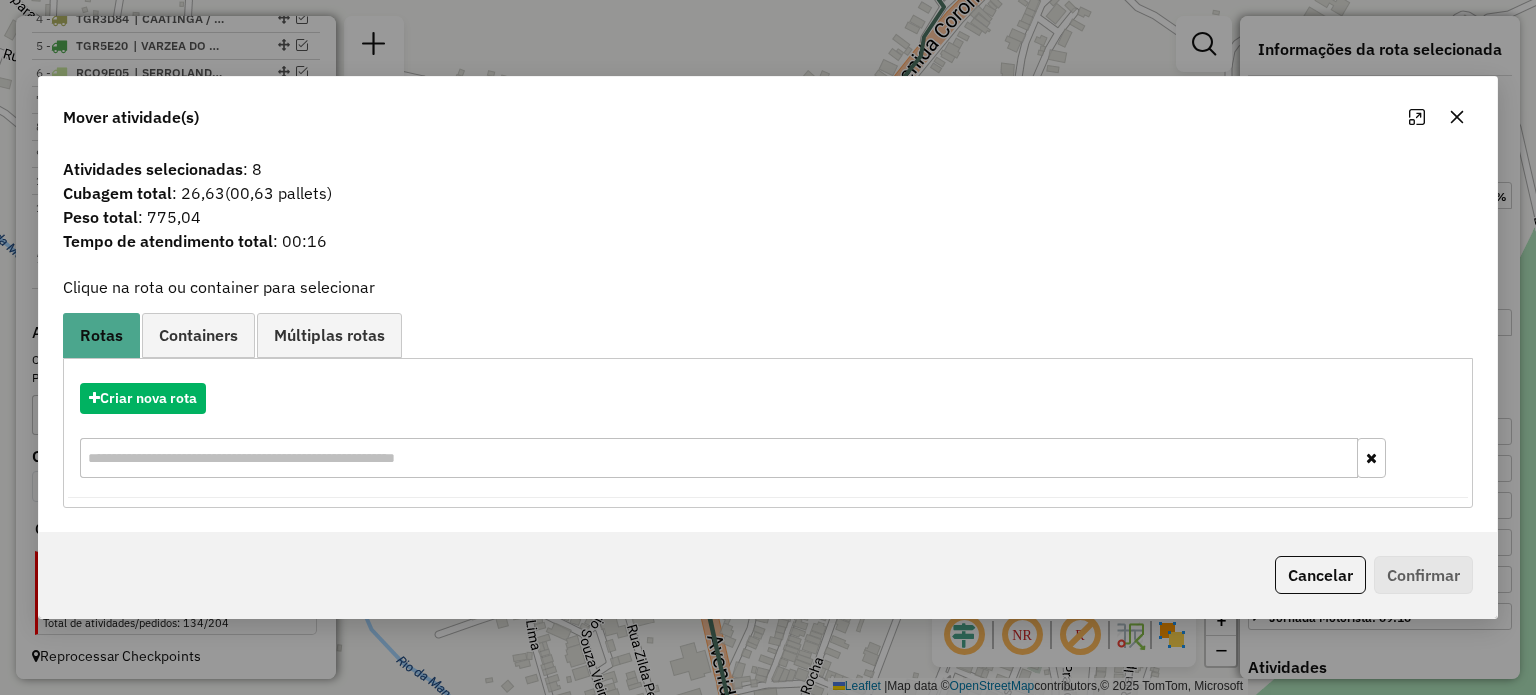 click 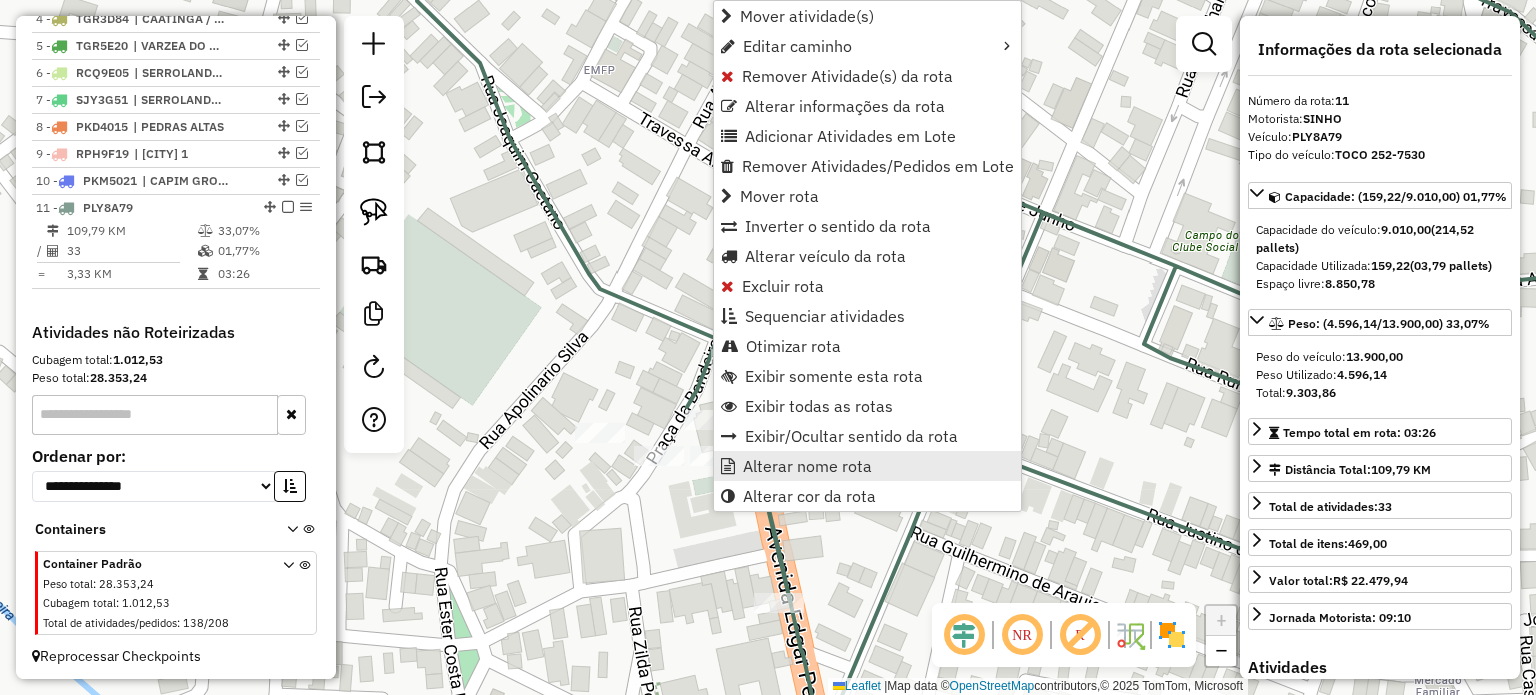 click on "Alterar nome rota" at bounding box center (807, 466) 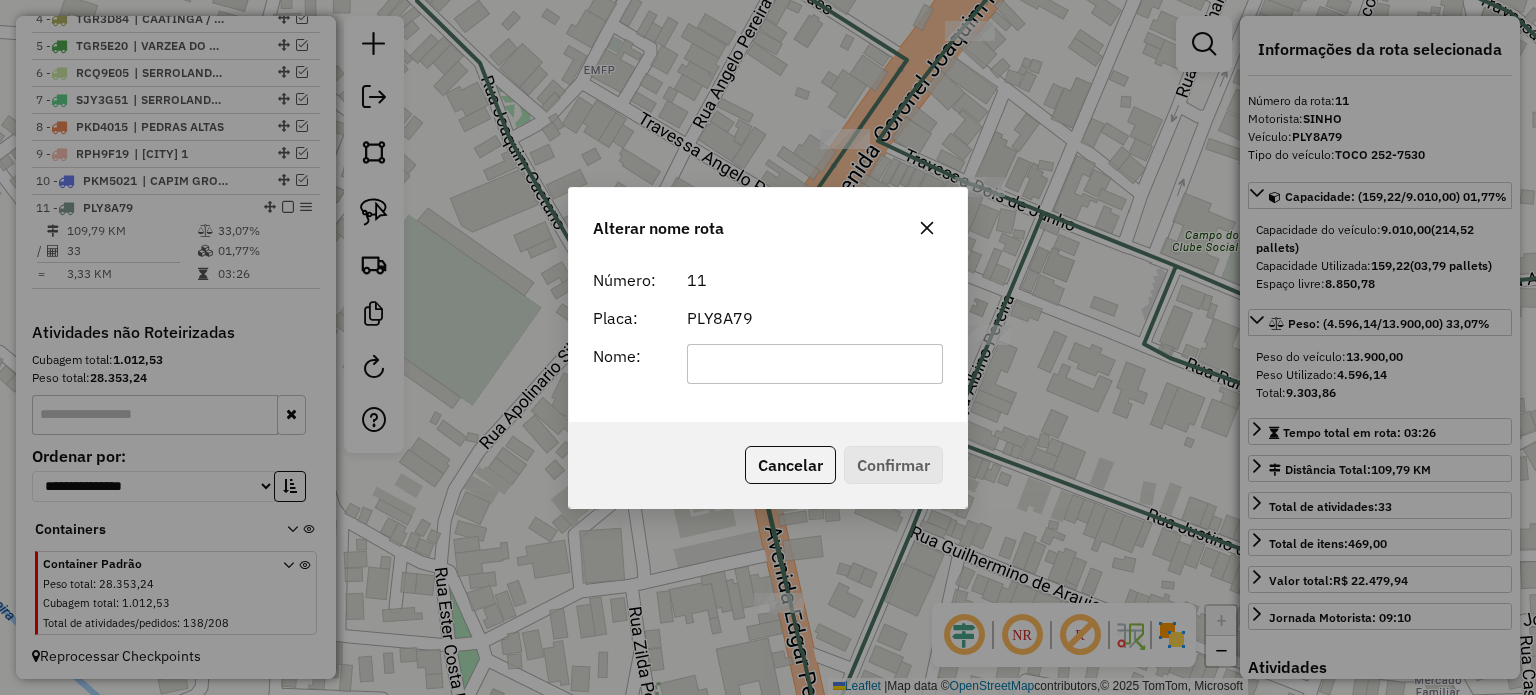 click 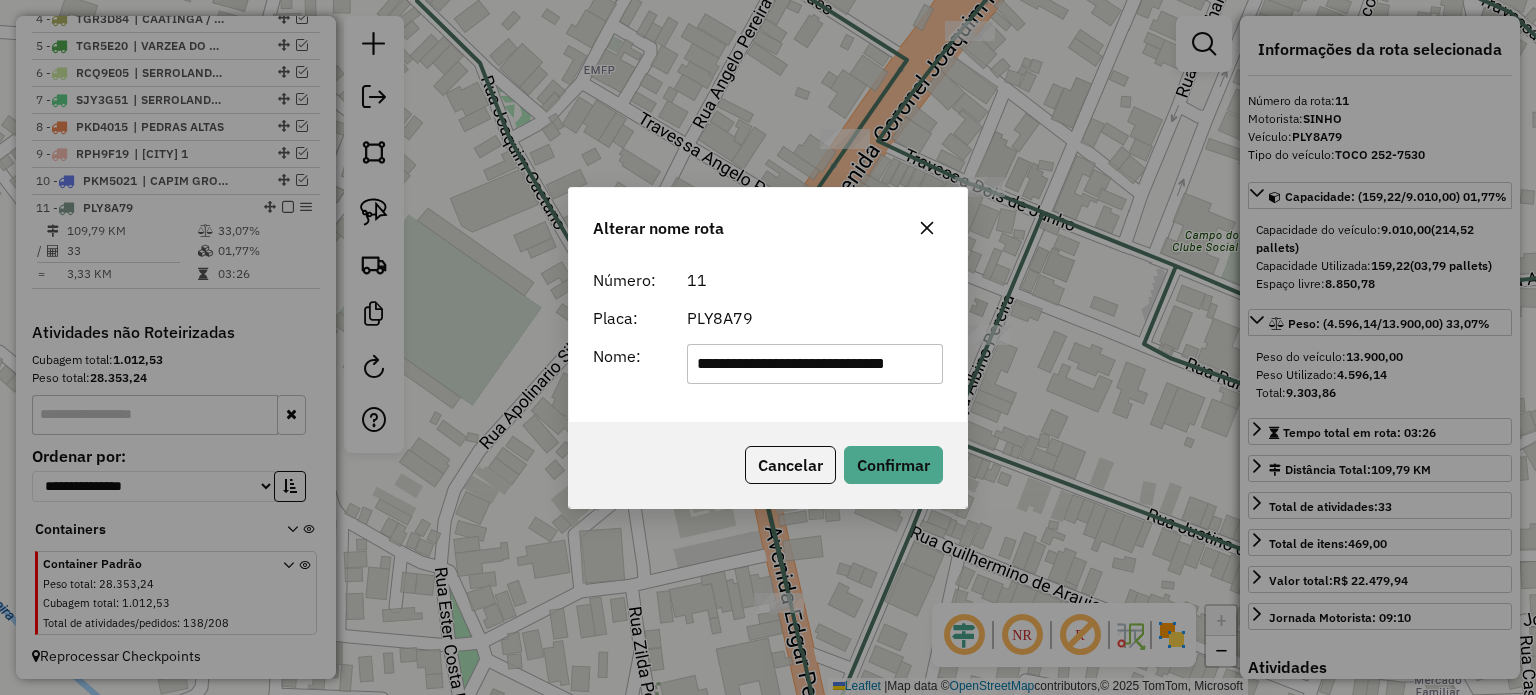 click on "**********" 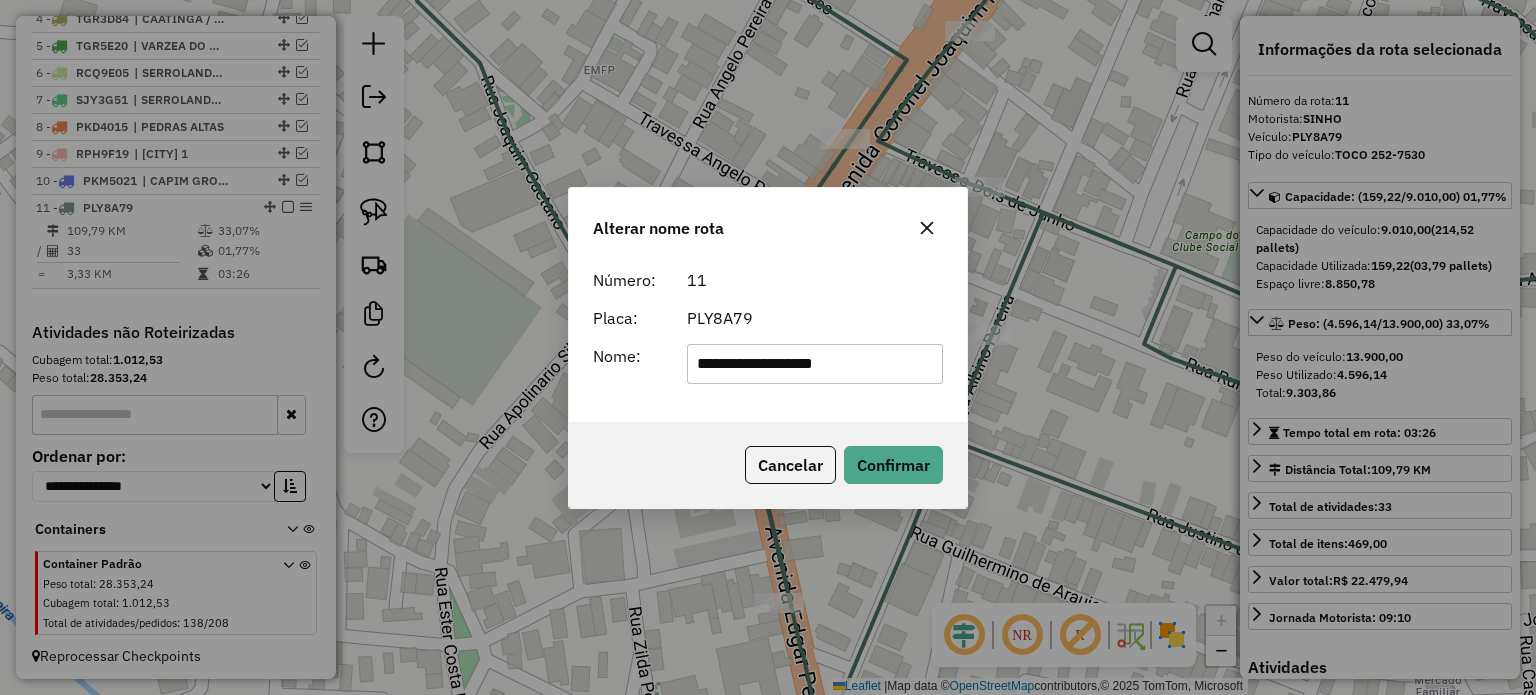 type on "**********" 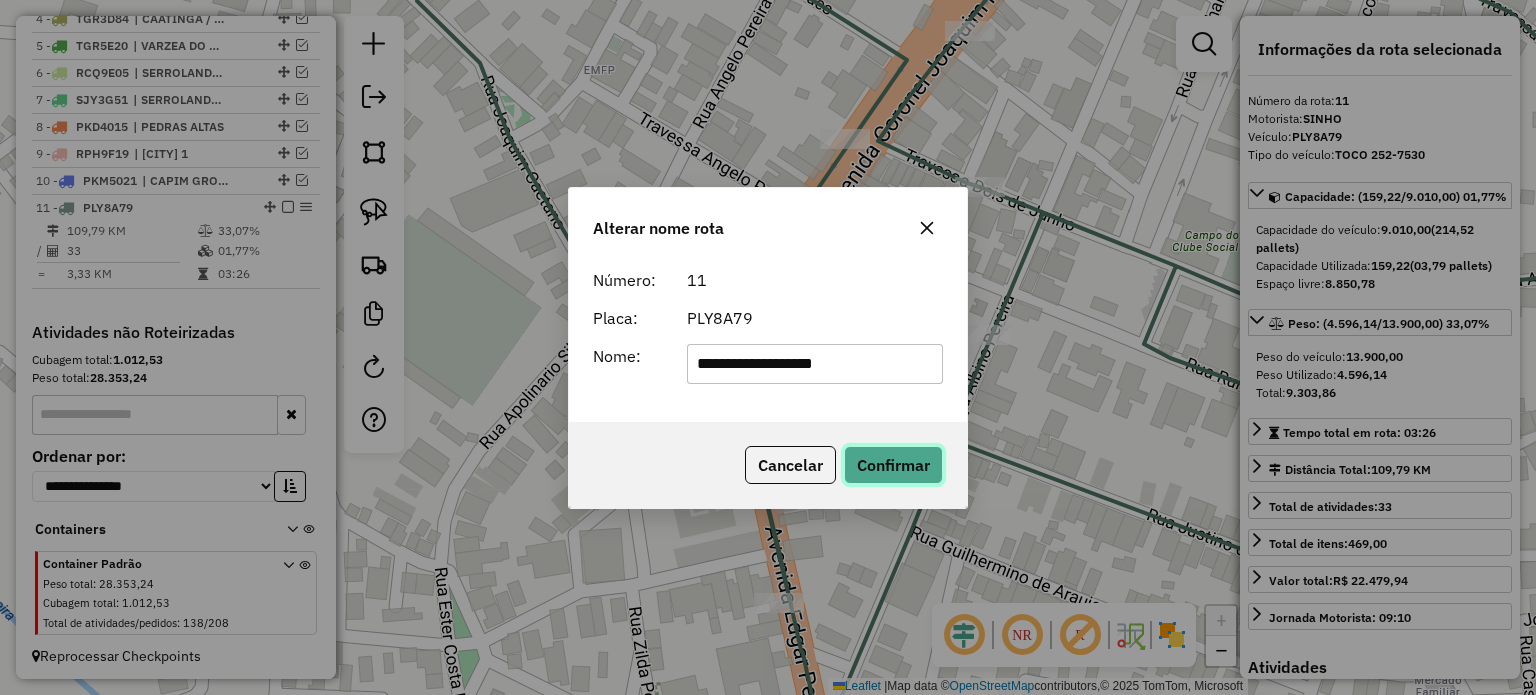 click on "Confirmar" 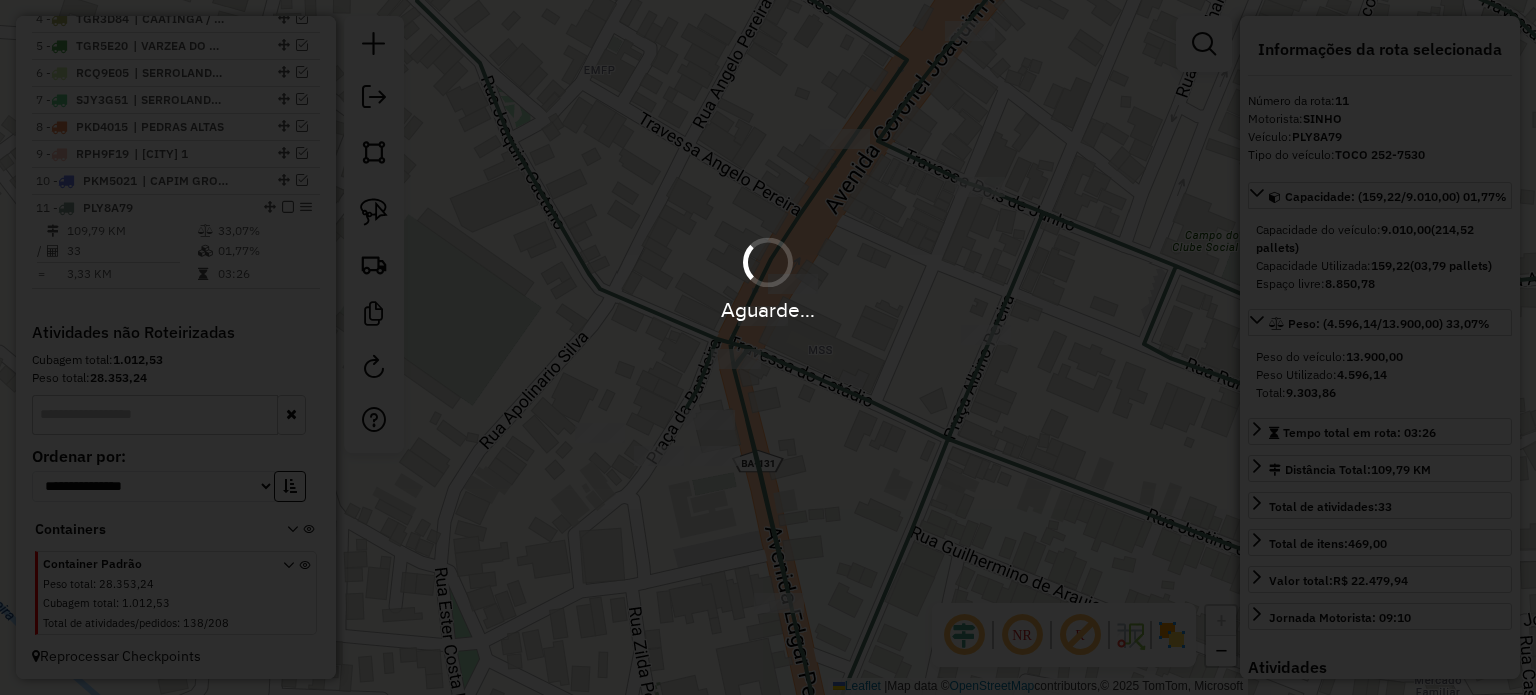type 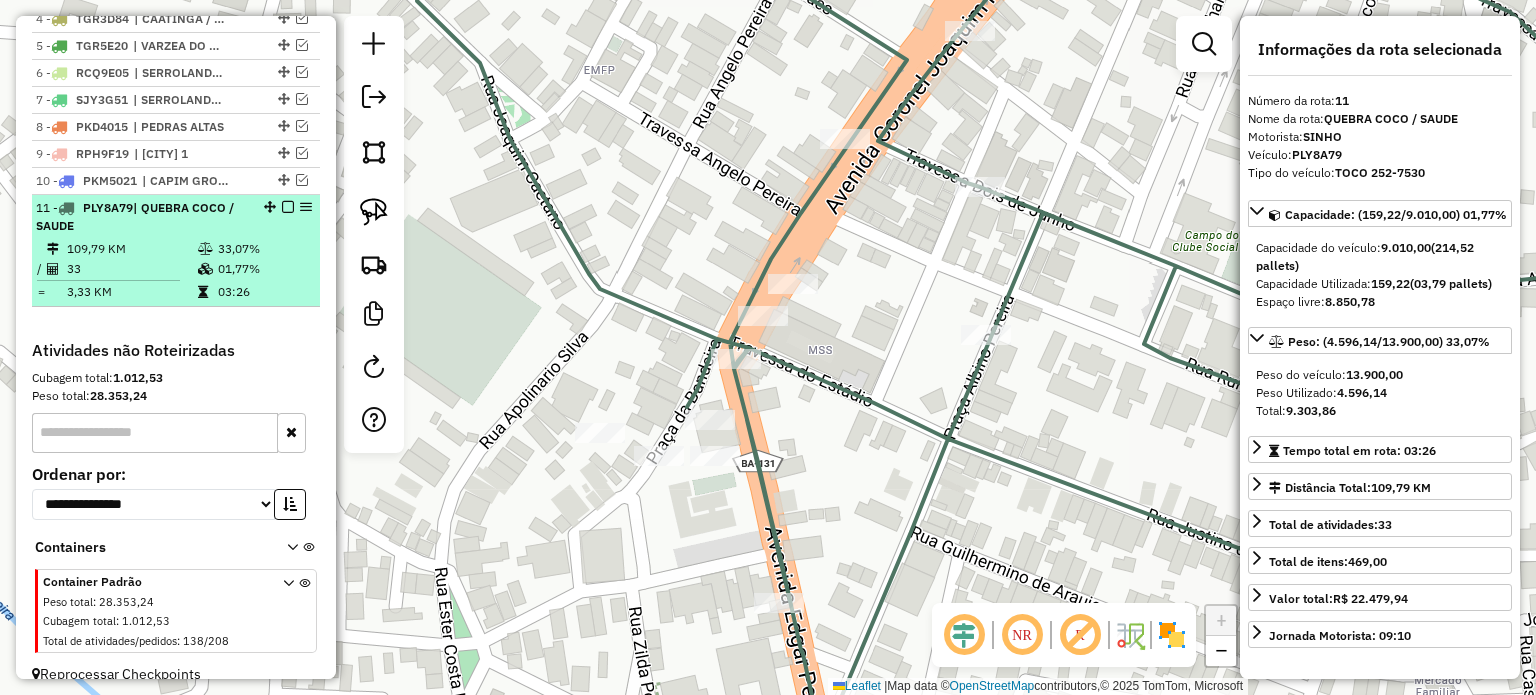 click at bounding box center (288, 207) 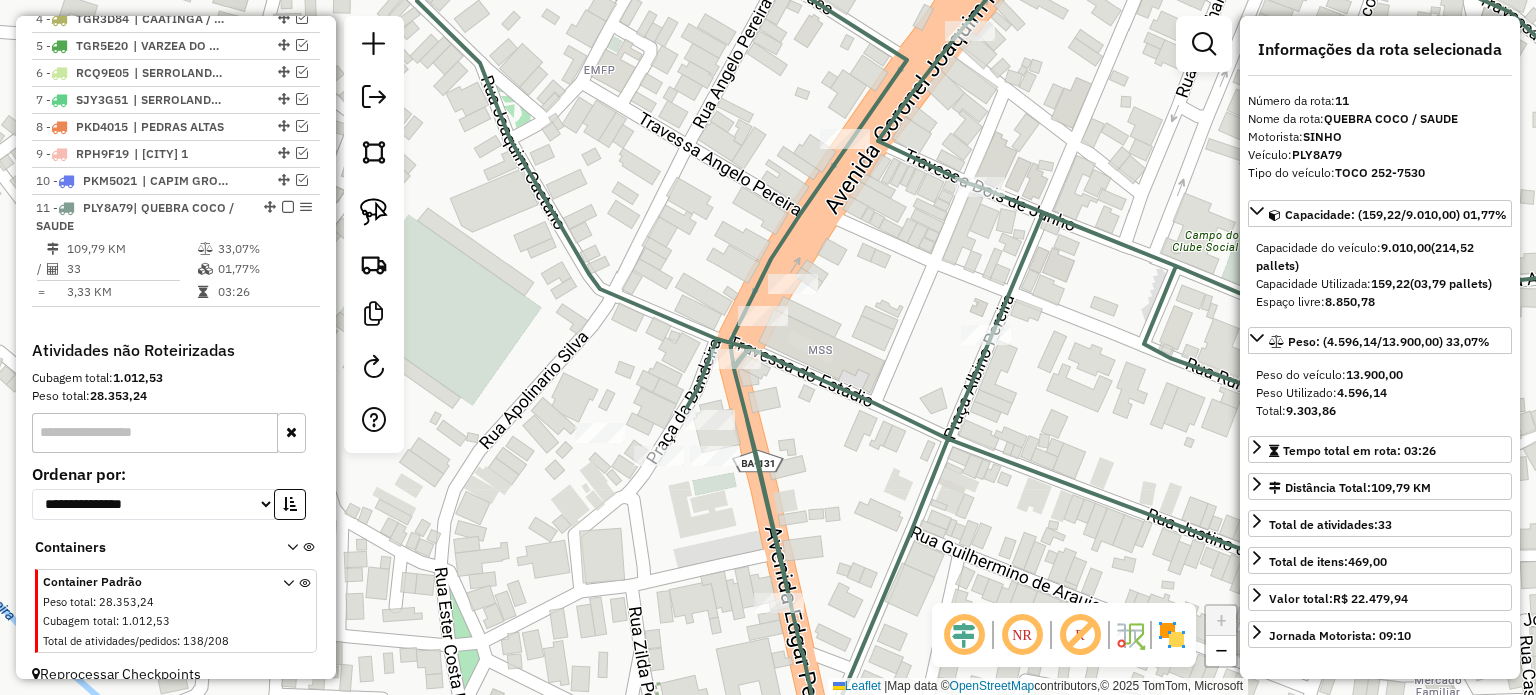 scroll, scrollTop: 798, scrollLeft: 0, axis: vertical 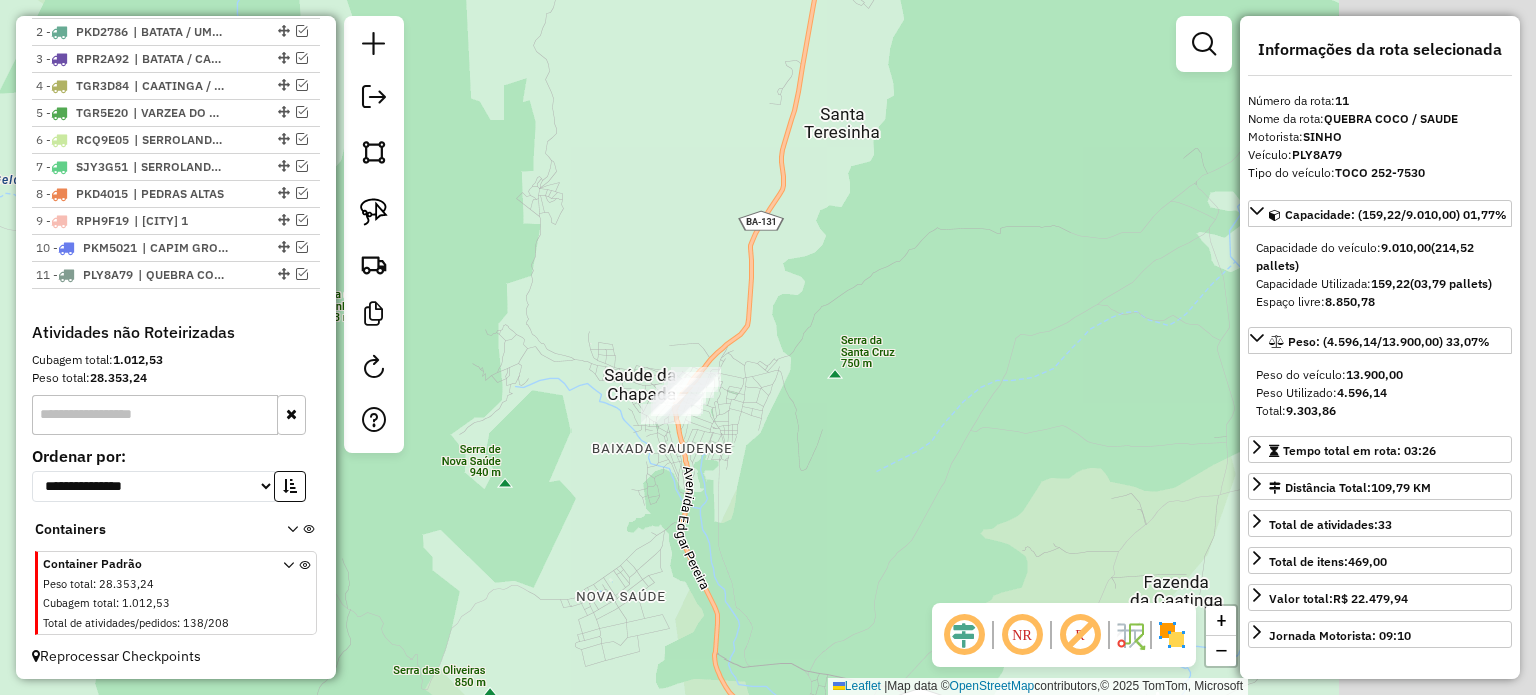 drag, startPoint x: 1092, startPoint y: 250, endPoint x: 755, endPoint y: 341, distance: 349.0702 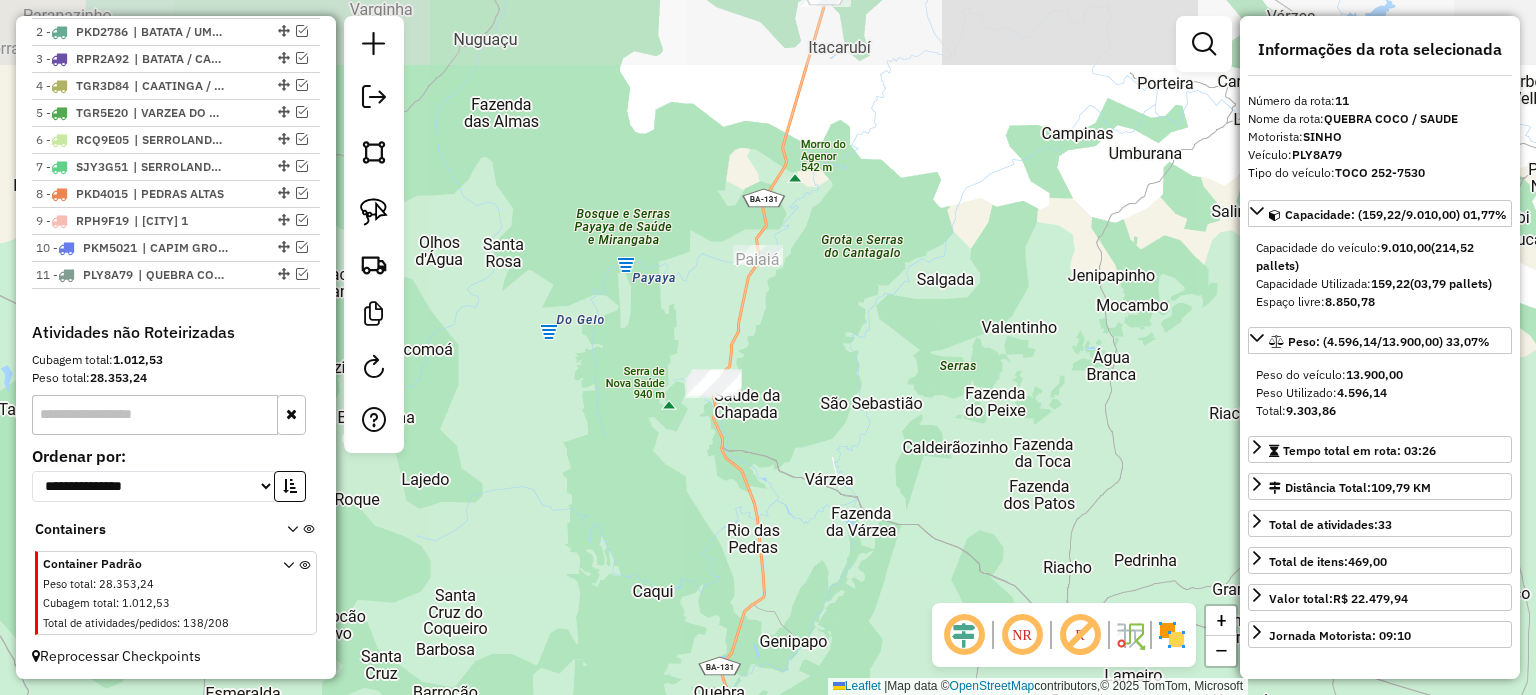 drag, startPoint x: 794, startPoint y: 283, endPoint x: 781, endPoint y: 350, distance: 68.24954 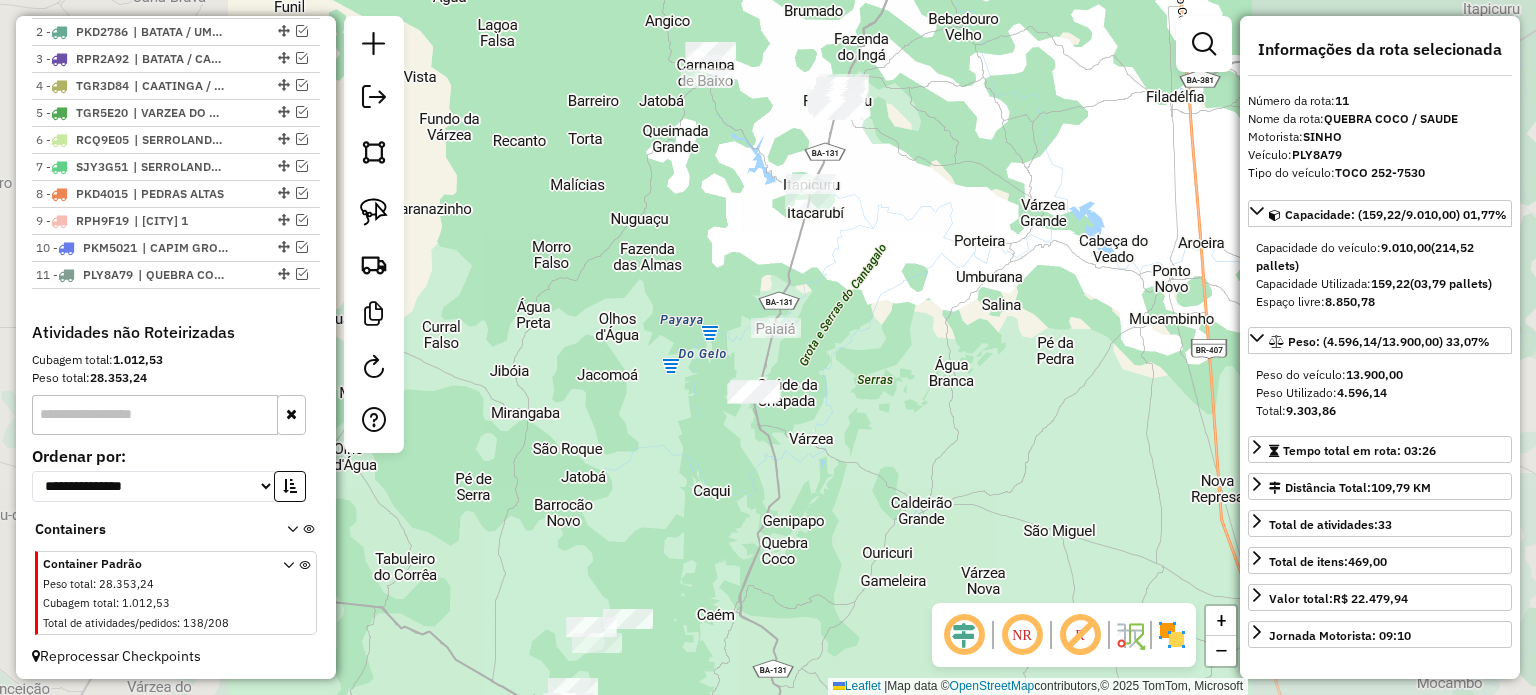 click on "Janela de atendimento Grade de atendimento Capacidade Transportadoras Veículos Cliente Pedidos  Rotas Selecione os dias de semana para filtrar as janelas de atendimento  Seg   Ter   Qua   Qui   Sex   Sáb   Dom  Informe o período da janela de atendimento: De: Até:  Filtrar exatamente a janela do cliente  Considerar janela de atendimento padrão  Selecione os dias de semana para filtrar as grades de atendimento  Seg   Ter   Qua   Qui   Sex   Sáb   Dom   Considerar clientes sem dia de atendimento cadastrado  Clientes fora do dia de atendimento selecionado Filtrar as atividades entre os valores definidos abaixo:  Peso mínimo:   Peso máximo:   Cubagem mínima:   Cubagem máxima:   De:   Até:  Filtrar as atividades entre o tempo de atendimento definido abaixo:  De:   Até:   Considerar capacidade total dos clientes não roteirizados Transportadora: Selecione um ou mais itens Tipo de veículo: Selecione um ou mais itens Veículo: Selecione um ou mais itens Motorista: Selecione um ou mais itens Nome: Rótulo:" 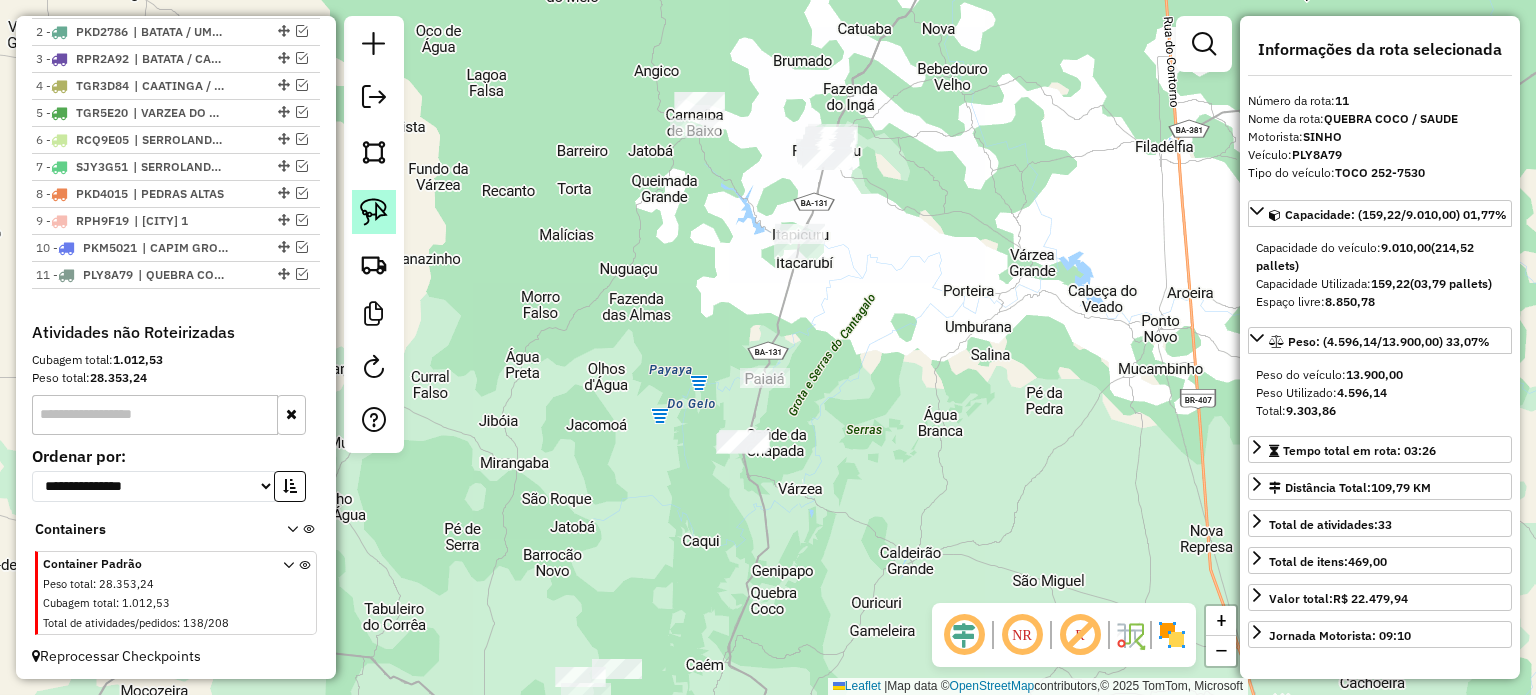 click 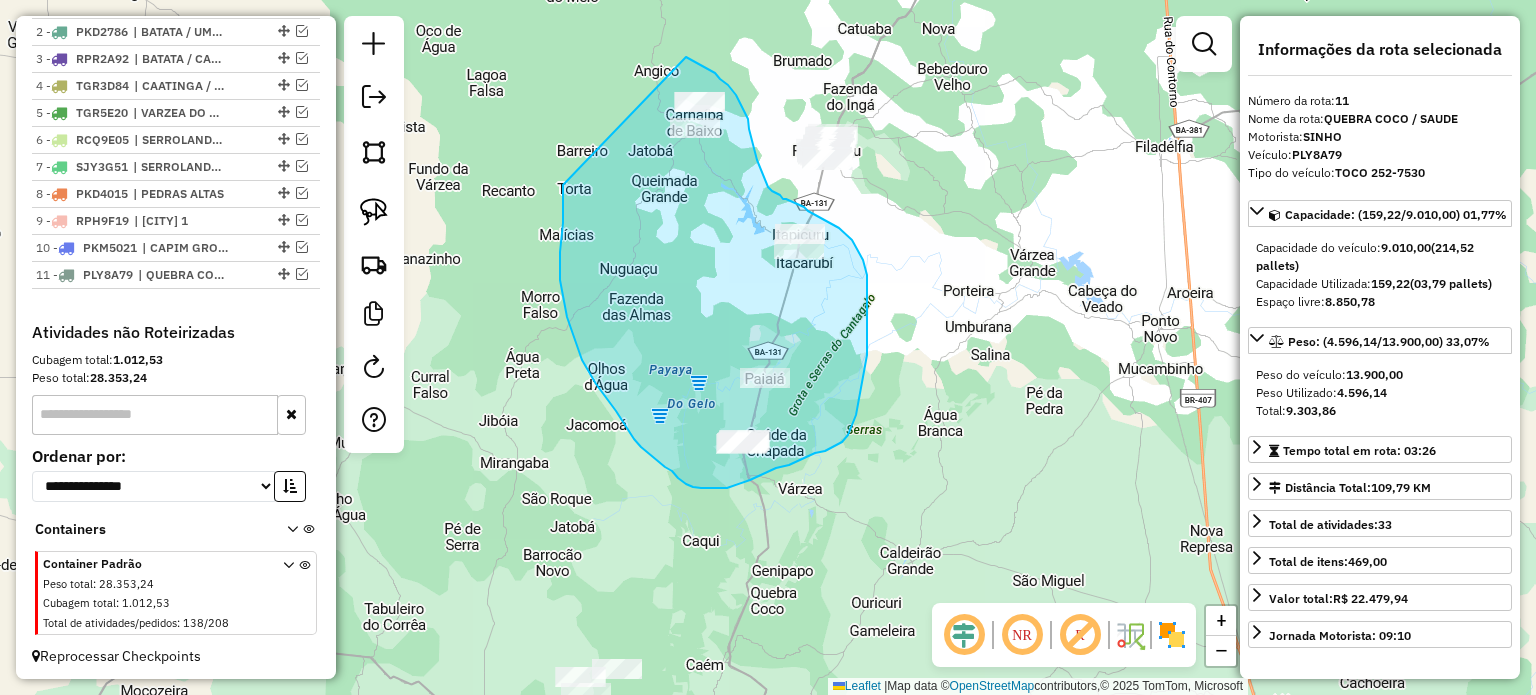 drag, startPoint x: 563, startPoint y: 199, endPoint x: 672, endPoint y: 51, distance: 183.80696 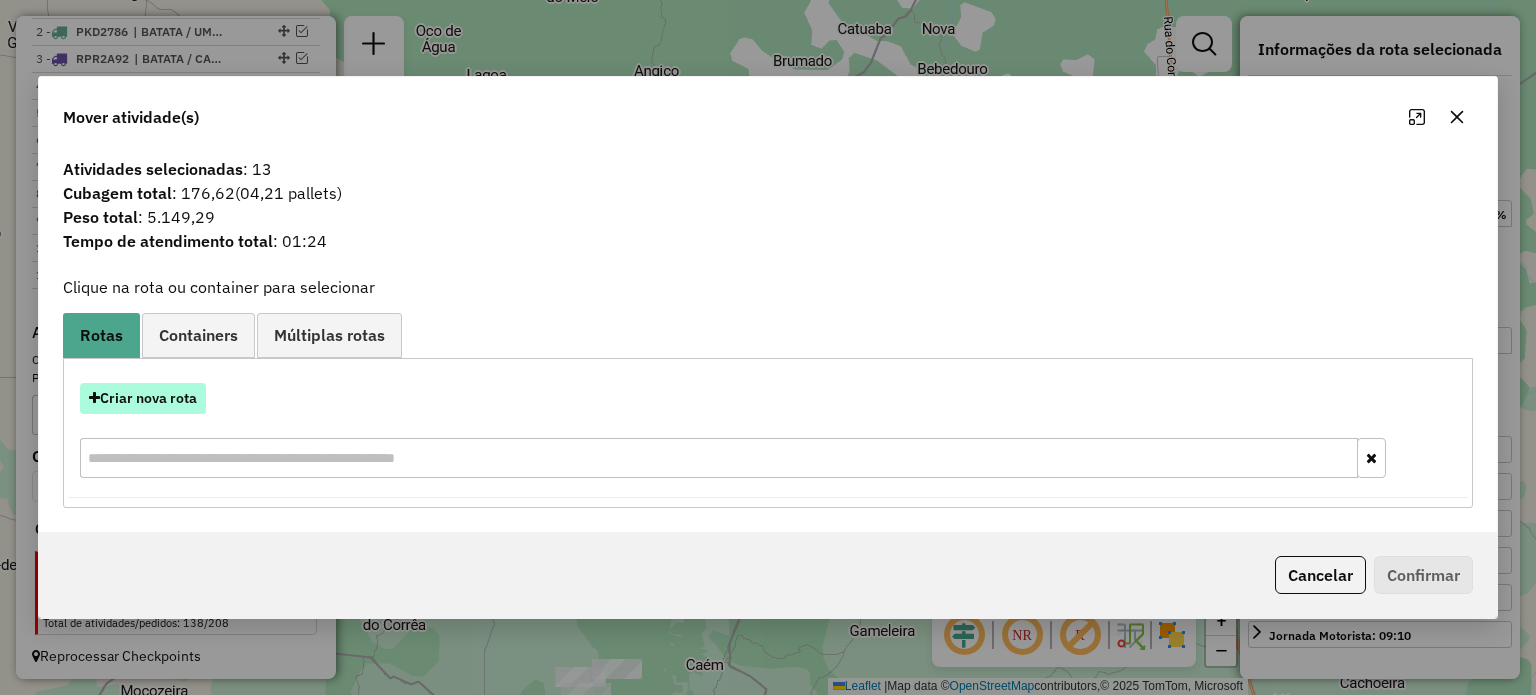 click on "Criar nova rota" at bounding box center (143, 398) 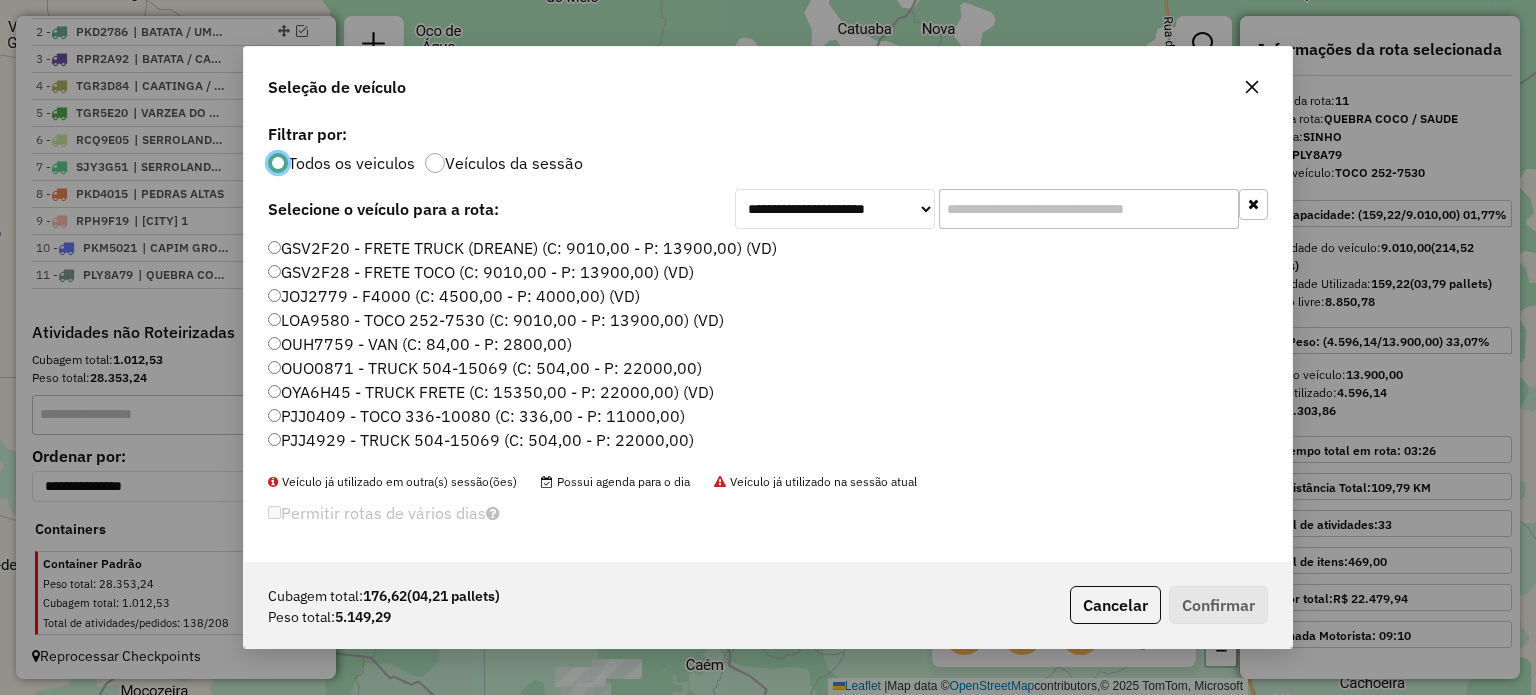 scroll, scrollTop: 10, scrollLeft: 6, axis: both 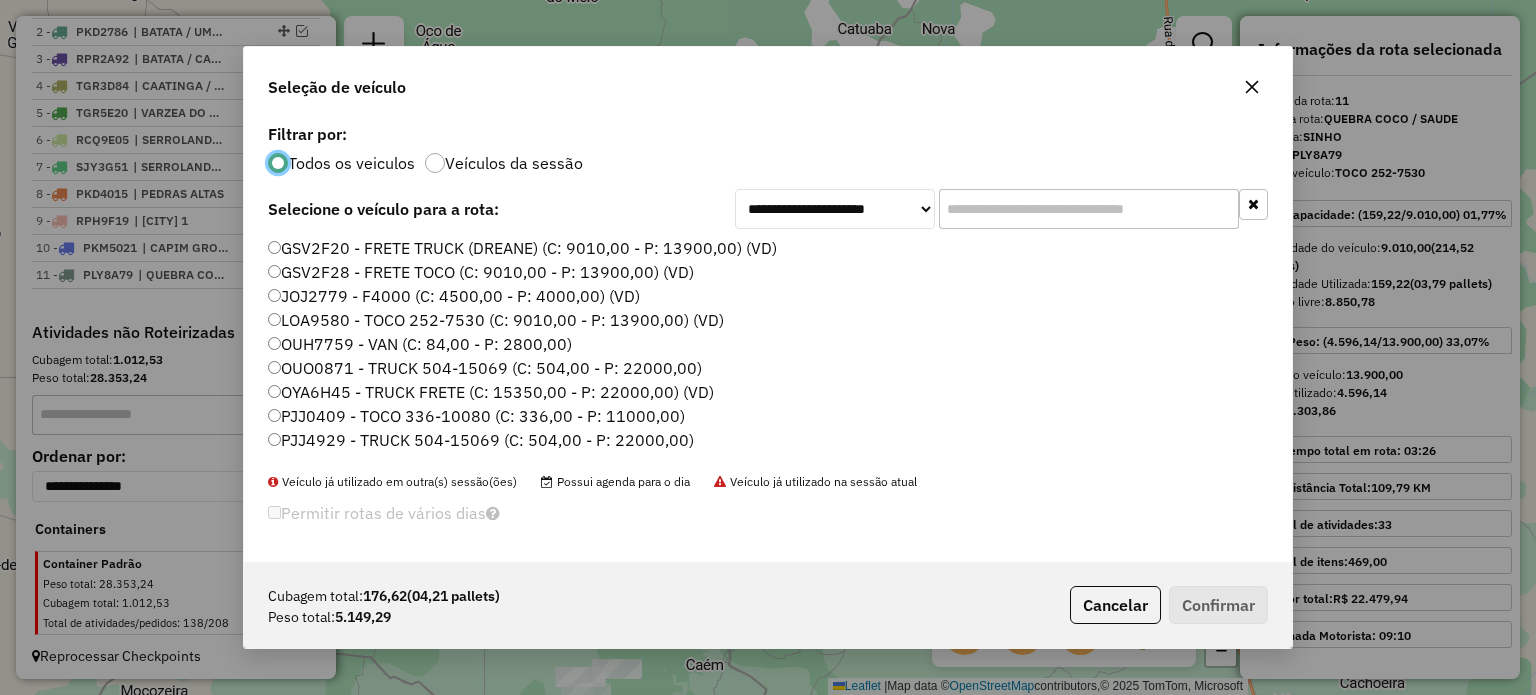 click 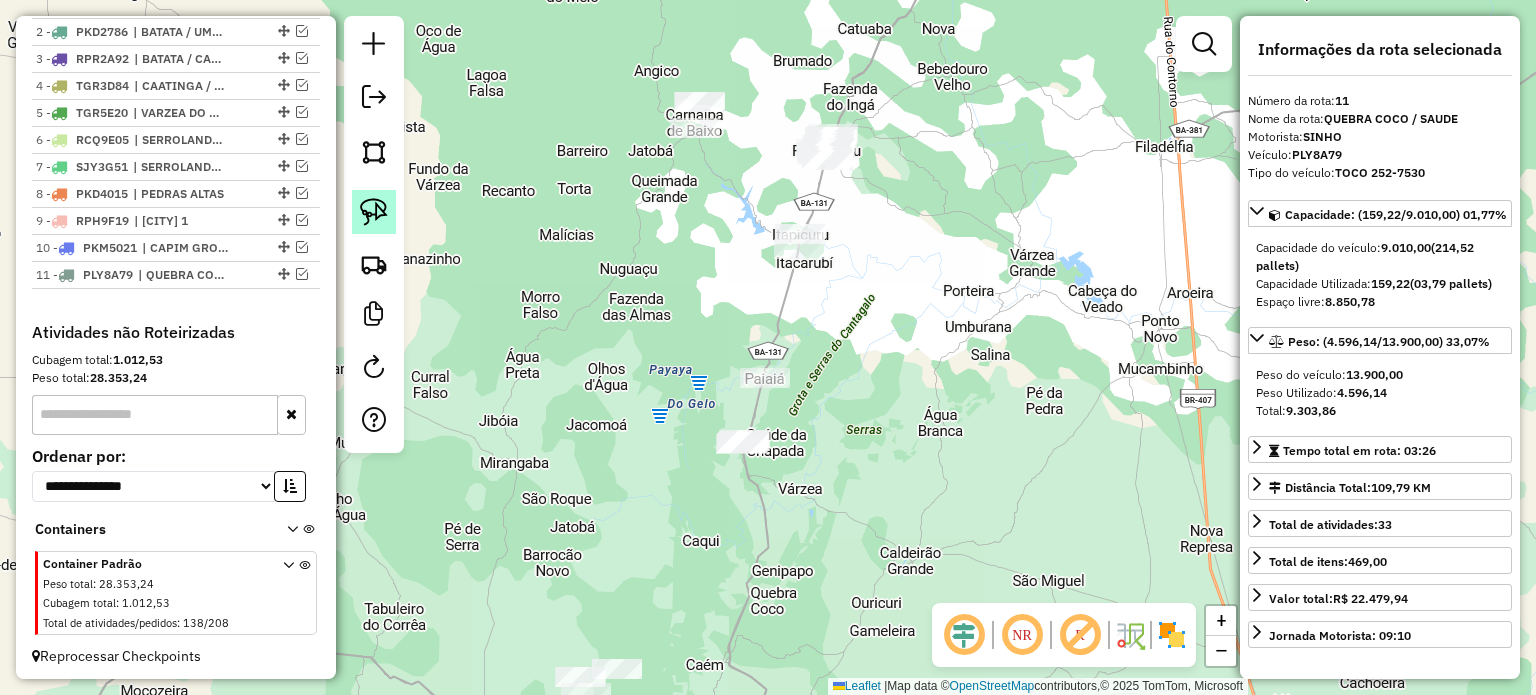 click 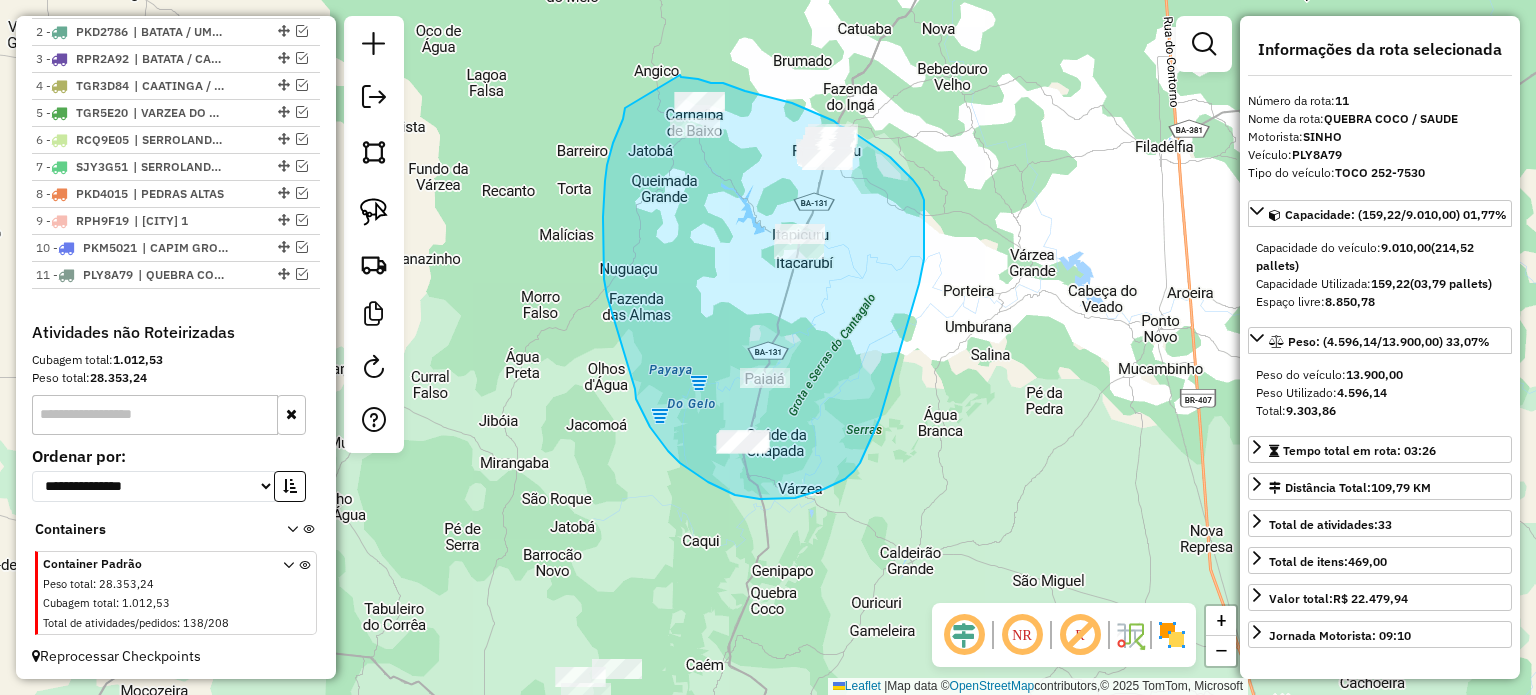 drag, startPoint x: 616, startPoint y: 135, endPoint x: 680, endPoint y: 75, distance: 87.72685 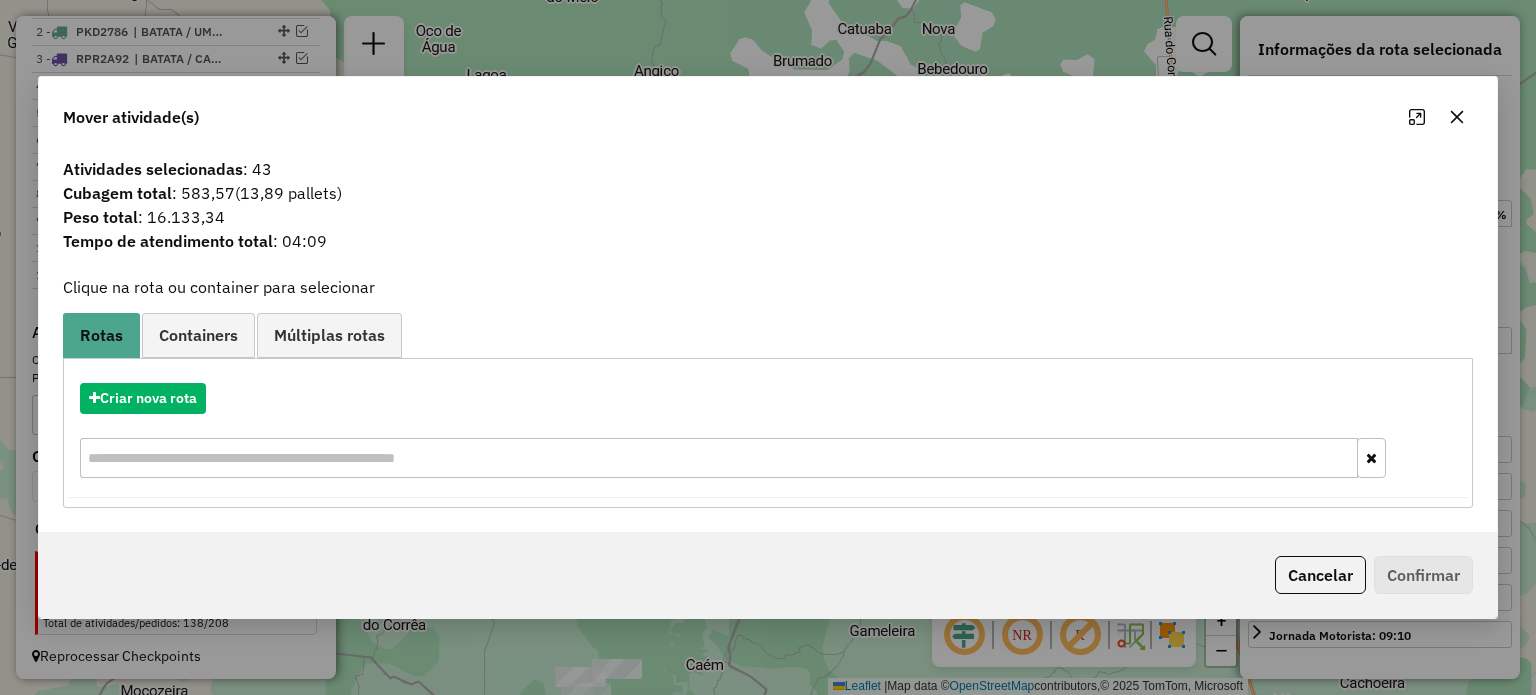 click 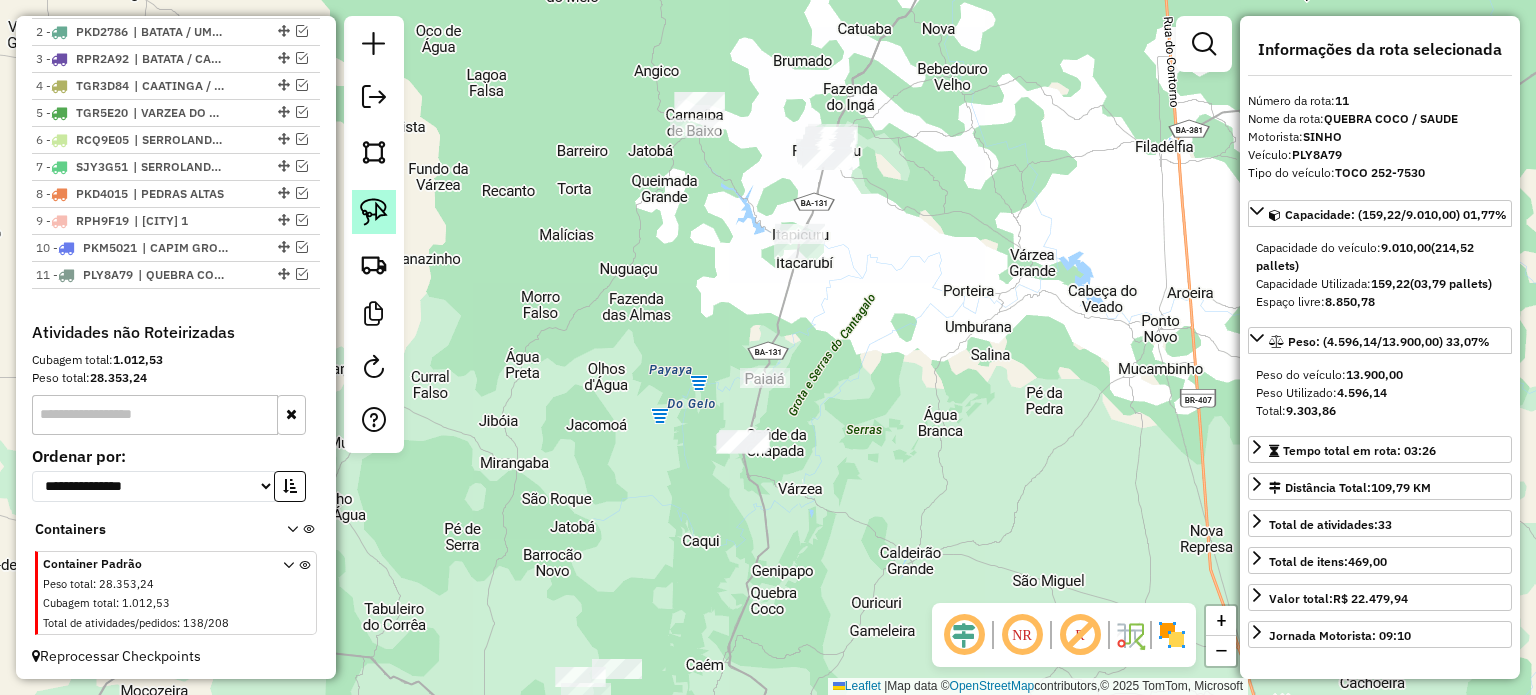click 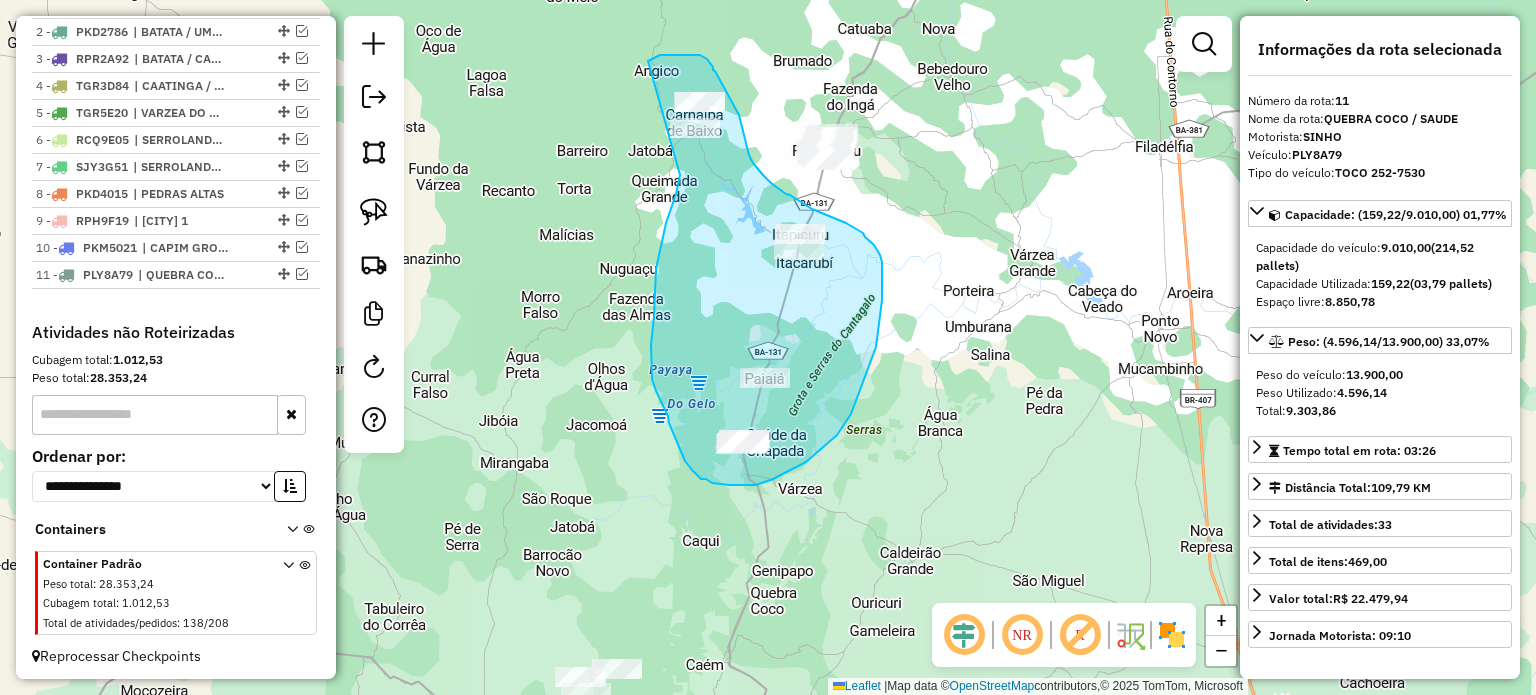 drag, startPoint x: 680, startPoint y: 175, endPoint x: 632, endPoint y: 72, distance: 113.63538 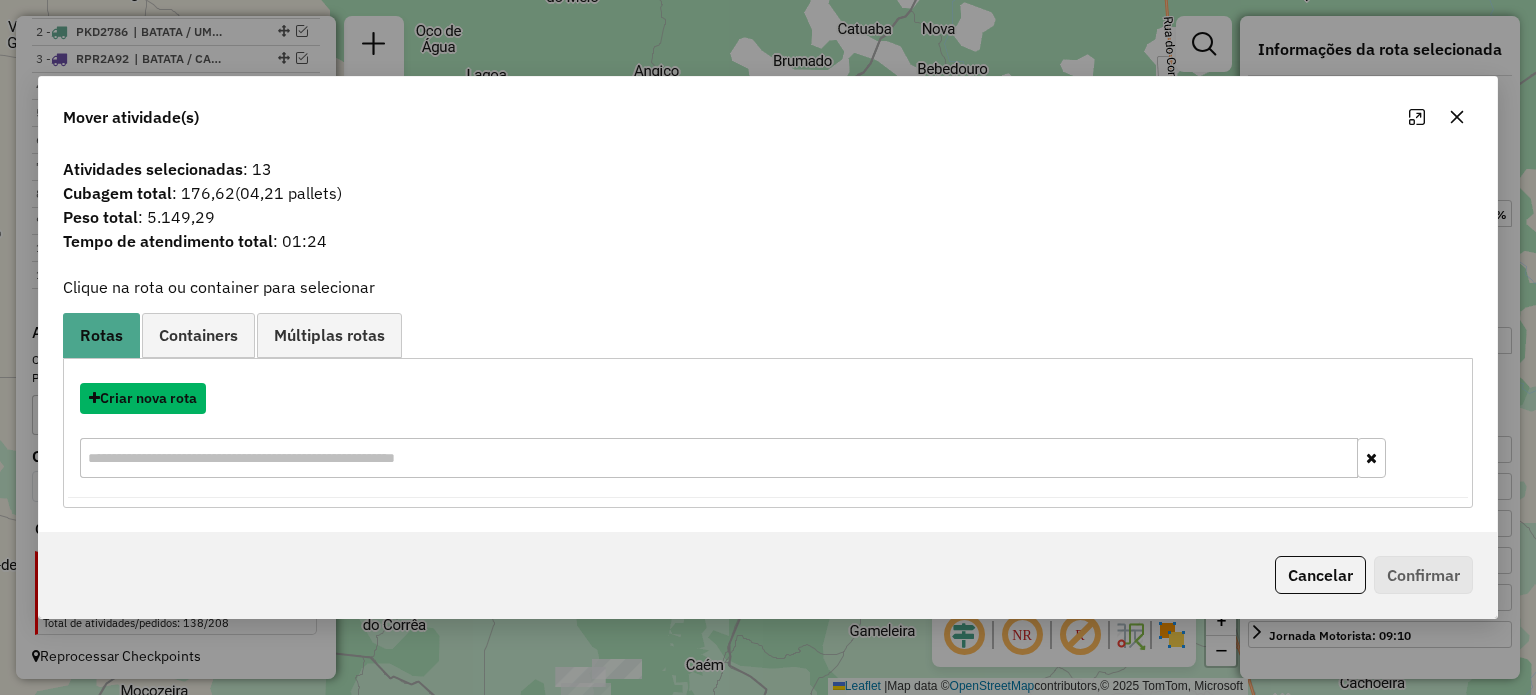 click on "Criar nova rota" at bounding box center [143, 398] 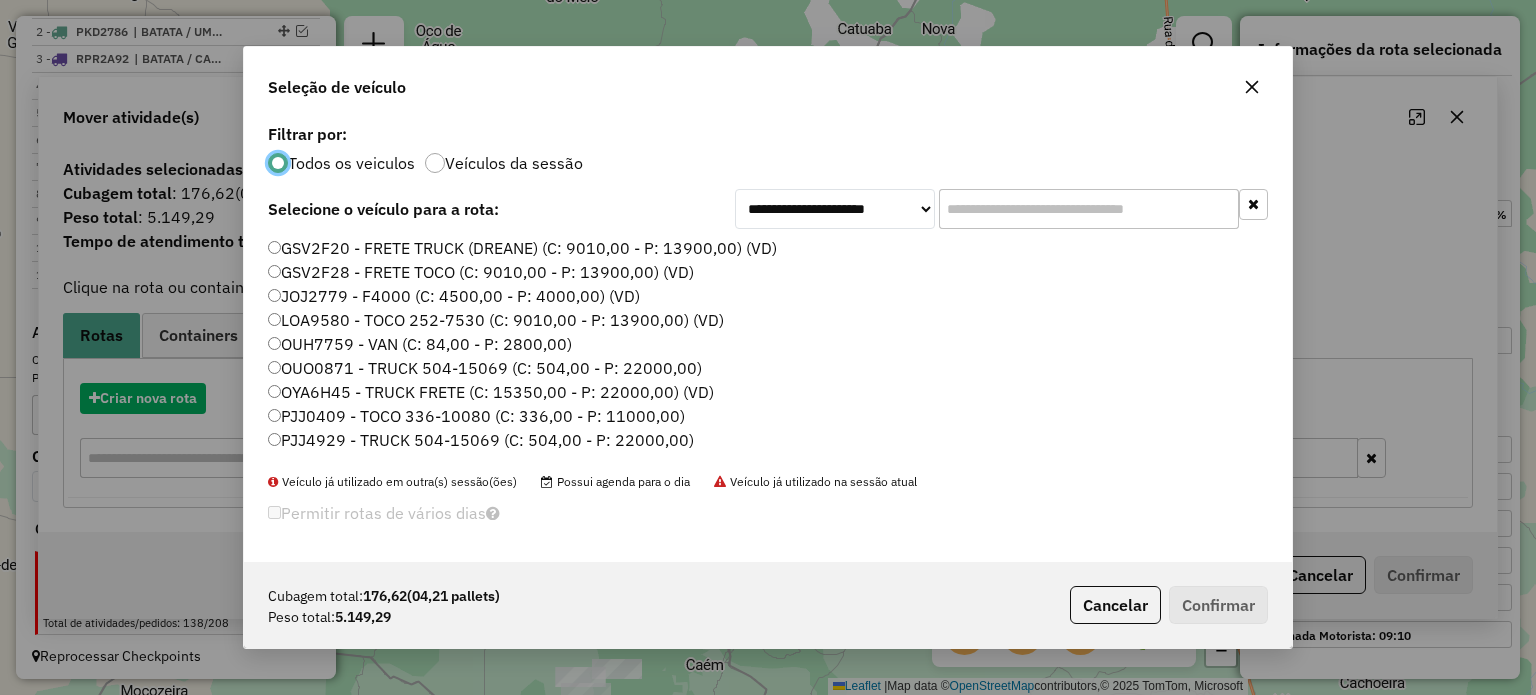 scroll, scrollTop: 10, scrollLeft: 6, axis: both 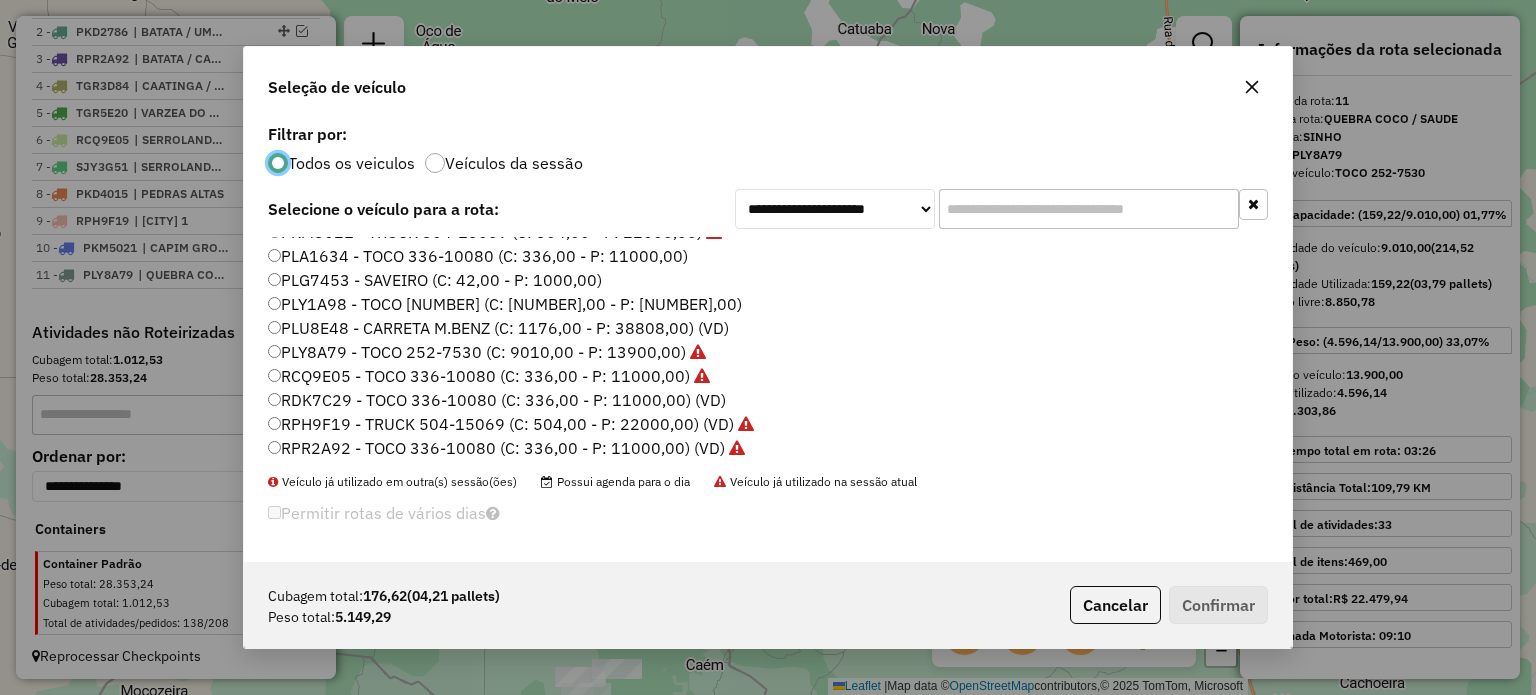 click on "PLA1634 - TOCO 336-10080 (C: 336,00 - P: 11000,00)" 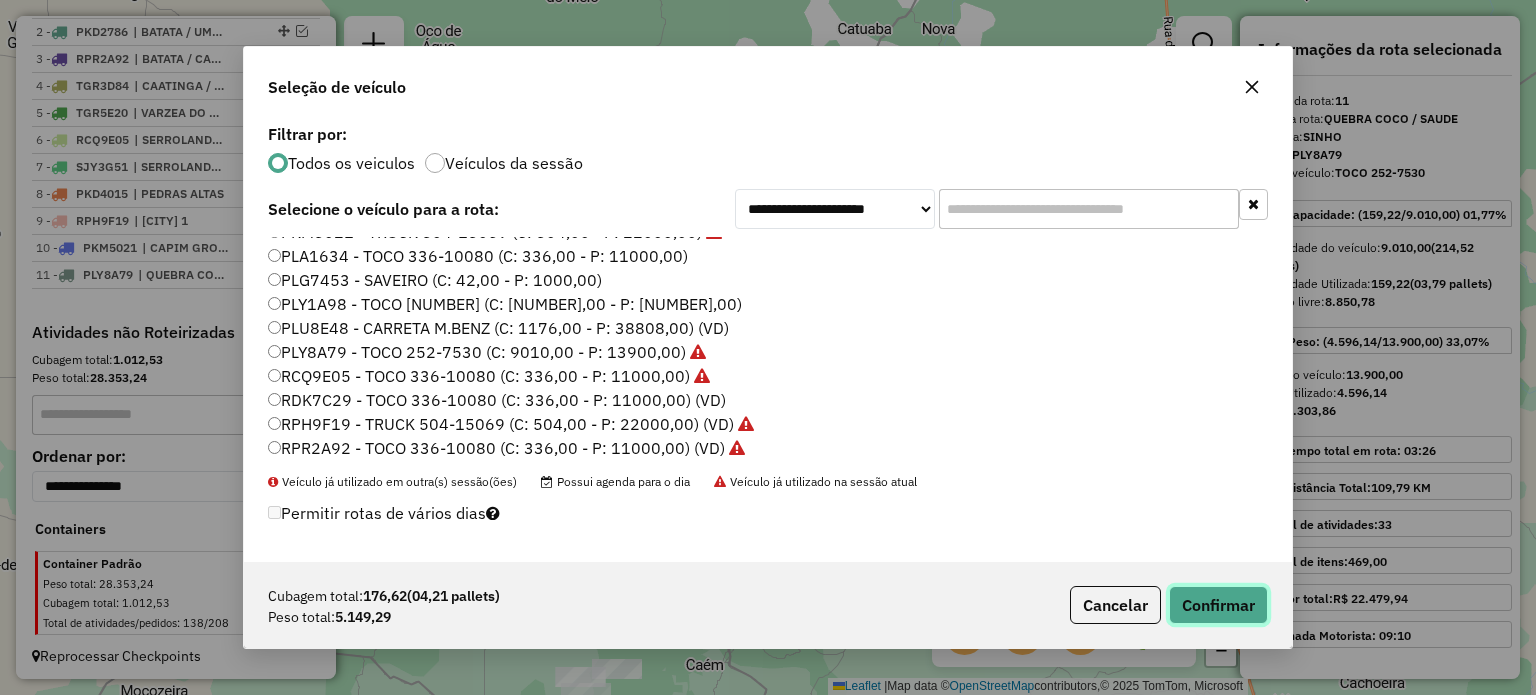 click on "Confirmar" 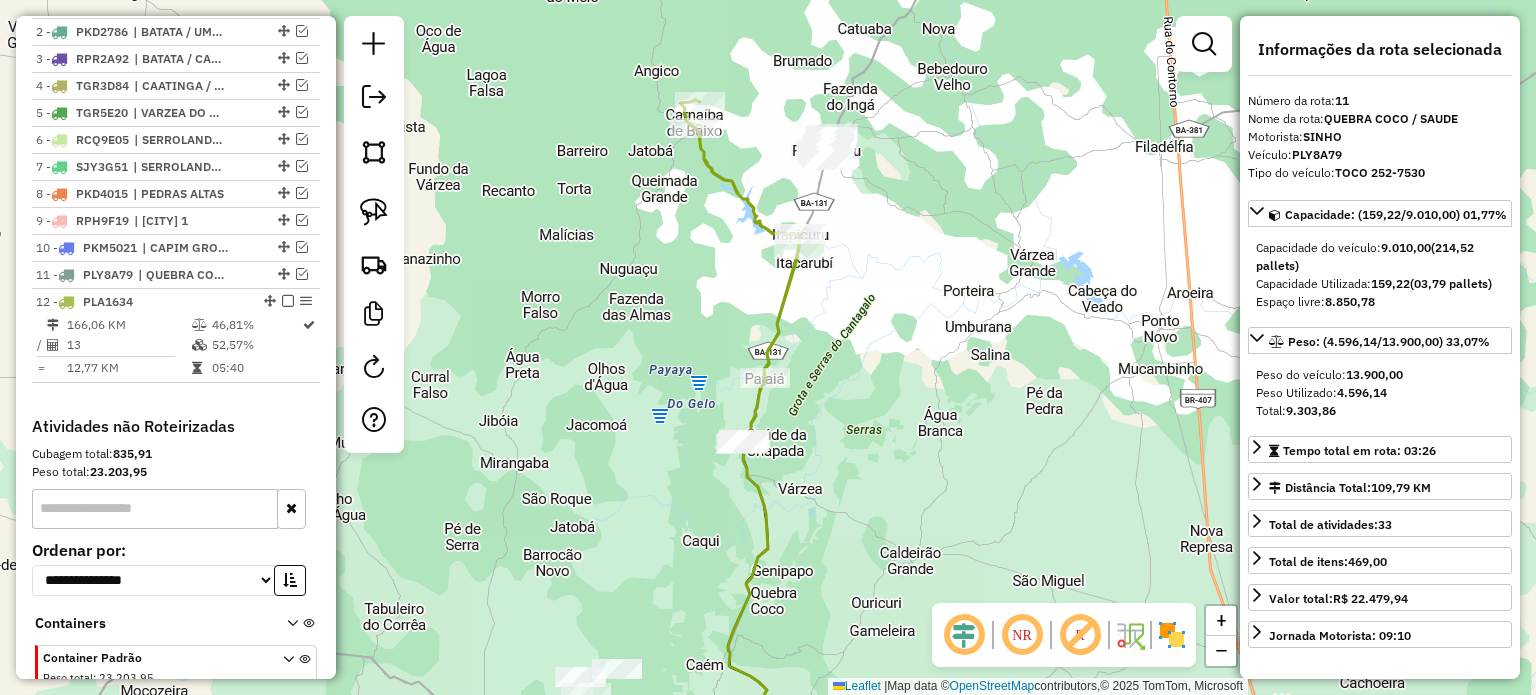 scroll, scrollTop: 892, scrollLeft: 0, axis: vertical 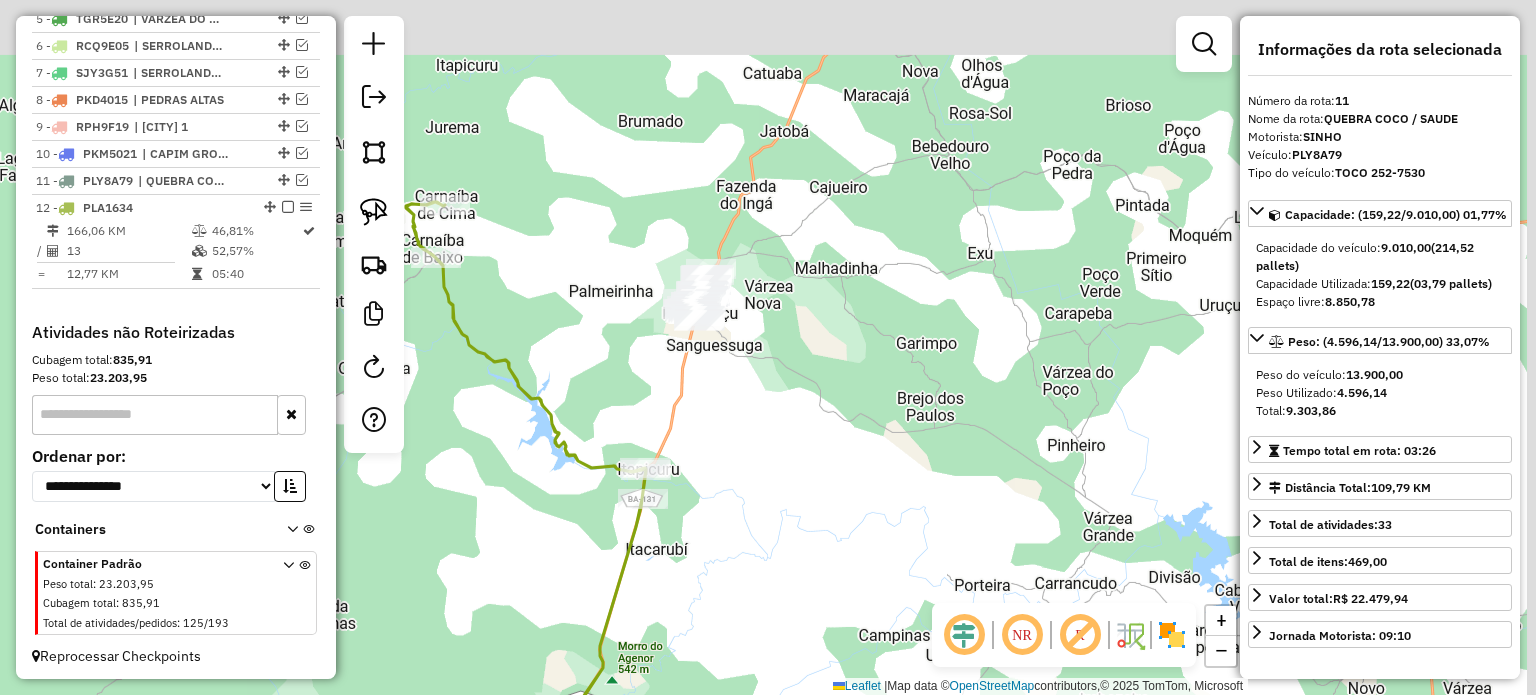 drag, startPoint x: 842, startPoint y: 359, endPoint x: 746, endPoint y: 400, distance: 104.388695 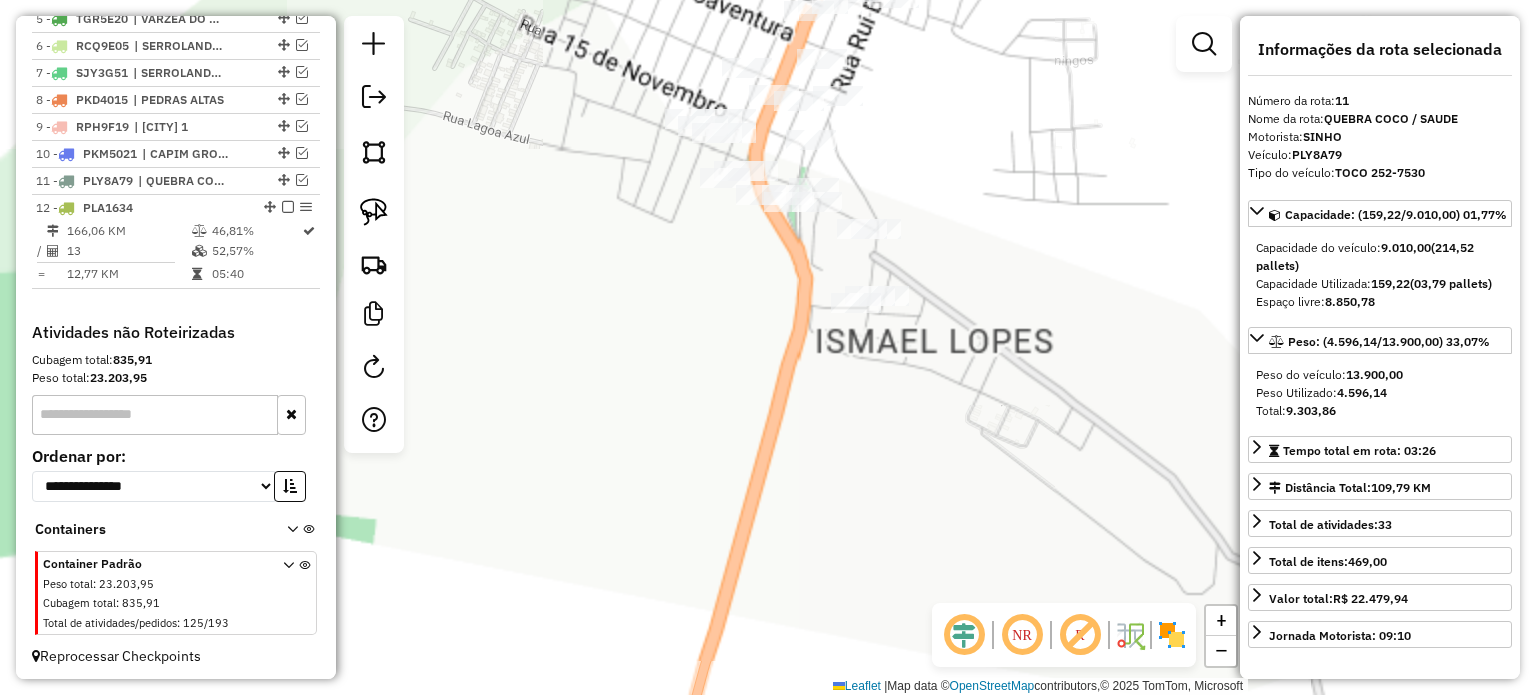 drag, startPoint x: 610, startPoint y: 355, endPoint x: 515, endPoint y: 408, distance: 108.78419 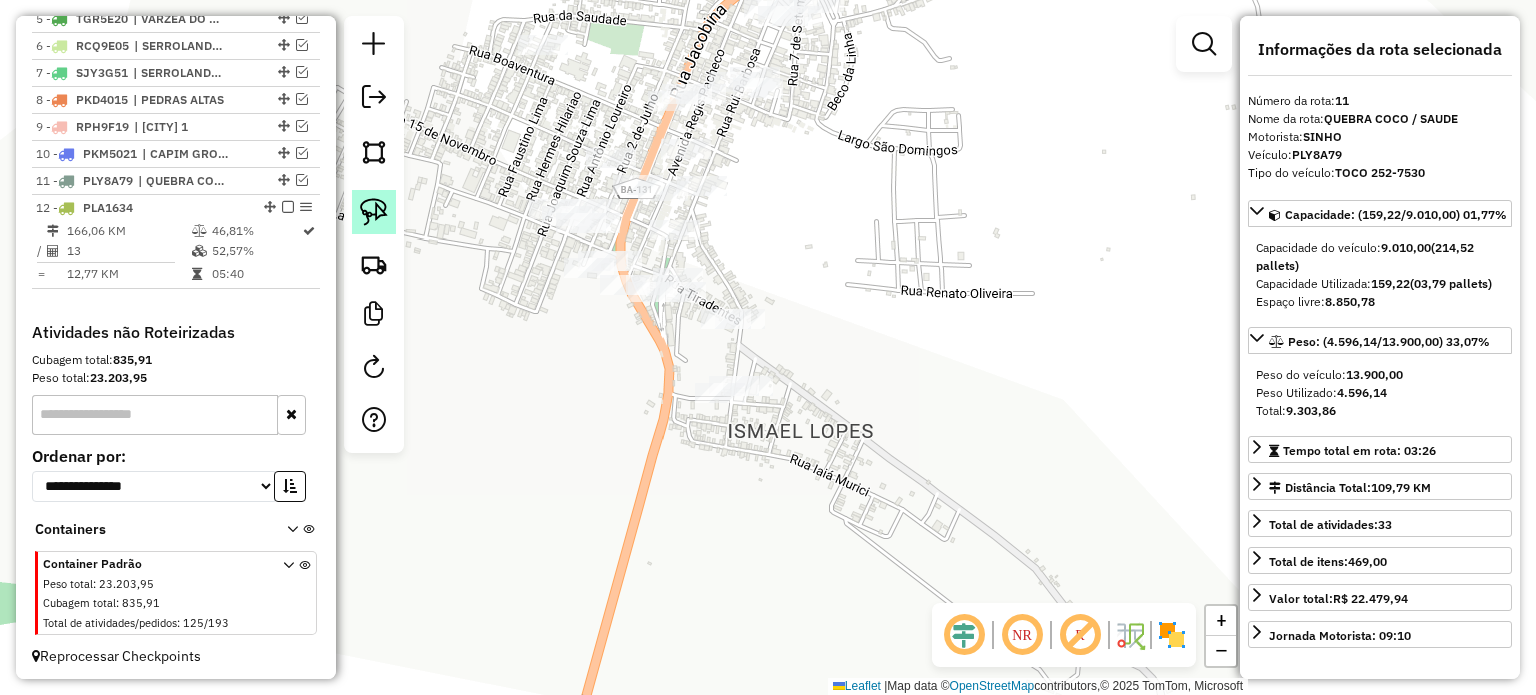 click 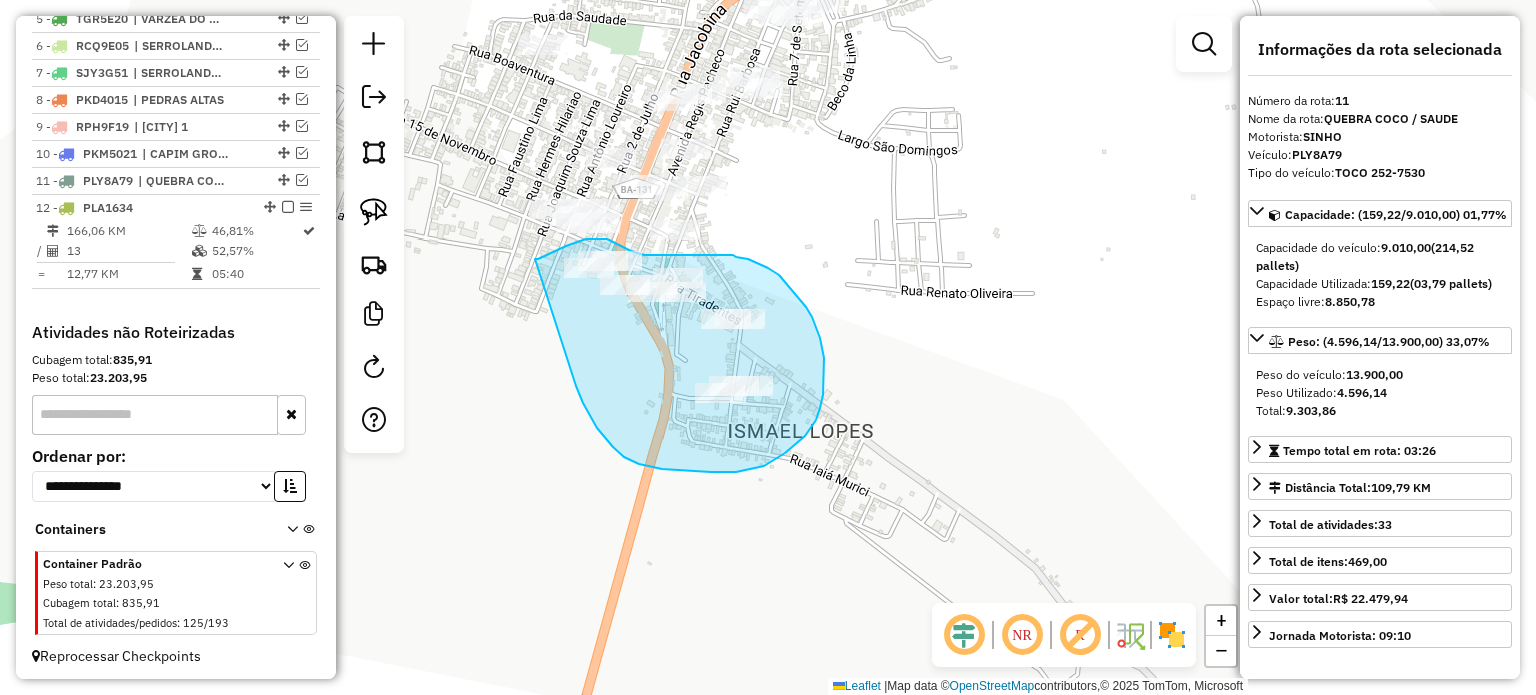drag, startPoint x: 592, startPoint y: 418, endPoint x: 508, endPoint y: 267, distance: 172.79178 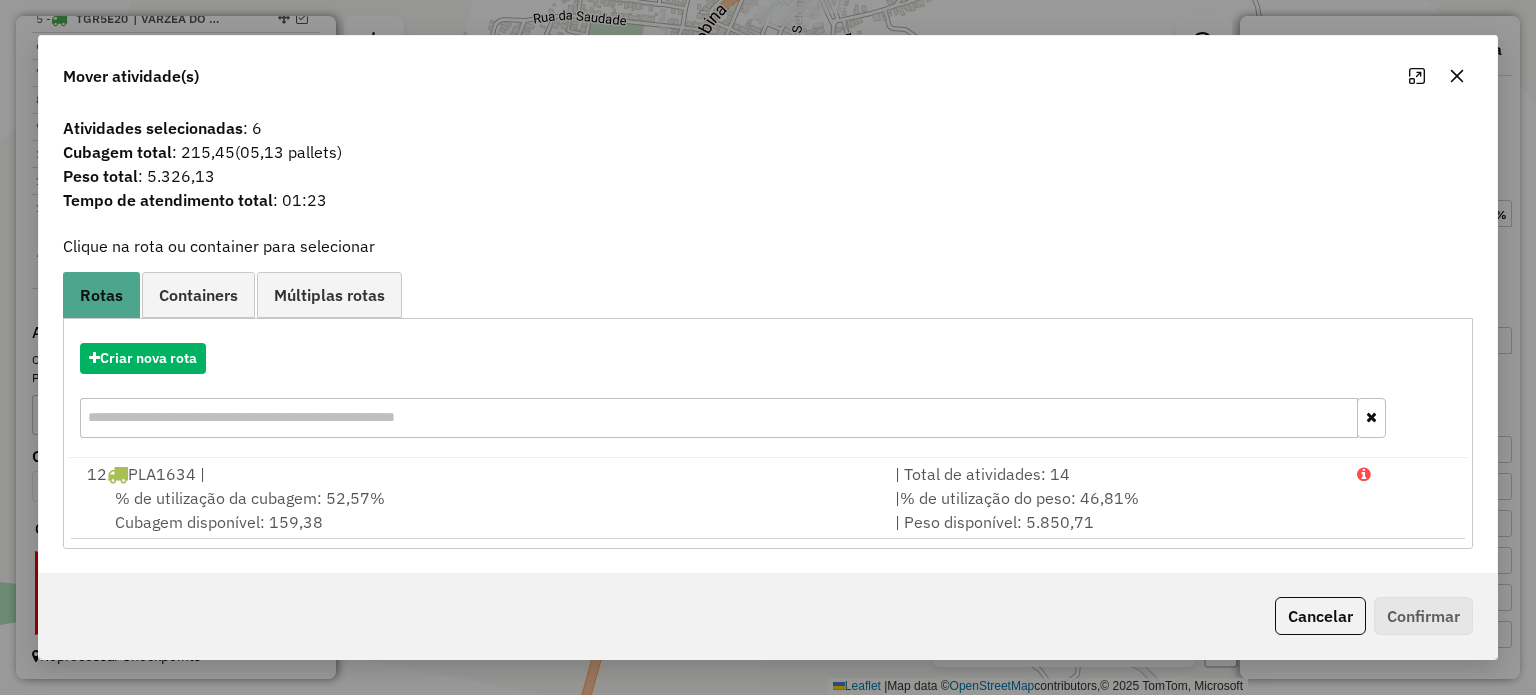 click 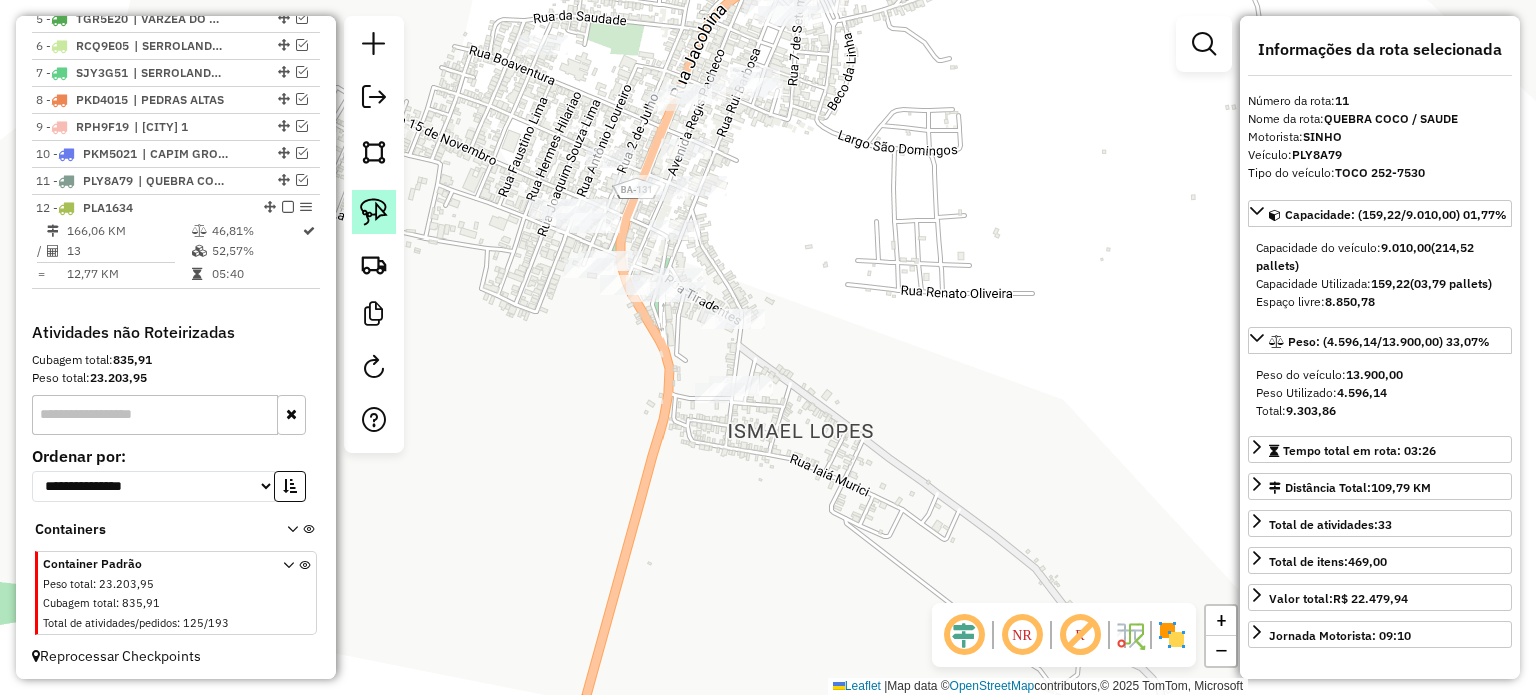 click 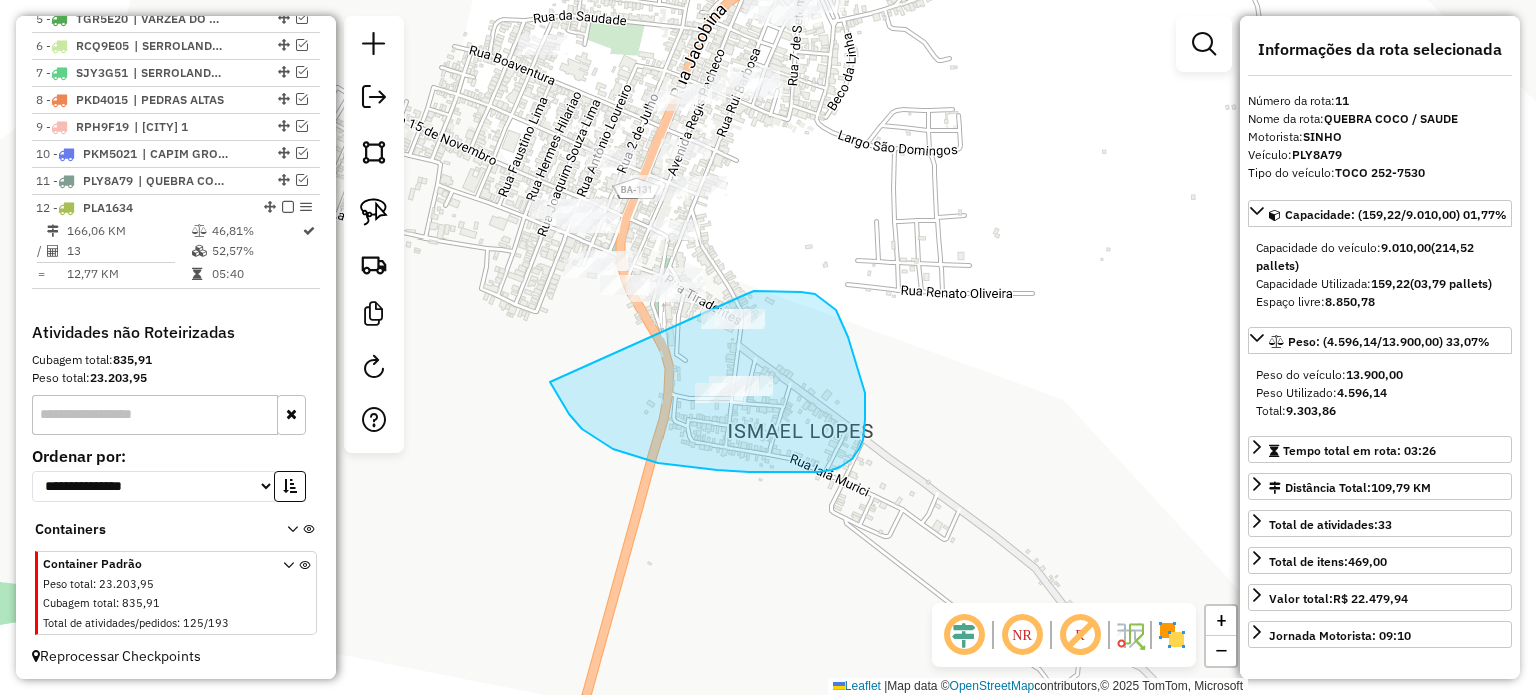 drag, startPoint x: 658, startPoint y: 463, endPoint x: 735, endPoint y: 299, distance: 181.17671 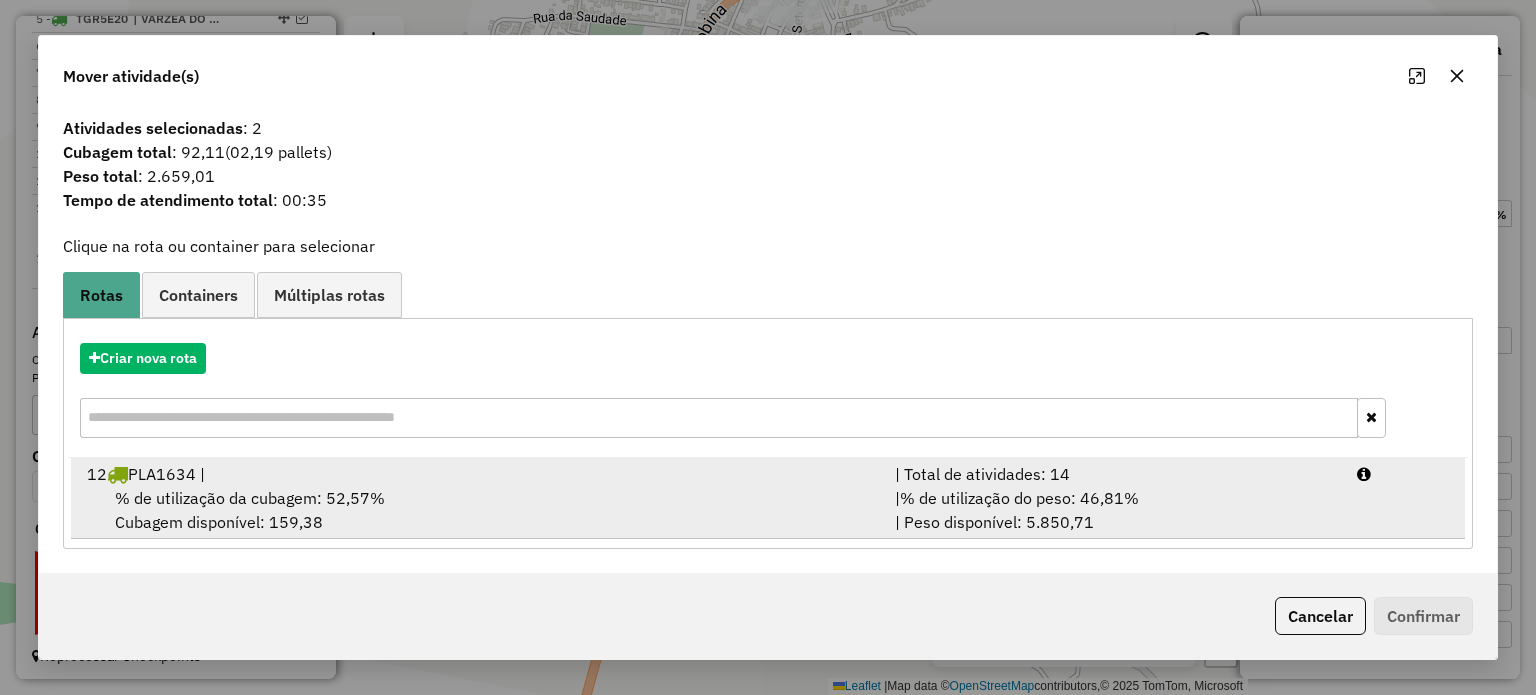 drag, startPoint x: 214, startPoint y: 473, endPoint x: 936, endPoint y: 558, distance: 726.98627 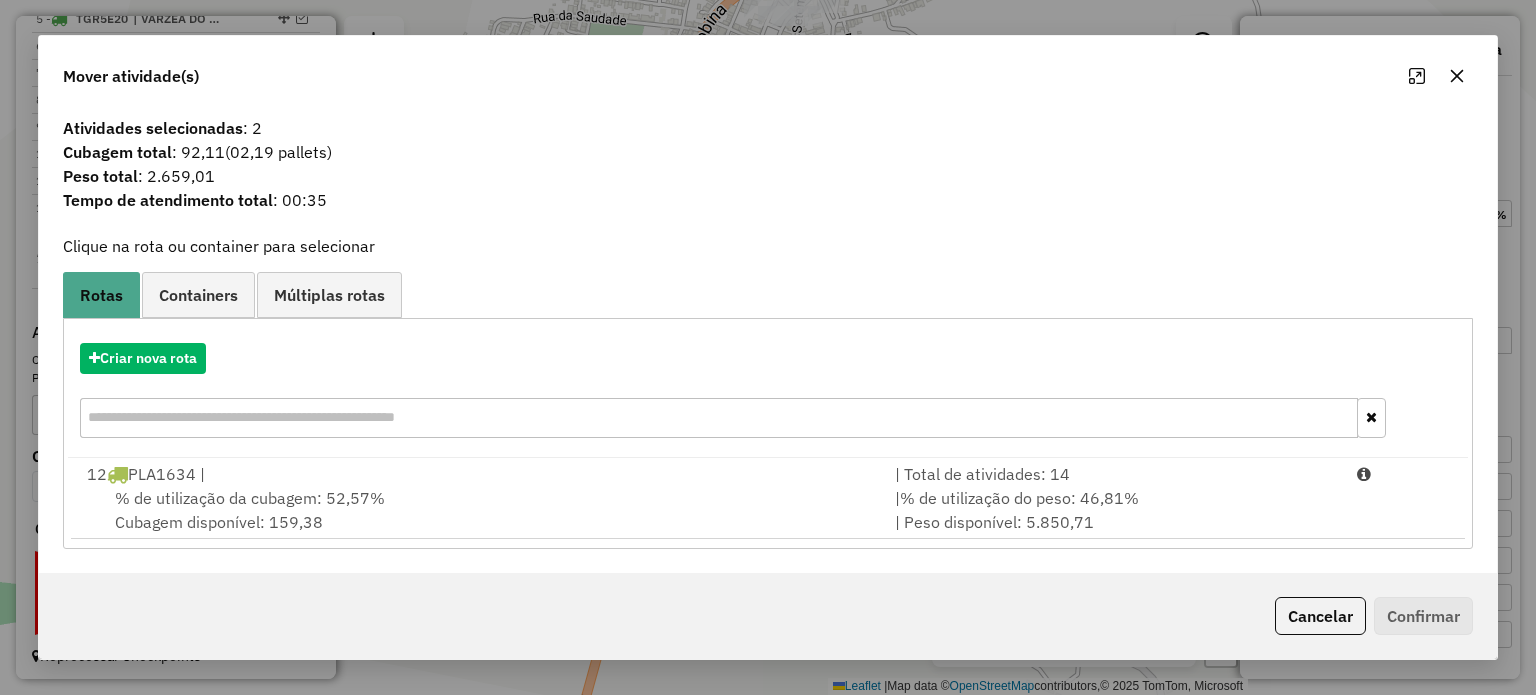 click on "12  PLA1634 |" at bounding box center [479, 474] 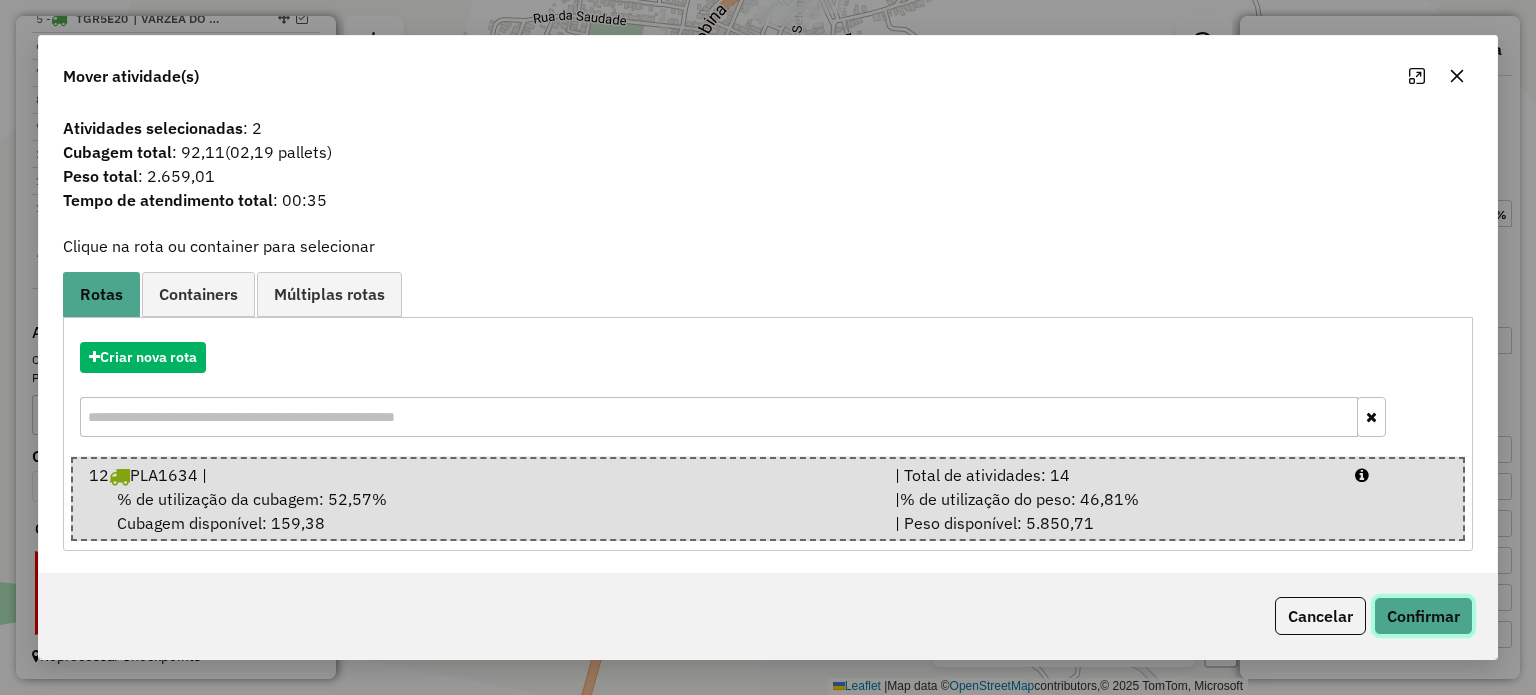 click on "Confirmar" 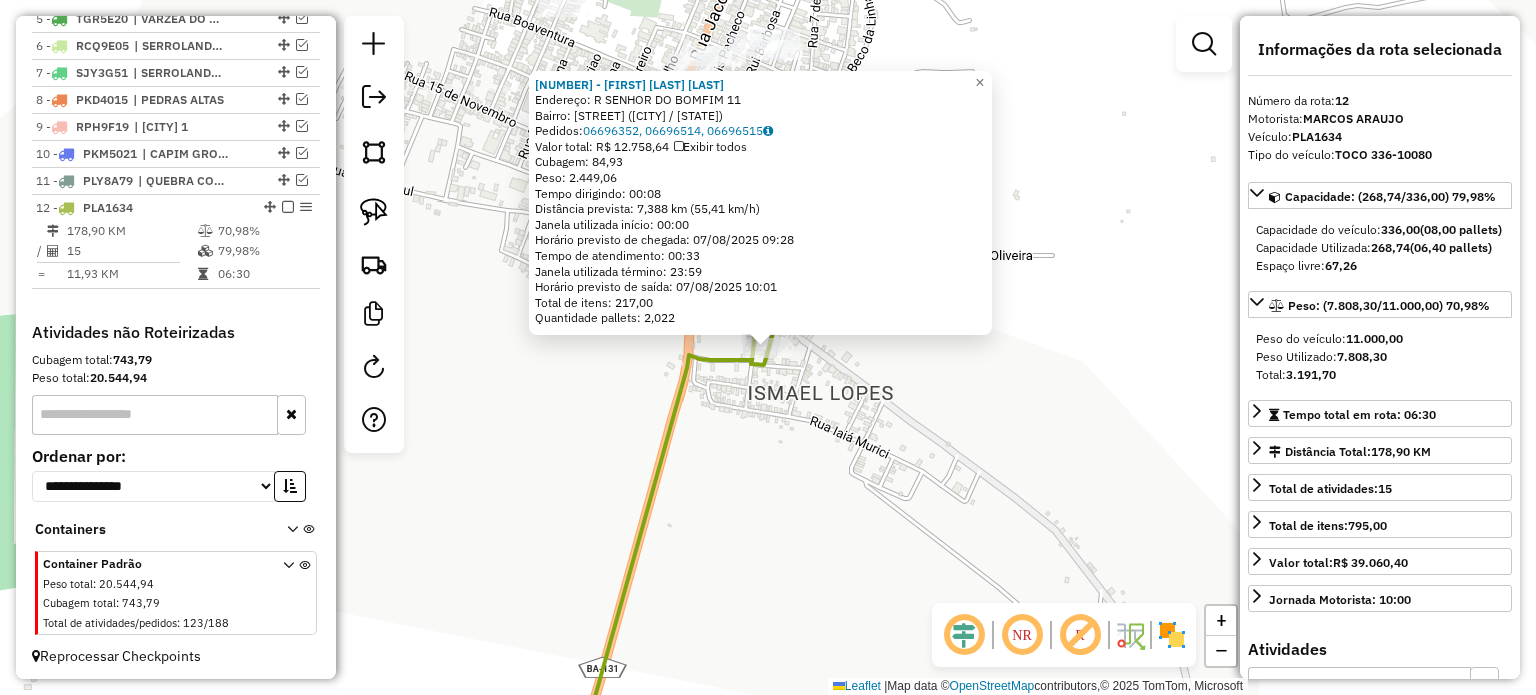 click on "21735 - COSMO DOS REIS SOUZA  Endereço: R   SENHOR DO BOMFIM              11   Bairro: RODOVIA (PINDOBACU / BA)   Pedidos:  06696352, 06696514, 06696515   Valor total: R$ 12.758,64   Exibir todos   Cubagem: 84,93  Peso: 2.449,06  Tempo dirigindo: 00:08   Distância prevista: 7,388 km (55,41 km/h)   Janela utilizada início: 00:00   Horário previsto de chegada: 07/08/2025 09:28   Tempo de atendimento: 00:33   Janela utilizada término: 23:59   Horário previsto de saída: 07/08/2025 10:01   Total de itens: 217,00   Quantidade pallets: 2,022  × Janela de atendimento Grade de atendimento Capacidade Transportadoras Veículos Cliente Pedidos  Rotas Selecione os dias de semana para filtrar as janelas de atendimento  Seg   Ter   Qua   Qui   Sex   Sáb   Dom  Informe o período da janela de atendimento: De: Até:  Filtrar exatamente a janela do cliente  Considerar janela de atendimento padrão  Selecione os dias de semana para filtrar as grades de atendimento  Seg   Ter   Qua   Qui   Sex   Sáb   Dom   De:   De:" 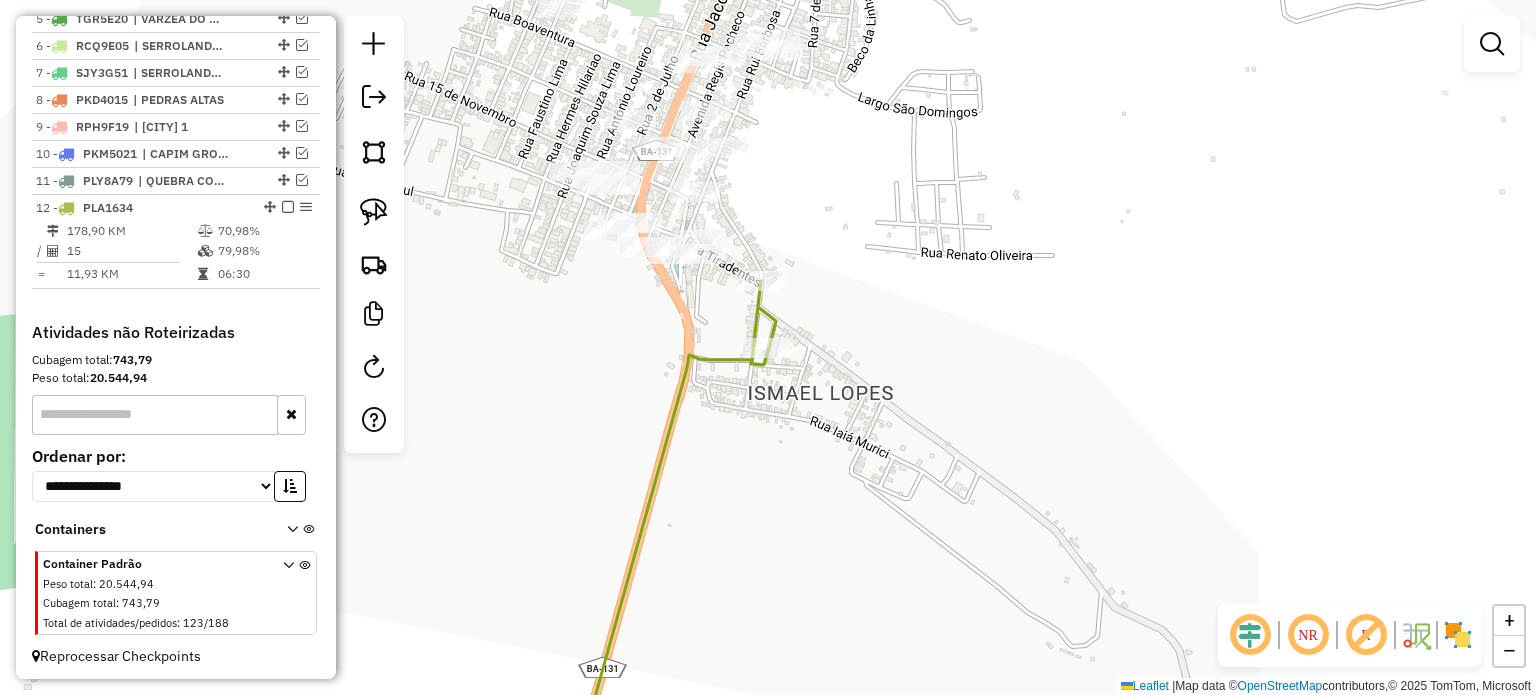 drag, startPoint x: 637, startPoint y: 445, endPoint x: 627, endPoint y: 558, distance: 113.44161 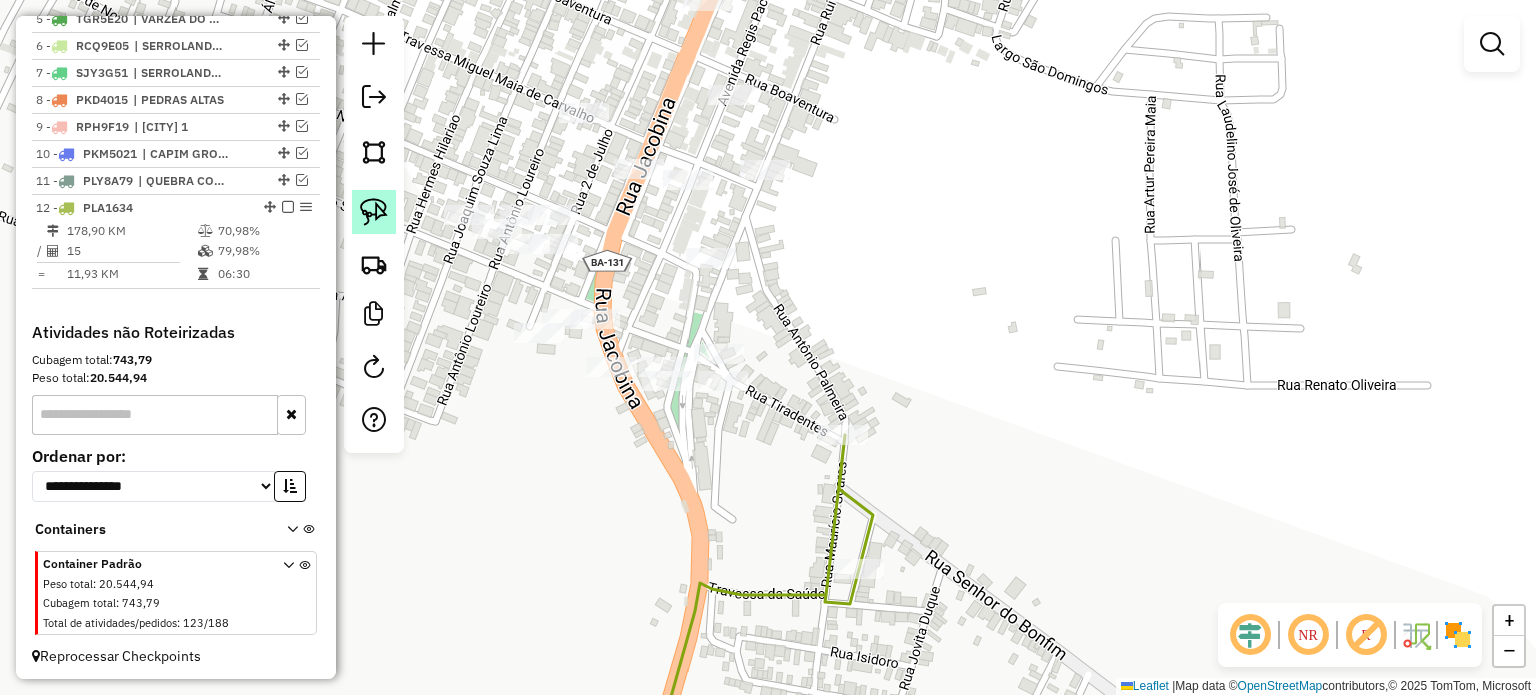 click 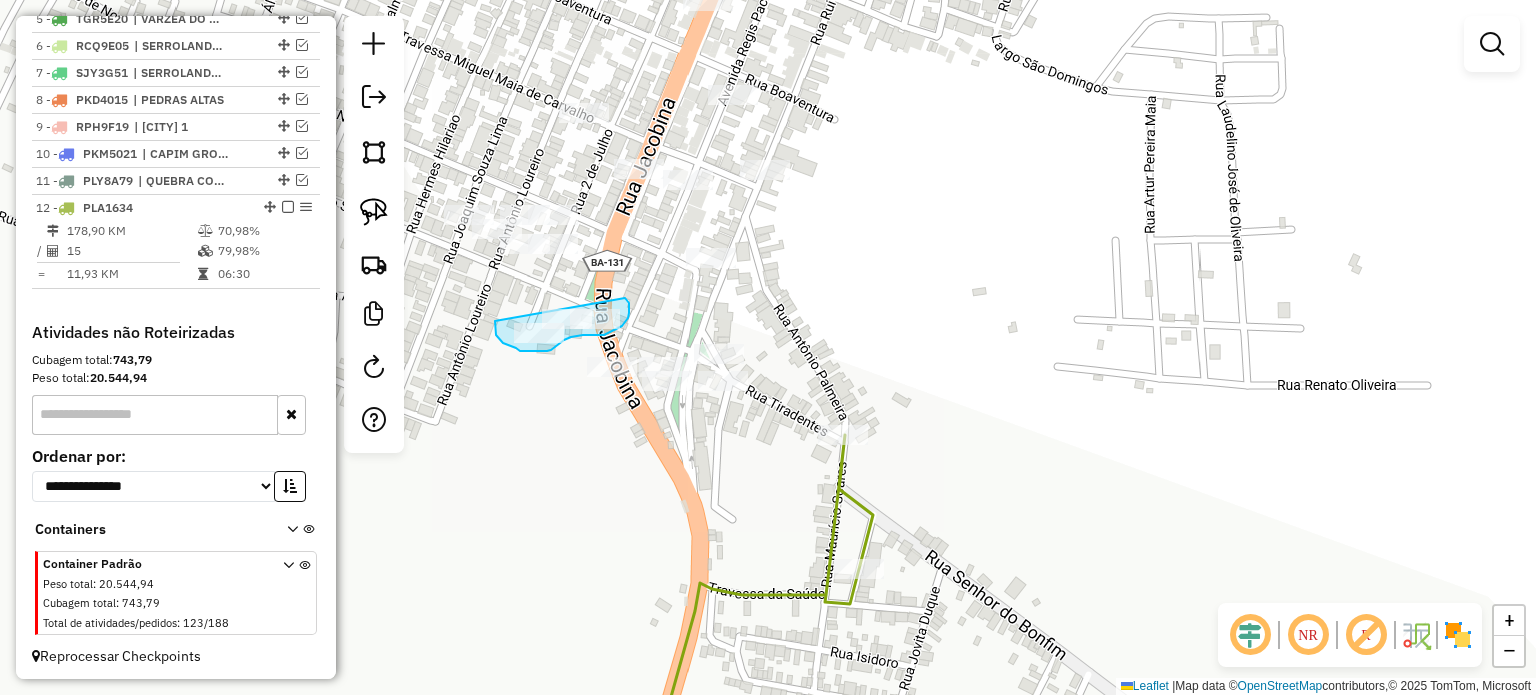 drag, startPoint x: 495, startPoint y: 321, endPoint x: 578, endPoint y: 292, distance: 87.92042 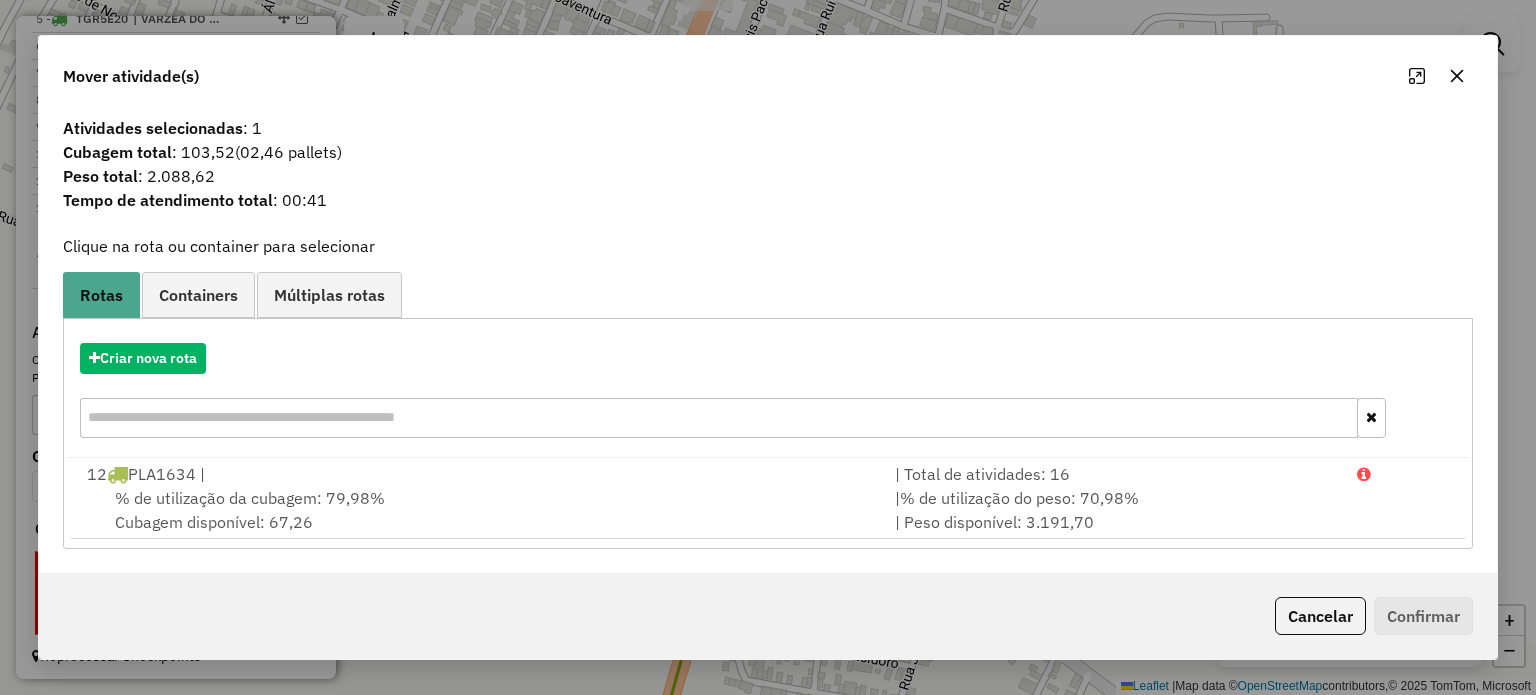 click 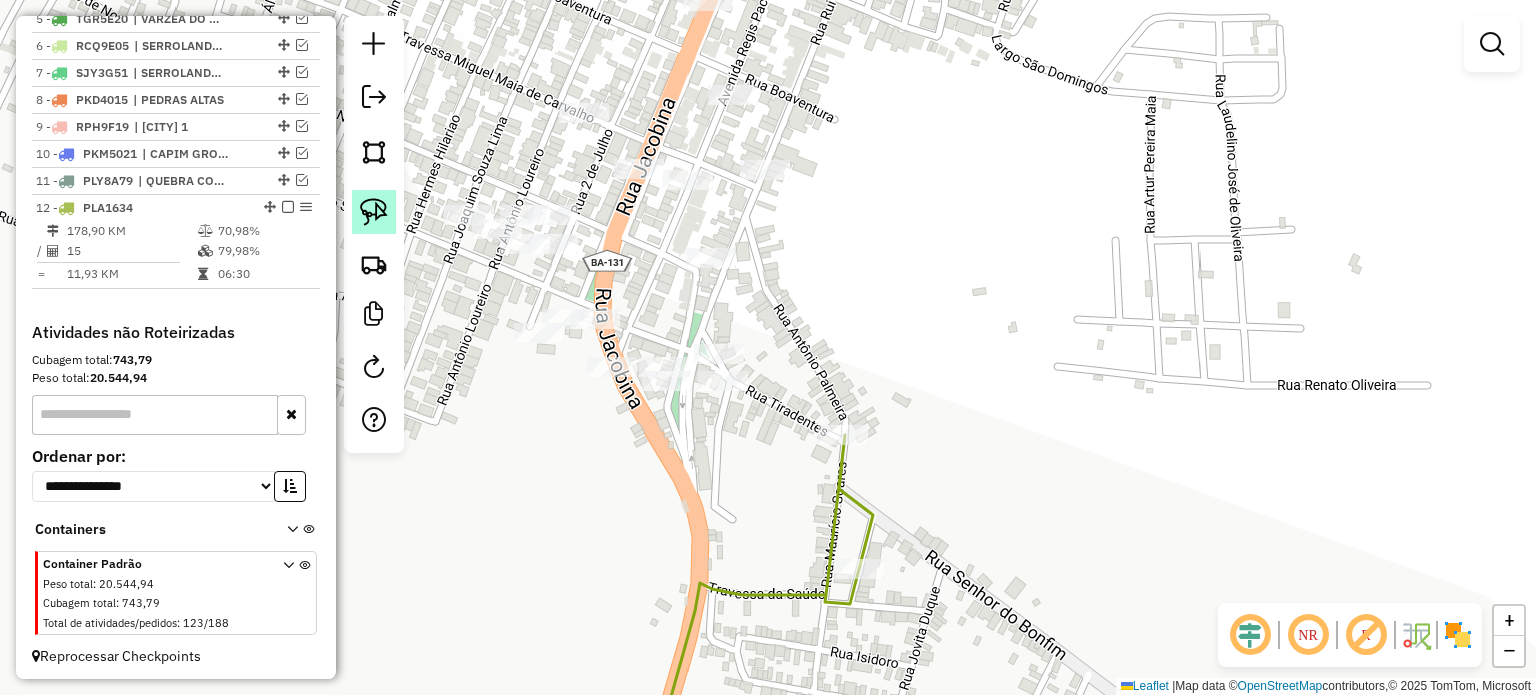 click 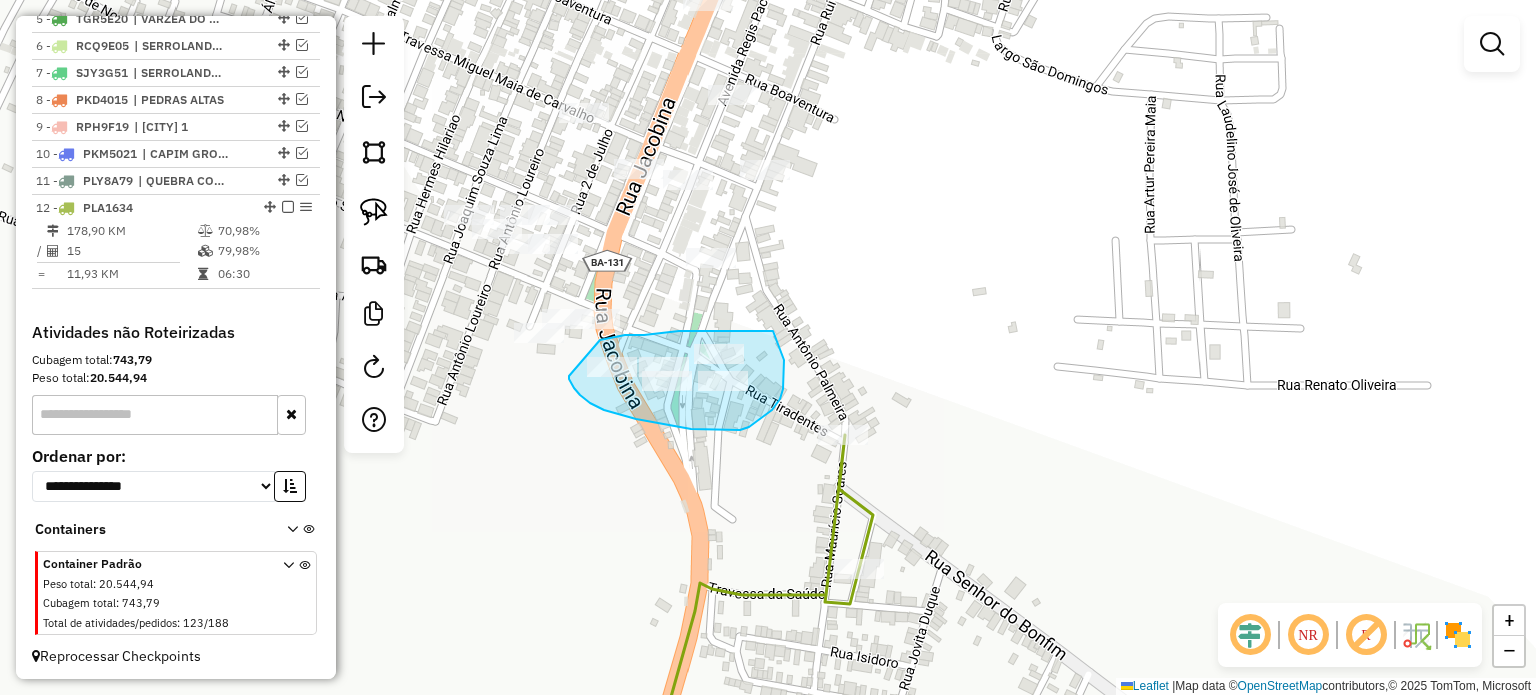 drag, startPoint x: 569, startPoint y: 376, endPoint x: 590, endPoint y: 343, distance: 39.115215 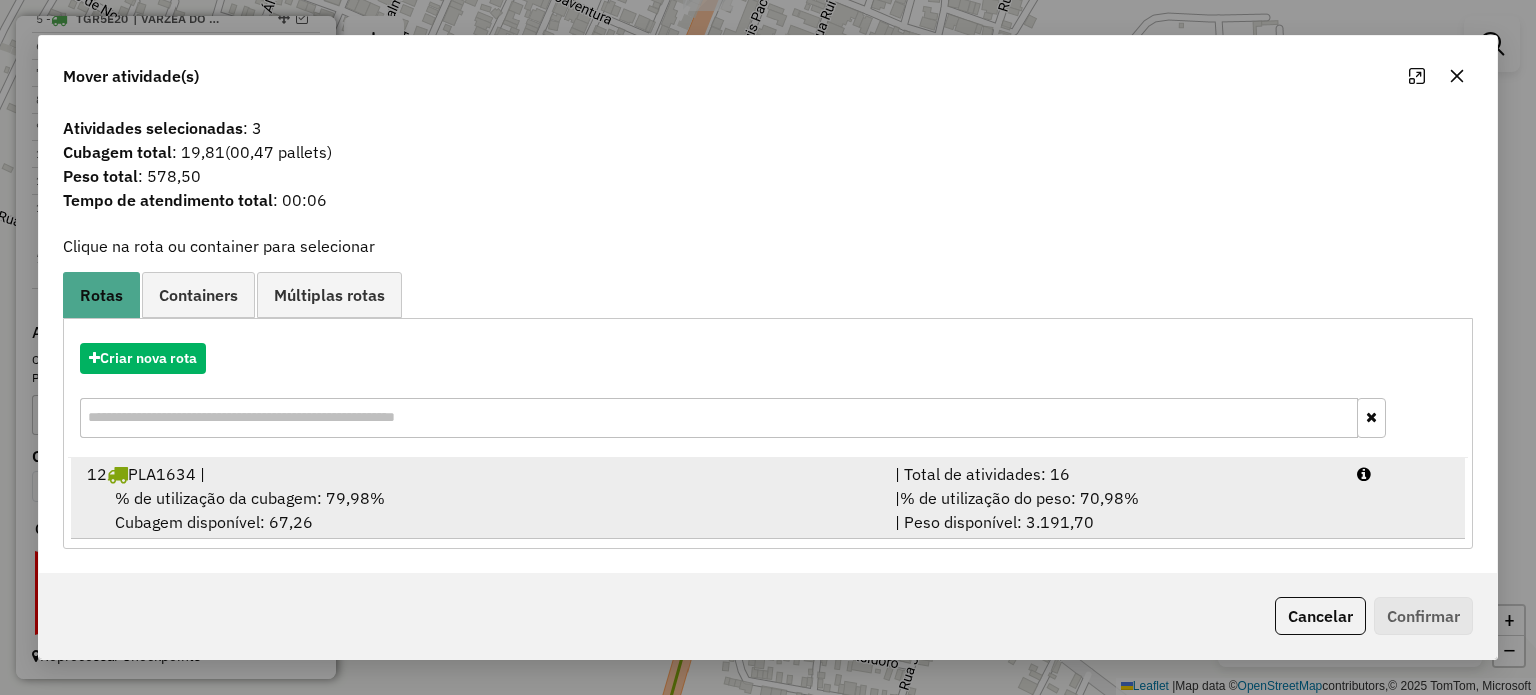 drag, startPoint x: 191, startPoint y: 494, endPoint x: 545, endPoint y: 479, distance: 354.31766 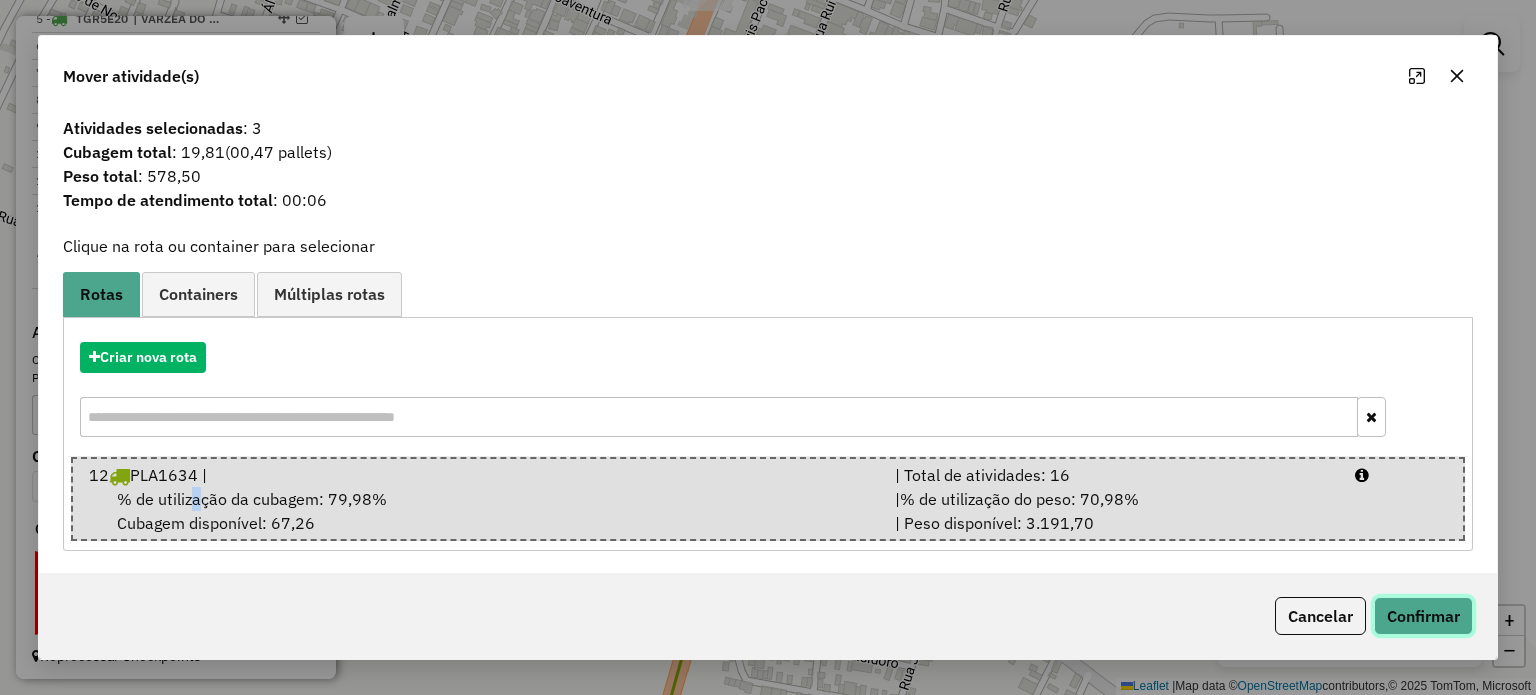 click on "Confirmar" 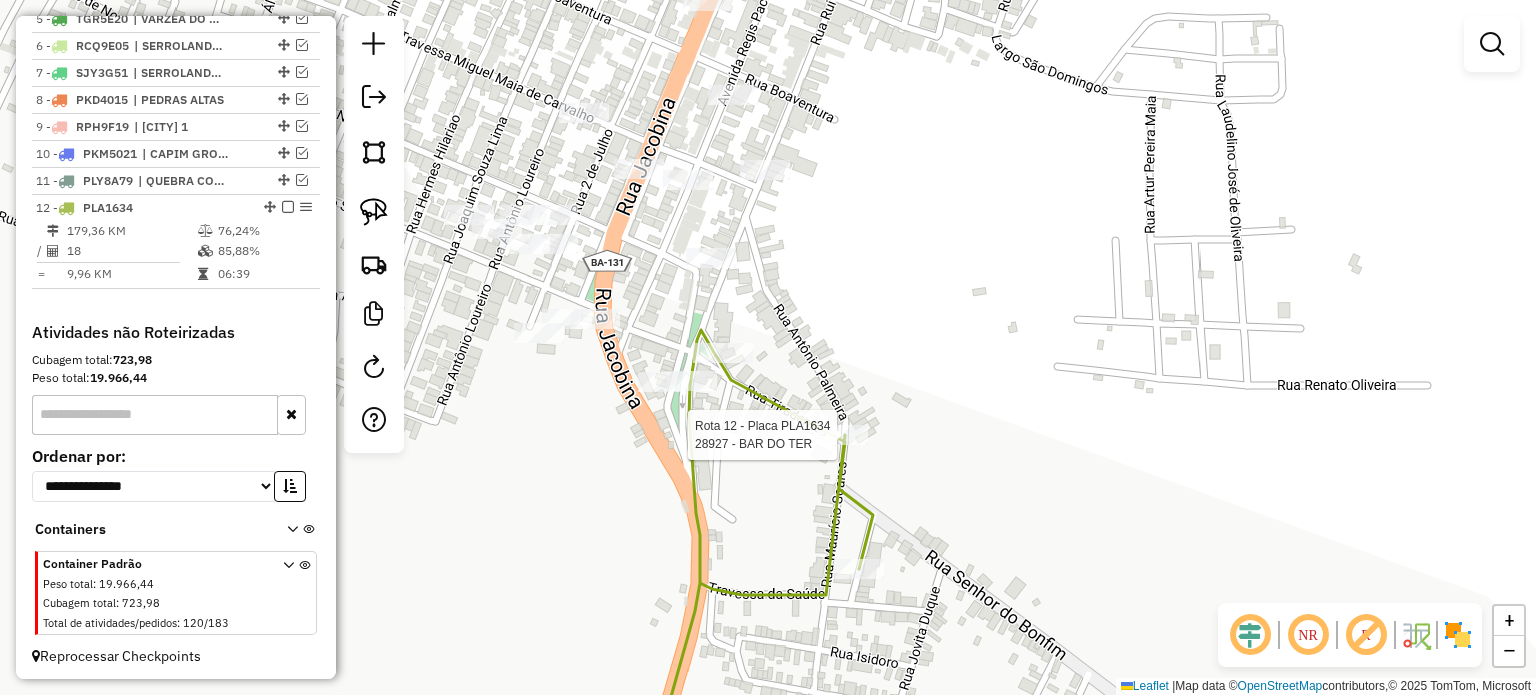 select on "**********" 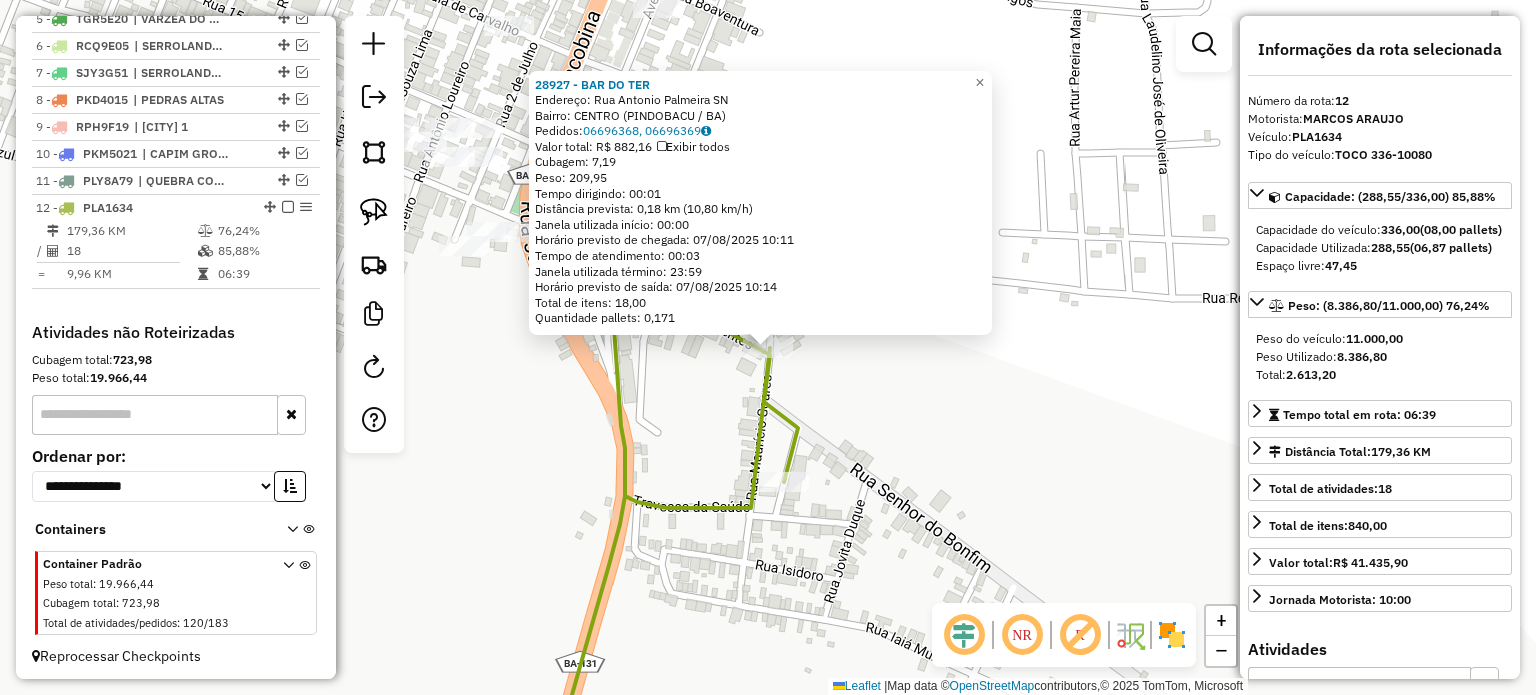 click on "28927 - BAR DO TER  Endereço:  Rua Antonio Palmeira SN   Bairro: CENTRO (PINDOBACU / BA)   Pedidos:  06696368, 06696369   Valor total: R$ 882,16   Exibir todos   Cubagem: 7,19  Peso: 209,95  Tempo dirigindo: 00:01   Distância prevista: 0,18 km (10,80 km/h)   Janela utilizada início: 00:00   Horário previsto de chegada: 07/08/2025 10:11   Tempo de atendimento: 00:03   Janela utilizada término: 23:59   Horário previsto de saída: 07/08/2025 10:14   Total de itens: 18,00   Quantidade pallets: 0,171  × Janela de atendimento Grade de atendimento Capacidade Transportadoras Veículos Cliente Pedidos  Rotas Selecione os dias de semana para filtrar as janelas de atendimento  Seg   Ter   Qua   Qui   Sex   Sáb   Dom  Informe o período da janela de atendimento: De: Até:  Filtrar exatamente a janela do cliente  Considerar janela de atendimento padrão  Selecione os dias de semana para filtrar as grades de atendimento  Seg   Ter   Qua   Qui   Sex   Sáb   Dom   Clientes fora do dia de atendimento selecionado De:" 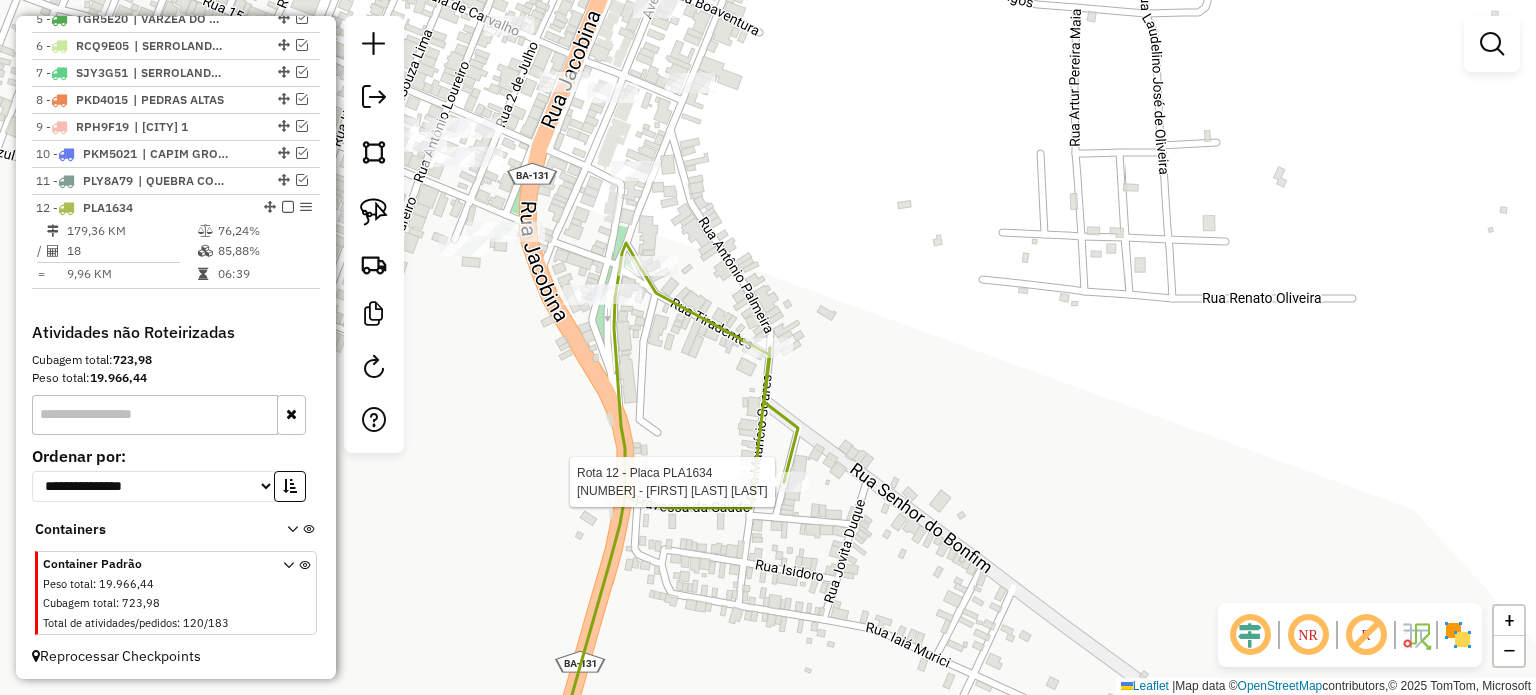 select on "**********" 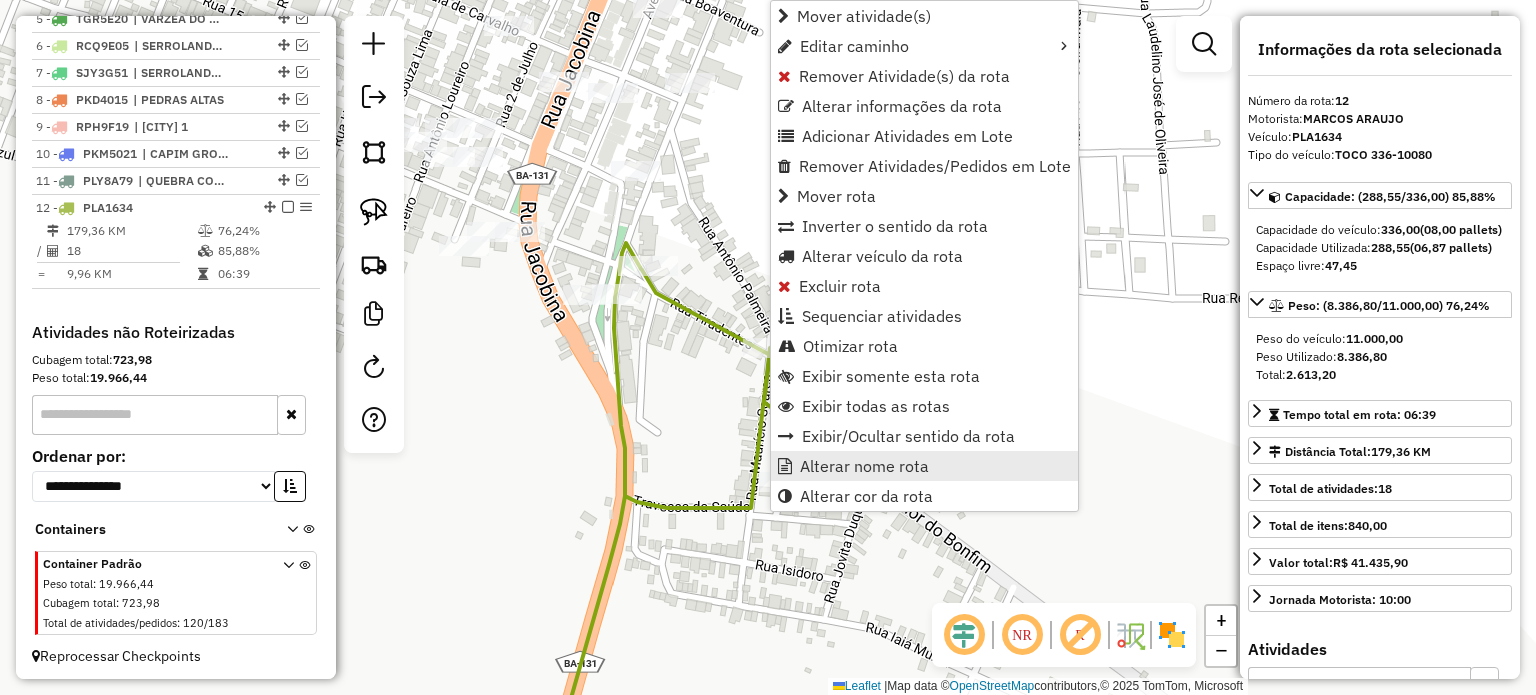 click on "Alterar nome rota" at bounding box center (864, 466) 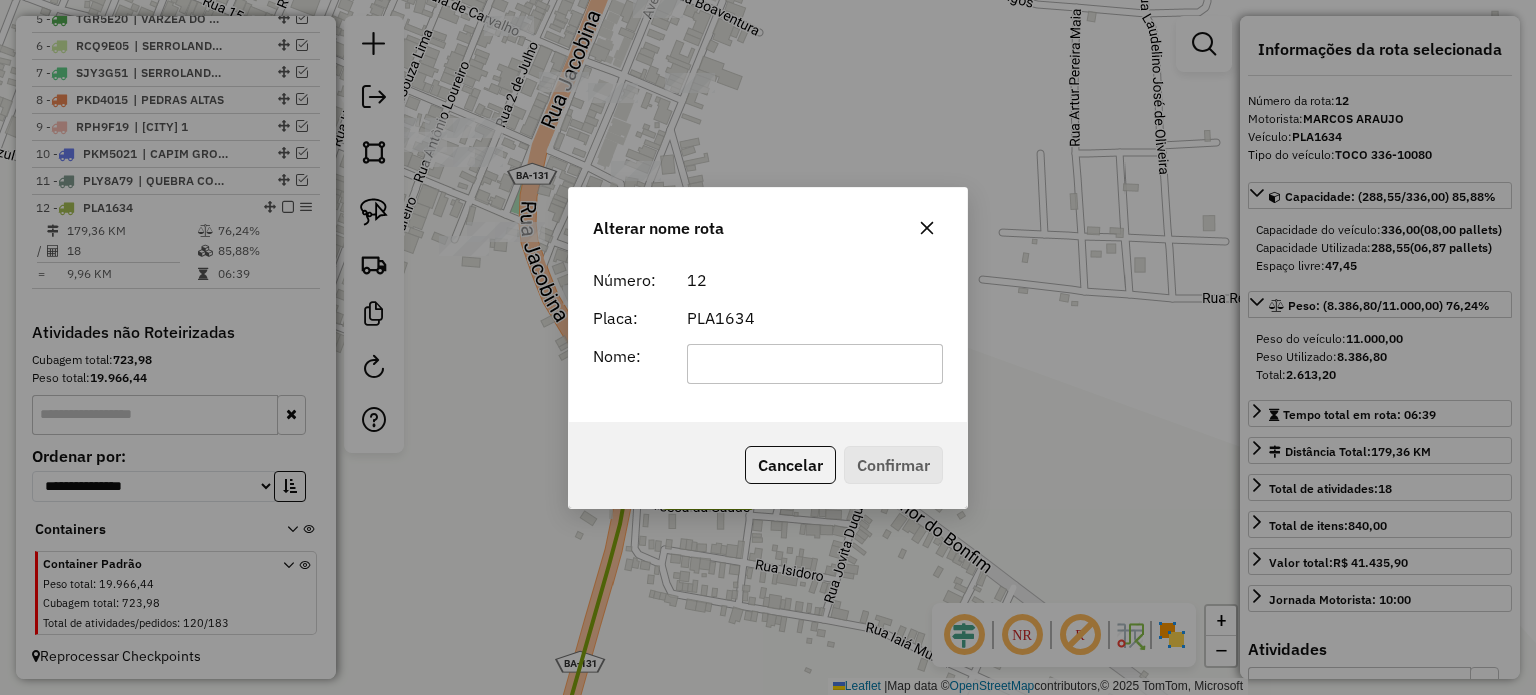 click 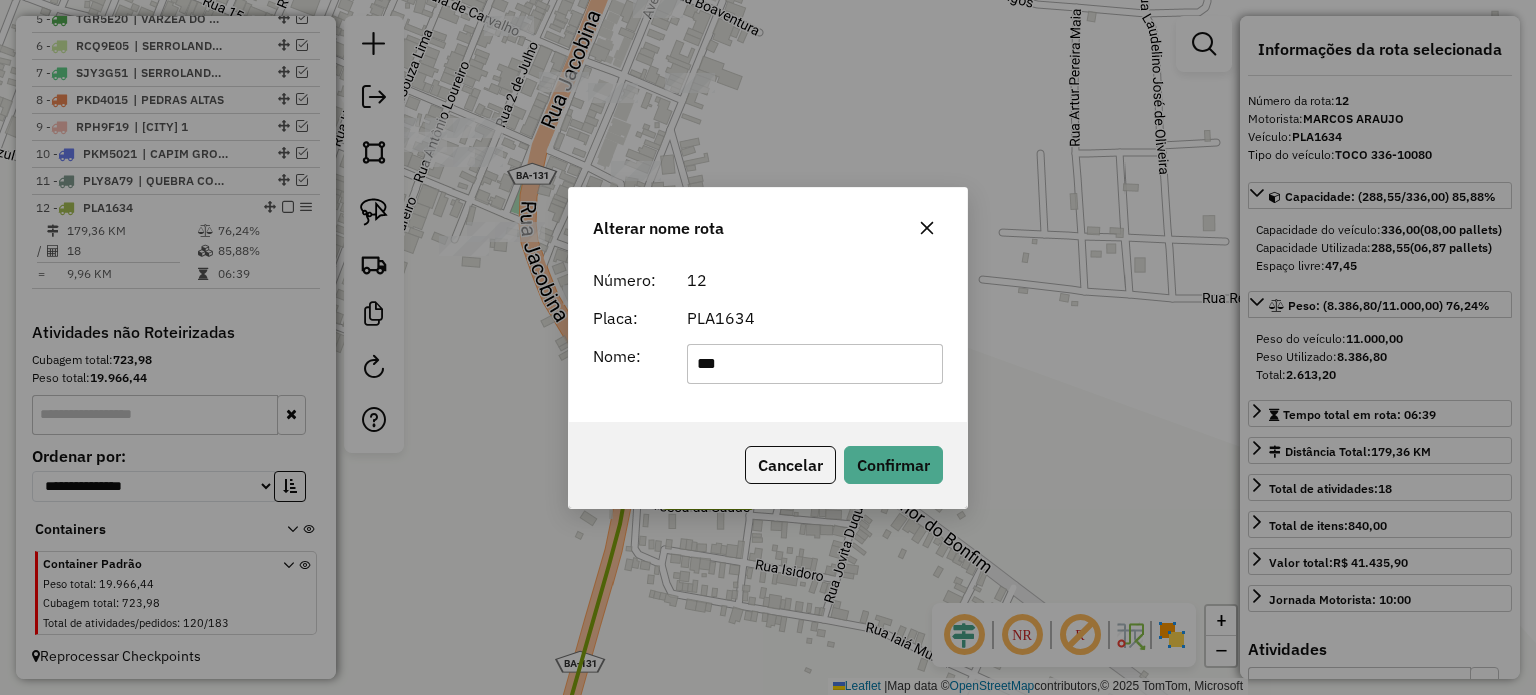 type on "**********" 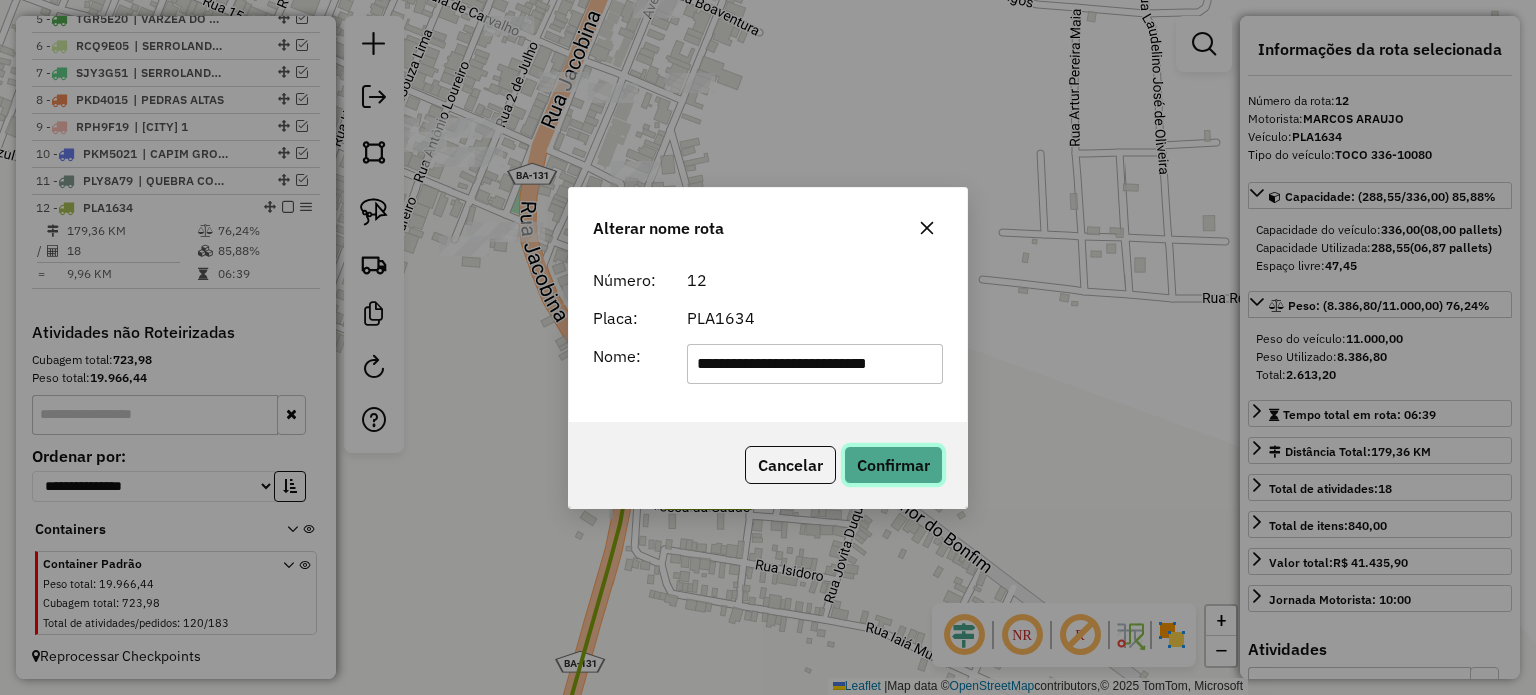 click on "Confirmar" 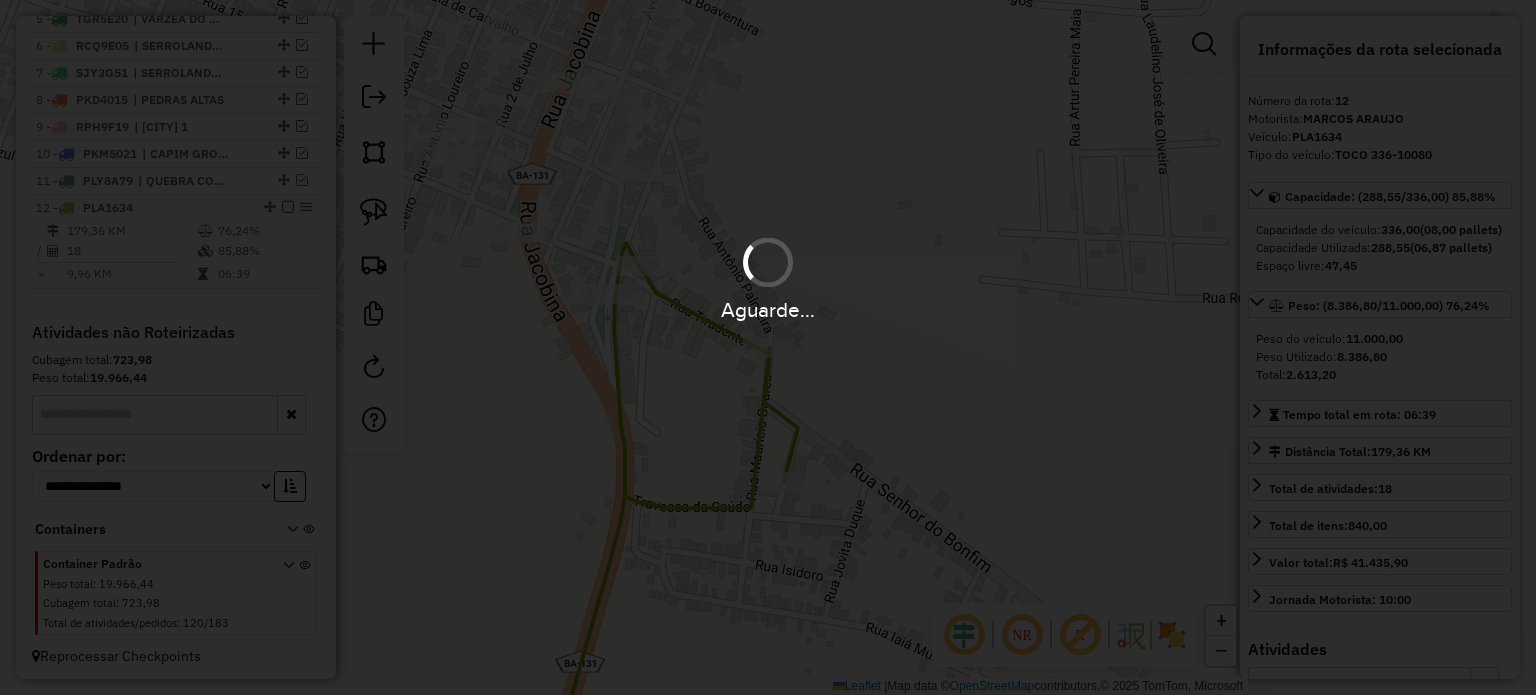 type 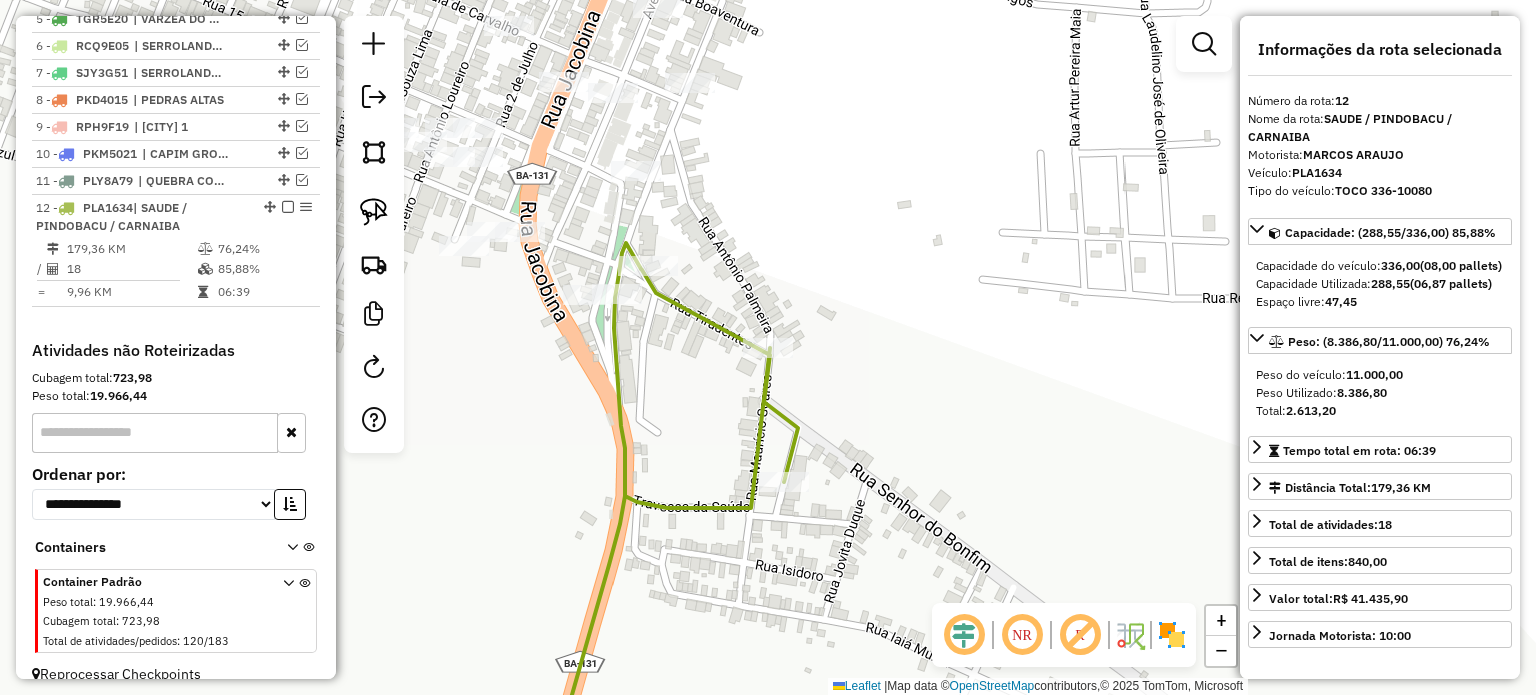 click at bounding box center [288, 207] 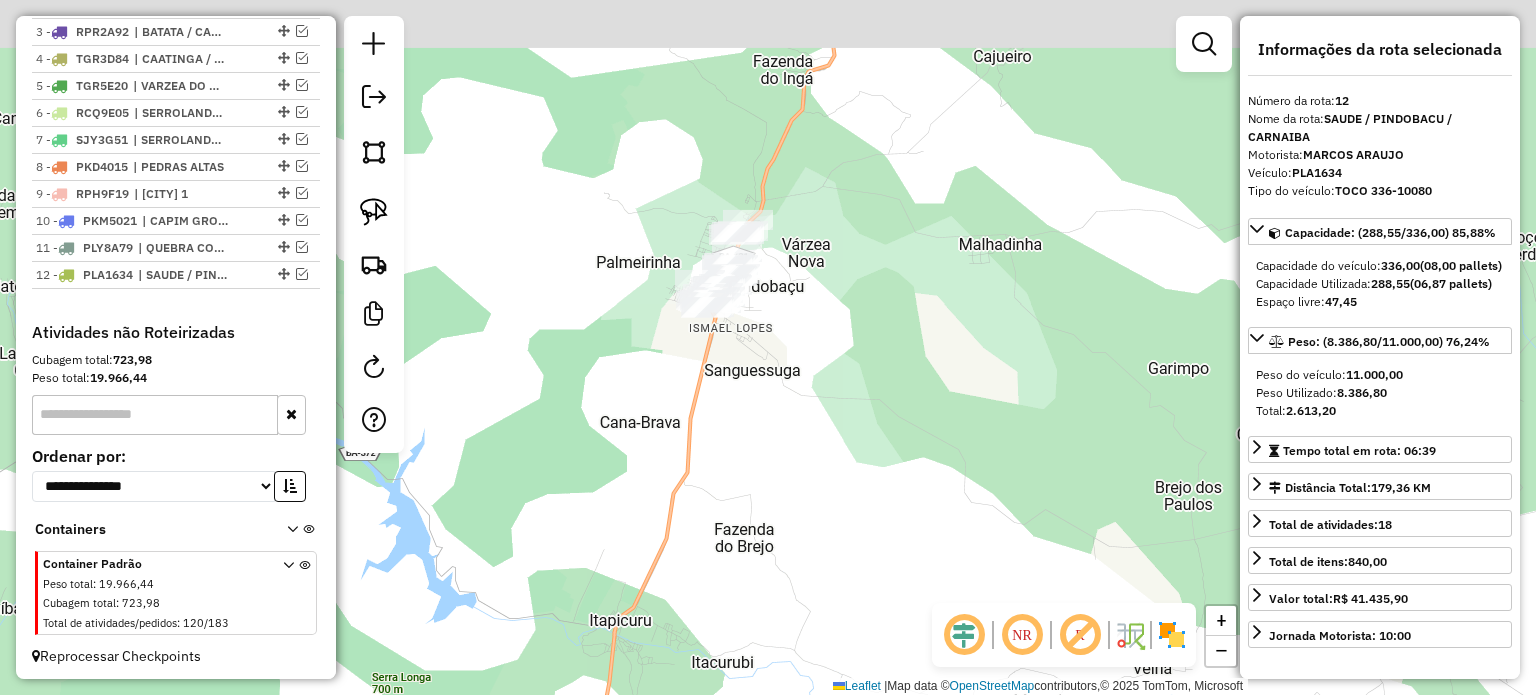drag, startPoint x: 903, startPoint y: 174, endPoint x: 756, endPoint y: 307, distance: 198.23723 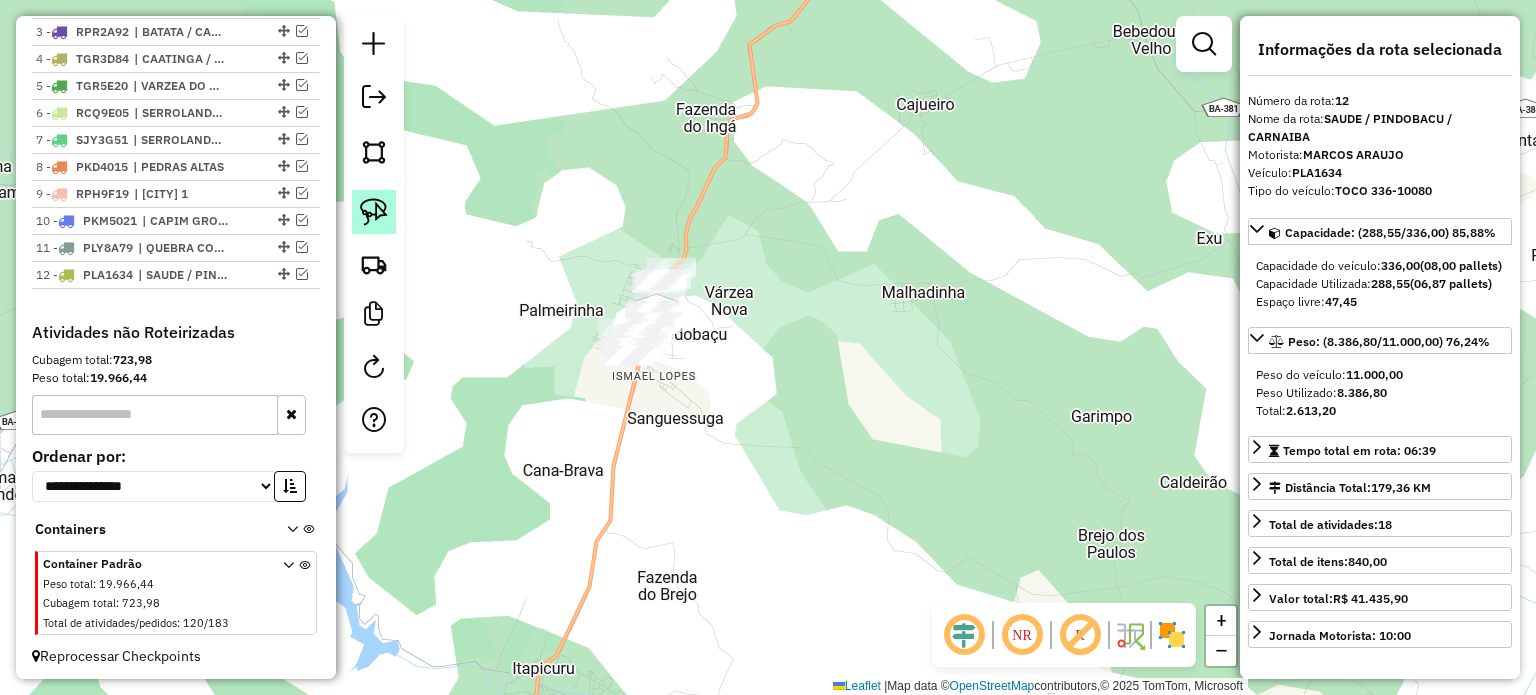 click 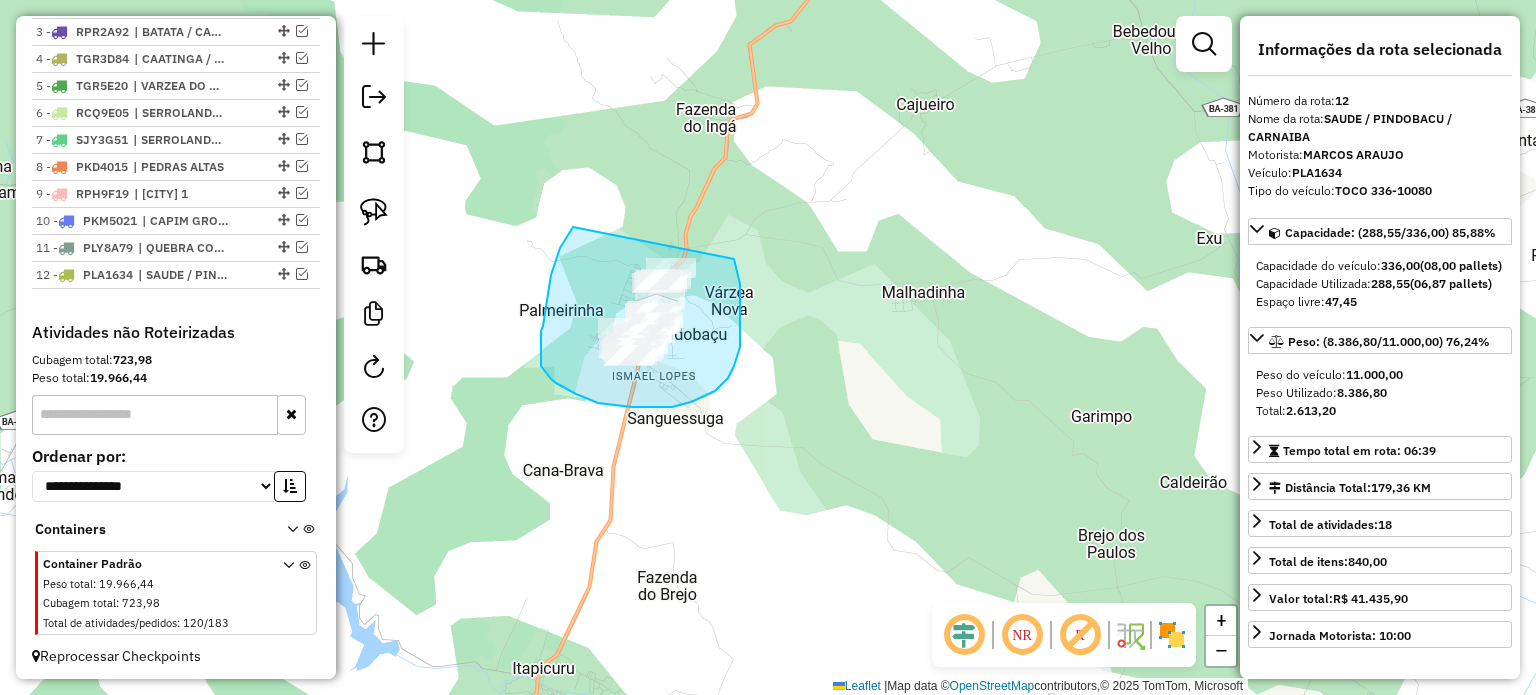 drag, startPoint x: 560, startPoint y: 248, endPoint x: 728, endPoint y: 231, distance: 168.85793 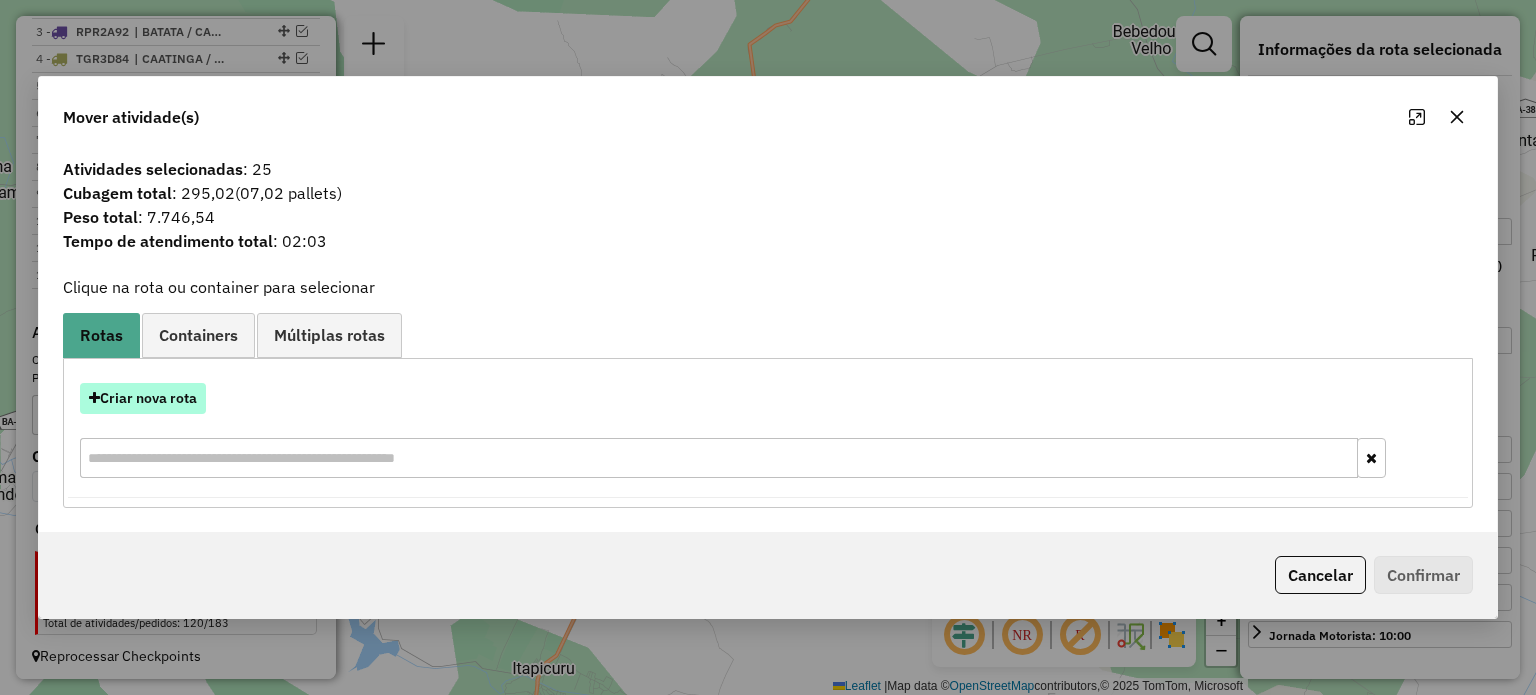click on "Criar nova rota" at bounding box center [143, 398] 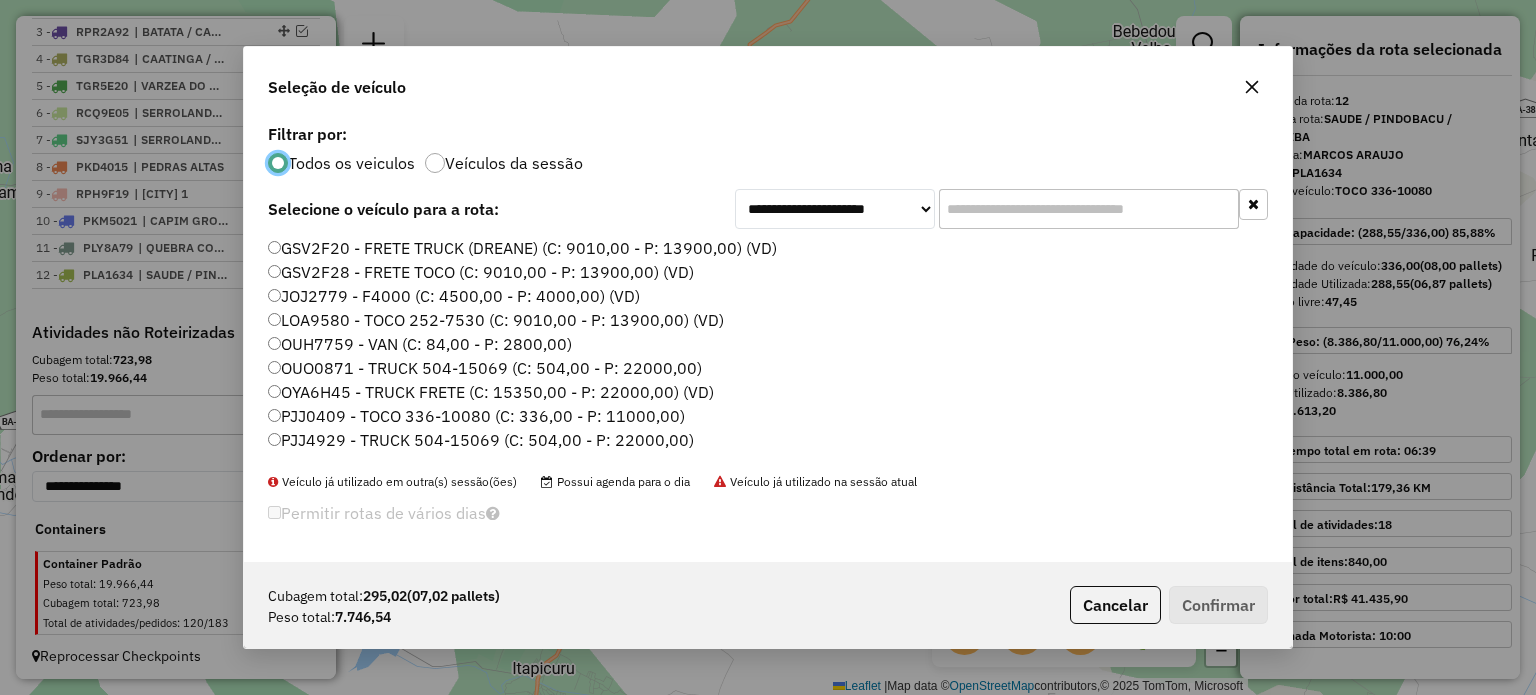 scroll, scrollTop: 10, scrollLeft: 6, axis: both 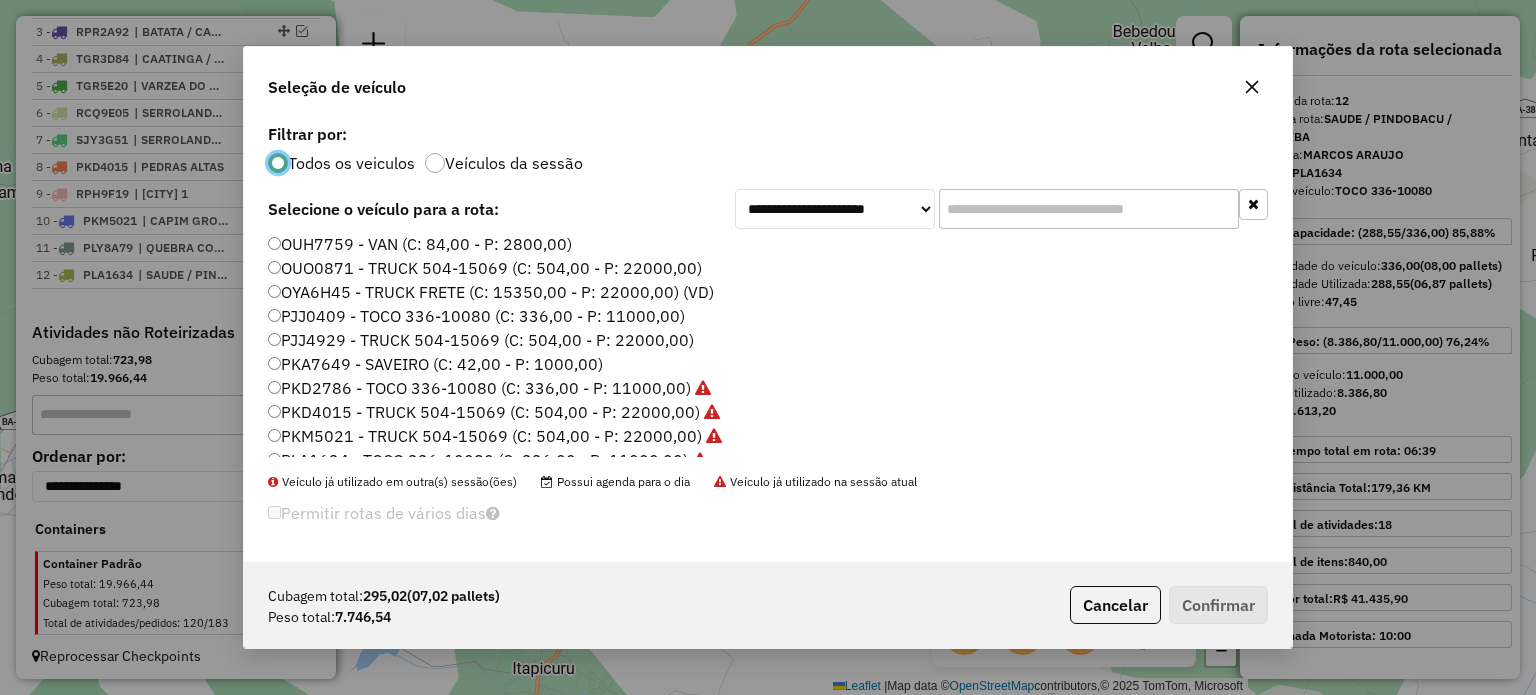click on "PJJ4929 - TRUCK 504-15069 (C: 504,00 - P: 22000,00)" 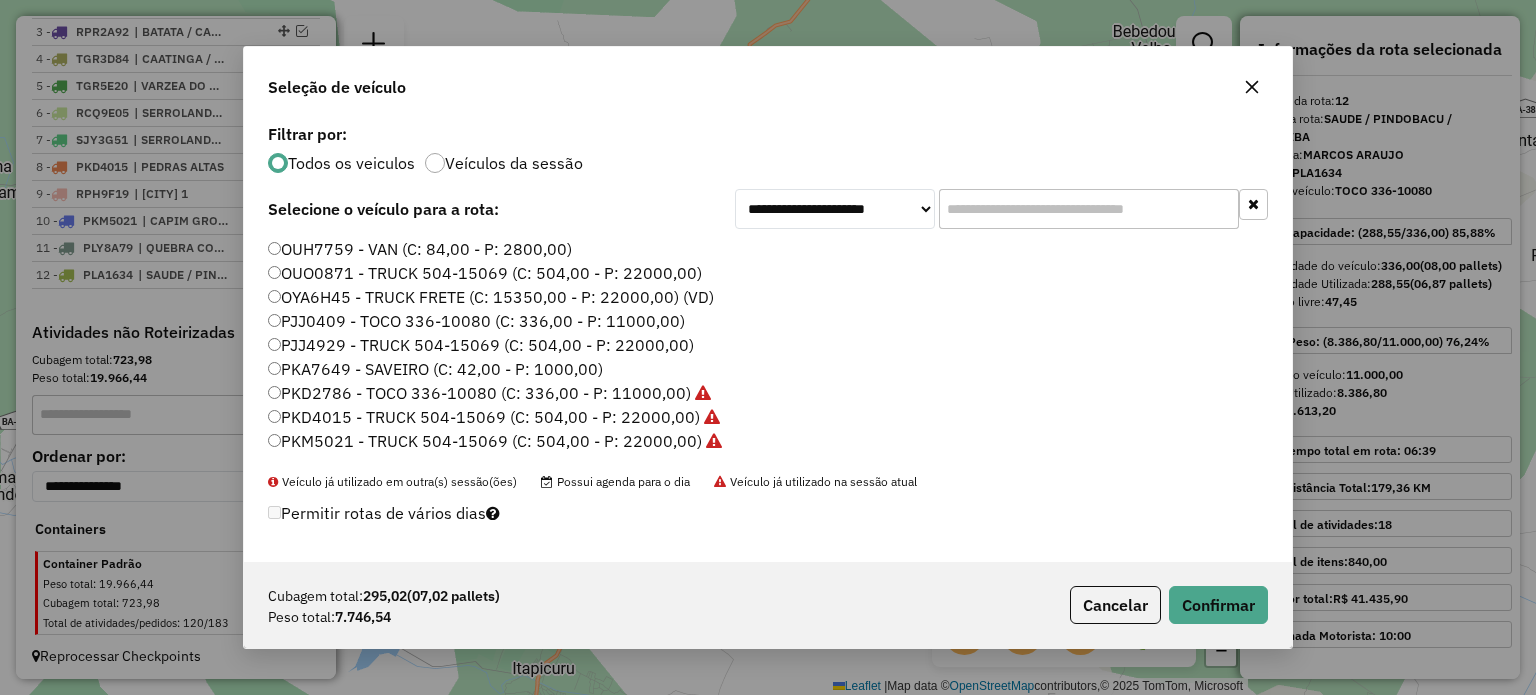 scroll, scrollTop: 100, scrollLeft: 0, axis: vertical 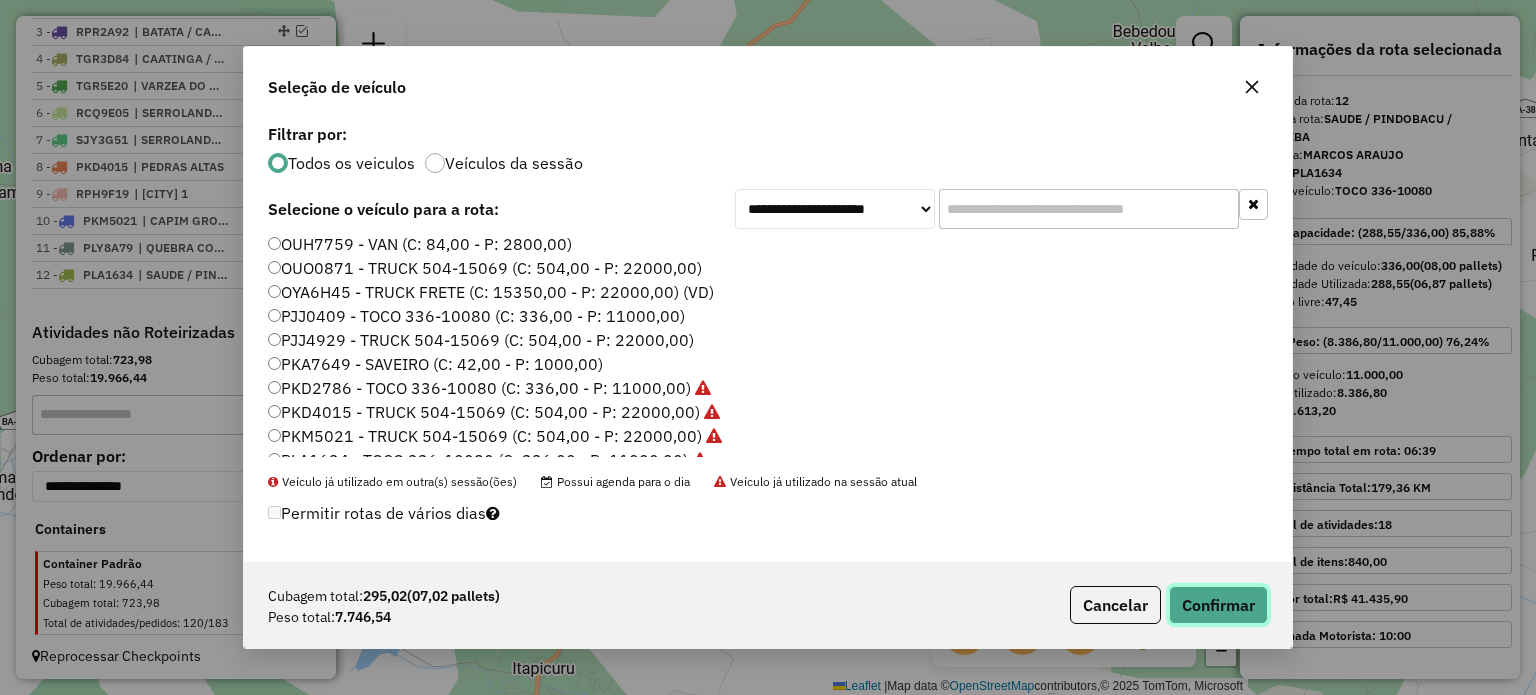 click on "Confirmar" 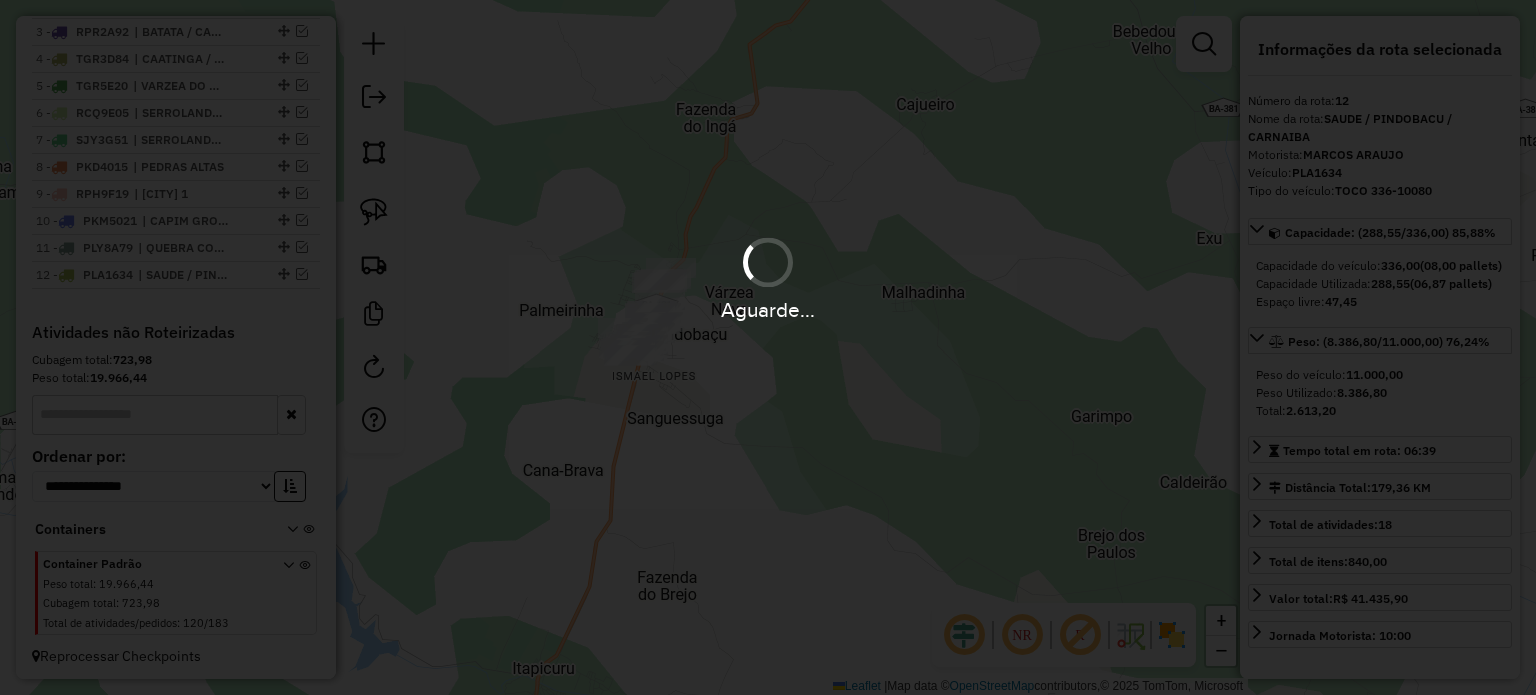 scroll, scrollTop: 919, scrollLeft: 0, axis: vertical 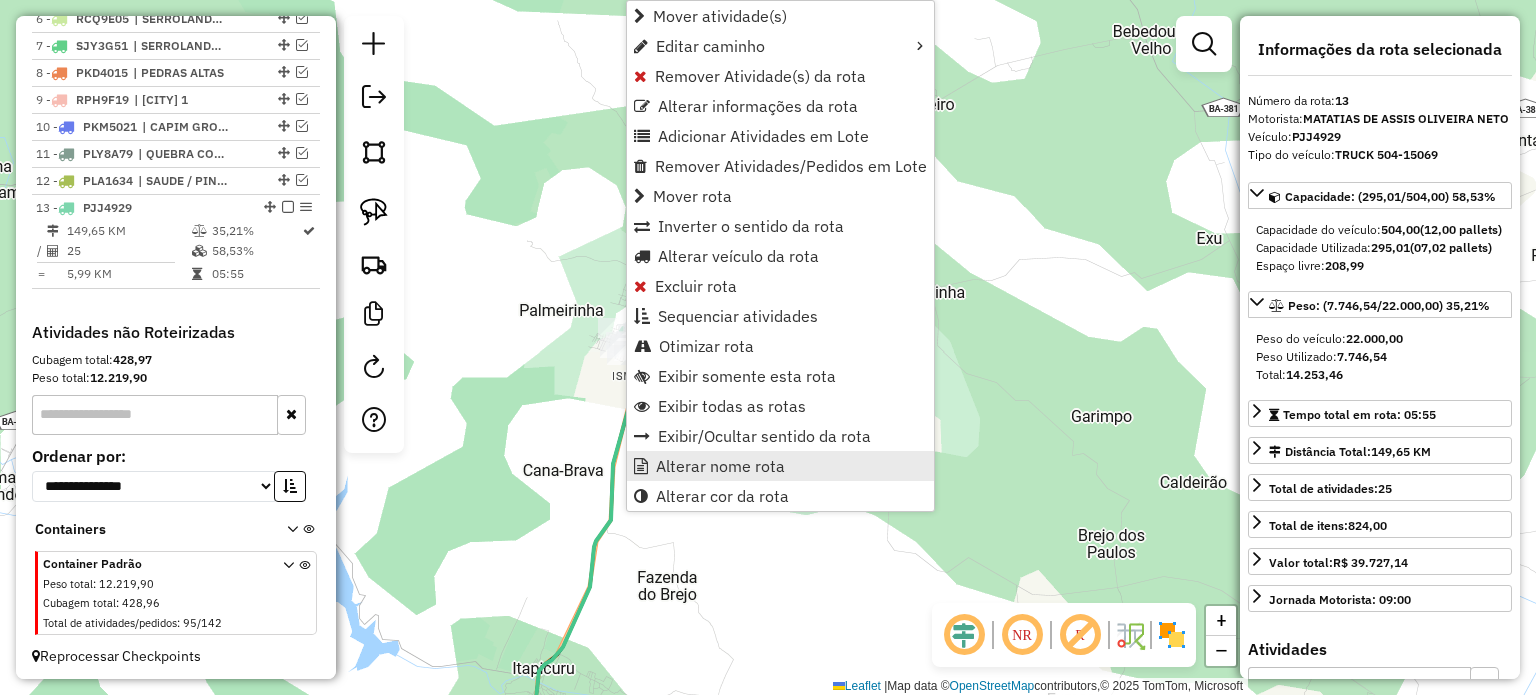 click on "Alterar nome rota" at bounding box center [720, 466] 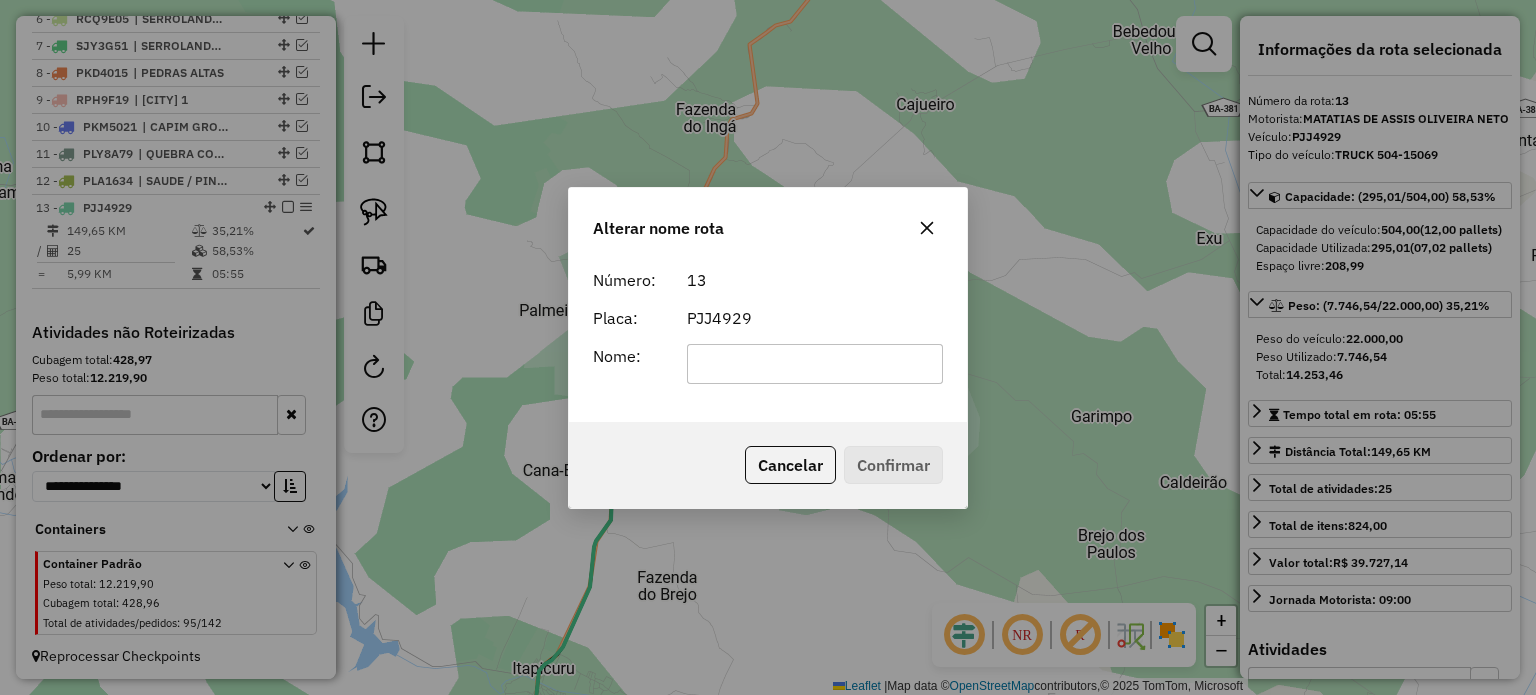 click 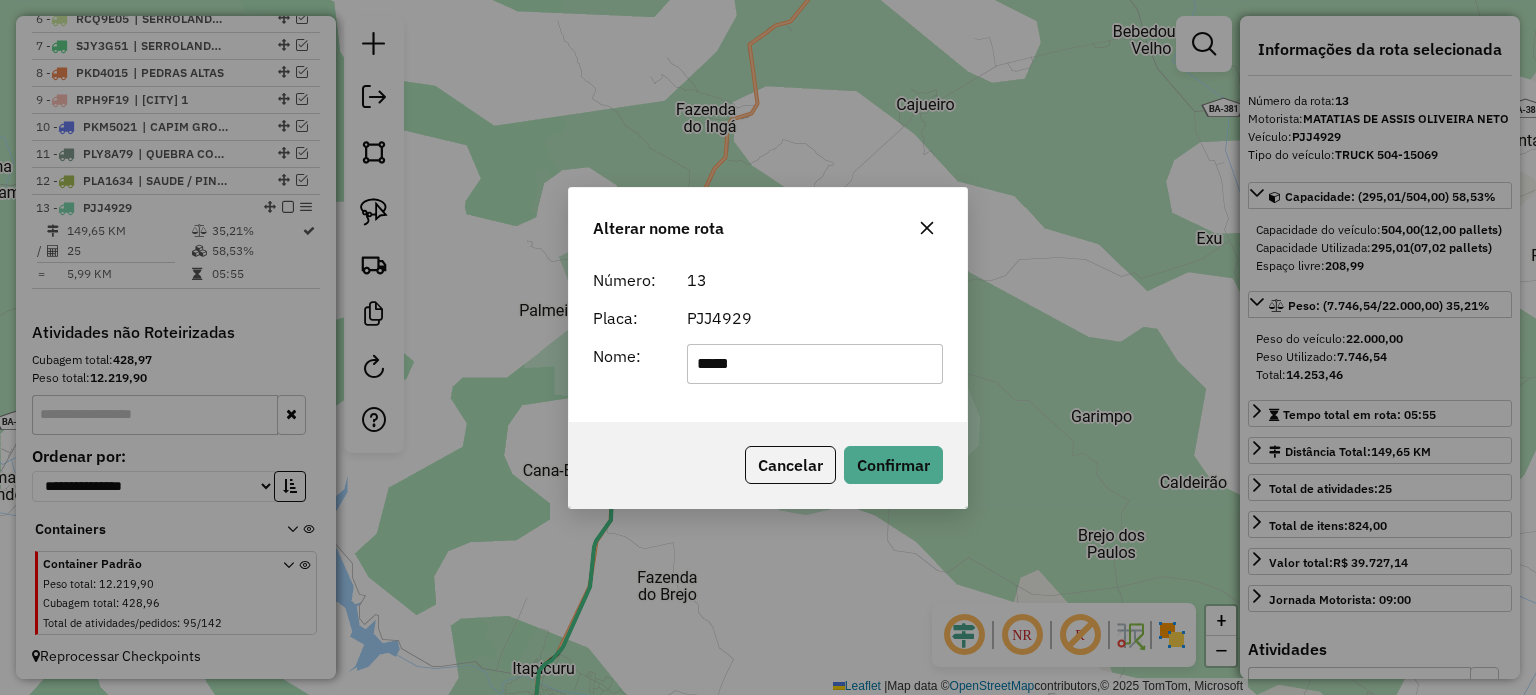 type on "*********" 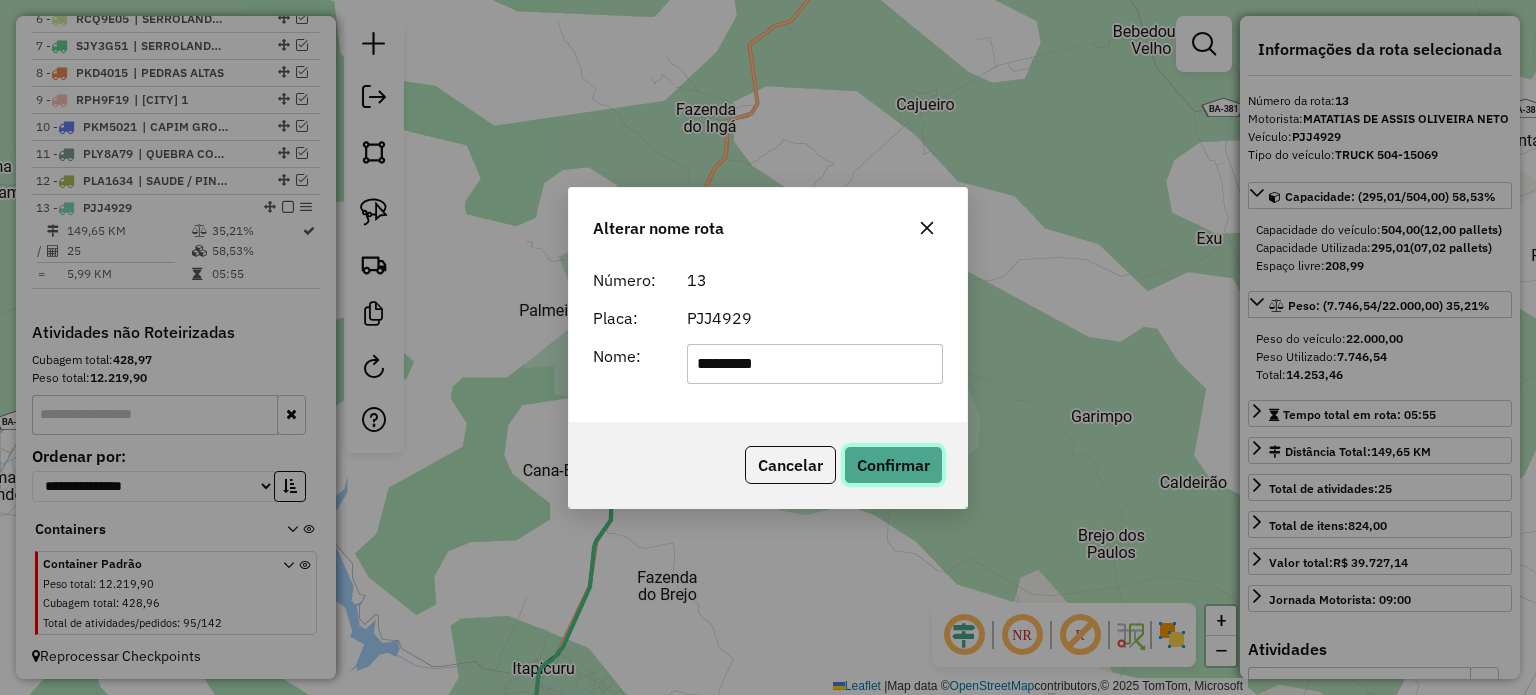 click on "Confirmar" 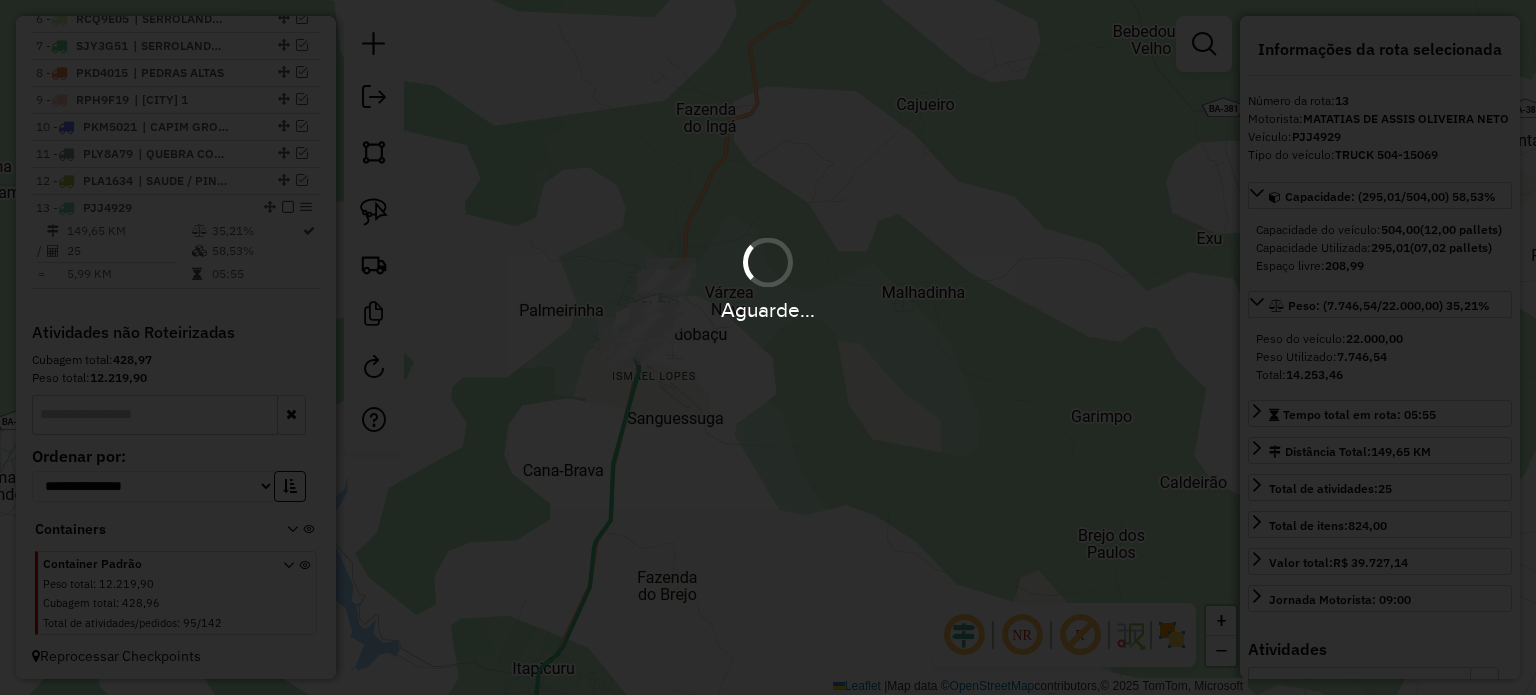type 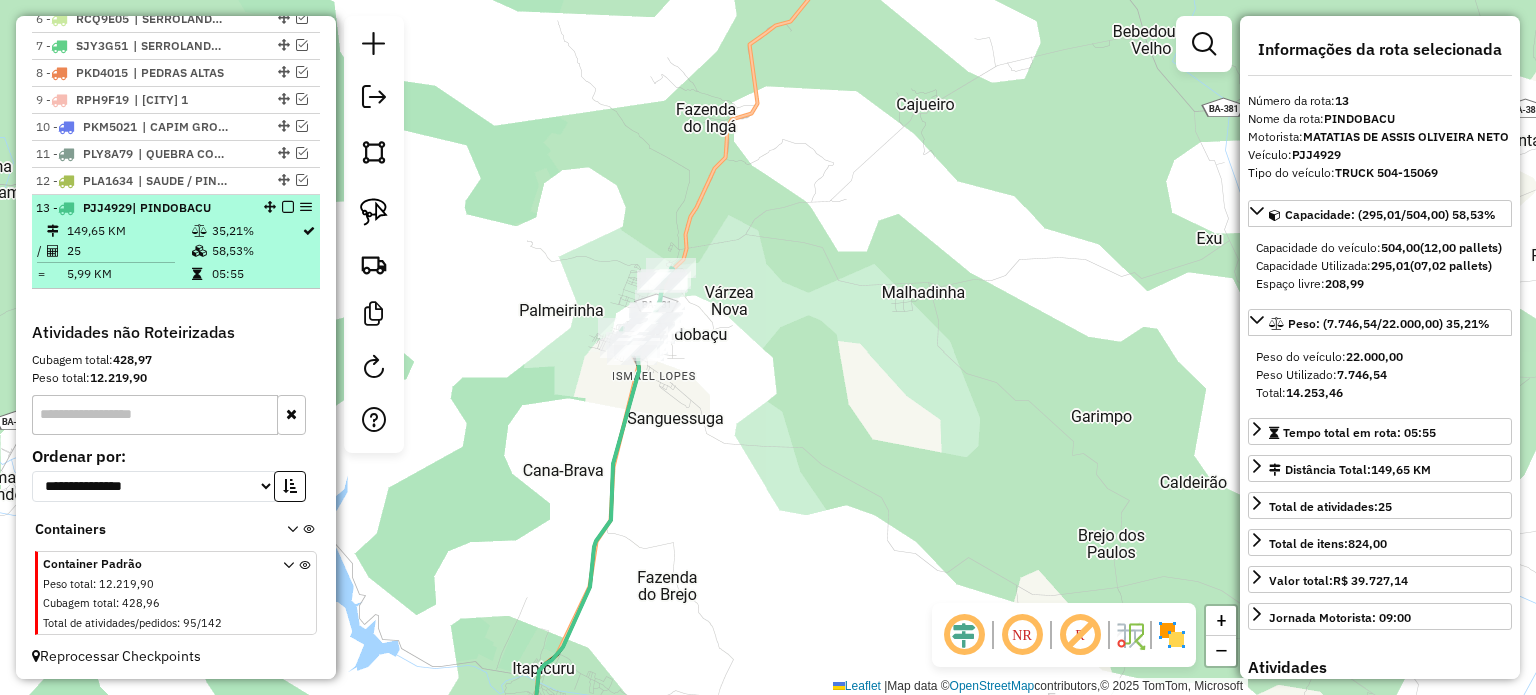 click at bounding box center [288, 207] 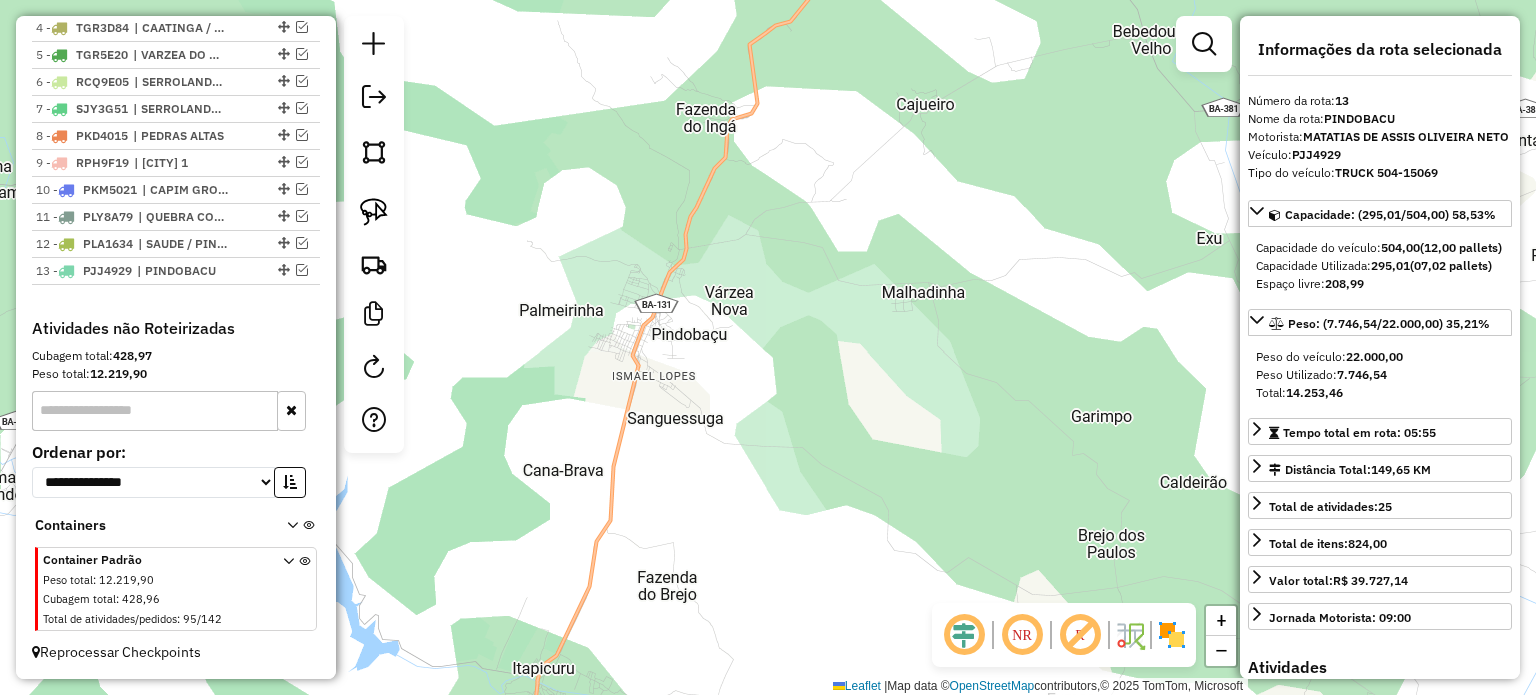 scroll, scrollTop: 852, scrollLeft: 0, axis: vertical 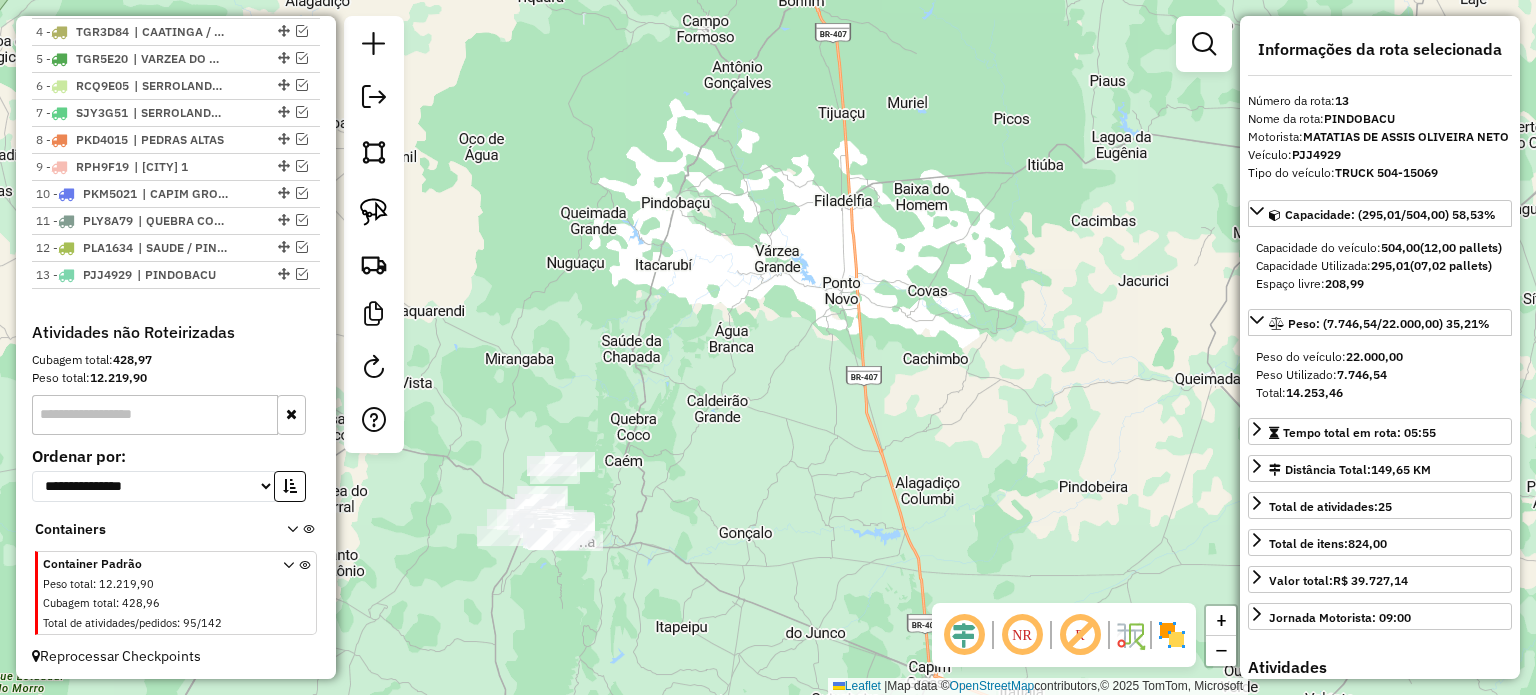 drag, startPoint x: 607, startPoint y: 444, endPoint x: 751, endPoint y: 265, distance: 229.73245 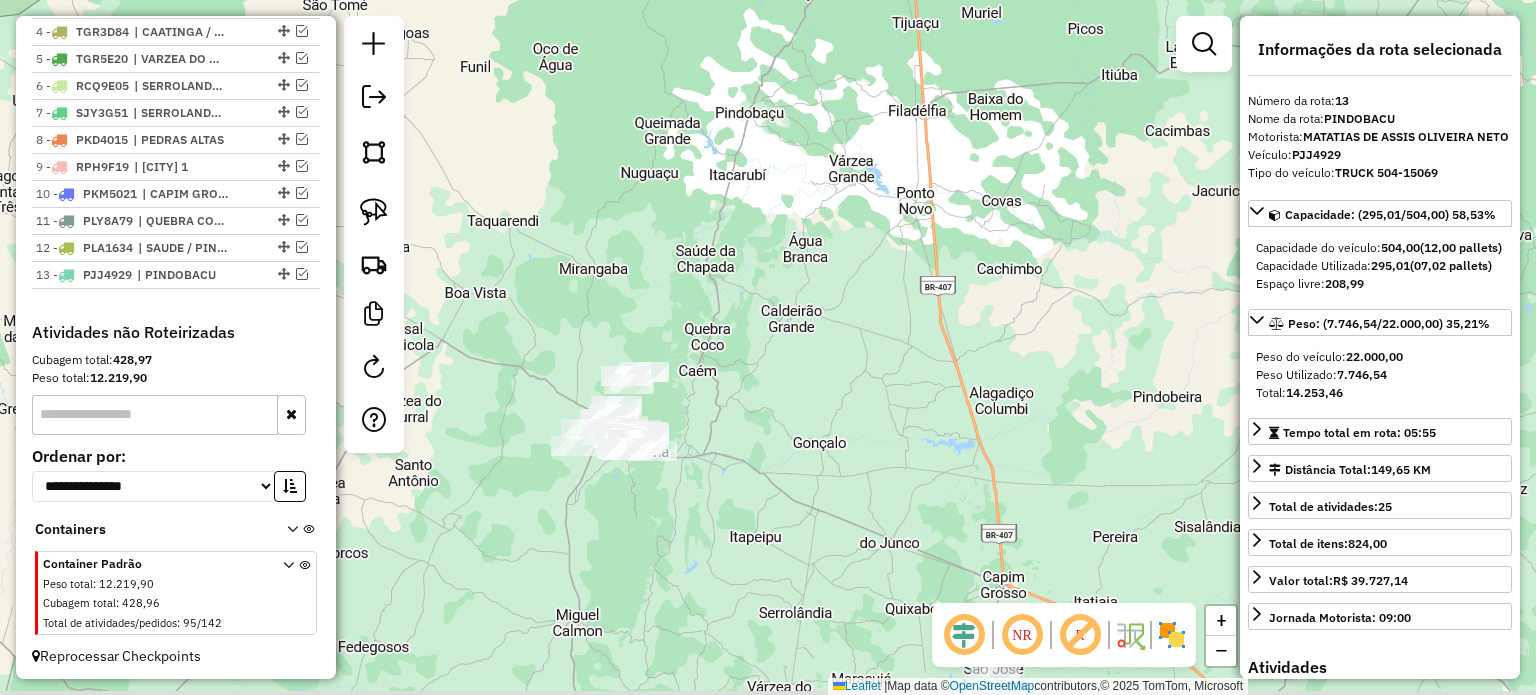 drag, startPoint x: 757, startPoint y: 399, endPoint x: 788, endPoint y: 318, distance: 86.72946 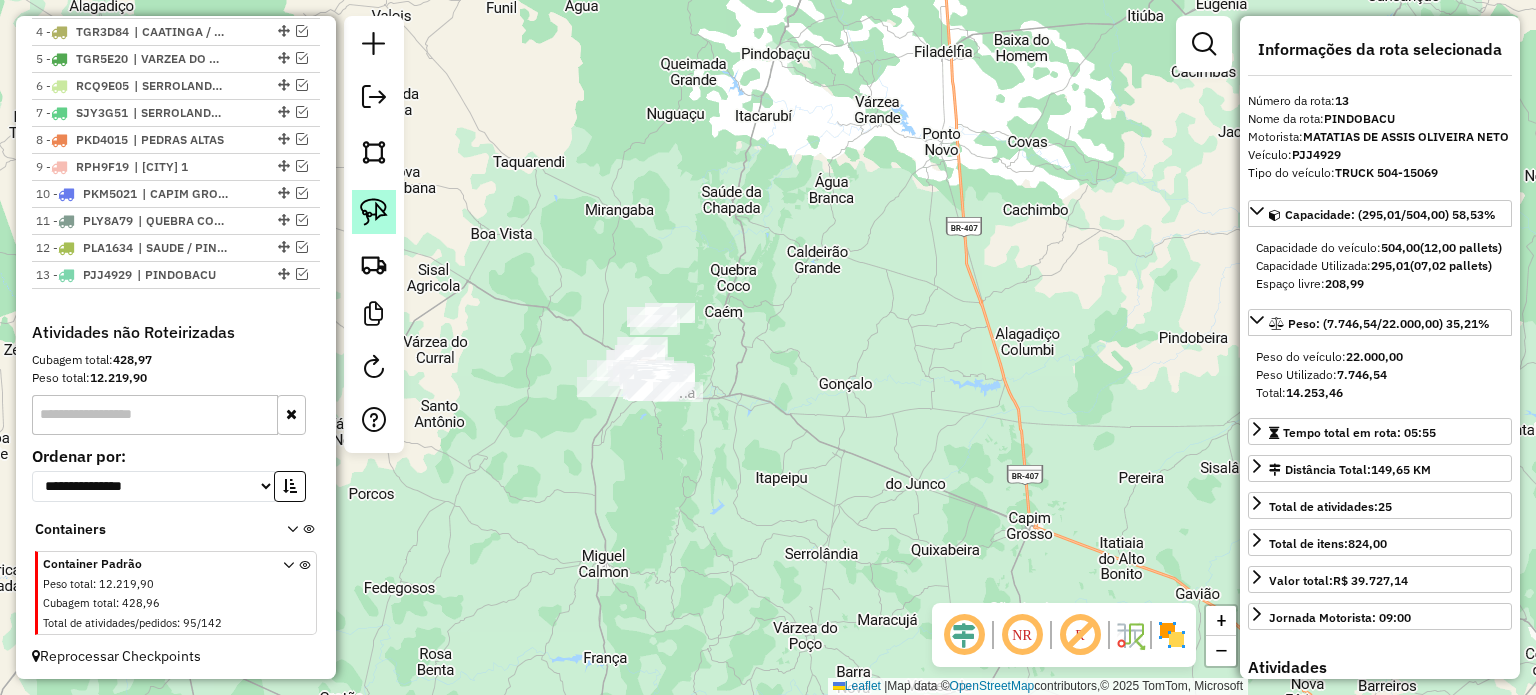 click 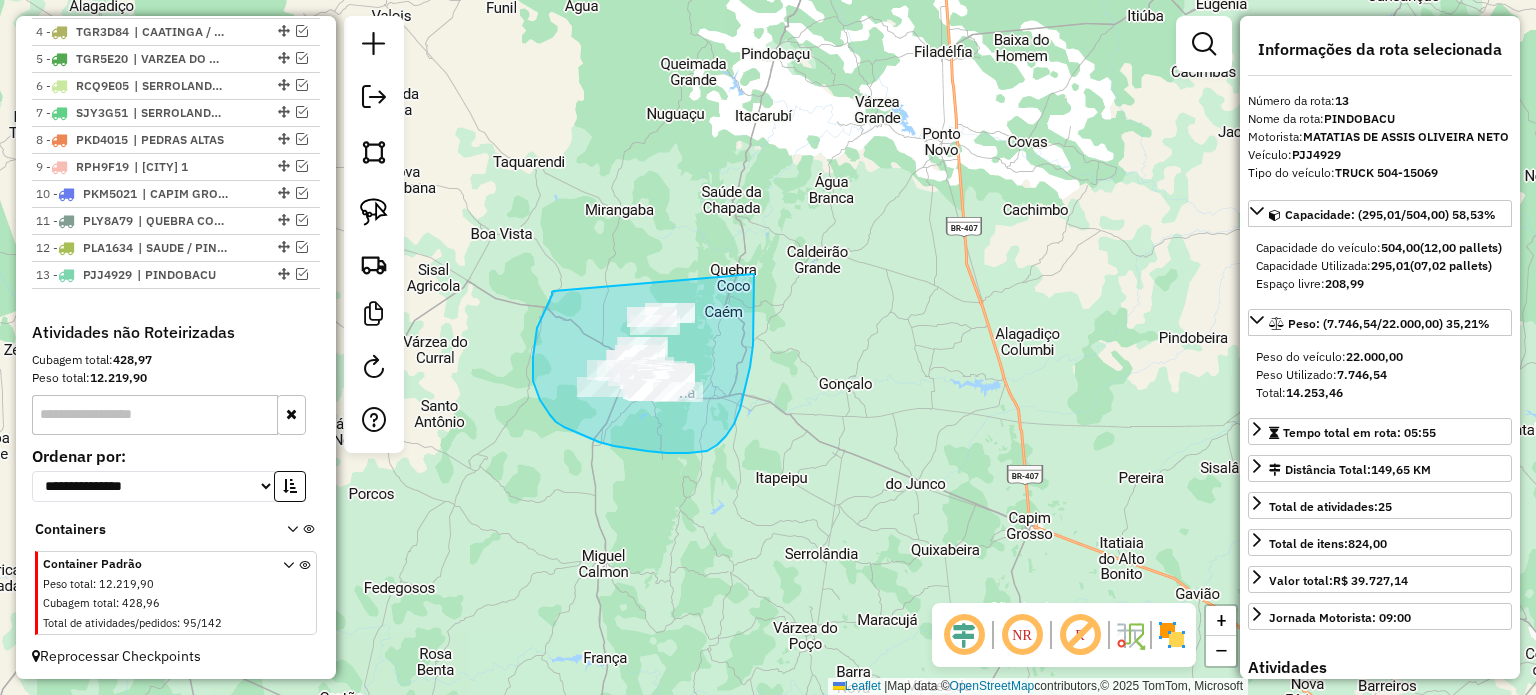drag, startPoint x: 554, startPoint y: 291, endPoint x: 754, endPoint y: 274, distance: 200.7212 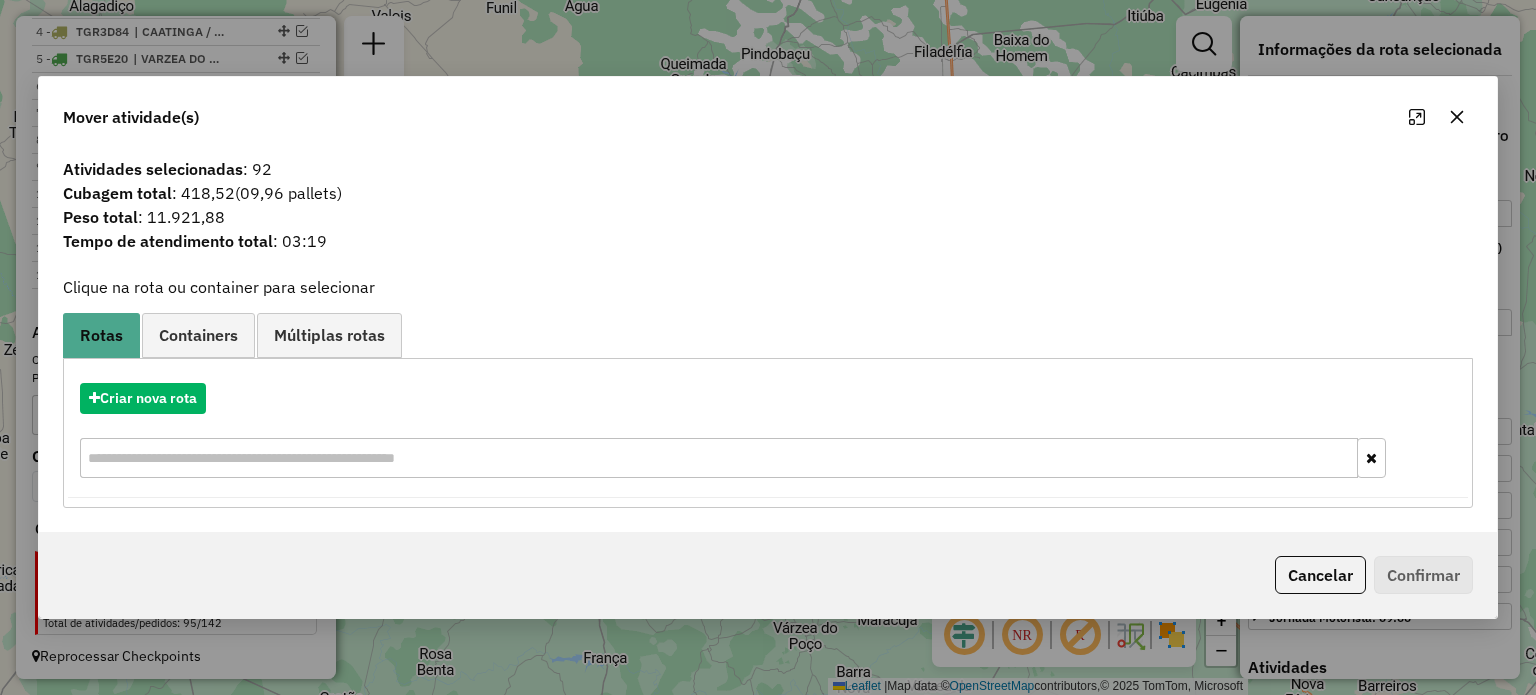 click 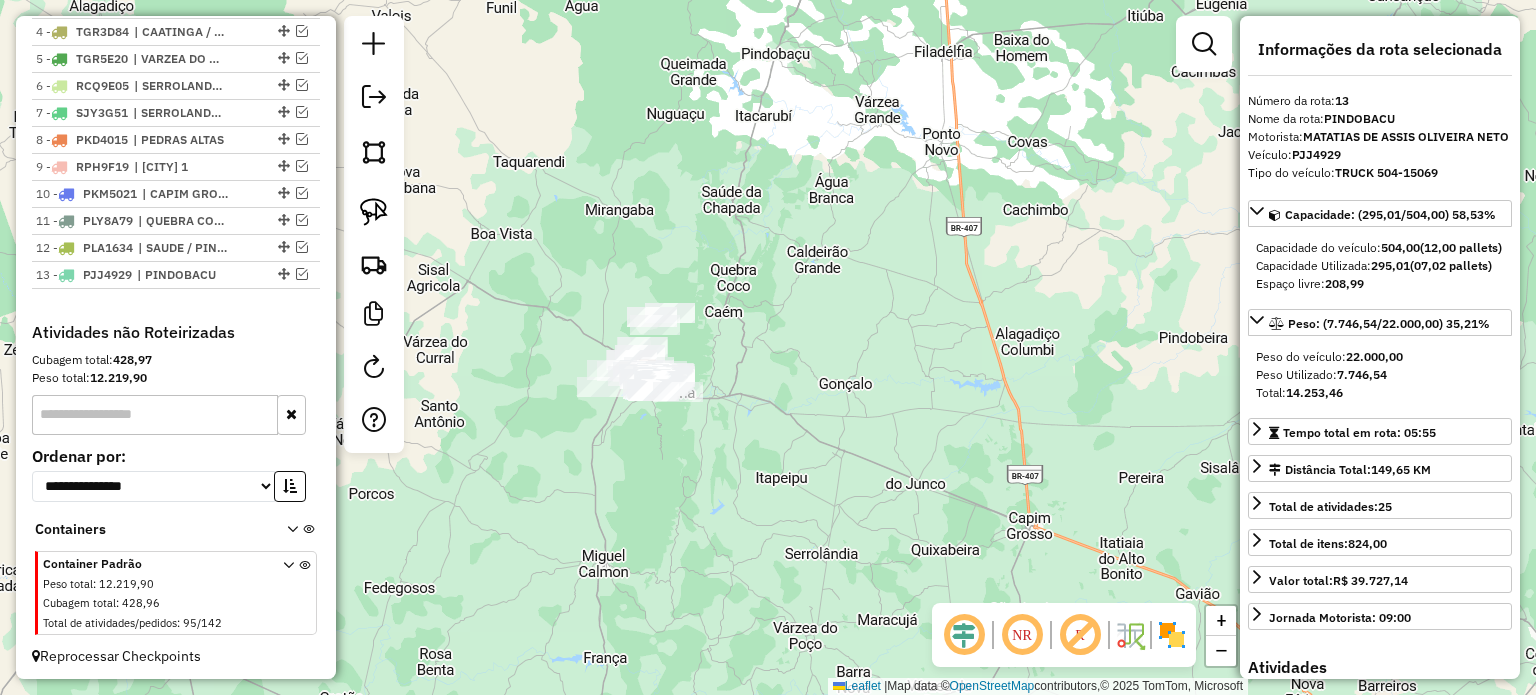 drag, startPoint x: 600, startPoint y: 469, endPoint x: 656, endPoint y: 491, distance: 60.166435 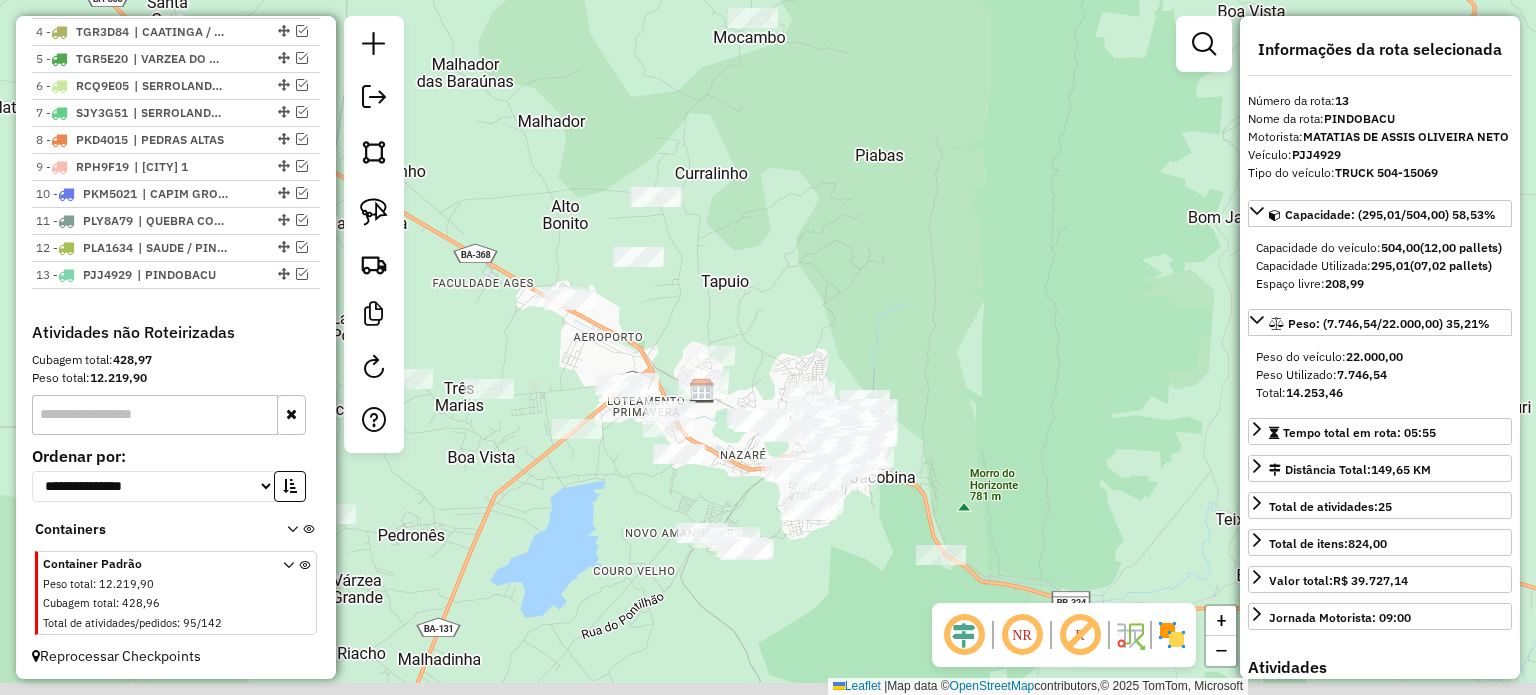 drag, startPoint x: 847, startPoint y: 309, endPoint x: 876, endPoint y: 285, distance: 37.64306 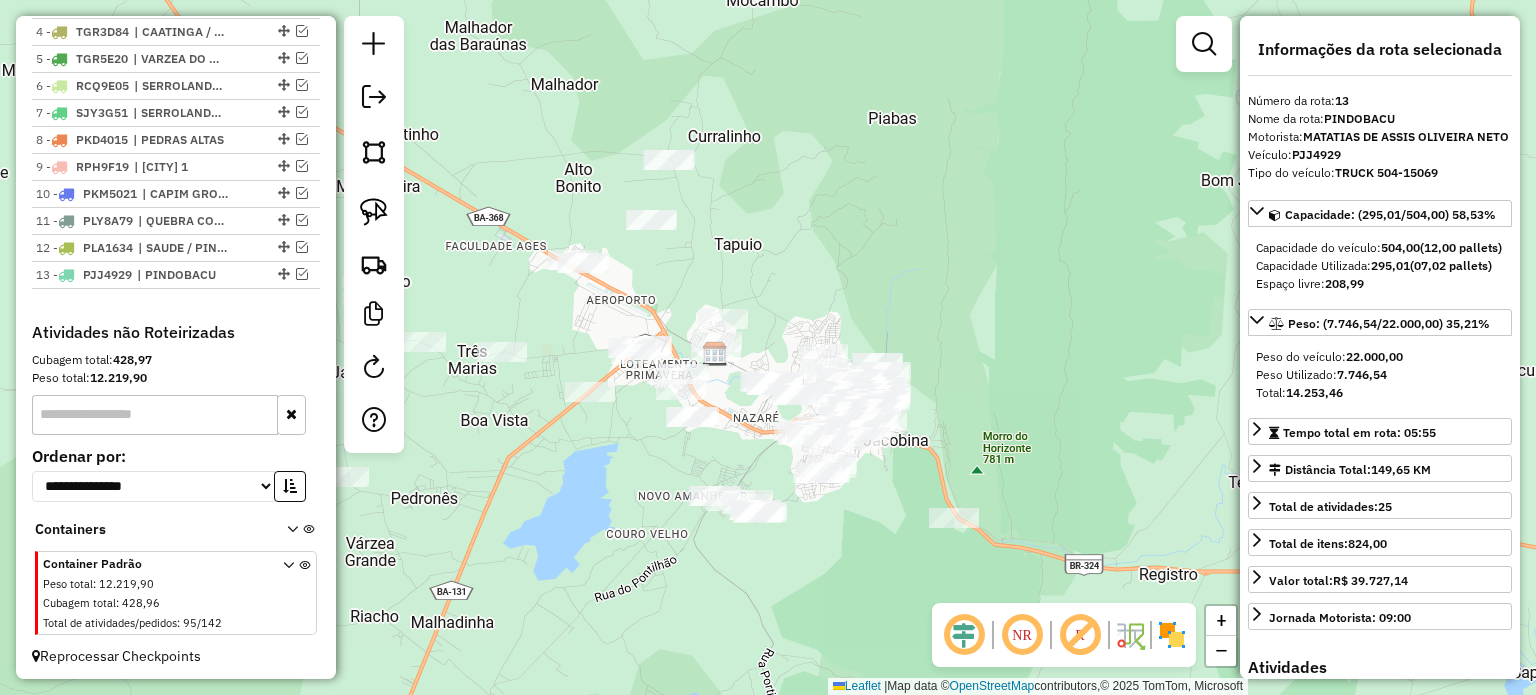 drag, startPoint x: 821, startPoint y: 272, endPoint x: 916, endPoint y: 287, distance: 96.17692 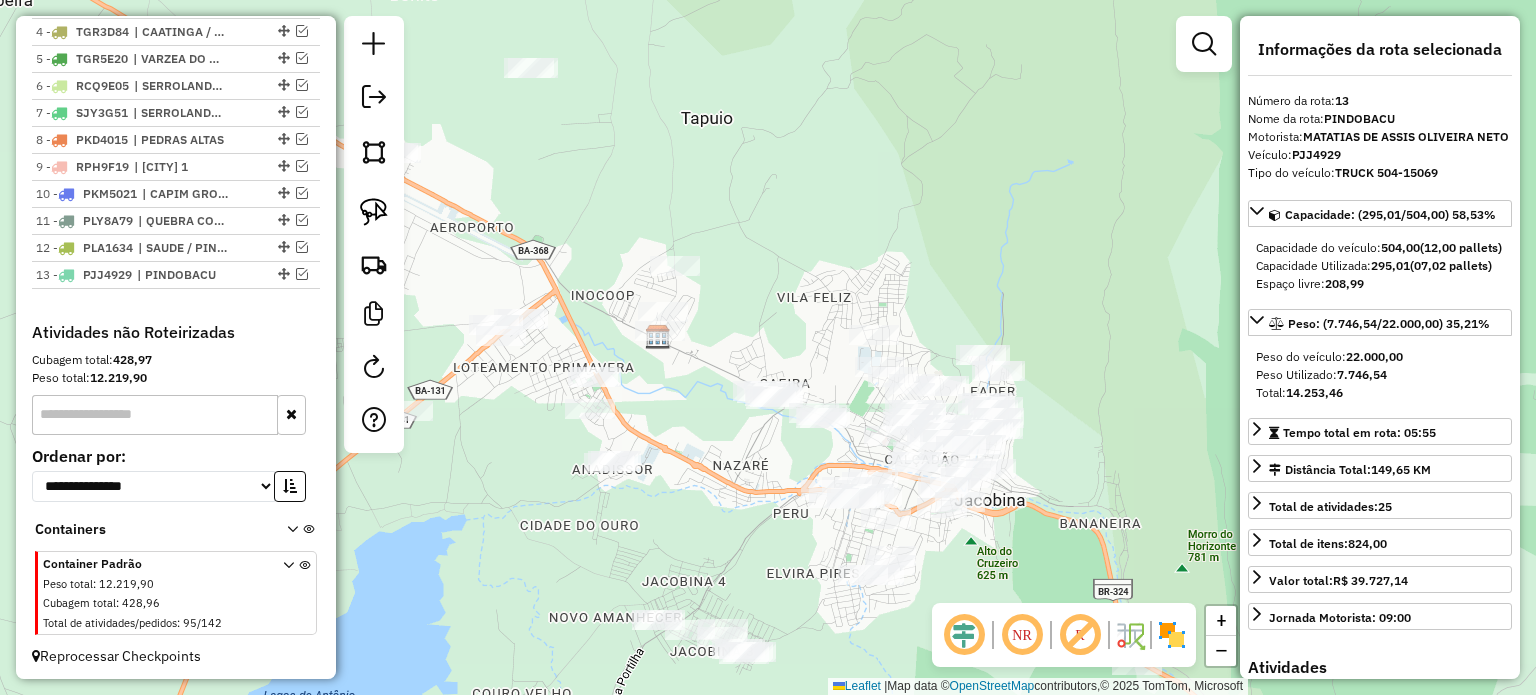 drag, startPoint x: 1150, startPoint y: 365, endPoint x: 875, endPoint y: 249, distance: 298.46442 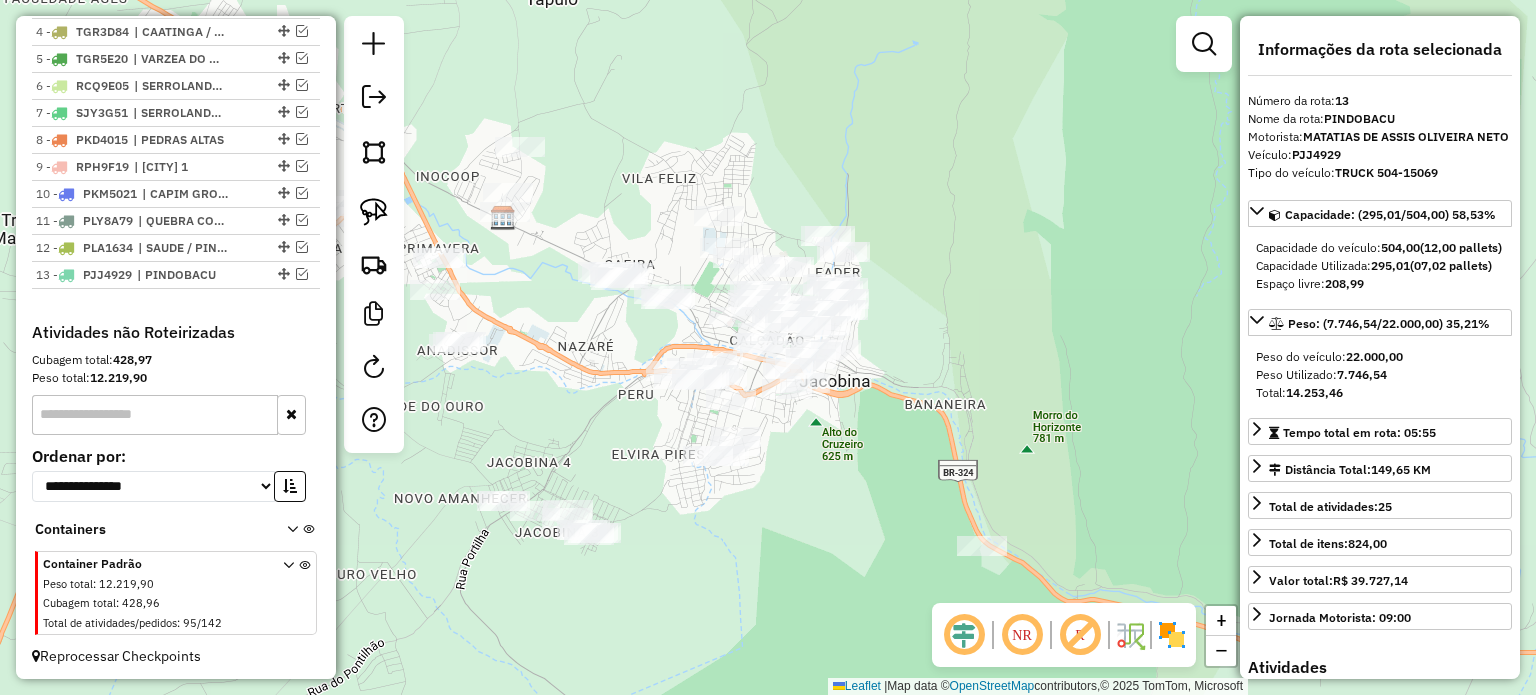 drag, startPoint x: 964, startPoint y: 345, endPoint x: 996, endPoint y: 344, distance: 32.01562 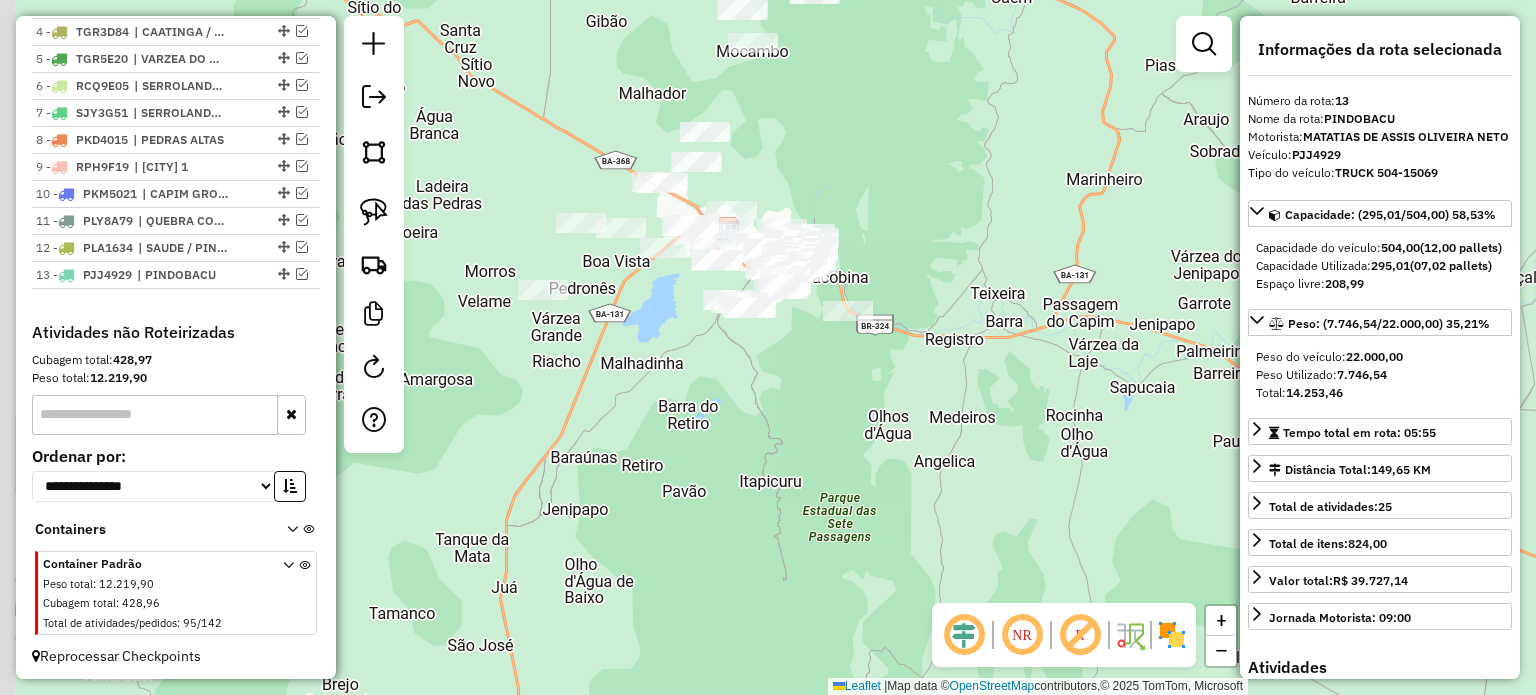 drag, startPoint x: 577, startPoint y: 379, endPoint x: 755, endPoint y: 423, distance: 183.35757 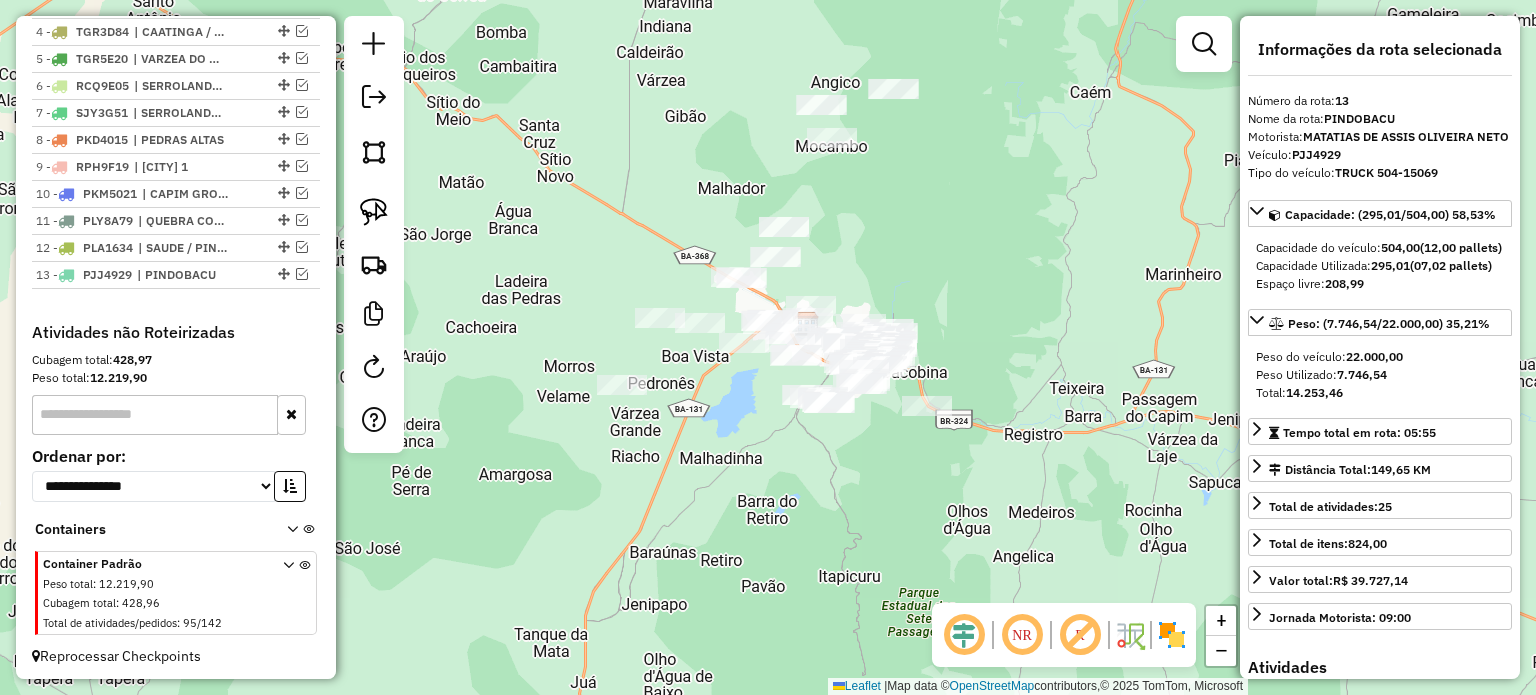 drag, startPoint x: 728, startPoint y: 456, endPoint x: 704, endPoint y: 508, distance: 57.271286 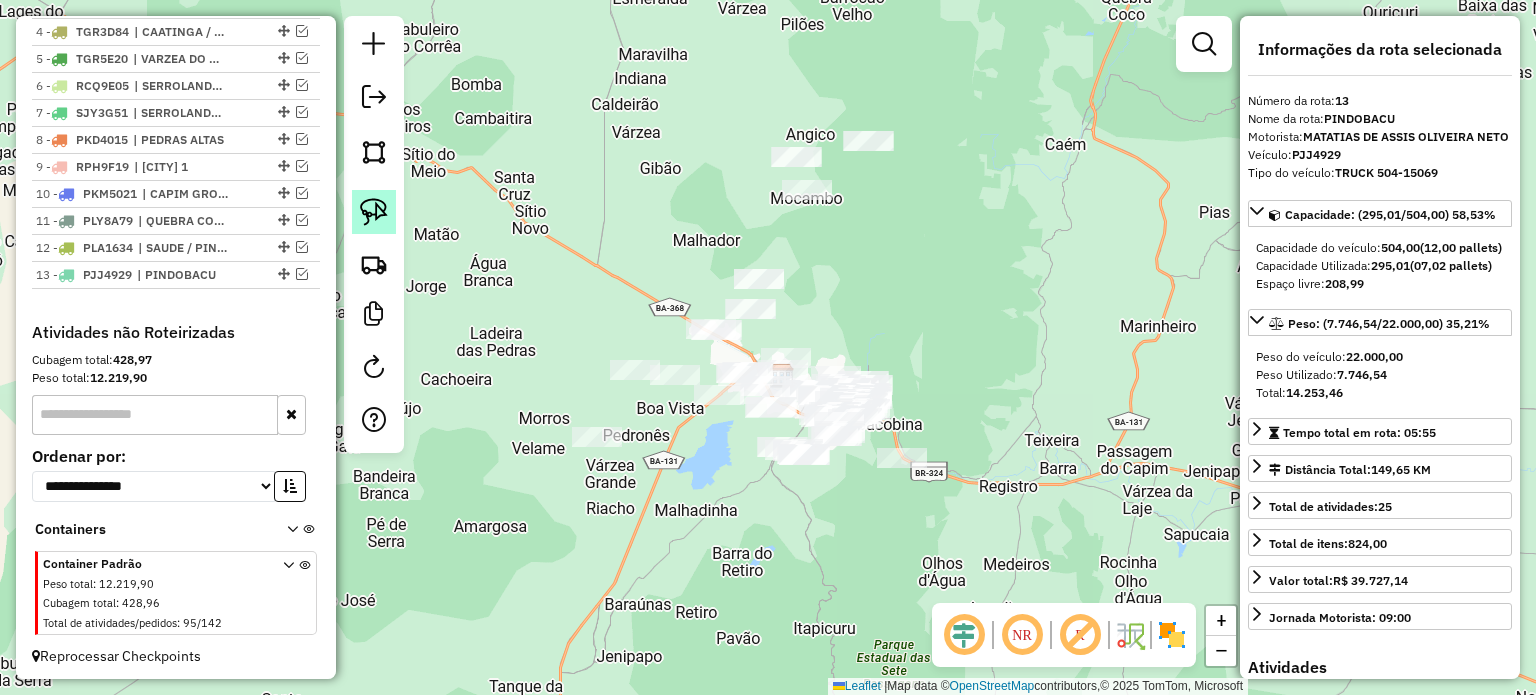 click 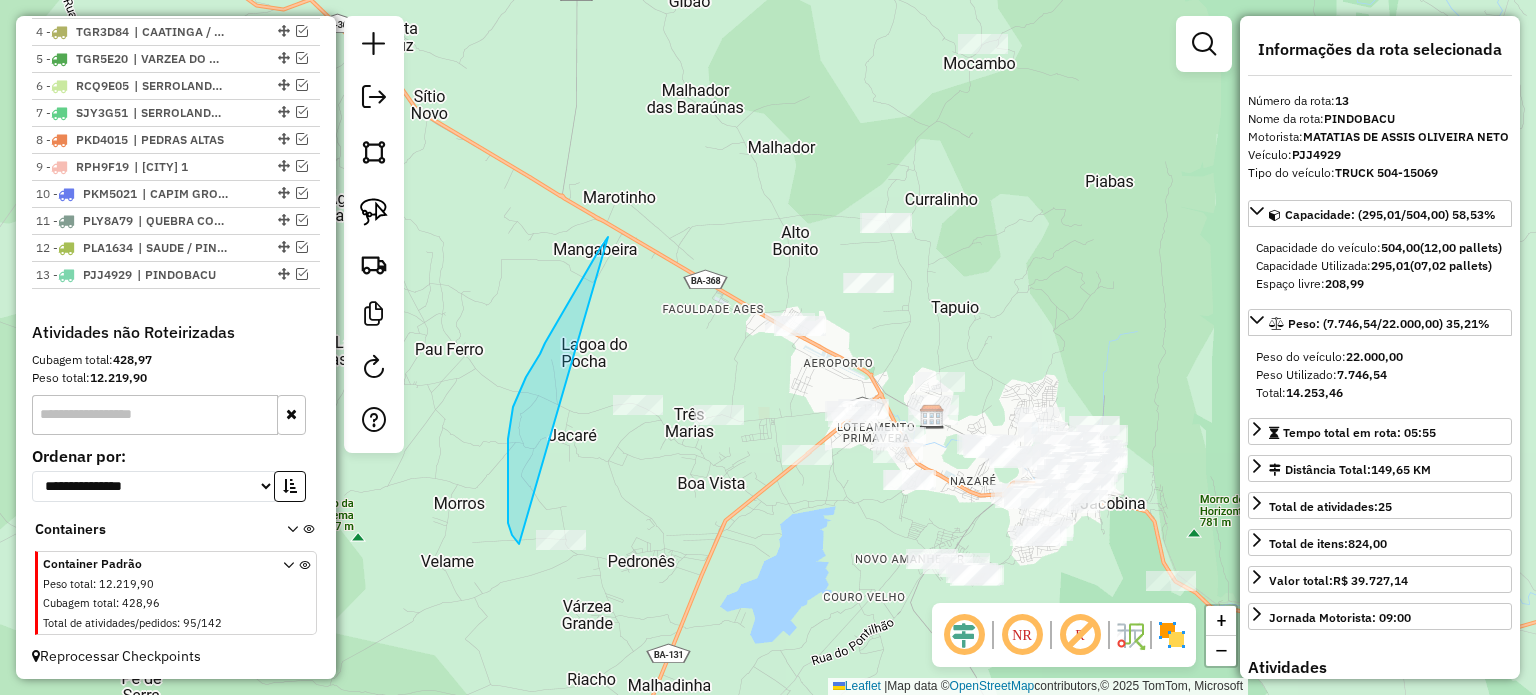 drag, startPoint x: 599, startPoint y: 250, endPoint x: 504, endPoint y: 494, distance: 261.84155 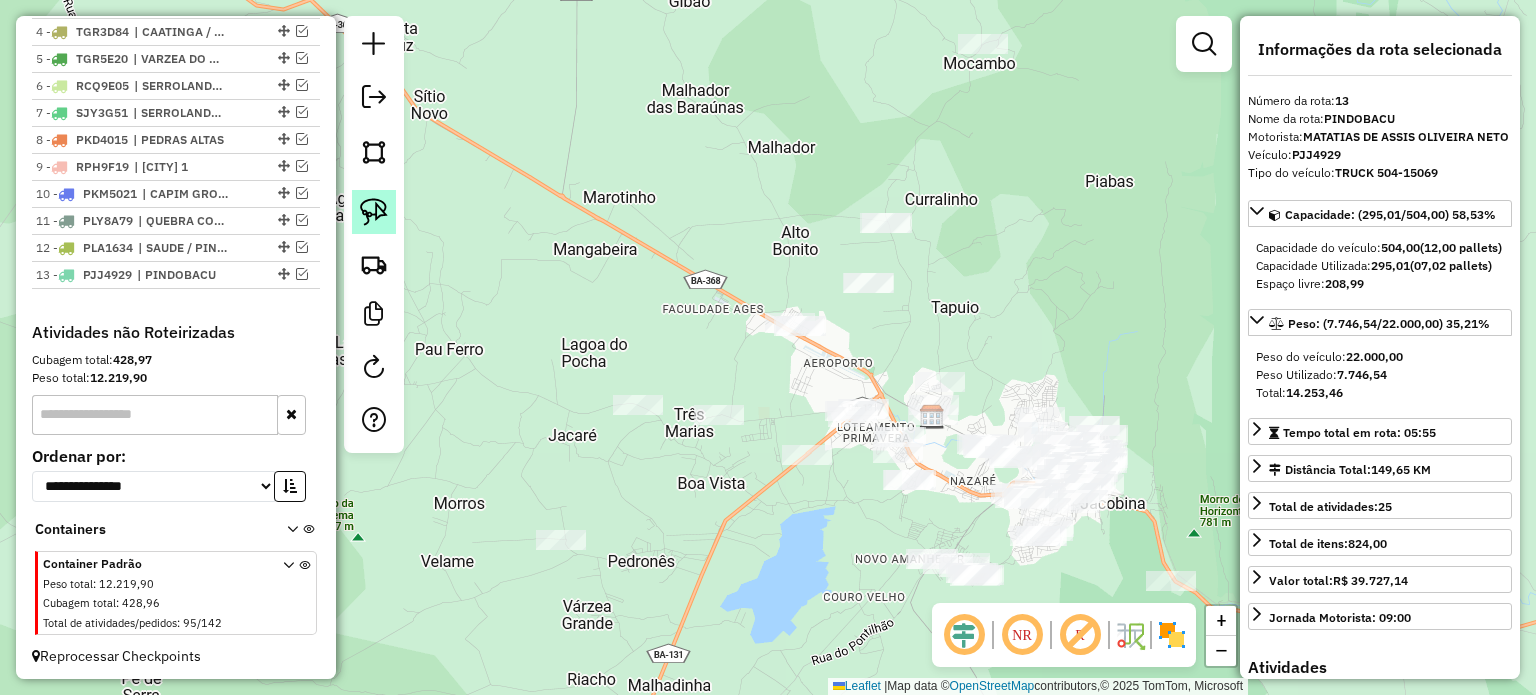 click 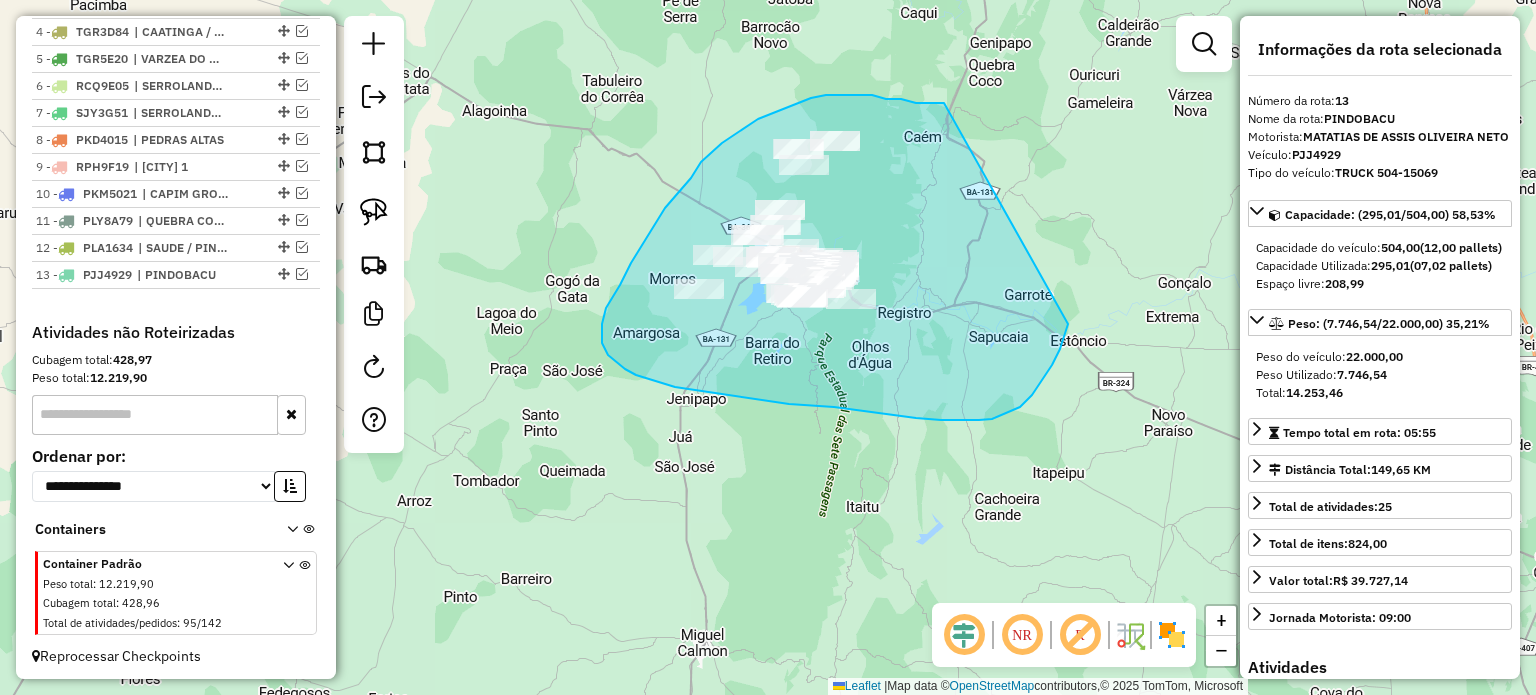 drag, startPoint x: 944, startPoint y: 103, endPoint x: 1077, endPoint y: 259, distance: 205 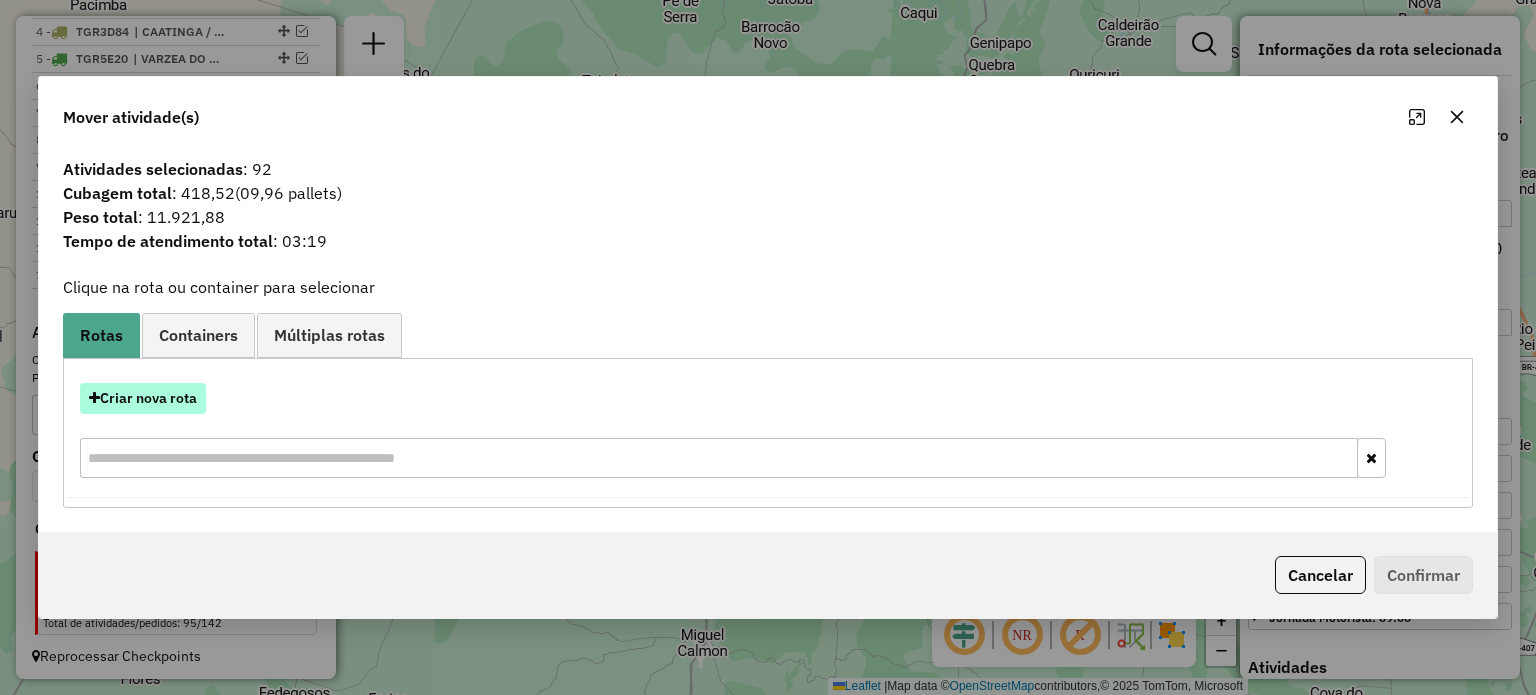 click on "Criar nova rota" at bounding box center (143, 398) 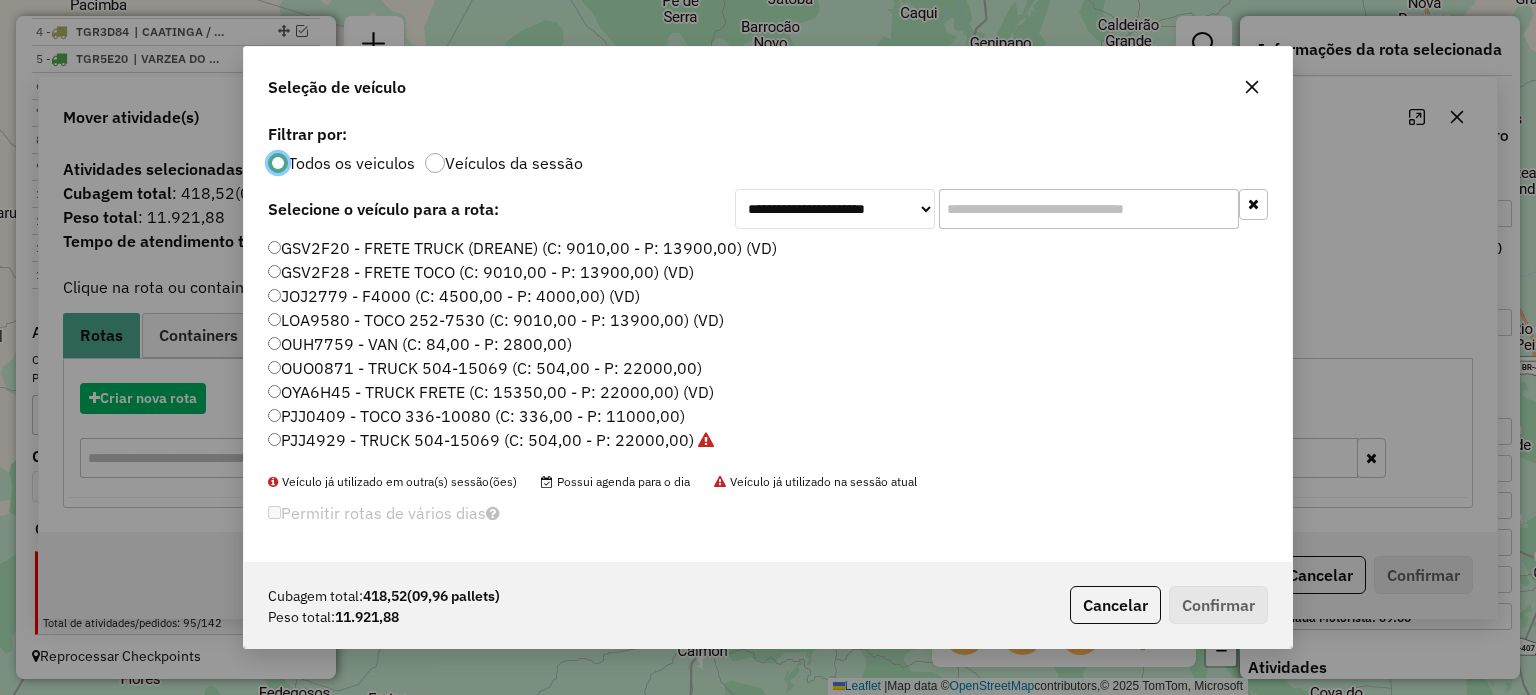 scroll, scrollTop: 10, scrollLeft: 6, axis: both 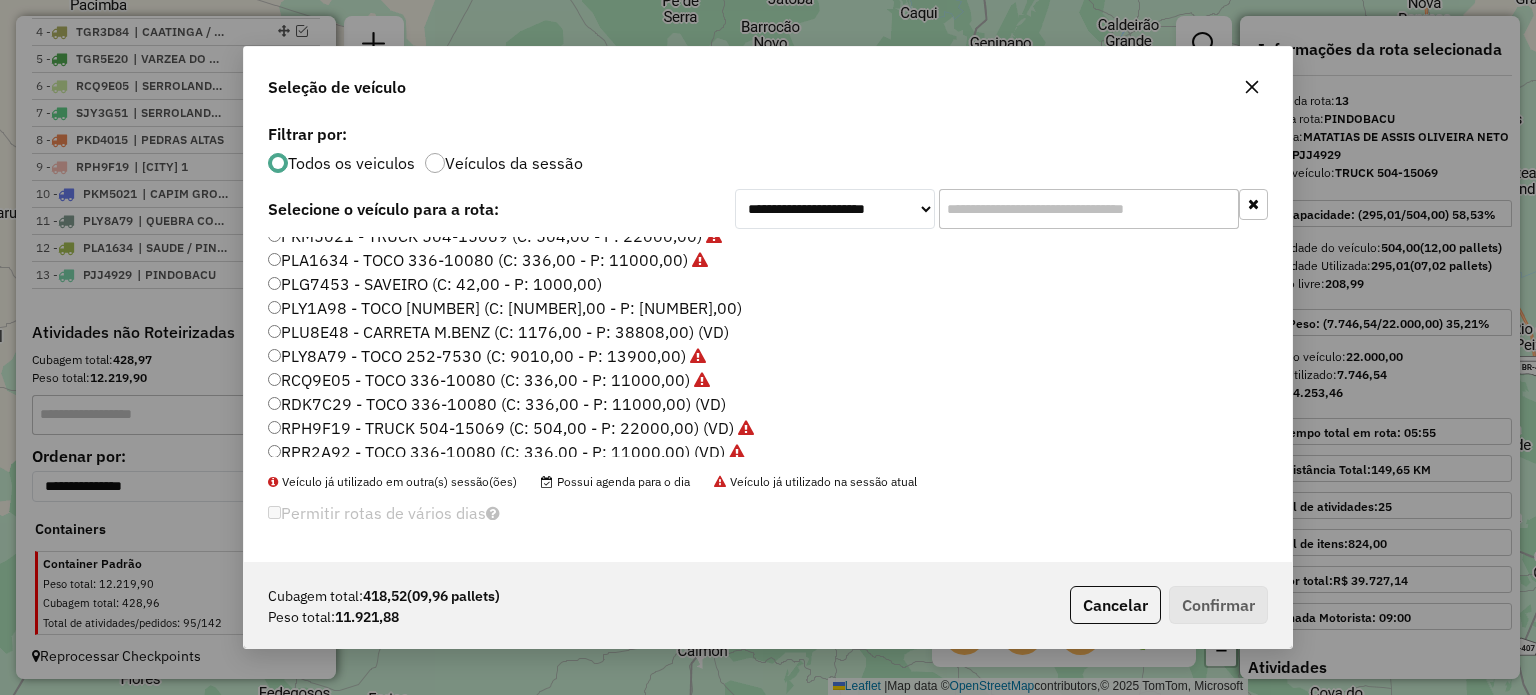 click 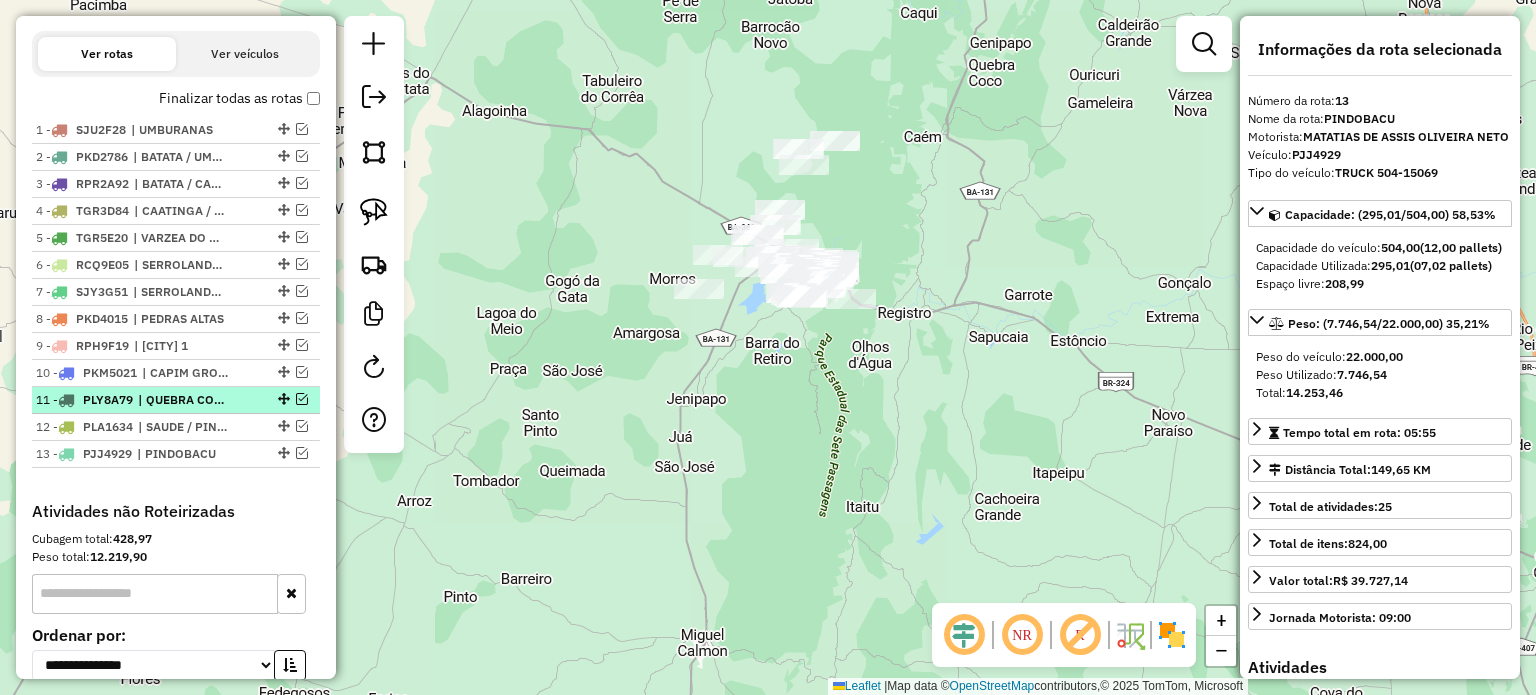 scroll, scrollTop: 652, scrollLeft: 0, axis: vertical 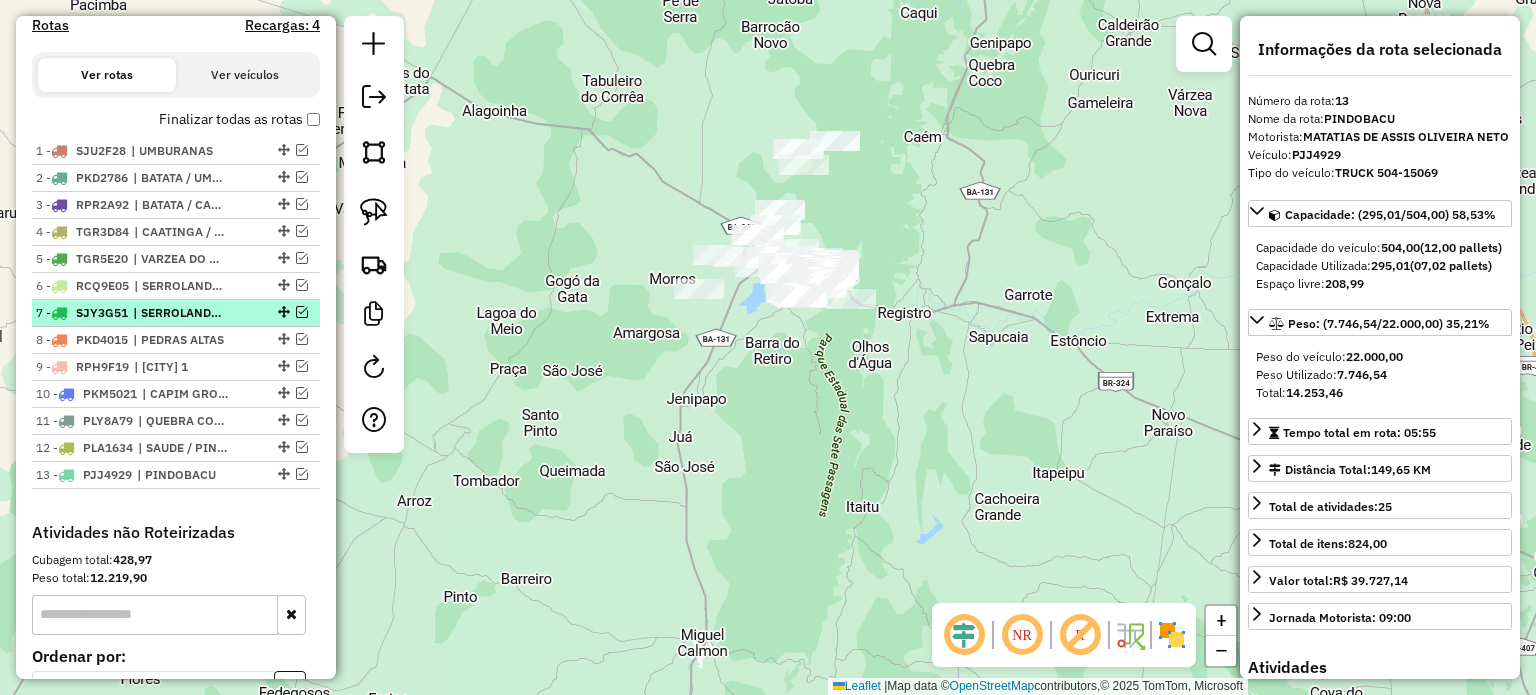 click at bounding box center (302, 312) 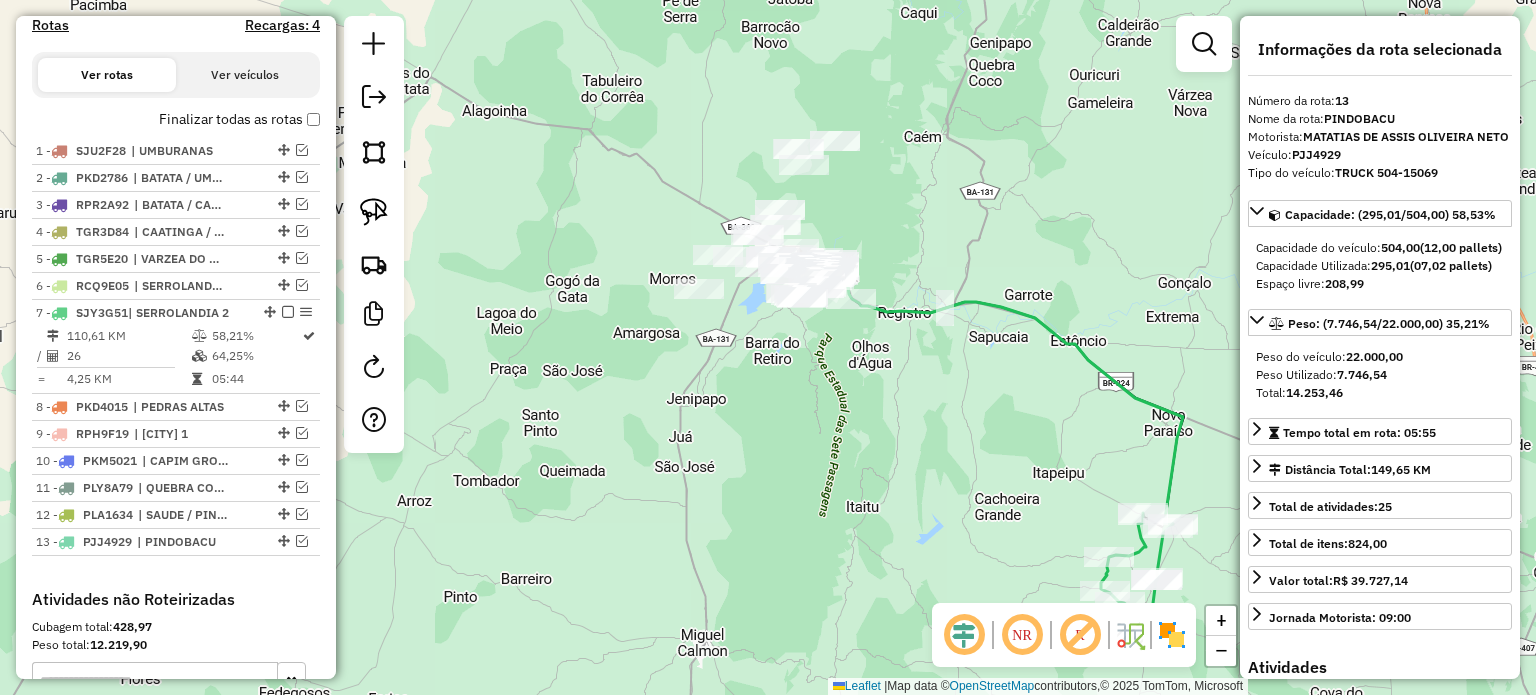 drag, startPoint x: 933, startPoint y: 473, endPoint x: 735, endPoint y: 368, distance: 224.11827 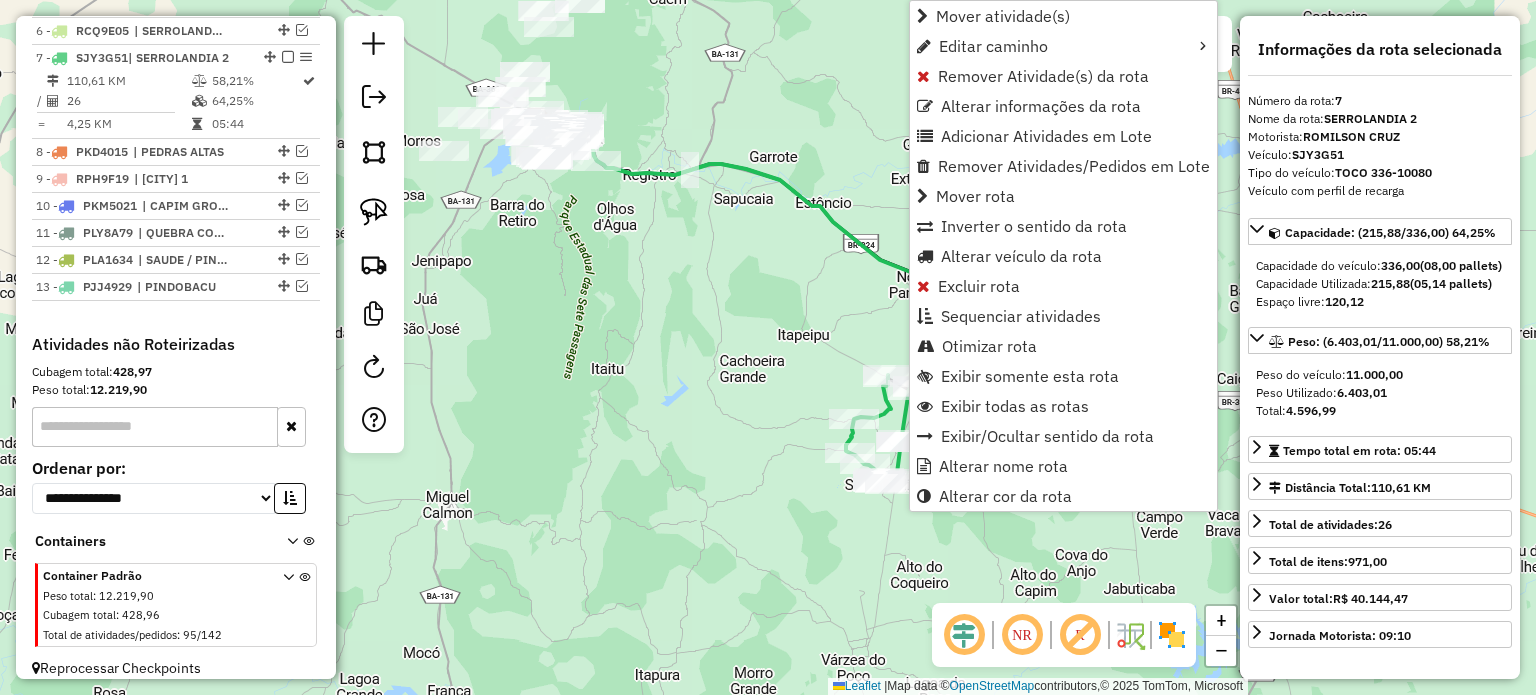 scroll, scrollTop: 919, scrollLeft: 0, axis: vertical 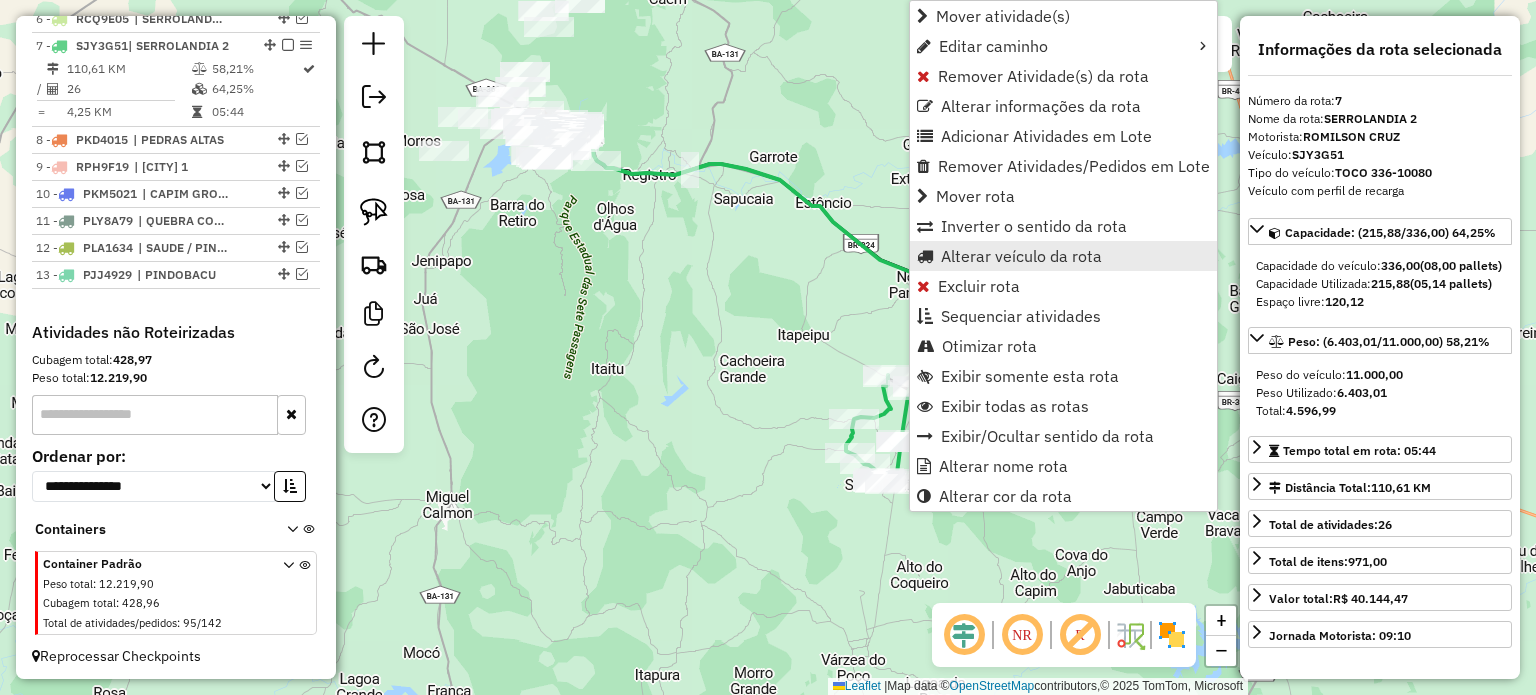 click on "Alterar veículo da rota" at bounding box center [1021, 256] 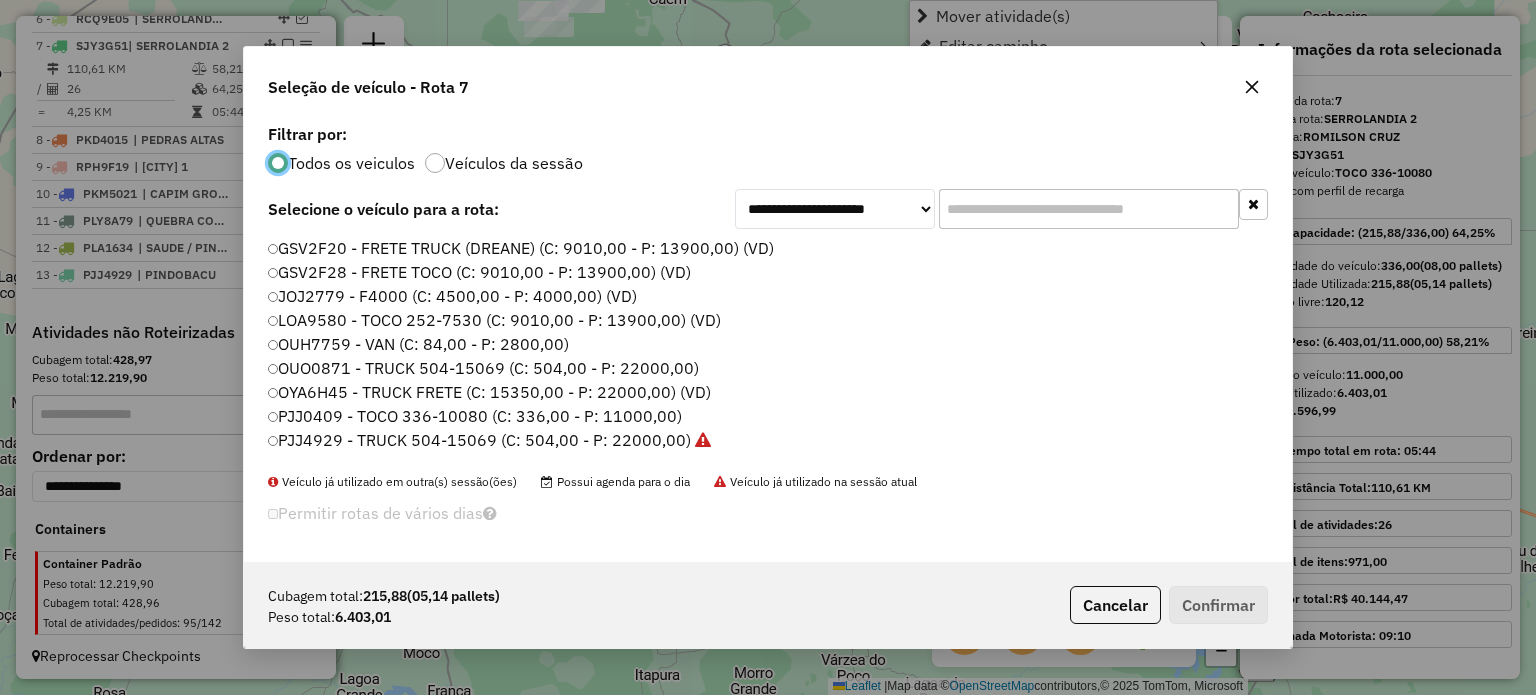 scroll, scrollTop: 10, scrollLeft: 6, axis: both 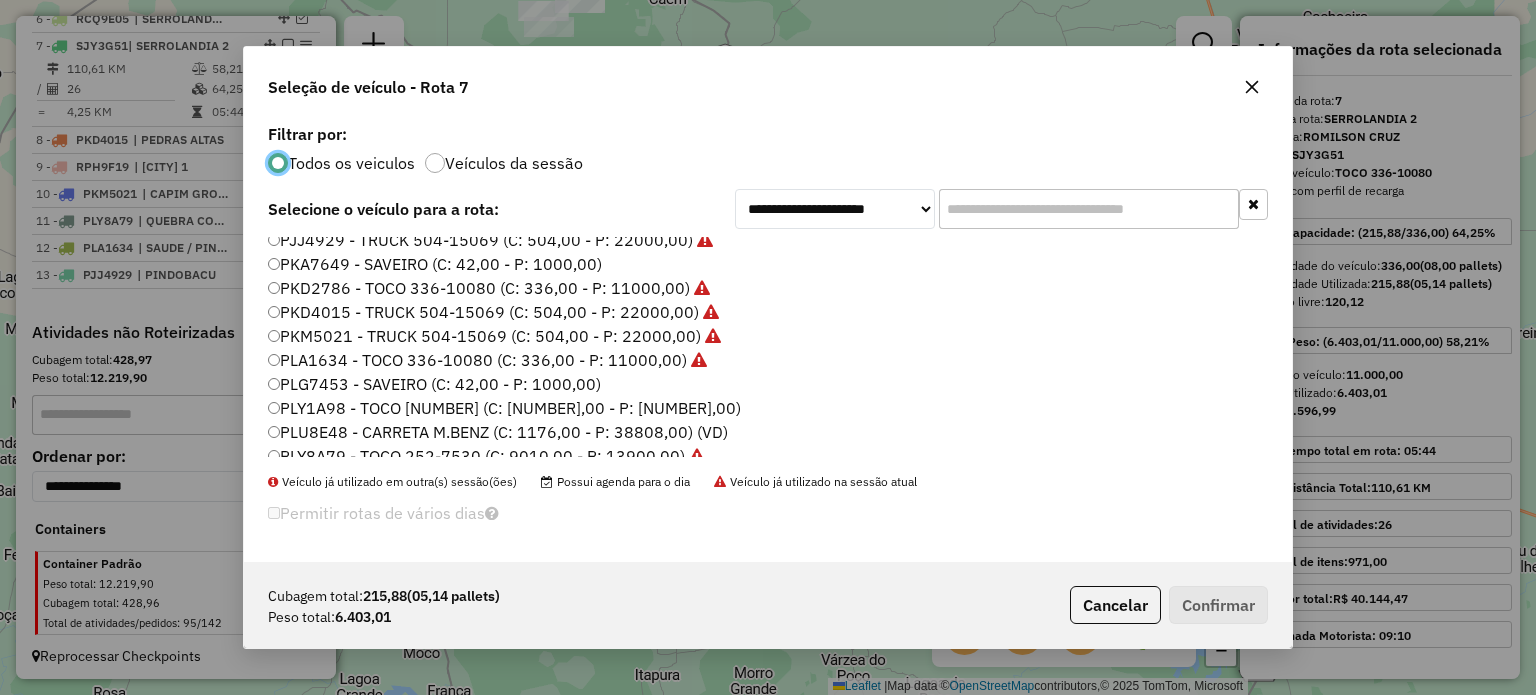 click on "[PLATE] - TOCO [NUMBER] ([NUMBER] - [NUMBER])" 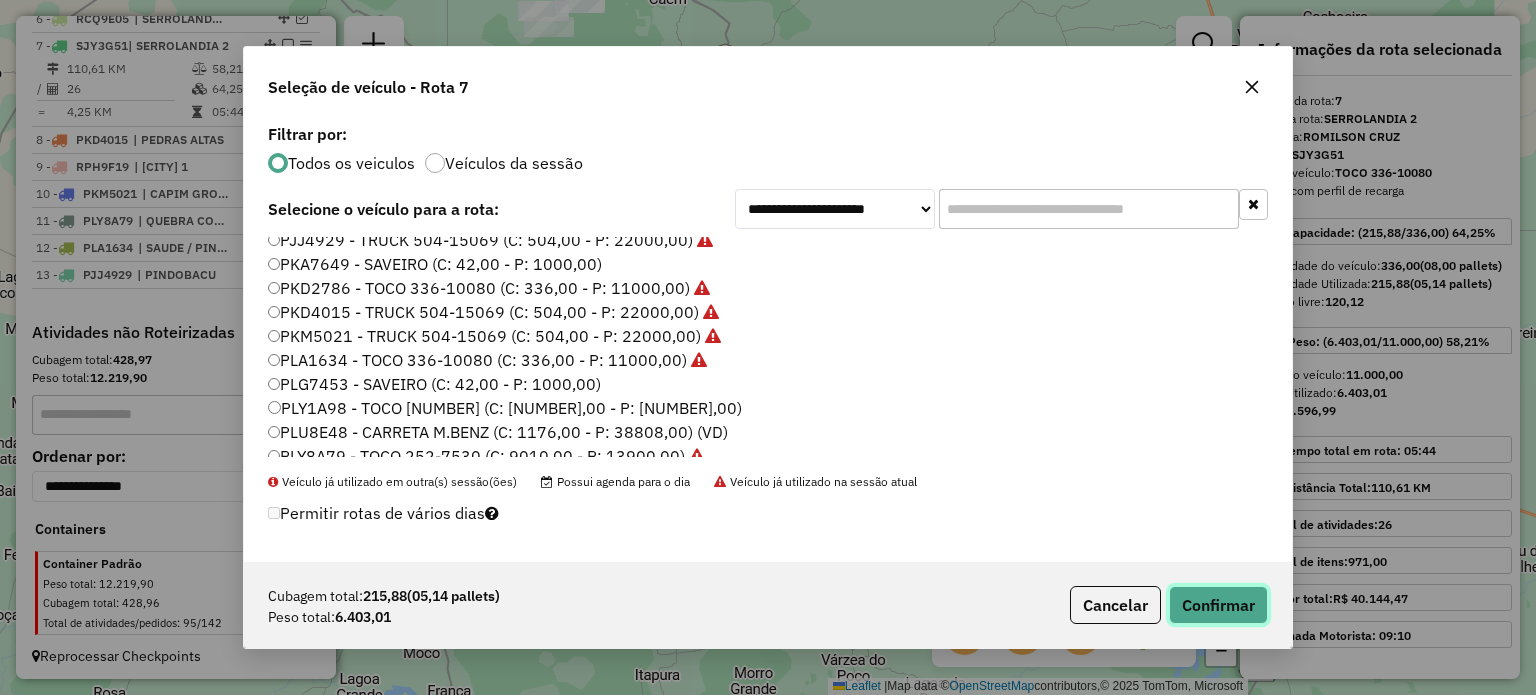 click on "Confirmar" 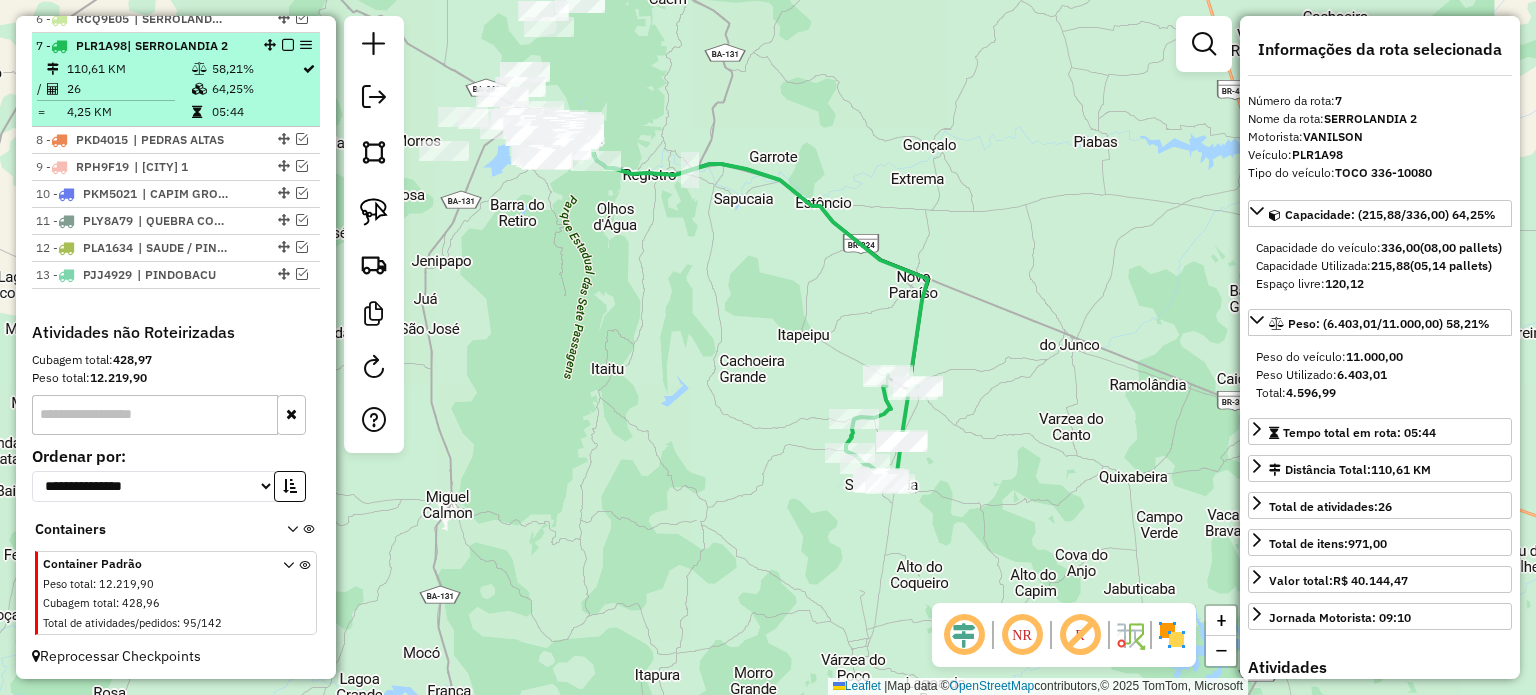 click at bounding box center [288, 45] 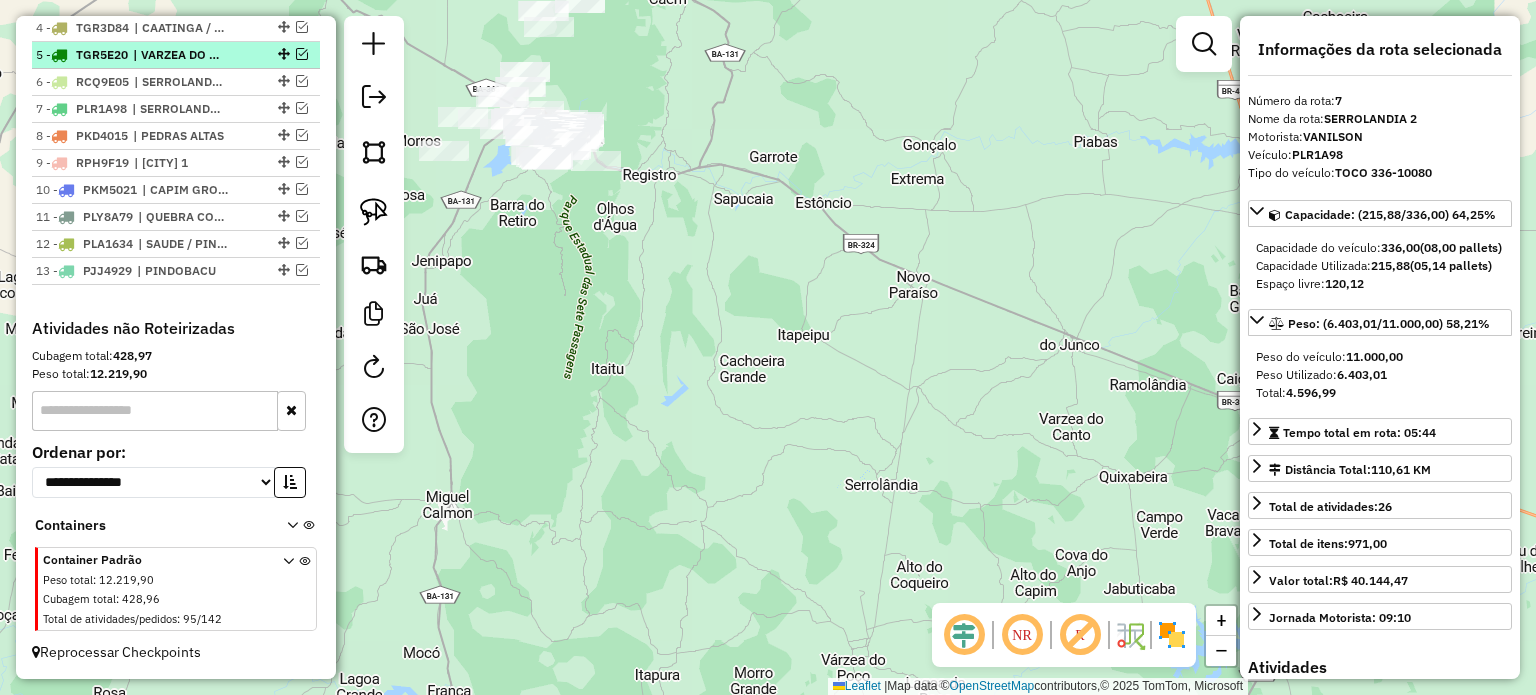 scroll, scrollTop: 852, scrollLeft: 0, axis: vertical 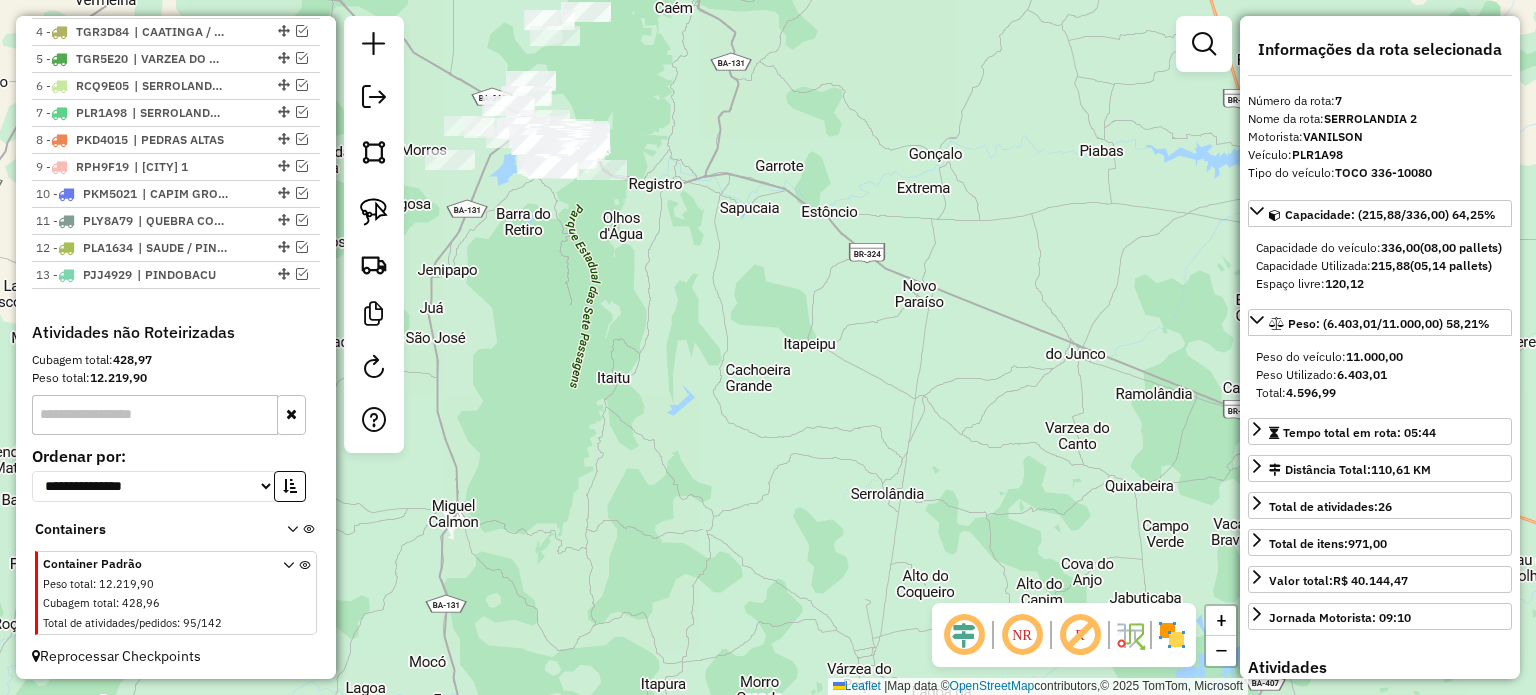 drag, startPoint x: 574, startPoint y: 254, endPoint x: 836, endPoint y: 463, distance: 335.14923 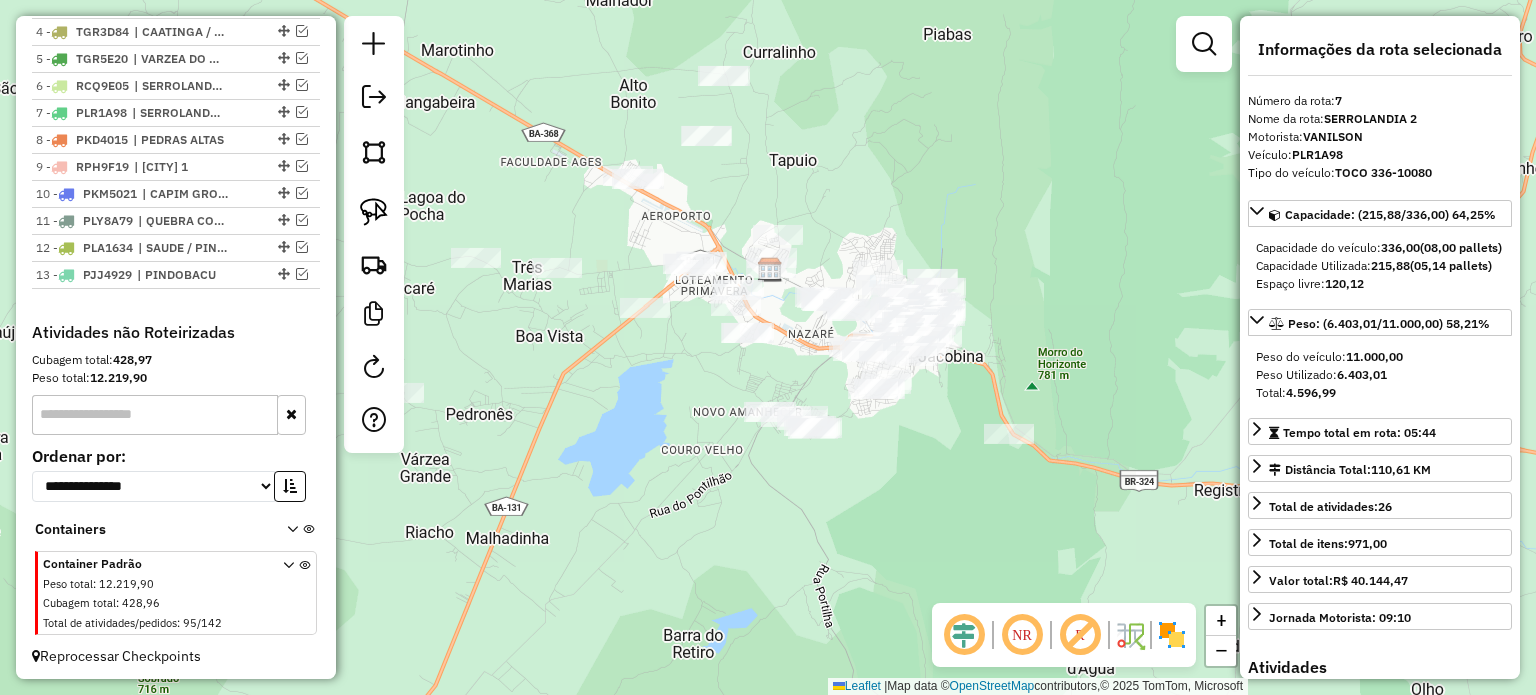 drag, startPoint x: 720, startPoint y: 506, endPoint x: 732, endPoint y: 505, distance: 12.0415945 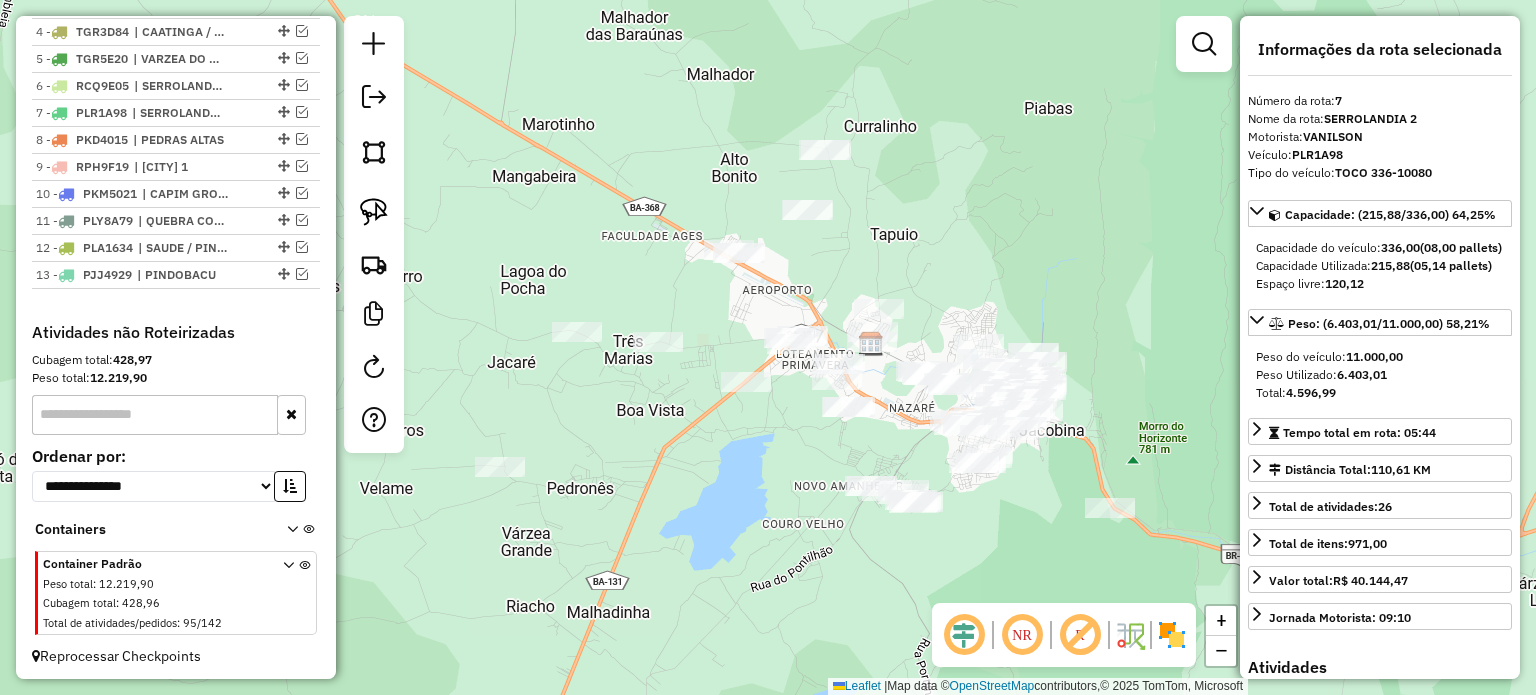 drag, startPoint x: 730, startPoint y: 520, endPoint x: 743, endPoint y: 623, distance: 103.81715 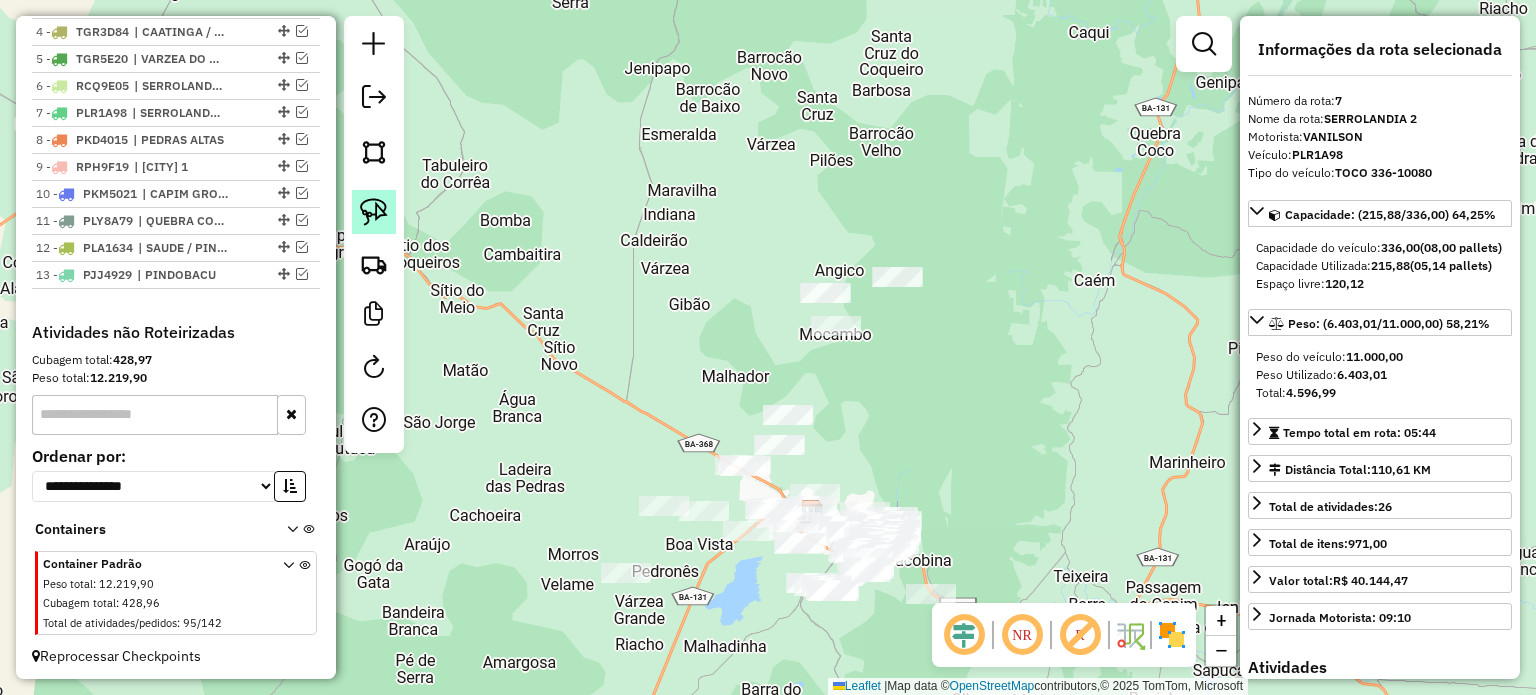 click 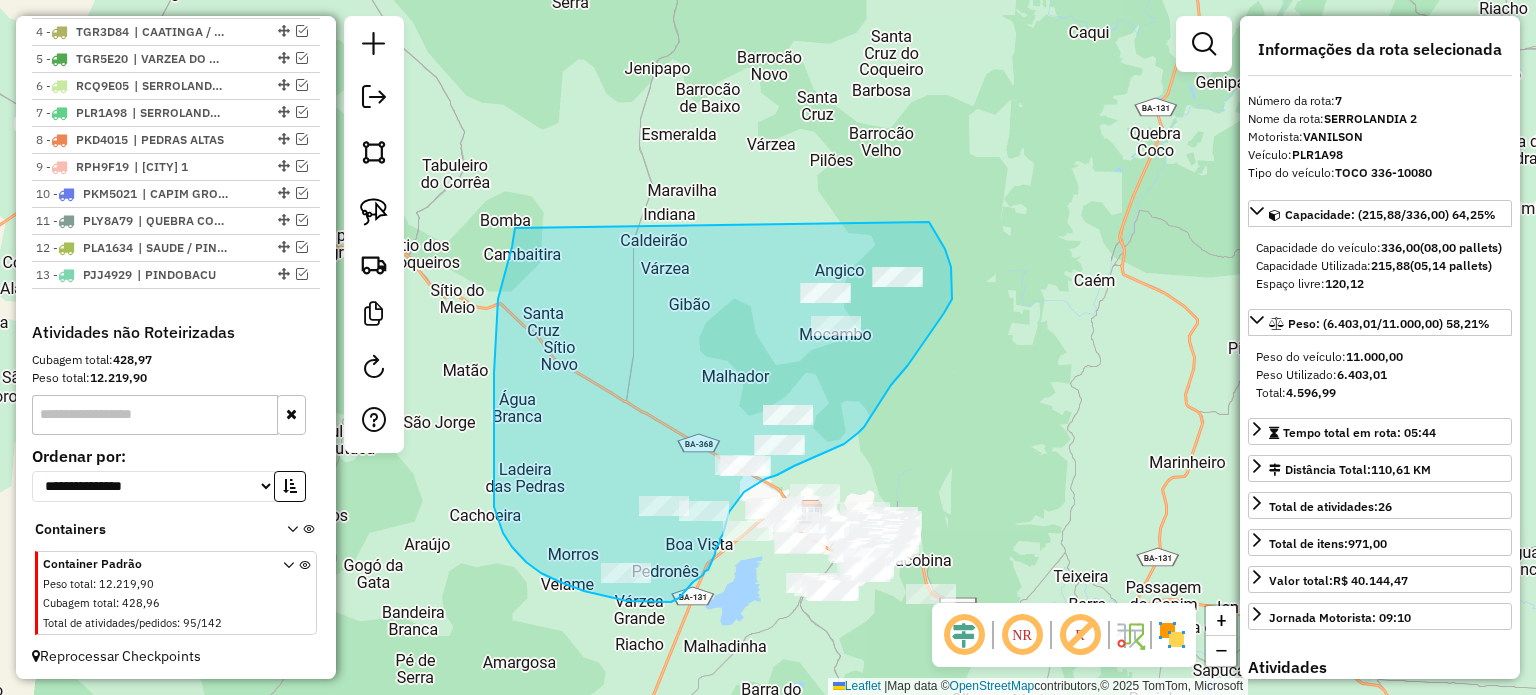 drag, startPoint x: 514, startPoint y: 234, endPoint x: 928, endPoint y: 220, distance: 414.23663 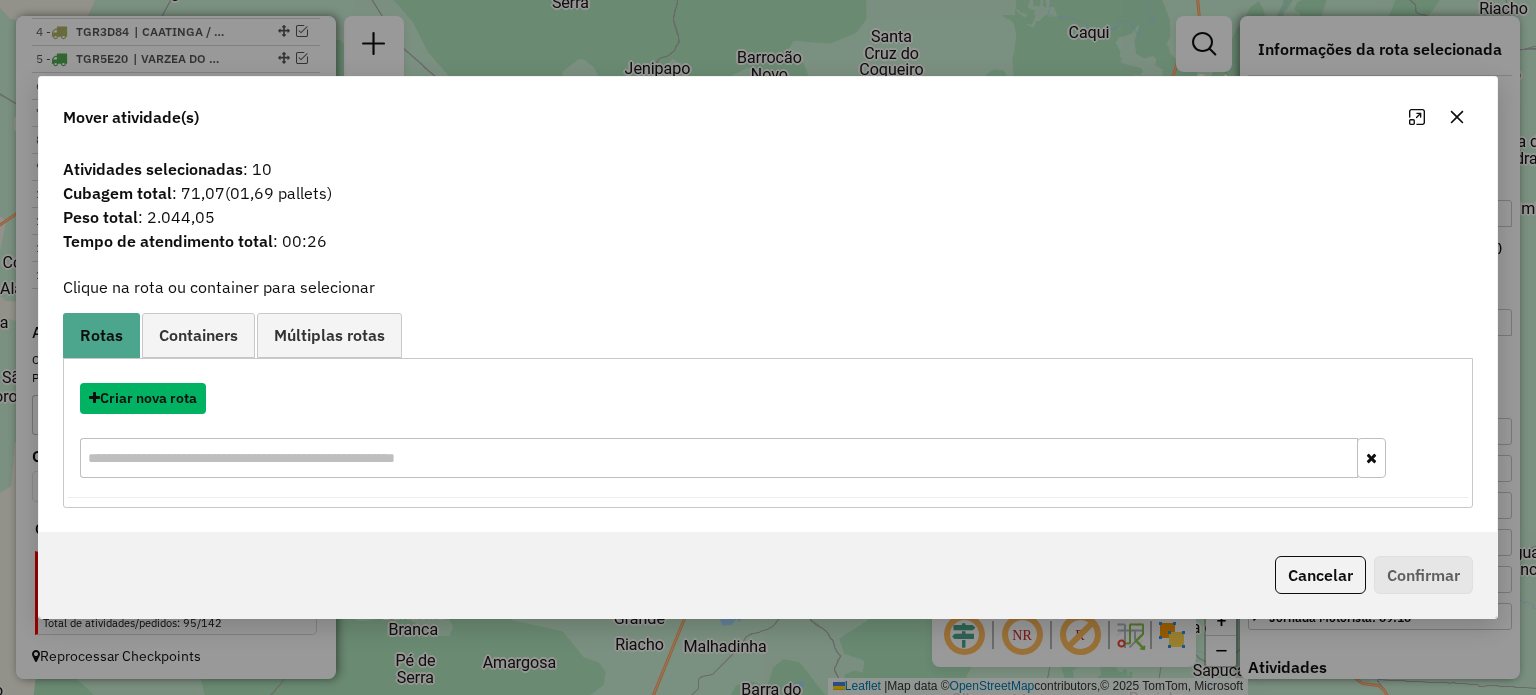 click on "Criar nova rota" at bounding box center (143, 398) 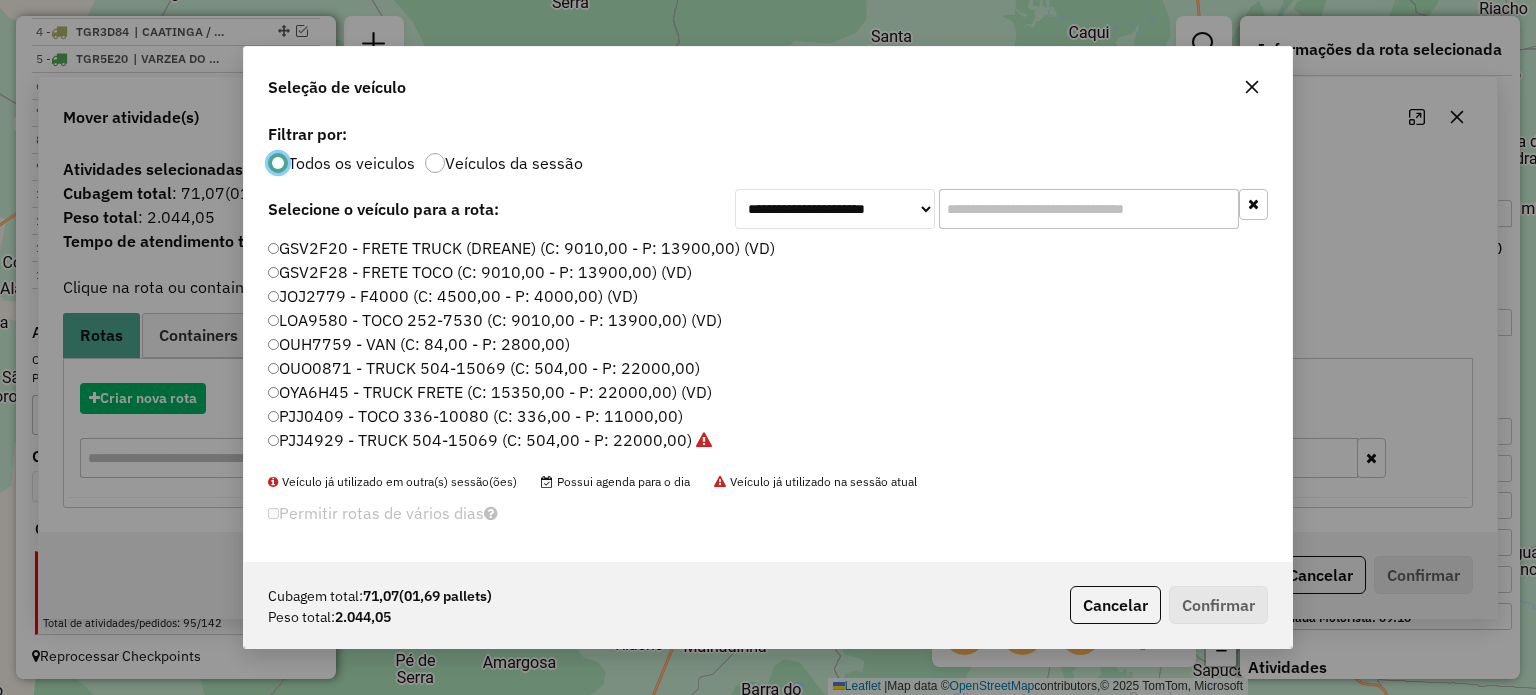 scroll, scrollTop: 10, scrollLeft: 6, axis: both 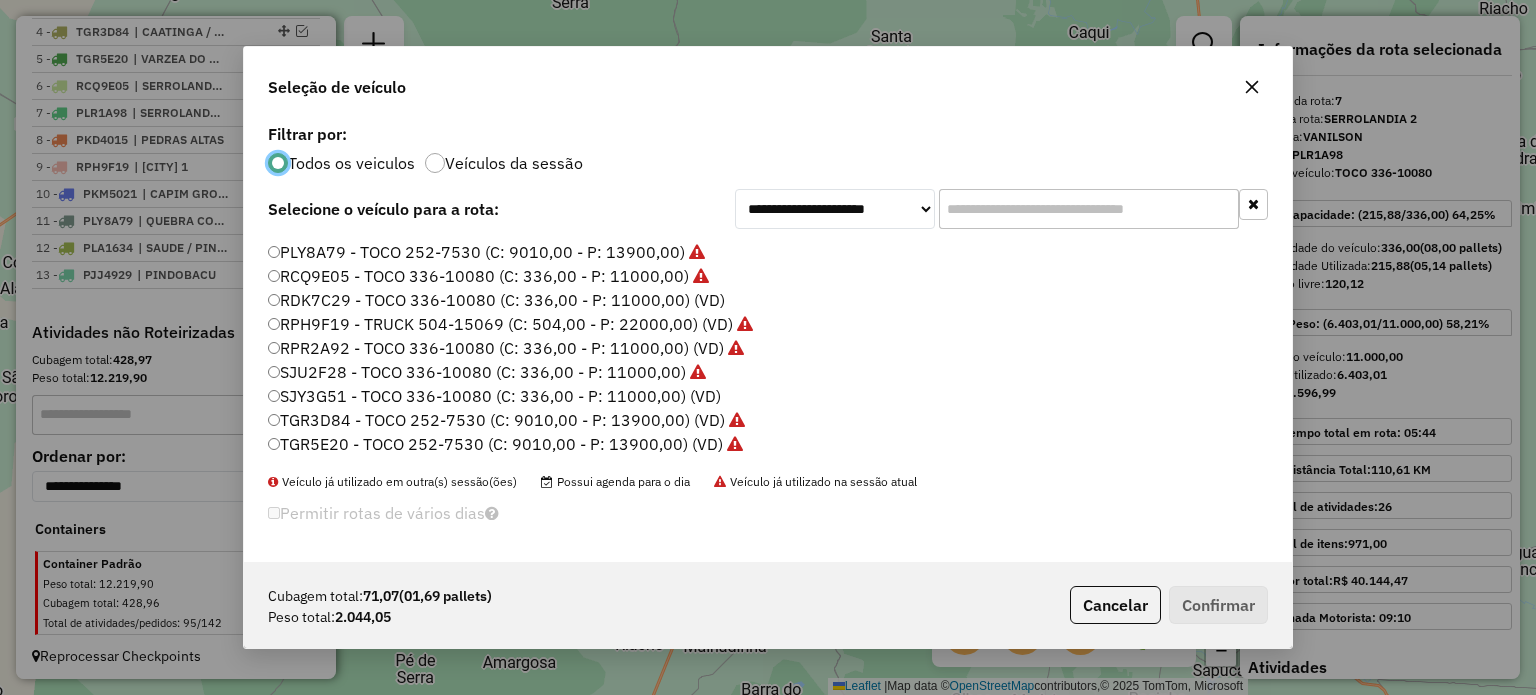 click on "[PLATE] - TOCO [NUMBER] ([NUMBER] - [NUMBER]) (VD)" 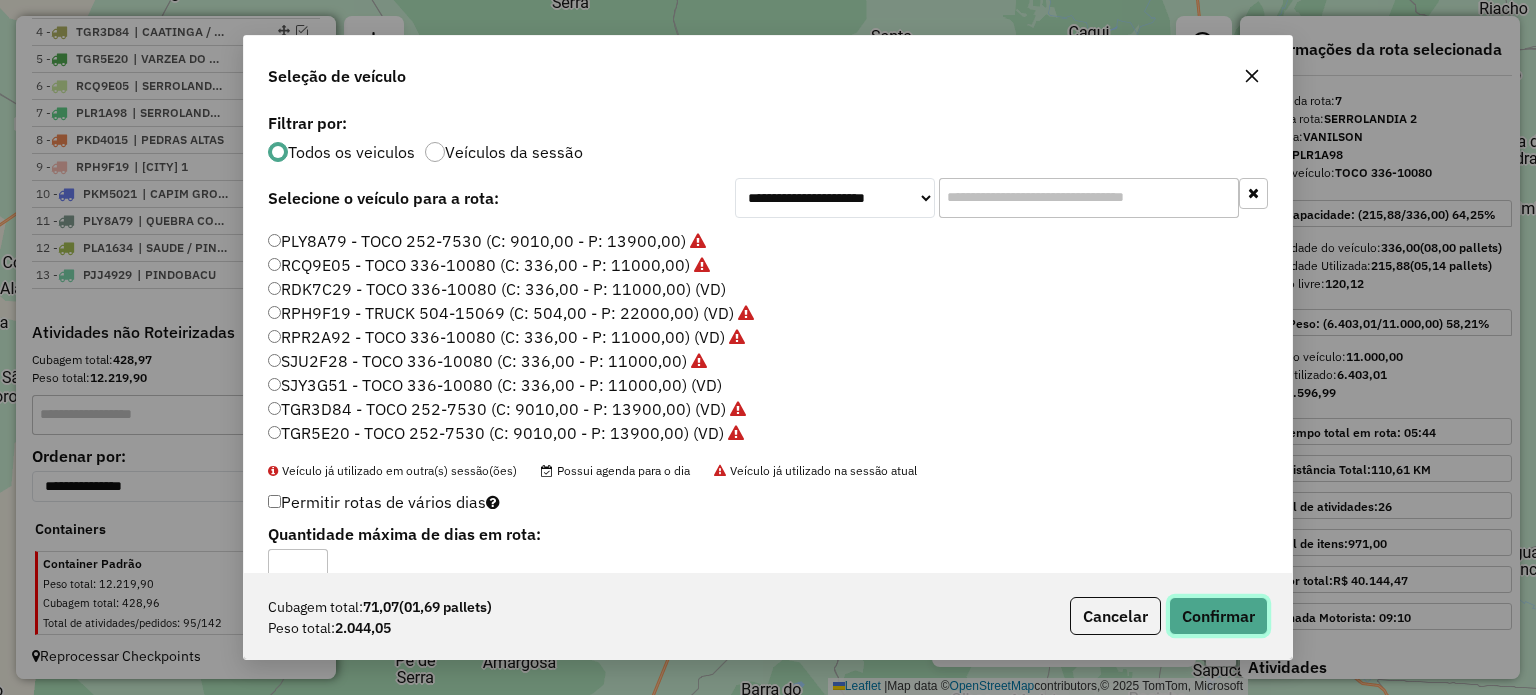 click on "Confirmar" 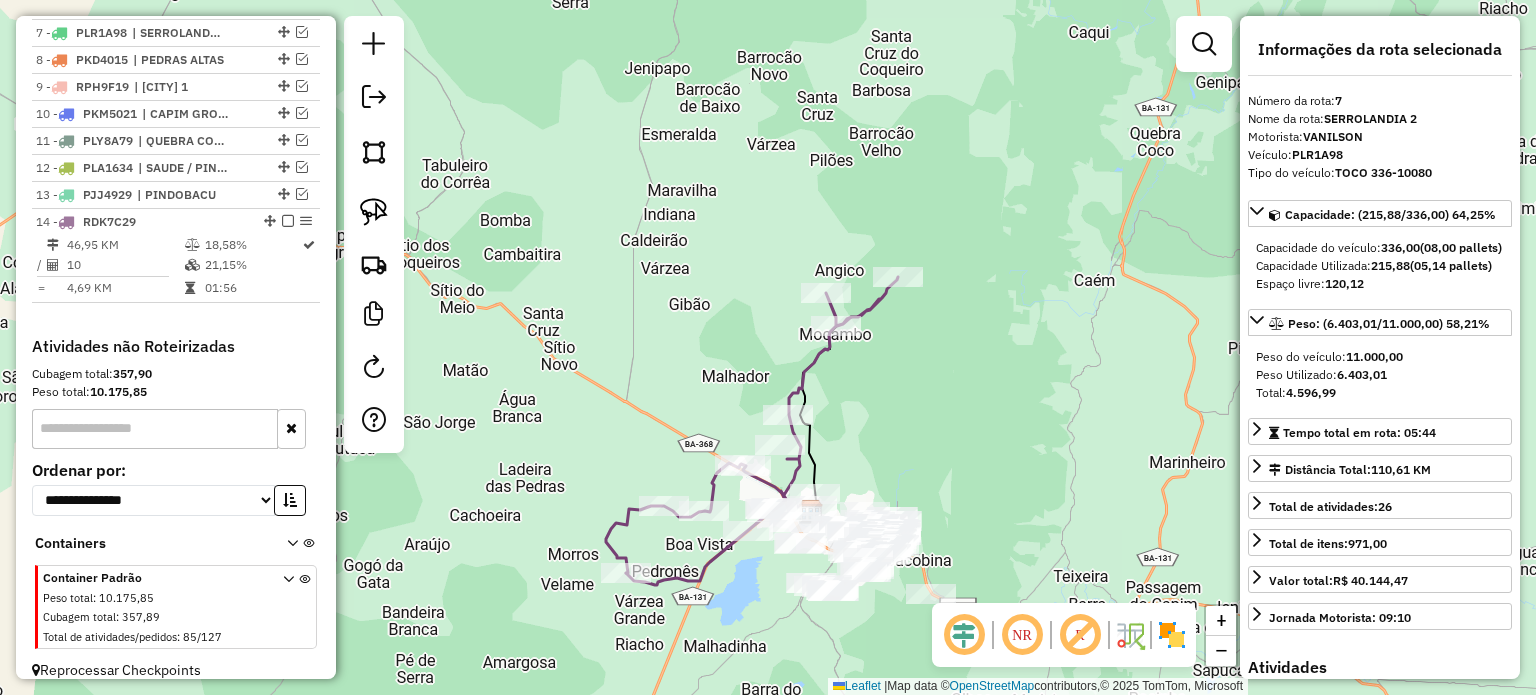 scroll, scrollTop: 935, scrollLeft: 0, axis: vertical 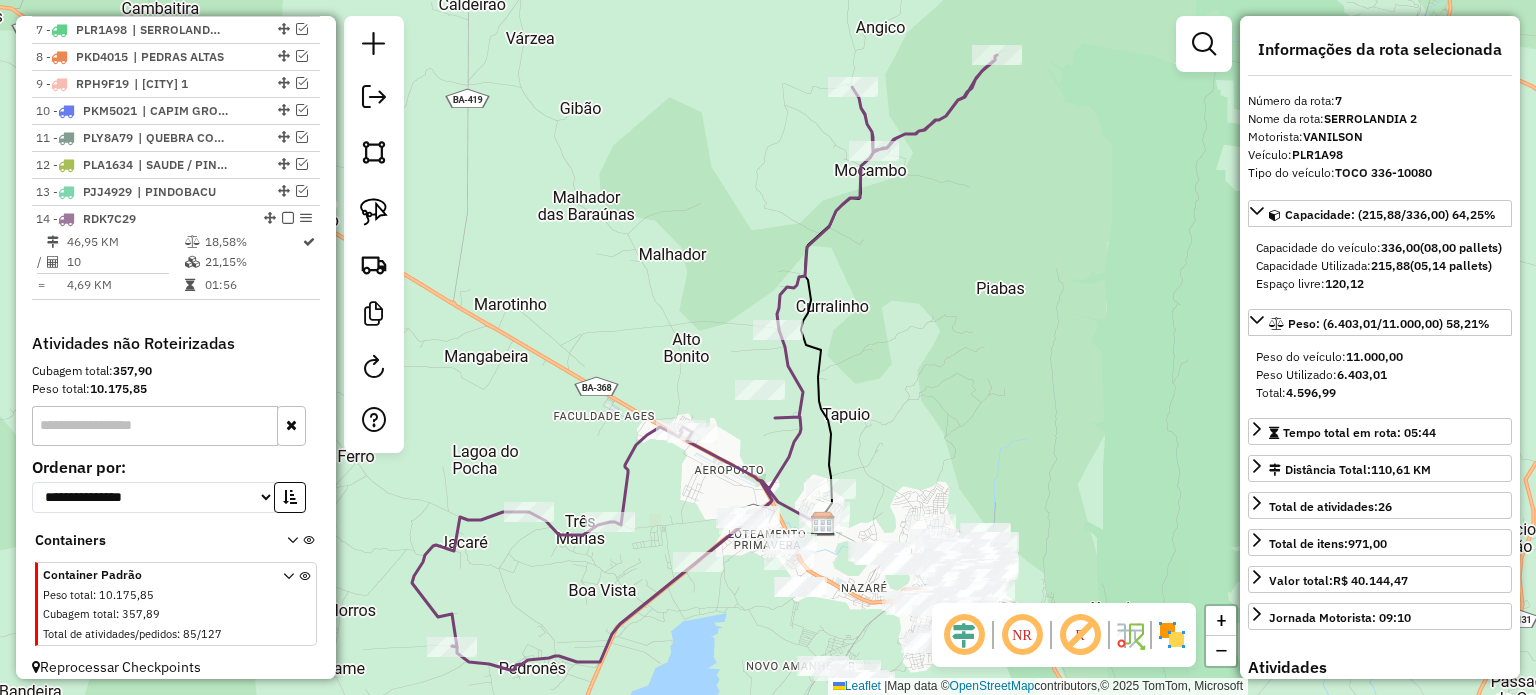 drag, startPoint x: 903, startPoint y: 441, endPoint x: 880, endPoint y: 388, distance: 57.77543 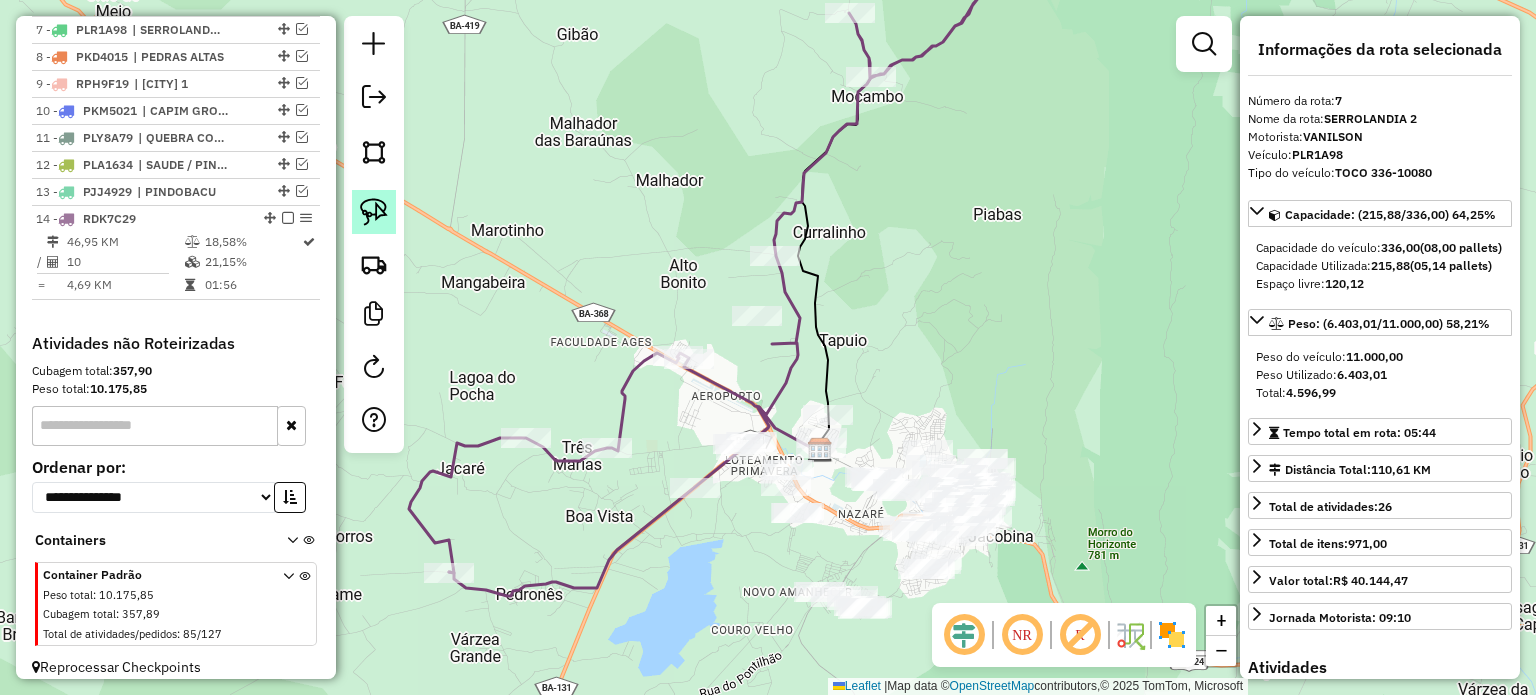 click 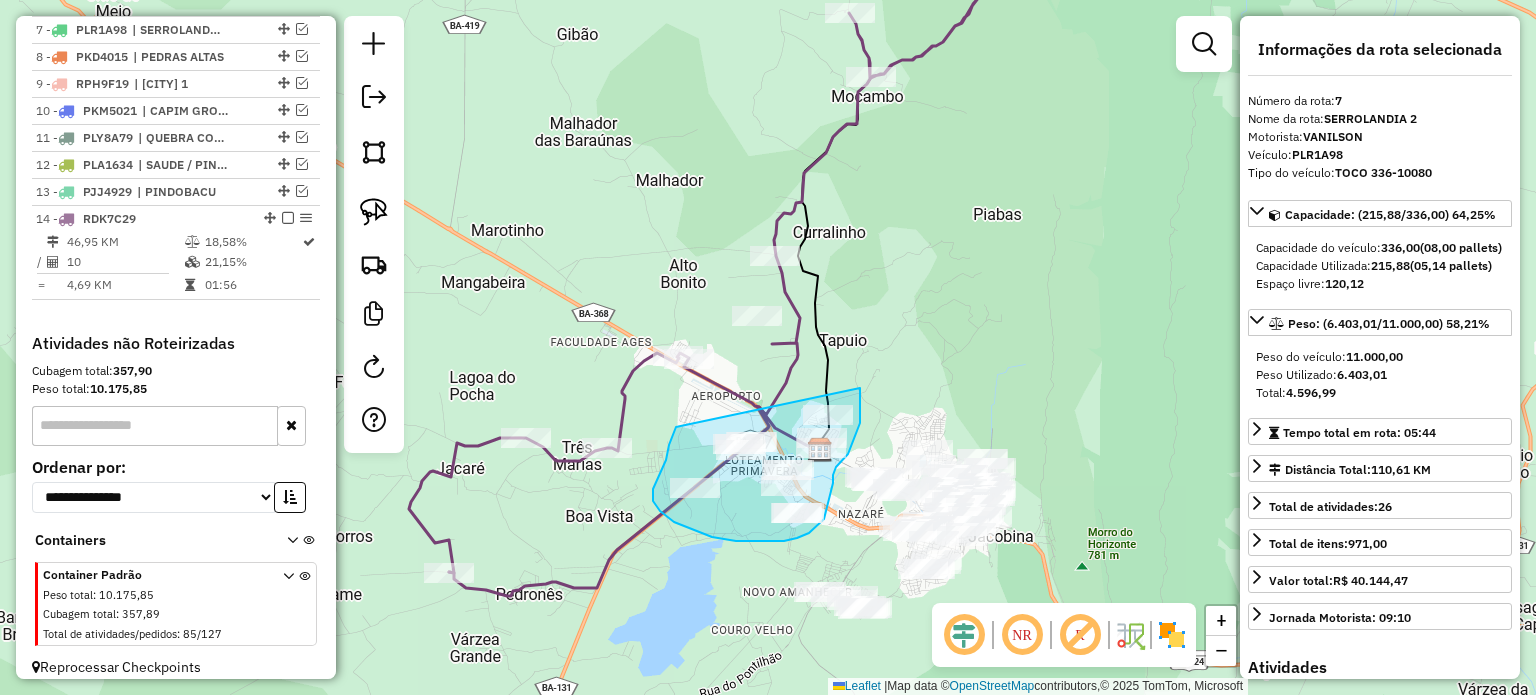 drag, startPoint x: 676, startPoint y: 427, endPoint x: 858, endPoint y: 385, distance: 186.7833 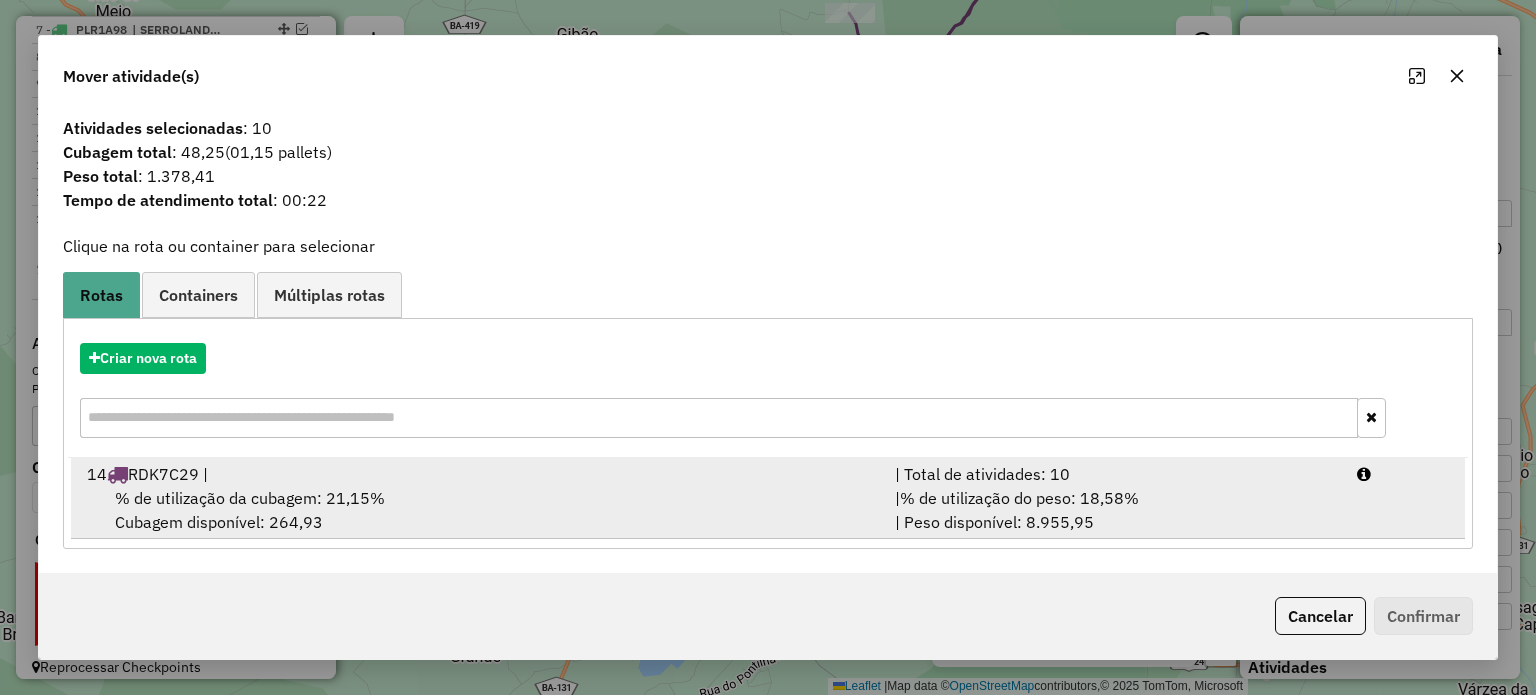 click on "% de utilização da cubagem: 21,15%" at bounding box center [250, 498] 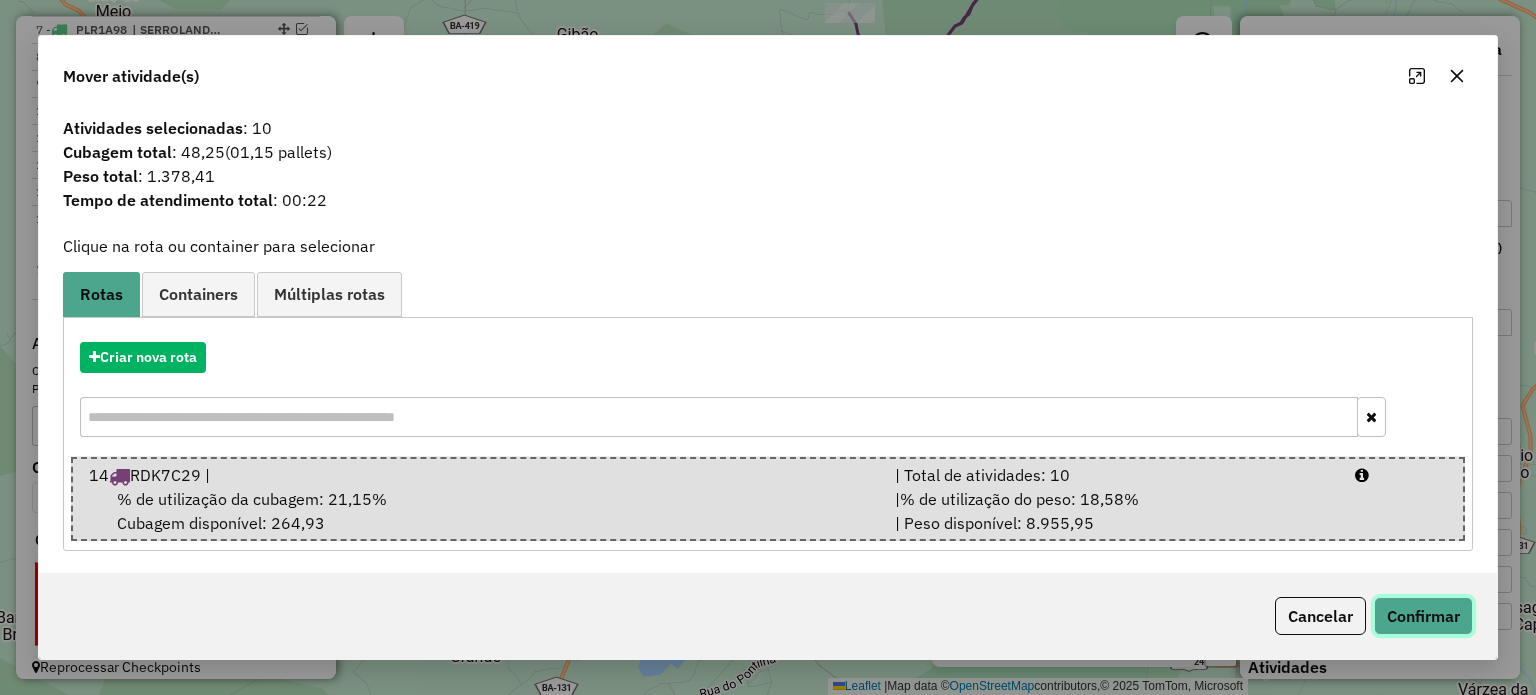 click on "Confirmar" 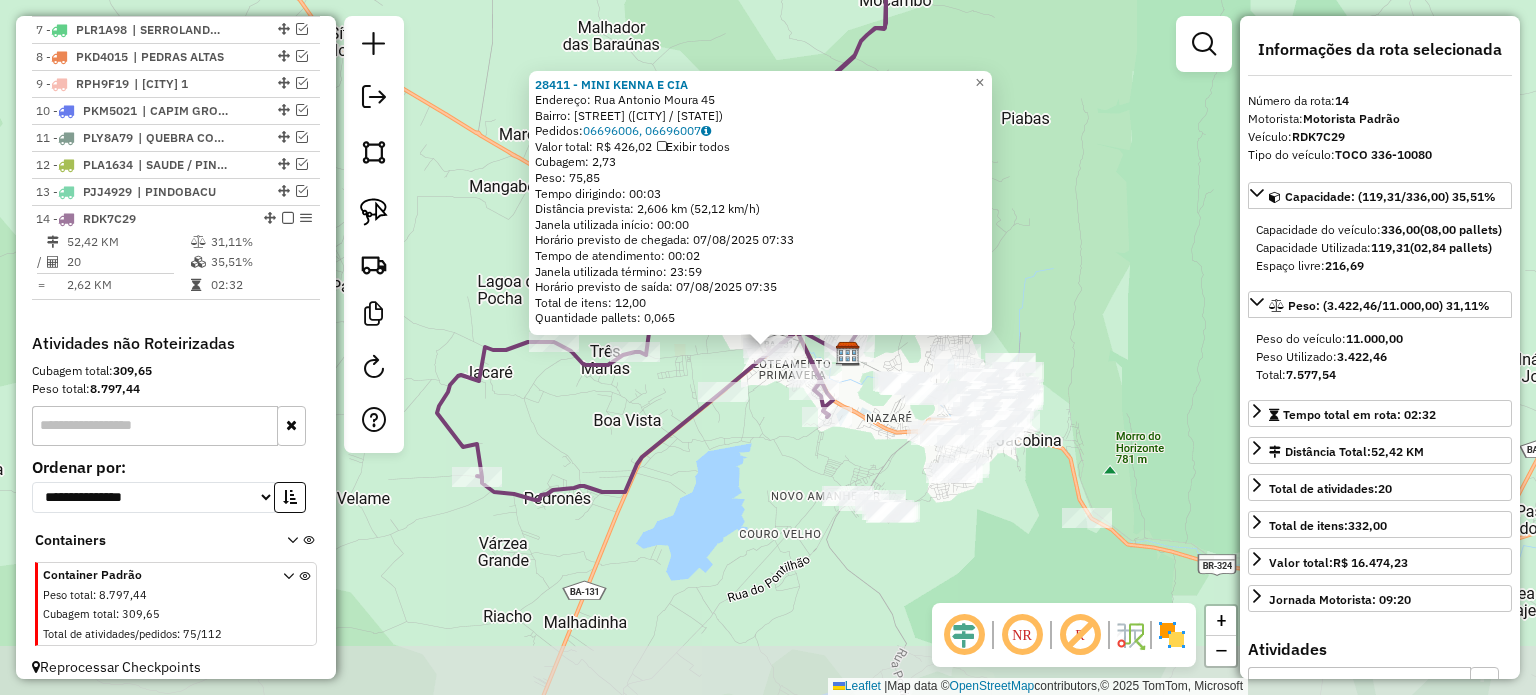 scroll, scrollTop: 945, scrollLeft: 0, axis: vertical 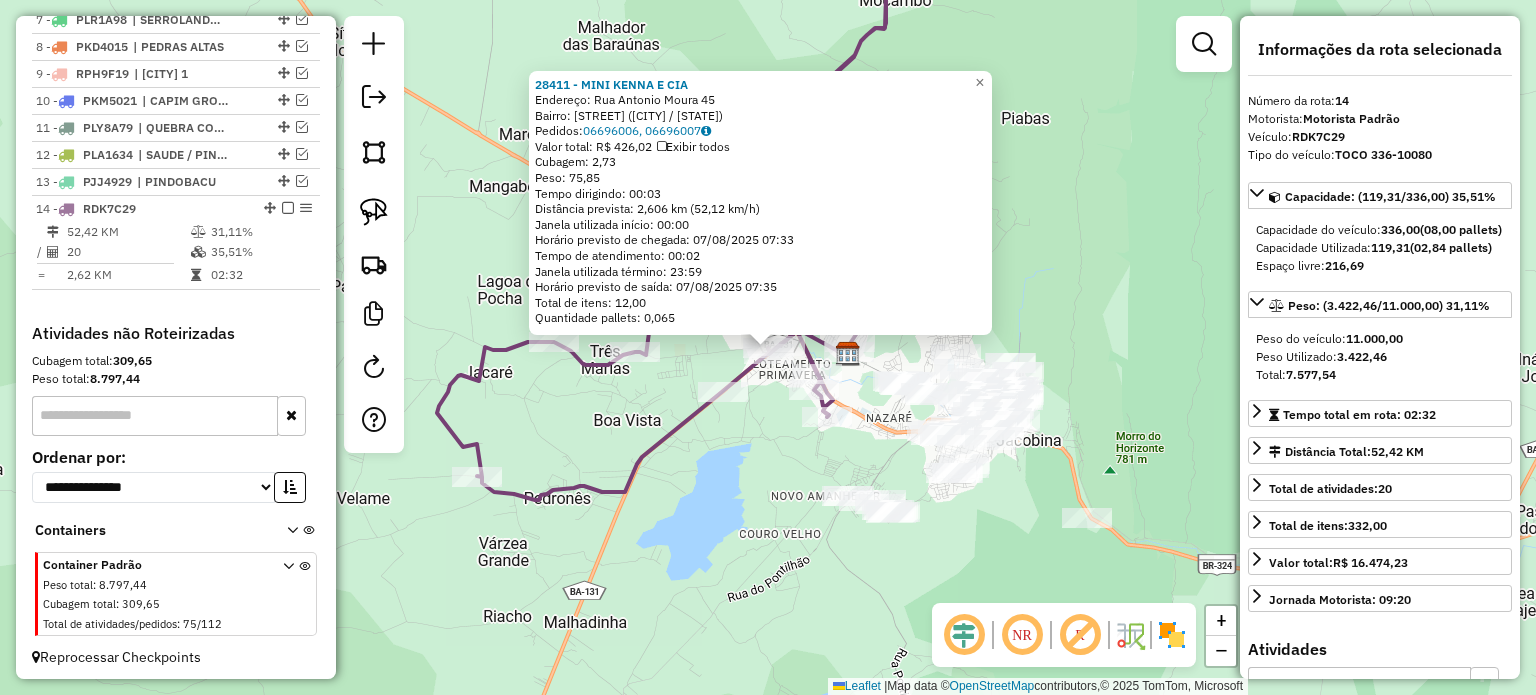 click on "28411 - MINI KENNA E CIA  Endereço:  Rua Antonio Moura 45   Bairro: CATUABA (JACOBINA / BA)   Pedidos:  06696006, 06696007   Valor total: R$ 426,02   Exibir todos   Cubagem: 2,73  Peso: 75,85  Tempo dirigindo: 00:03   Distância prevista: 2,606 km (52,12 km/h)   Janela utilizada início: 00:00   Horário previsto de chegada: 07/08/2025 07:33   Tempo de atendimento: 00:02   Janela utilizada término: 23:59   Horário previsto de saída: 07/08/2025 07:35   Total de itens: 12,00   Quantidade pallets: 0,065  × Janela de atendimento Grade de atendimento Capacidade Transportadoras Veículos Cliente Pedidos  Rotas Selecione os dias de semana para filtrar as janelas de atendimento  Seg   Ter   Qua   Qui   Sex   Sáb   Dom  Informe o período da janela de atendimento: De: Até:  Filtrar exatamente a janela do cliente  Considerar janela de atendimento padrão  Selecione os dias de semana para filtrar as grades de atendimento  Seg   Ter   Qua   Qui   Sex   Sáb   Dom   Clientes fora do dia de atendimento selecionado +" 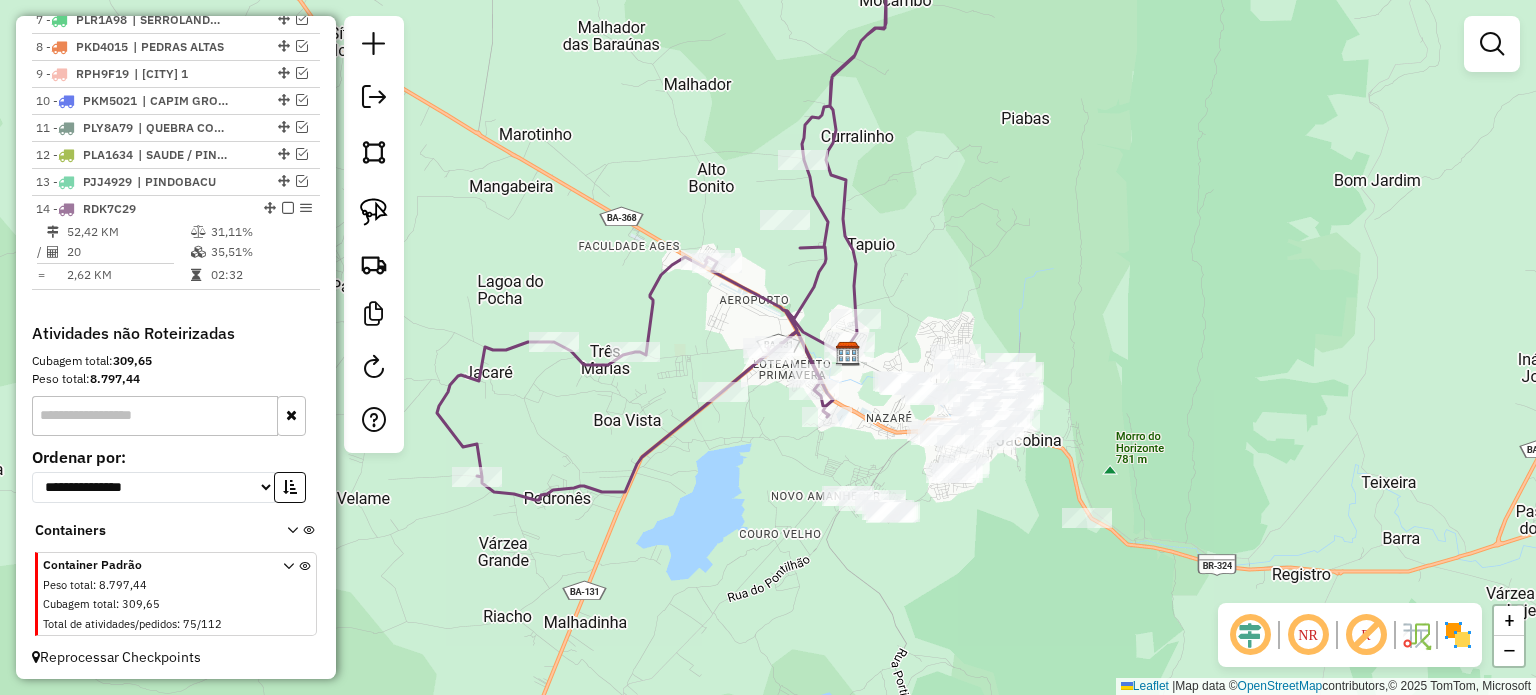 drag, startPoint x: 806, startPoint y: 472, endPoint x: 752, endPoint y: 425, distance: 71.5891 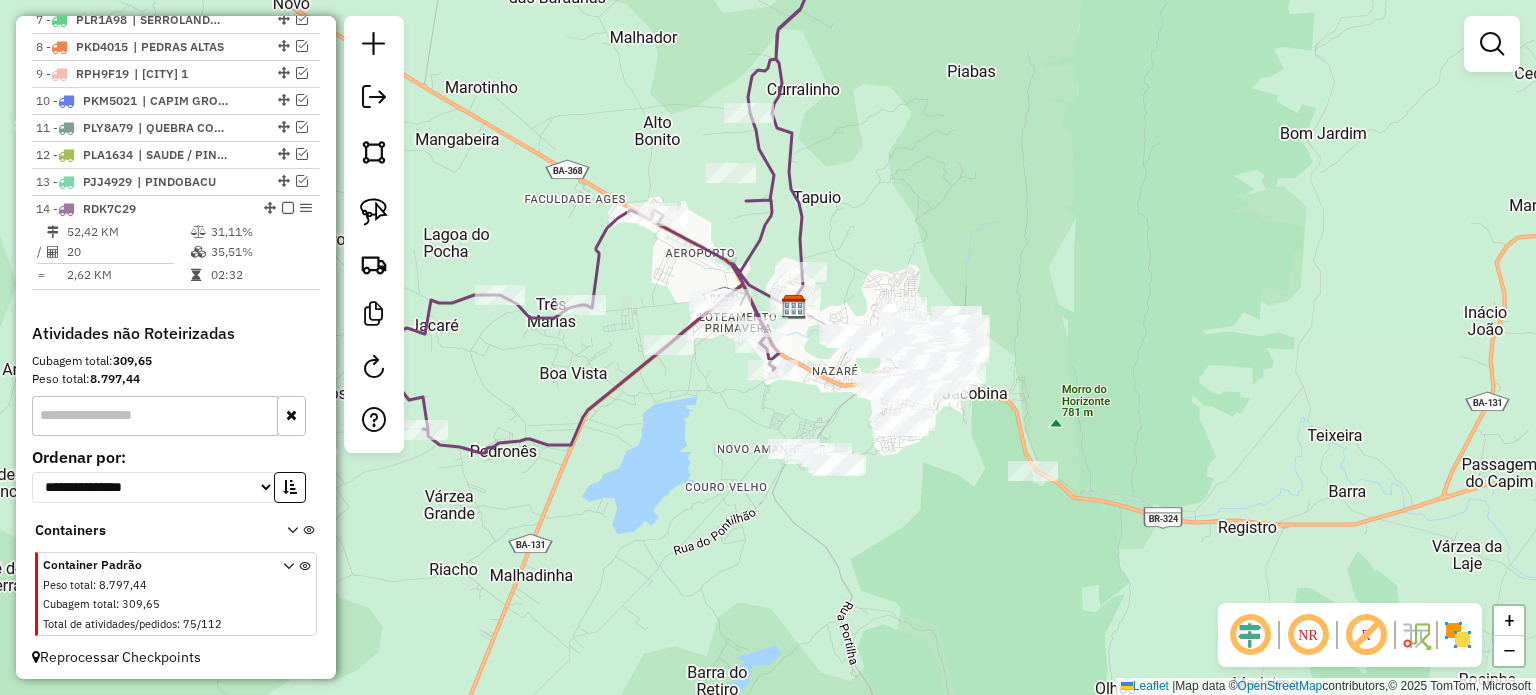 drag, startPoint x: 376, startPoint y: 195, endPoint x: 576, endPoint y: 354, distance: 255.50146 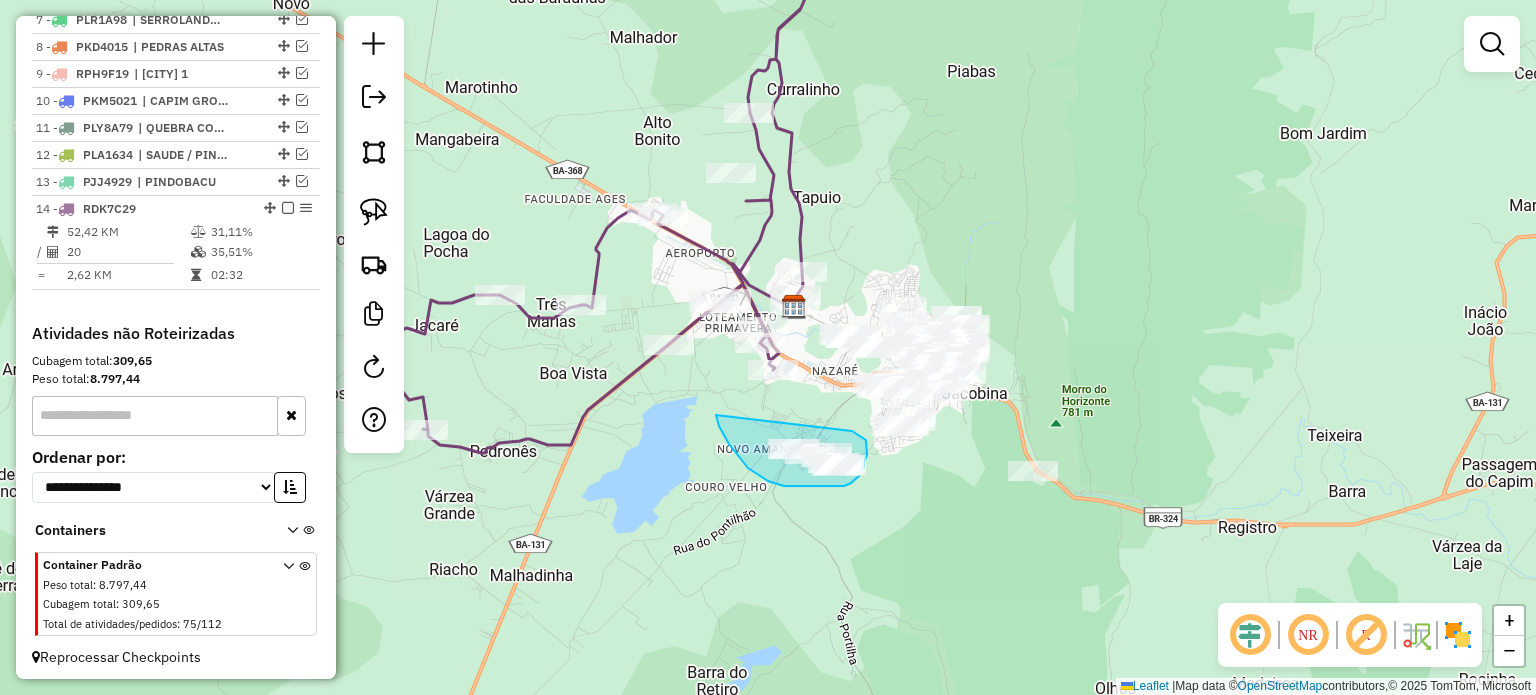 drag, startPoint x: 716, startPoint y: 415, endPoint x: 820, endPoint y: 424, distance: 104.388695 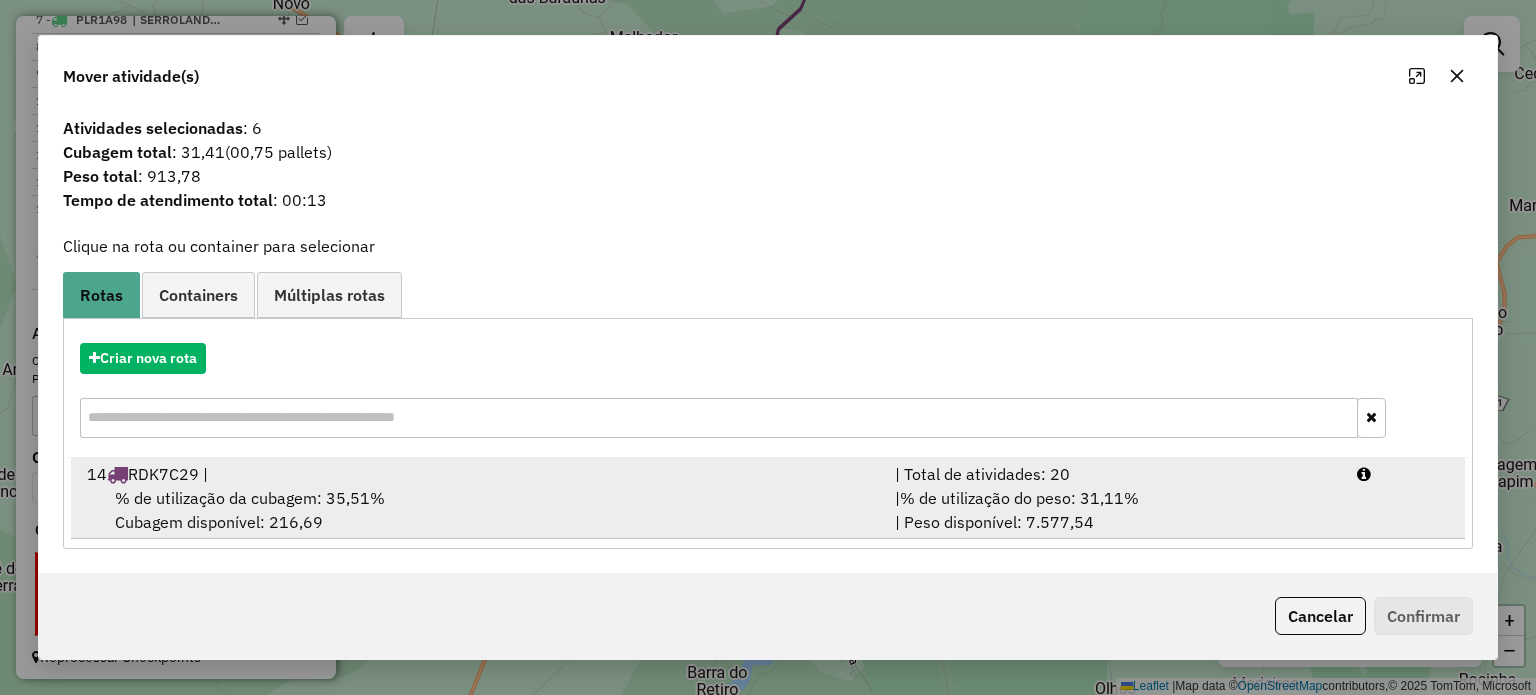 click on "14  RDK7C29 |" at bounding box center (479, 474) 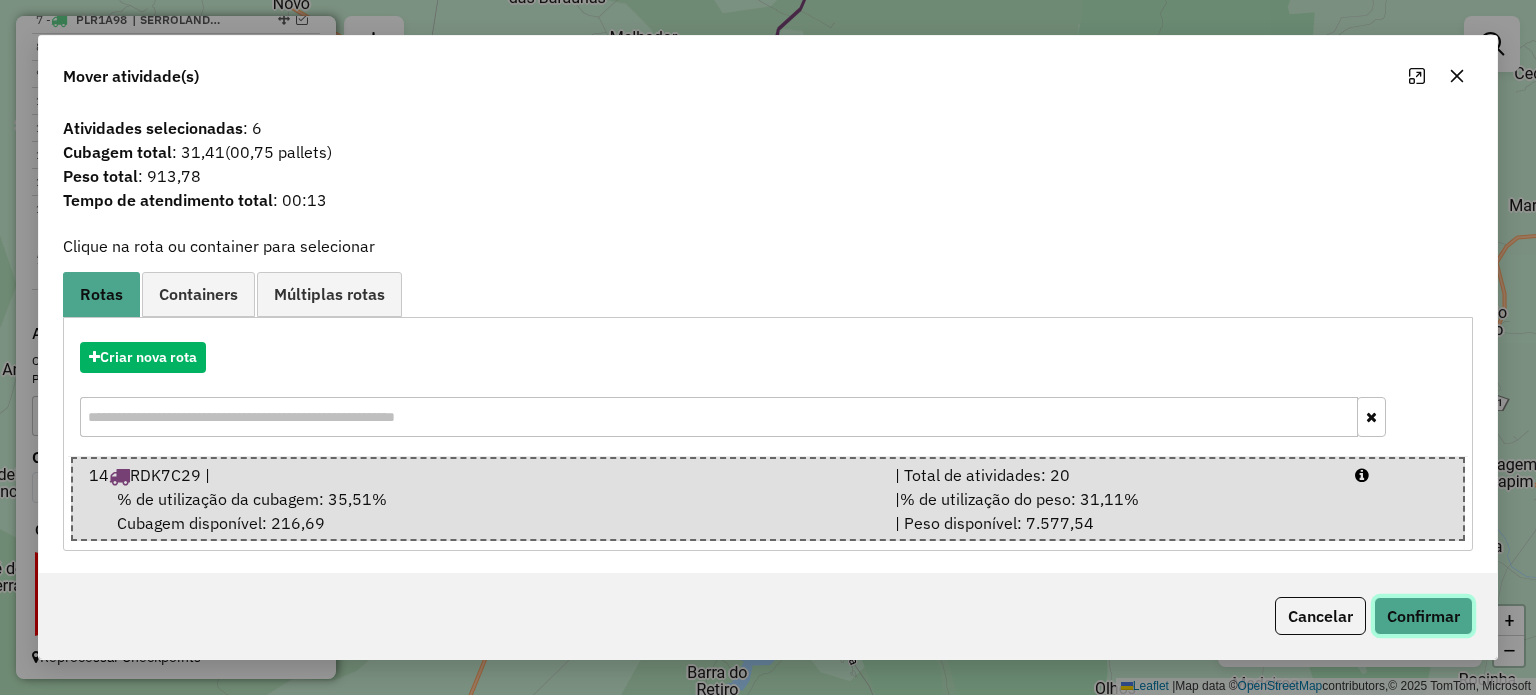 click on "Confirmar" 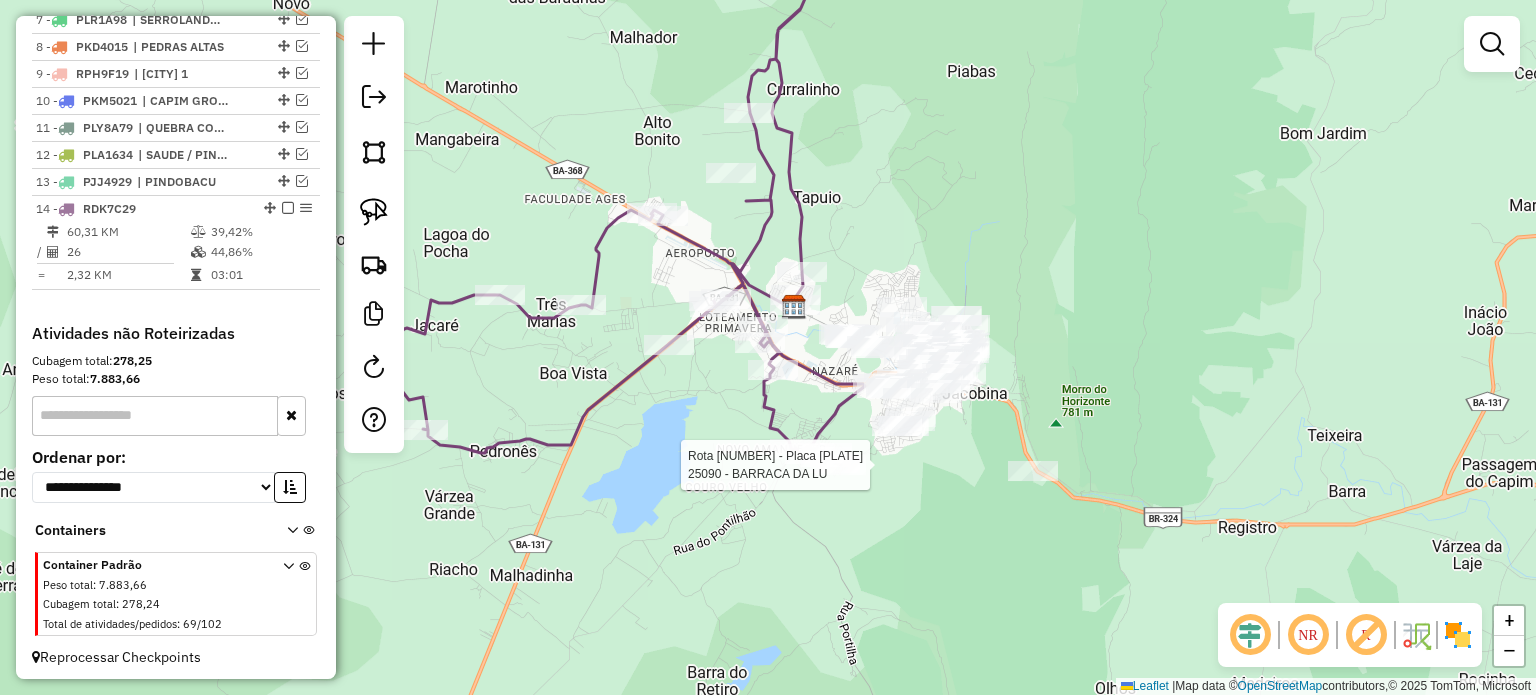 select on "**********" 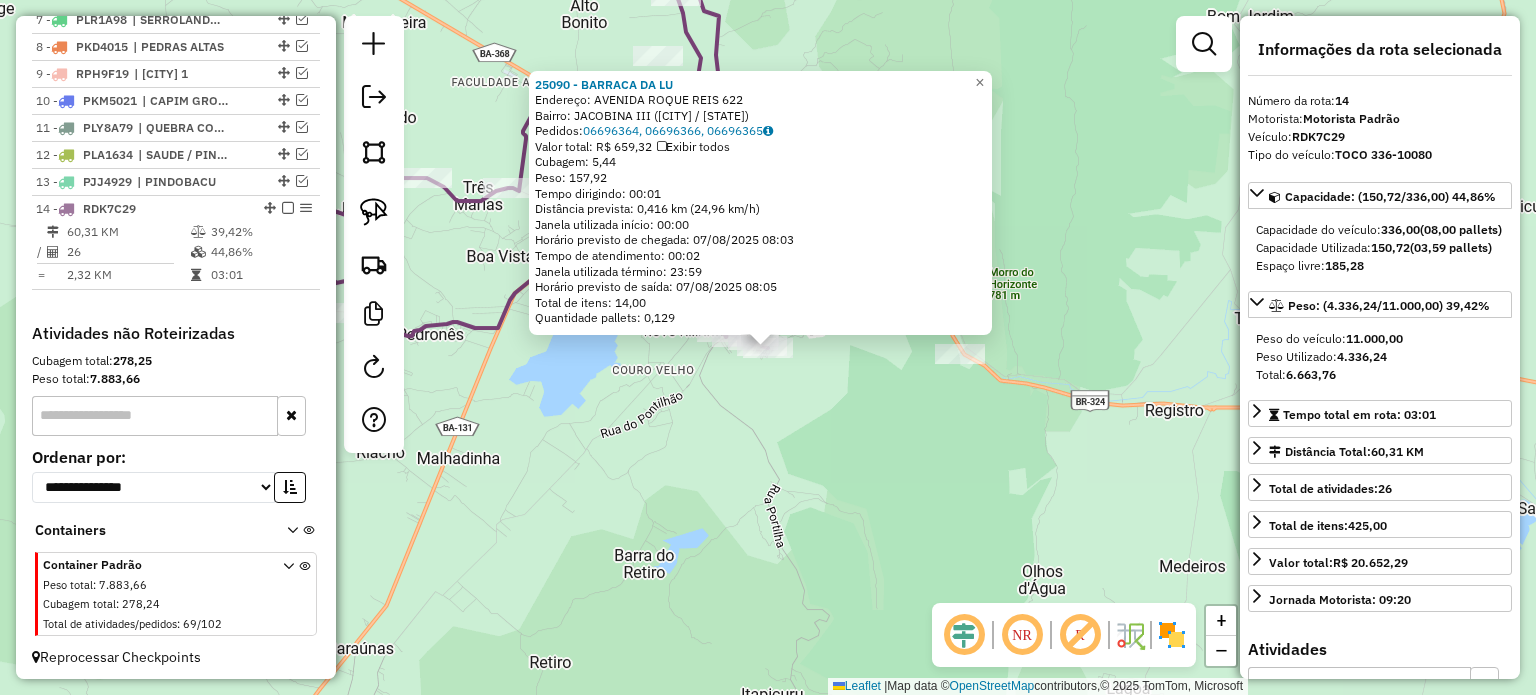 click on "25090 - BARRACA DA LU  Endereço:  AVENIDA ROQUE REIS 622   Bairro: JACOBINA III (JACOBINA / BA)   Pedidos:  06696364, 06696366, 06696365   Valor total: R$ 659,32   Exibir todos   Cubagem: 5,44  Peso: 157,92  Tempo dirigindo: 00:01   Distância prevista: 0,416 km (24,96 km/h)   Janela utilizada início: 00:00   Horário previsto de chegada: 07/08/2025 08:03   Tempo de atendimento: 00:02   Janela utilizada término: 23:59   Horário previsto de saída: 07/08/2025 08:05   Total de itens: 14,00   Quantidade pallets: 0,129  × Janela de atendimento Grade de atendimento Capacidade Transportadoras Veículos Cliente Pedidos  Rotas Selecione os dias de semana para filtrar as janelas de atendimento  Seg   Ter   Qua   Qui   Sex   Sáb   Dom  Informe o período da janela de atendimento: De: Até:  Filtrar exatamente a janela do cliente  Considerar janela de atendimento padrão  Selecione os dias de semana para filtrar as grades de atendimento  Seg   Ter   Qua   Qui   Sex   Sáb   Dom   Peso mínimo:   Peso máximo:  De:" 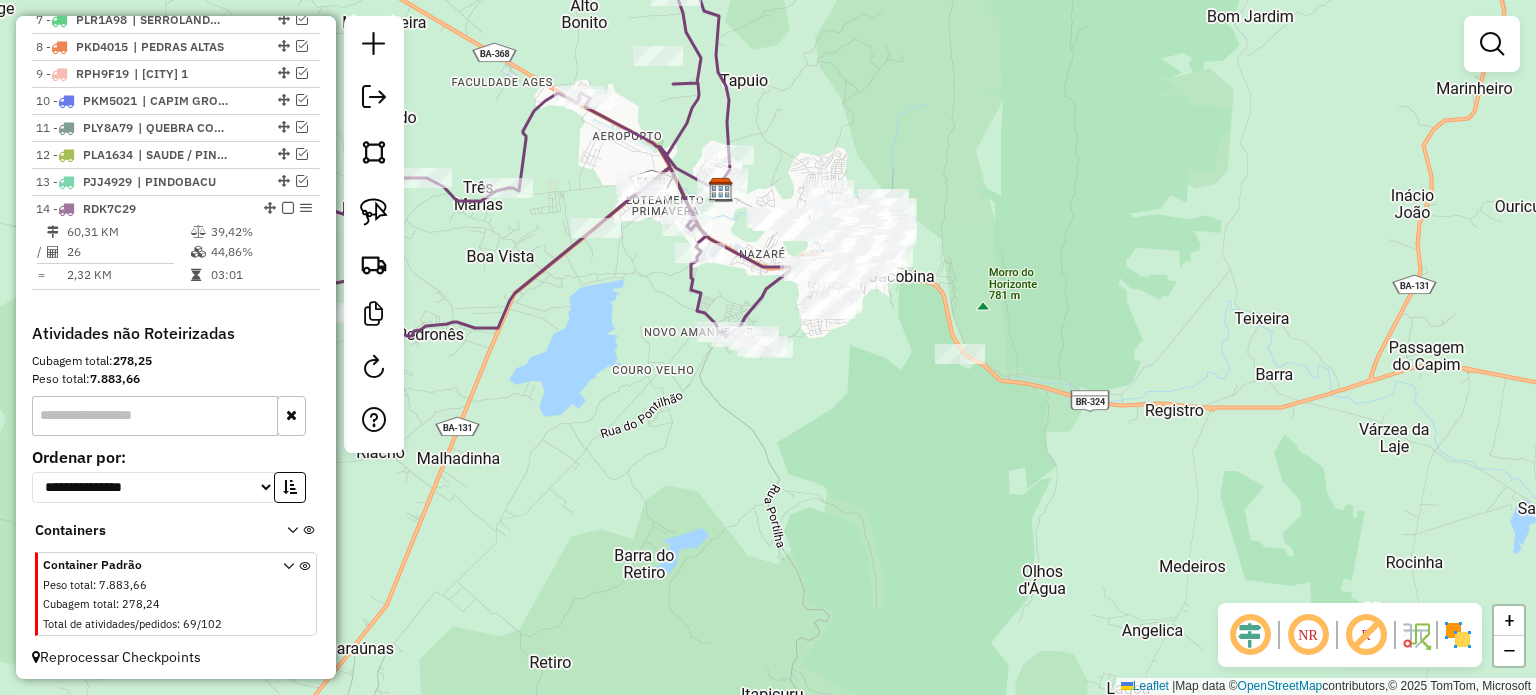 drag, startPoint x: 908, startPoint y: 435, endPoint x: 916, endPoint y: 522, distance: 87.36704 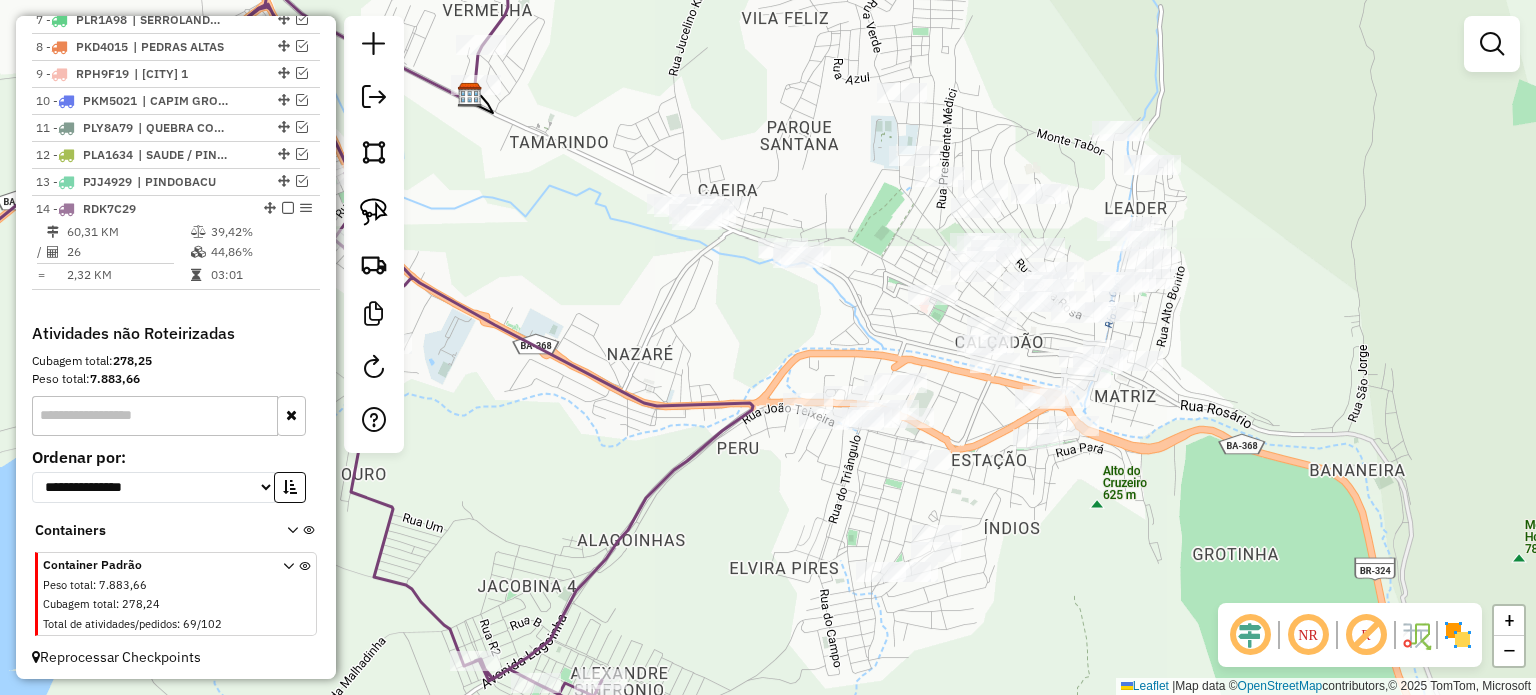 drag, startPoint x: 703, startPoint y: 479, endPoint x: 804, endPoint y: 390, distance: 134.61798 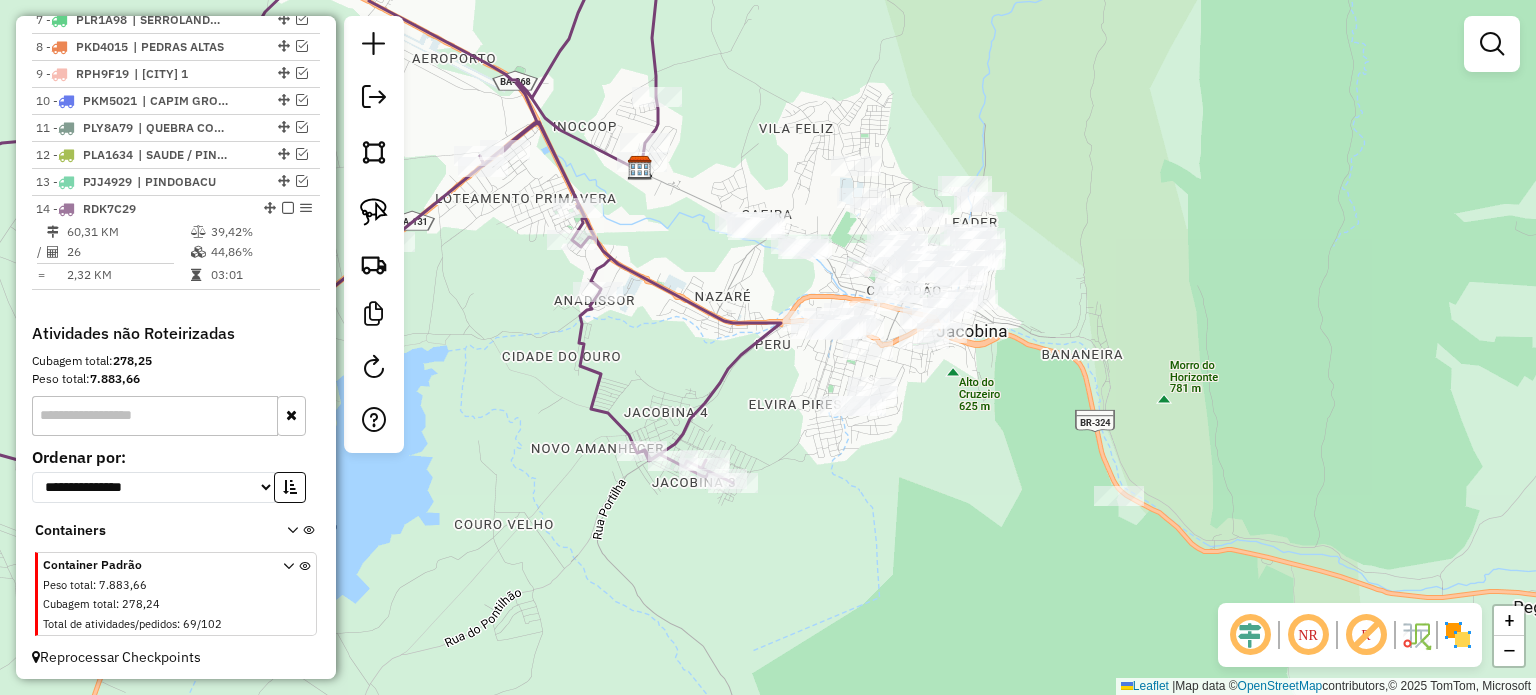 click on "Janela de atendimento Grade de atendimento Capacidade Transportadoras Veículos Cliente Pedidos  Rotas Selecione os dias de semana para filtrar as janelas de atendimento  Seg   Ter   Qua   Qui   Sex   Sáb   Dom  Informe o período da janela de atendimento: De: Até:  Filtrar exatamente a janela do cliente  Considerar janela de atendimento padrão  Selecione os dias de semana para filtrar as grades de atendimento  Seg   Ter   Qua   Qui   Sex   Sáb   Dom   Considerar clientes sem dia de atendimento cadastrado  Clientes fora do dia de atendimento selecionado Filtrar as atividades entre os valores definidos abaixo:  Peso mínimo:   Peso máximo:   Cubagem mínima:   Cubagem máxima:   De:   Até:  Filtrar as atividades entre o tempo de atendimento definido abaixo:  De:   Até:   Considerar capacidade total dos clientes não roteirizados Transportadora: Selecione um ou mais itens Tipo de veículo: Selecione um ou mais itens Veículo: Selecione um ou mais itens Motorista: Selecione um ou mais itens Nome: Rótulo:" 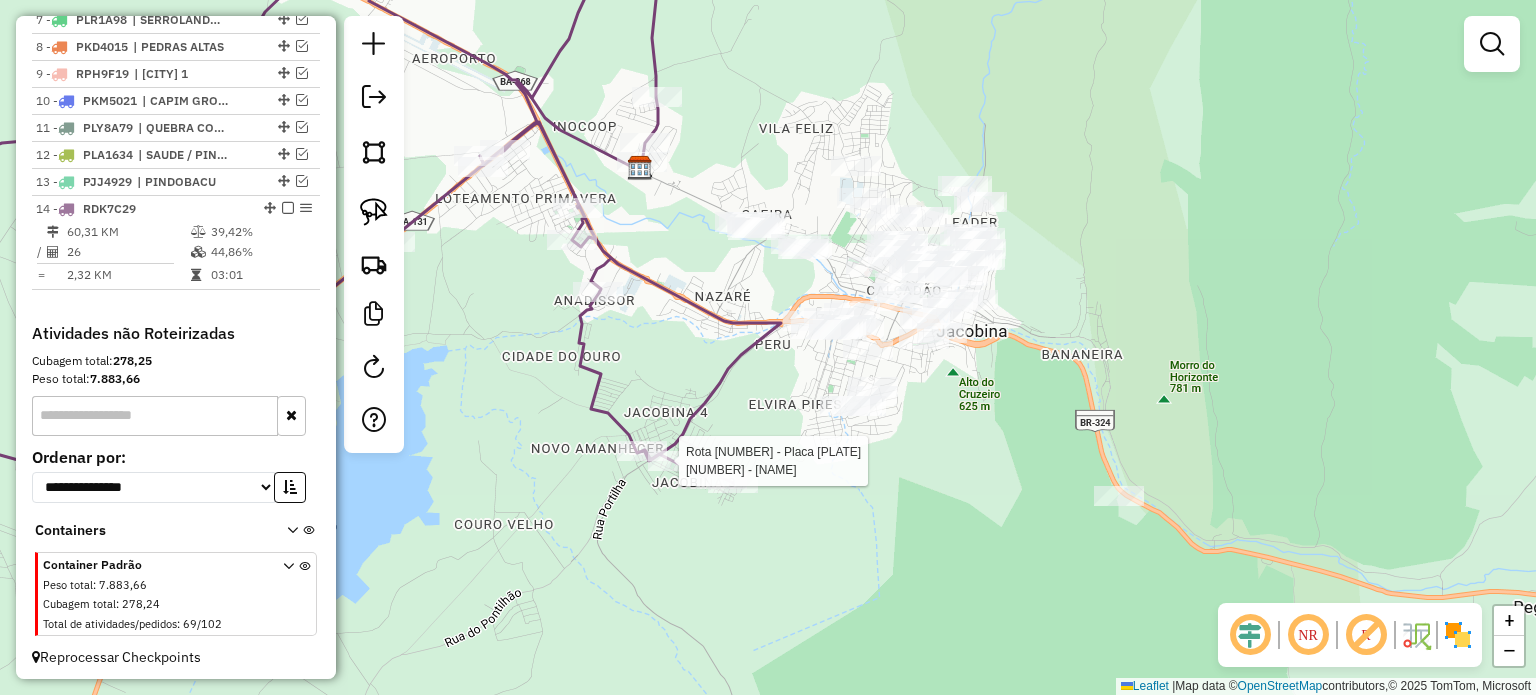 select on "**********" 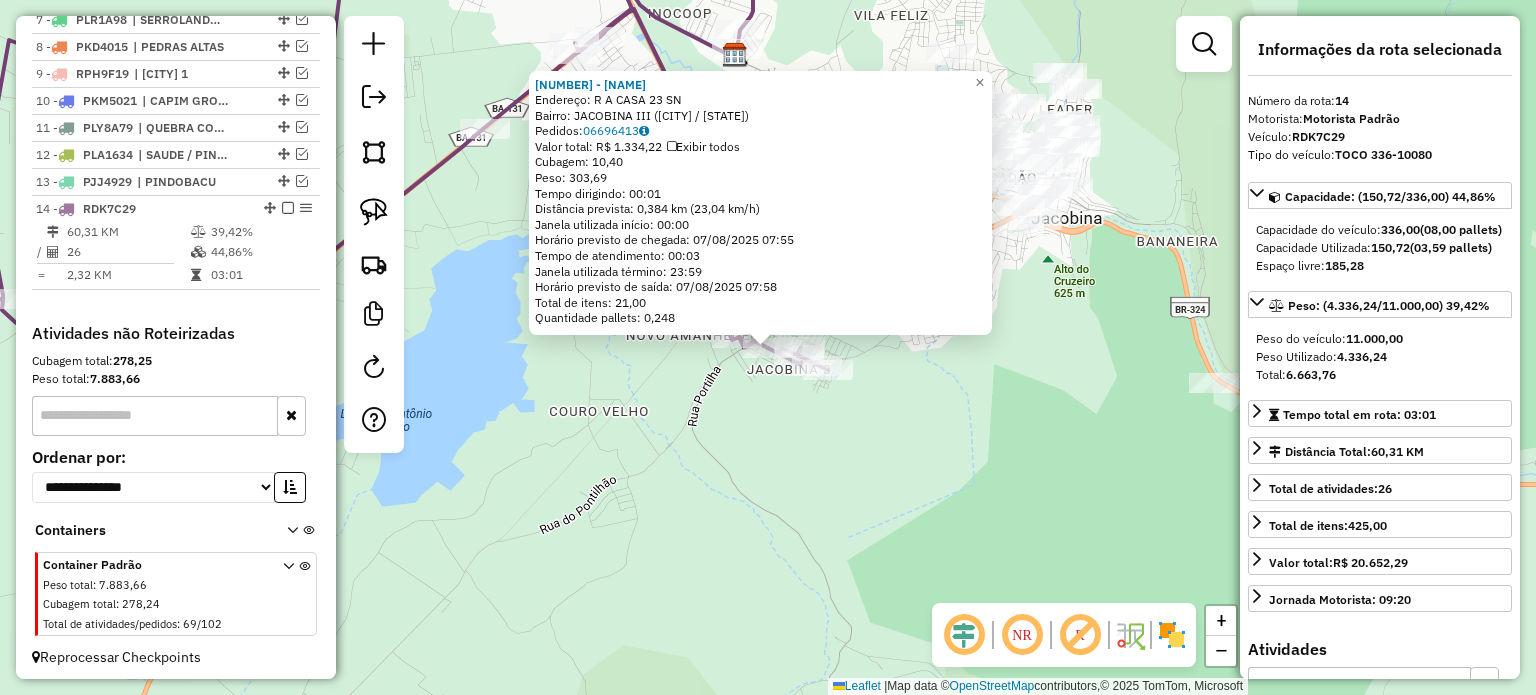 click on "81978 - TAIS ALMEIDA EVANGEL  Endereço: R   A CASA 23                     SN   Bairro: JACOBINA III (JACOBINA / BA)   Pedidos:  06696413   Valor total: R$ 1.334,22   Exibir todos   Cubagem: 10,40  Peso: 303,69  Tempo dirigindo: 00:01   Distância prevista: 0,384 km (23,04 km/h)   Janela utilizada início: 00:00   Horário previsto de chegada: 07/08/2025 07:55   Tempo de atendimento: 00:03   Janela utilizada término: 23:59   Horário previsto de saída: 07/08/2025 07:58   Total de itens: 21,00   Quantidade pallets: 0,248  × Janela de atendimento Grade de atendimento Capacidade Transportadoras Veículos Cliente Pedidos  Rotas Selecione os dias de semana para filtrar as janelas de atendimento  Seg   Ter   Qua   Qui   Sex   Sáb   Dom  Informe o período da janela de atendimento: De: Até:  Filtrar exatamente a janela do cliente  Considerar janela de atendimento padrão  Selecione os dias de semana para filtrar as grades de atendimento  Seg   Ter   Qua   Qui   Sex   Sáb   Dom   Peso mínimo:   Peso máximo:" 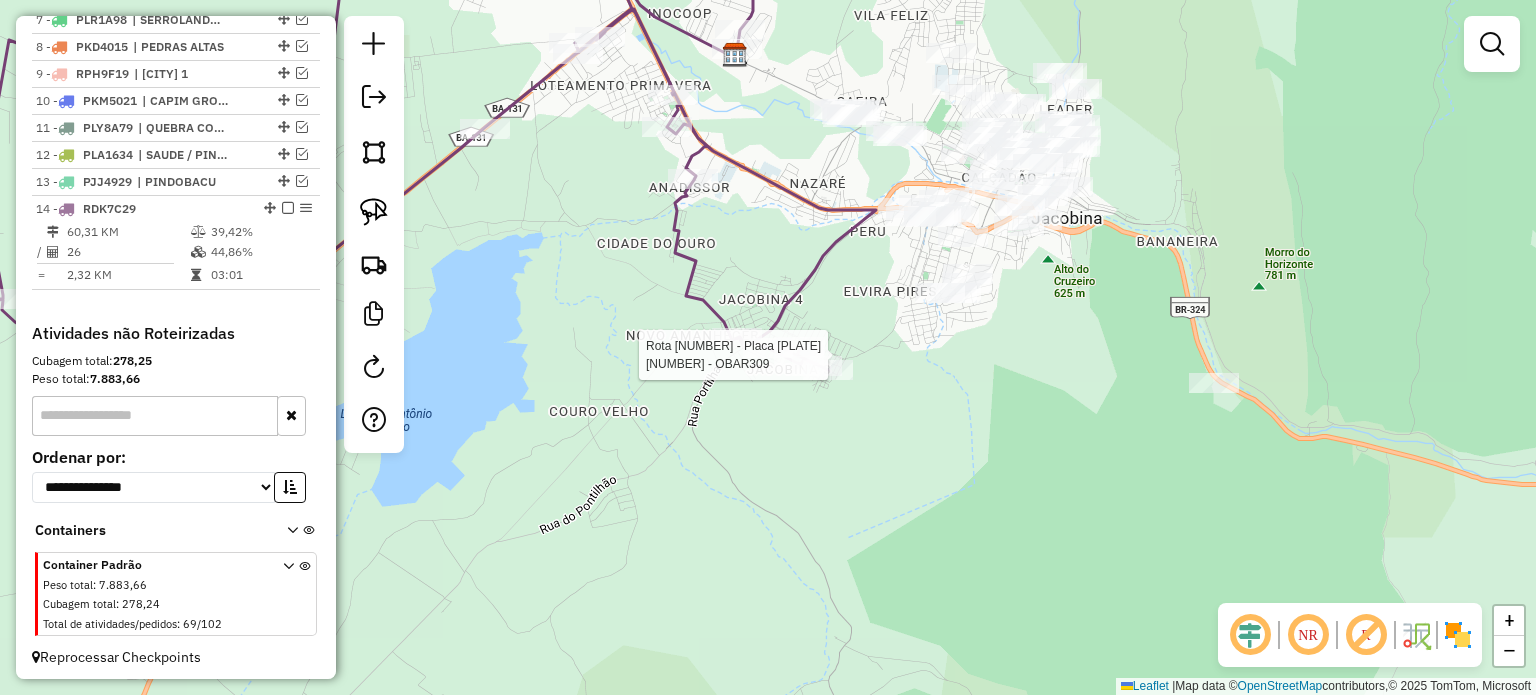 select on "**********" 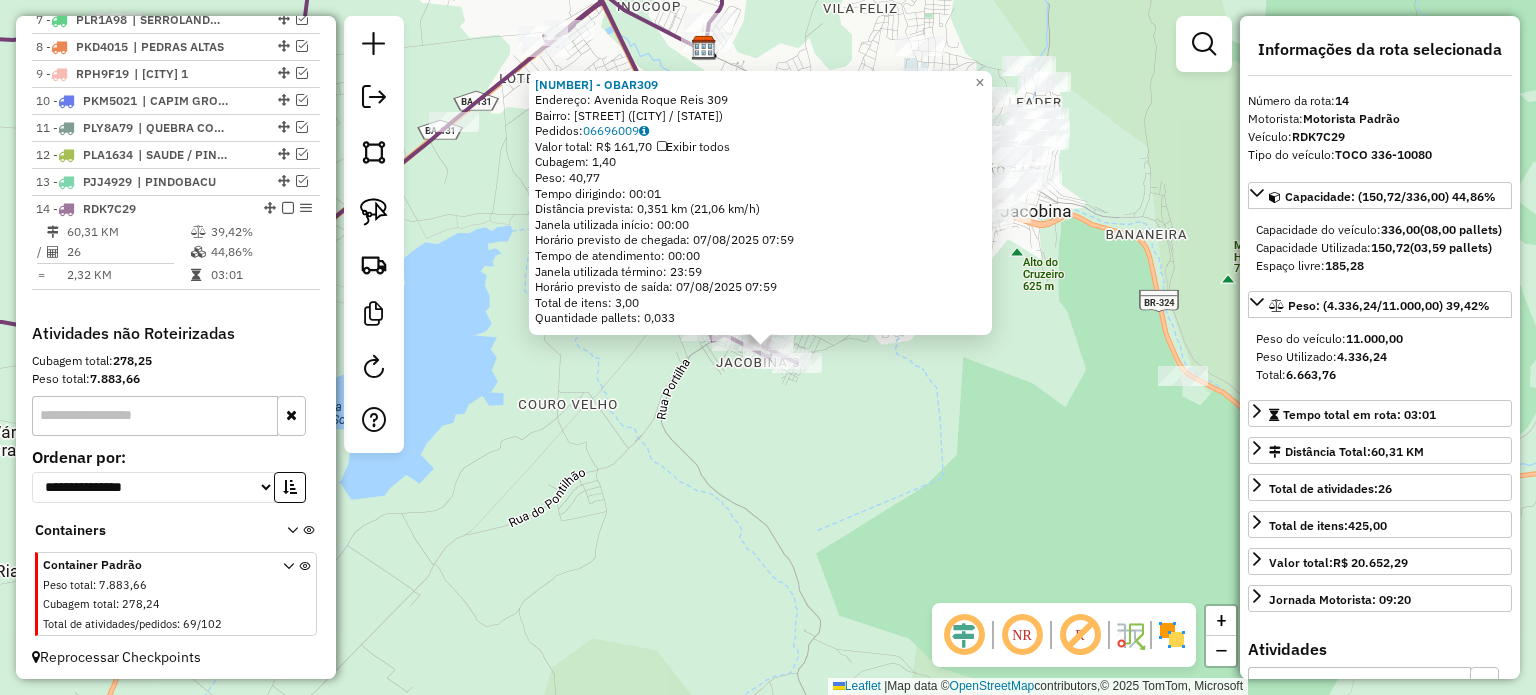 click on "28526 - OBAR309  Endereço:  Avenida Roque Reis 309   Bairro: CENTRO (JACOBINA / BA)   Pedidos:  06696009   Valor total: R$ 161,70   Exibir todos   Cubagem: 1,40  Peso: 40,77  Tempo dirigindo: 00:01   Distância prevista: 0,351 km (21,06 km/h)   Janela utilizada início: 00:00   Horário previsto de chegada: 07/08/2025 07:59   Tempo de atendimento: 00:00   Janela utilizada término: 23:59   Horário previsto de saída: 07/08/2025 07:59   Total de itens: 3,00   Quantidade pallets: 0,033  × Janela de atendimento Grade de atendimento Capacidade Transportadoras Veículos Cliente Pedidos  Rotas Selecione os dias de semana para filtrar as janelas de atendimento  Seg   Ter   Qua   Qui   Sex   Sáb   Dom  Informe o período da janela de atendimento: De: Até:  Filtrar exatamente a janela do cliente  Considerar janela de atendimento padrão  Selecione os dias de semana para filtrar as grades de atendimento  Seg   Ter   Qua   Qui   Sex   Sáb   Dom   Considerar clientes sem dia de atendimento cadastrado  De:   Até:" 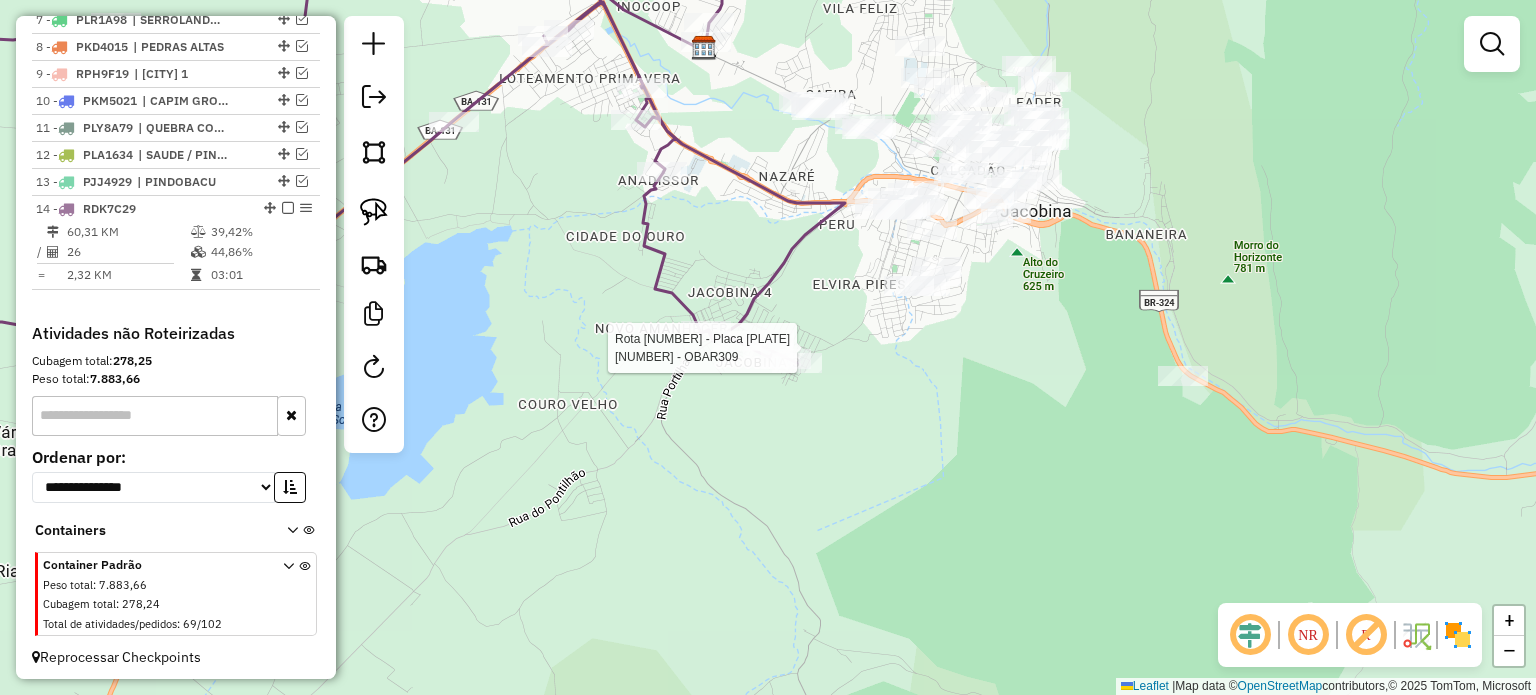 select on "**********" 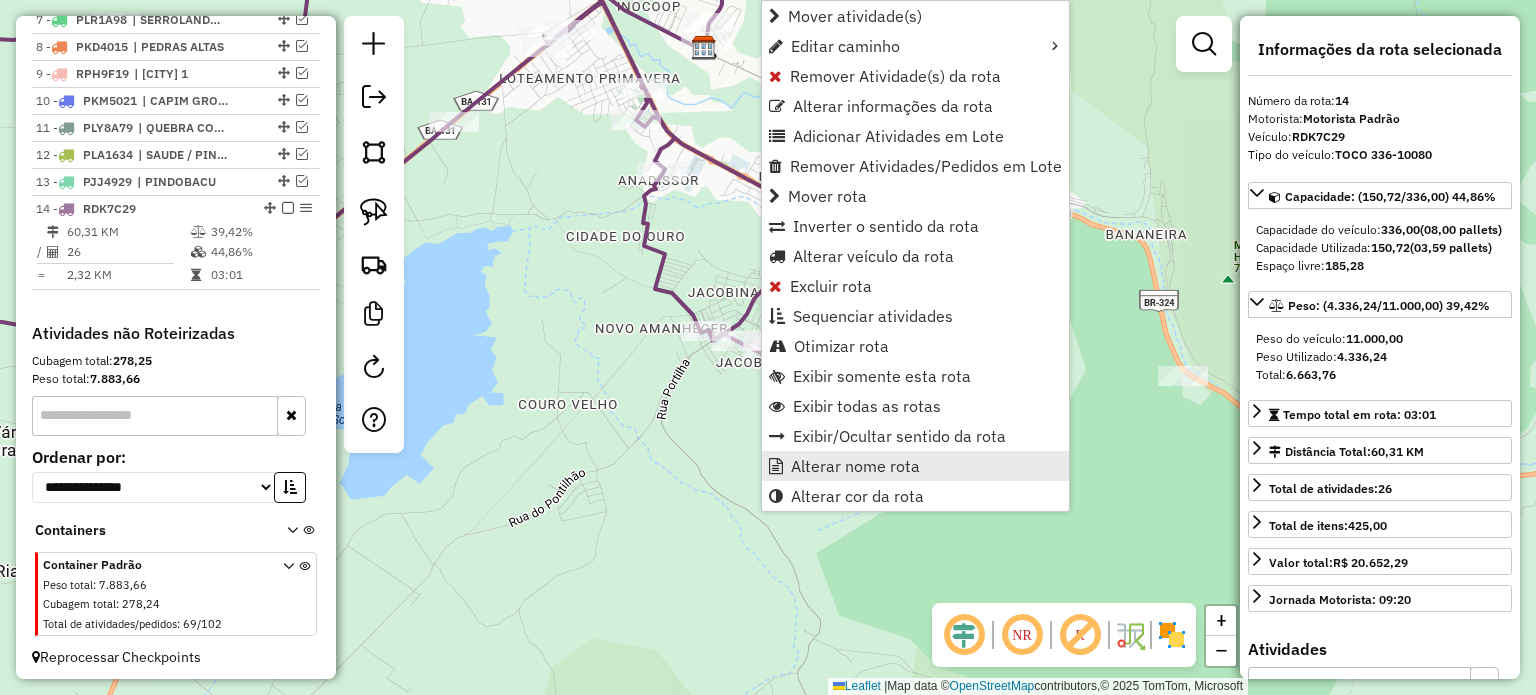 click on "Alterar nome rota" at bounding box center (855, 466) 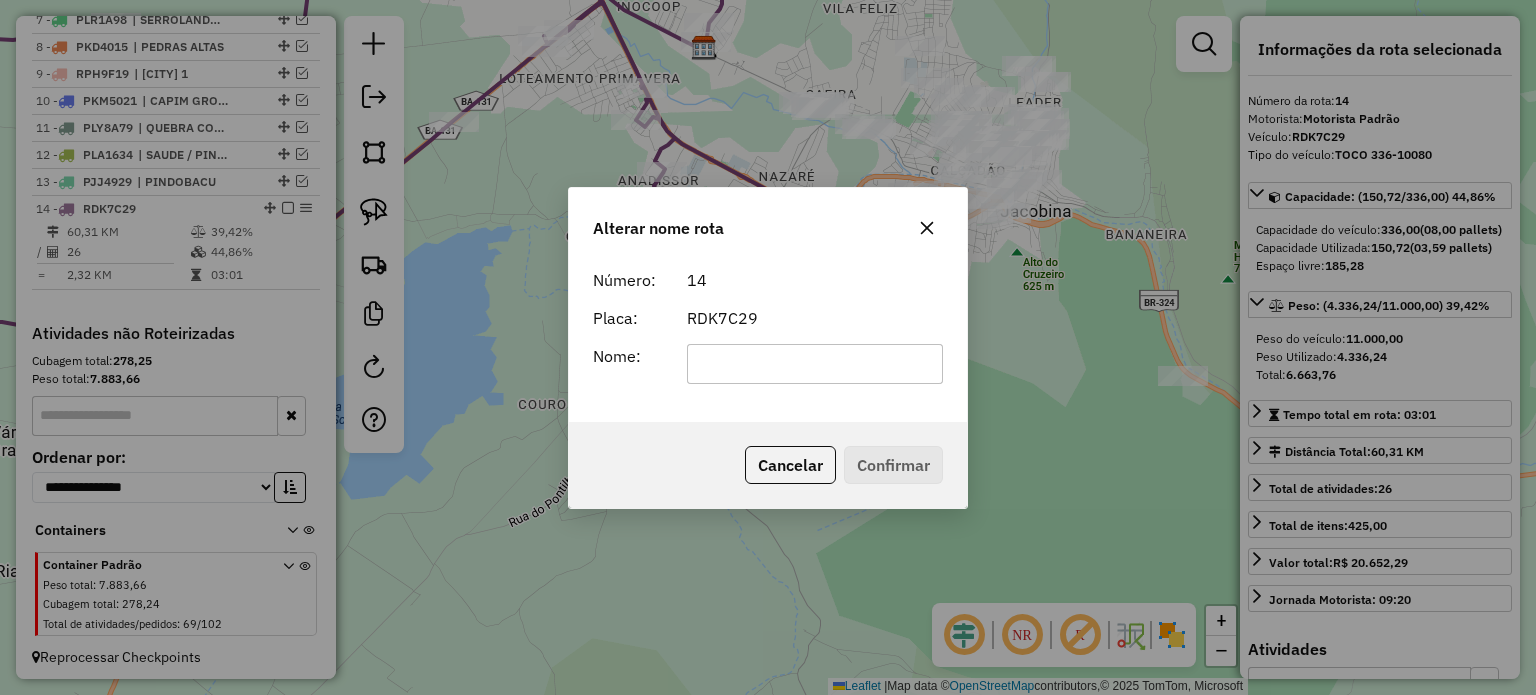 click 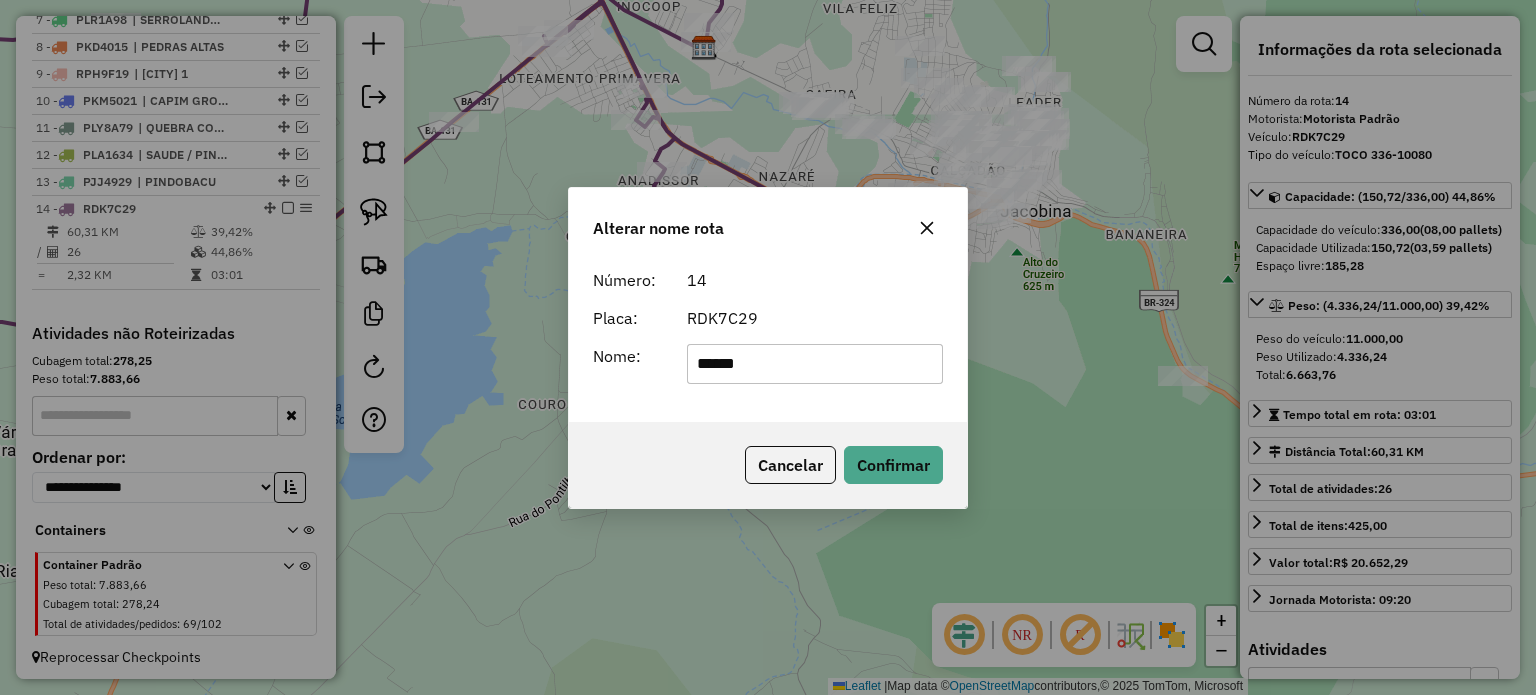 type on "******" 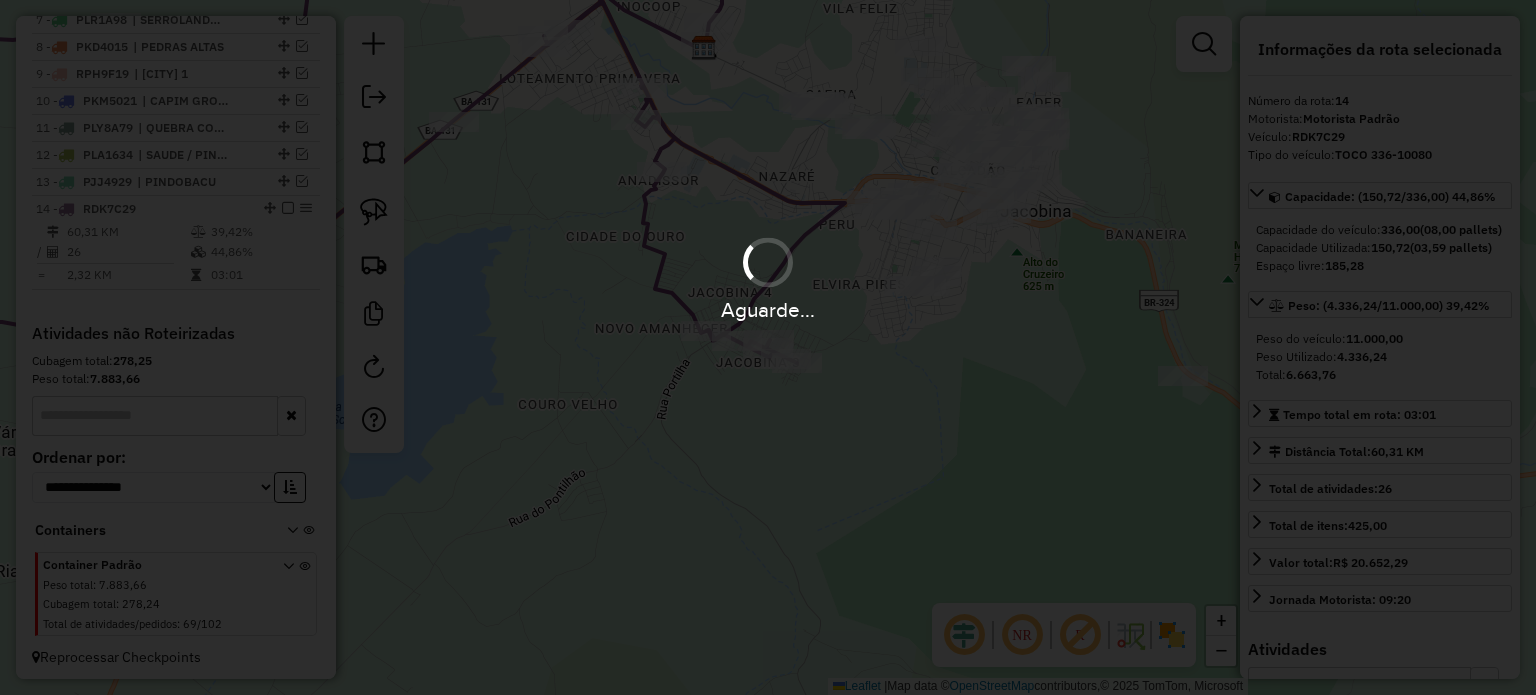 type 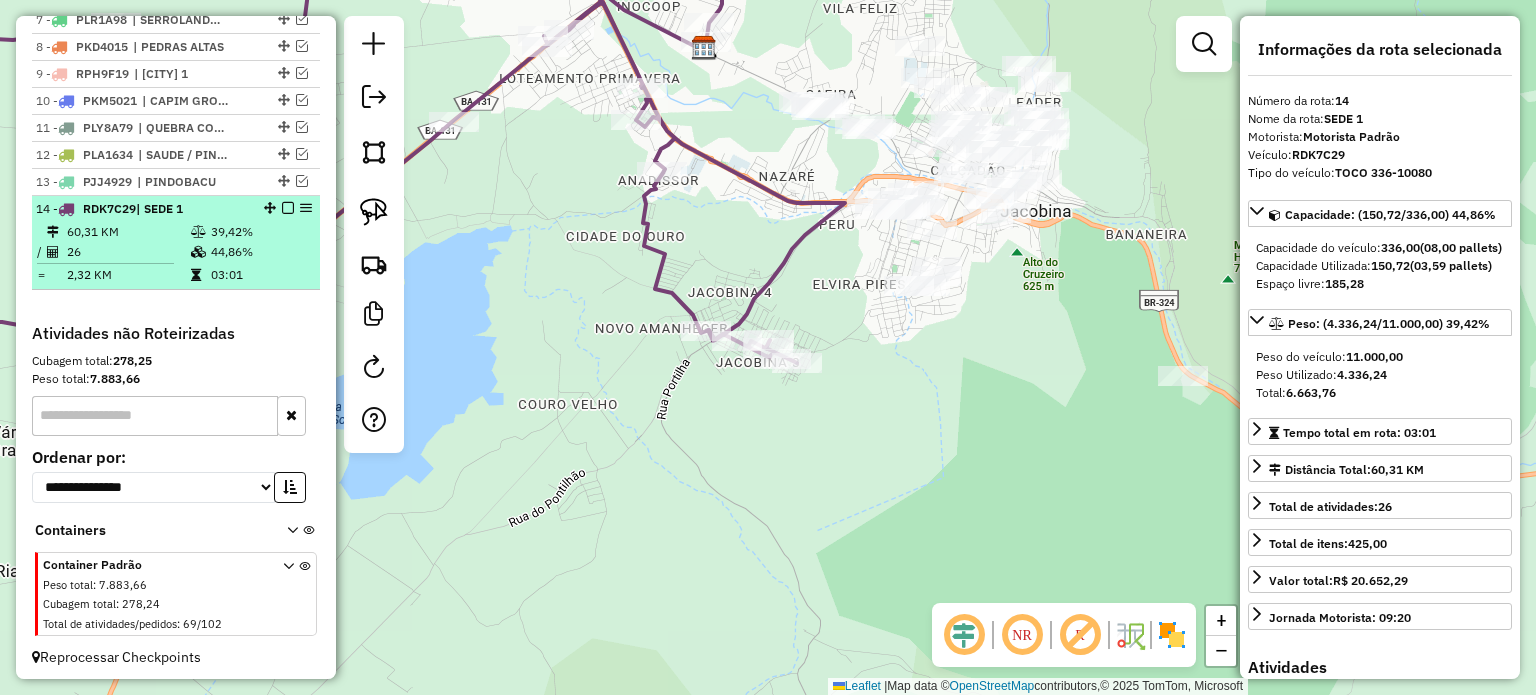 click at bounding box center (288, 208) 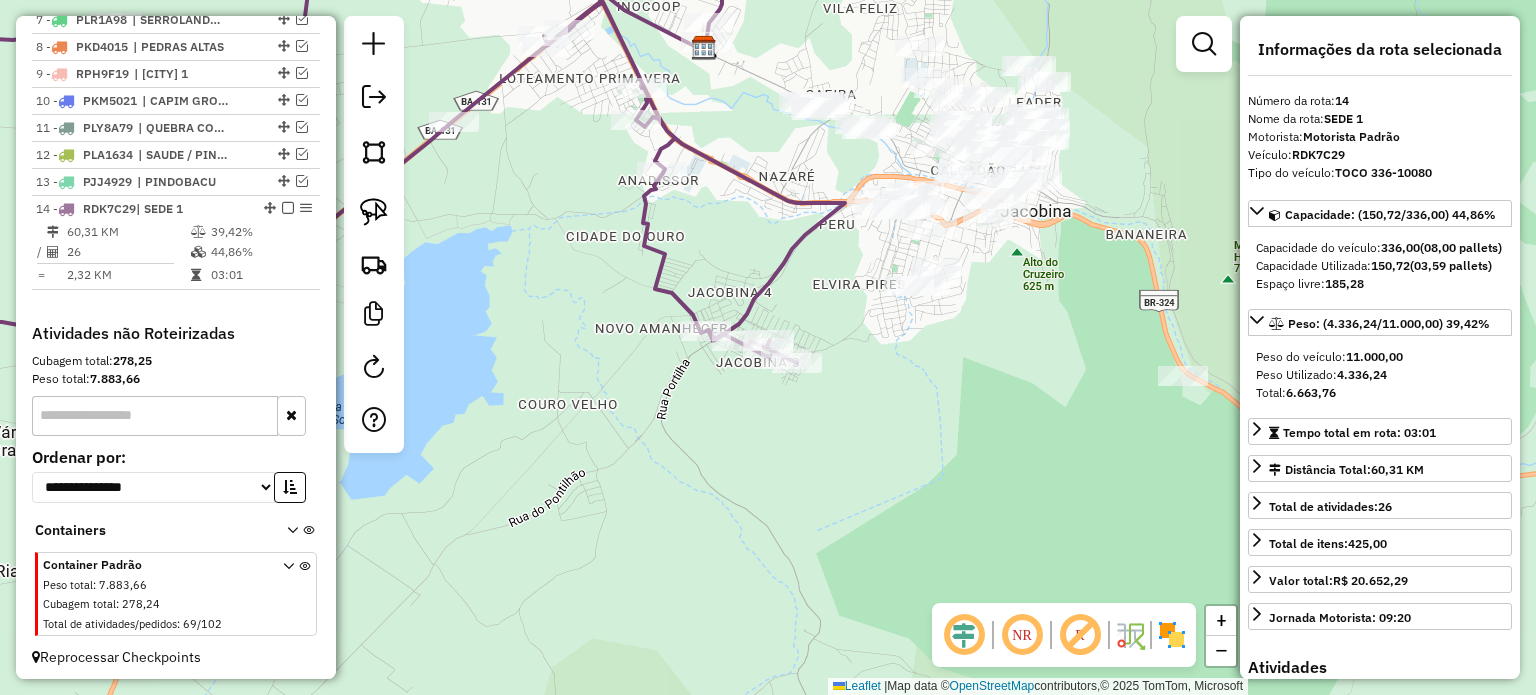 scroll, scrollTop: 879, scrollLeft: 0, axis: vertical 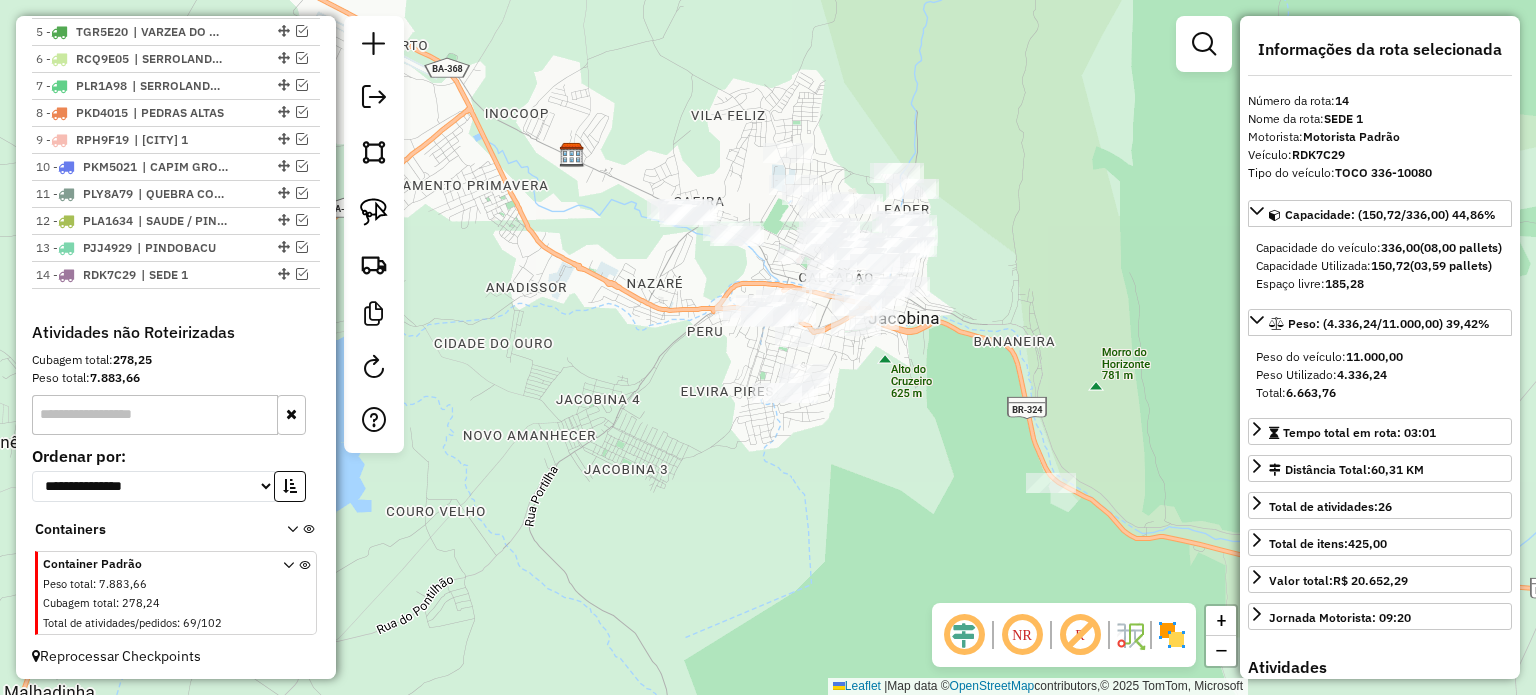 drag, startPoint x: 724, startPoint y: 223, endPoint x: 528, endPoint y: 385, distance: 254.28331 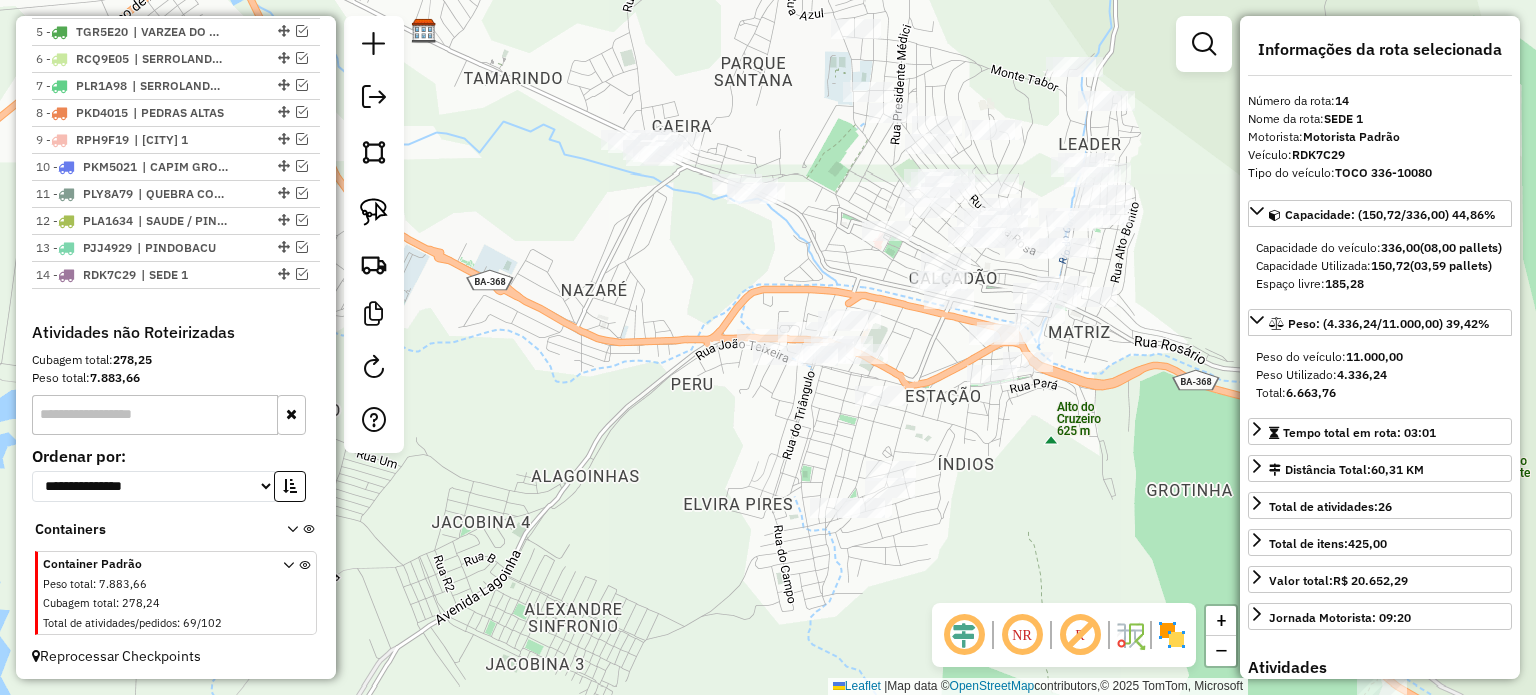 drag, startPoint x: 624, startPoint y: 409, endPoint x: 546, endPoint y: 339, distance: 104.80458 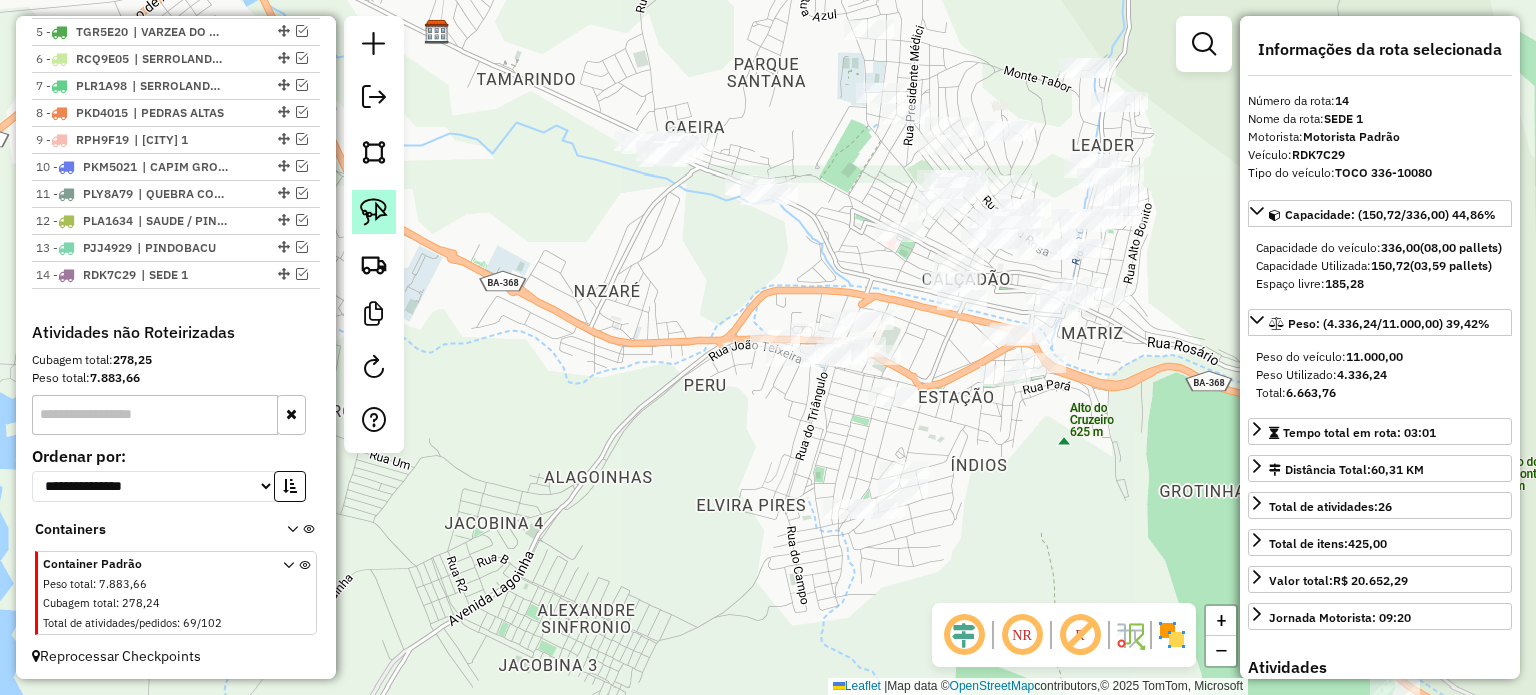 click 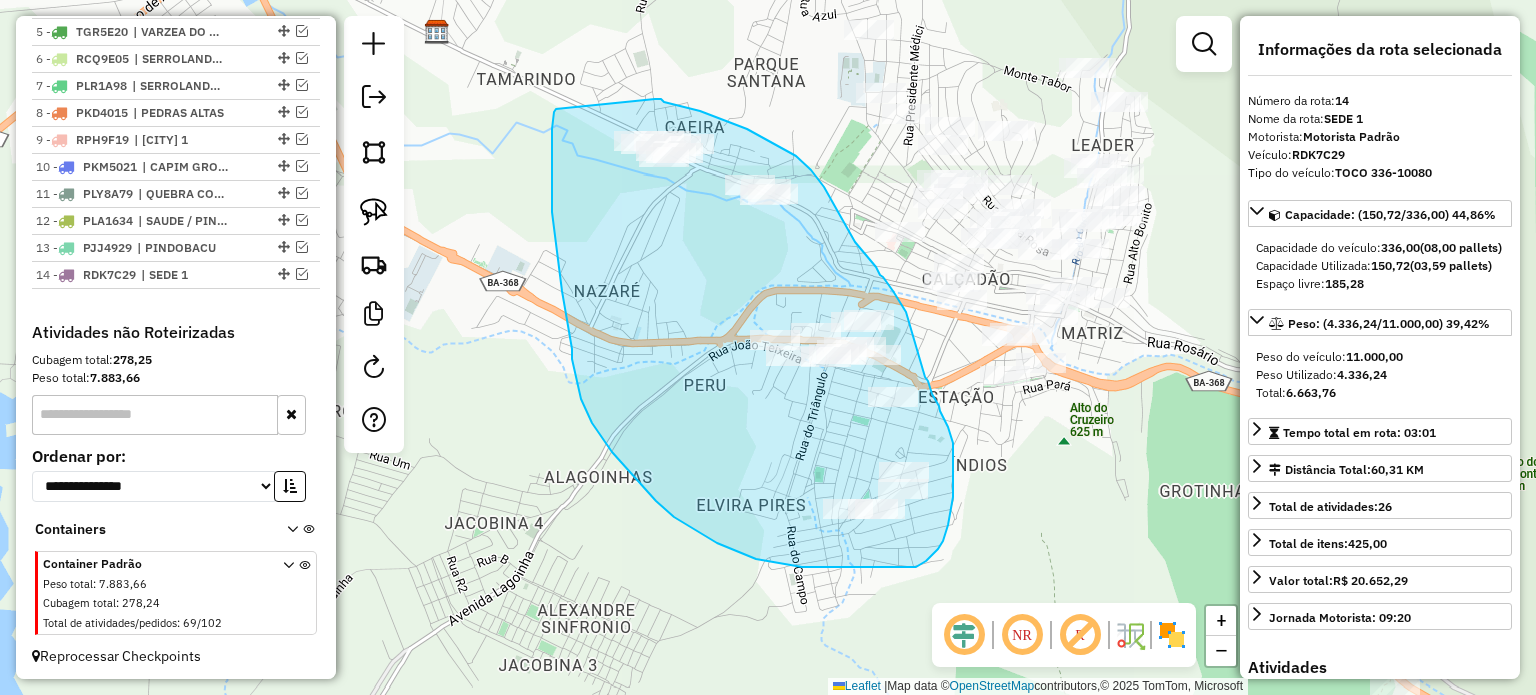 drag, startPoint x: 556, startPoint y: 109, endPoint x: 655, endPoint y: 99, distance: 99.50377 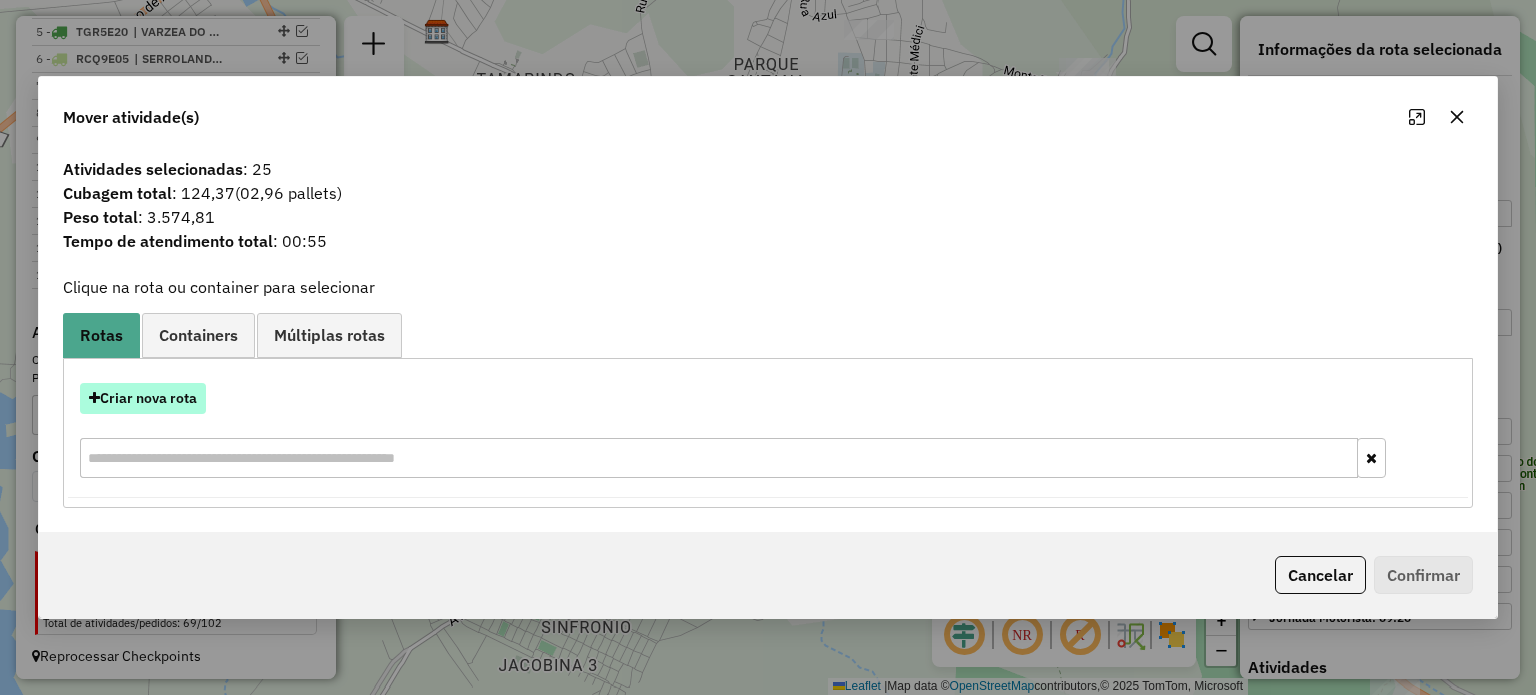click on "Criar nova rota" at bounding box center [143, 398] 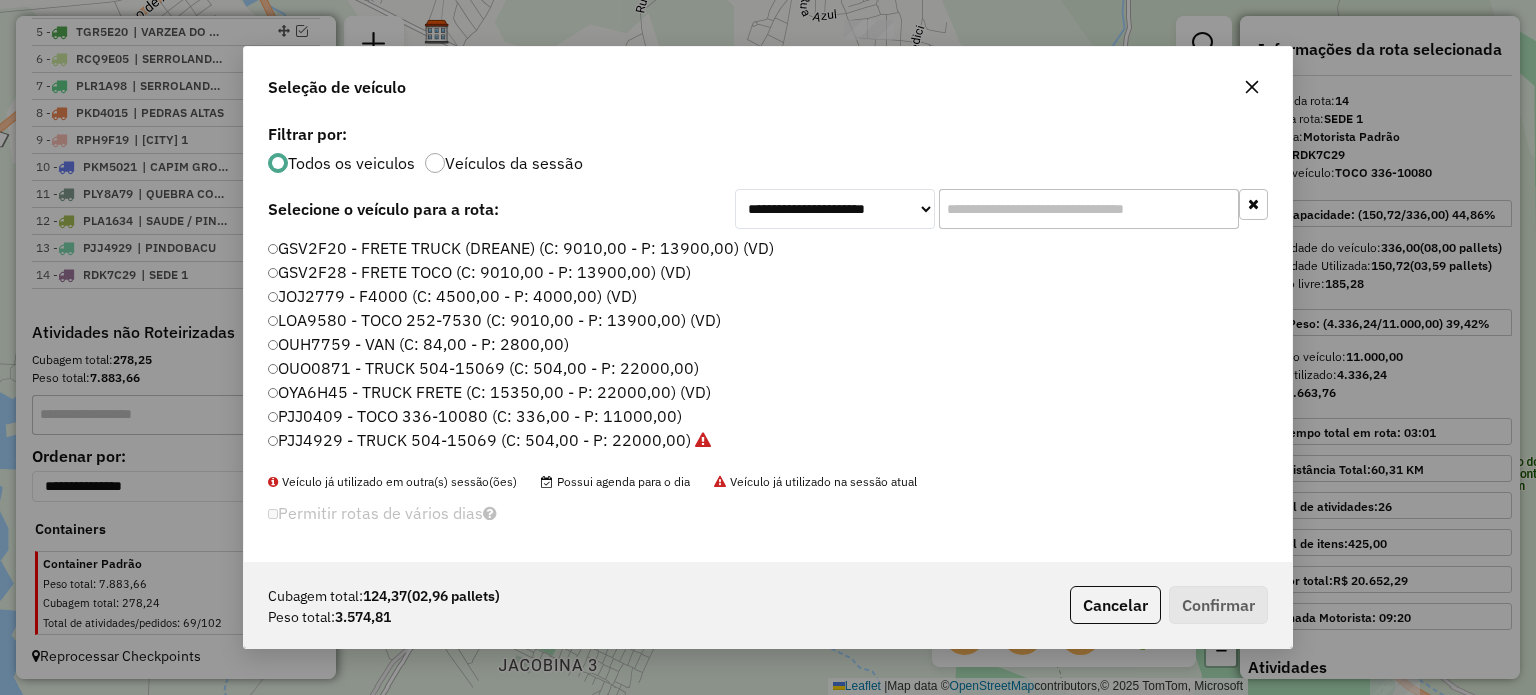 scroll, scrollTop: 10, scrollLeft: 6, axis: both 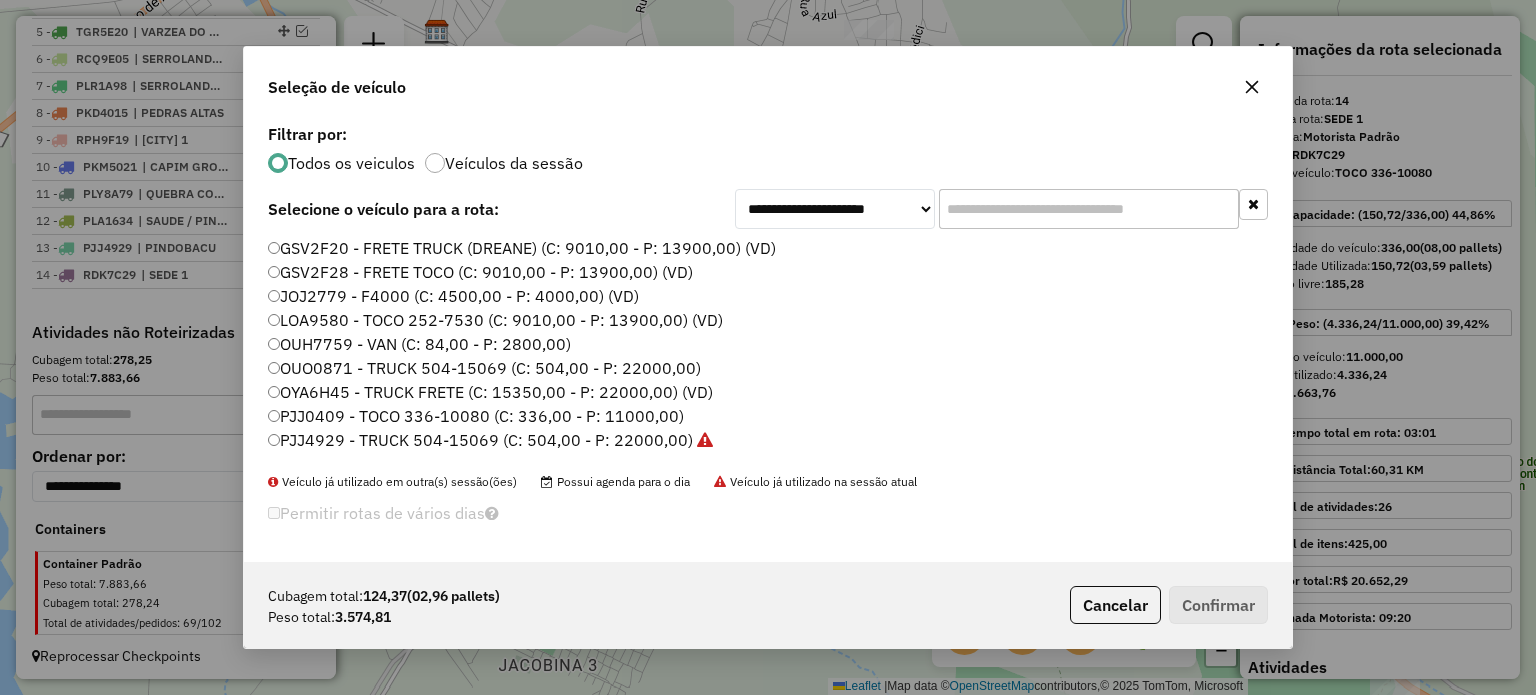 click on "PJJ0409 - TOCO 336-10080 (C: 336,00 - P: 11000,00)" 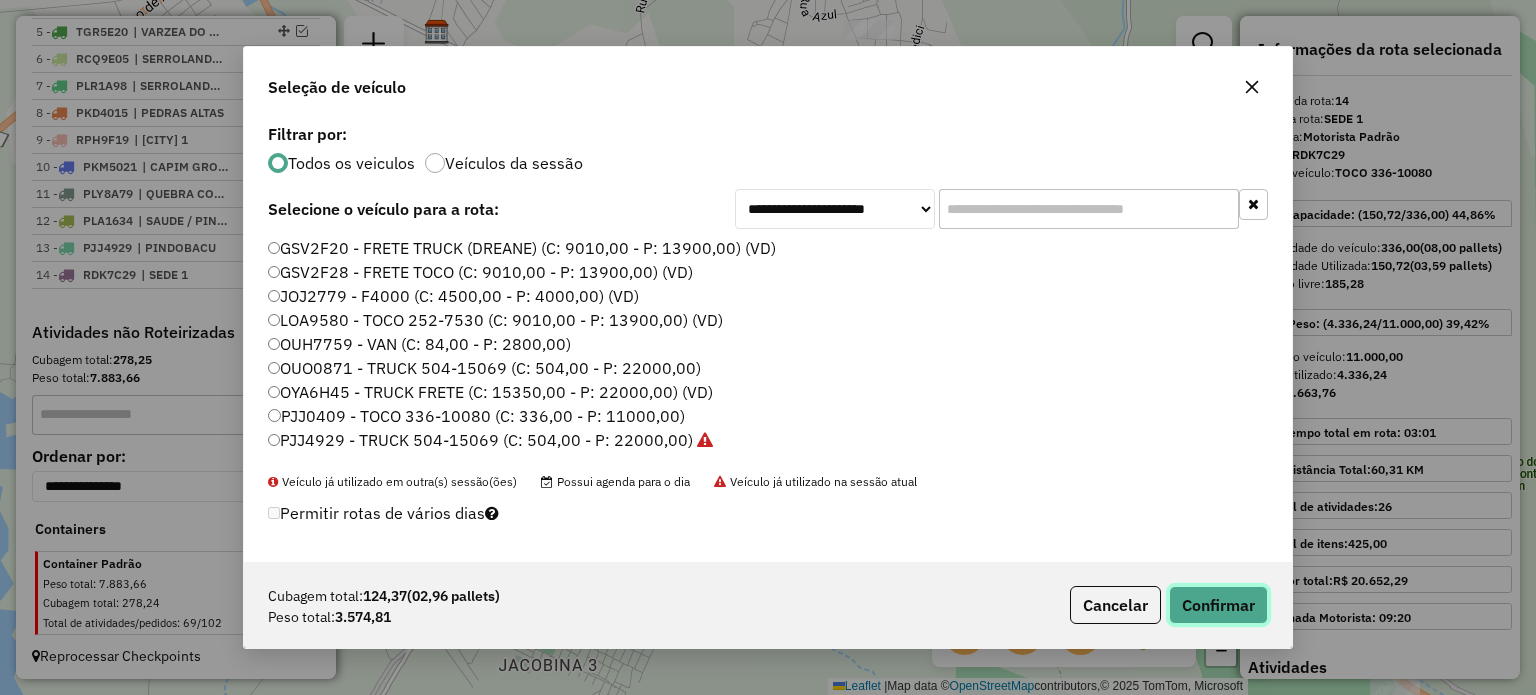 click on "Confirmar" 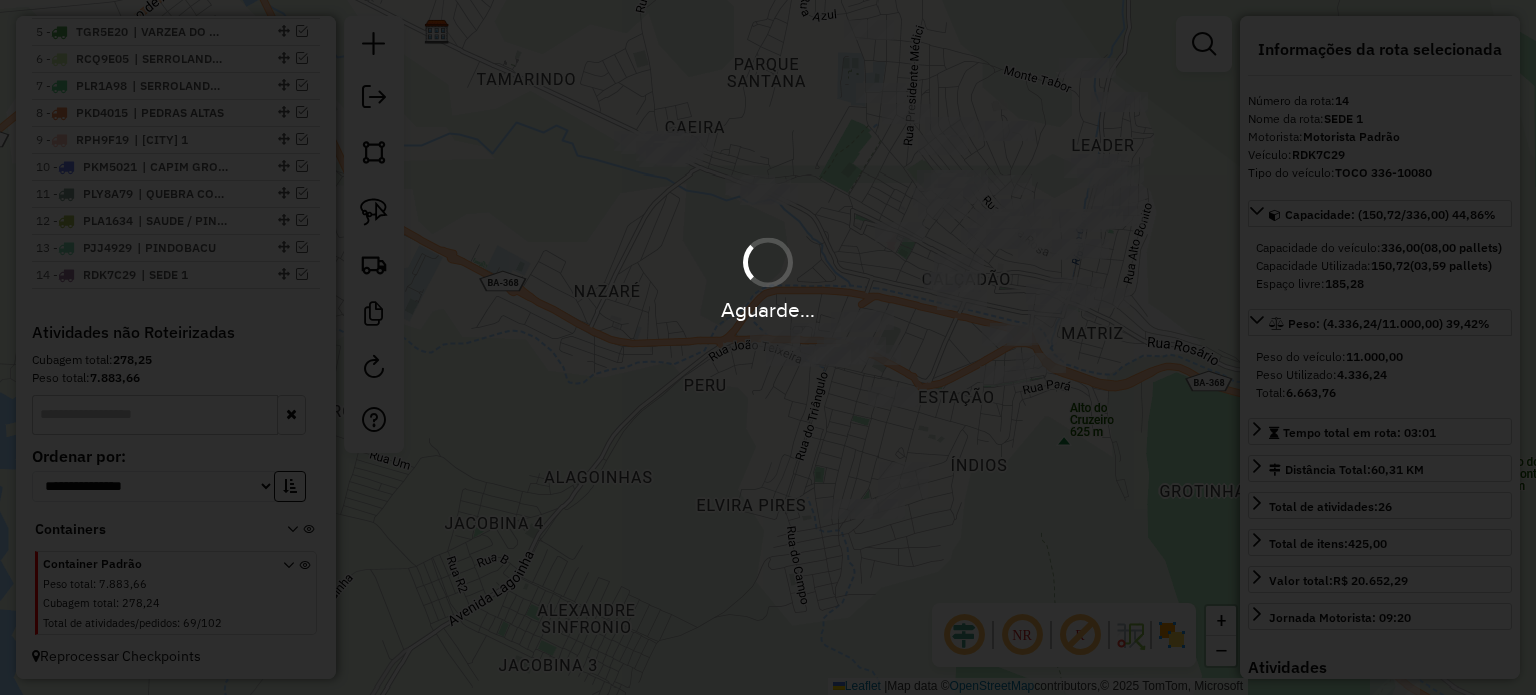 scroll, scrollTop: 972, scrollLeft: 0, axis: vertical 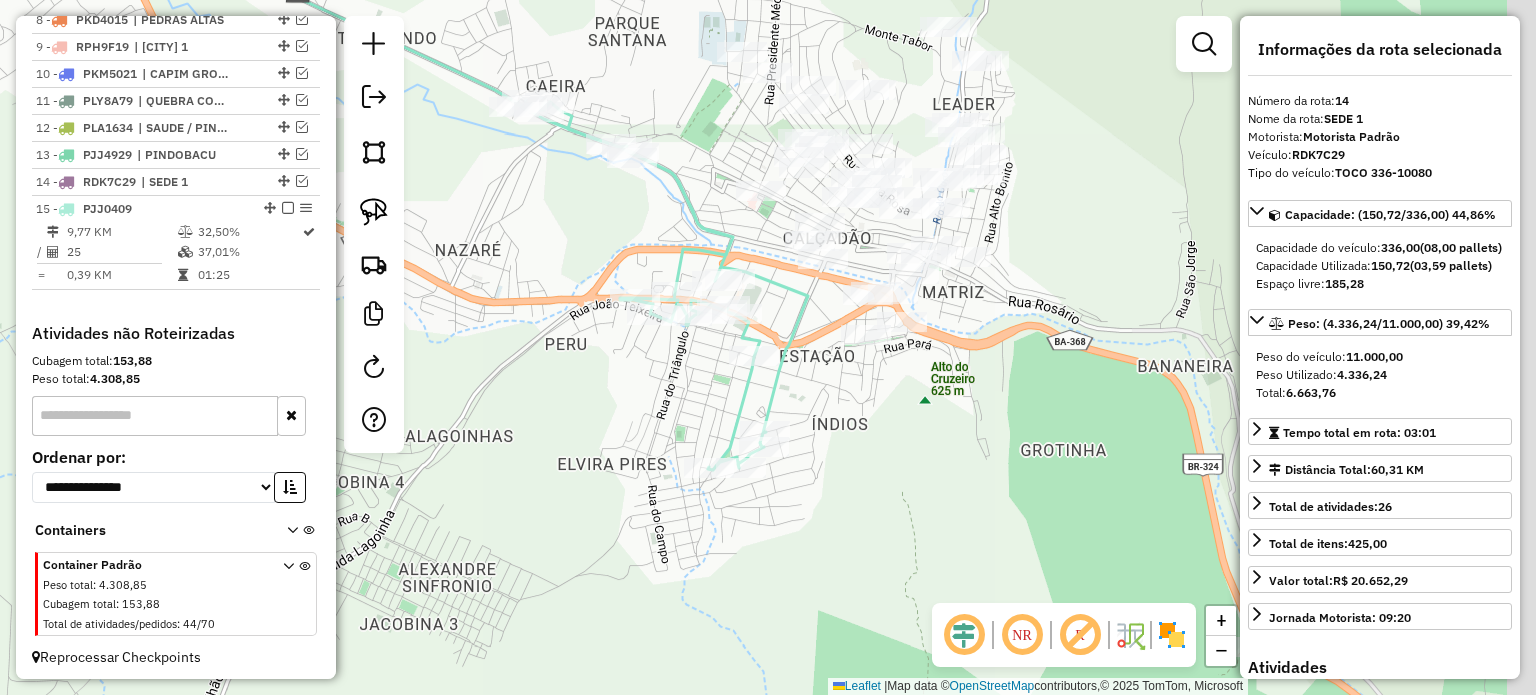 drag, startPoint x: 1021, startPoint y: 479, endPoint x: 549, endPoint y: 340, distance: 492.04166 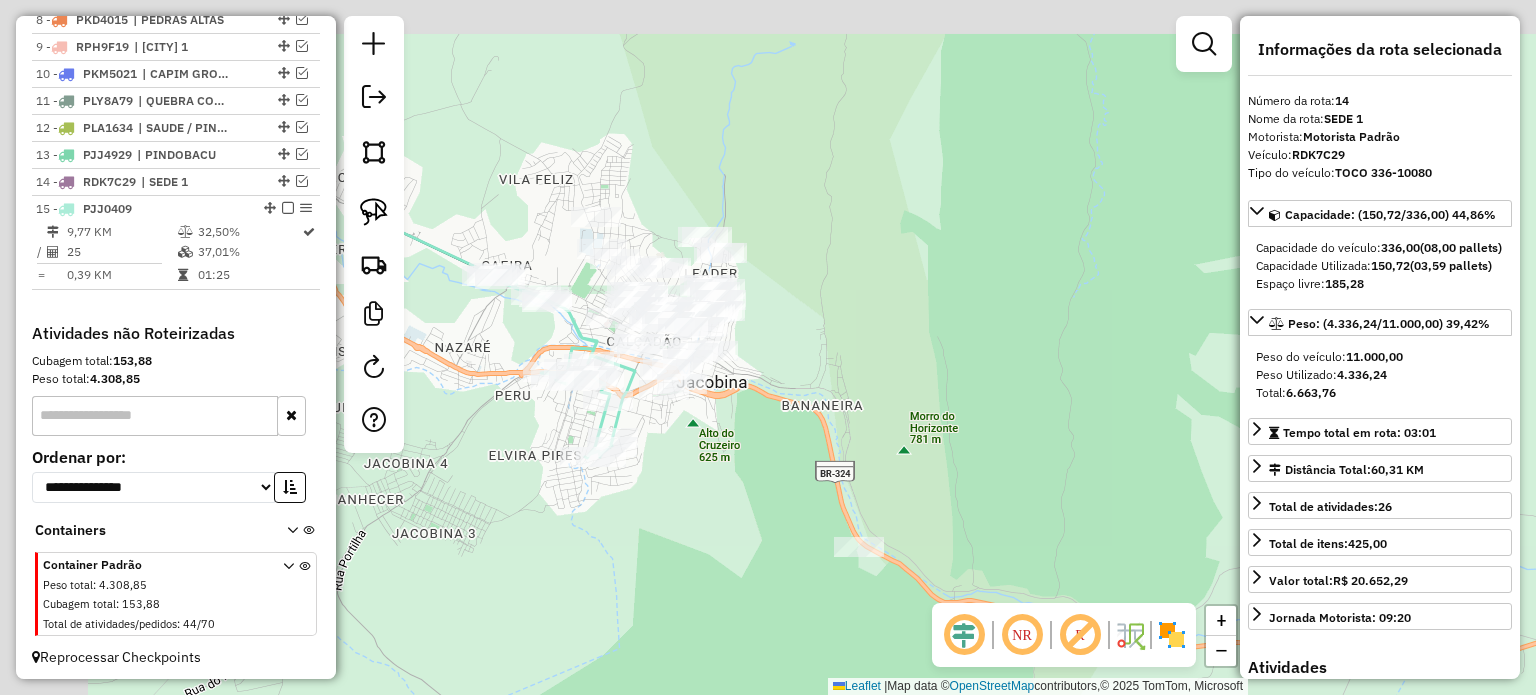 drag, startPoint x: 655, startPoint y: 359, endPoint x: 751, endPoint y: 463, distance: 141.53445 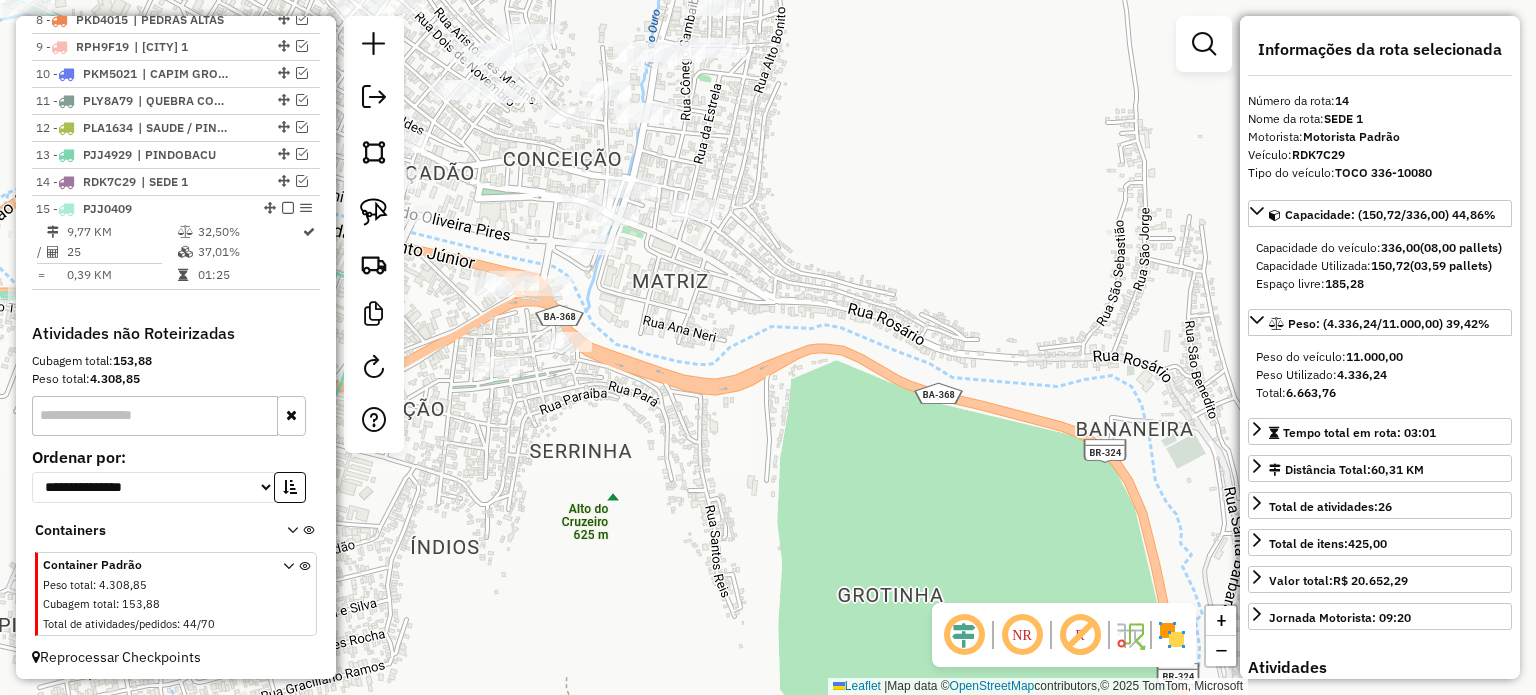 drag, startPoint x: 686, startPoint y: 443, endPoint x: 876, endPoint y: 482, distance: 193.96133 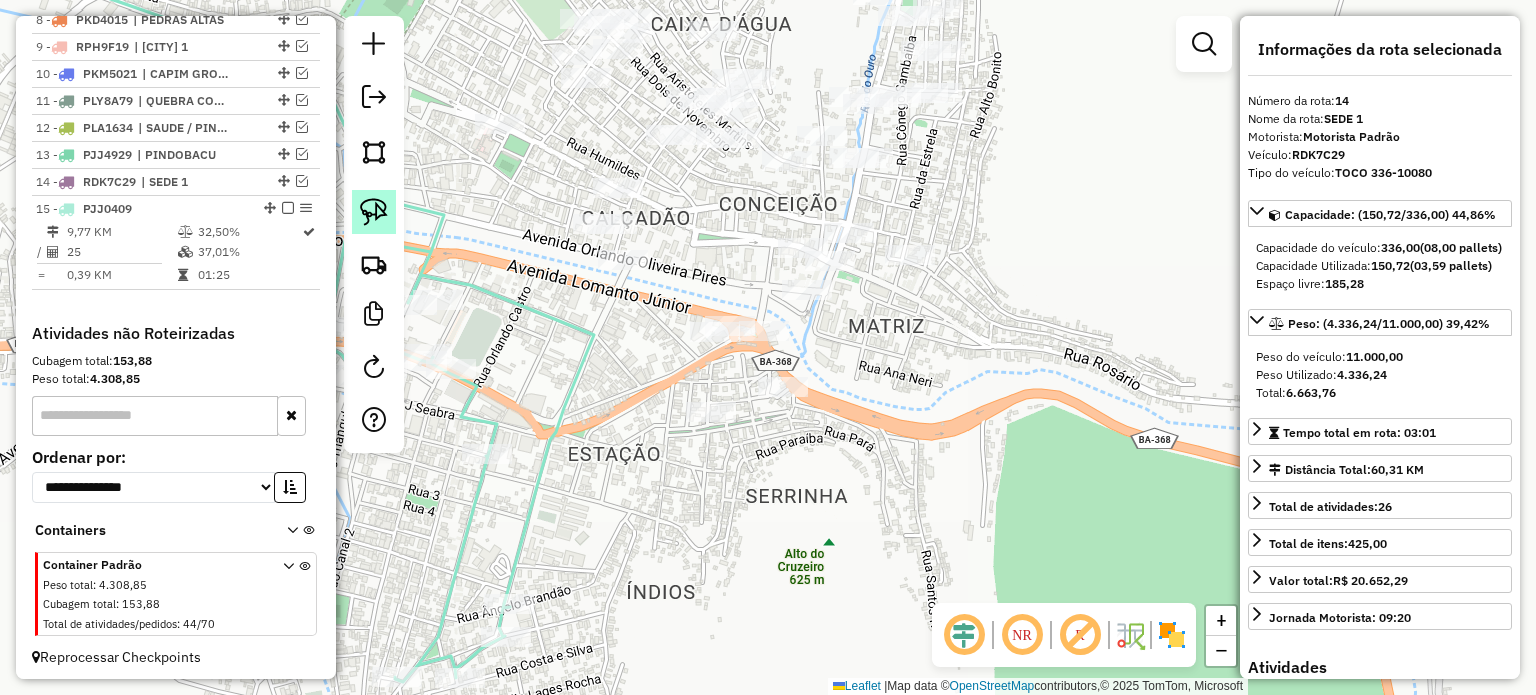 click 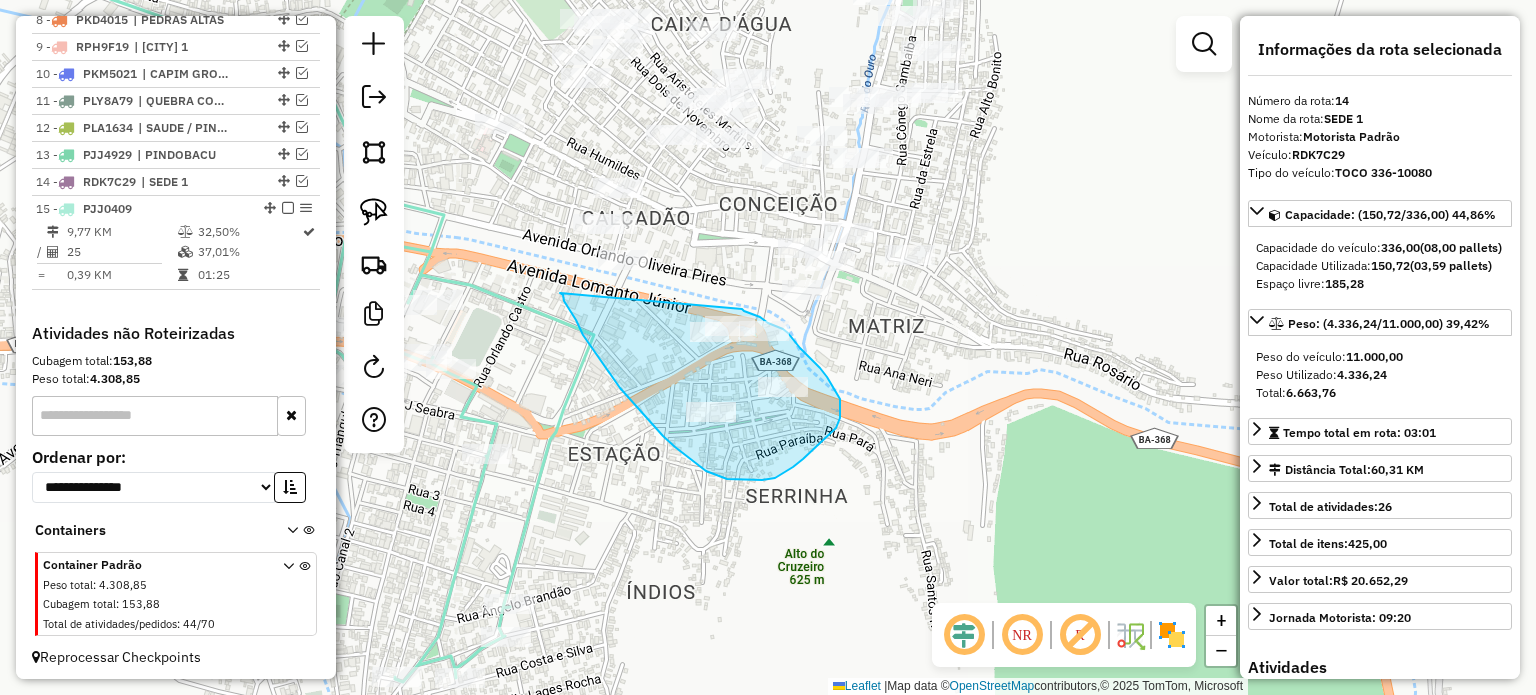 drag, startPoint x: 620, startPoint y: 388, endPoint x: 742, endPoint y: 309, distance: 145.34442 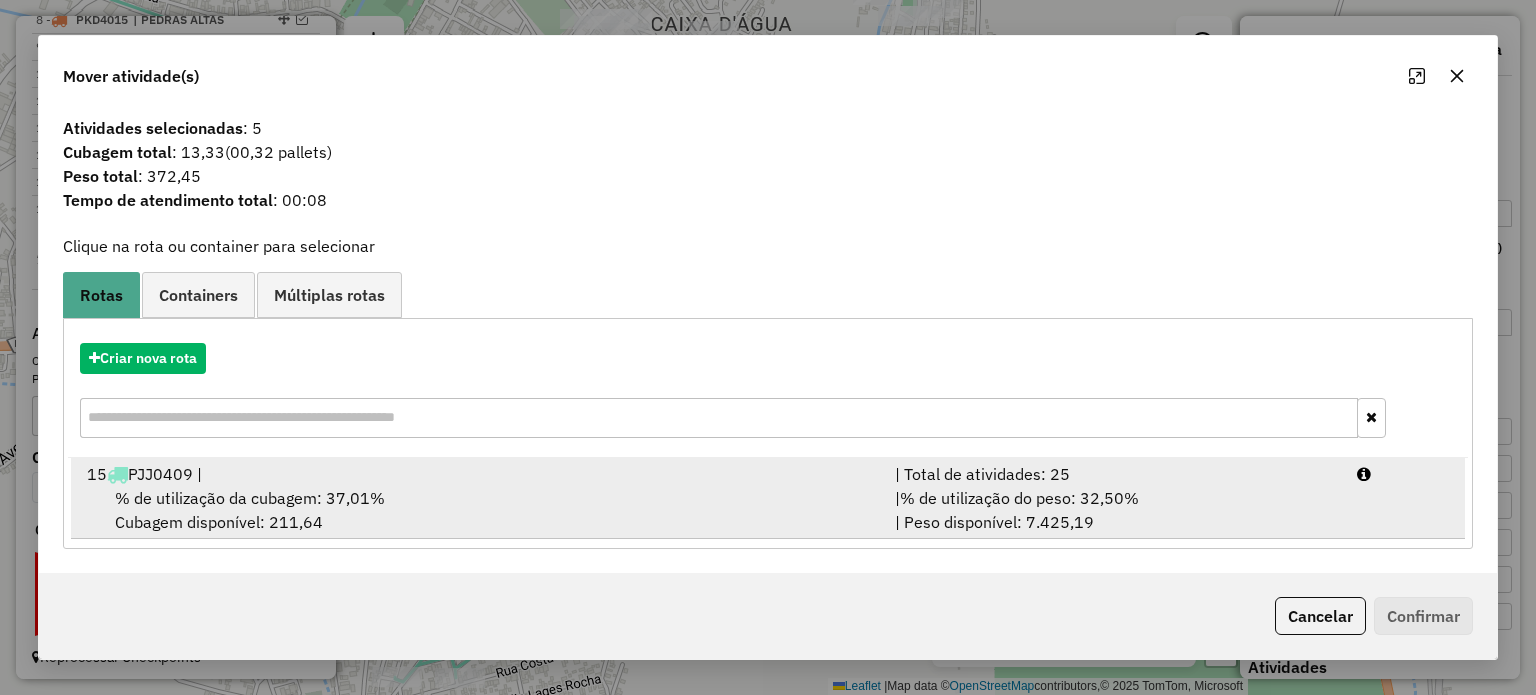 click on "% de utilização da cubagem: 37,01%" at bounding box center (250, 498) 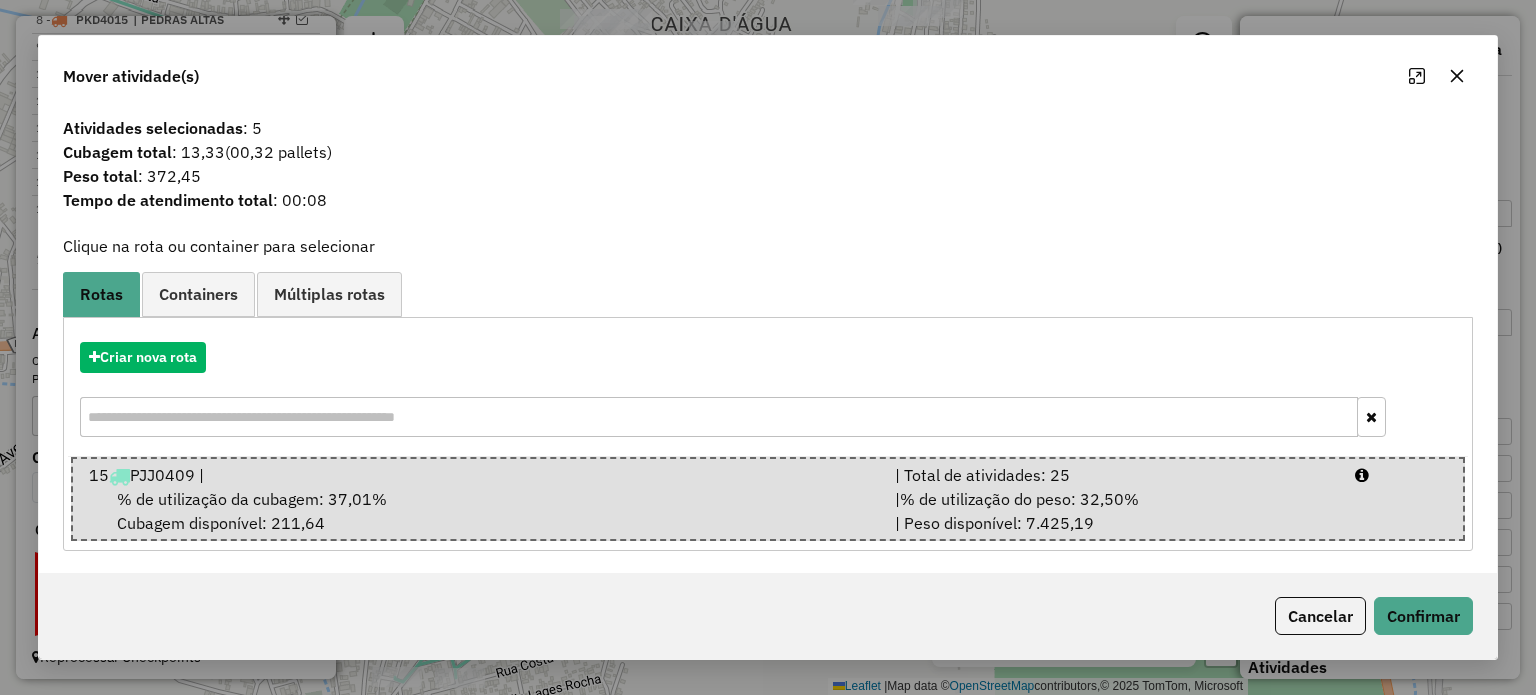click on "Cancelar   Confirmar" 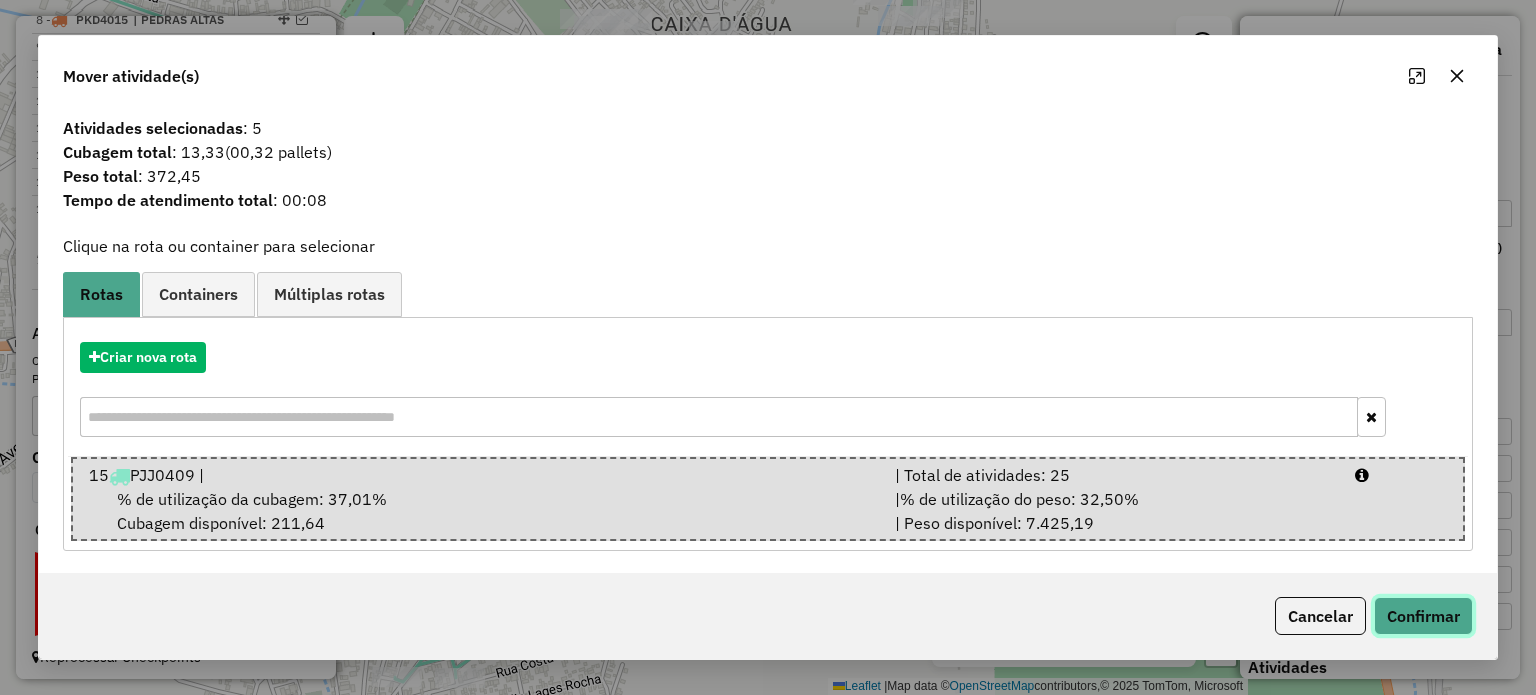 click on "Confirmar" 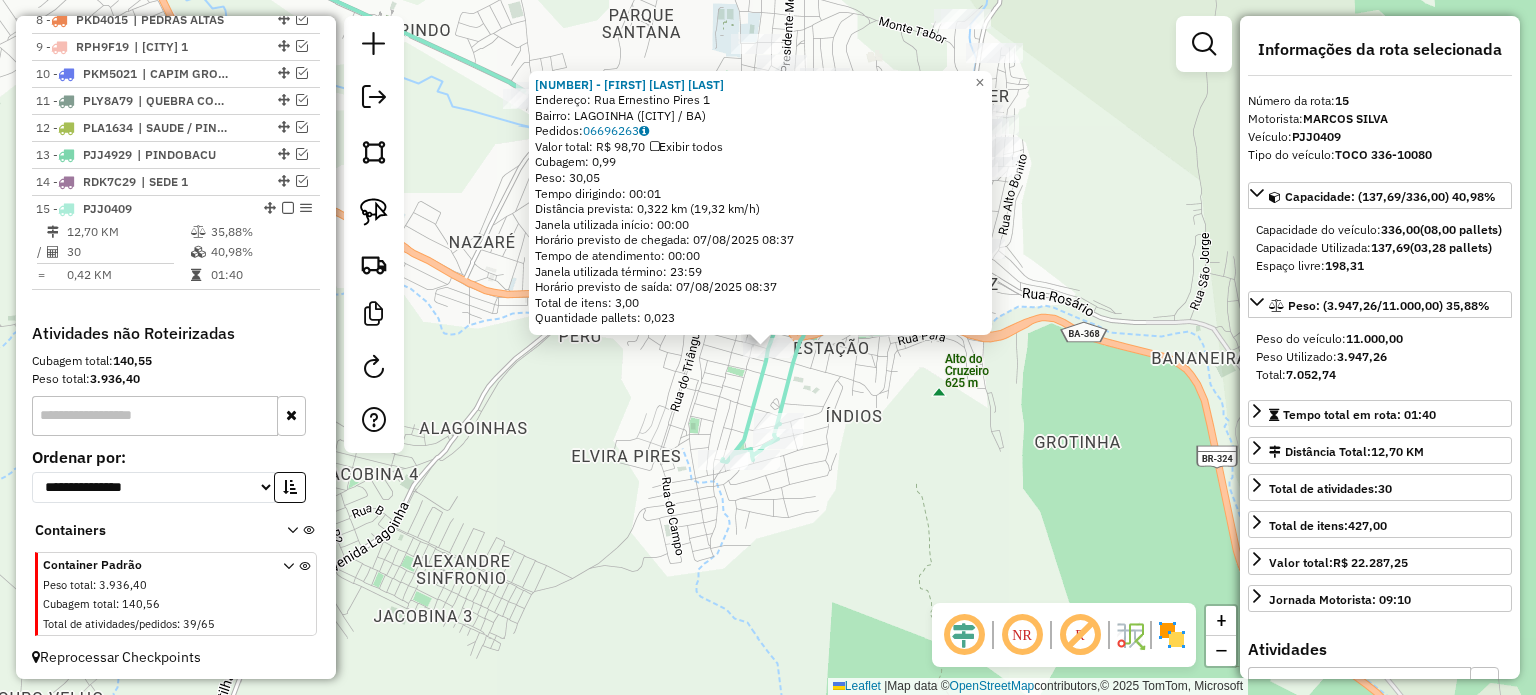 click on "28576 - GABRIEL SILVA MOTA  Endereço:  Rua Ernestino Pires 1   Bairro: LAGOINHA (JACOBINA / BA)   Pedidos:  06696263   Valor total: R$ 98,70   Exibir todos   Cubagem: 0,99  Peso: 30,05  Tempo dirigindo: 00:01   Distância prevista: 0,322 km (19,32 km/h)   Janela utilizada início: 00:00   Horário previsto de chegada: 07/08/2025 08:37   Tempo de atendimento: 00:00   Janela utilizada término: 23:59   Horário previsto de saída: 07/08/2025 08:37   Total de itens: 3,00   Quantidade pallets: 0,023  × Janela de atendimento Grade de atendimento Capacidade Transportadoras Veículos Cliente Pedidos  Rotas Selecione os dias de semana para filtrar as janelas de atendimento  Seg   Ter   Qua   Qui   Sex   Sáb   Dom  Informe o período da janela de atendimento: De: Até:  Filtrar exatamente a janela do cliente  Considerar janela de atendimento padrão  Selecione os dias de semana para filtrar as grades de atendimento  Seg   Ter   Qua   Qui   Sex   Sáb   Dom   Considerar clientes sem dia de atendimento cadastrado De:" 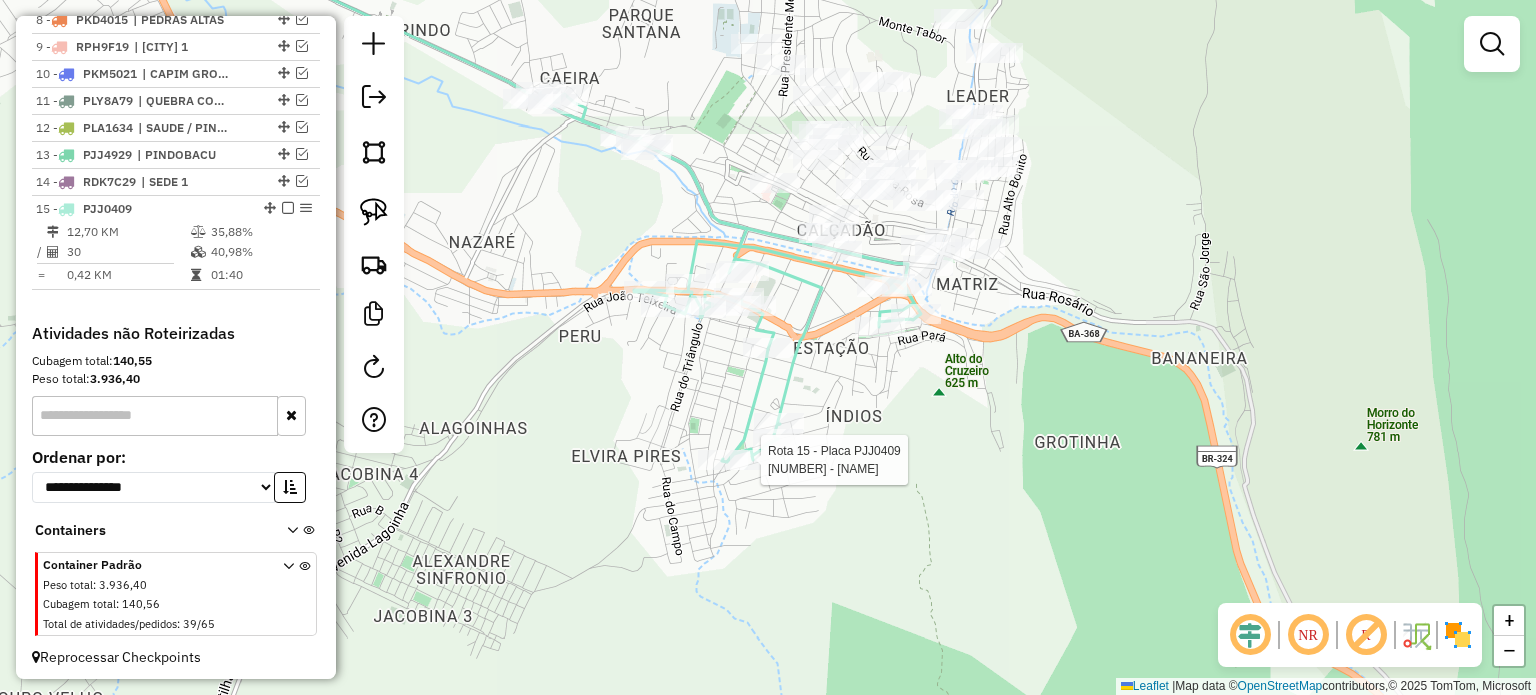select on "**********" 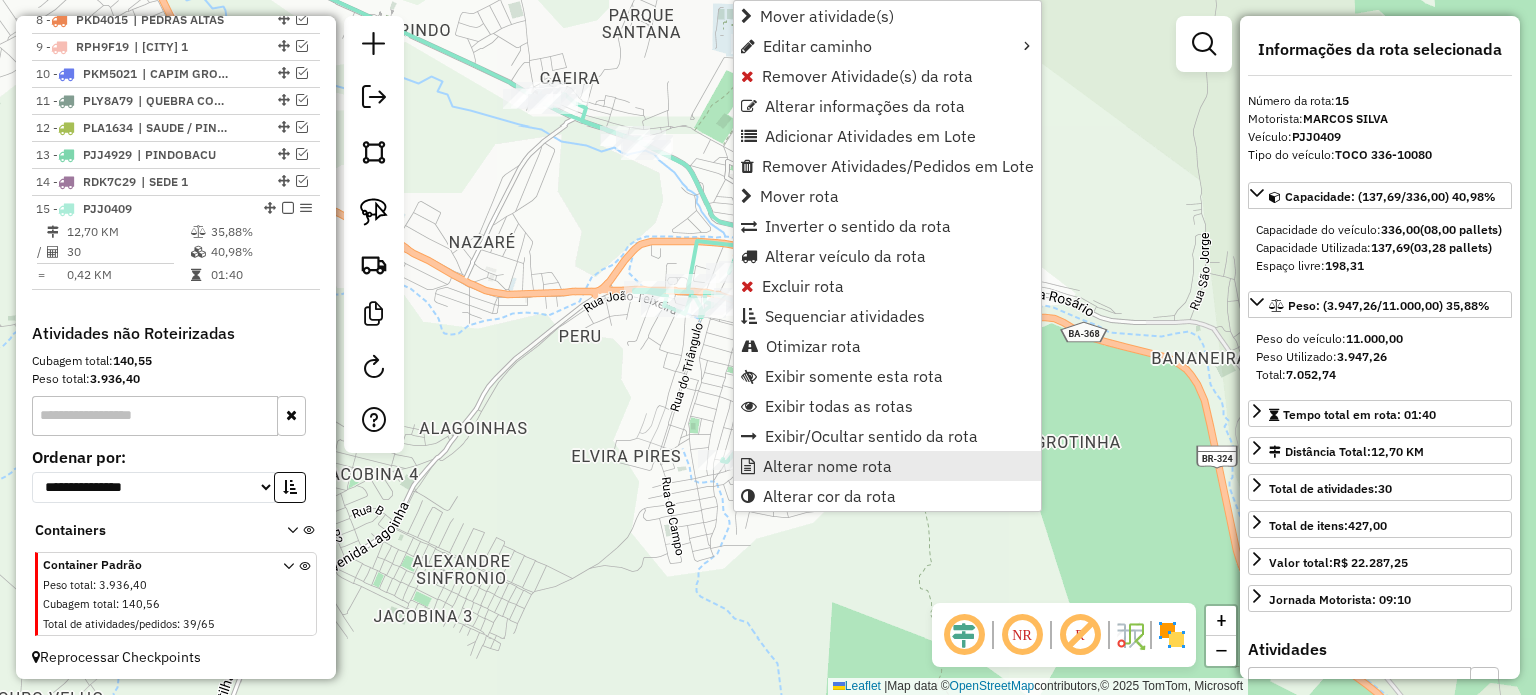 click on "Alterar nome rota" at bounding box center [827, 466] 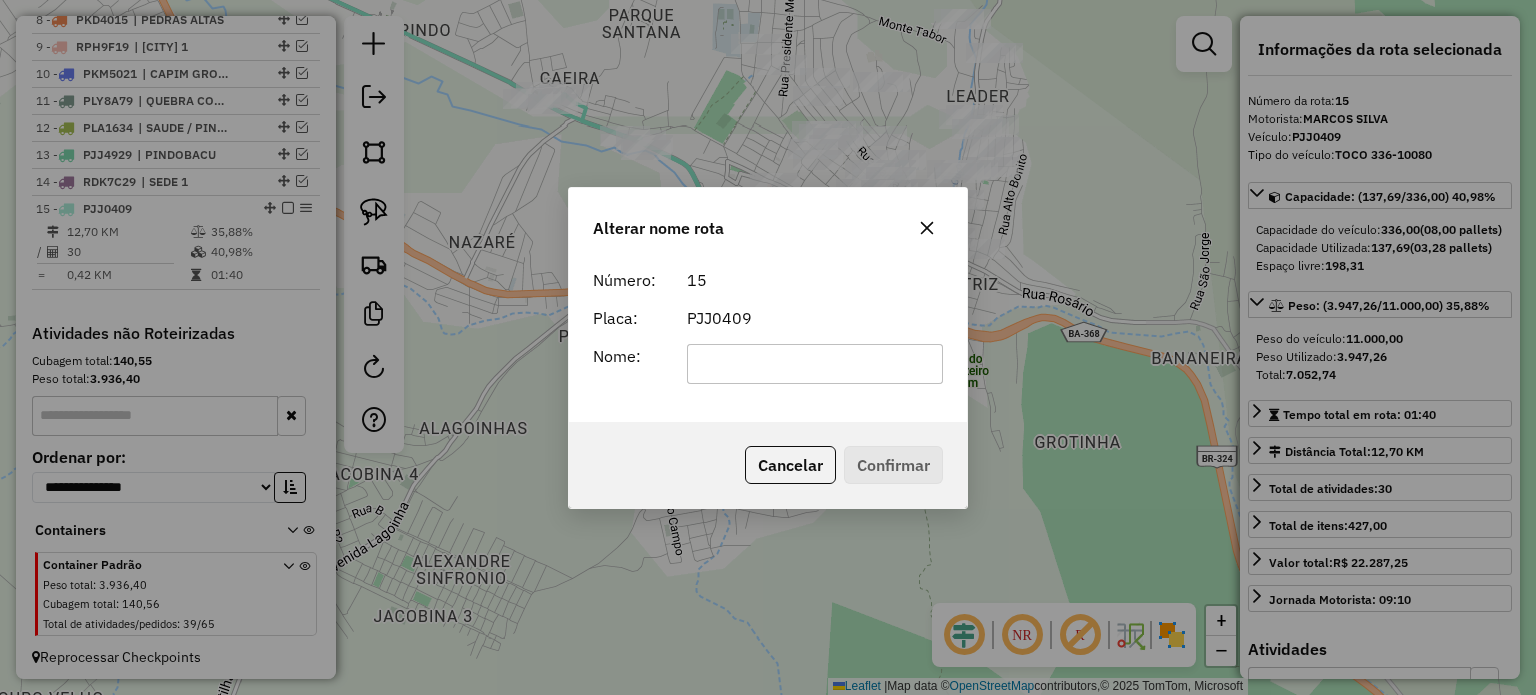 click 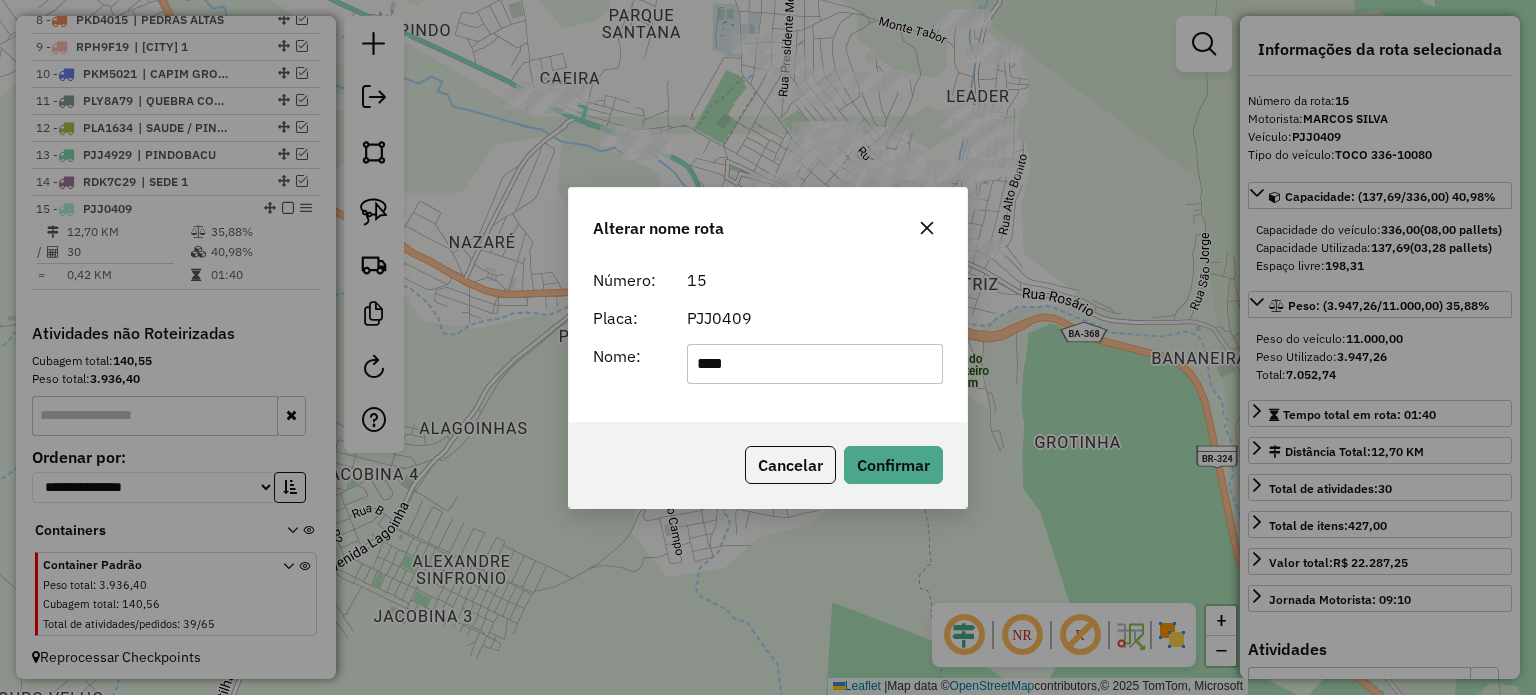 type on "******" 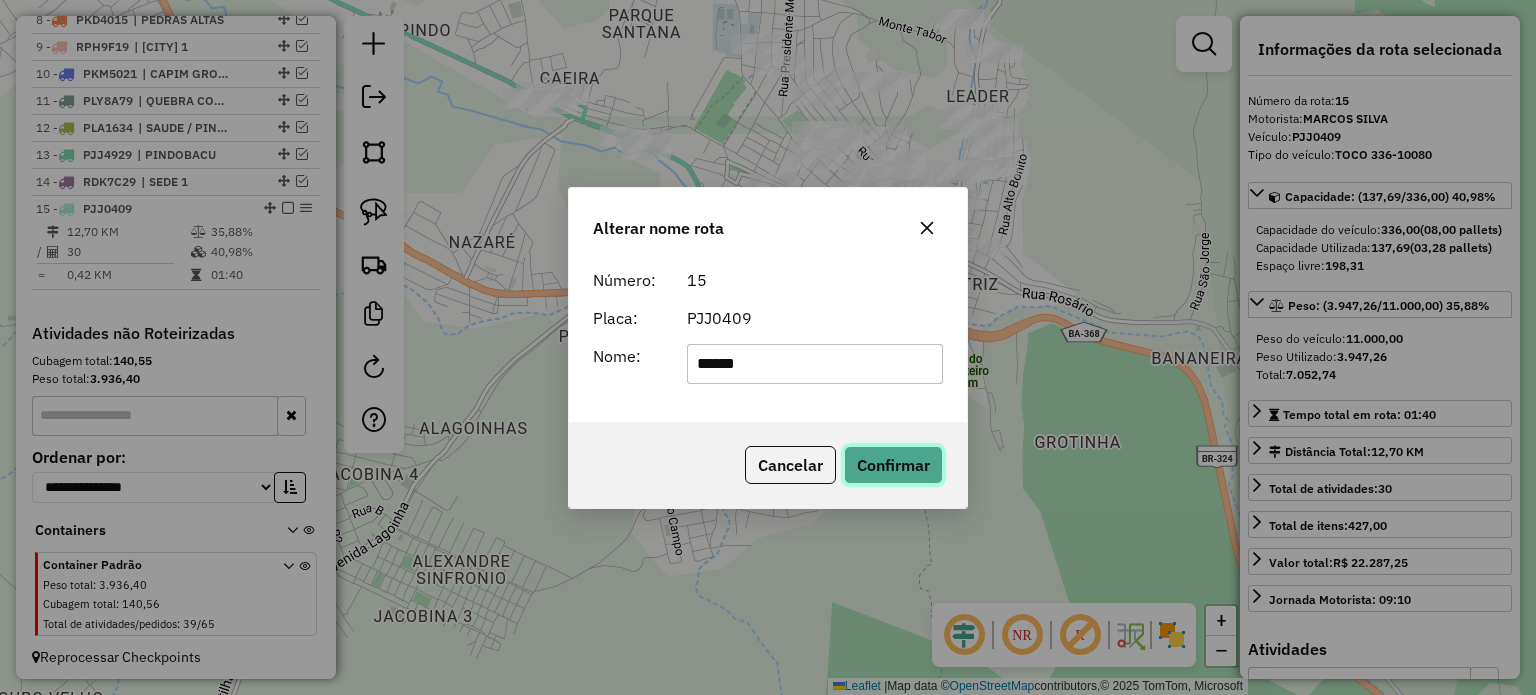 click on "Confirmar" 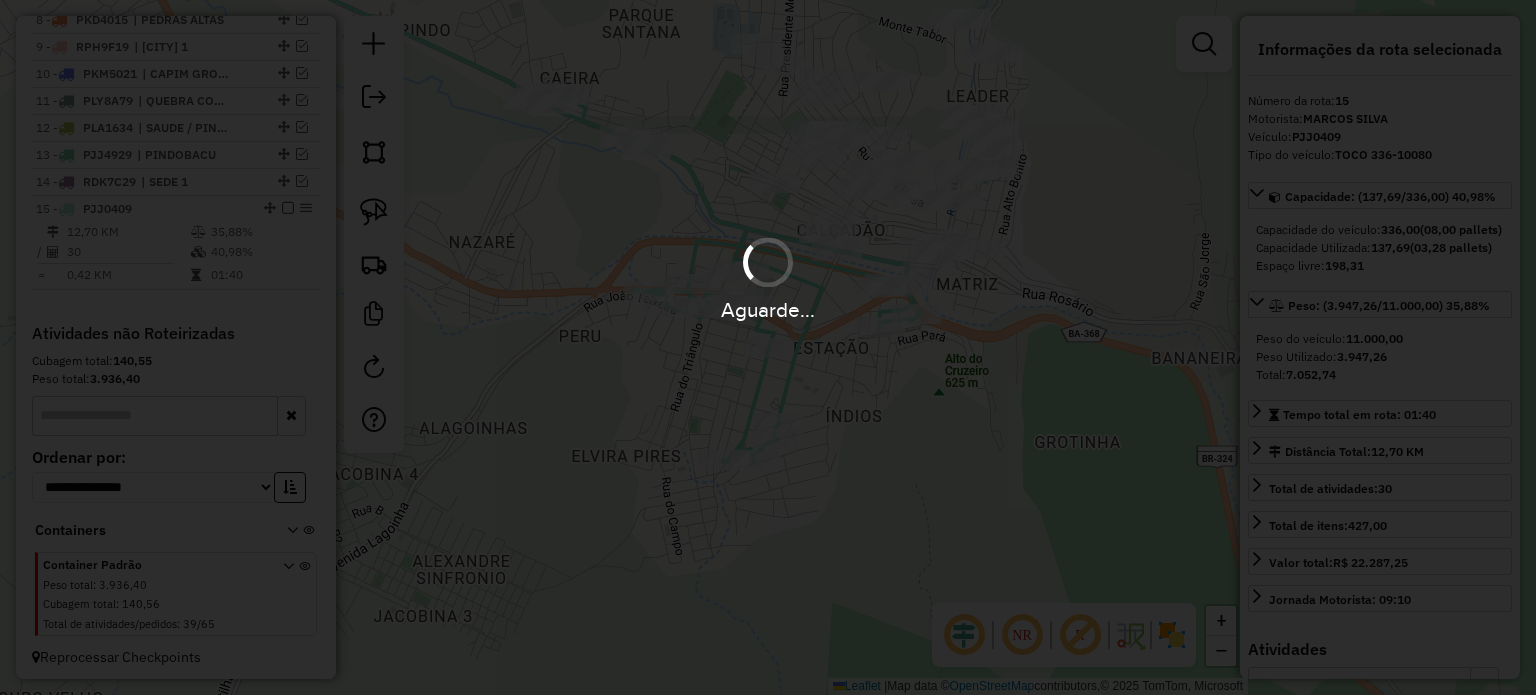 type 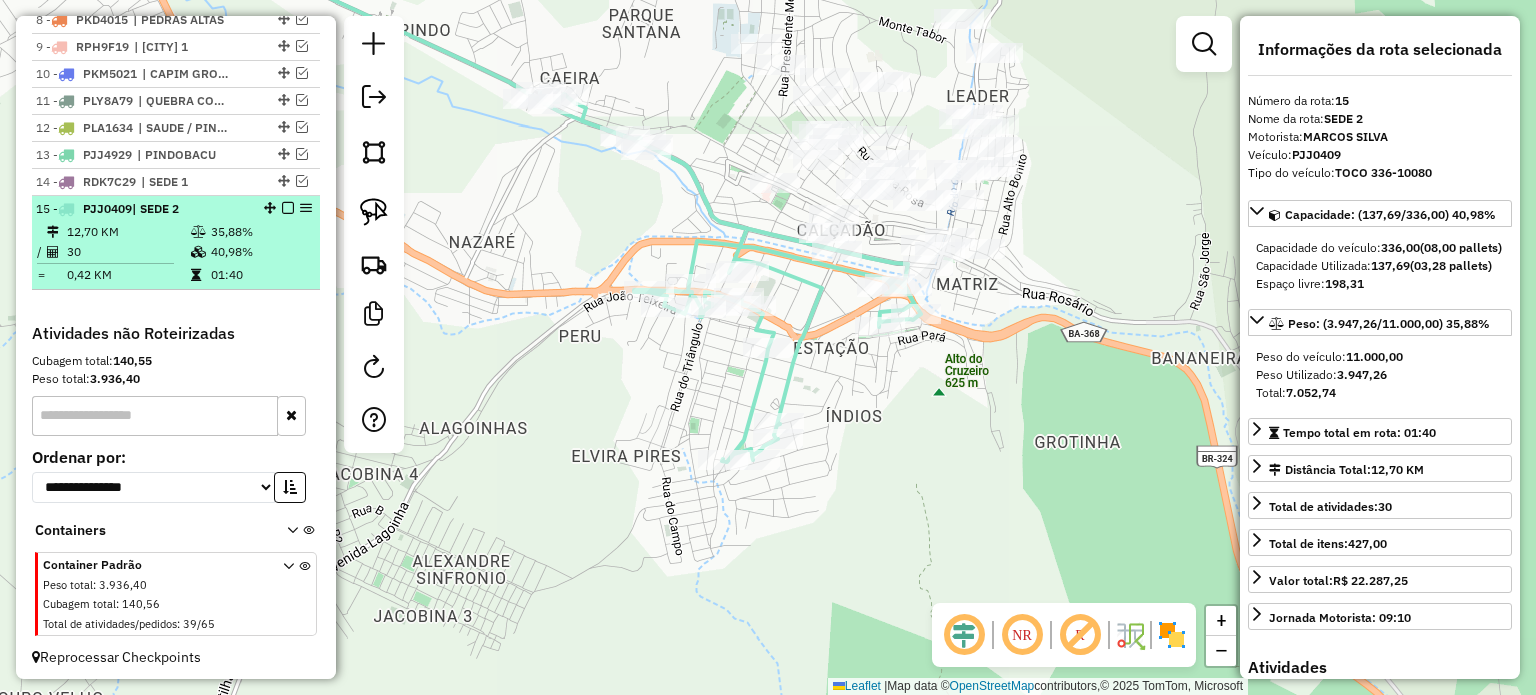 click at bounding box center [288, 208] 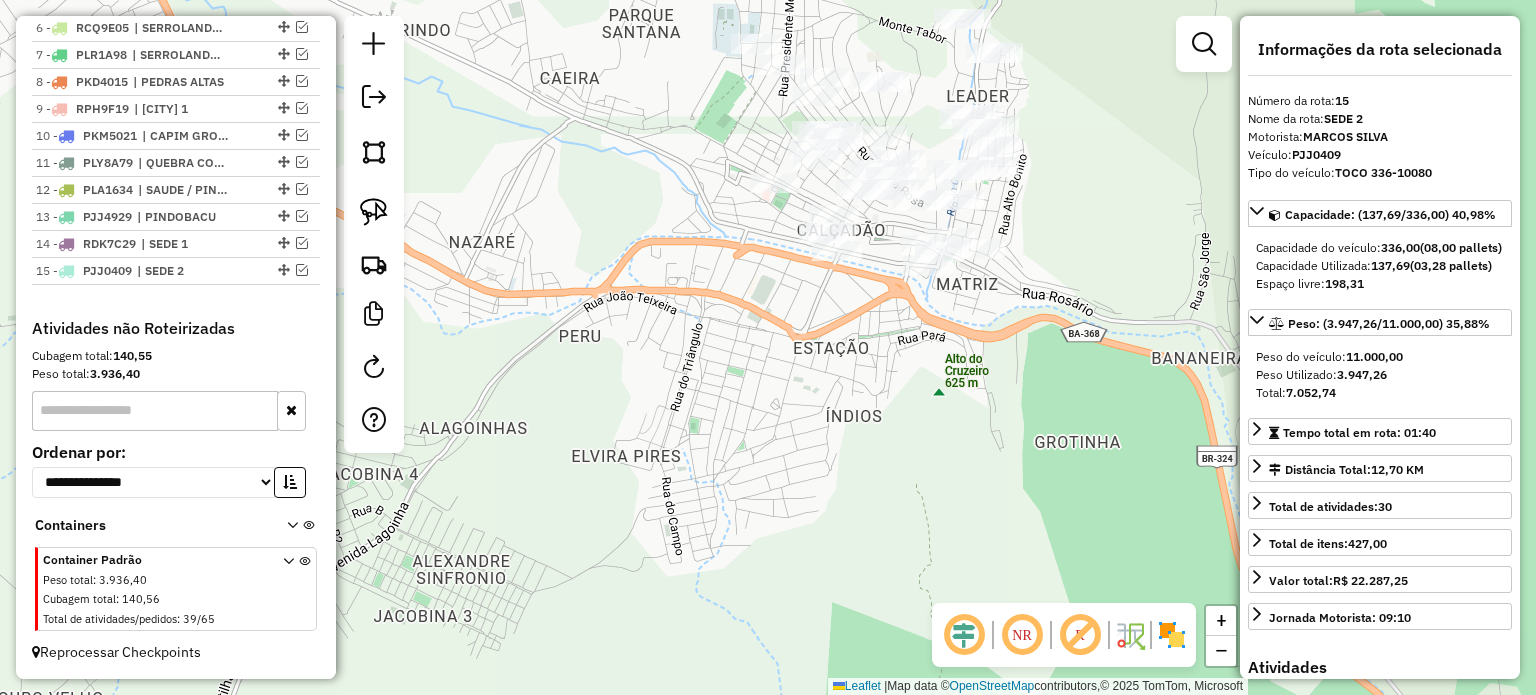 scroll, scrollTop: 905, scrollLeft: 0, axis: vertical 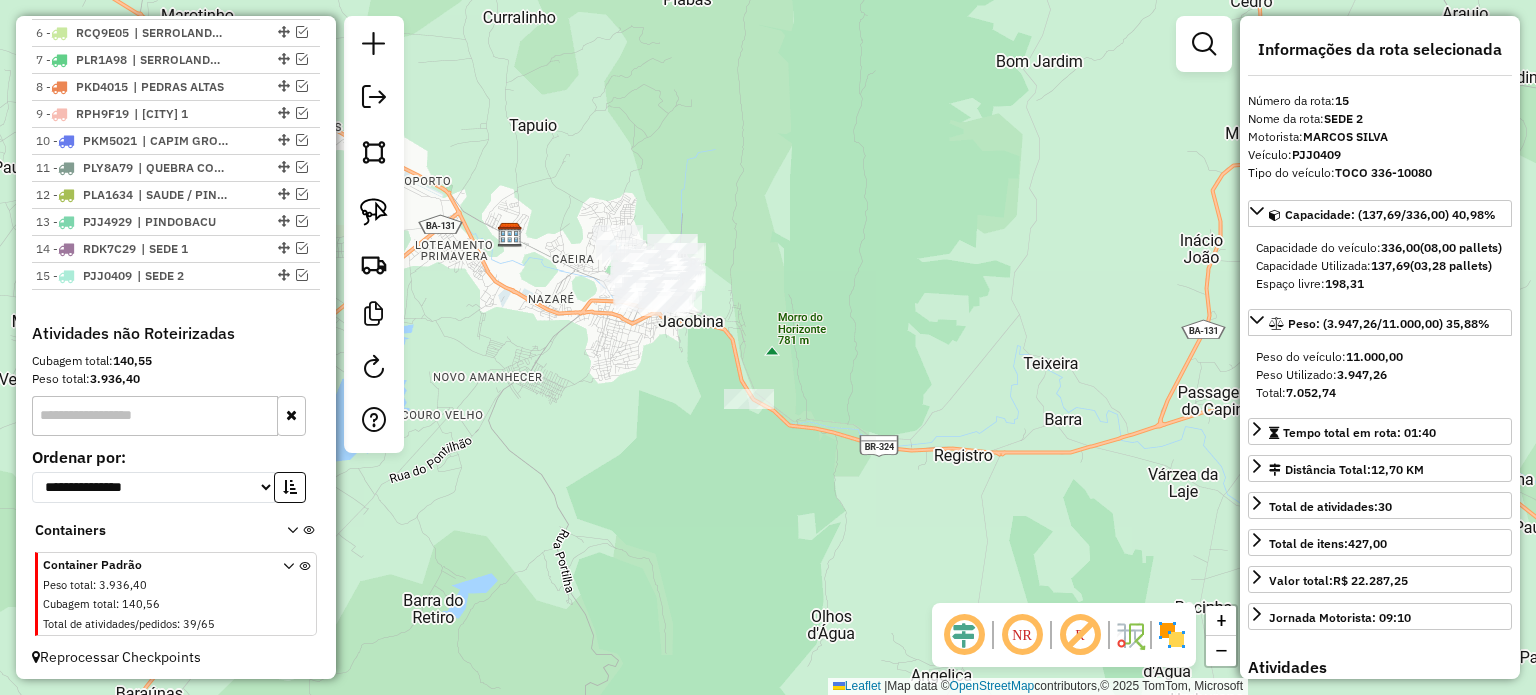 drag, startPoint x: 660, startPoint y: 375, endPoint x: 634, endPoint y: 356, distance: 32.202484 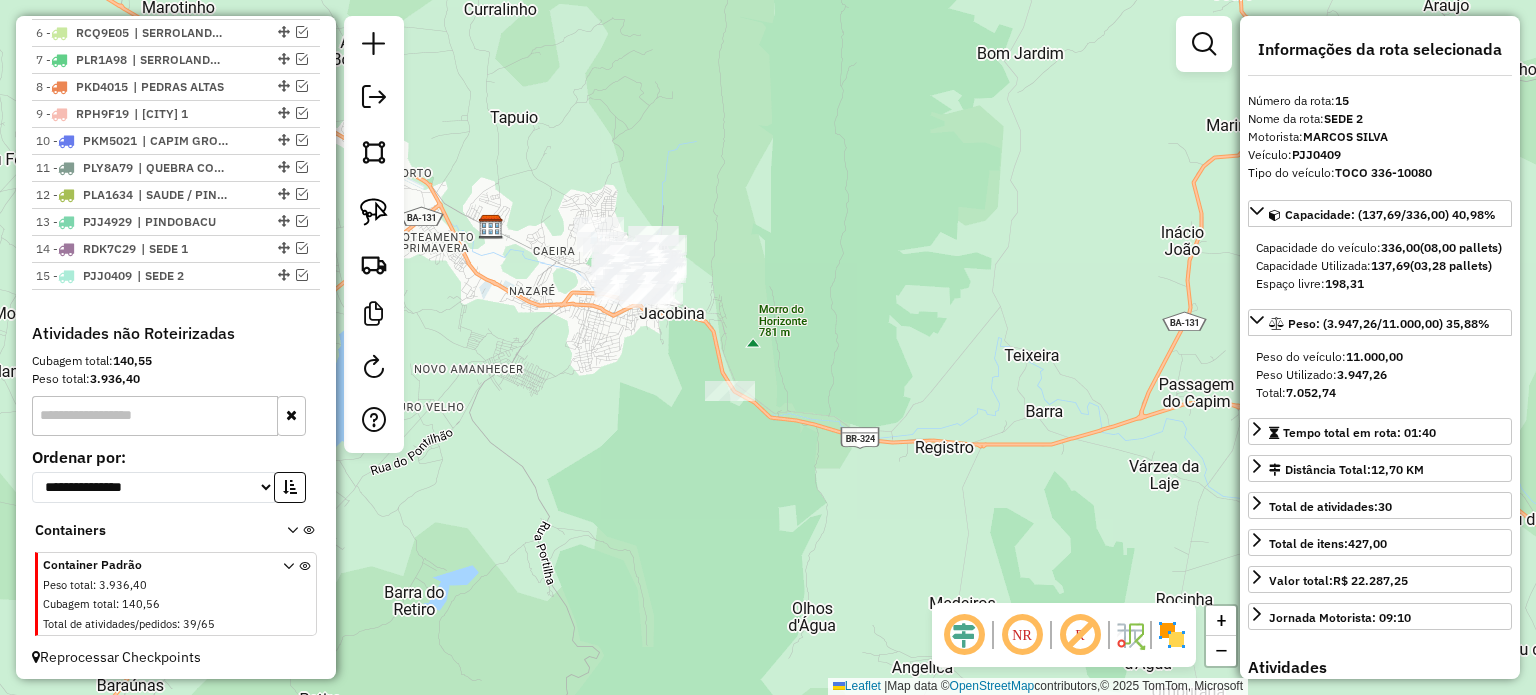 drag, startPoint x: 377, startPoint y: 203, endPoint x: 470, endPoint y: 189, distance: 94.04786 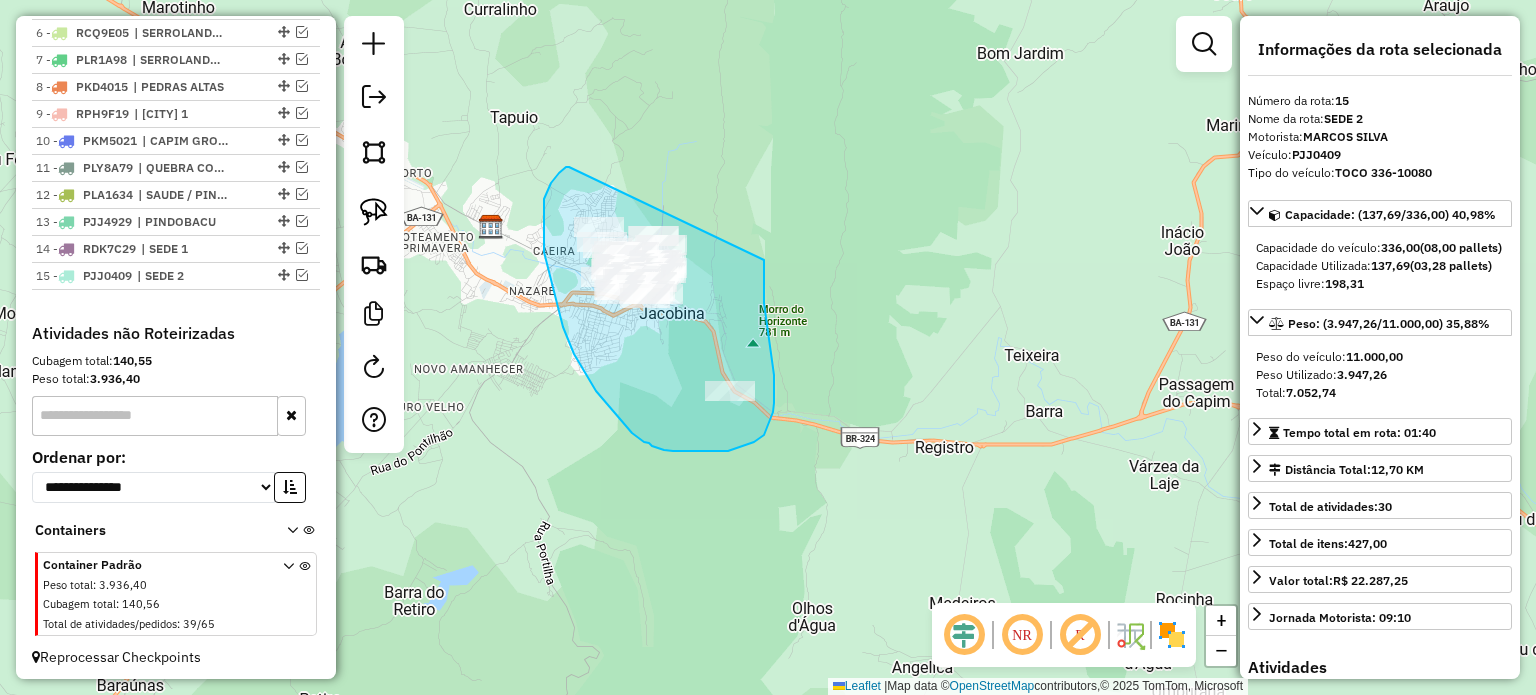 drag, startPoint x: 569, startPoint y: 167, endPoint x: 764, endPoint y: 256, distance: 214.35017 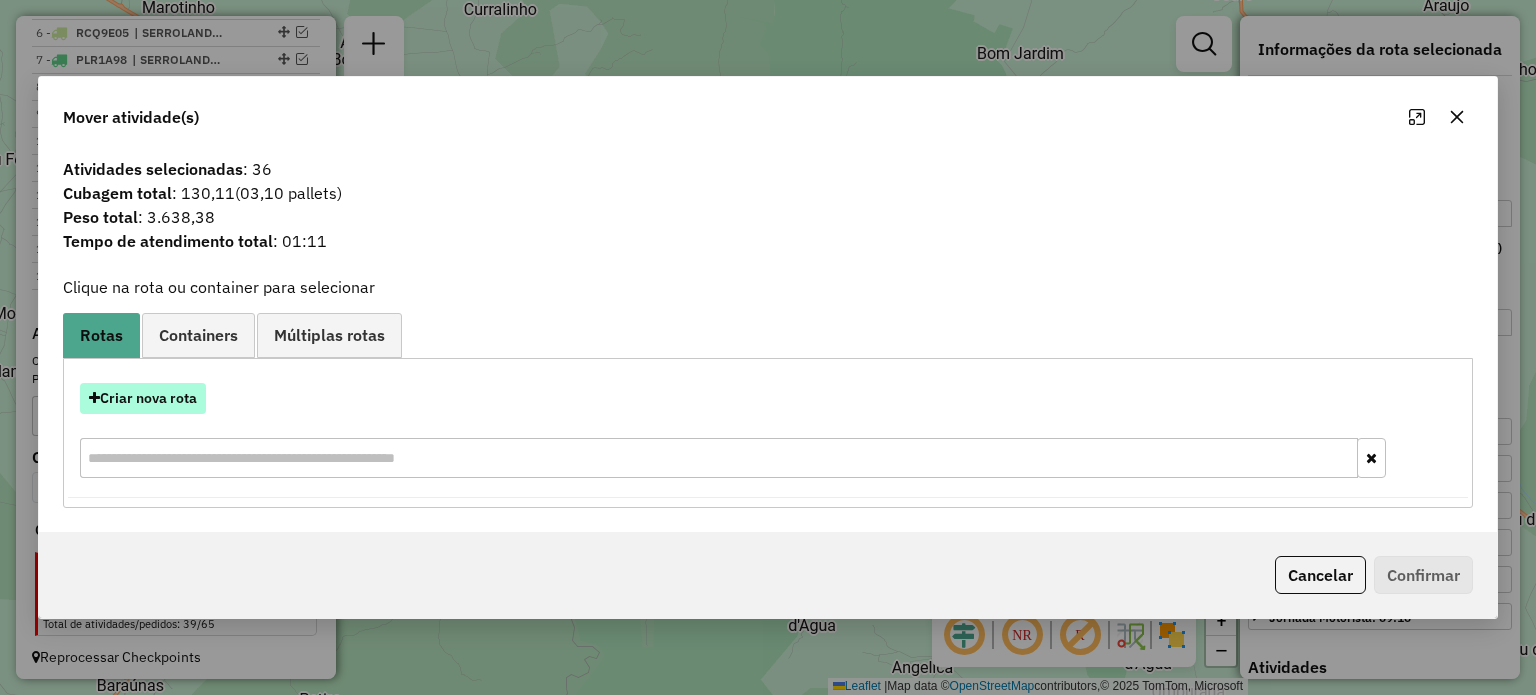 click on "Criar nova rota" at bounding box center (143, 398) 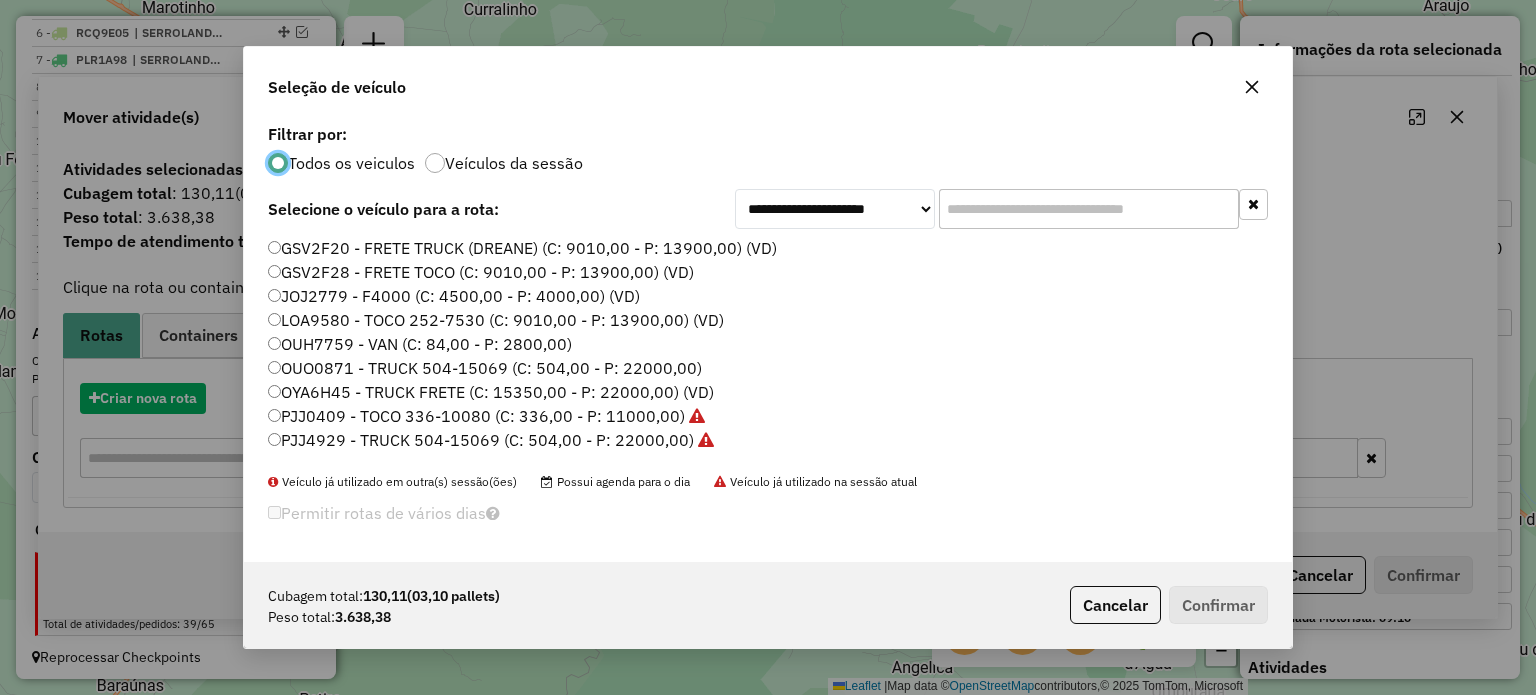 scroll, scrollTop: 10, scrollLeft: 6, axis: both 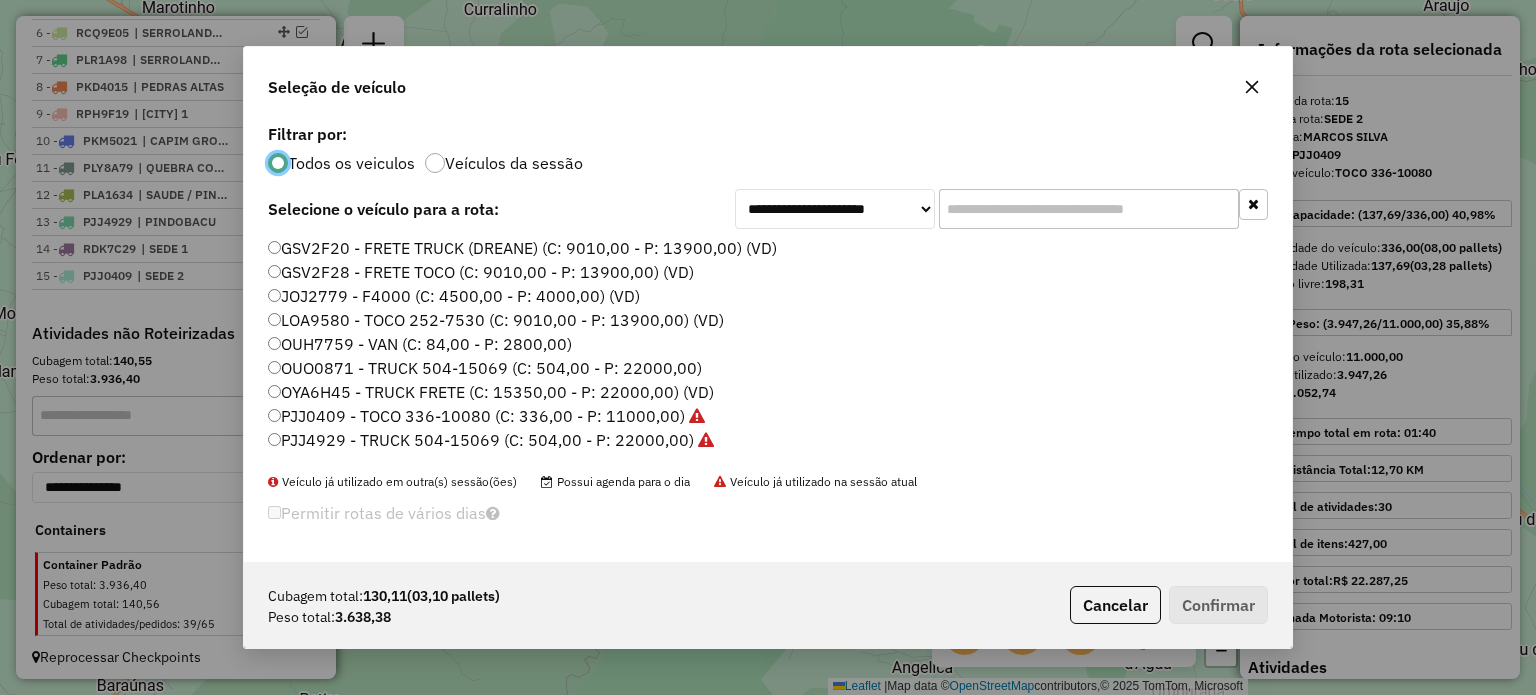 click on "LOA9580 - TOCO 252-7530 (C: 9010,00 - P: 13900,00) (VD)" 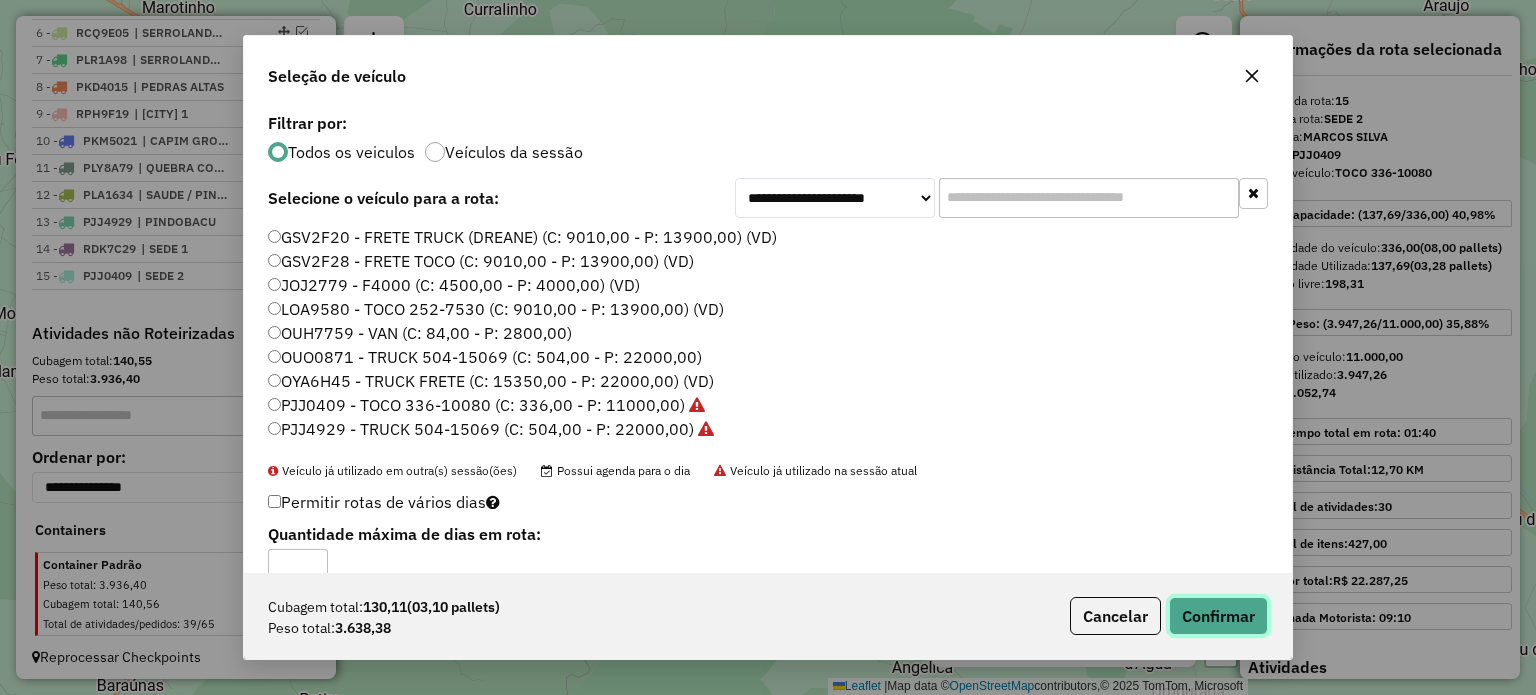 click on "Confirmar" 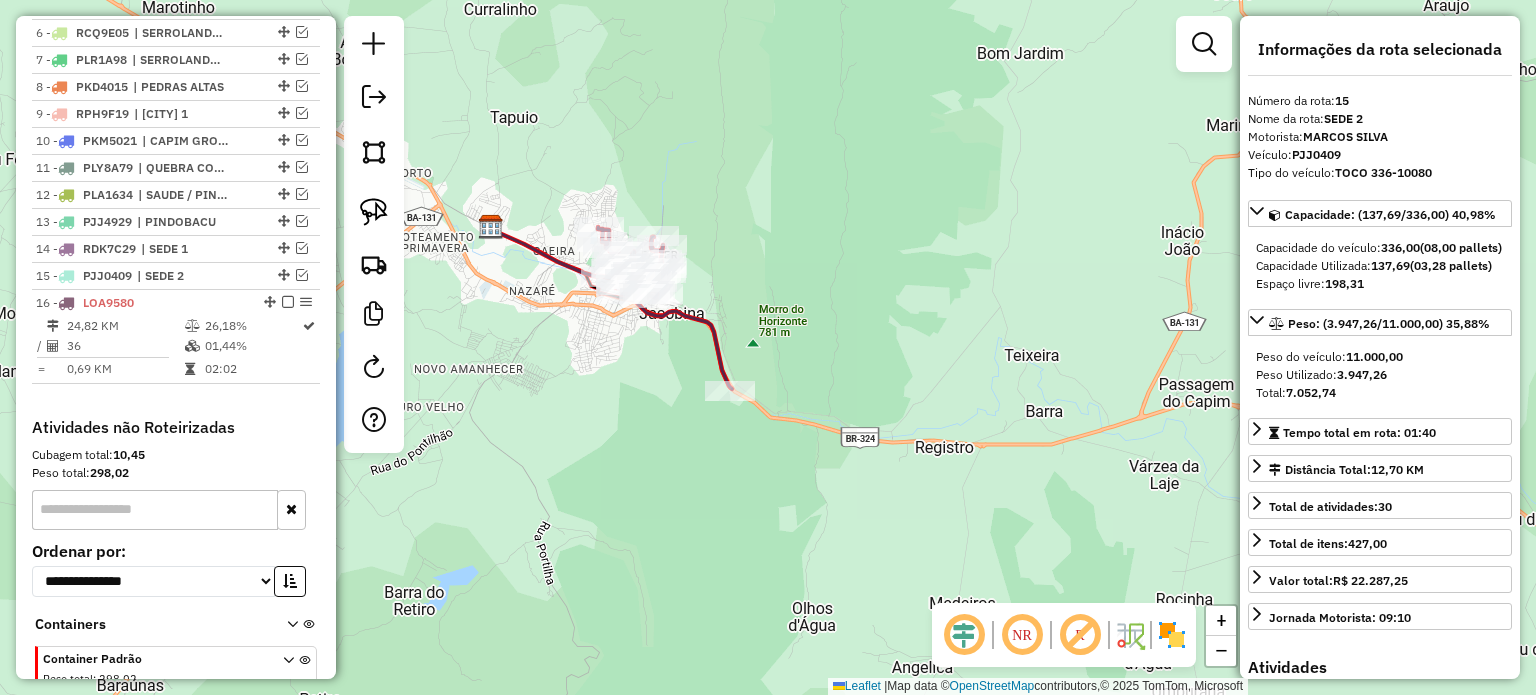 scroll, scrollTop: 999, scrollLeft: 0, axis: vertical 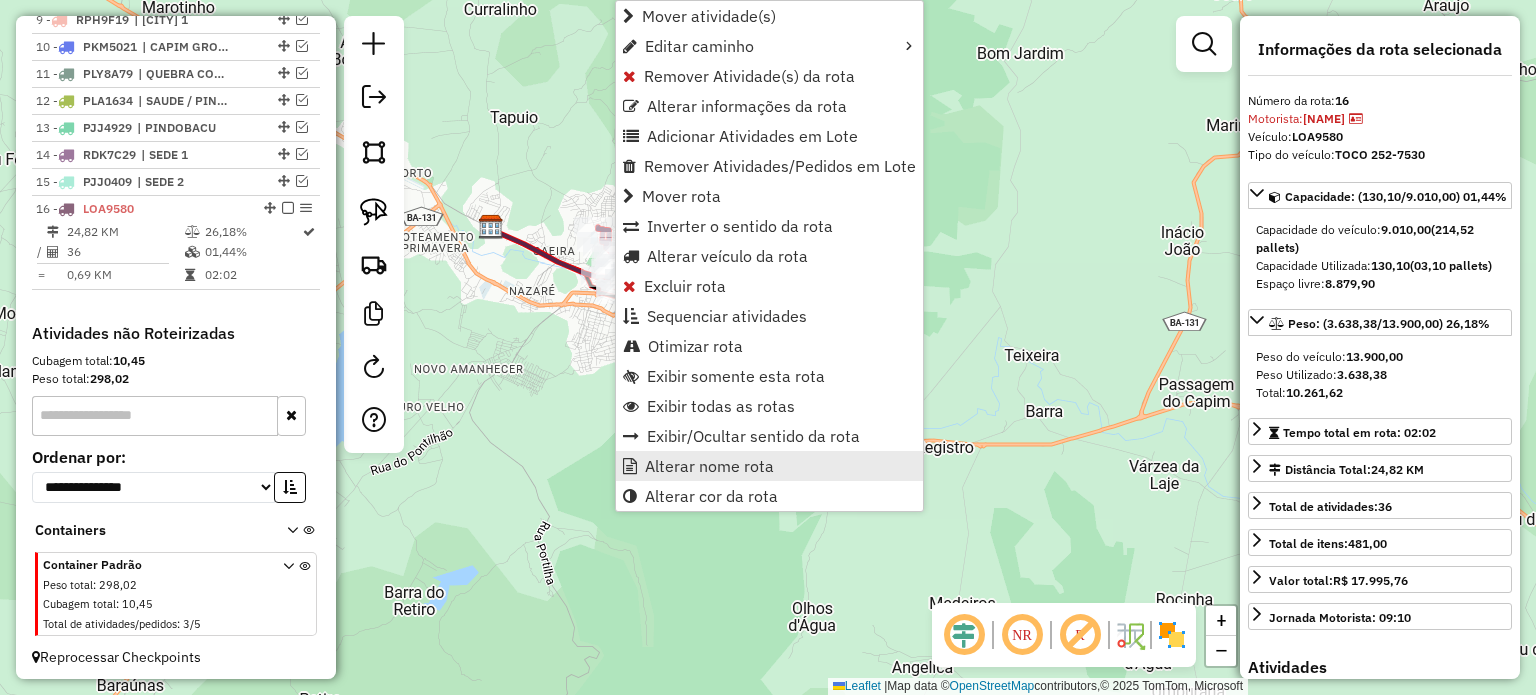 click on "Alterar nome rota" at bounding box center (709, 466) 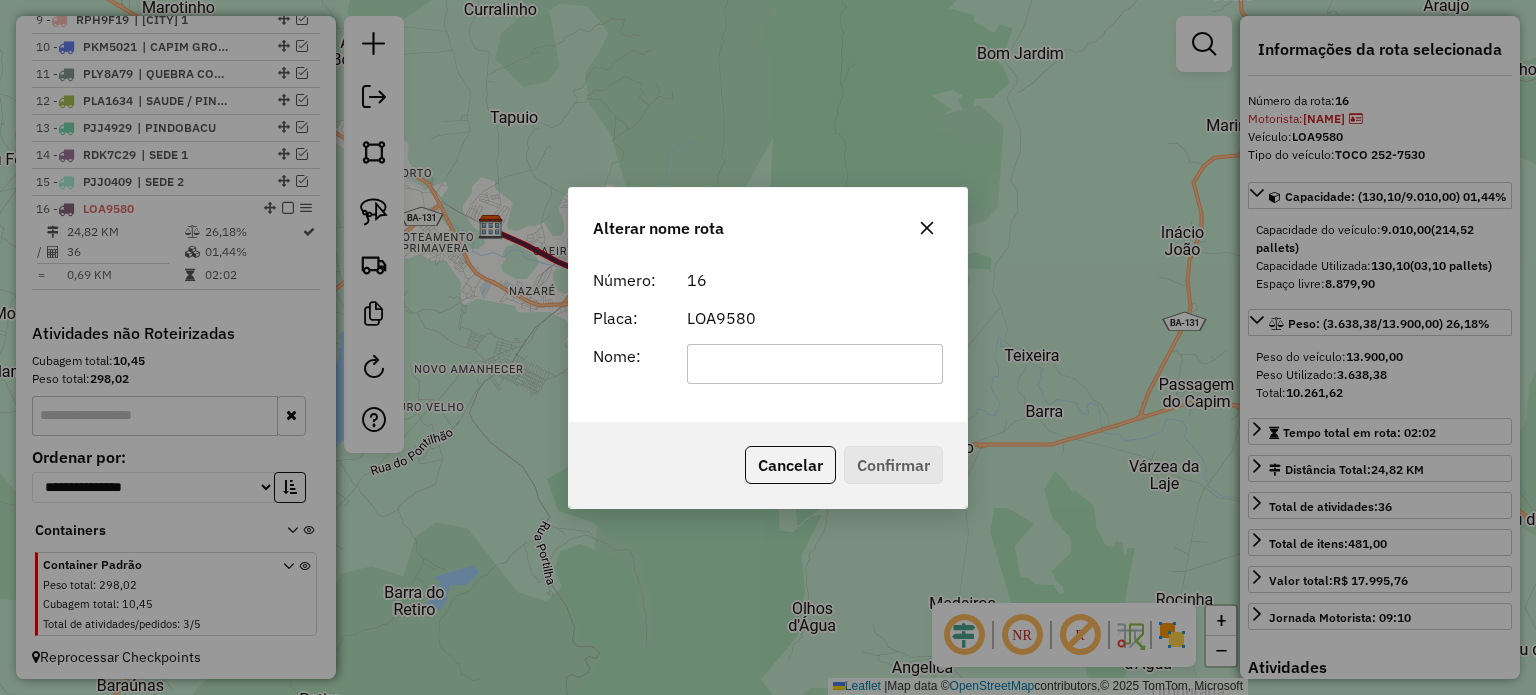 click 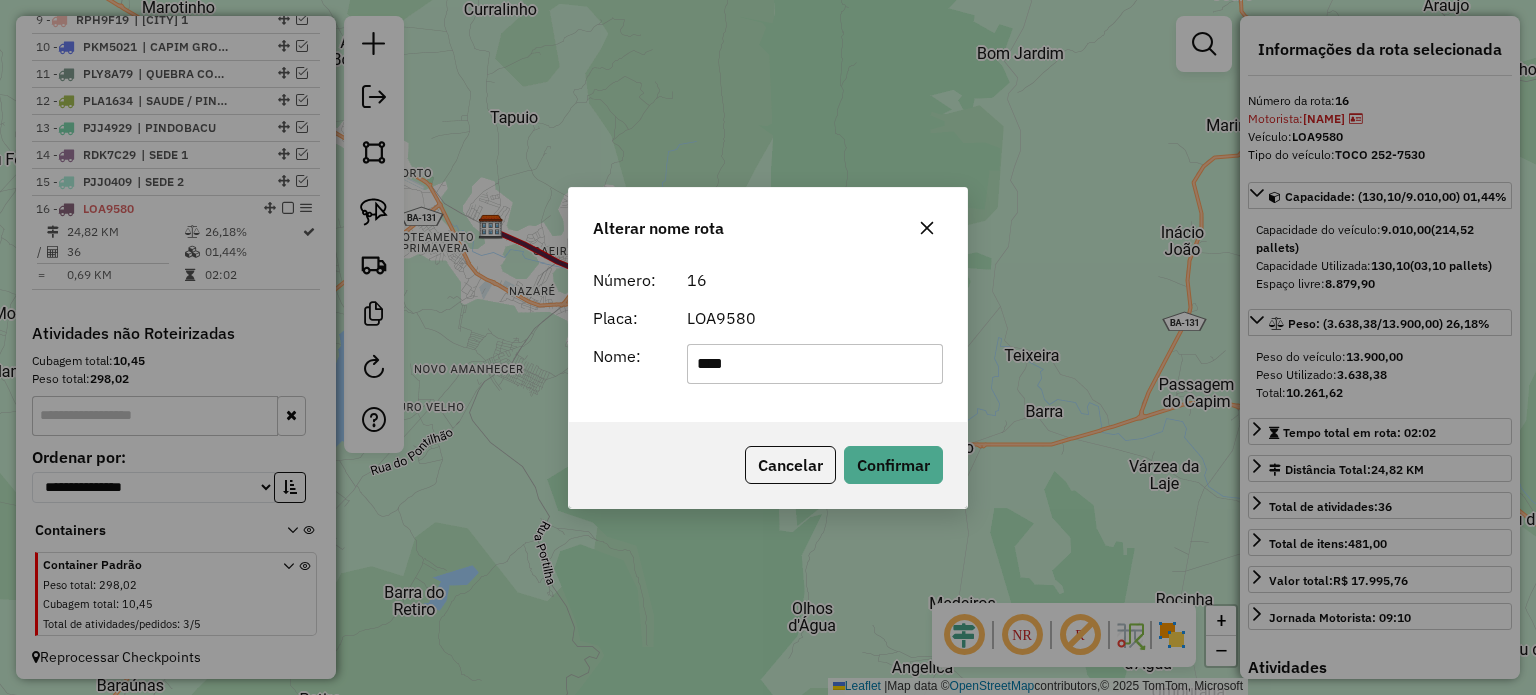 type on "******" 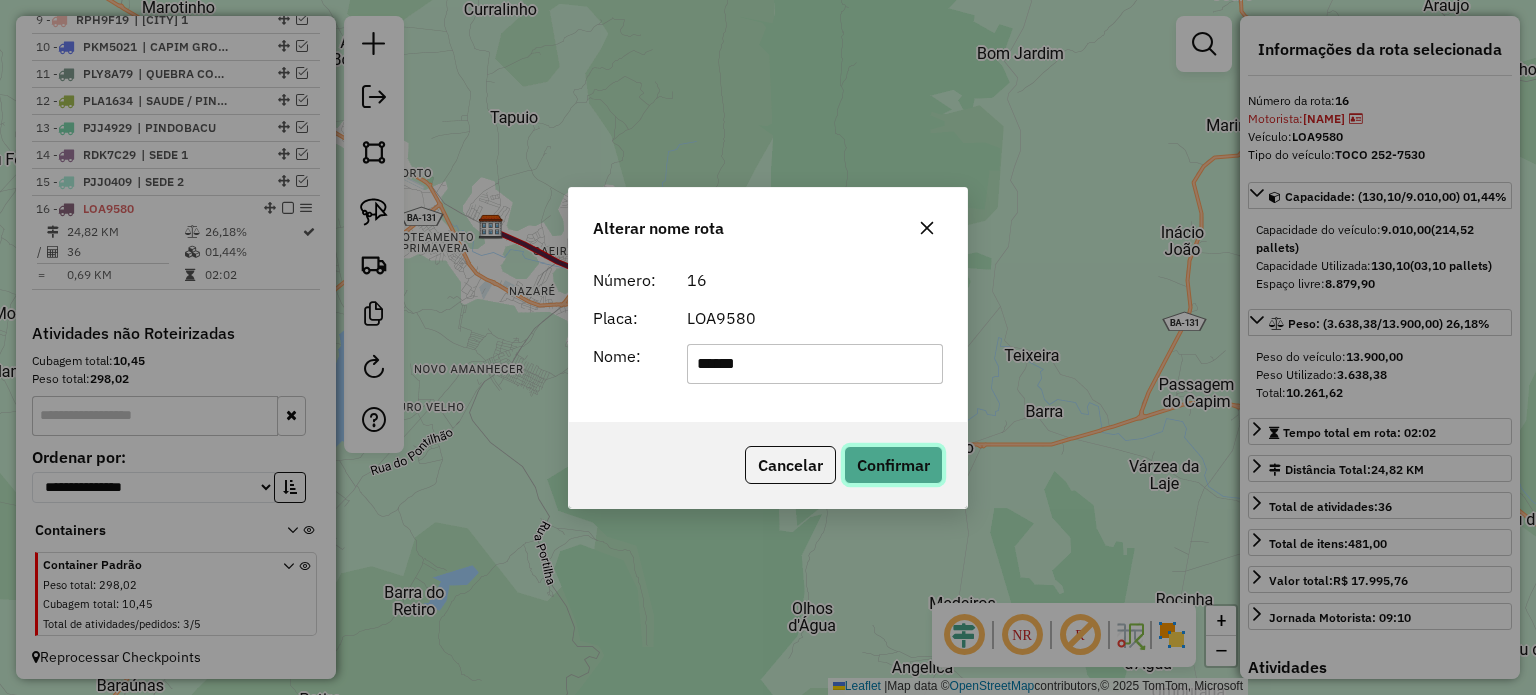 click on "Confirmar" 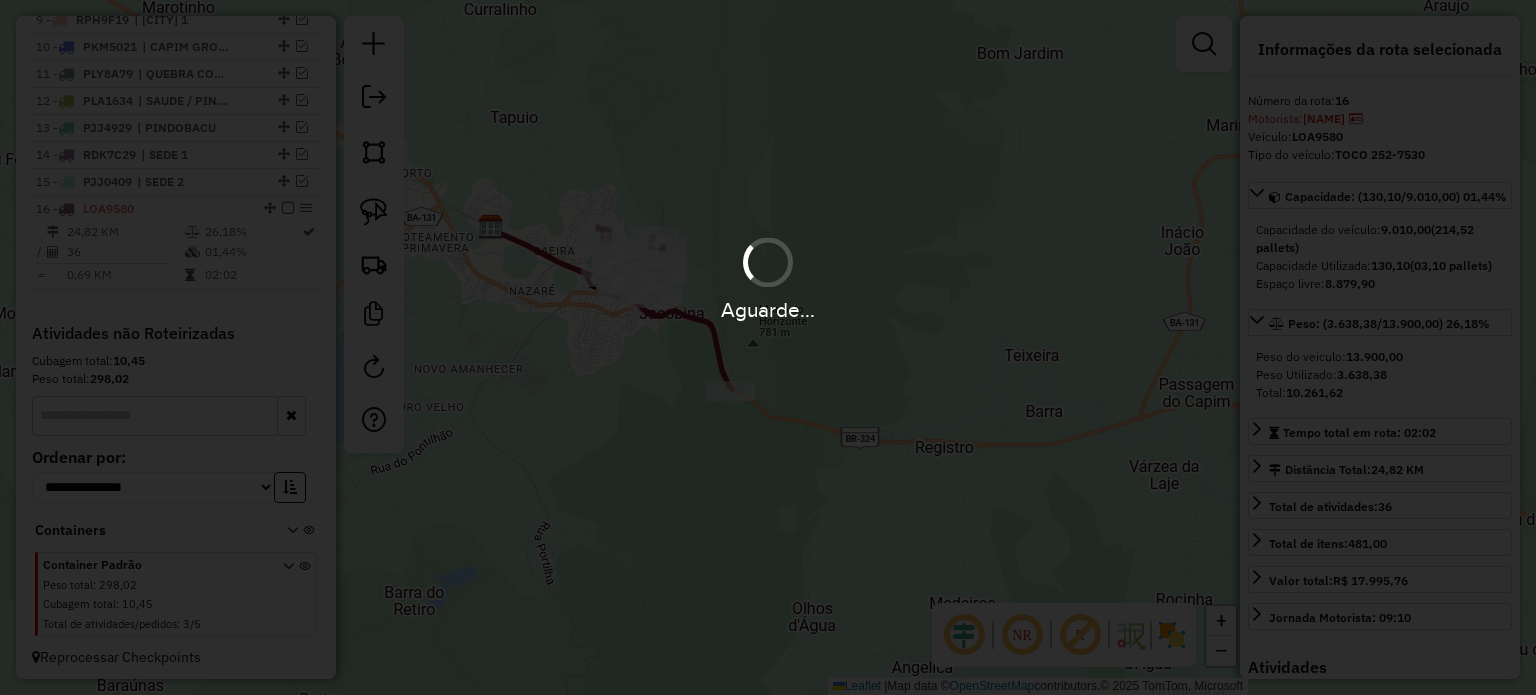 type 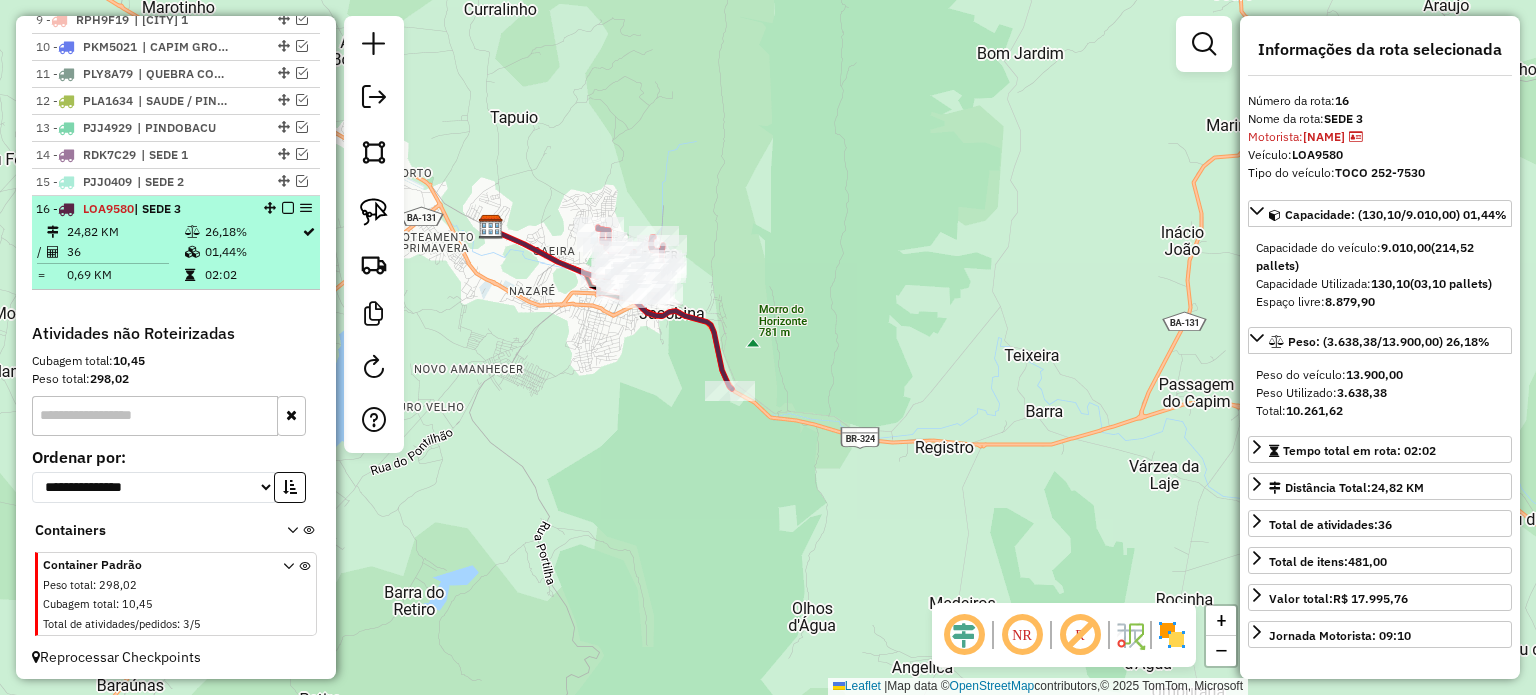 click at bounding box center (288, 208) 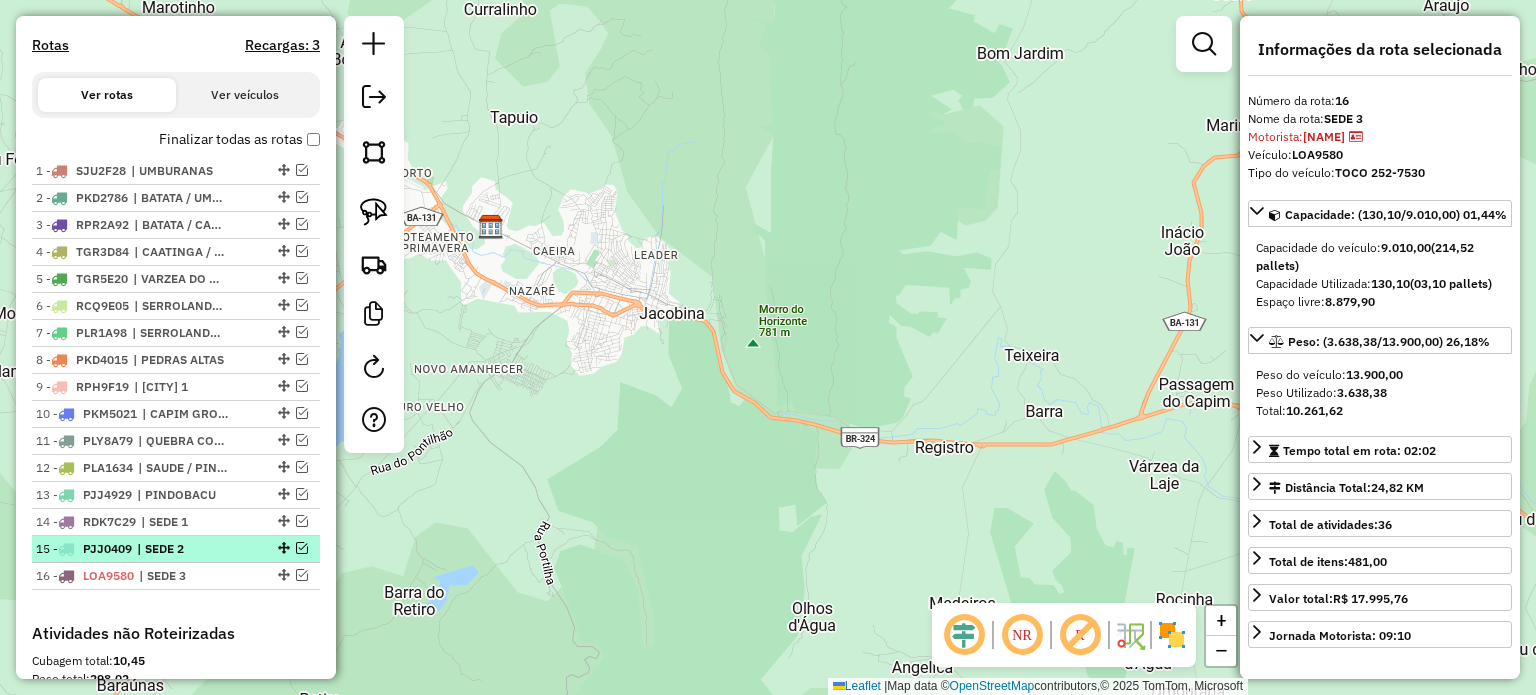 scroll, scrollTop: 732, scrollLeft: 0, axis: vertical 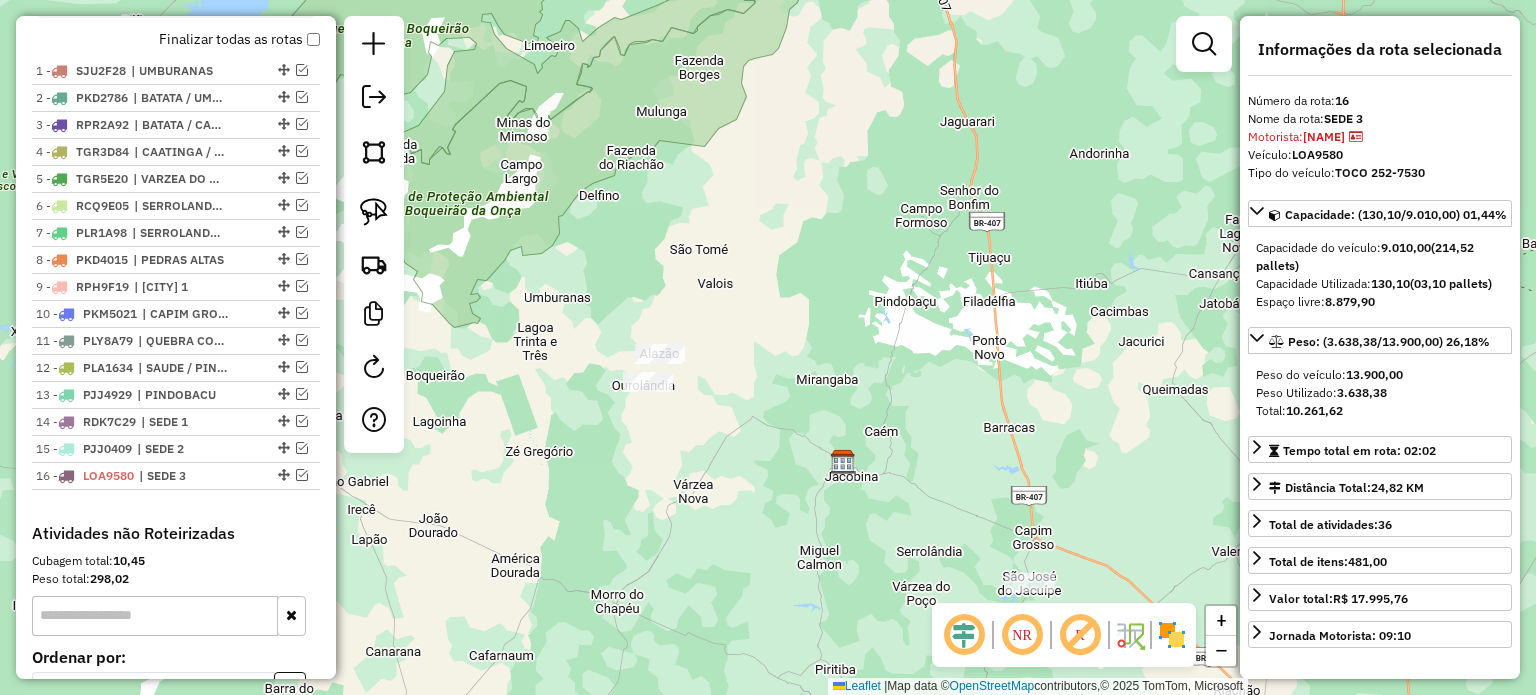 drag, startPoint x: 928, startPoint y: 491, endPoint x: 878, endPoint y: 399, distance: 104.70912 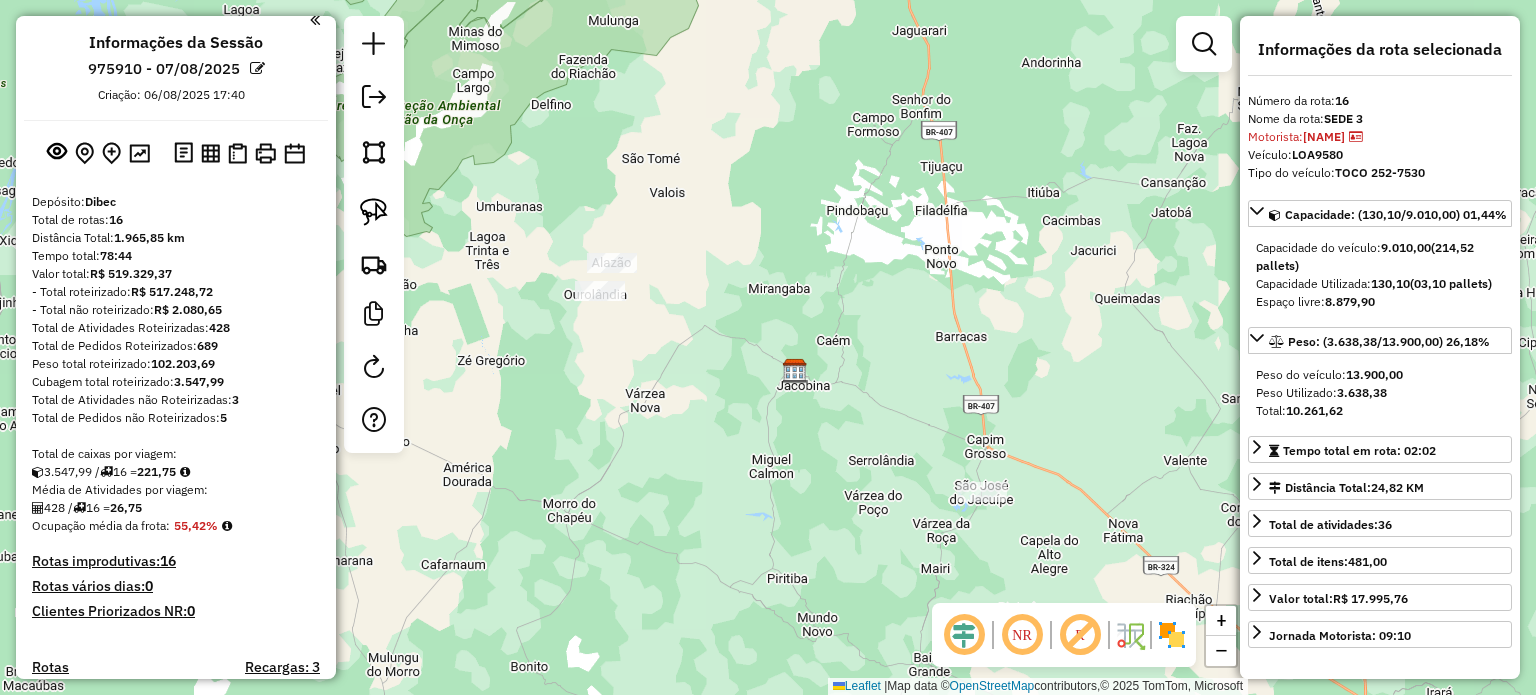 scroll, scrollTop: 0, scrollLeft: 0, axis: both 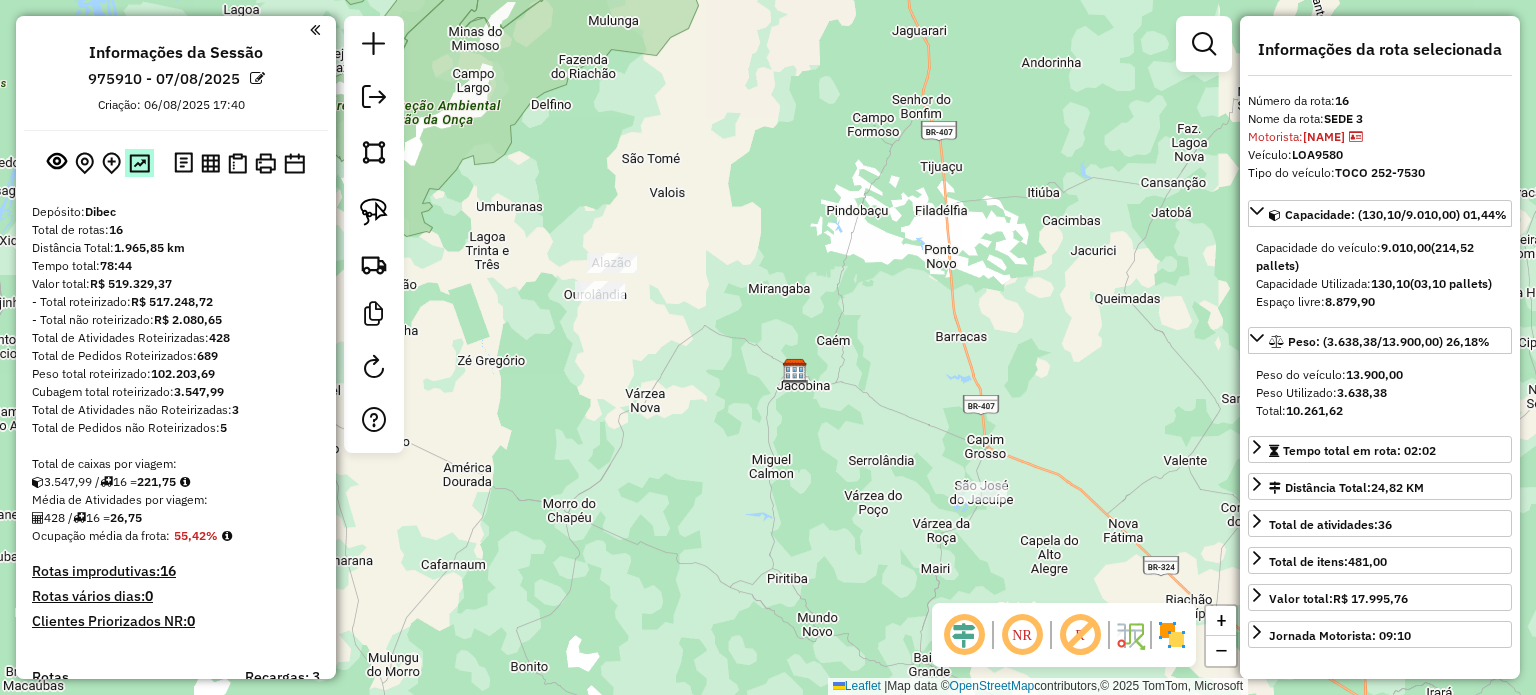 click at bounding box center (139, 163) 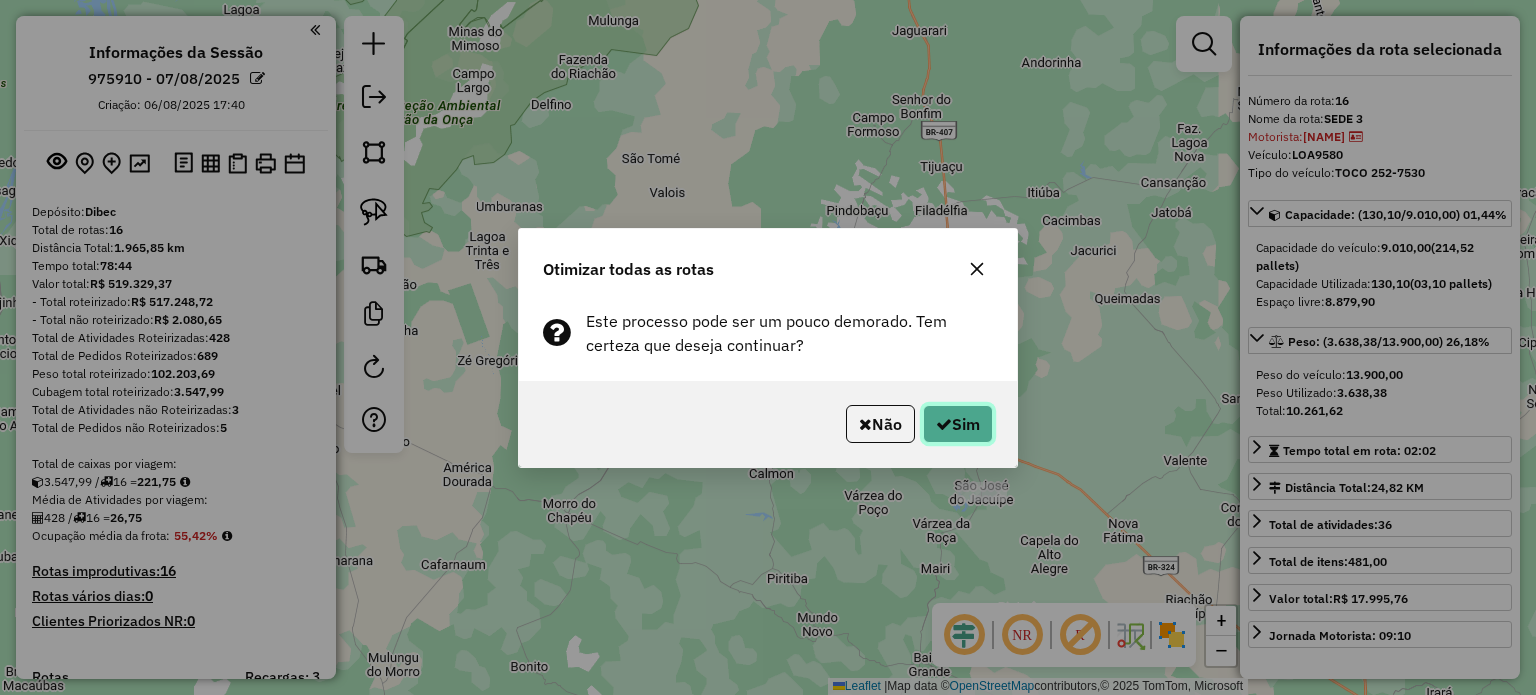 click on "Sim" 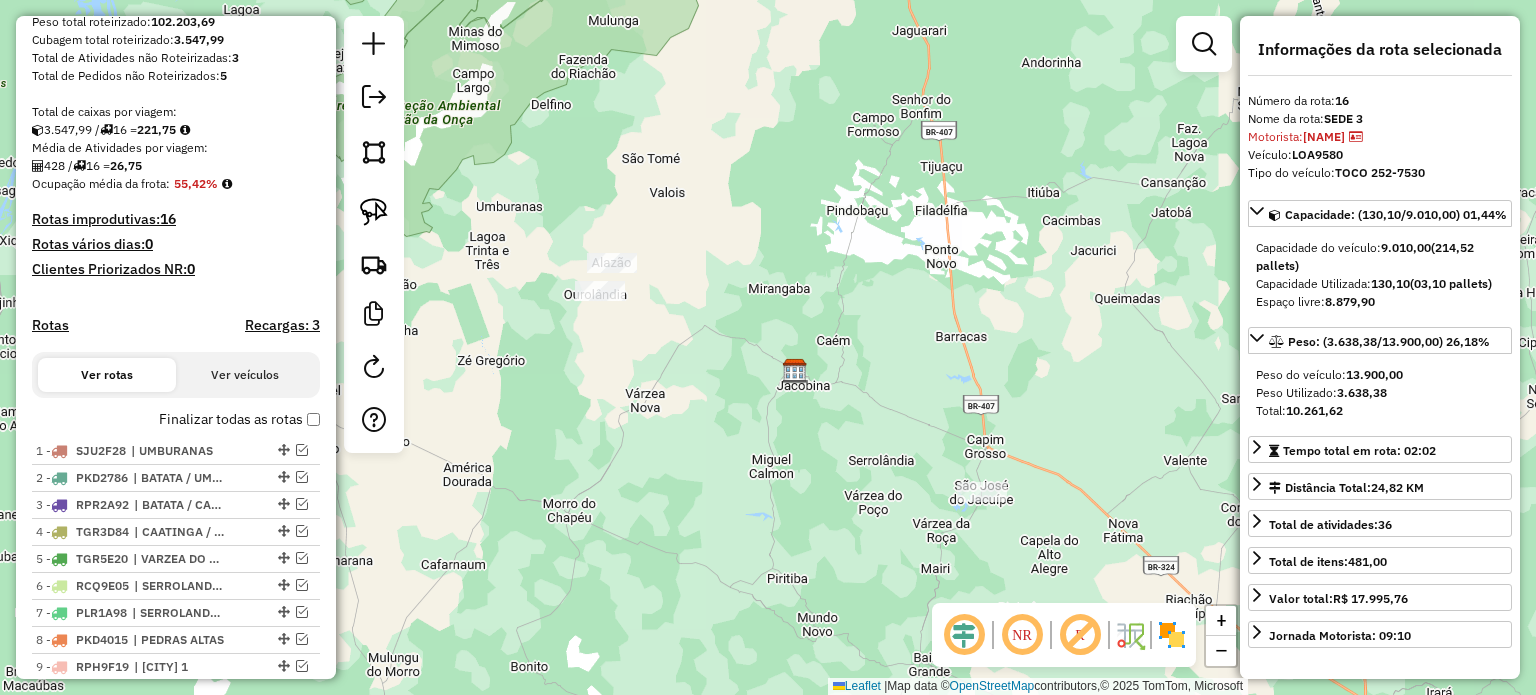 scroll, scrollTop: 932, scrollLeft: 0, axis: vertical 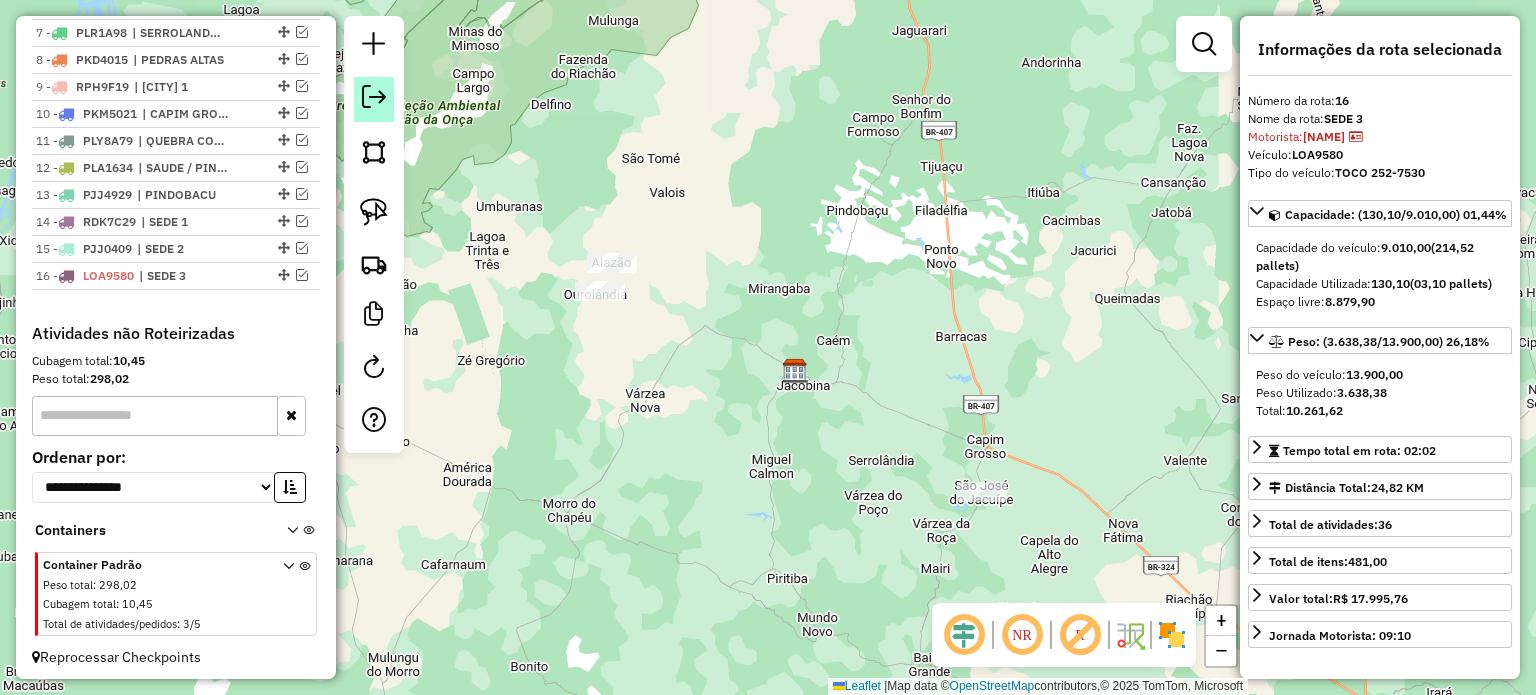 click 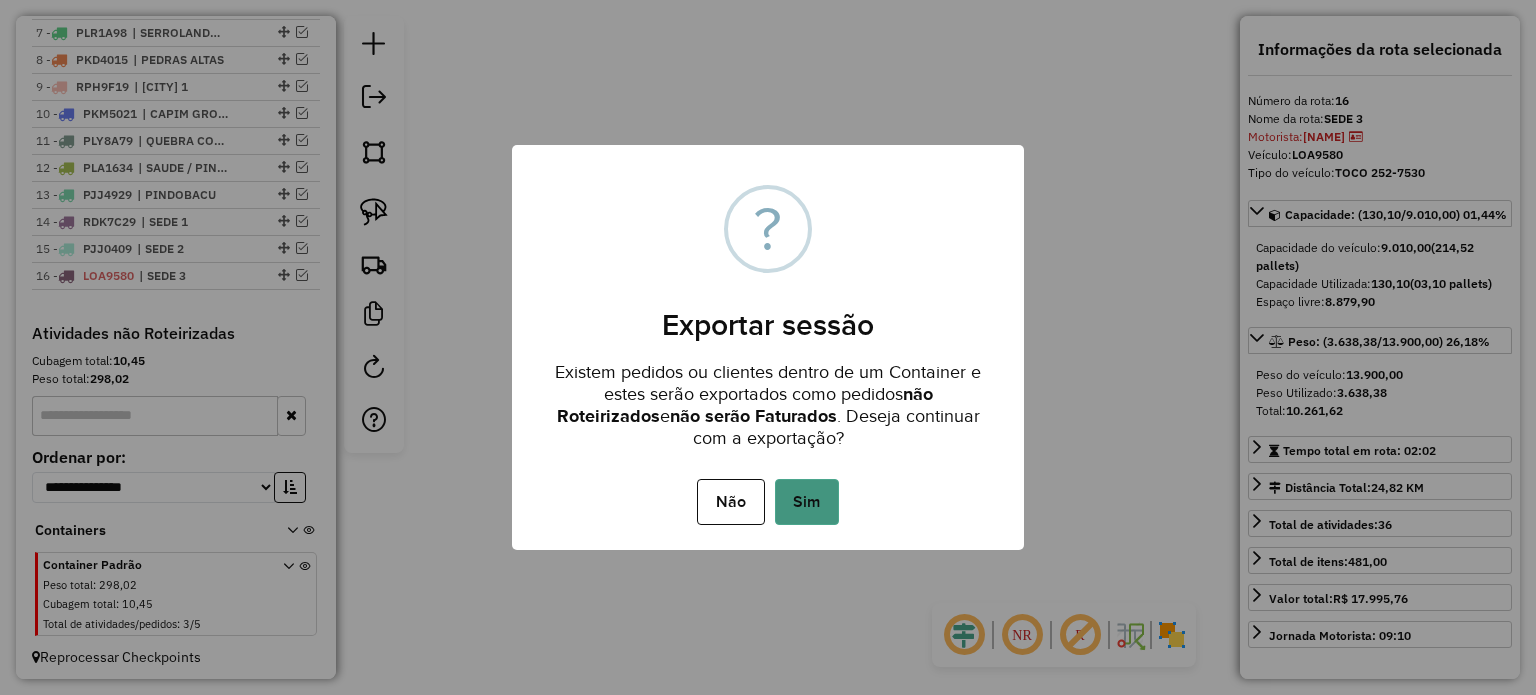 click on "Sim" at bounding box center (807, 502) 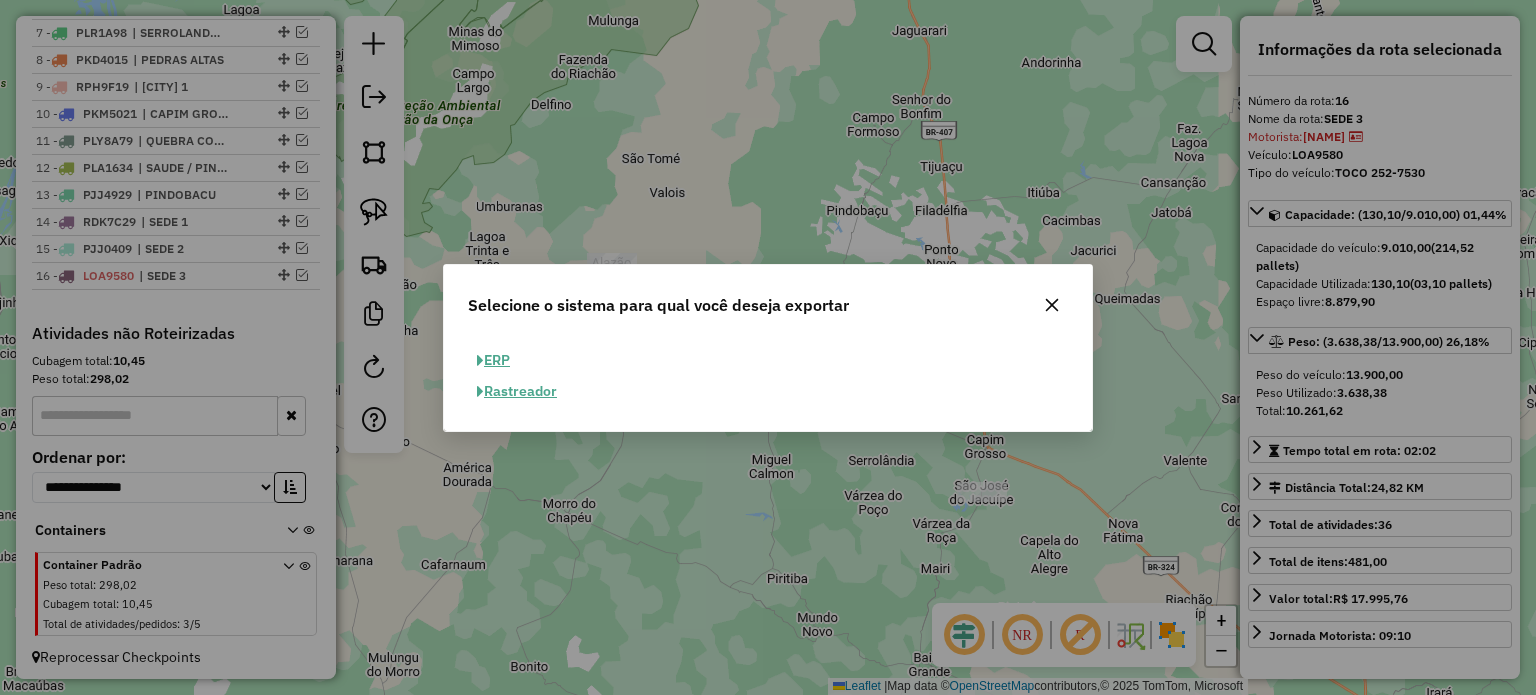 click on "ERP" 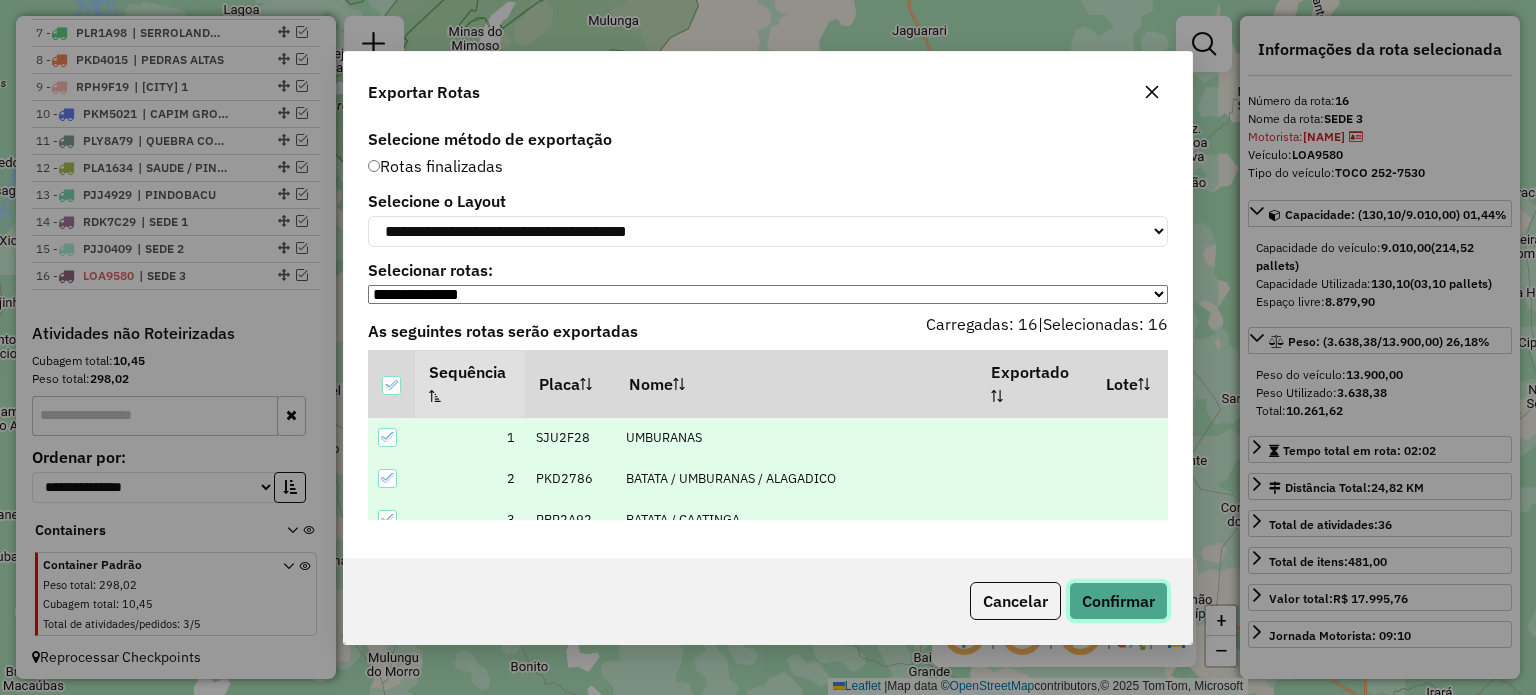 click on "Confirmar" 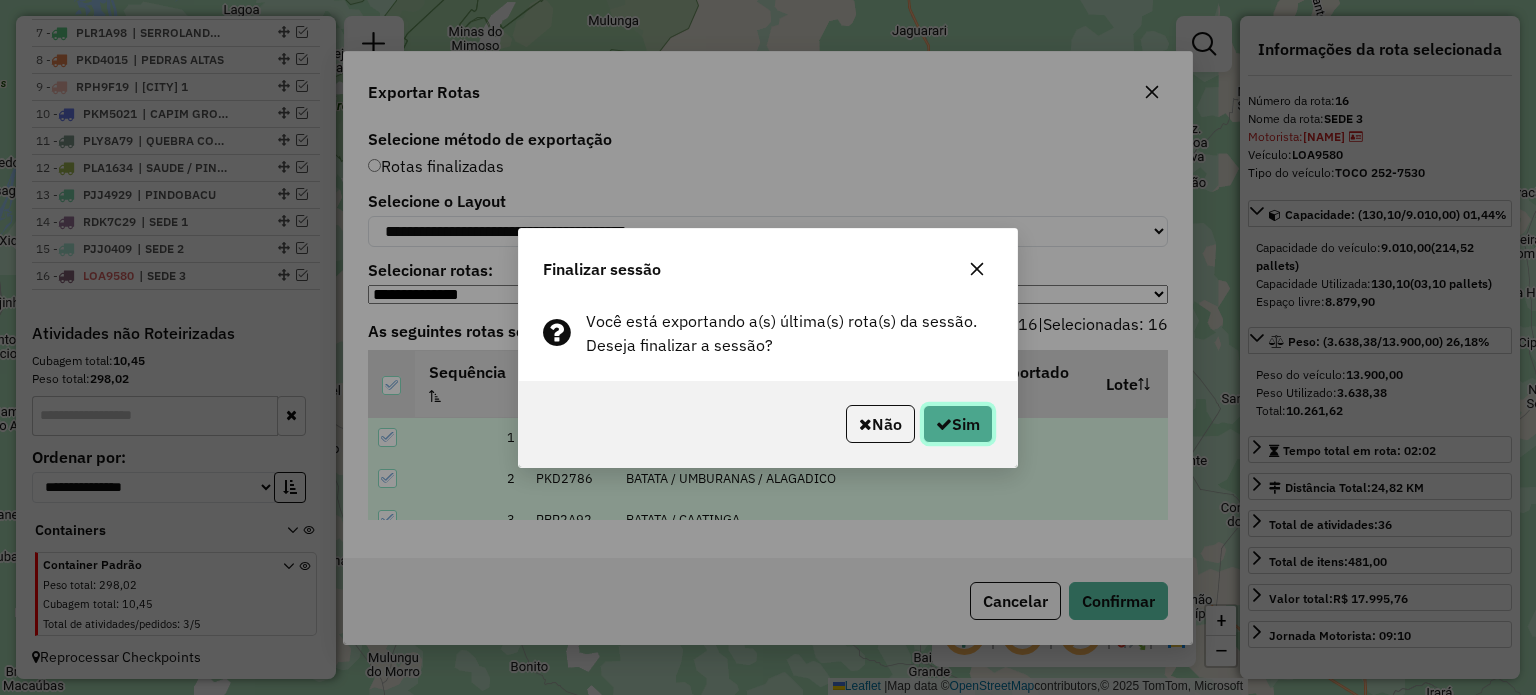 click 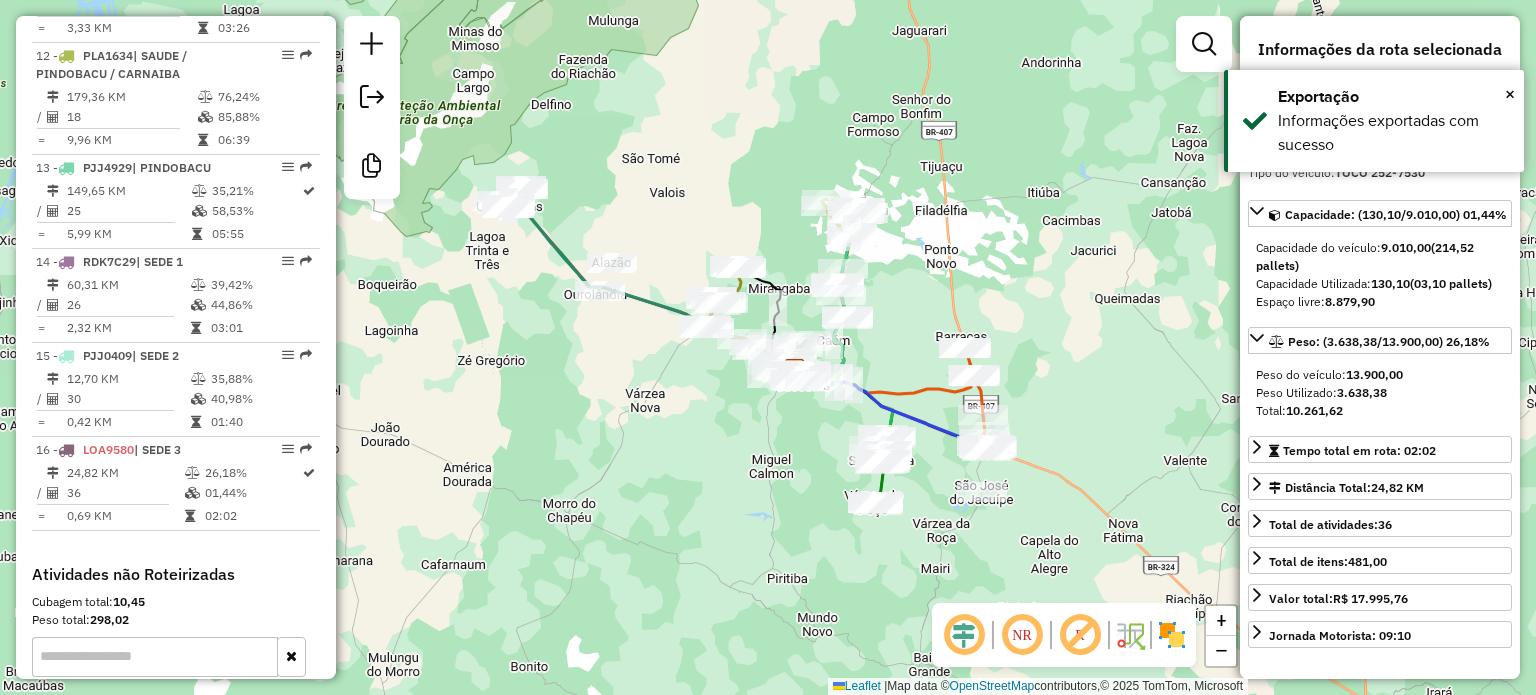 scroll, scrollTop: 2080, scrollLeft: 0, axis: vertical 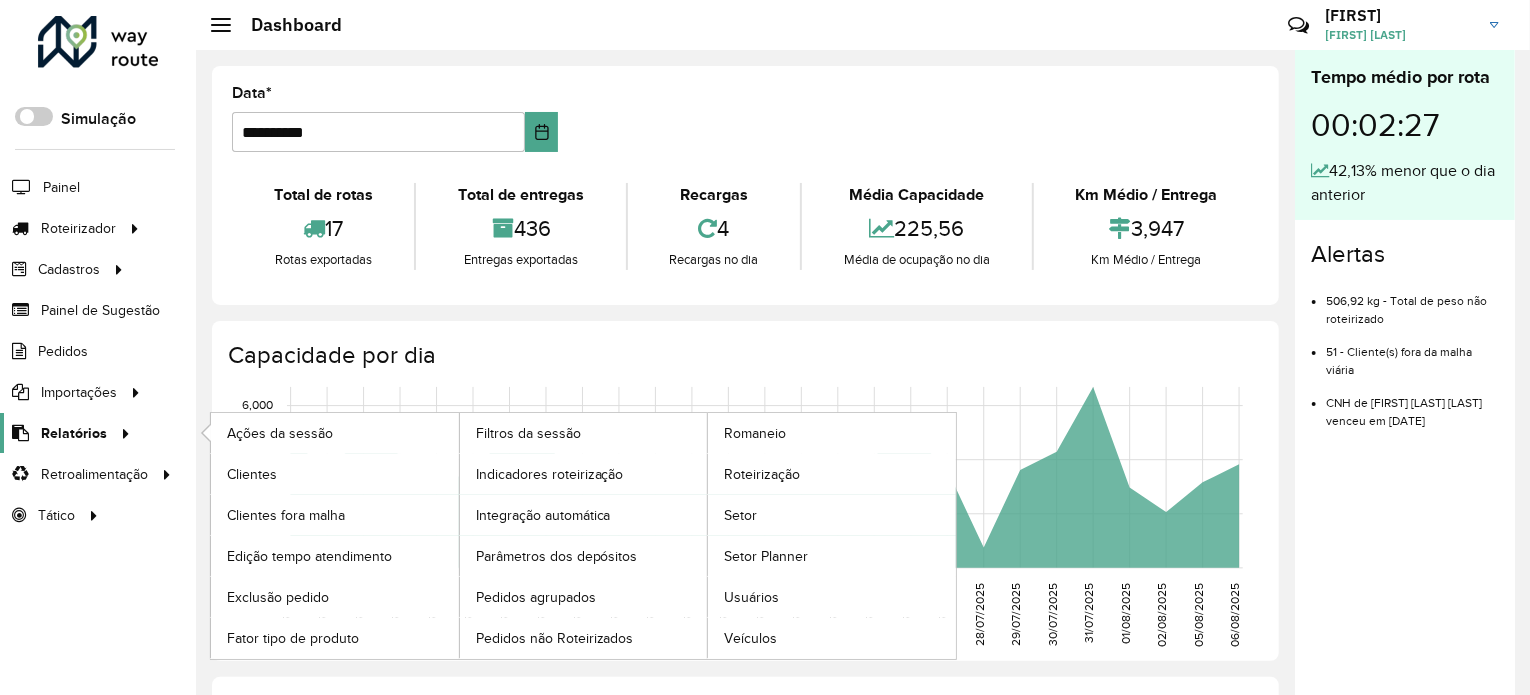 click on "Relatórios" 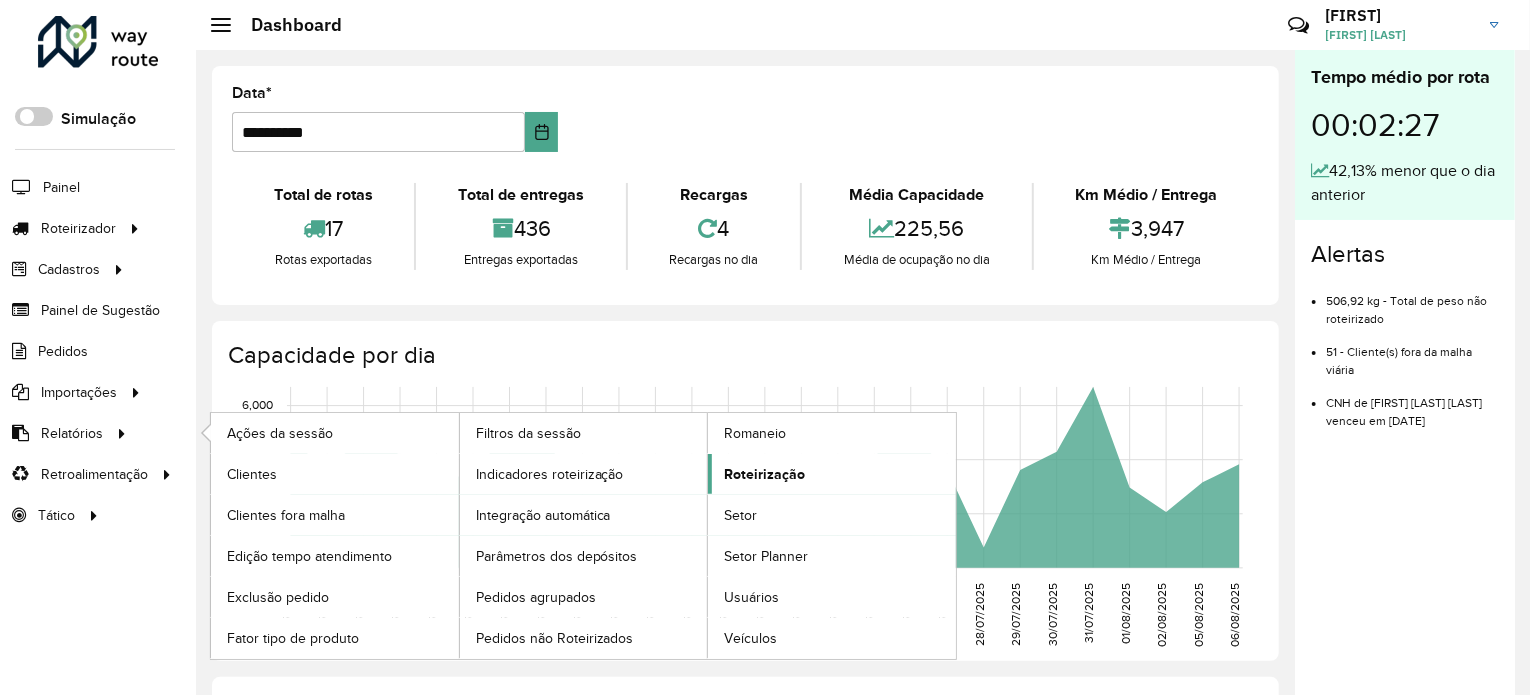click on "Roteirização" 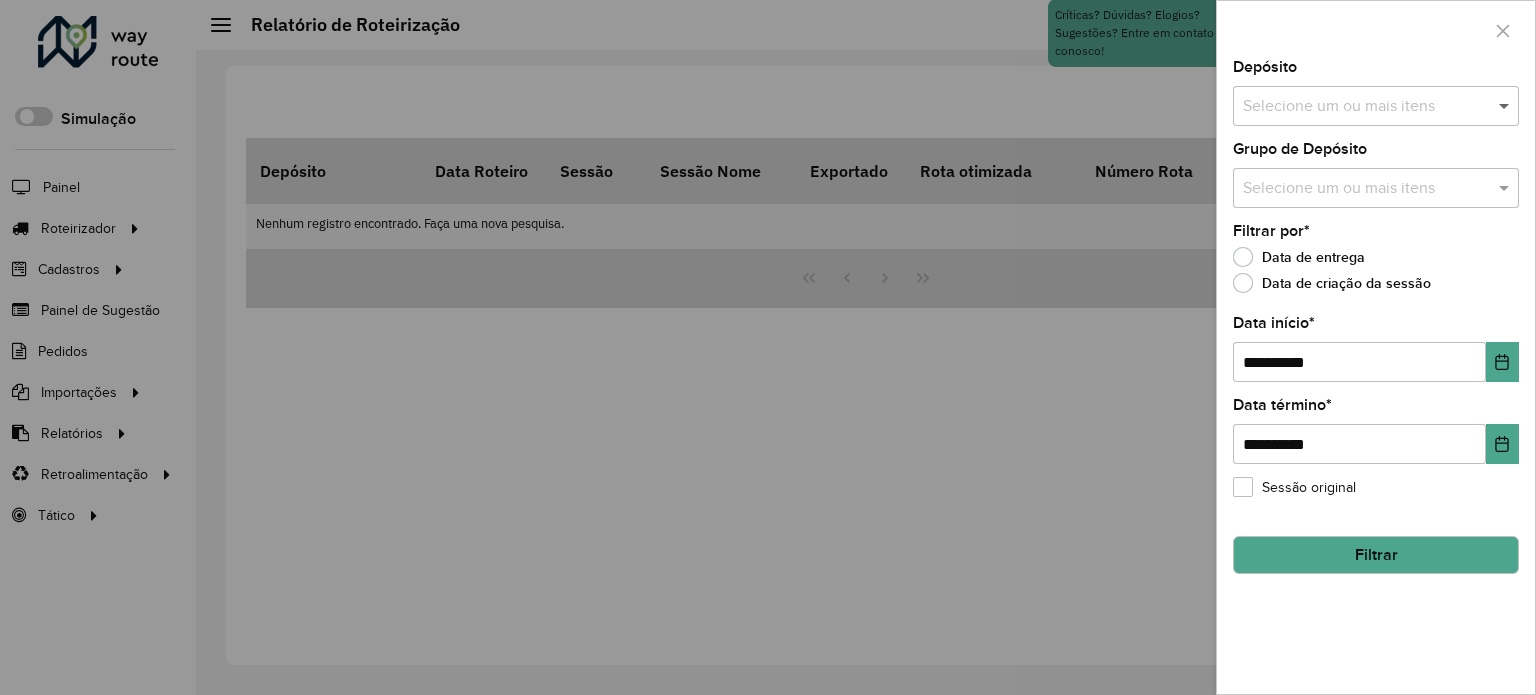click at bounding box center (1506, 106) 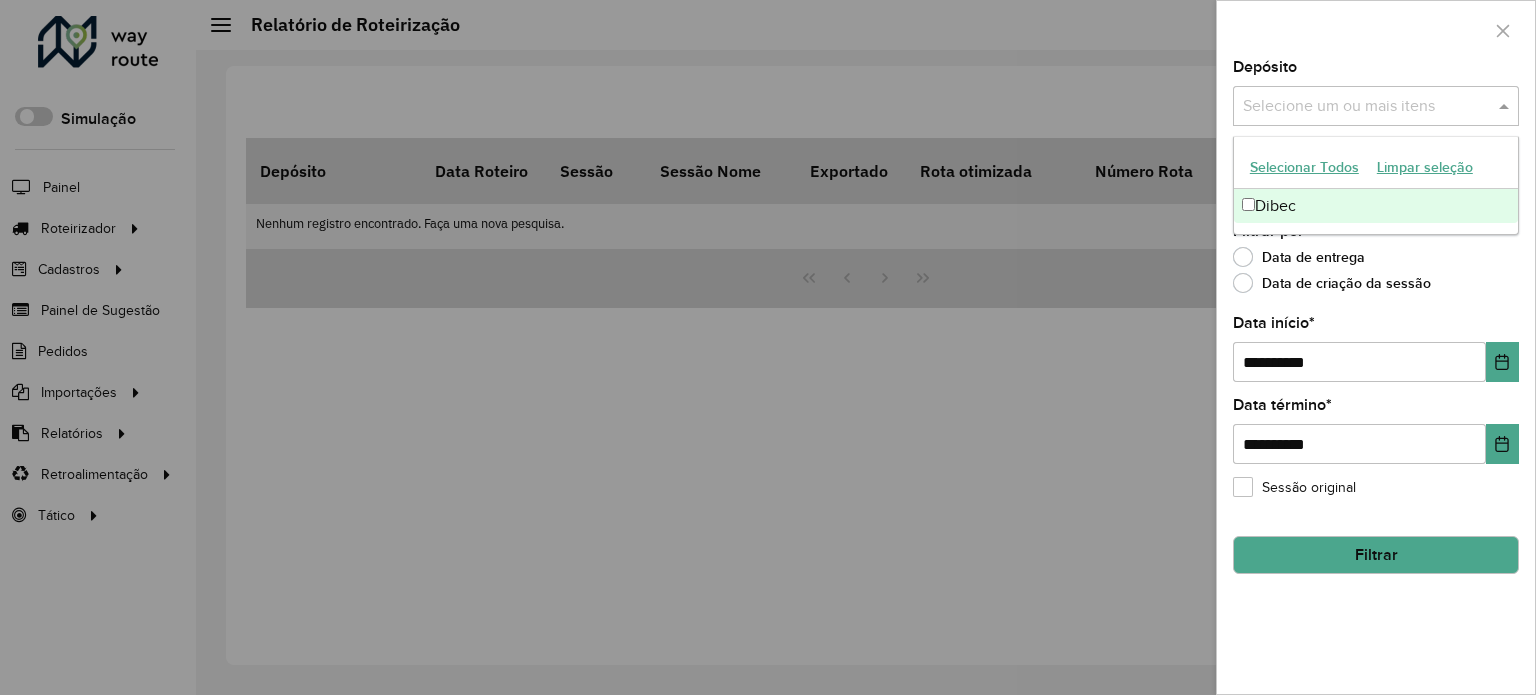 click on "Dibec" at bounding box center (1376, 206) 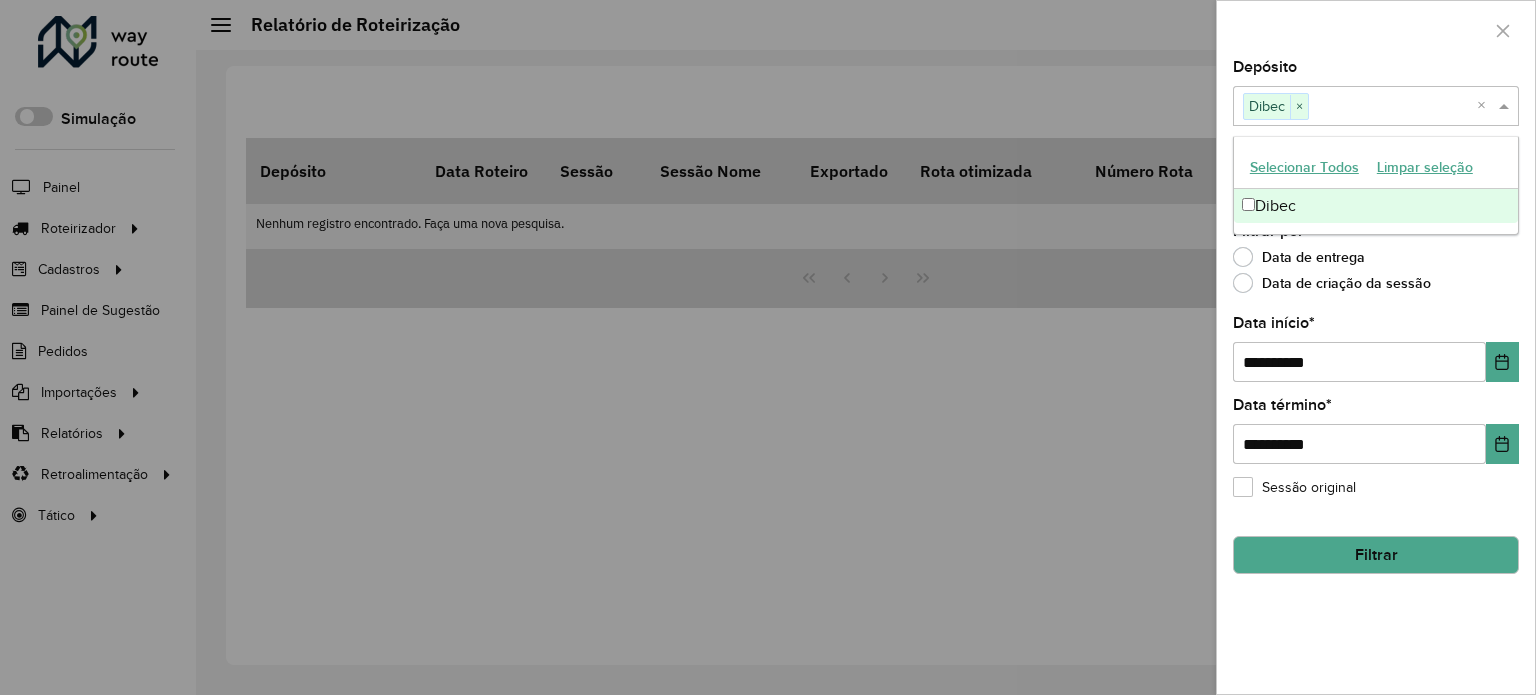 click on "Data de entrega" 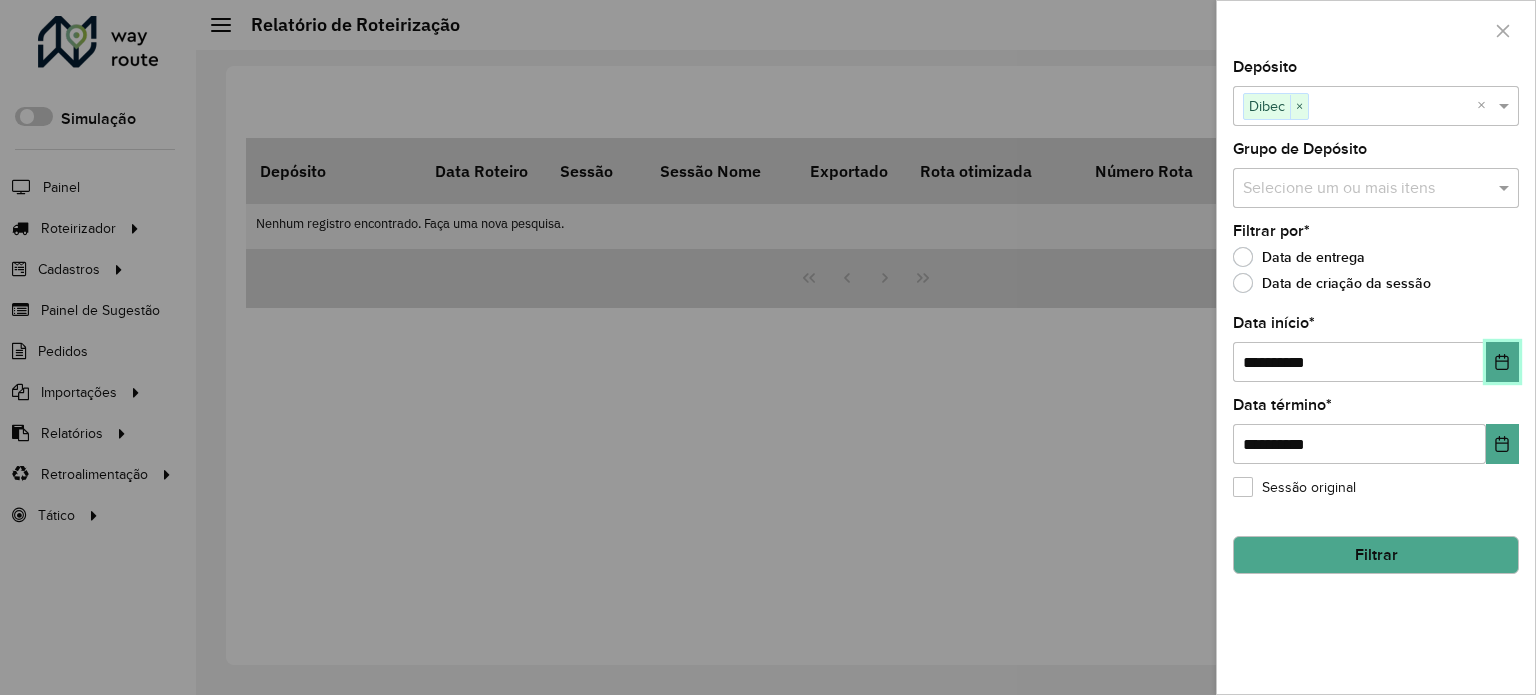 click at bounding box center (1502, 362) 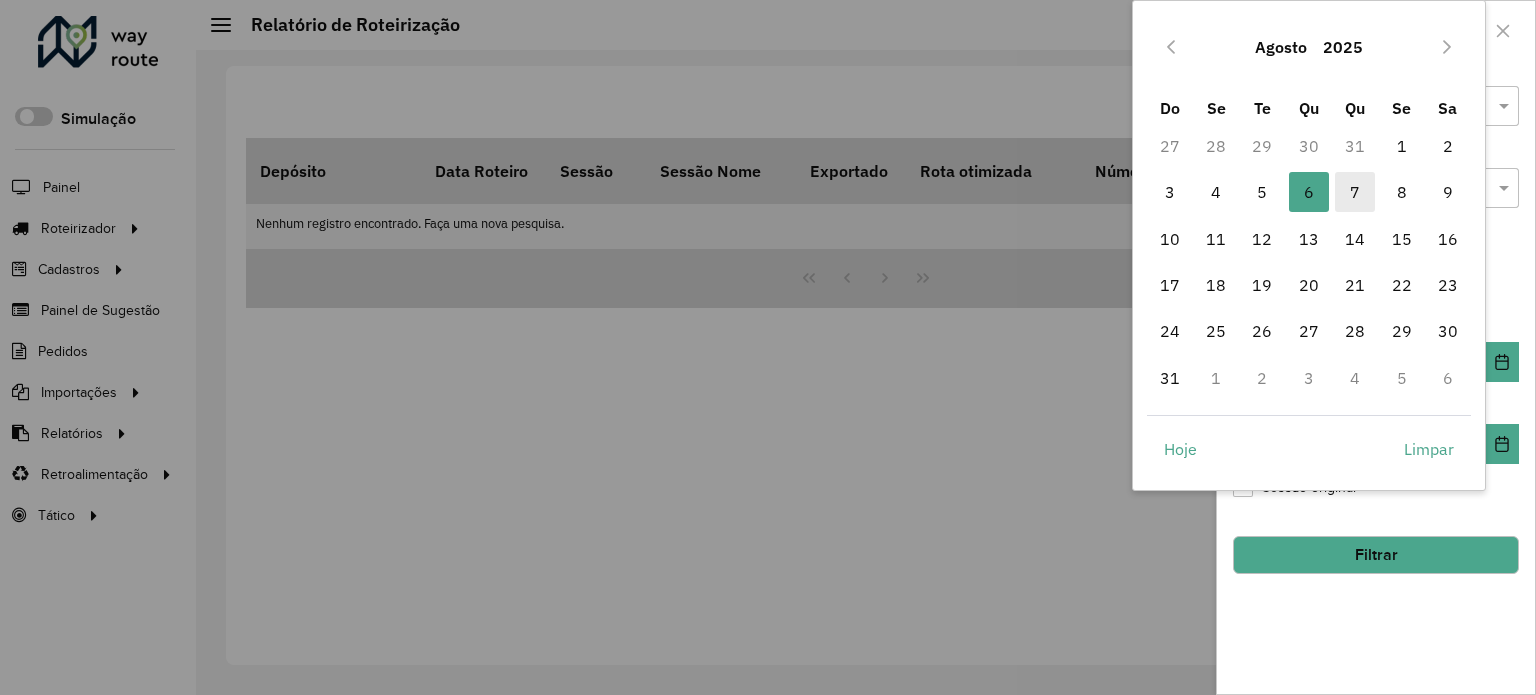 click on "7" at bounding box center (1355, 192) 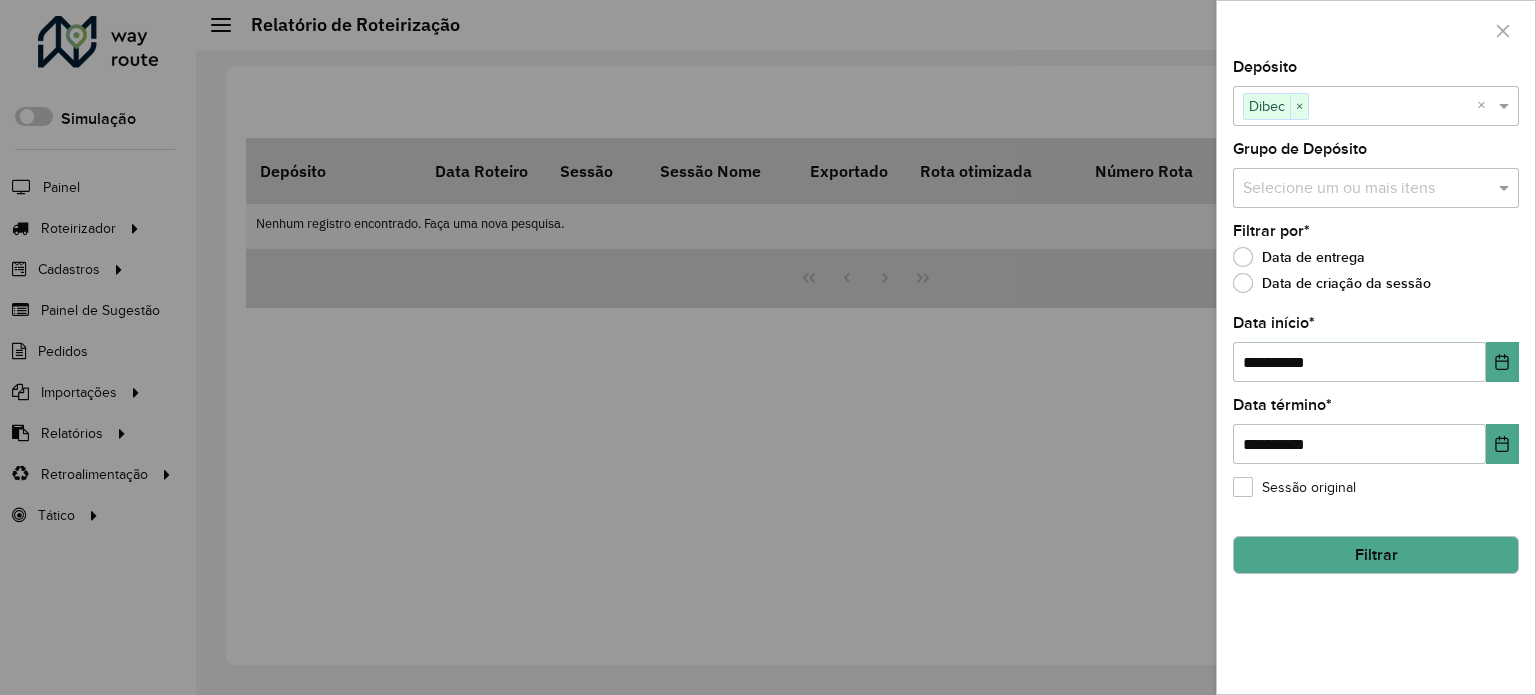 click on "Filtrar" 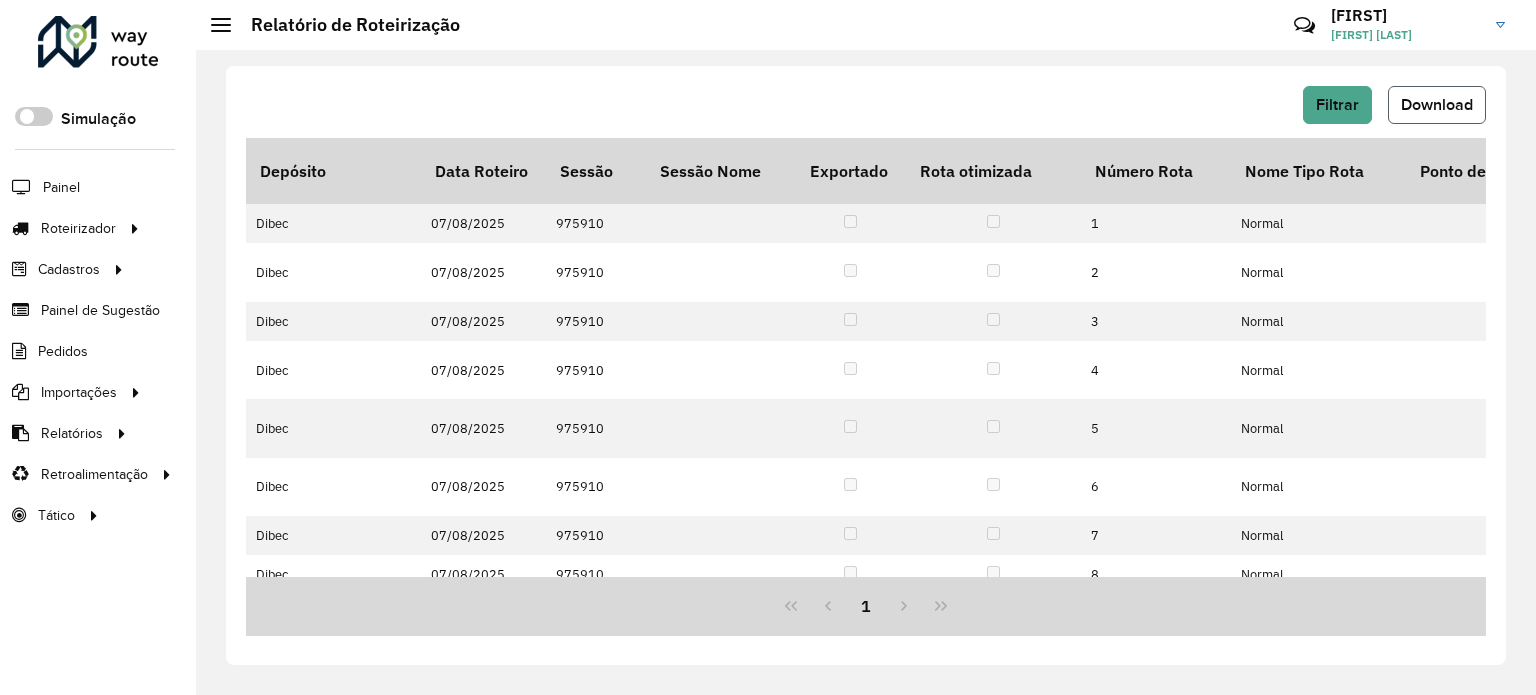 click on "Download" 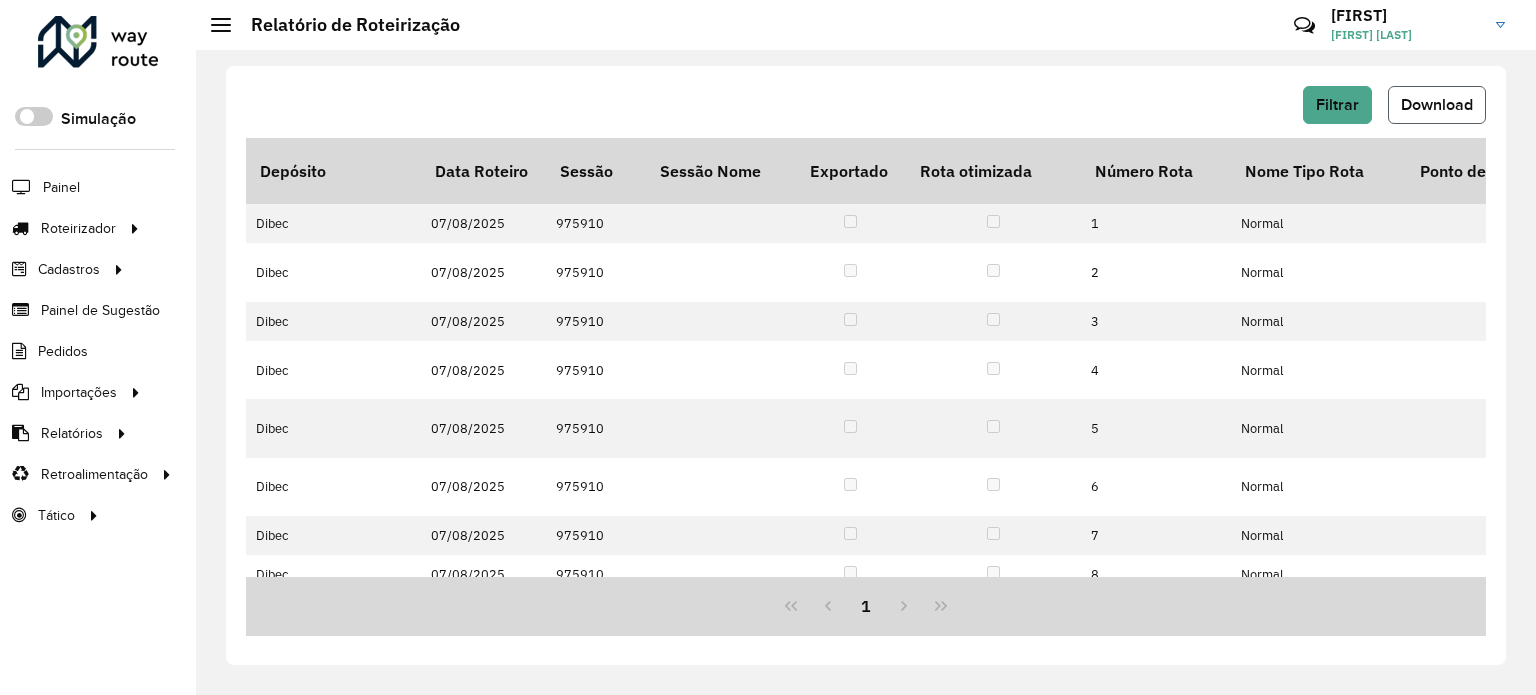 click on "Download" 